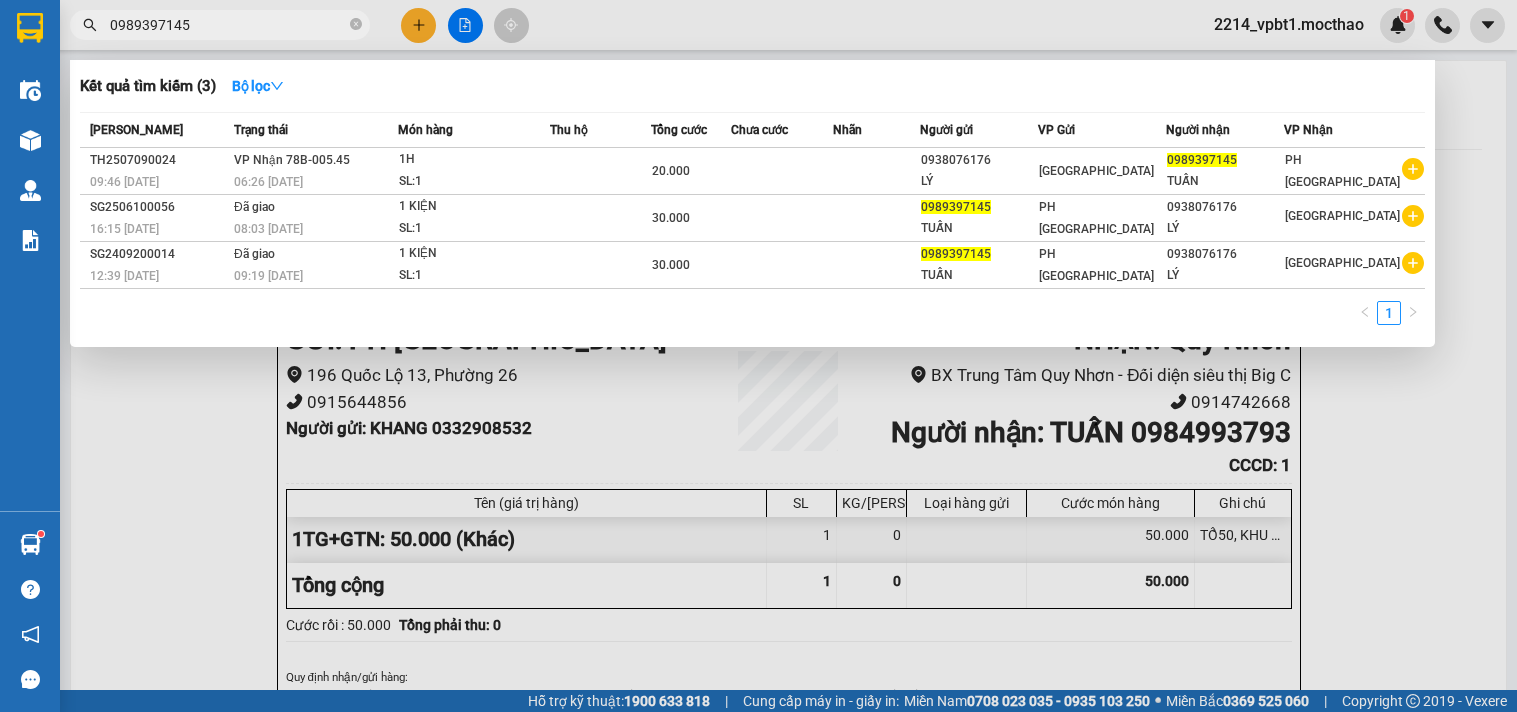 scroll, scrollTop: 0, scrollLeft: 0, axis: both 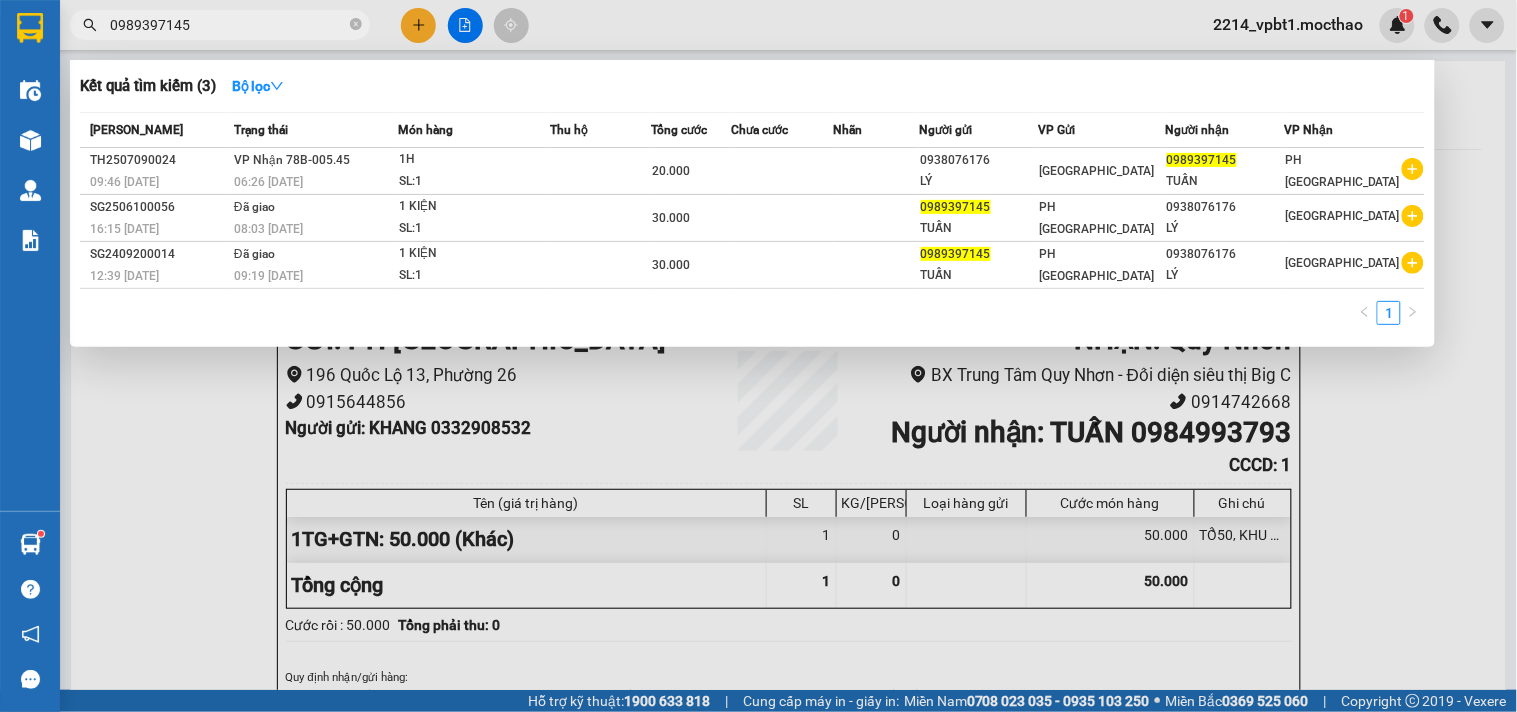 type on "0989397145" 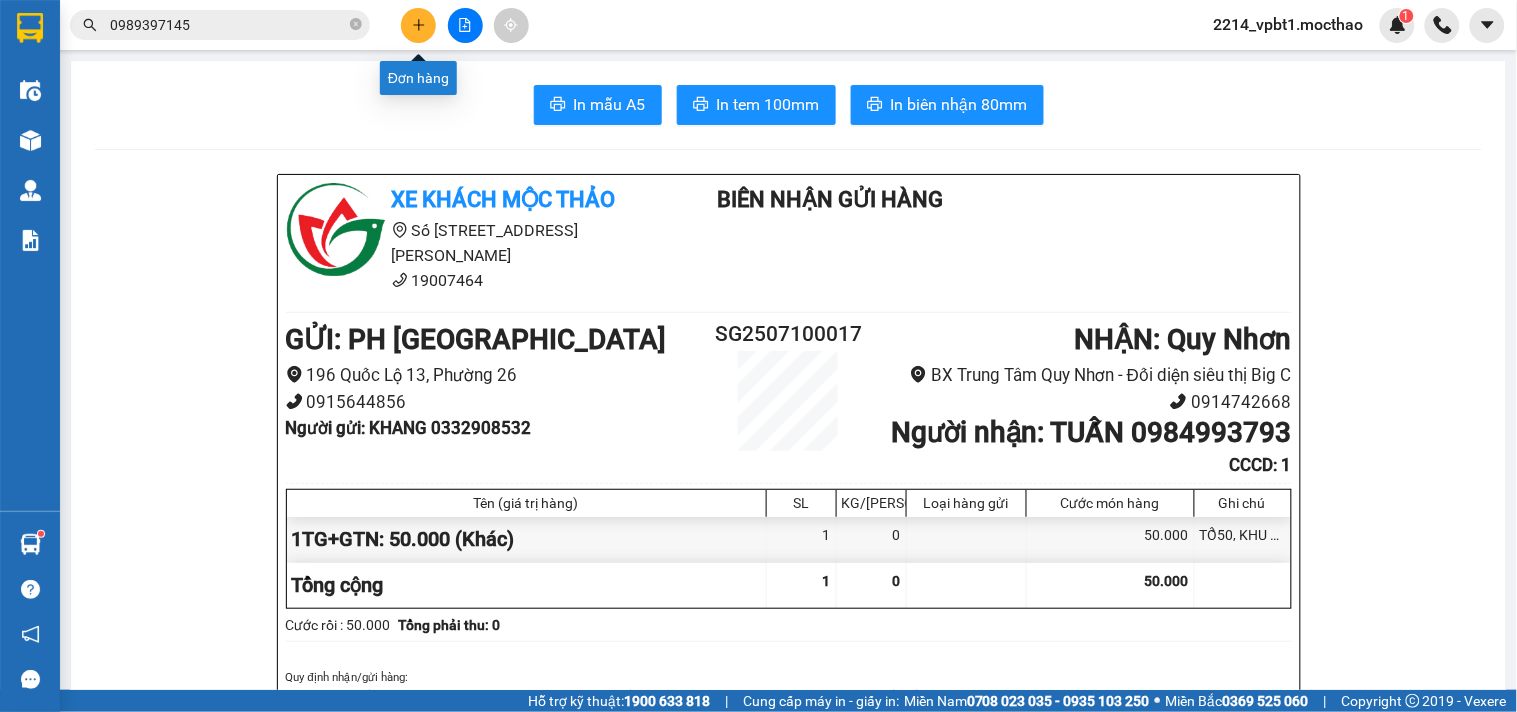 click 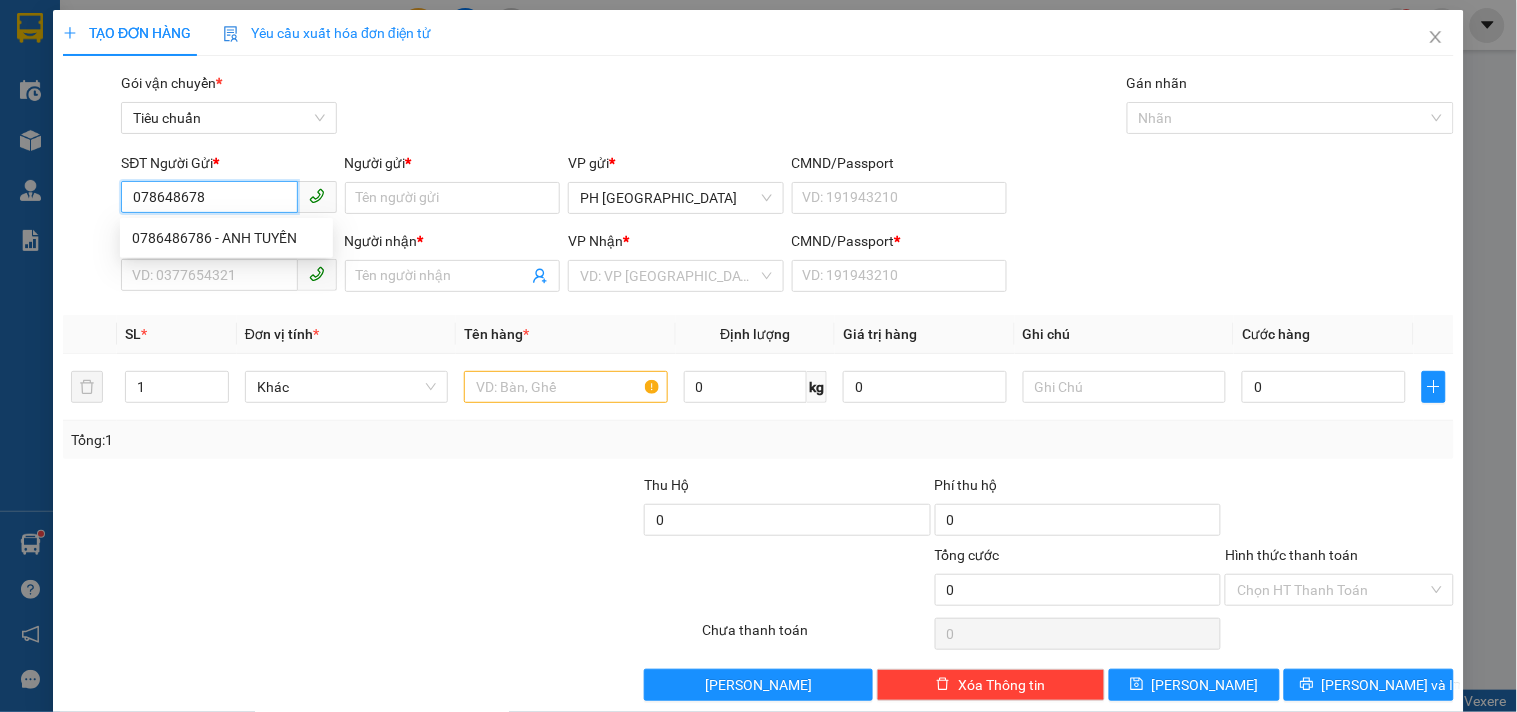 type on "0786486786" 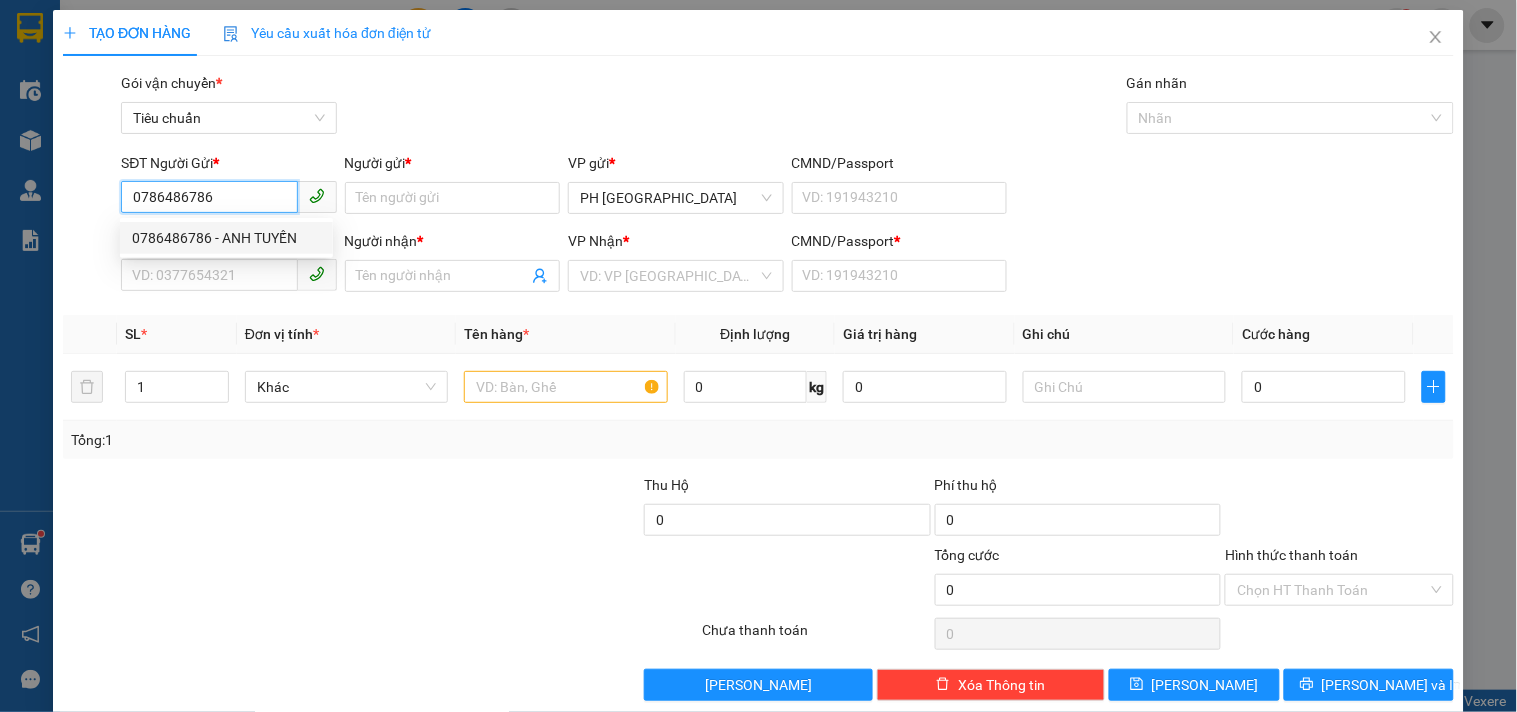 click on "0786486786 - ANH TUYẾN" at bounding box center (226, 238) 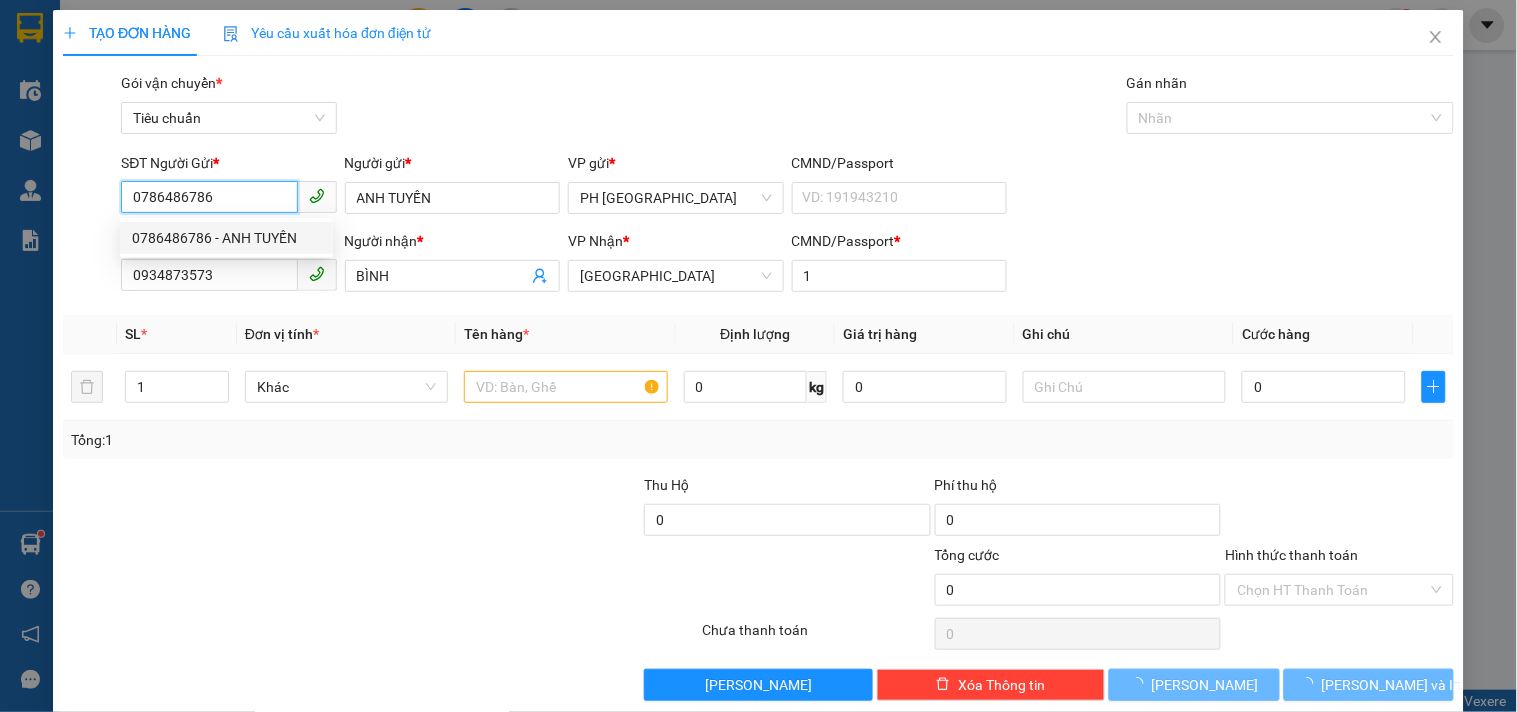 type on "100.000" 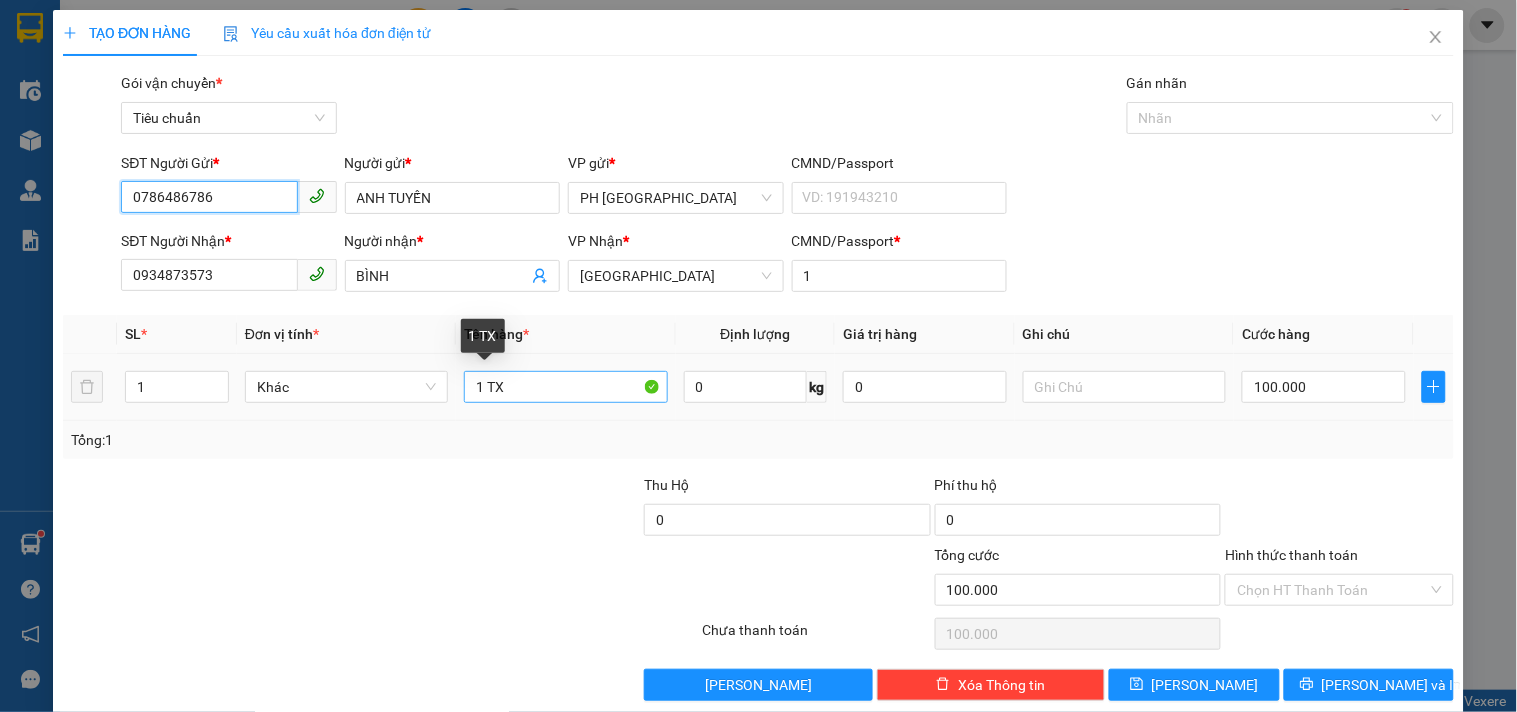 type on "0786486786" 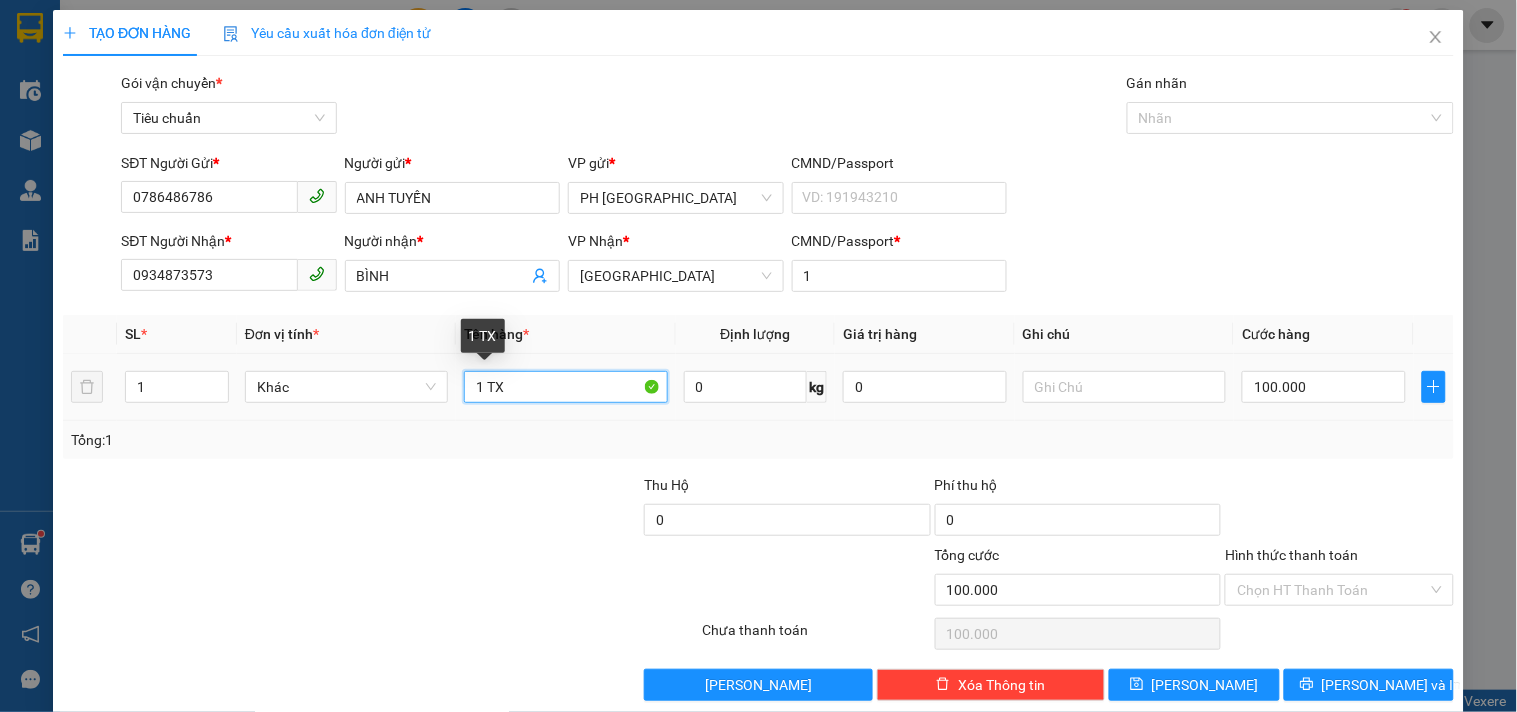drag, startPoint x: 487, startPoint y: 386, endPoint x: 528, endPoint y: 391, distance: 41.303753 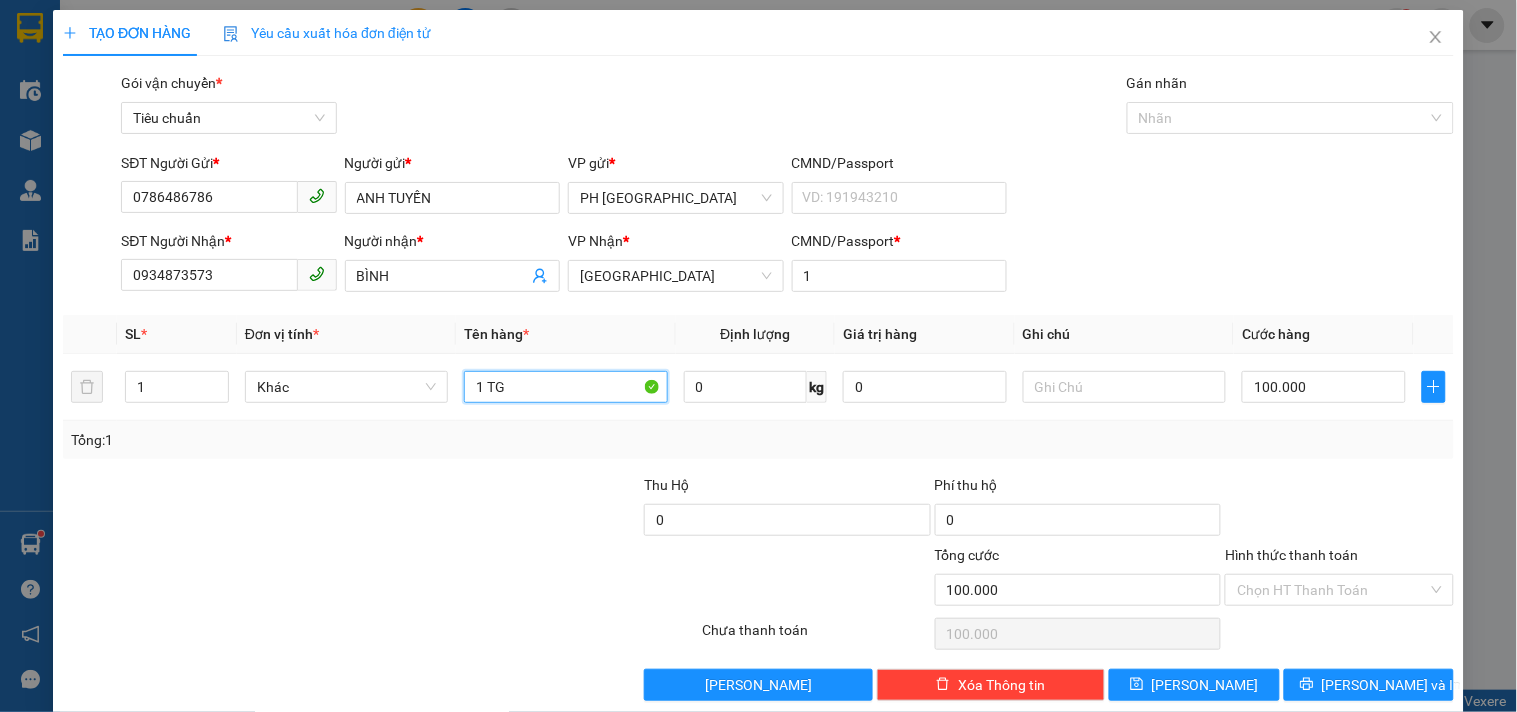 scroll, scrollTop: 27, scrollLeft: 0, axis: vertical 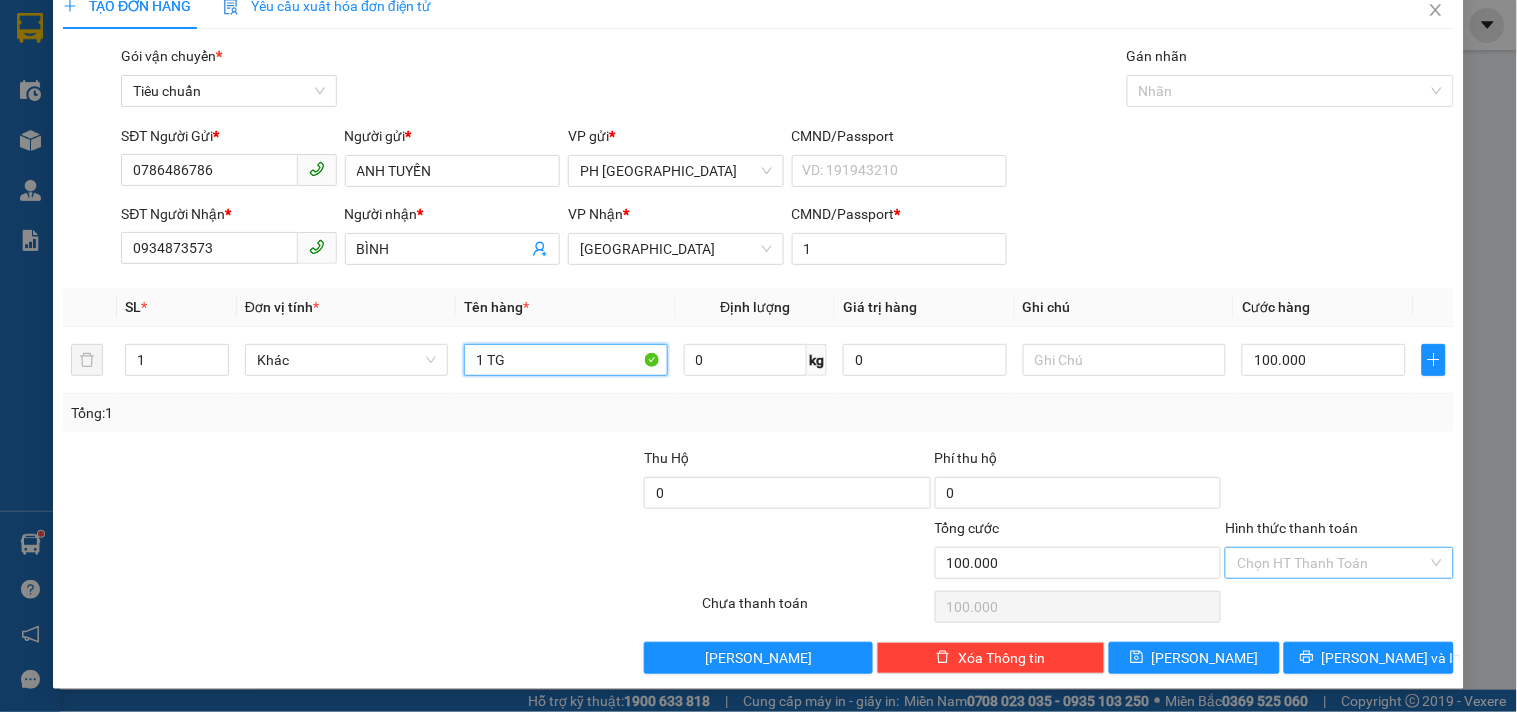 type on "1 TG" 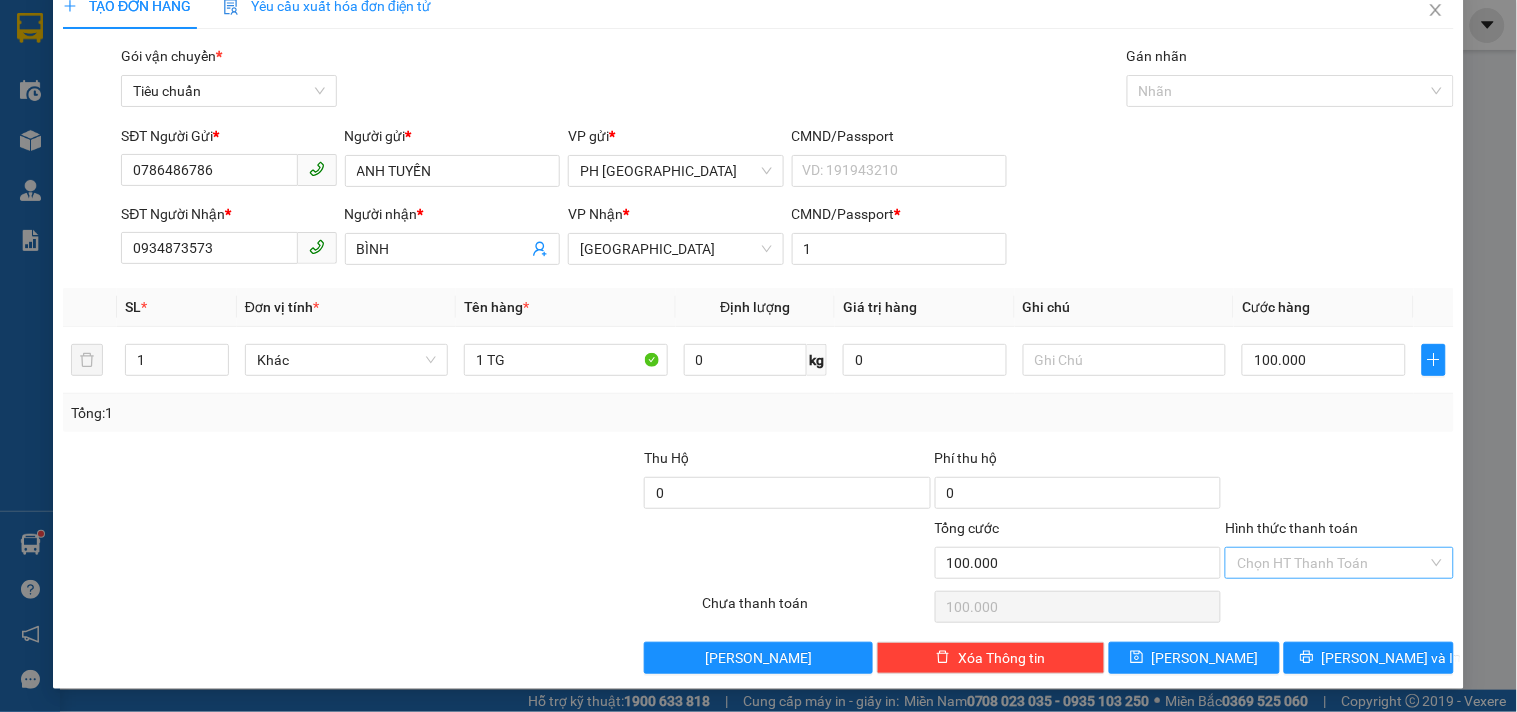 click on "Hình thức thanh toán" at bounding box center (1332, 563) 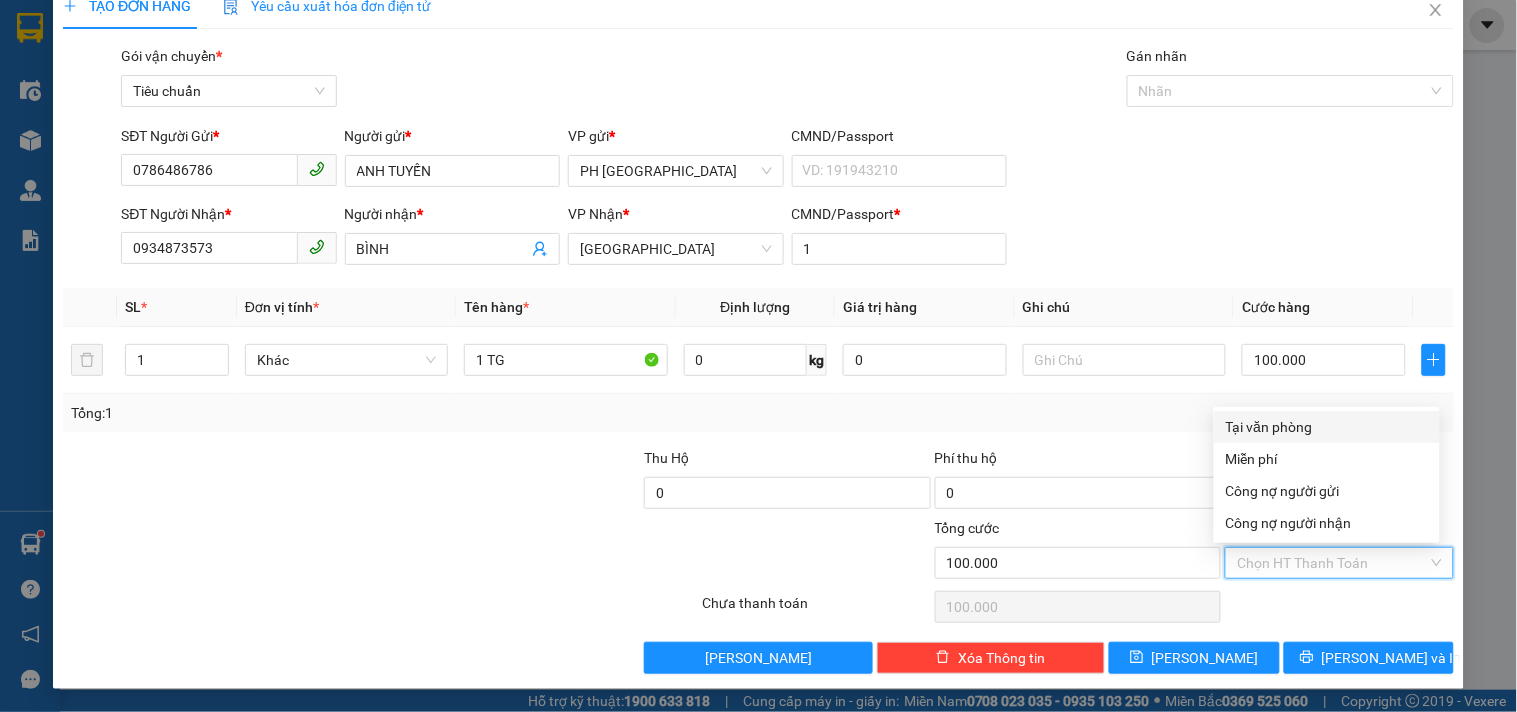 click on "Tại văn phòng" at bounding box center [1327, 427] 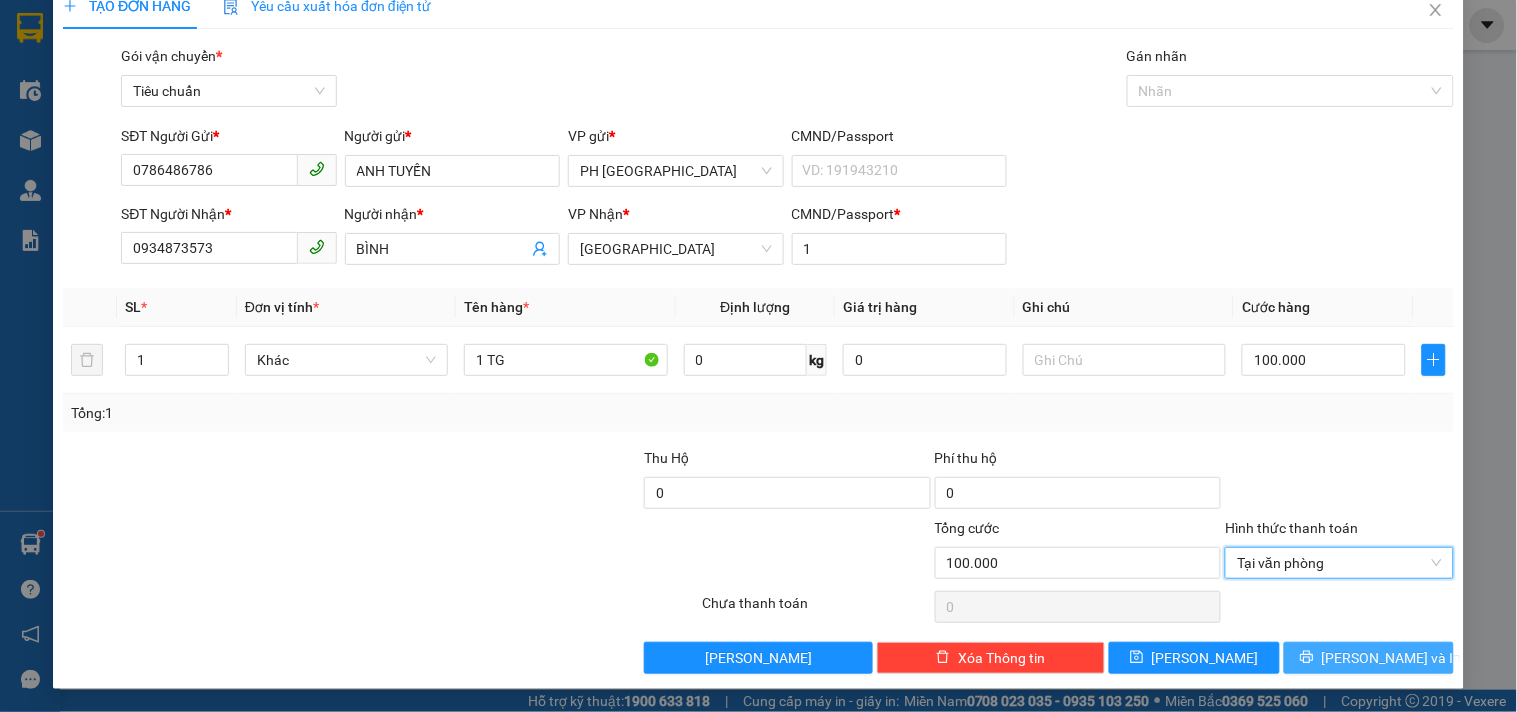 click on "Lưu và In" at bounding box center (1392, 658) 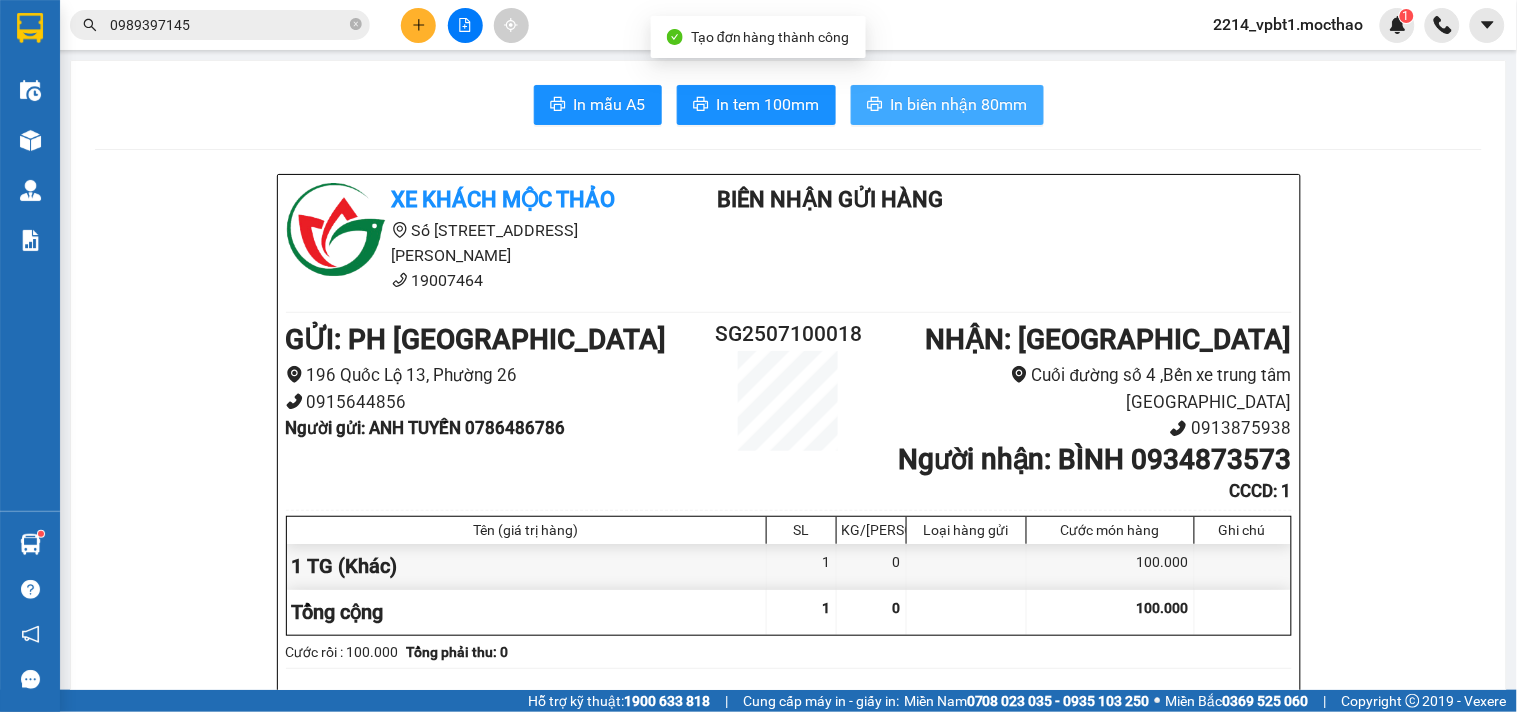 click on "In biên nhận 80mm" at bounding box center [959, 104] 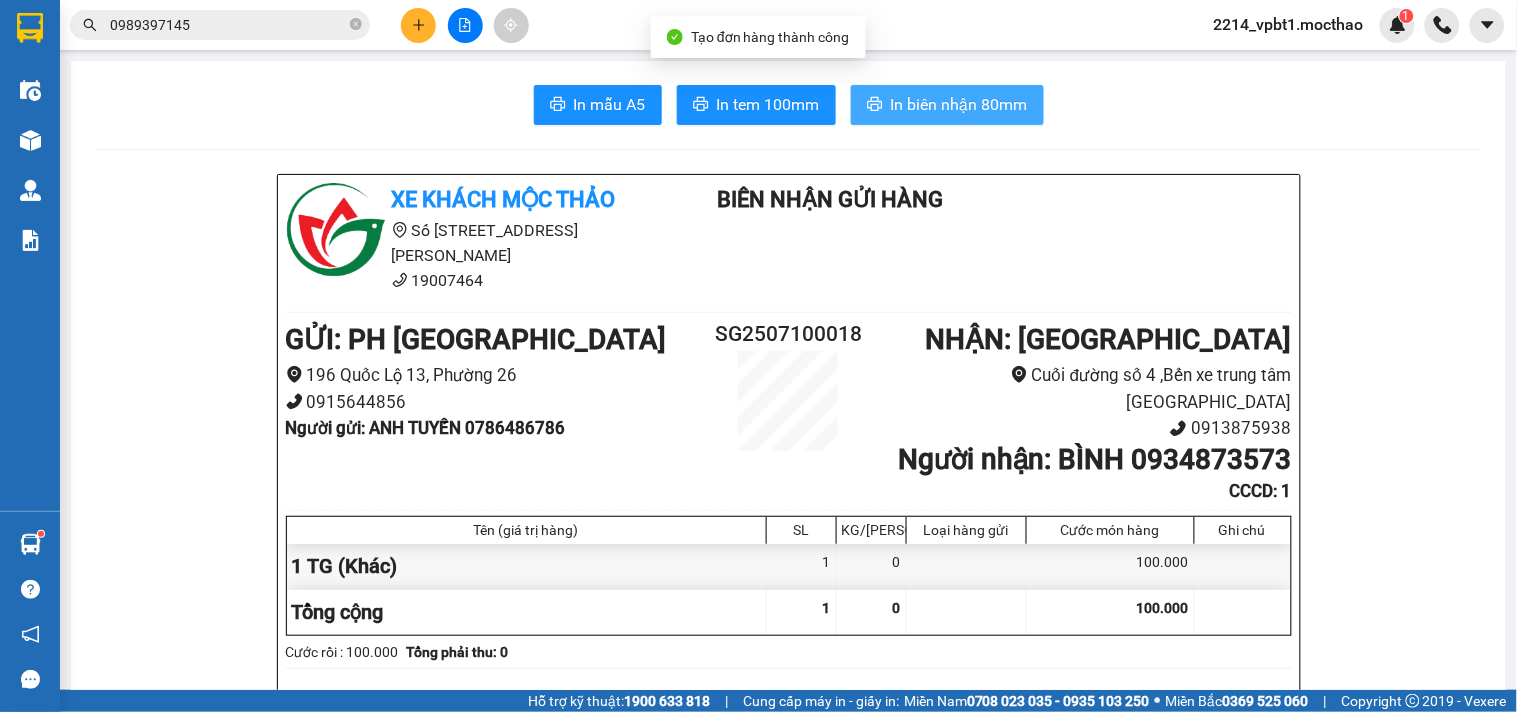 scroll, scrollTop: 0, scrollLeft: 0, axis: both 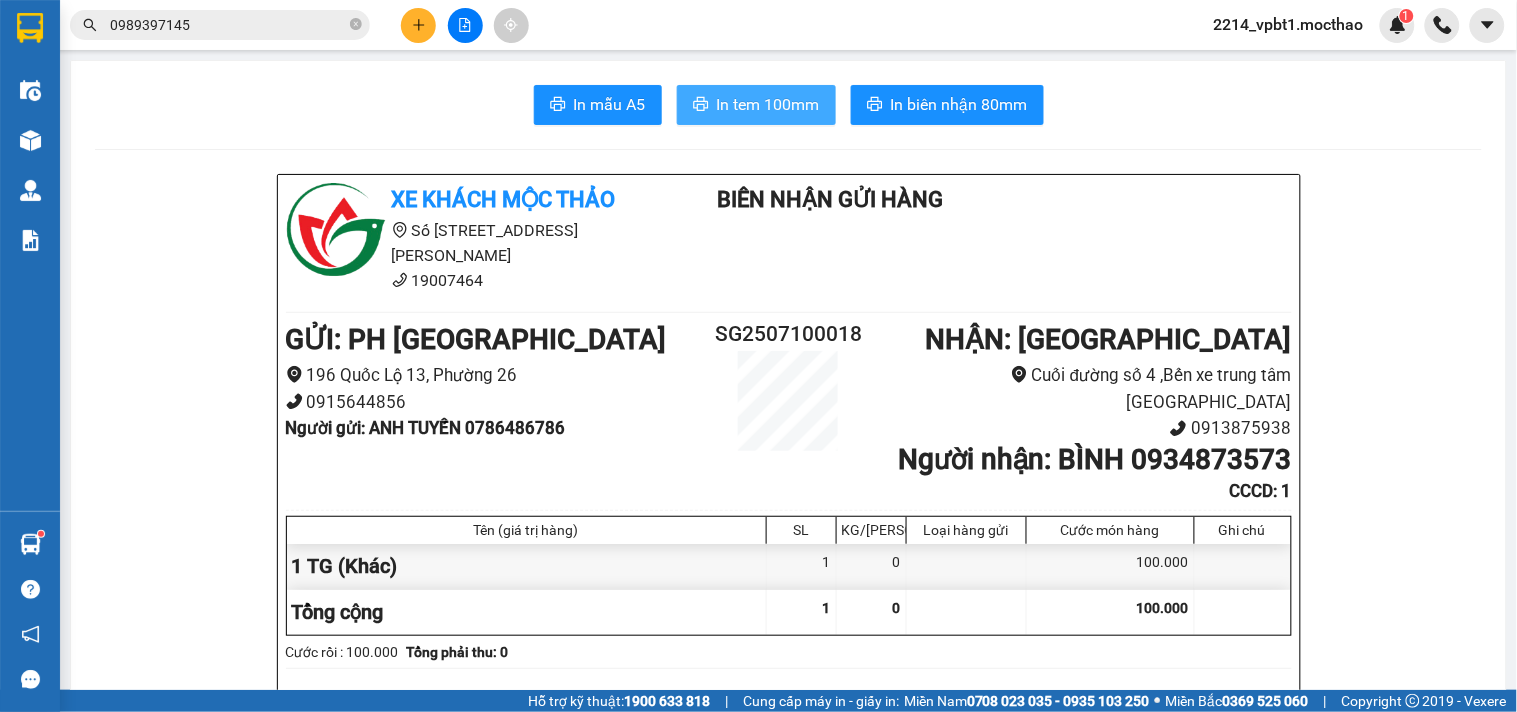 click on "In tem 100mm" at bounding box center [768, 104] 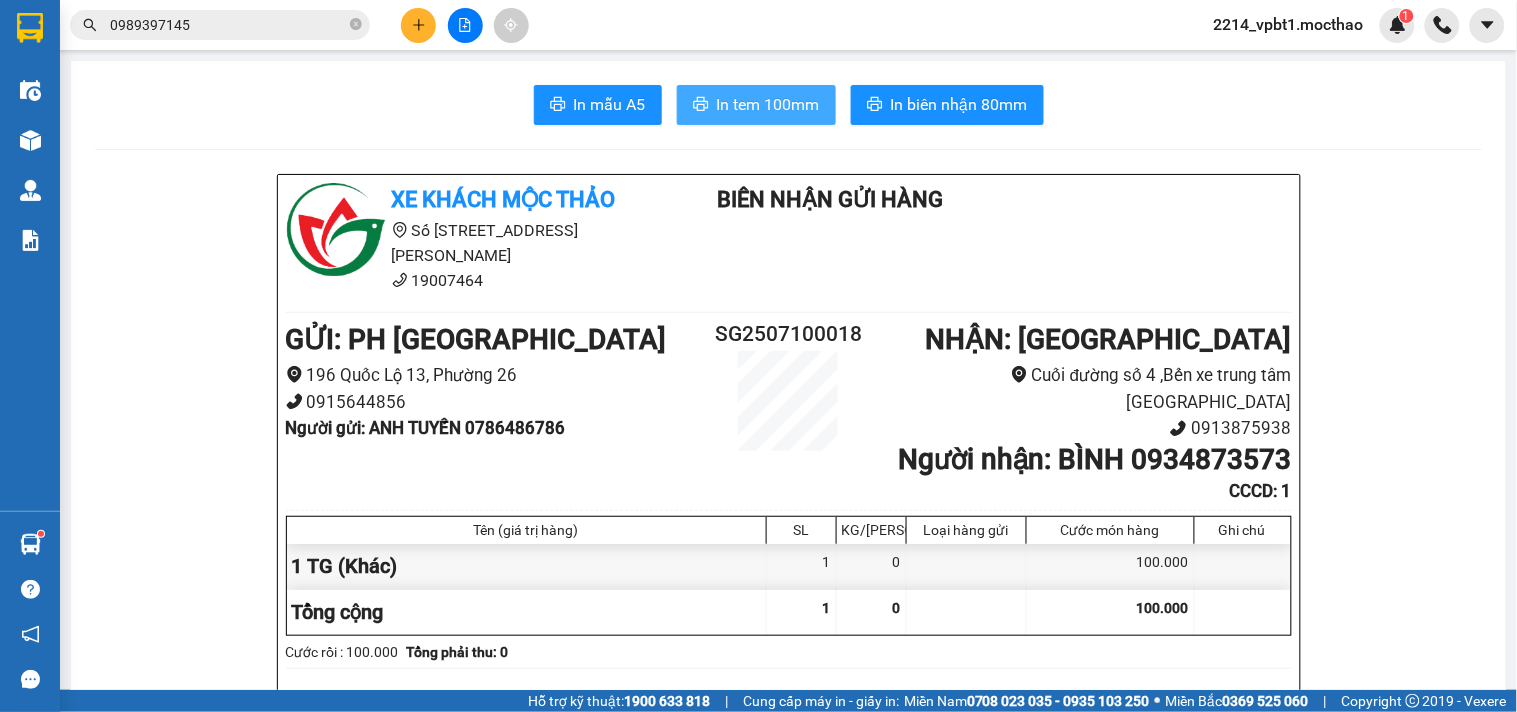 scroll, scrollTop: 0, scrollLeft: 0, axis: both 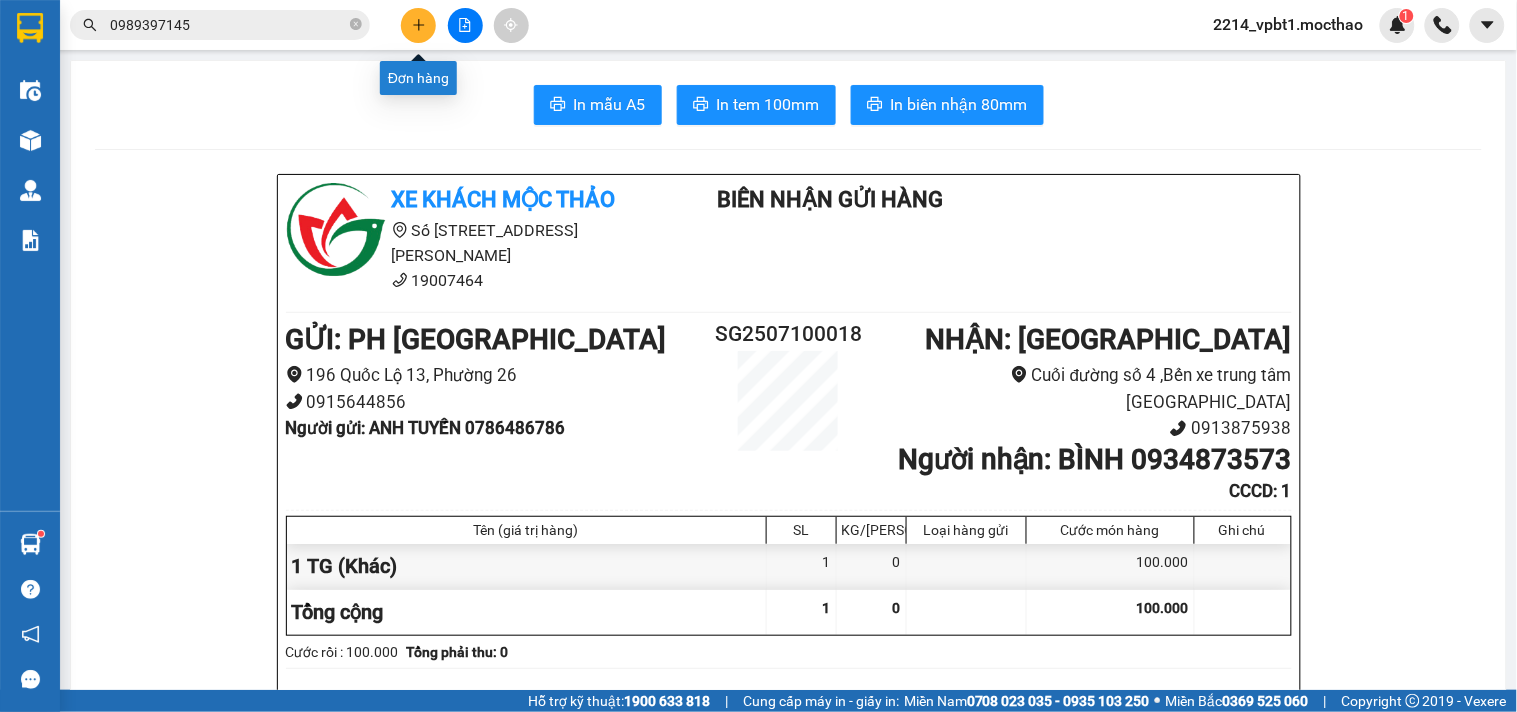 click at bounding box center (418, 25) 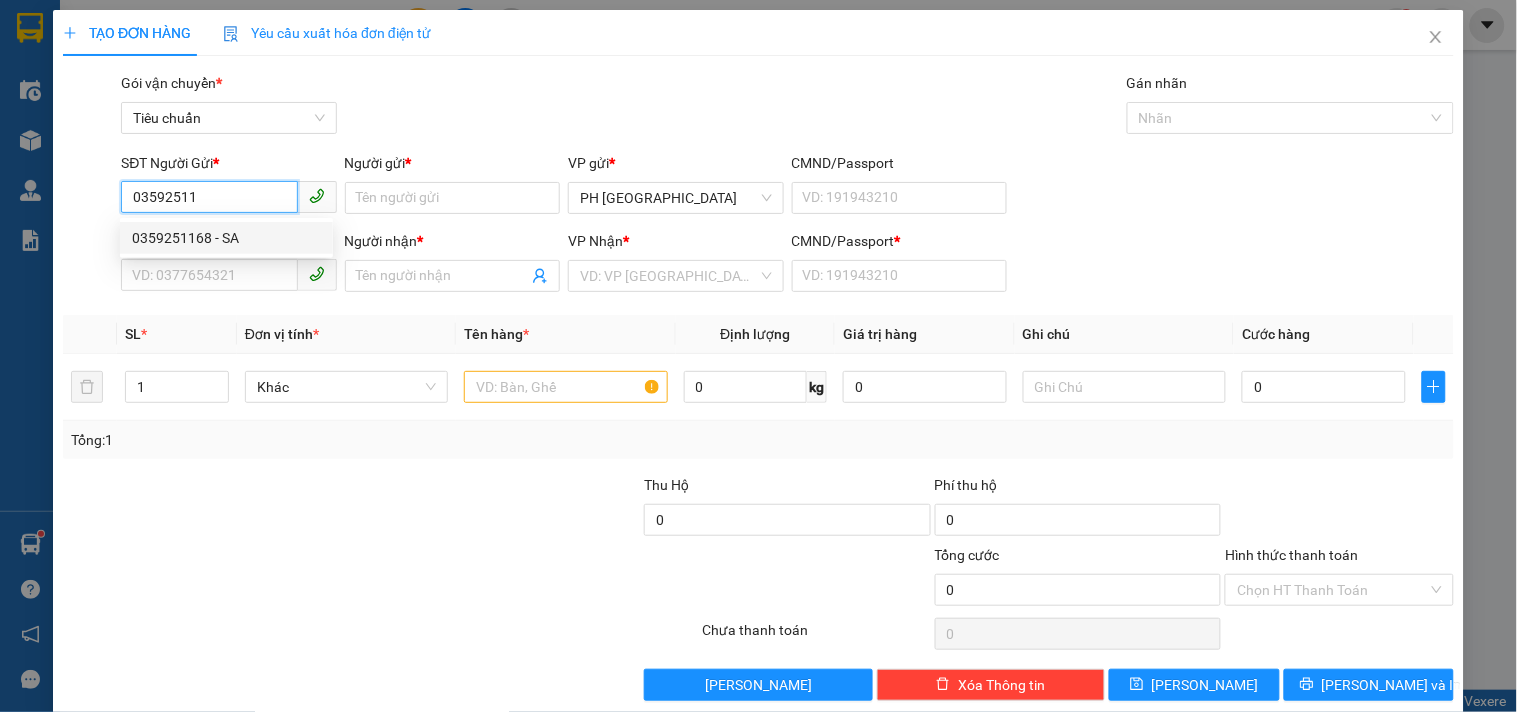 click on "0359251168 - SA" at bounding box center (226, 238) 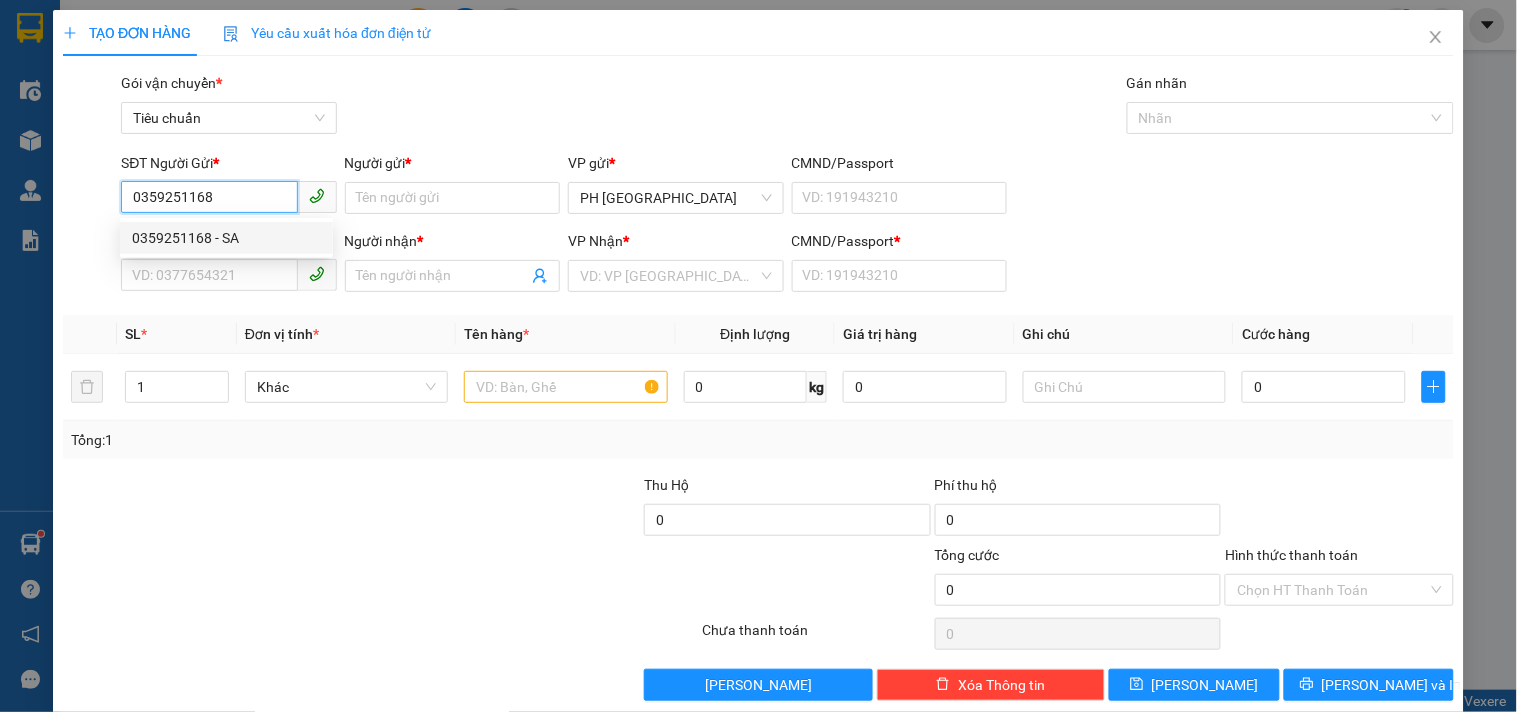 type on "SA" 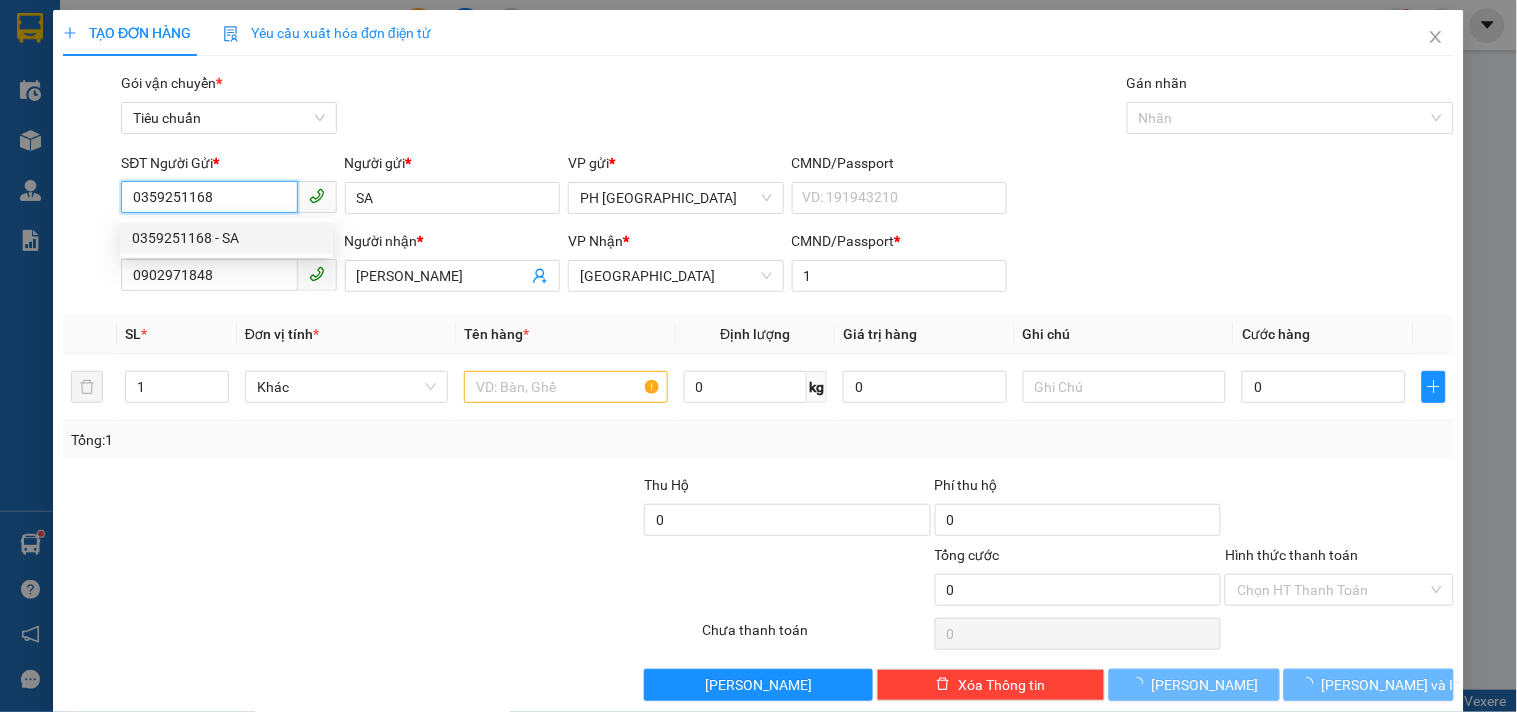 type on "40.000" 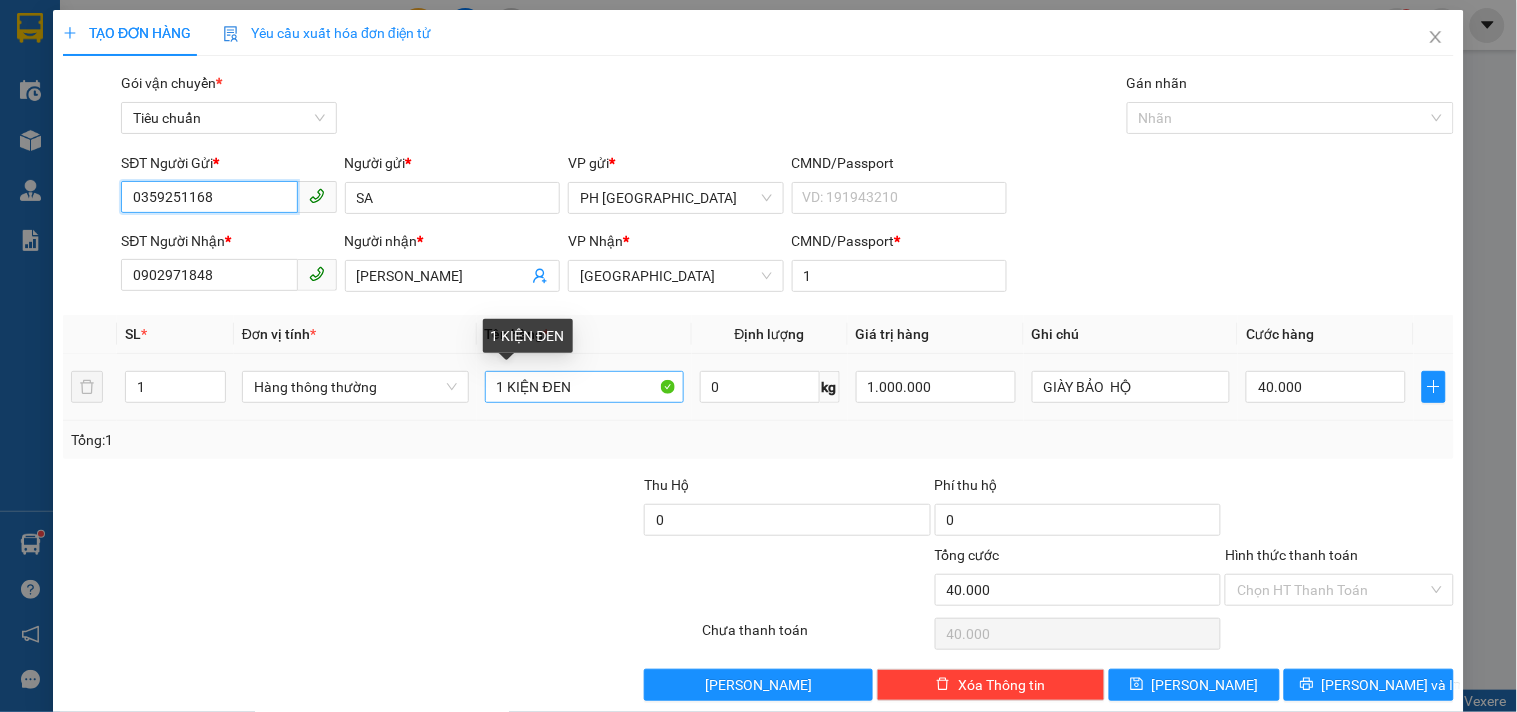 type on "0359251168" 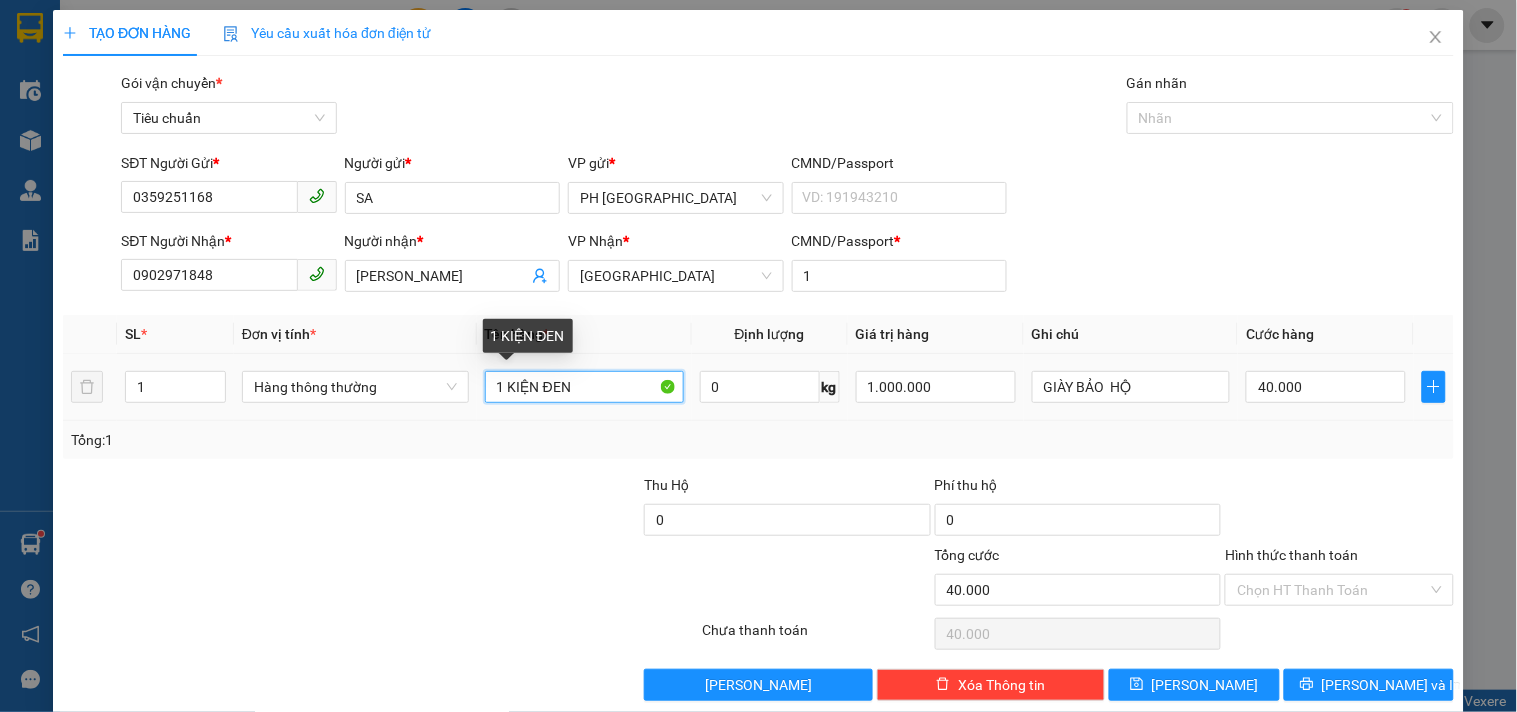 drag, startPoint x: 505, startPoint y: 387, endPoint x: 611, endPoint y: 405, distance: 107.51744 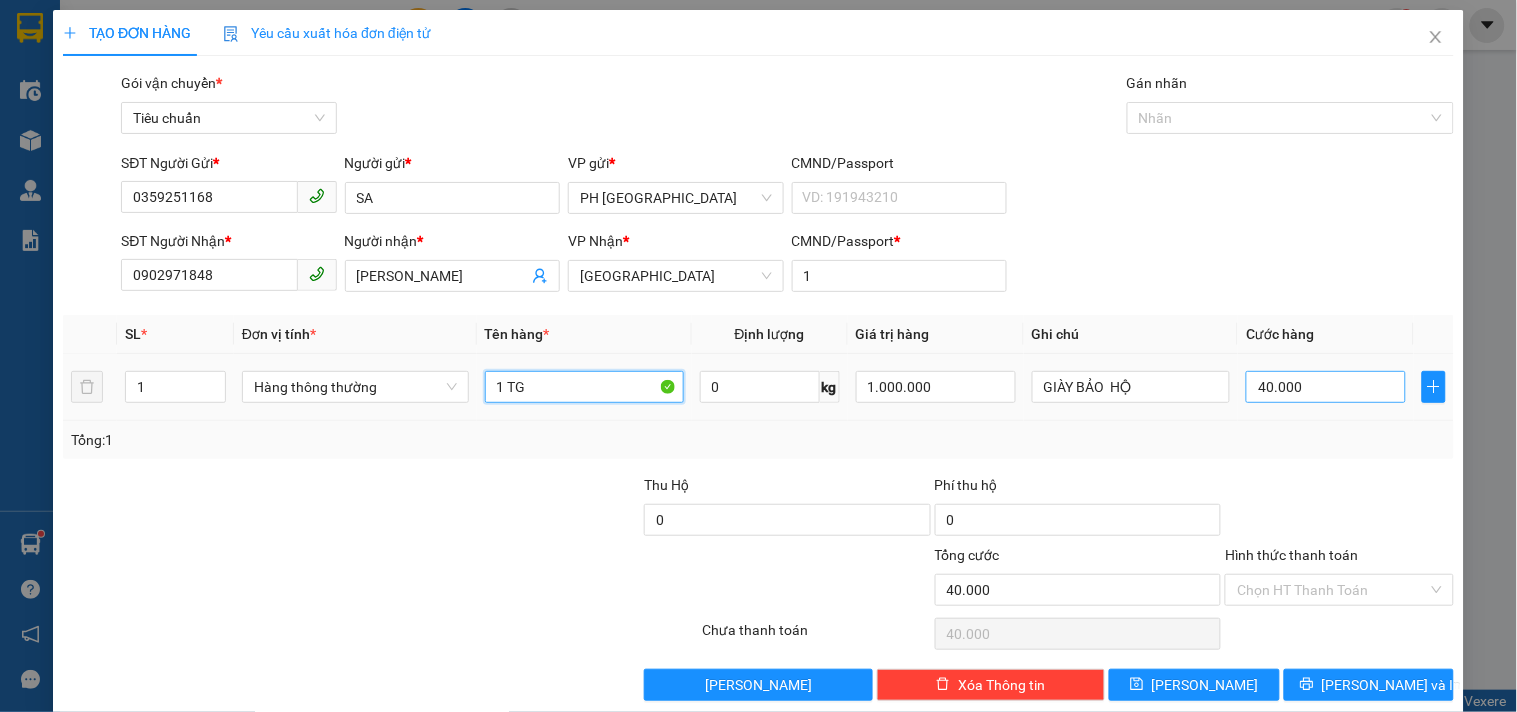 type on "1 TG" 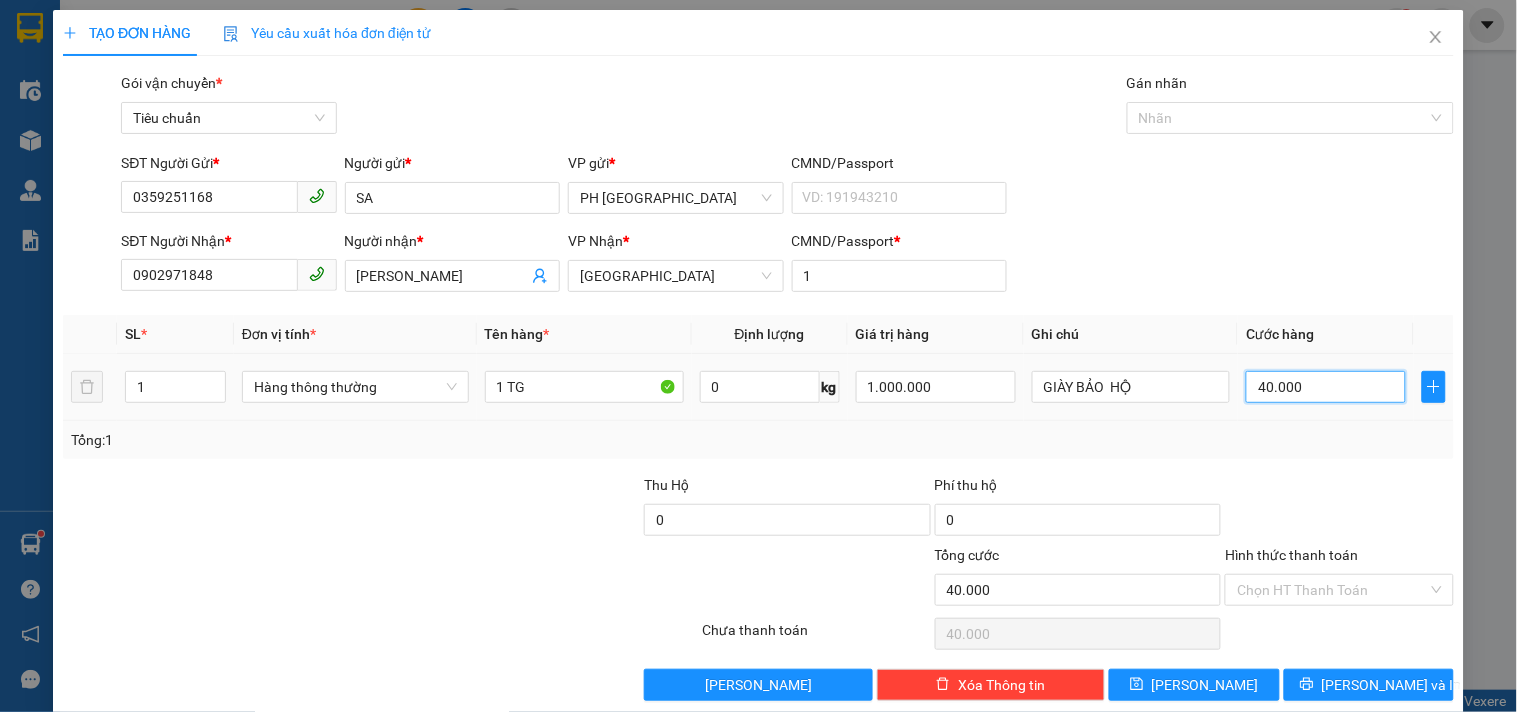 click on "40.000" at bounding box center (1326, 387) 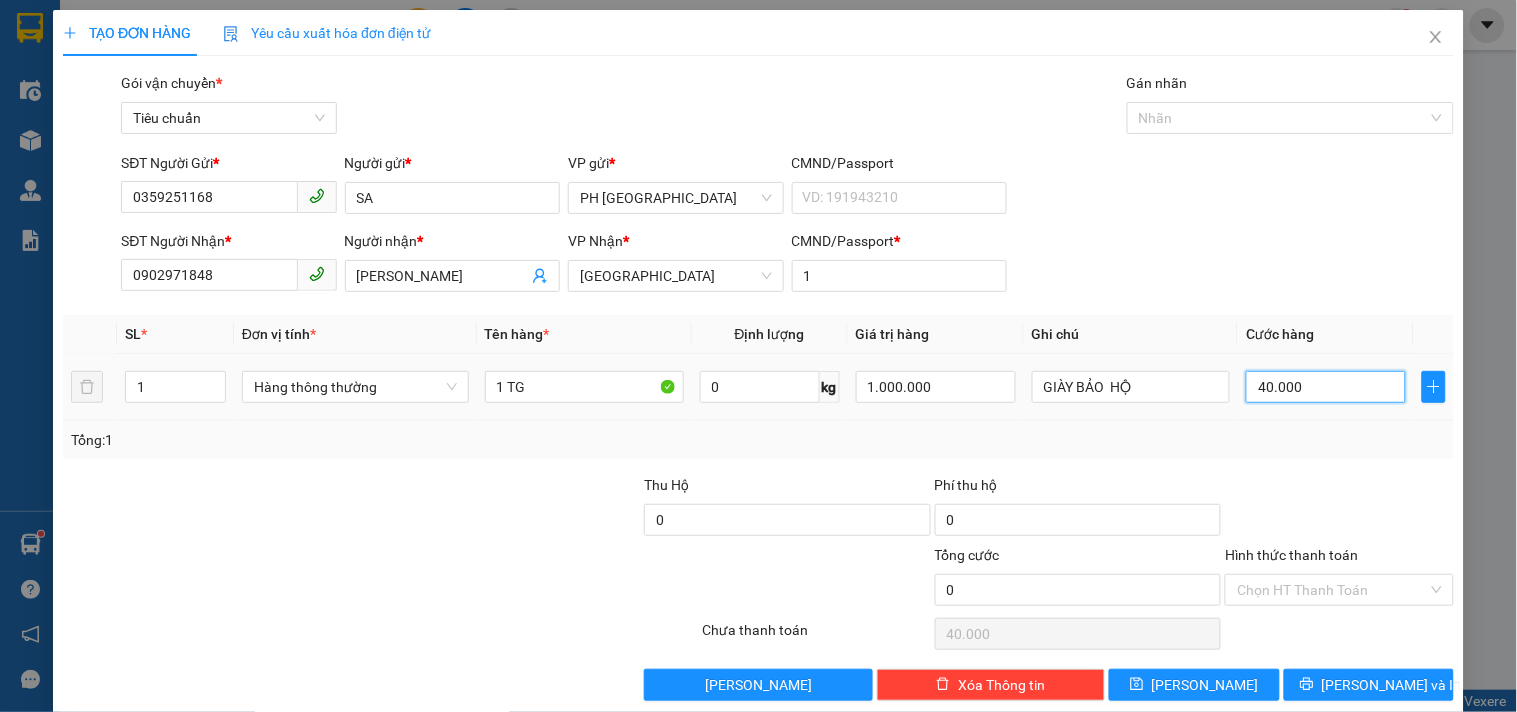 type on "0" 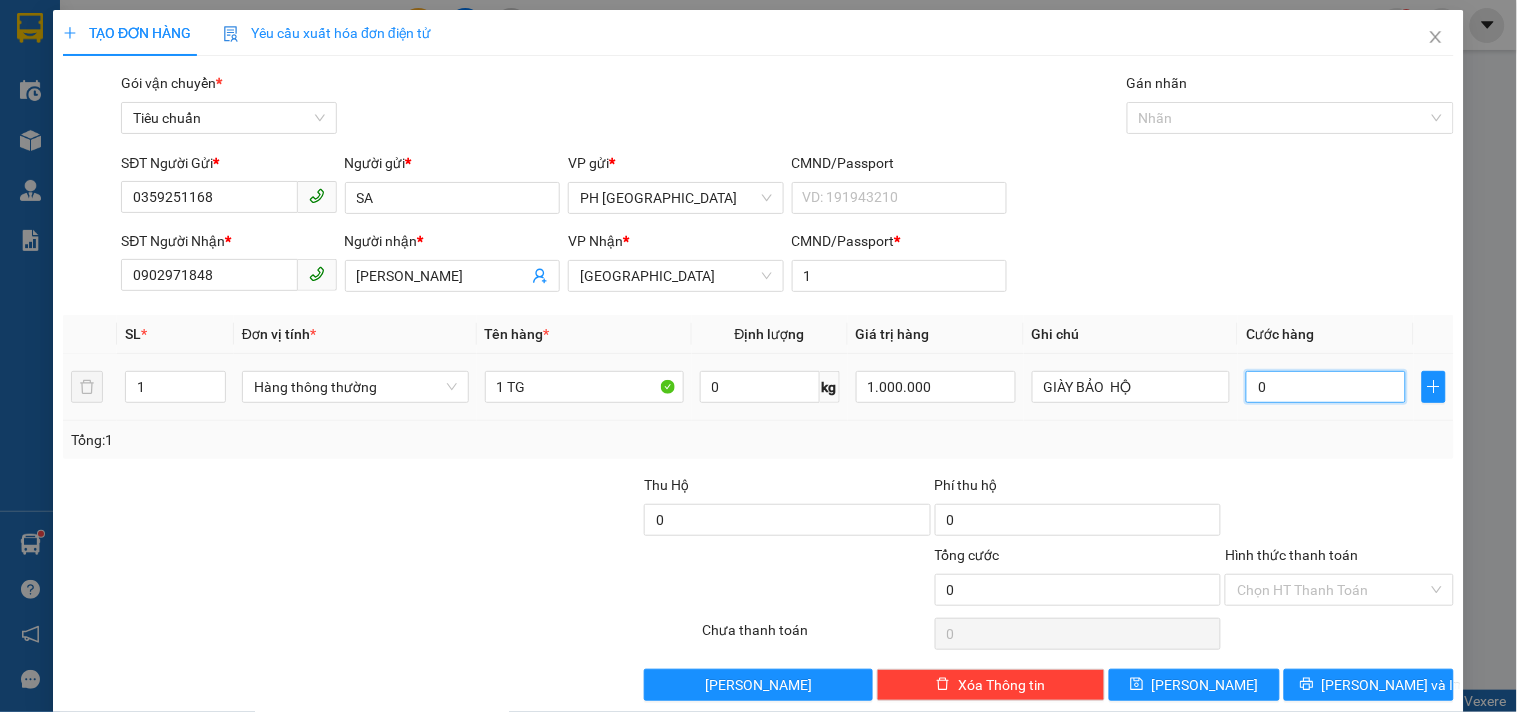type on "3" 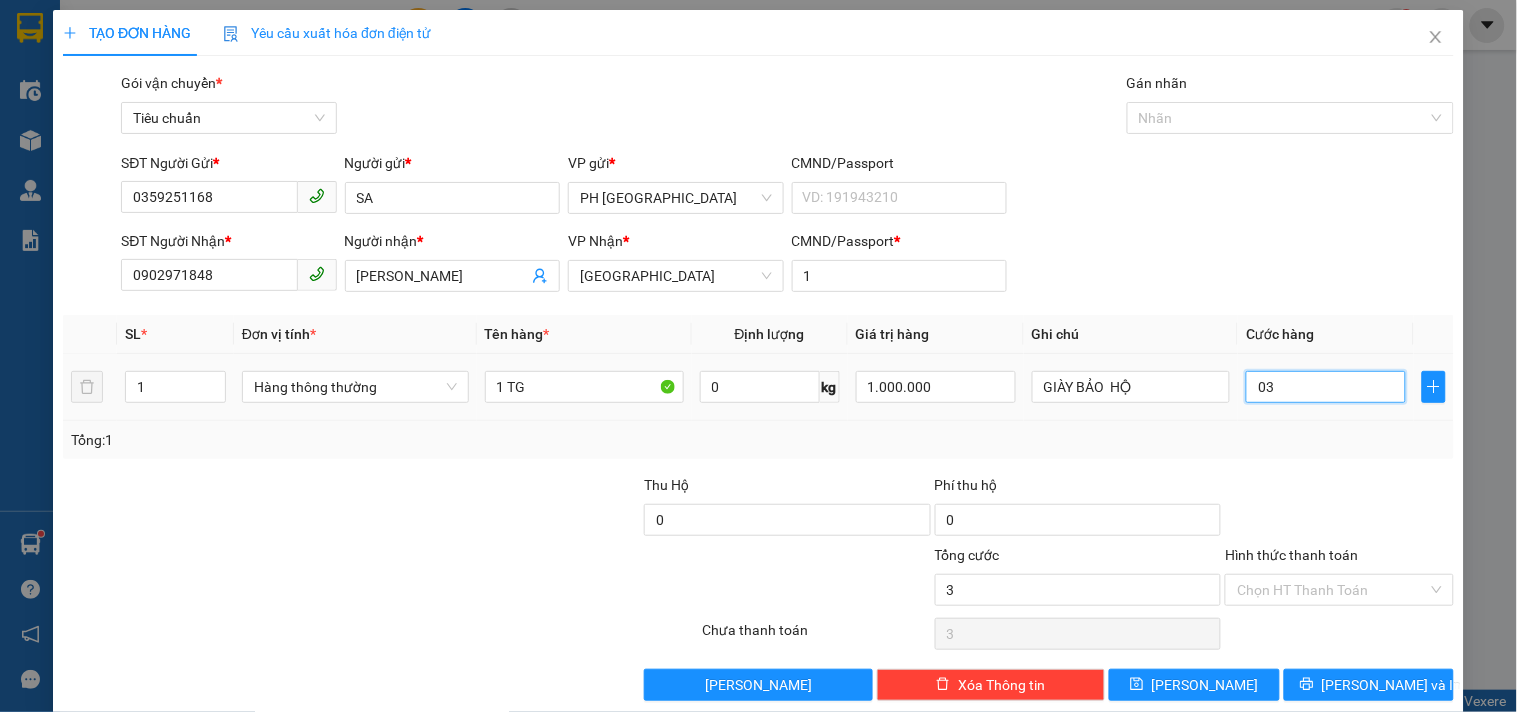 type on "30" 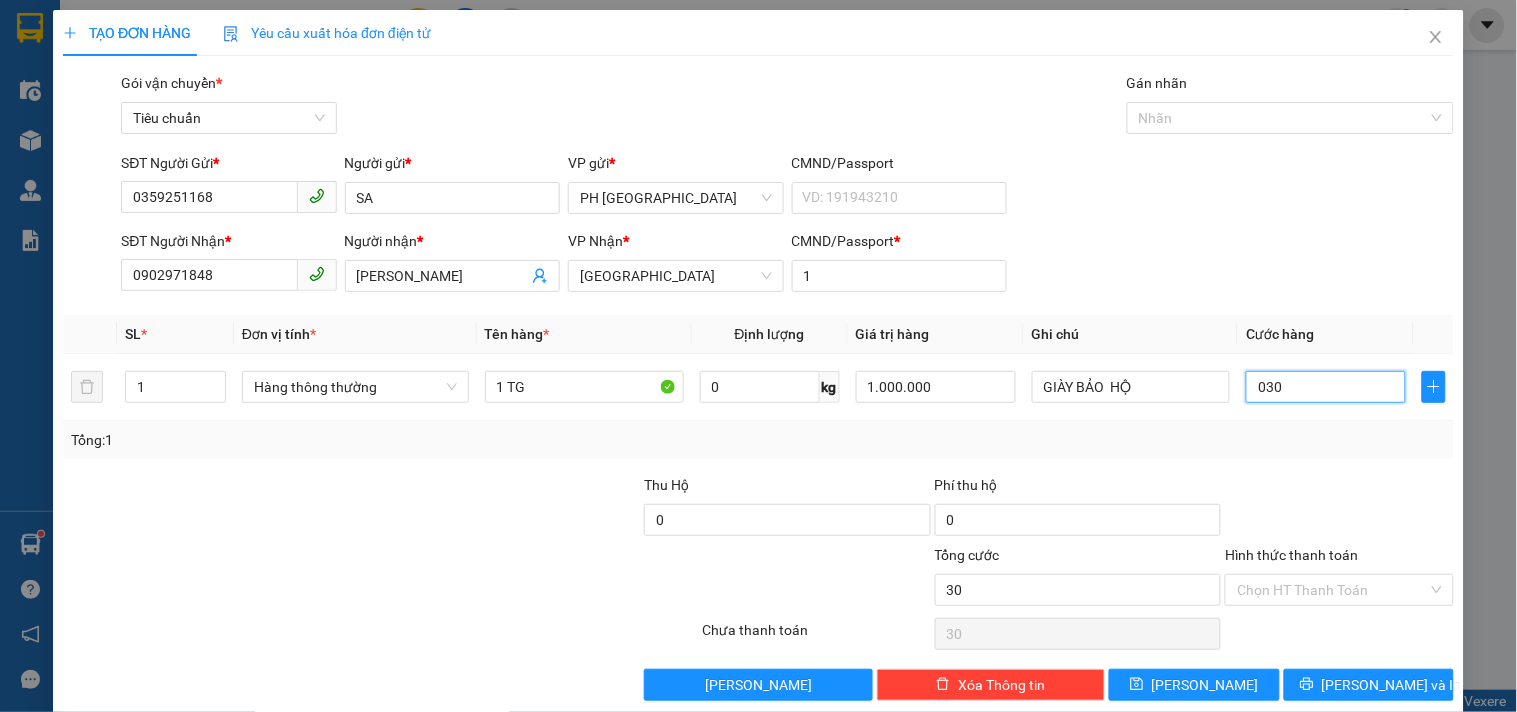 type on "030" 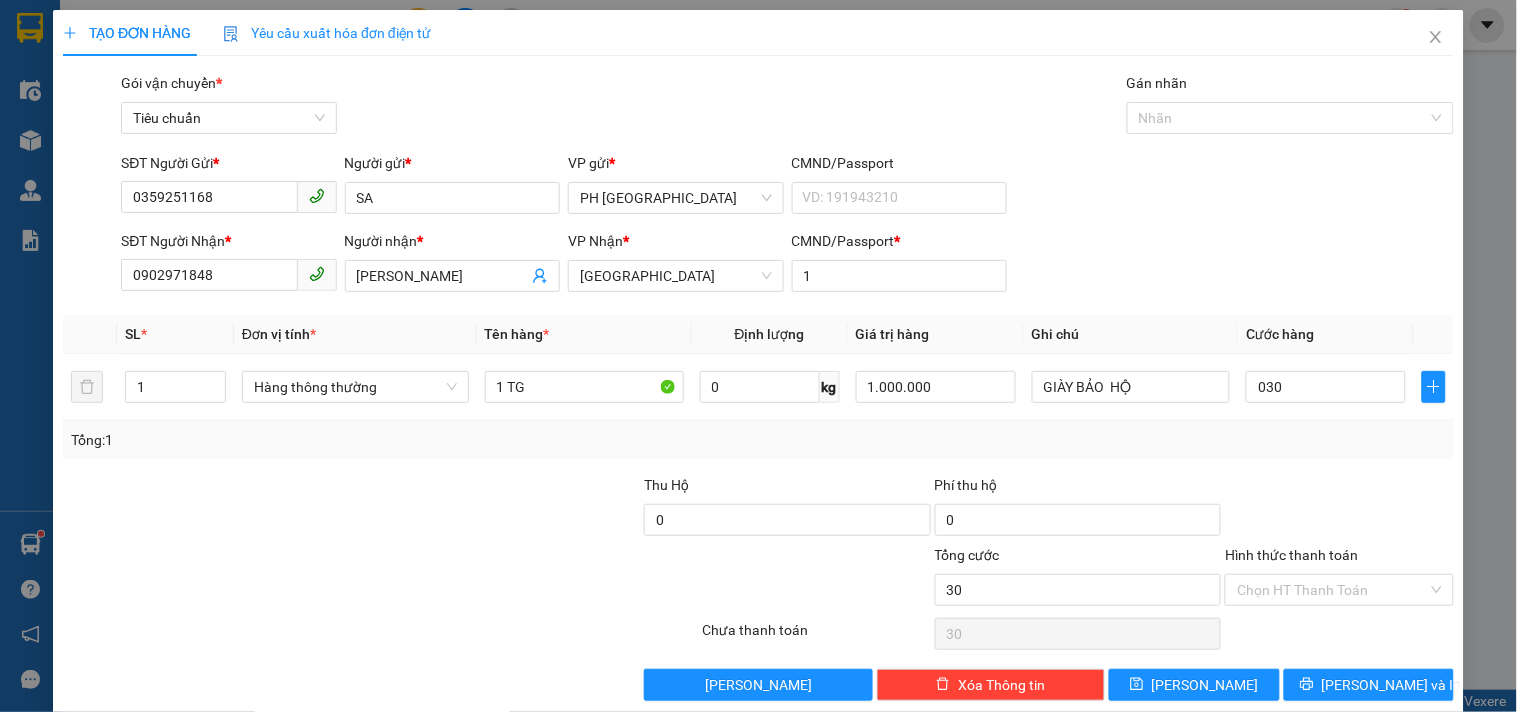 type on "30.000" 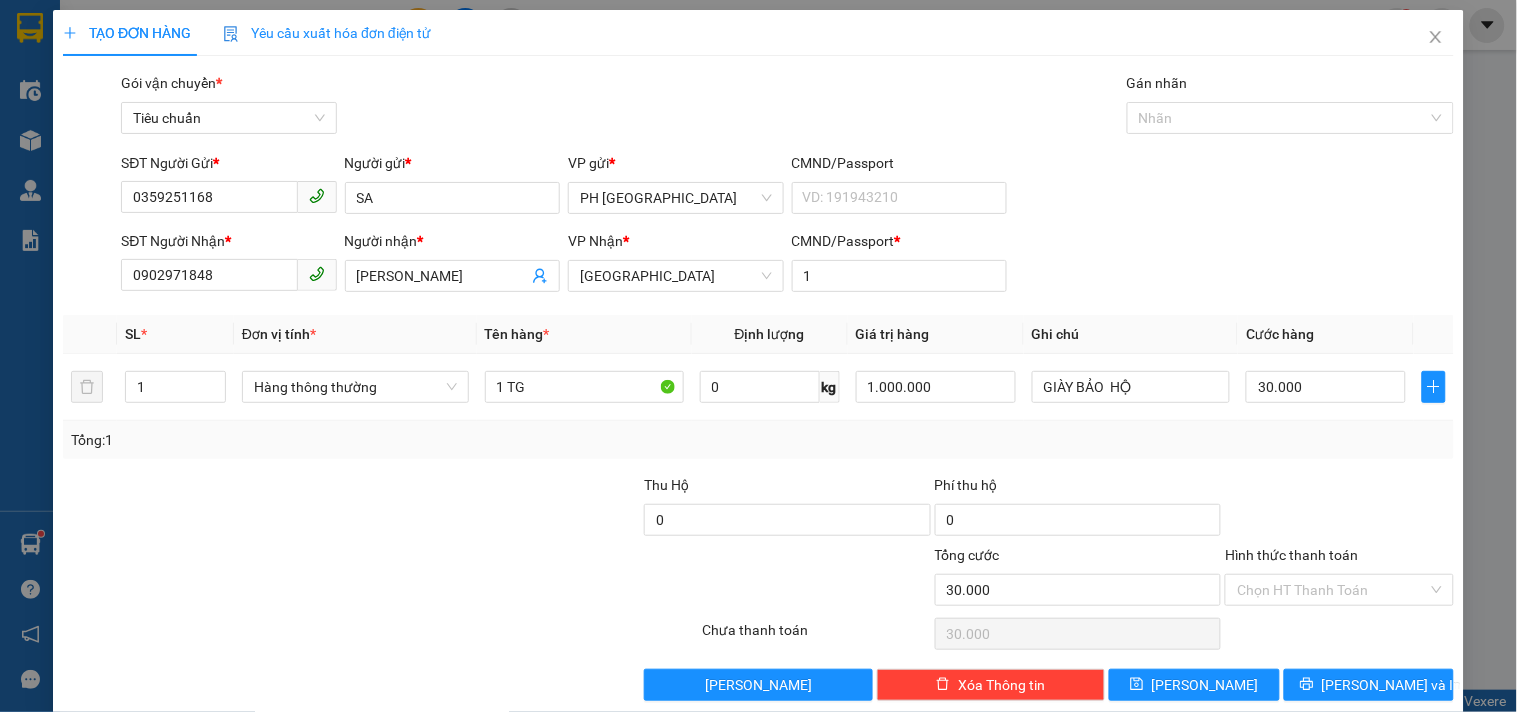 click at bounding box center (1339, 509) 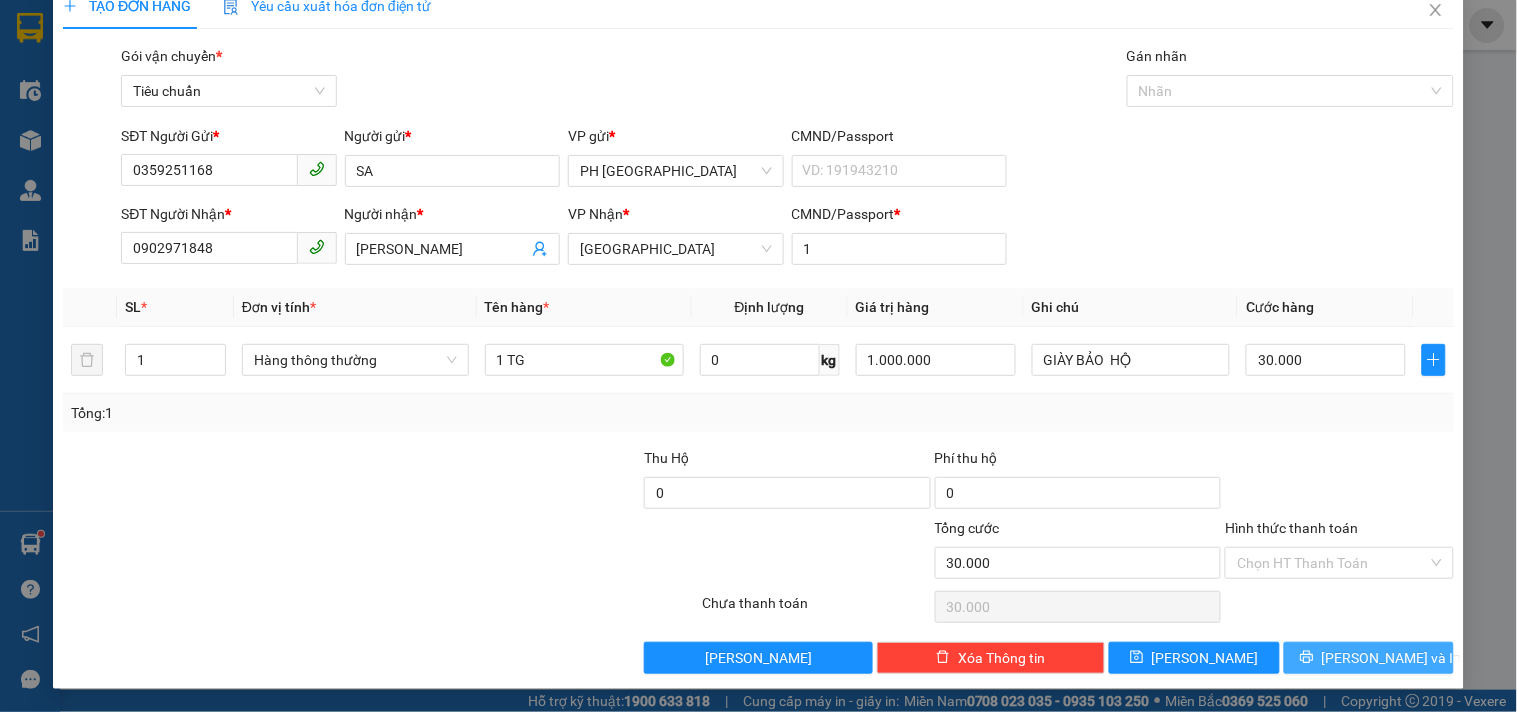click on "Lưu và In" at bounding box center [1392, 658] 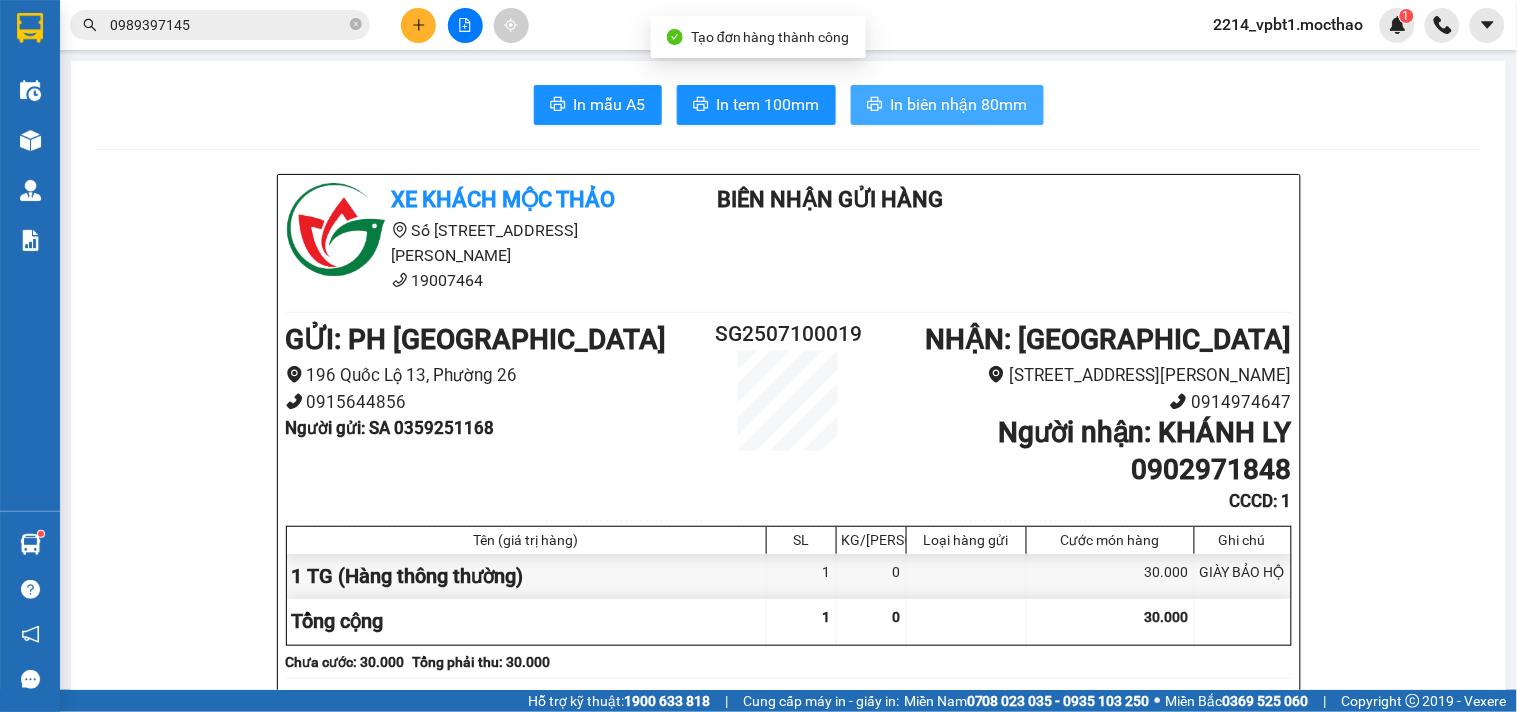 click on "In biên nhận 80mm" at bounding box center (959, 104) 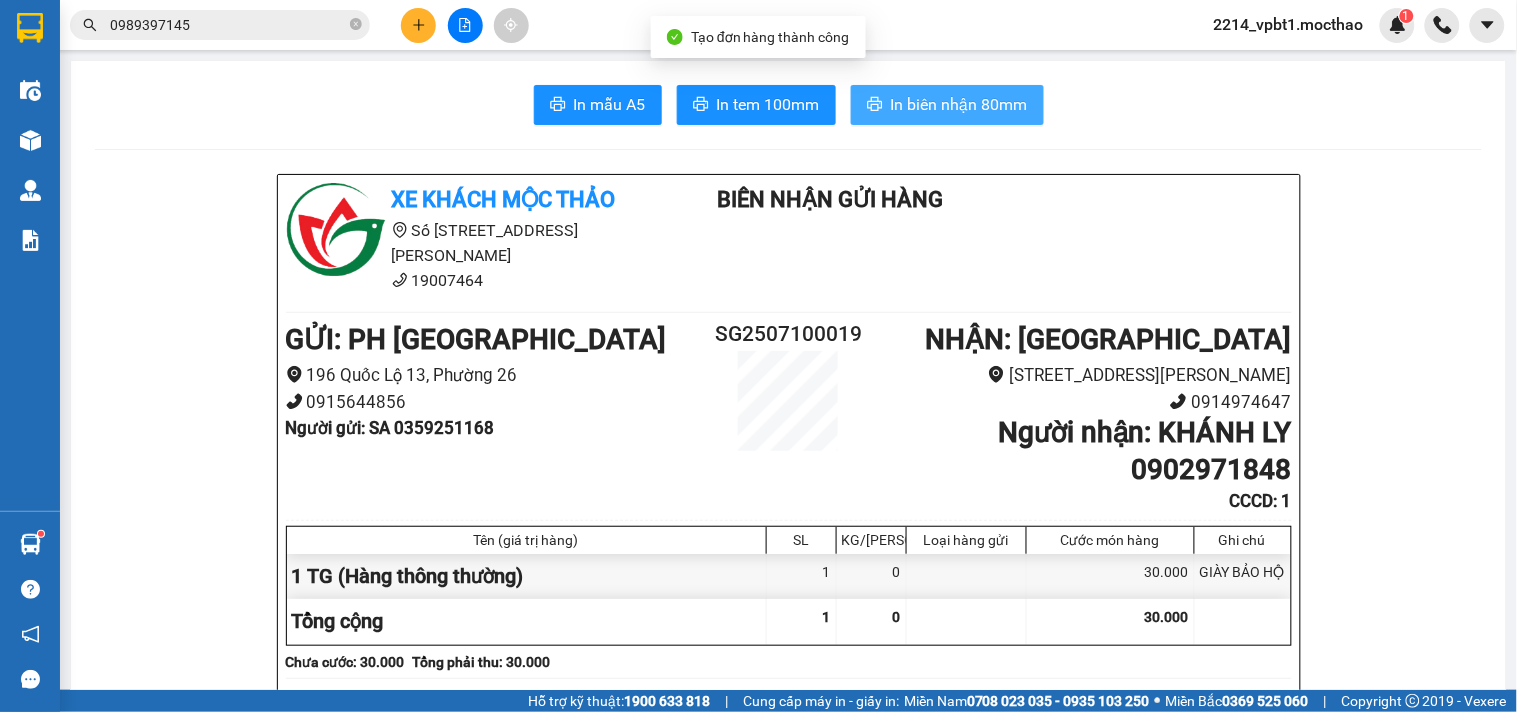 scroll, scrollTop: 0, scrollLeft: 0, axis: both 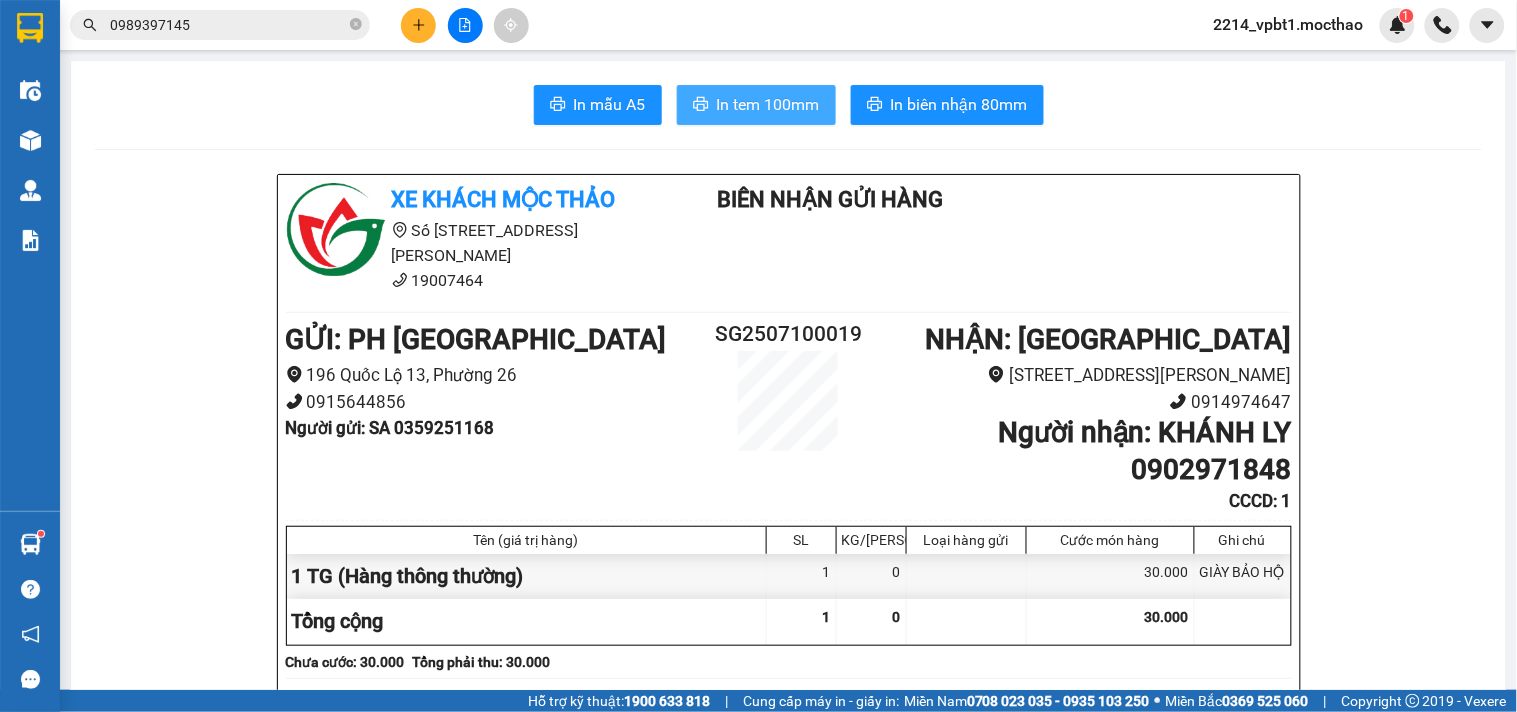 click on "In tem 100mm" at bounding box center (768, 104) 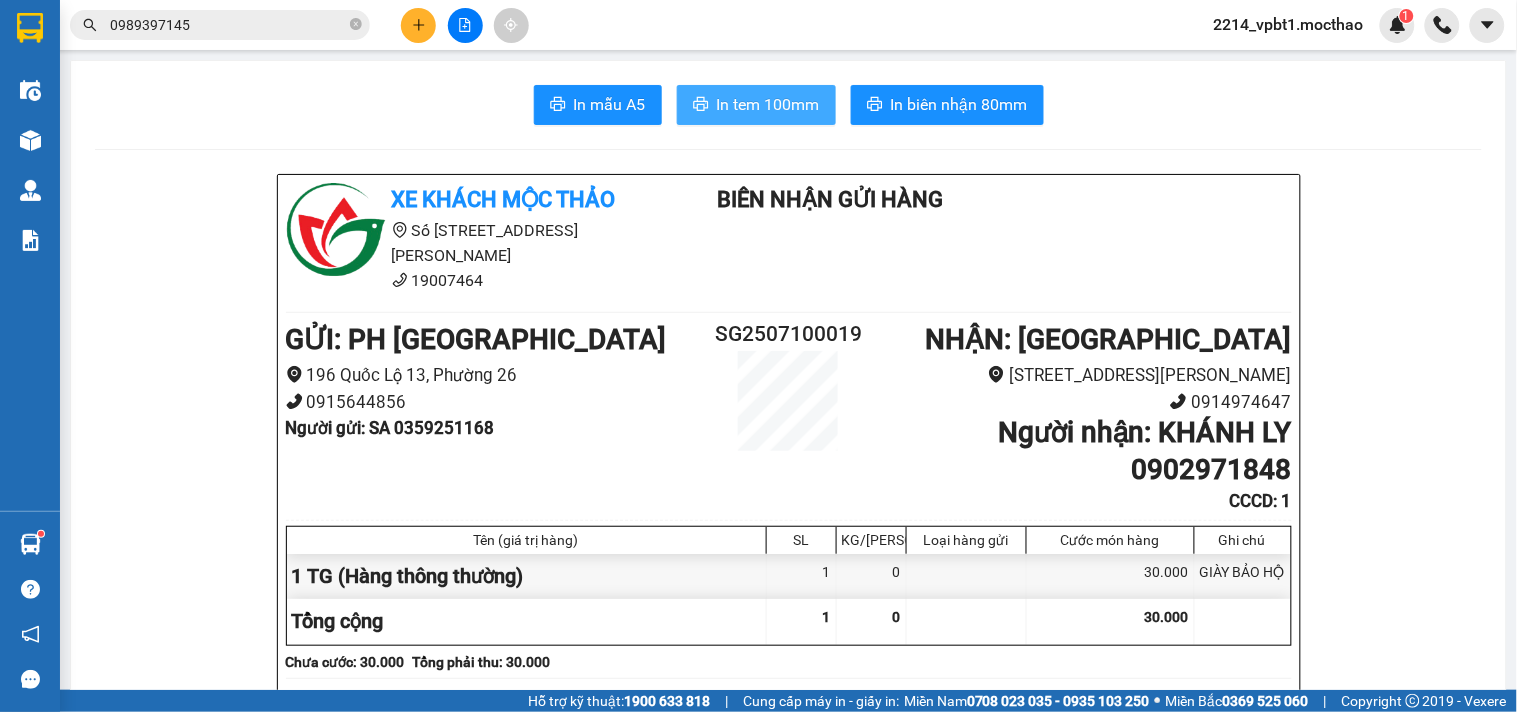 scroll, scrollTop: 0, scrollLeft: 0, axis: both 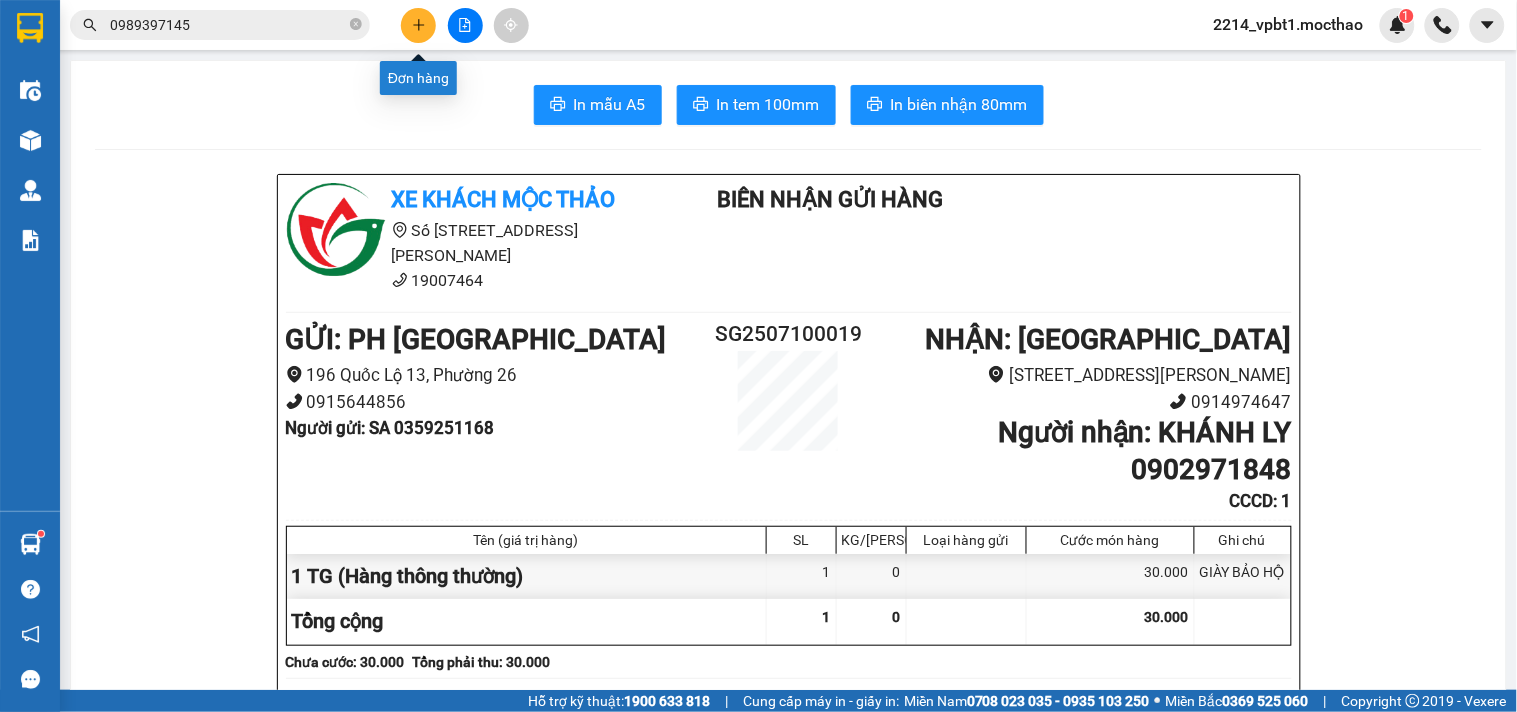 click at bounding box center [418, 25] 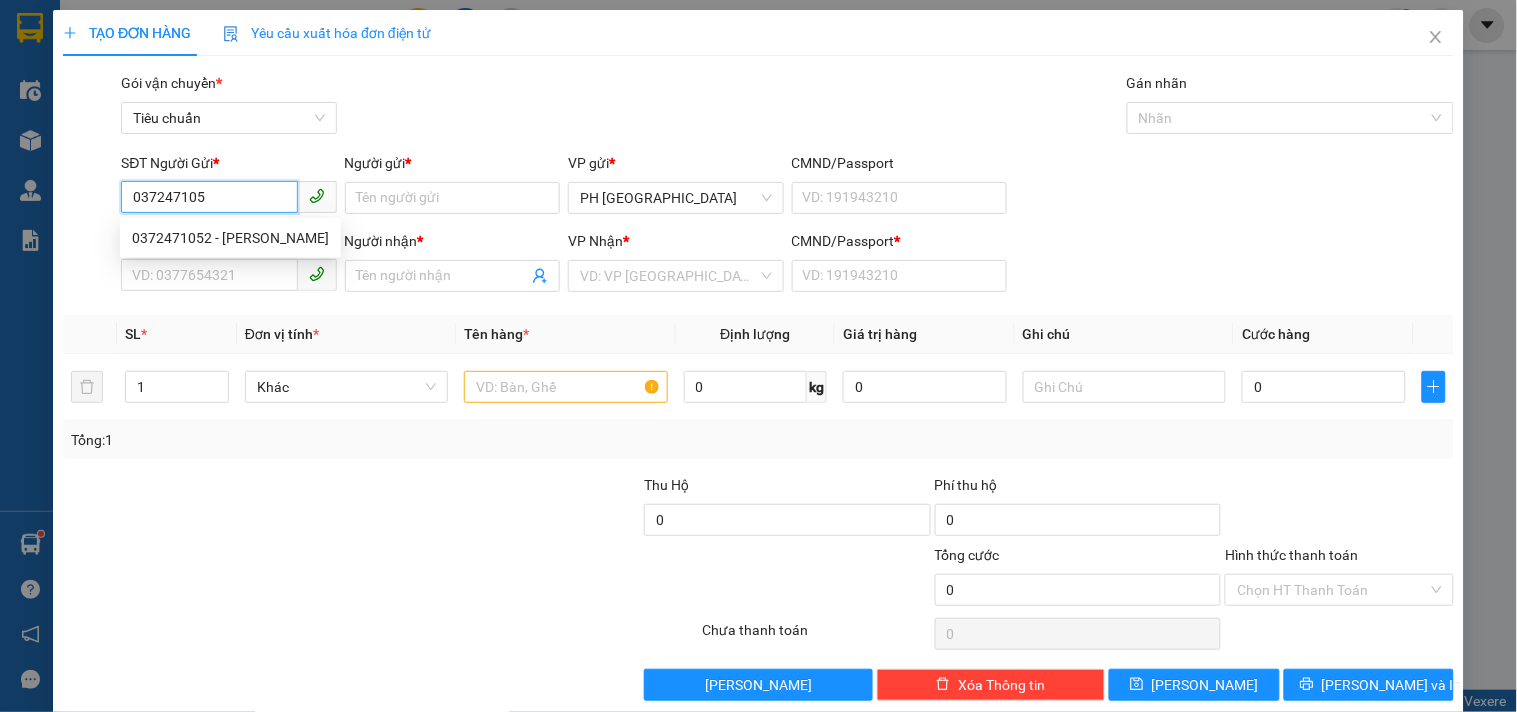 type on "0372471052" 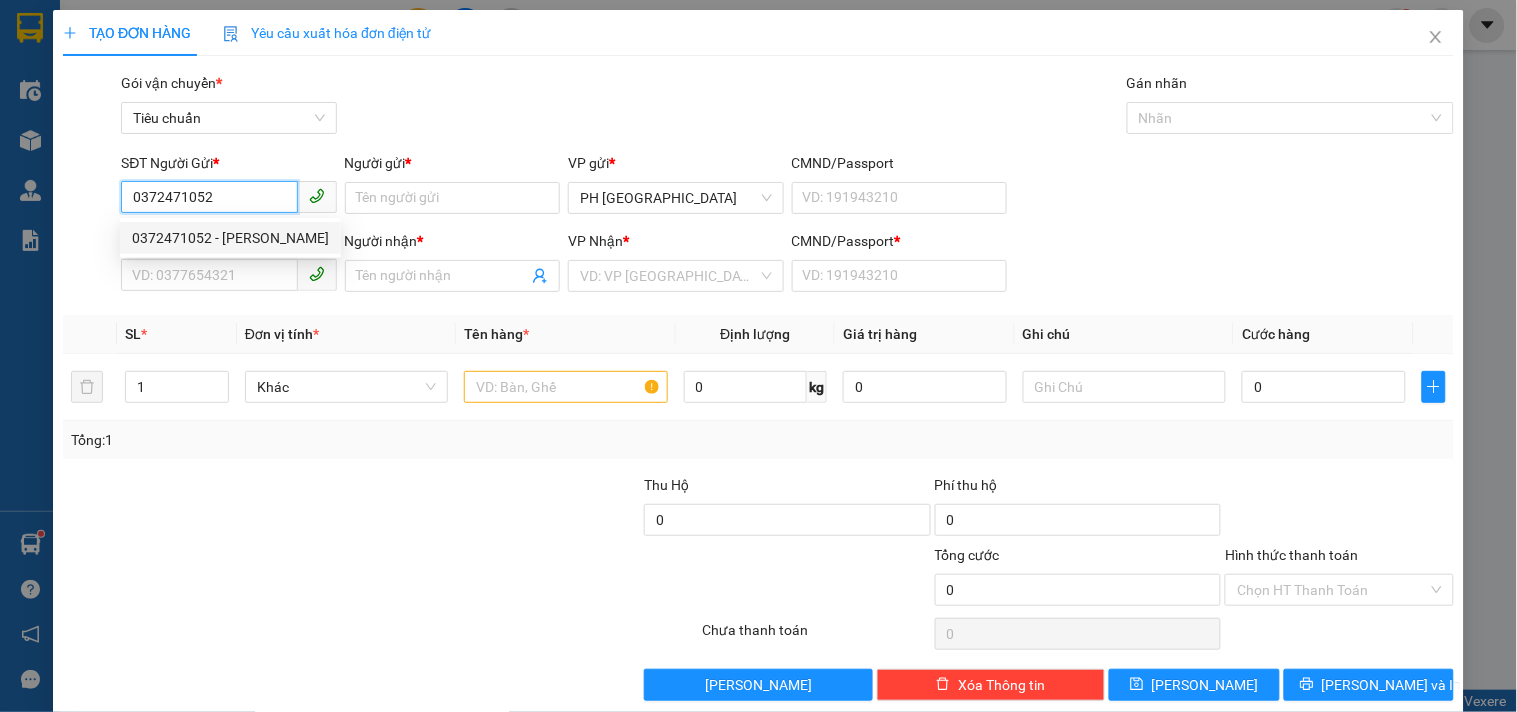 click on "0372471052 - KIM" at bounding box center [230, 238] 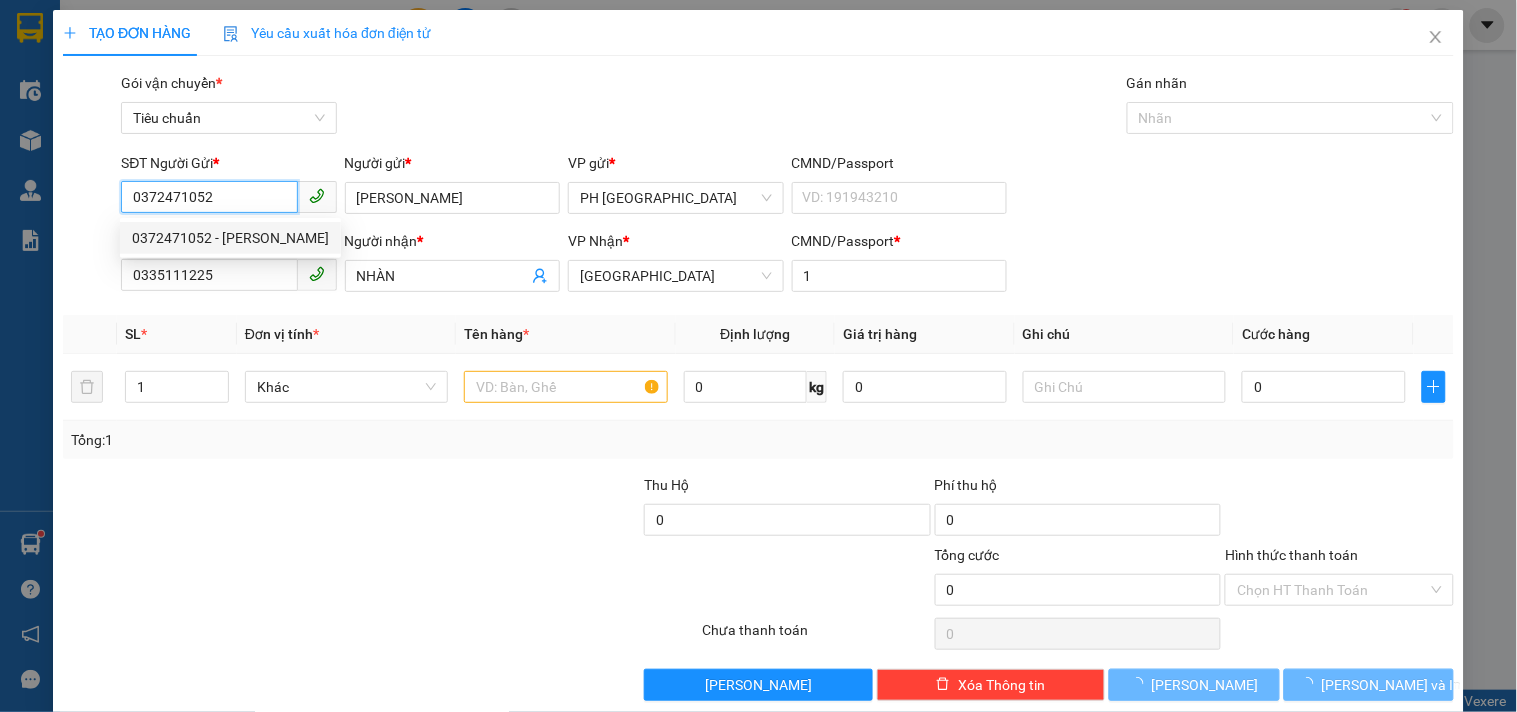 type on "30.000" 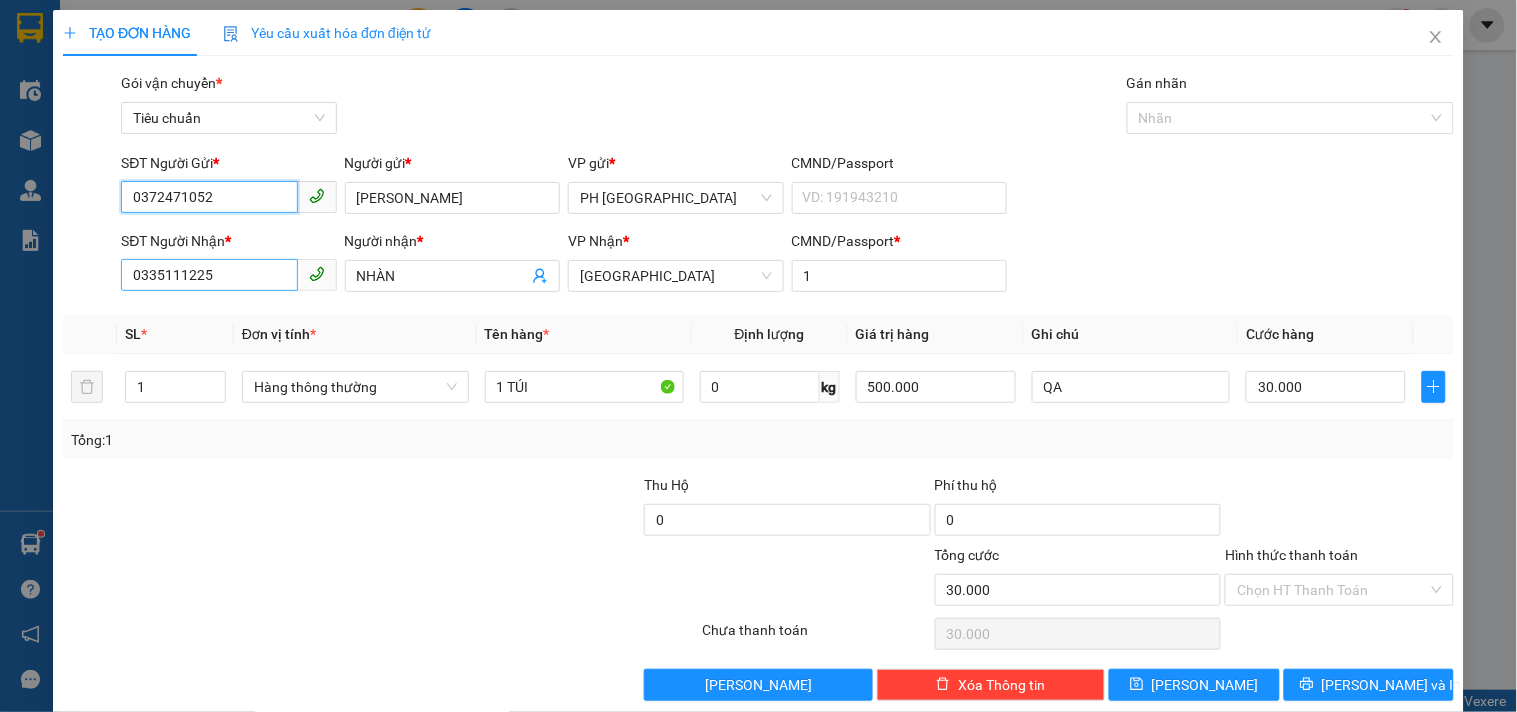 type on "0372471052" 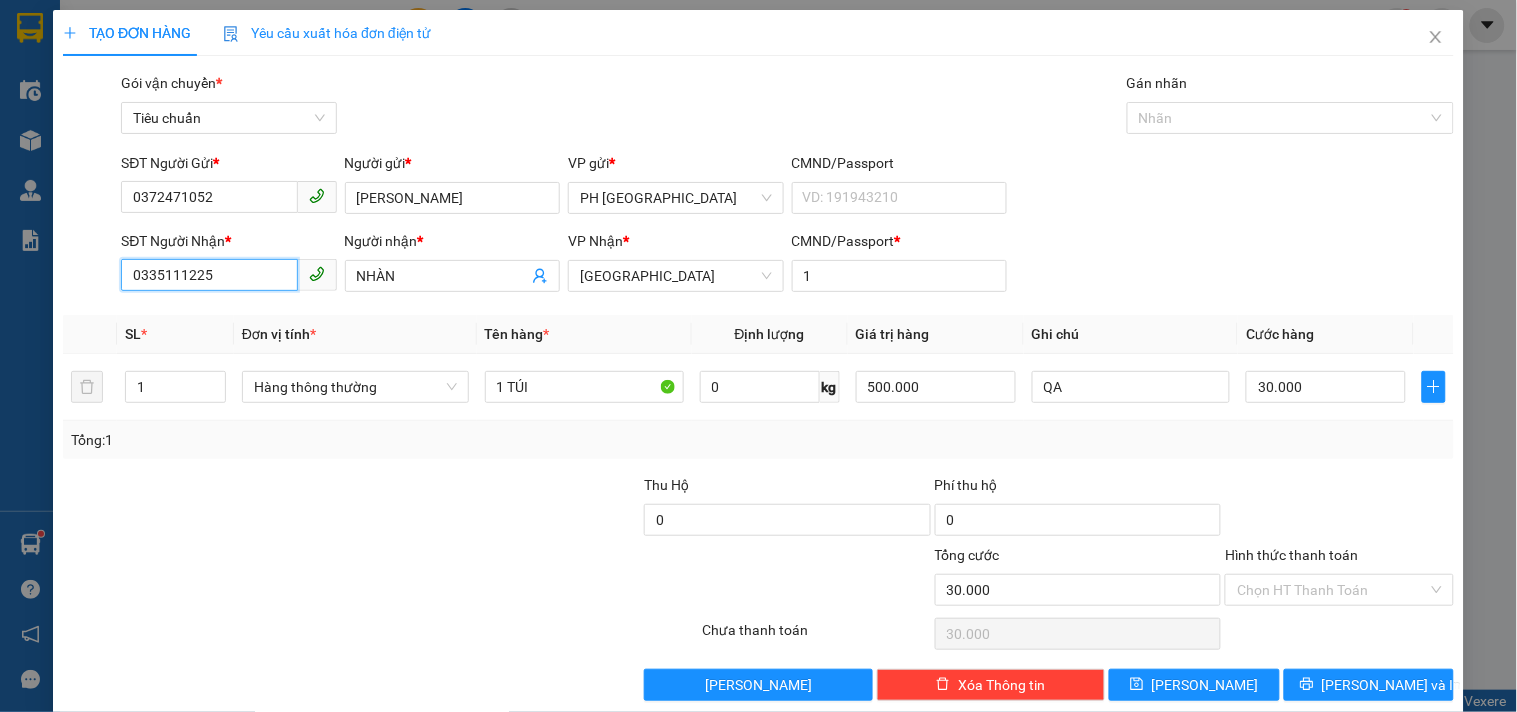 drag, startPoint x: 242, startPoint y: 284, endPoint x: 0, endPoint y: 390, distance: 264.1969 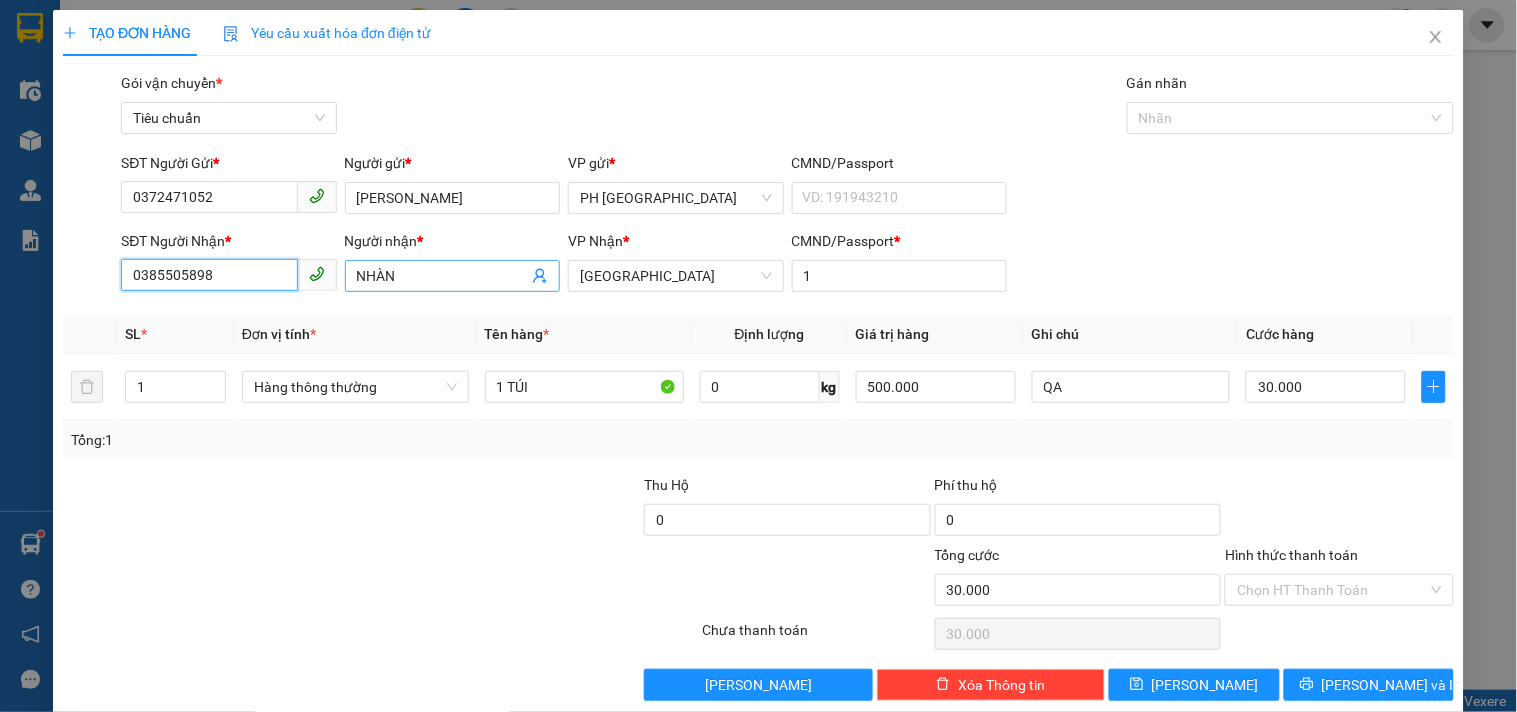 type on "0385505898" 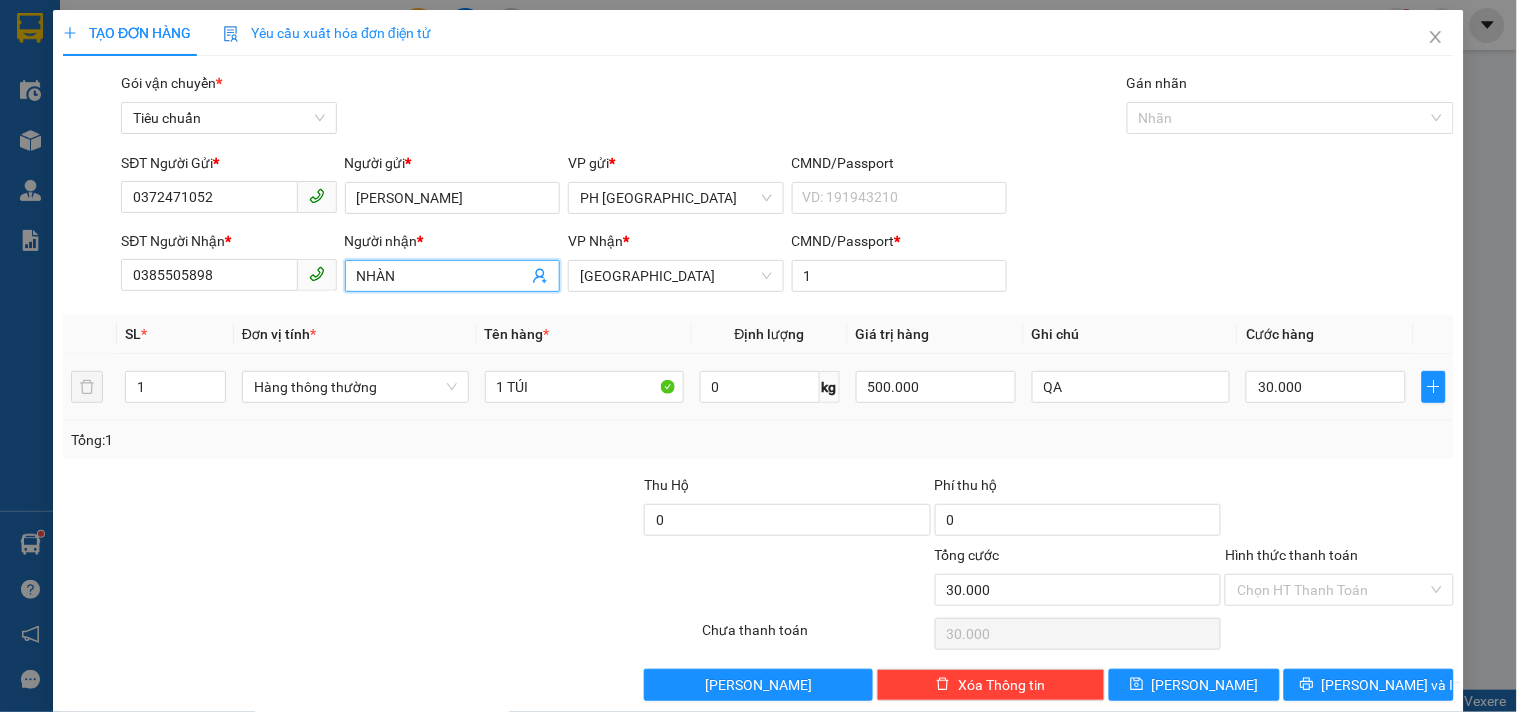 drag, startPoint x: 423, startPoint y: 284, endPoint x: 190, endPoint y: 356, distance: 243.87086 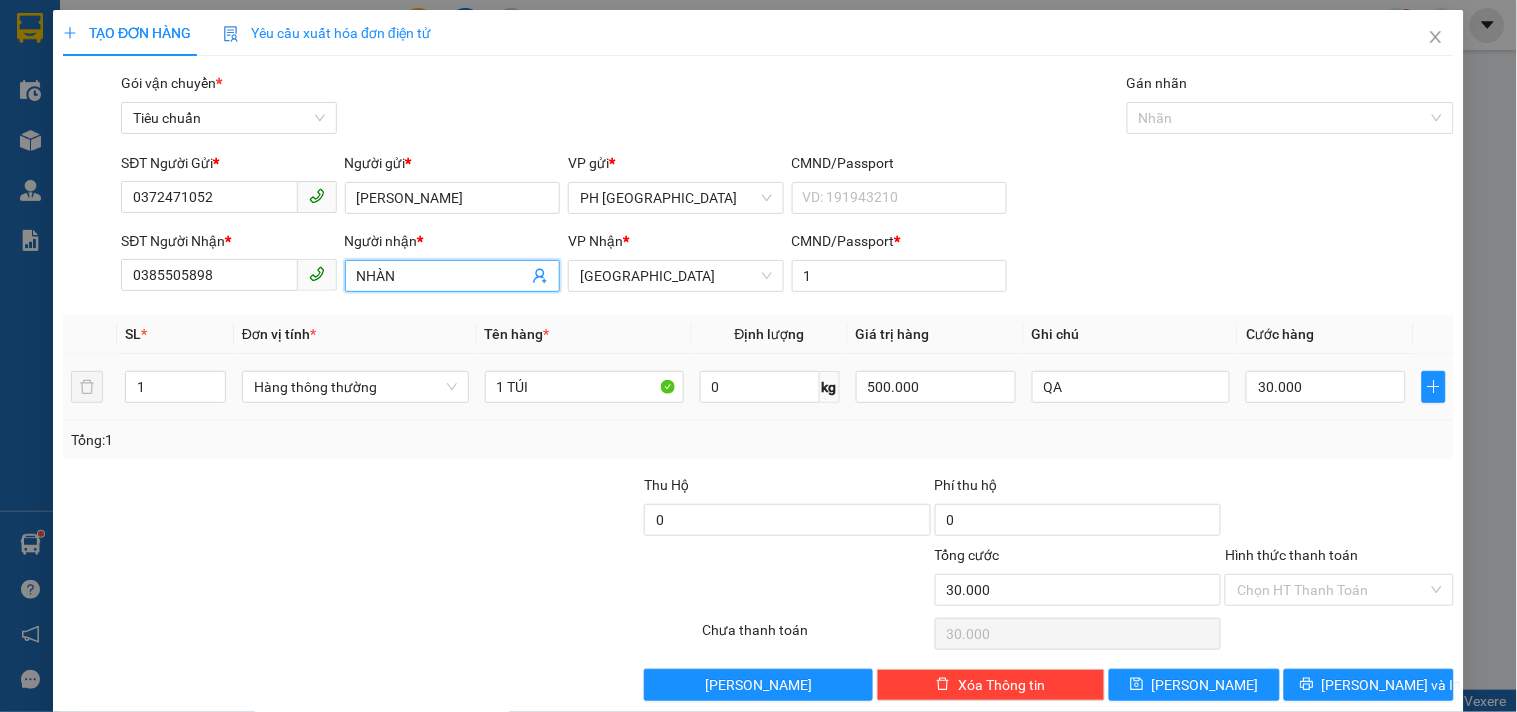 click on "Transit Pickup Surcharge Ids Transit Deliver Surcharge Ids Transit Deliver Surcharge Transit Deliver Surcharge Gói vận chuyển  * Tiêu chuẩn Gán nhãn   Nhãn SĐT Người Gửi  * 0372471052 Người gửi  * KIM VP gửi  * PH Sài Gòn CMND/Passport VD: 191943210 SĐT Người Nhận  * 0385505898 Người nhận  * NHÀN NHÀN VP Nhận  * Tuy Hòa CMND/Passport  * 1 SL  * Đơn vị tính  * Tên hàng  * Định lượng Giá trị hàng Ghi chú Cước hàng                   1 Hàng thông thường 1 TÚI 0 kg 500.000 QA 30.000 Tổng:  1 Thu Hộ 0 Phí thu hộ 0 Tổng cước 30.000 Hình thức thanh toán Chọn HT Thanh Toán Số tiền thu trước 0 Chưa thanh toán 30.000 Chọn HT Thanh Toán Lưu nháp Xóa Thông tin Lưu Lưu và In" at bounding box center [758, 386] 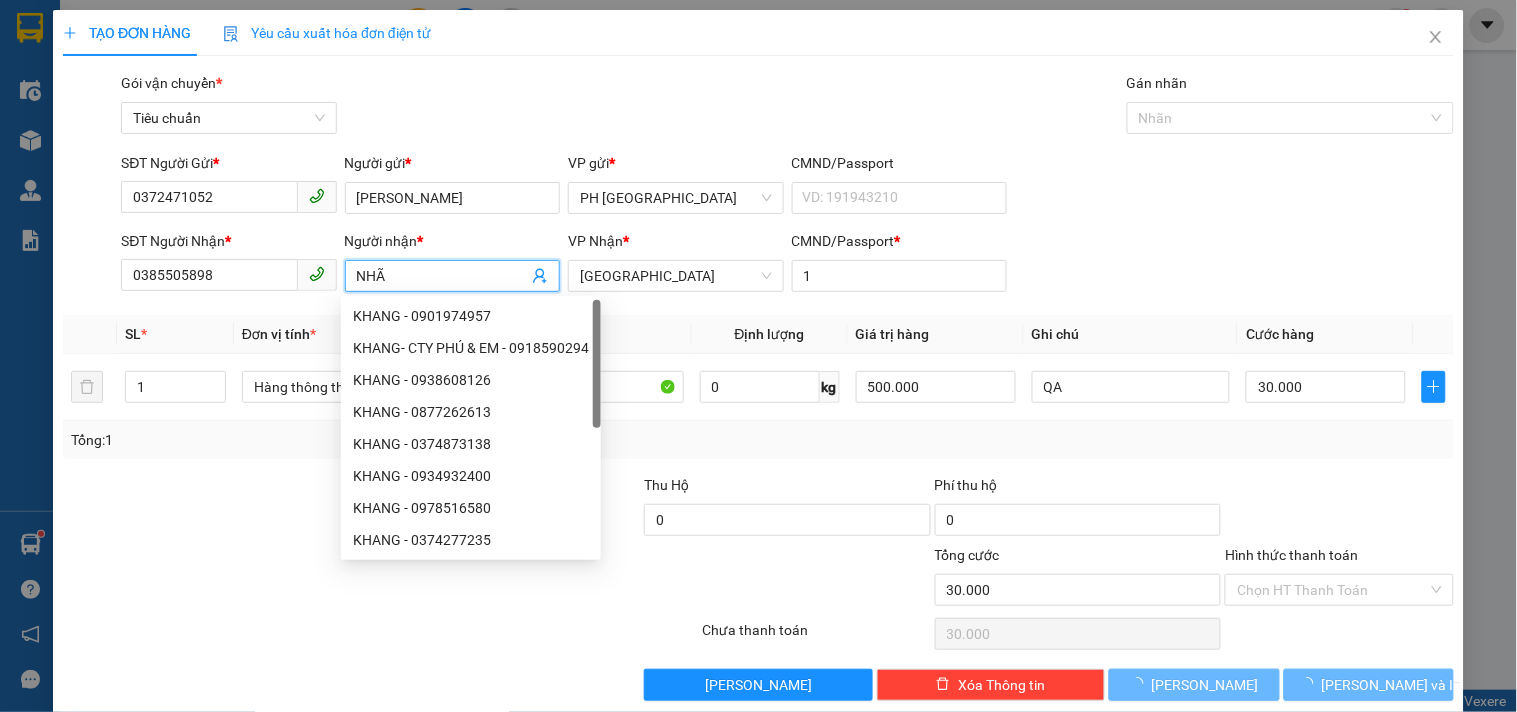 type on "NHÃ" 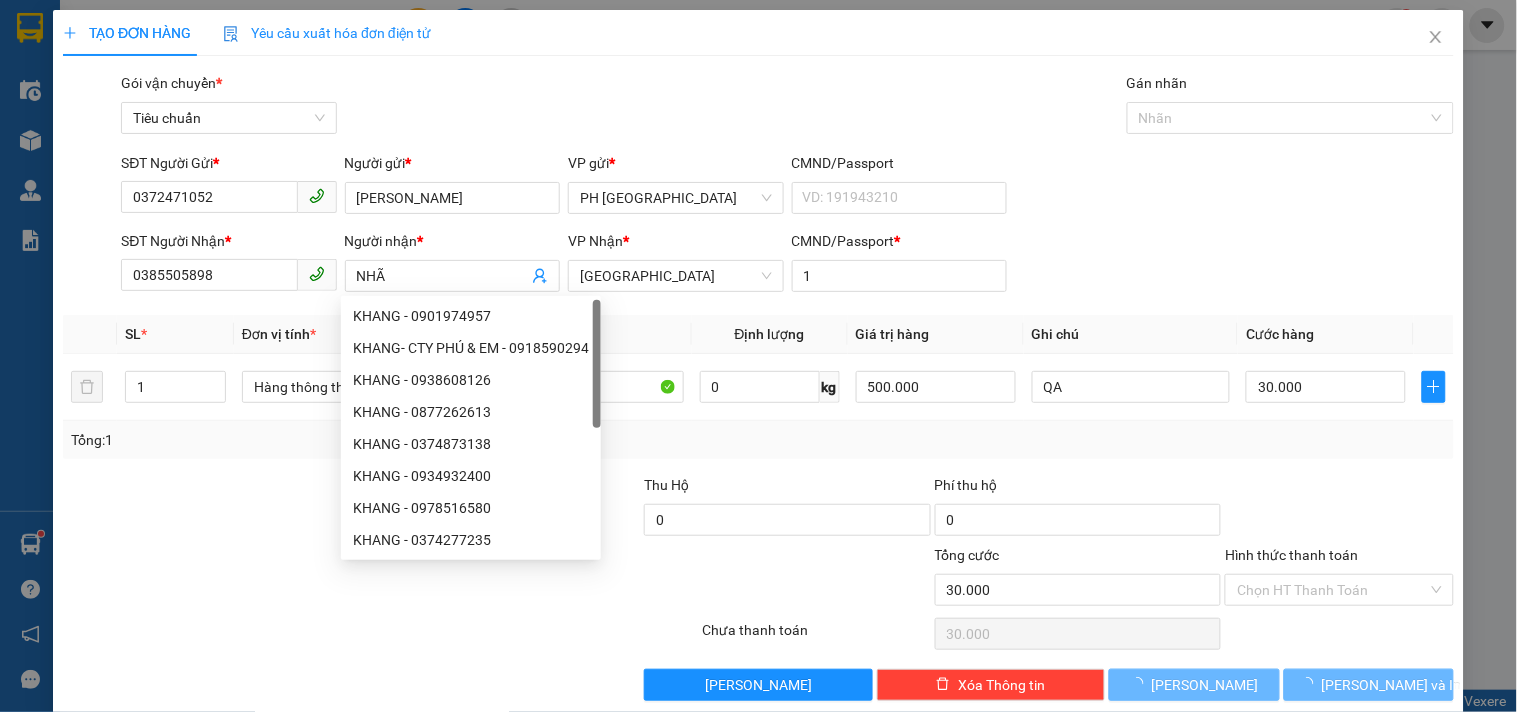 click at bounding box center (264, 579) 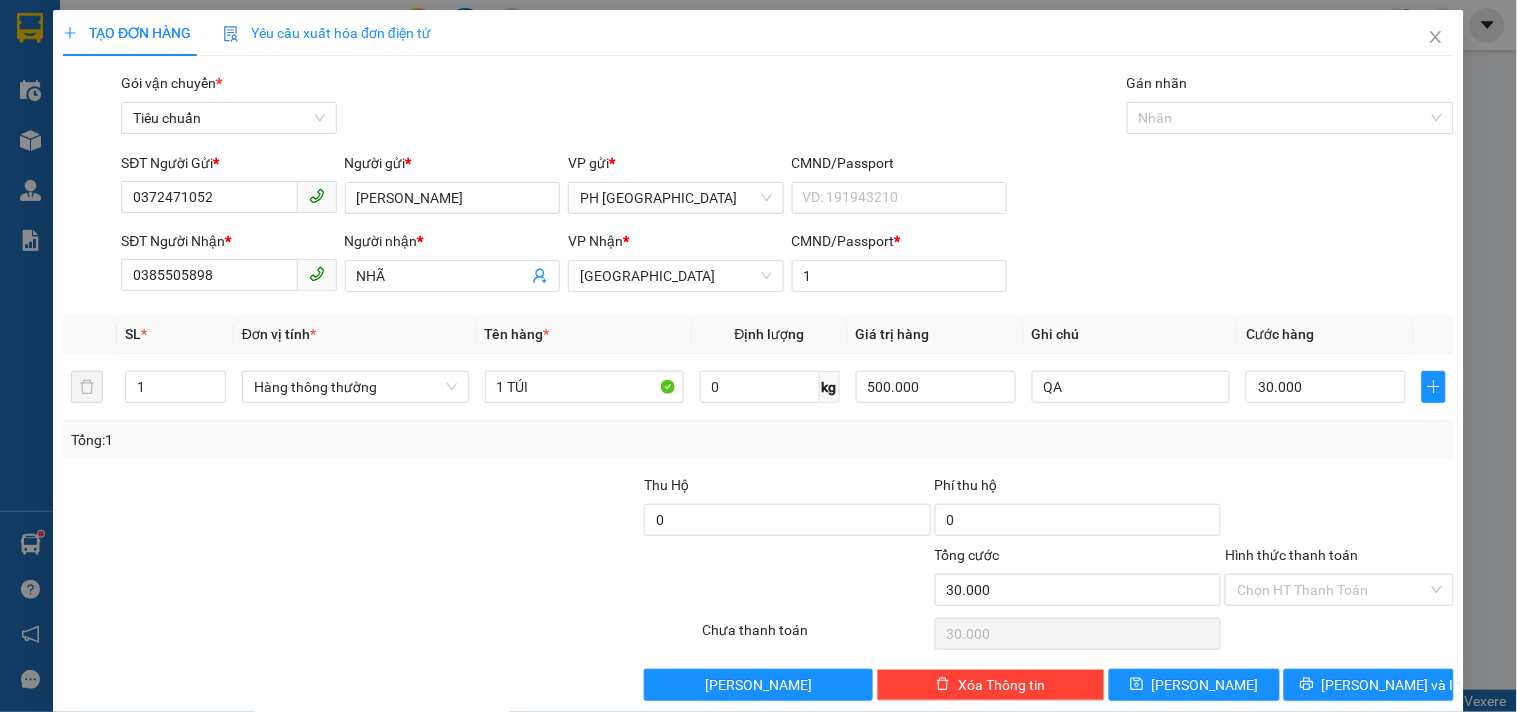 scroll, scrollTop: 27, scrollLeft: 0, axis: vertical 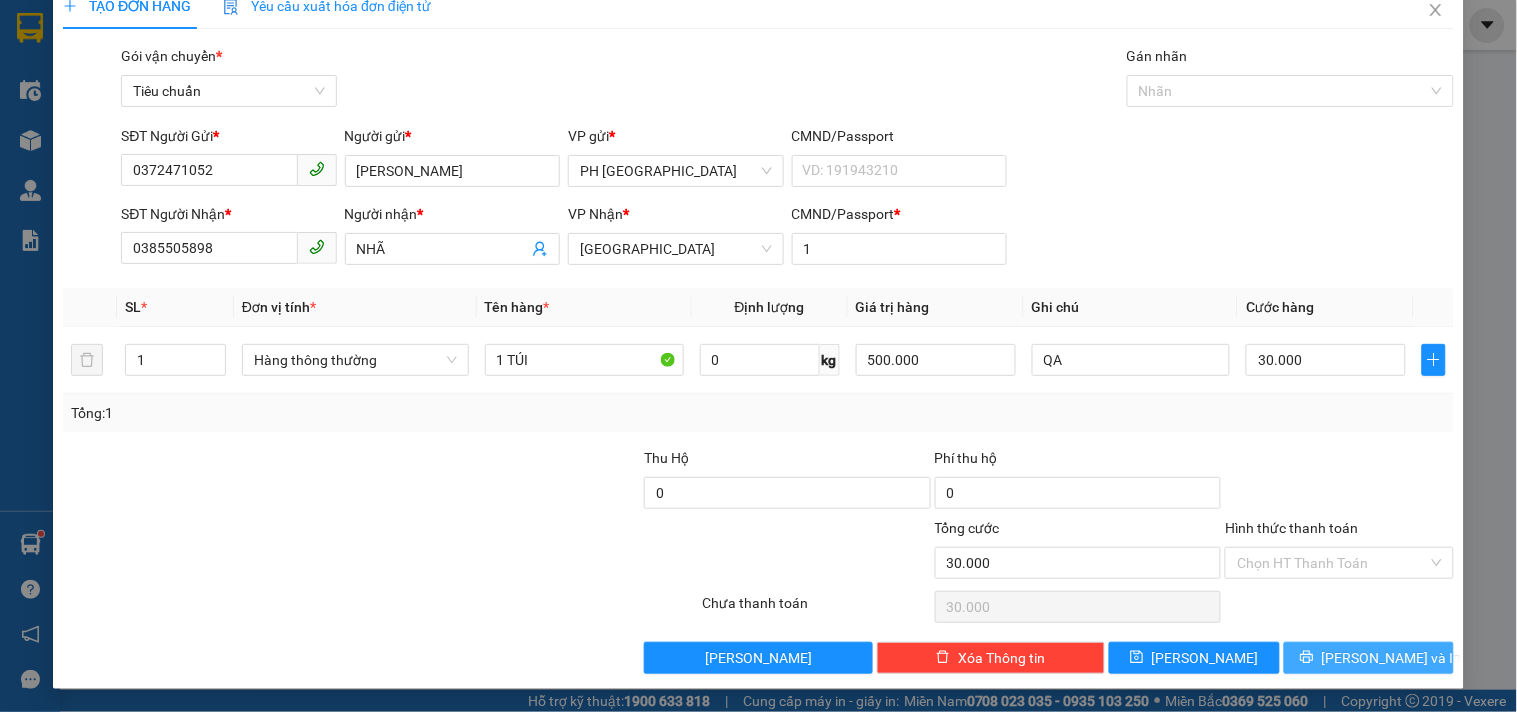 click on "Lưu và In" at bounding box center (1392, 658) 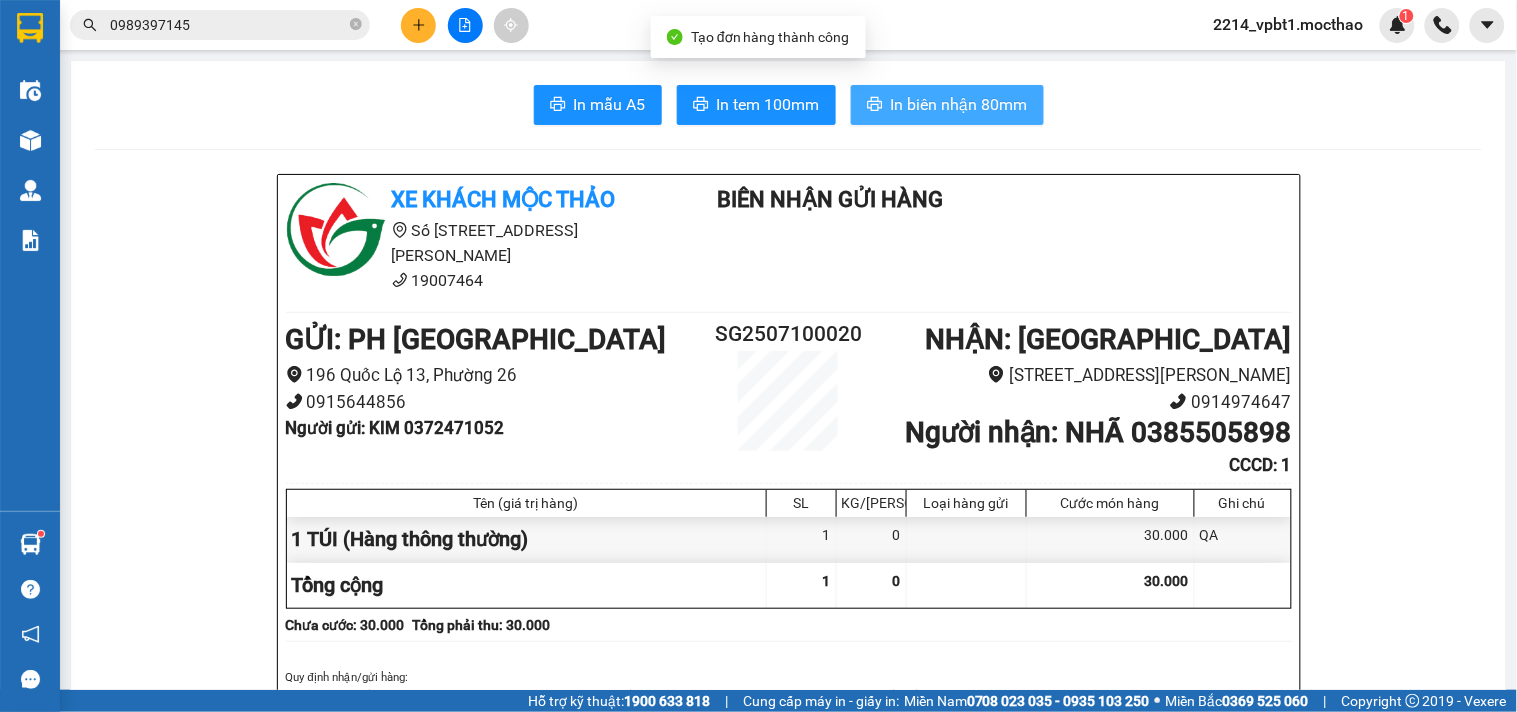click on "In biên nhận 80mm" at bounding box center (959, 104) 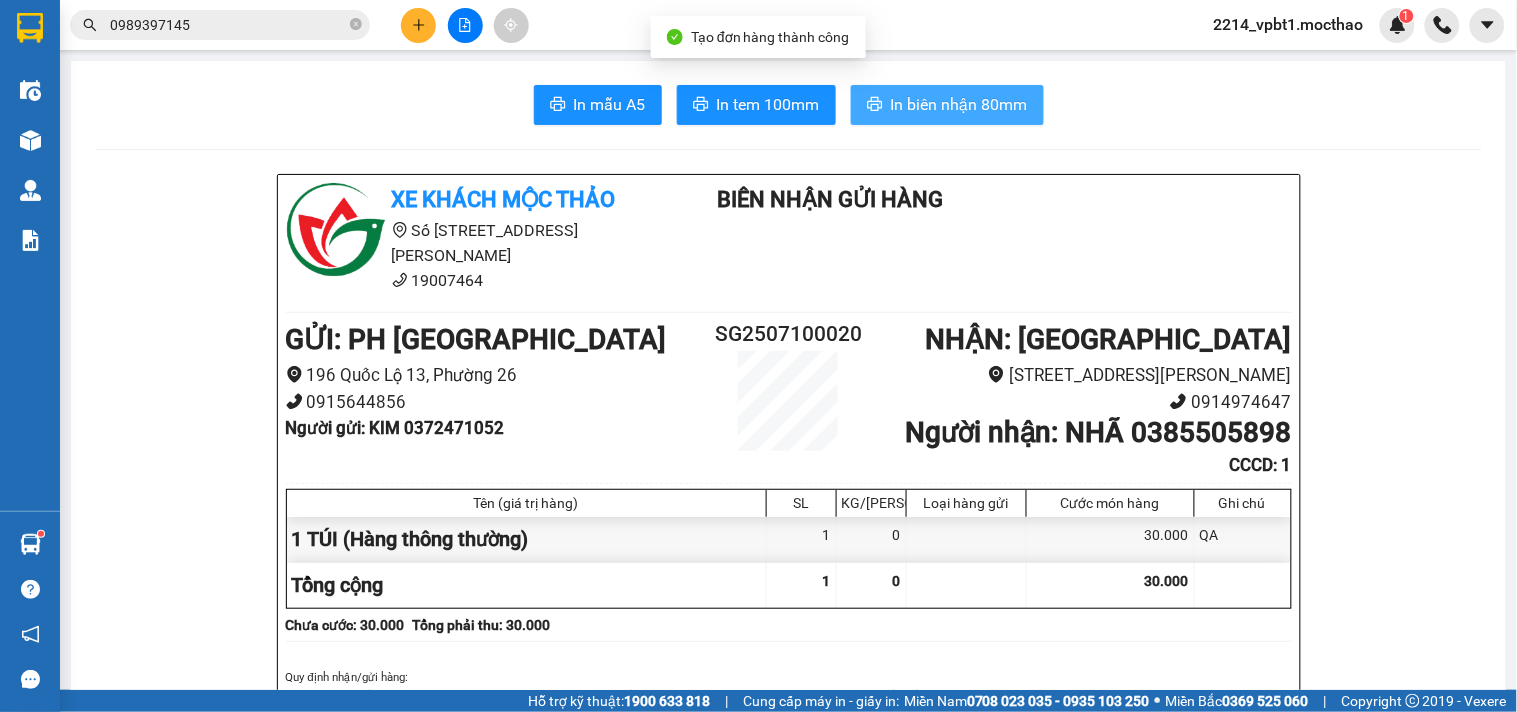 scroll, scrollTop: 0, scrollLeft: 0, axis: both 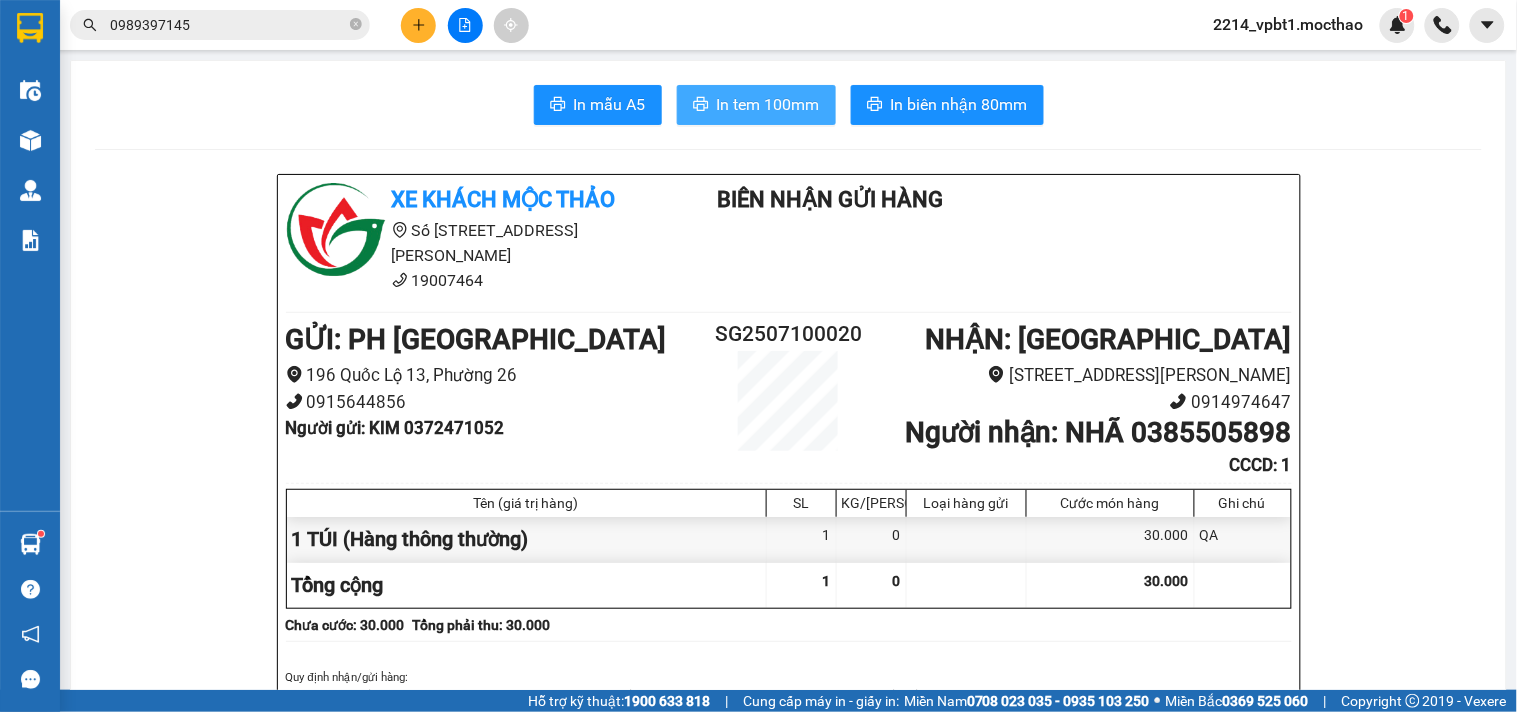 click on "In tem 100mm" at bounding box center [768, 104] 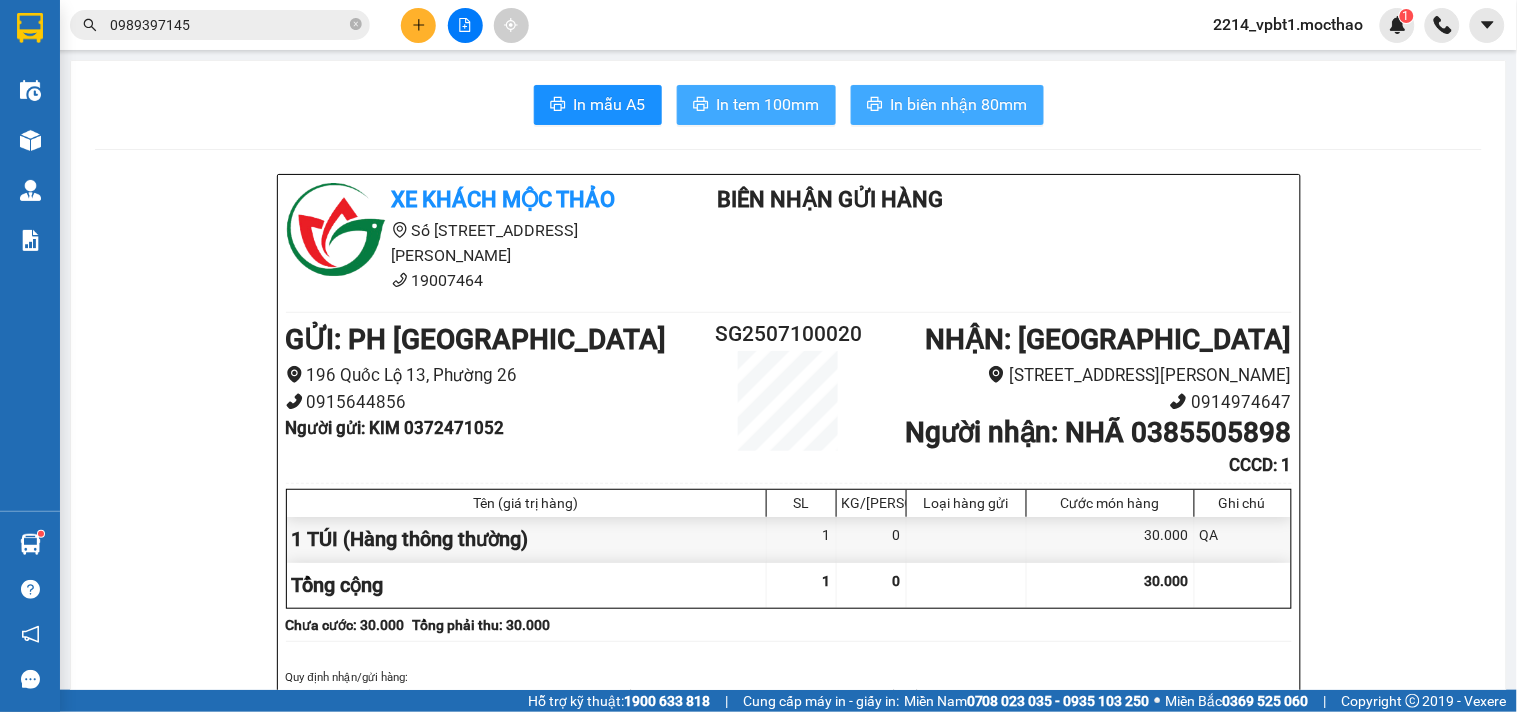 scroll, scrollTop: 0, scrollLeft: 0, axis: both 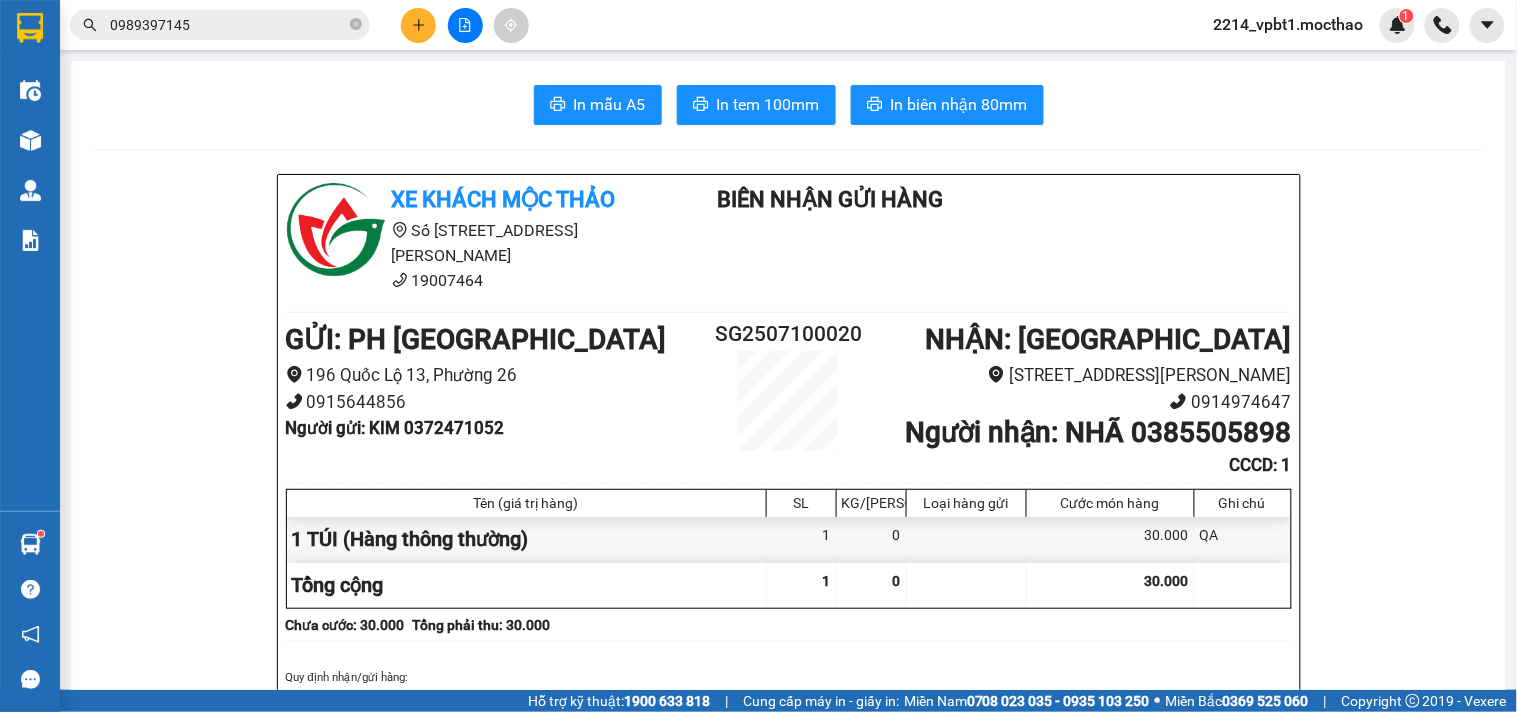 click at bounding box center [418, 25] 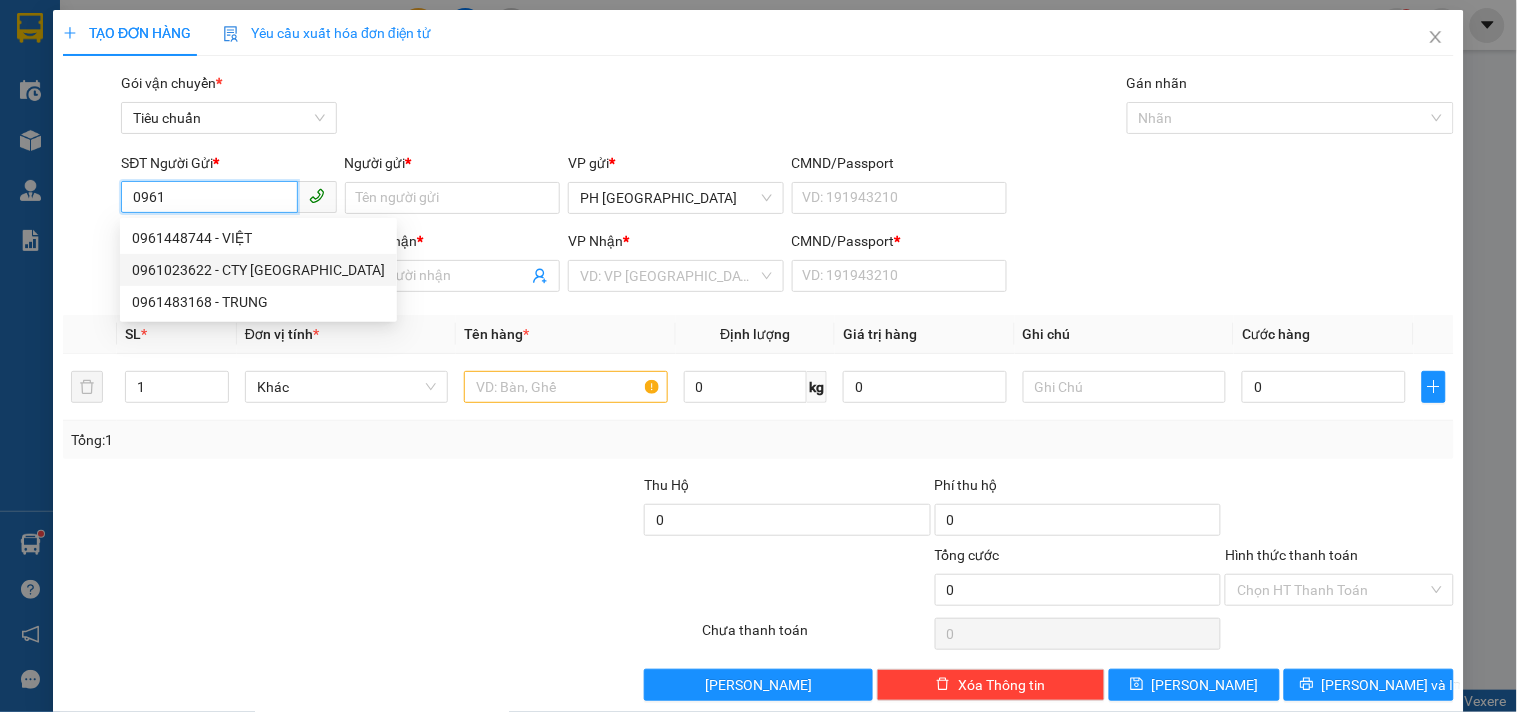 click on "0961023622 - CTY SAO VIỆT" at bounding box center [258, 270] 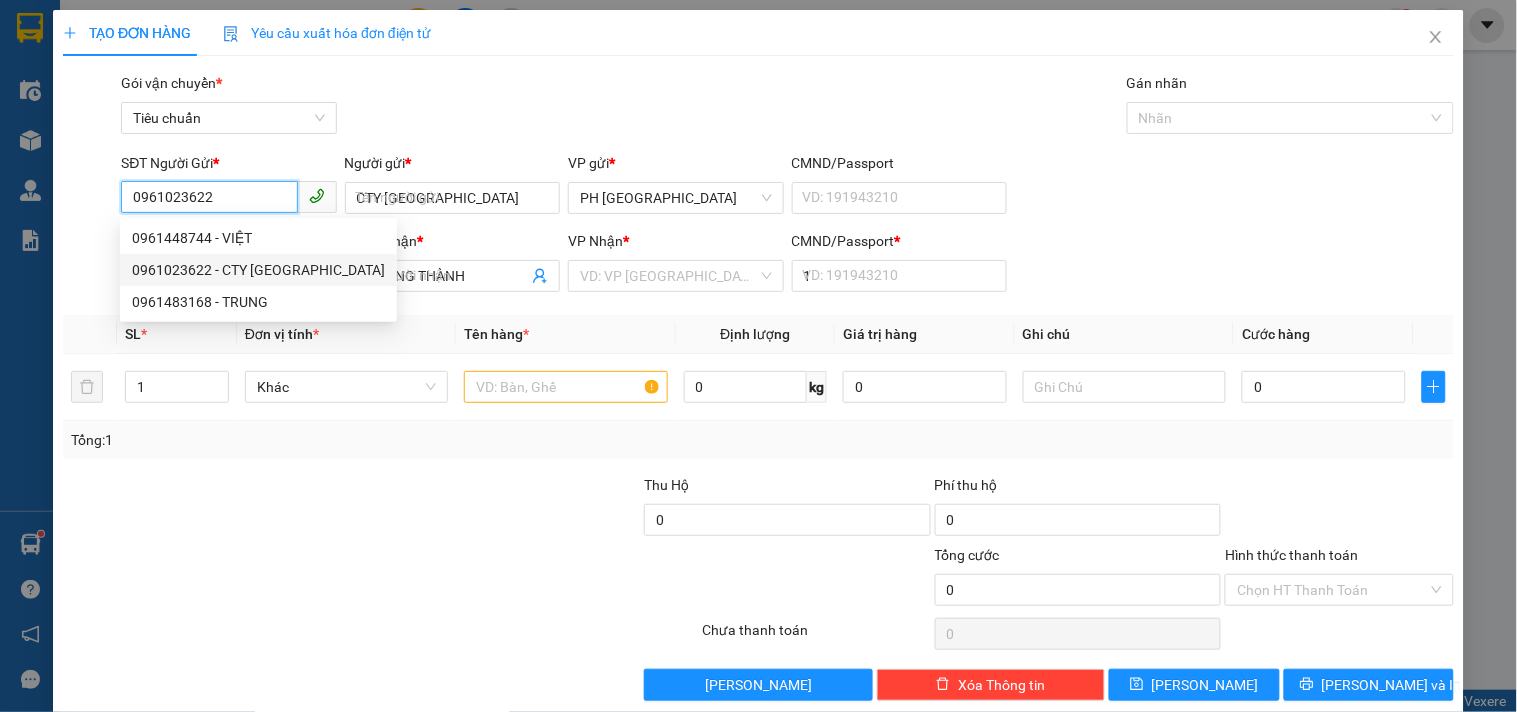 type on "50.000" 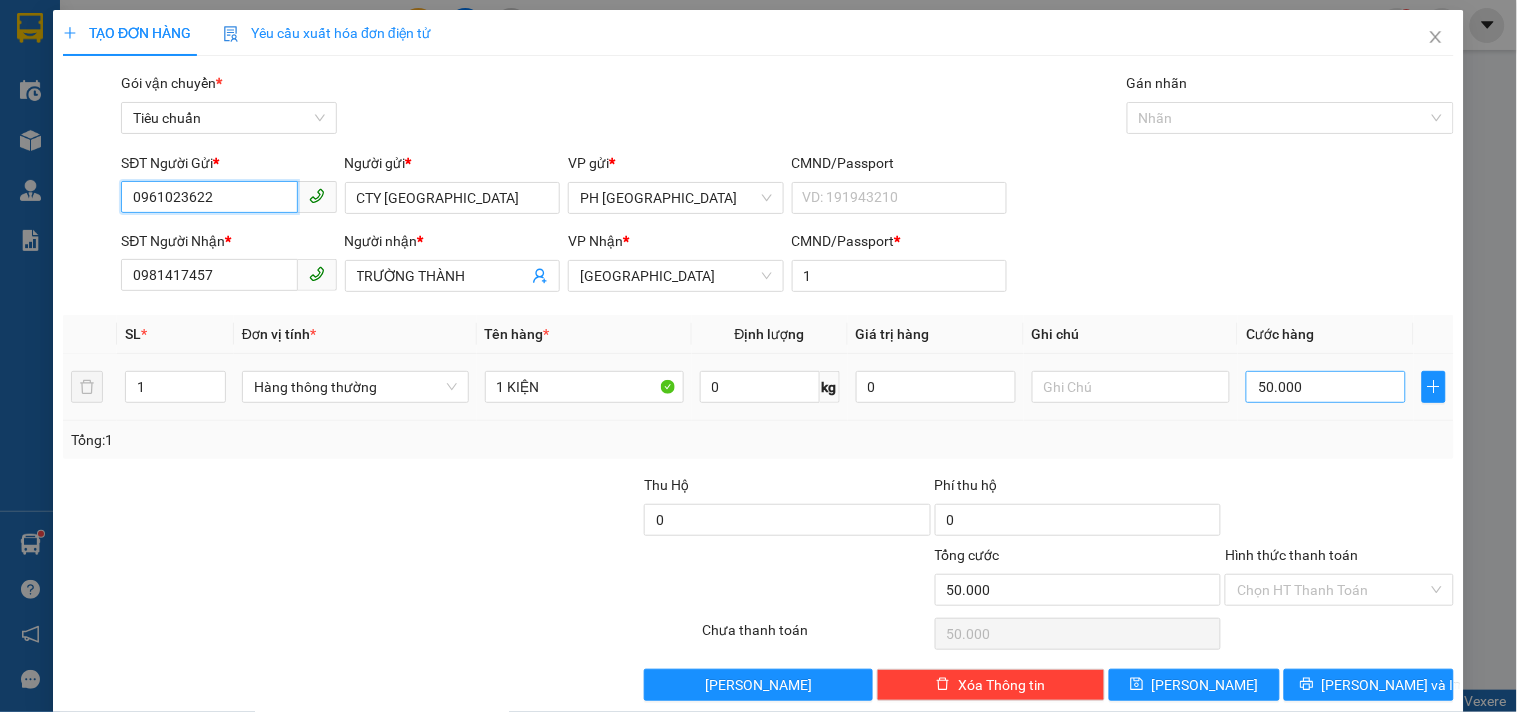 type on "0961023622" 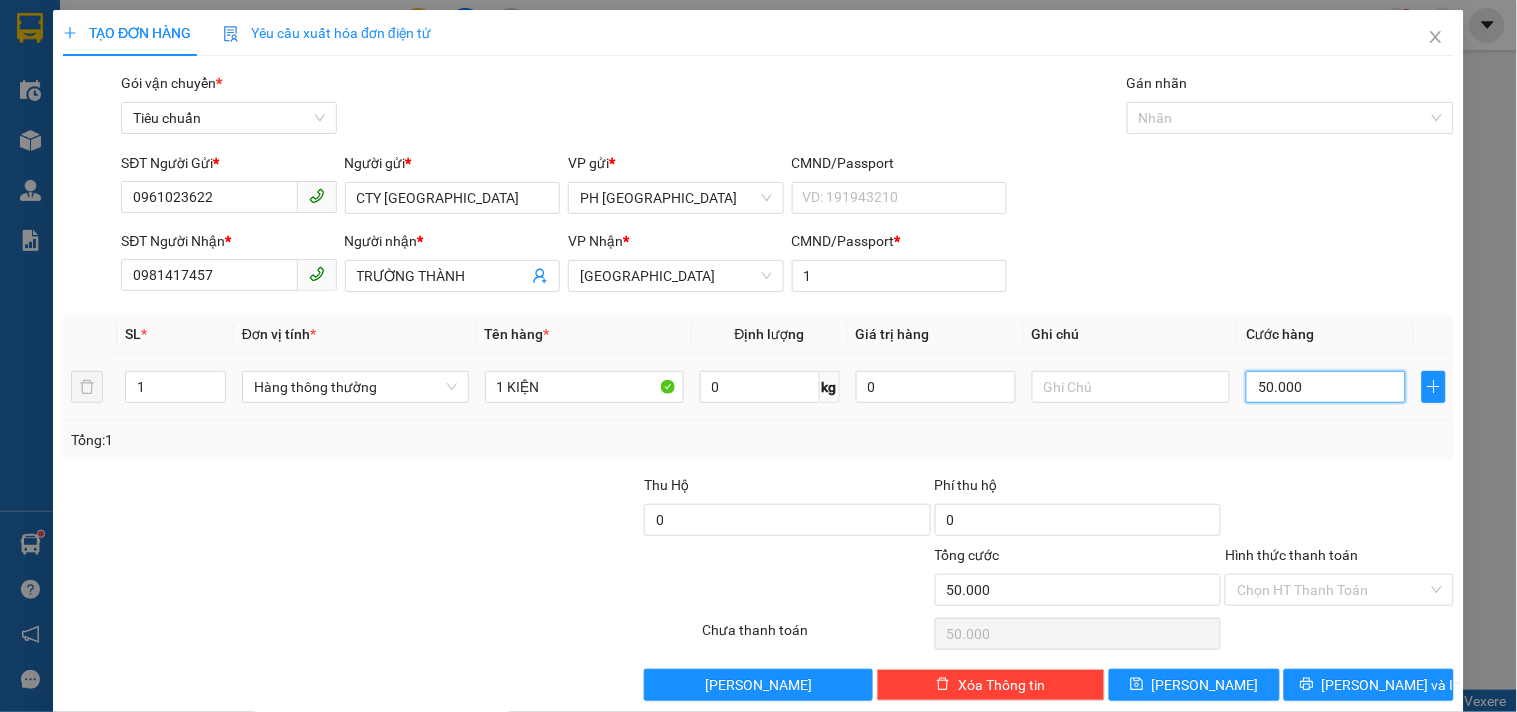 click on "50.000" at bounding box center [1326, 387] 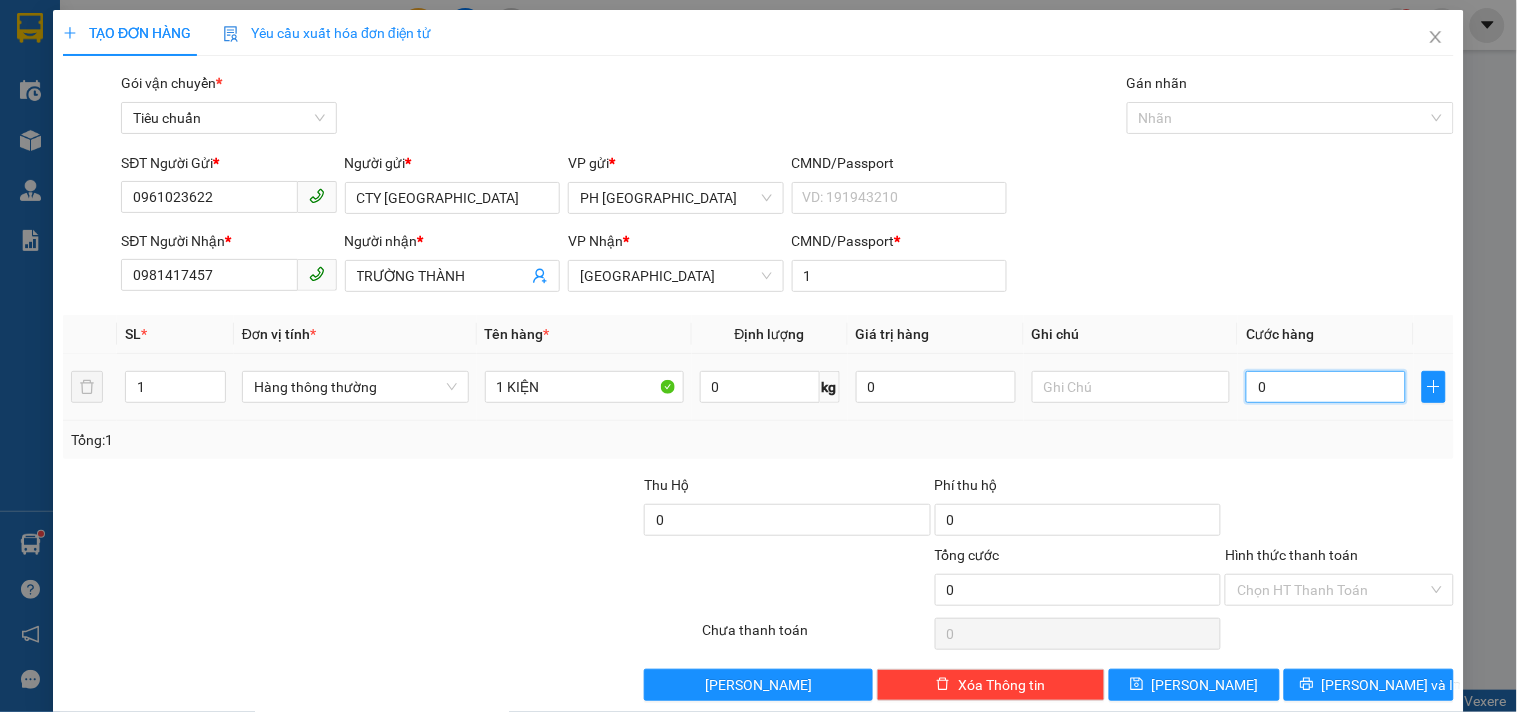 type on "3" 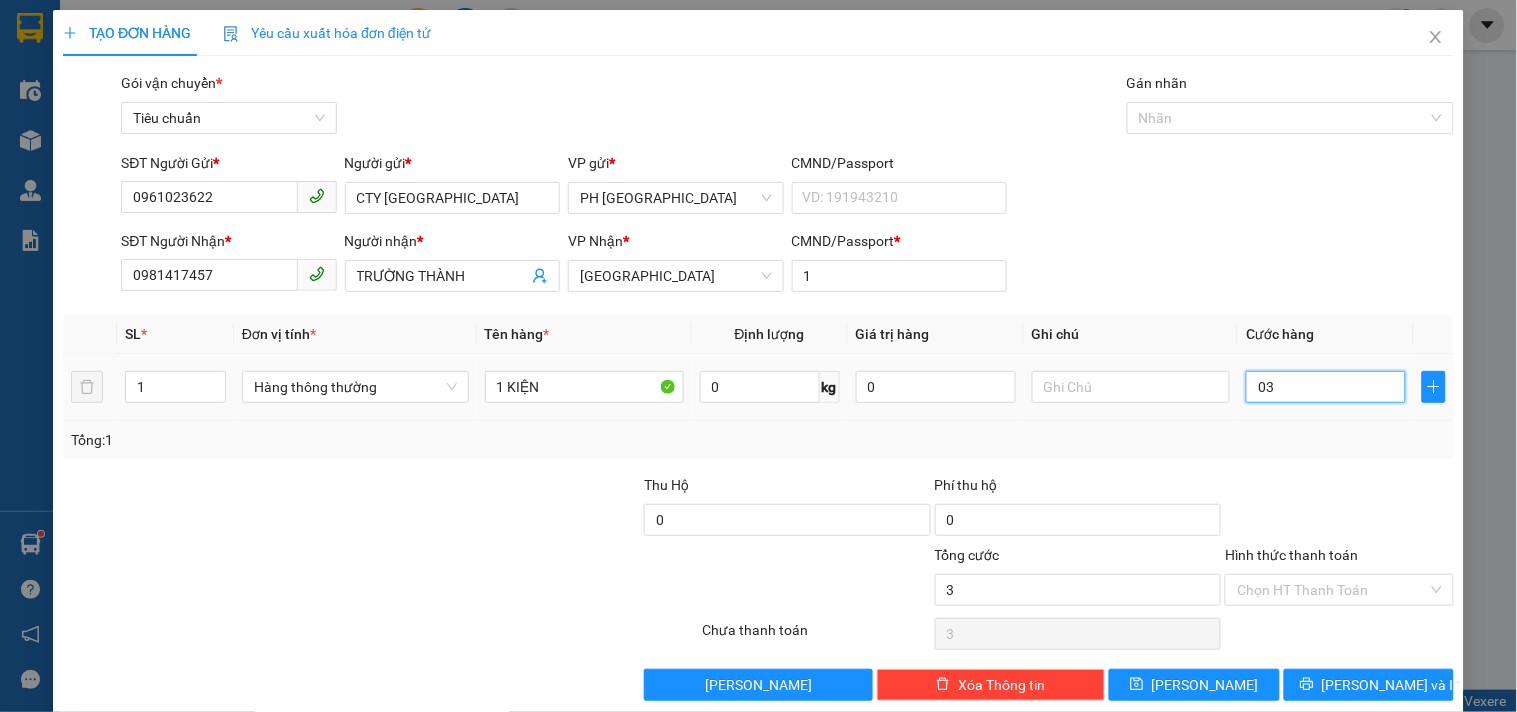 type on "30" 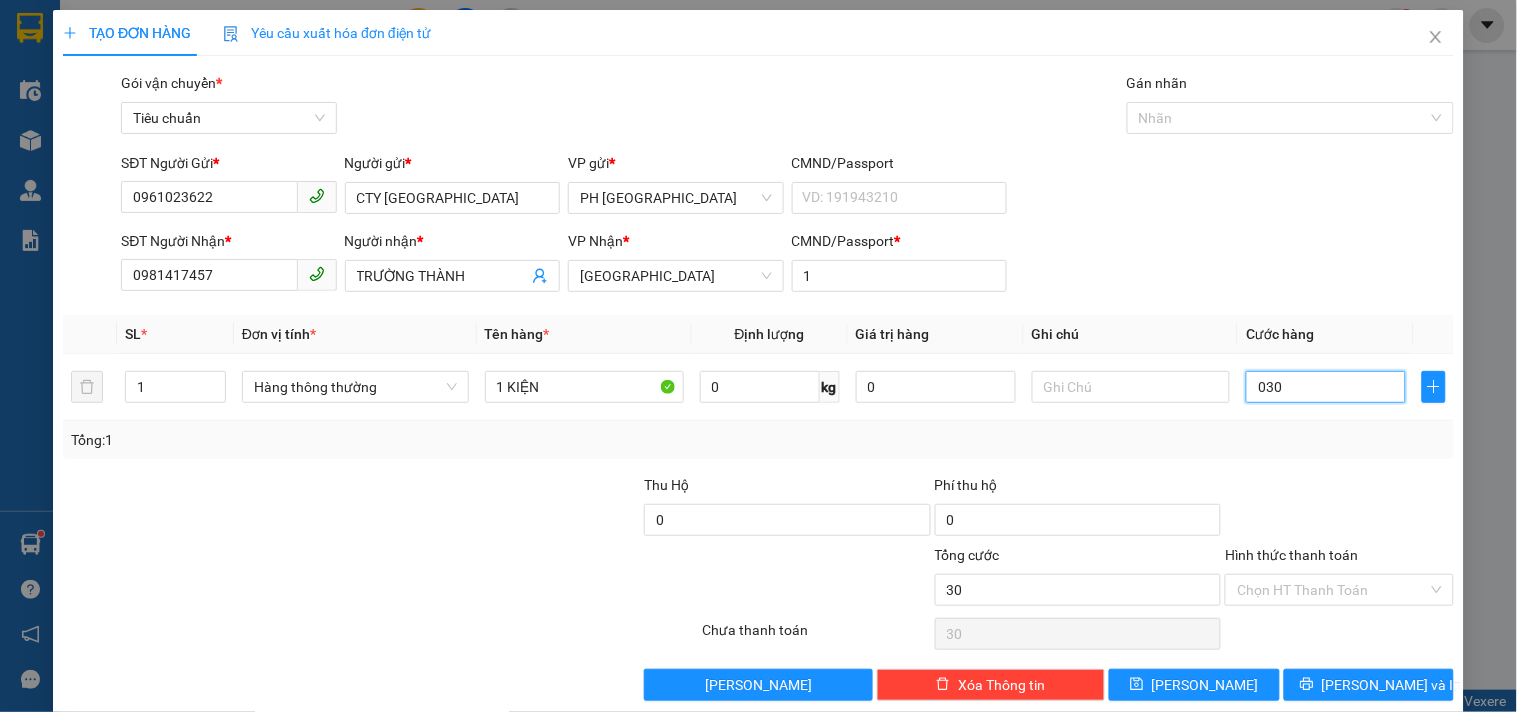 type on "030" 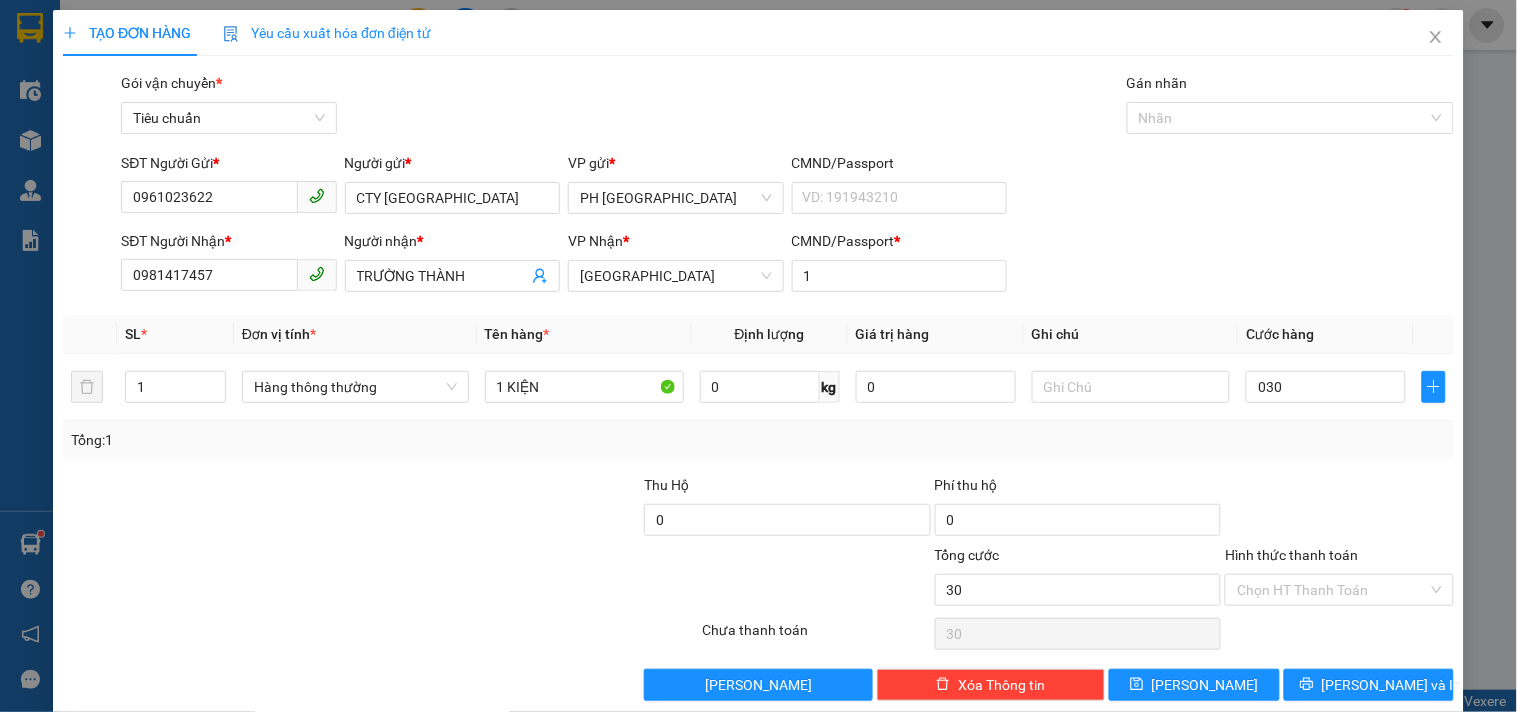 type on "30.000" 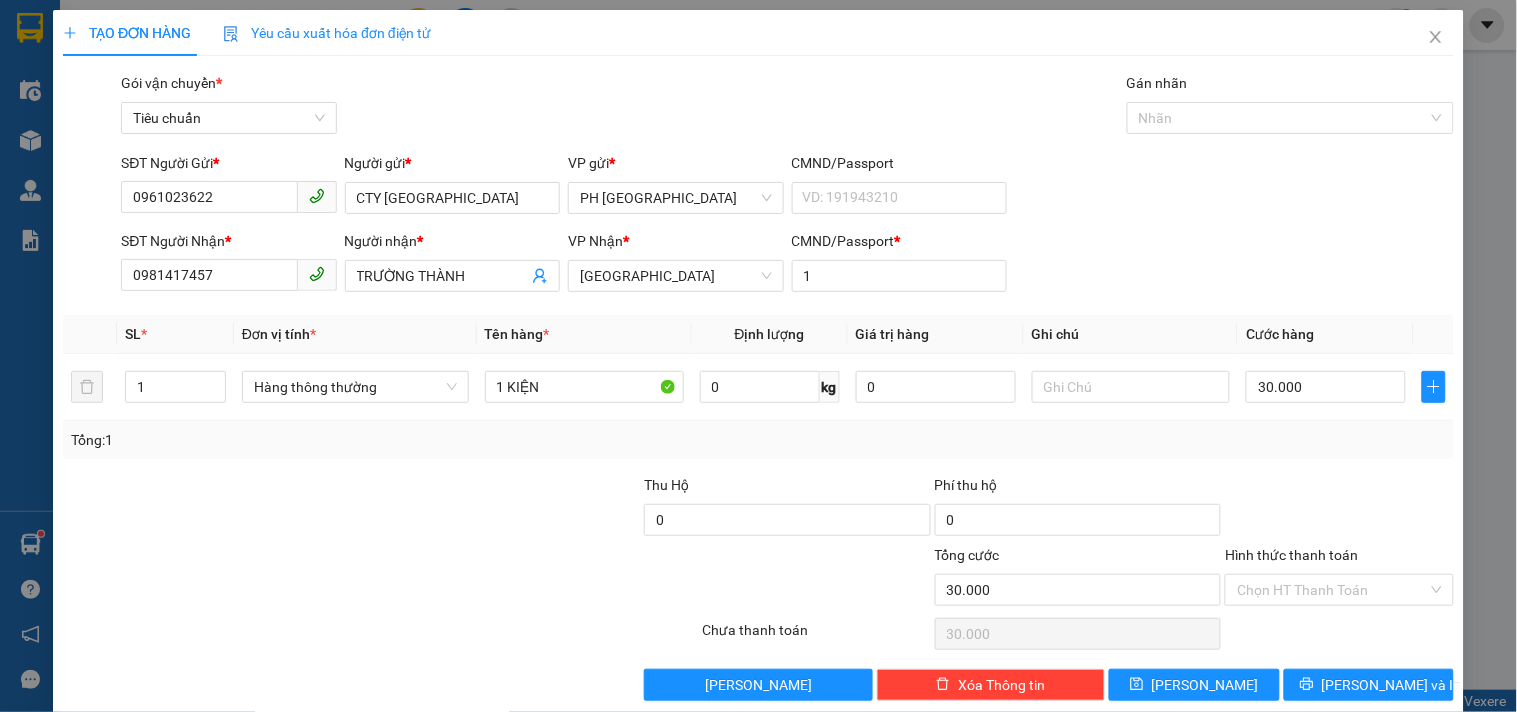 click at bounding box center [1339, 509] 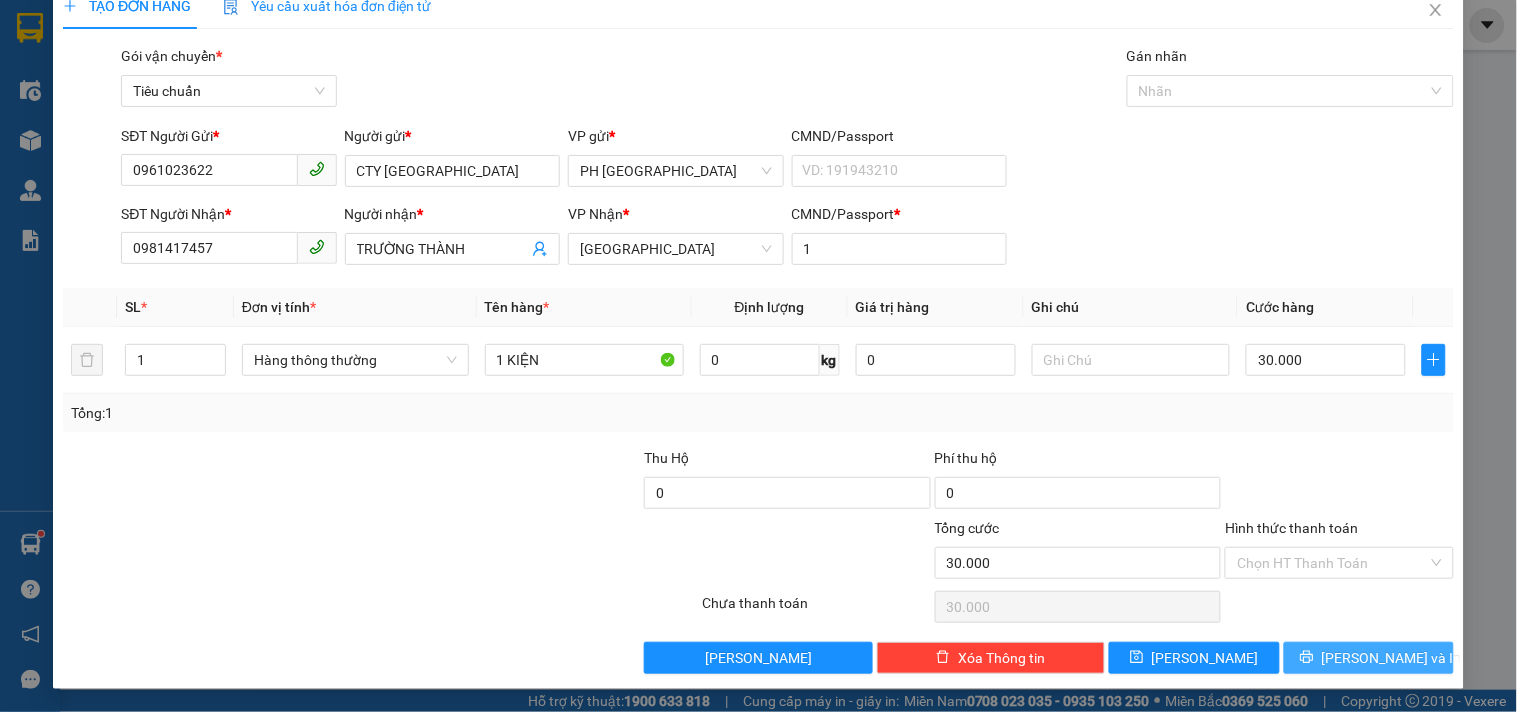 click on "Lưu và In" at bounding box center (1392, 658) 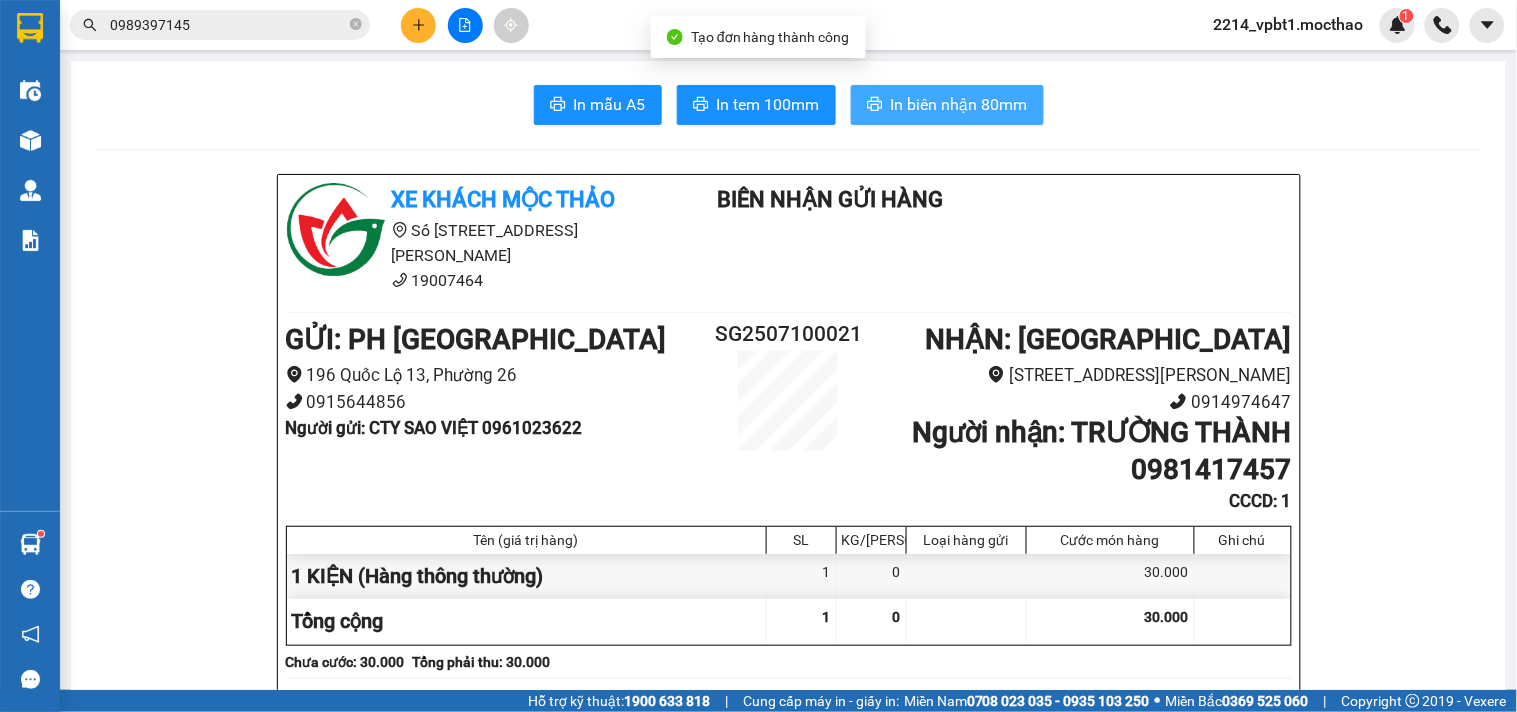 click on "In biên nhận 80mm" at bounding box center (959, 104) 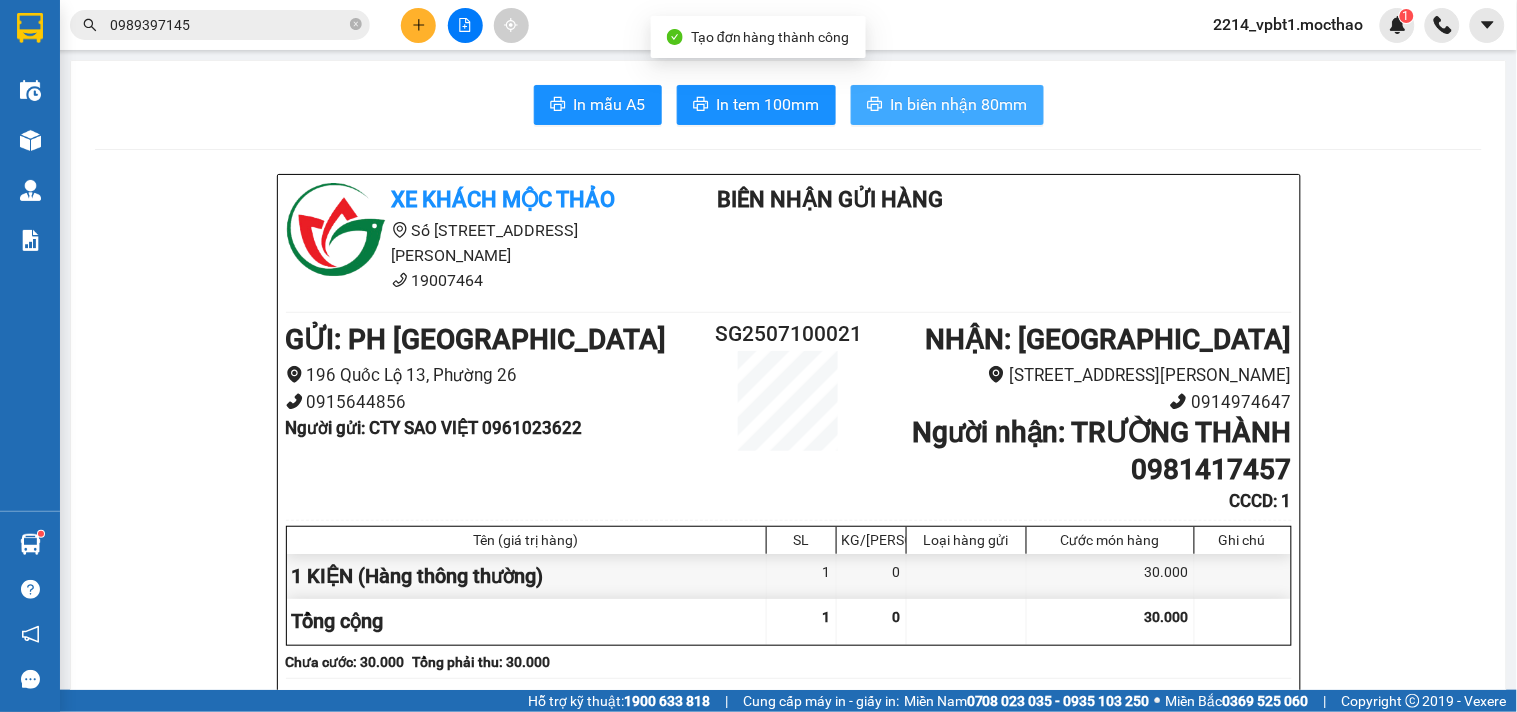 scroll, scrollTop: 0, scrollLeft: 0, axis: both 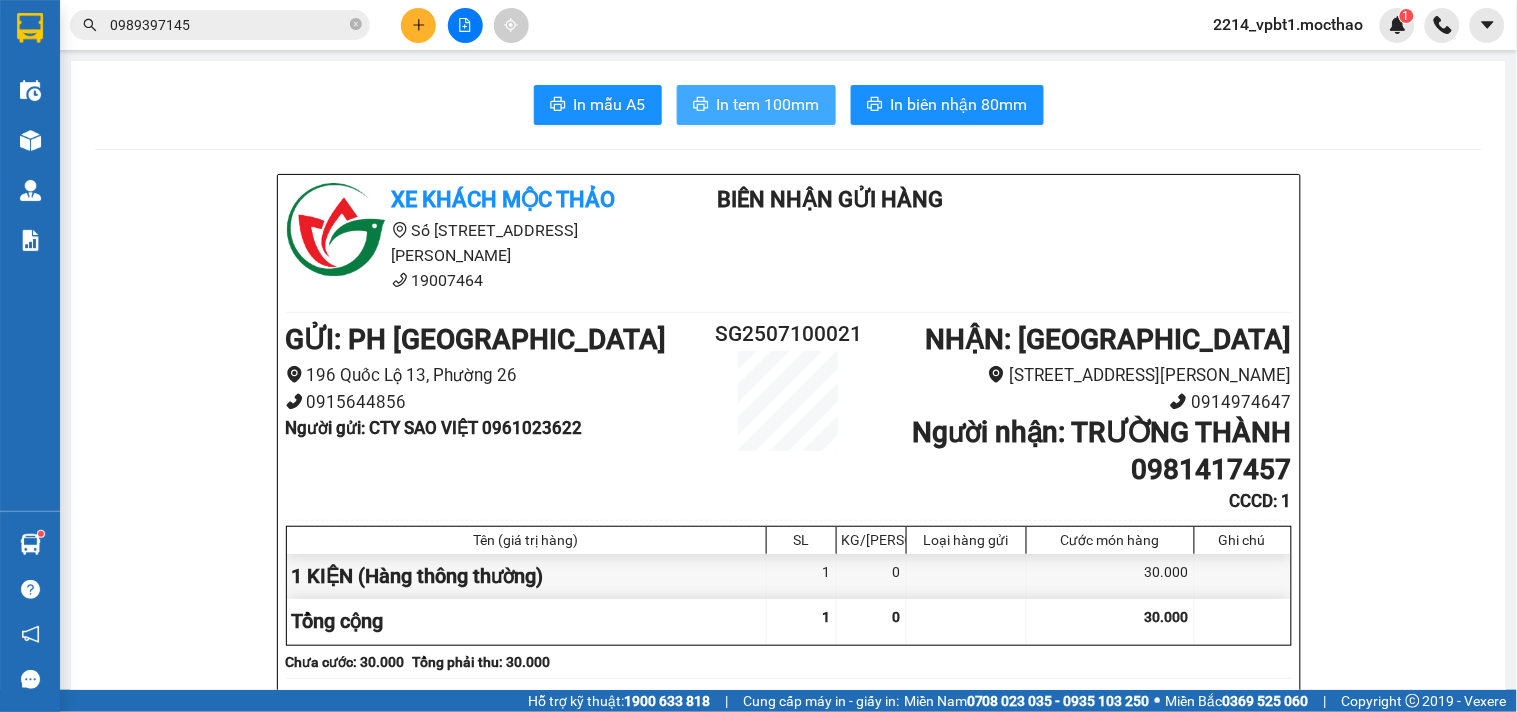 click on "In tem 100mm" at bounding box center [768, 104] 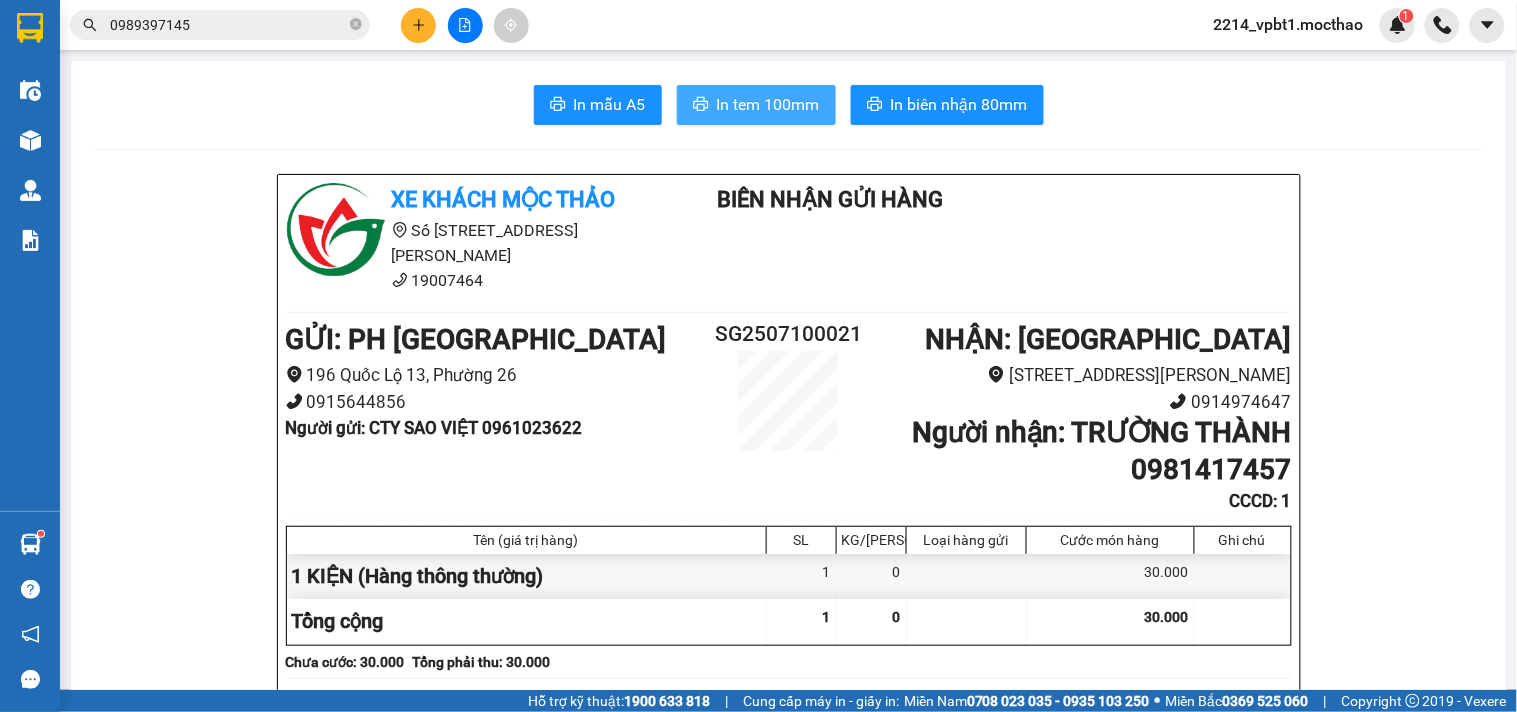 scroll, scrollTop: 0, scrollLeft: 0, axis: both 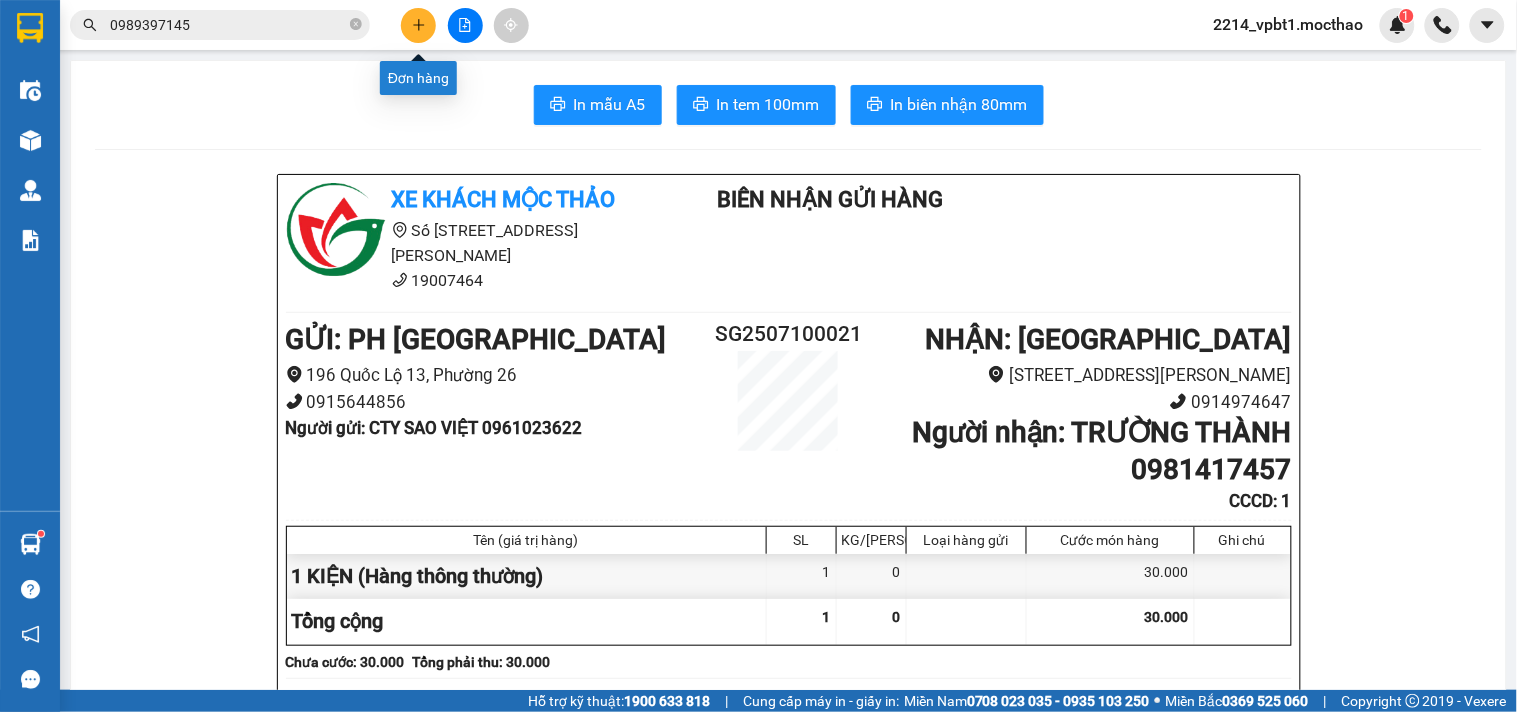 click at bounding box center [418, 25] 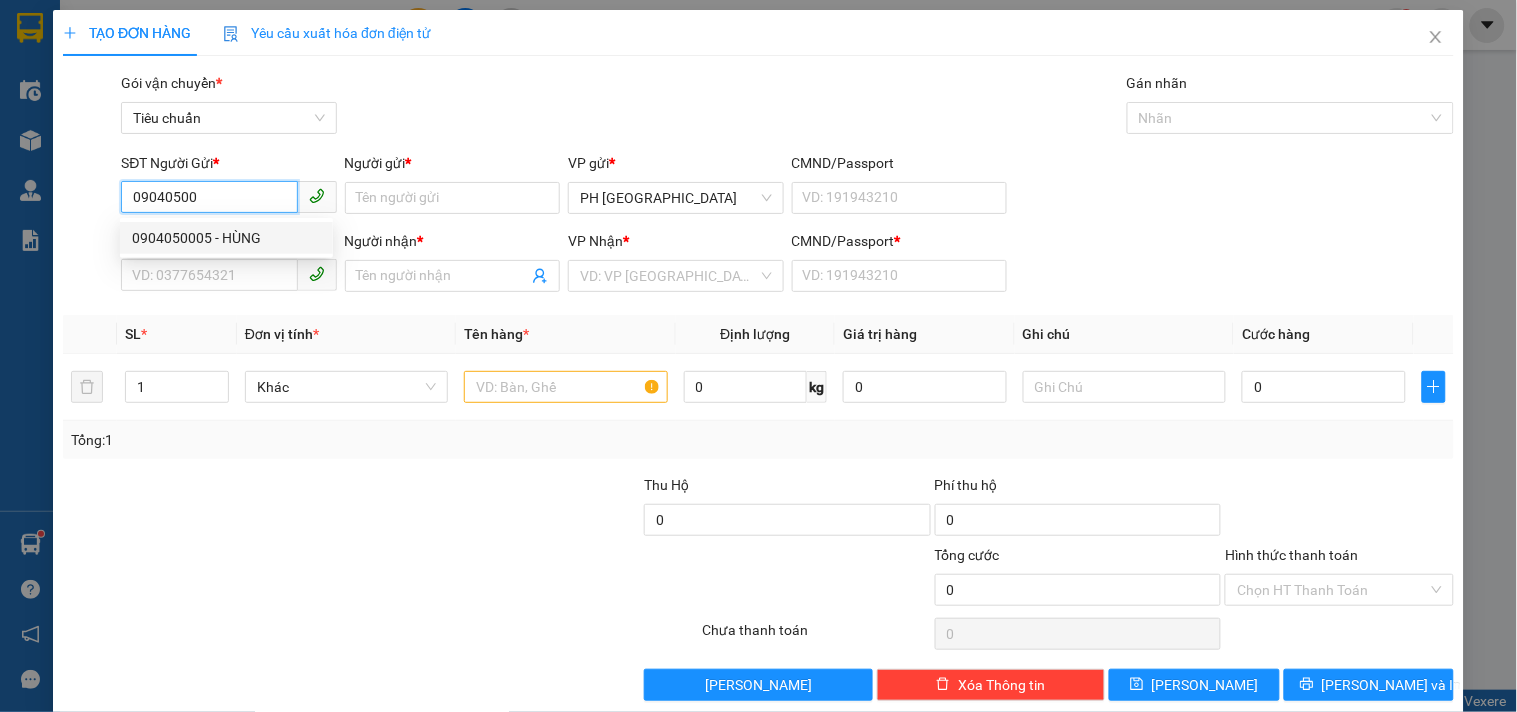 click on "0904050005 - HÙNG" at bounding box center (226, 238) 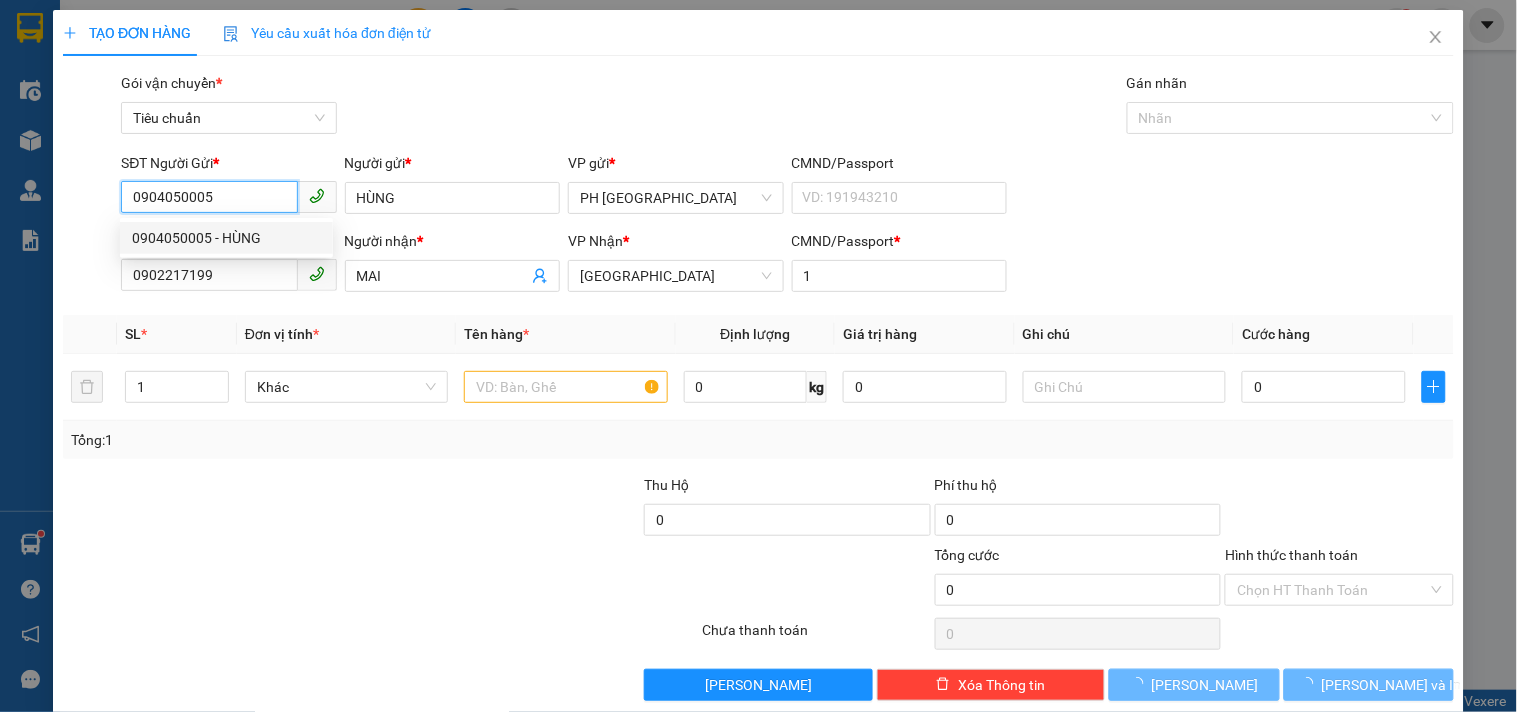 type on "60.000" 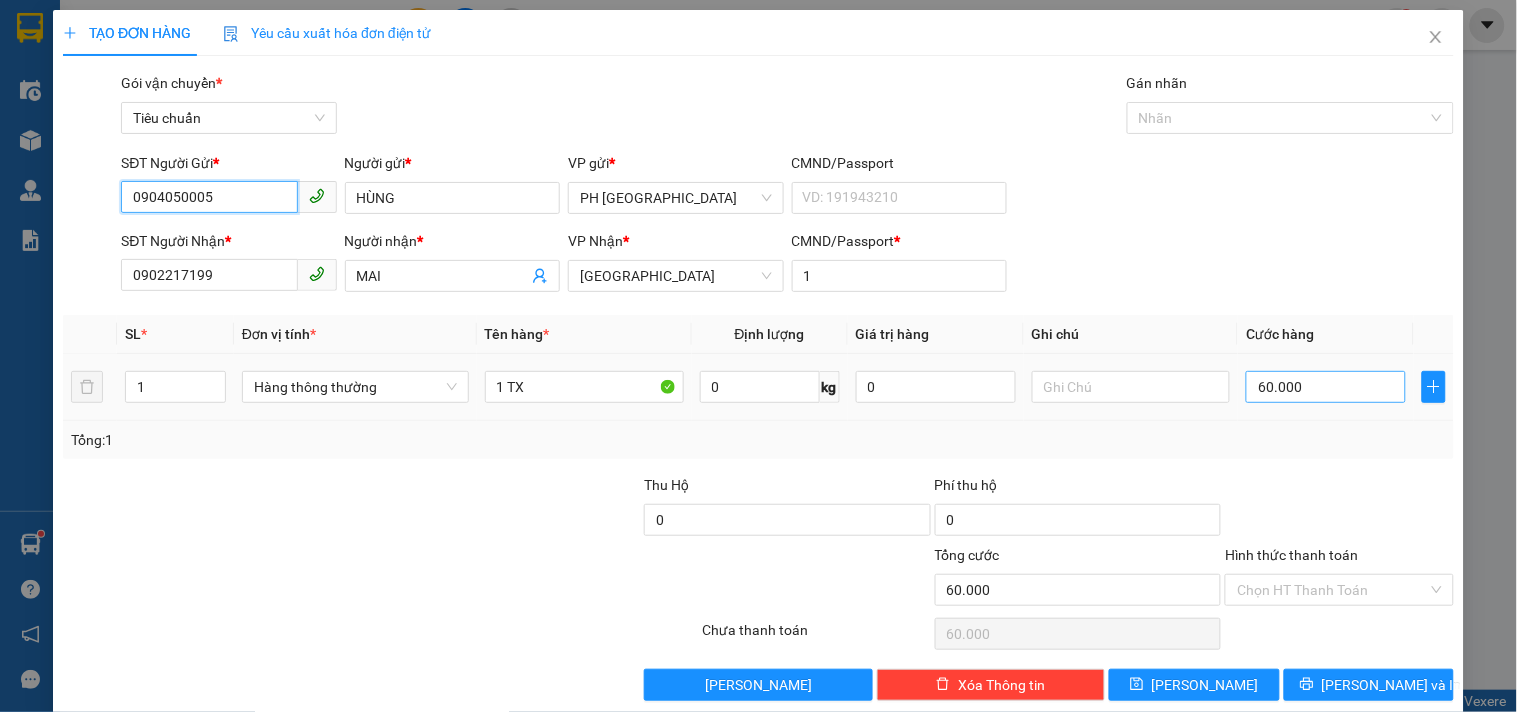 type on "0904050005" 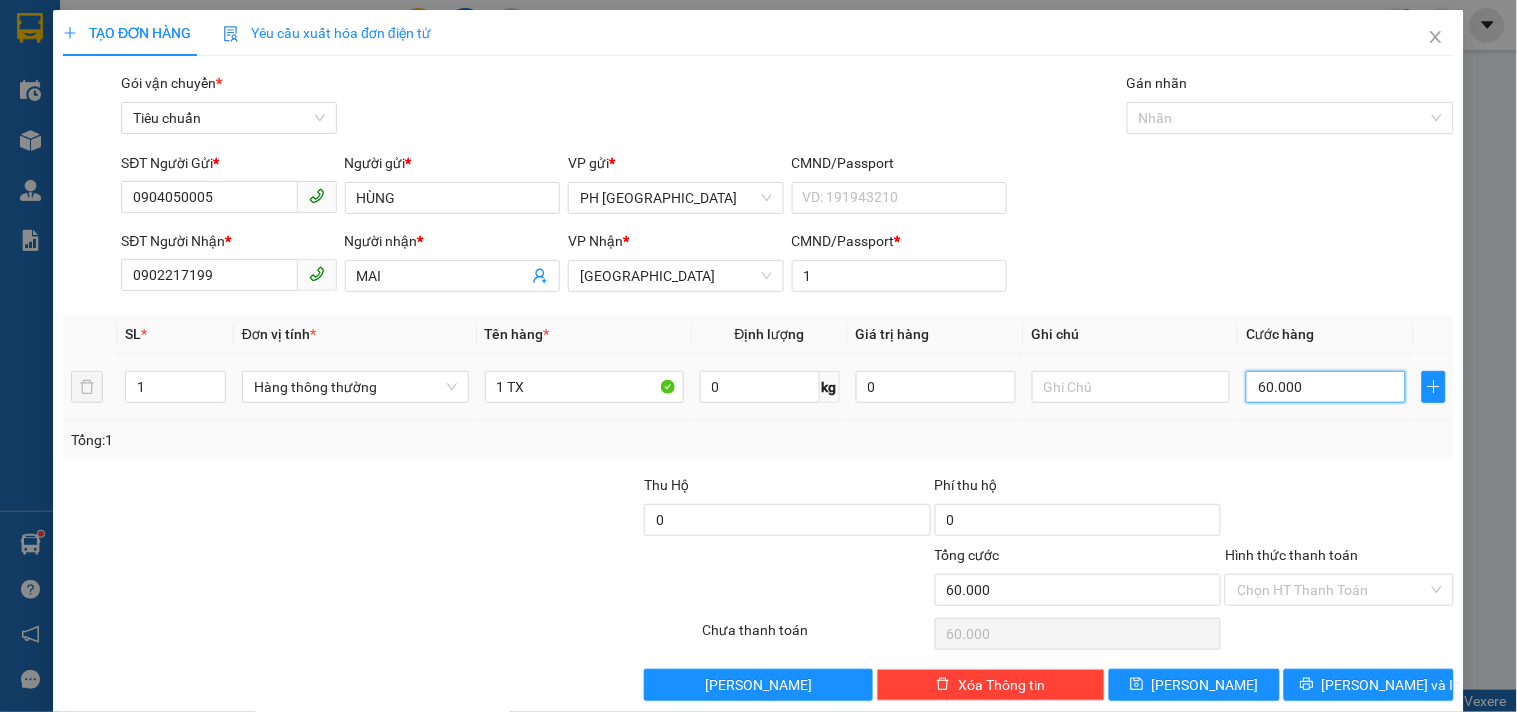 click on "60.000" at bounding box center [1326, 387] 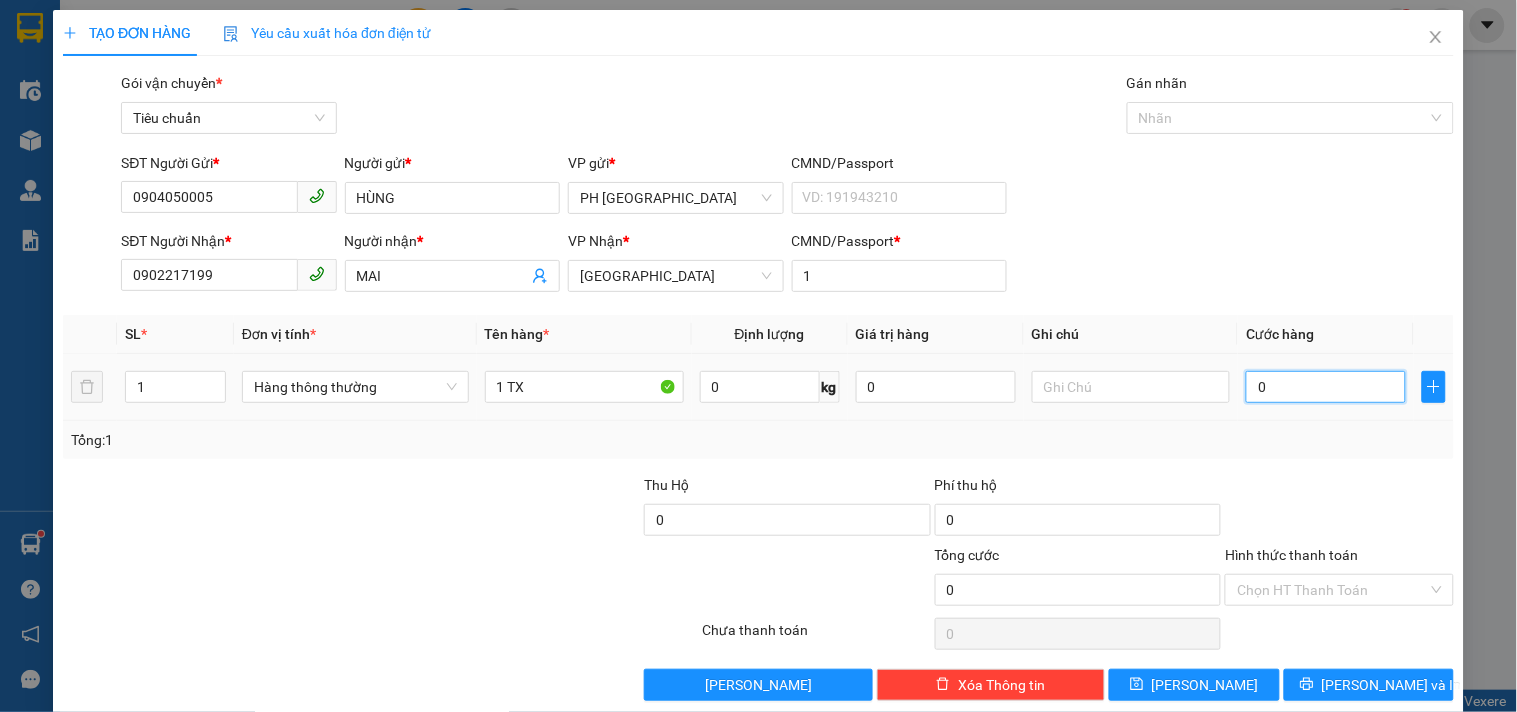 type on "4" 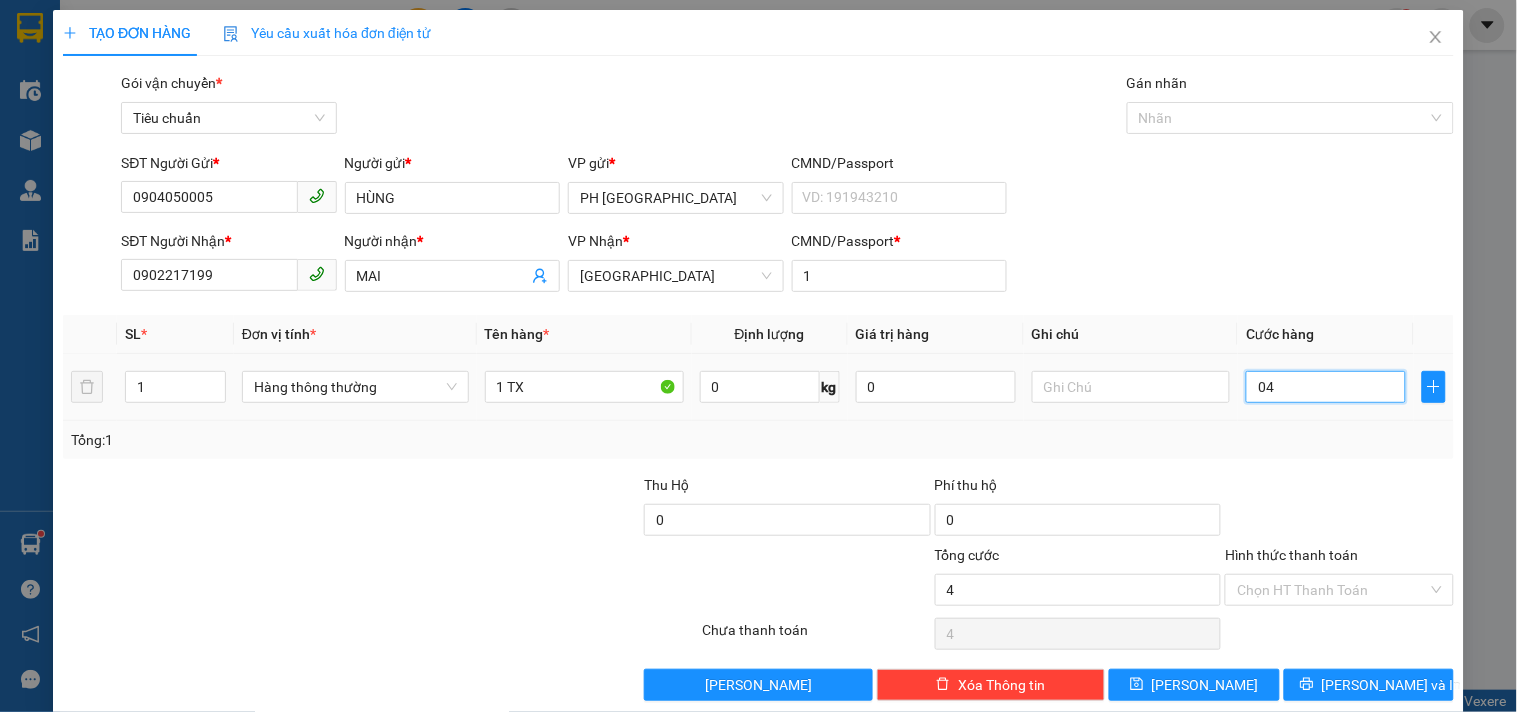 type on "40" 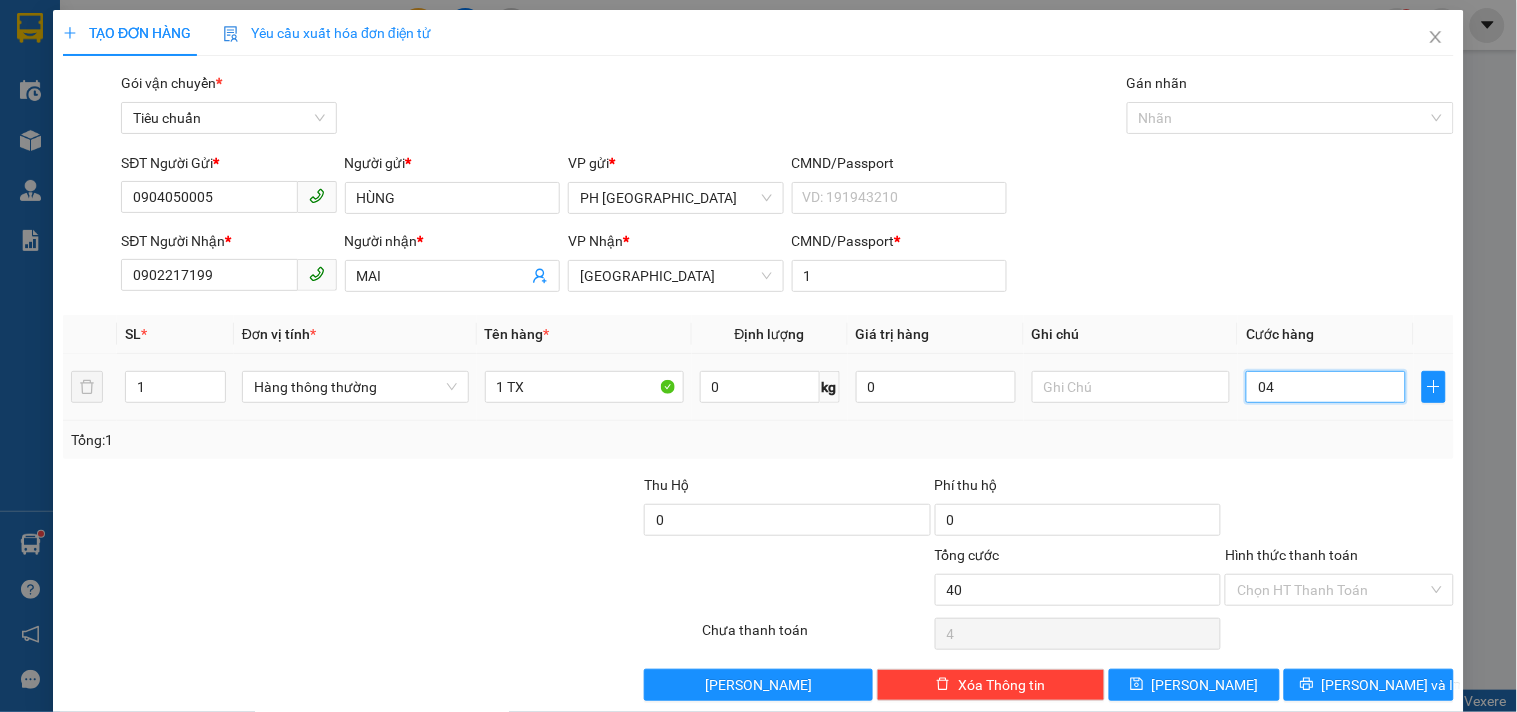 type on "40" 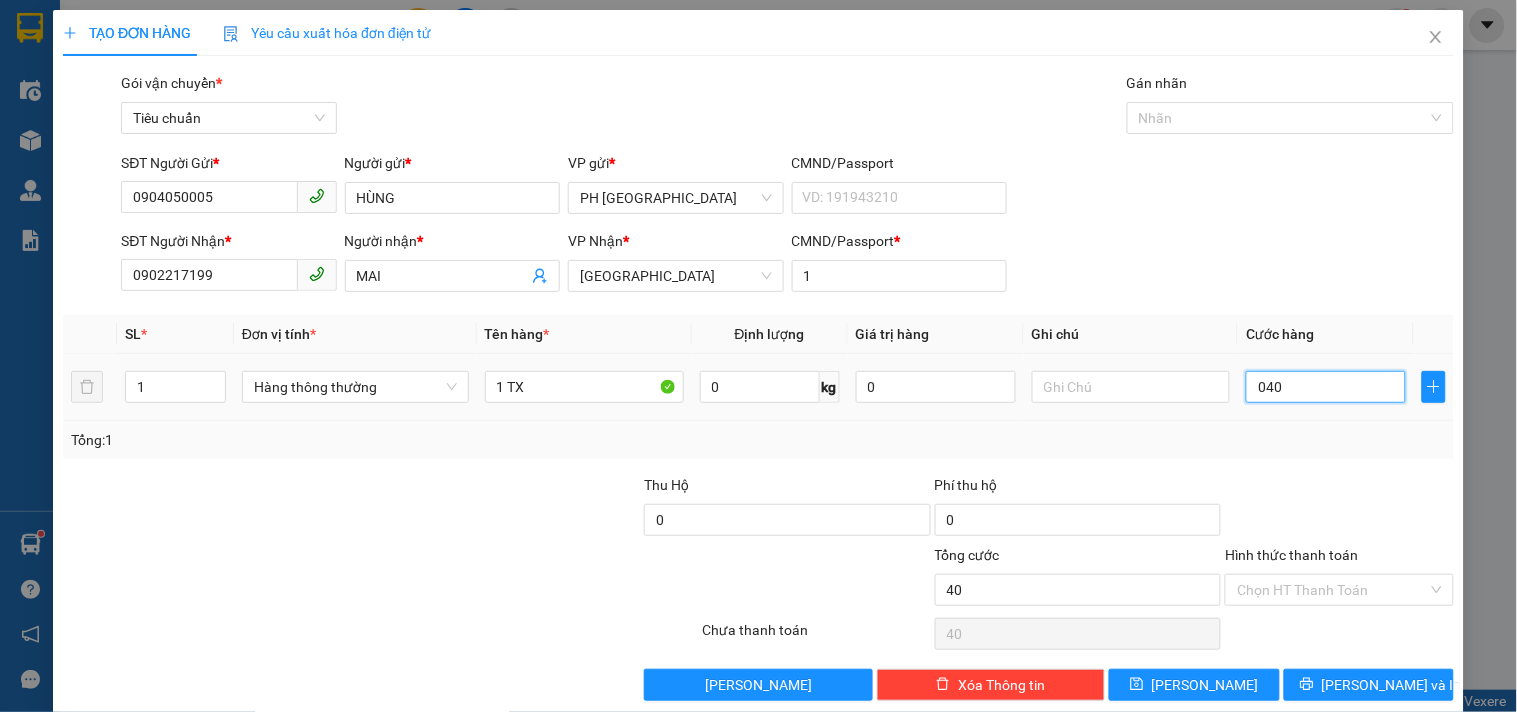 type on "4" 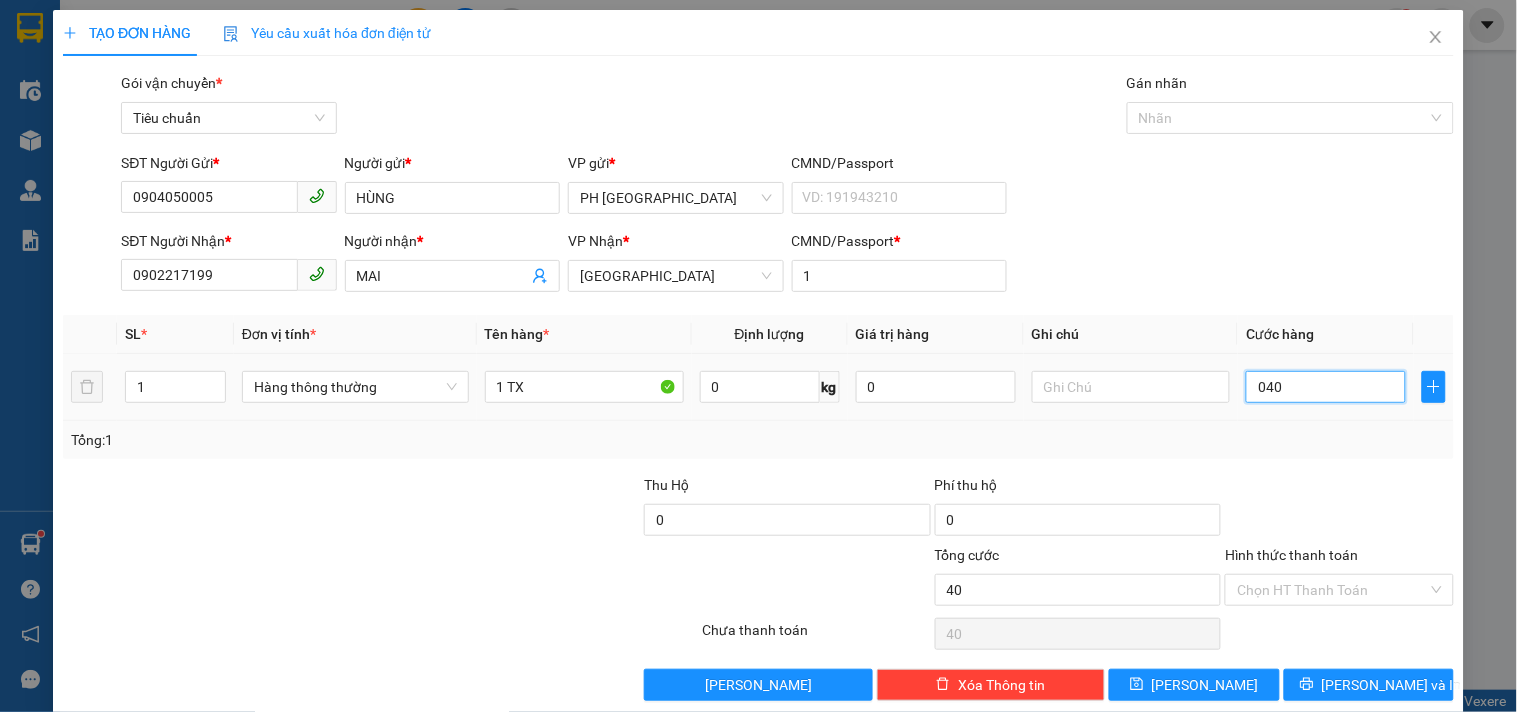 type on "4" 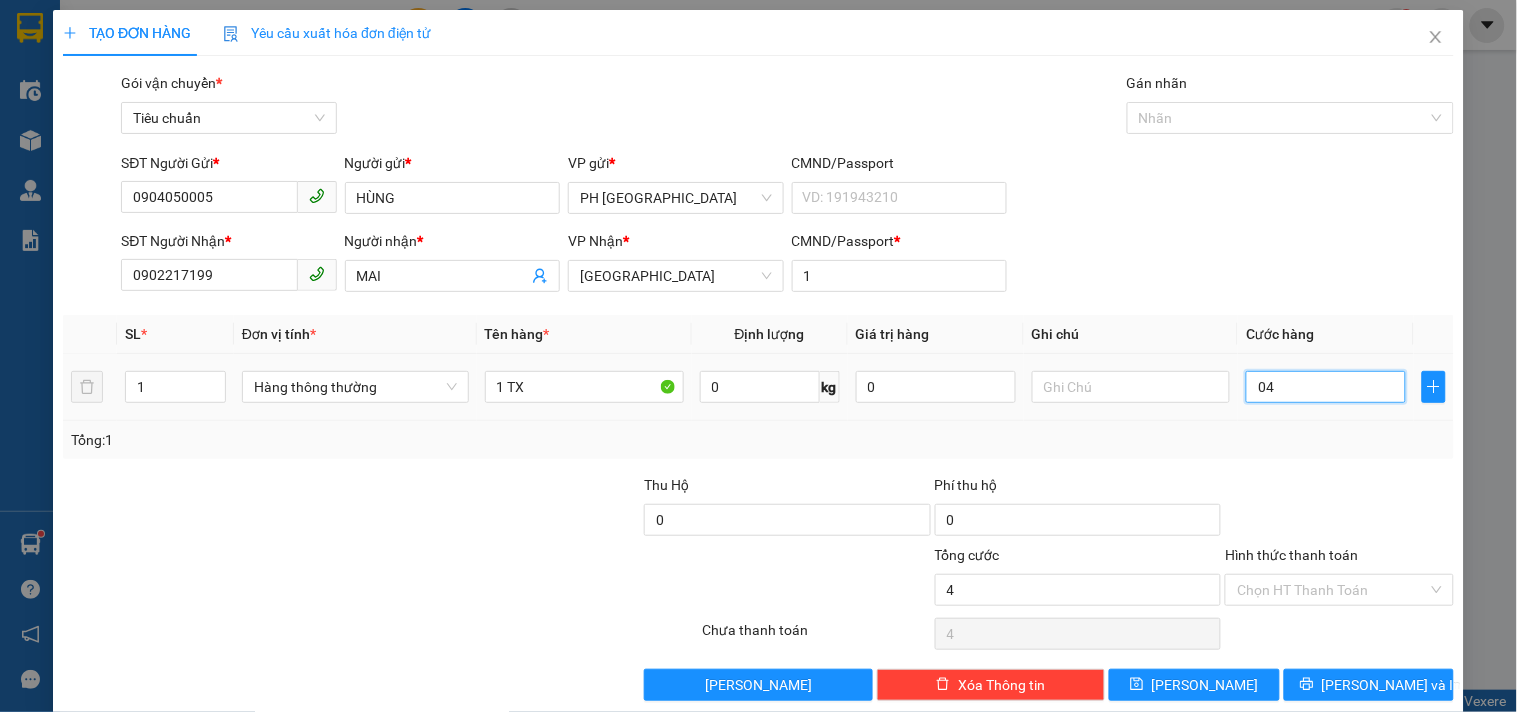 type on "0" 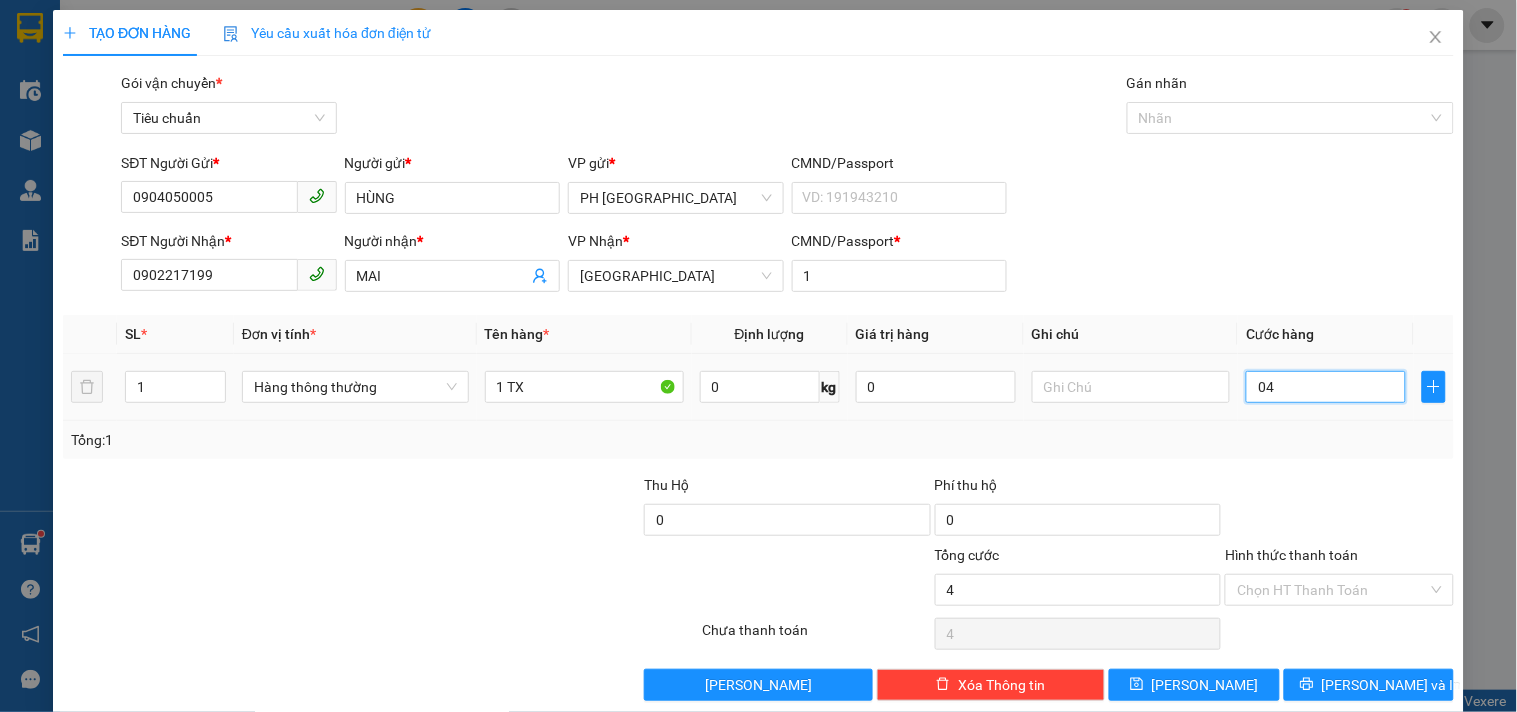 type on "0" 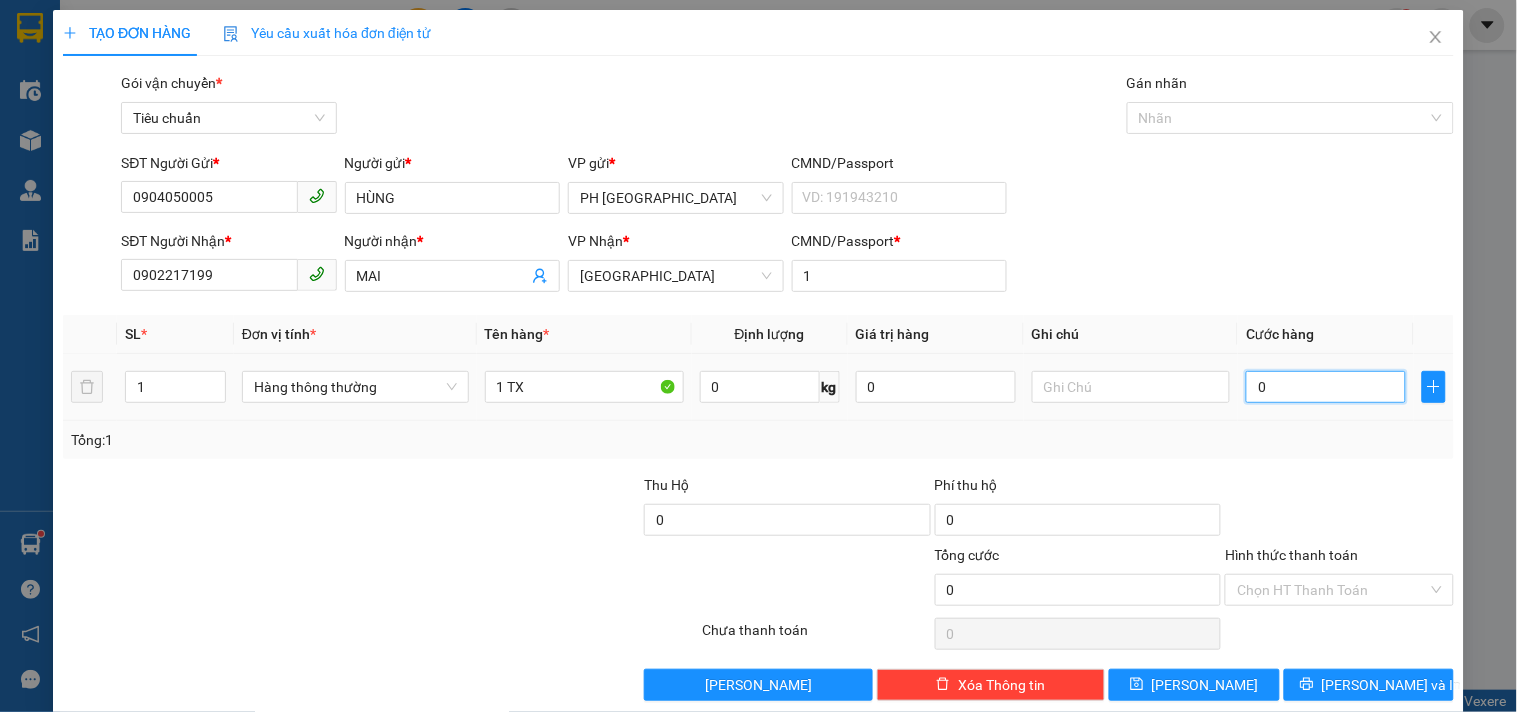 type on "3" 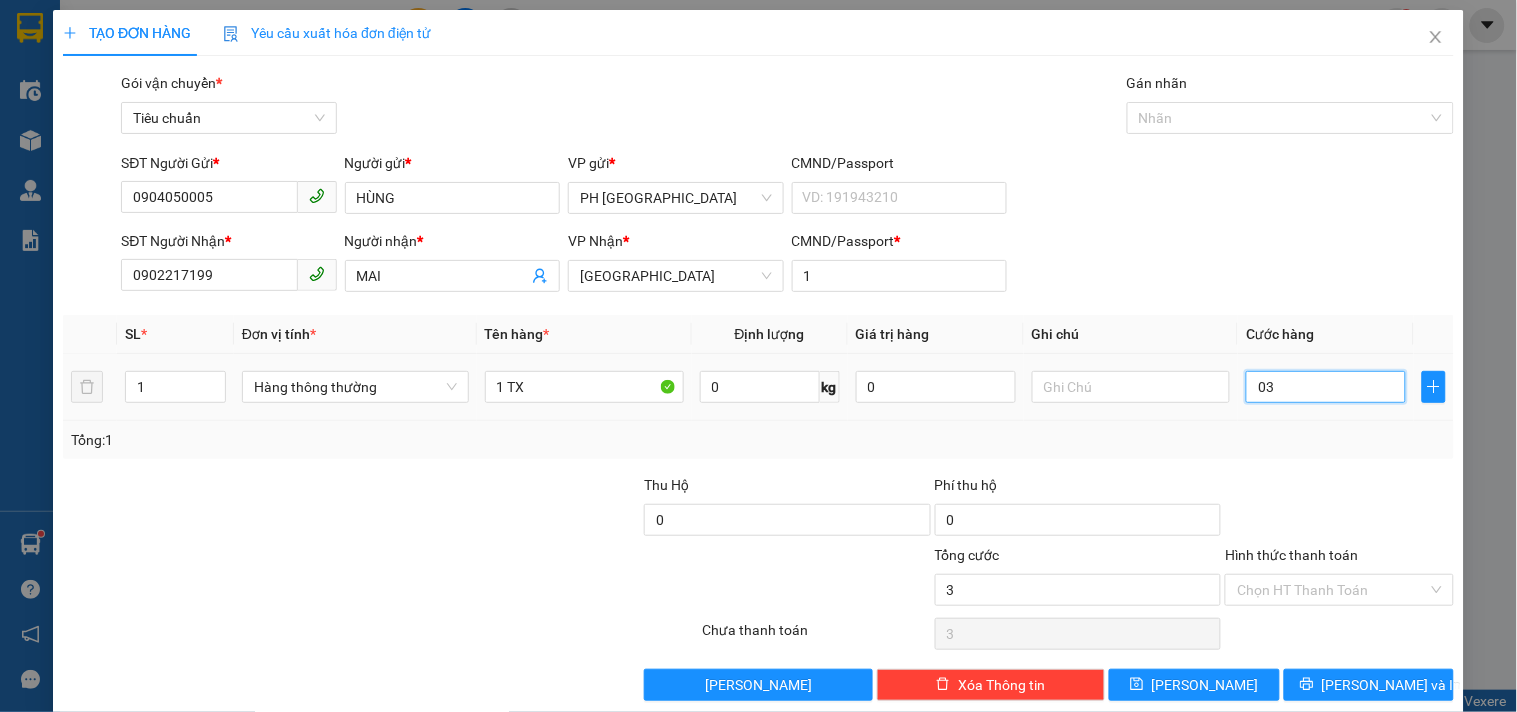 type on "30" 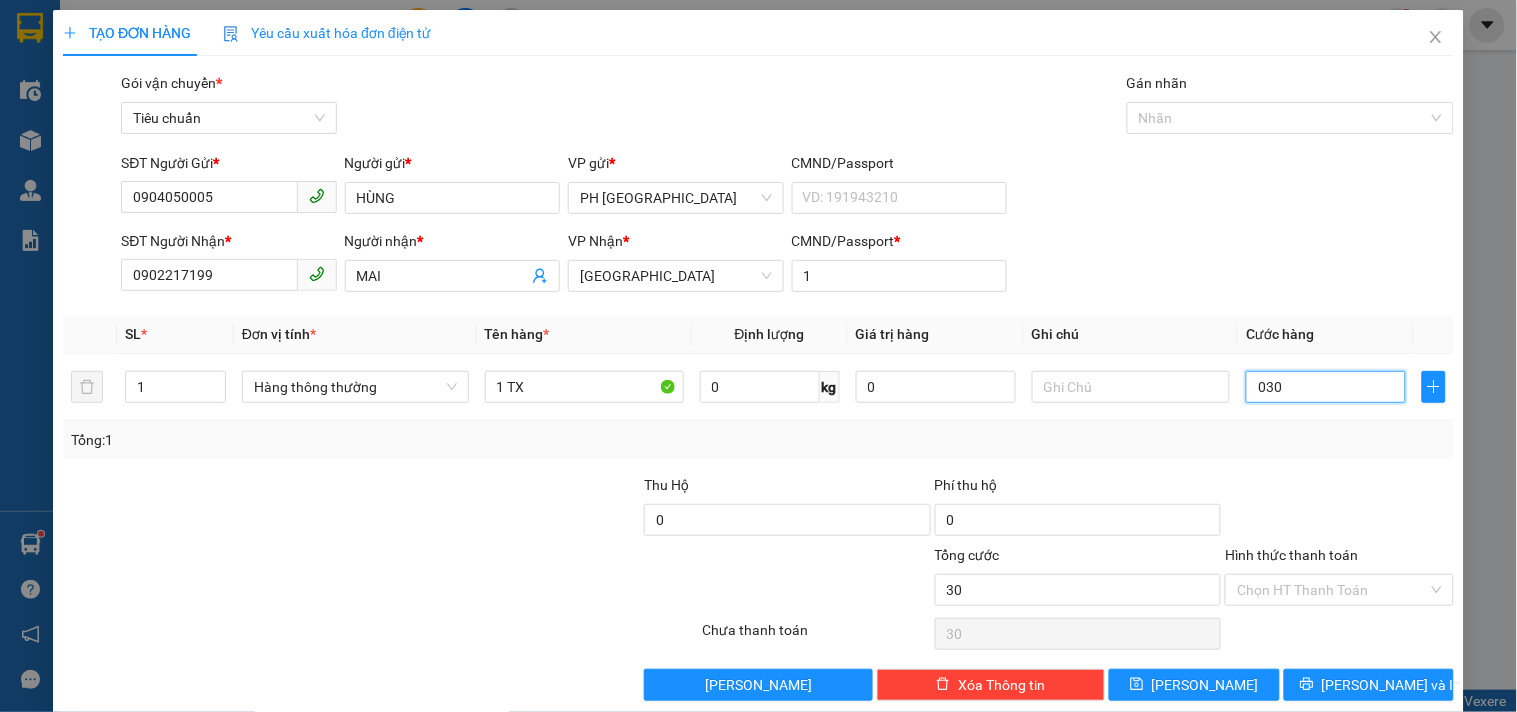 type on "030" 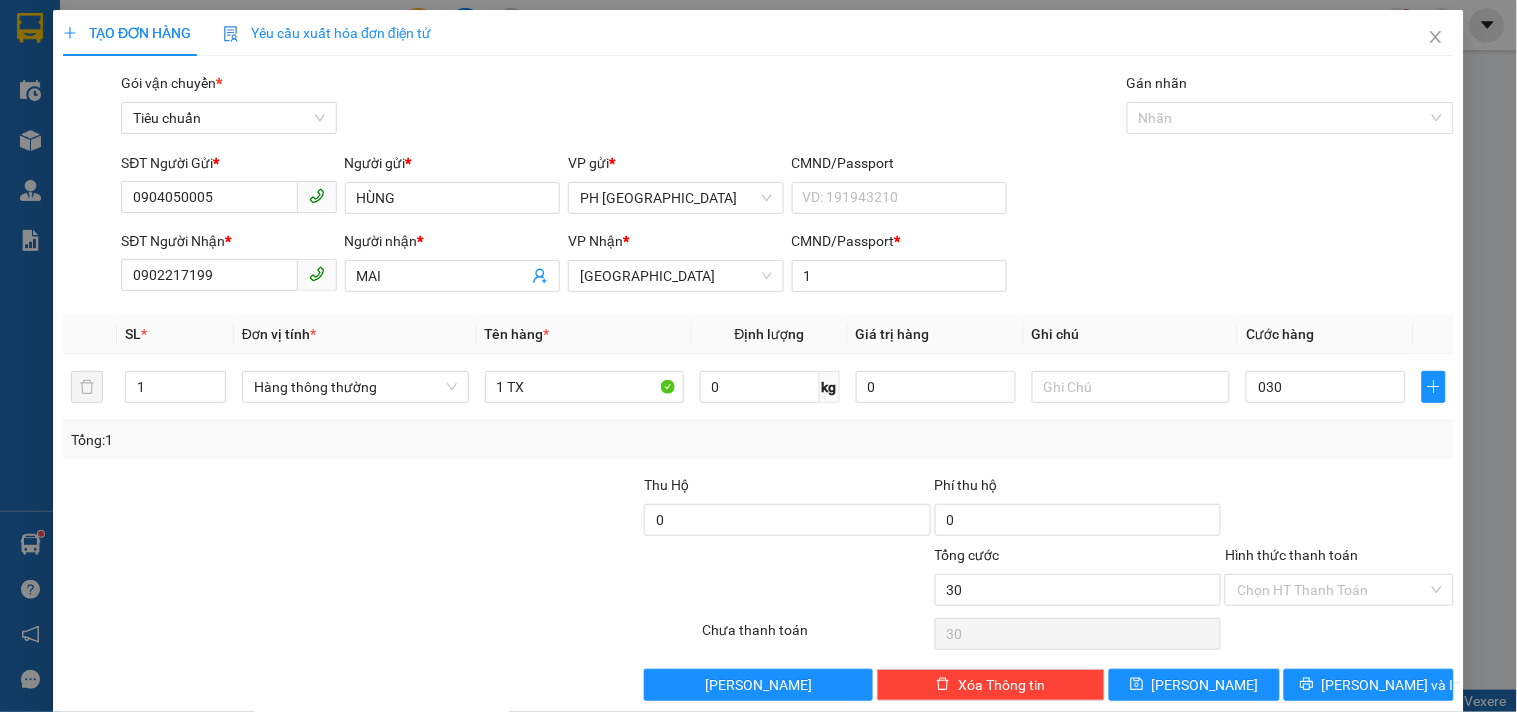 type on "30.000" 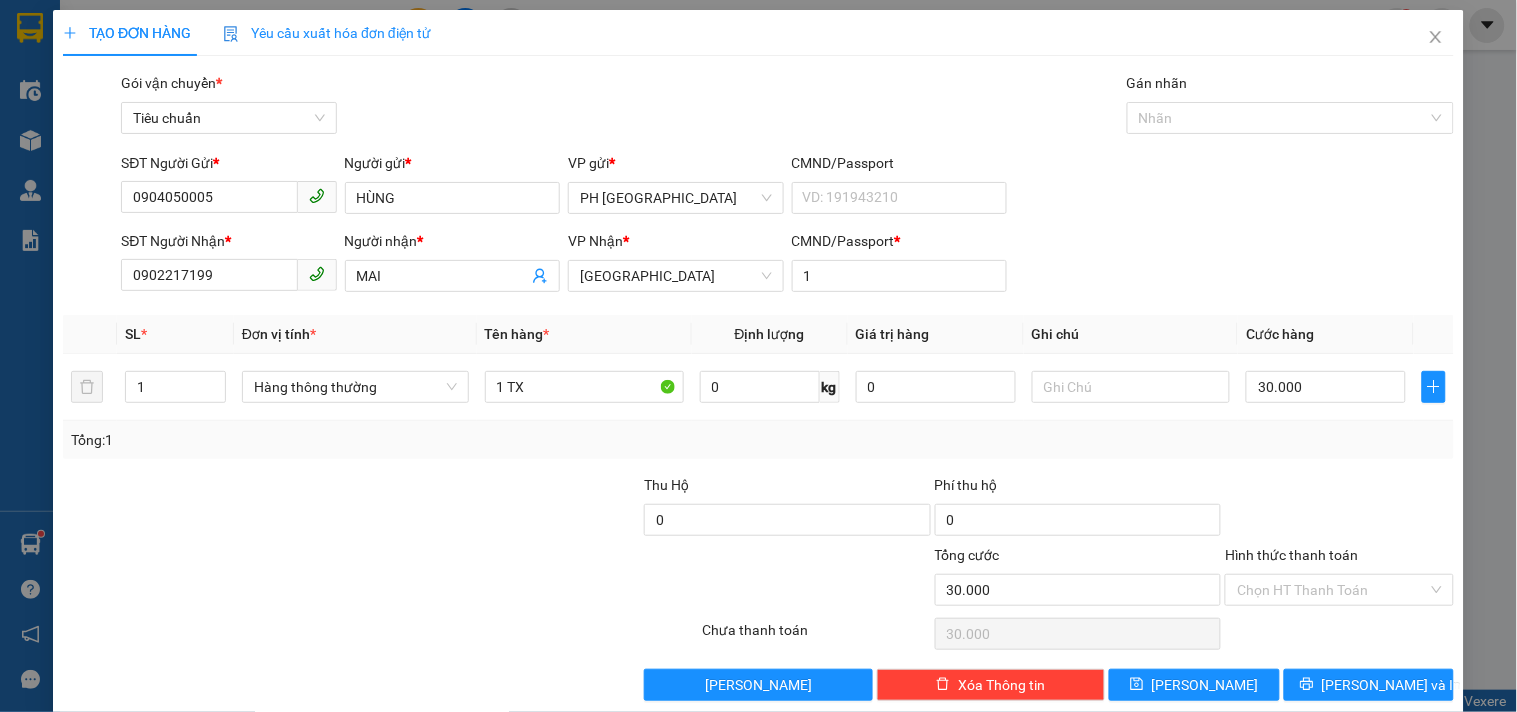 click at bounding box center [1339, 509] 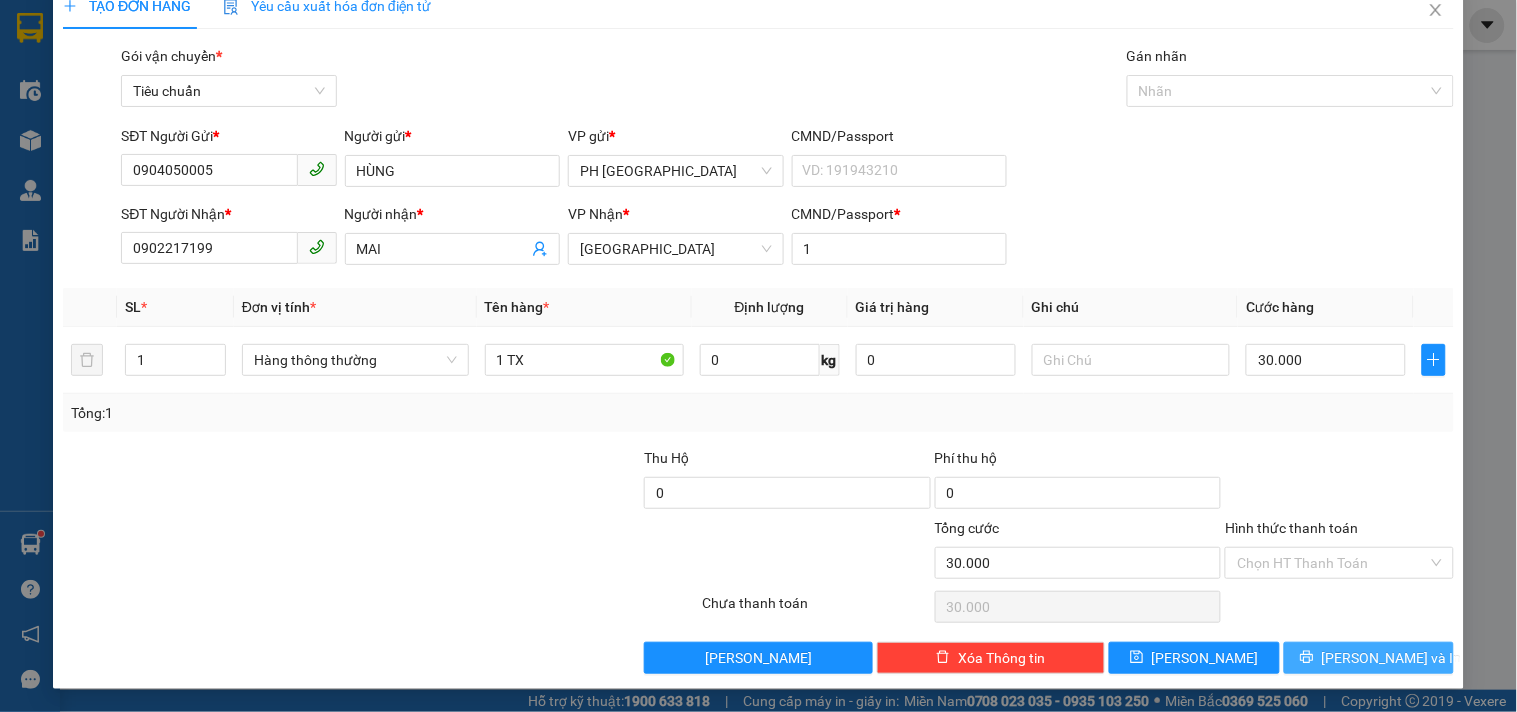 click on "Lưu và In" at bounding box center [1392, 658] 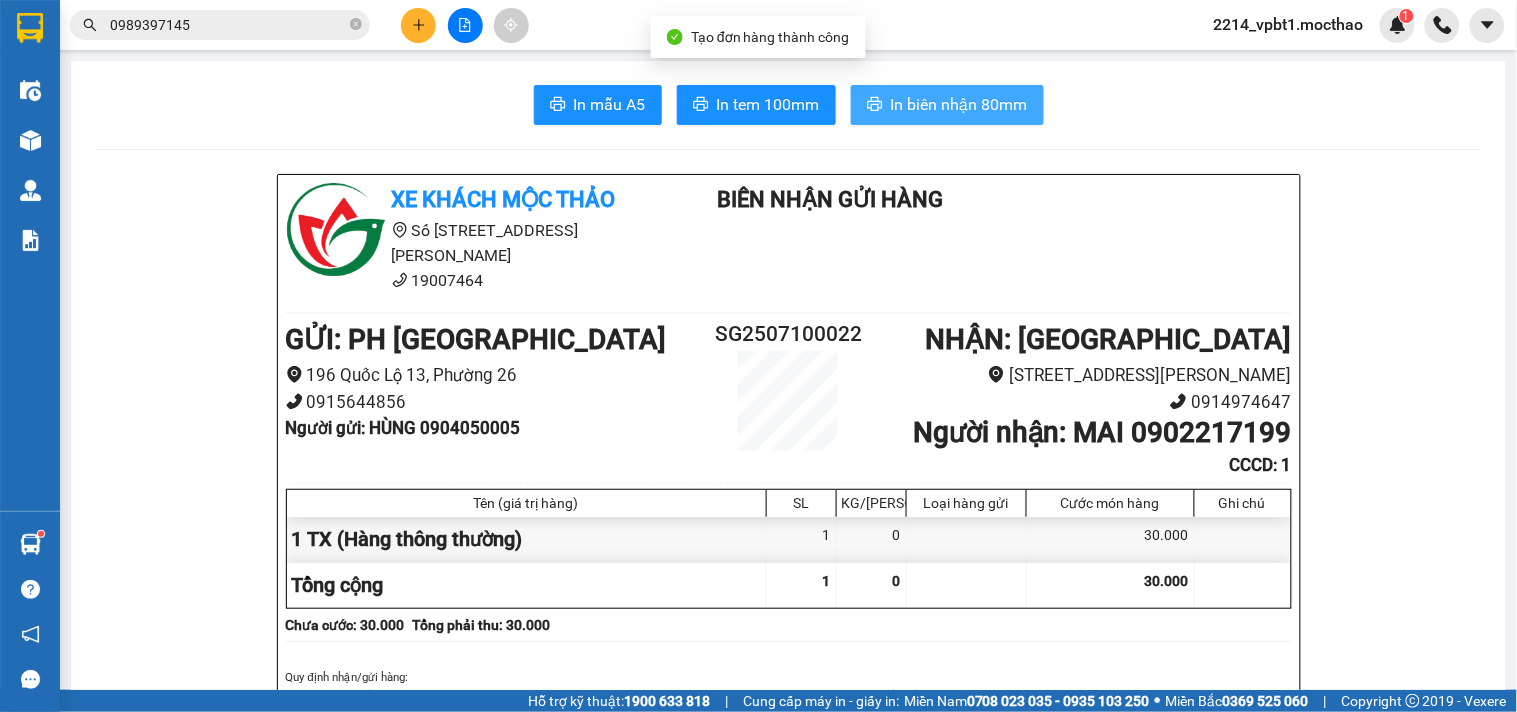 click on "In biên nhận 80mm" at bounding box center (947, 105) 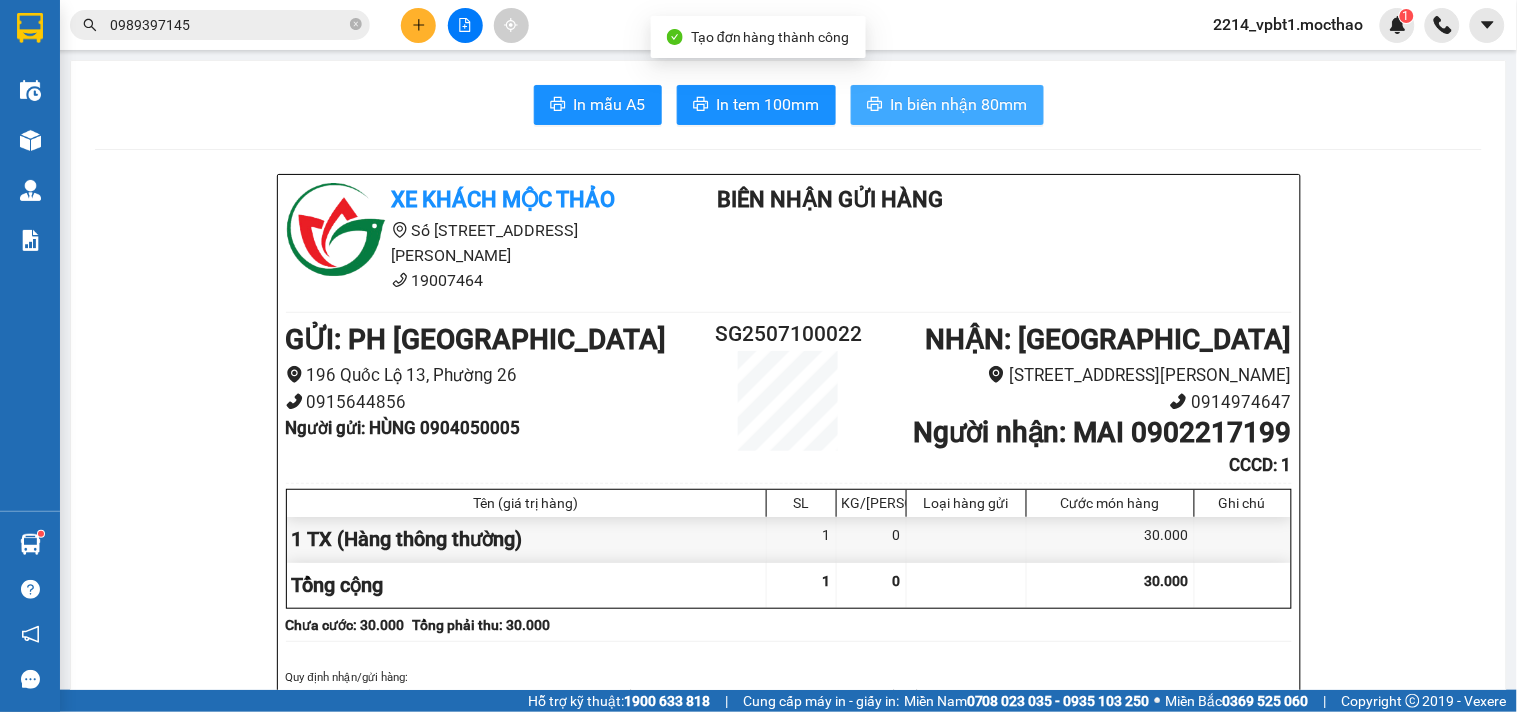 scroll, scrollTop: 0, scrollLeft: 0, axis: both 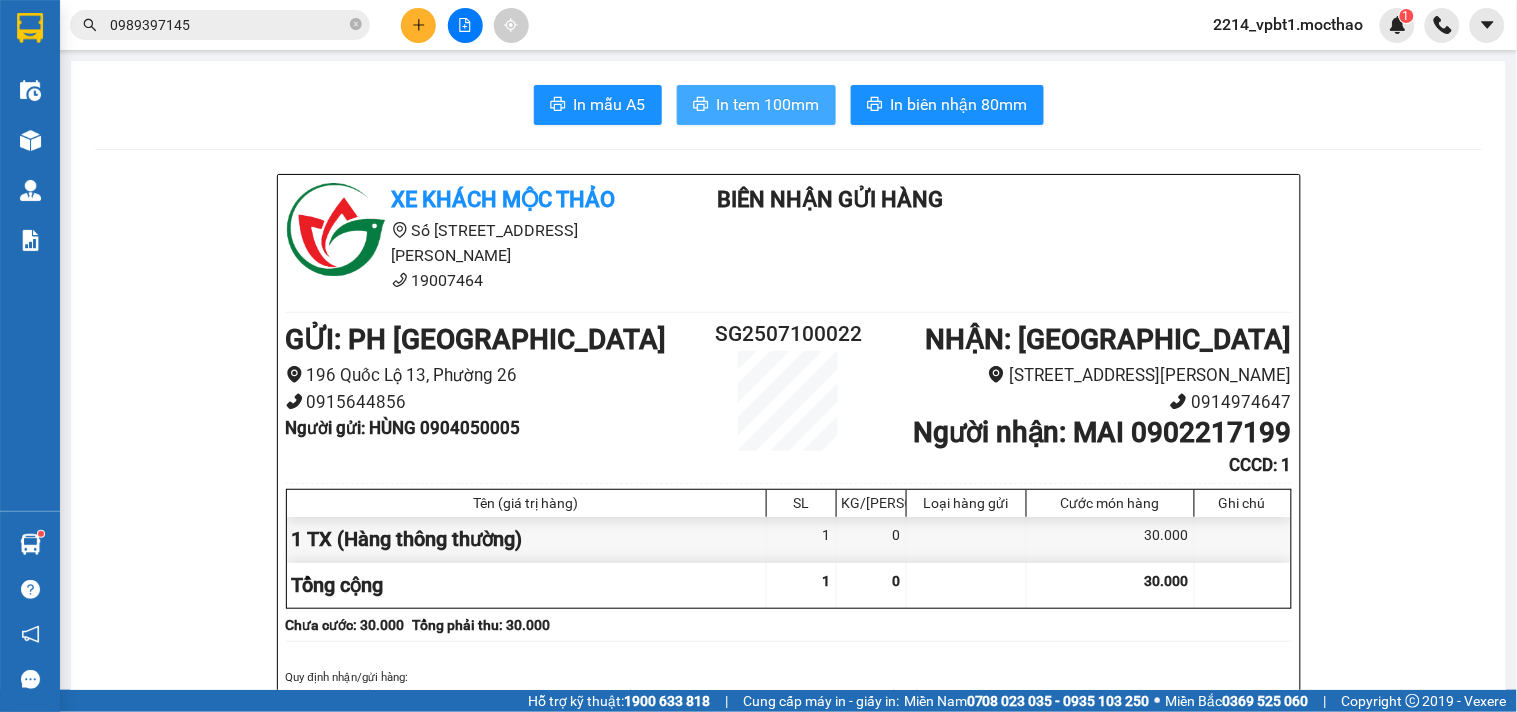 click on "In tem 100mm" at bounding box center (768, 104) 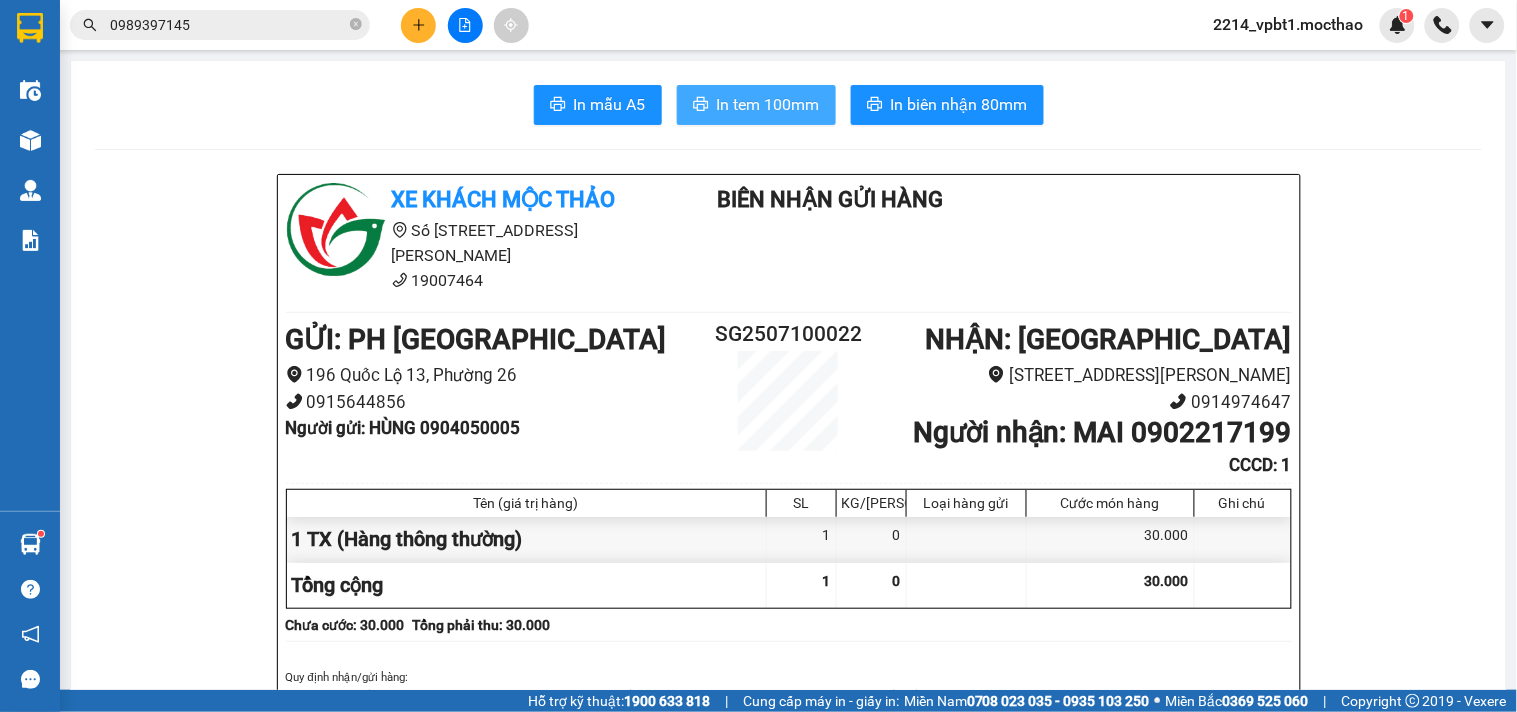 scroll, scrollTop: 0, scrollLeft: 0, axis: both 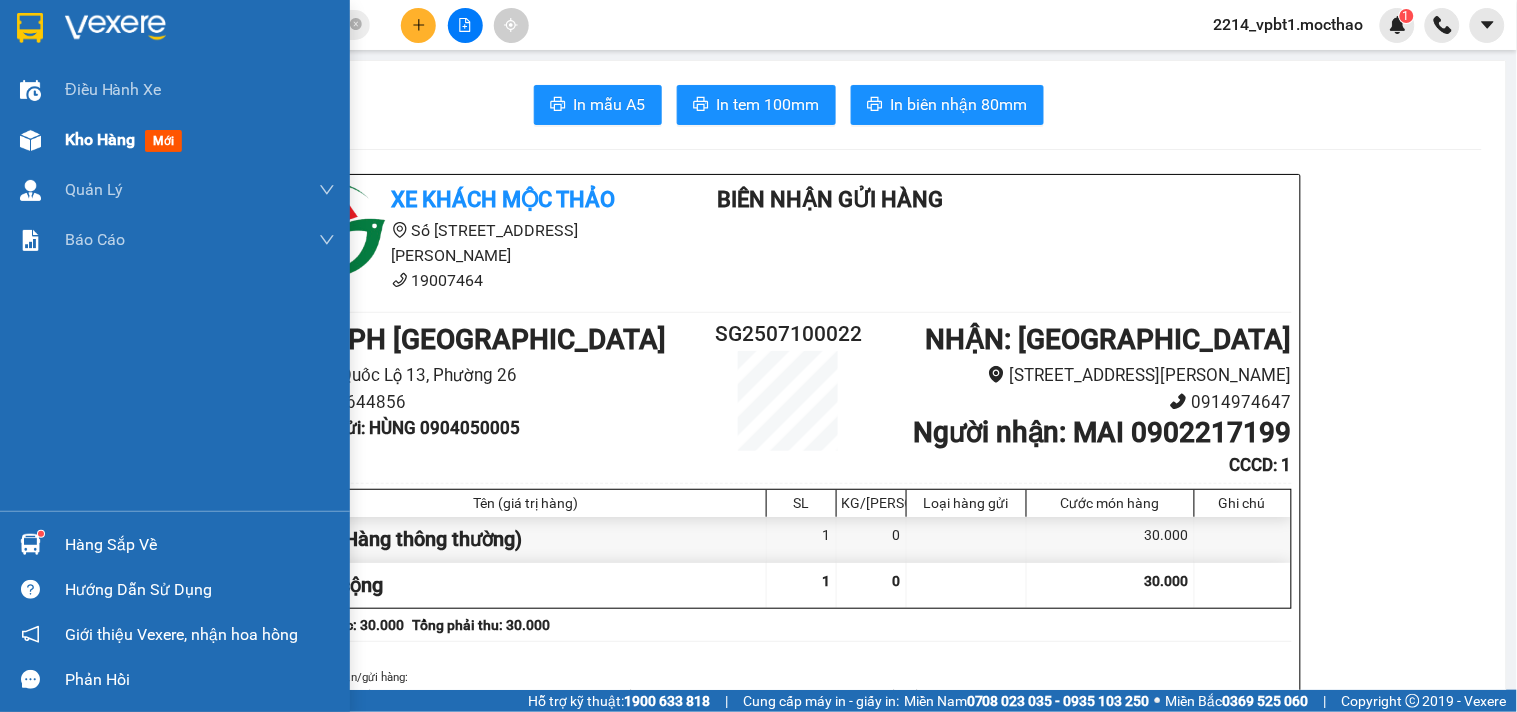 click on "Kho hàng" at bounding box center [100, 139] 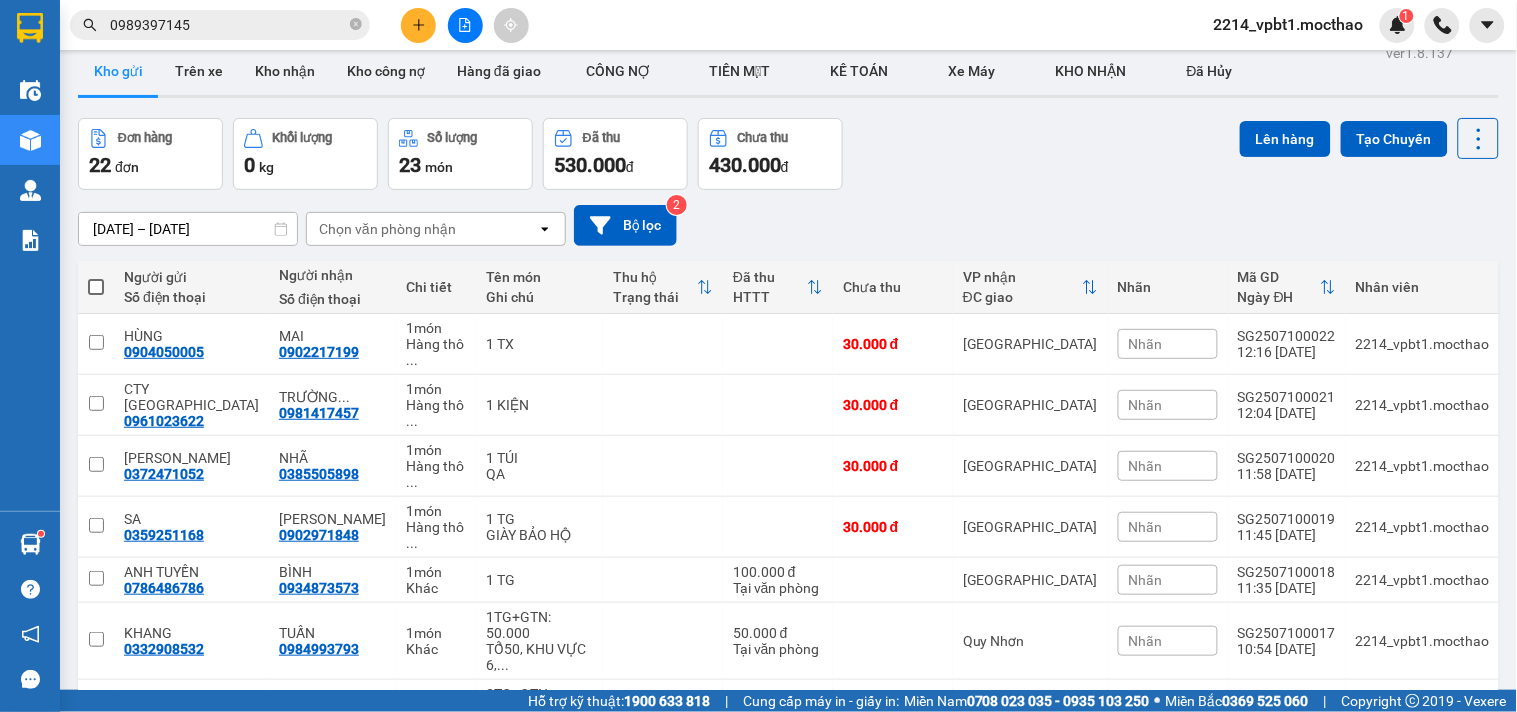 scroll, scrollTop: 0, scrollLeft: 0, axis: both 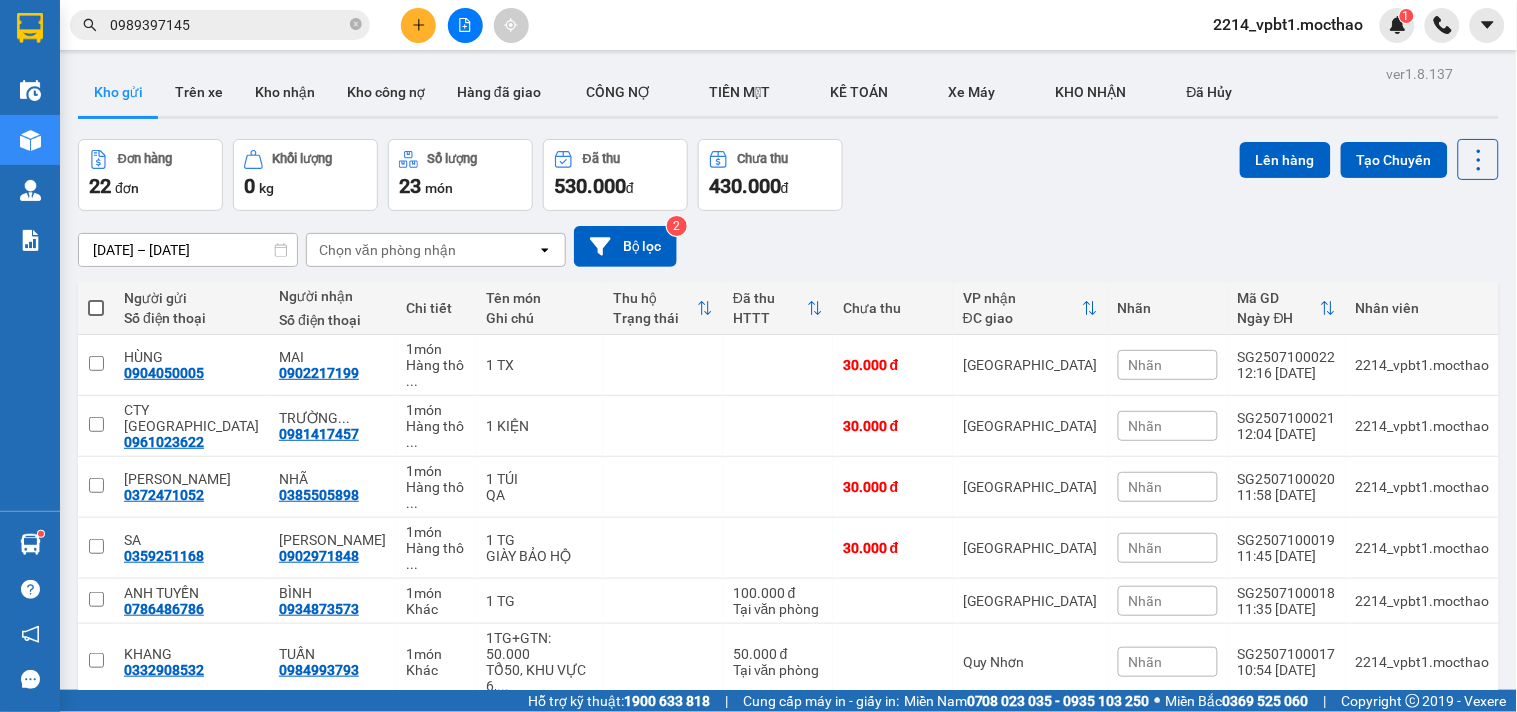 click 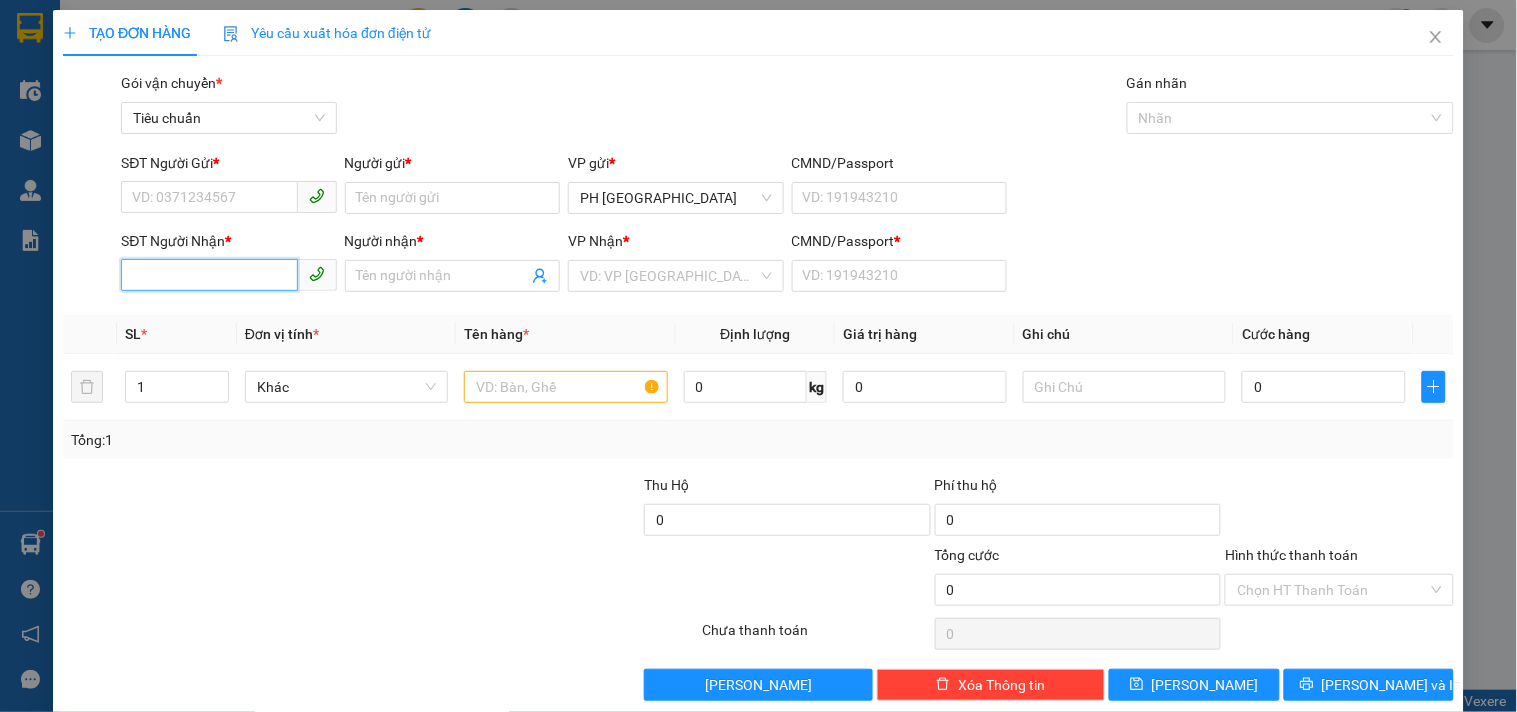 click on "SĐT Người Nhận  *" at bounding box center [209, 275] 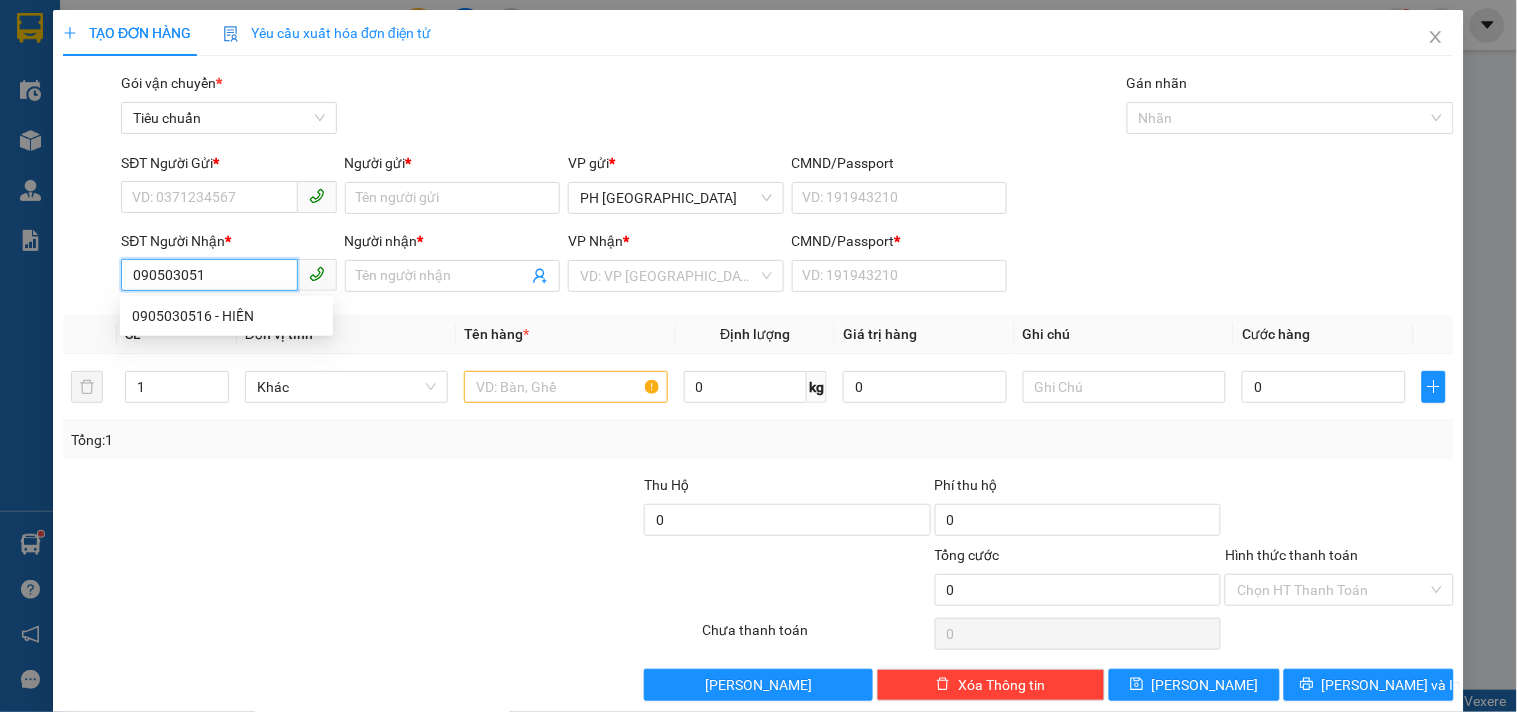 type on "0905030516" 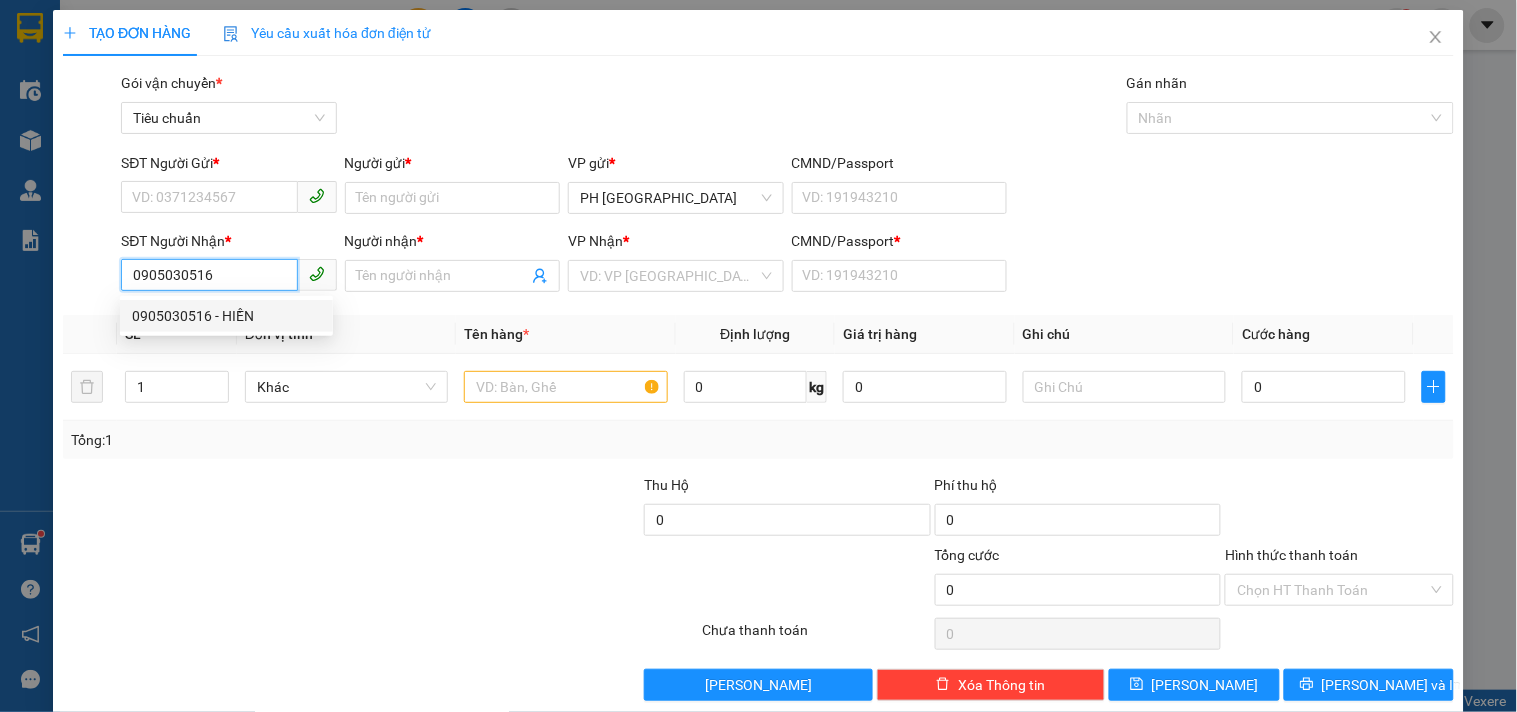 click on "0905030516 - HIỀN" at bounding box center [226, 316] 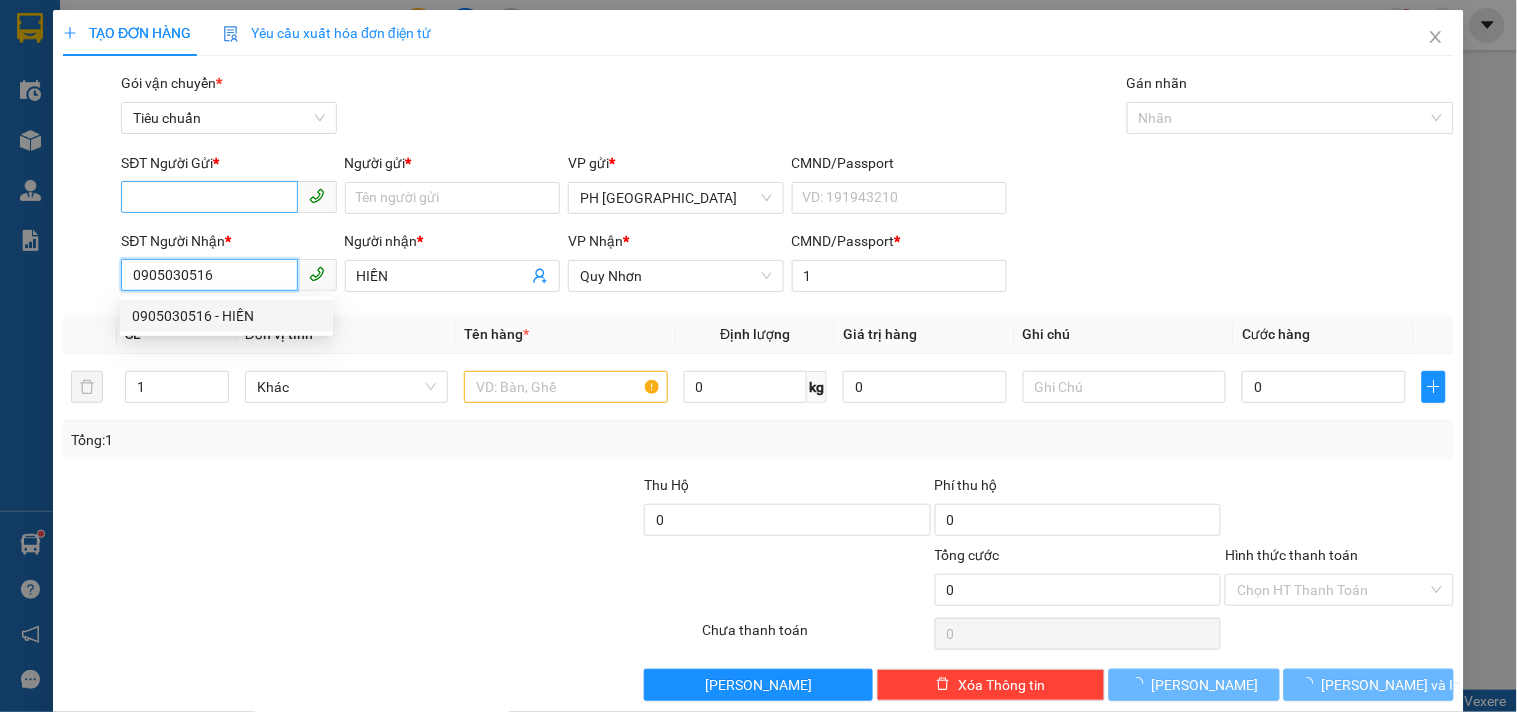 type on "120.000" 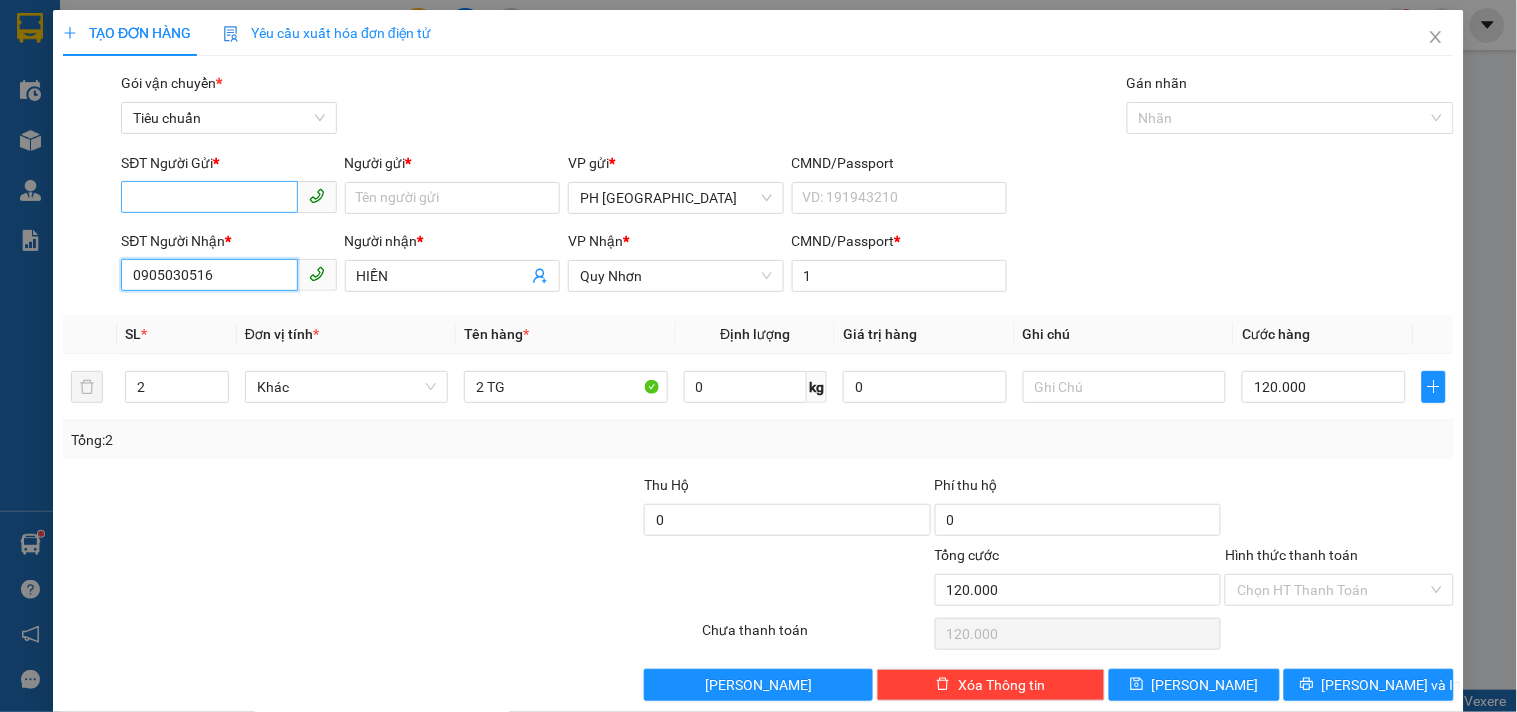 type on "0905030516" 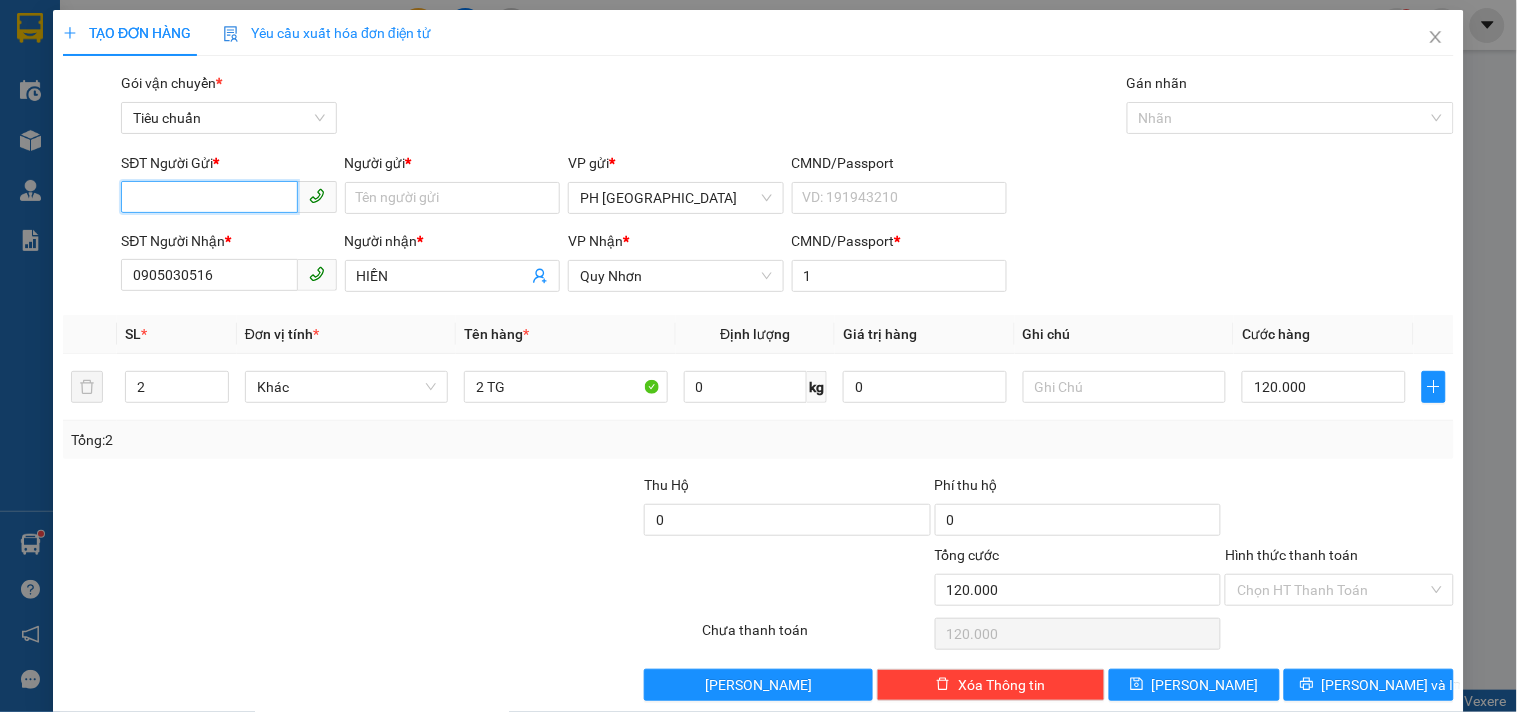 click on "SĐT Người Gửi  *" at bounding box center [209, 197] 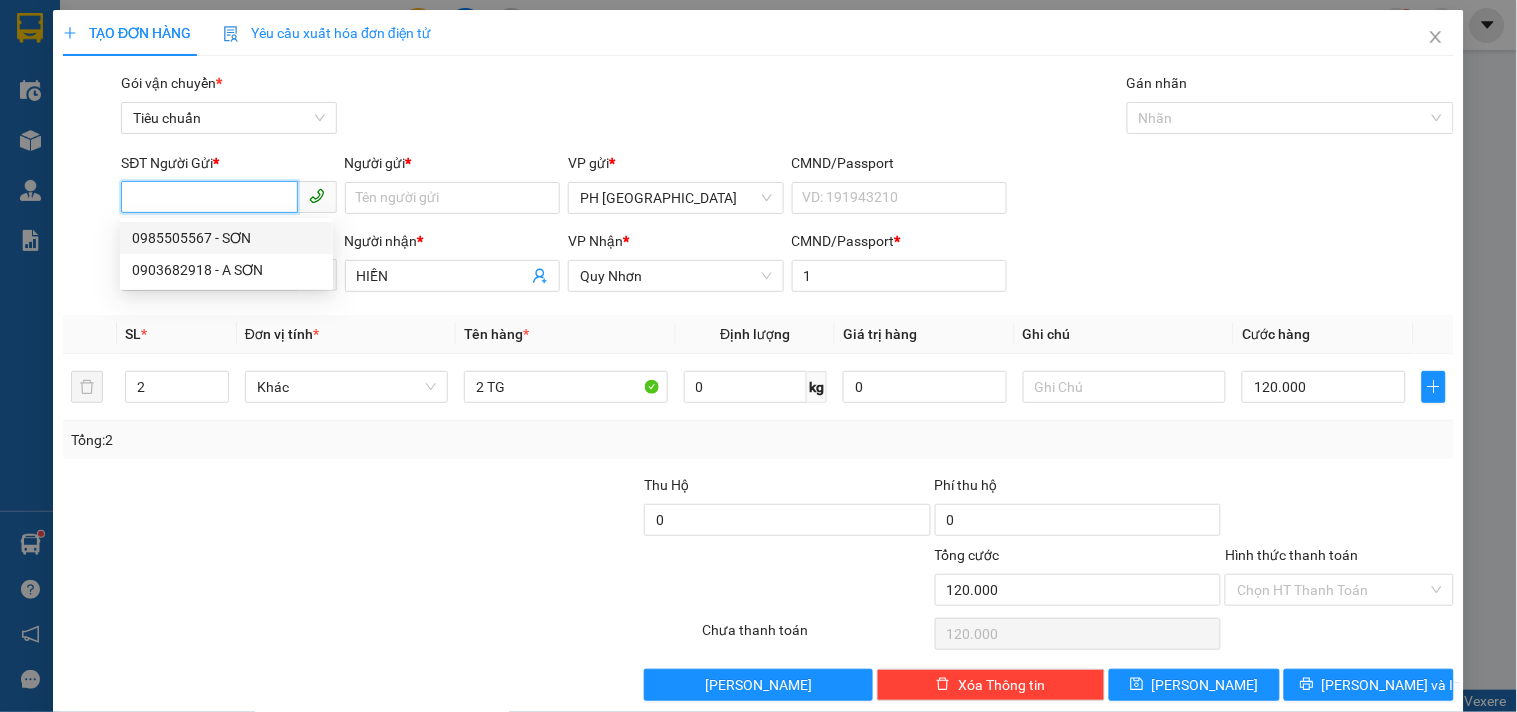 click on "0985505567 - SƠN" at bounding box center (226, 238) 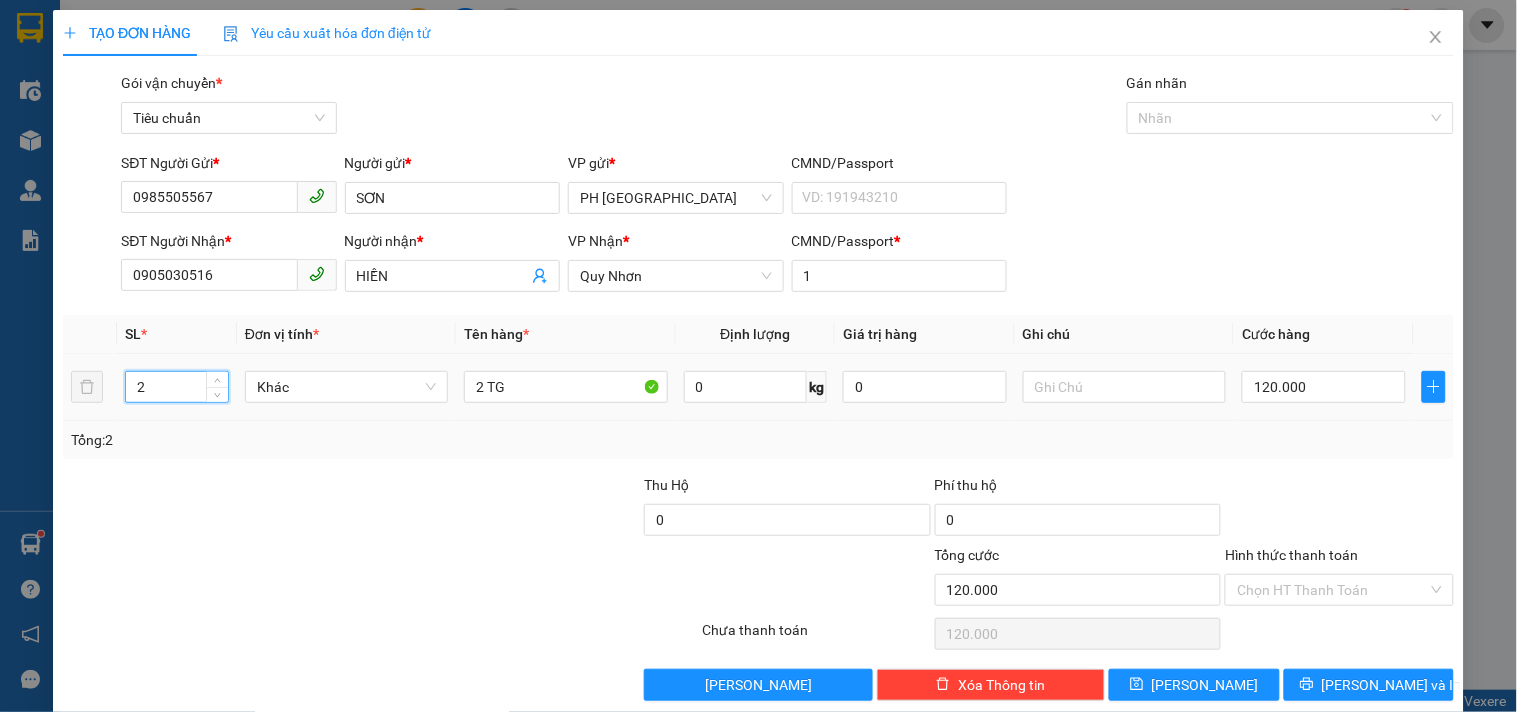 click on "2" at bounding box center (177, 387) 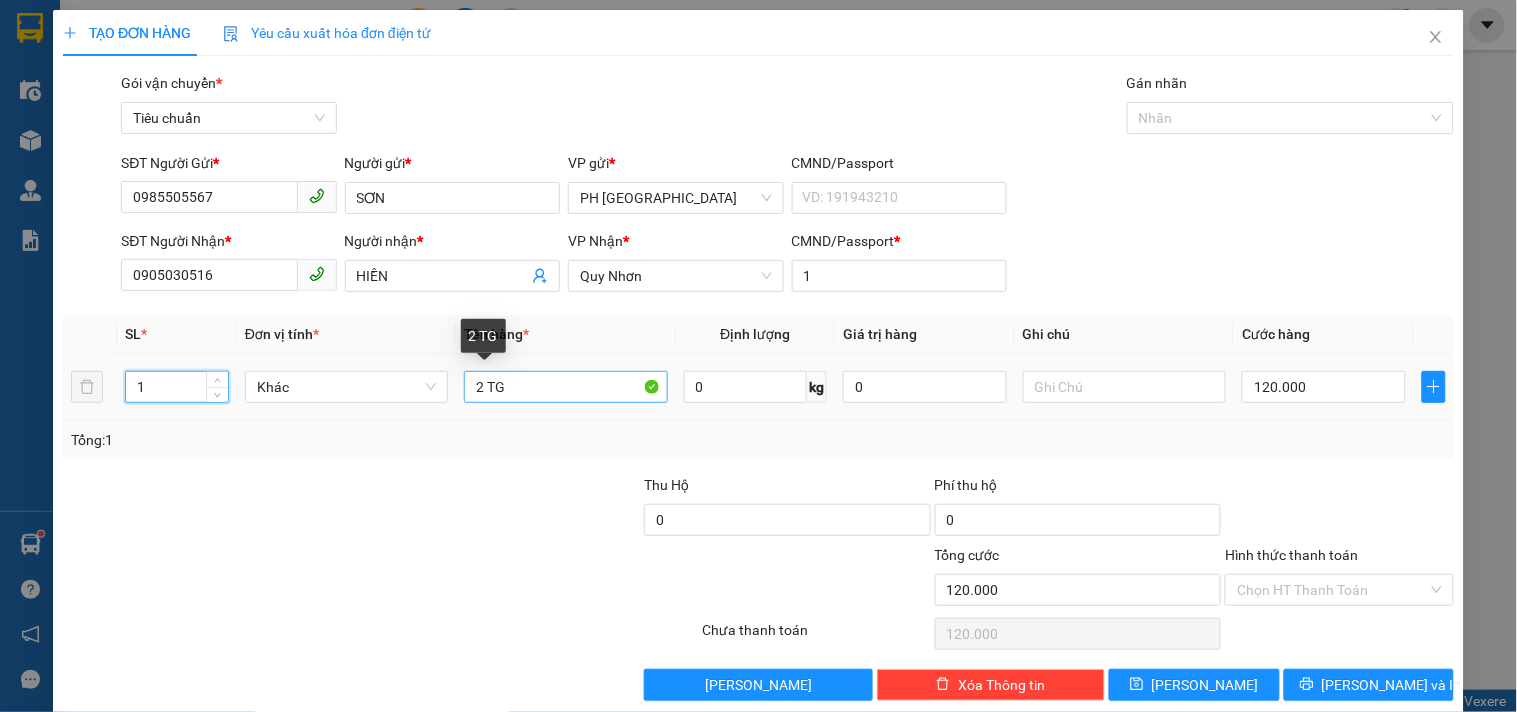 type on "1" 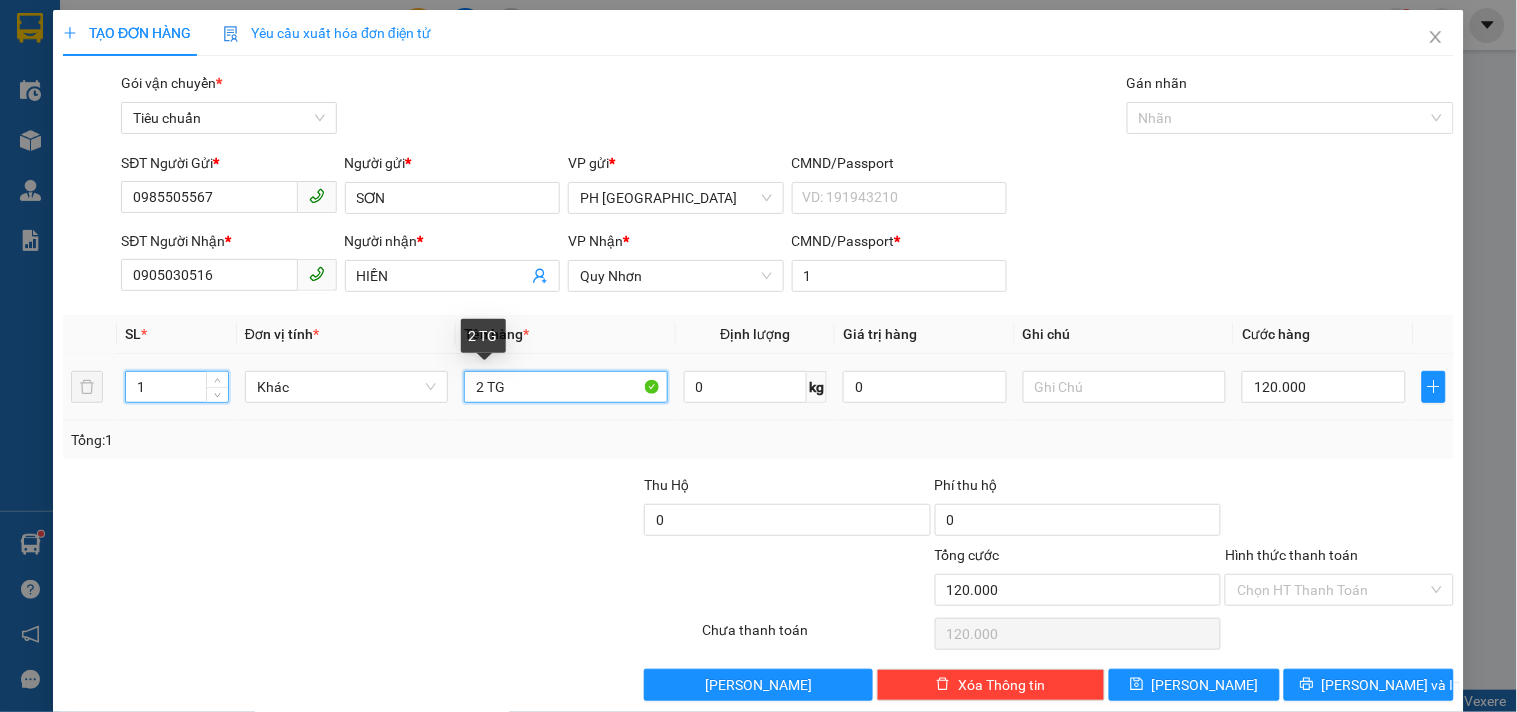 click on "2 TG" at bounding box center (565, 387) 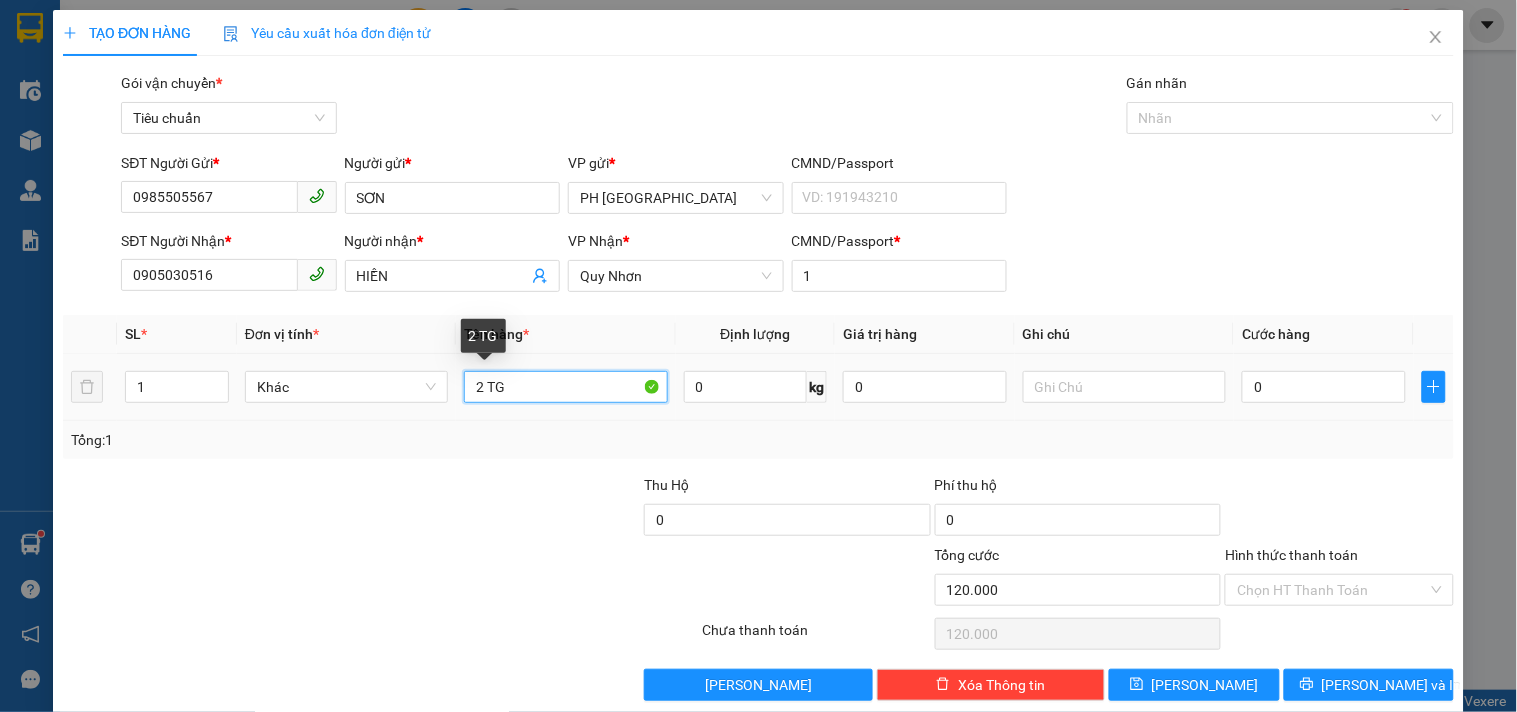 type on "0" 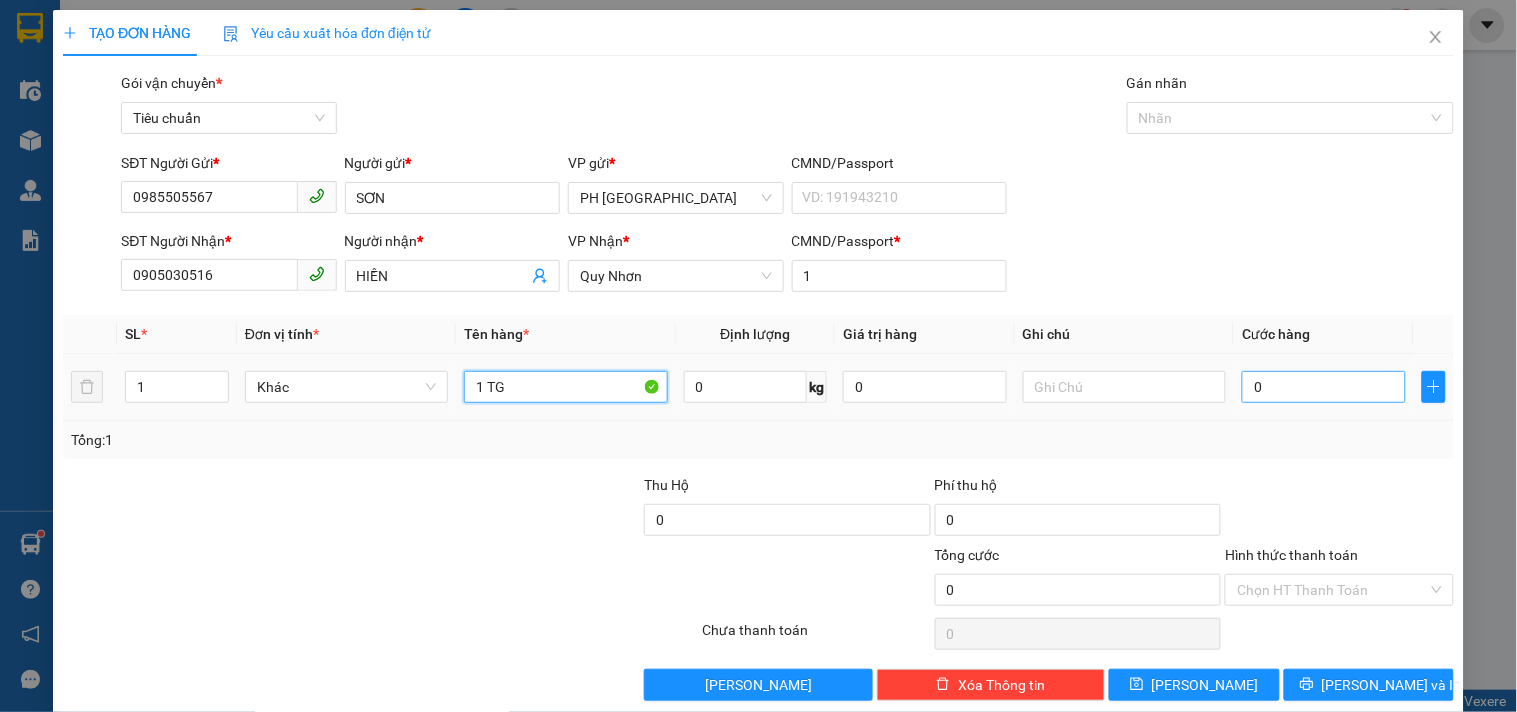 type on "1 TG" 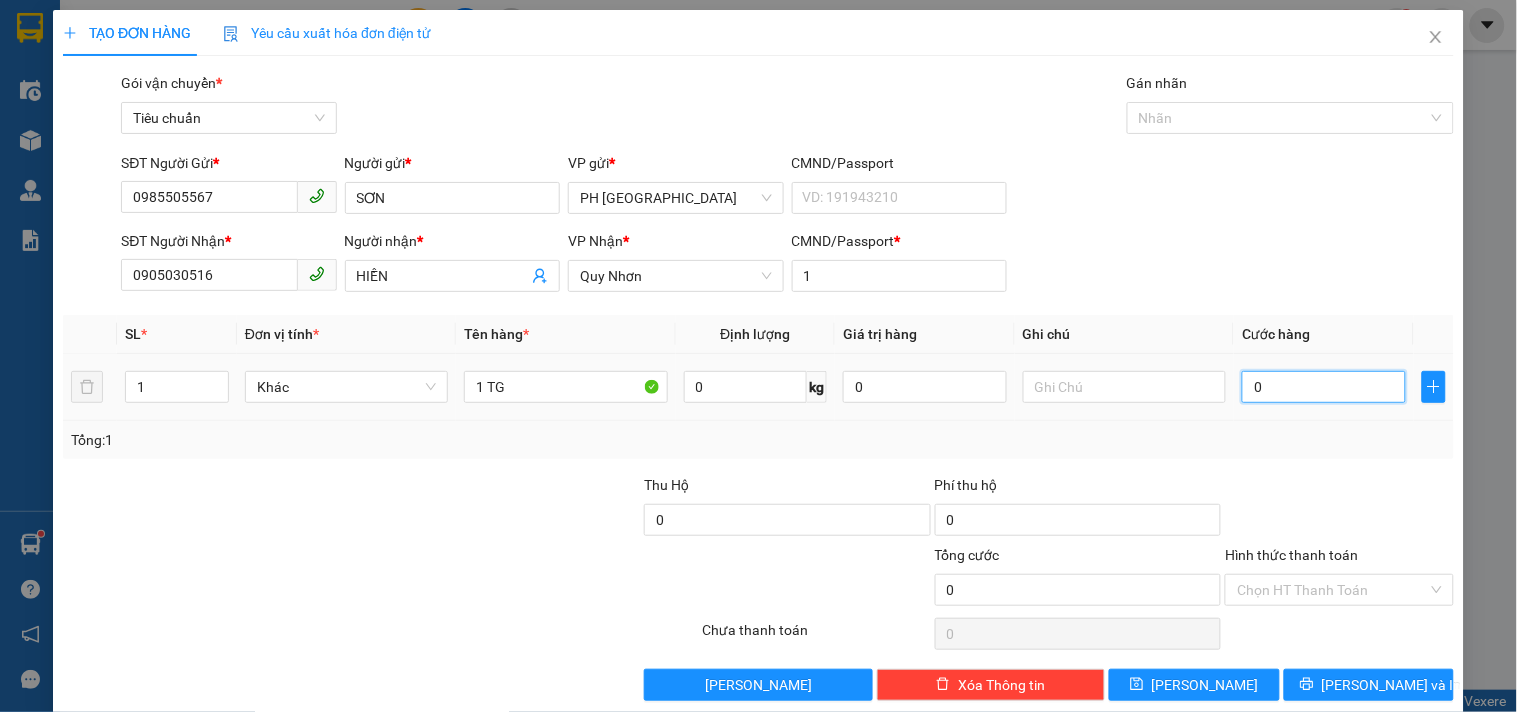 click on "0" at bounding box center (1324, 387) 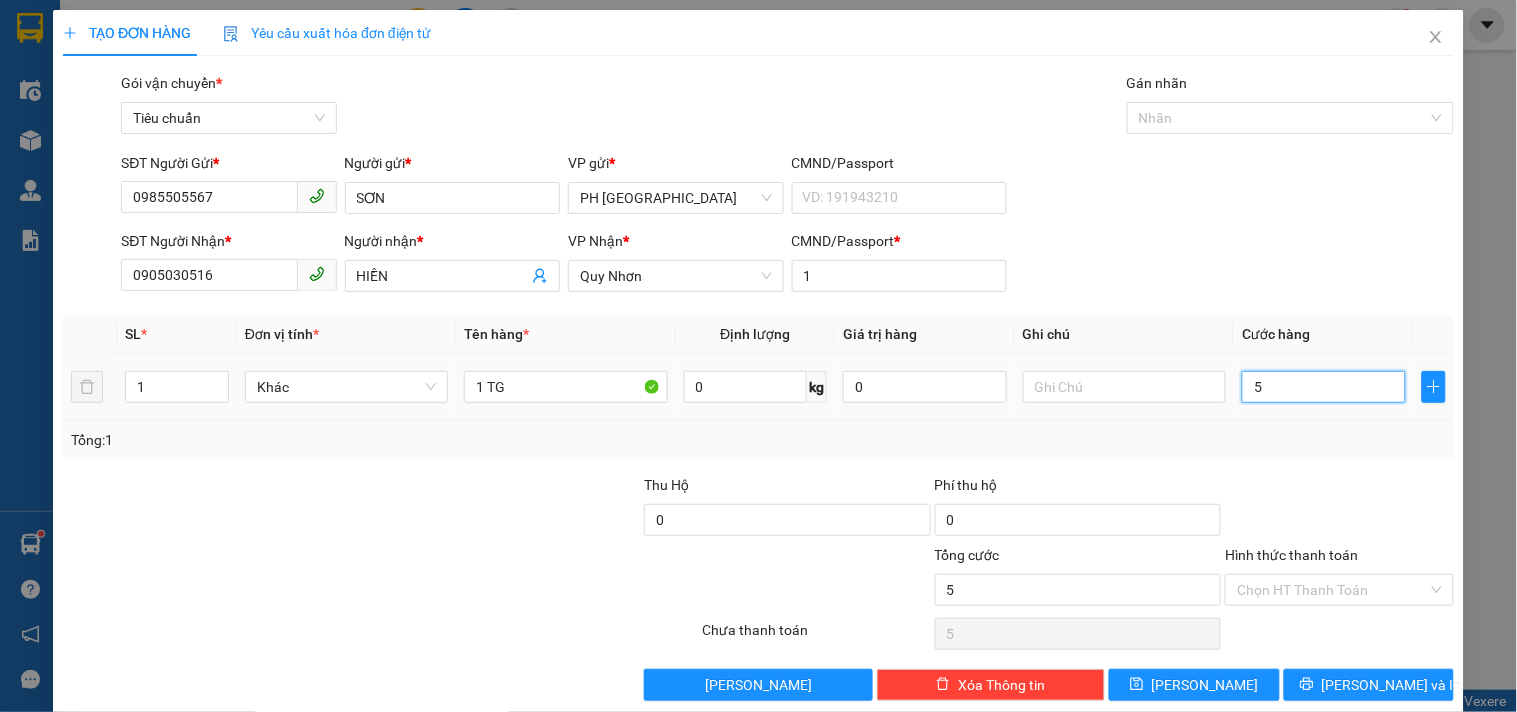 type on "50" 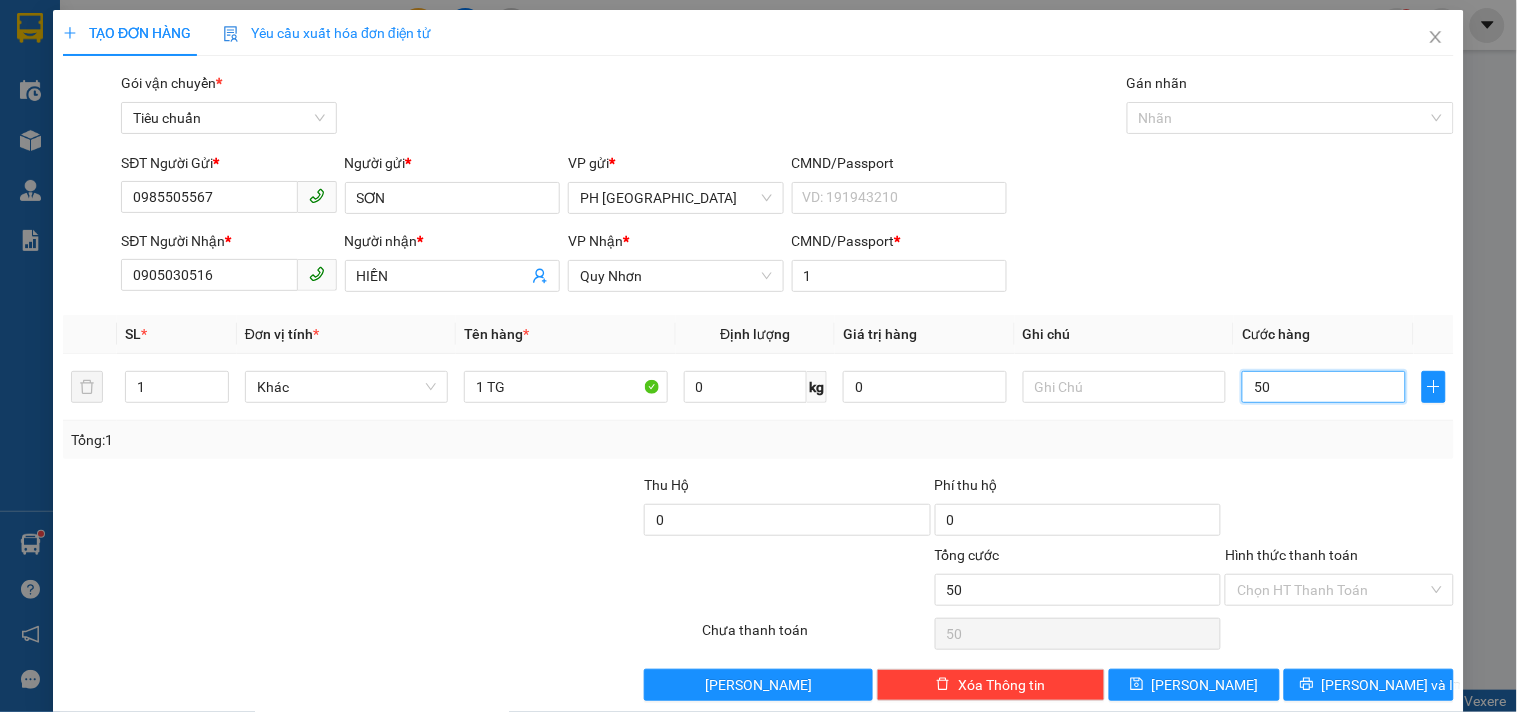 type on "50" 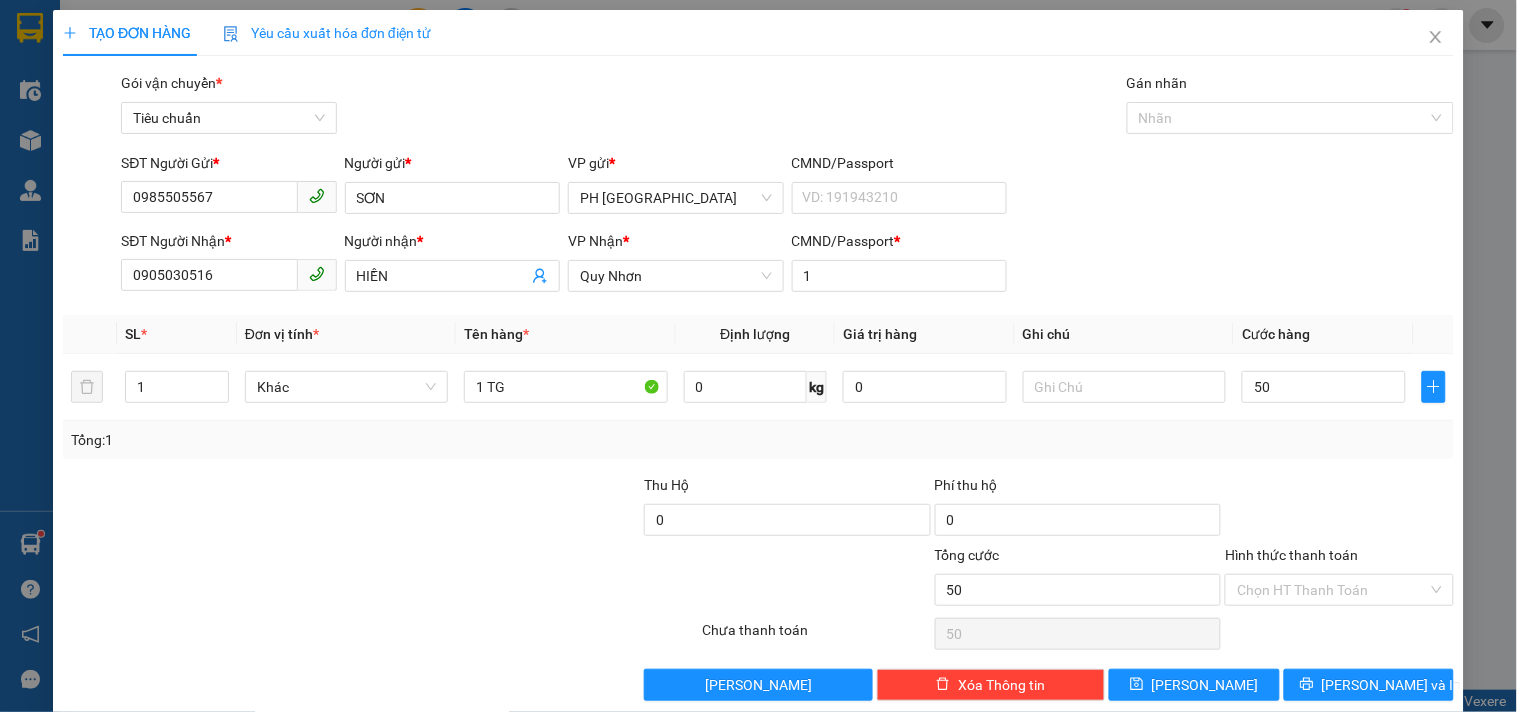 type on "50.000" 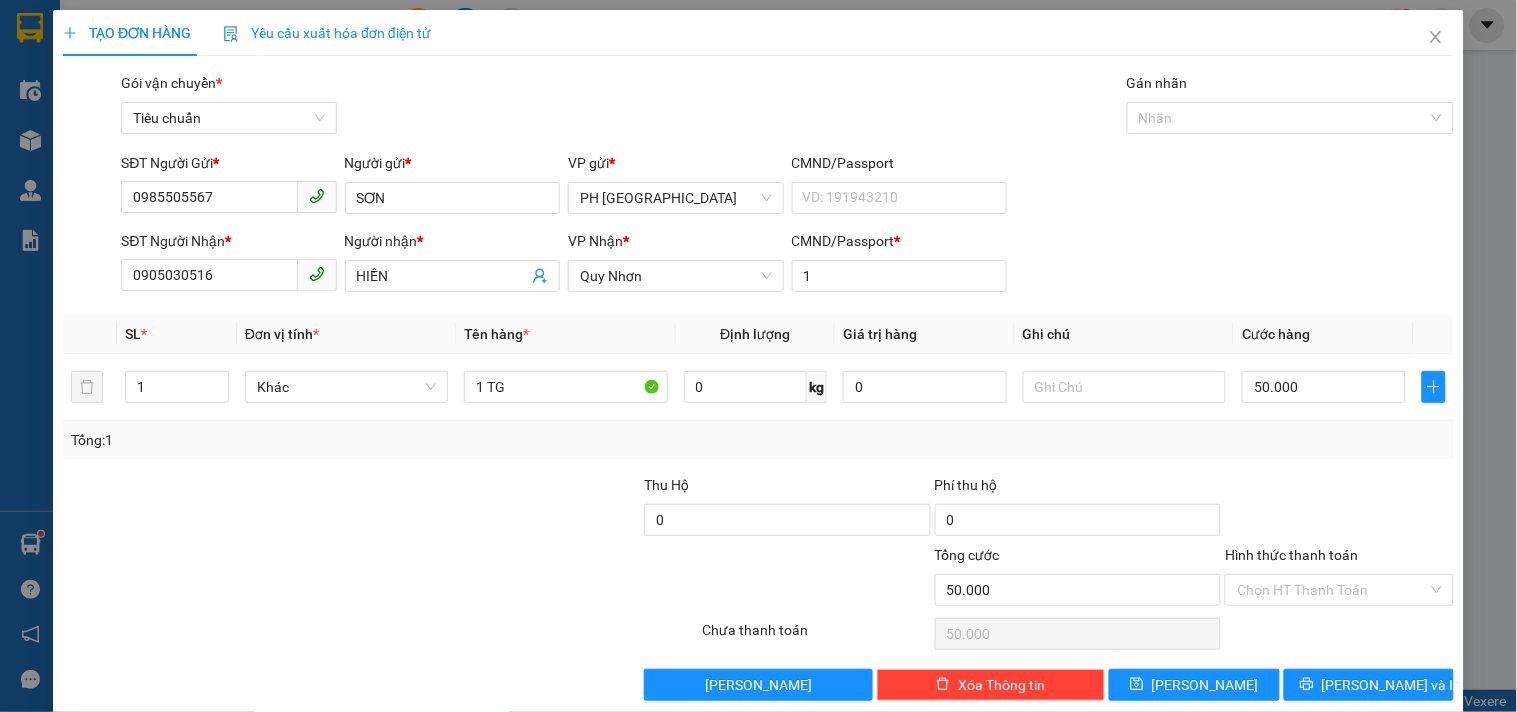 click on "Tổng:  1" at bounding box center (758, 440) 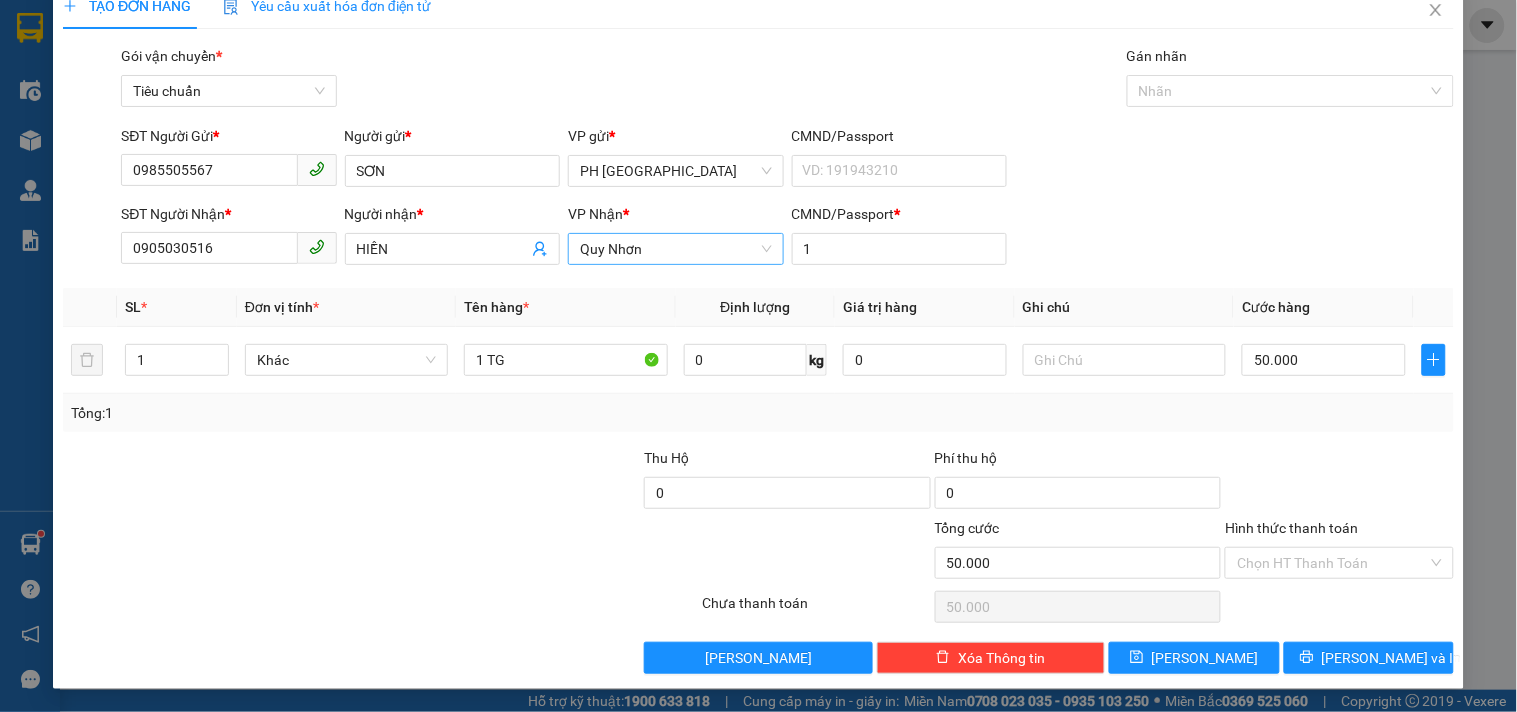 click on "Quy Nhơn" at bounding box center (675, 249) 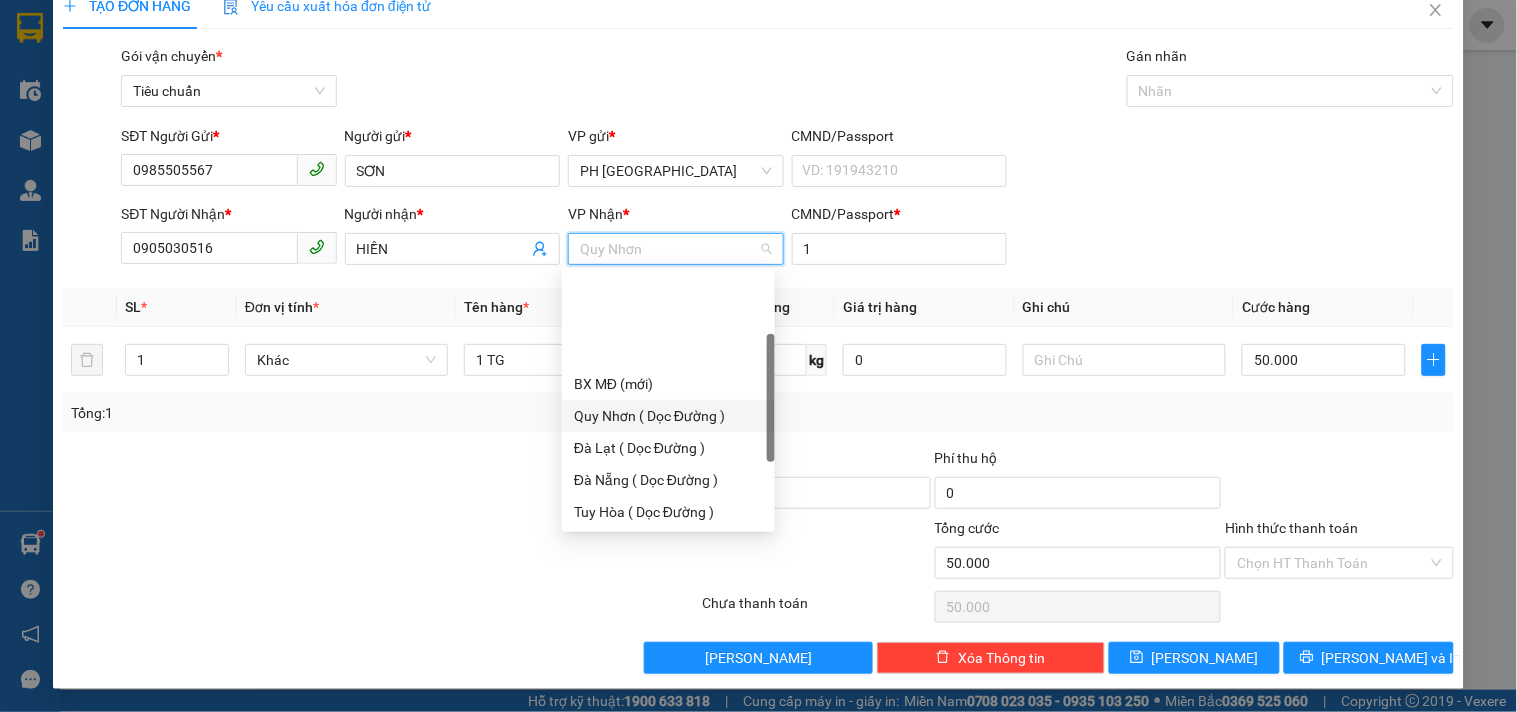 scroll, scrollTop: 127, scrollLeft: 0, axis: vertical 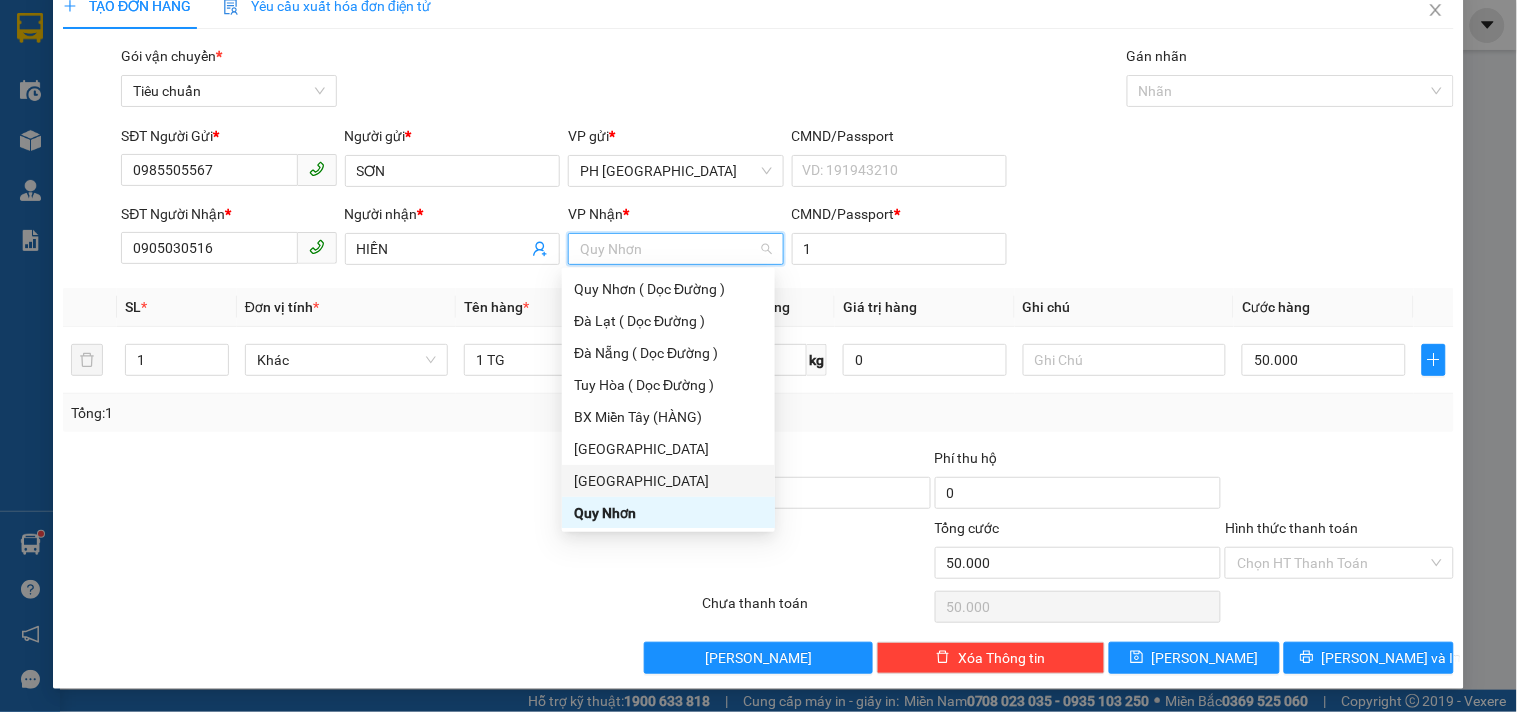 click on "[GEOGRAPHIC_DATA]" at bounding box center (668, 481) 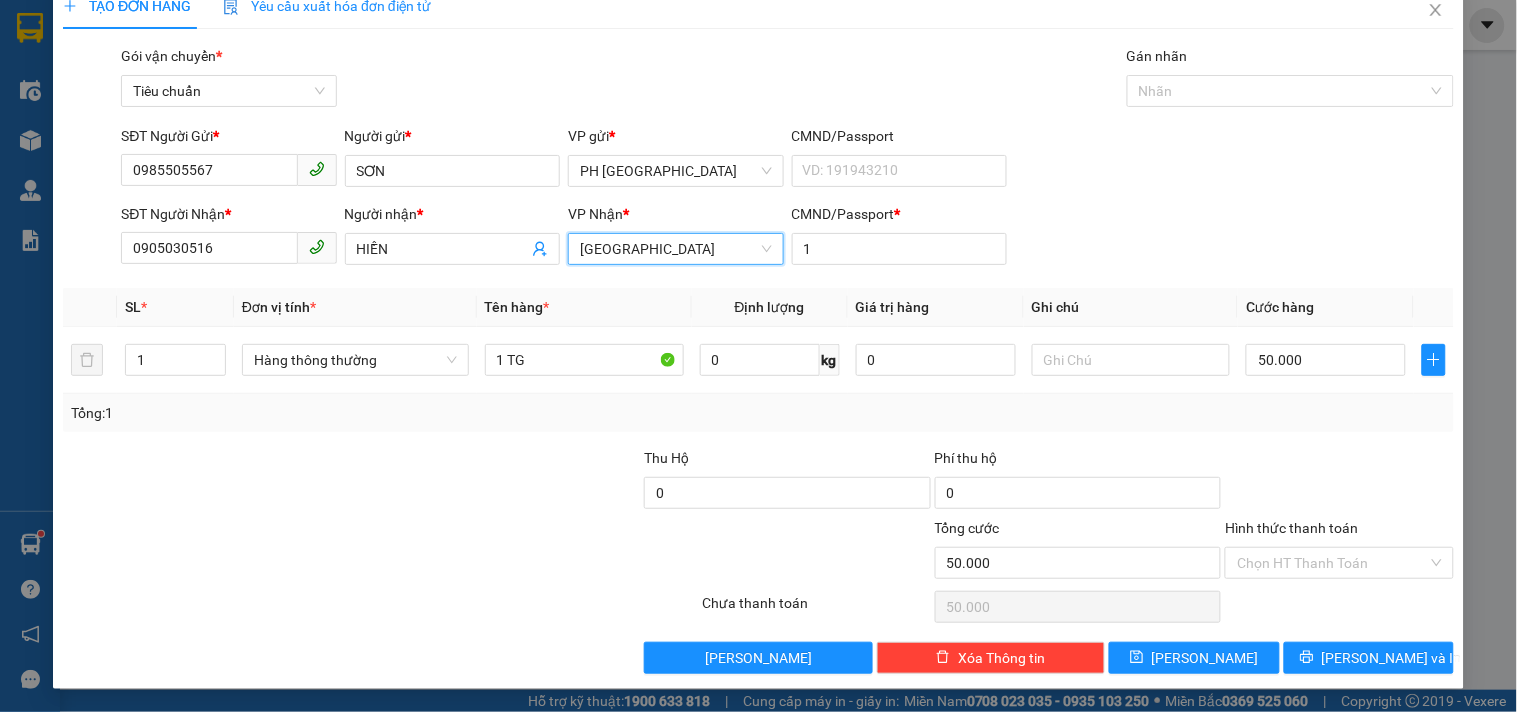 click on "[GEOGRAPHIC_DATA]" at bounding box center (675, 249) 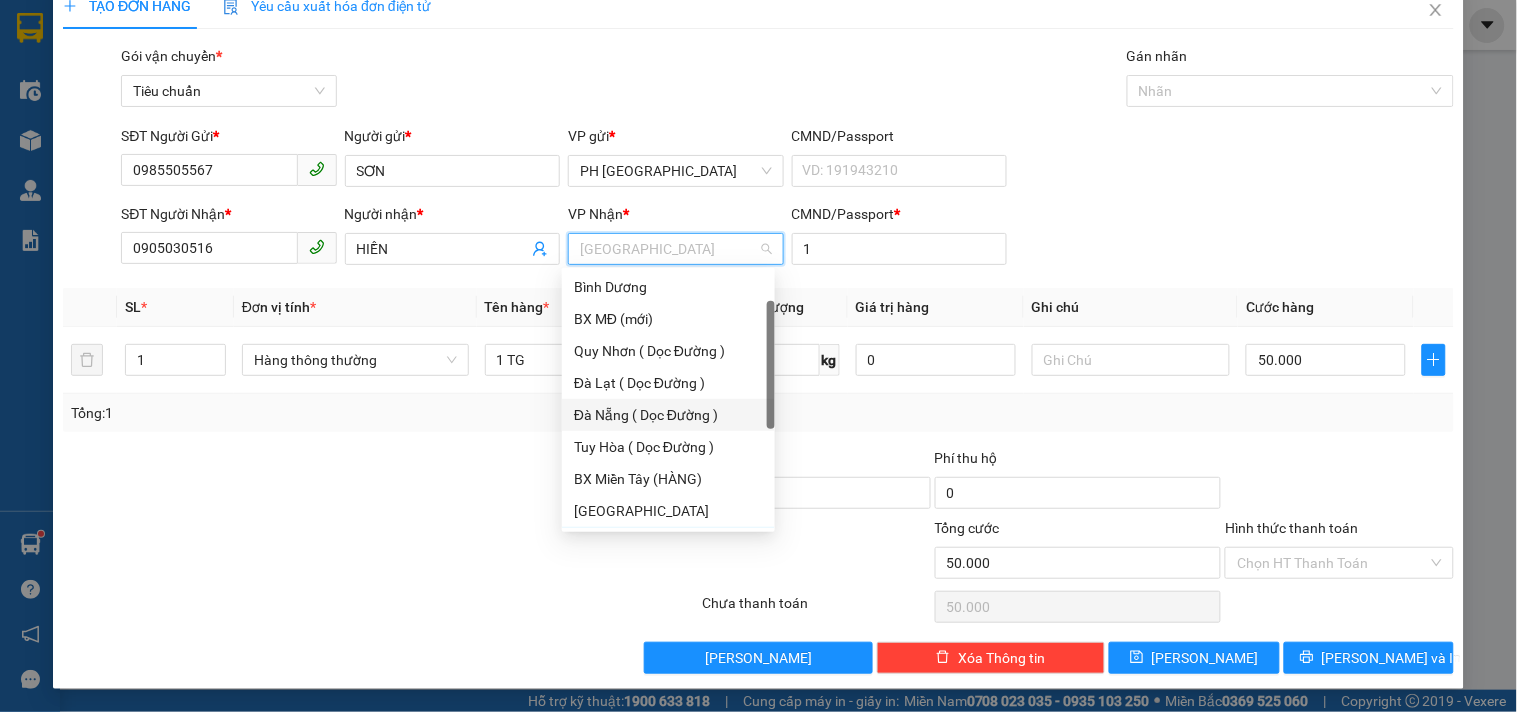 scroll, scrollTop: 0, scrollLeft: 0, axis: both 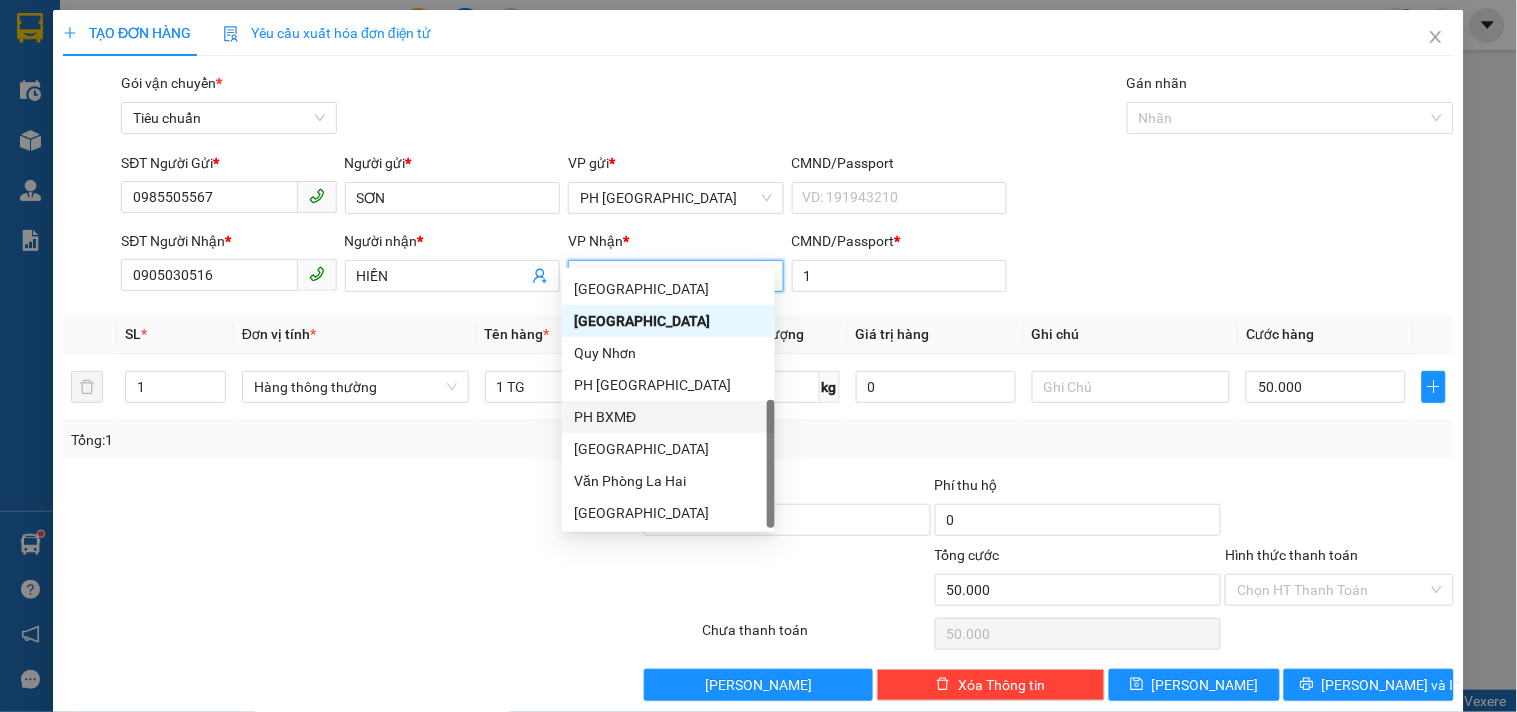 click at bounding box center [497, 509] 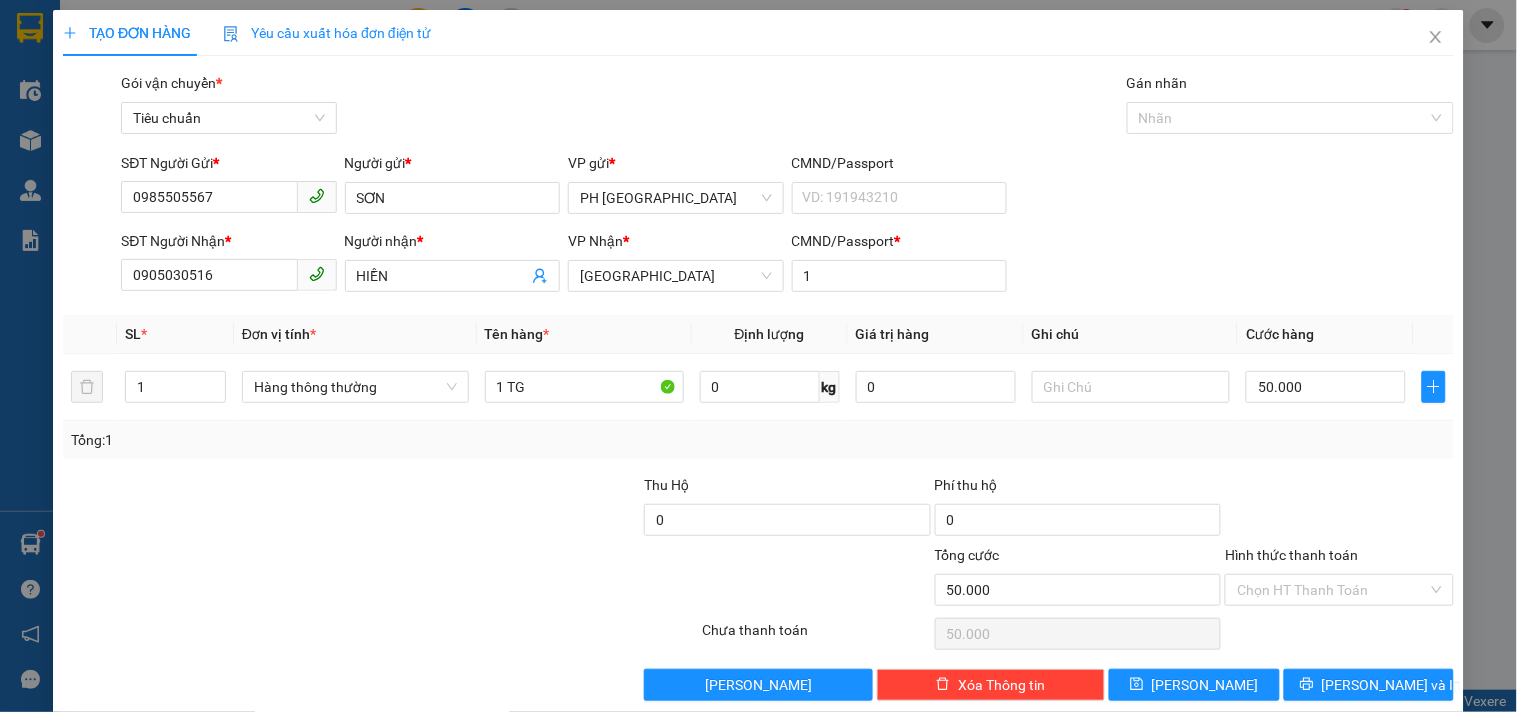scroll, scrollTop: 27, scrollLeft: 0, axis: vertical 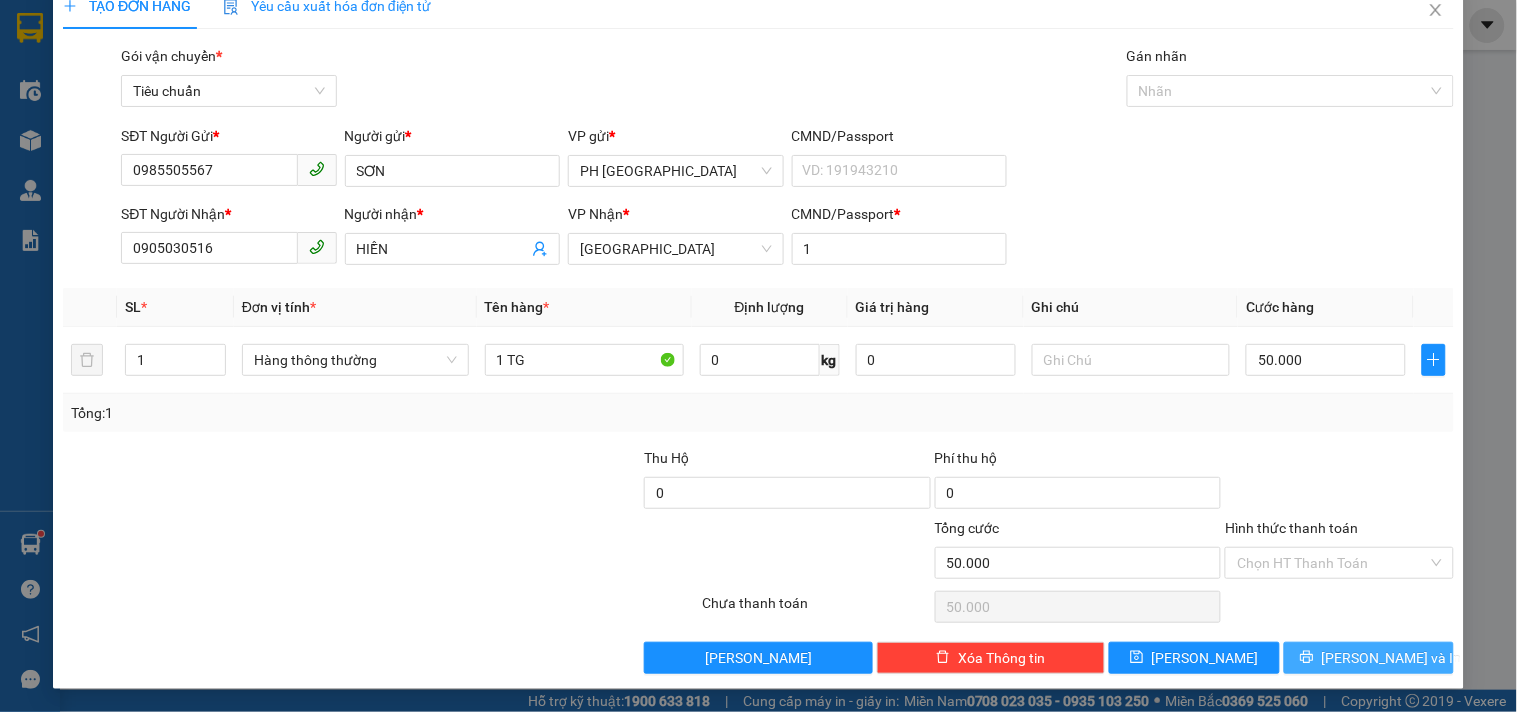 click 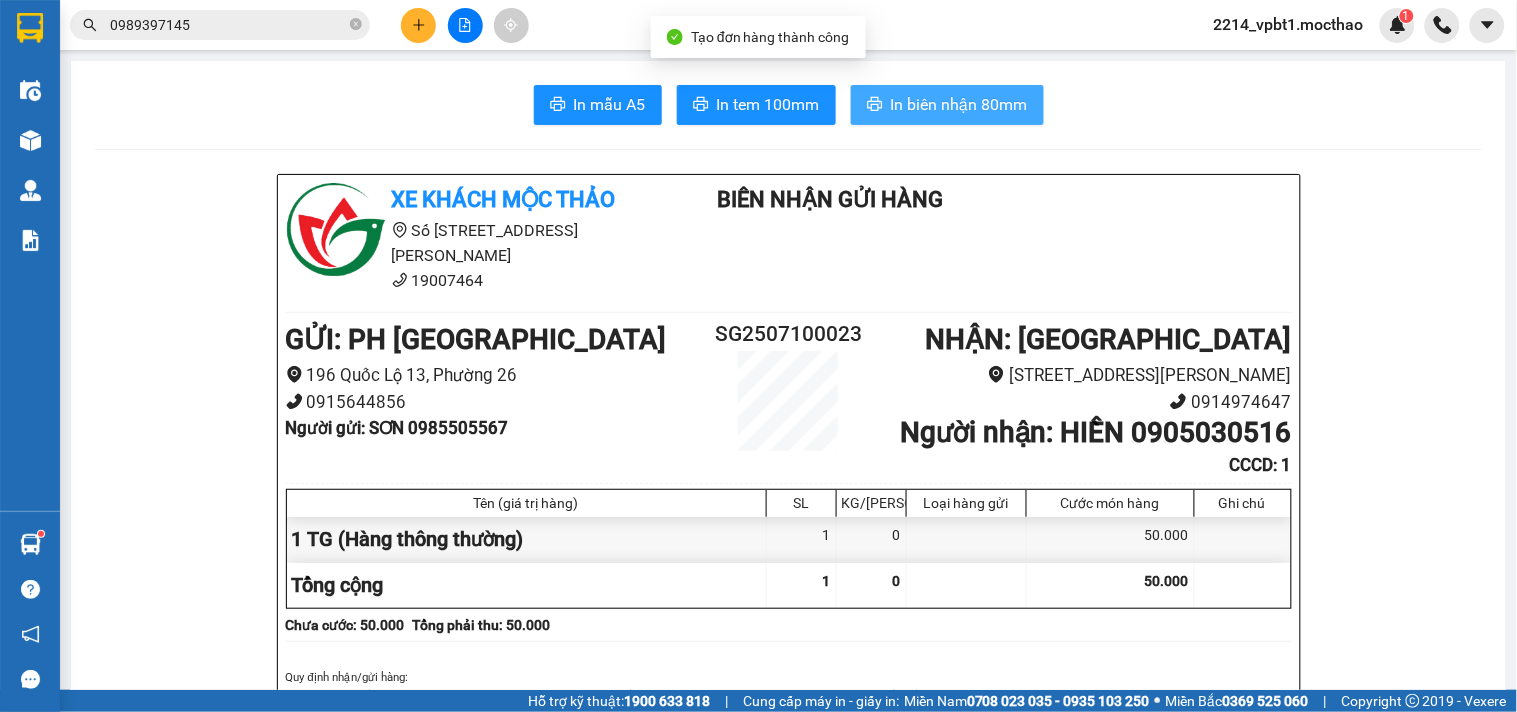 click on "In biên nhận 80mm" at bounding box center [947, 105] 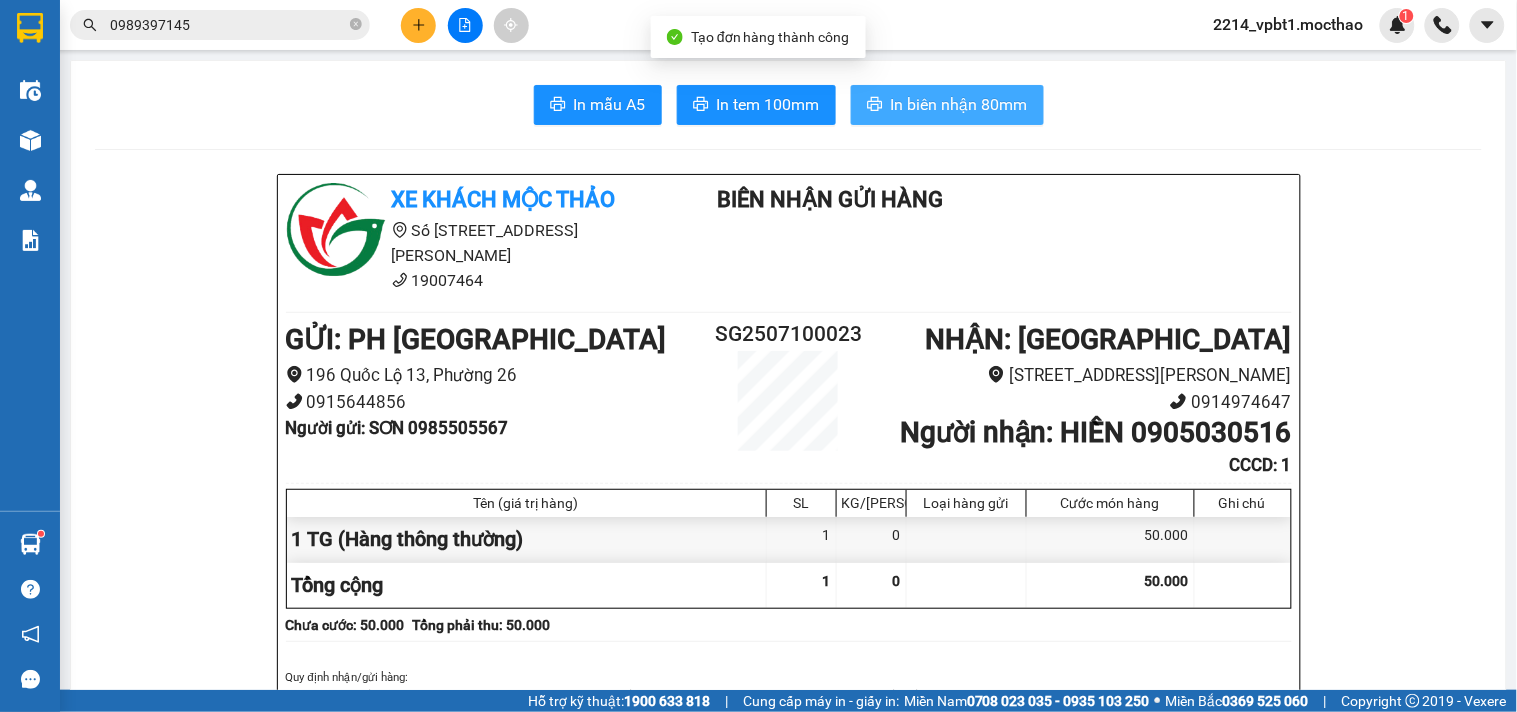 scroll, scrollTop: 0, scrollLeft: 0, axis: both 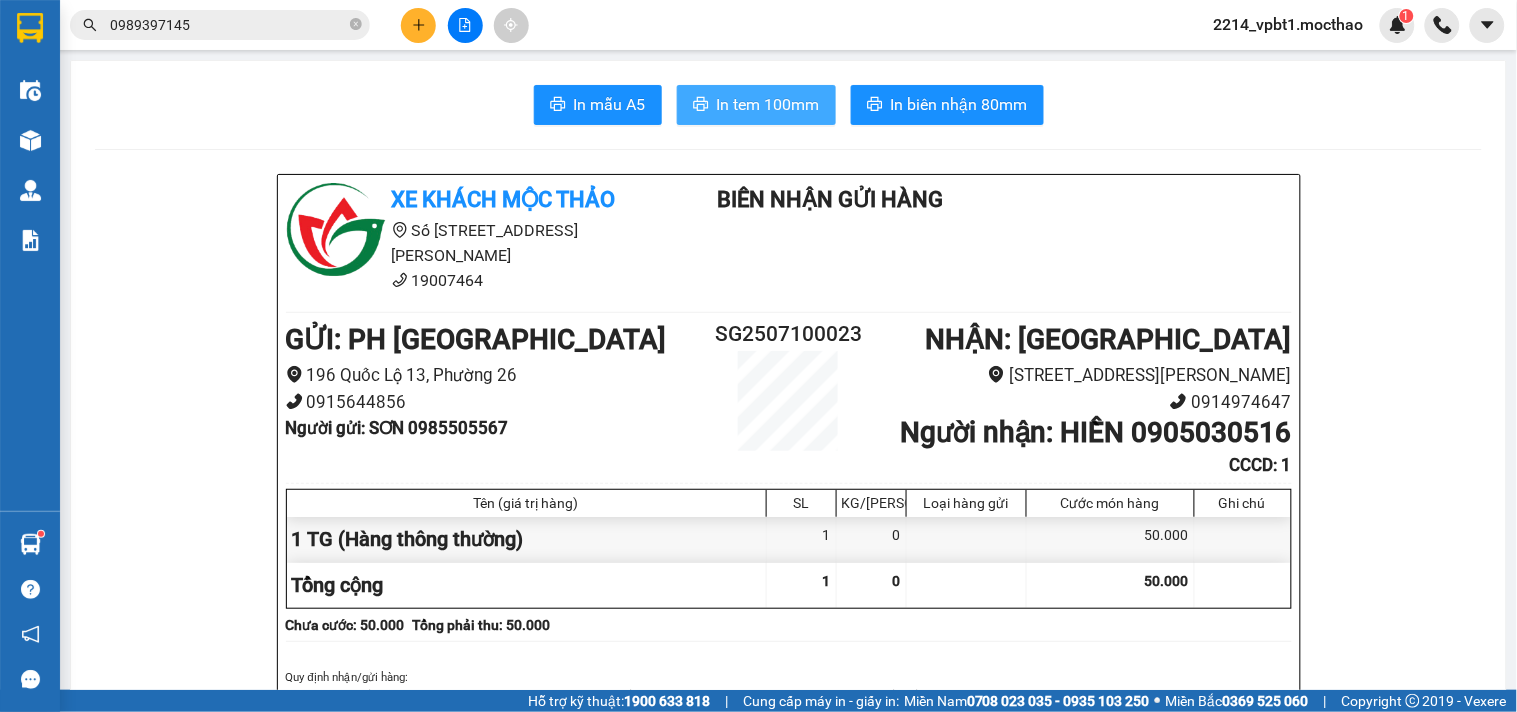 click on "In tem 100mm" at bounding box center (768, 104) 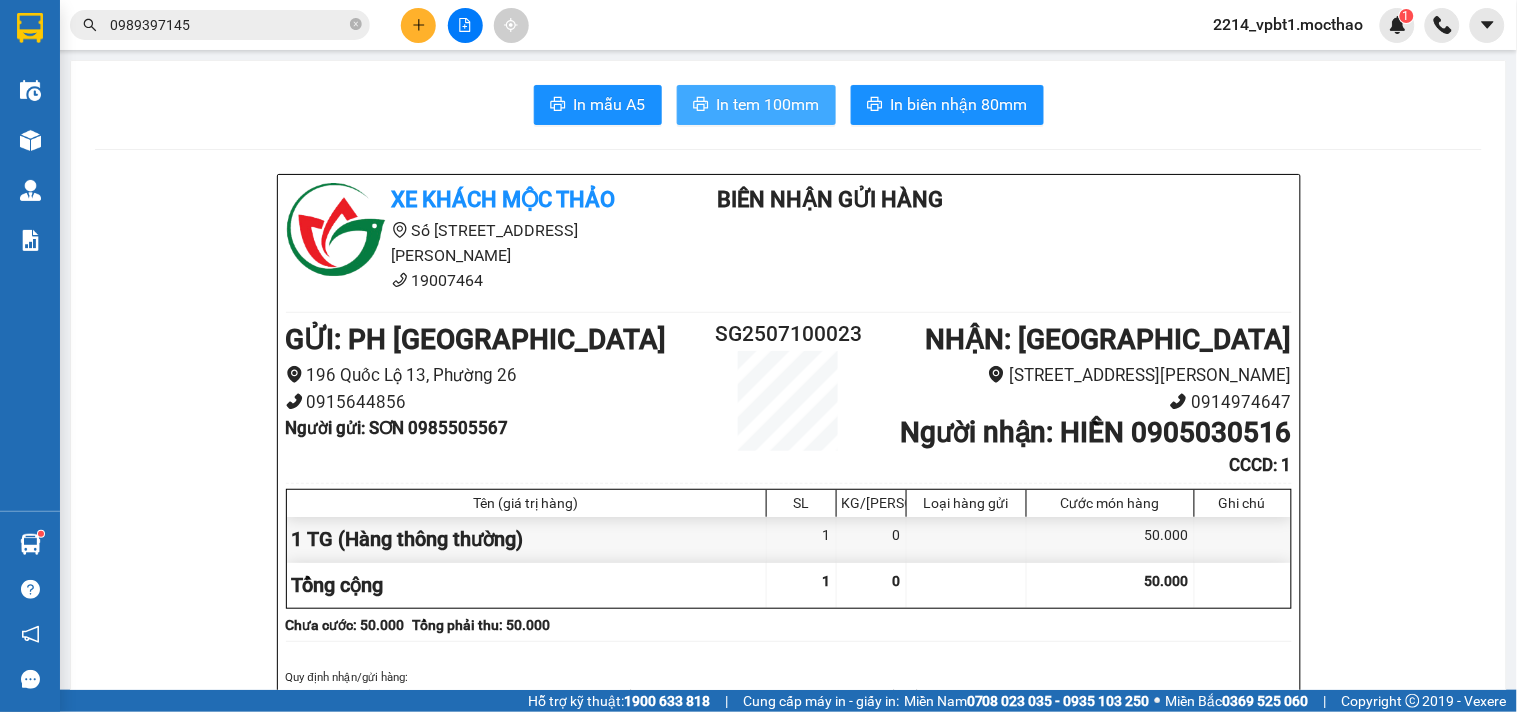 scroll, scrollTop: 0, scrollLeft: 0, axis: both 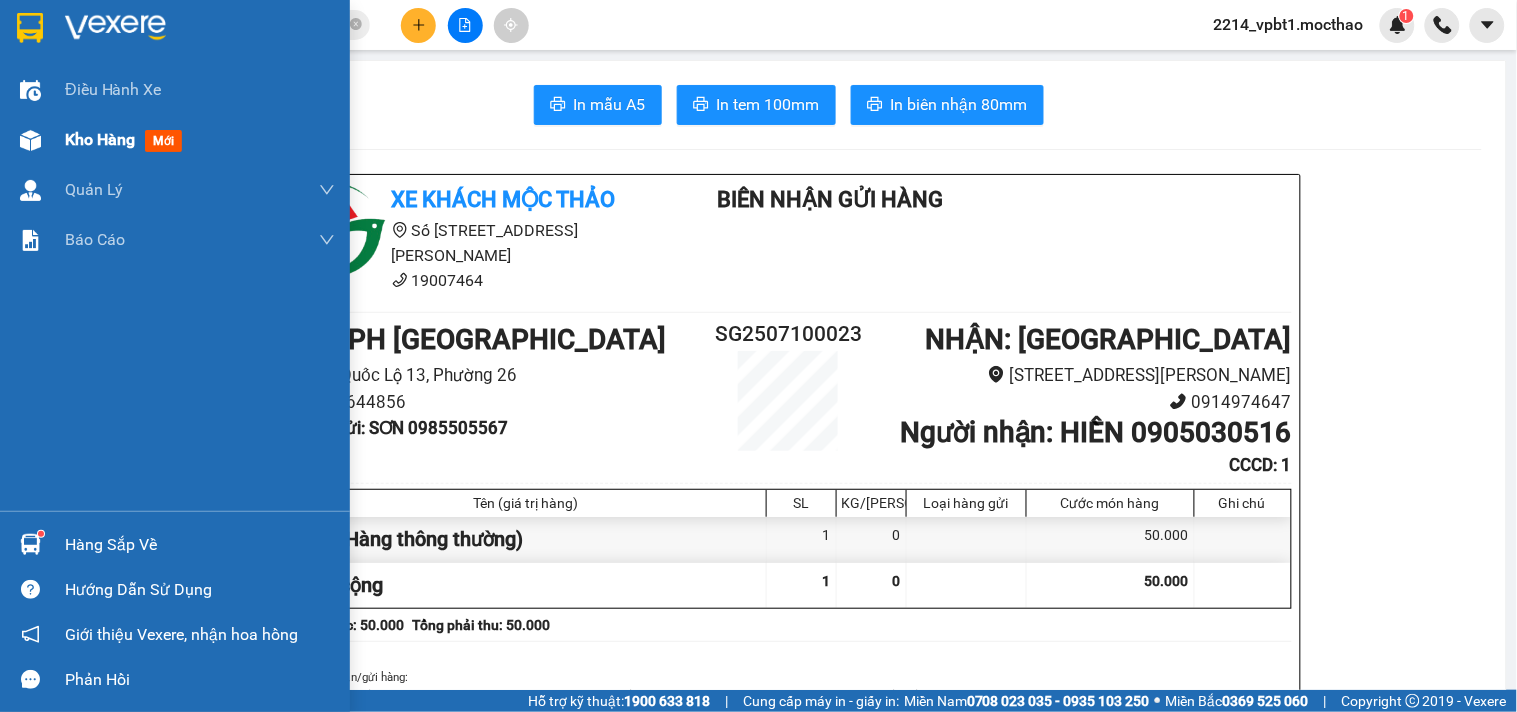 click on "Kho hàng" at bounding box center [100, 139] 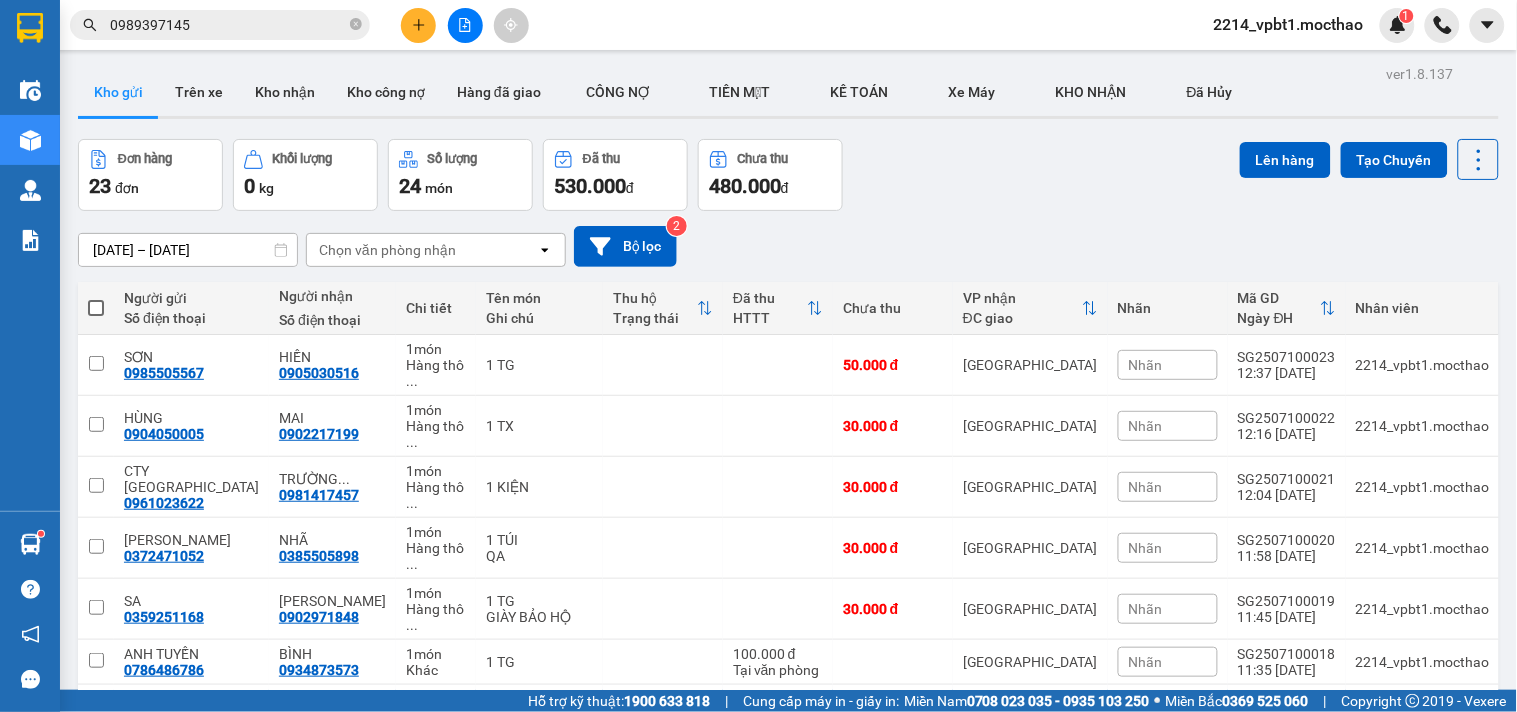 click on "10 / trang" at bounding box center [1417, 1009] 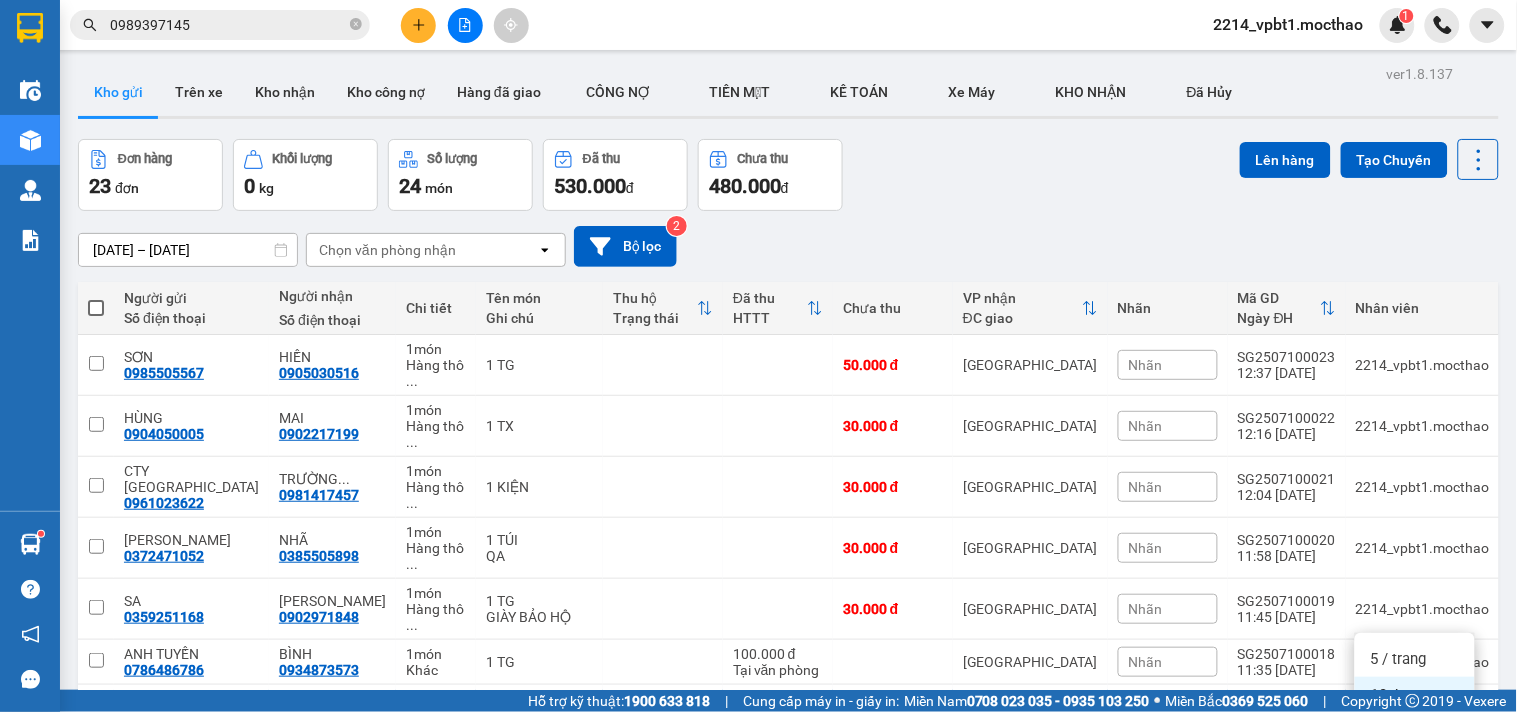 click on "10 / trang" at bounding box center (1415, 1009) 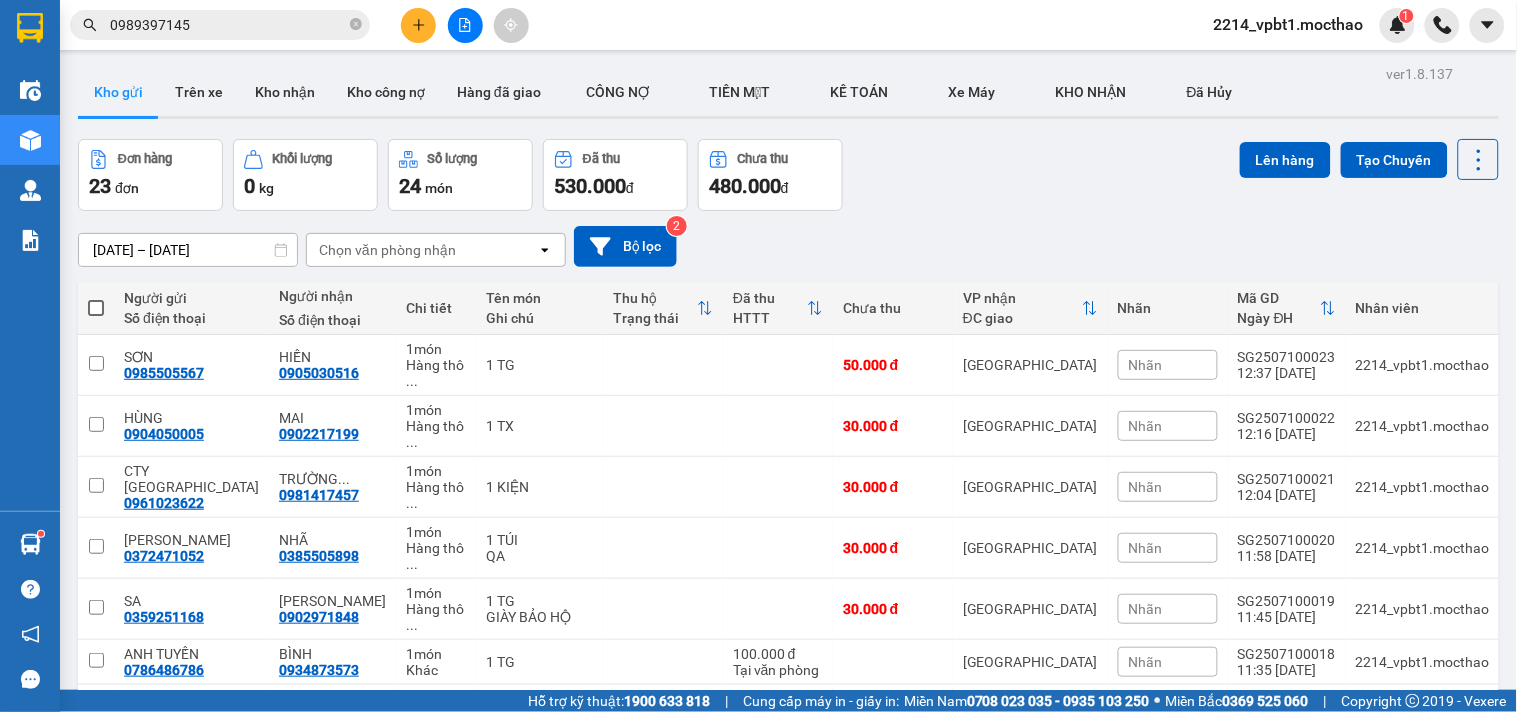 click on "10 / trang" at bounding box center (1417, 1009) 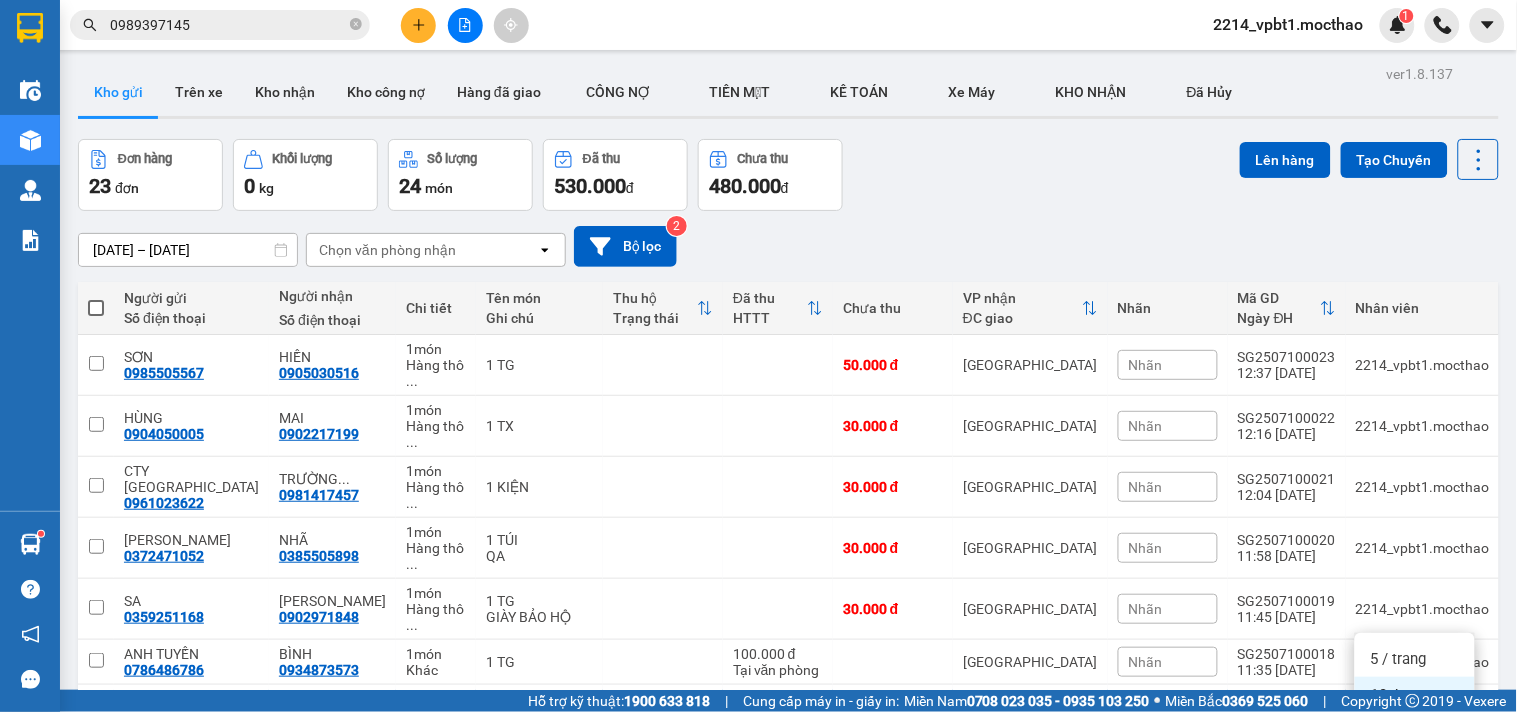 click on "100 / trang" at bounding box center [1407, 839] 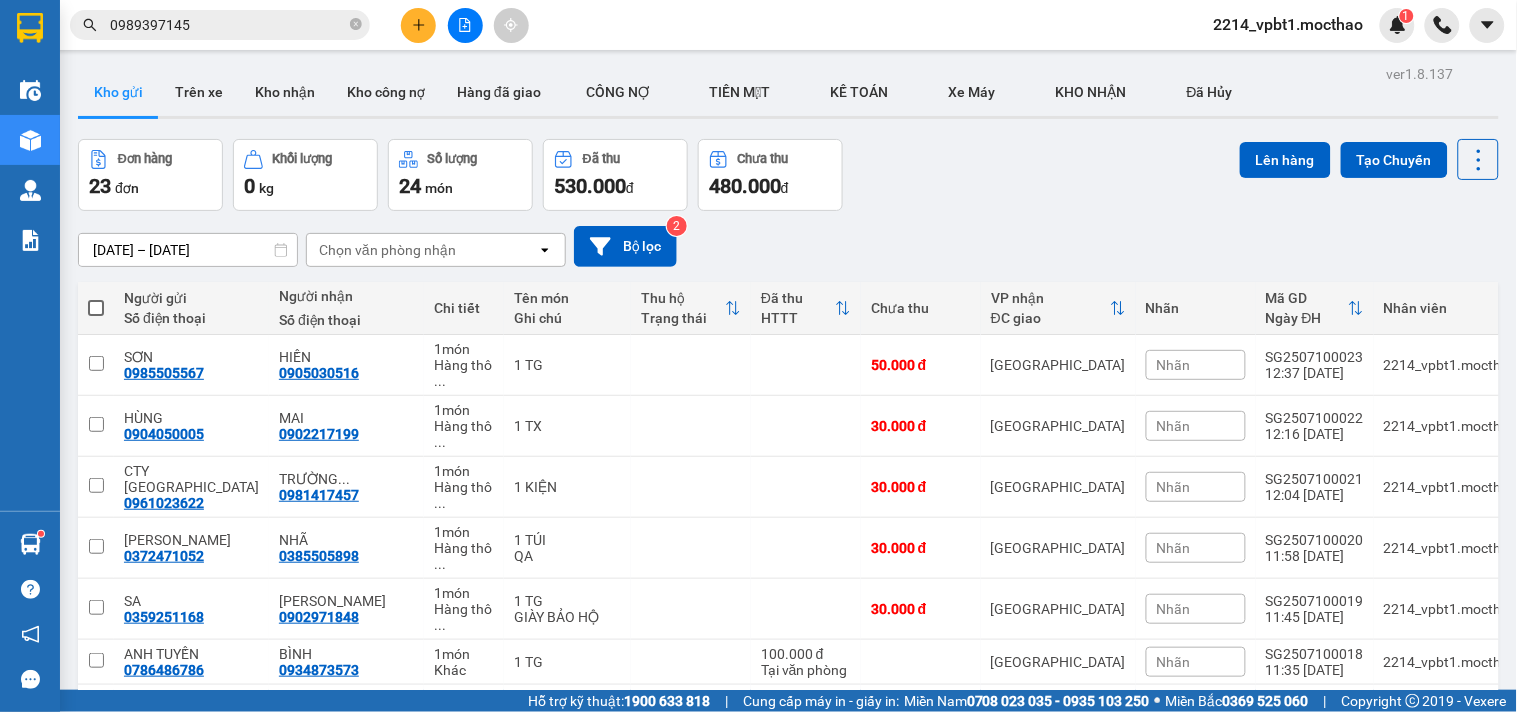 click at bounding box center (418, 25) 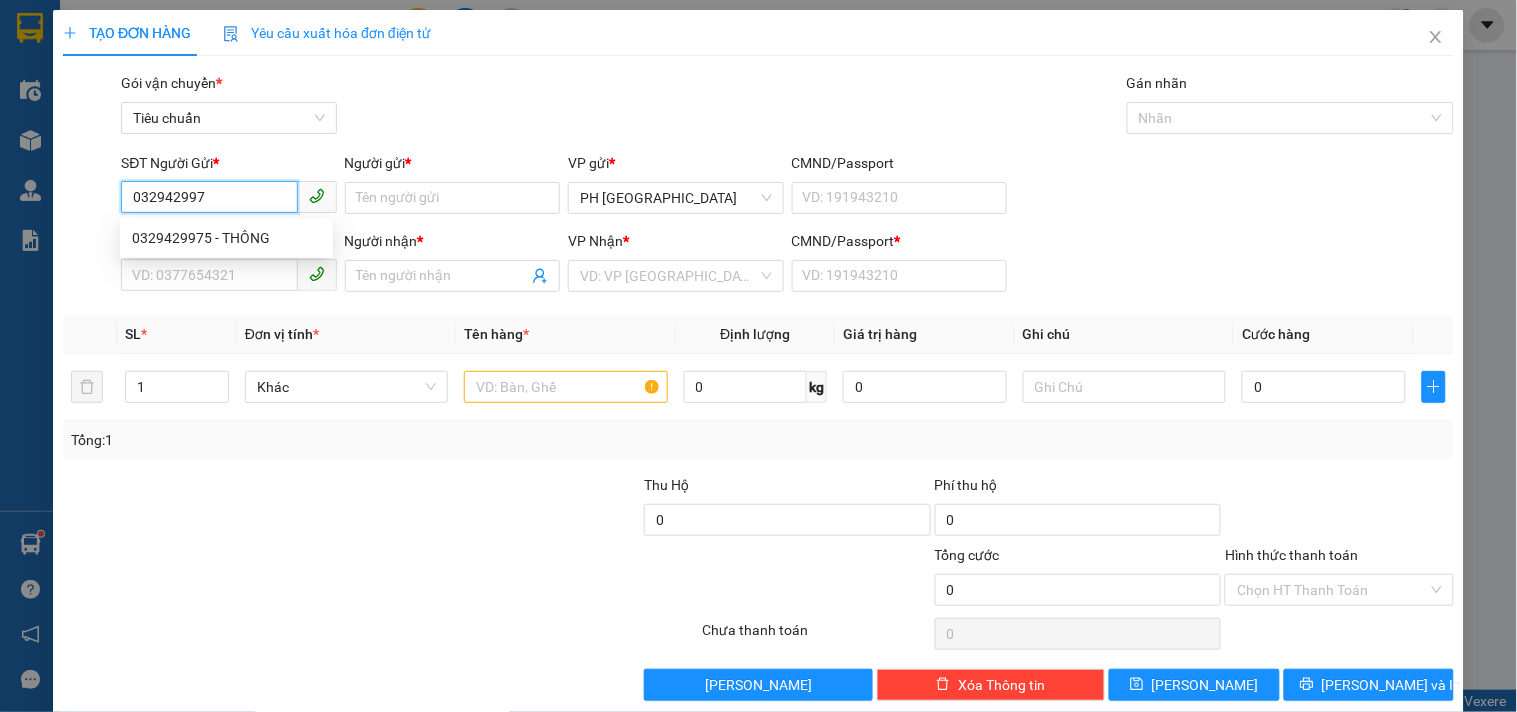 type on "0329429975" 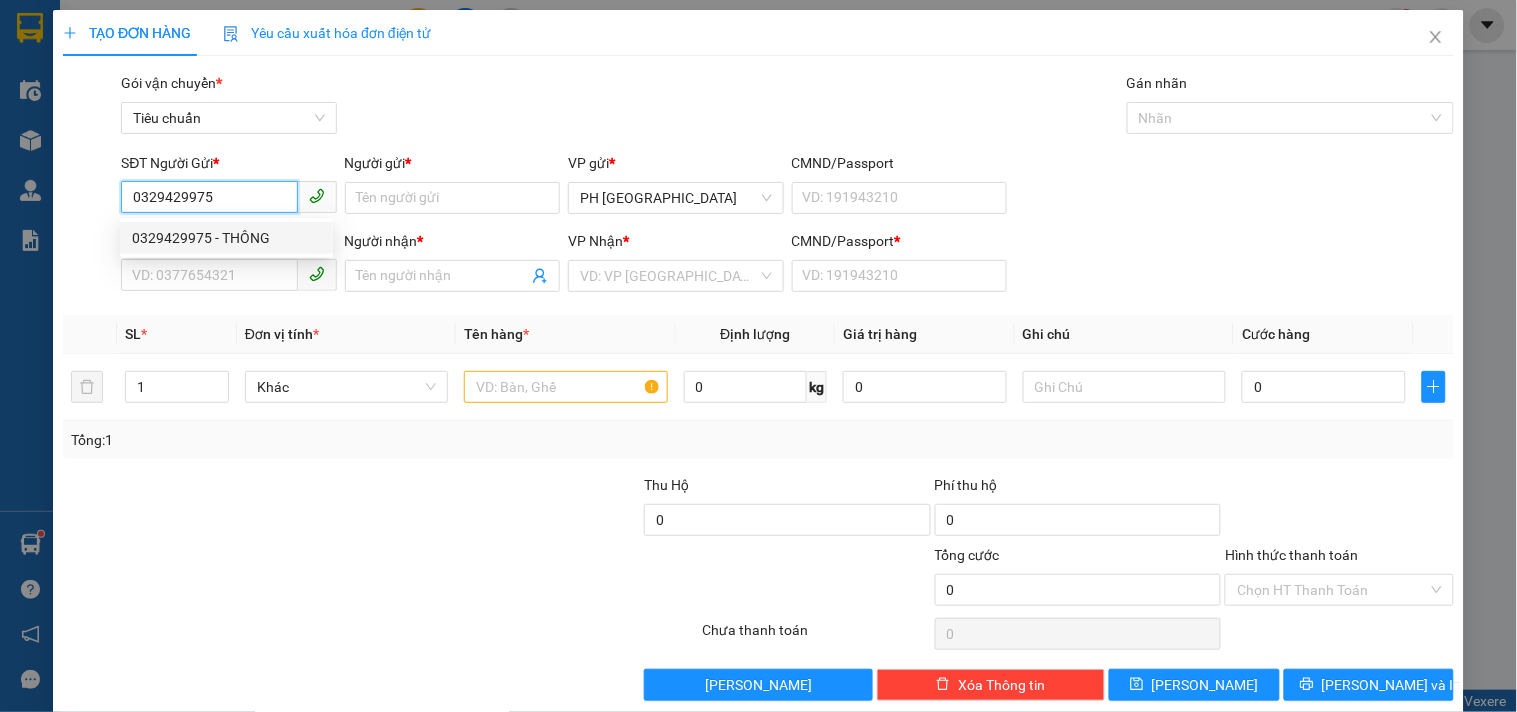 click on "0329429975 - THÔNG" at bounding box center [226, 238] 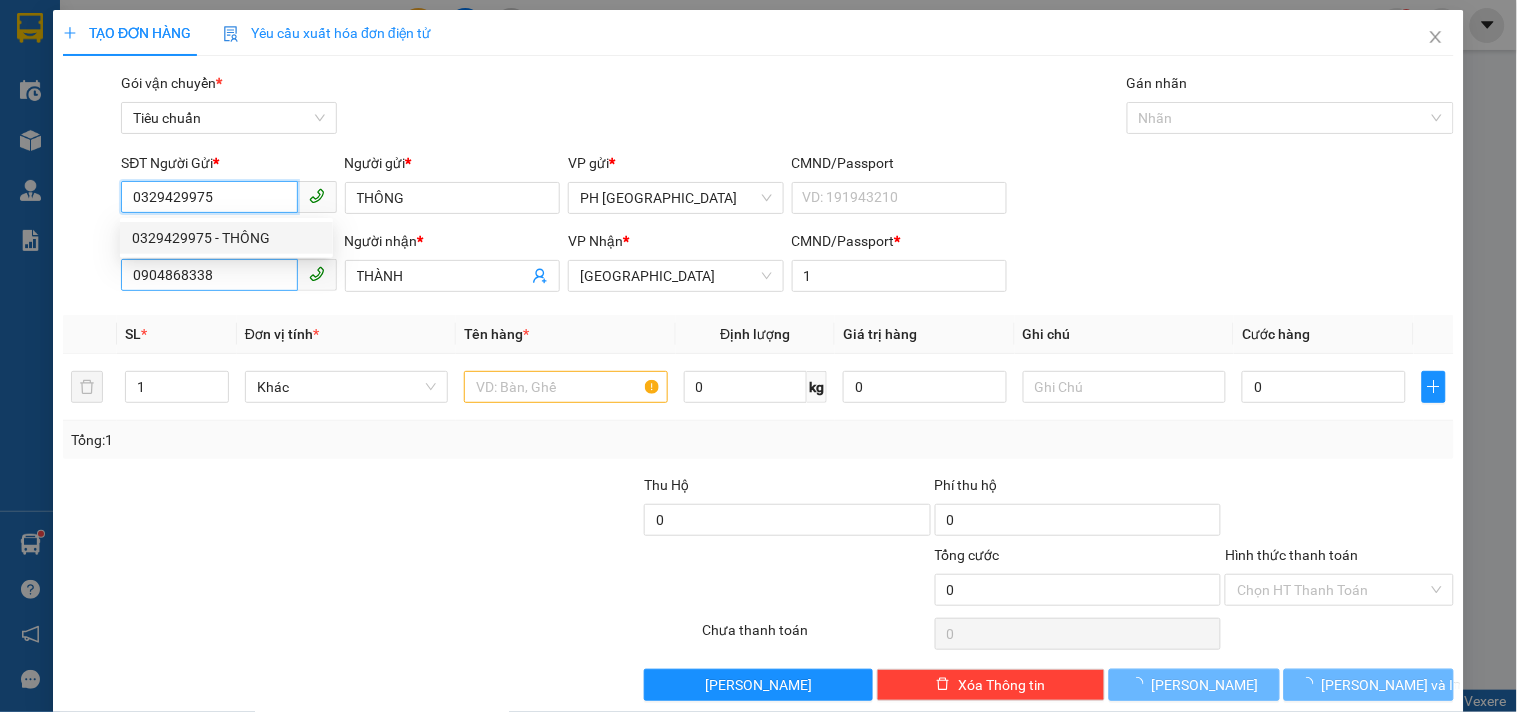 type on "30.000" 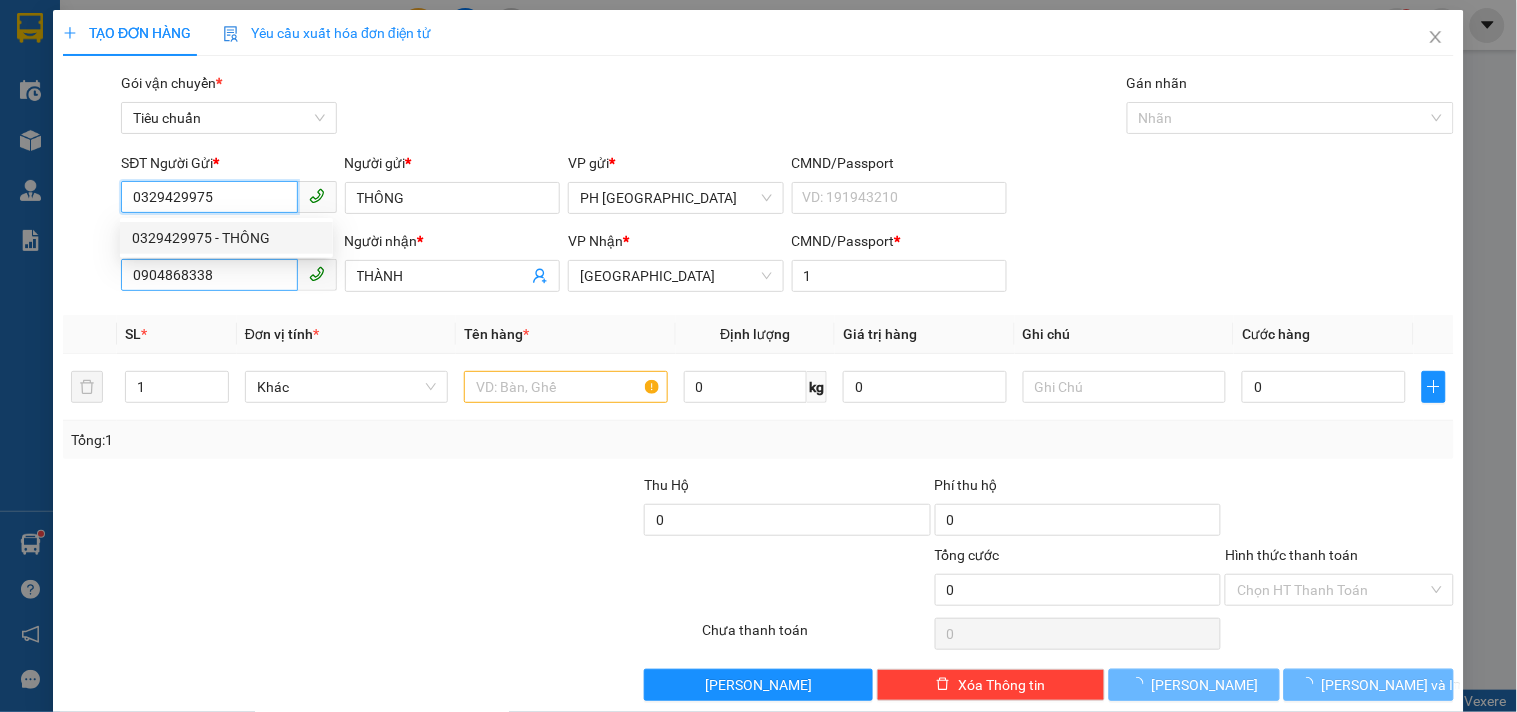 type on "30.000" 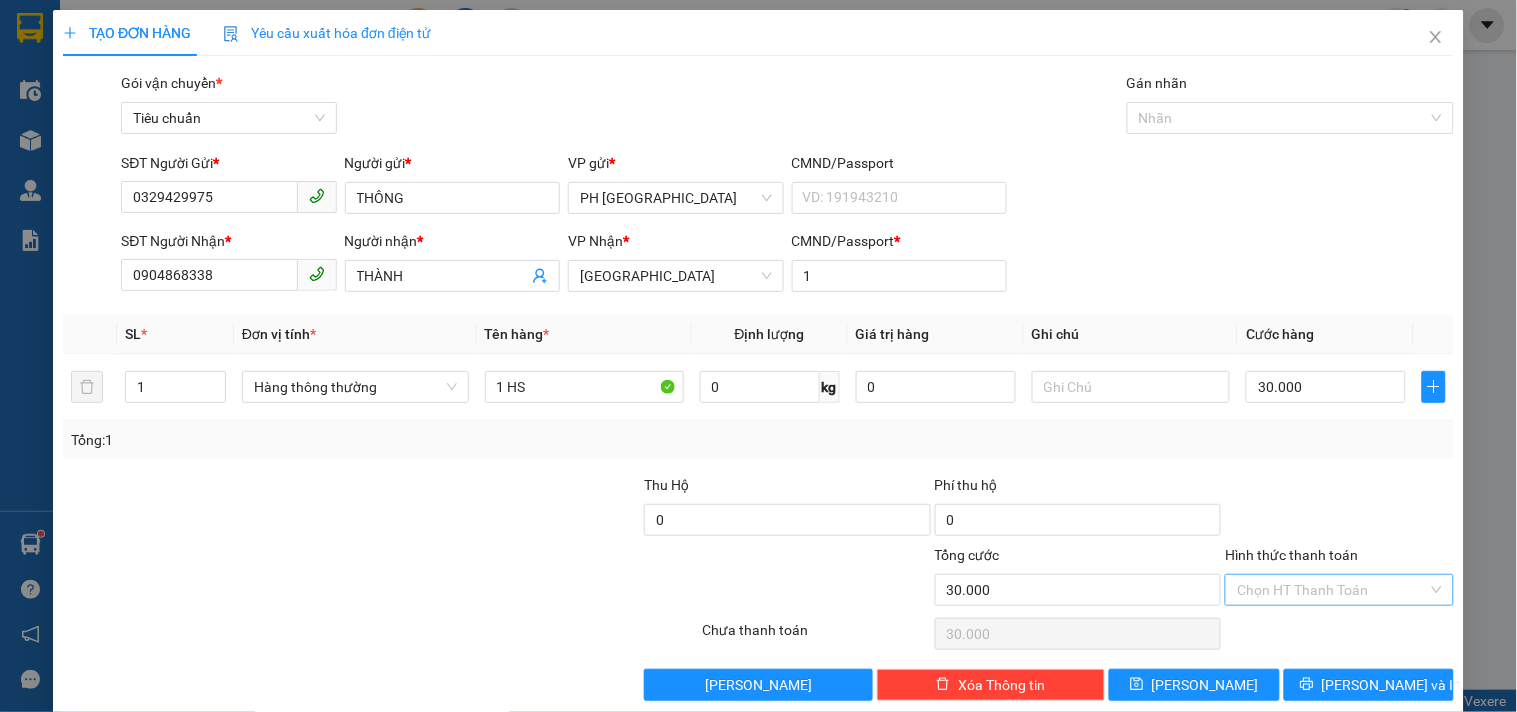 click on "Hình thức thanh toán" at bounding box center [1332, 590] 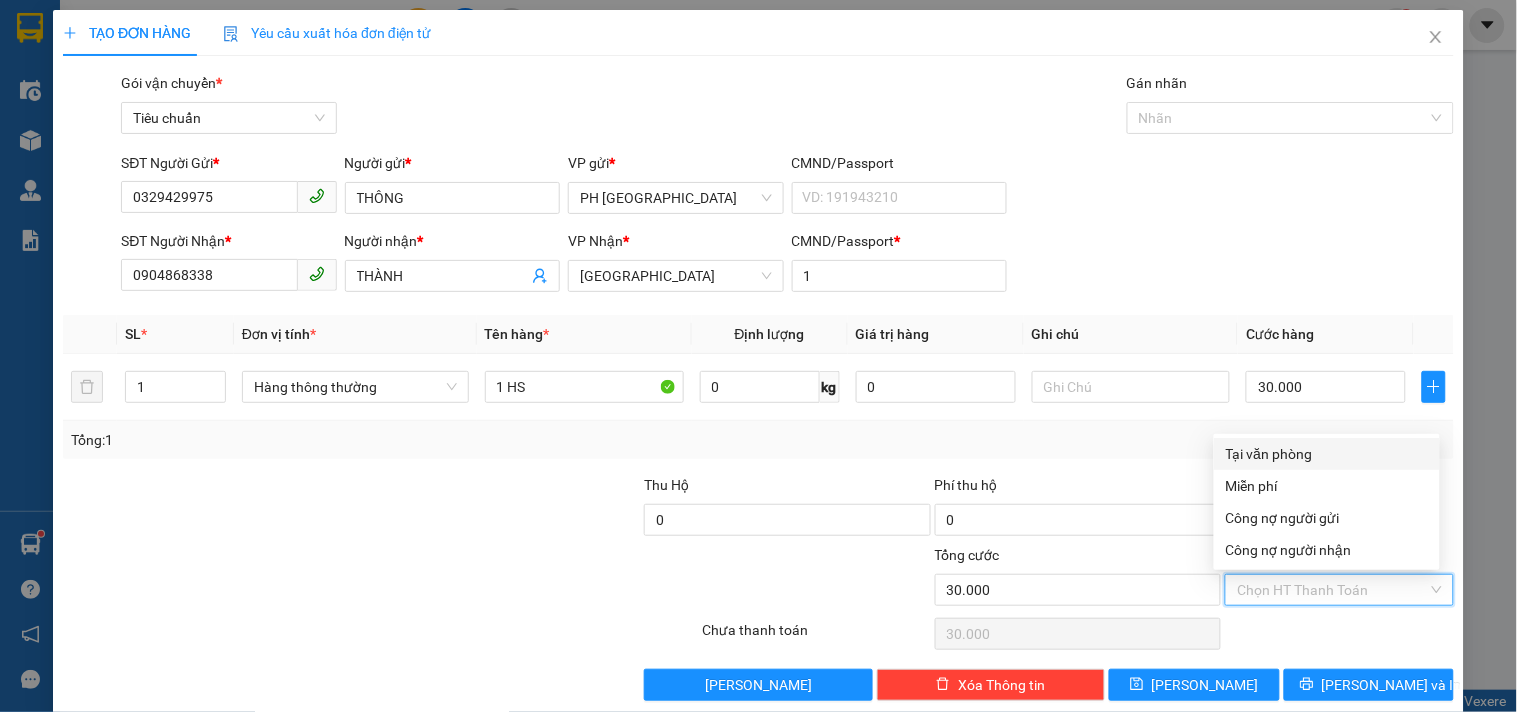 click on "Tại văn phòng" at bounding box center (1327, 454) 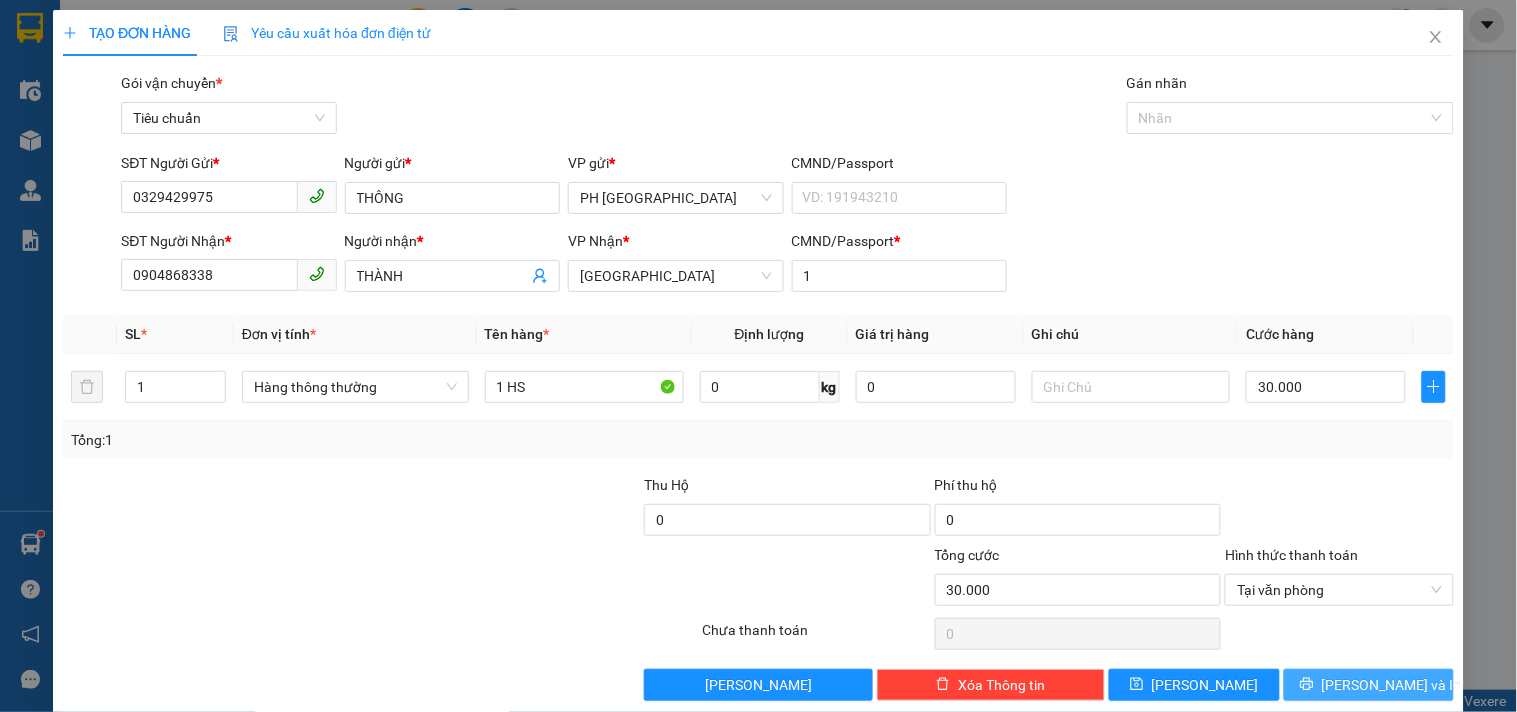 click on "Lưu và In" at bounding box center (1392, 685) 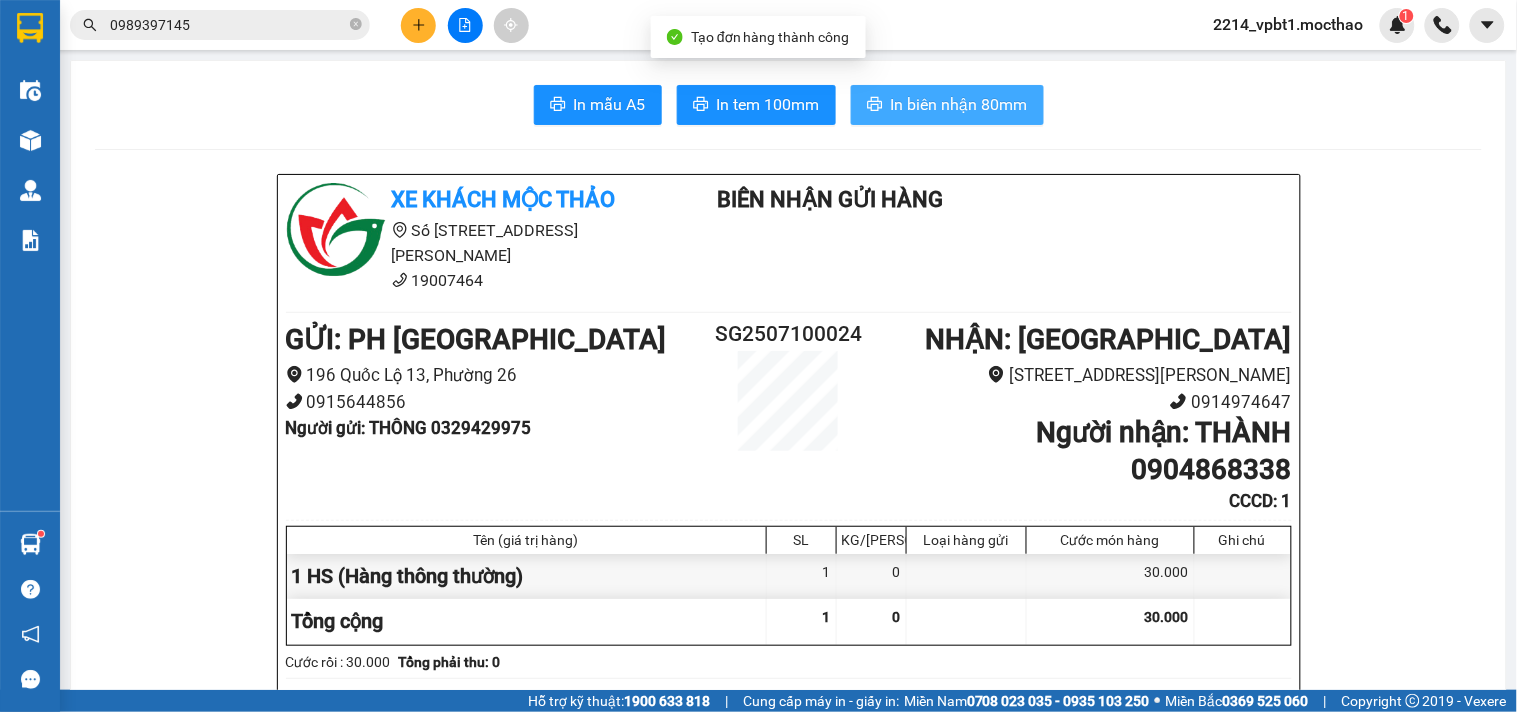 click on "In biên nhận 80mm" at bounding box center [959, 104] 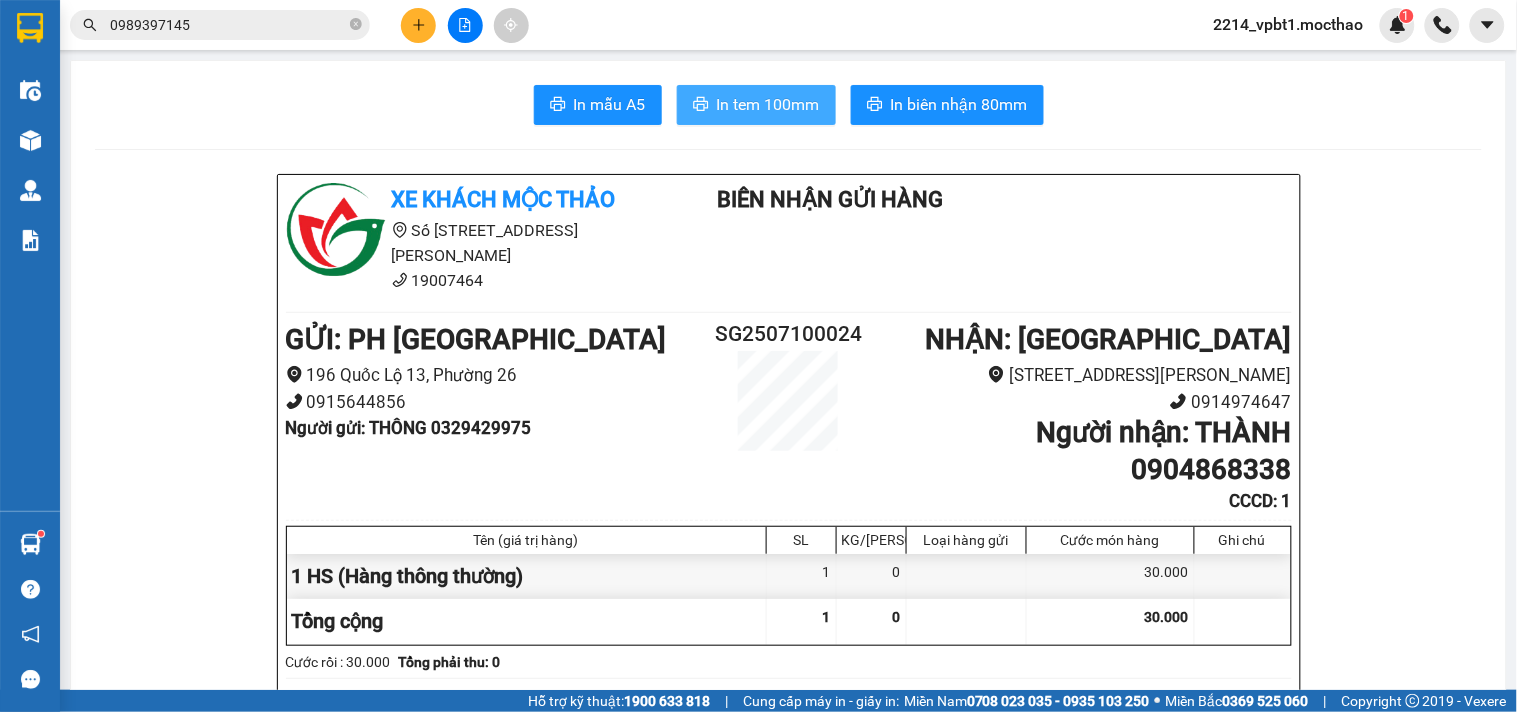 click on "In tem 100mm" at bounding box center [768, 104] 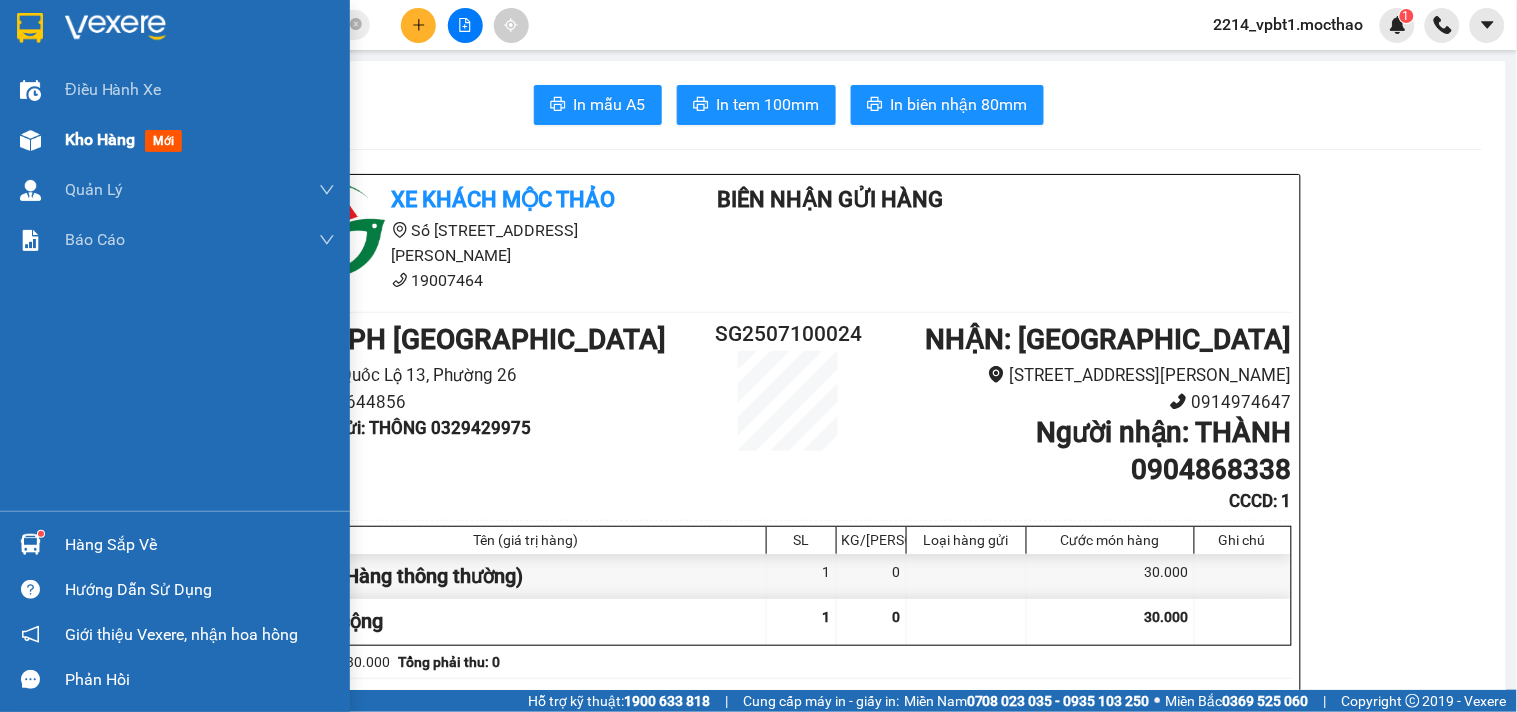 click on "Kho hàng" at bounding box center [100, 139] 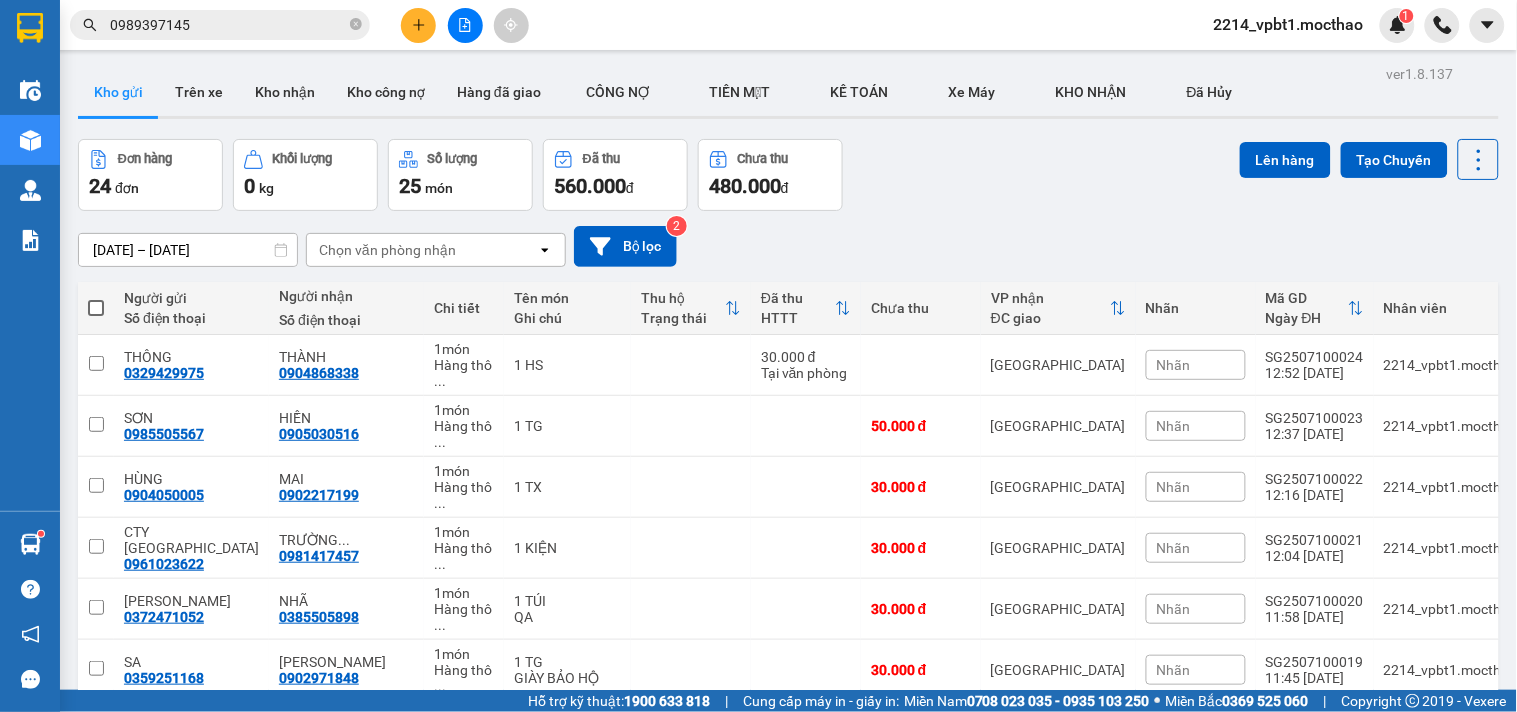 click at bounding box center [465, 25] 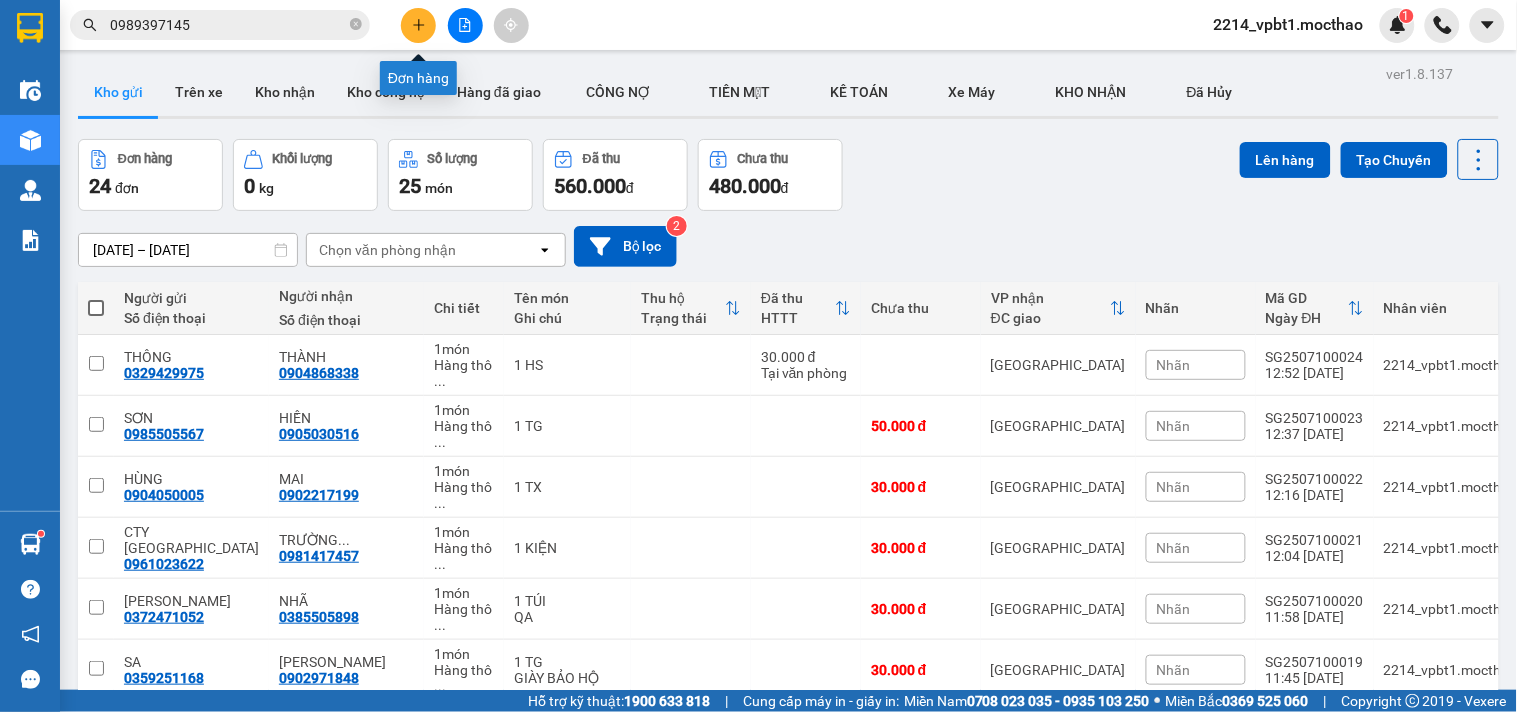 click 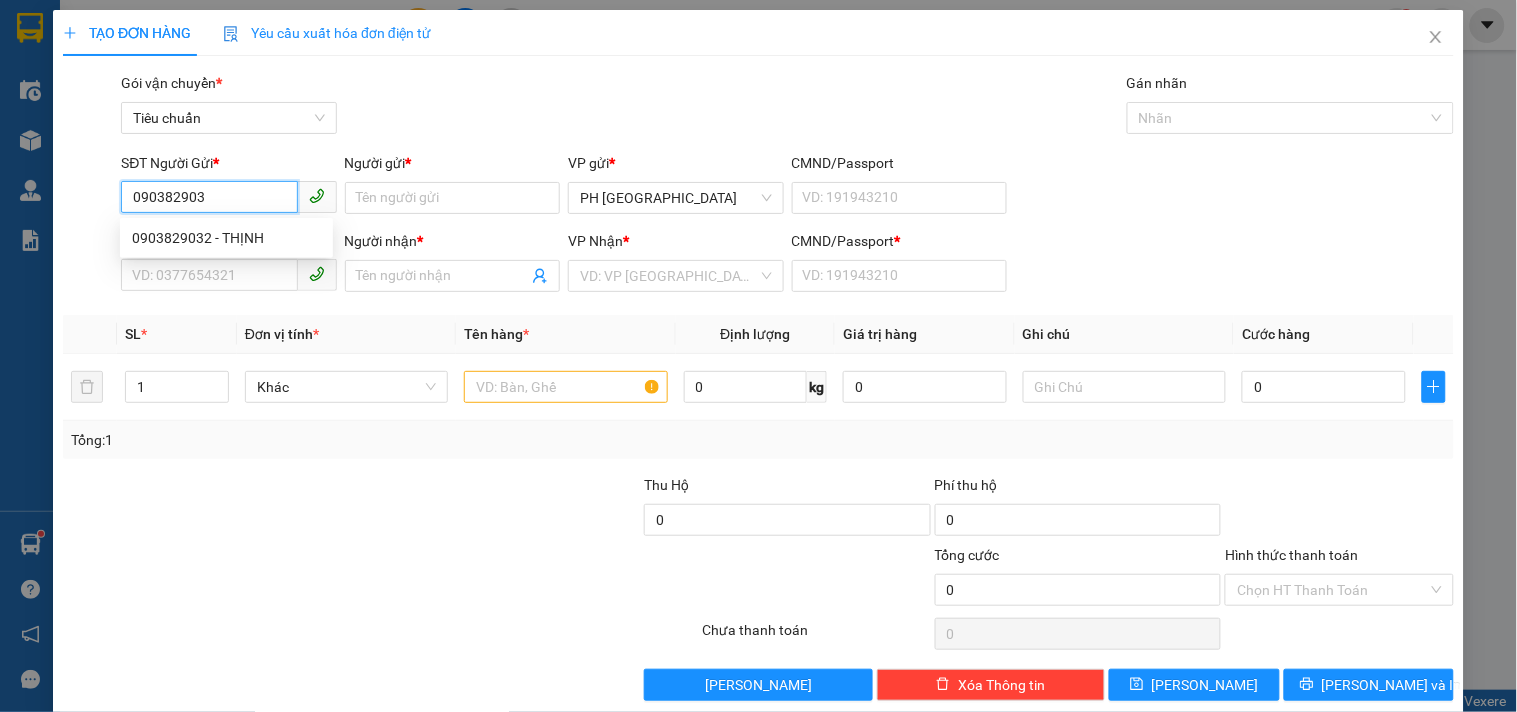 type on "0903829032" 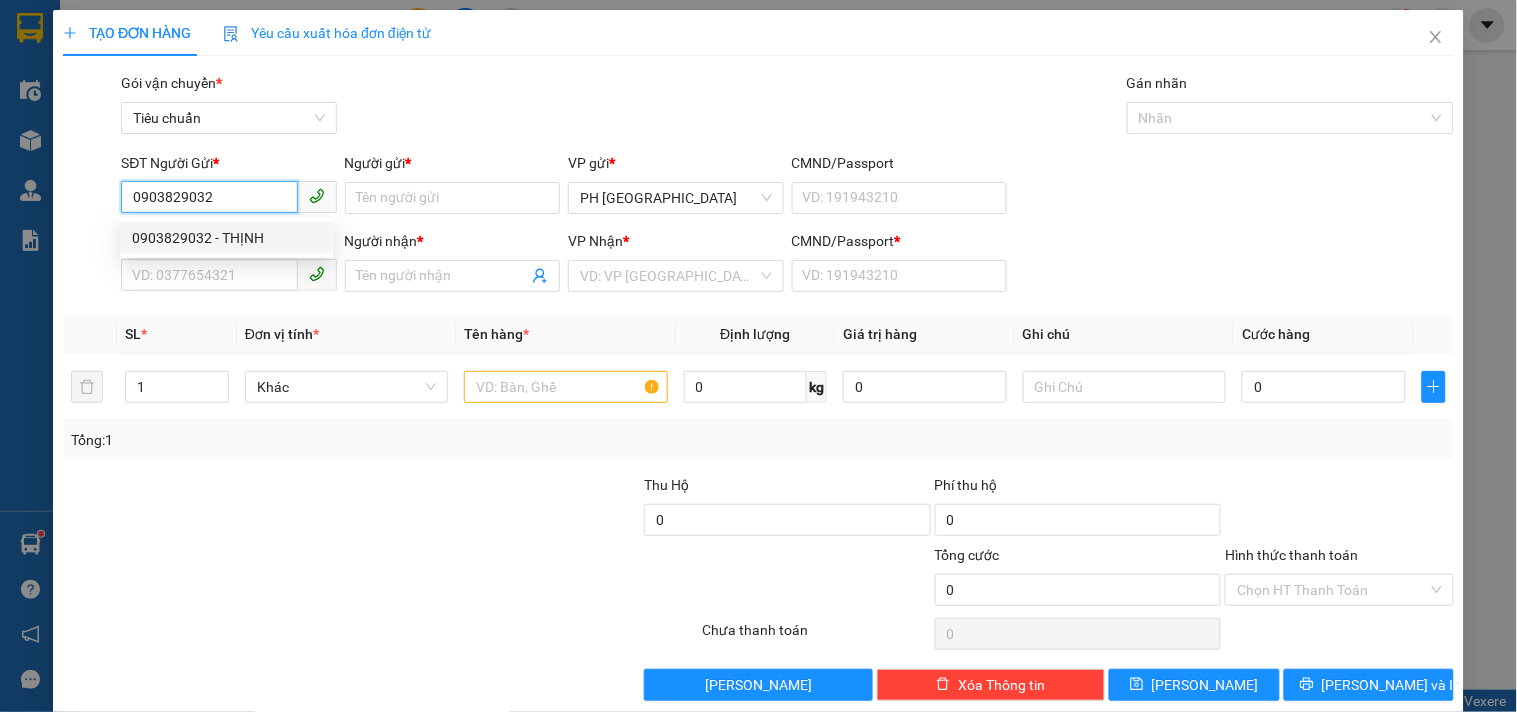 click on "0903829032 - THỊNH" at bounding box center [226, 238] 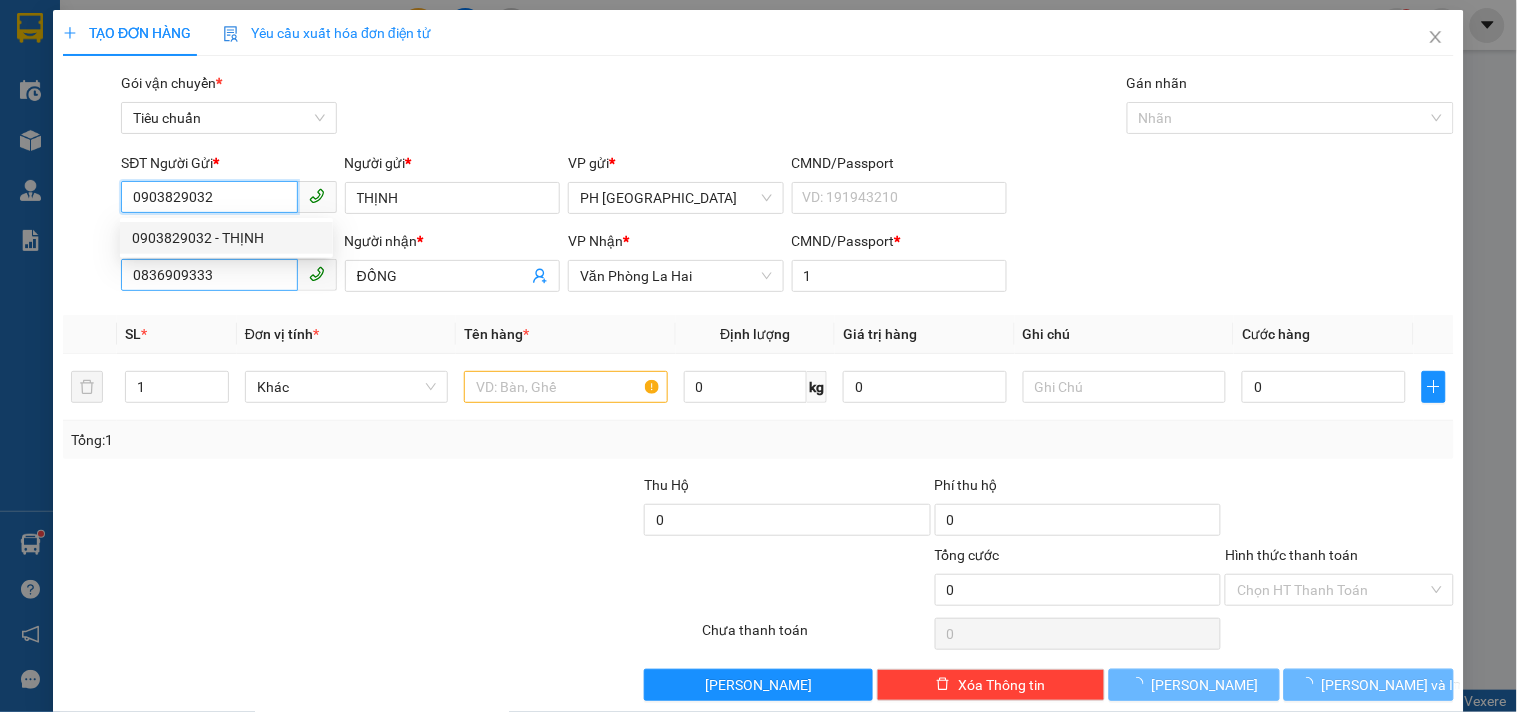 type on "50.000" 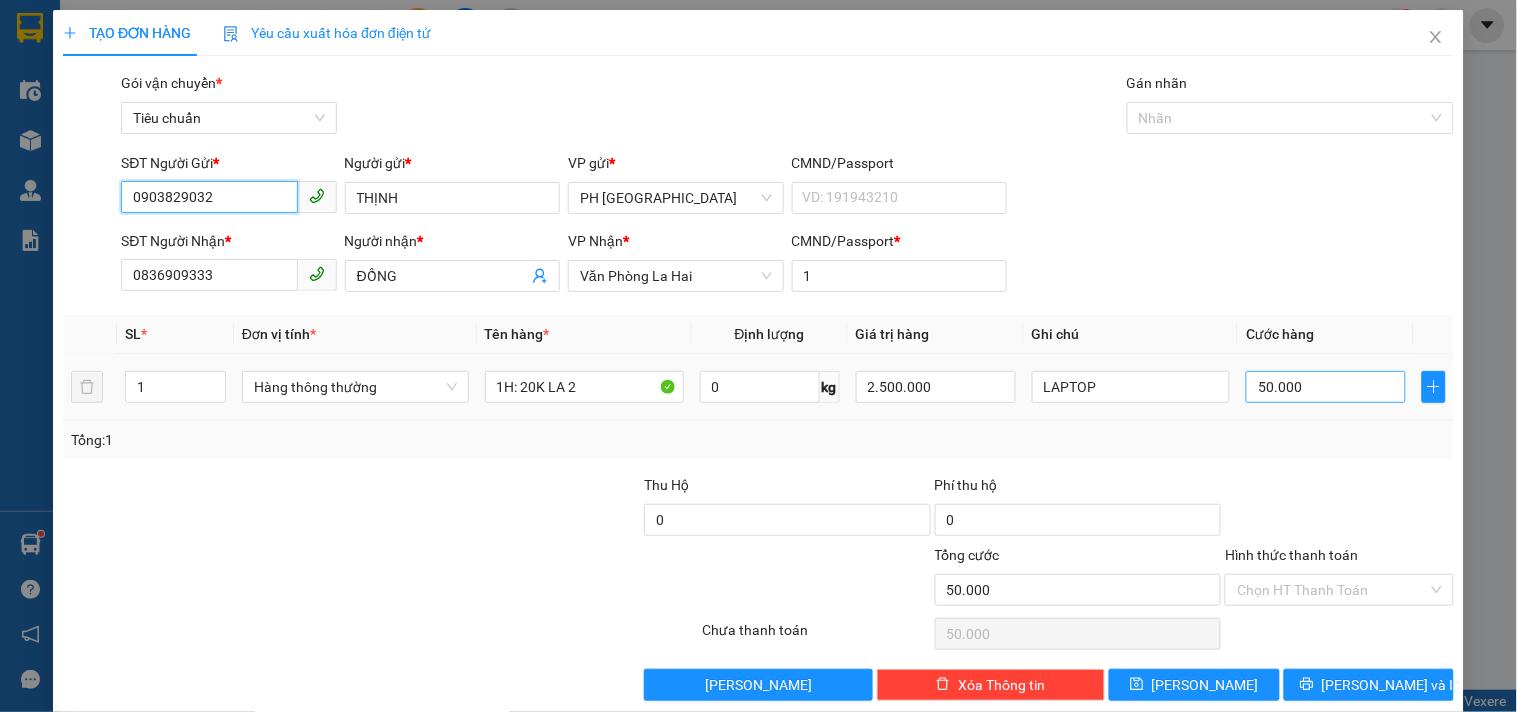 type on "0903829032" 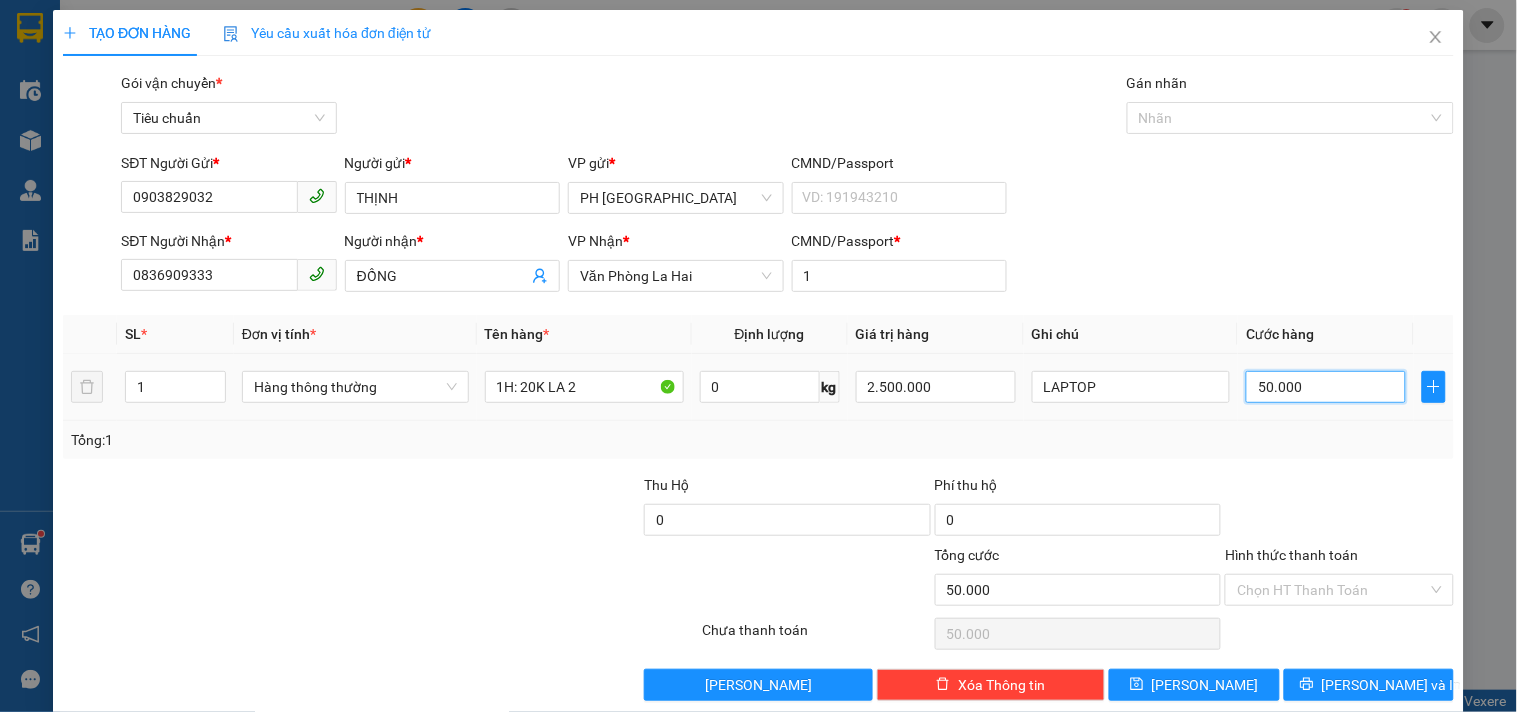 click on "50.000" at bounding box center [1326, 387] 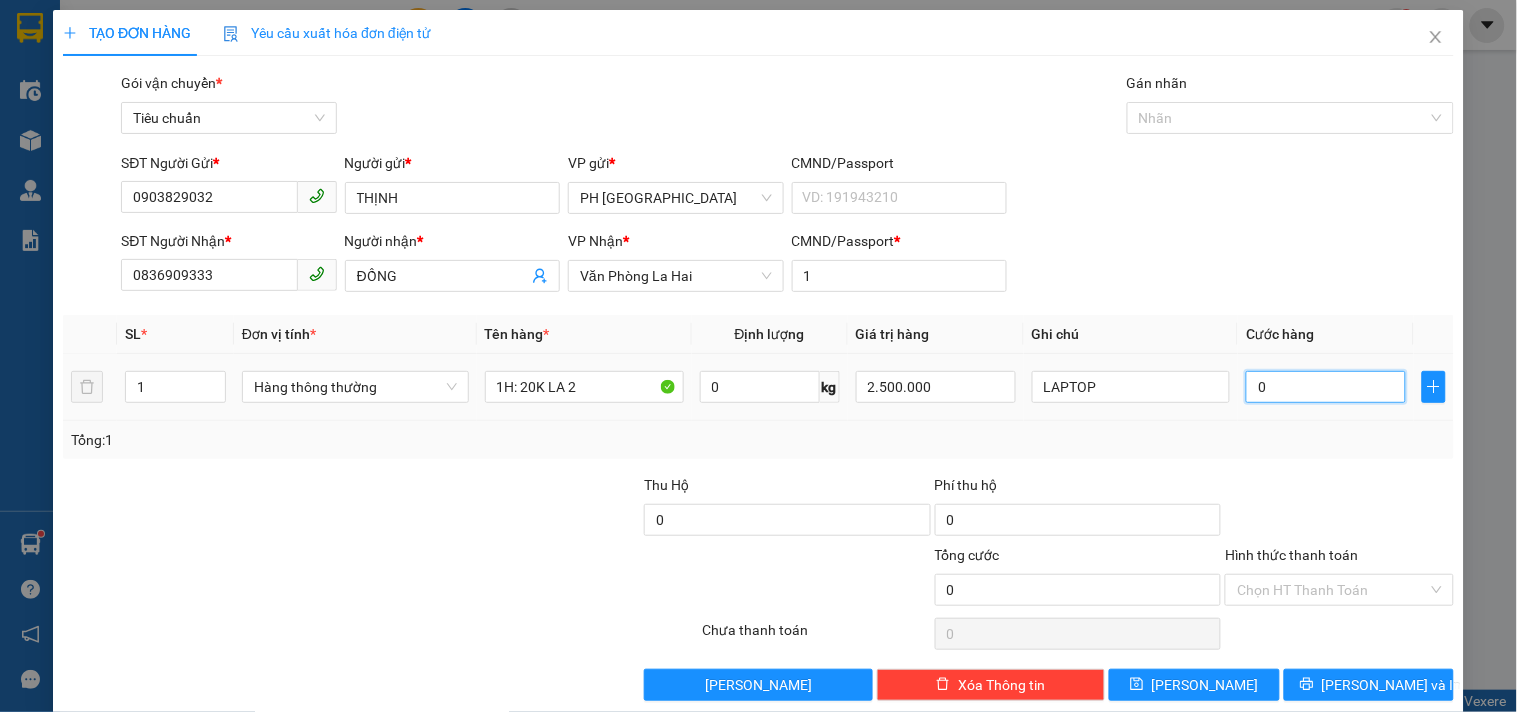 type on "3" 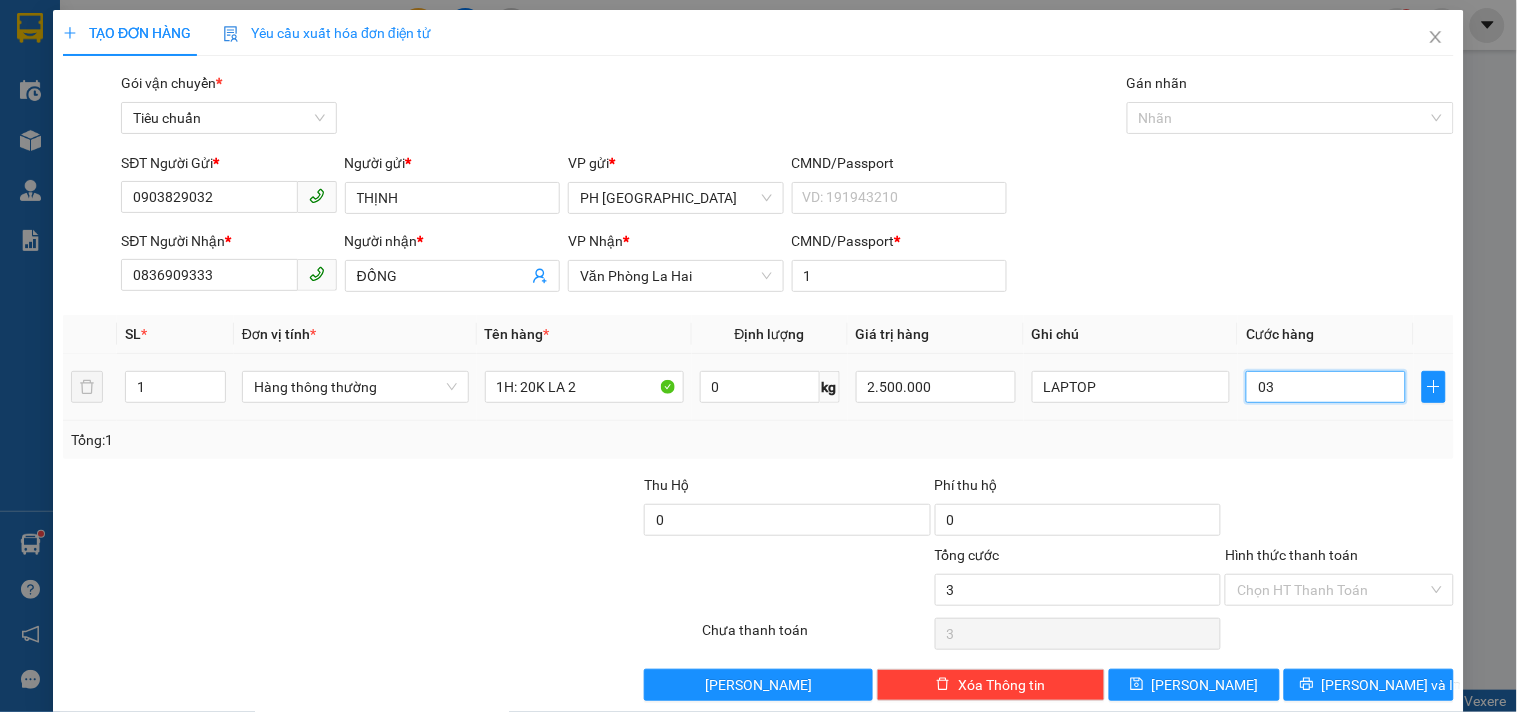type on "30" 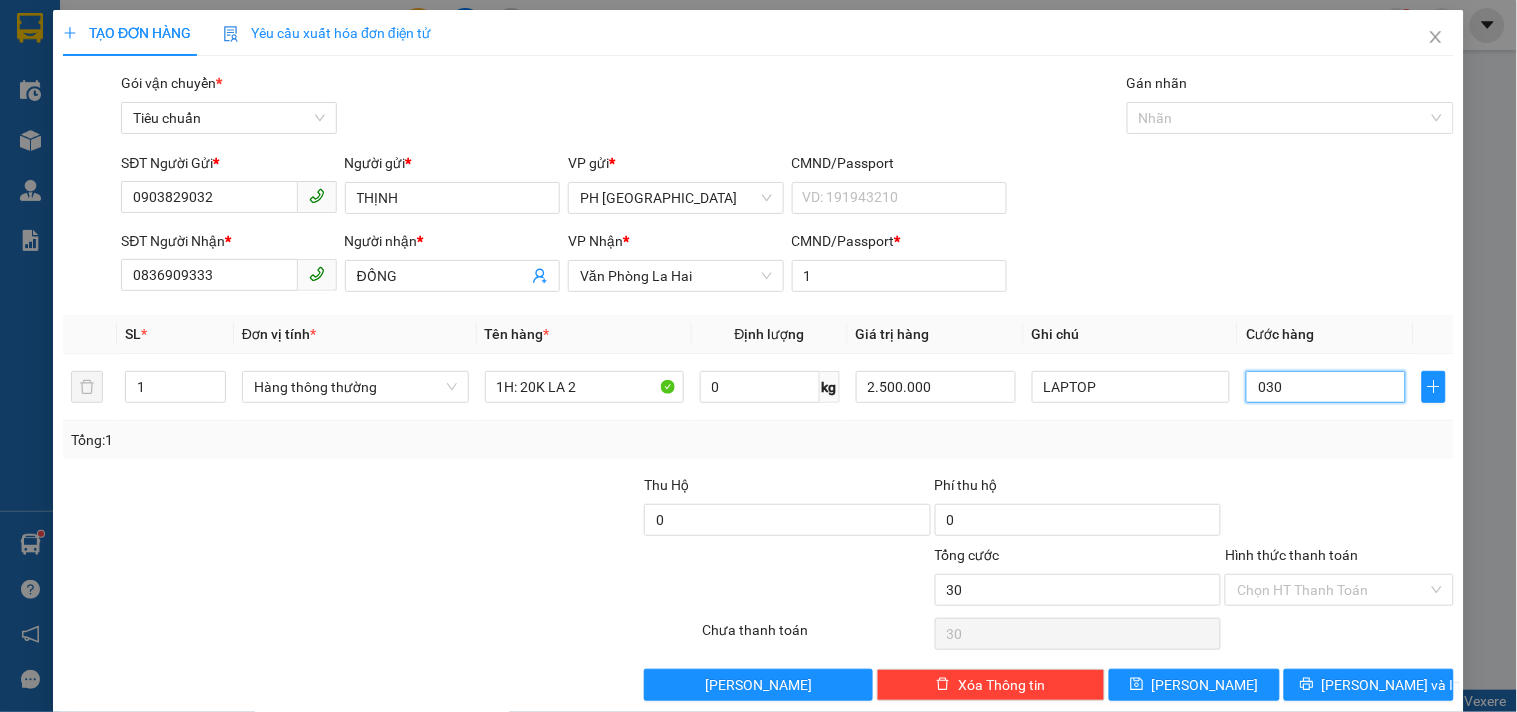 type on "030" 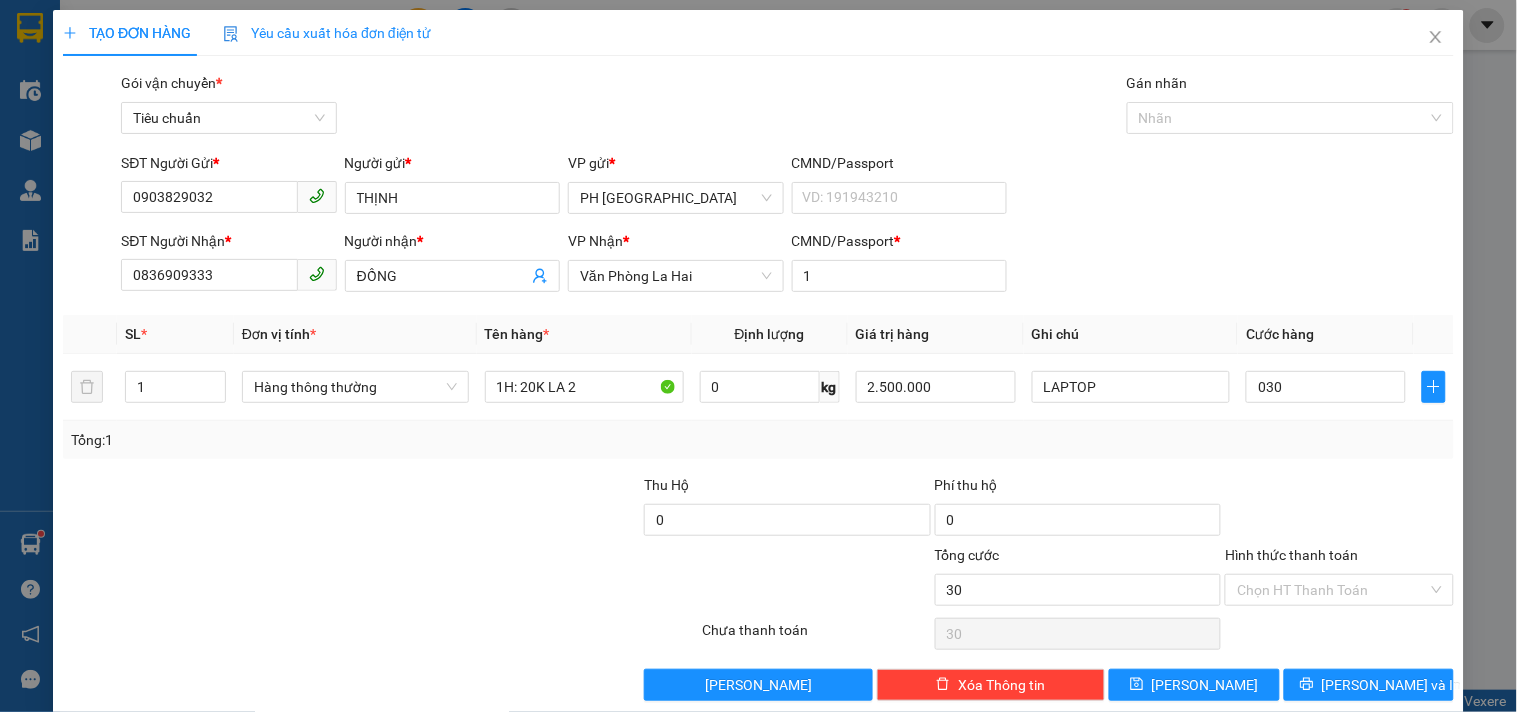 type on "30.000" 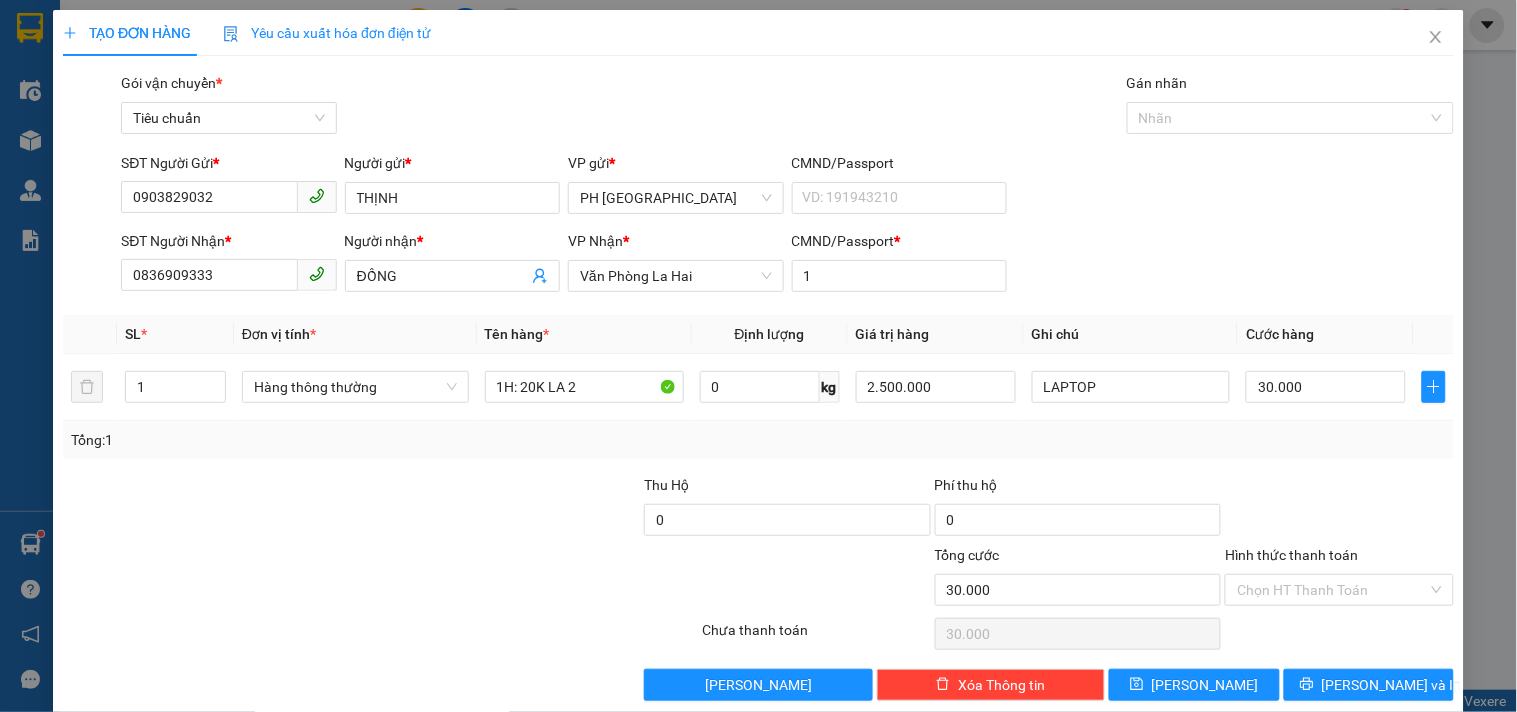 click on "Tổng:  1" at bounding box center [758, 440] 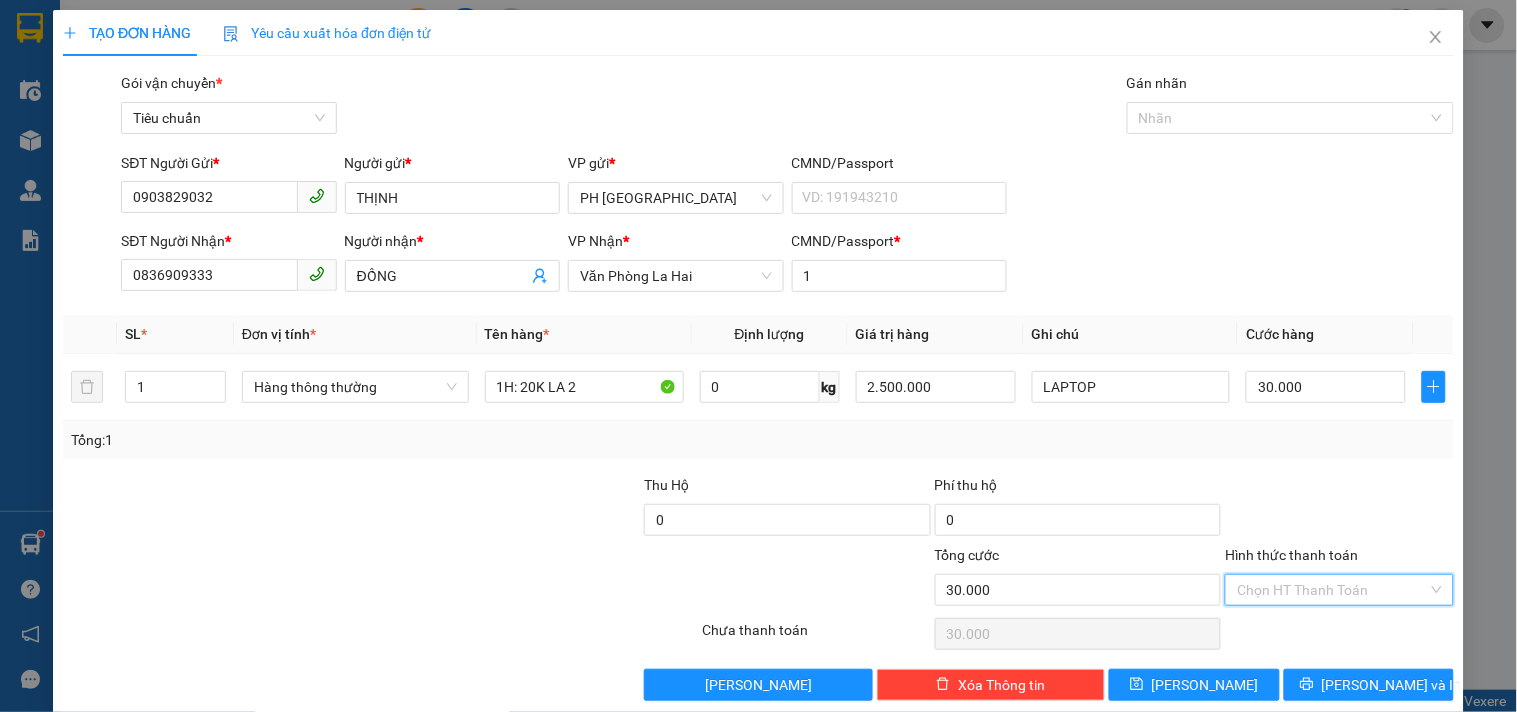 click on "Hình thức thanh toán" at bounding box center (1332, 590) 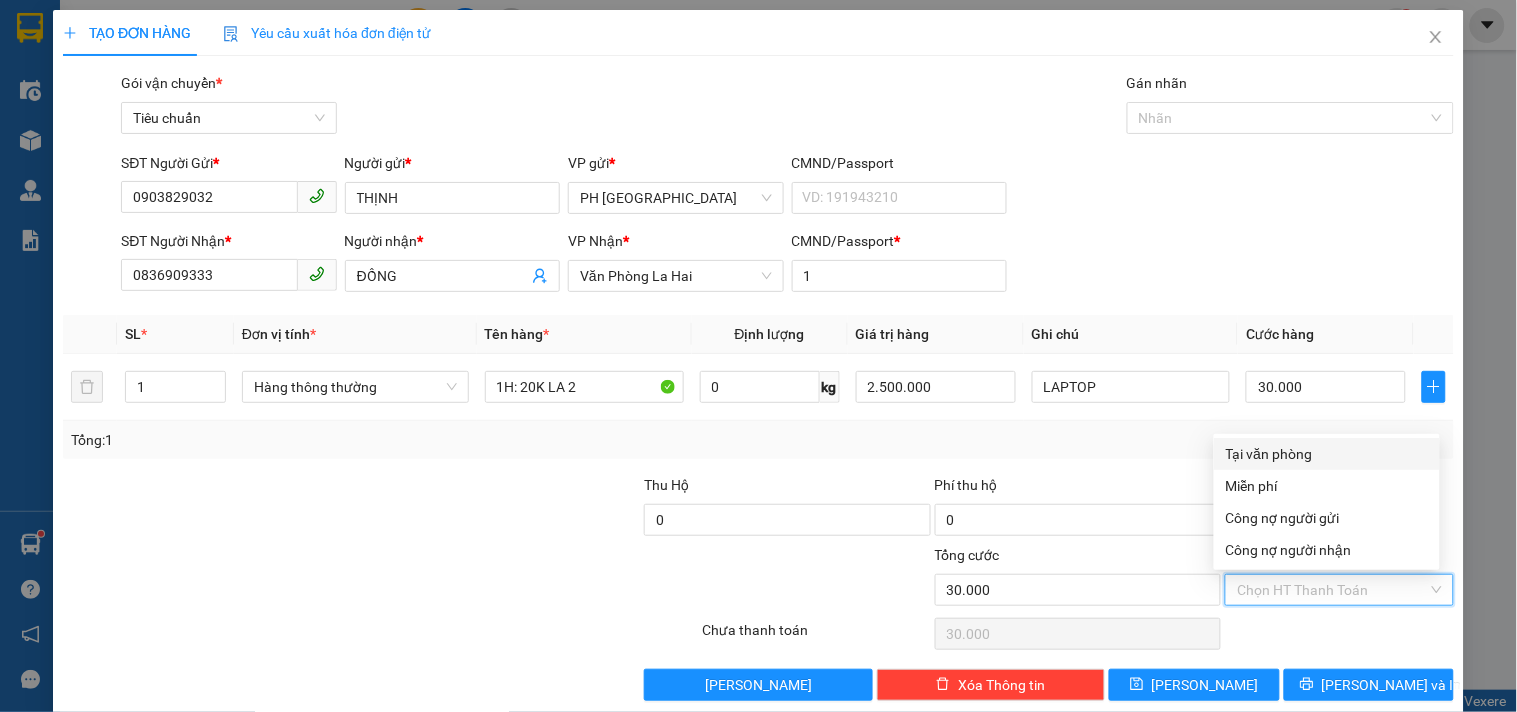 click on "Tại văn phòng" at bounding box center (1327, 454) 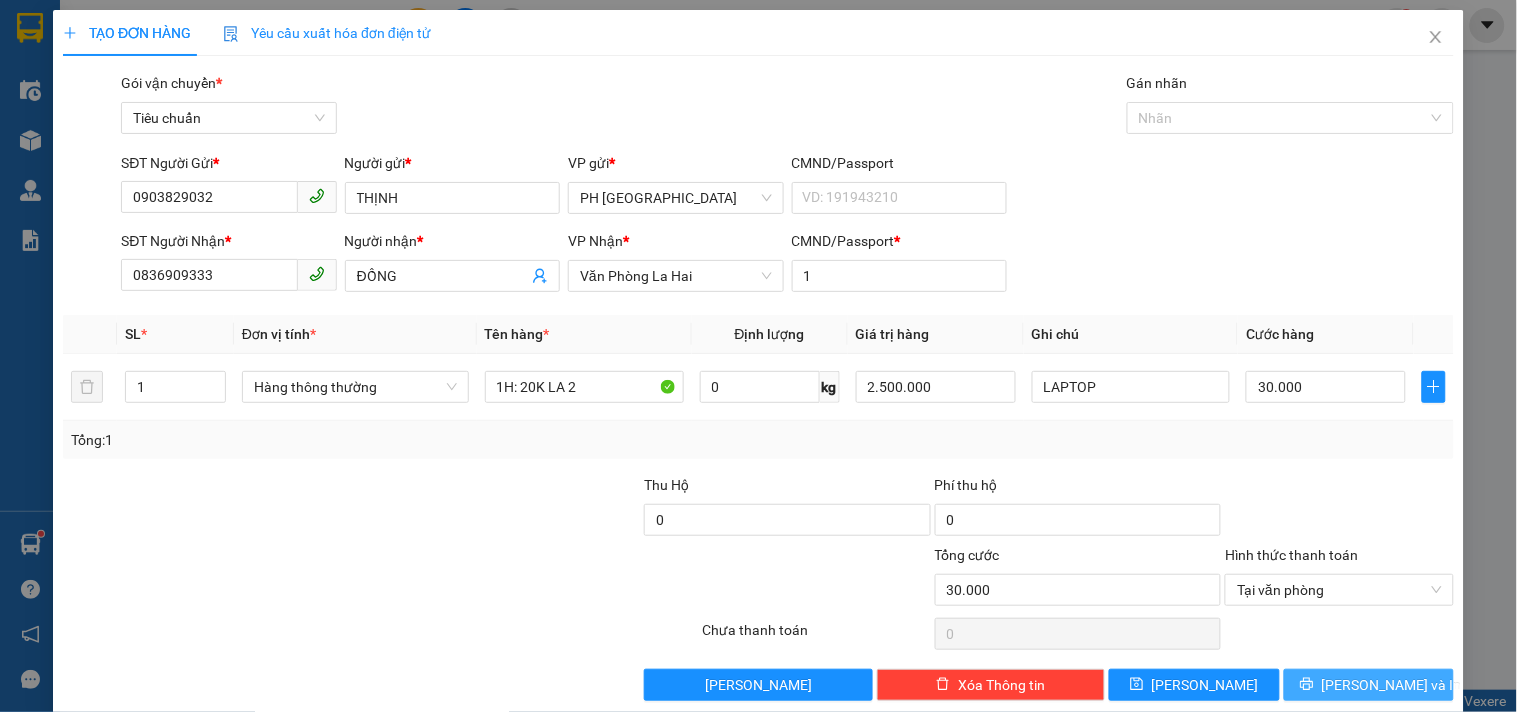 click on "Lưu và In" at bounding box center [1369, 685] 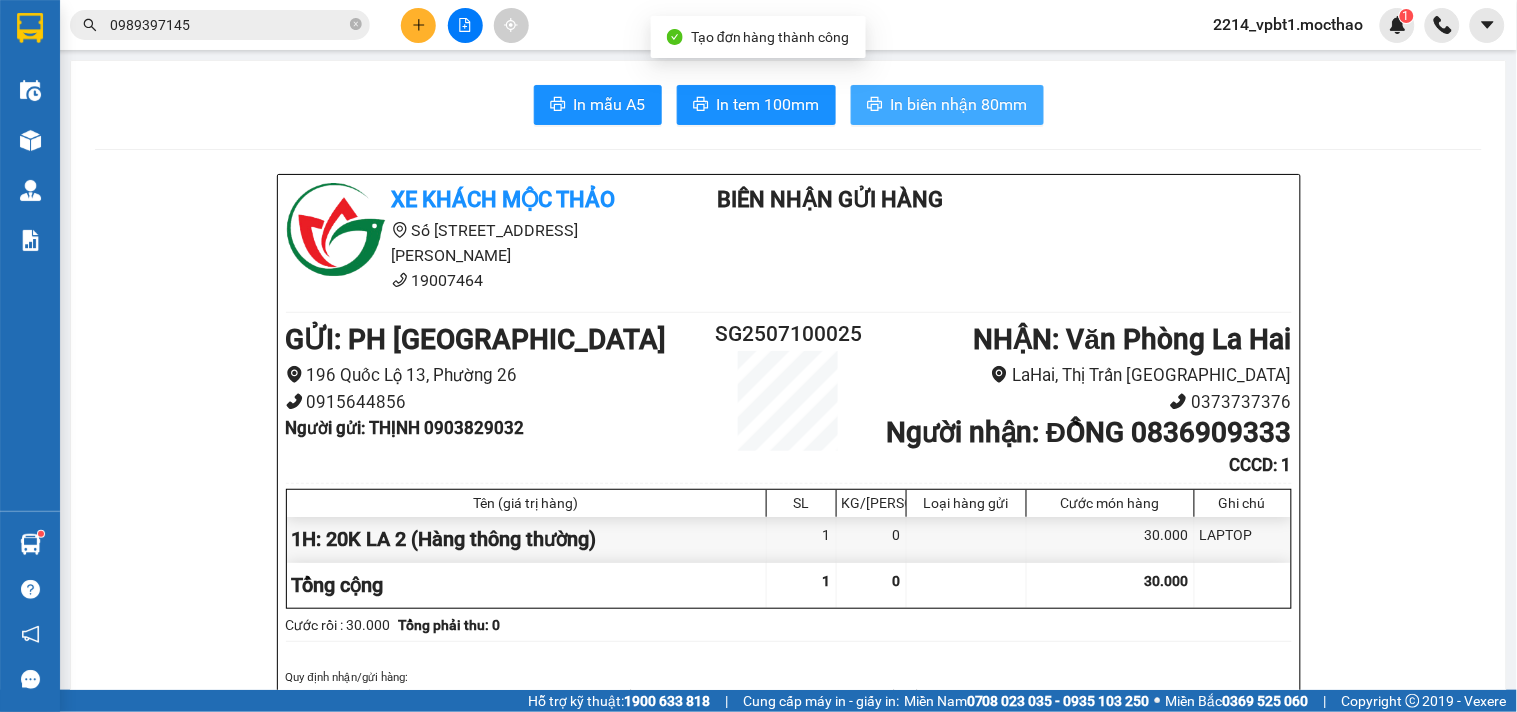 click on "In biên nhận 80mm" at bounding box center [959, 104] 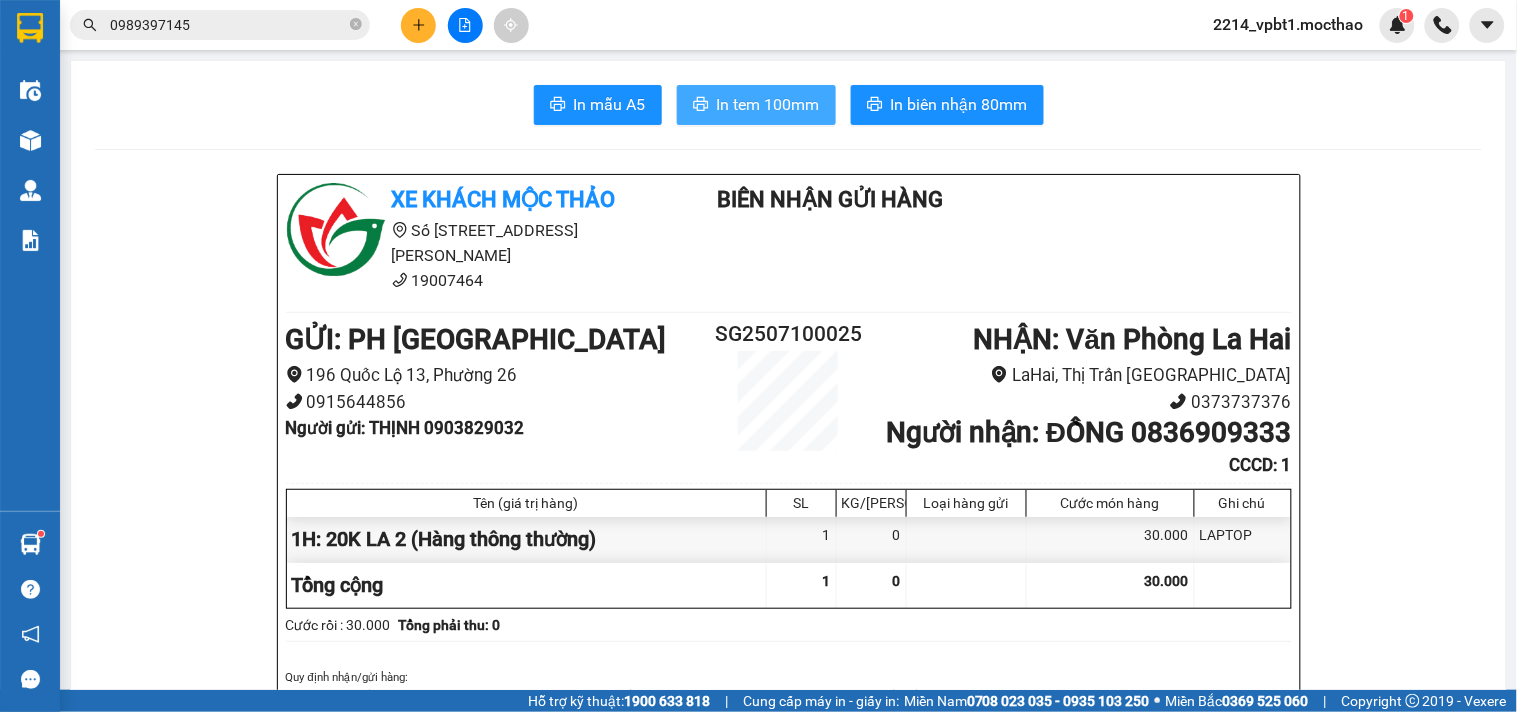 click on "In tem 100mm" at bounding box center (768, 104) 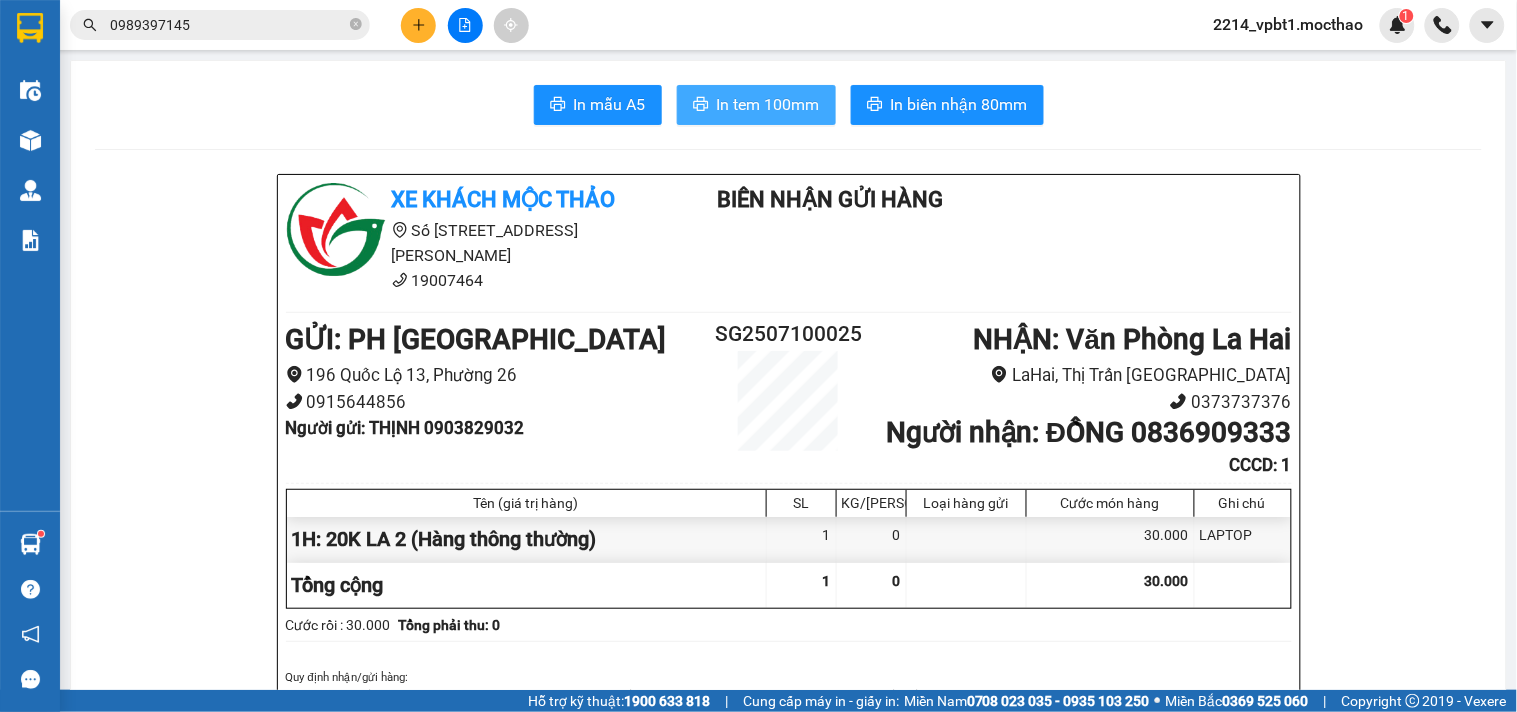click on "In tem 100mm" at bounding box center (768, 104) 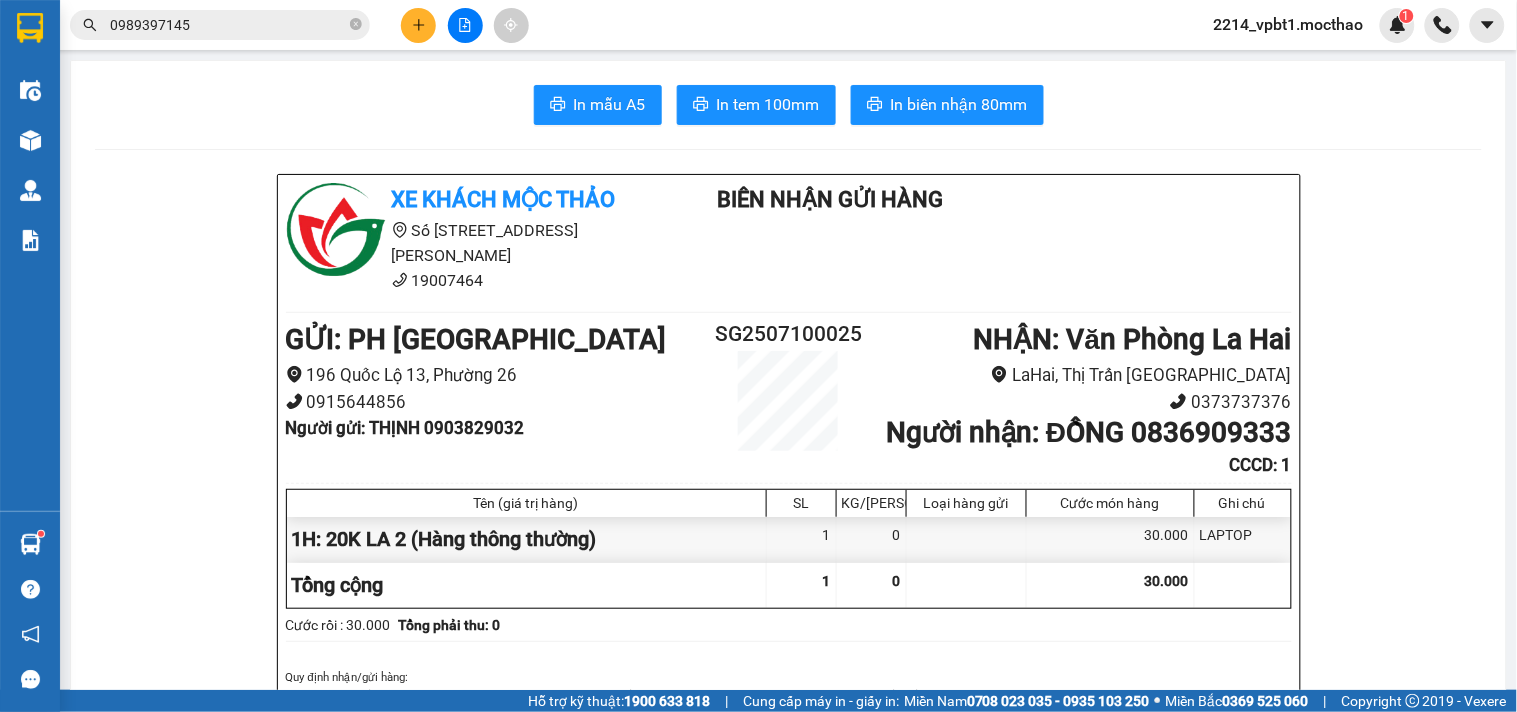 drag, startPoint x: 846, startPoint y: 152, endPoint x: 110, endPoint y: 271, distance: 745.55817 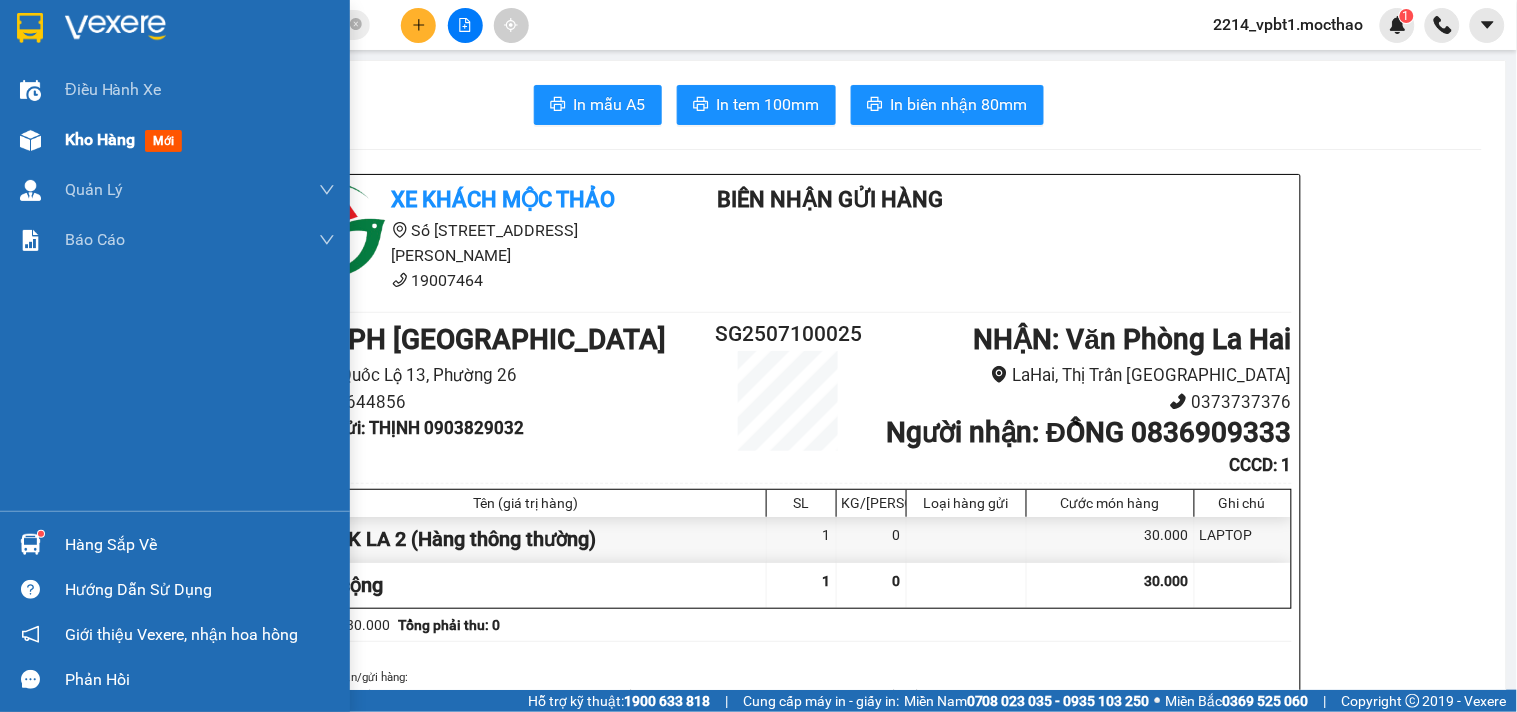 click on "Kho hàng" at bounding box center [100, 139] 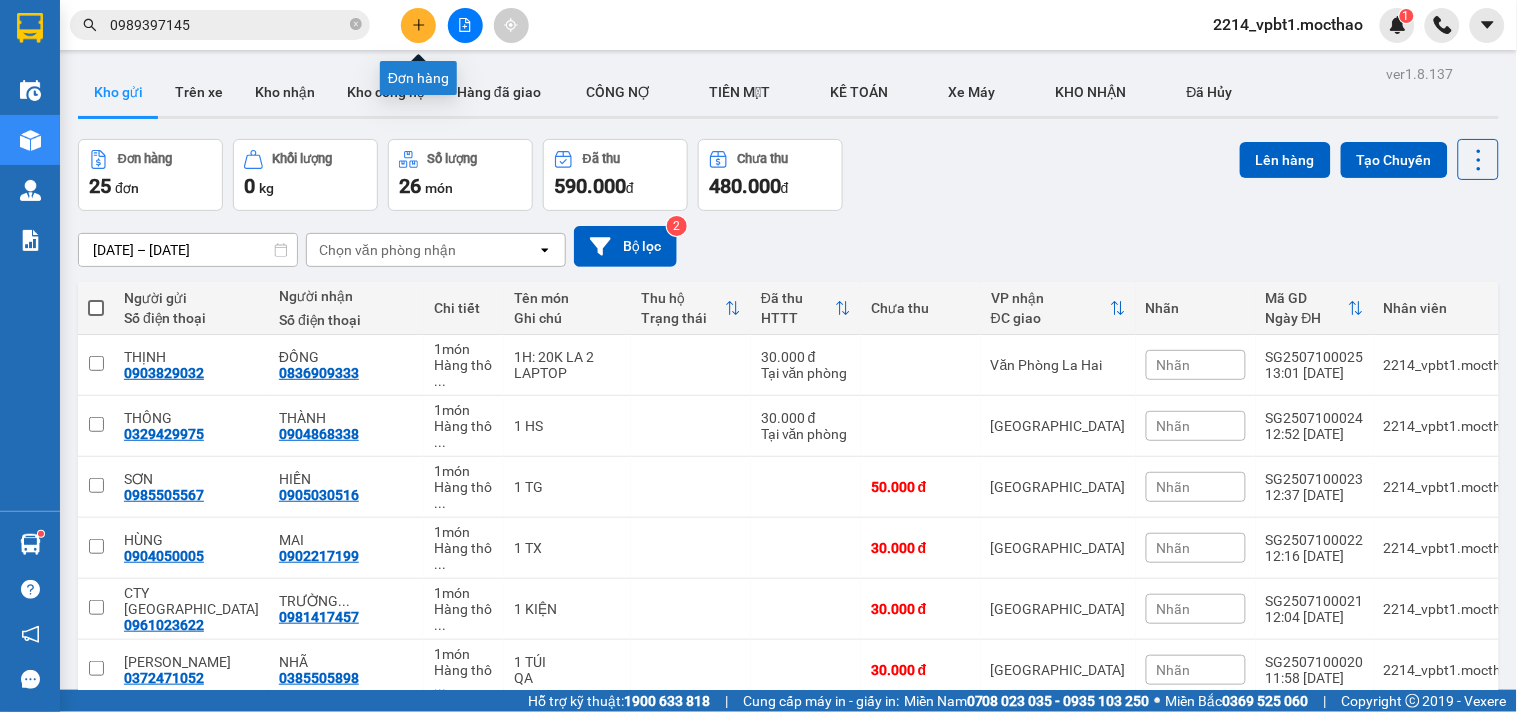 click at bounding box center (418, 25) 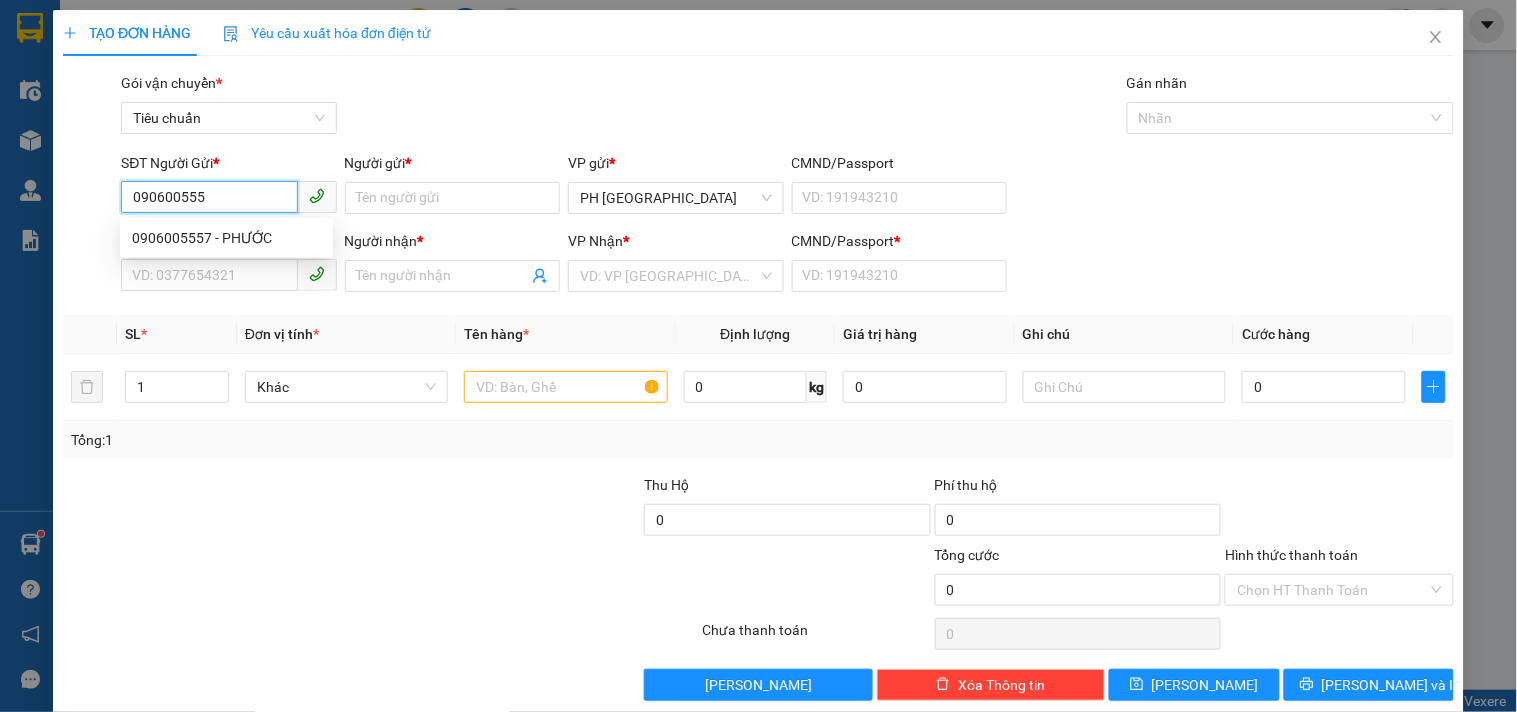 type on "0906005557" 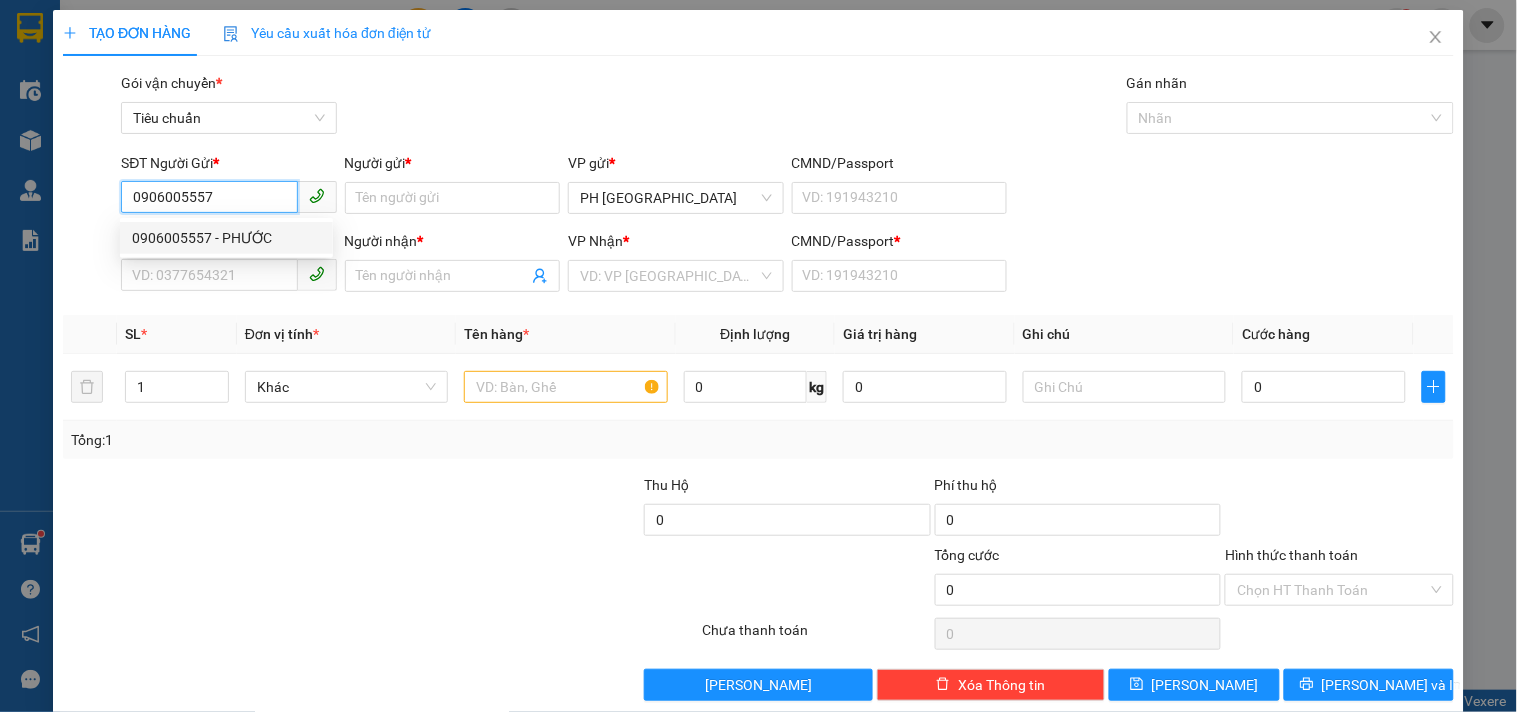 click on "0906005557 - PHƯỚC" at bounding box center (226, 238) 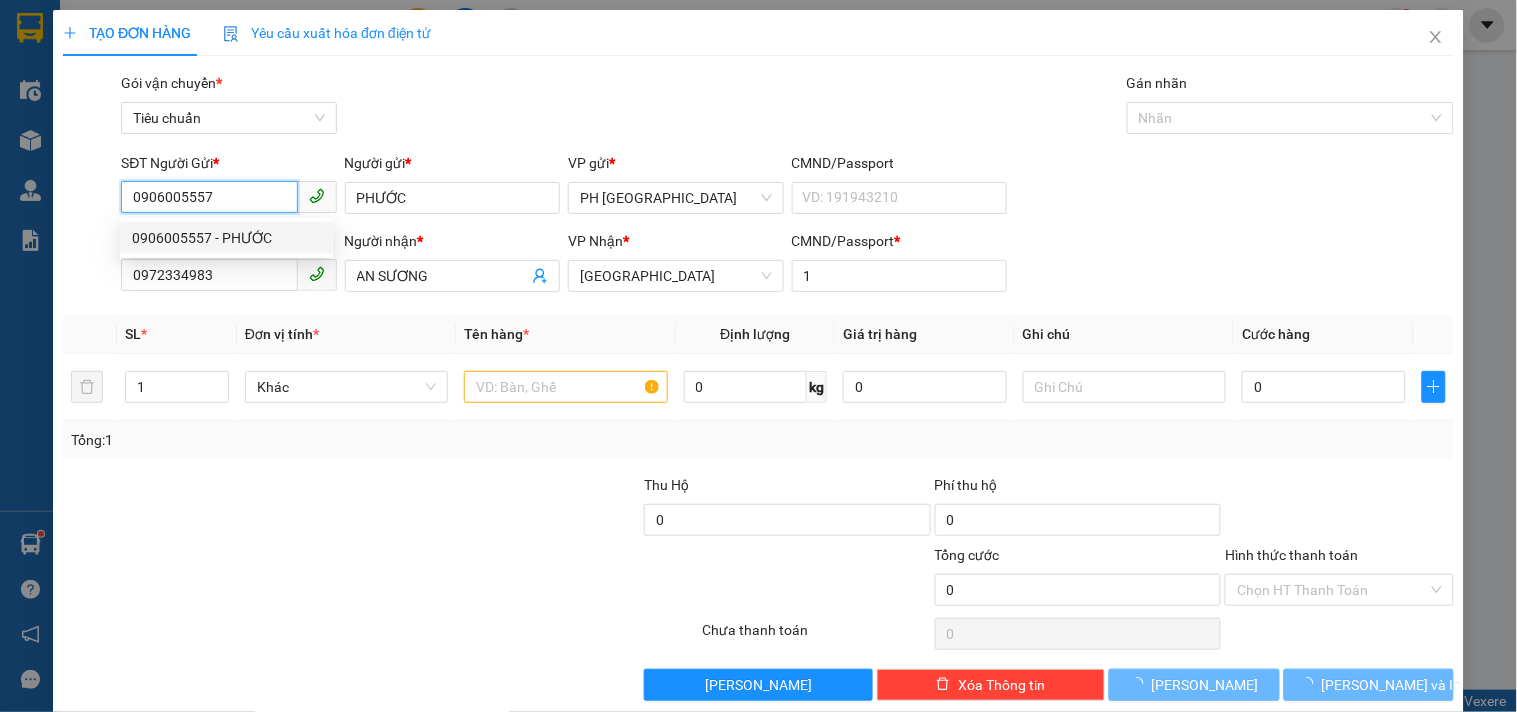 type on "50.000" 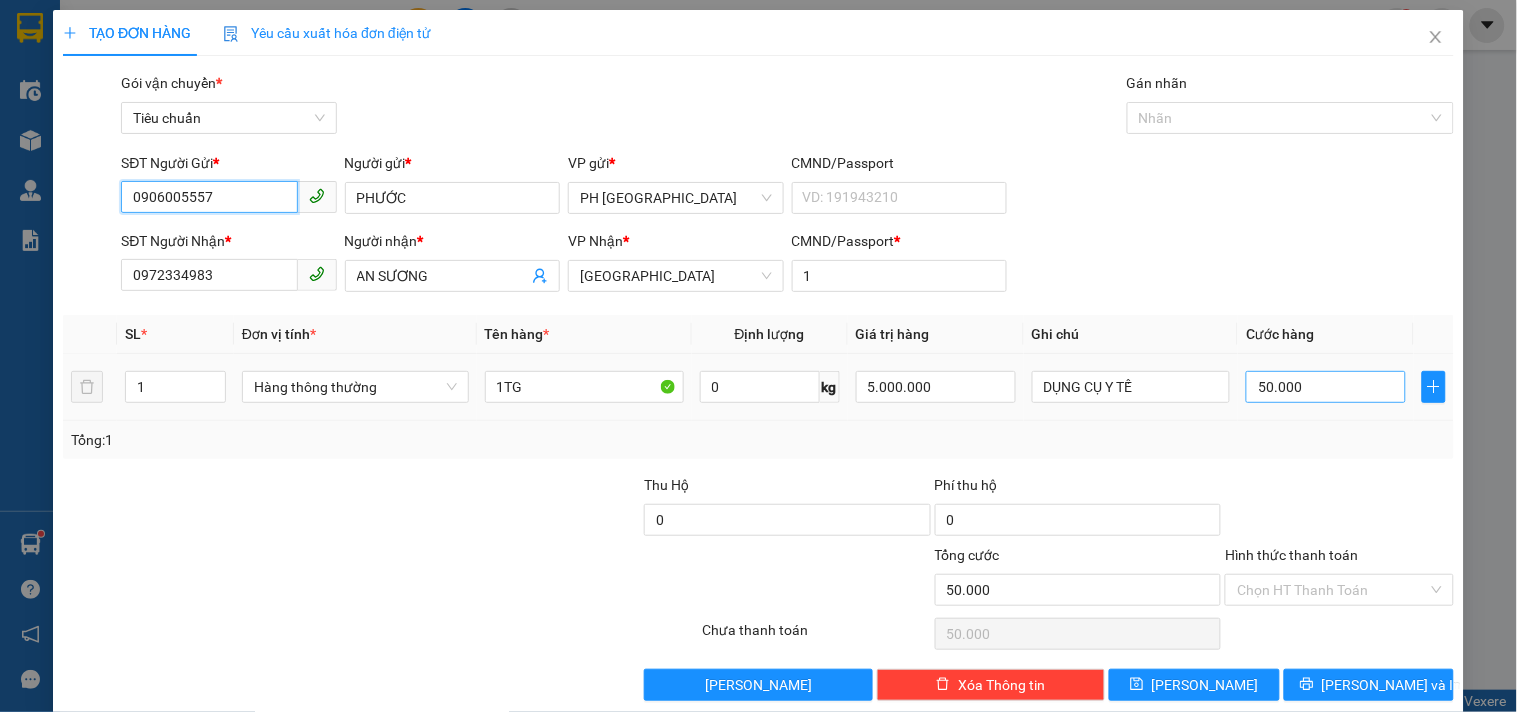 type on "0906005557" 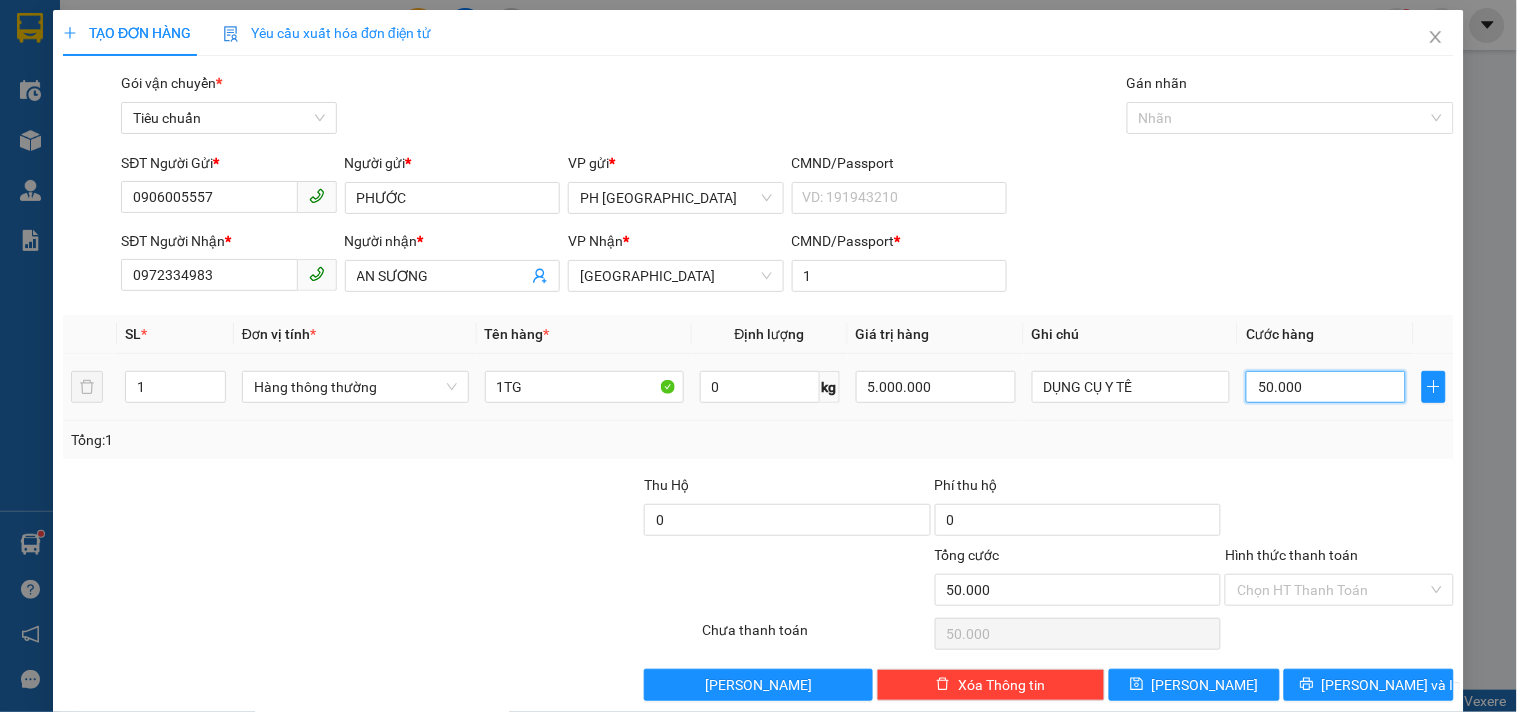 click on "50.000" at bounding box center (1326, 387) 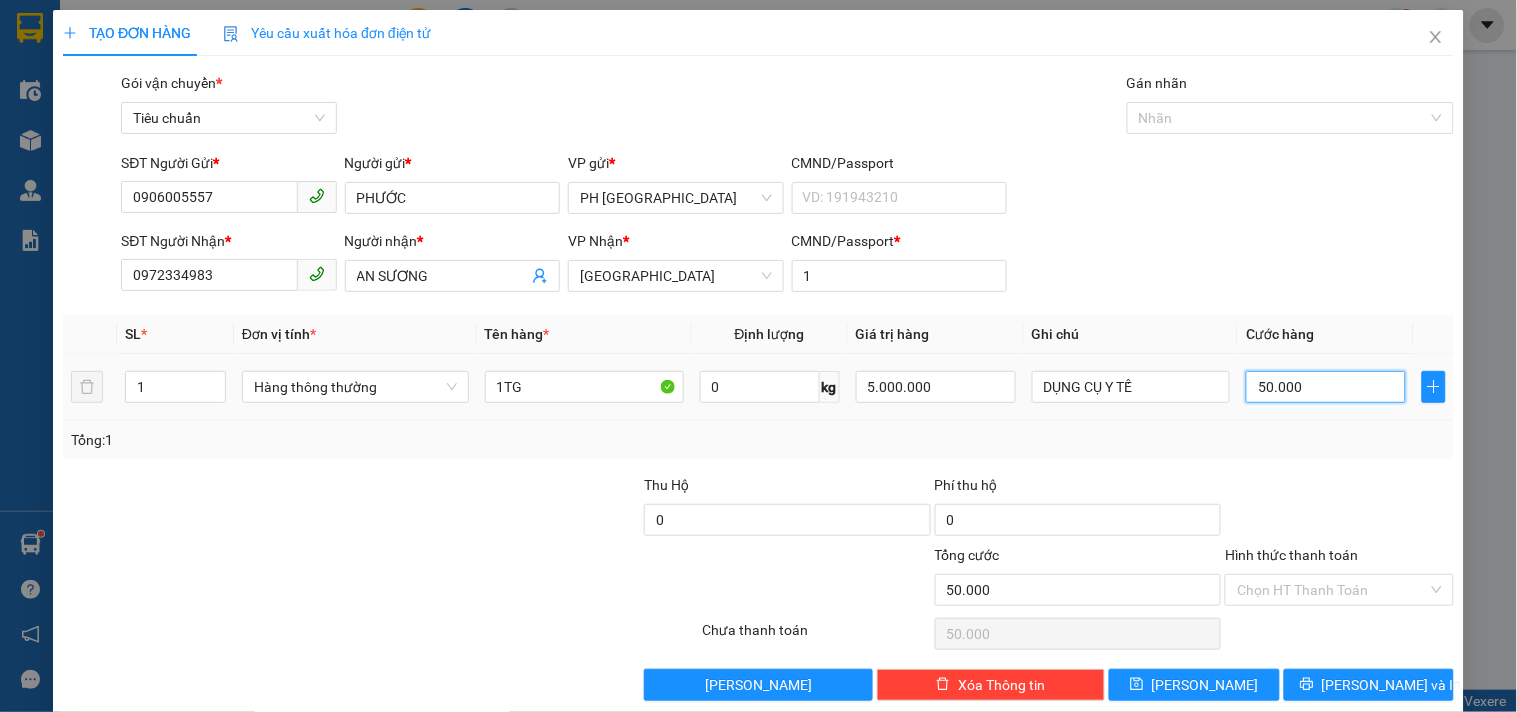 type on "0" 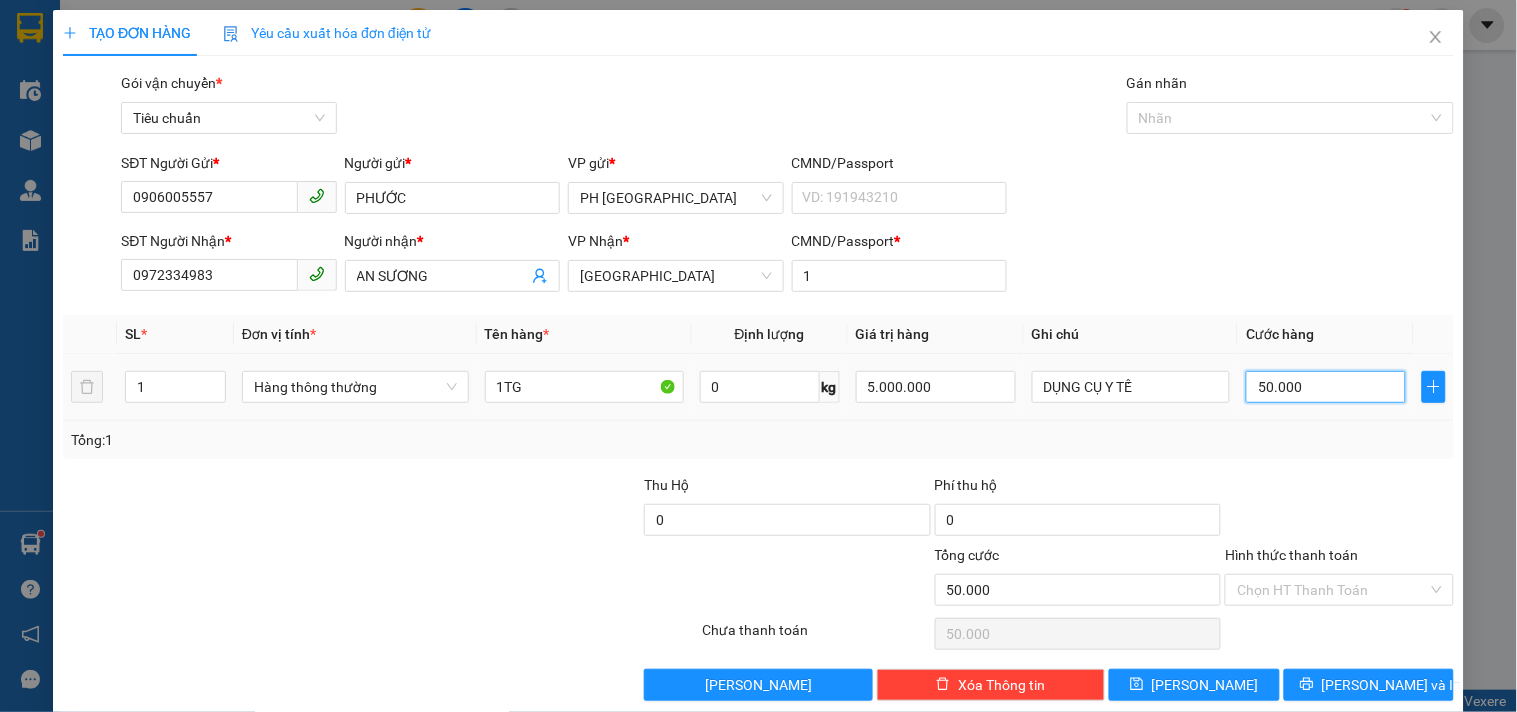 type on "0" 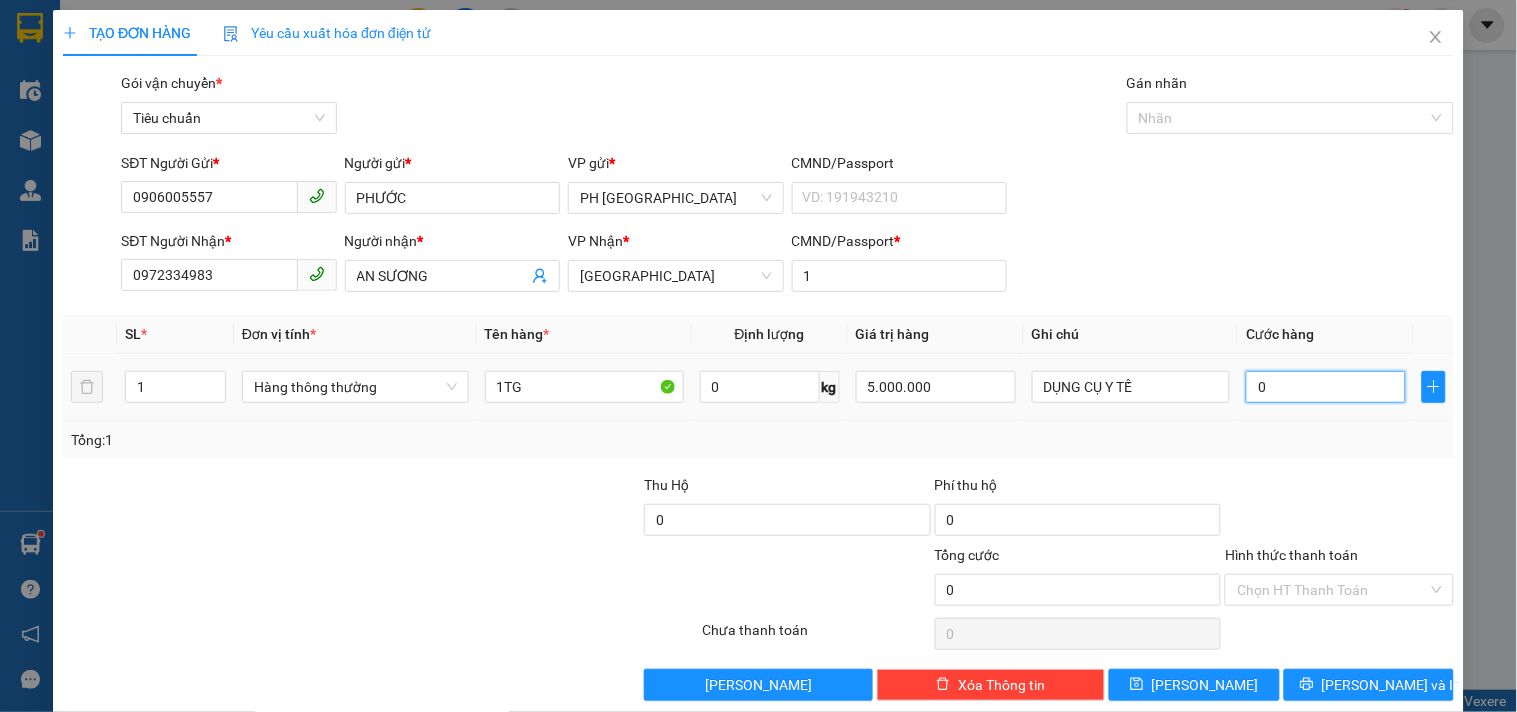 type on "6" 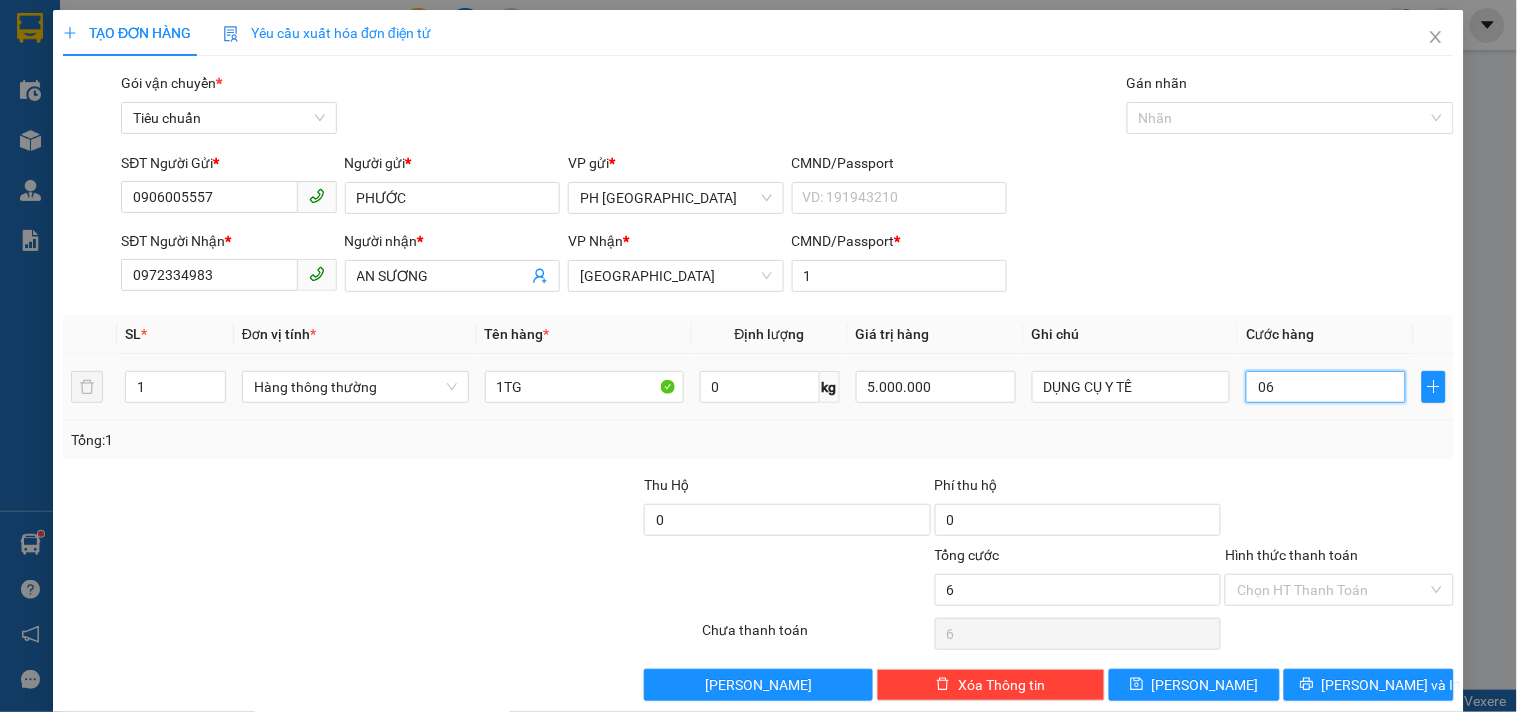 type on "60" 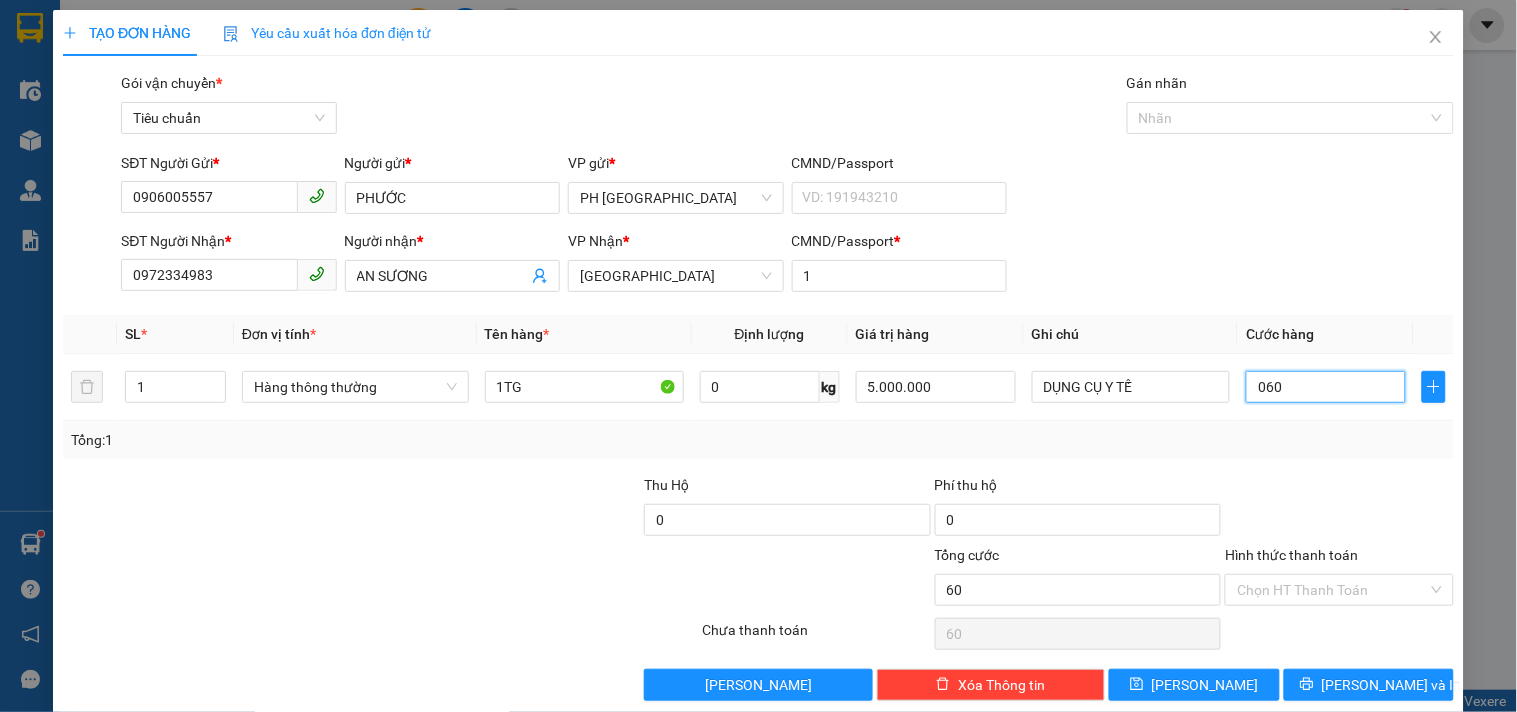 type on "060" 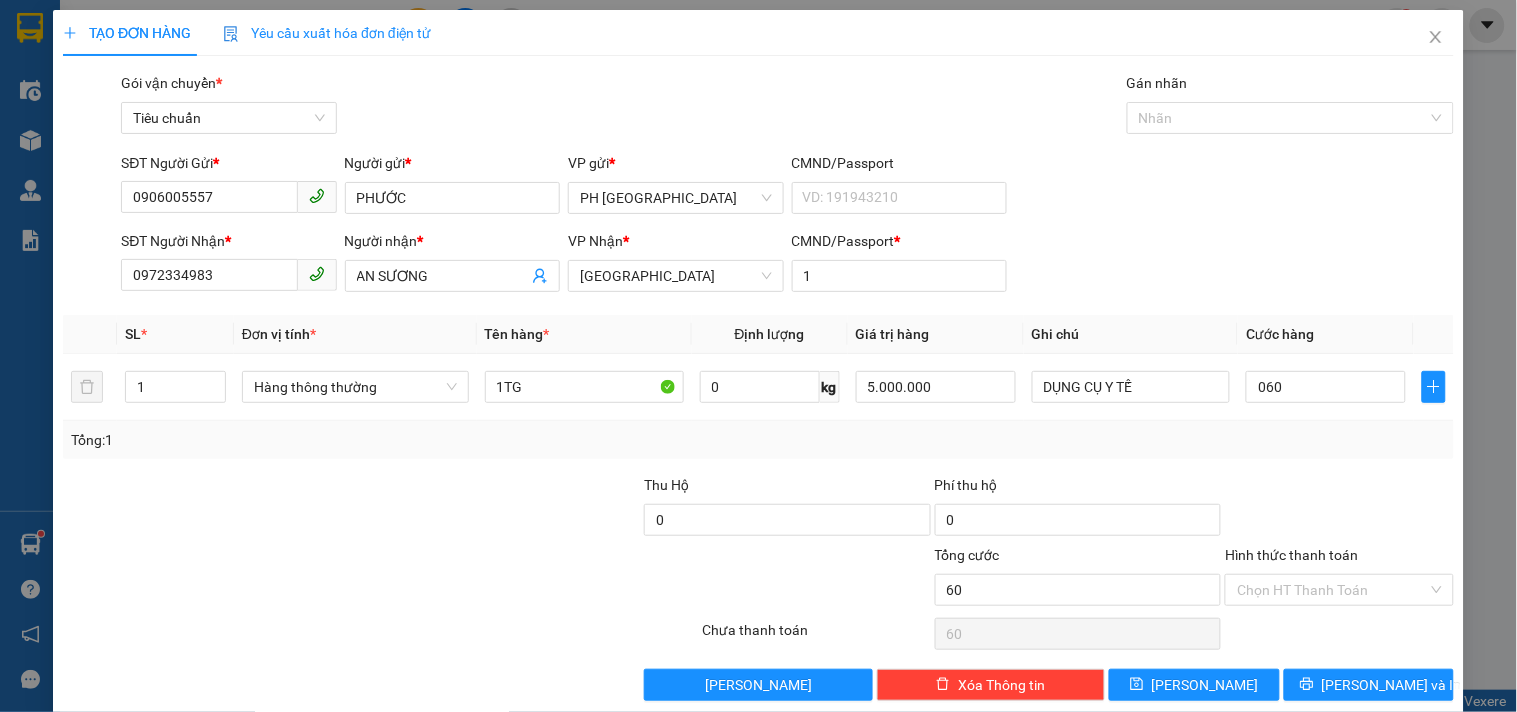 type on "60.000" 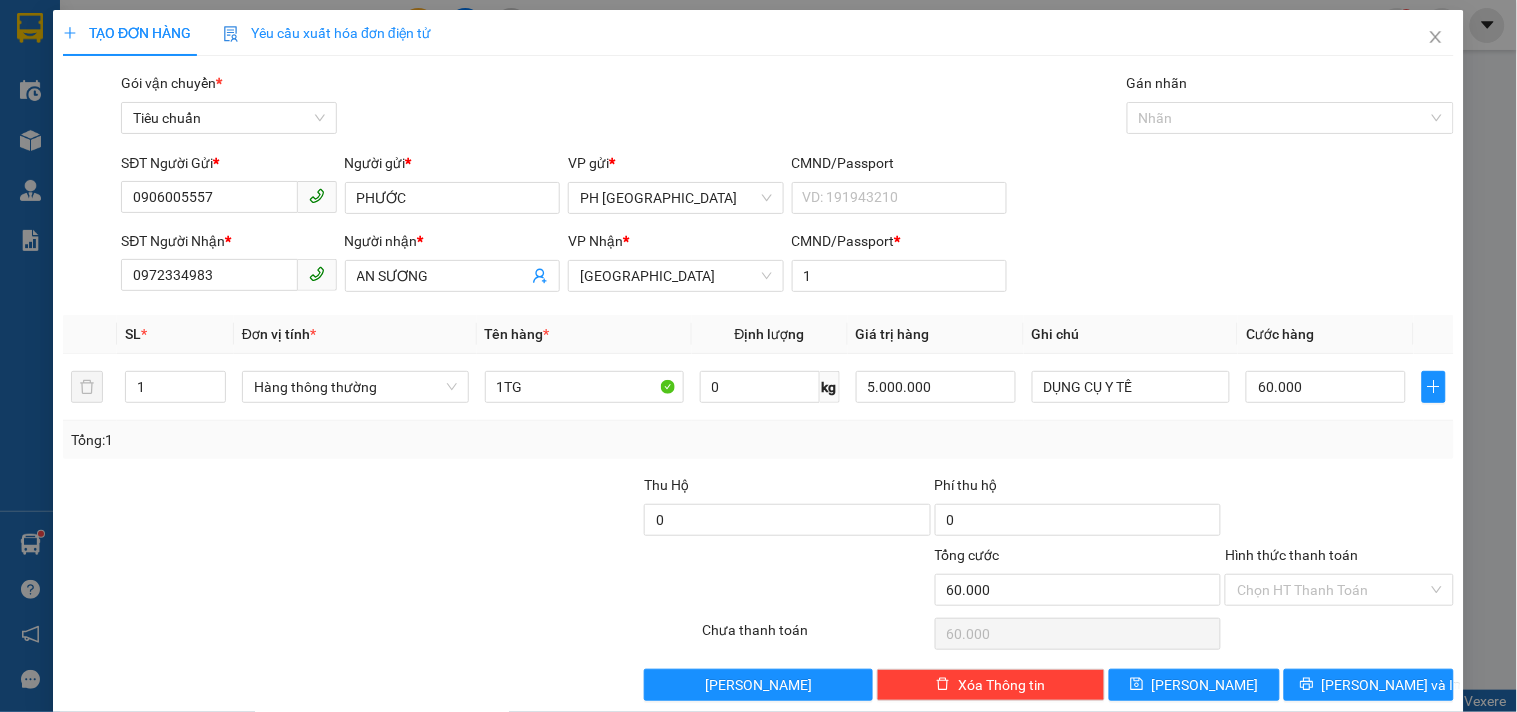 click at bounding box center (1339, 509) 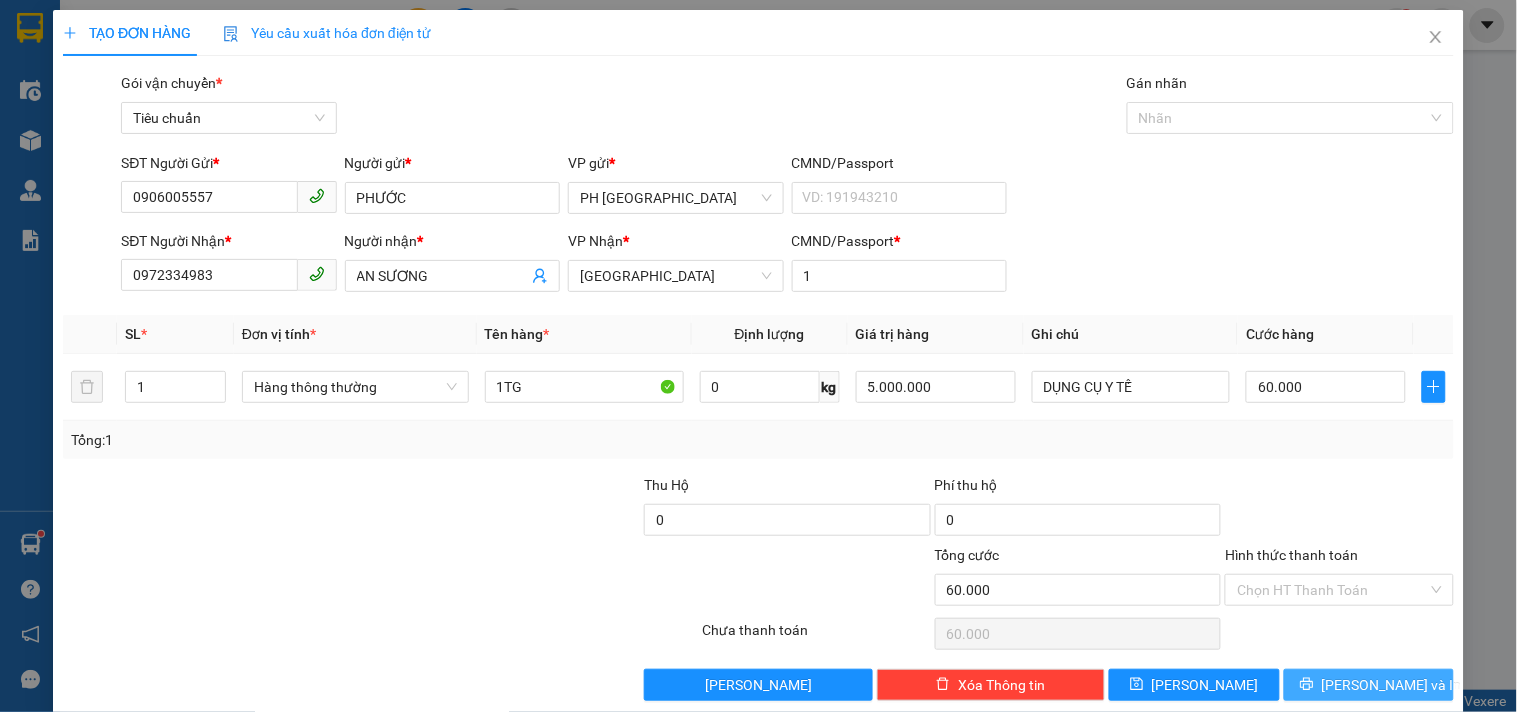 drag, startPoint x: 1315, startPoint y: 660, endPoint x: 1115, endPoint y: 620, distance: 203.96078 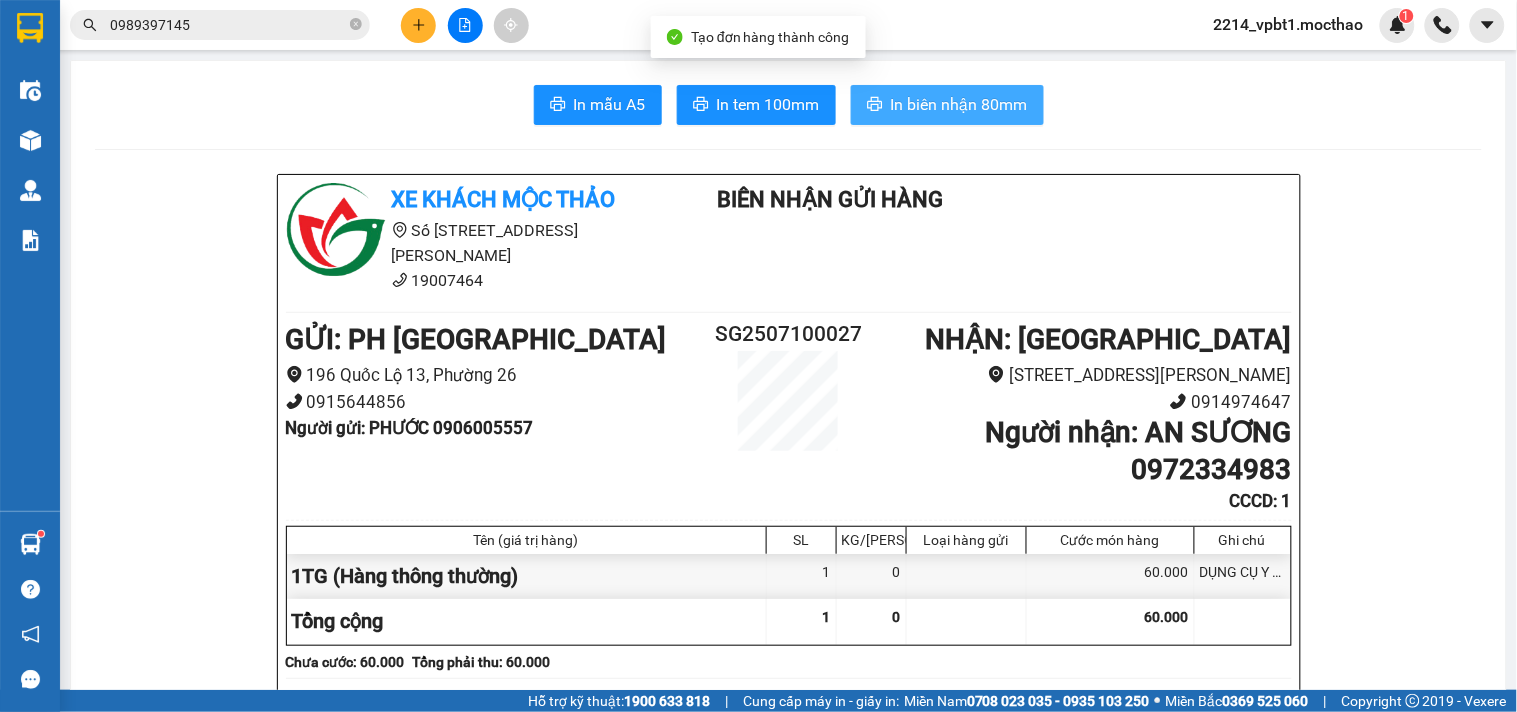 click on "In biên nhận 80mm" at bounding box center (959, 104) 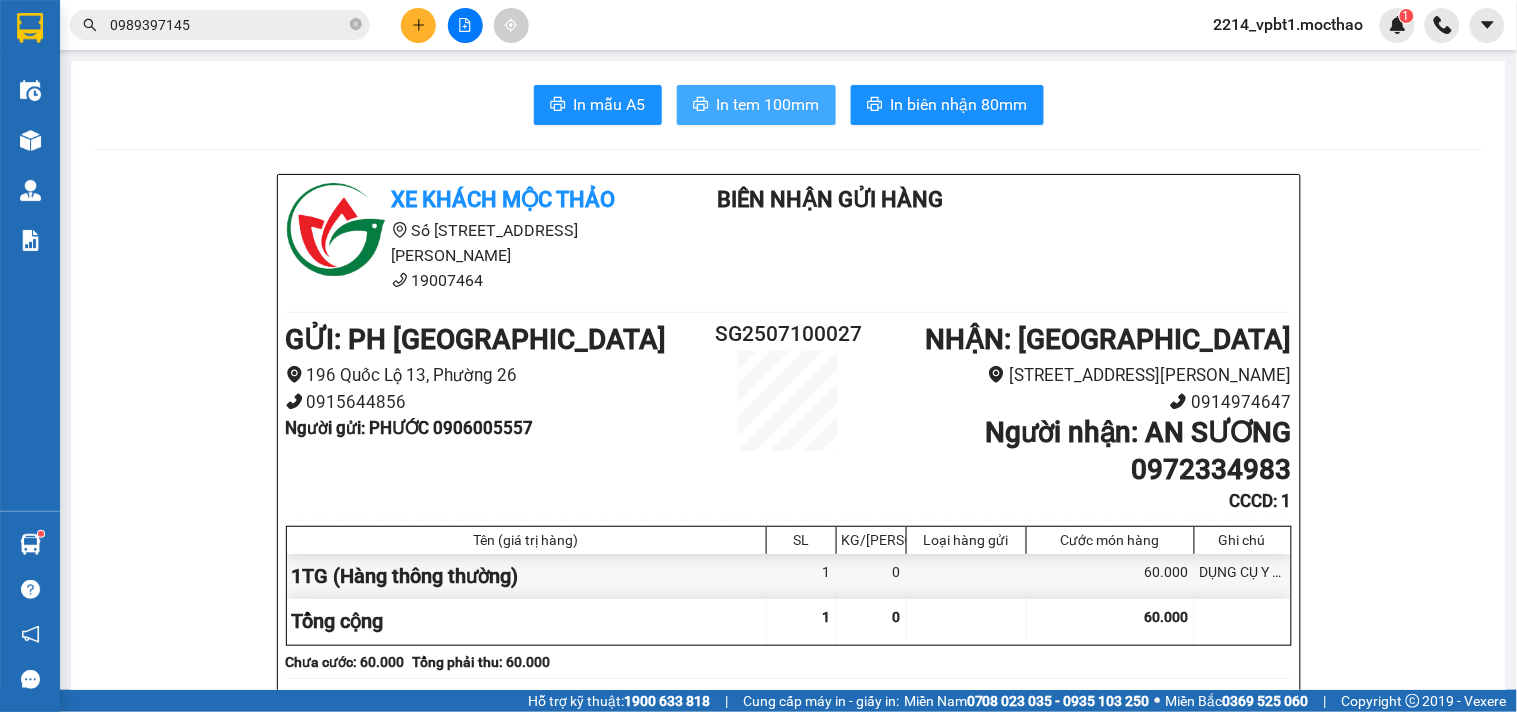 click on "In tem 100mm" at bounding box center (768, 104) 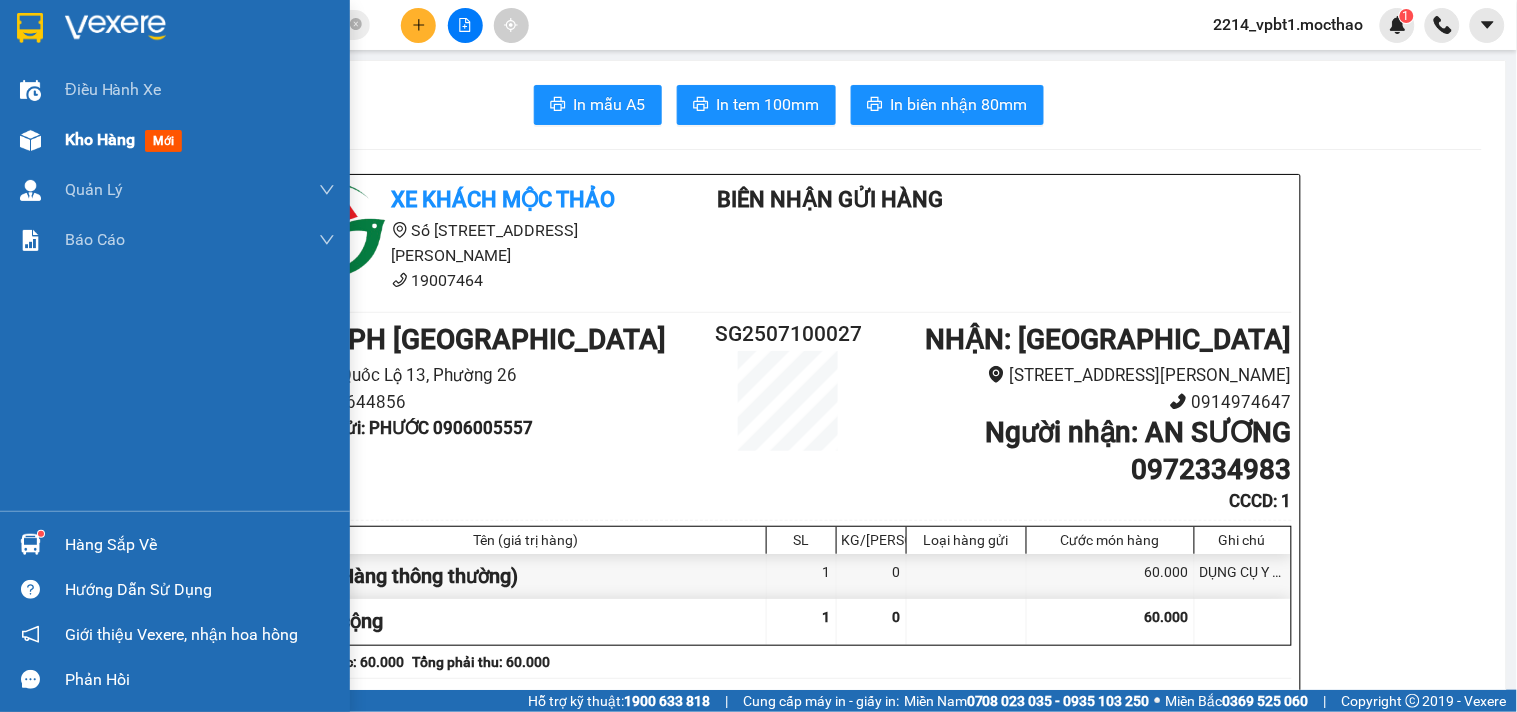 click on "Kho hàng" at bounding box center (100, 139) 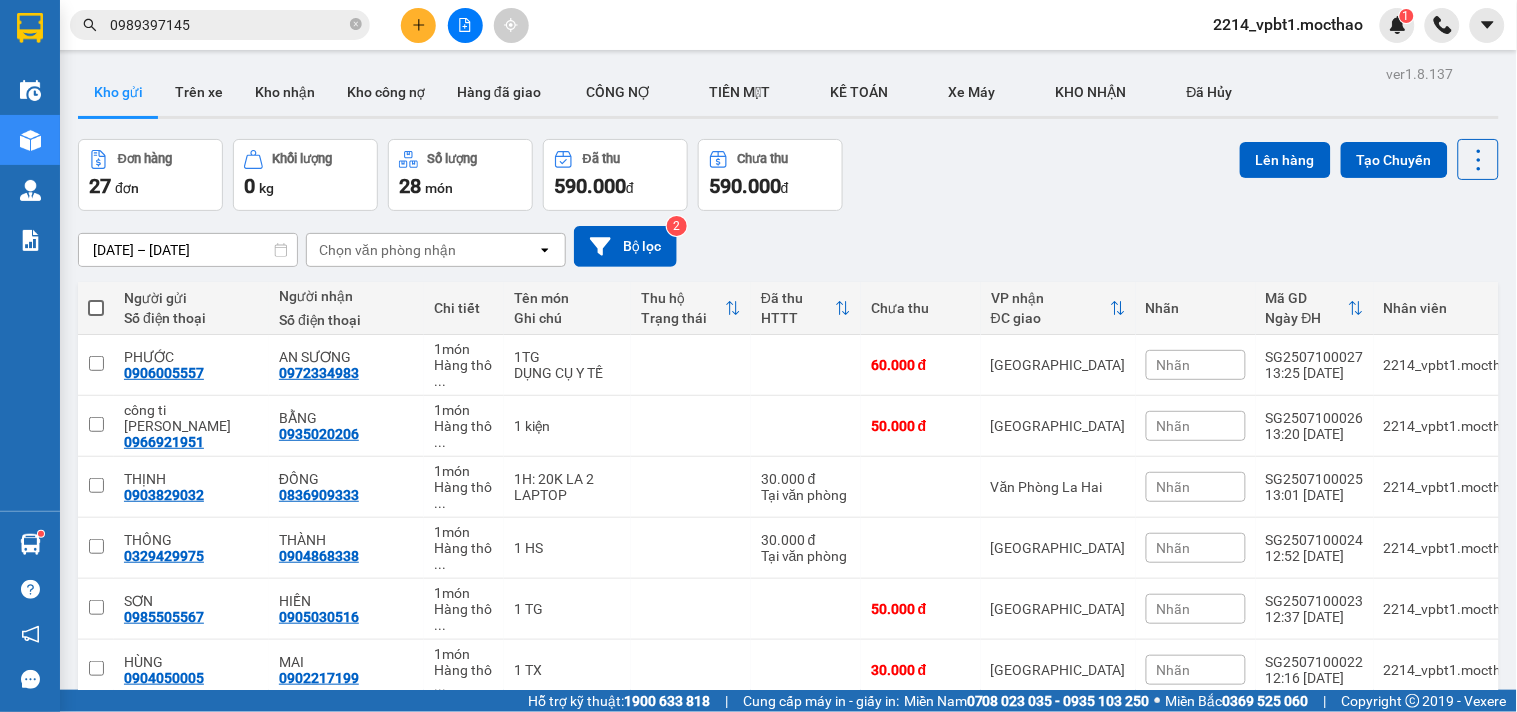 click on "Nhãn" at bounding box center [1196, 426] 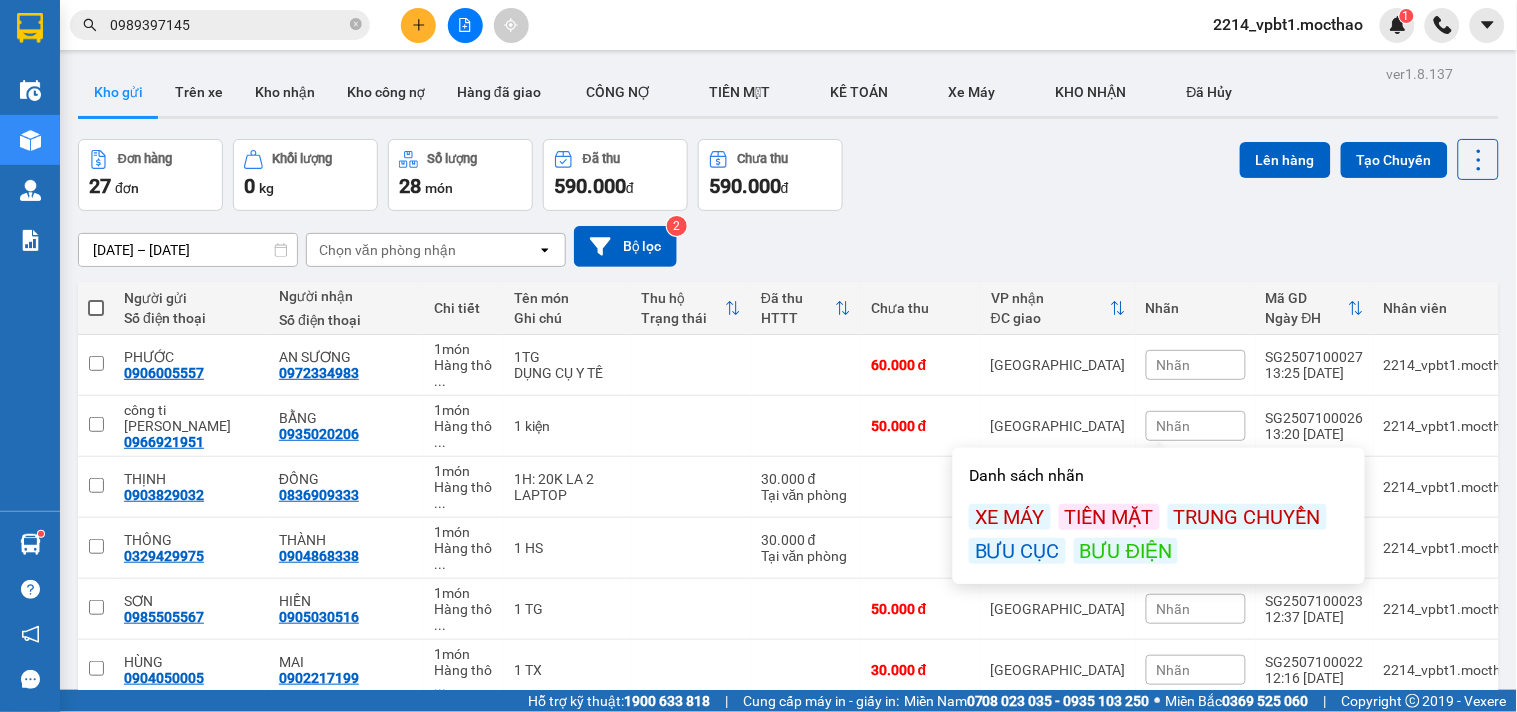 click on "BƯU ĐIỆN" at bounding box center (1126, 551) 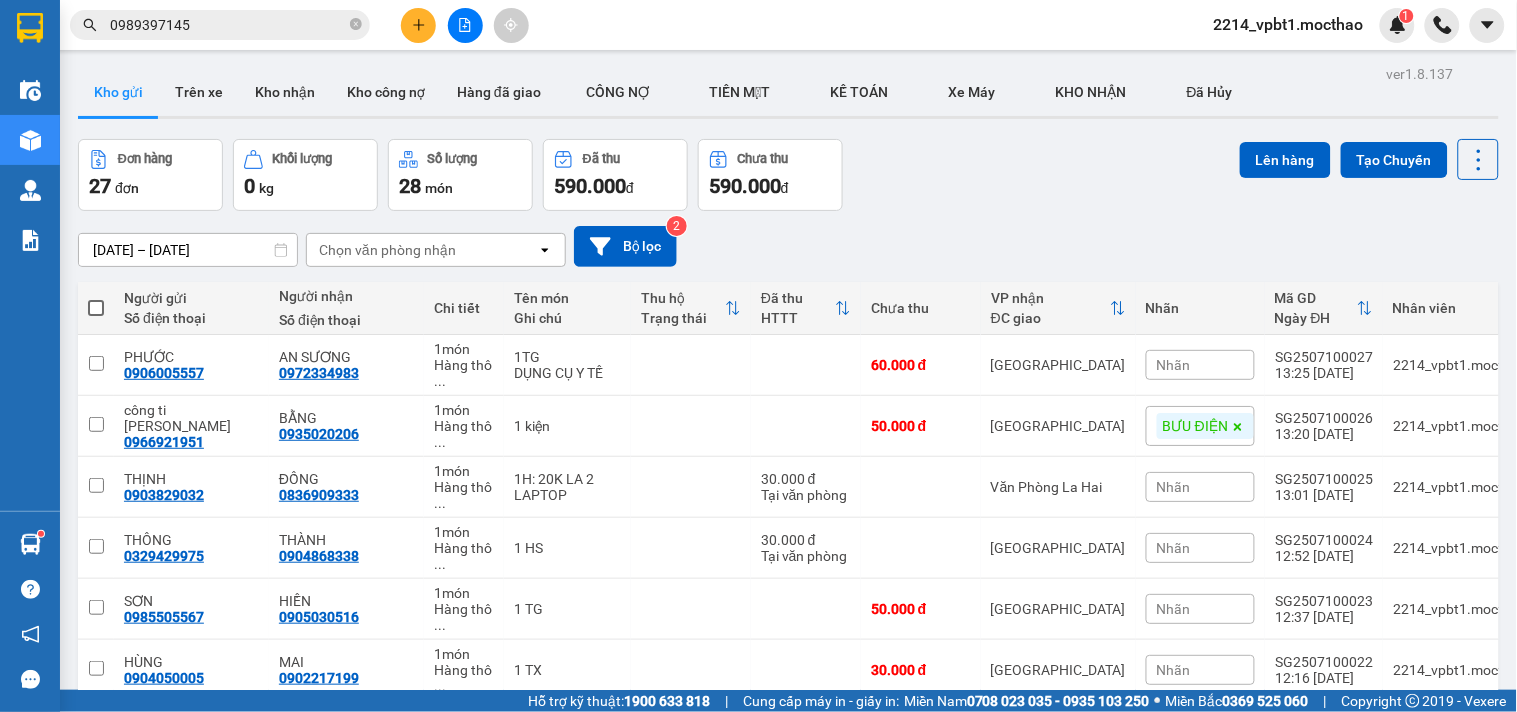 click on "Đơn hàng 27 đơn Khối lượng 0 kg Số lượng 28 món Đã thu 590.000  đ Chưa thu 590.000  đ Lên hàng Tạo Chuyến" at bounding box center (788, 175) 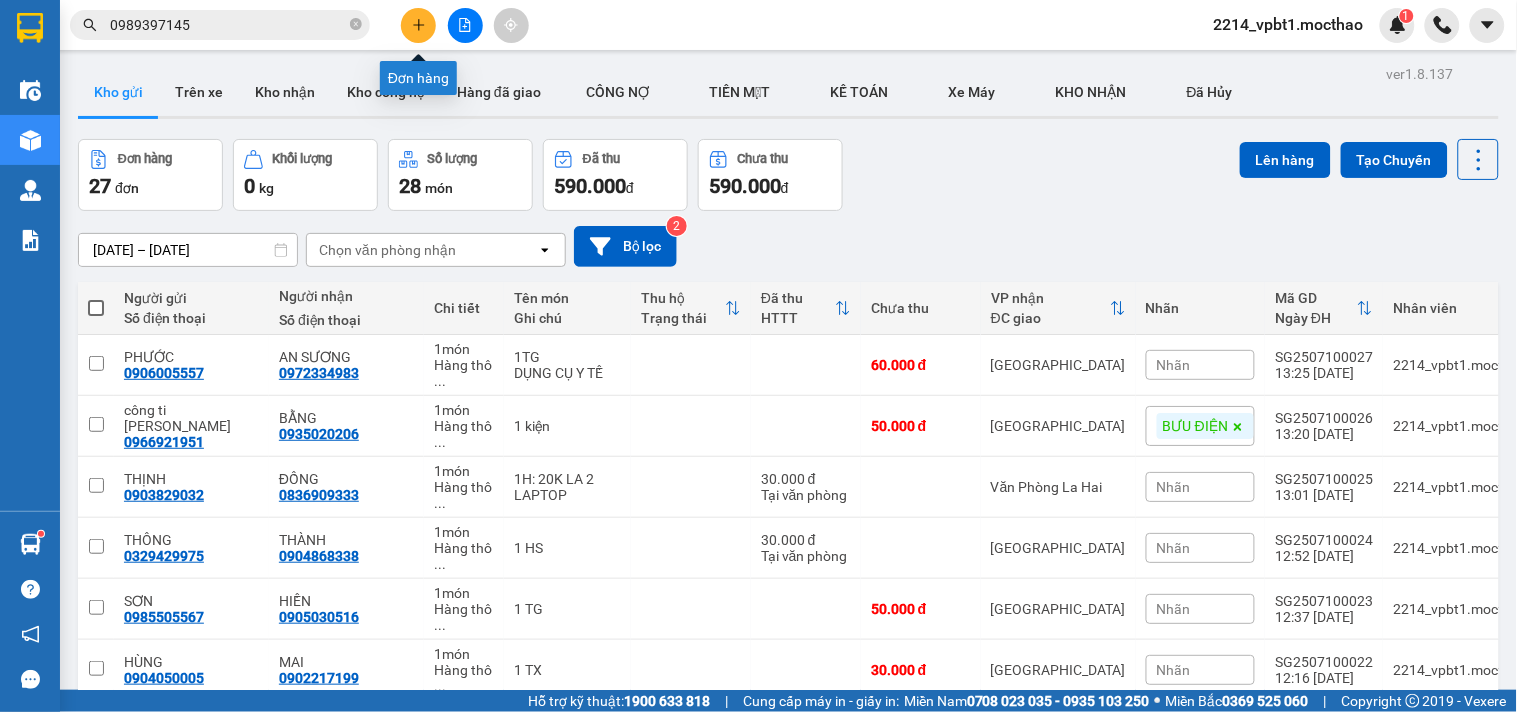click at bounding box center (418, 25) 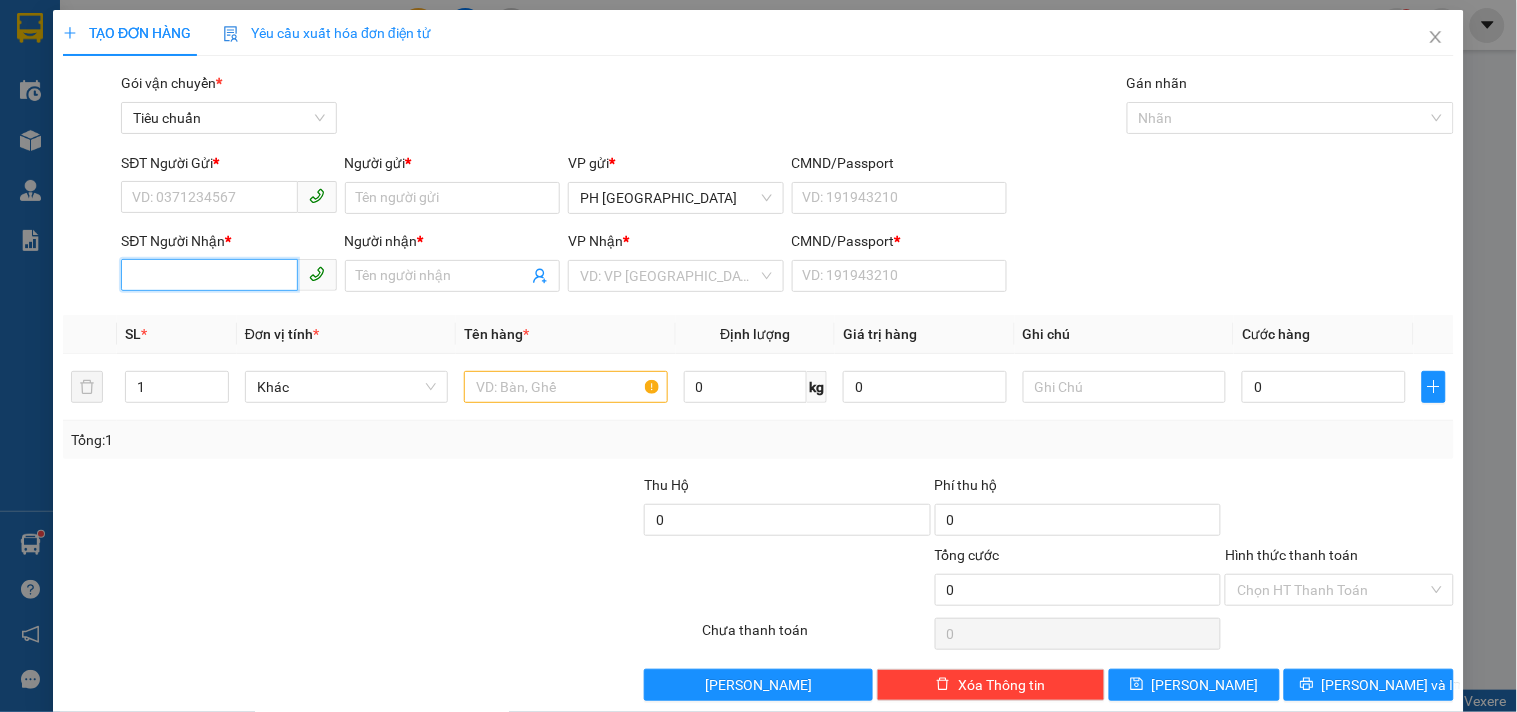 click on "SĐT Người Nhận  *" at bounding box center [209, 275] 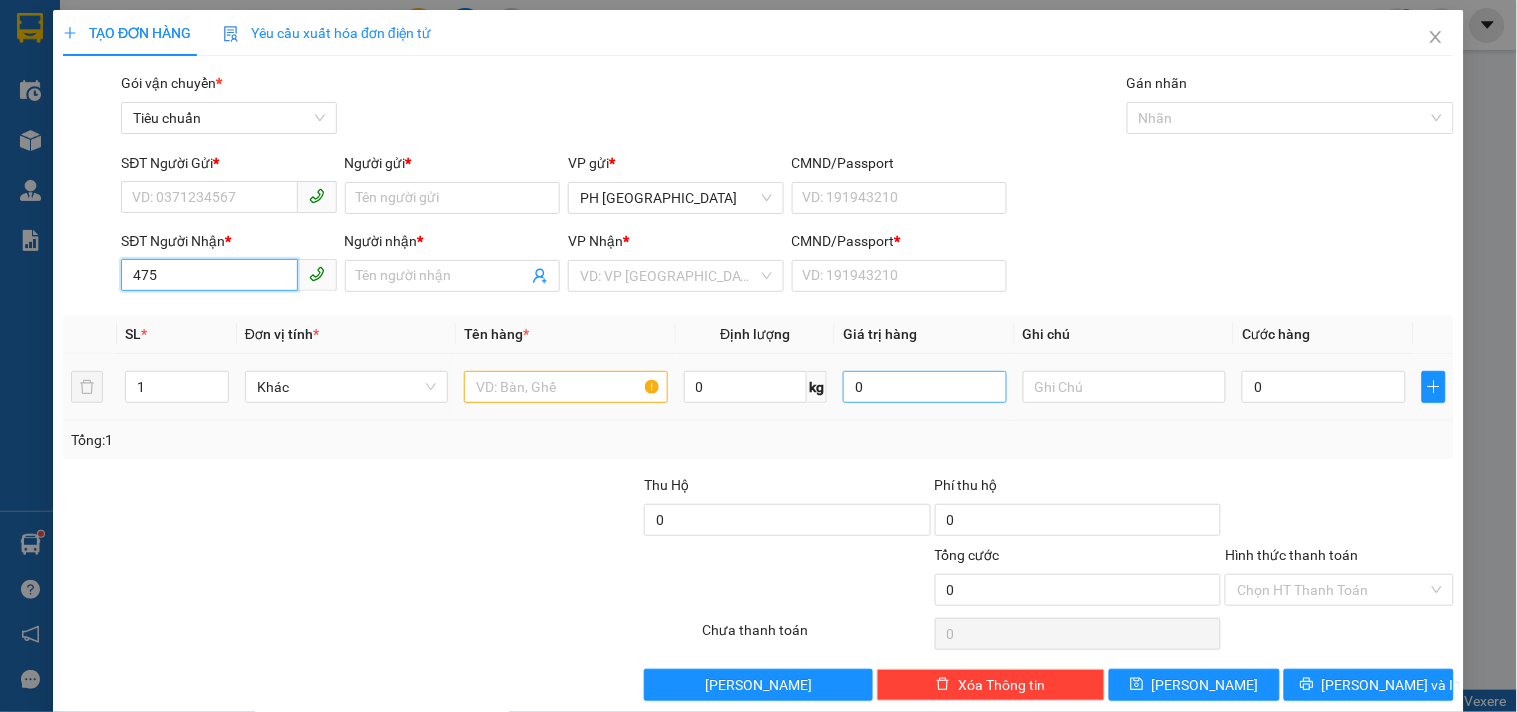 type on "4759" 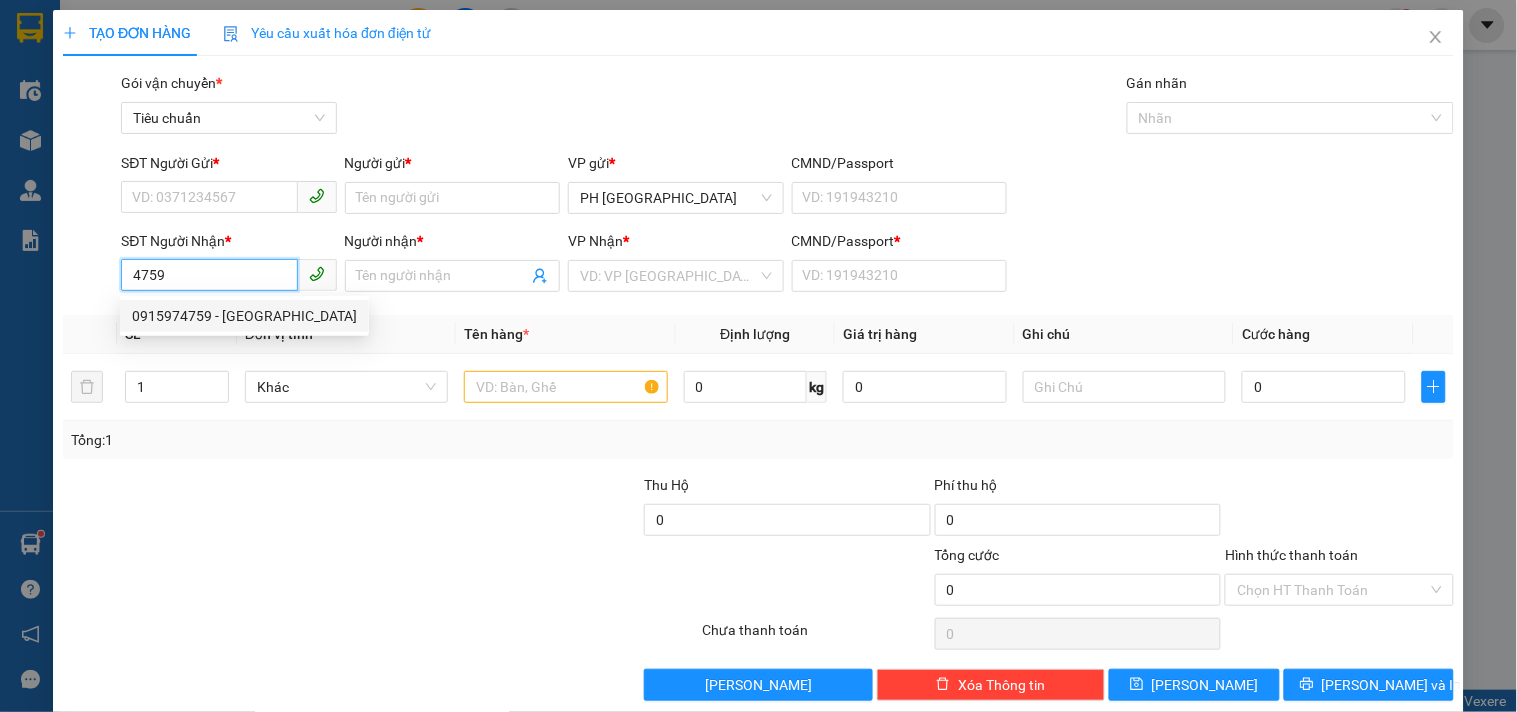 drag, startPoint x: 212, startPoint y: 284, endPoint x: 81, endPoint y: 283, distance: 131.00381 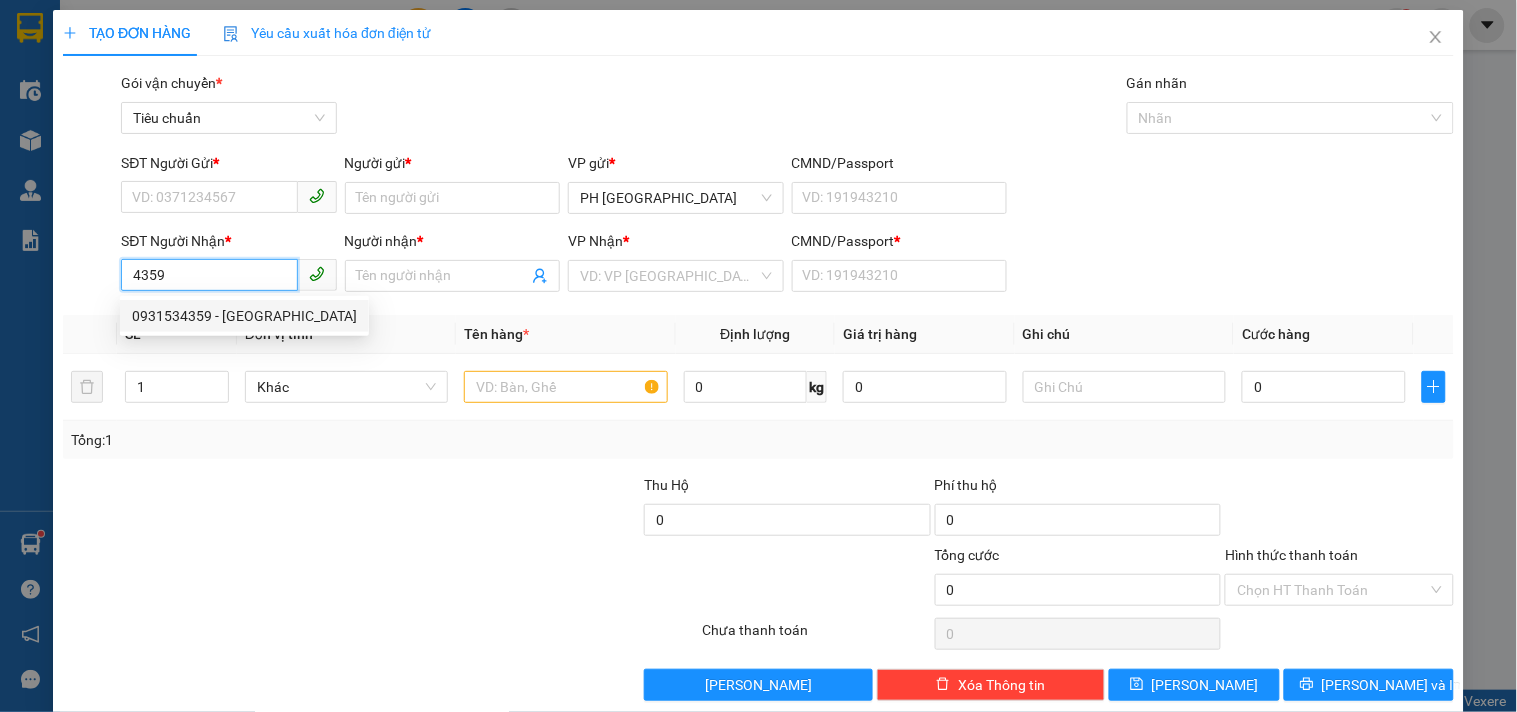 click on "0931534359 - BÁCH LAN" at bounding box center (244, 316) 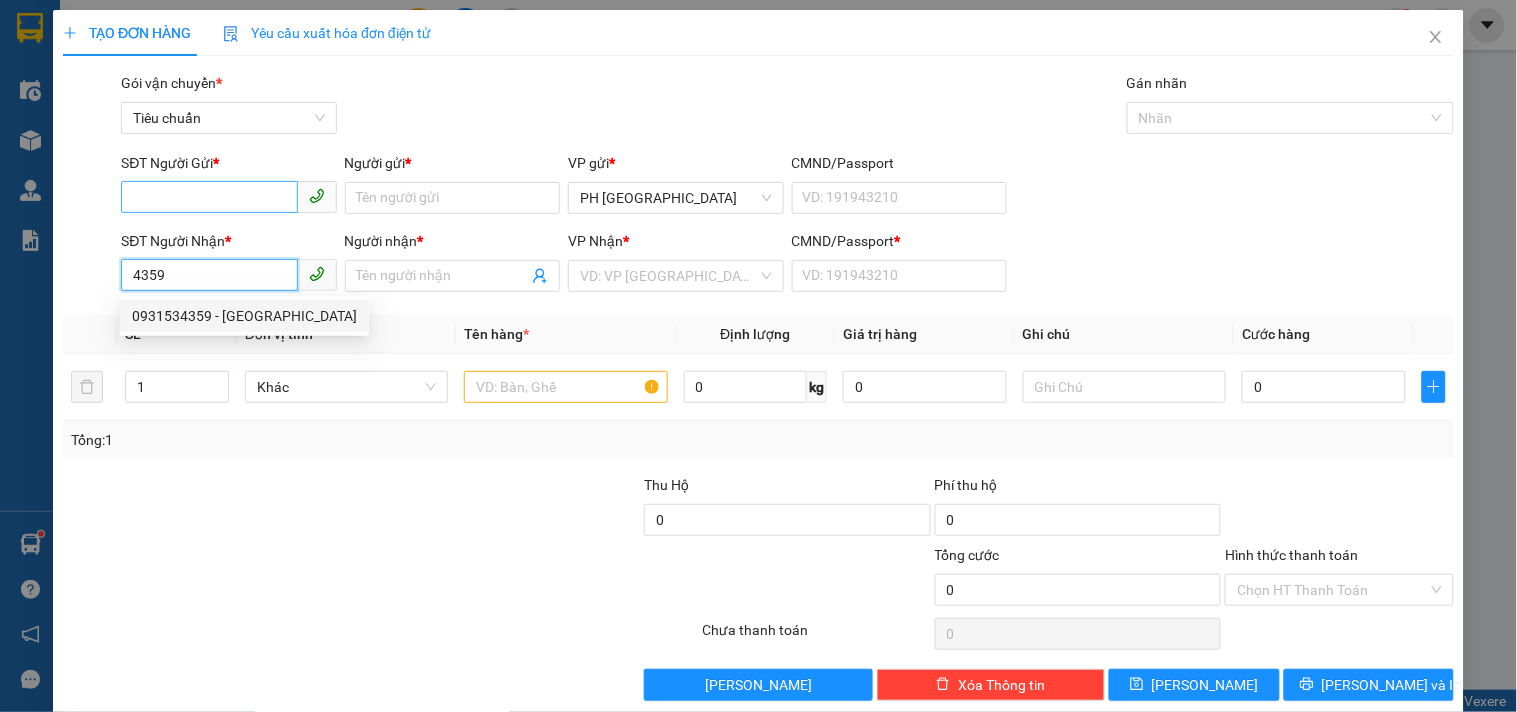 type on "0931534359" 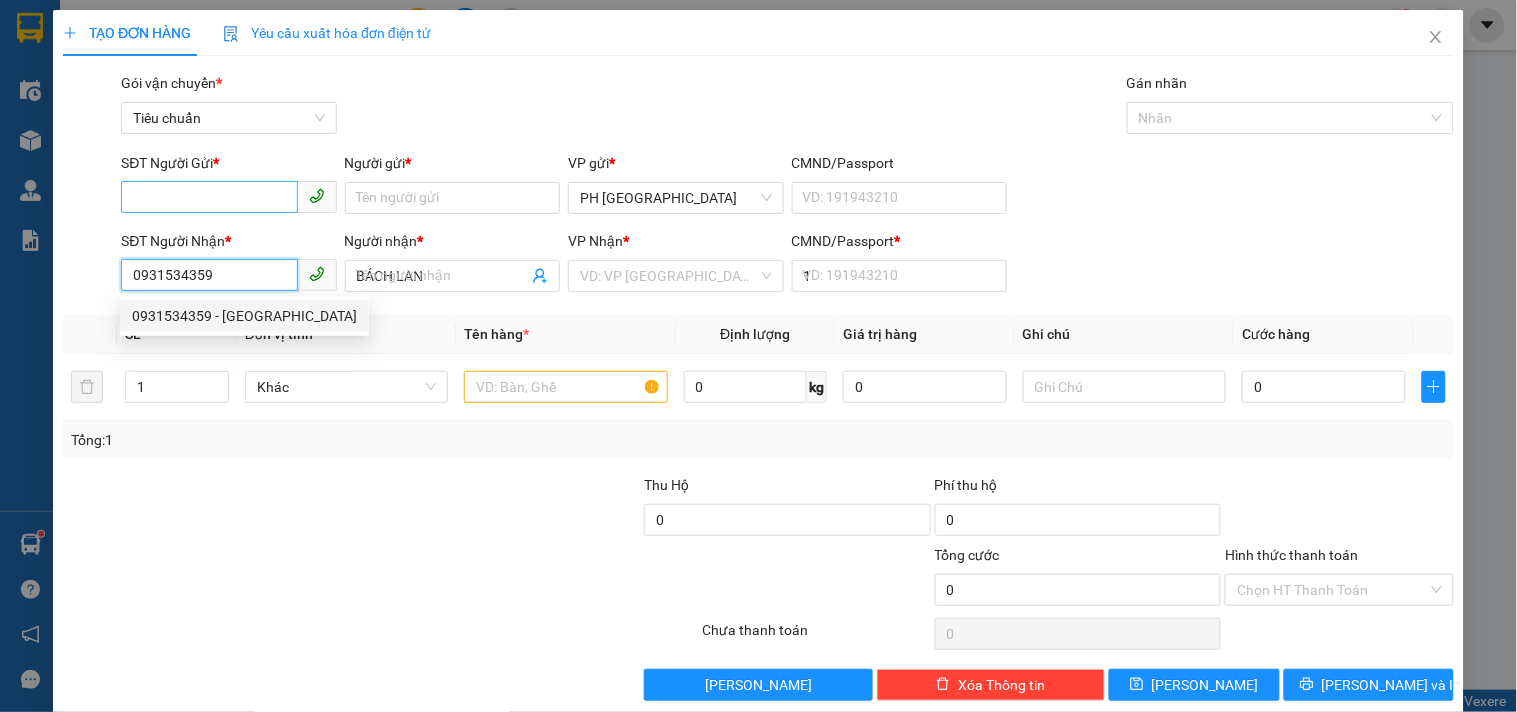 type on "50.000" 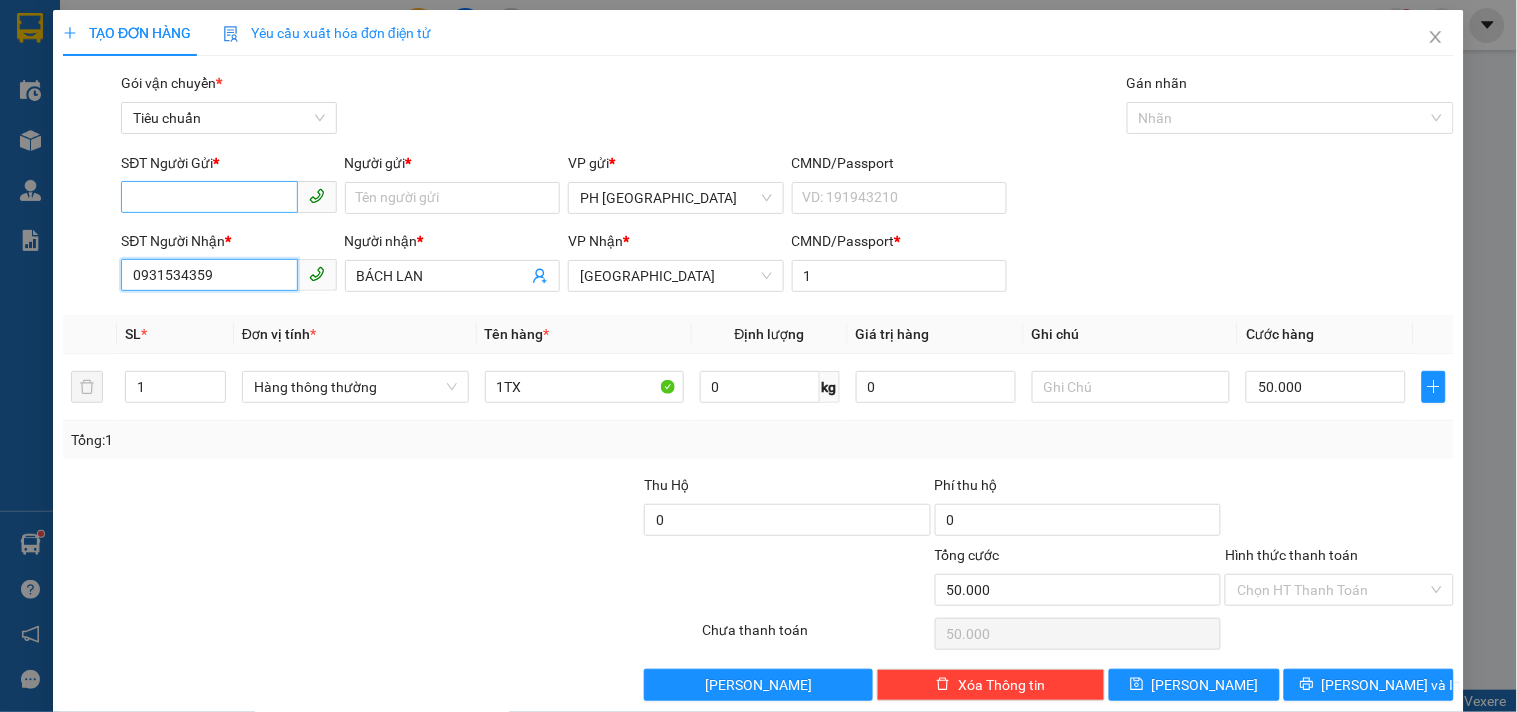 type on "0931534359" 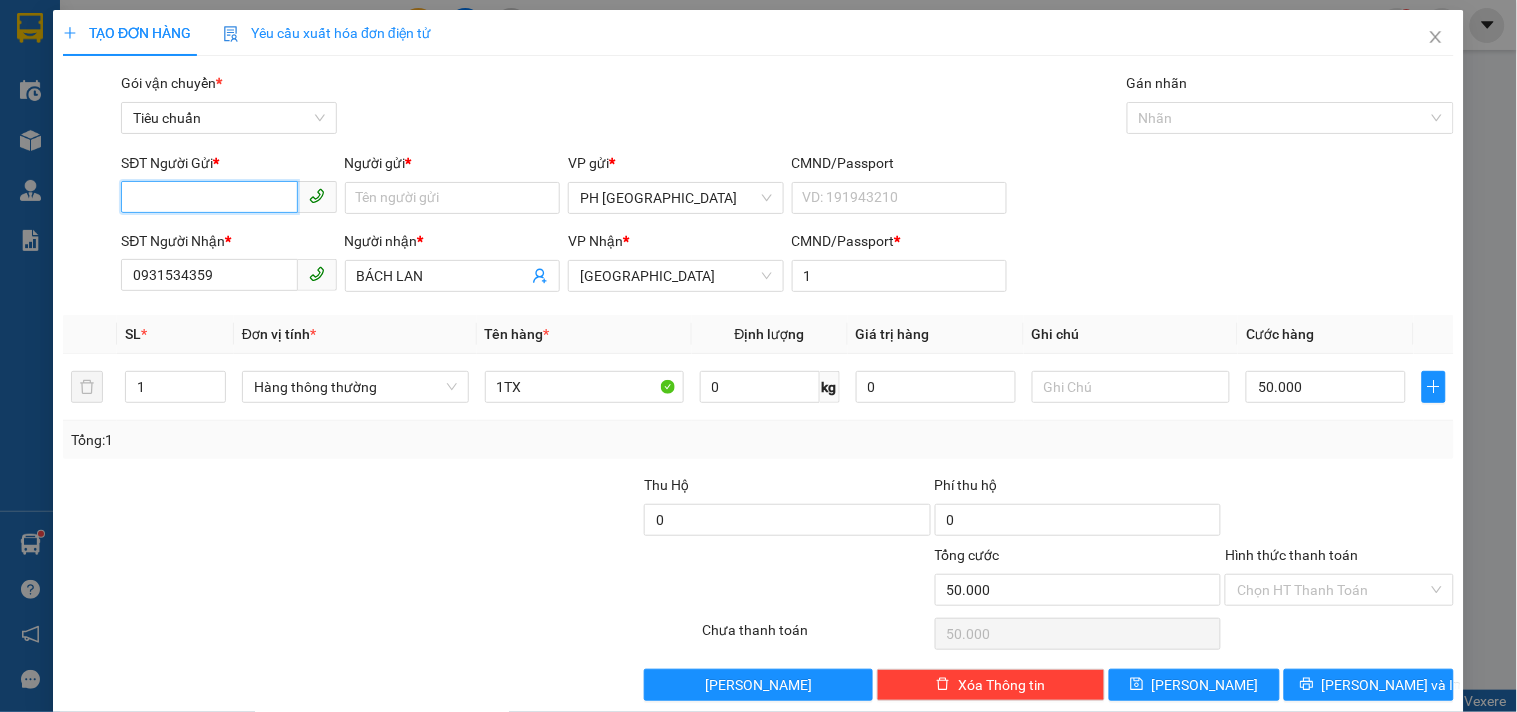 click on "SĐT Người Gửi  *" at bounding box center (209, 197) 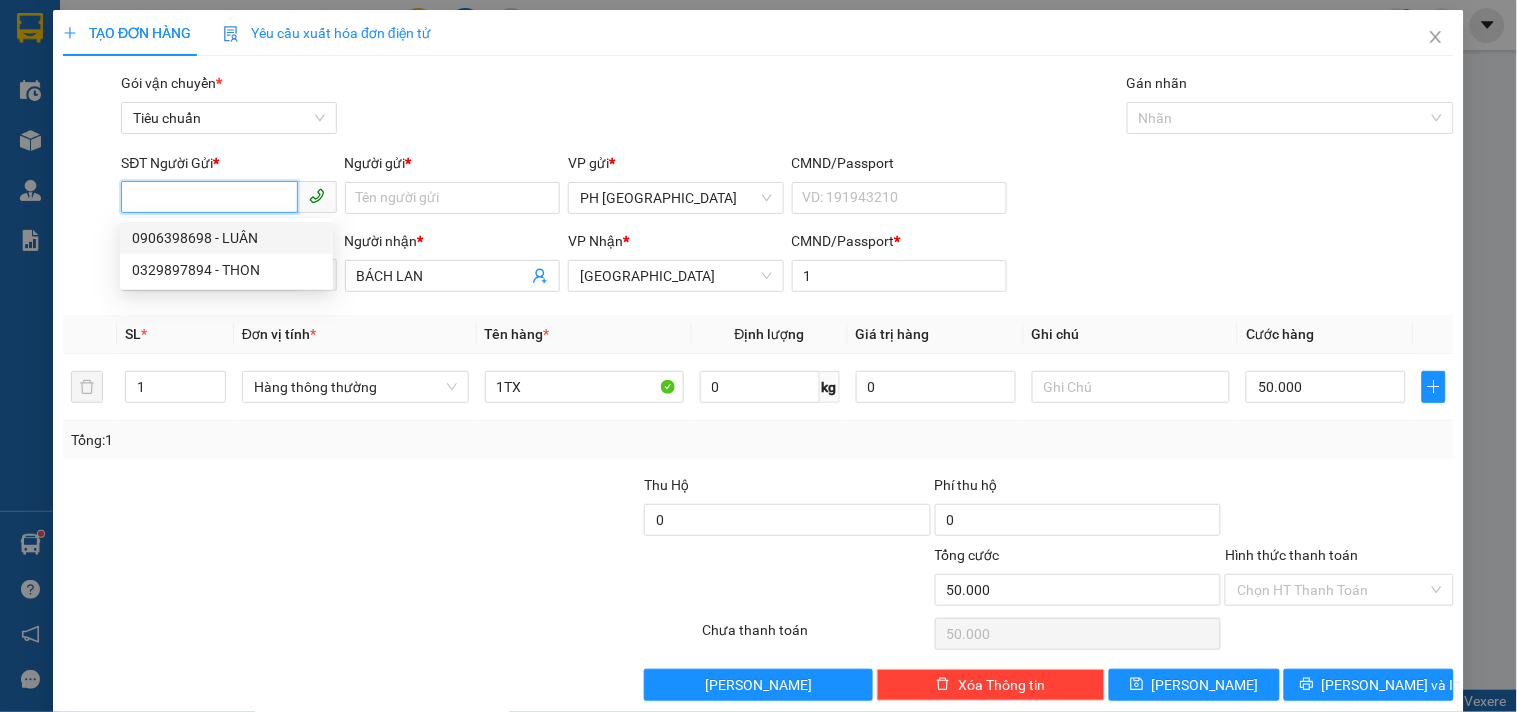 click on "0906398698 - LUÂN" at bounding box center [226, 238] 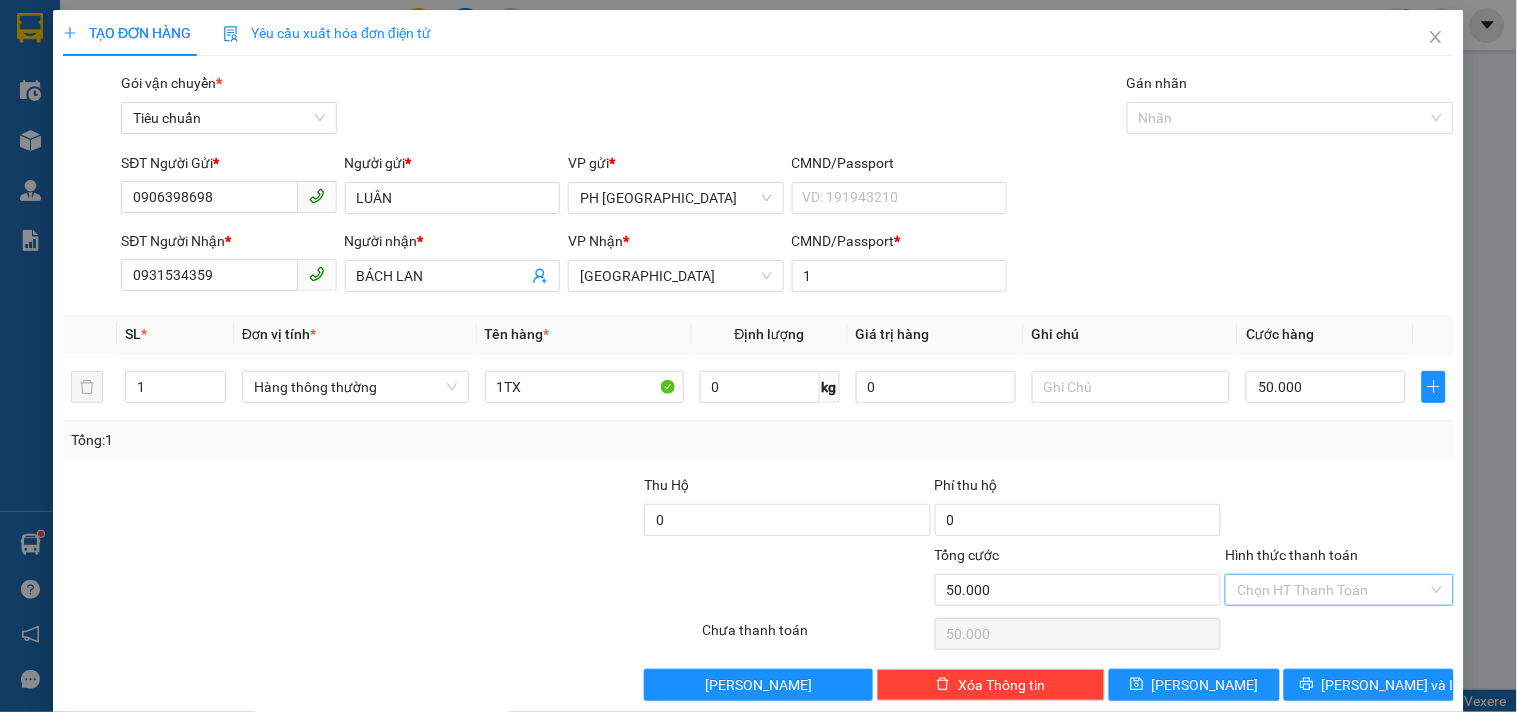 click on "Hình thức thanh toán" at bounding box center [1332, 590] 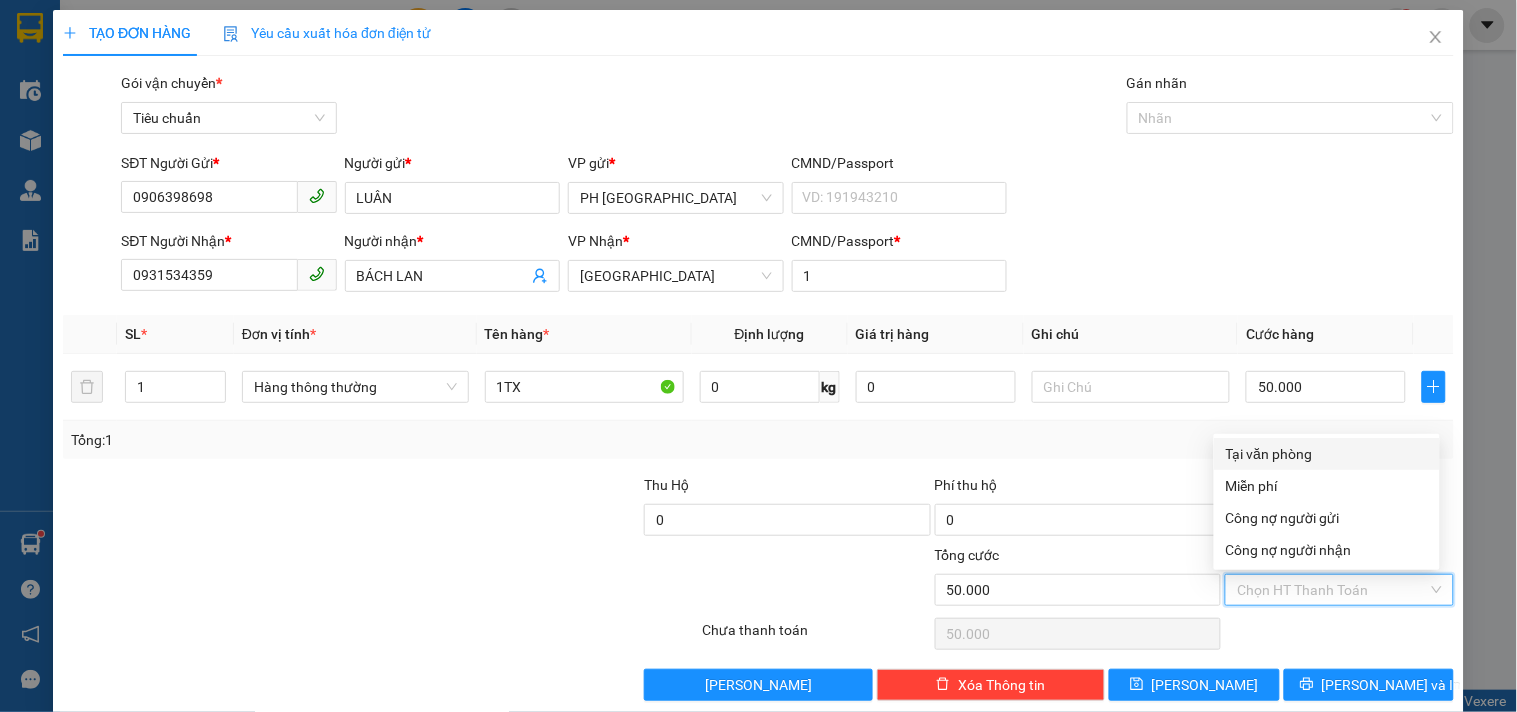 click on "Tại văn phòng" at bounding box center [1327, 454] 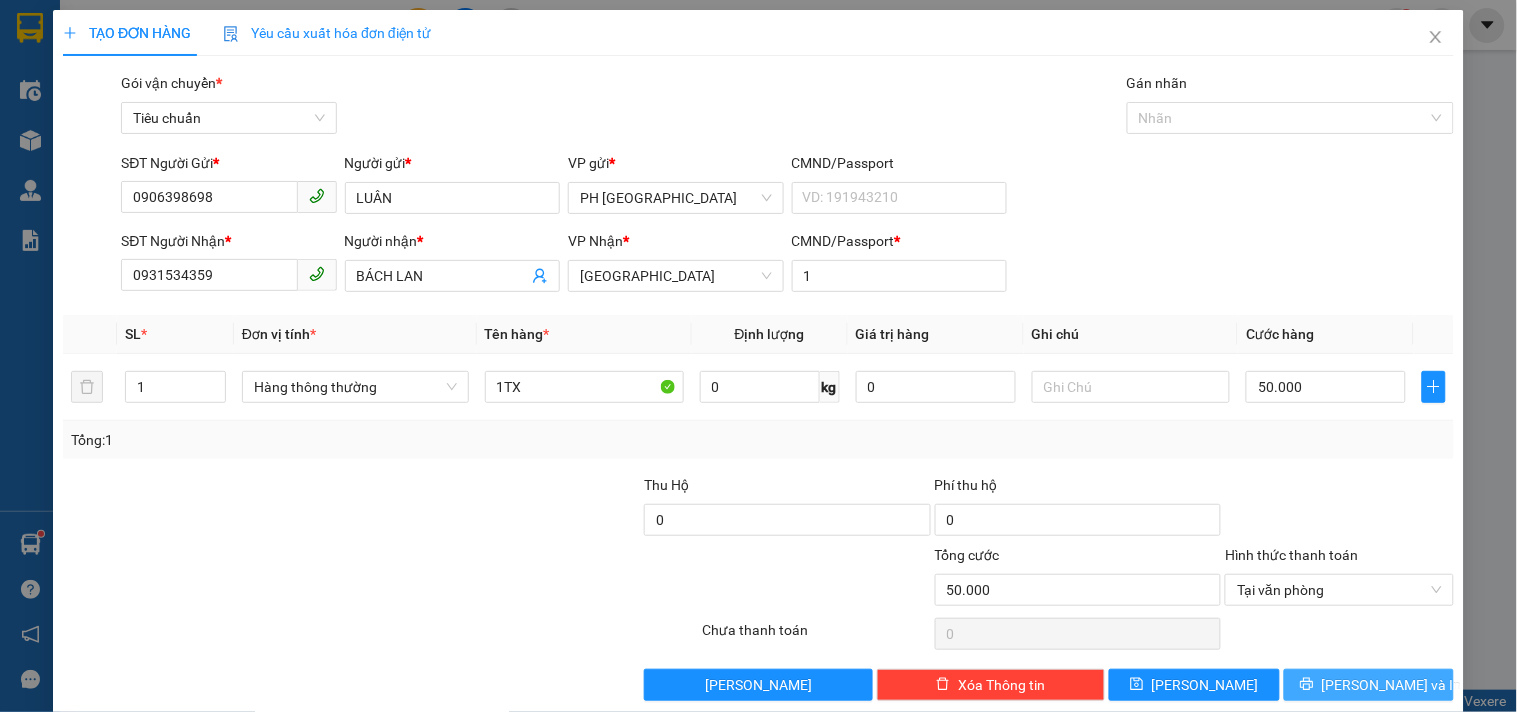 click on "Lưu và In" at bounding box center (1369, 685) 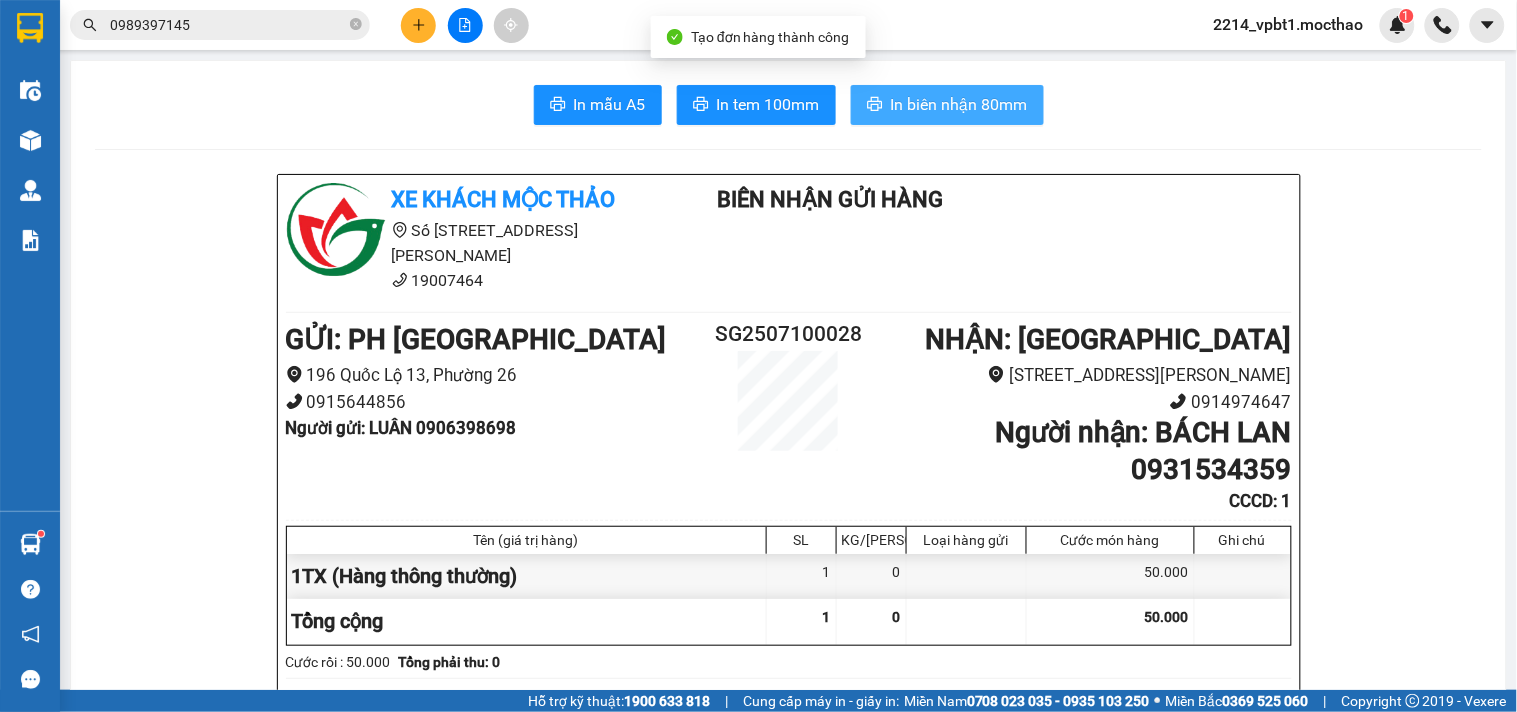 click on "In biên nhận 80mm" at bounding box center [959, 104] 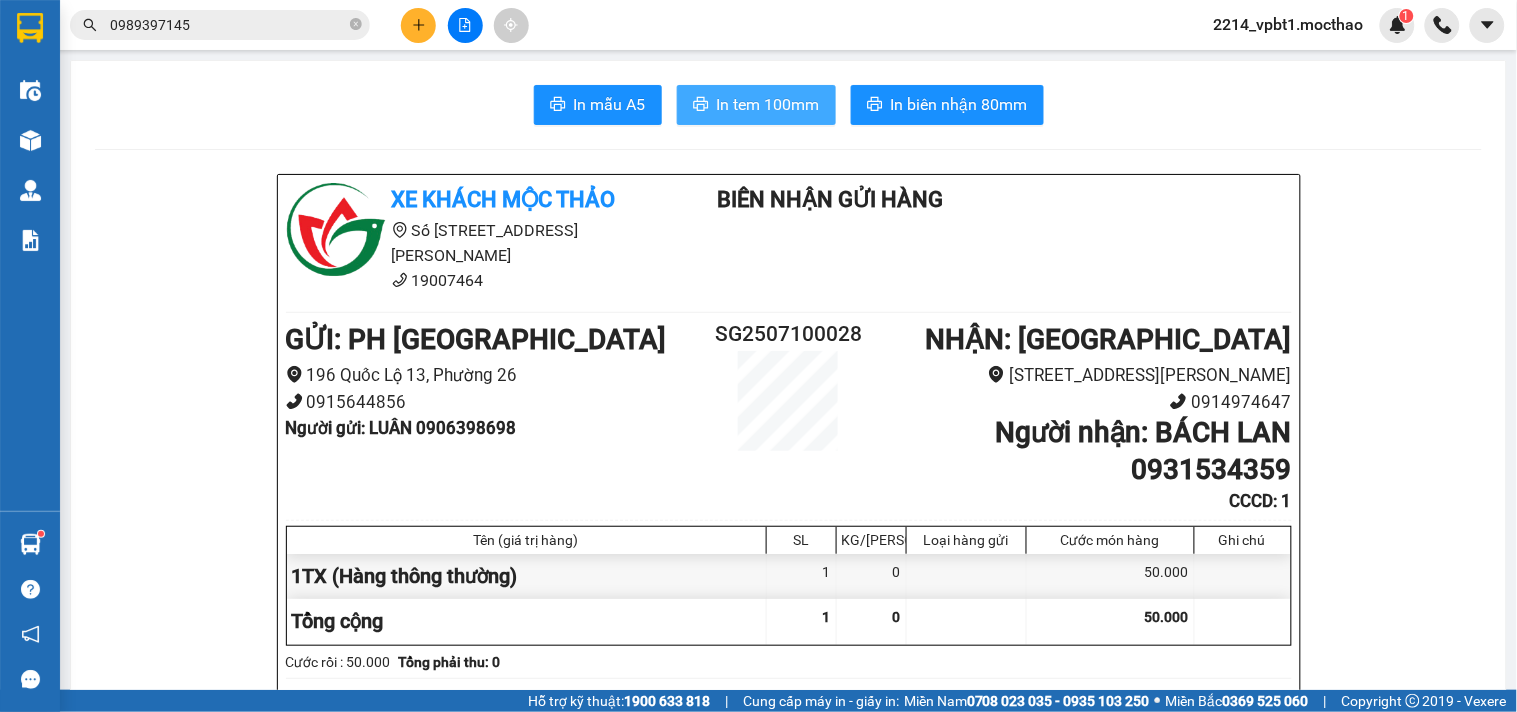 click on "In tem 100mm" at bounding box center (768, 104) 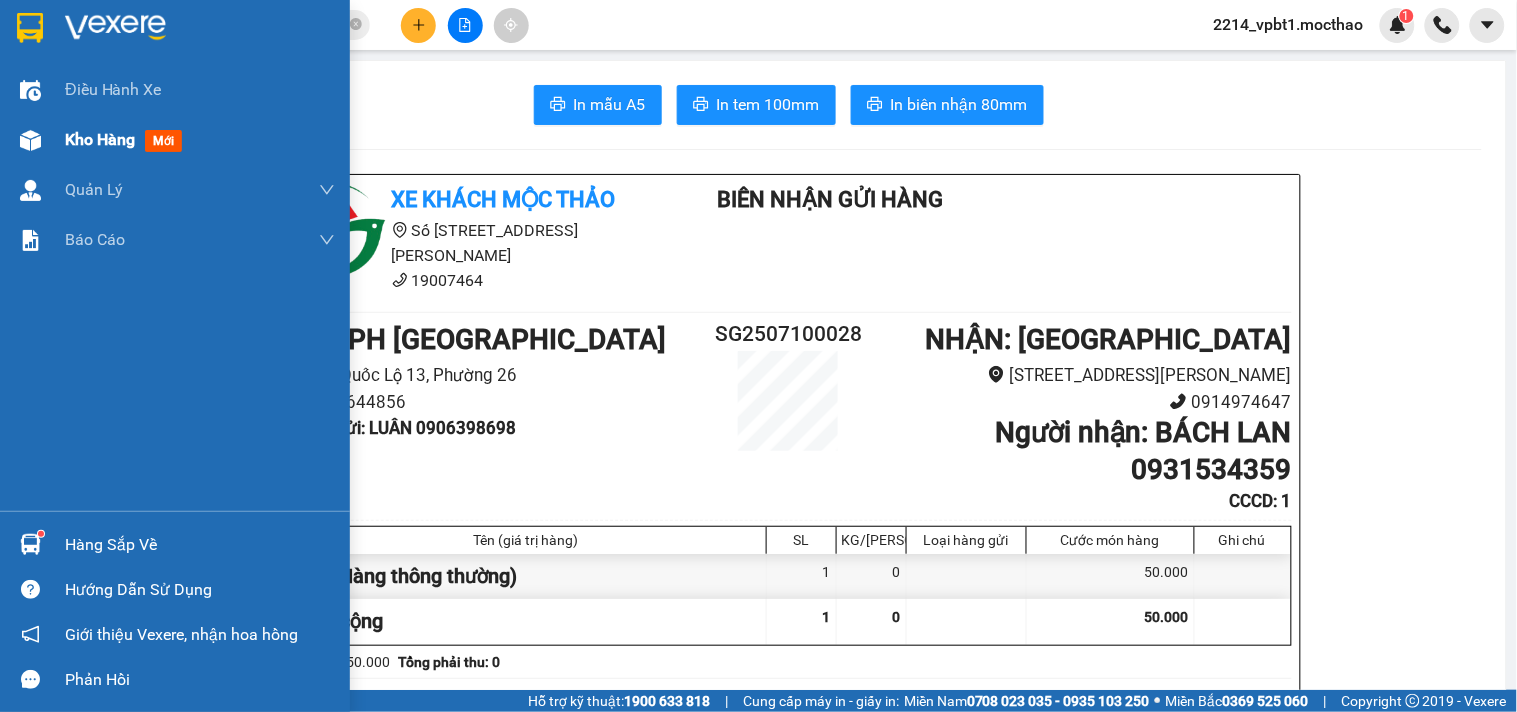 click on "Kho hàng" at bounding box center [100, 139] 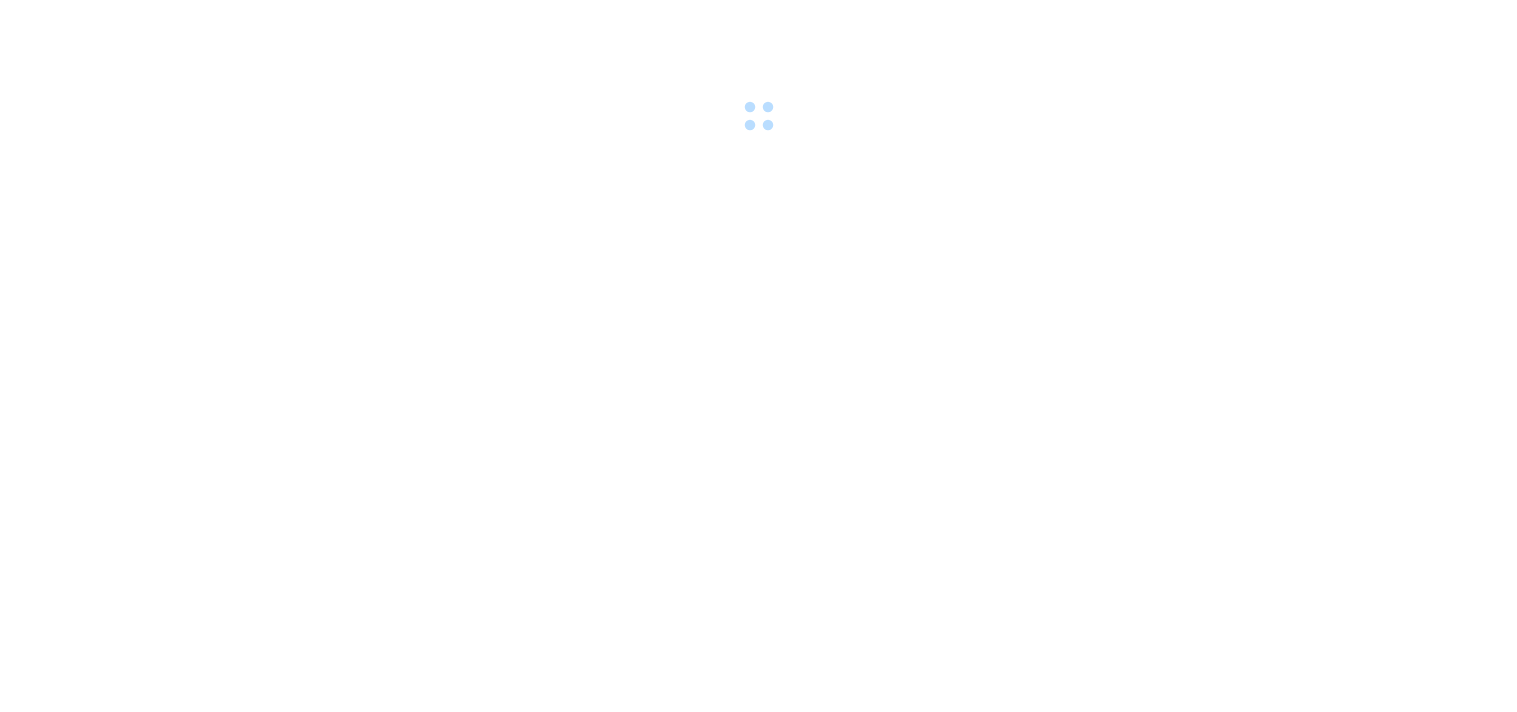 scroll, scrollTop: 0, scrollLeft: 0, axis: both 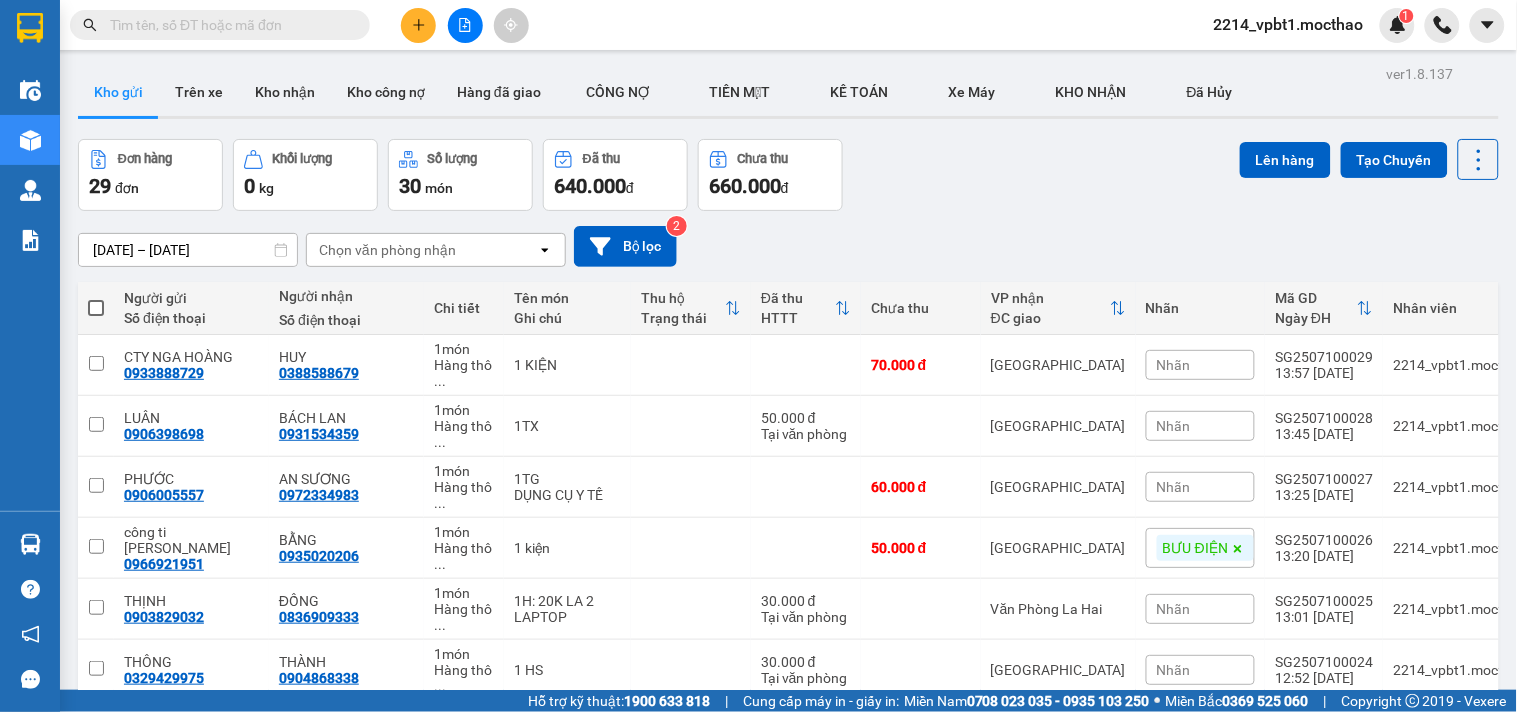 click on "Nhãn" at bounding box center (1200, 365) 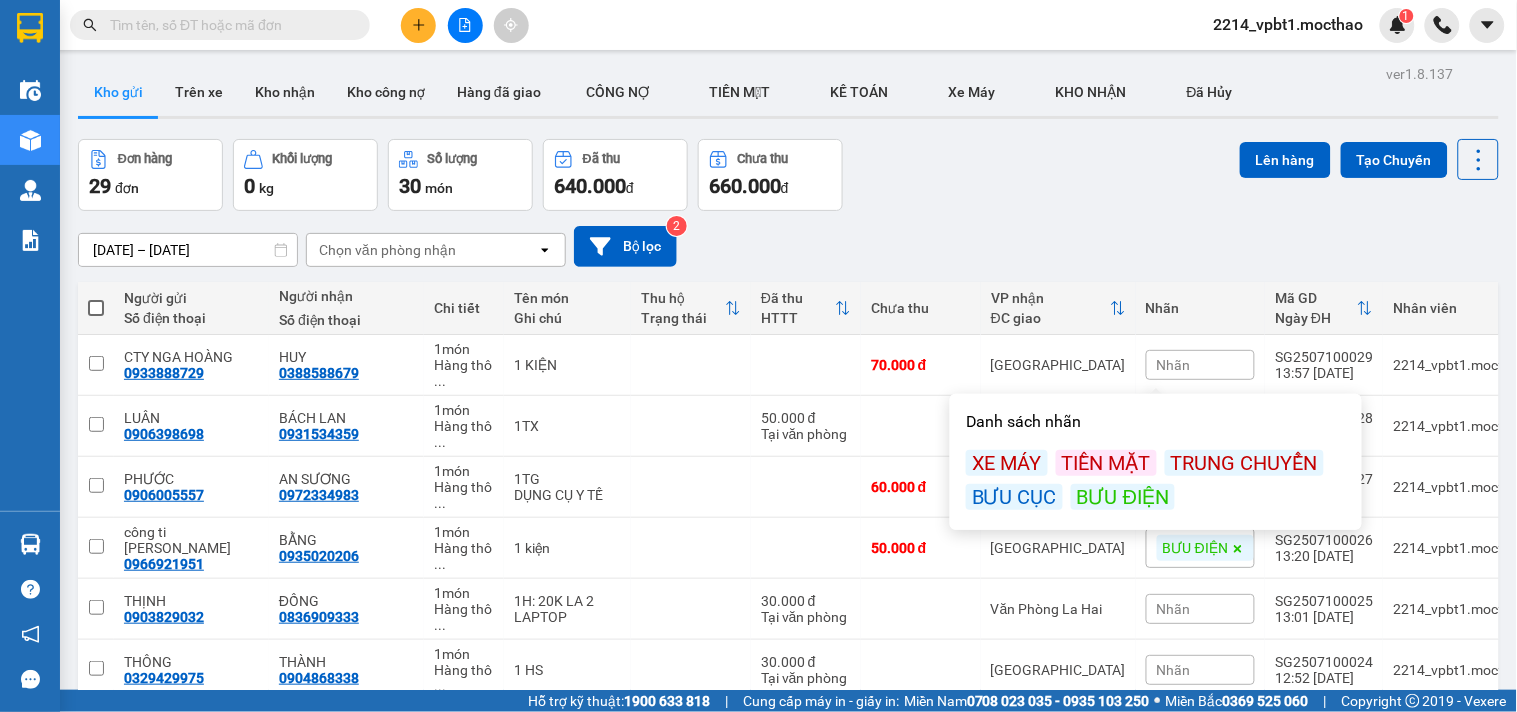 click on "BƯU ĐIỆN" at bounding box center (1123, 497) 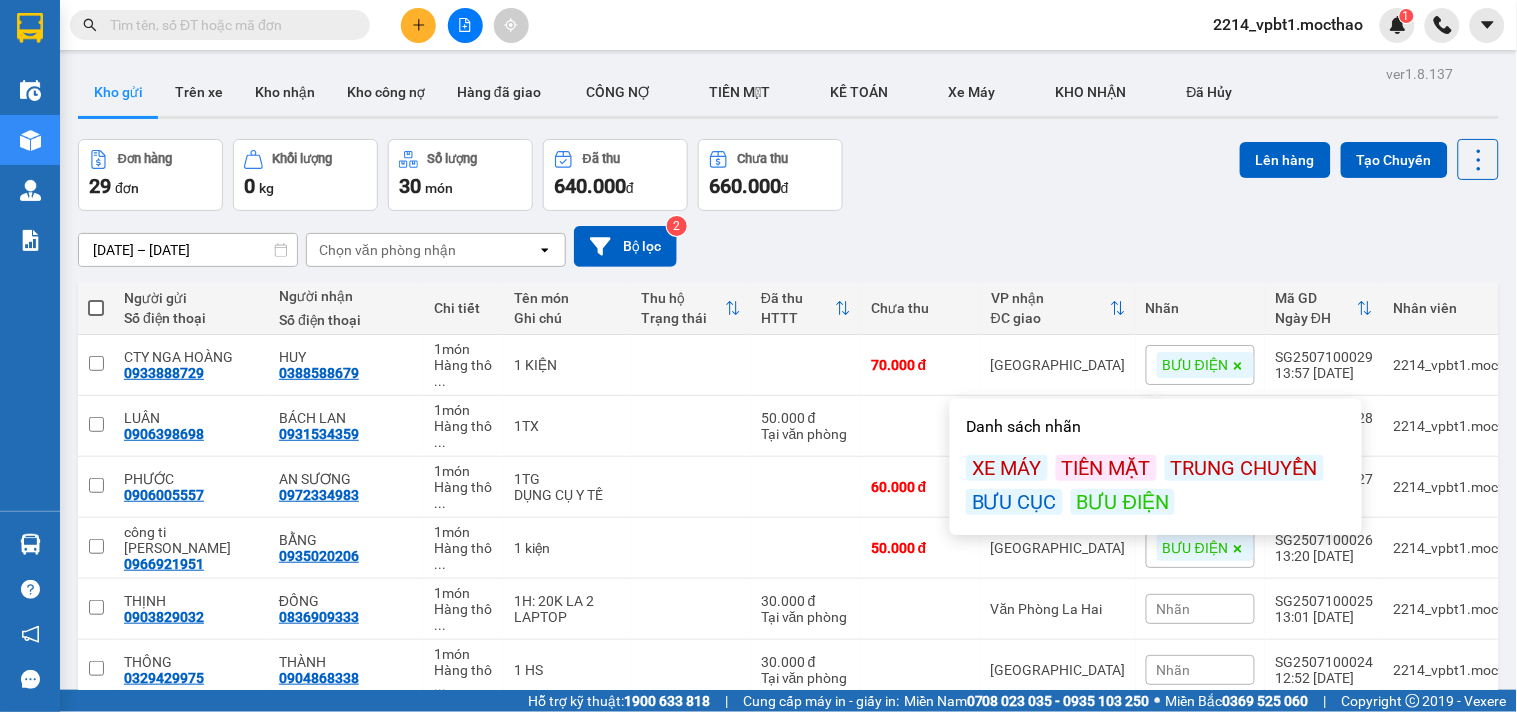 click on "08/07/2025 – 10/07/2025 Press the down arrow key to interact with the calendar and select a date. Press the escape button to close the calendar. Selected date range is from 08/07/2025 to 10/07/2025. Chọn văn phòng nhận open Bộ lọc 2" at bounding box center (788, 246) 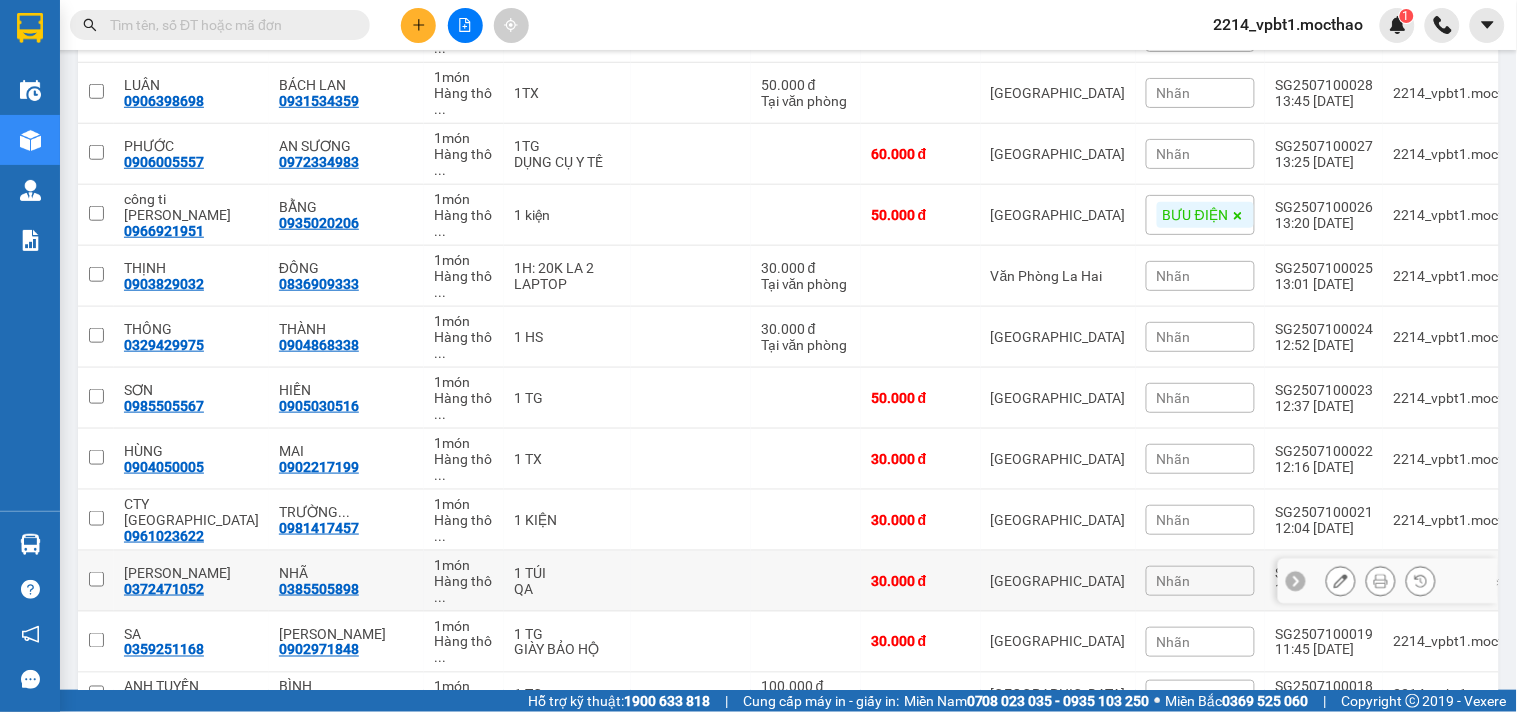 scroll, scrollTop: 0, scrollLeft: 0, axis: both 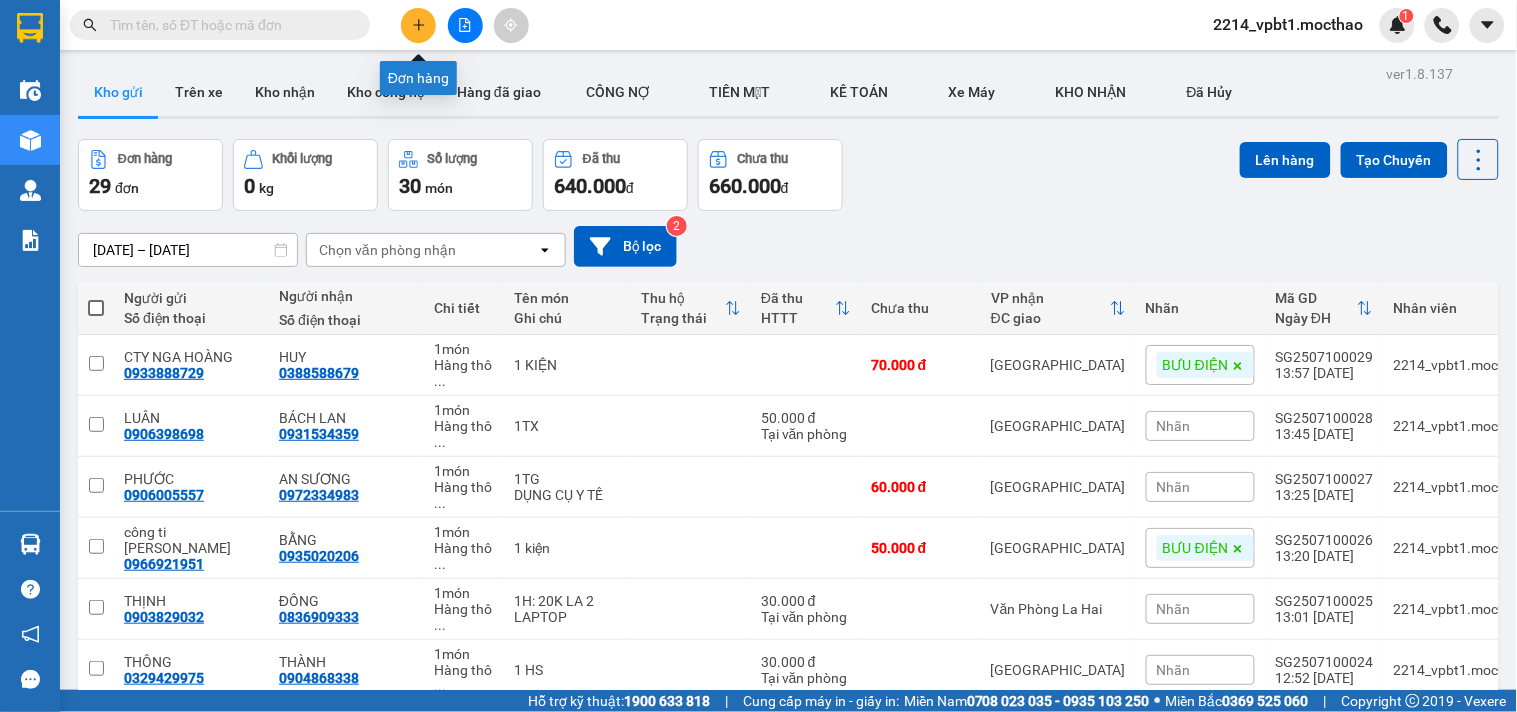 click 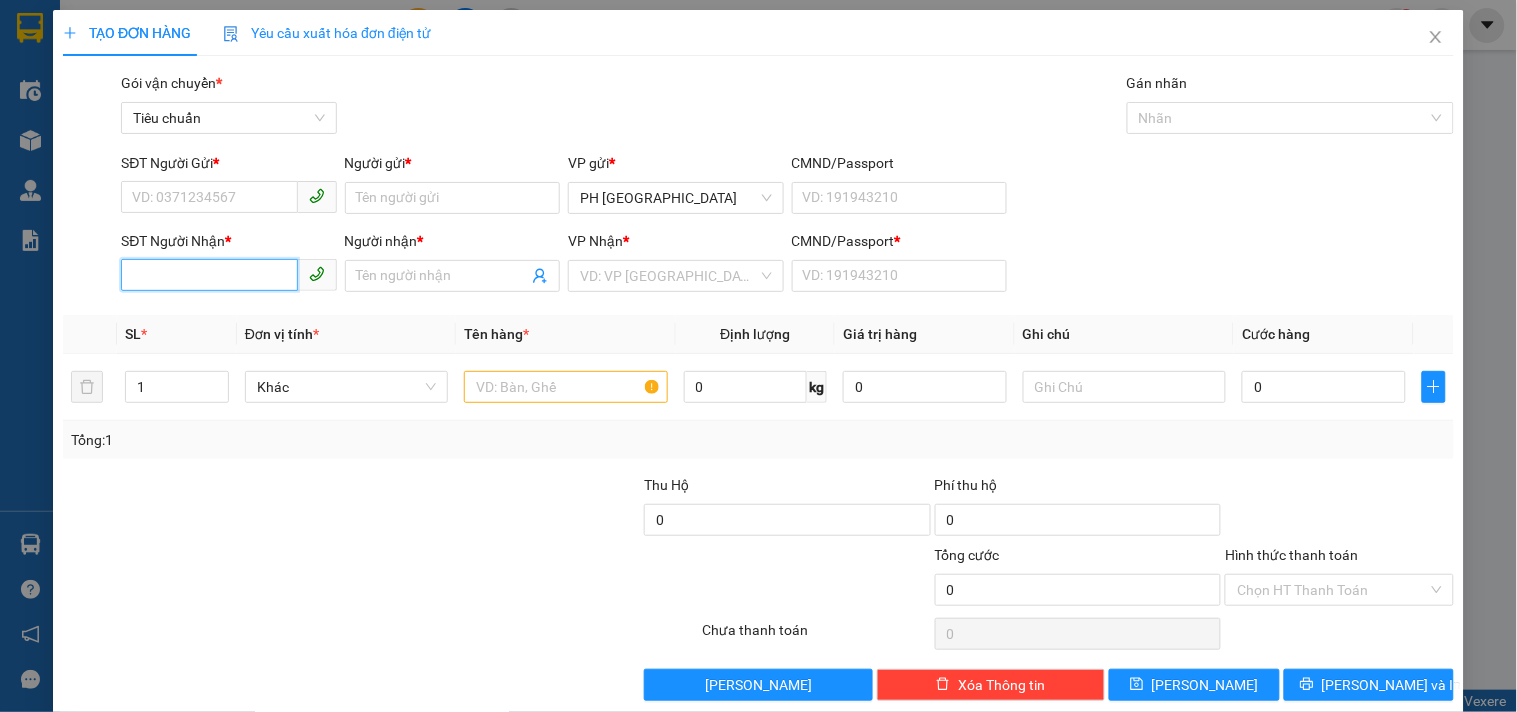 click on "SĐT Người Nhận  *" at bounding box center [209, 275] 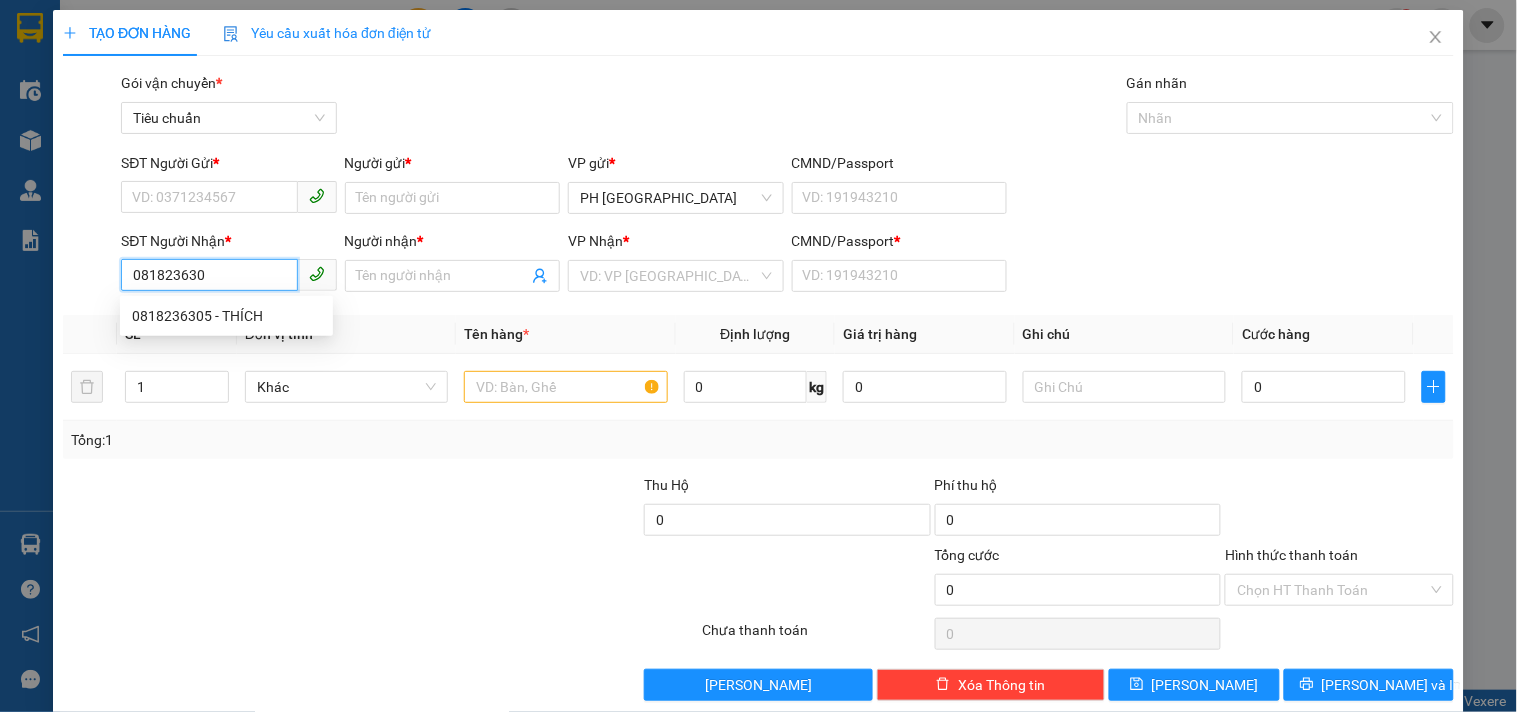 type on "0818236305" 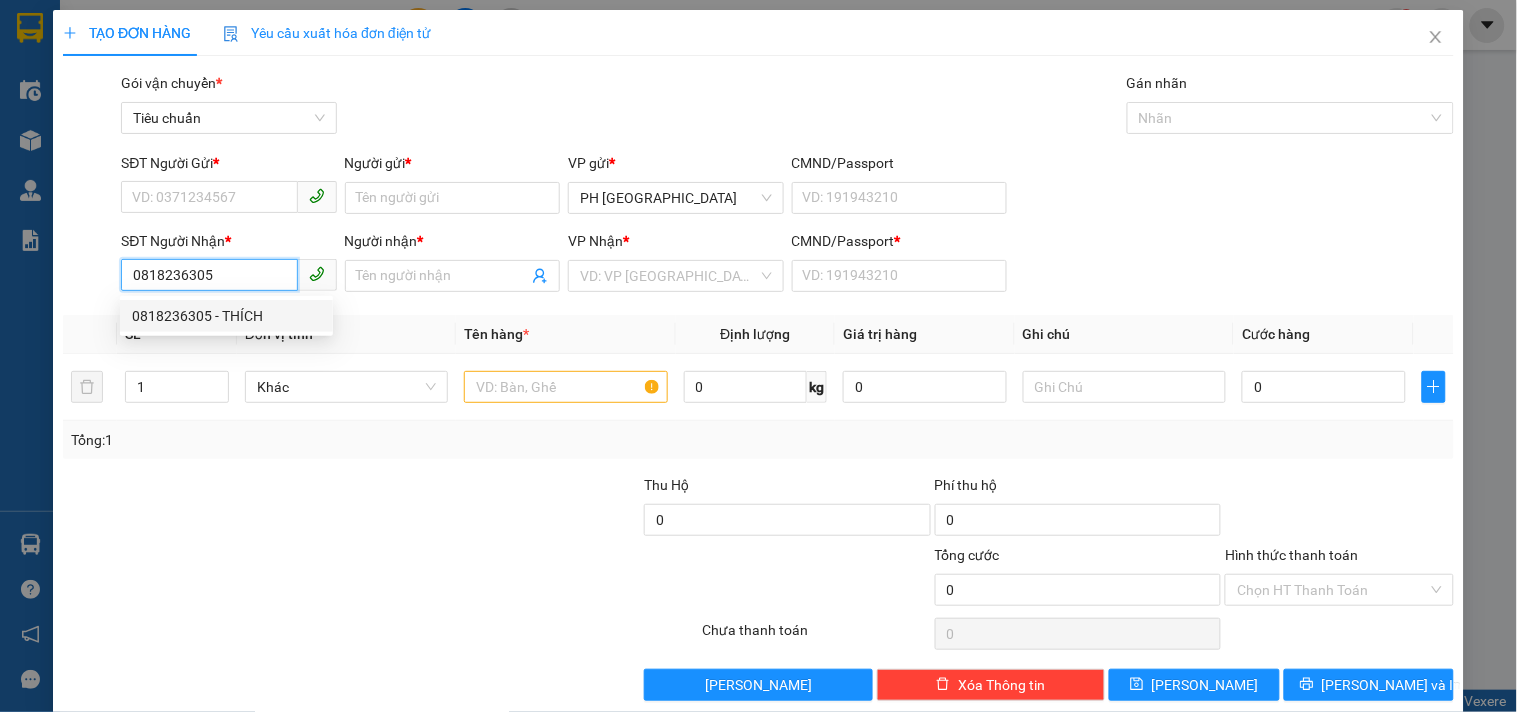 click on "0818236305 - THÍCH" at bounding box center (226, 316) 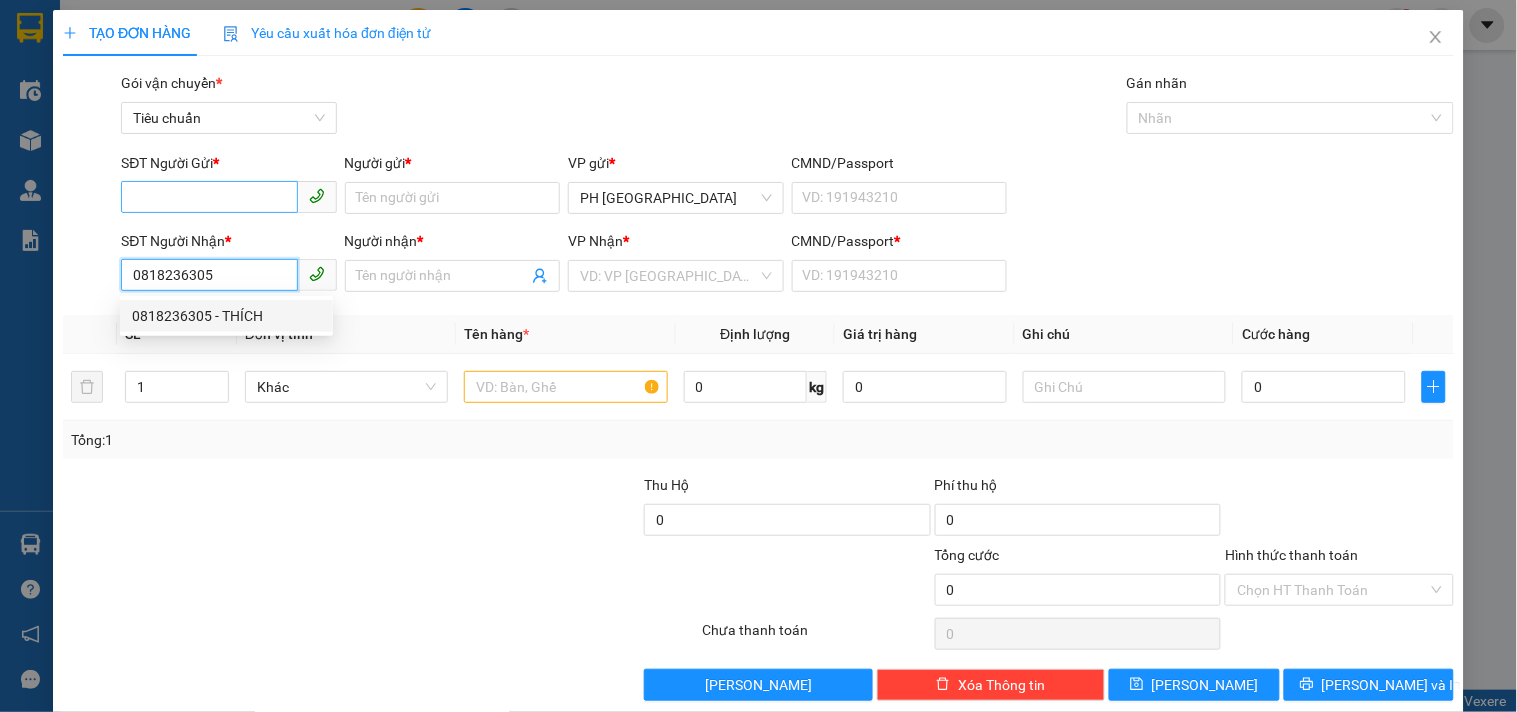 type on "THÍCH" 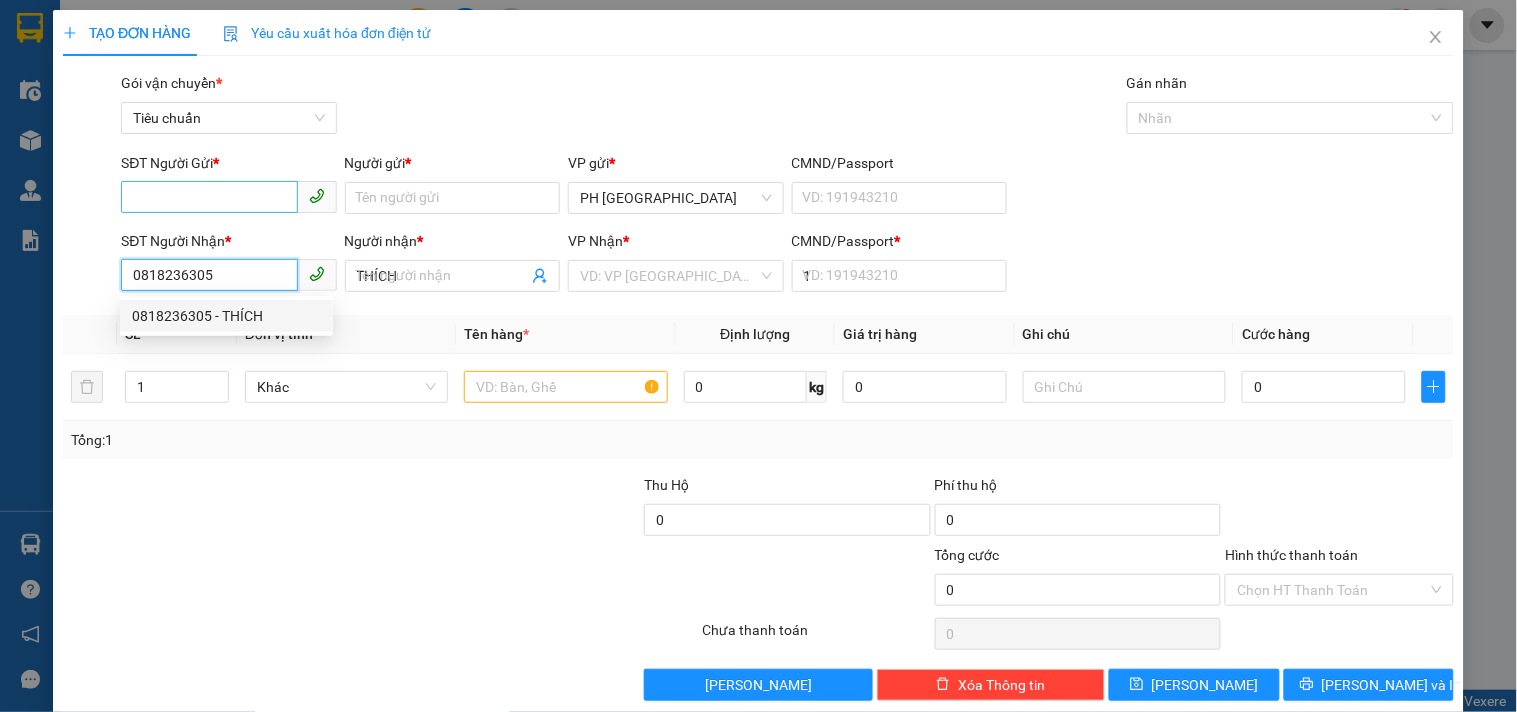type on "50.000" 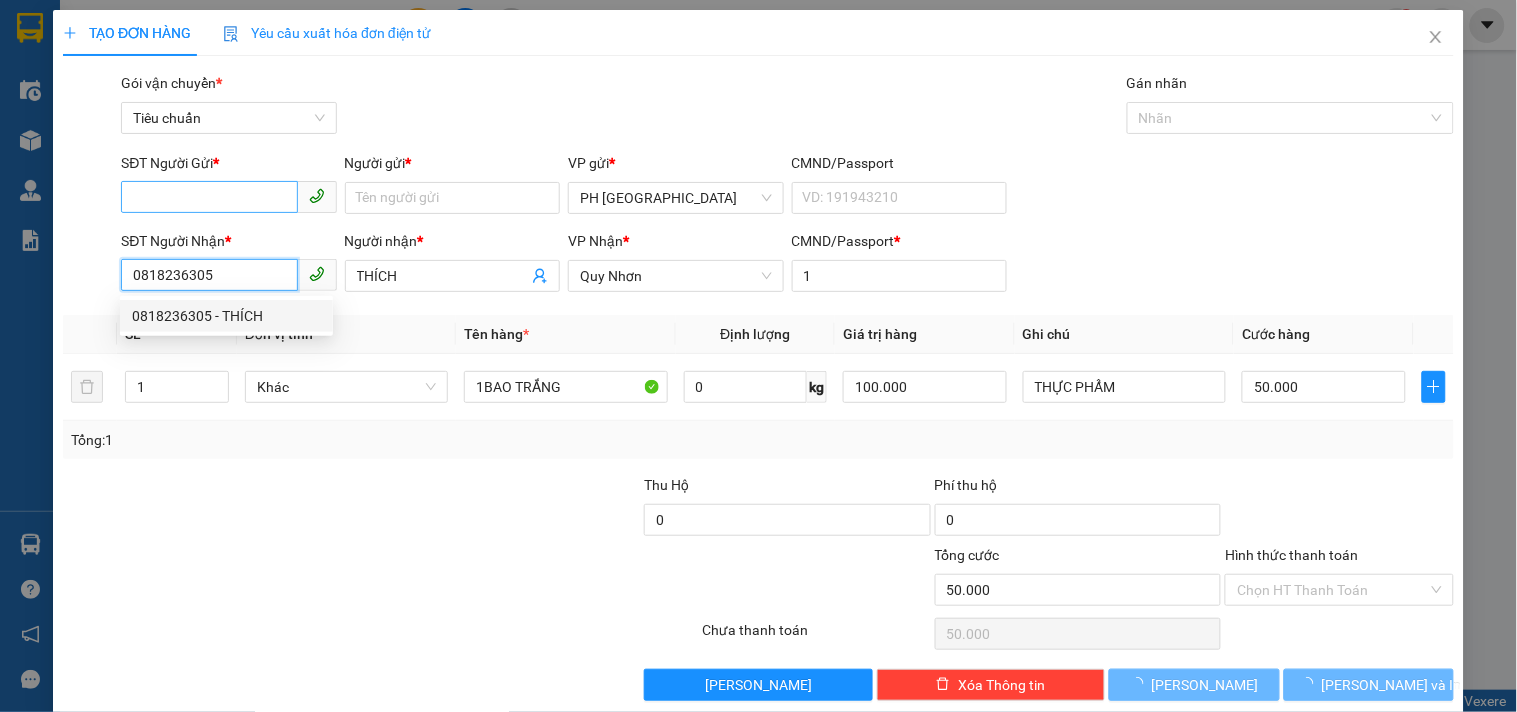 type on "0818236305" 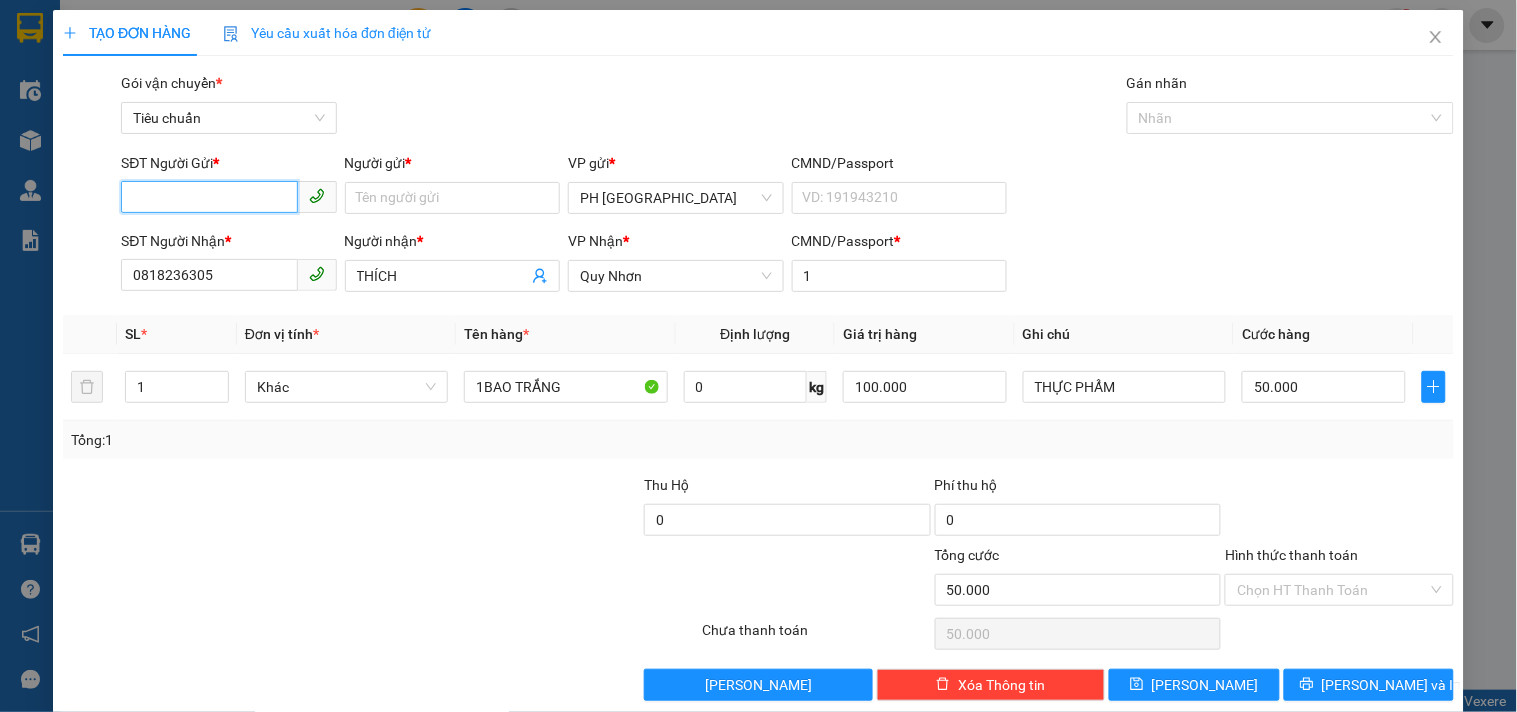 click on "SĐT Người Gửi  *" at bounding box center (209, 197) 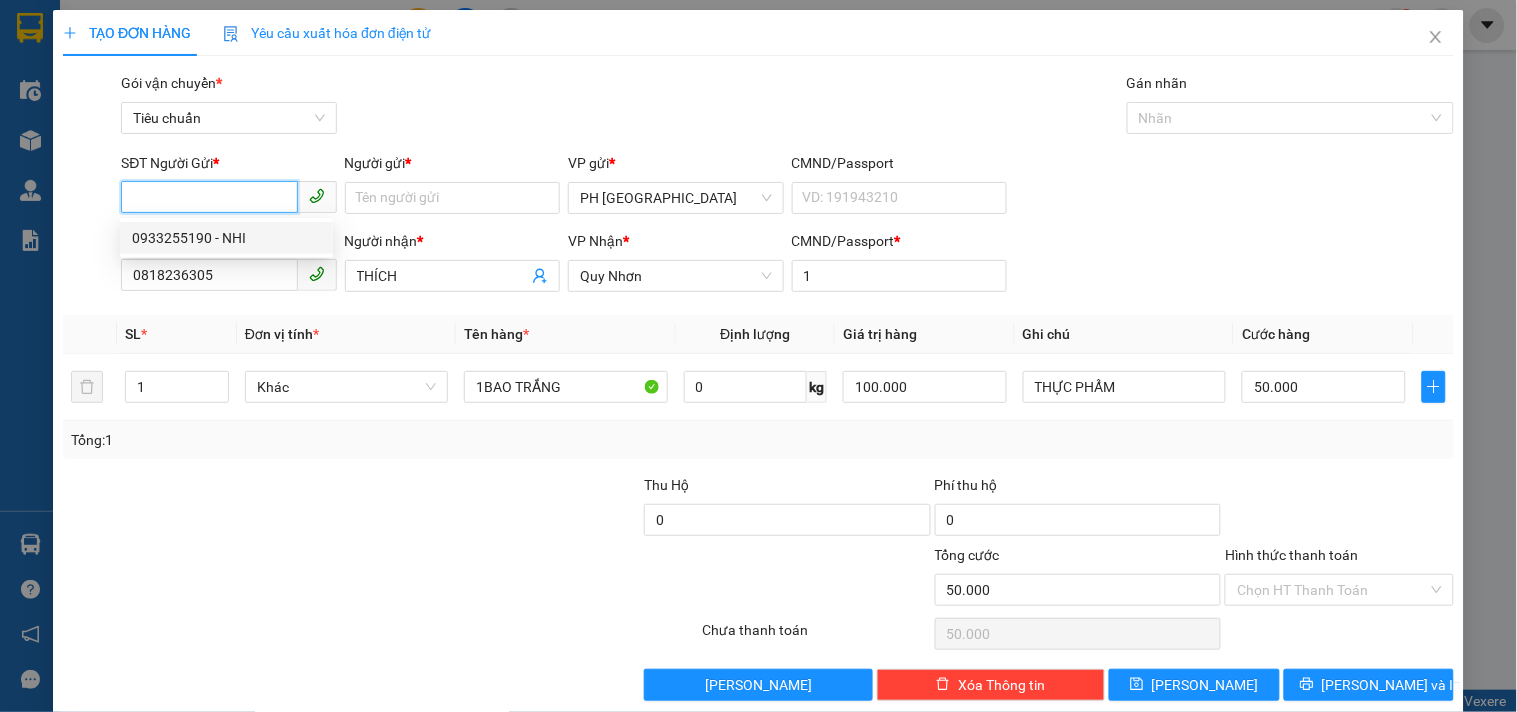 click on "0933255190 - NHI" at bounding box center (226, 238) 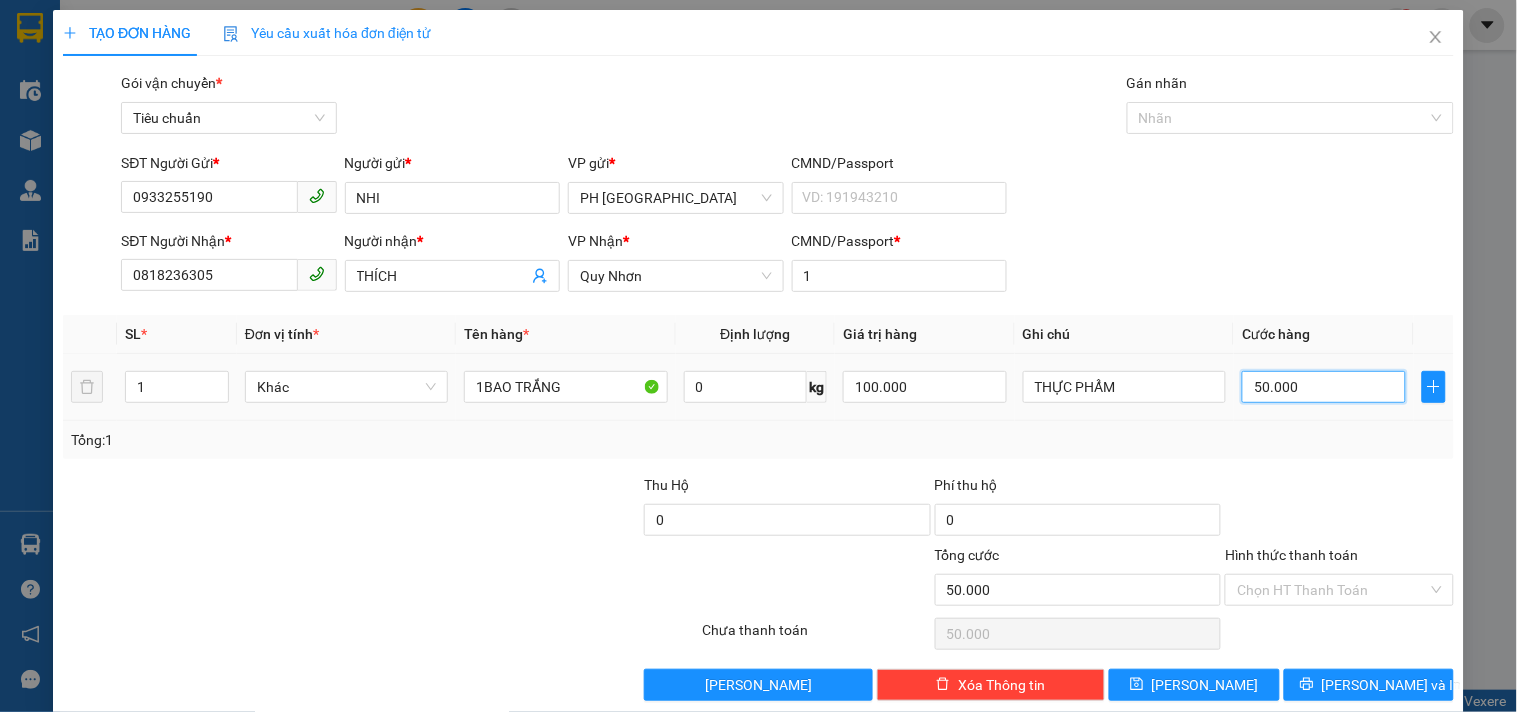 click on "50.000" at bounding box center (1324, 387) 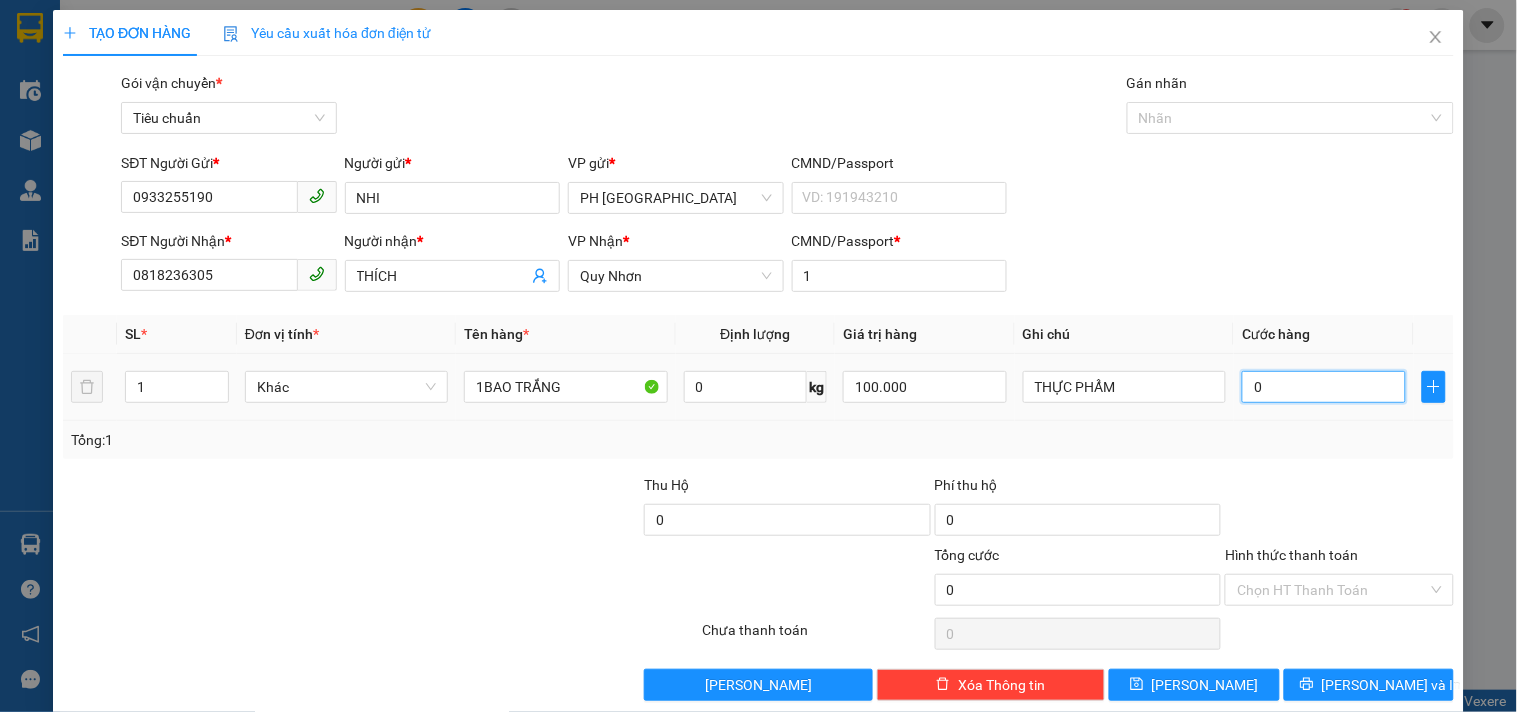 type on "7" 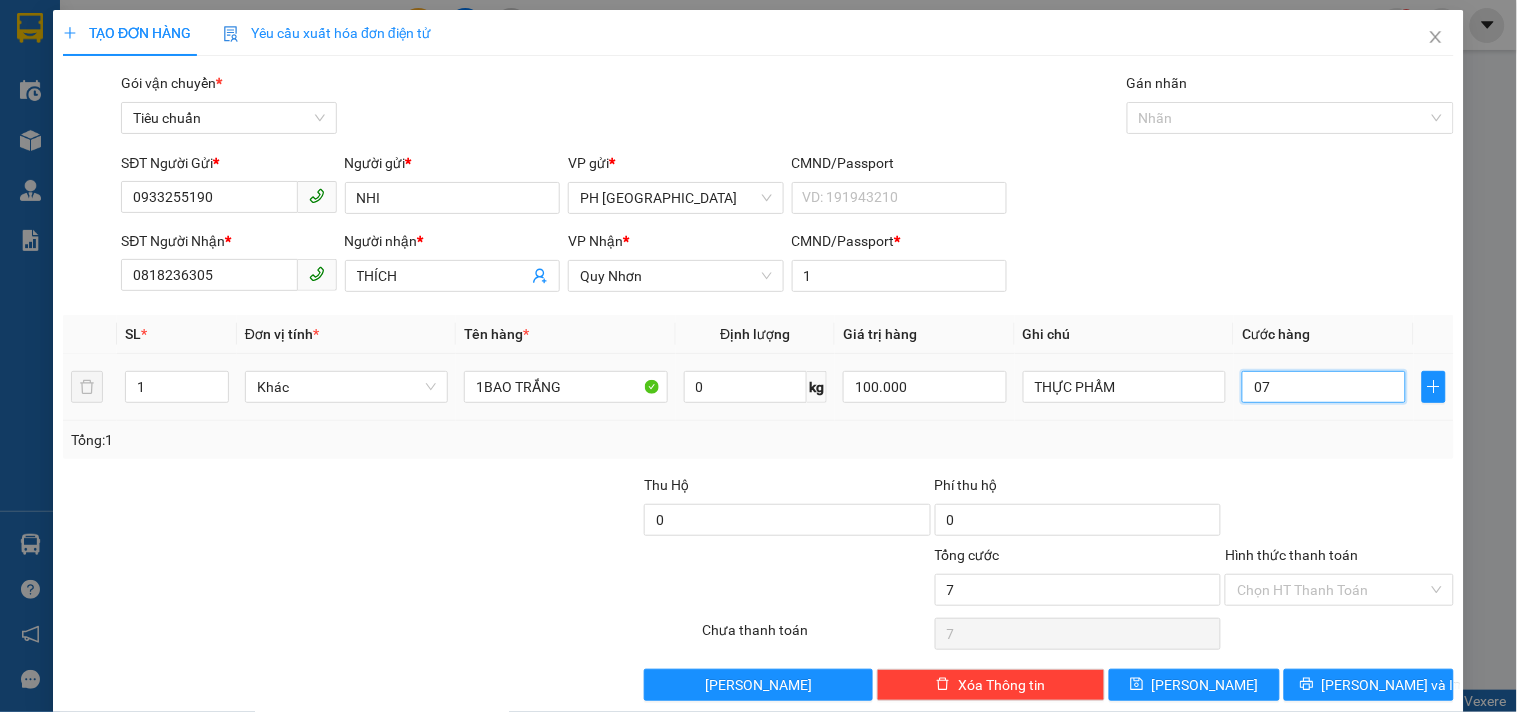 type on "70" 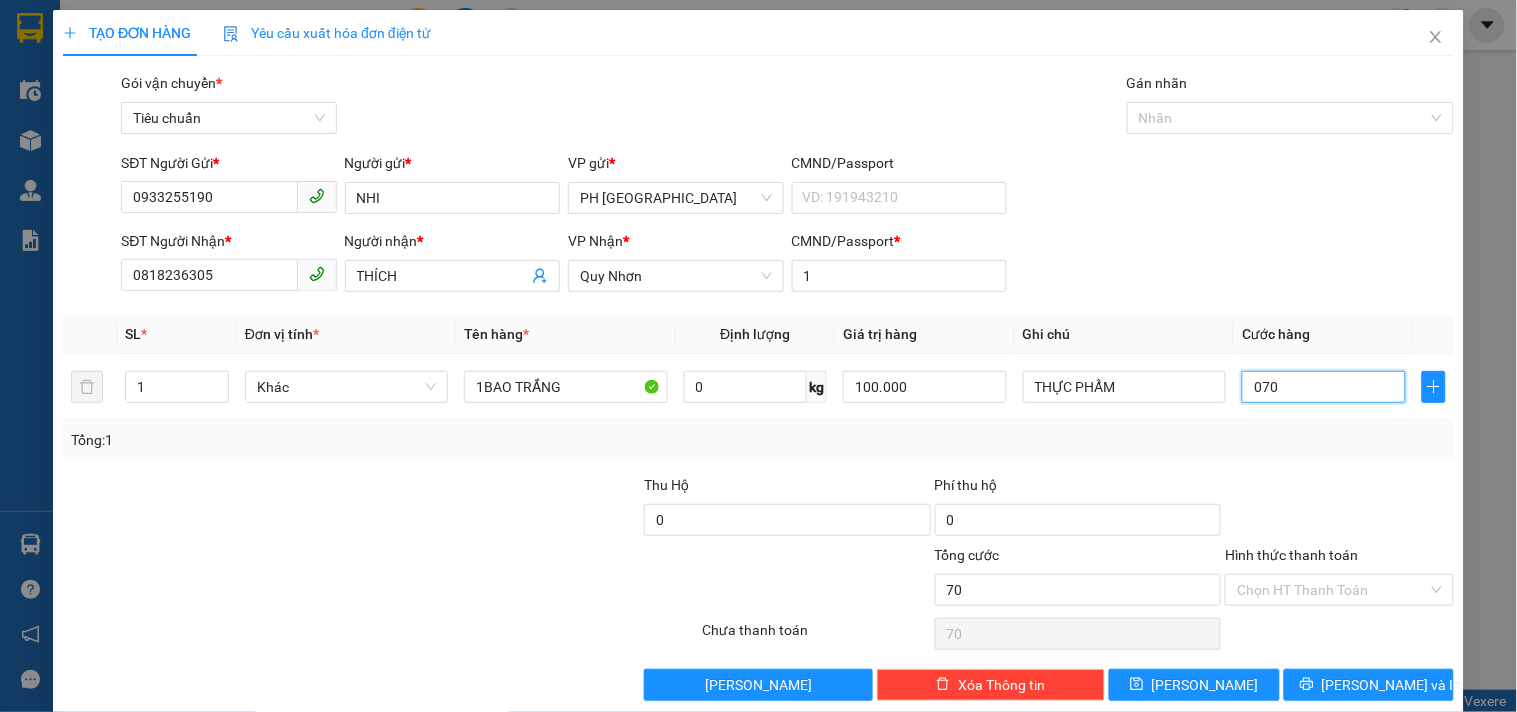 type on "070" 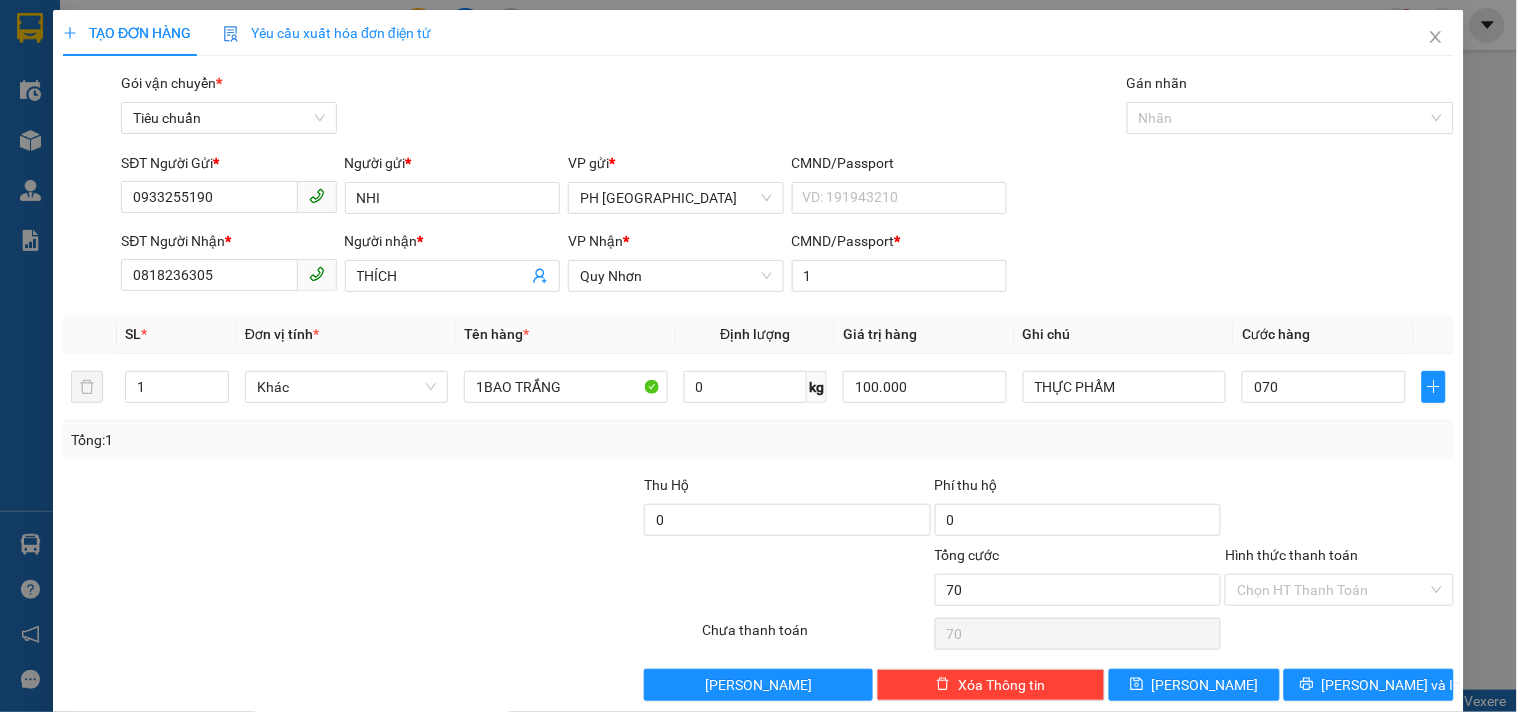 type on "70.000" 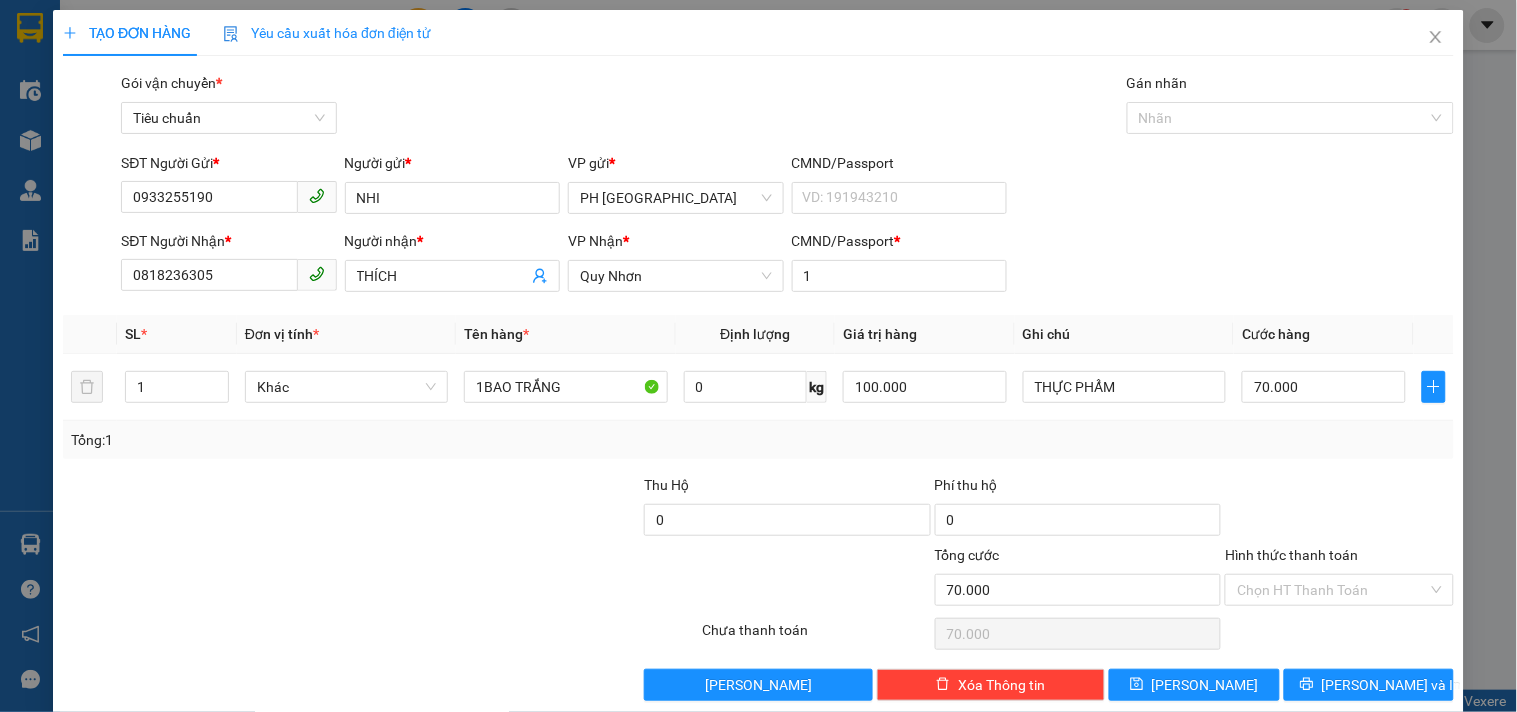 click on "Transit Pickup Surcharge Ids Transit Deliver Surcharge Ids Transit Deliver Surcharge Transit Deliver Surcharge Gói vận chuyển  * Tiêu chuẩn Gán nhãn   Nhãn SĐT Người Gửi  * 0933255190 Người gửi  * NHI VP gửi  * PH Sài Gòn CMND/Passport VD: 191943210 SĐT Người Nhận  * 0818236305 Người nhận  * THÍCH VP Nhận  * Quy Nhơn CMND/Passport  * 1 SL  * Đơn vị tính  * Tên hàng  * Định lượng Giá trị hàng Ghi chú Cước hàng                   1 Khác 1BAO TRẮNG 0 kg 100.000 THỰC PHẨM 70.000 Tổng:  1 Thu Hộ 0 Phí thu hộ 0 Tổng cước 70.000 Hình thức thanh toán Chọn HT Thanh Toán Số tiền thu trước 0 Chưa thanh toán 70.000 Chọn HT Thanh Toán Lưu nháp Xóa Thông tin Lưu Lưu và In THỰC PHẨM 1BAO TRẮNG Giá trị của món hàng gửi" at bounding box center [758, 386] 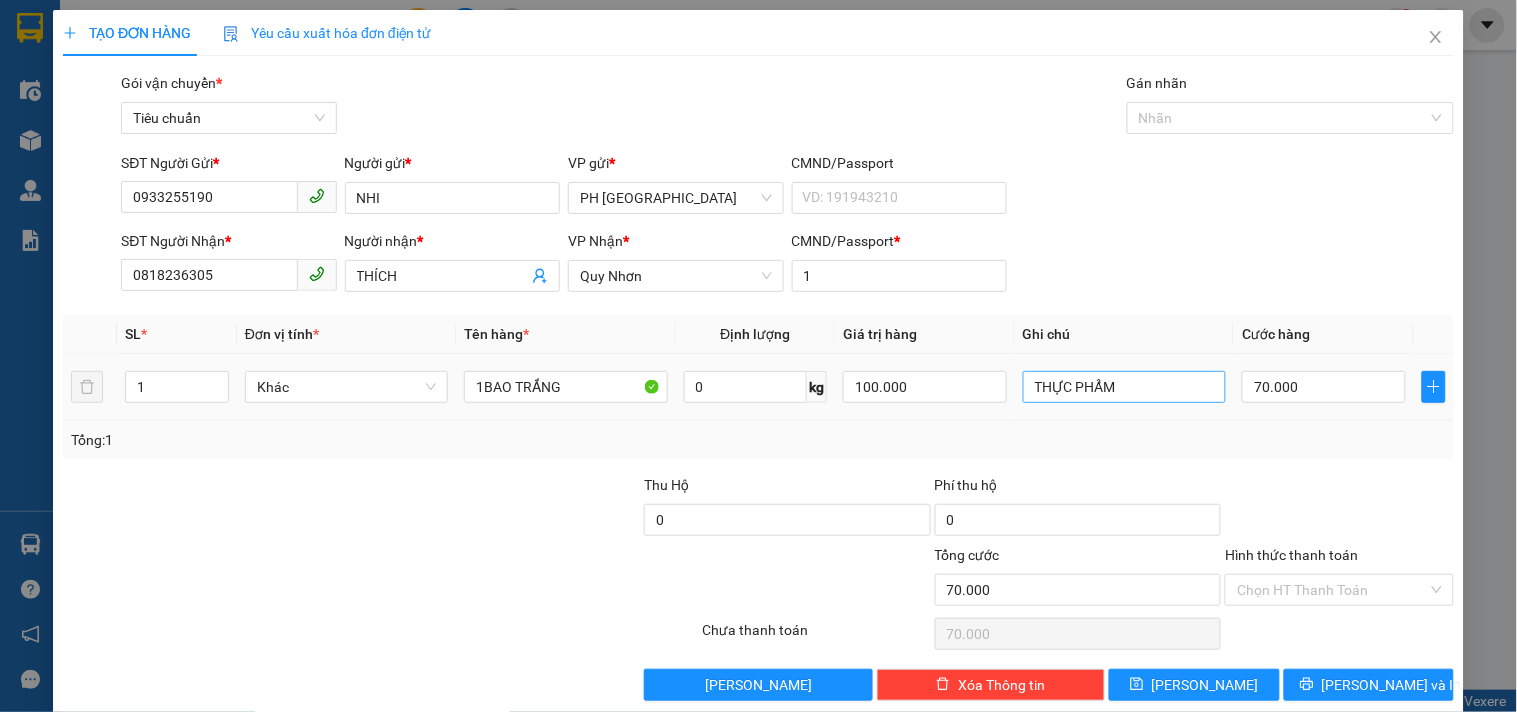 scroll, scrollTop: 27, scrollLeft: 0, axis: vertical 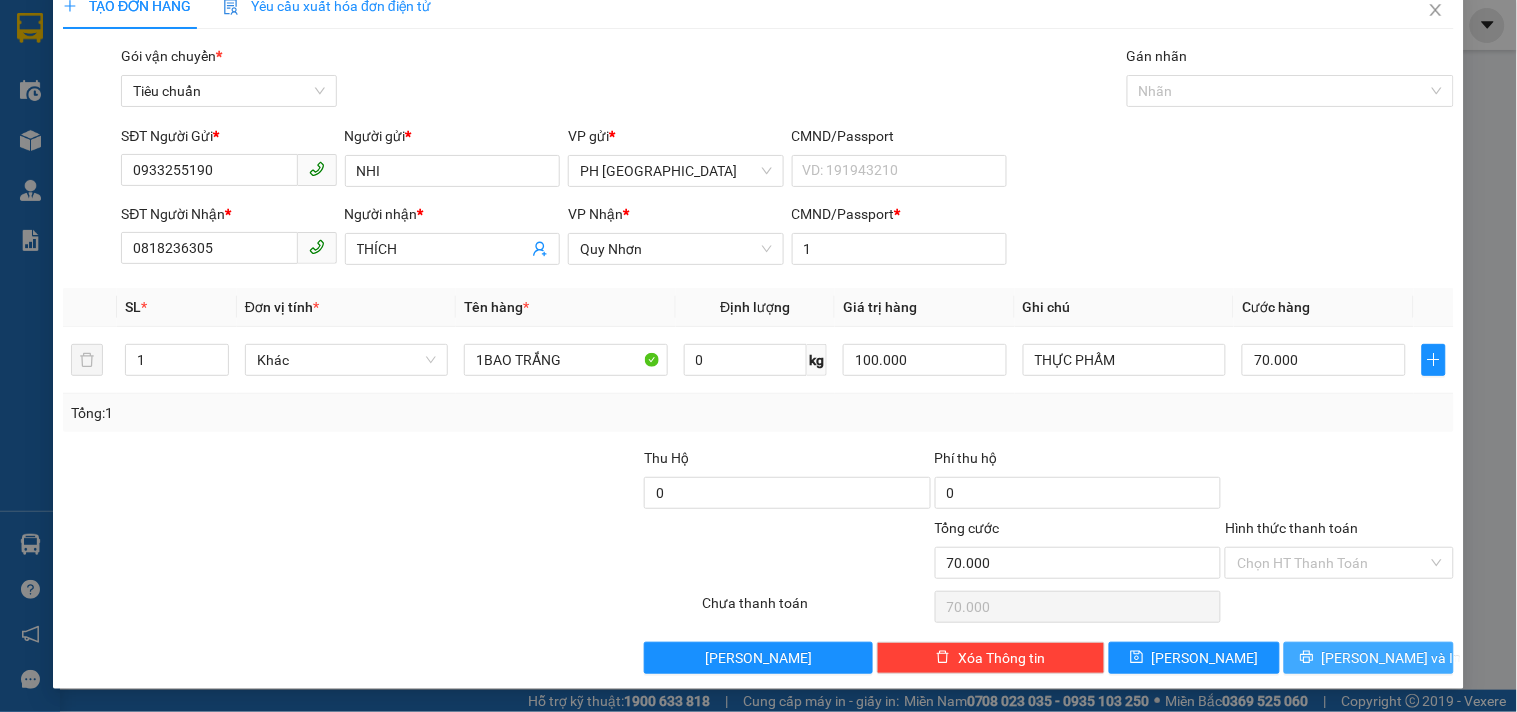 click on "Lưu và In" at bounding box center (1369, 658) 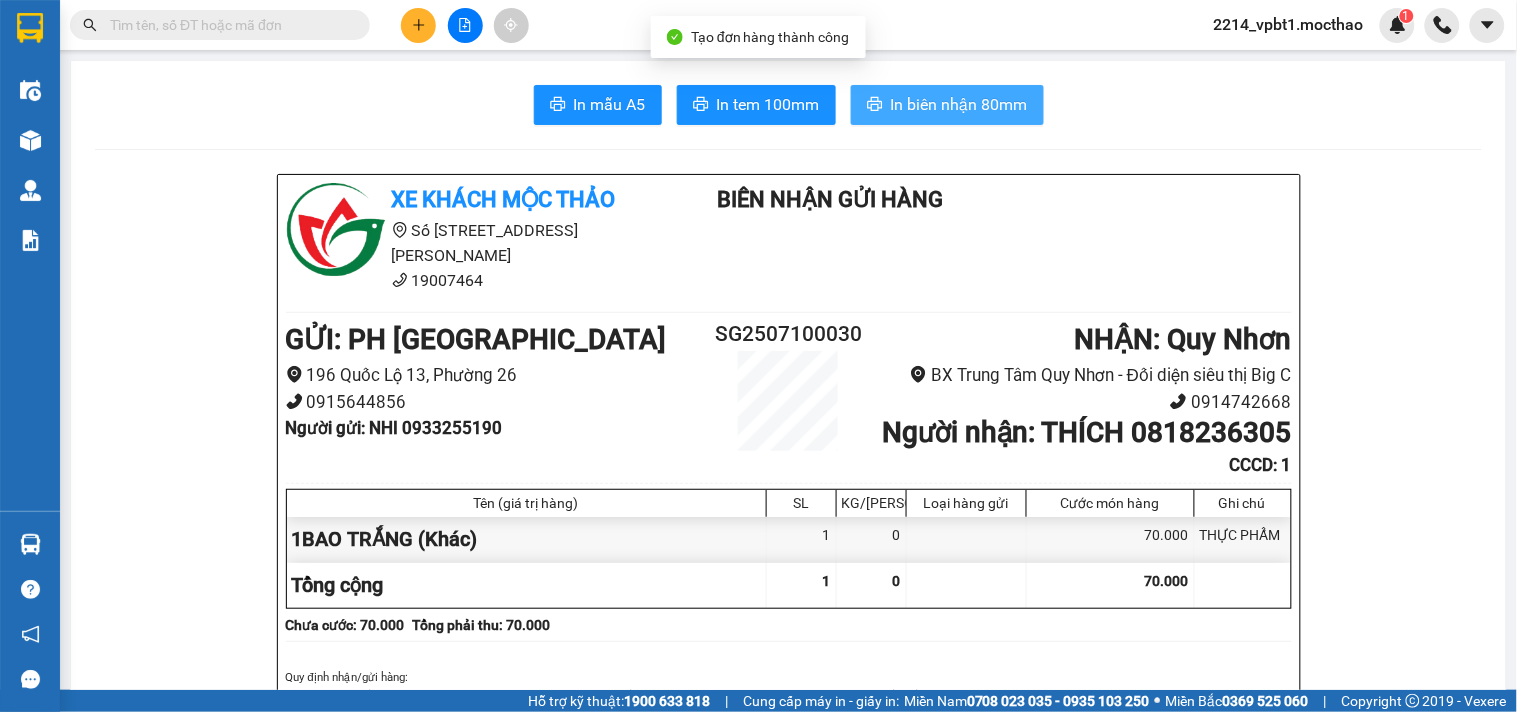 click on "In biên nhận 80mm" at bounding box center (947, 105) 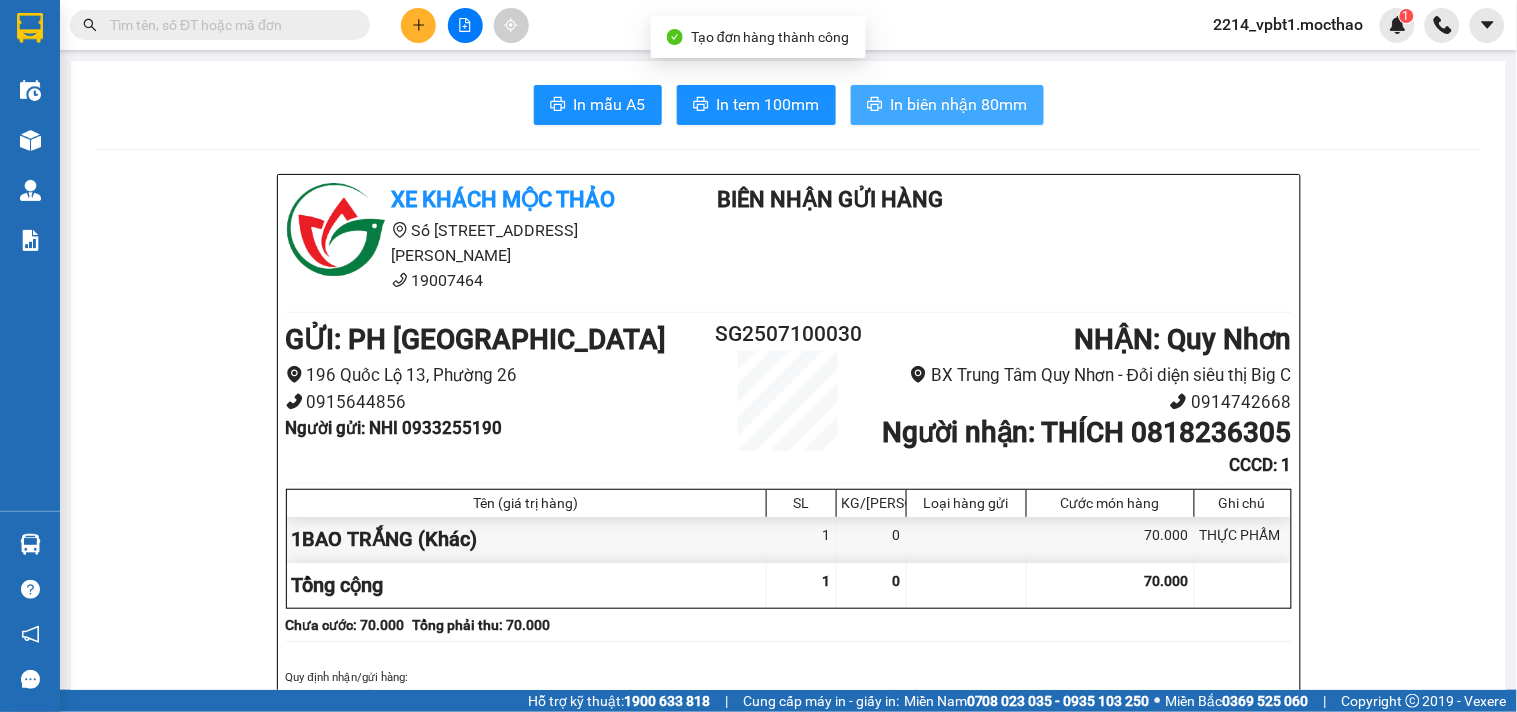 scroll, scrollTop: 0, scrollLeft: 0, axis: both 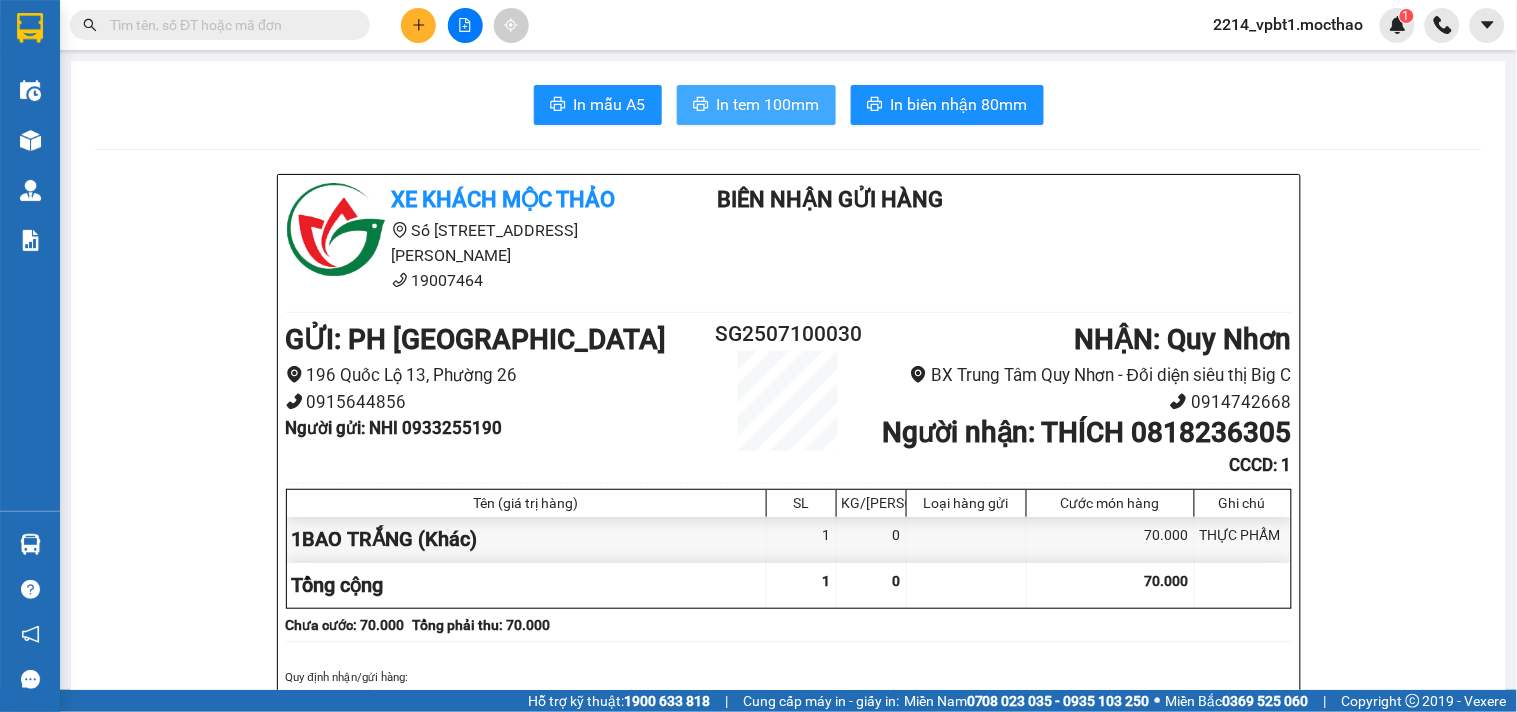 click on "In tem 100mm" at bounding box center (768, 104) 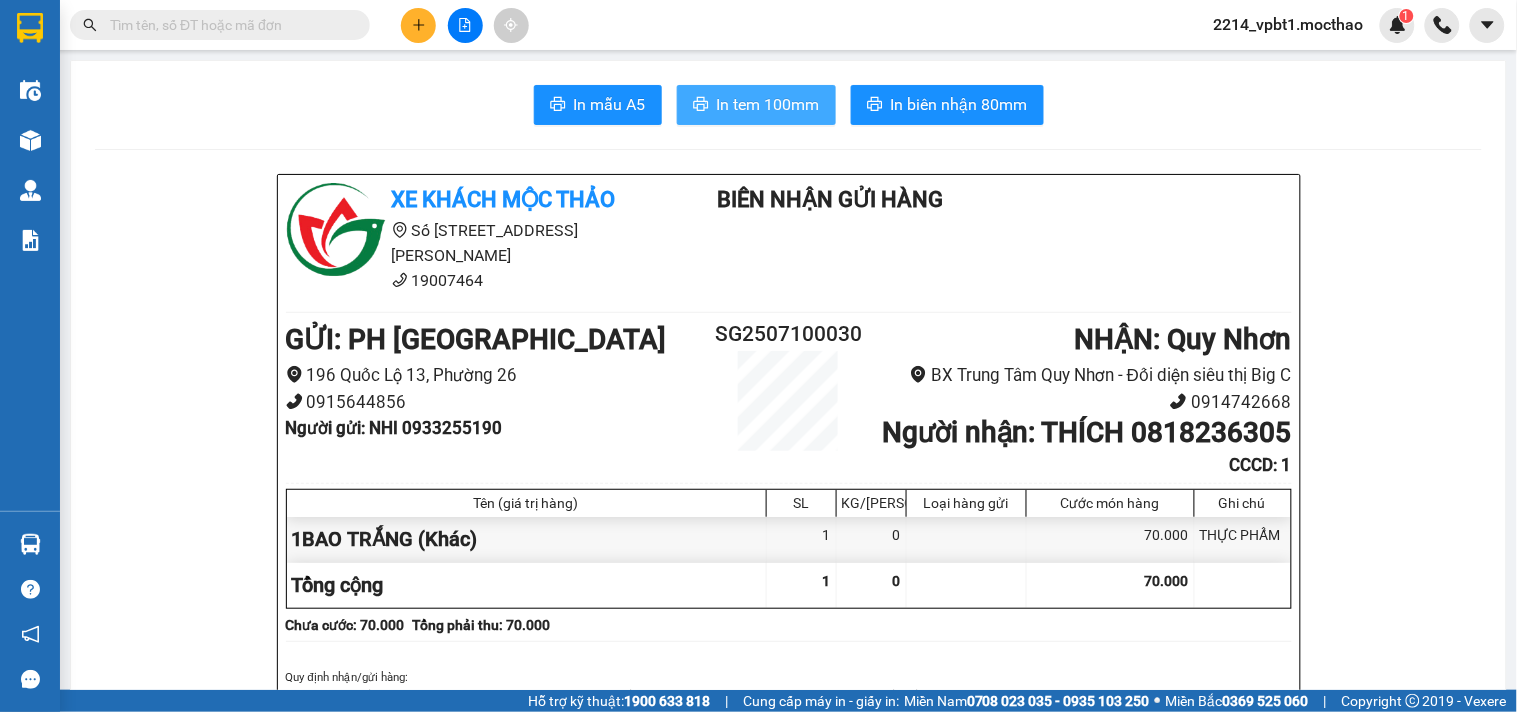scroll, scrollTop: 0, scrollLeft: 0, axis: both 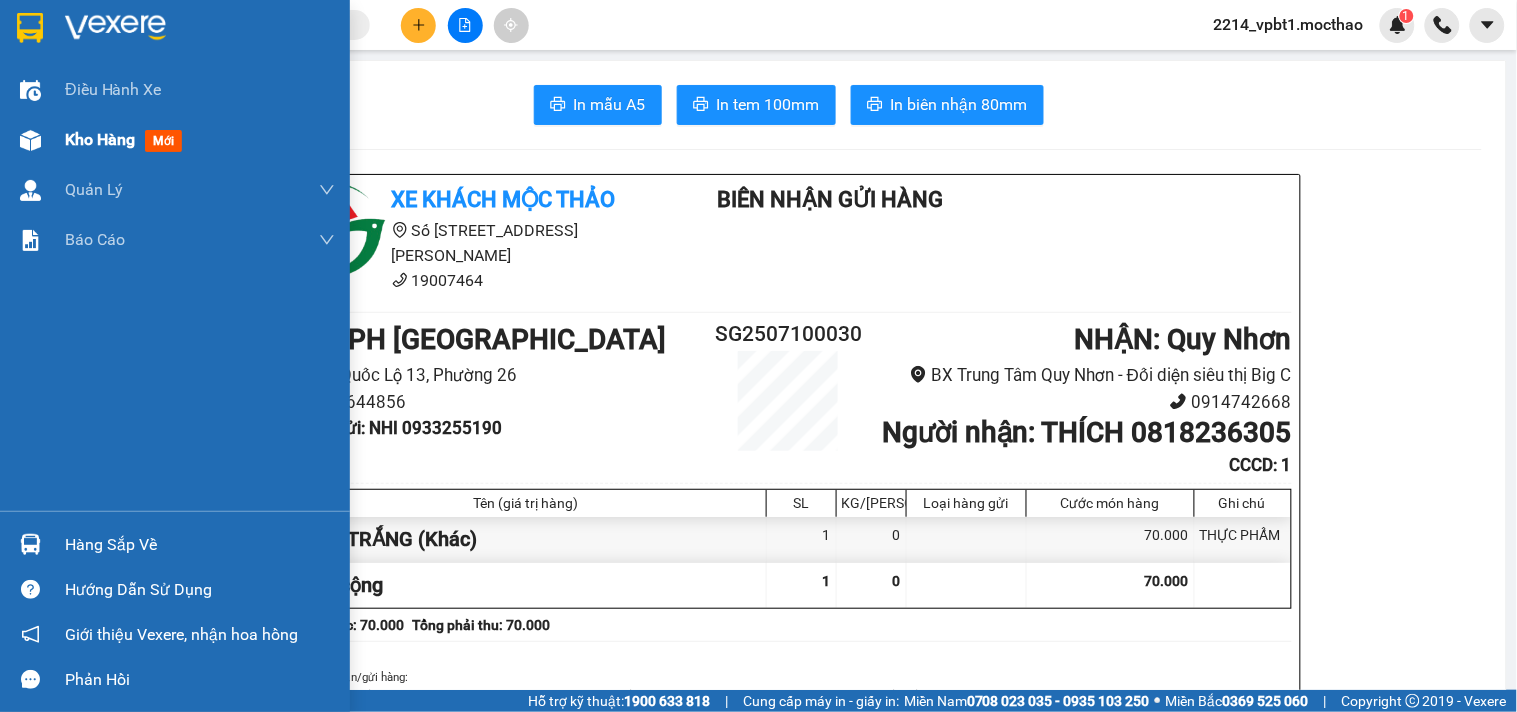 click on "Kho hàng" at bounding box center (100, 139) 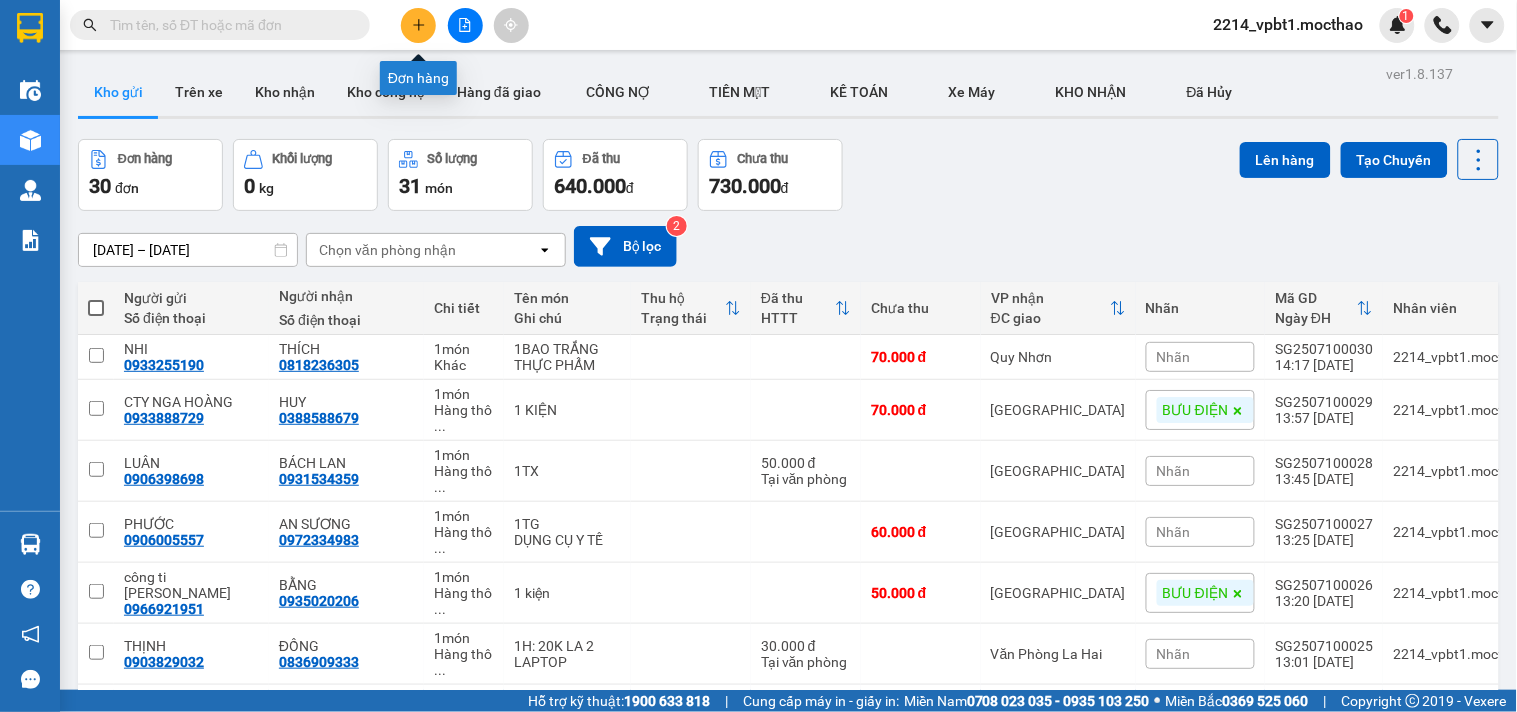 click at bounding box center (418, 25) 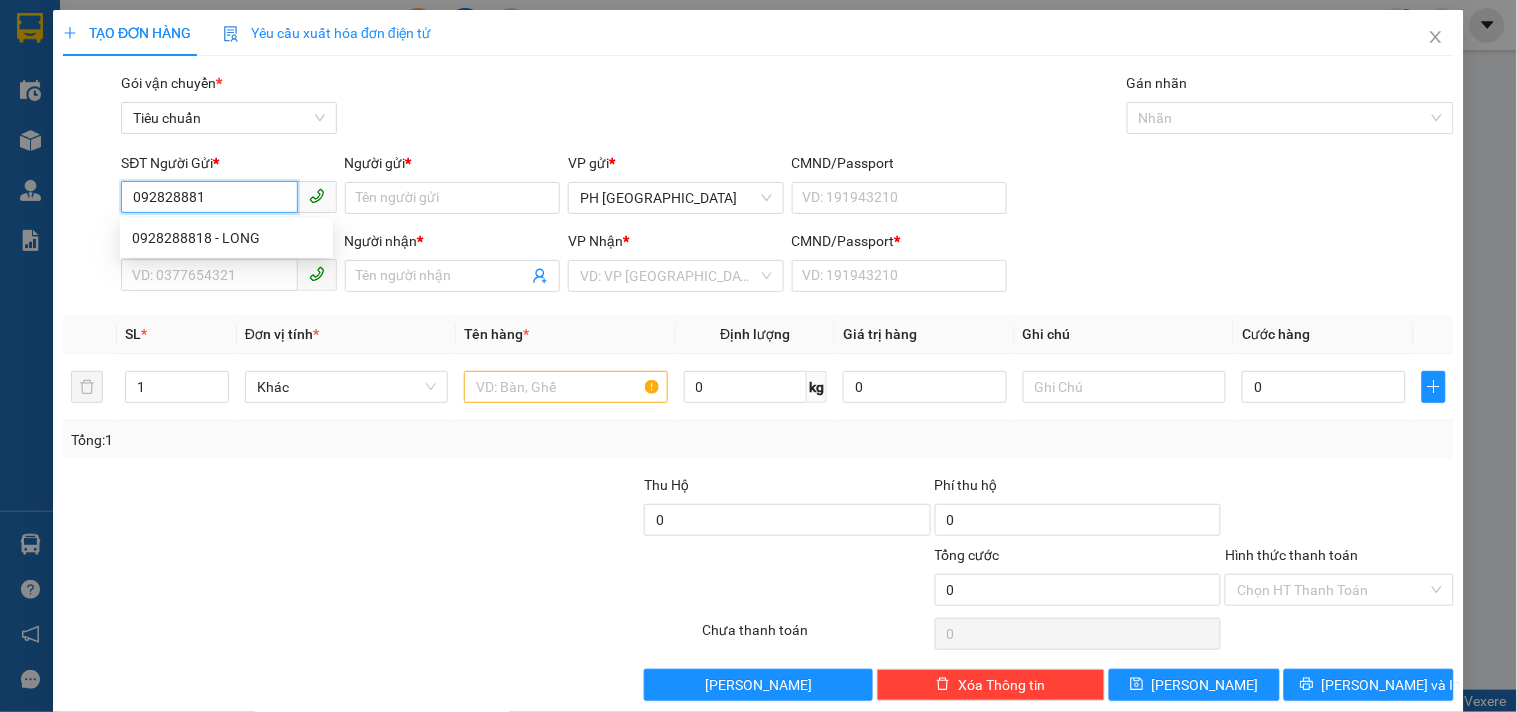 type on "0928288818" 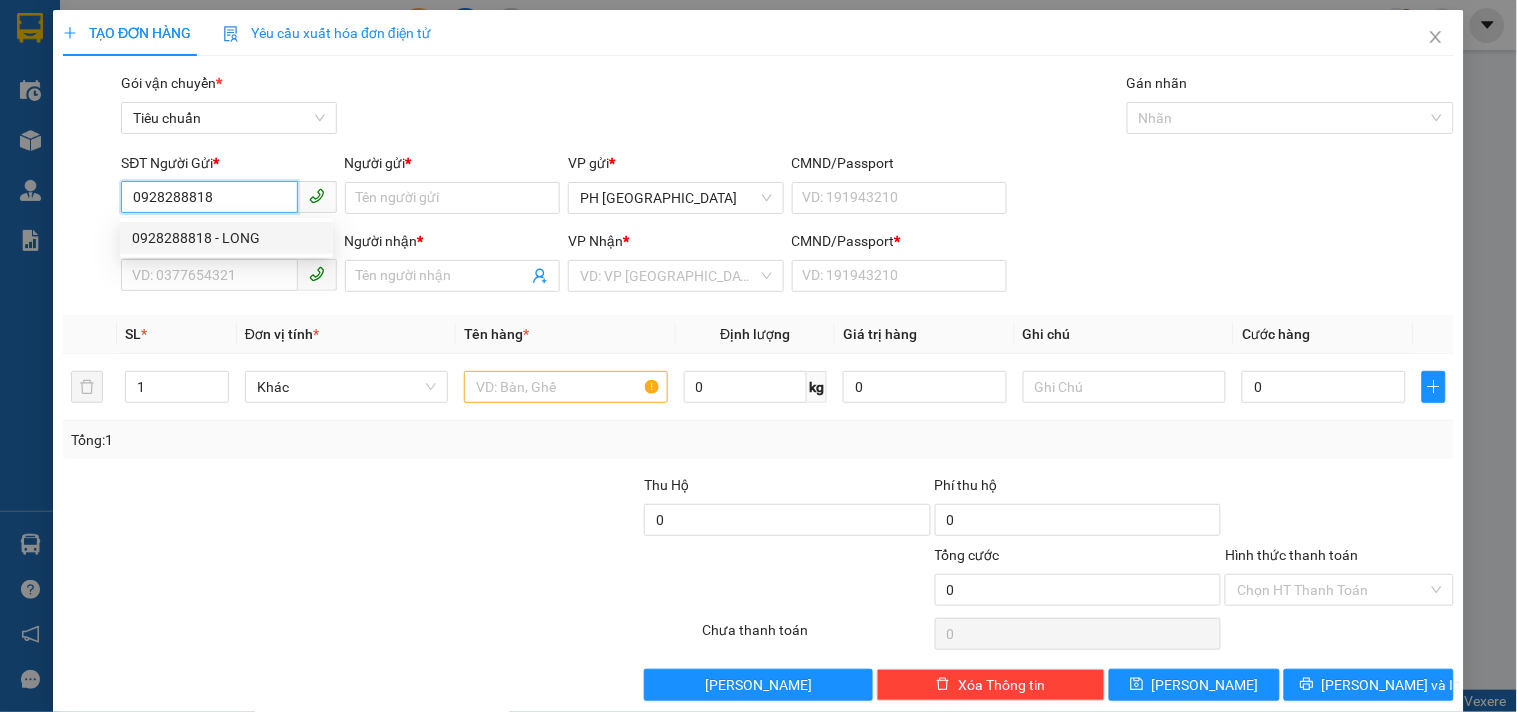 click on "0928288818 - LONG" at bounding box center [226, 238] 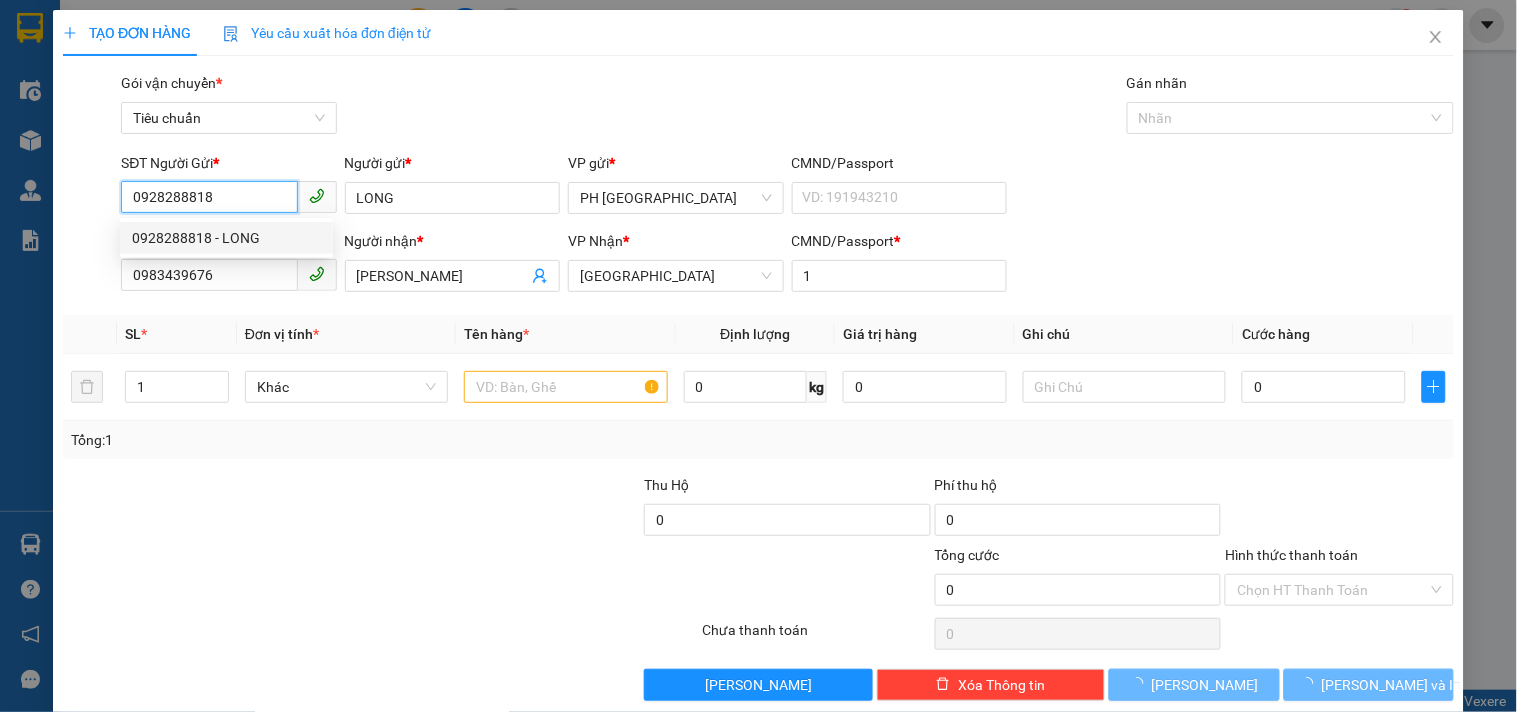 type on "30.000" 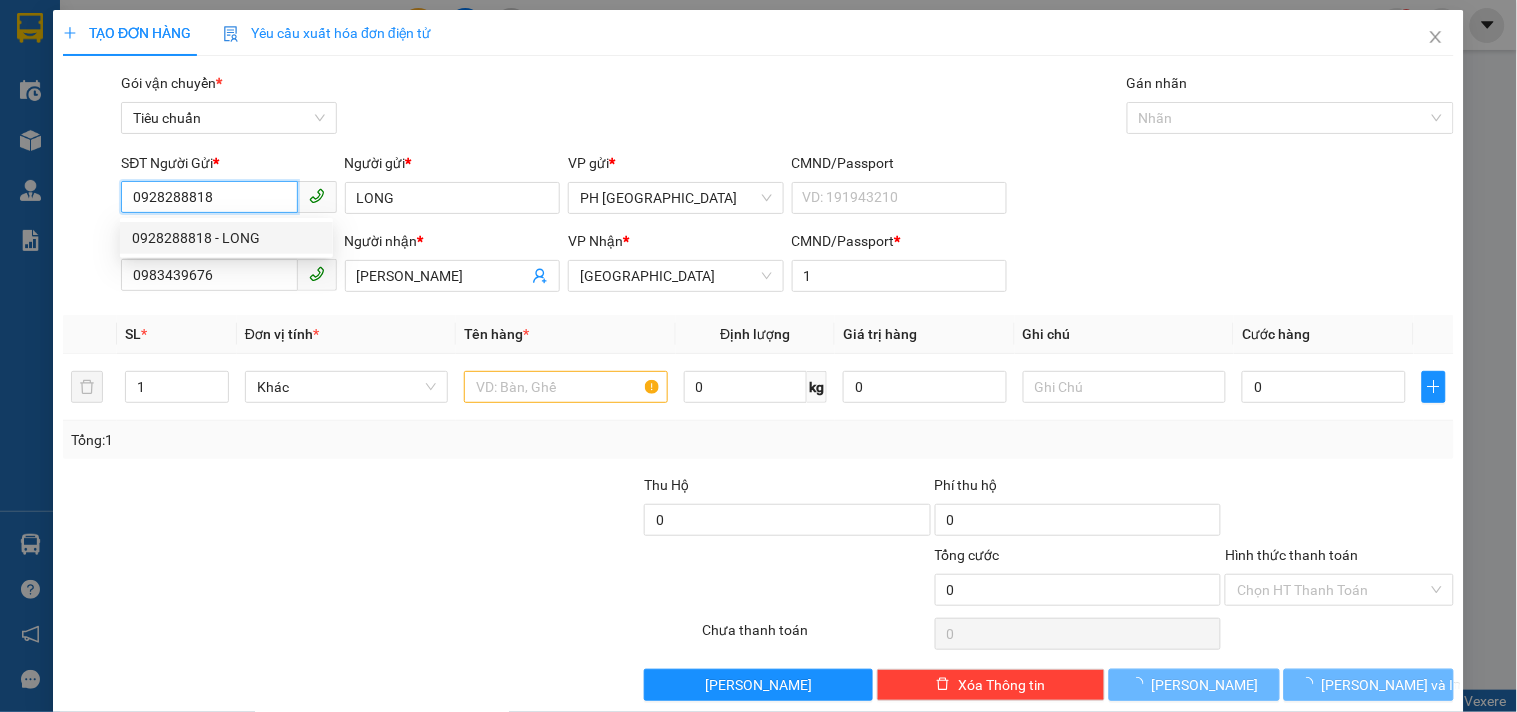 type on "30.000" 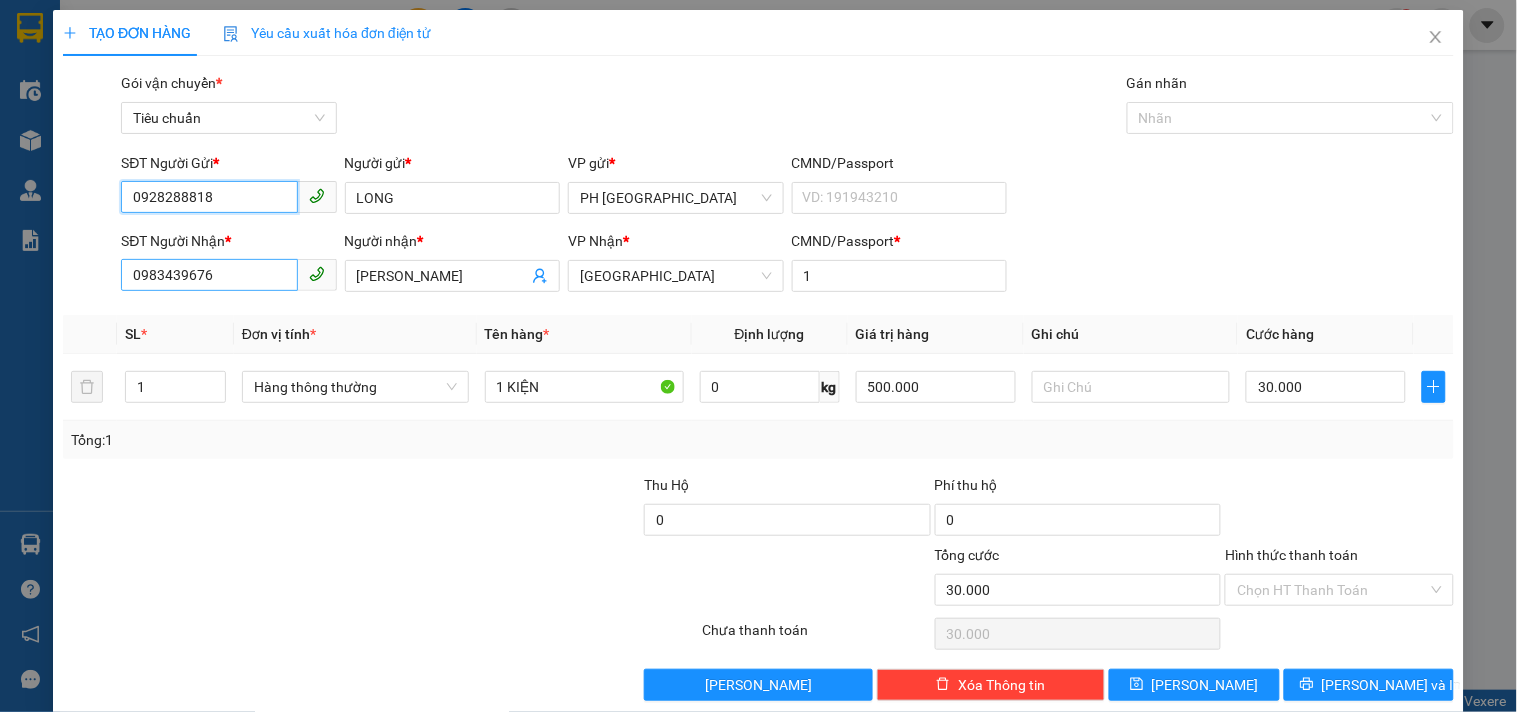 type on "0928288818" 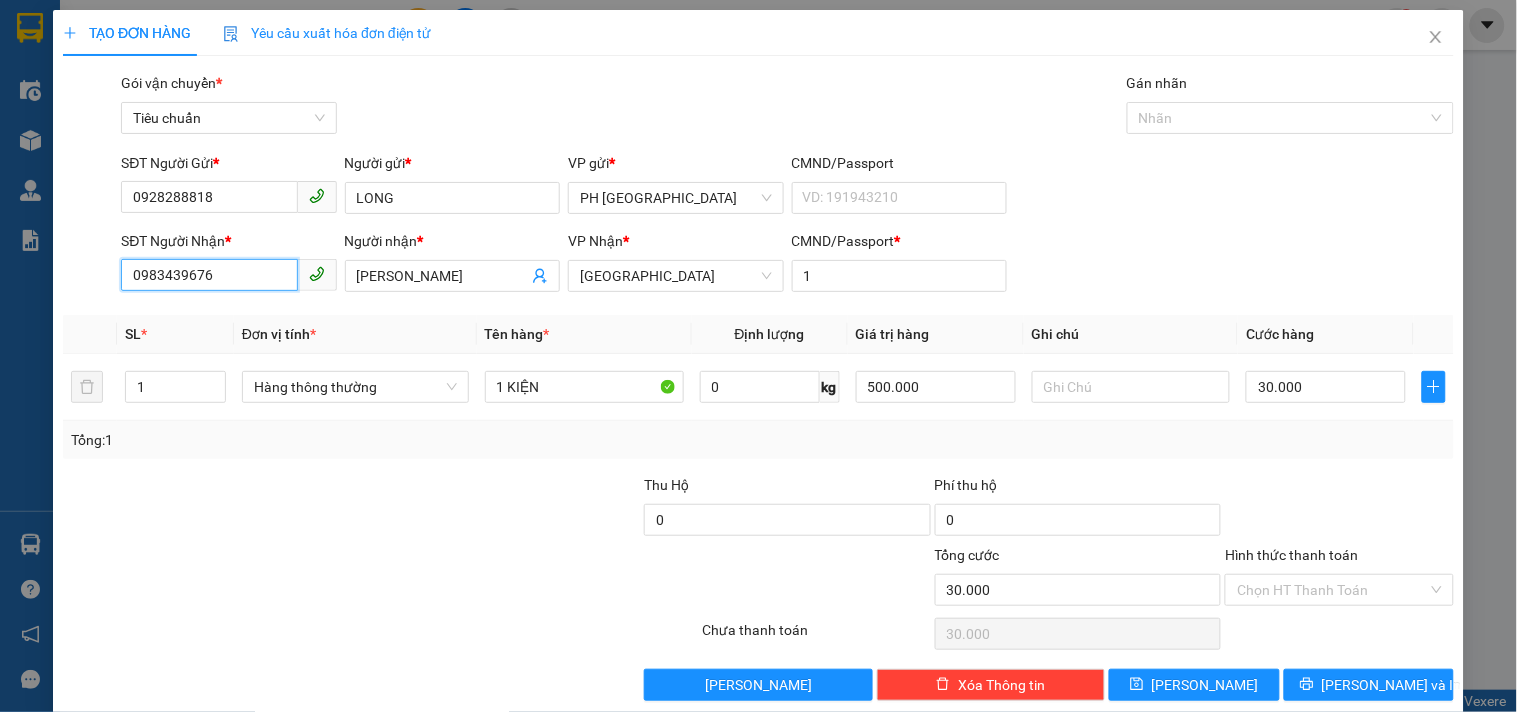drag, startPoint x: 230, startPoint y: 271, endPoint x: 0, endPoint y: 296, distance: 231.3547 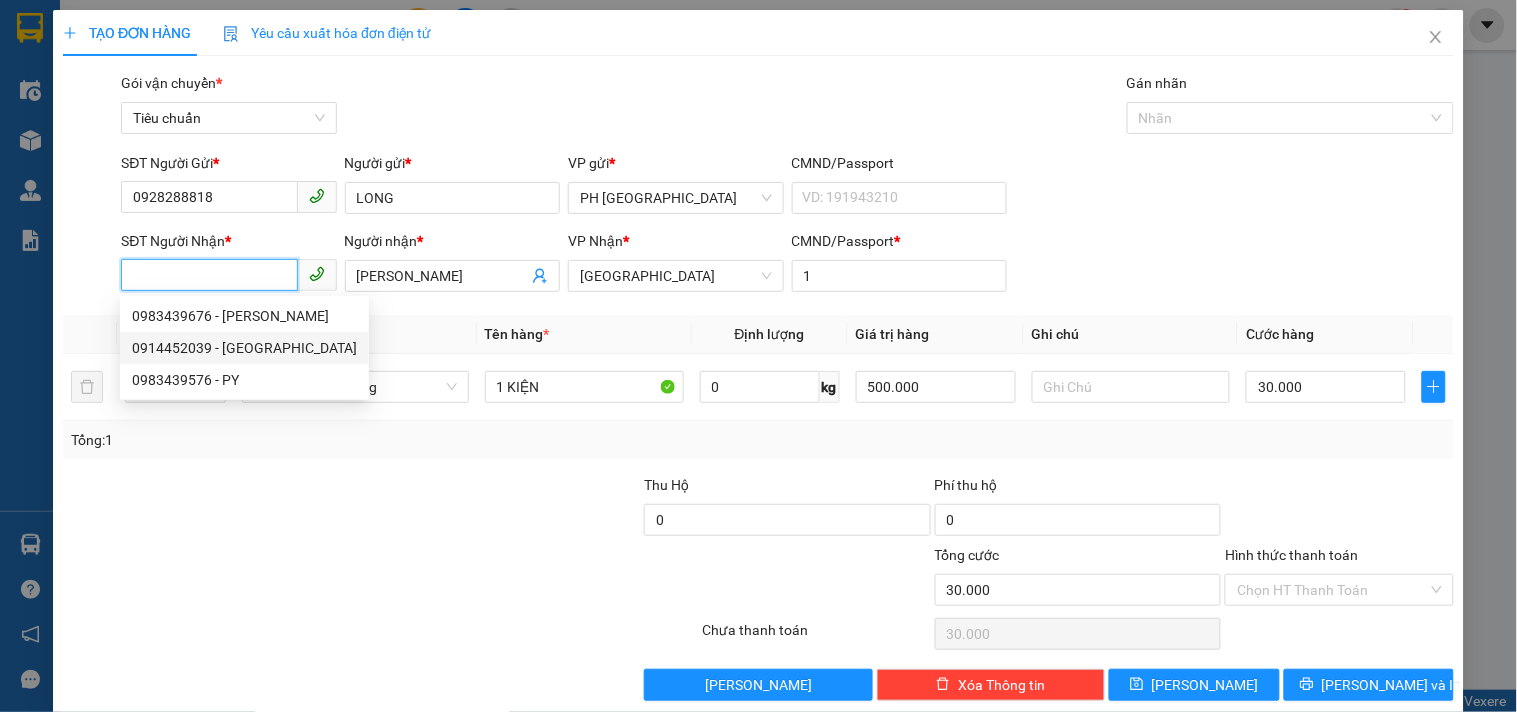 click on "0914452039 - NGỌC ANH" at bounding box center (244, 348) 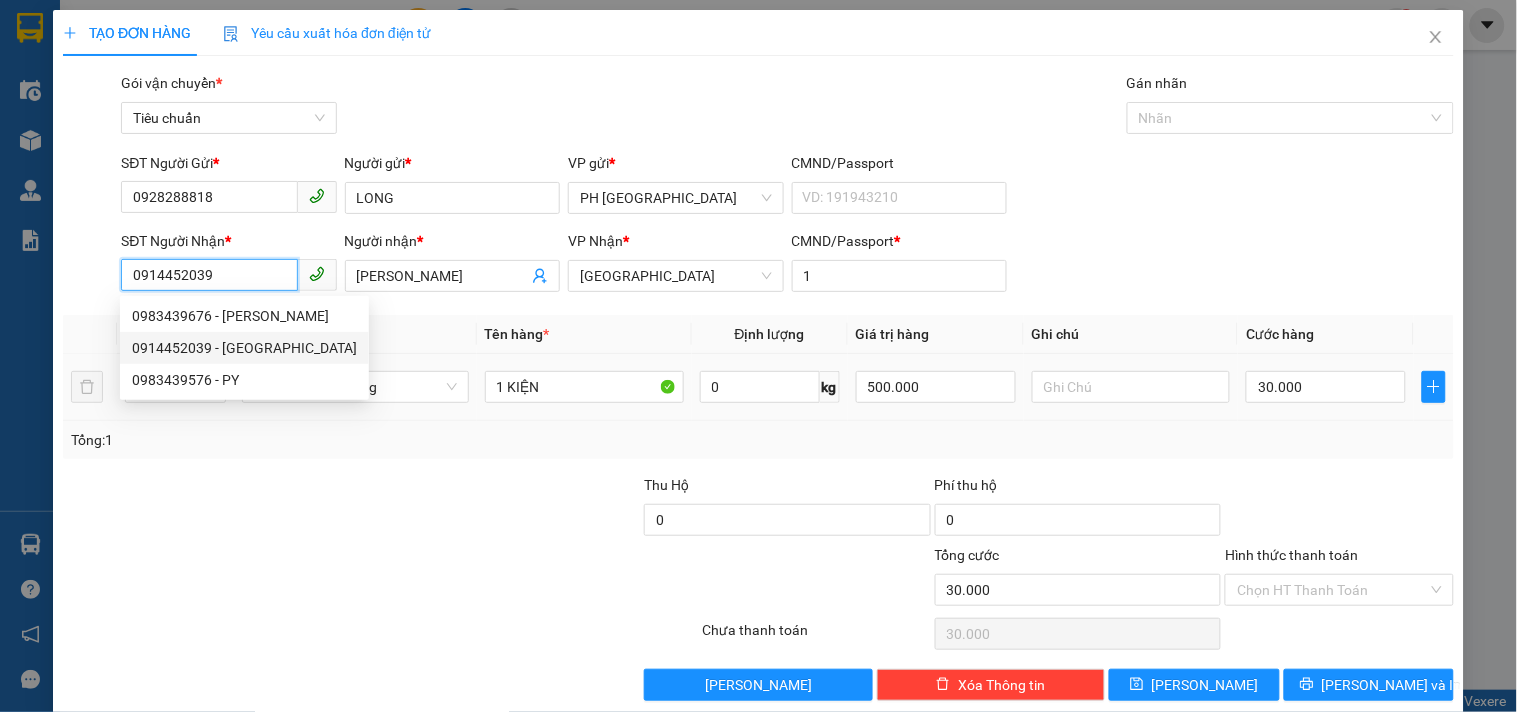 type on "80.000" 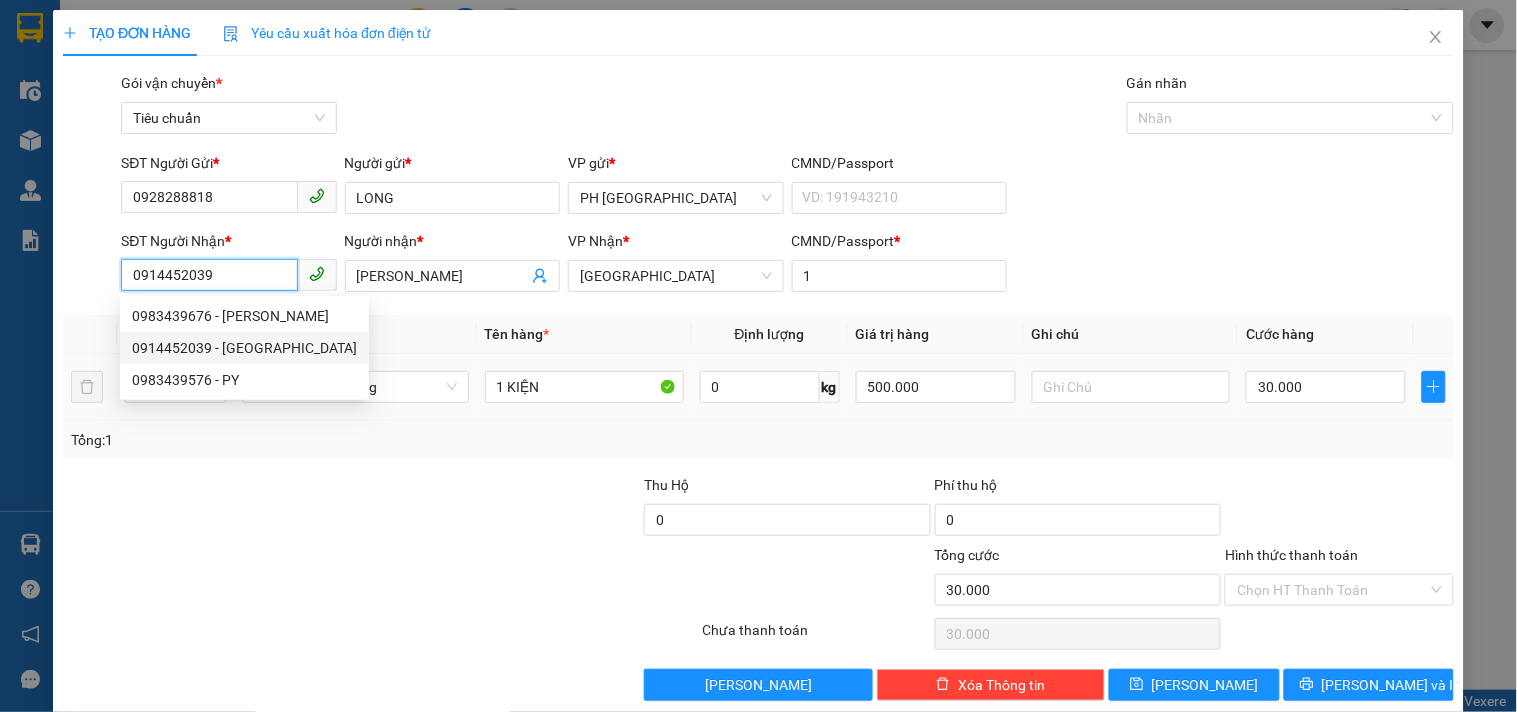 type on "80.000" 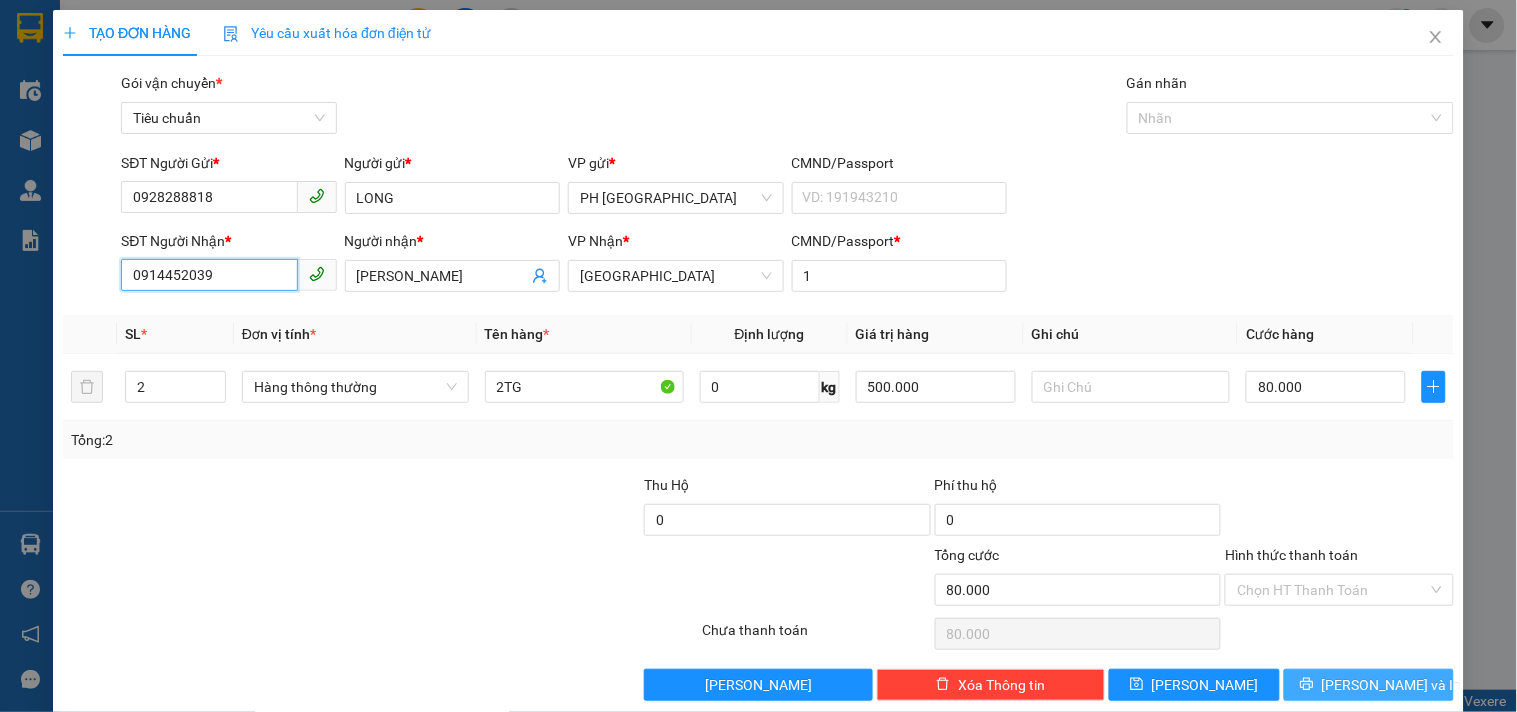 type on "0914452039" 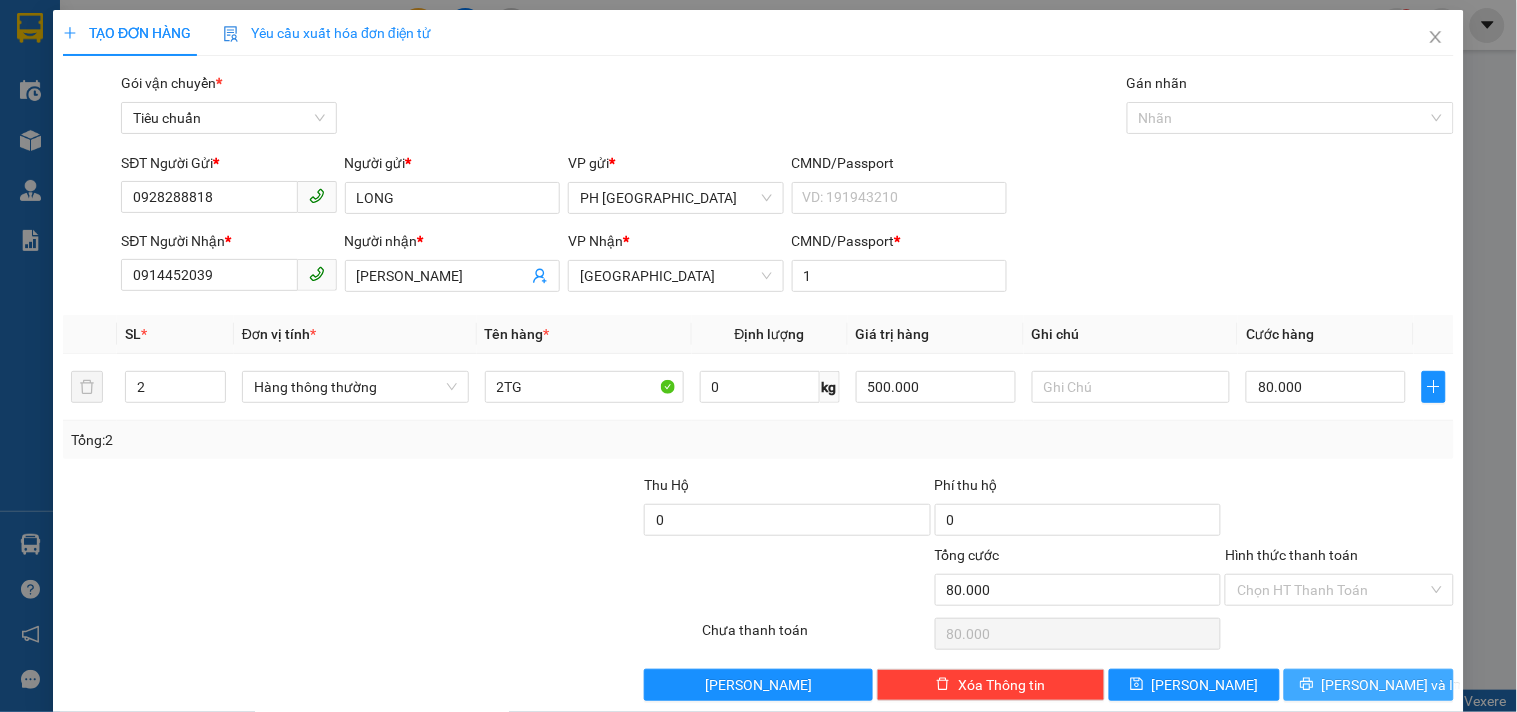 click on "Lưu và In" at bounding box center [1392, 685] 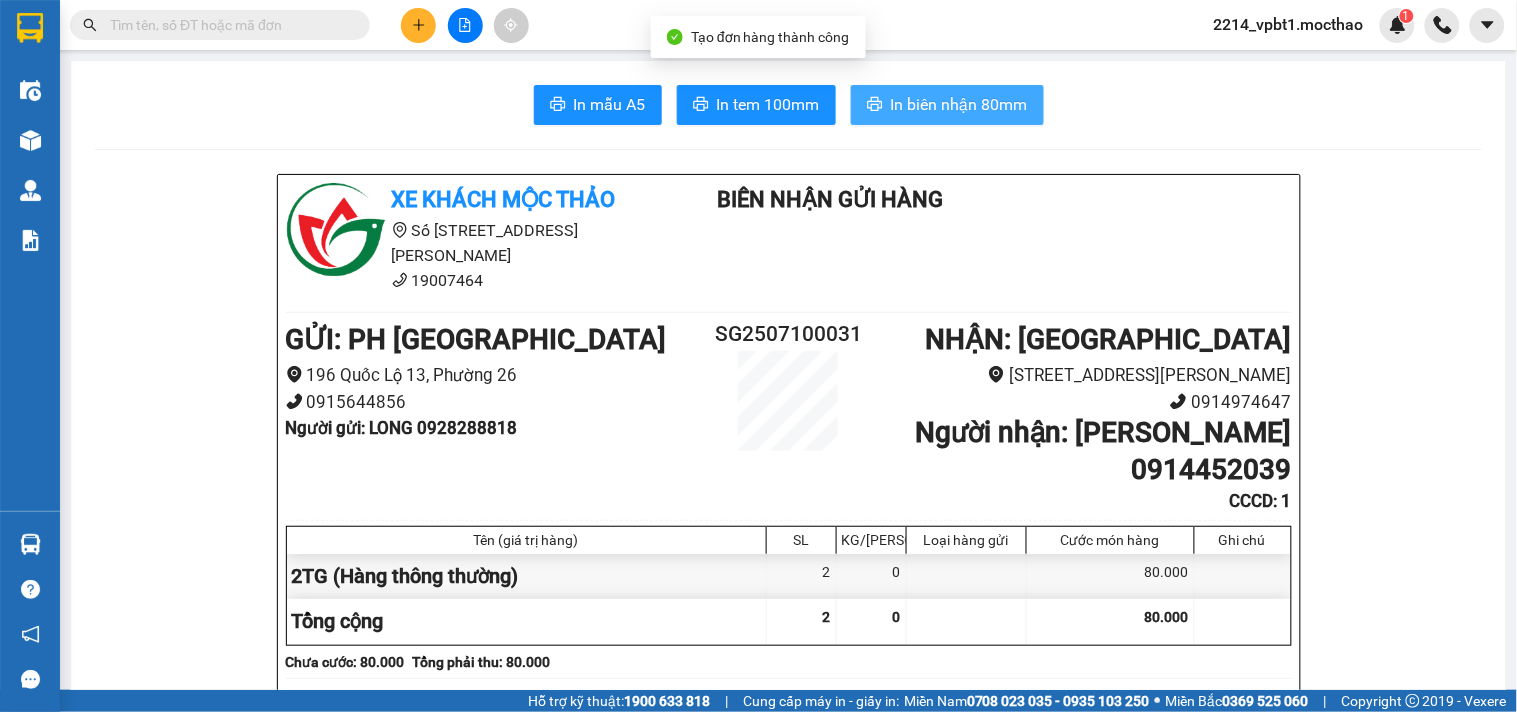 drag, startPoint x: 924, startPoint y: 113, endPoint x: 782, endPoint y: 180, distance: 157.01274 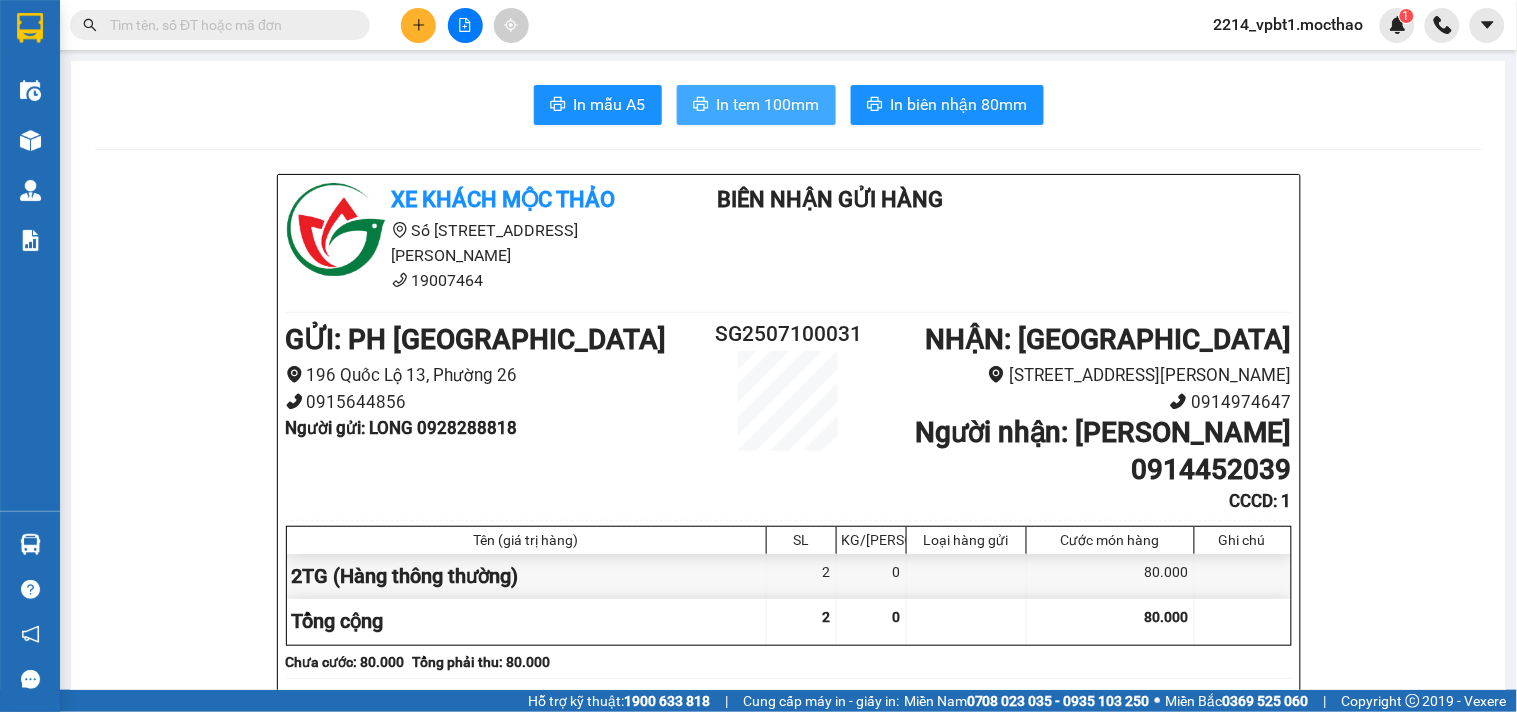click on "In tem 100mm" at bounding box center [768, 104] 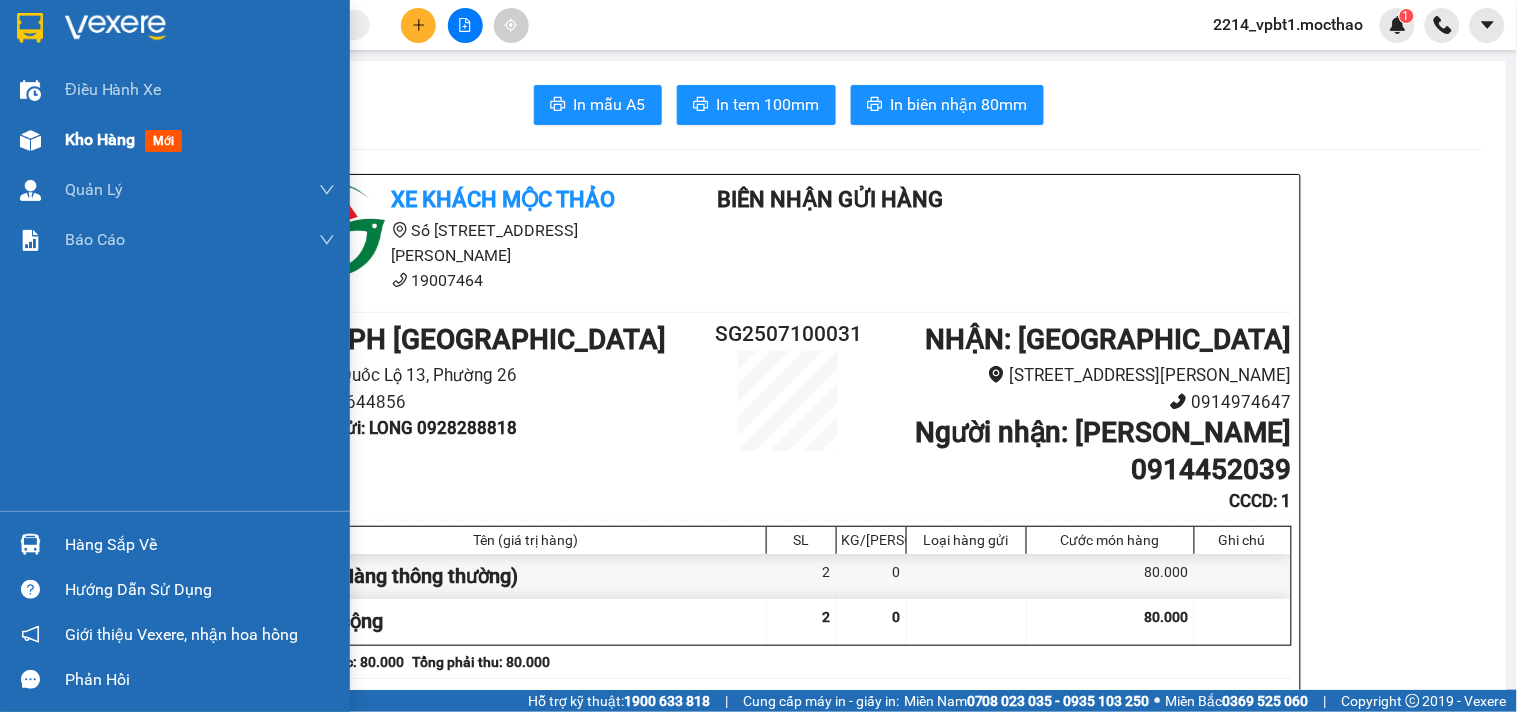 click on "Kho hàng" at bounding box center [100, 139] 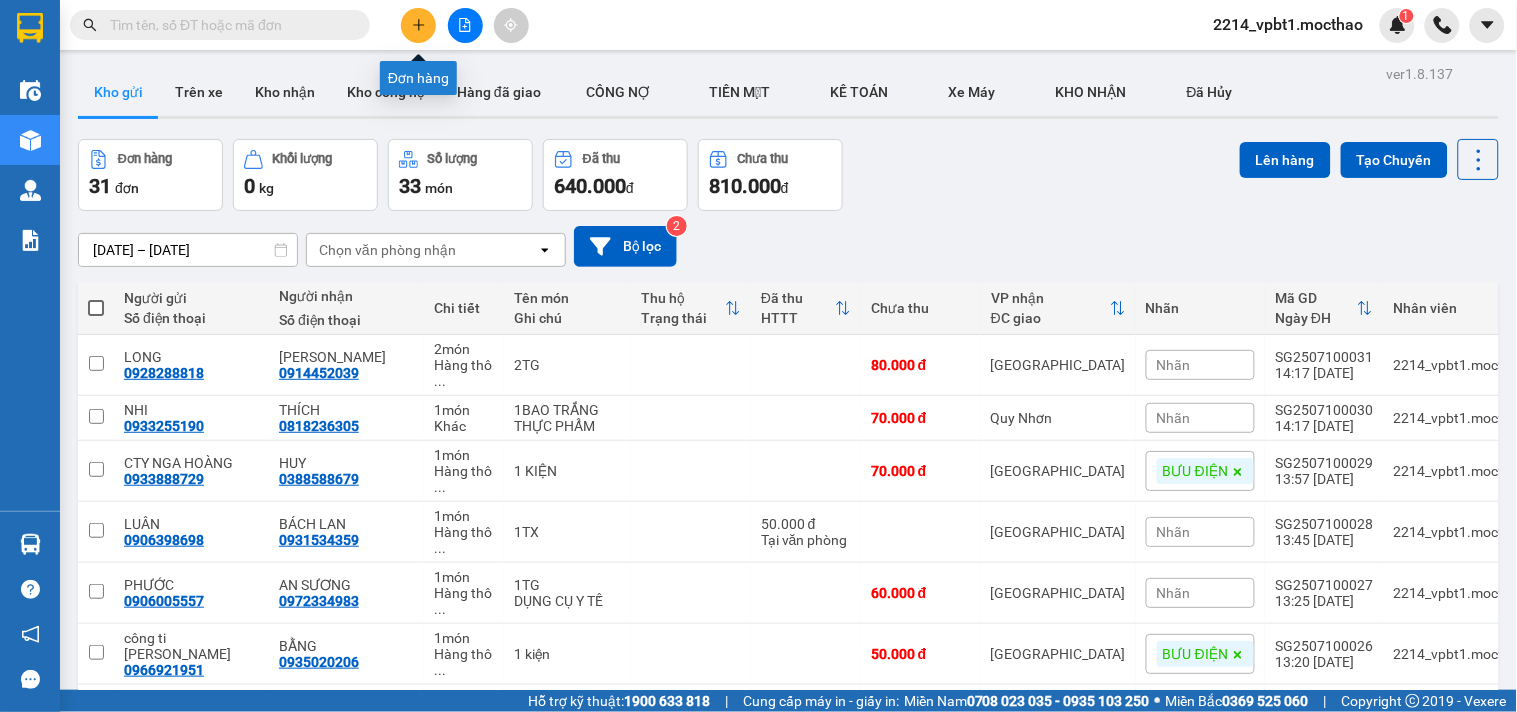 click 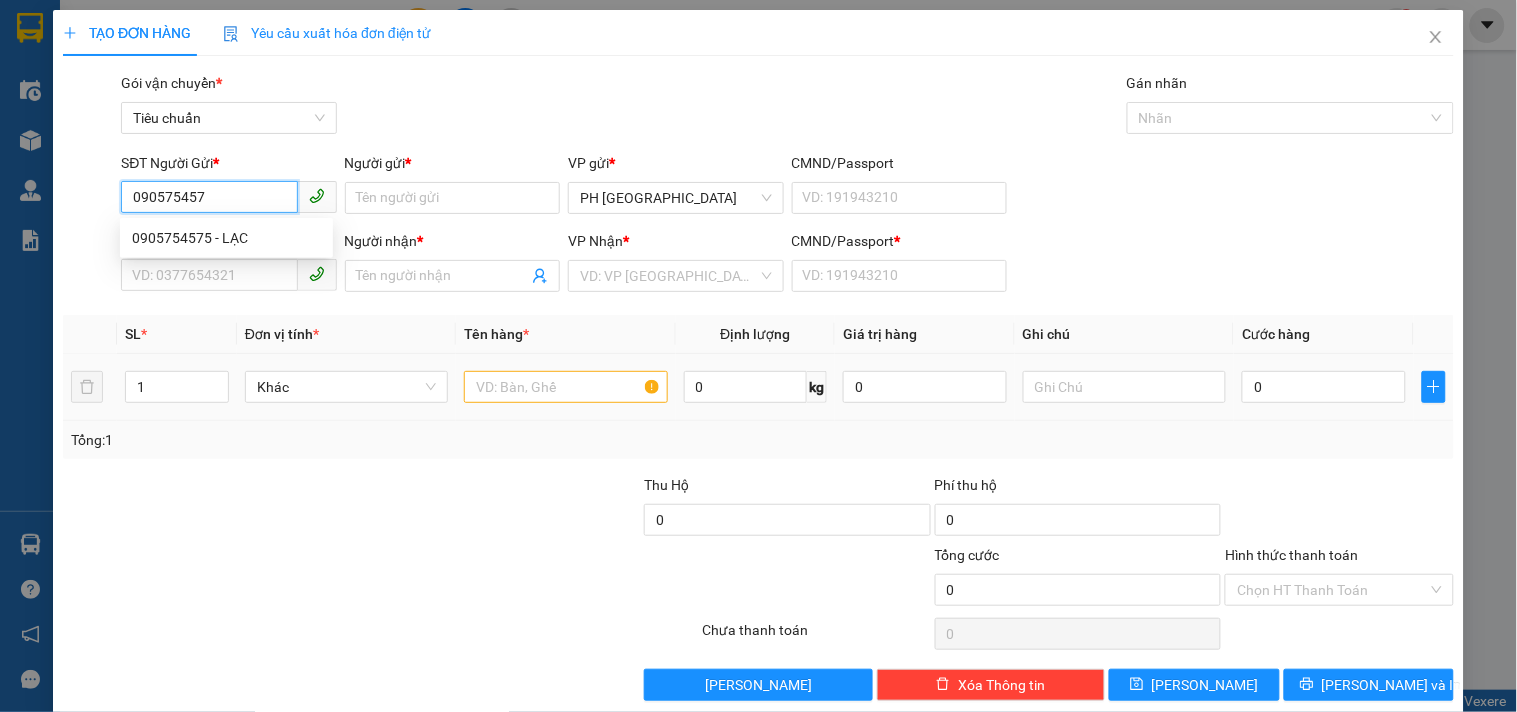 type on "0905754575" 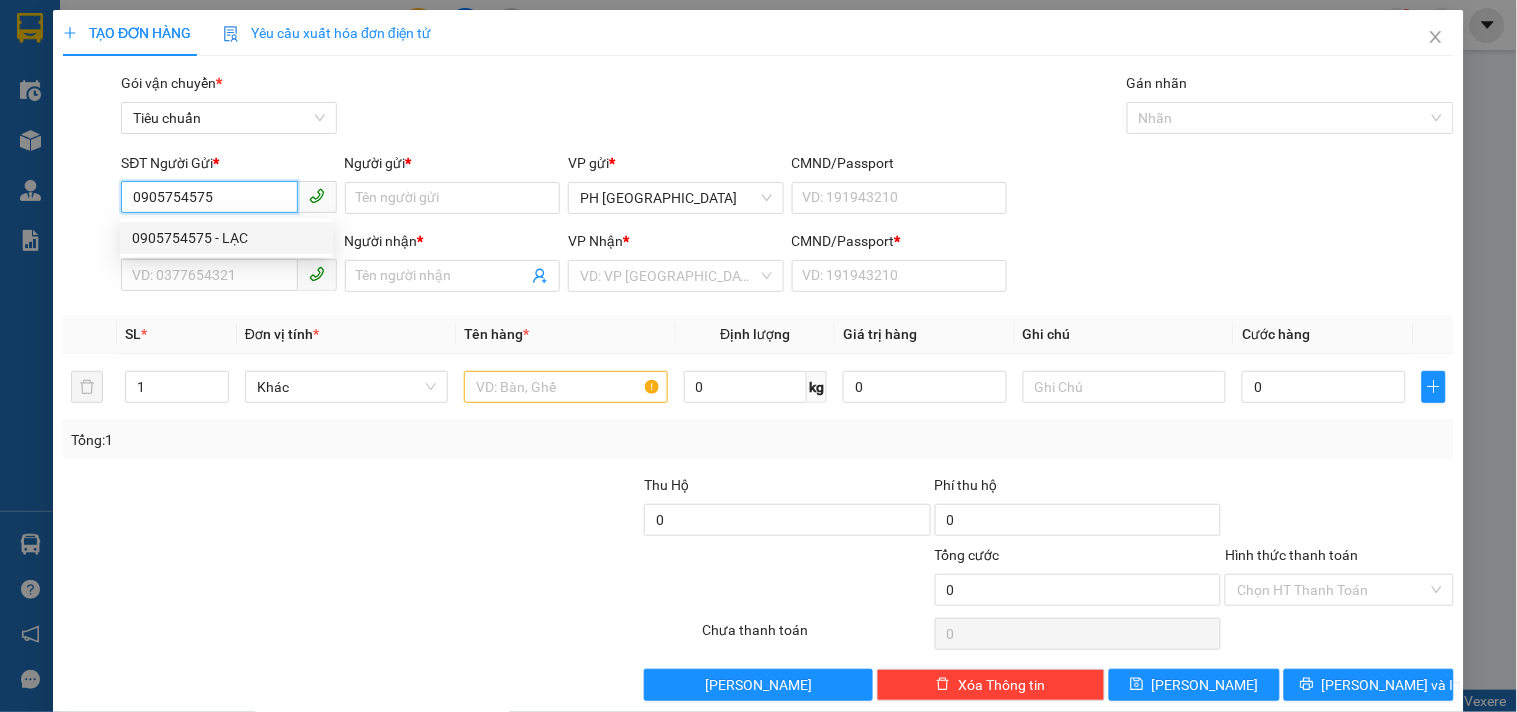click on "0905754575 - LẠC" at bounding box center [226, 238] 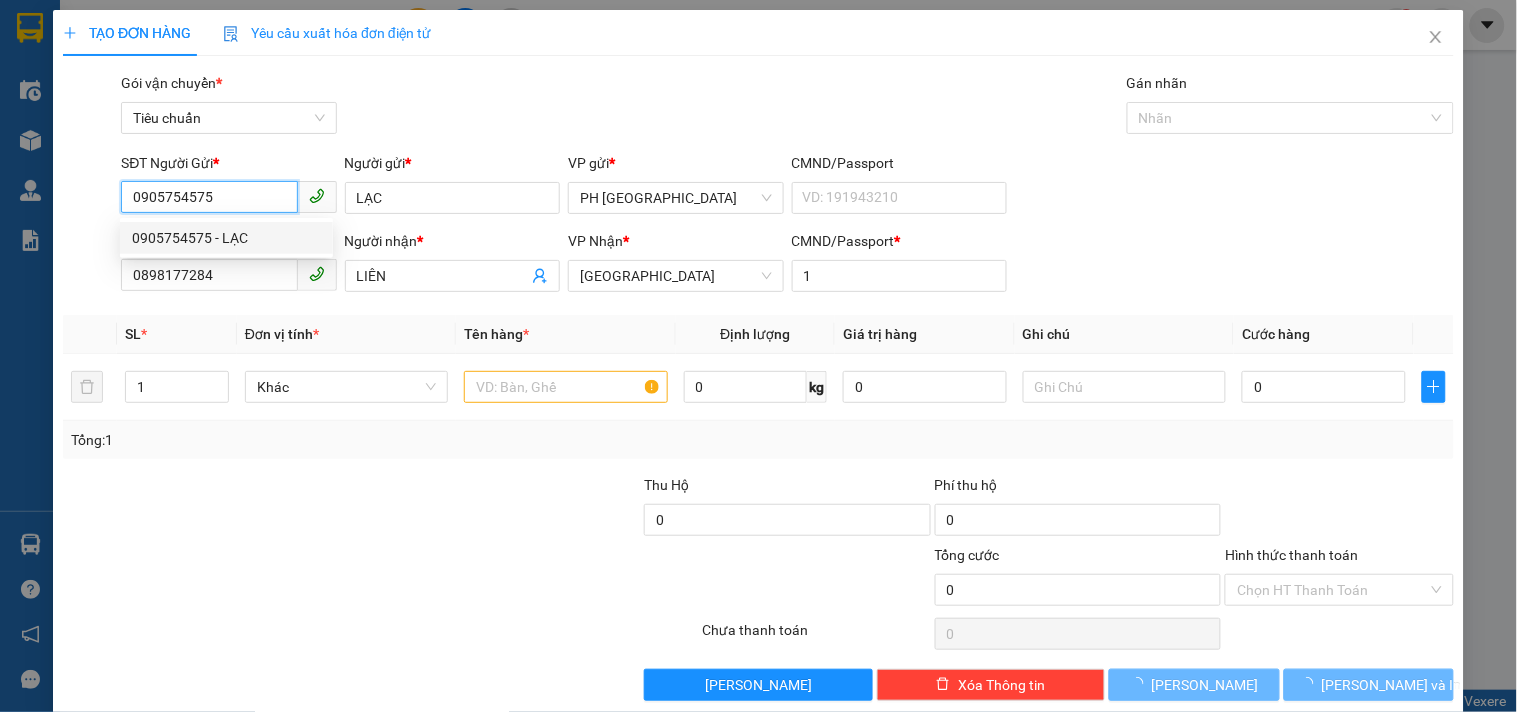 type on "30.000" 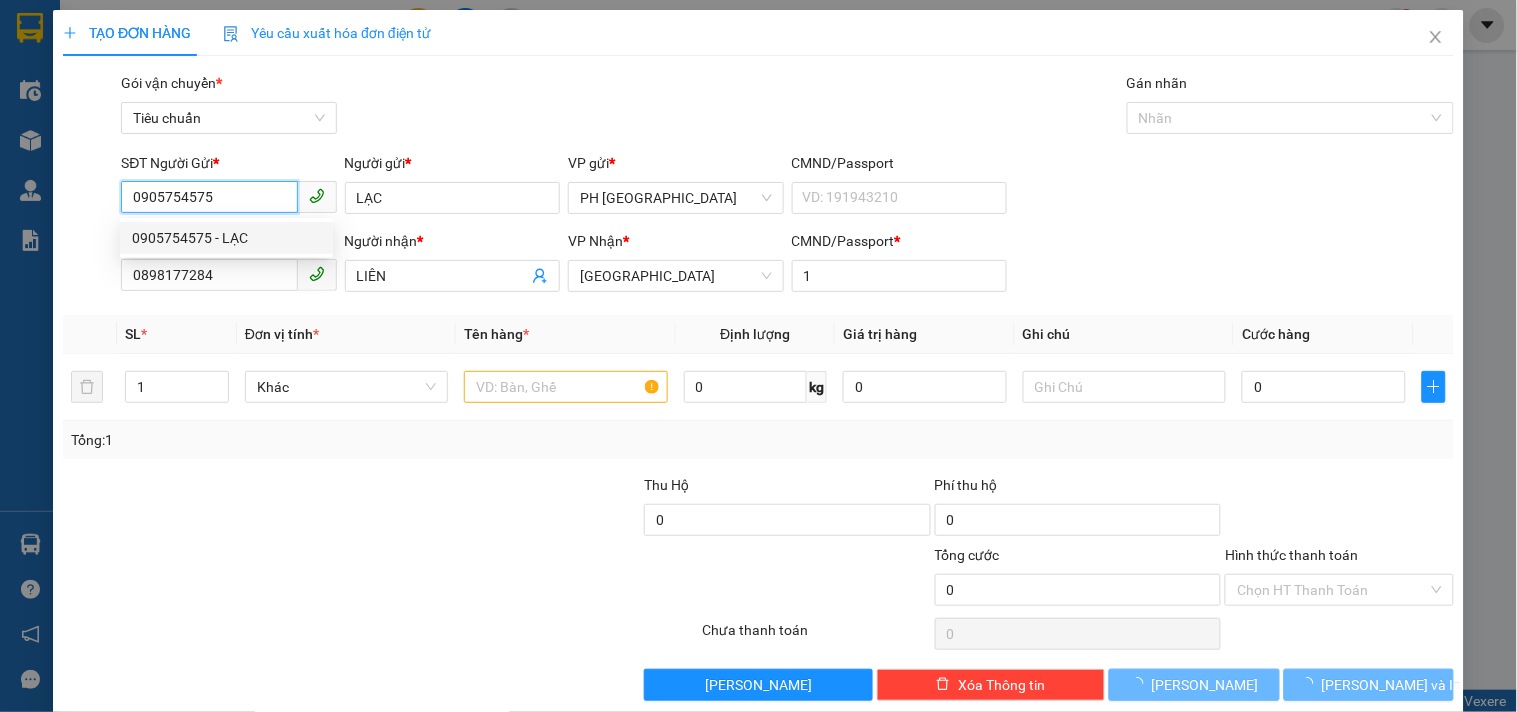 type on "30.000" 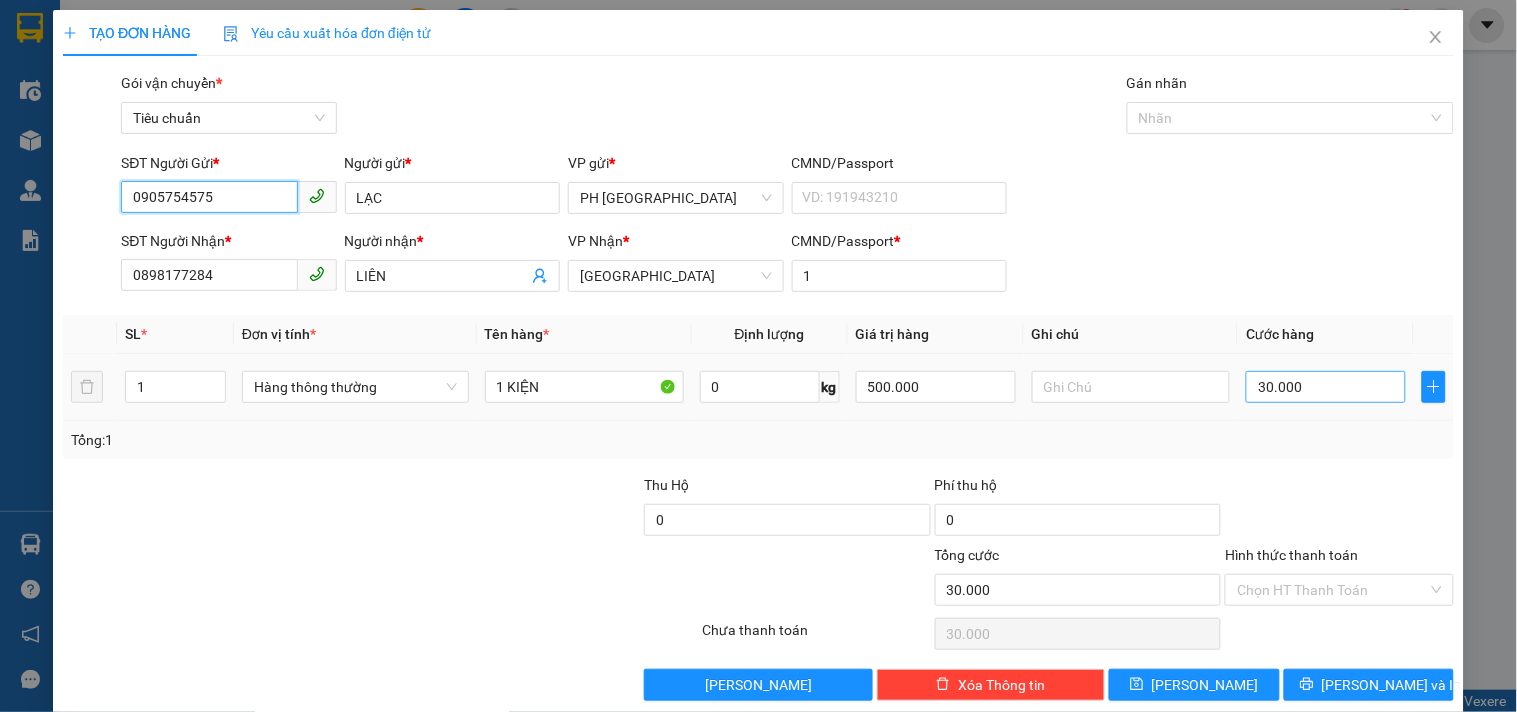 type on "0905754575" 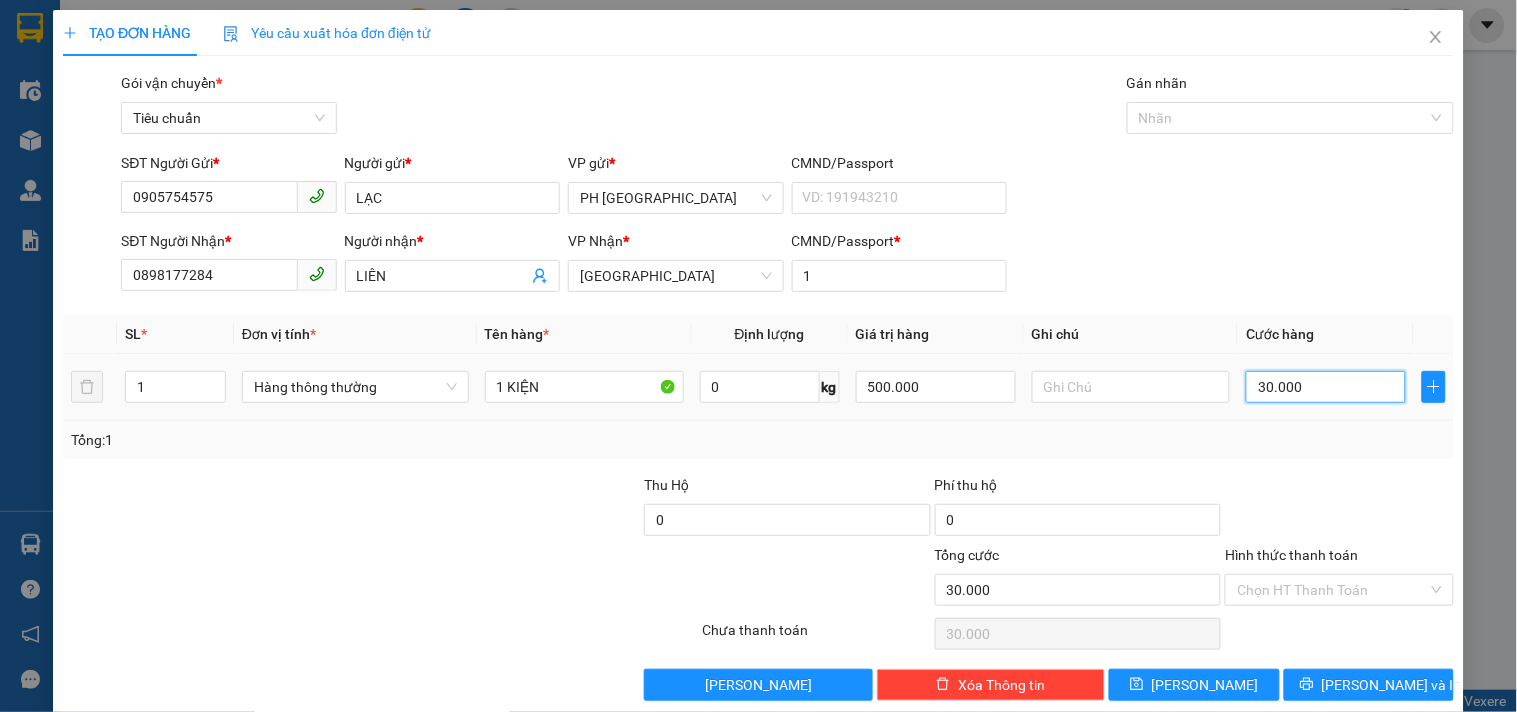 type on "0" 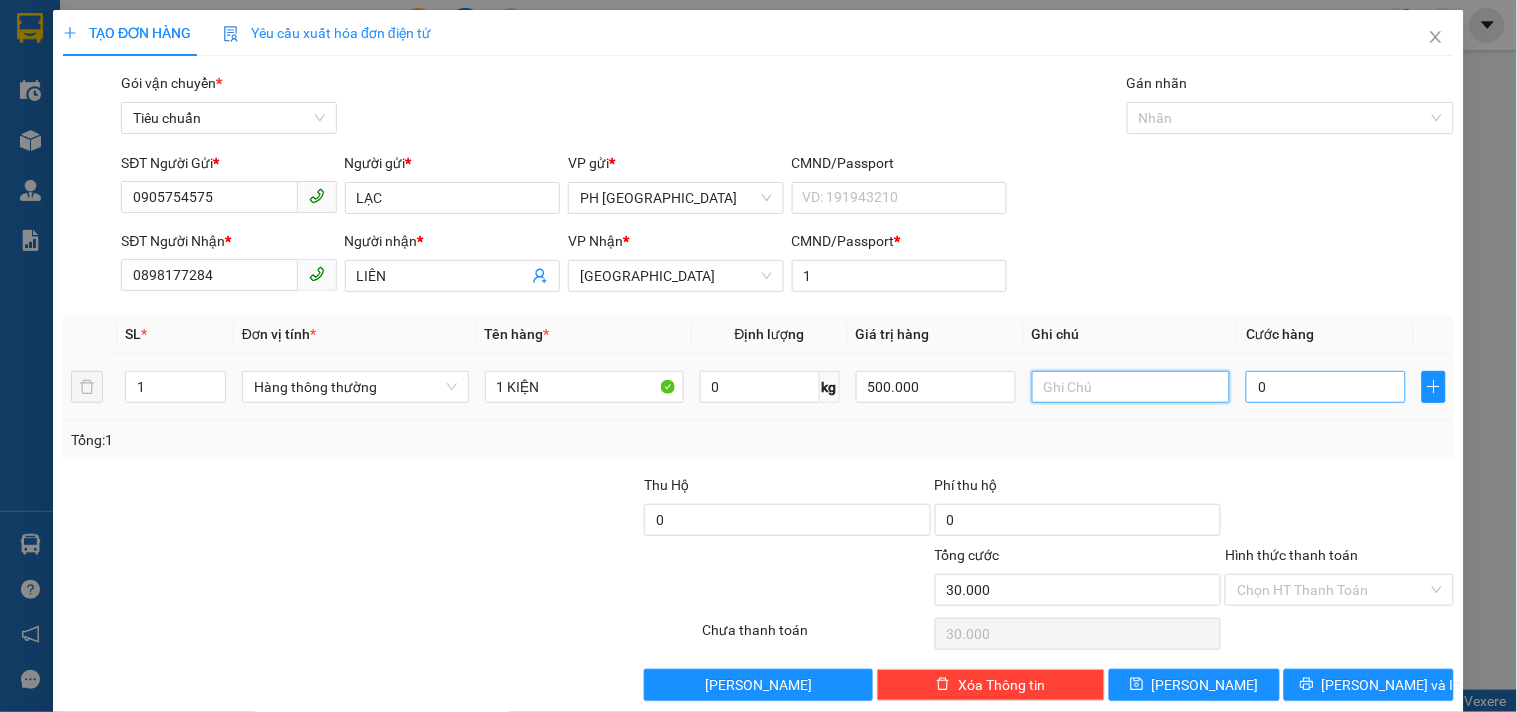 type on "0" 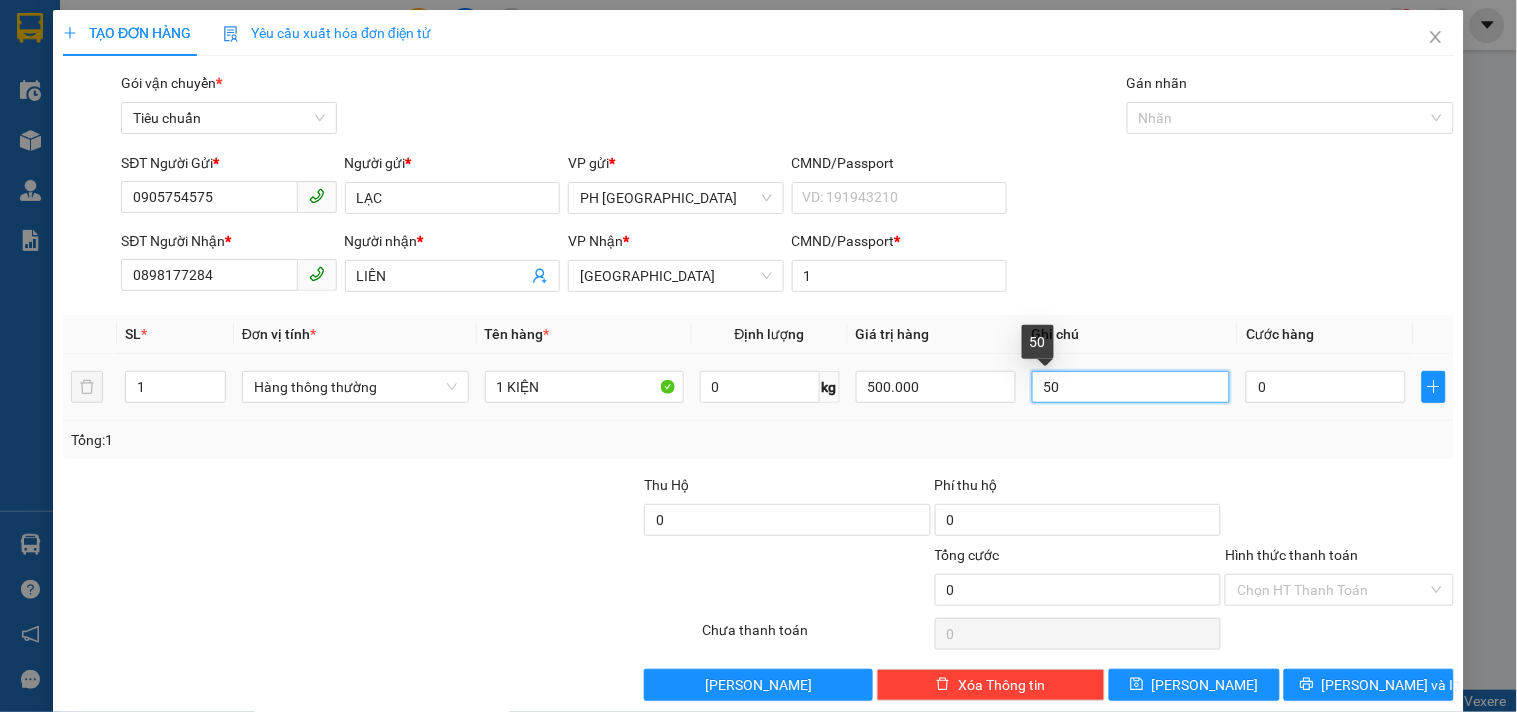 type on "5" 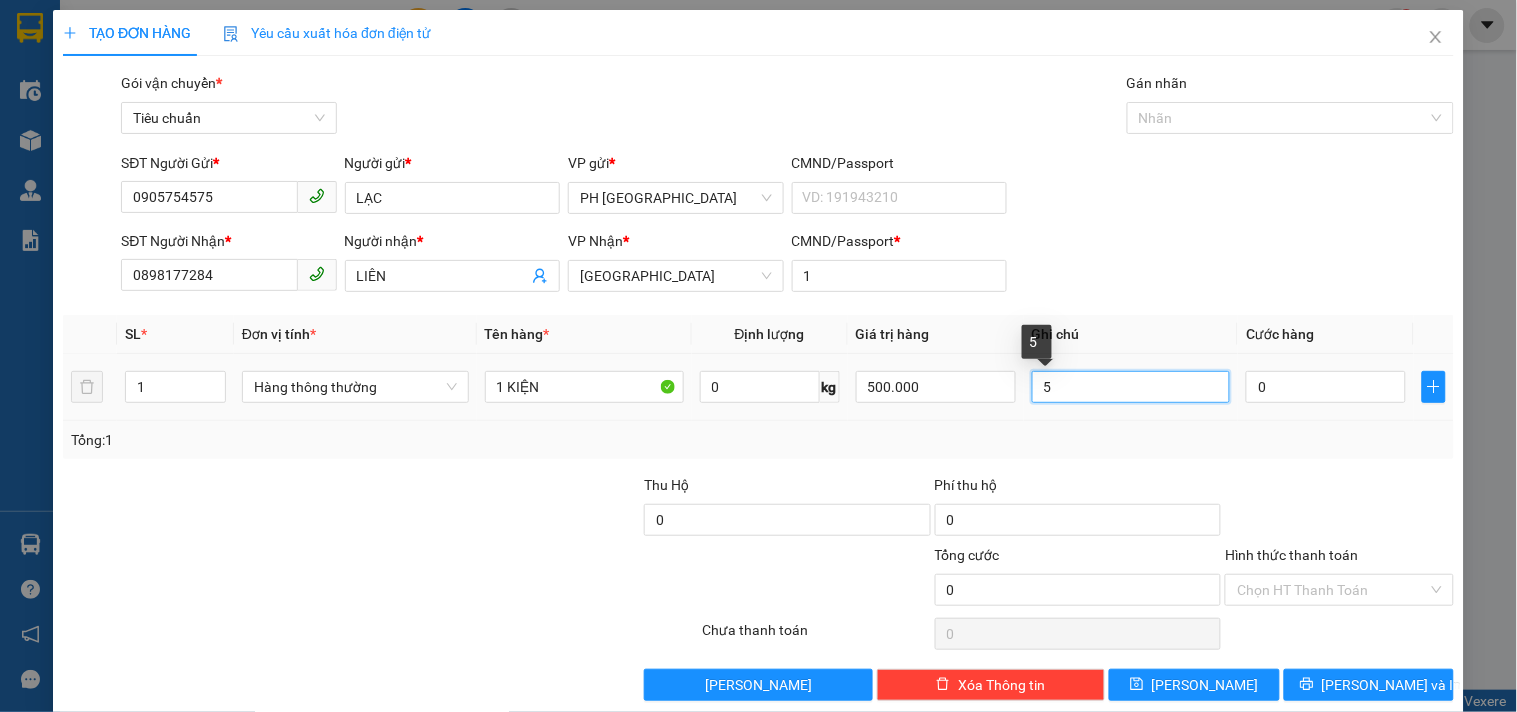 type 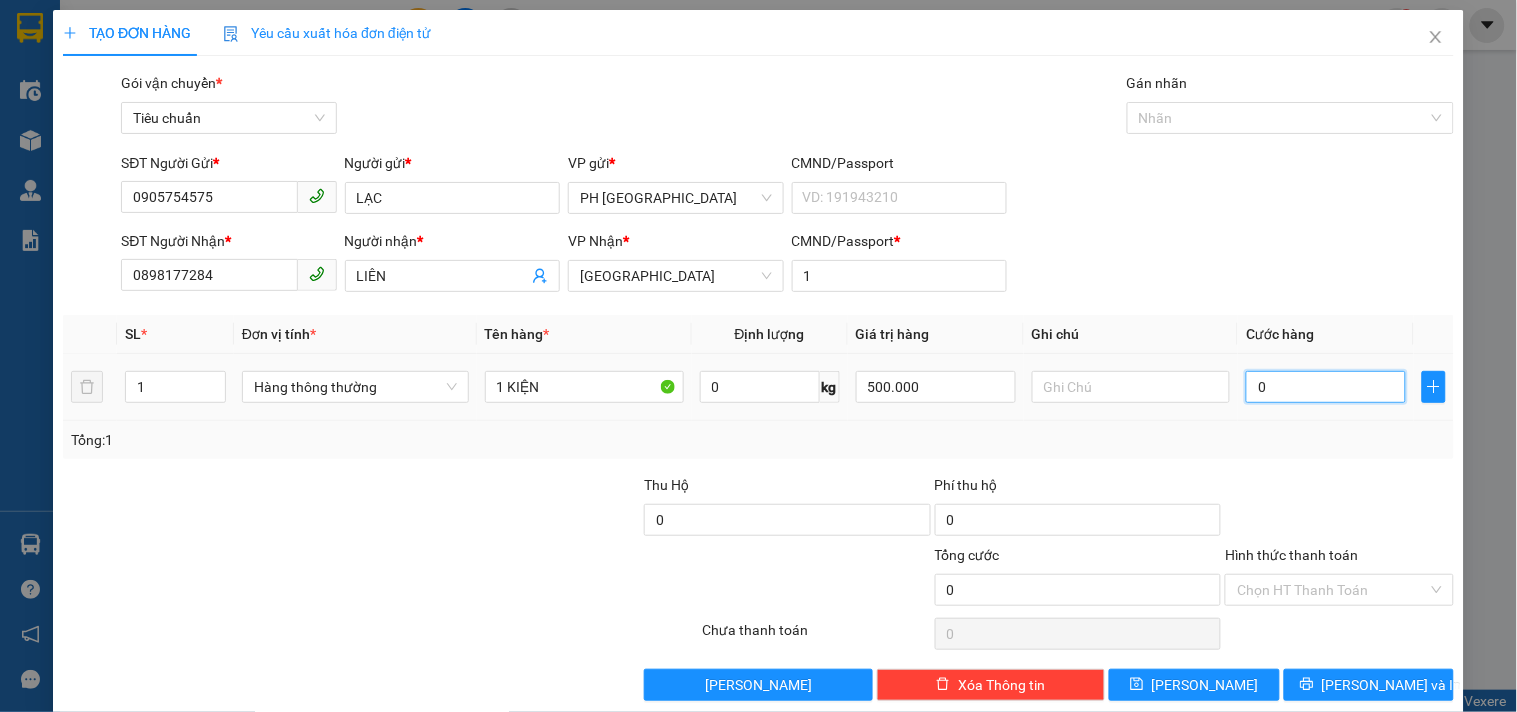 click on "0" at bounding box center [1326, 387] 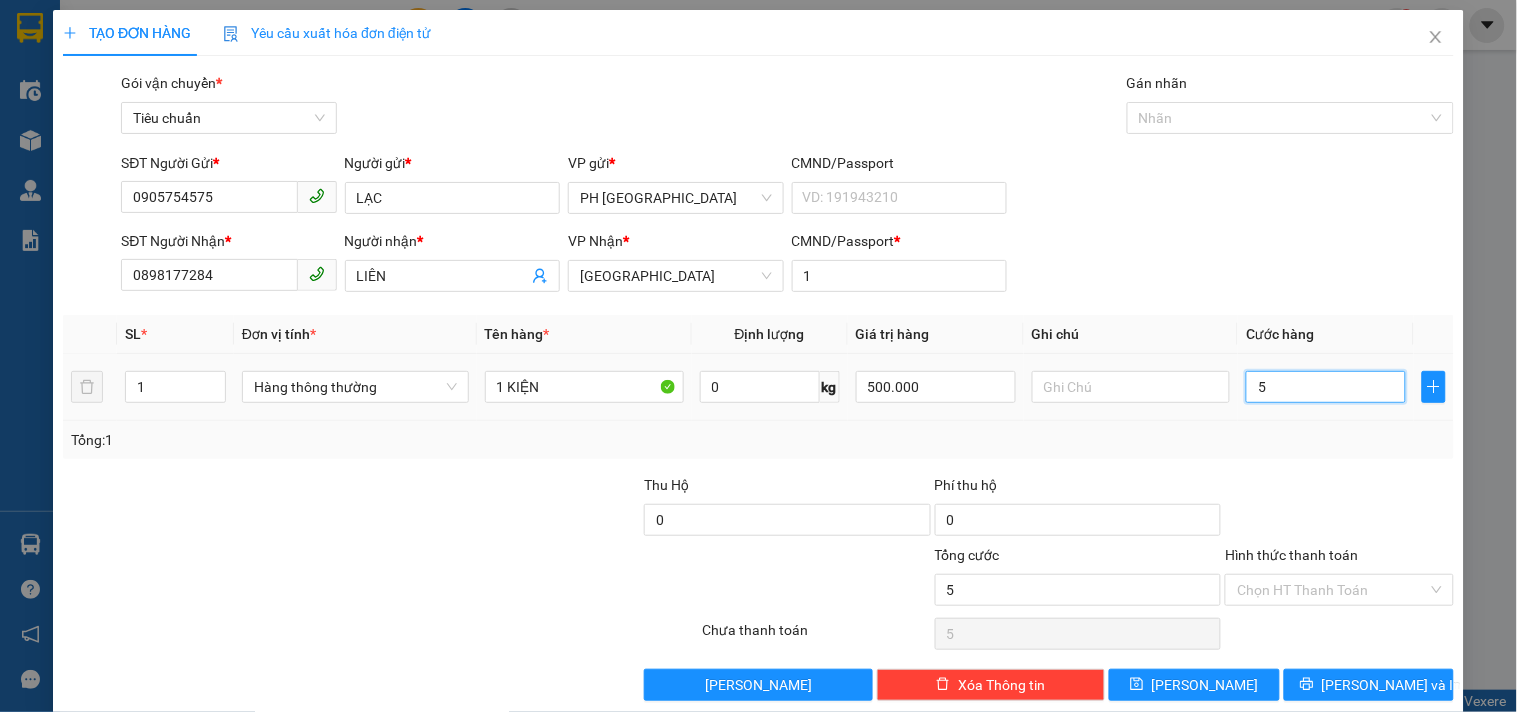 type on "50" 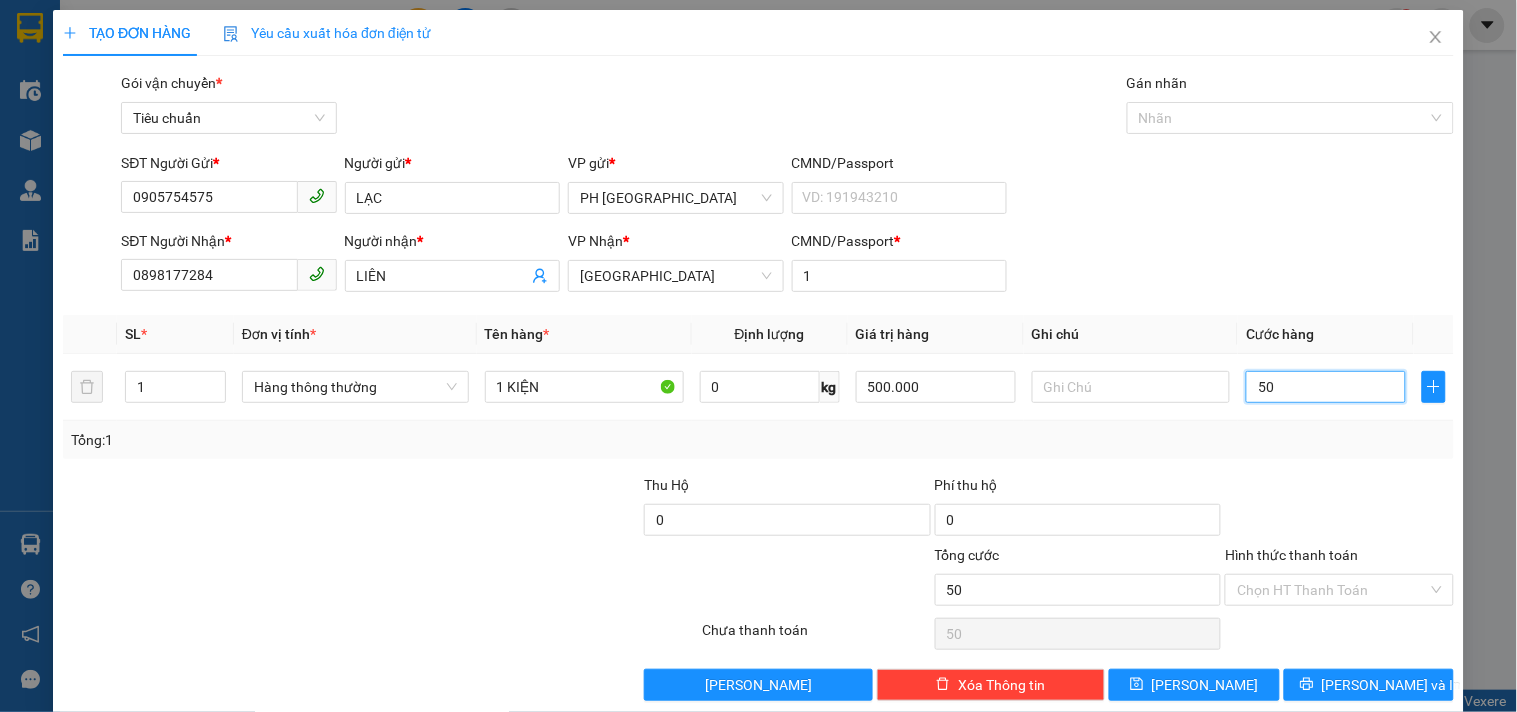 type on "50" 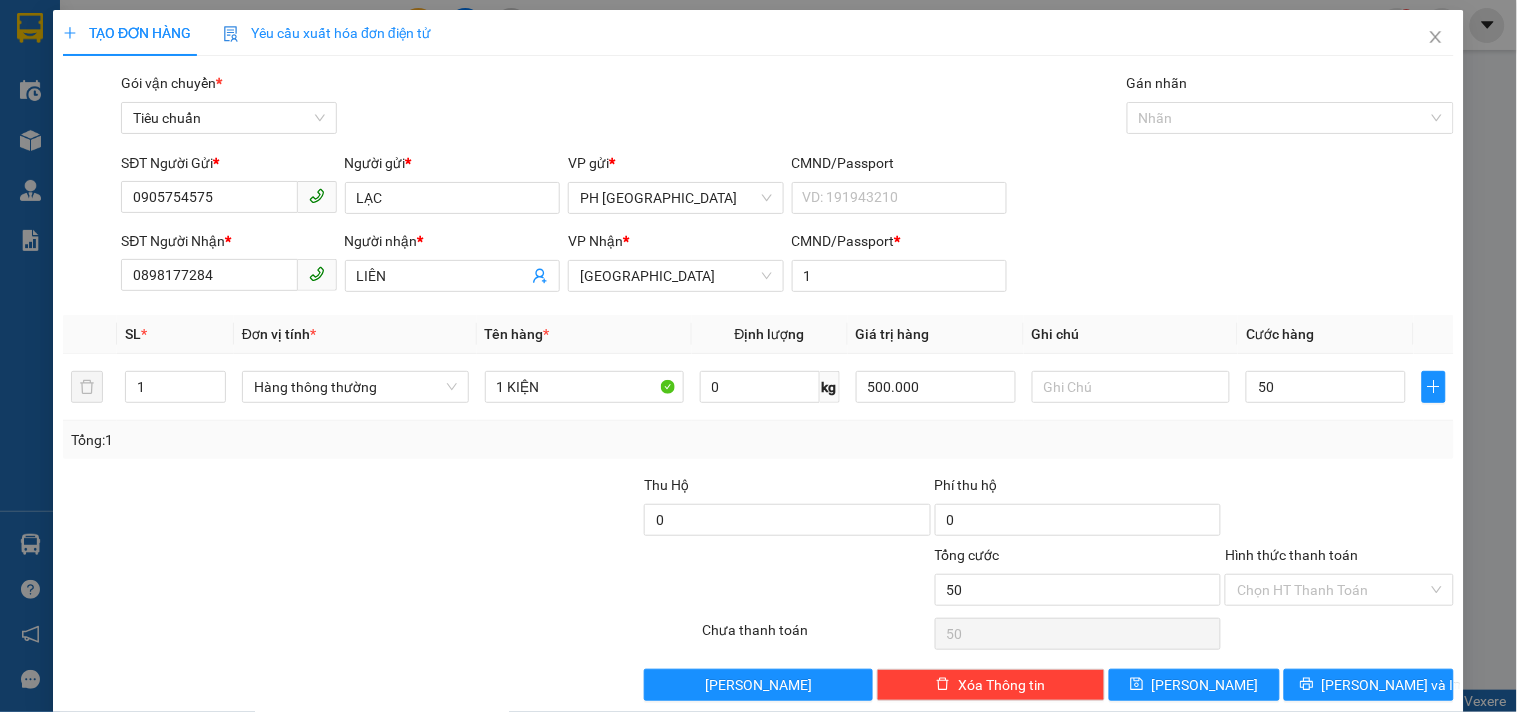 type on "50.000" 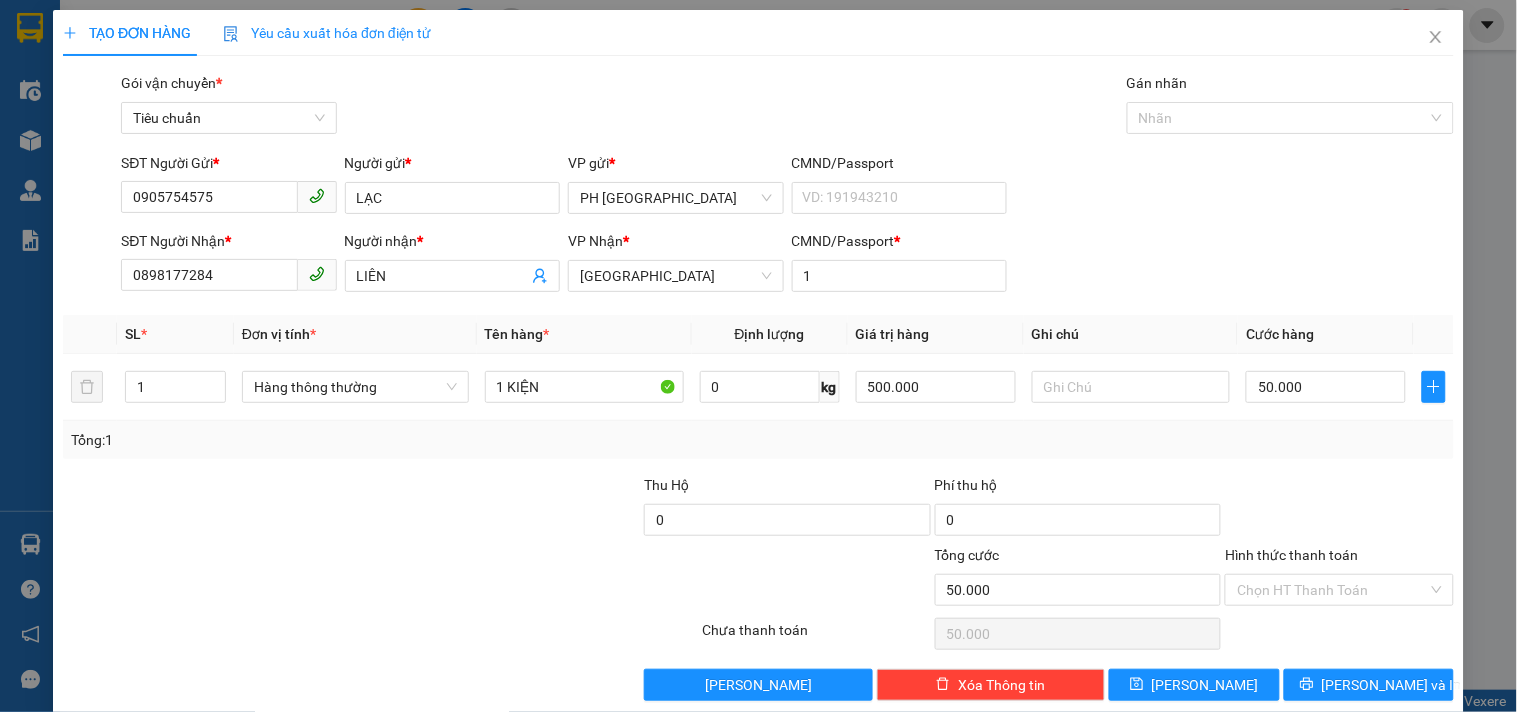 click on "Tổng:  1" at bounding box center (758, 440) 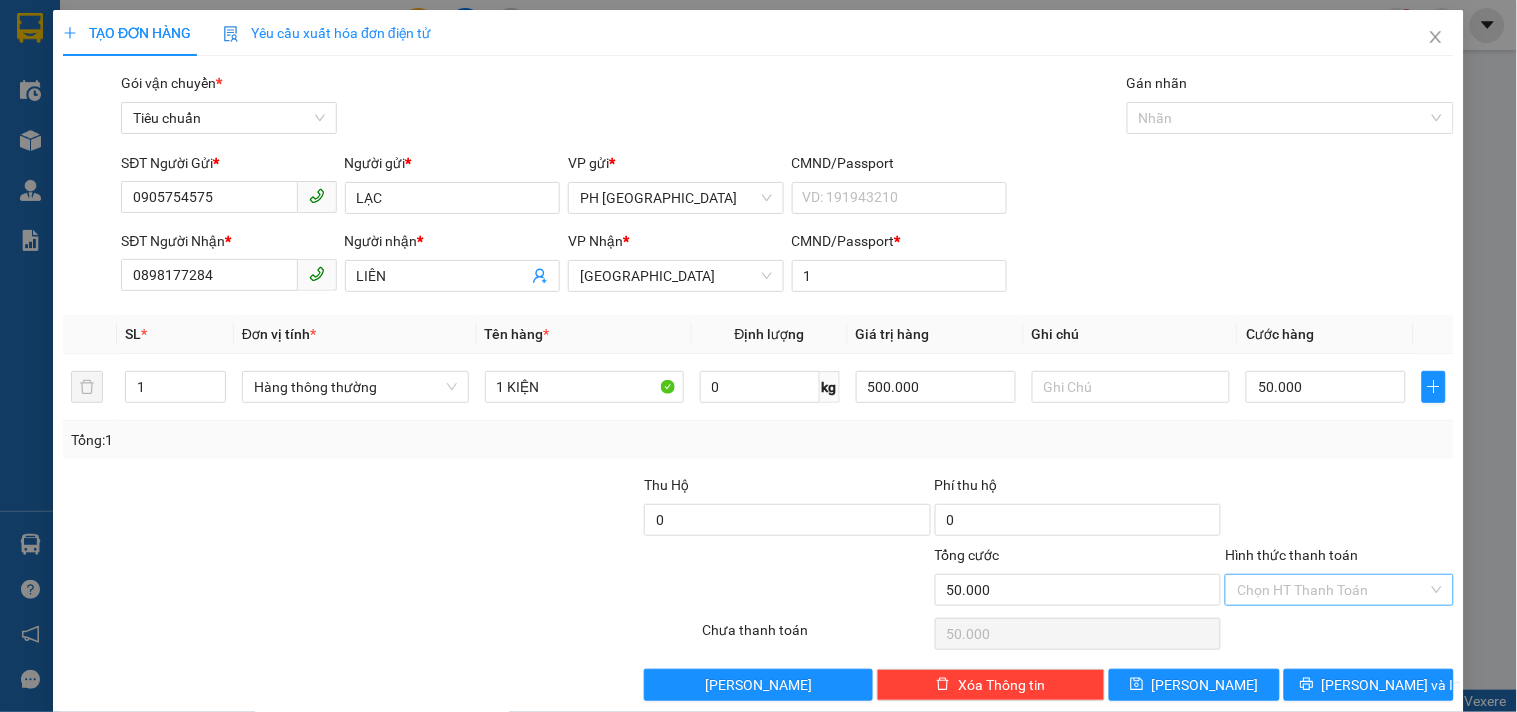 click on "Hình thức thanh toán" at bounding box center [1332, 590] 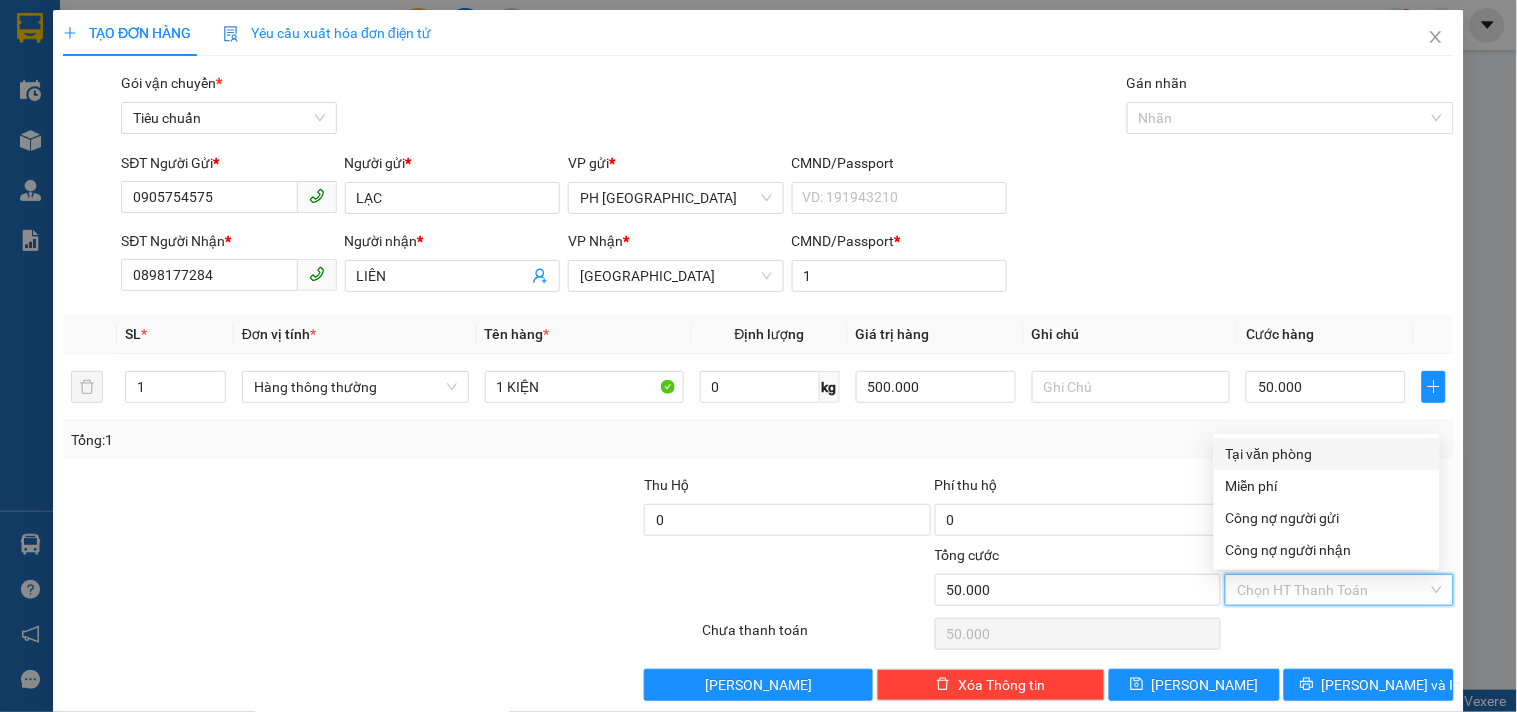 click on "Tại văn phòng" at bounding box center (1327, 454) 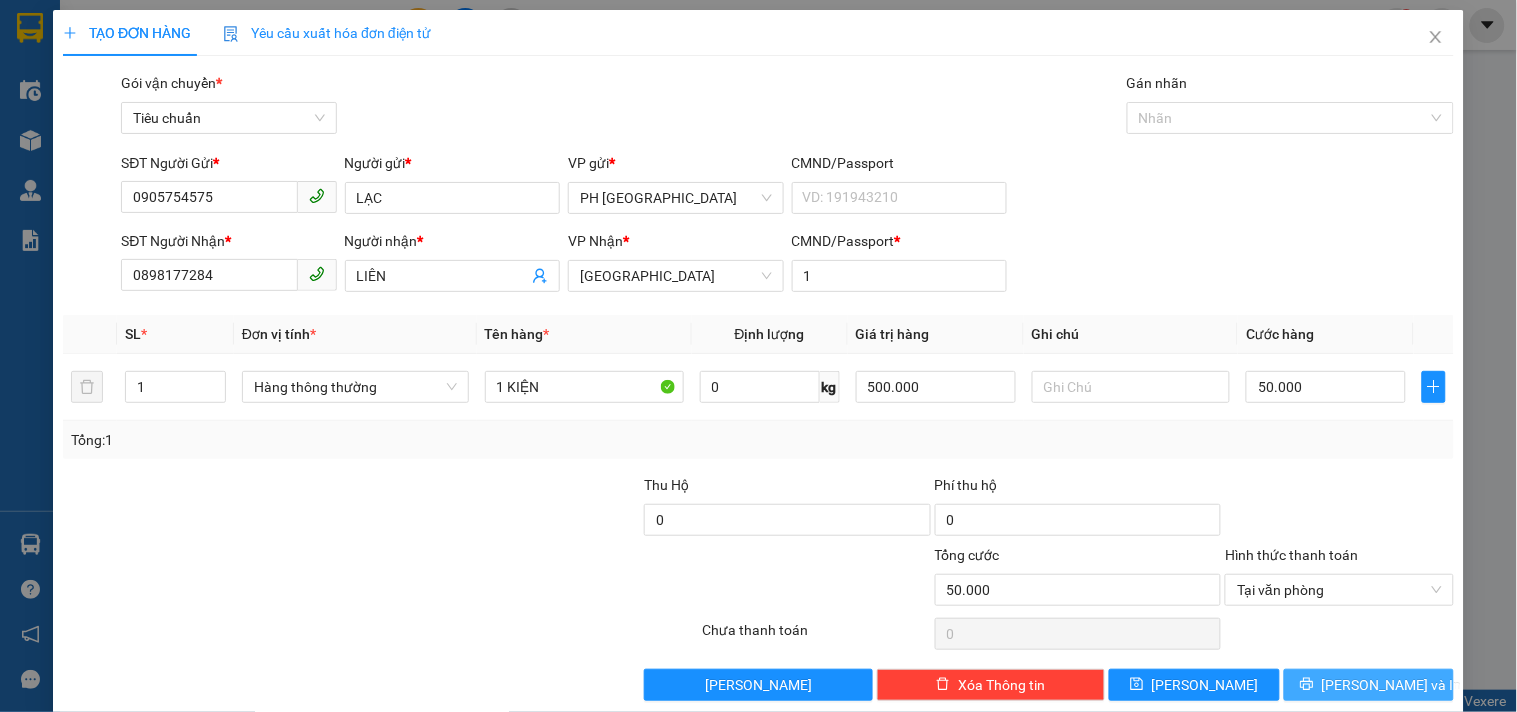 click on "Lưu và In" at bounding box center [1369, 685] 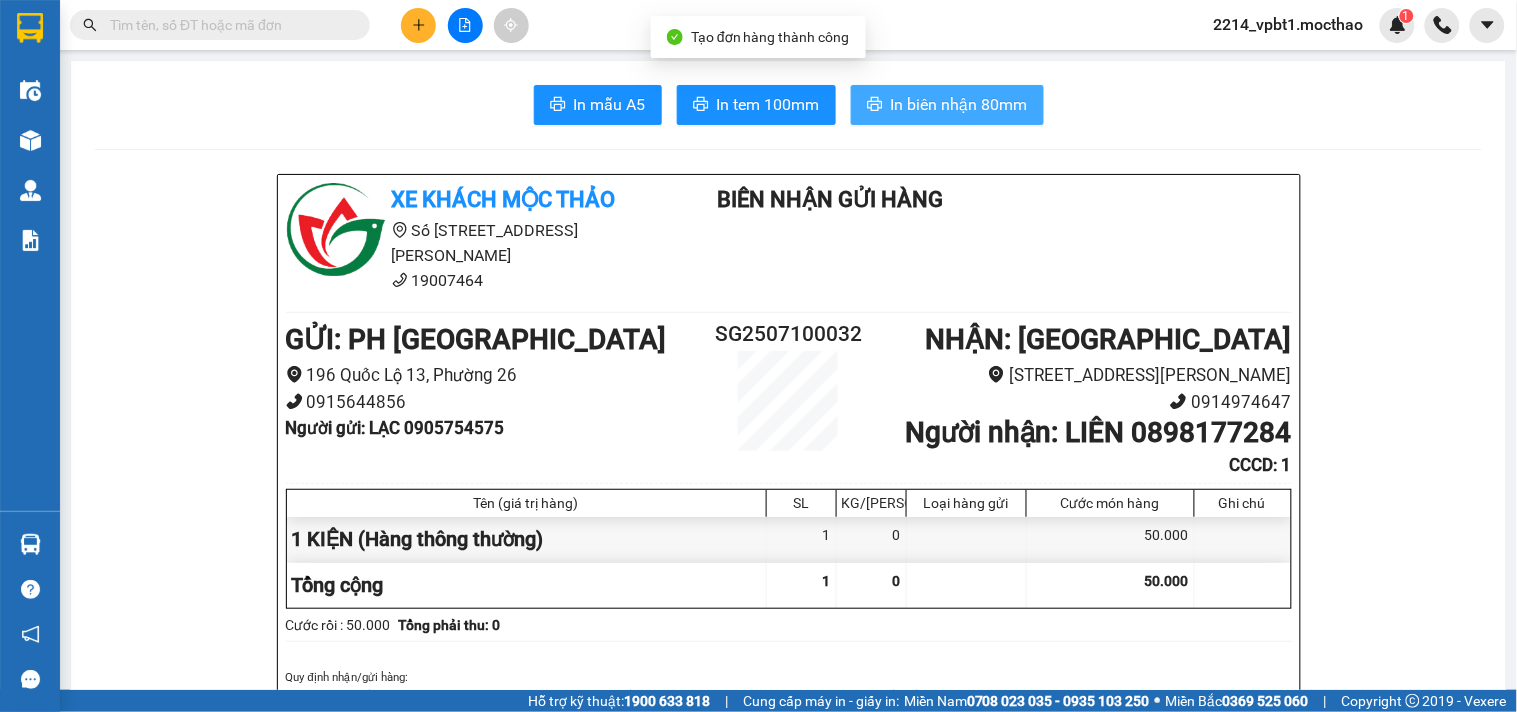 click on "In biên nhận 80mm" at bounding box center [959, 104] 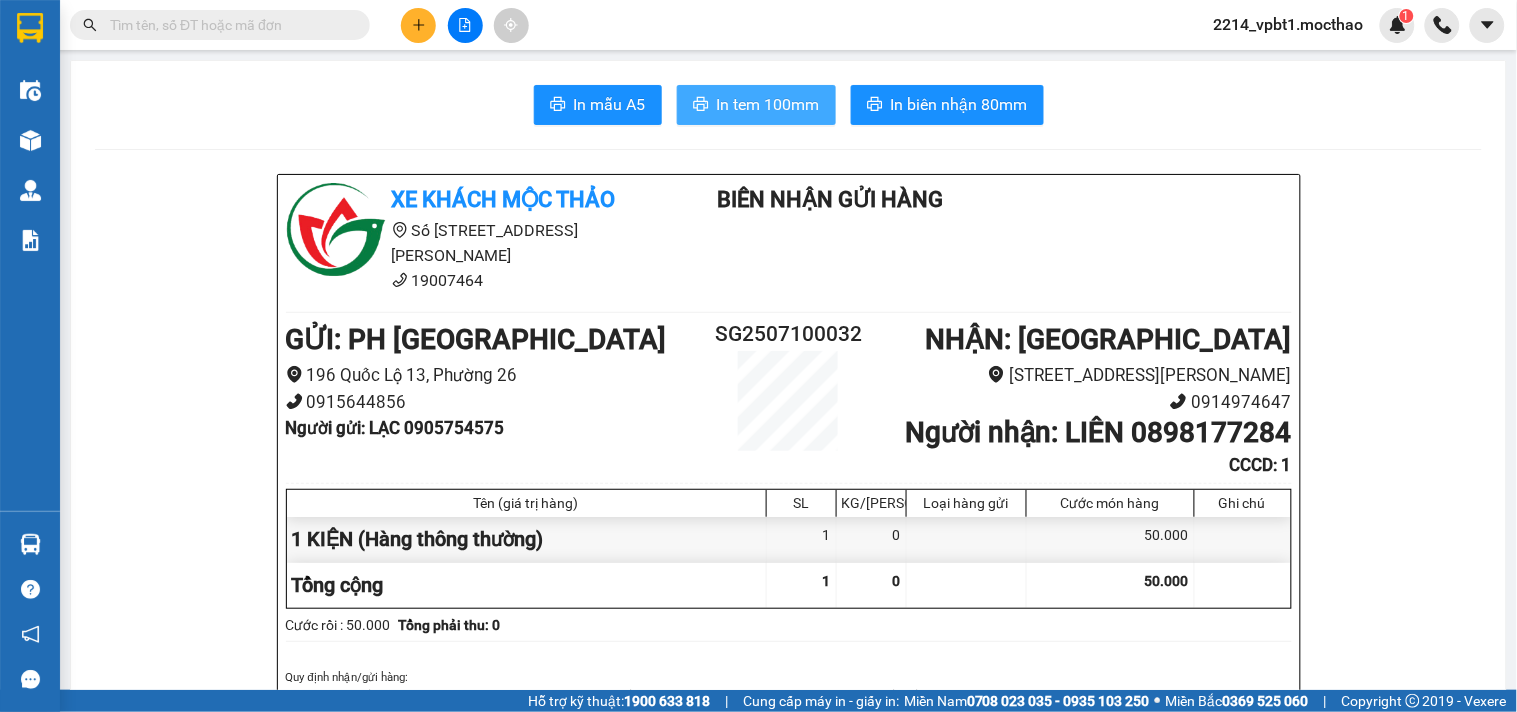 click on "In tem 100mm" at bounding box center [768, 104] 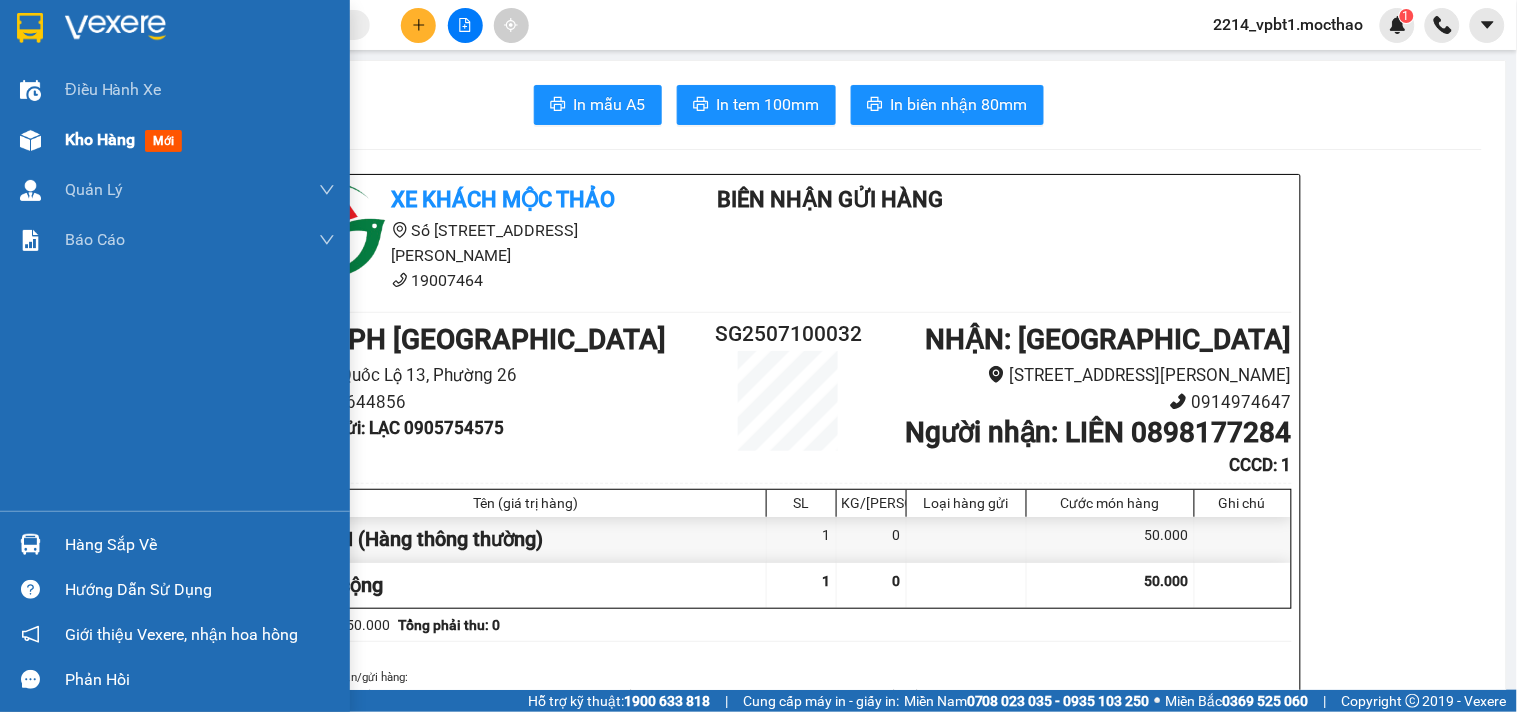 click on "Kho hàng" at bounding box center [100, 139] 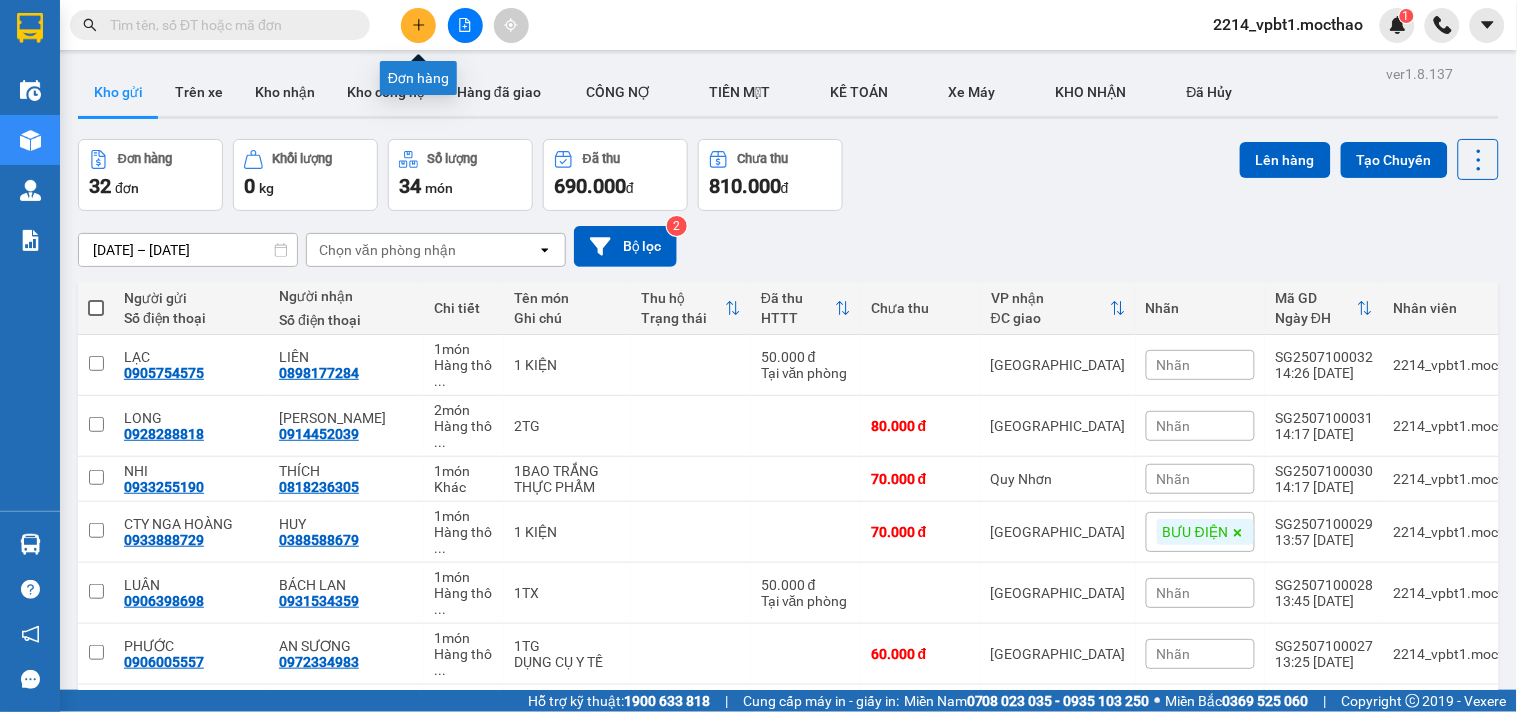 click 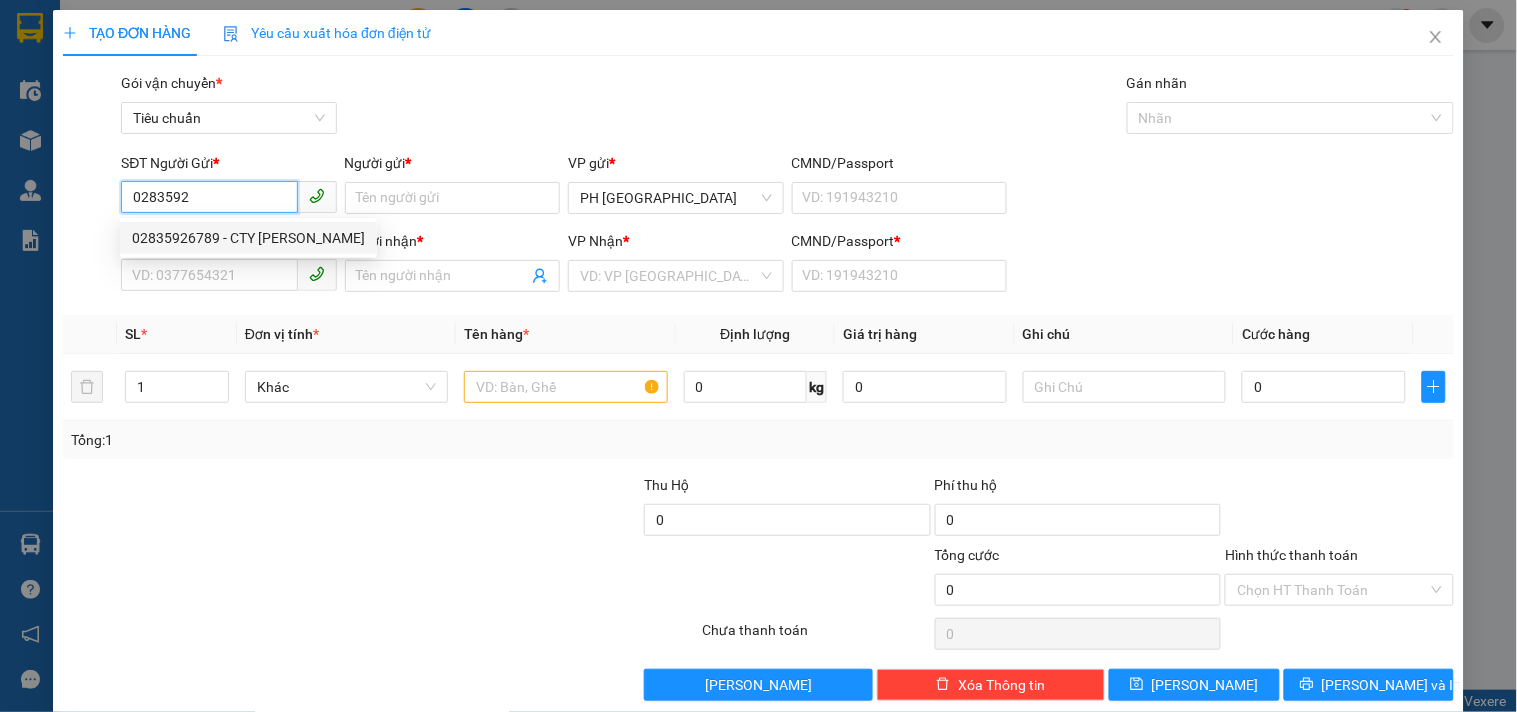click on "02835926789 - CTY HUỲNH LONG" at bounding box center [248, 238] 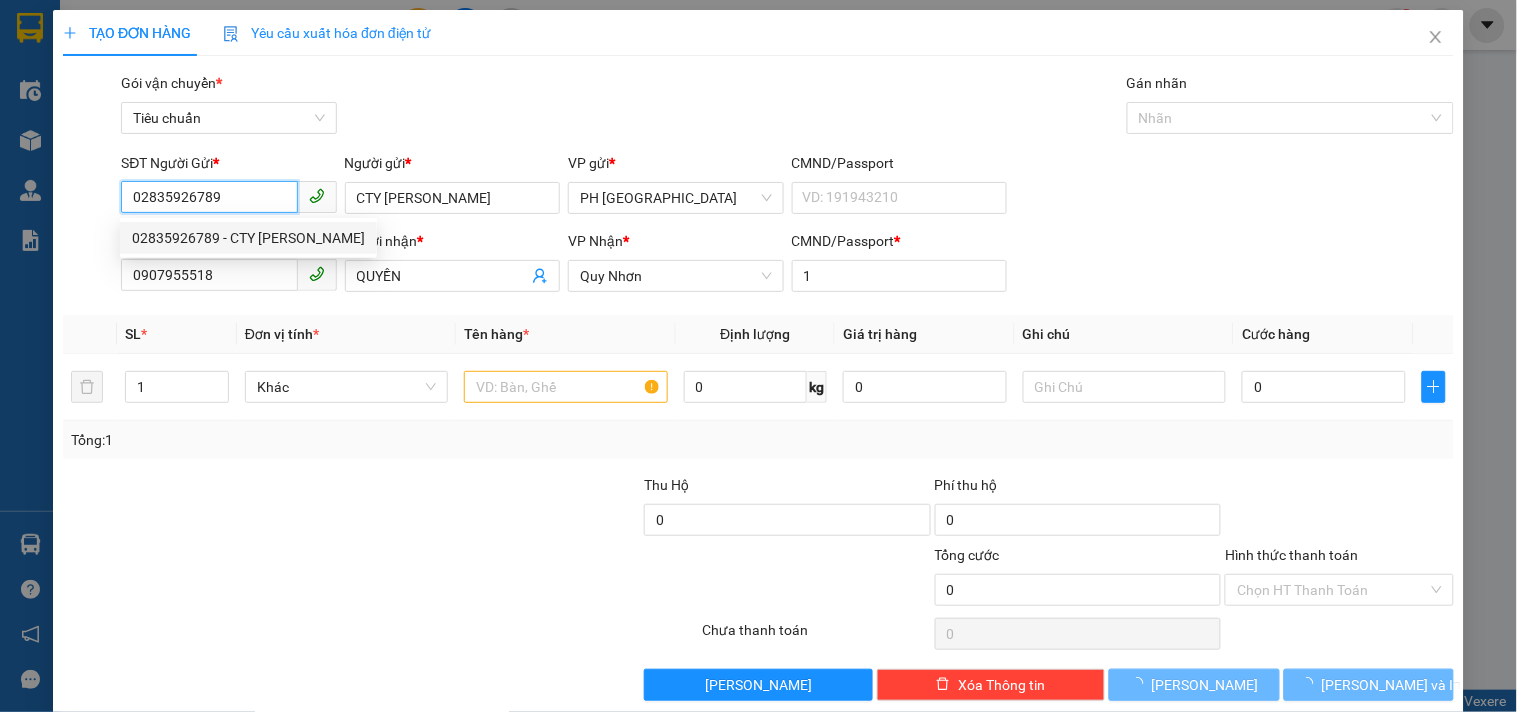type on "100.000" 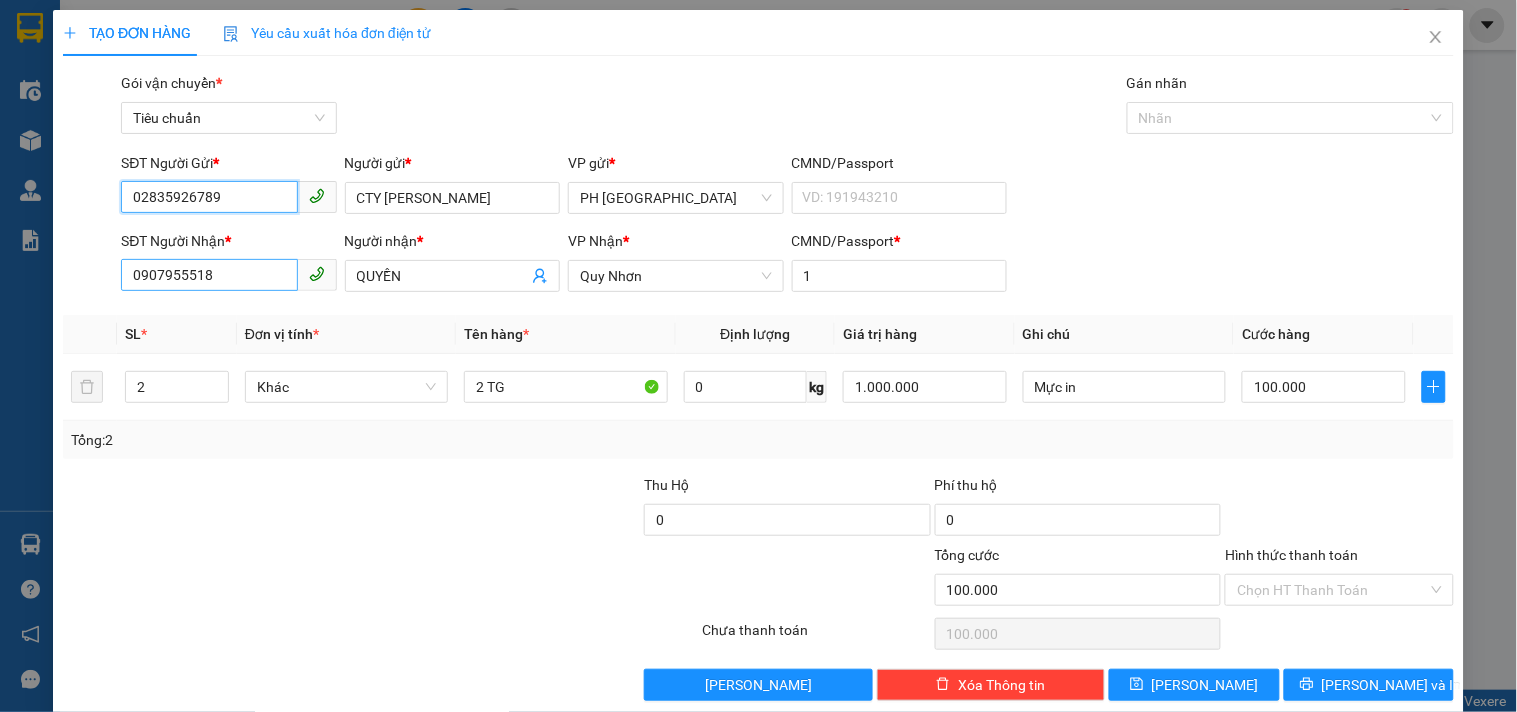 type on "02835926789" 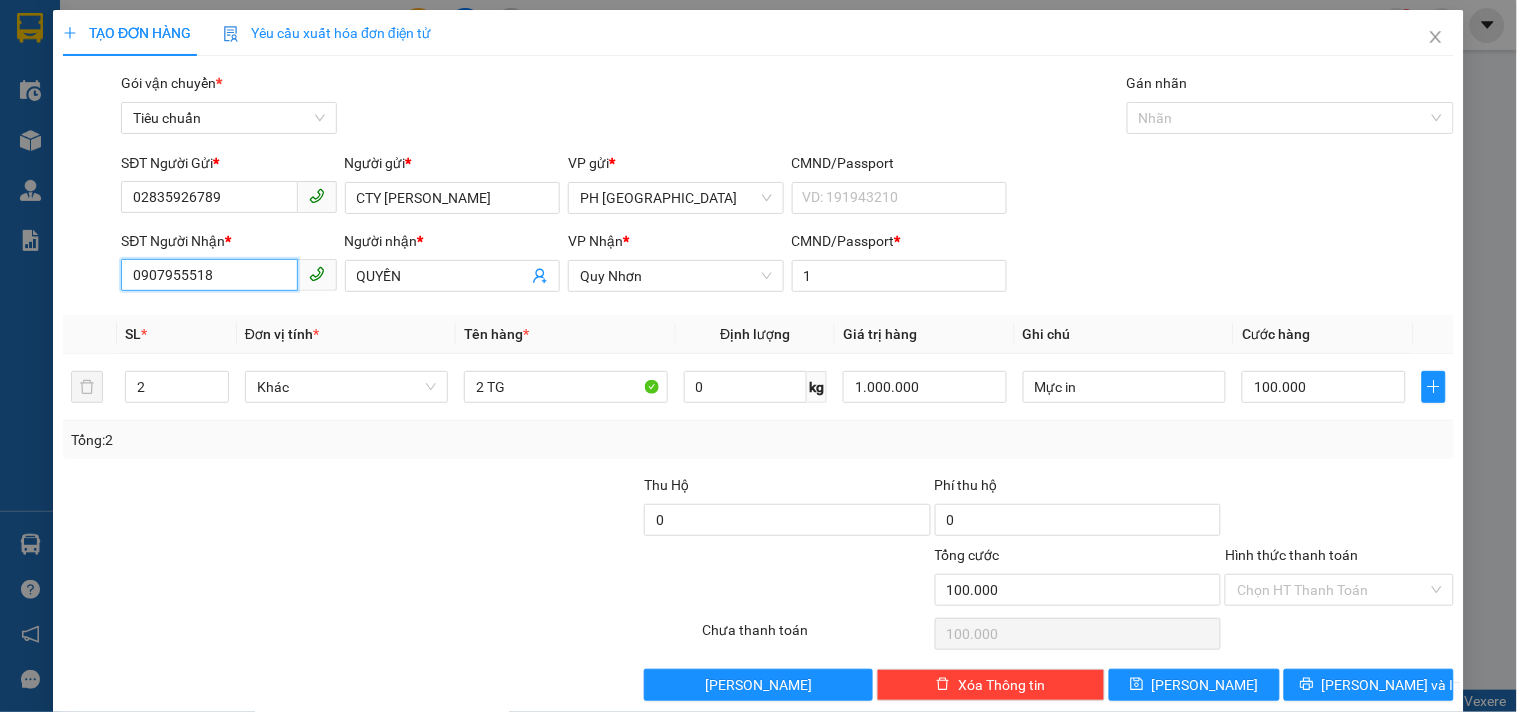 drag, startPoint x: 218, startPoint y: 277, endPoint x: 18, endPoint y: 264, distance: 200.42206 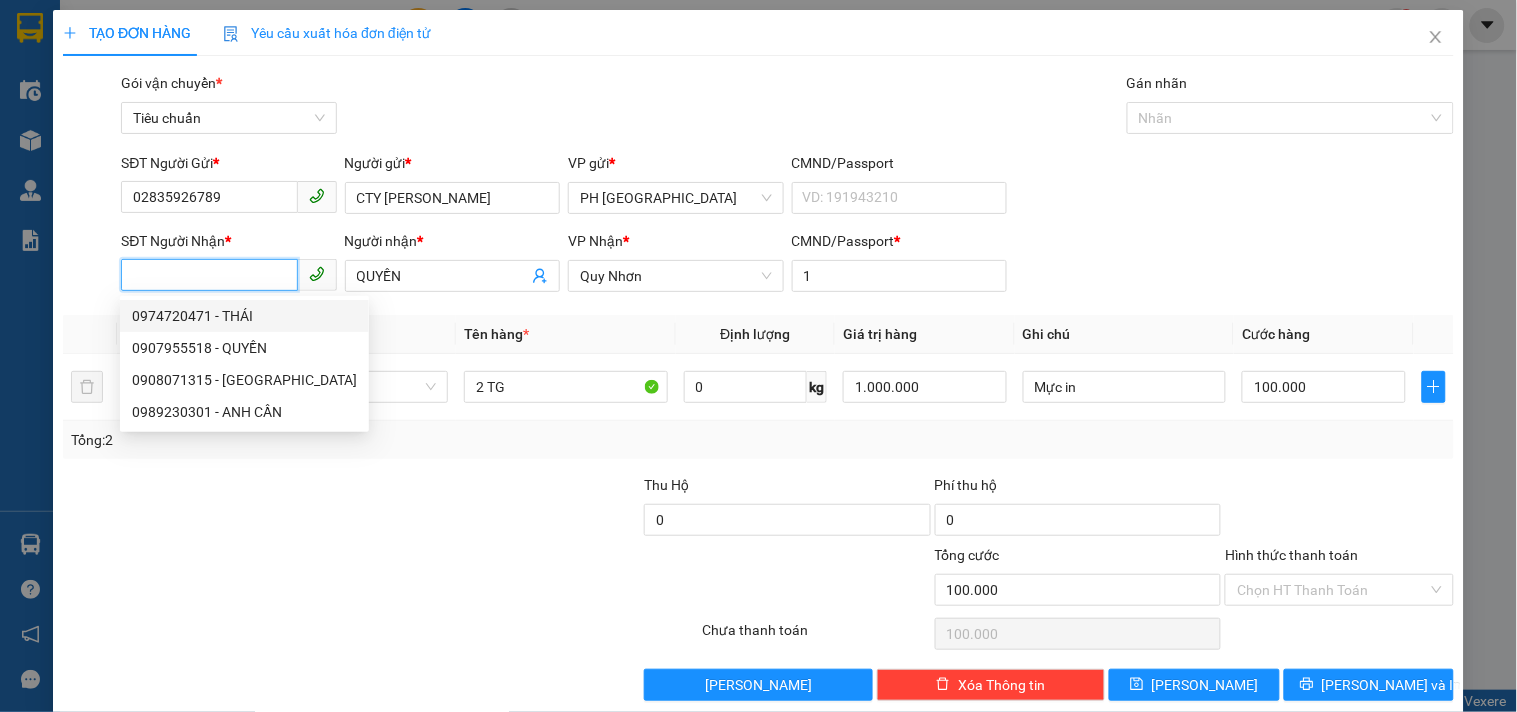click on "0974720471 - THÁI" at bounding box center [244, 316] 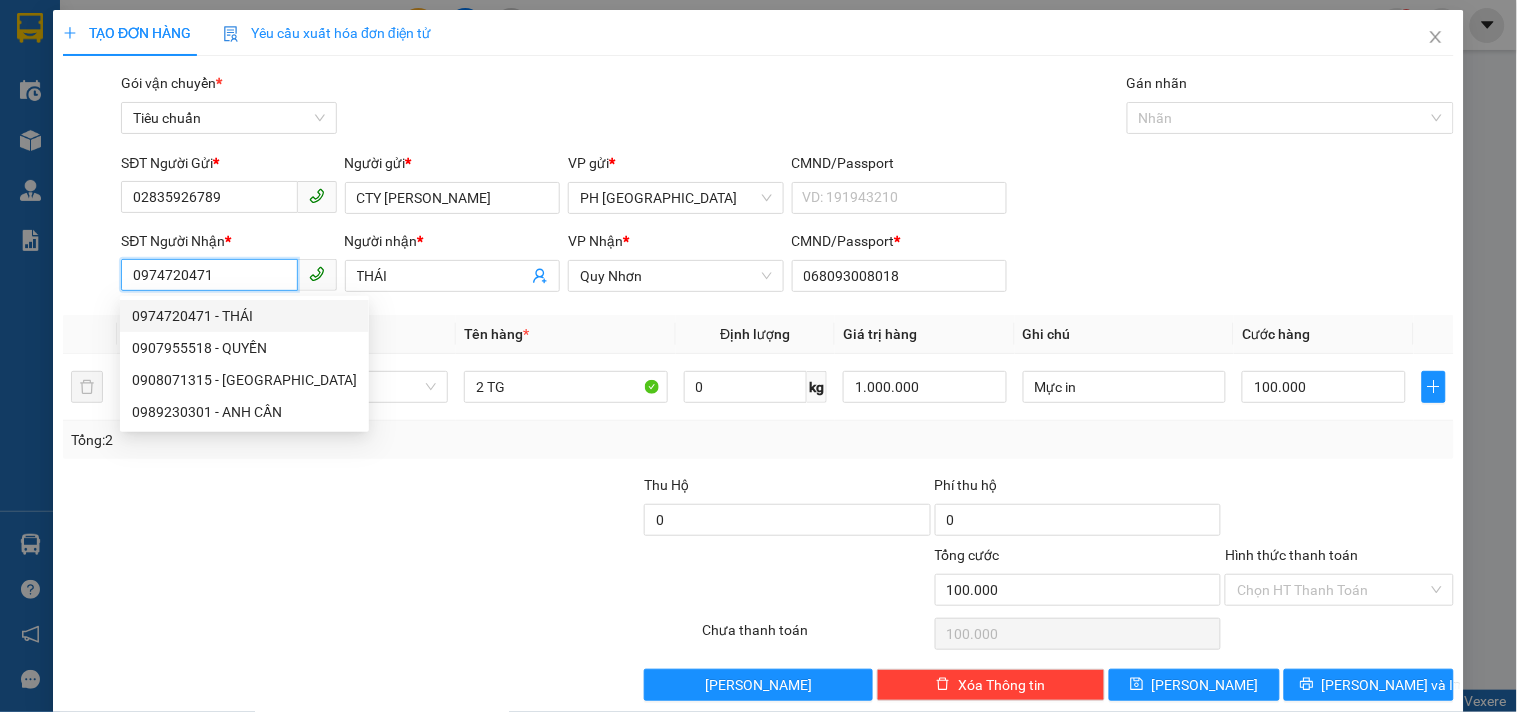 type on "50.000" 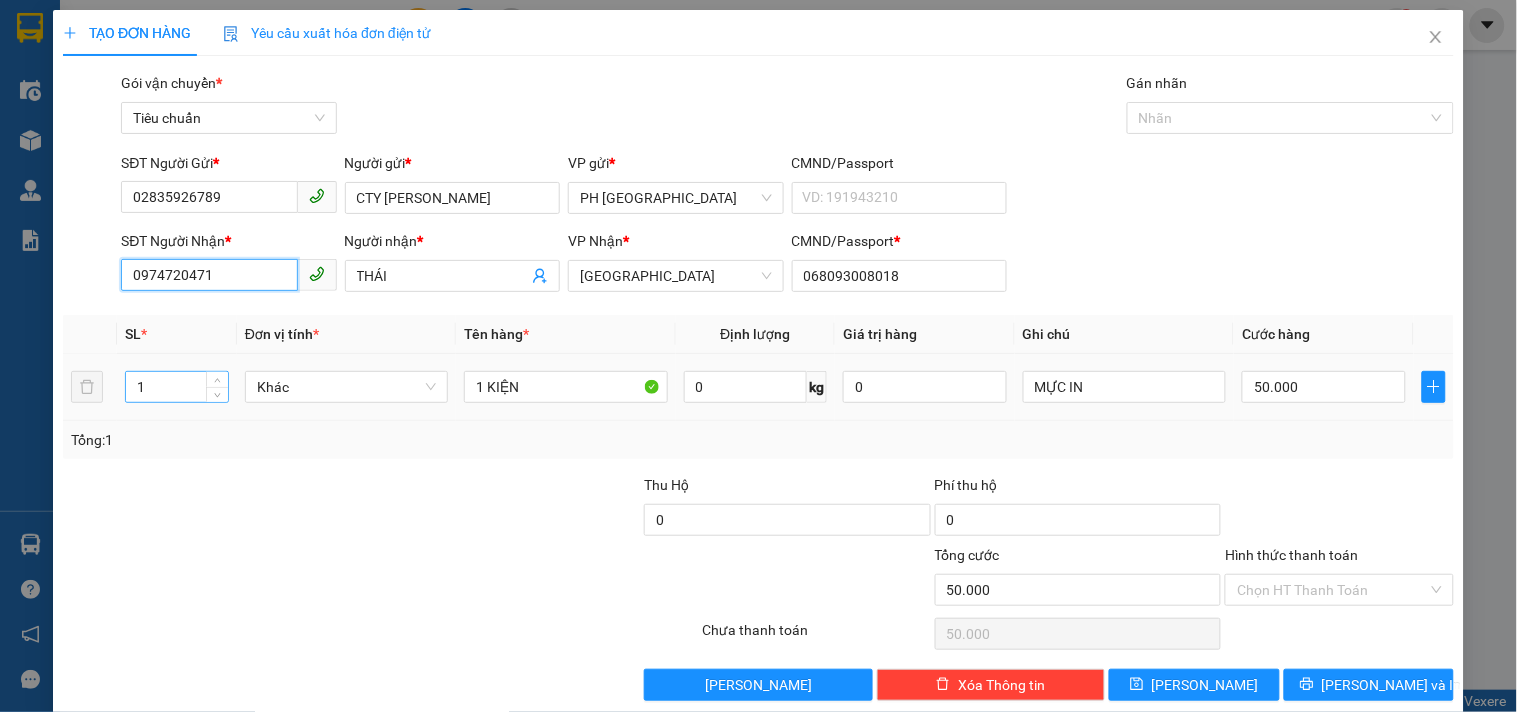 type on "0974720471" 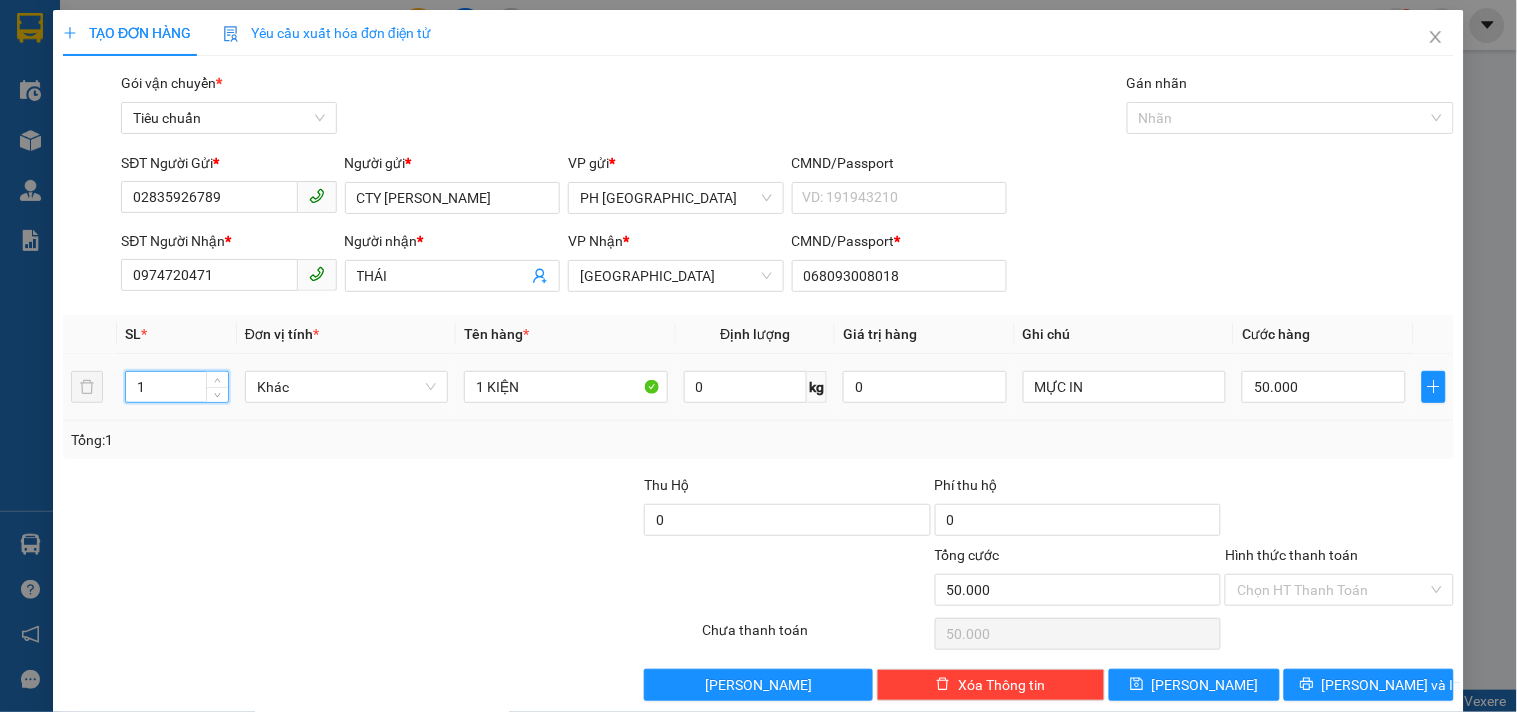 click on "1" at bounding box center (177, 387) 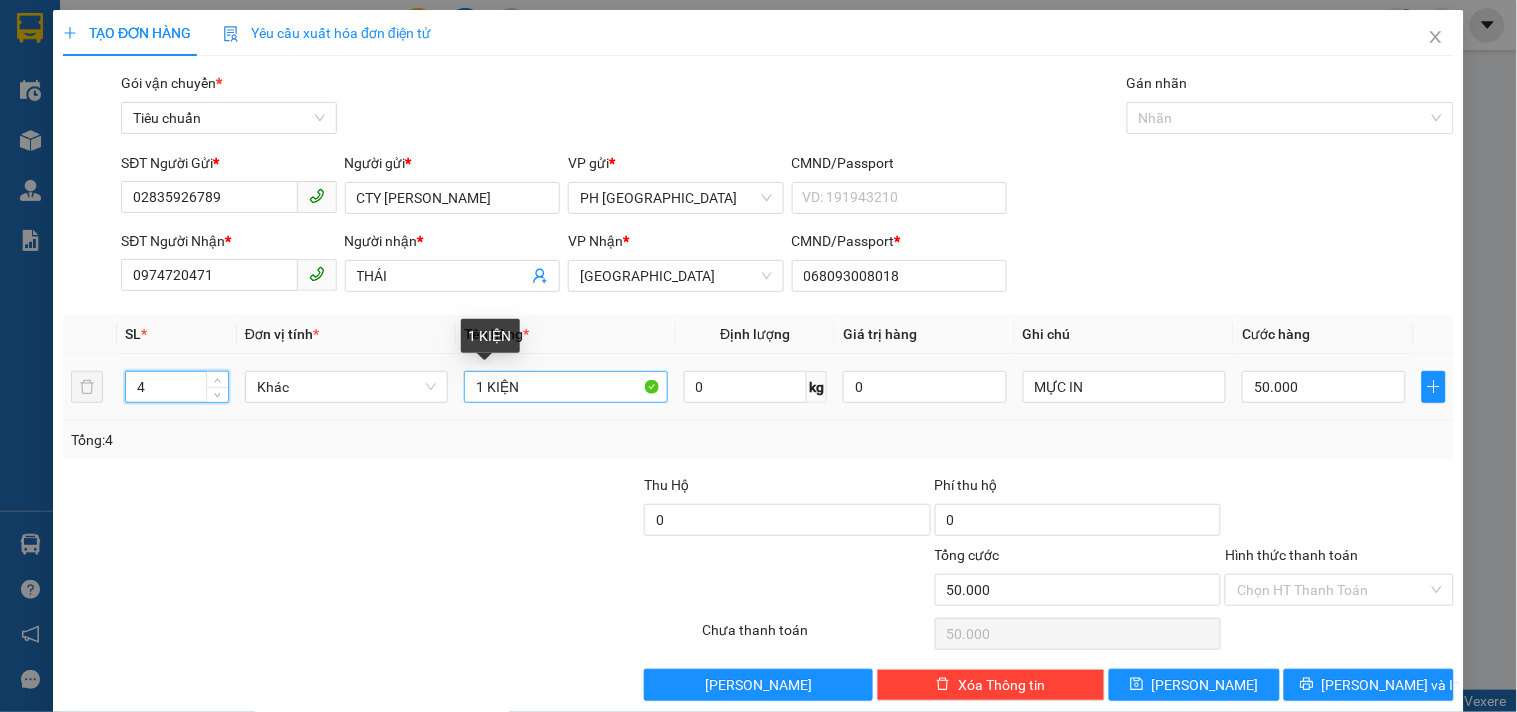 type on "4" 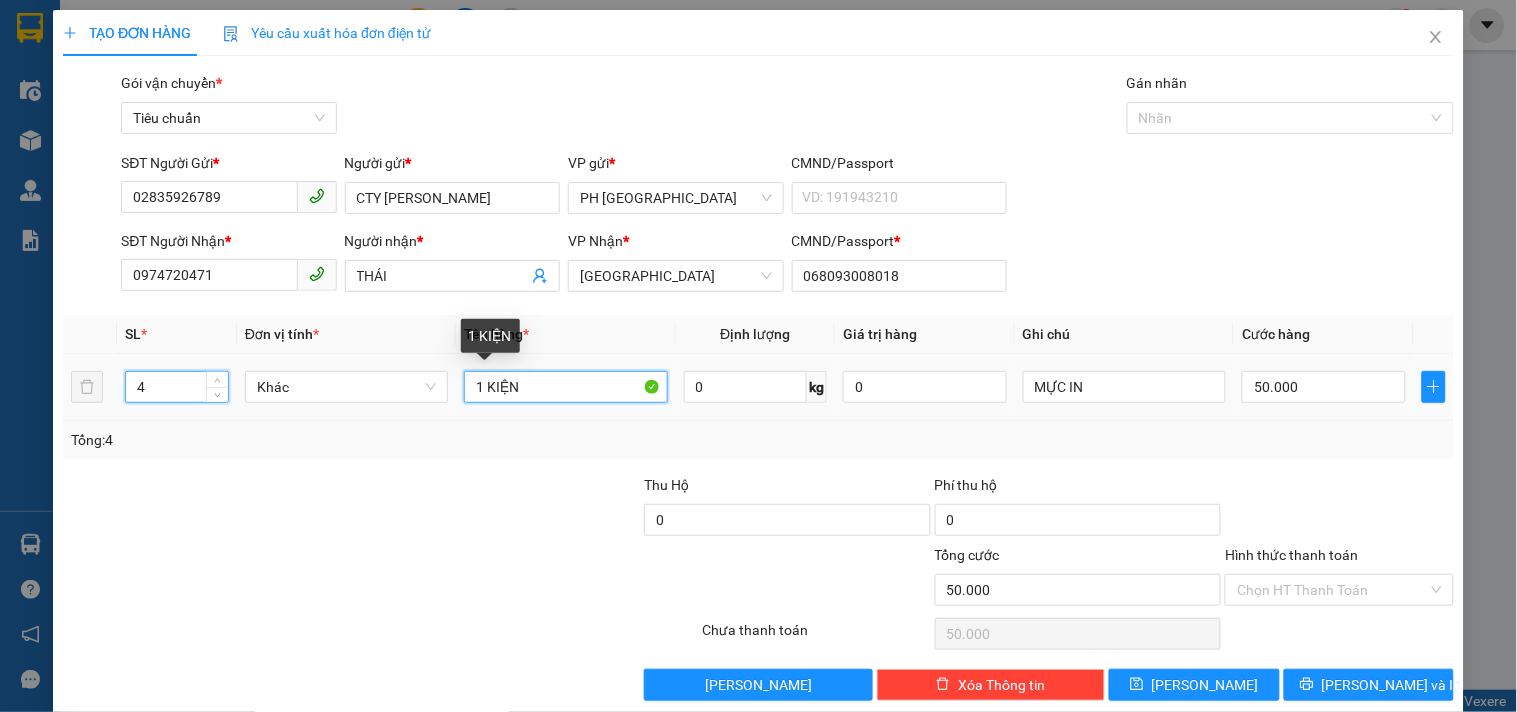 click on "1 KIỆN" at bounding box center (565, 387) 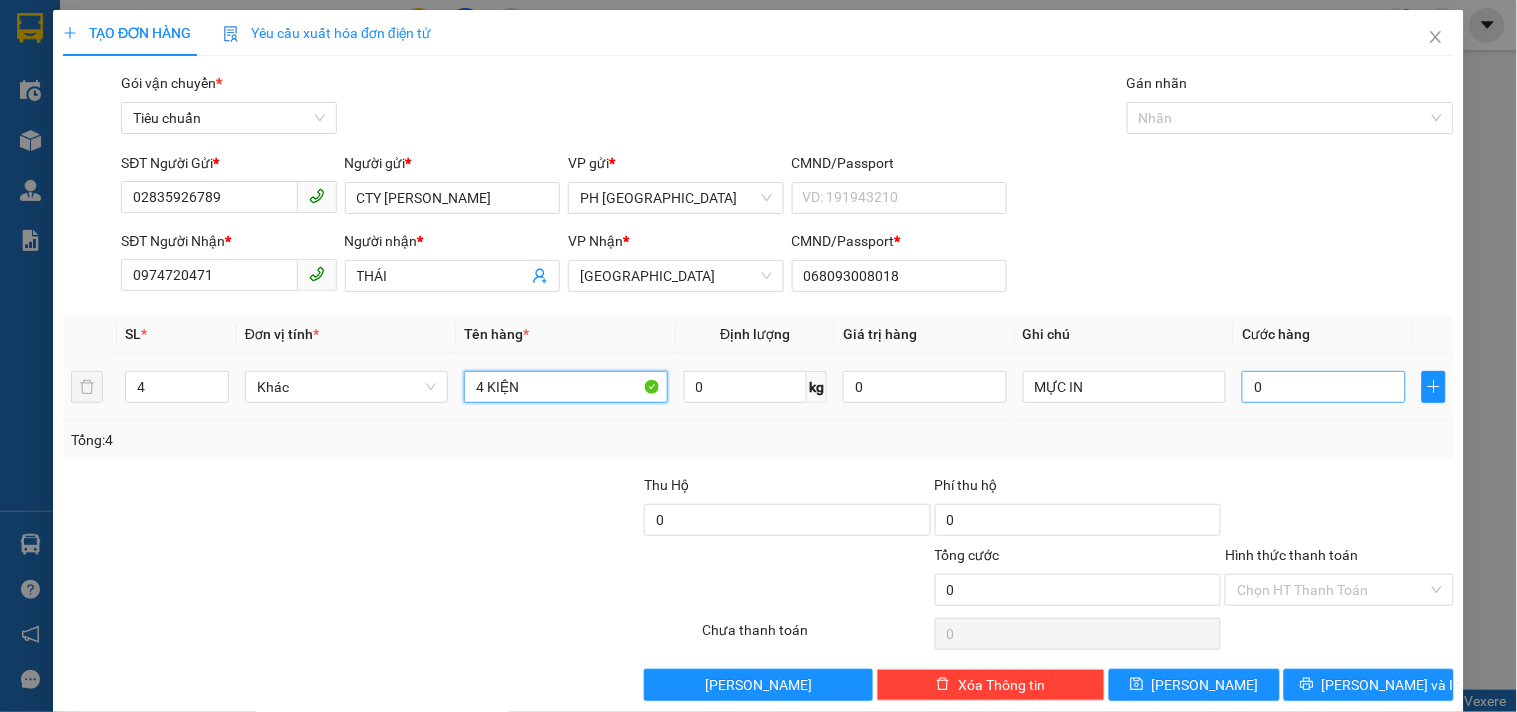 type on "4 KIỆN" 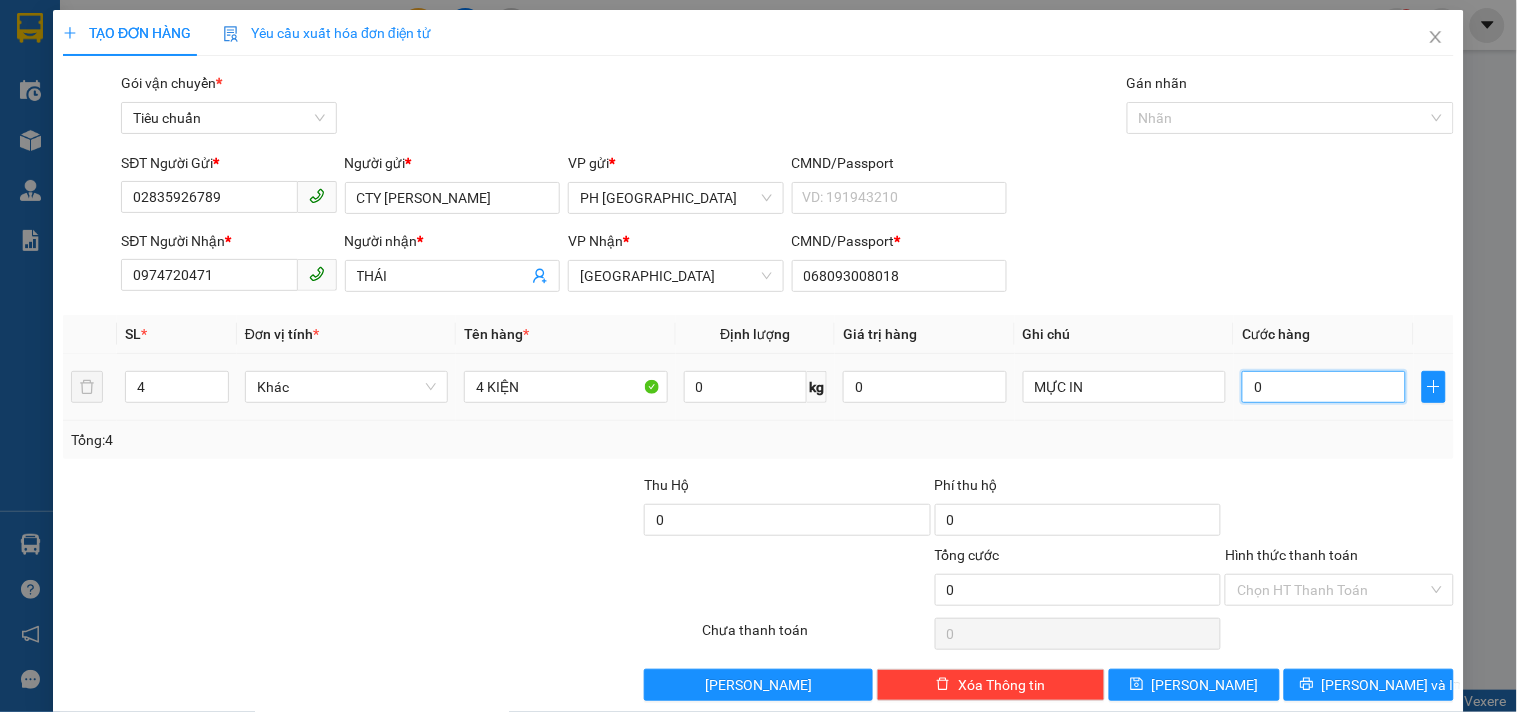 drag, startPoint x: 1278, startPoint y: 387, endPoint x: 1237, endPoint y: 377, distance: 42.201897 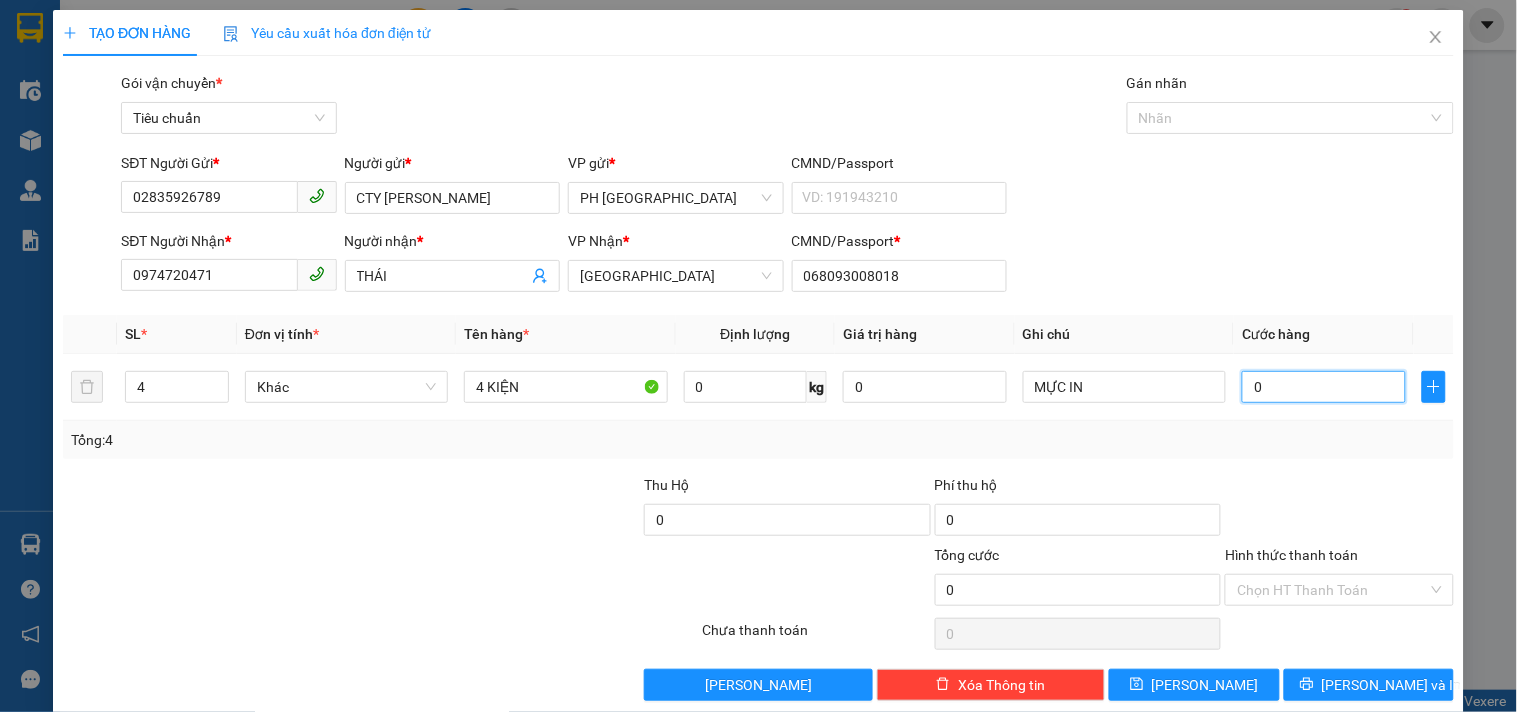 type on "2" 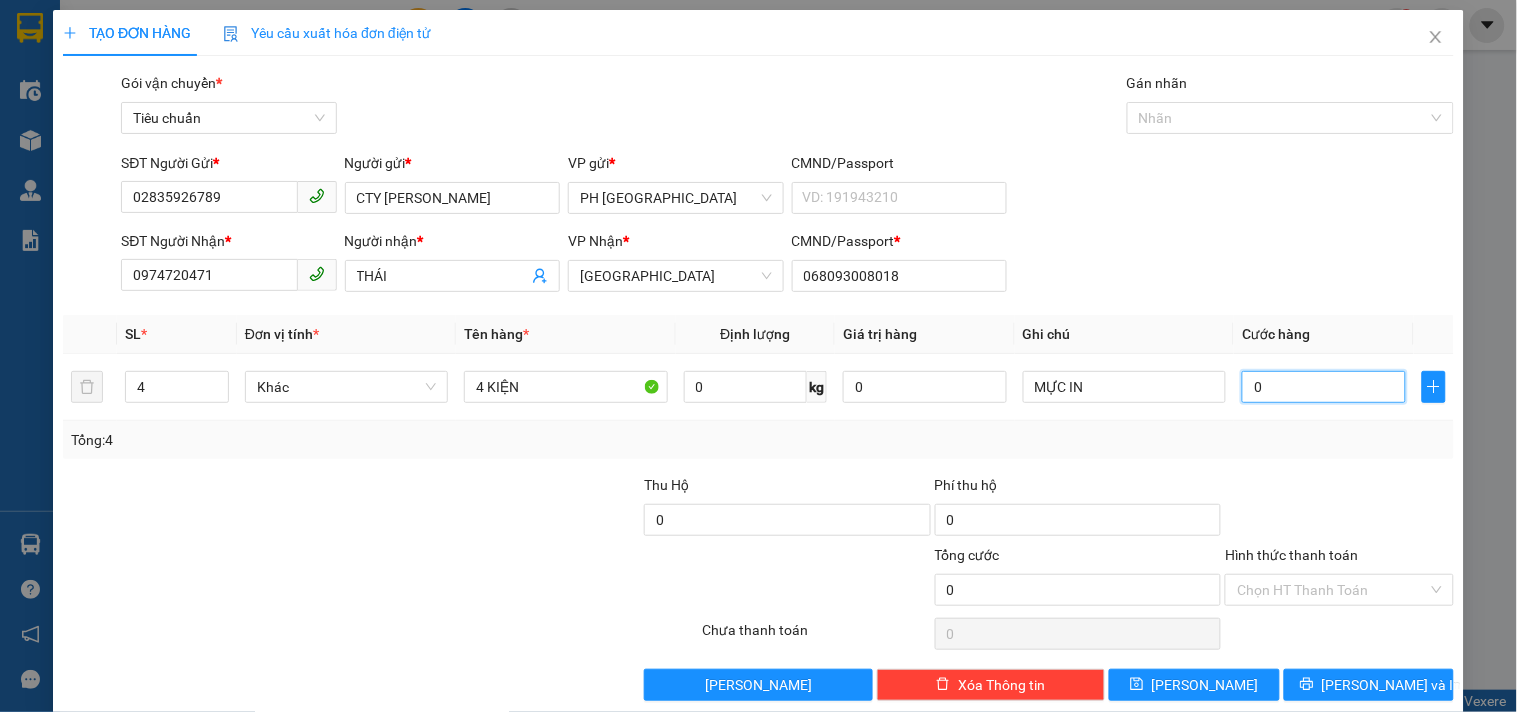 type on "2" 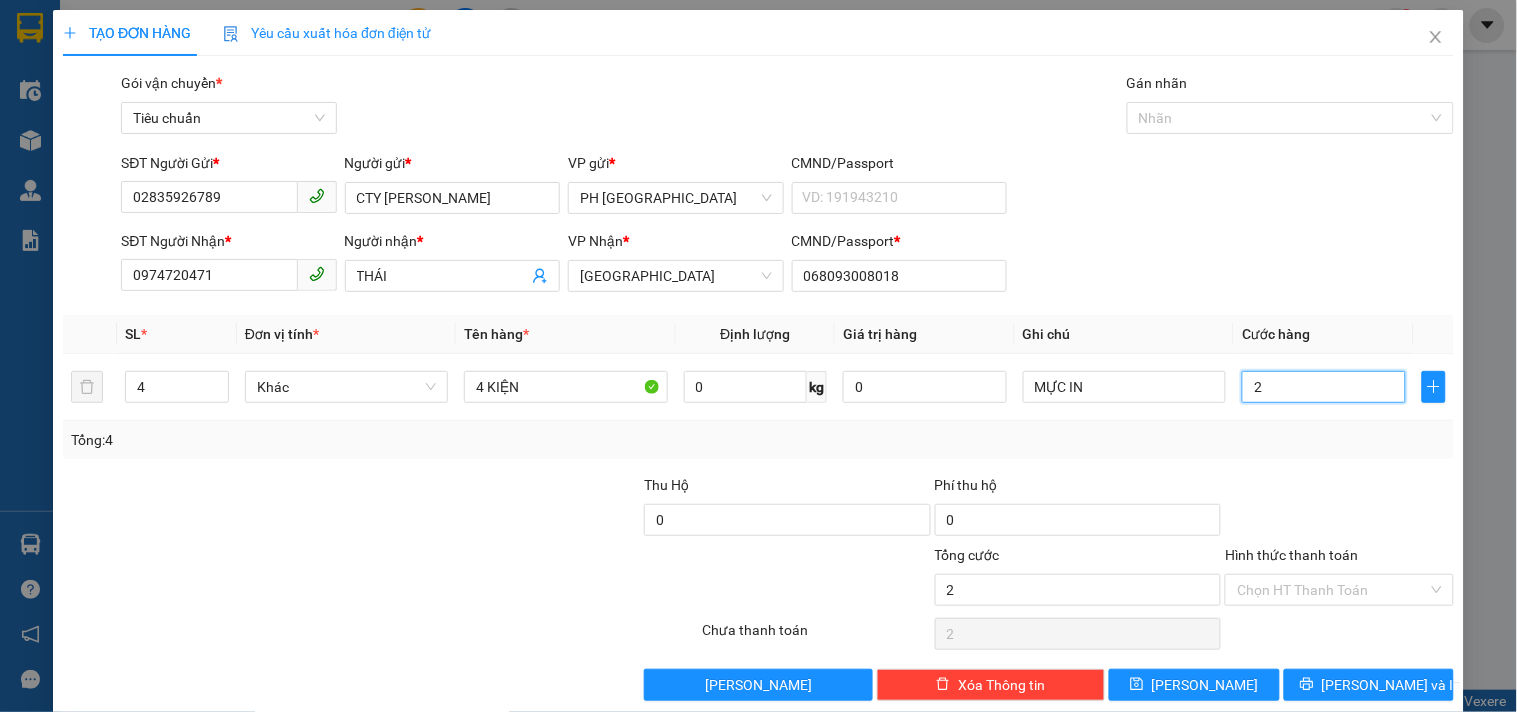 type on "25" 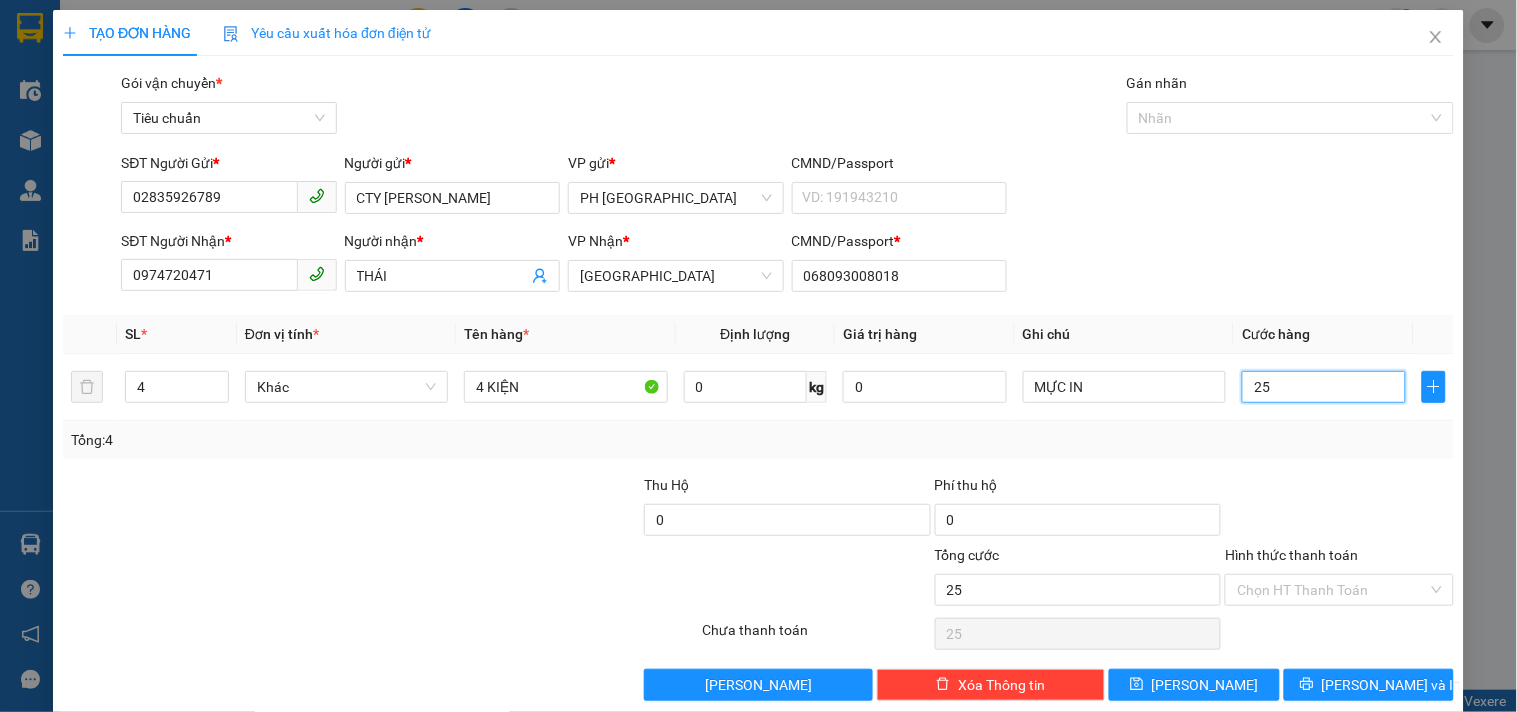 type on "250" 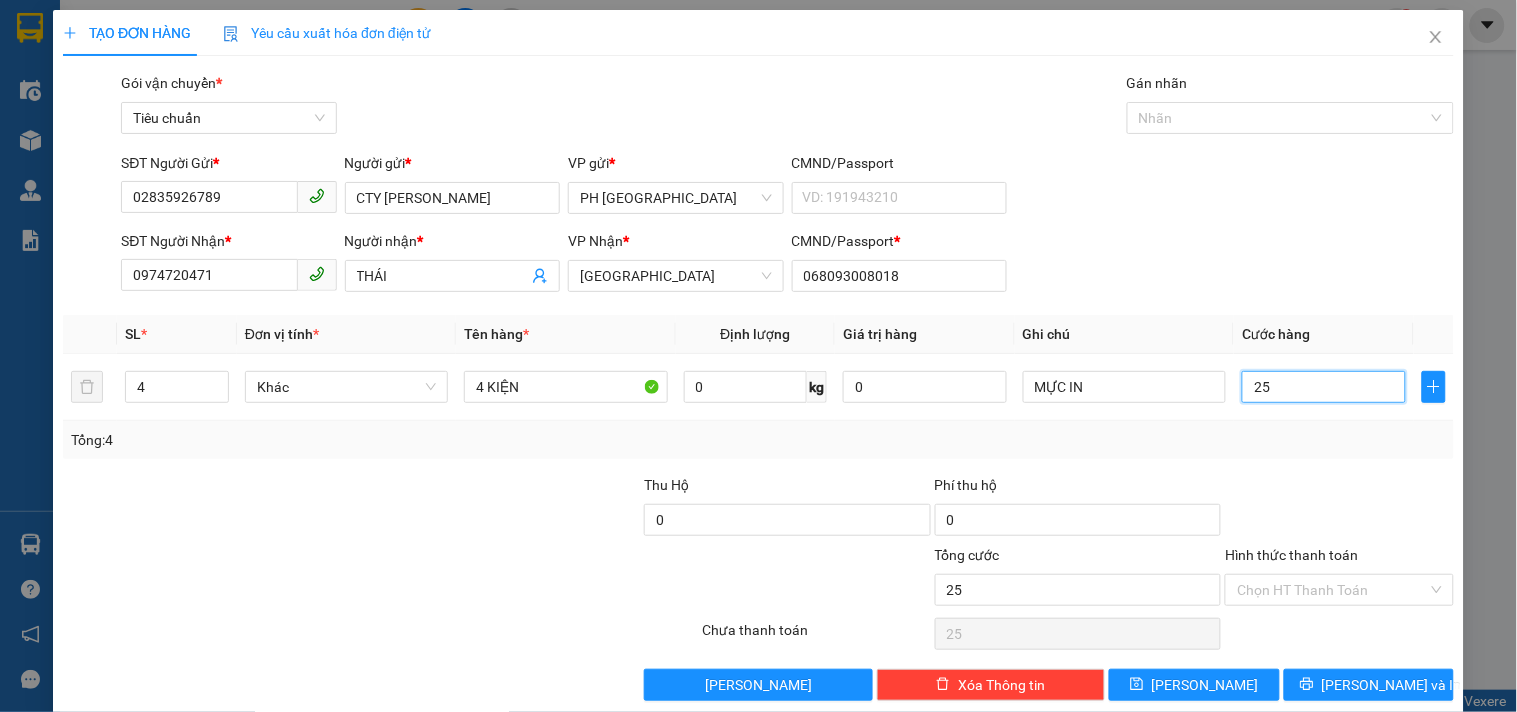type on "250" 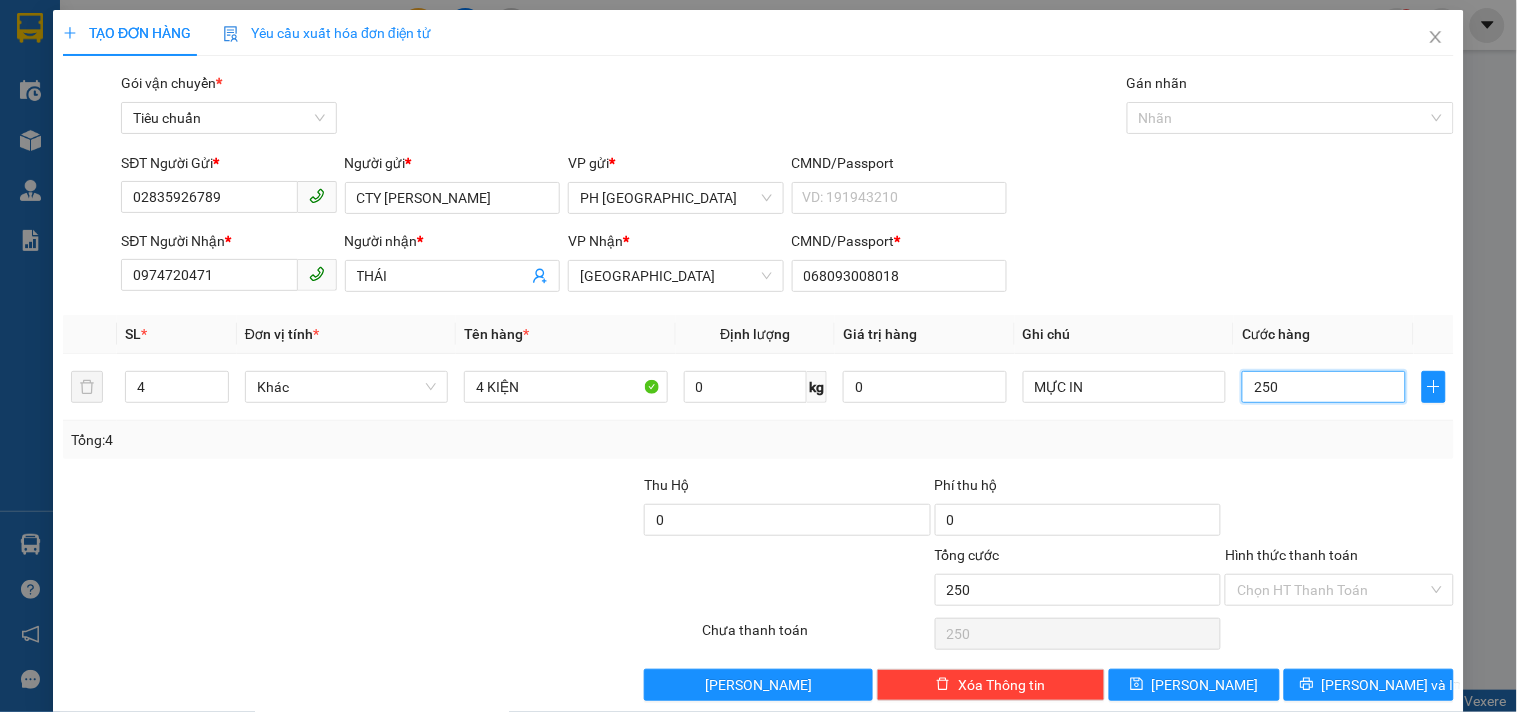 type on "250" 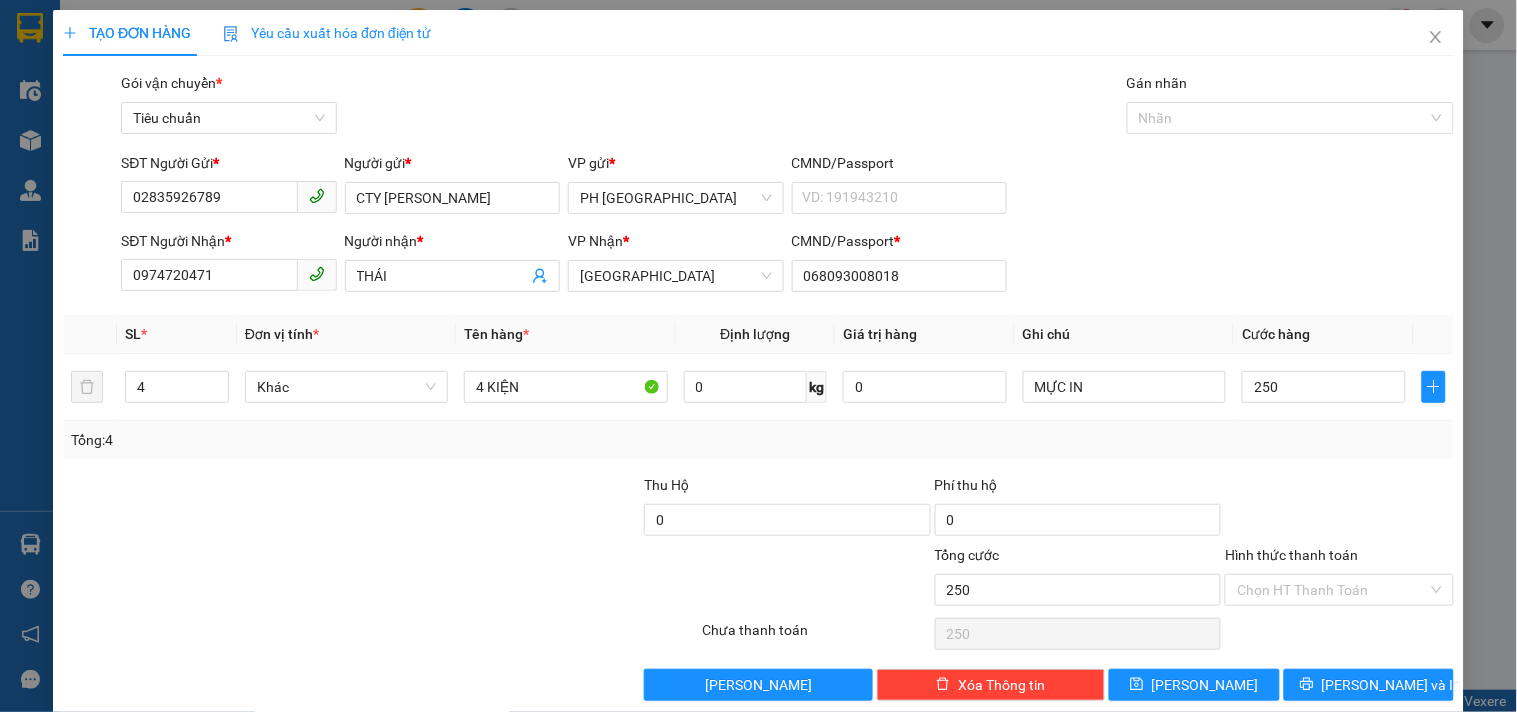 type on "250.000" 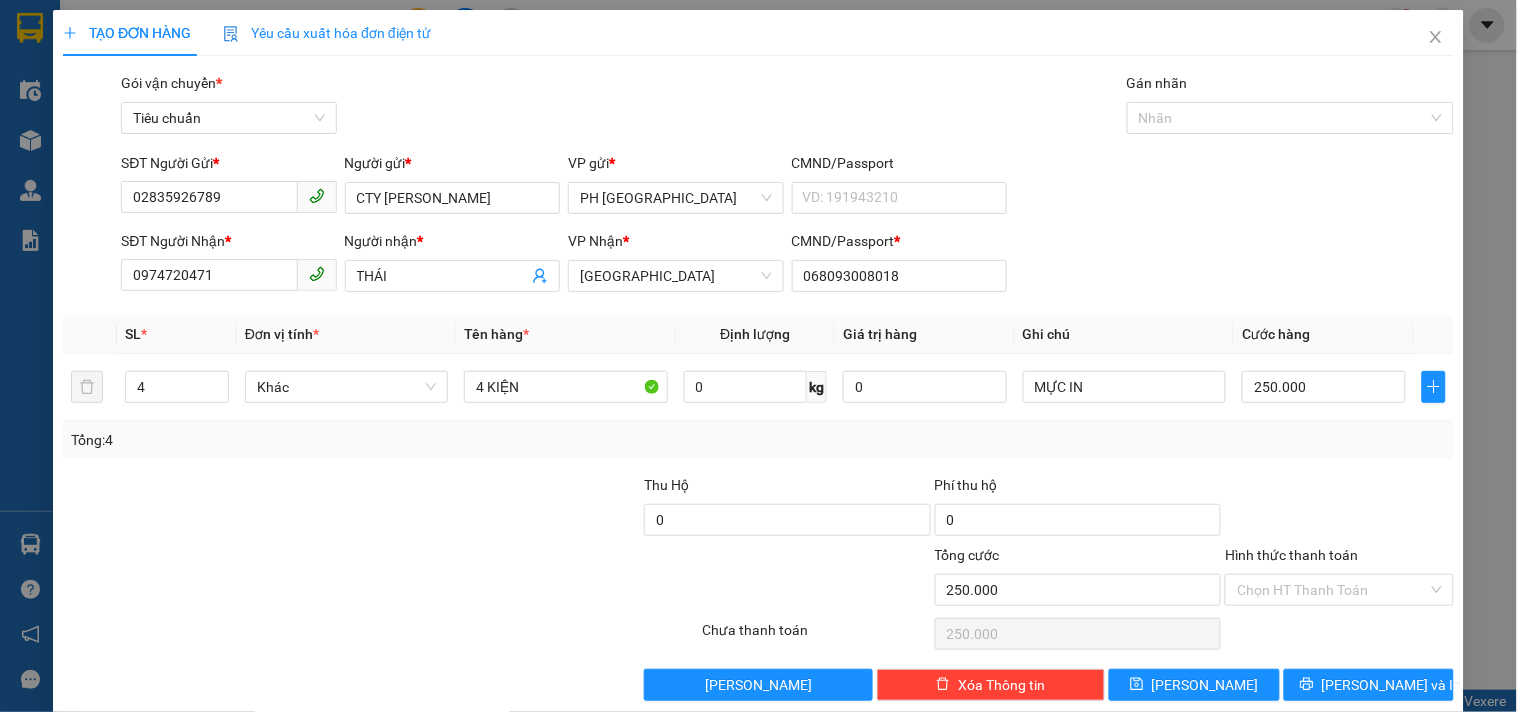 click on "Tổng:  4" at bounding box center (758, 440) 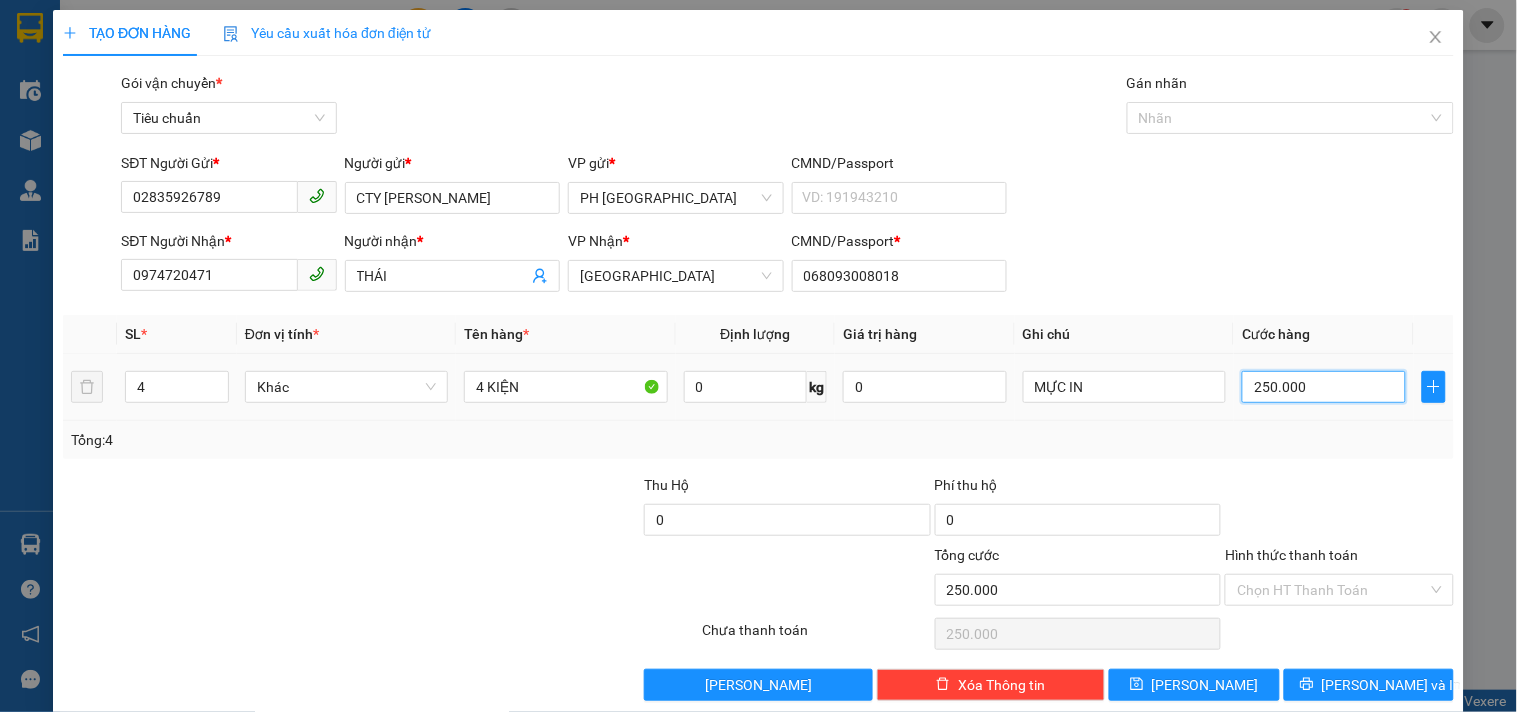 click on "250.000" at bounding box center (1324, 387) 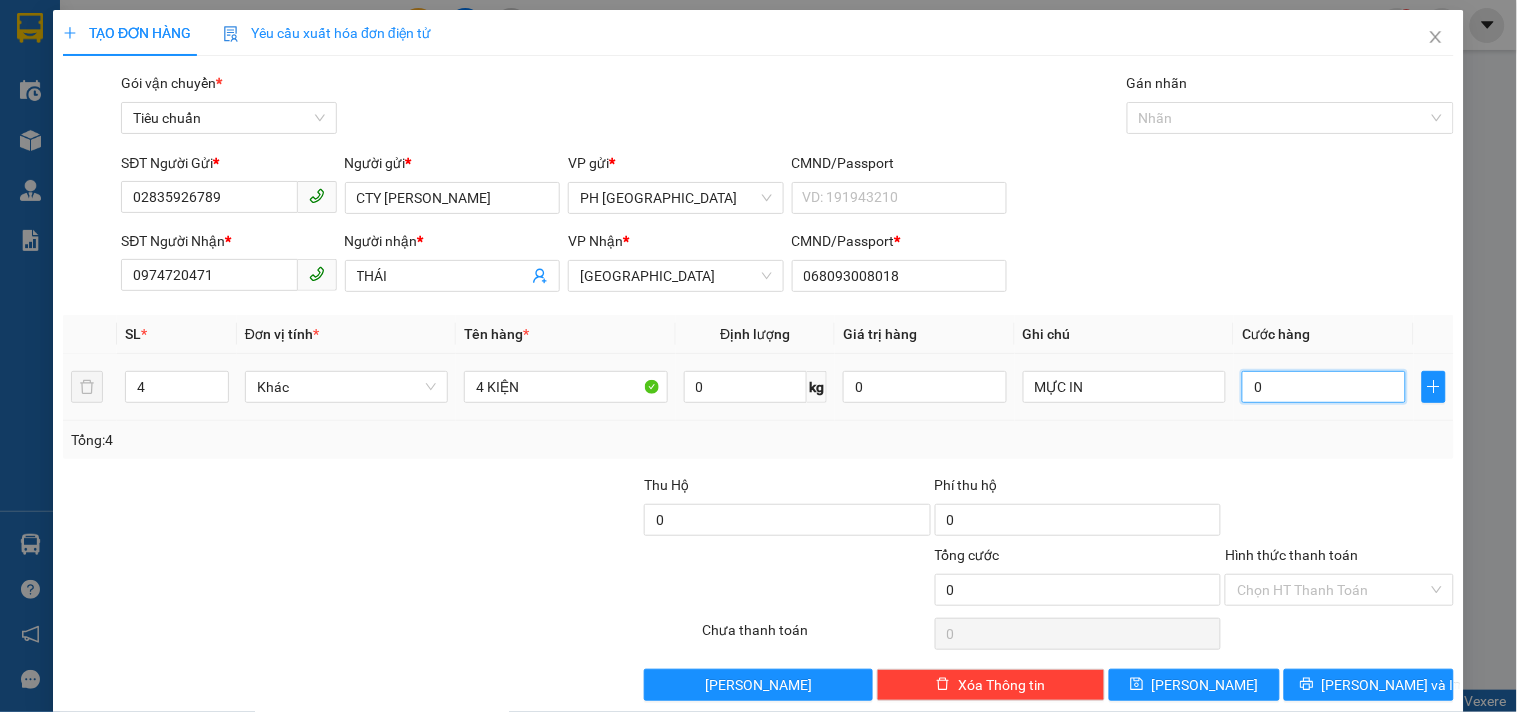 type on "3" 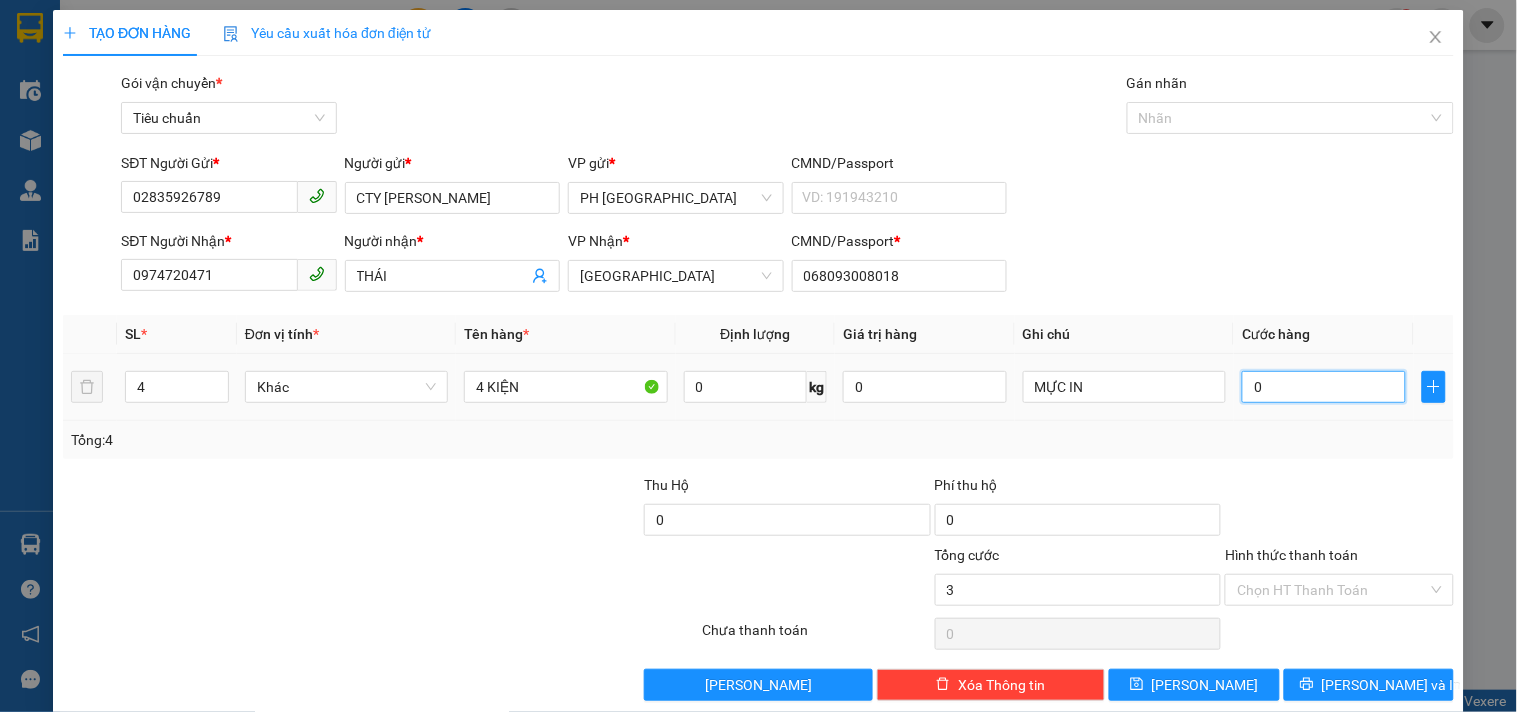 type on "3" 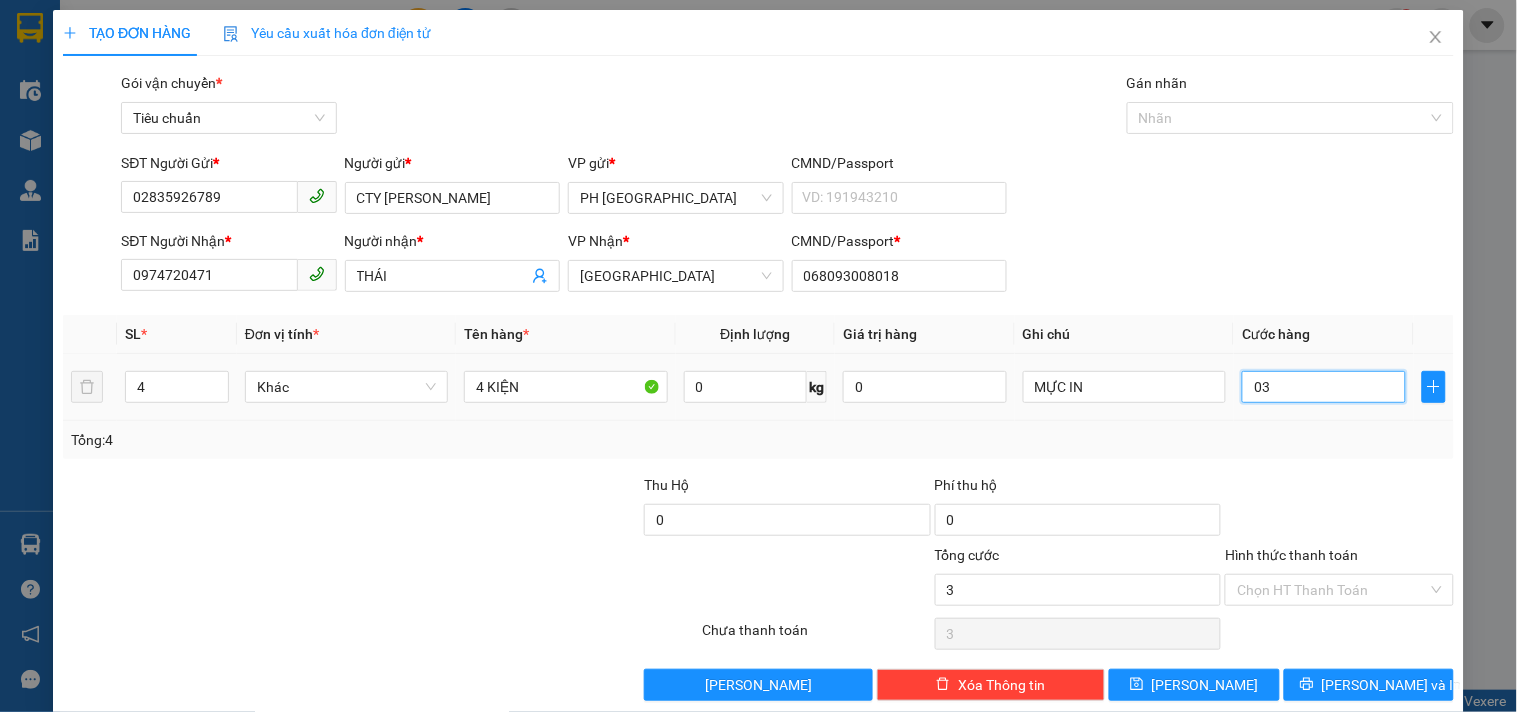 type on "33" 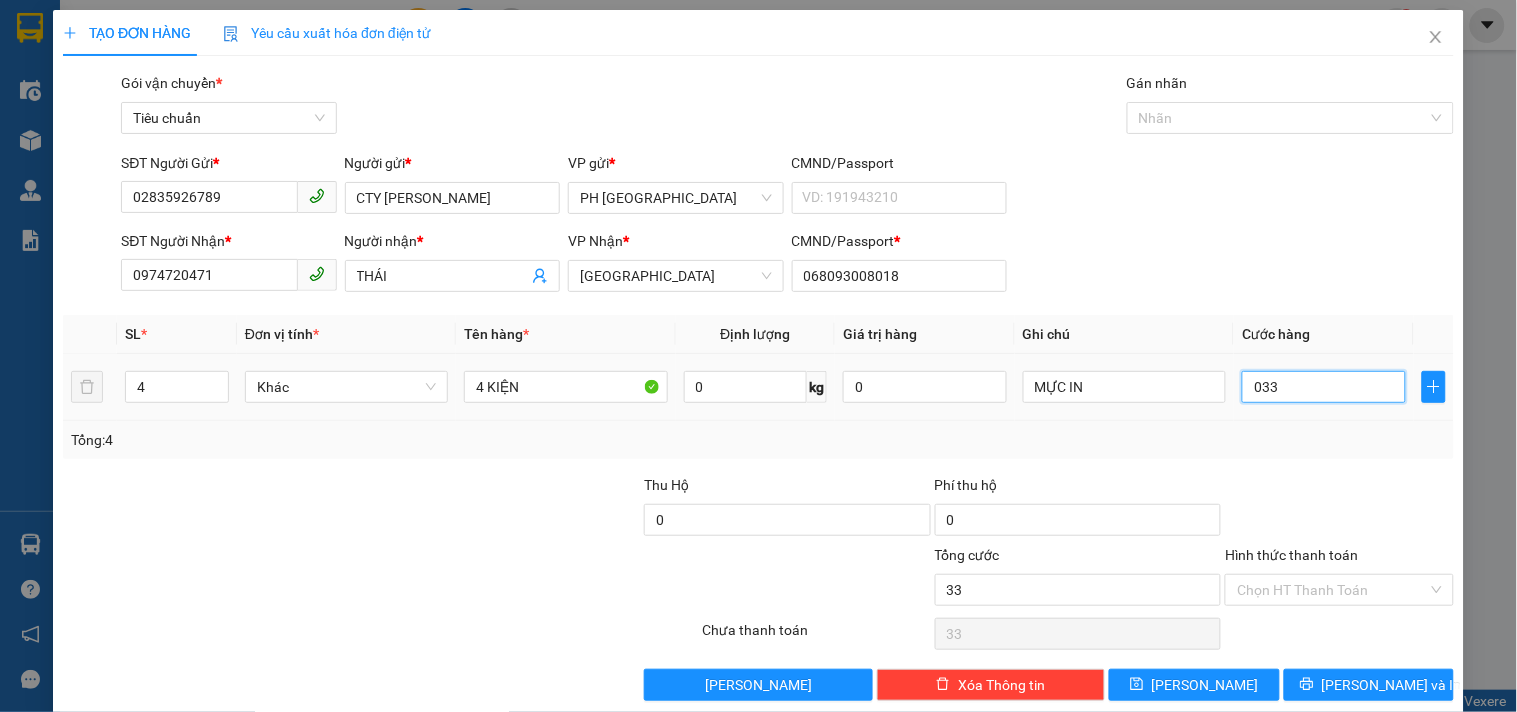 type on "330" 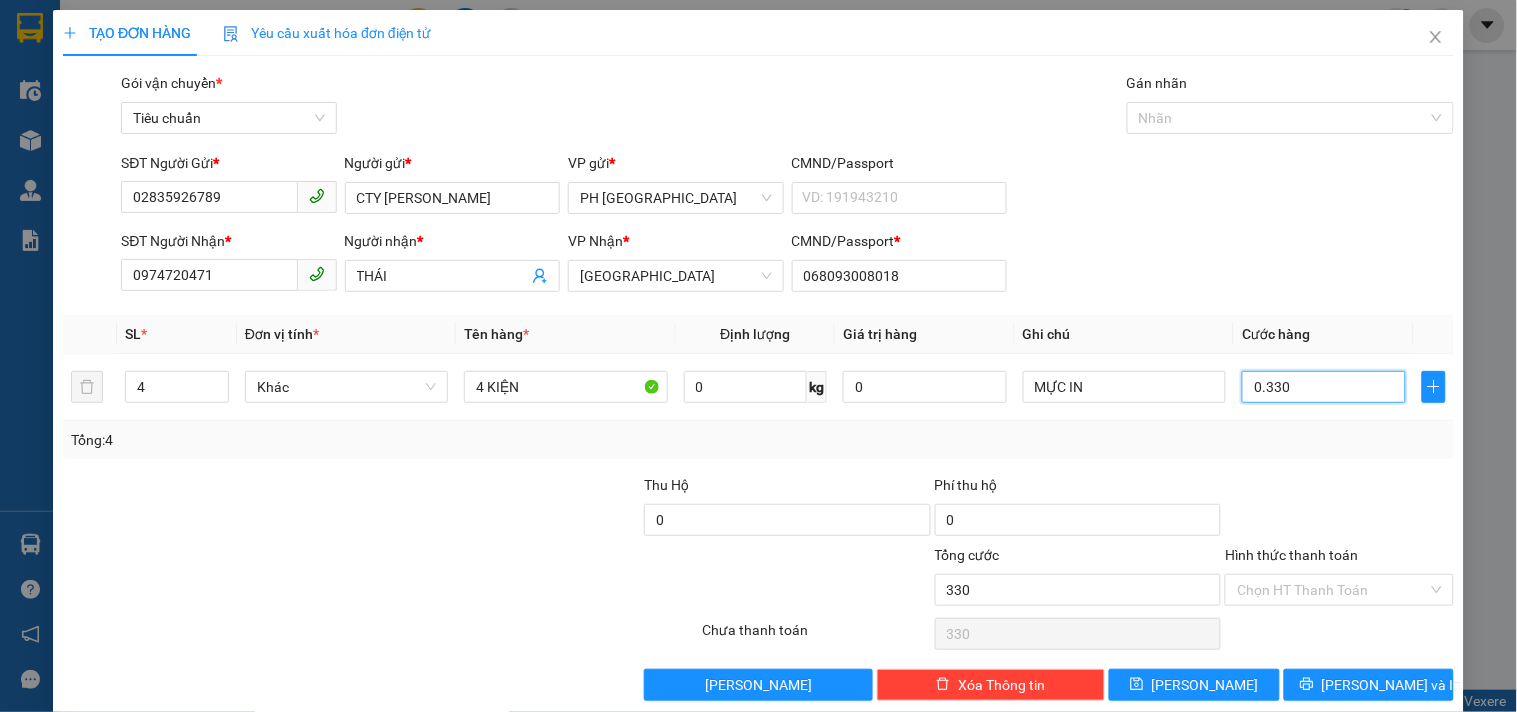 type on "0.330" 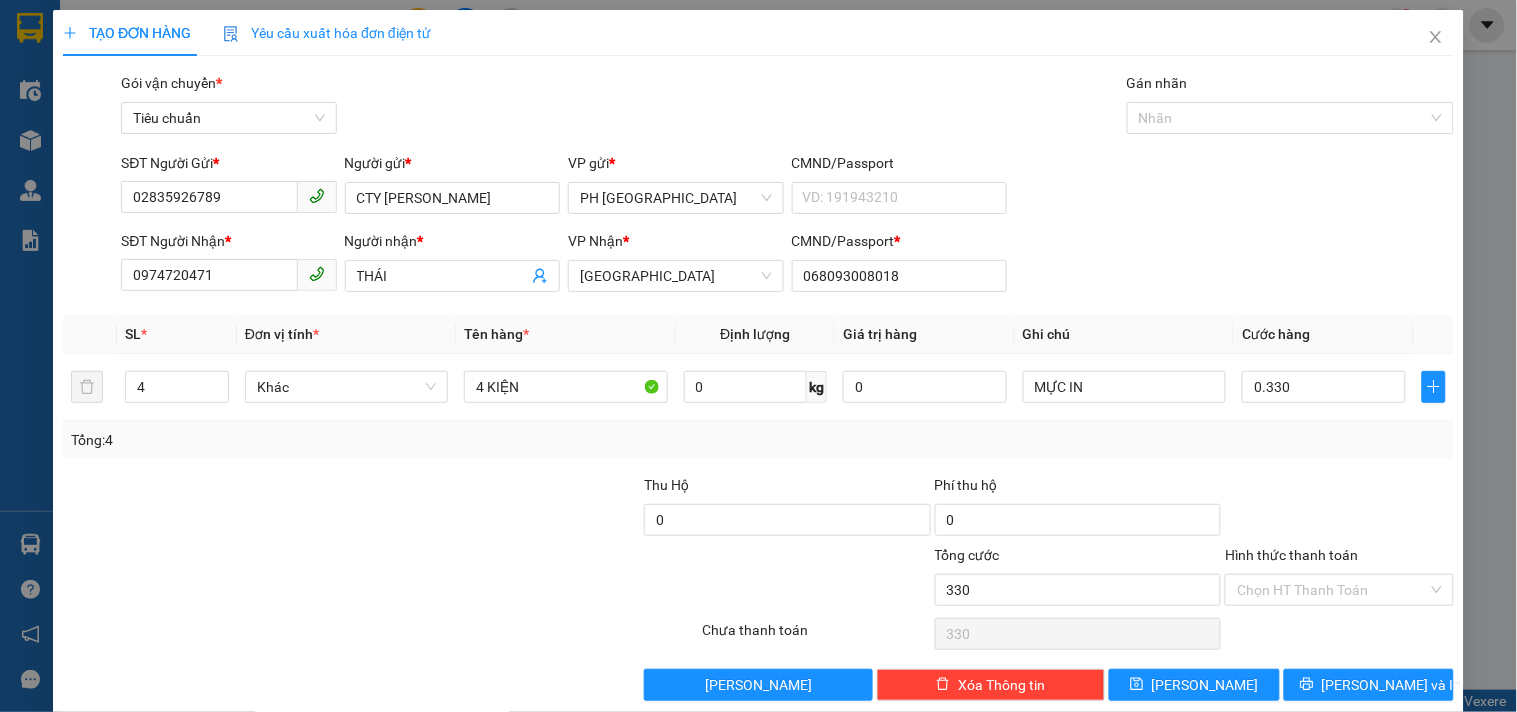 type on "330.000" 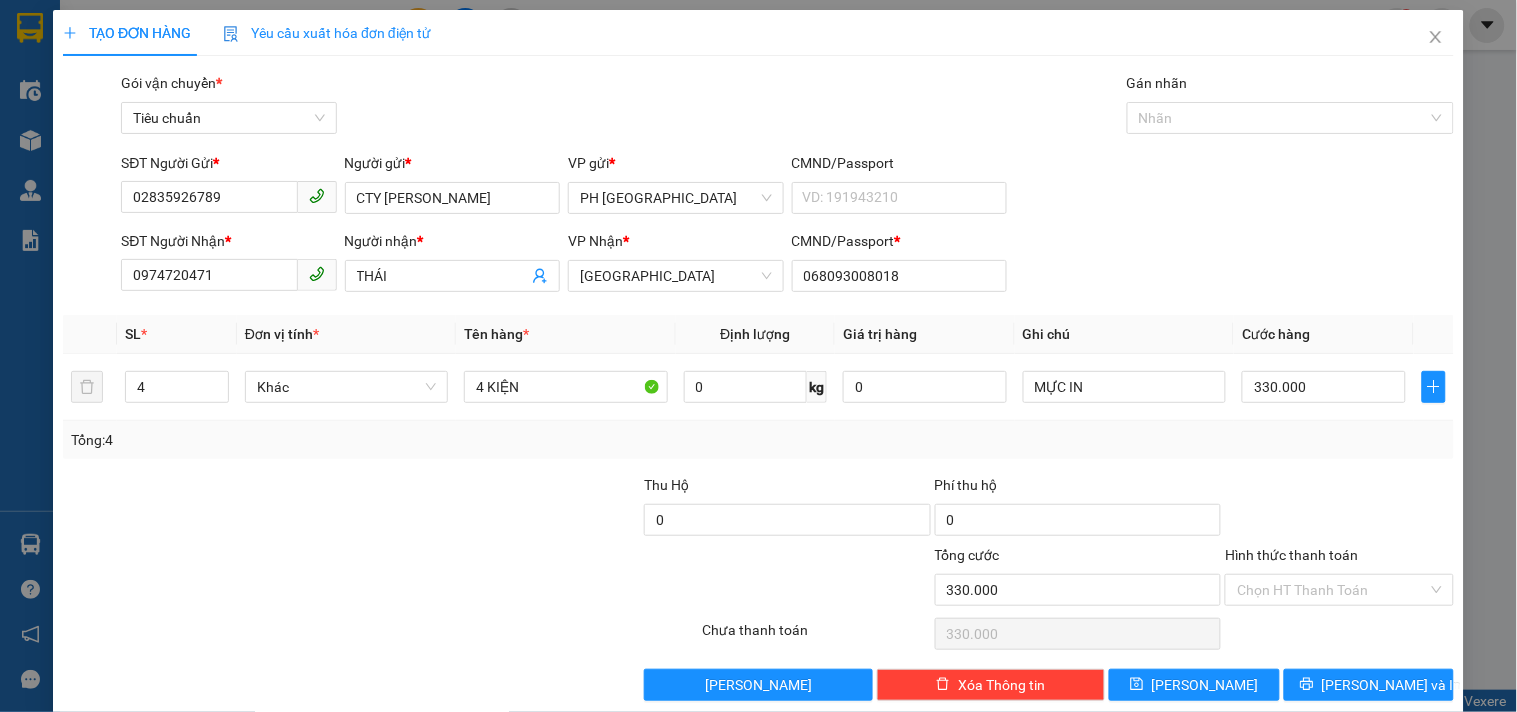 click at bounding box center (264, 579) 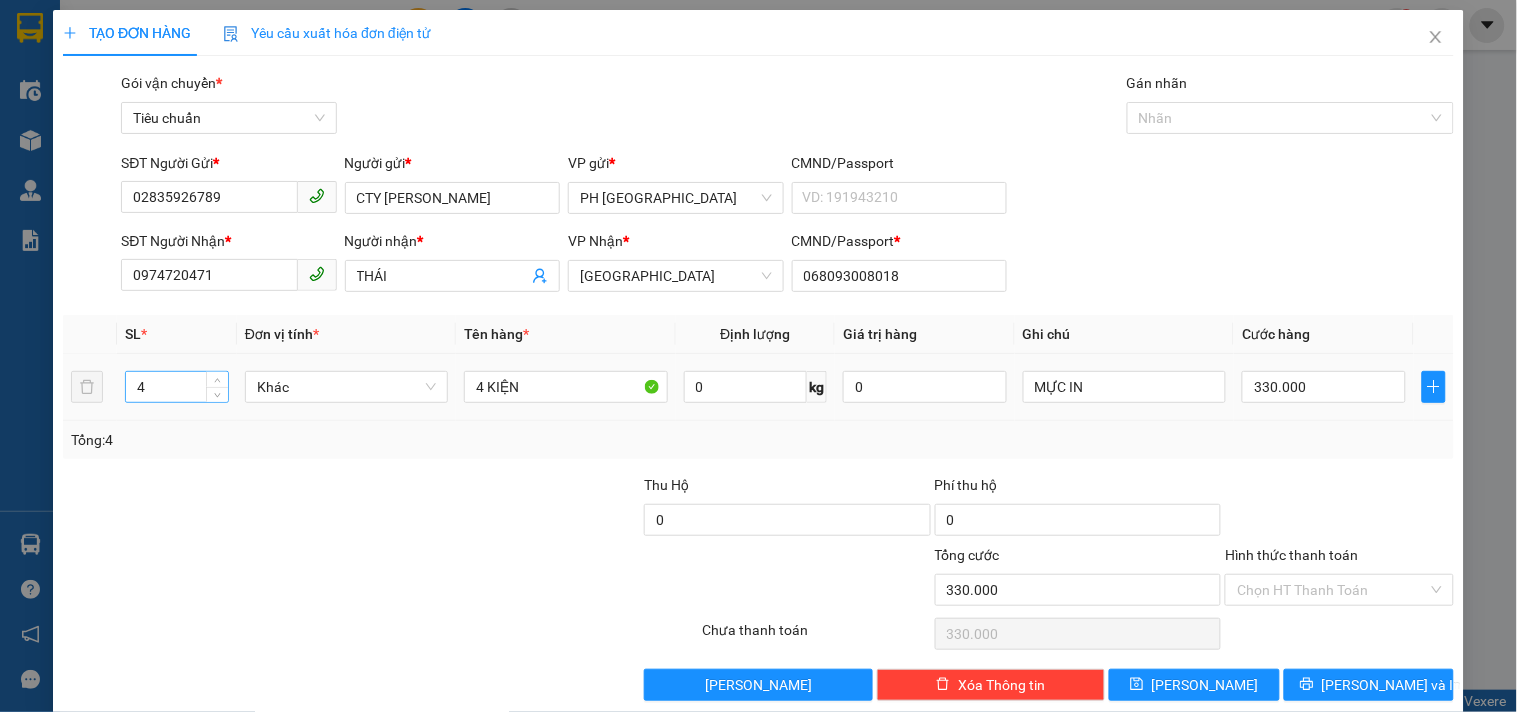 click on "4" at bounding box center (177, 387) 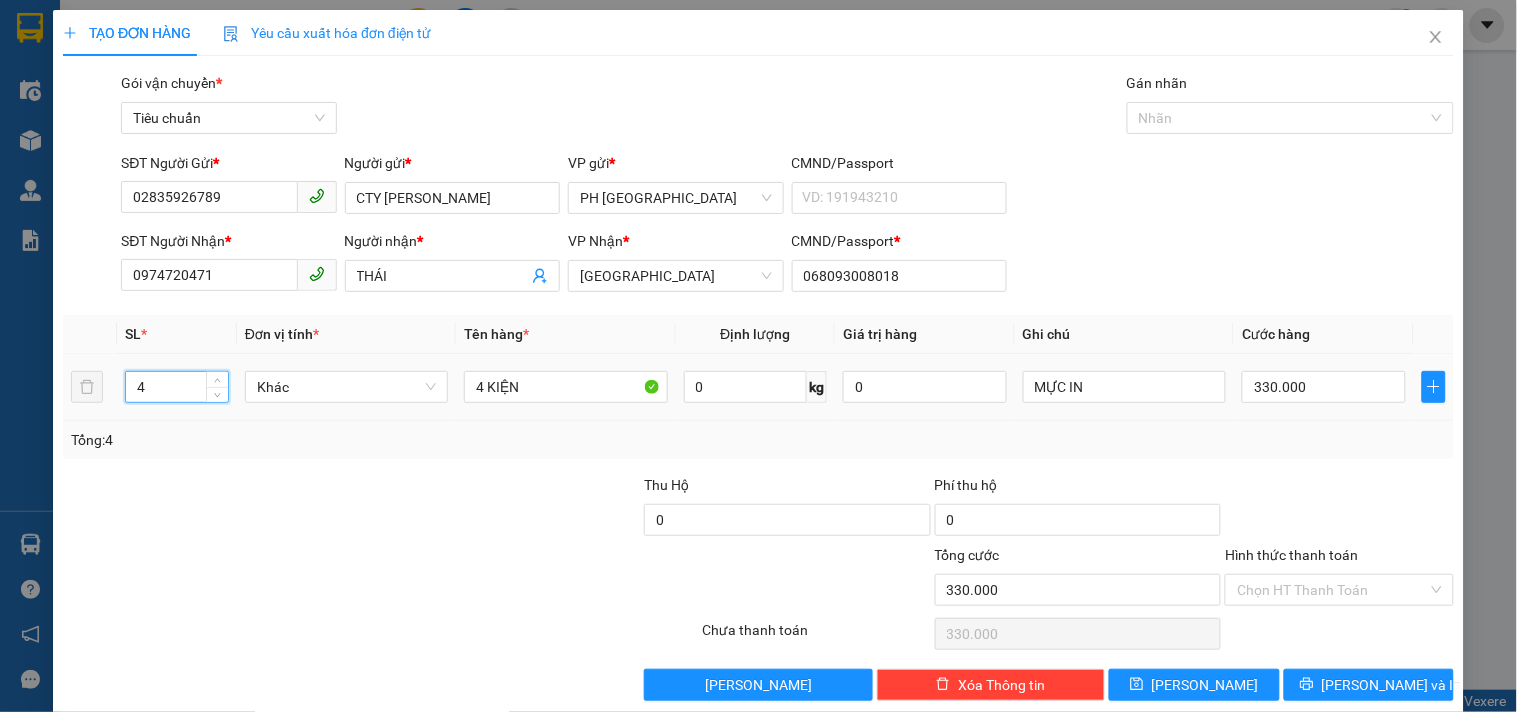 click on "4" at bounding box center [177, 387] 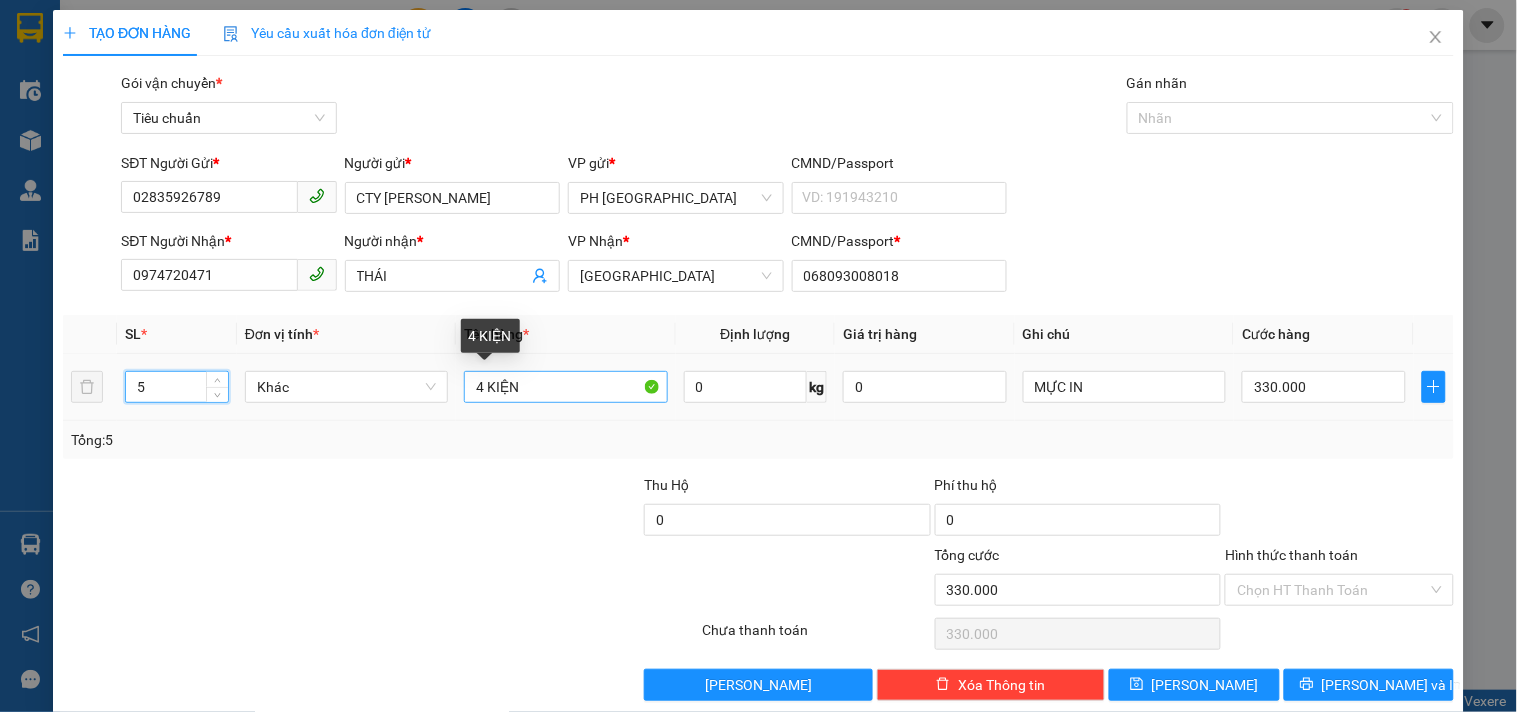 type on "5" 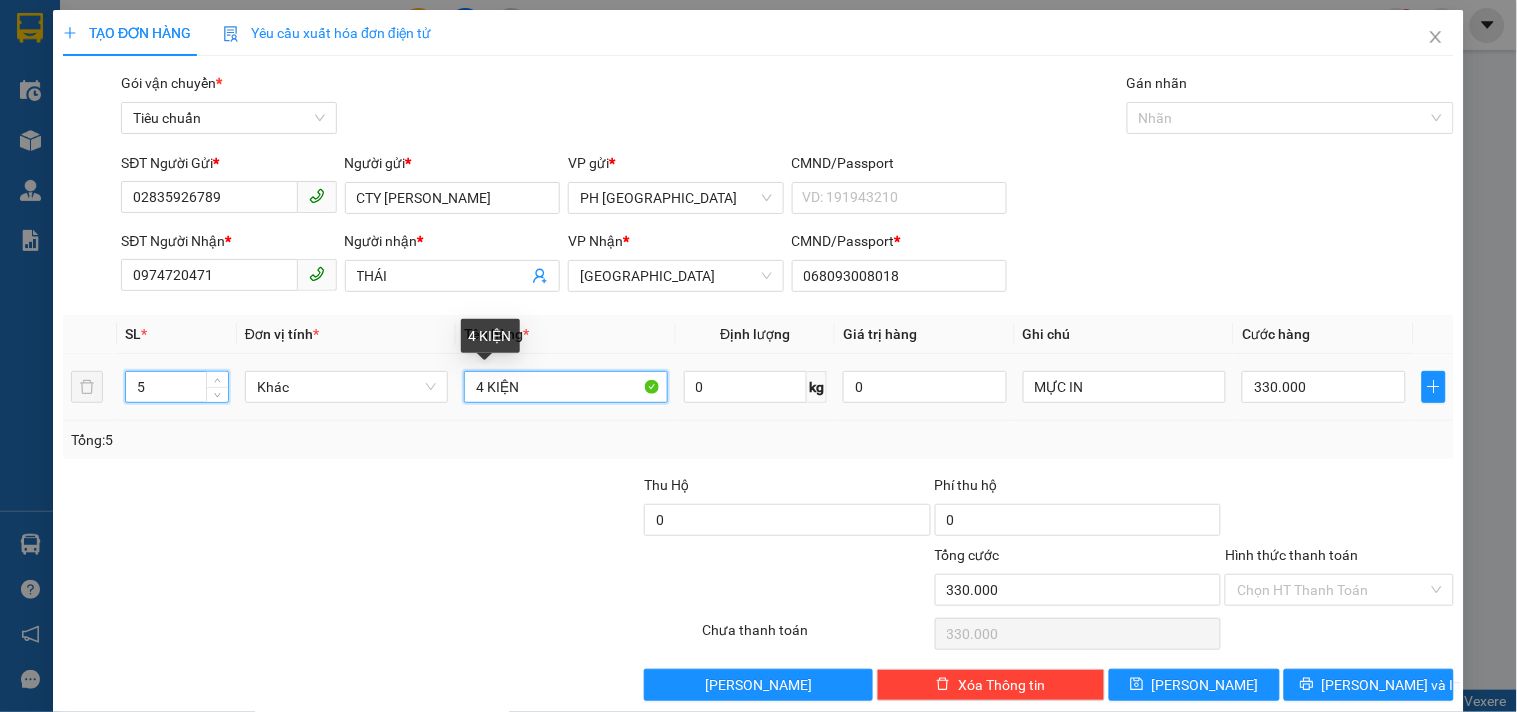 click on "4 KIỆN" at bounding box center [565, 387] 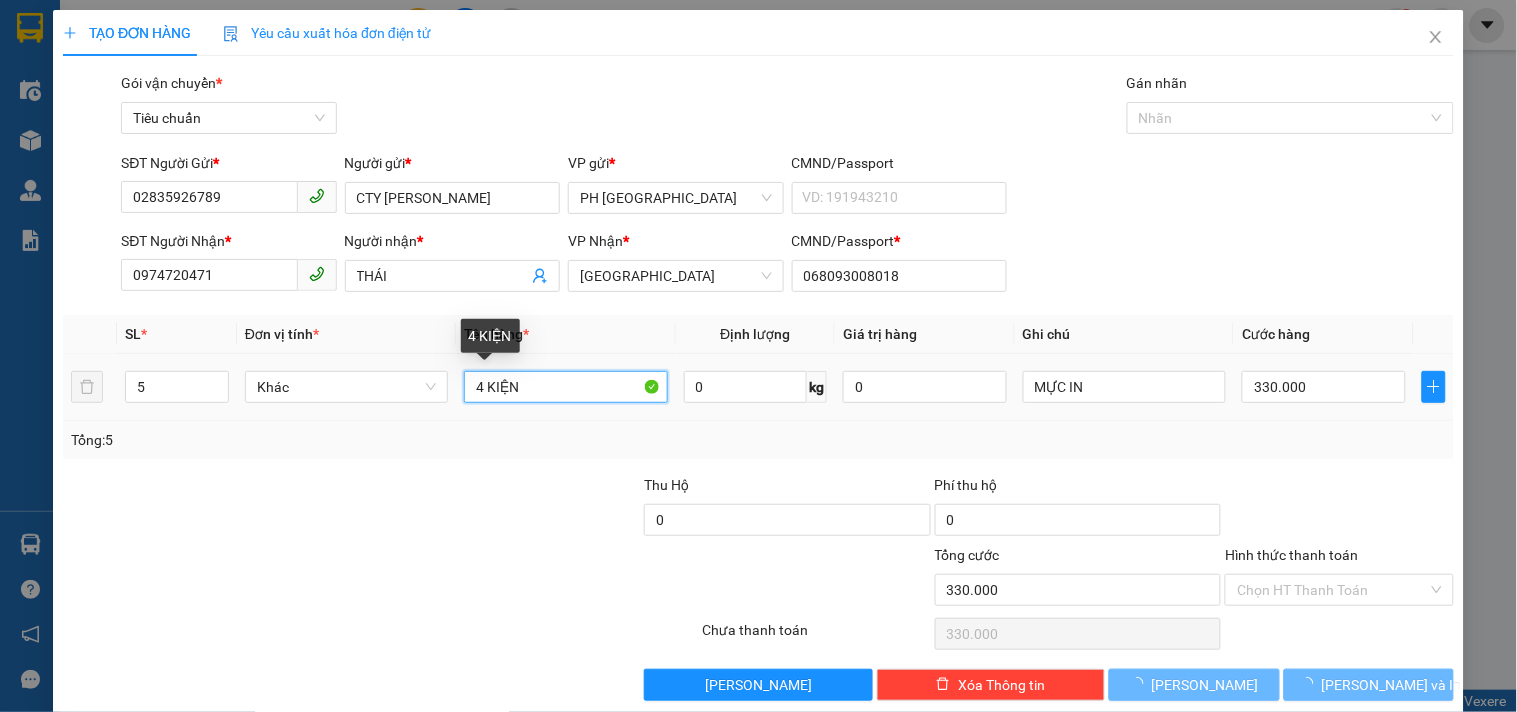 type on "0" 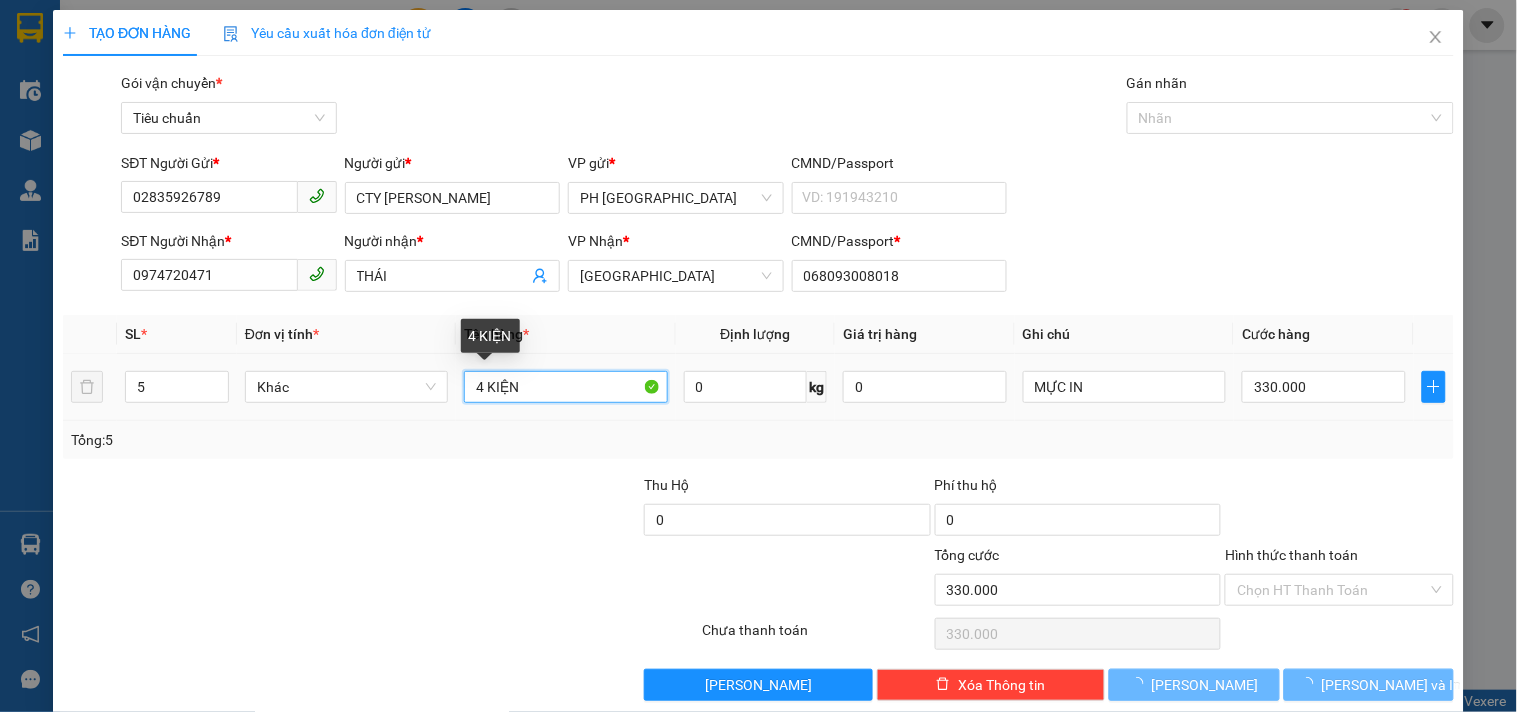 type on "0" 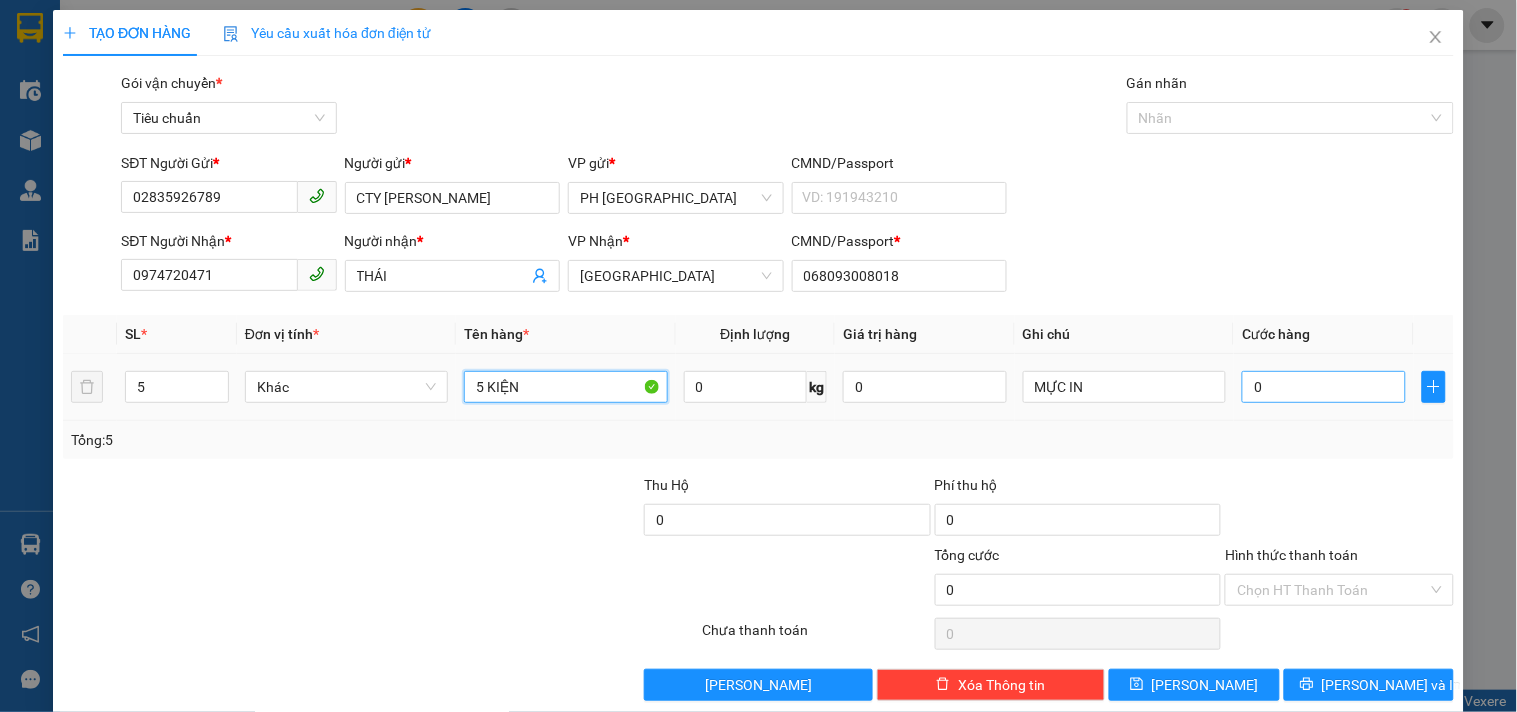 type on "5 KIỆN" 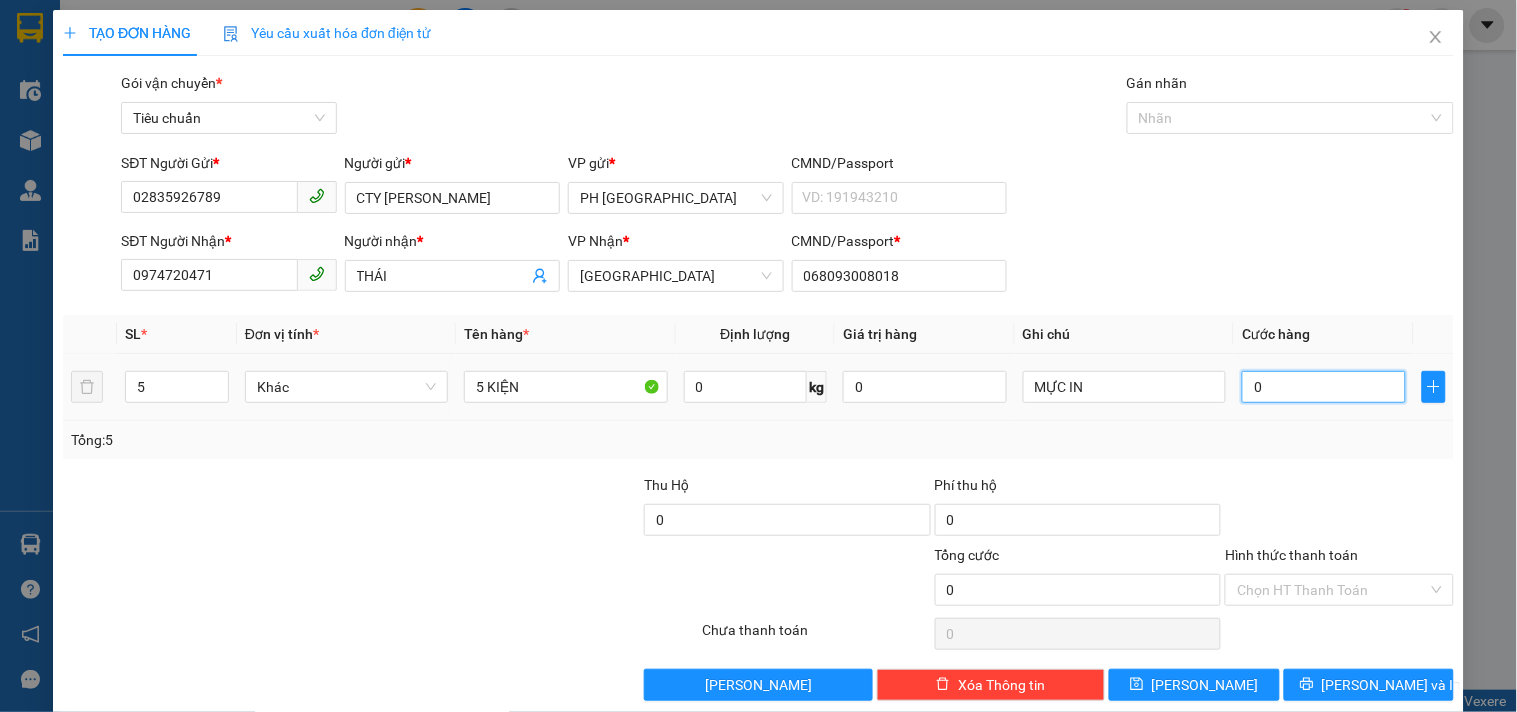 click on "0" at bounding box center (1324, 387) 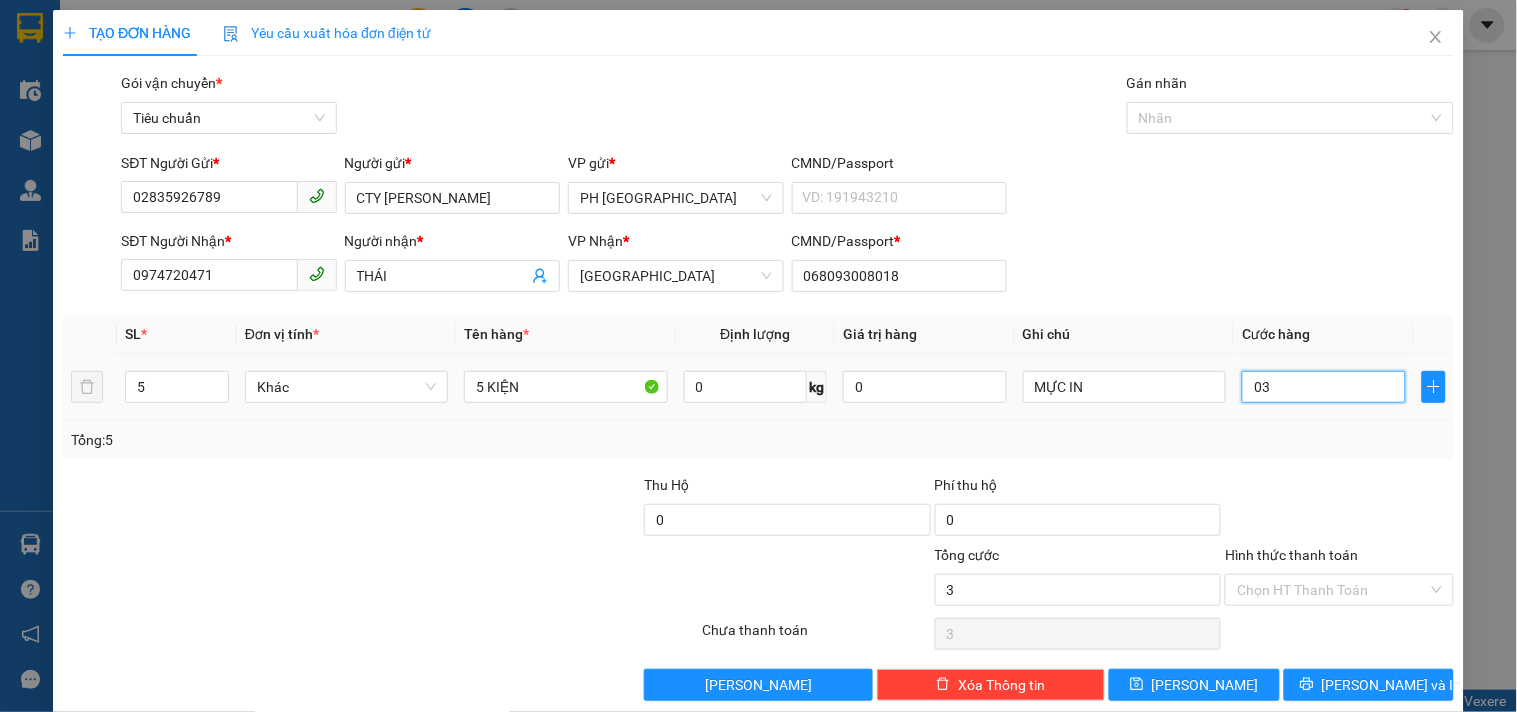 type on "33" 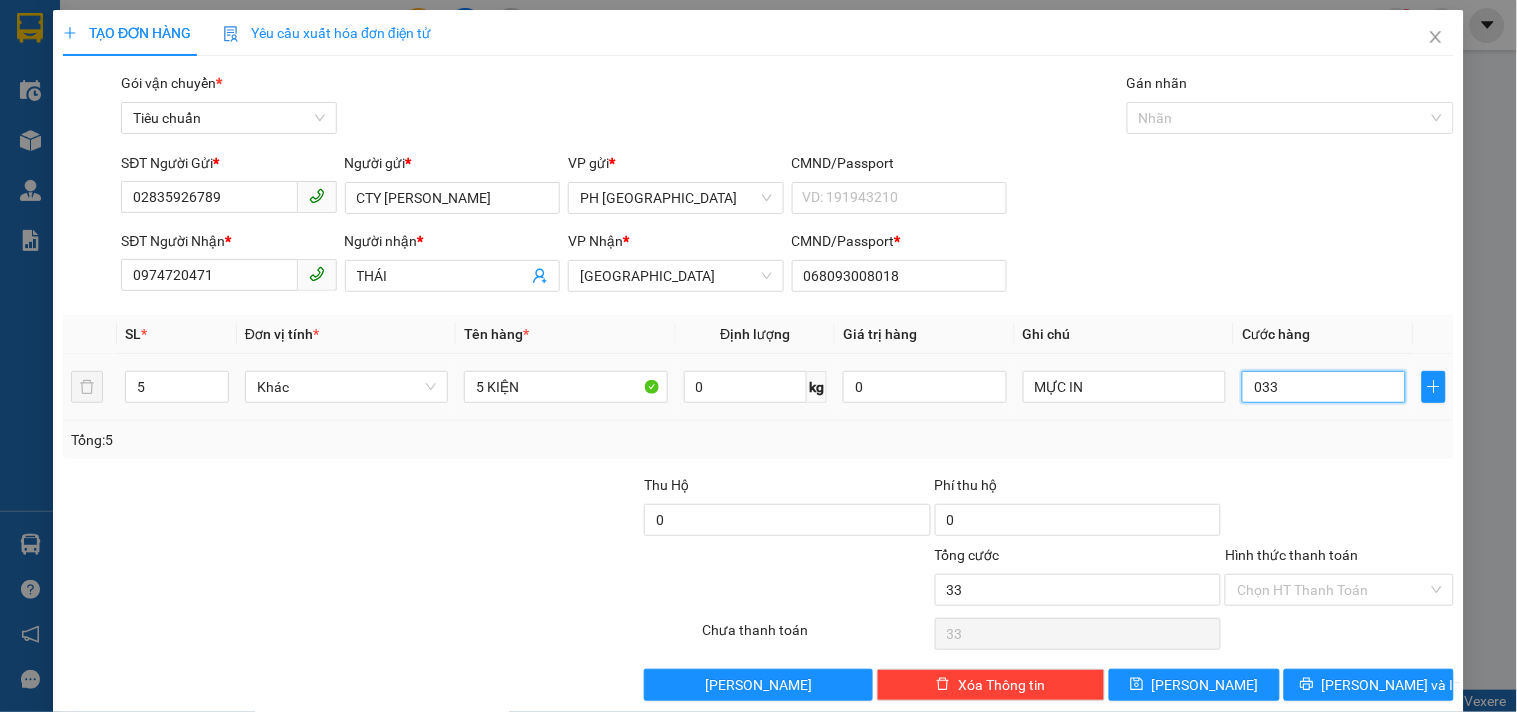 type on "330" 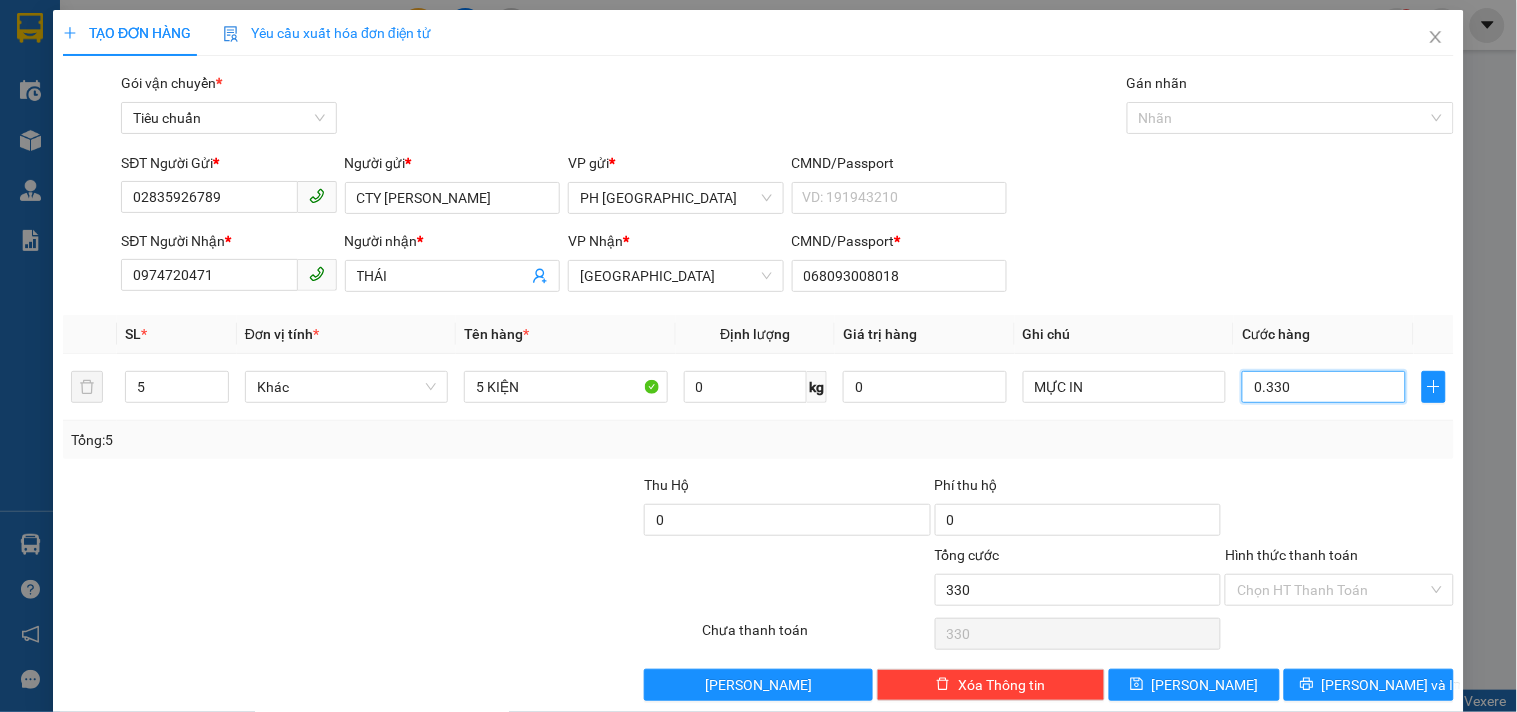 type on "0.330" 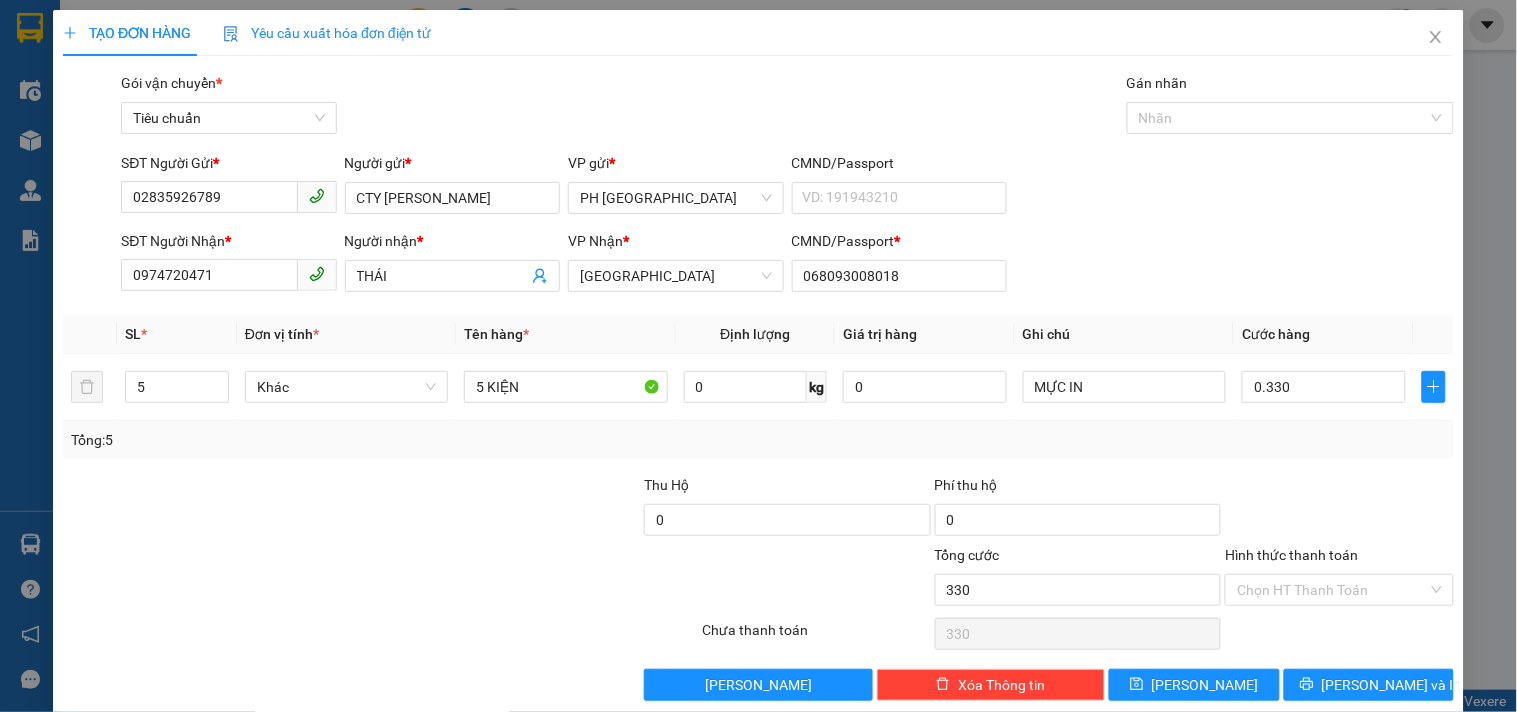 type on "330.000" 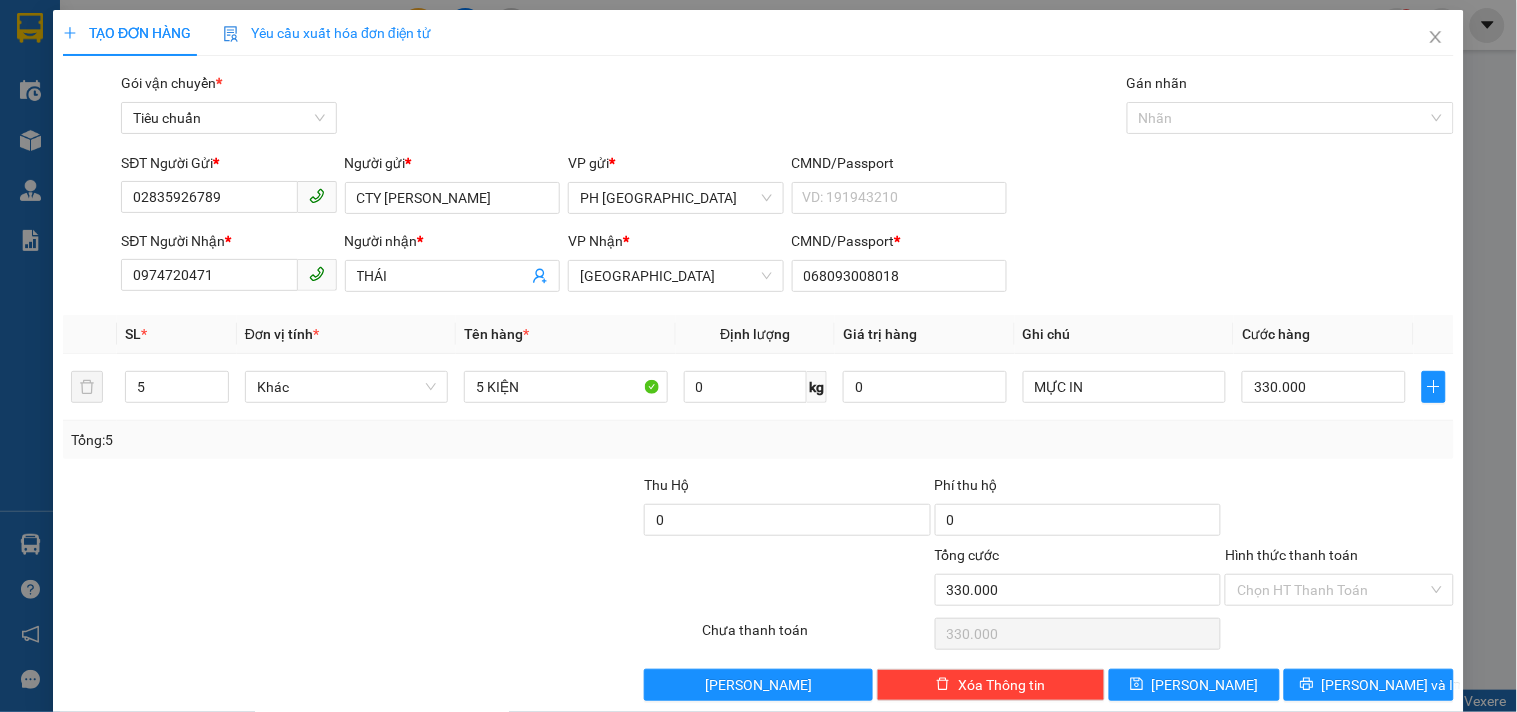 click on "Tổng:  5" at bounding box center [758, 440] 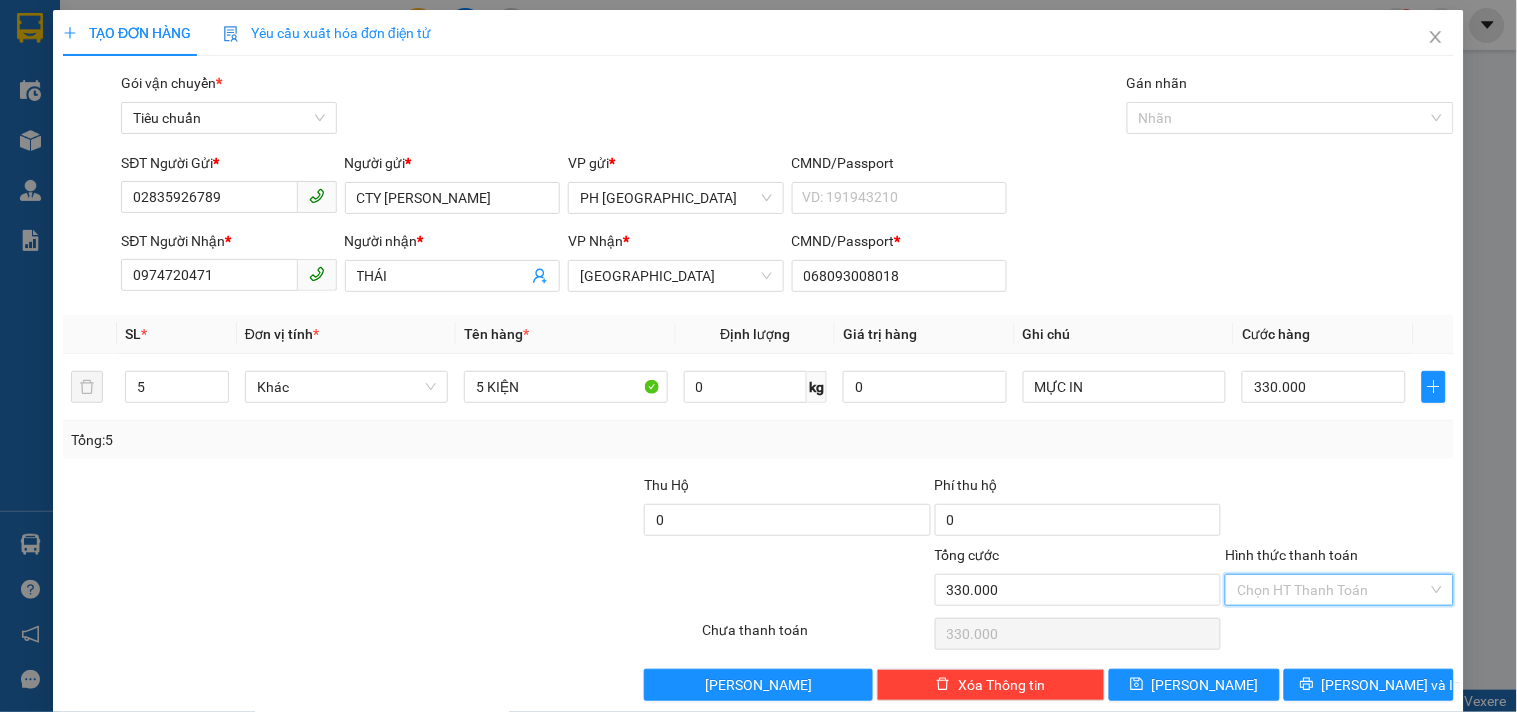 click on "Hình thức thanh toán" at bounding box center [1332, 590] 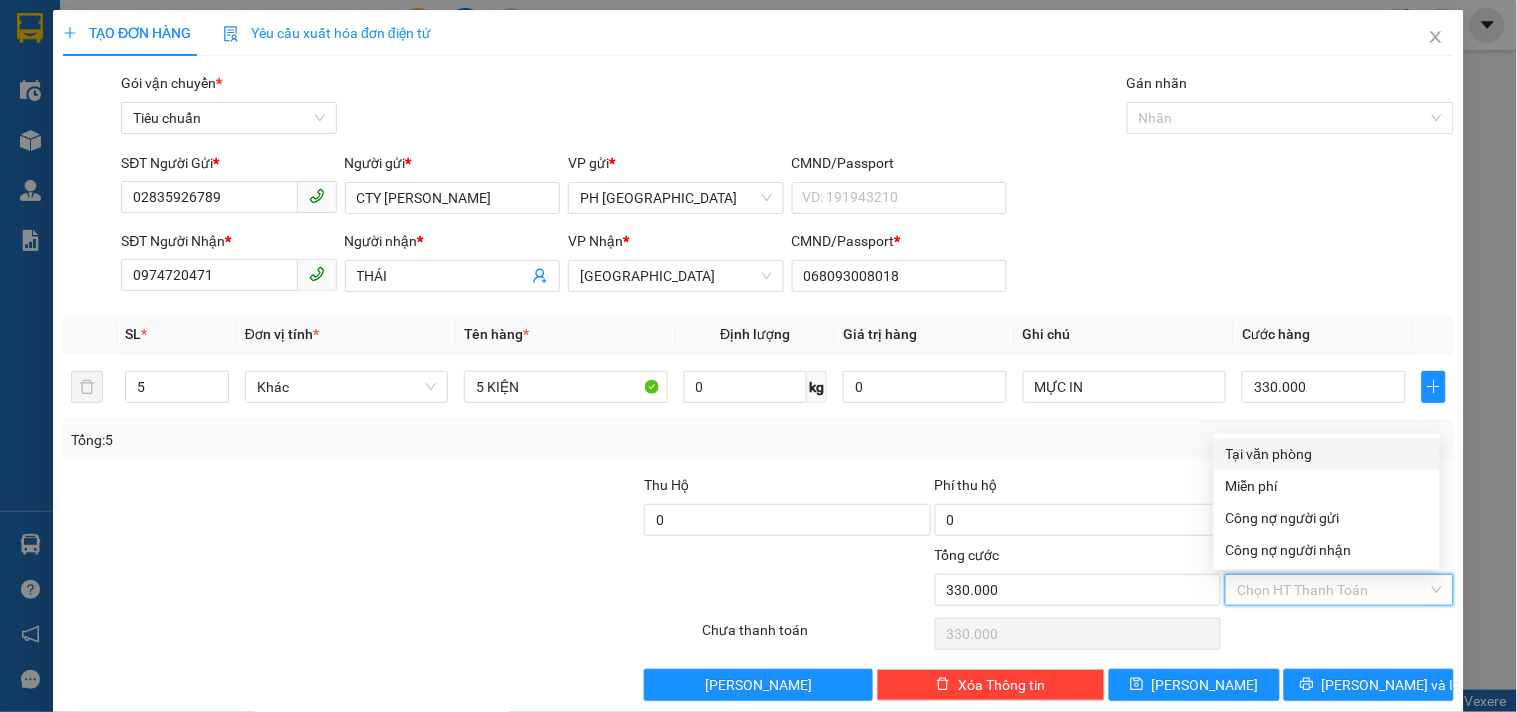 click on "Tại văn phòng" at bounding box center [1327, 454] 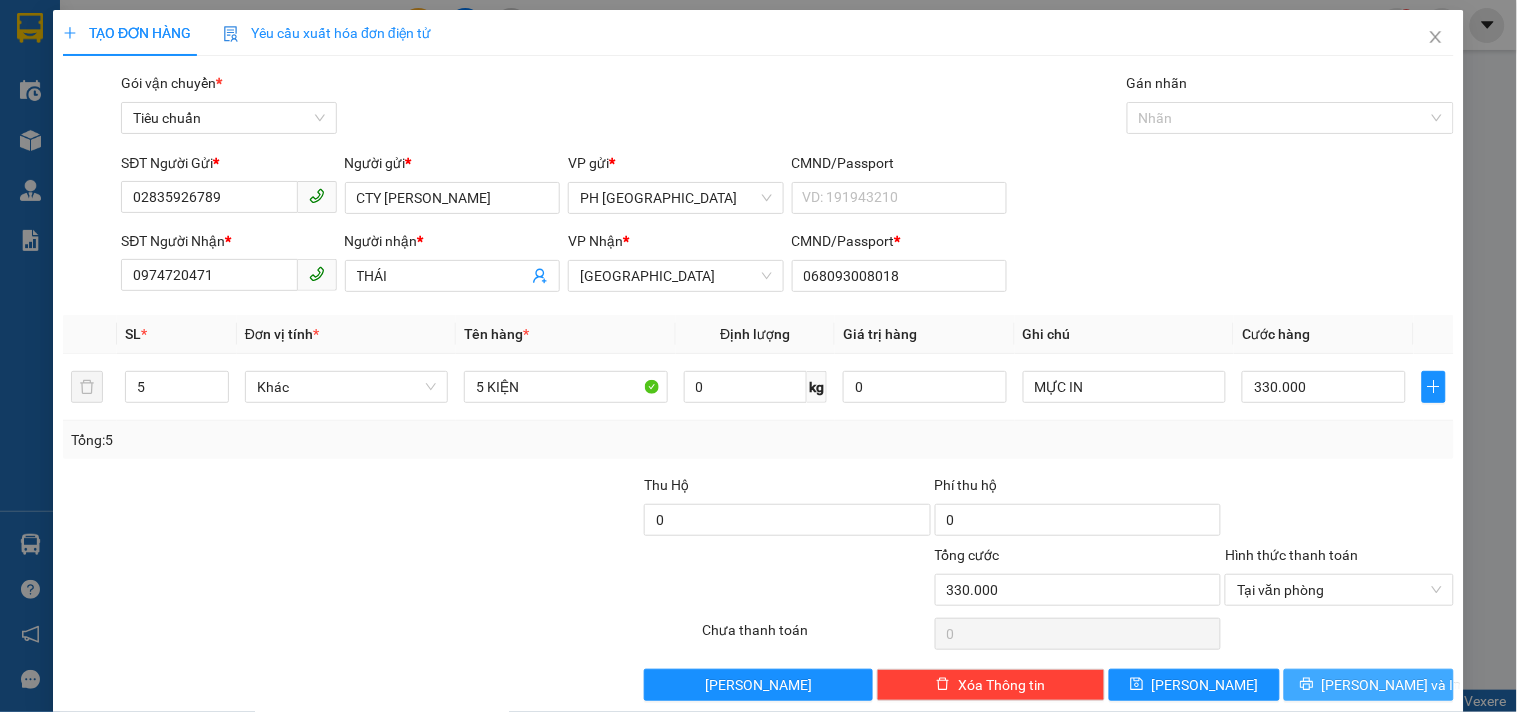 click on "Lưu và In" at bounding box center (1369, 685) 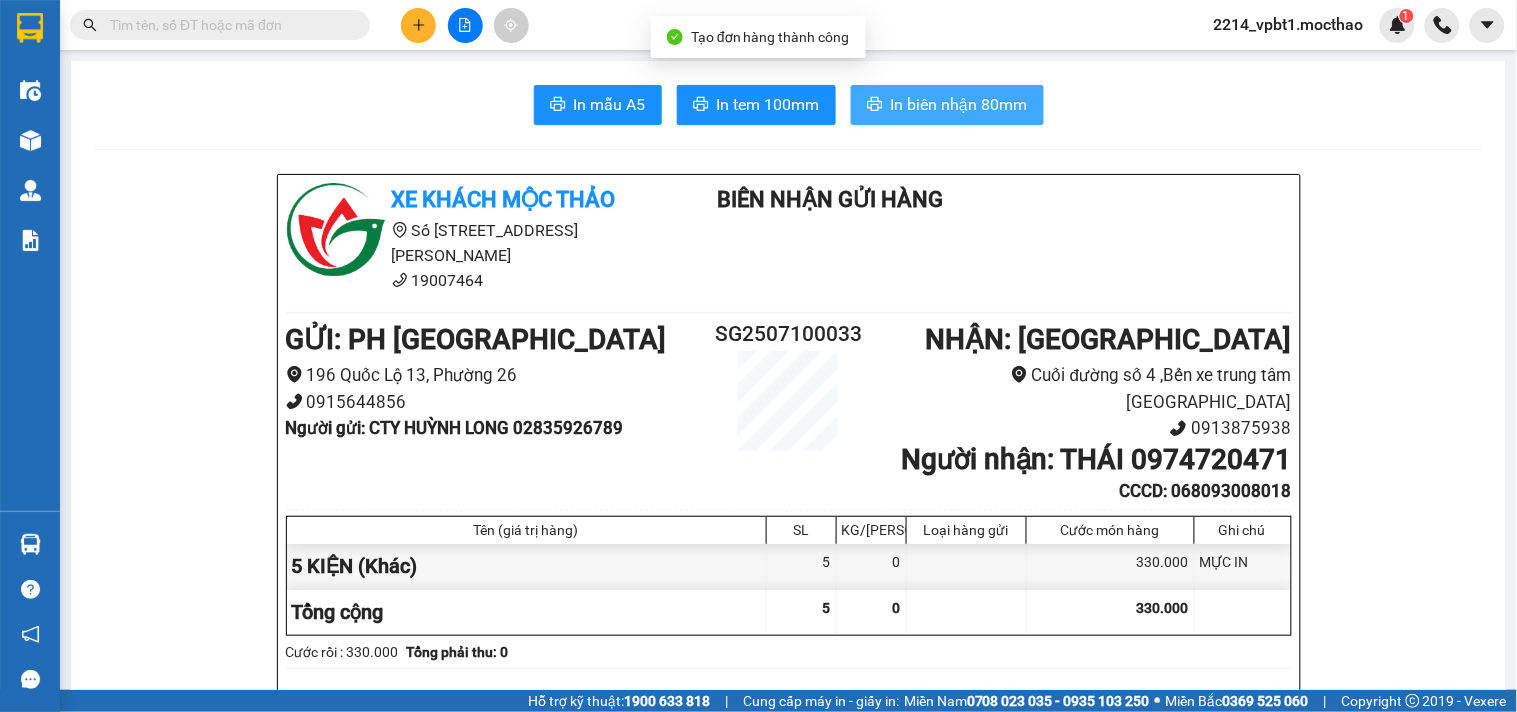 click on "In biên nhận 80mm" at bounding box center [947, 105] 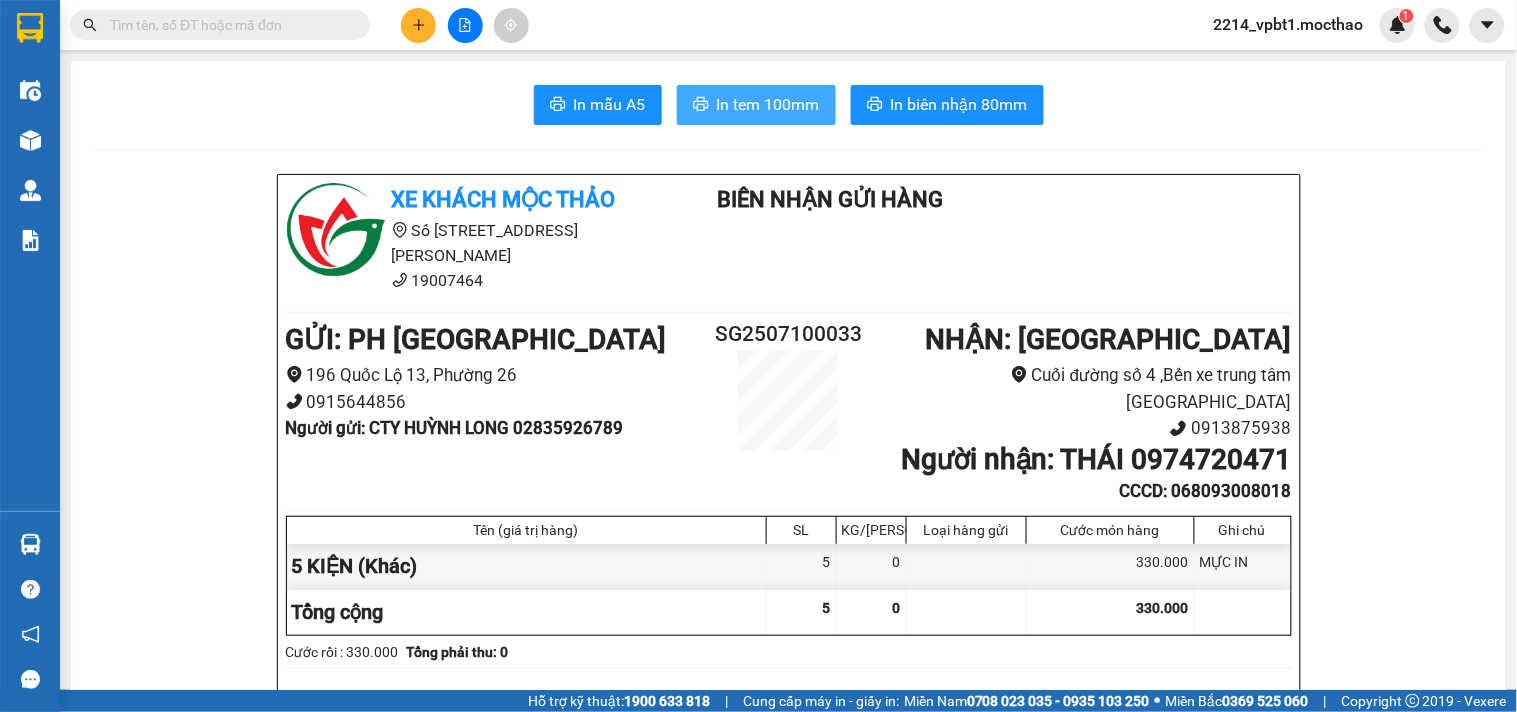 click on "In tem 100mm" at bounding box center (756, 105) 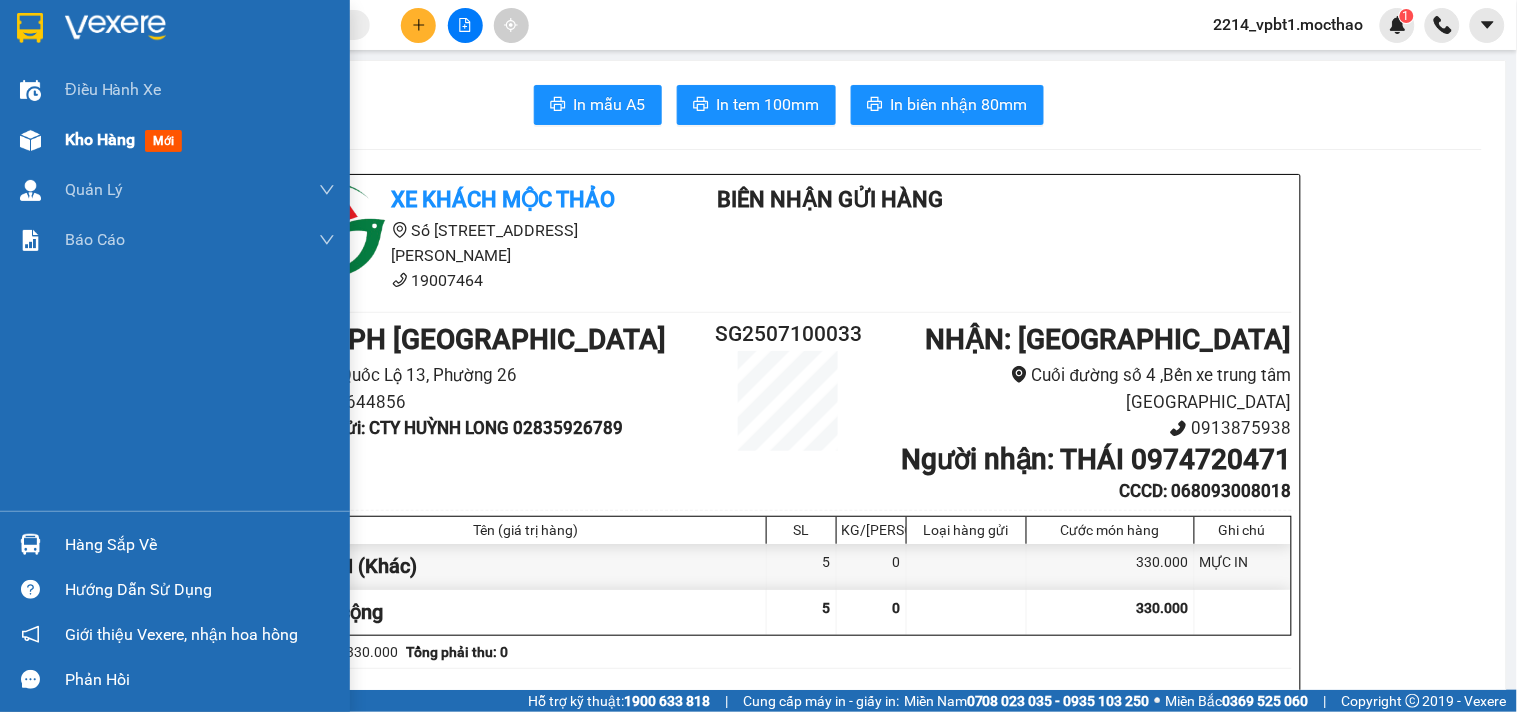 click on "Kho hàng" at bounding box center [100, 139] 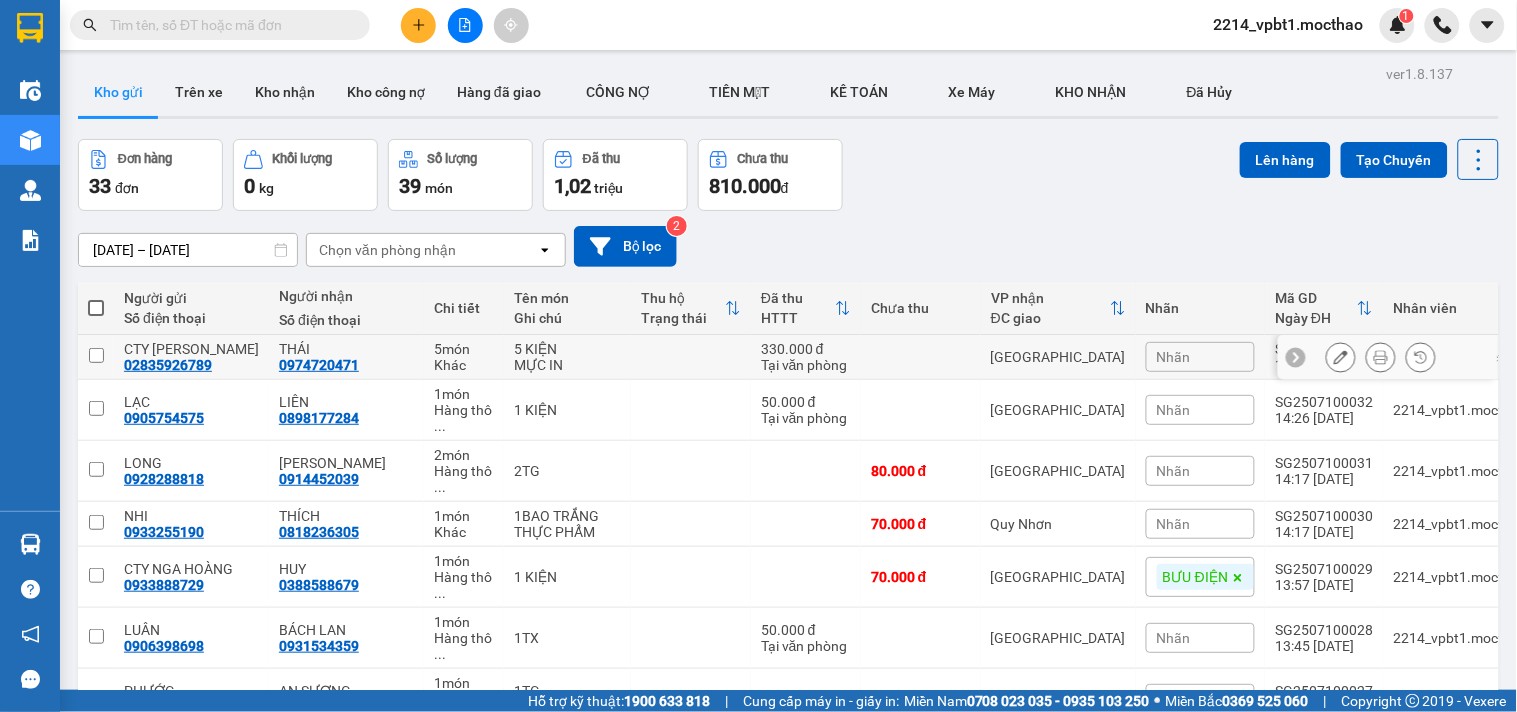 drag, startPoint x: 122, startPoint y: 382, endPoint x: 212, endPoint y: 383, distance: 90.005554 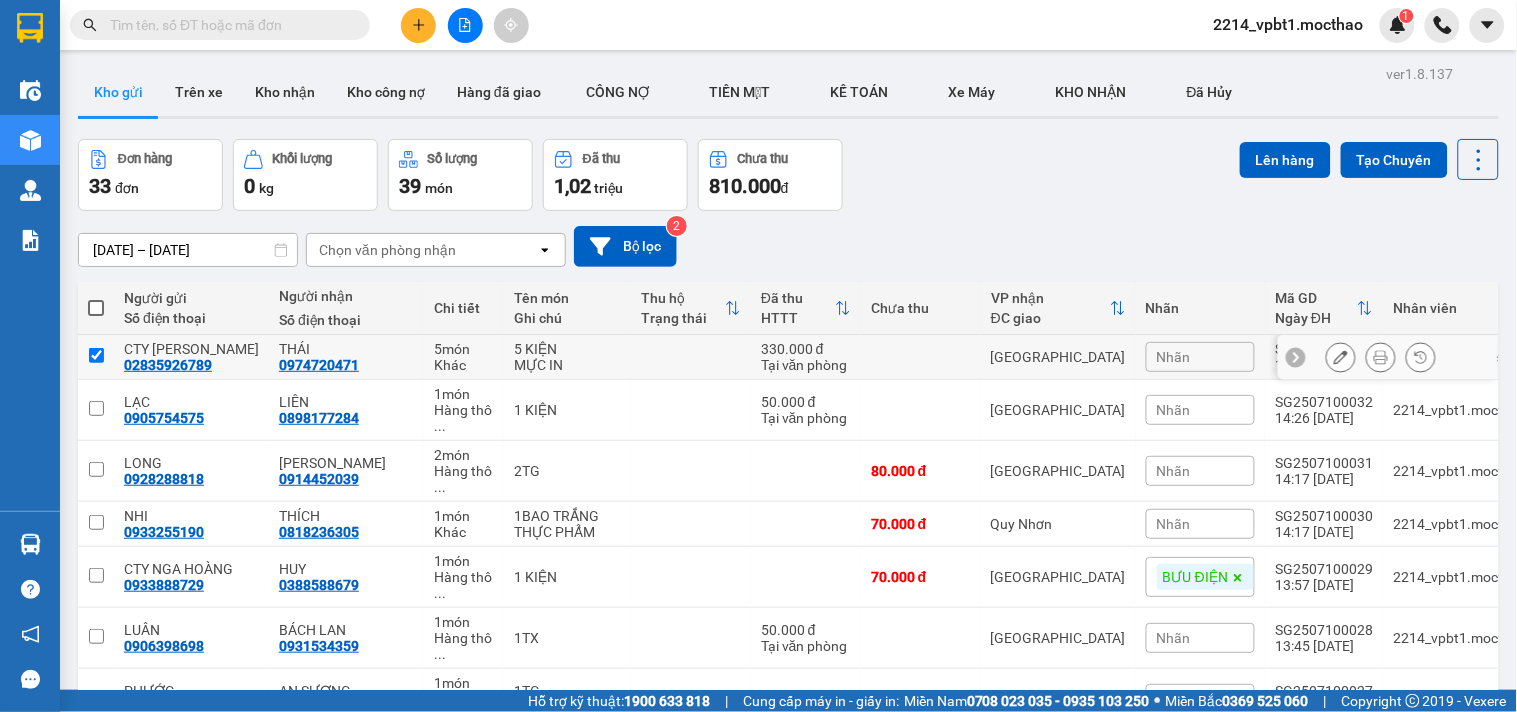 checkbox on "true" 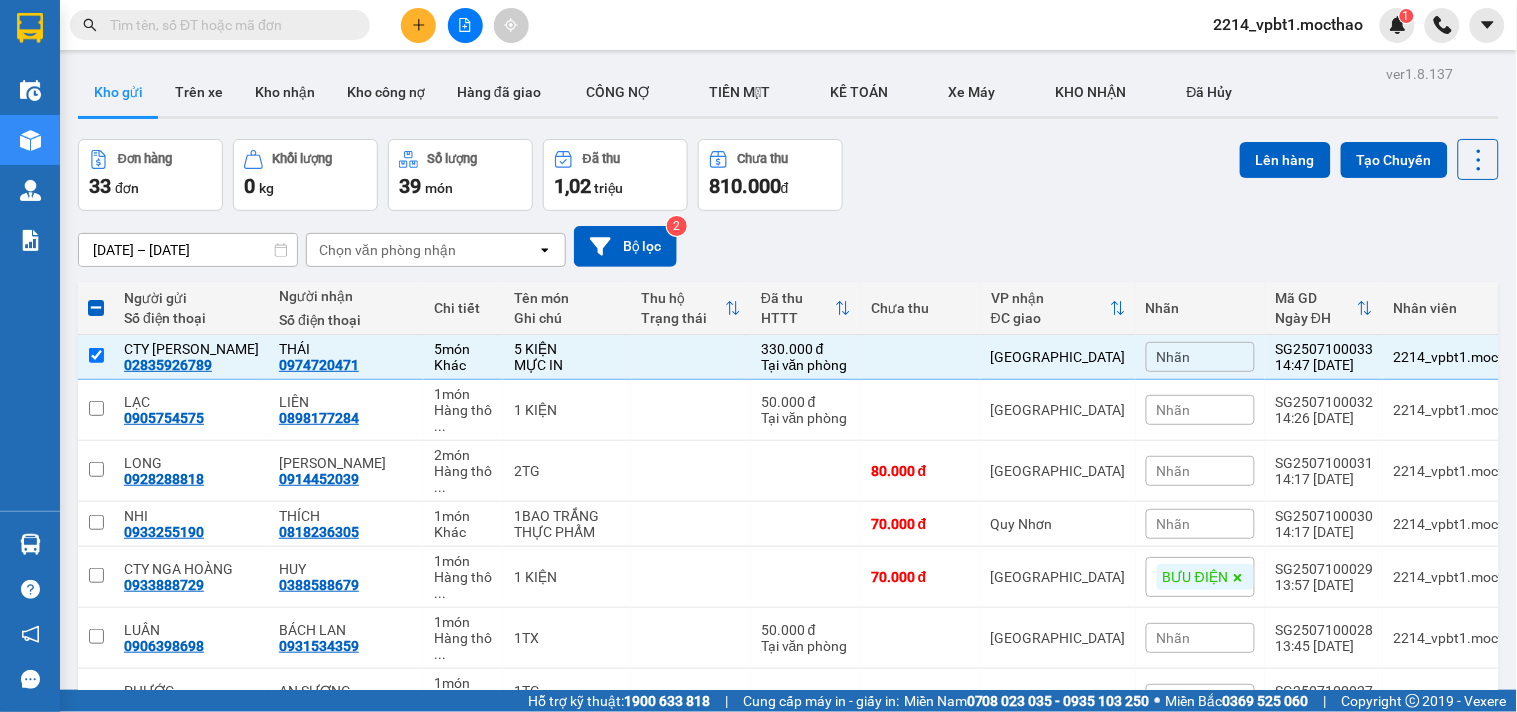 click at bounding box center (228, 25) 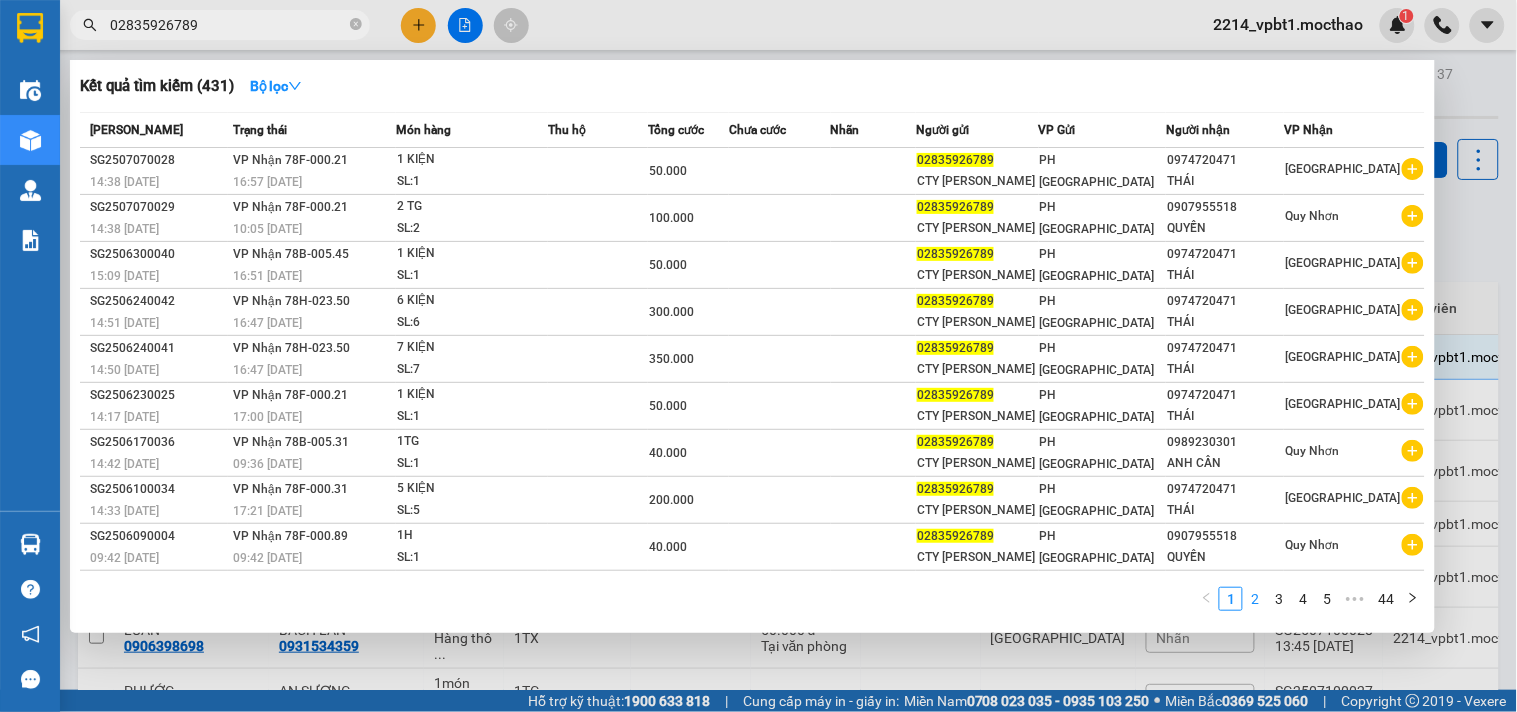 type on "02835926789" 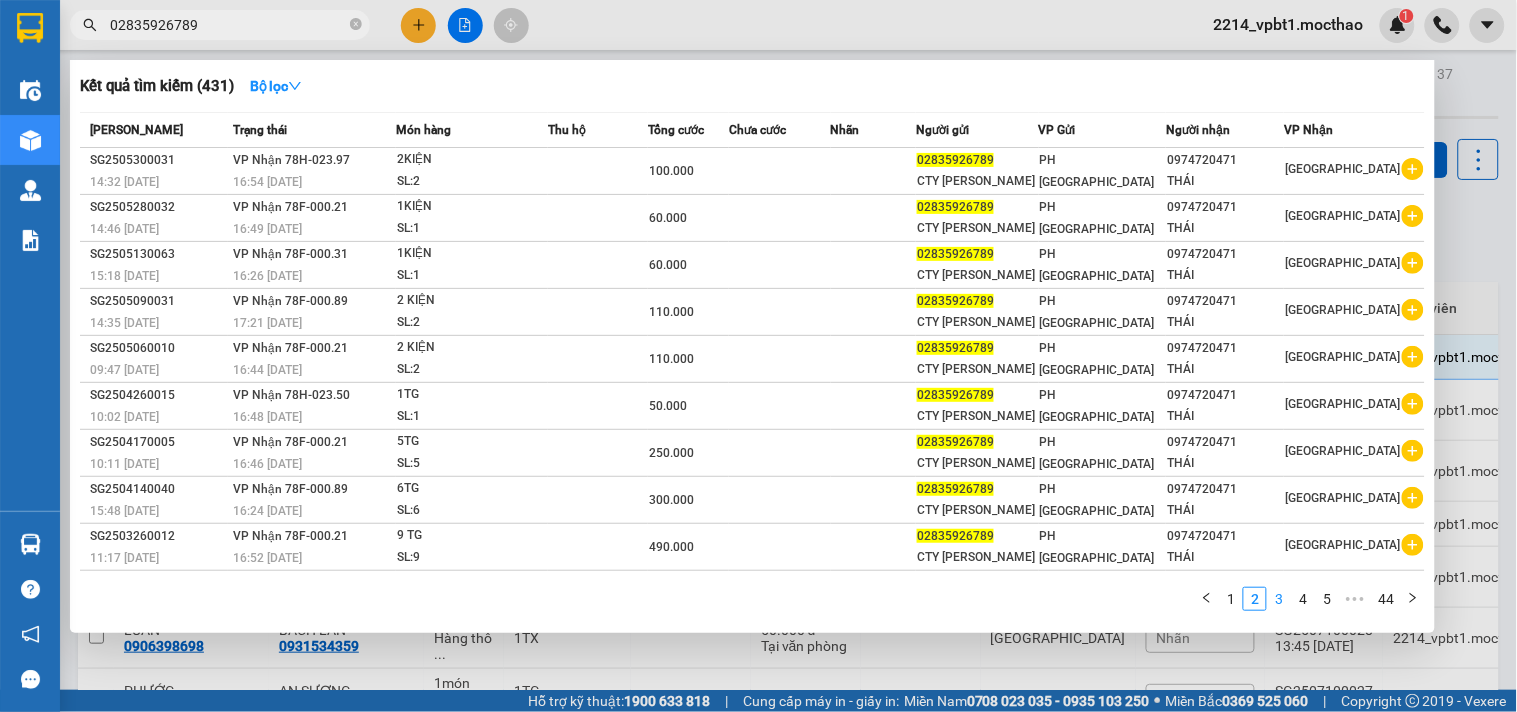 click on "3" at bounding box center (1279, 599) 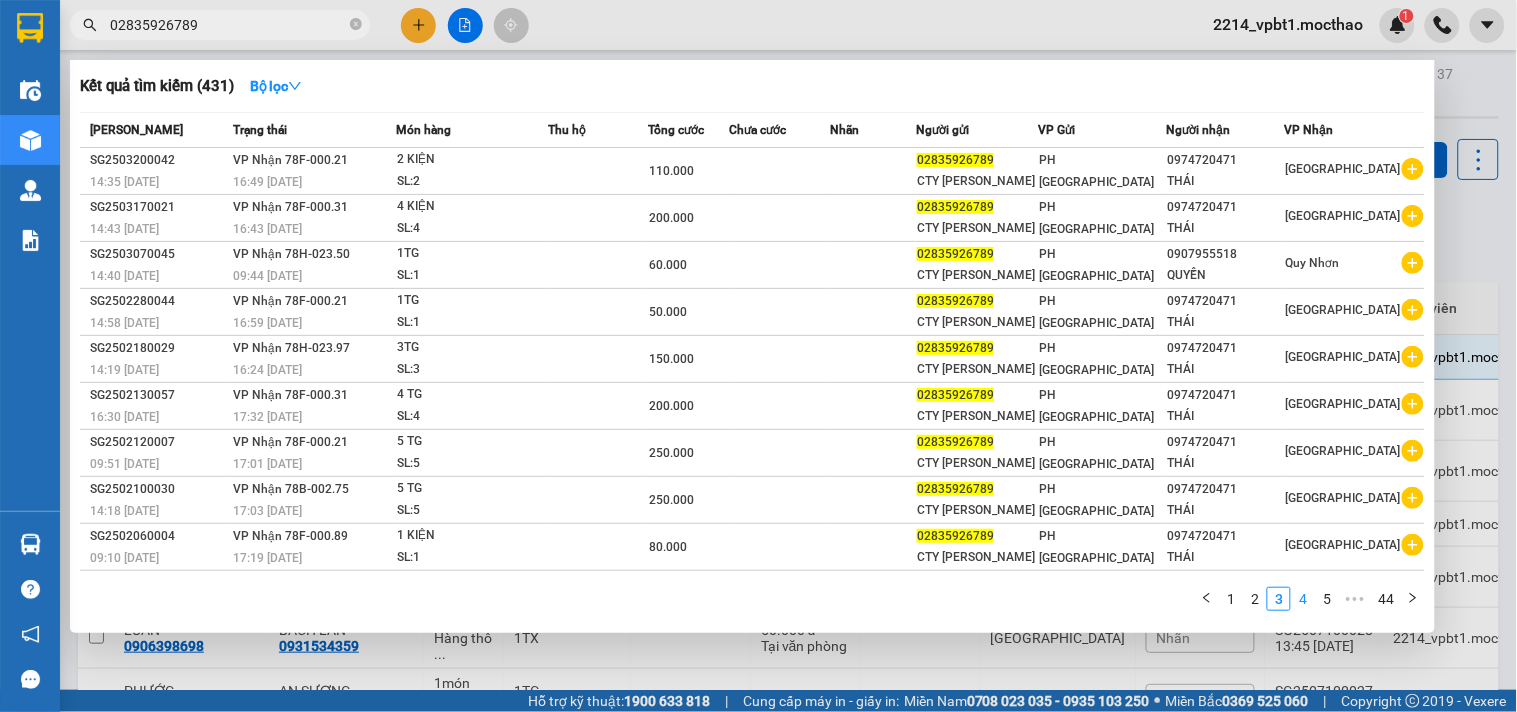 click on "4" at bounding box center (1303, 599) 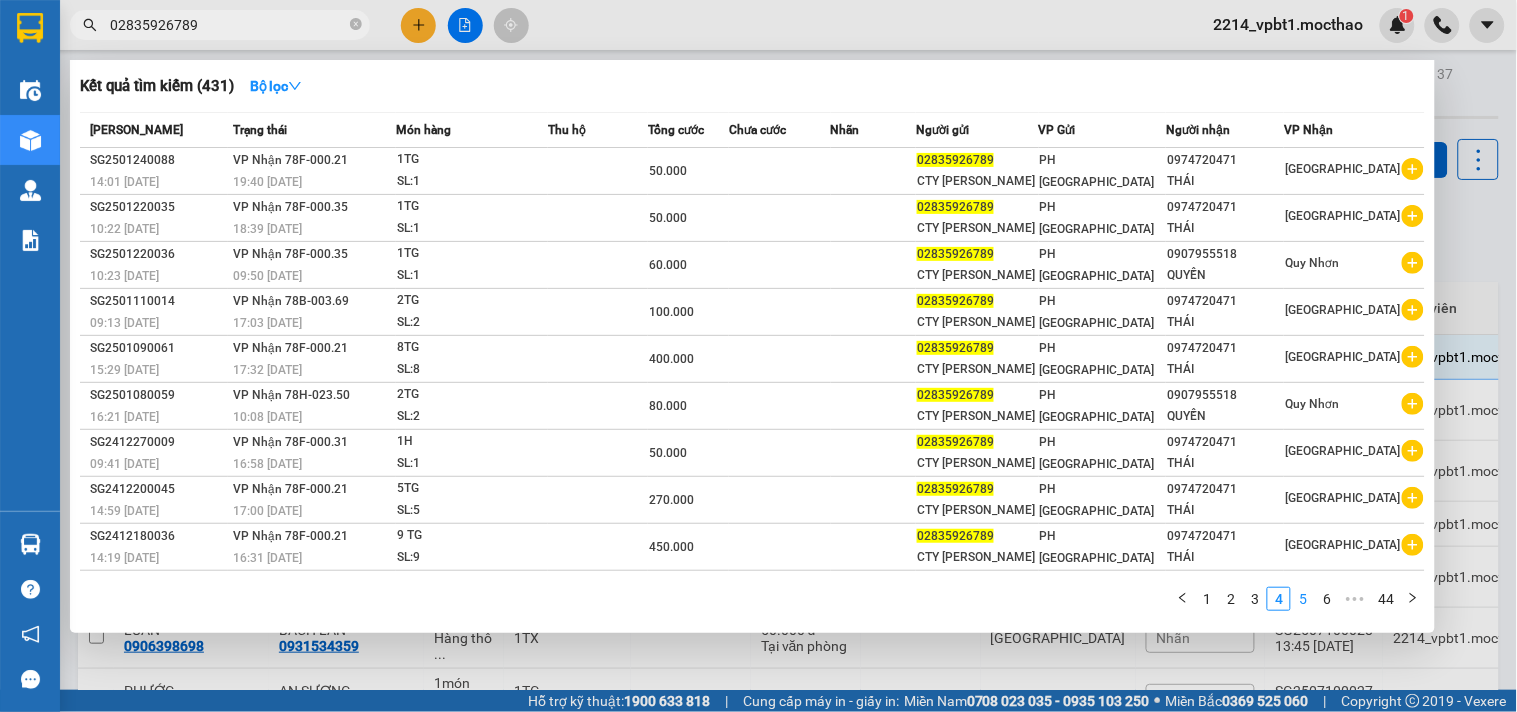 click on "5" at bounding box center (1303, 599) 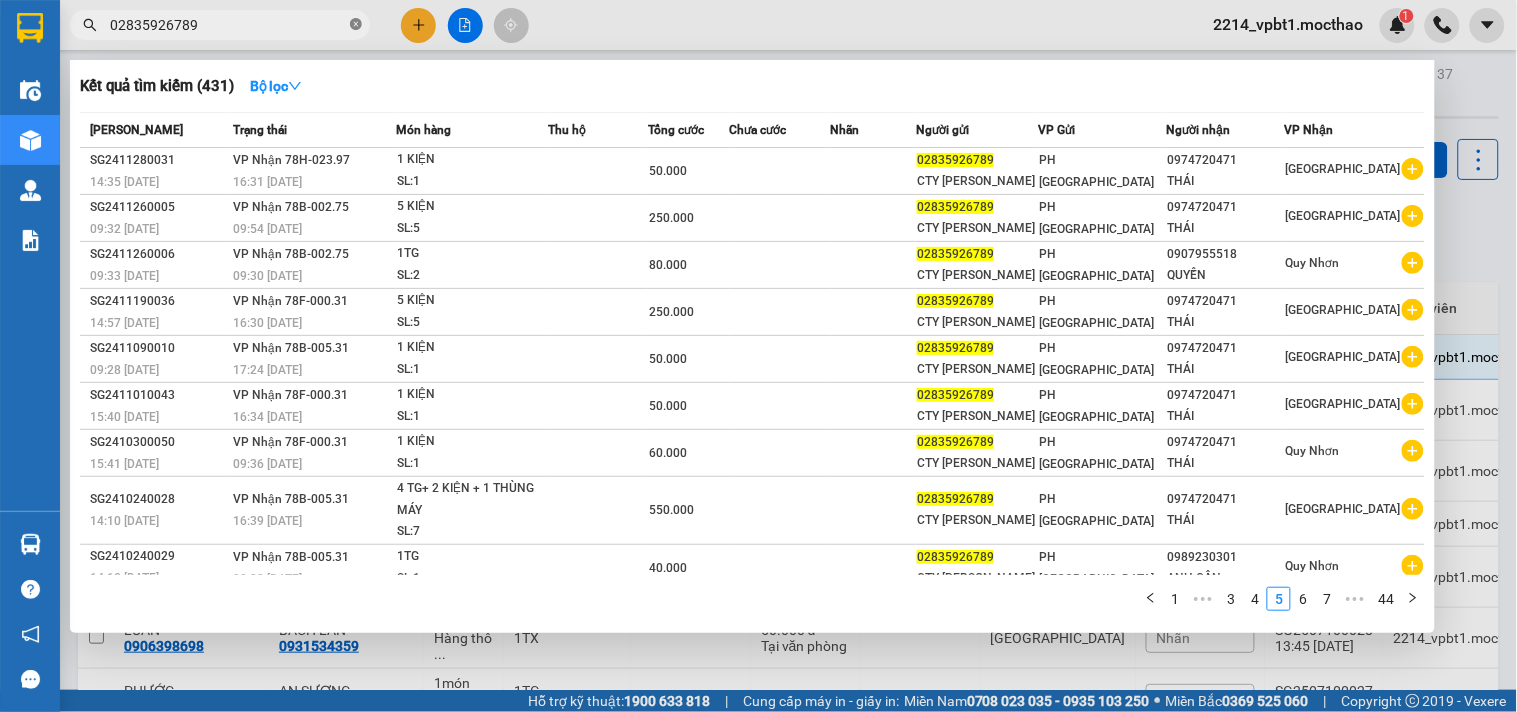 click 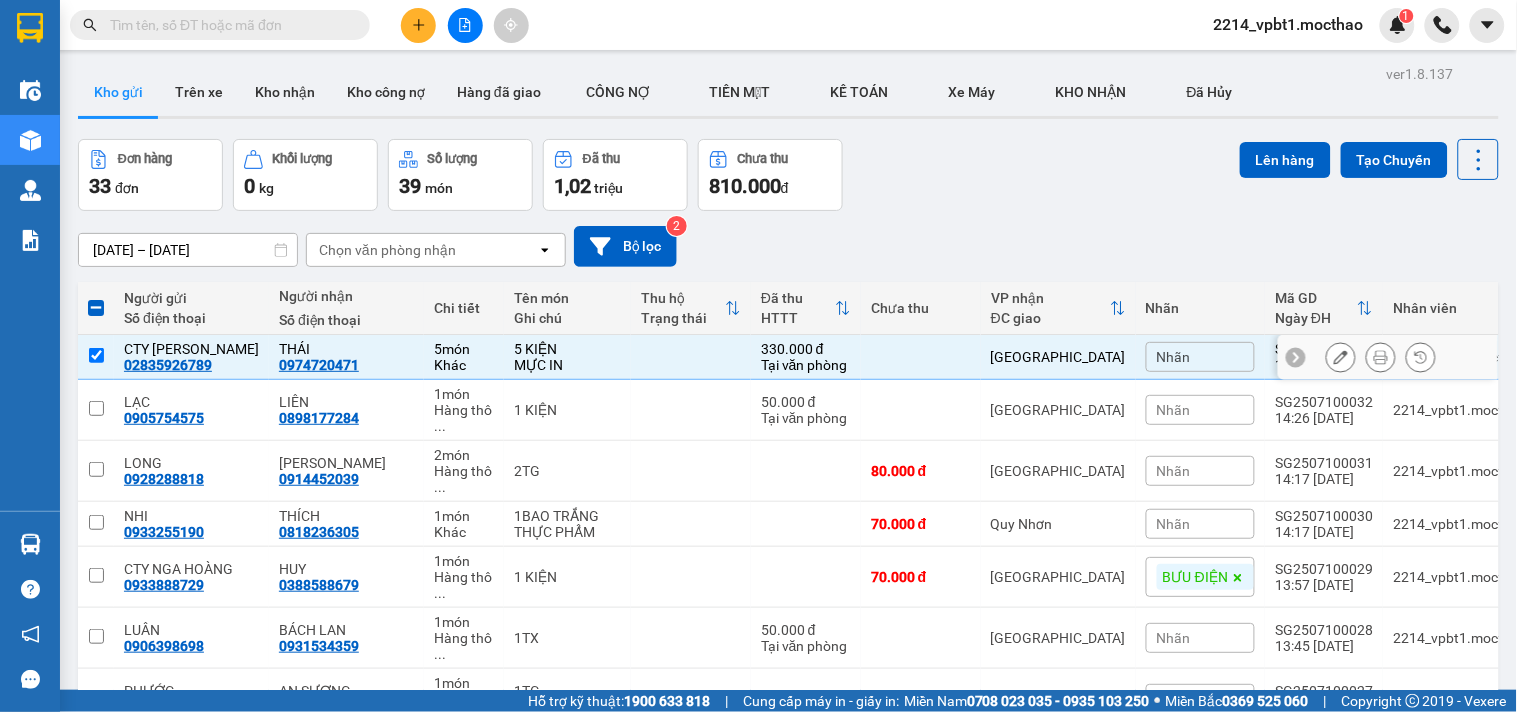 click at bounding box center [691, 357] 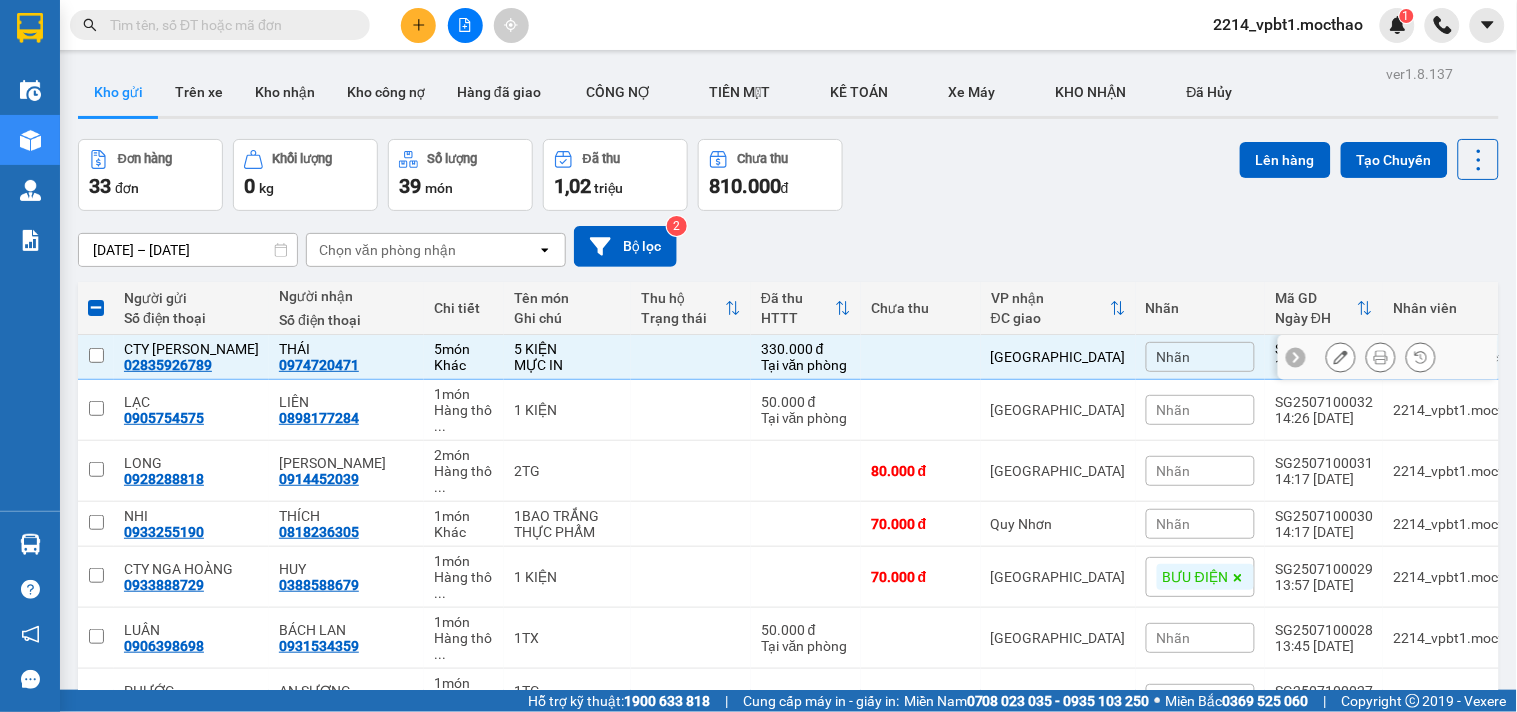 checkbox on "false" 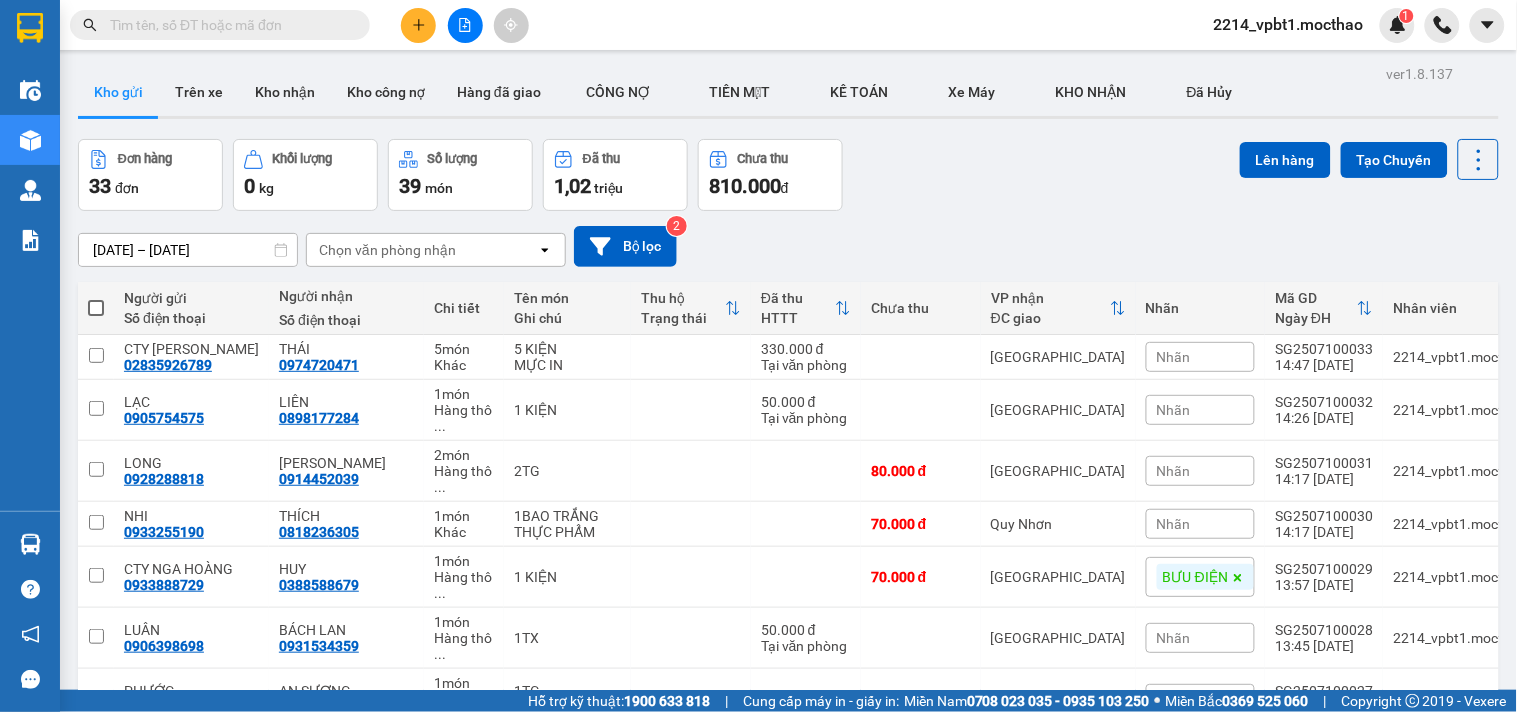 click on "Đơn hàng 33 đơn Khối lượng 0 kg Số lượng 39 món Đã thu 1,02   triệu Chưa thu 810.000  đ Lên hàng Tạo Chuyến" at bounding box center [788, 175] 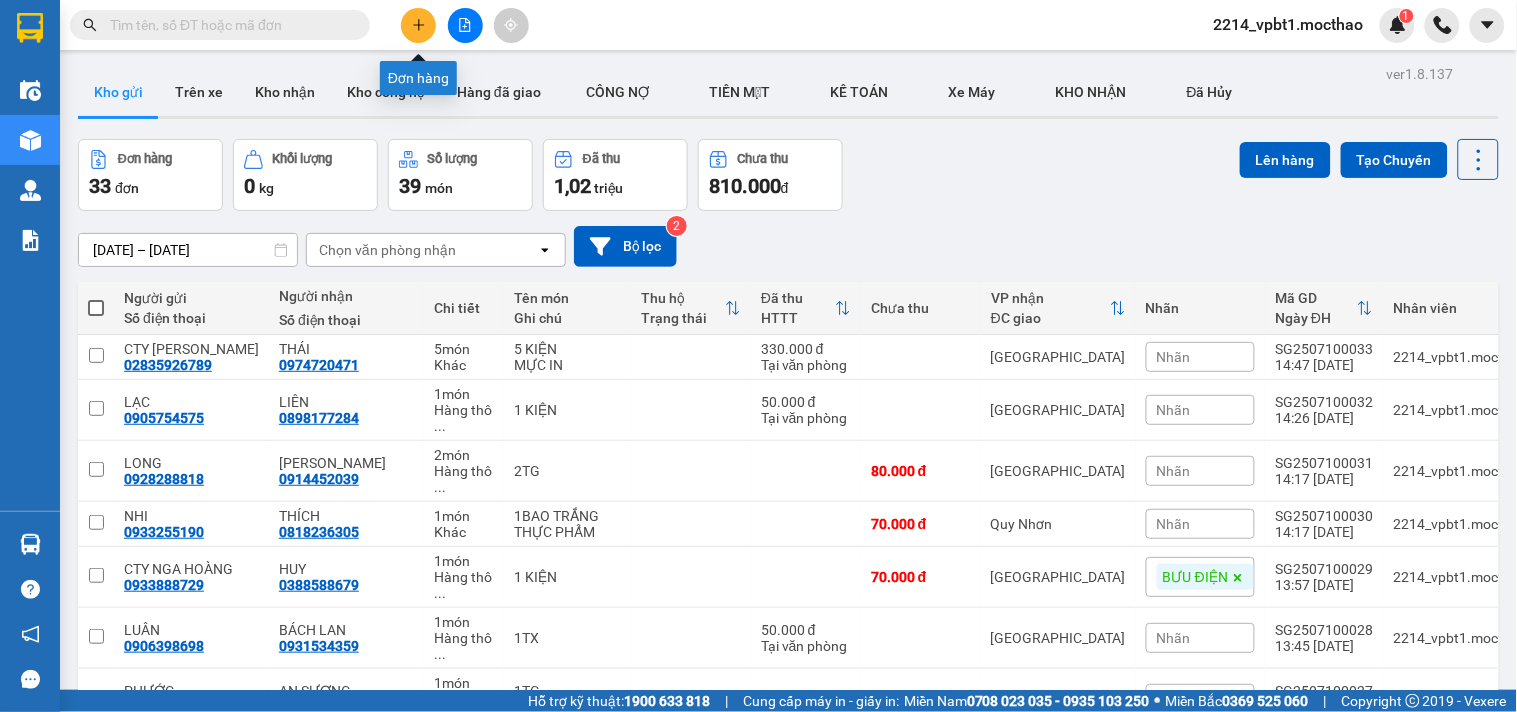 click 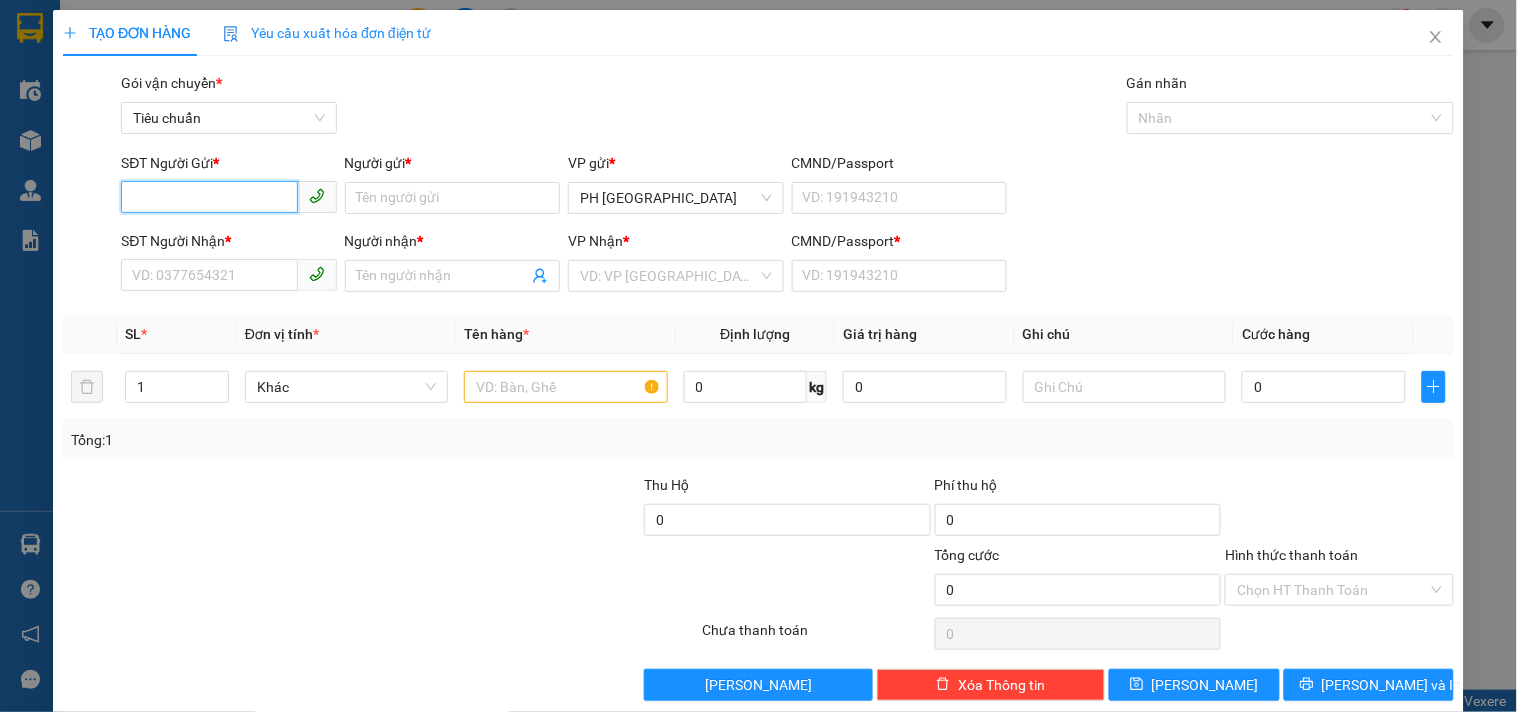click on "SĐT Người Gửi  *" at bounding box center (209, 197) 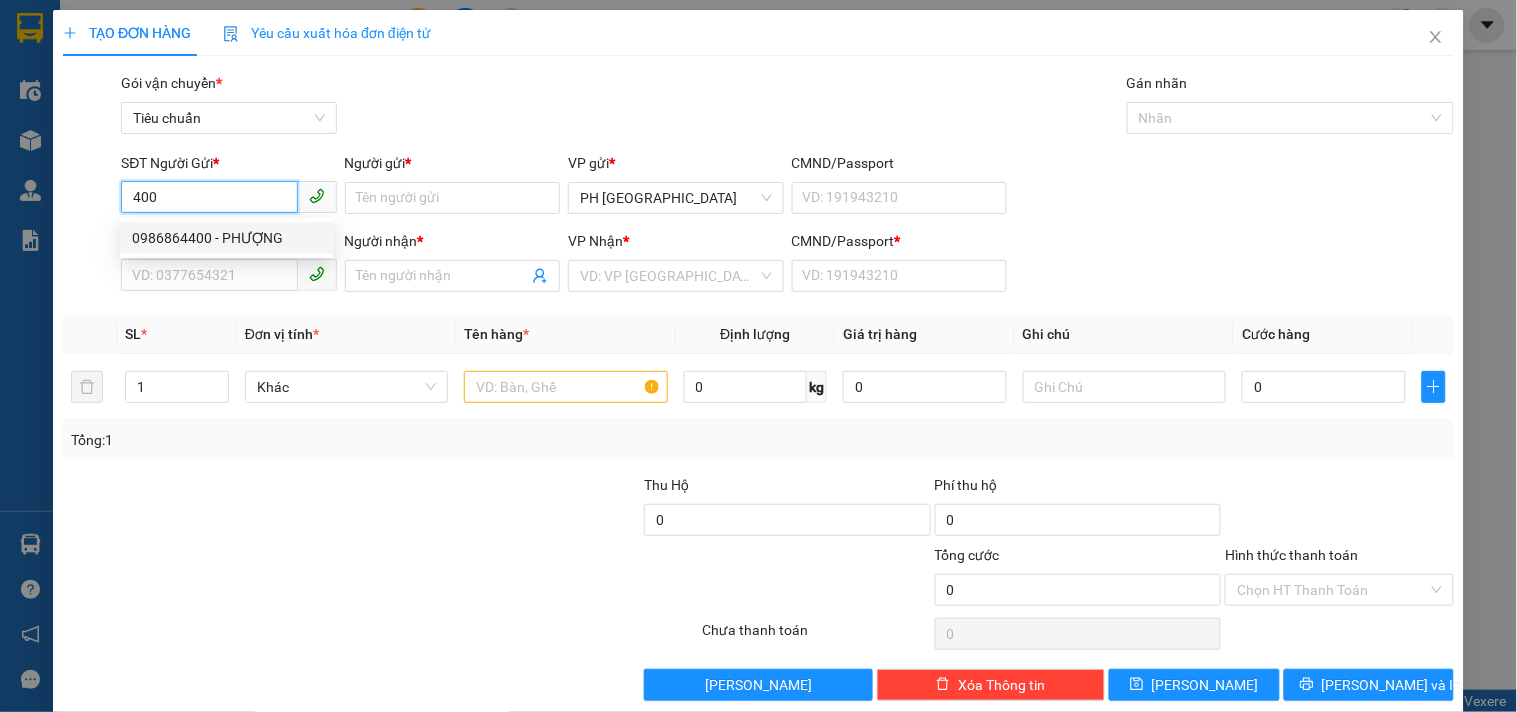 click on "0986864400 - PHƯỢNG" at bounding box center [226, 238] 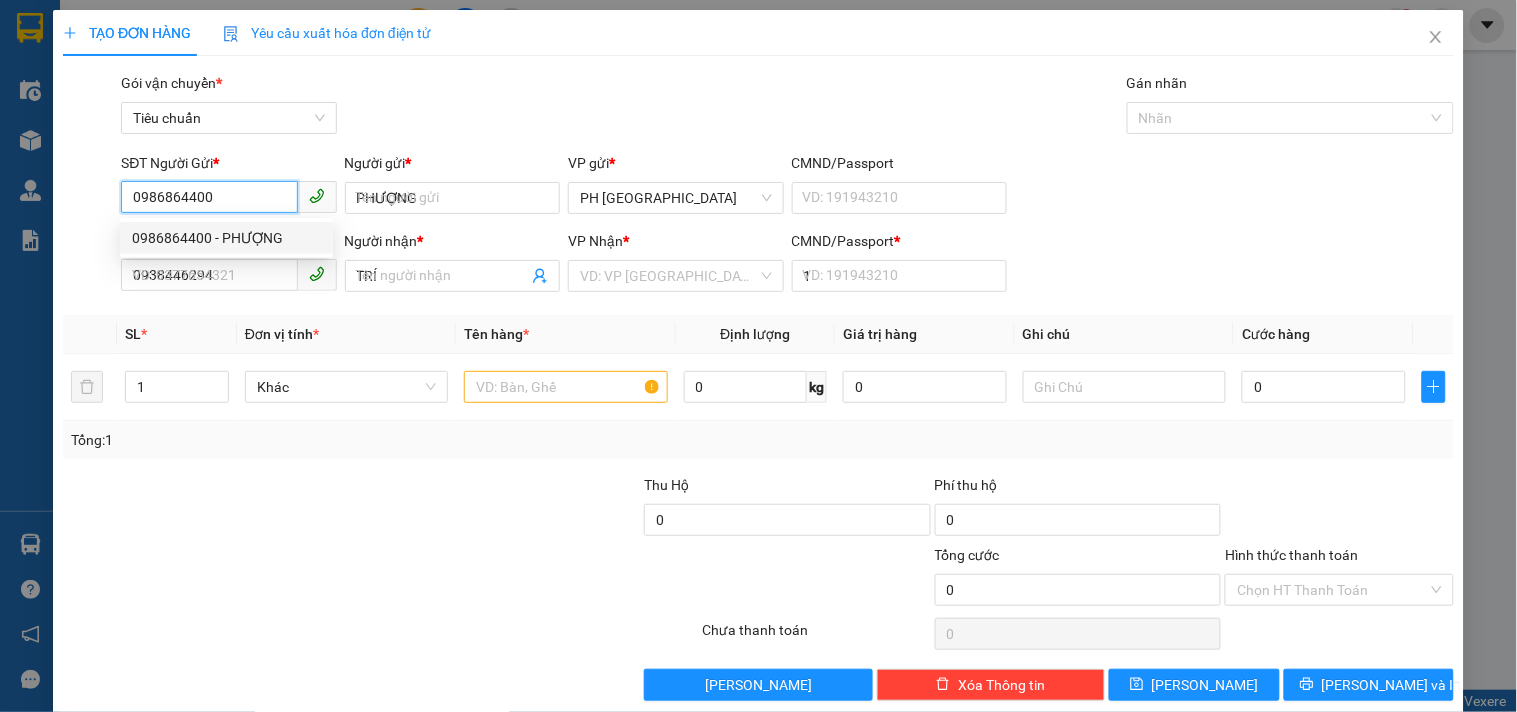 type on "40.000" 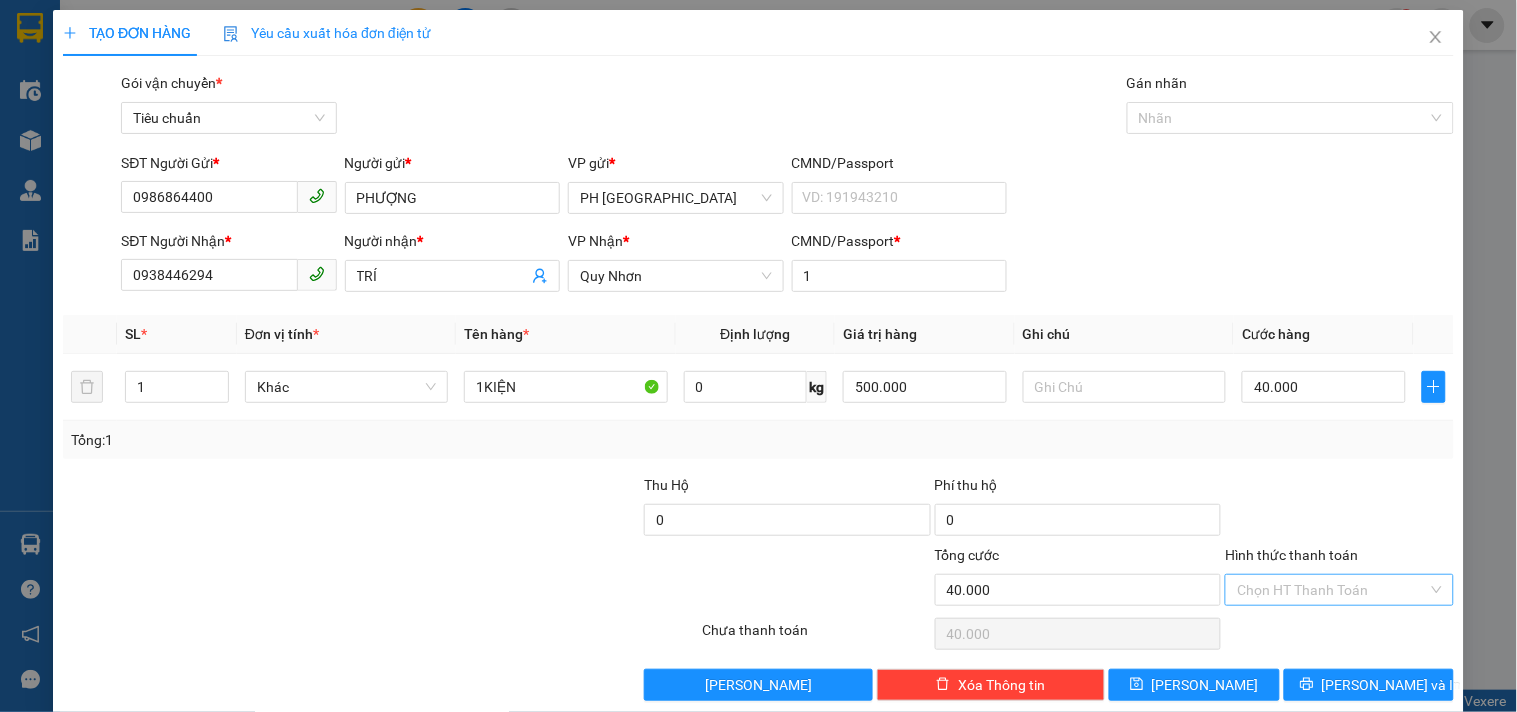 click on "Hình thức thanh toán" at bounding box center (1332, 590) 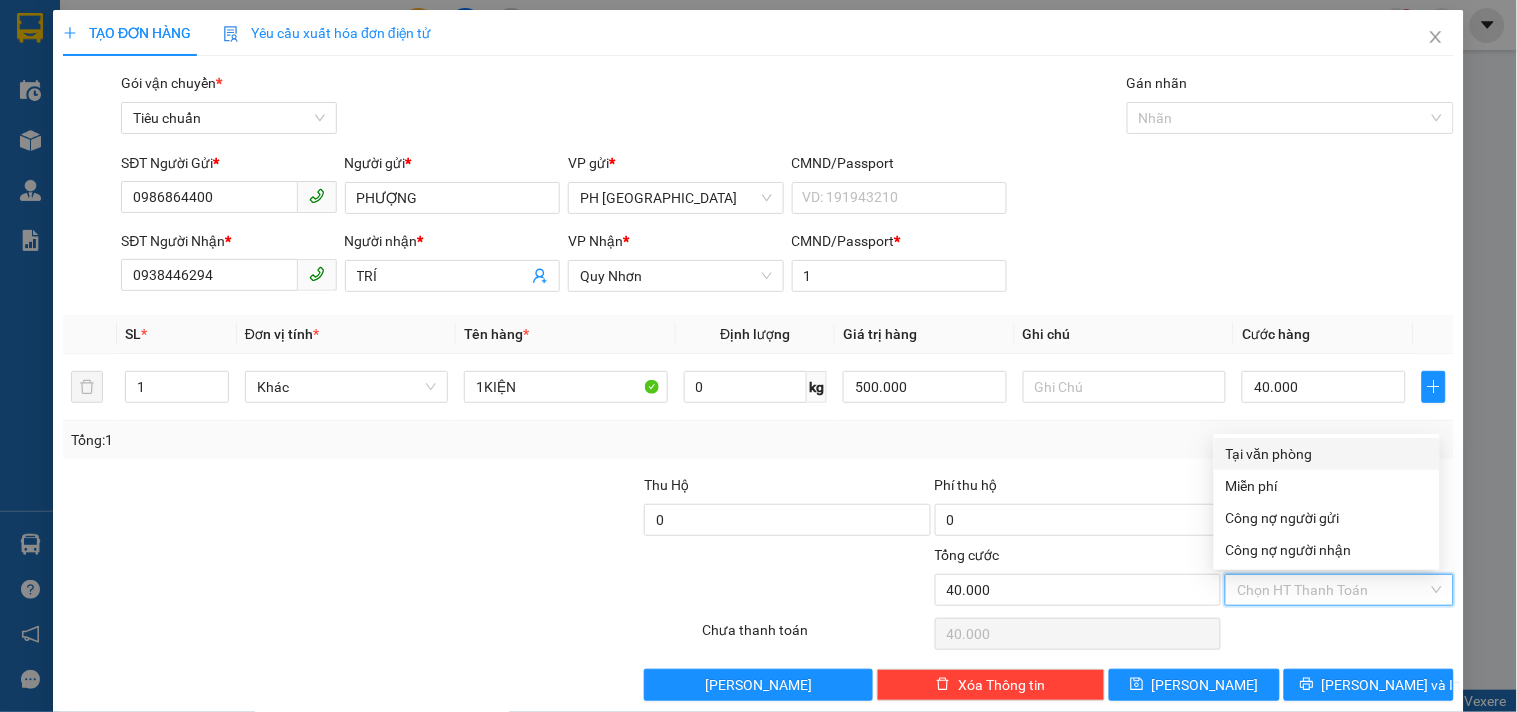 click on "Tại văn phòng" at bounding box center [1327, 454] 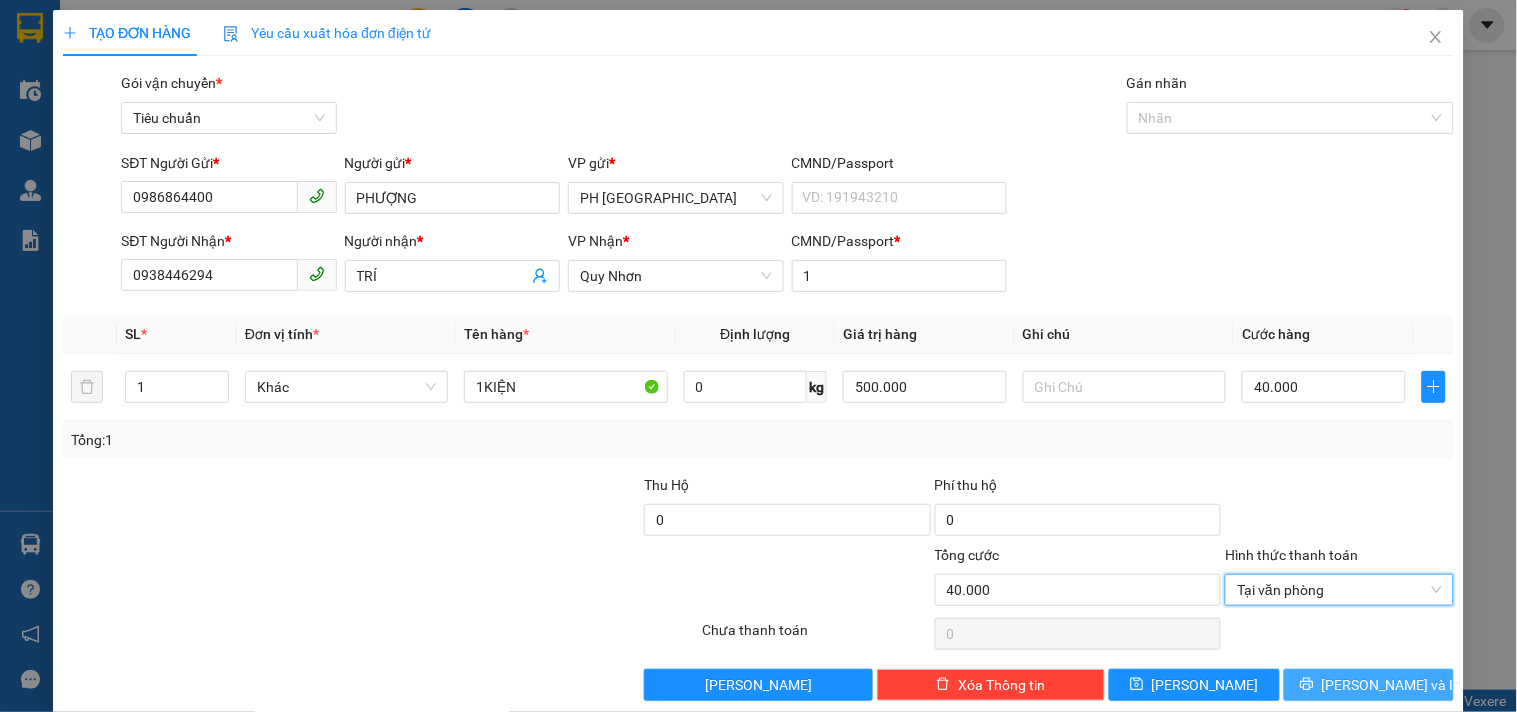 drag, startPoint x: 1307, startPoint y: 654, endPoint x: 1288, endPoint y: 656, distance: 19.104973 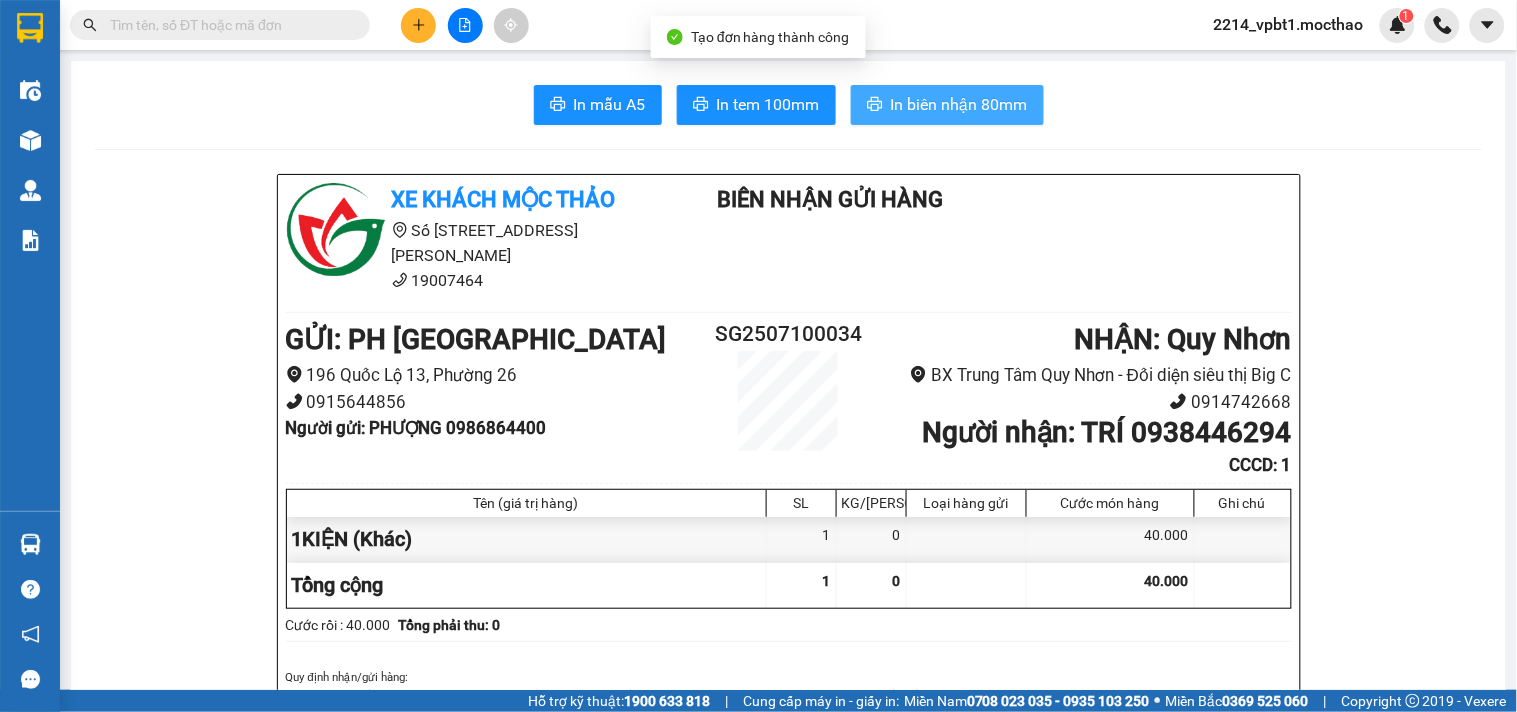 click on "In biên nhận 80mm" at bounding box center (959, 104) 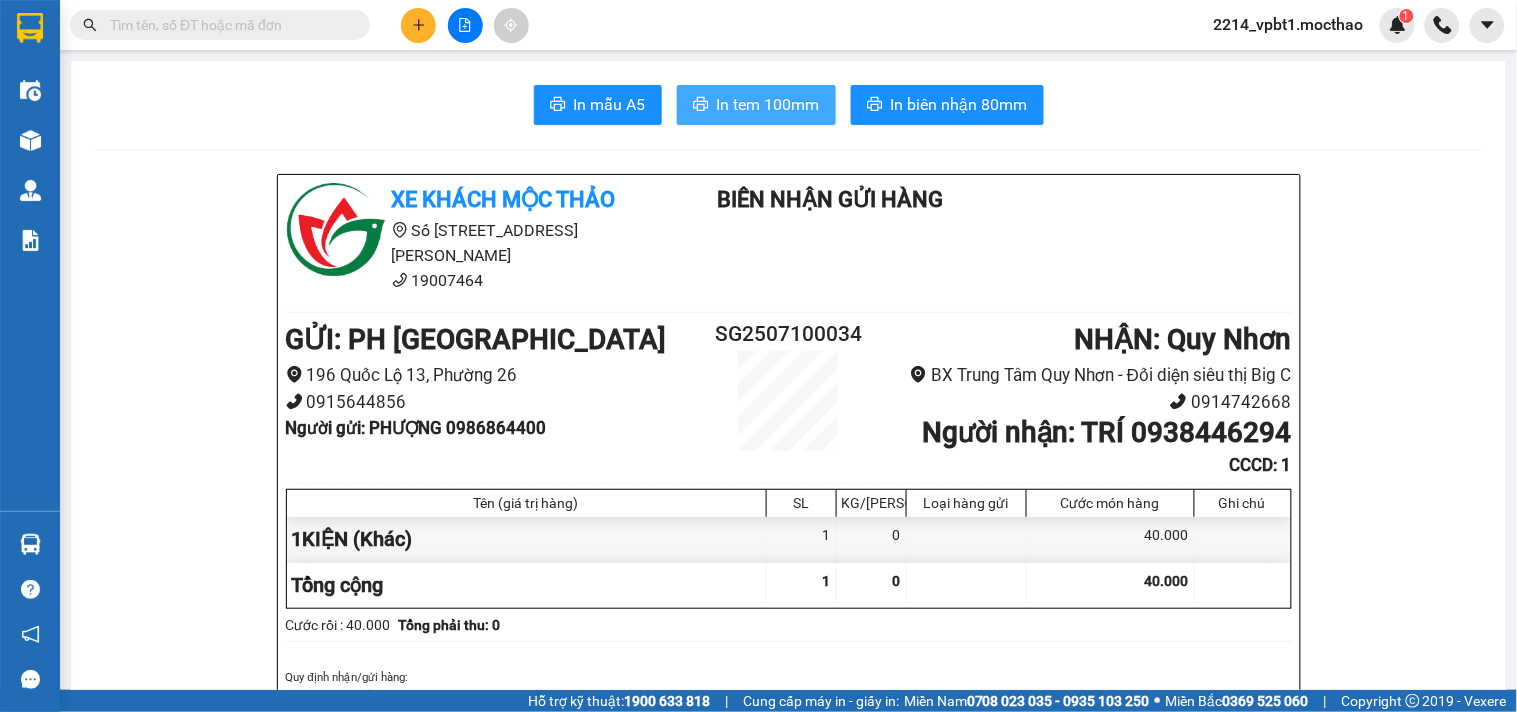 click on "In tem 100mm" at bounding box center [756, 105] 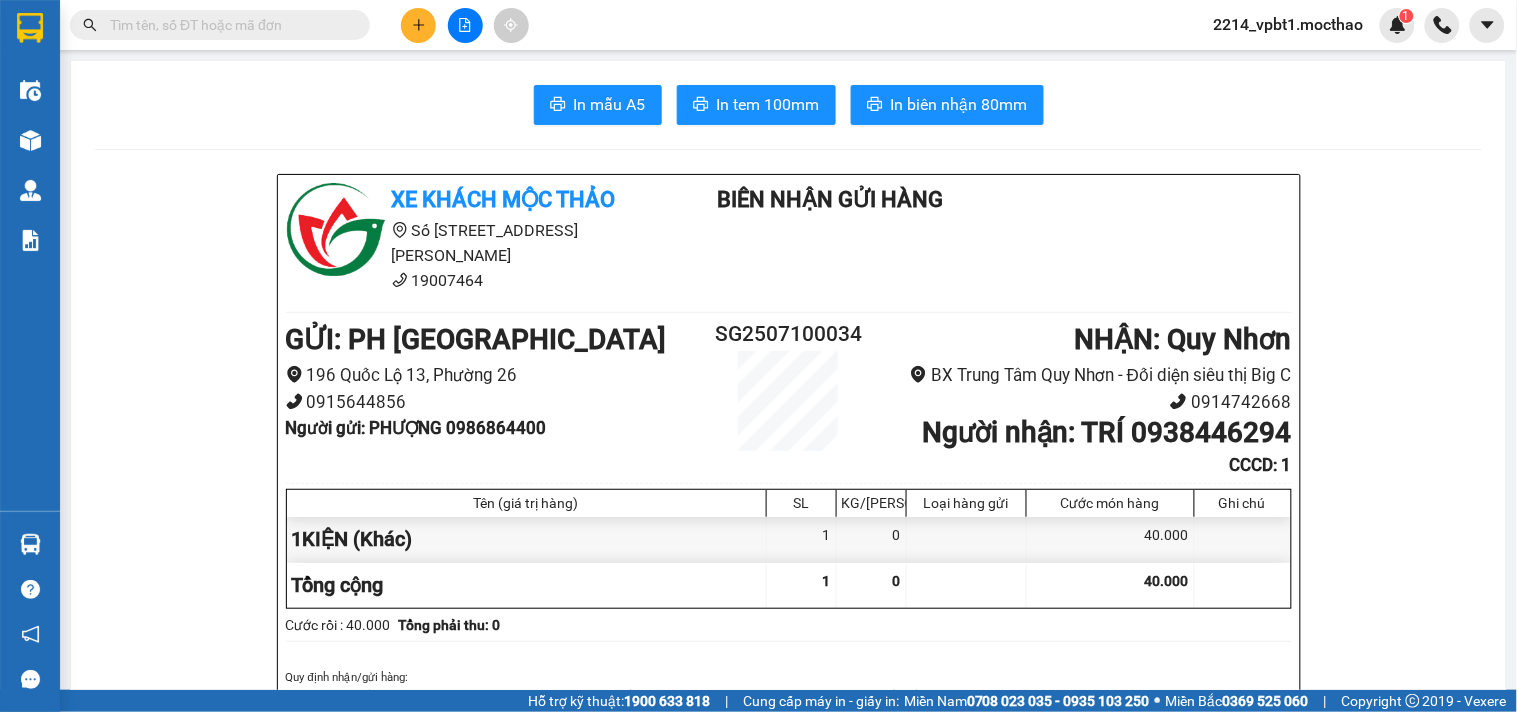 click at bounding box center (228, 25) 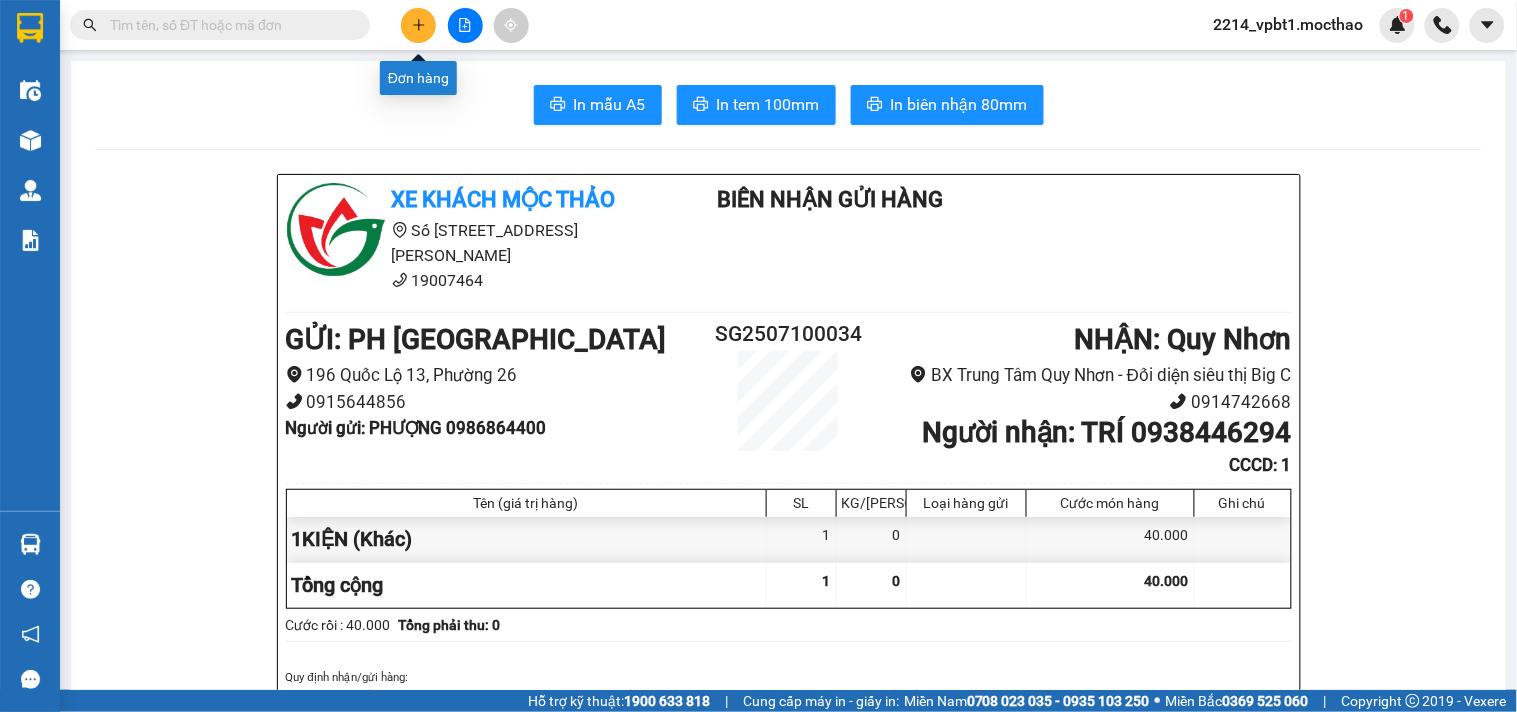click 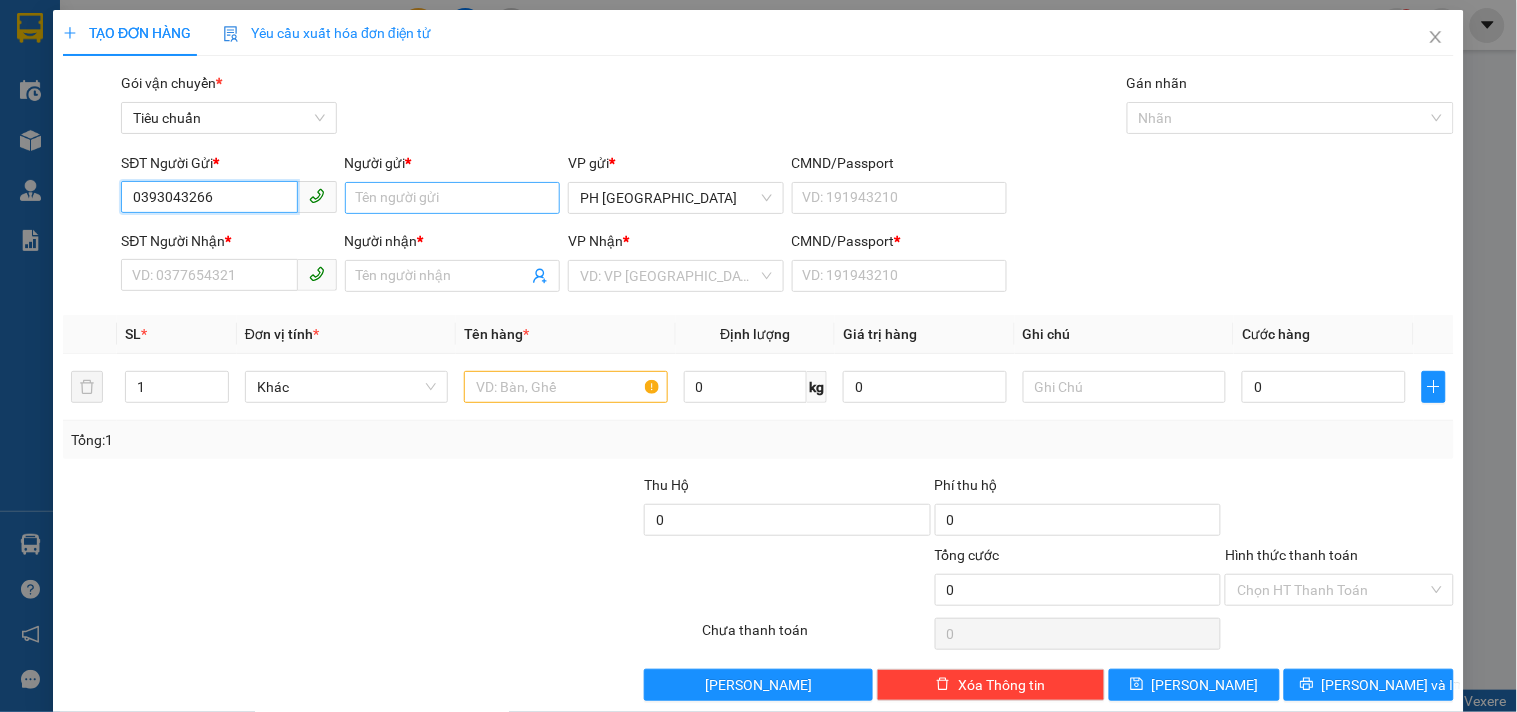 type on "0393043266" 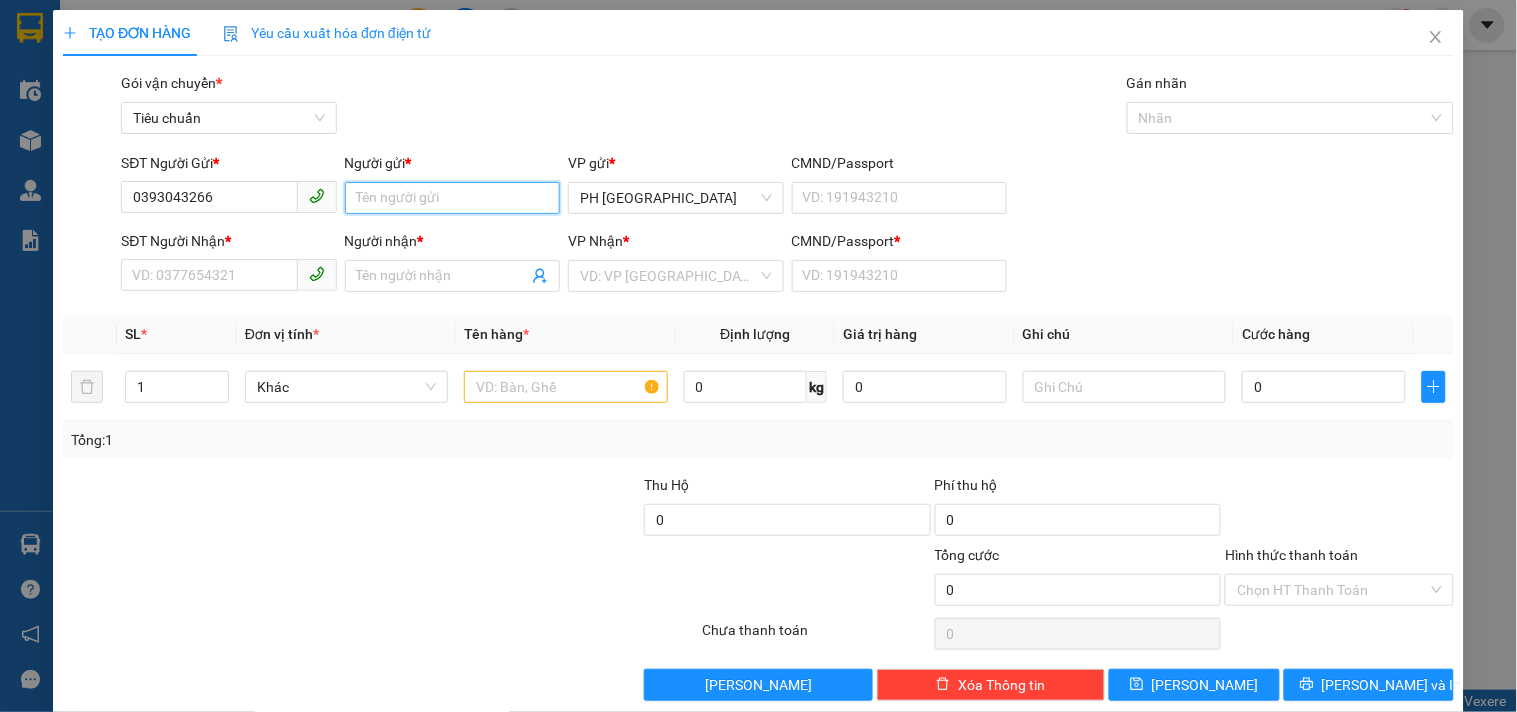 click on "Người gửi  *" at bounding box center [452, 198] 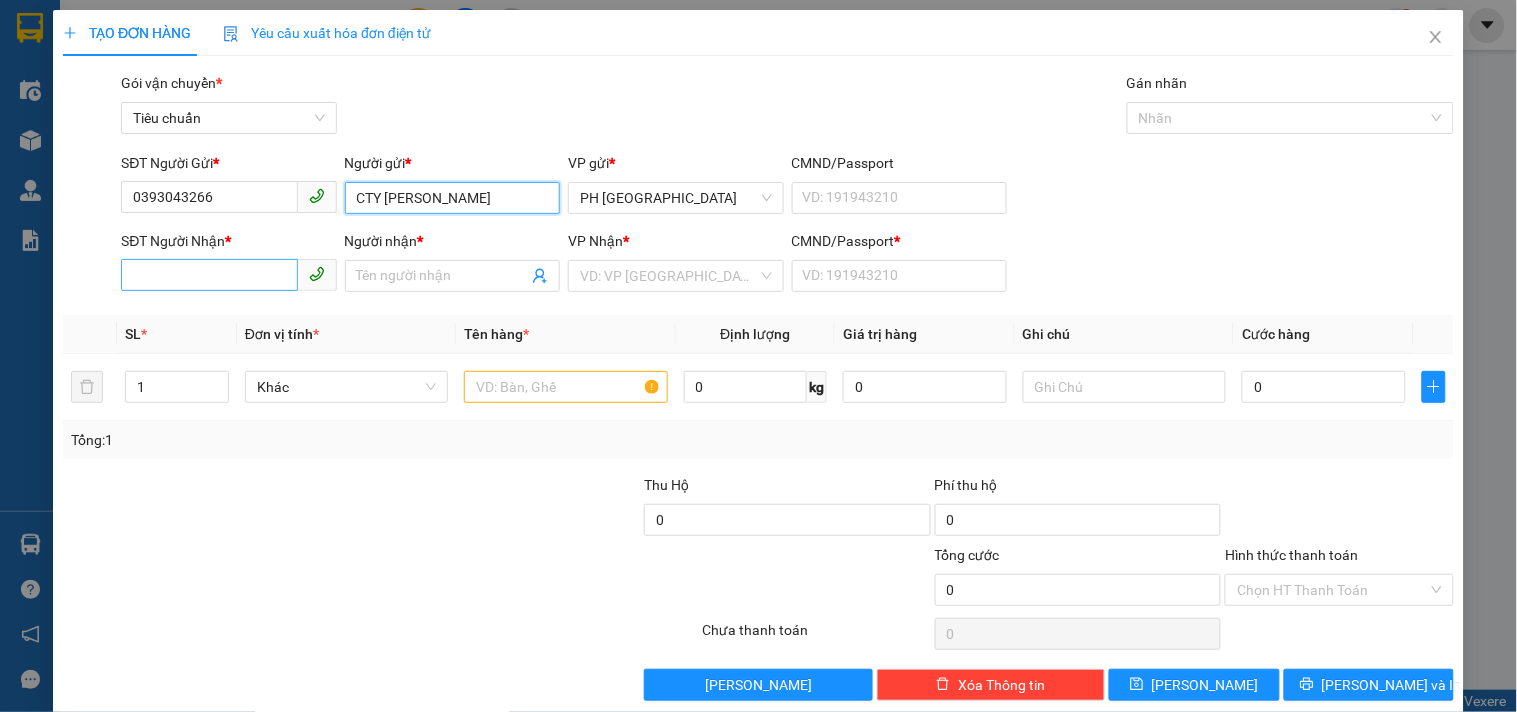 type on "CTY TRƯƠNG BÌNH" 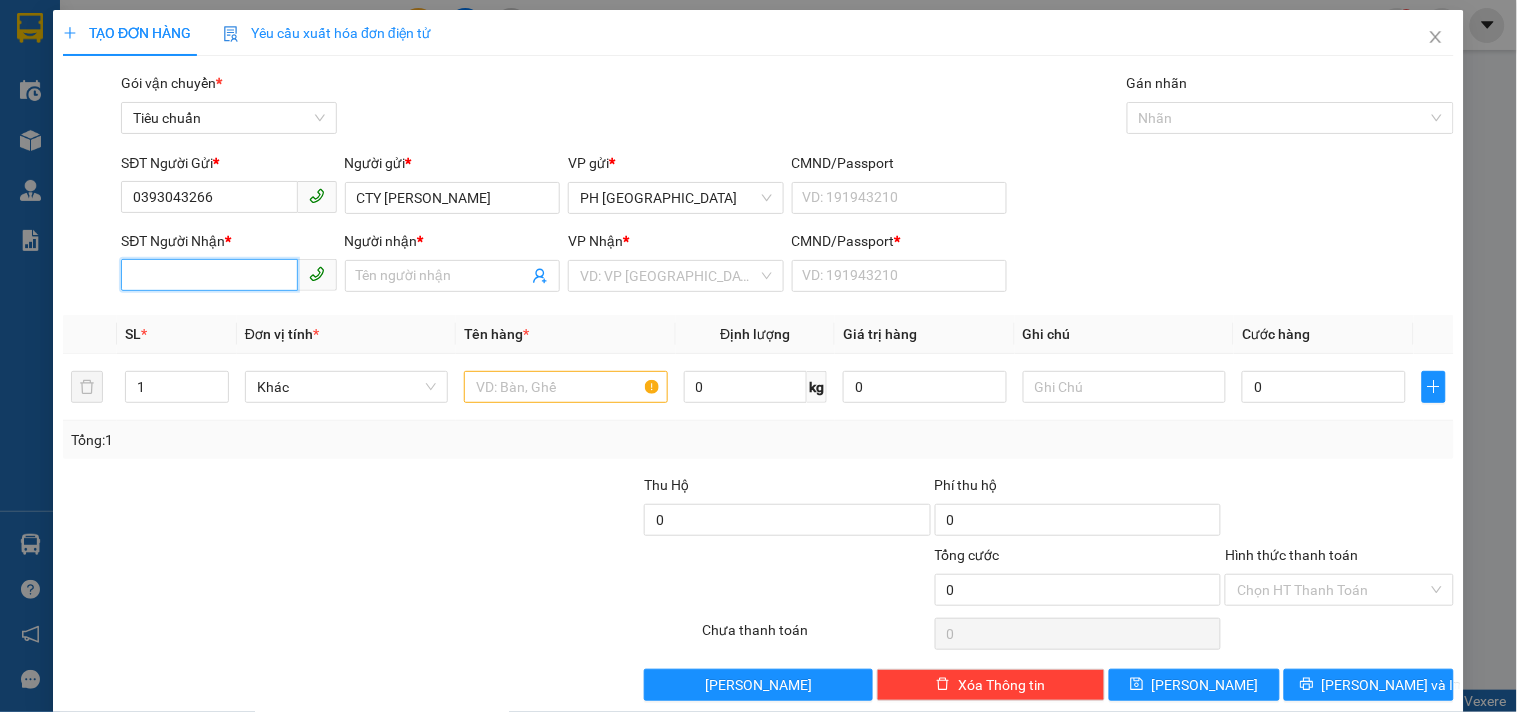 click on "SĐT Người Nhận  *" at bounding box center [209, 275] 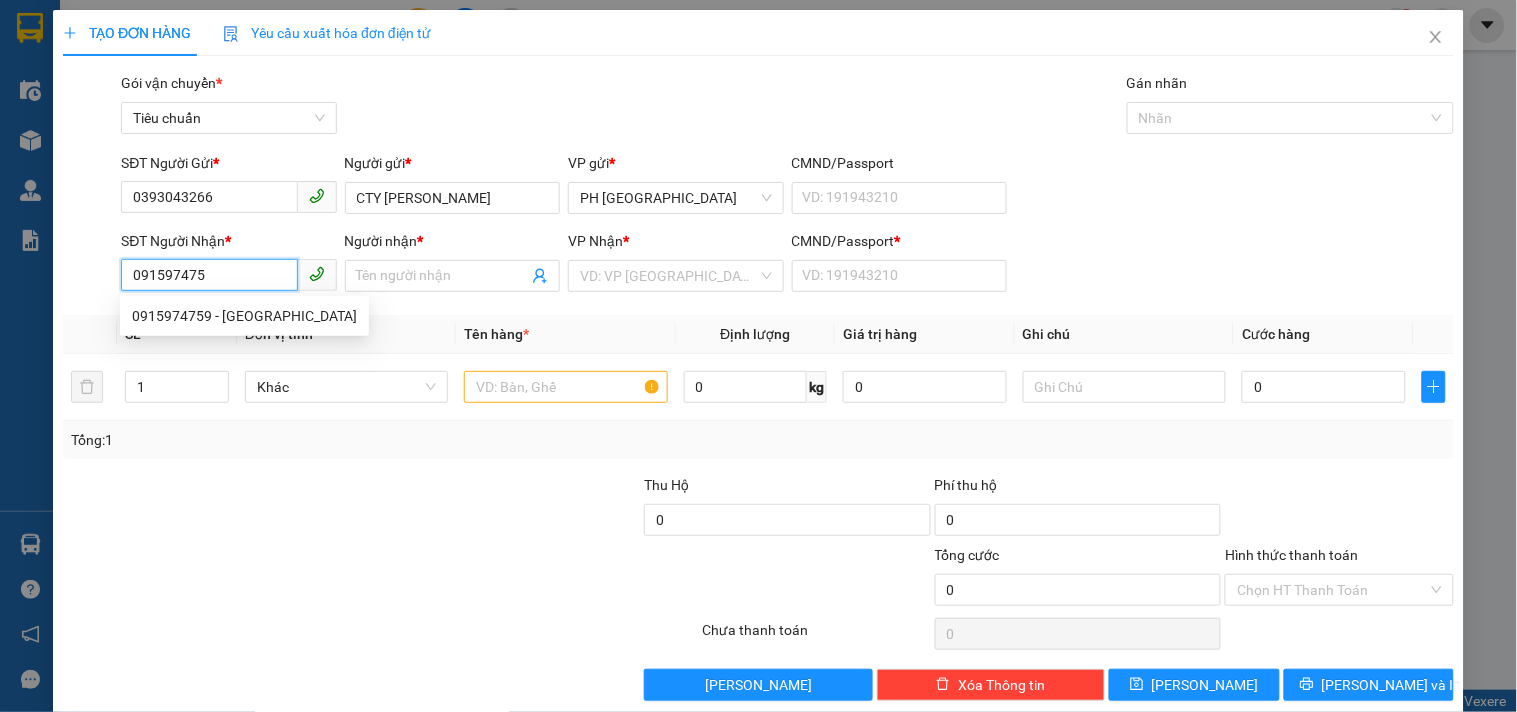 type on "0915974759" 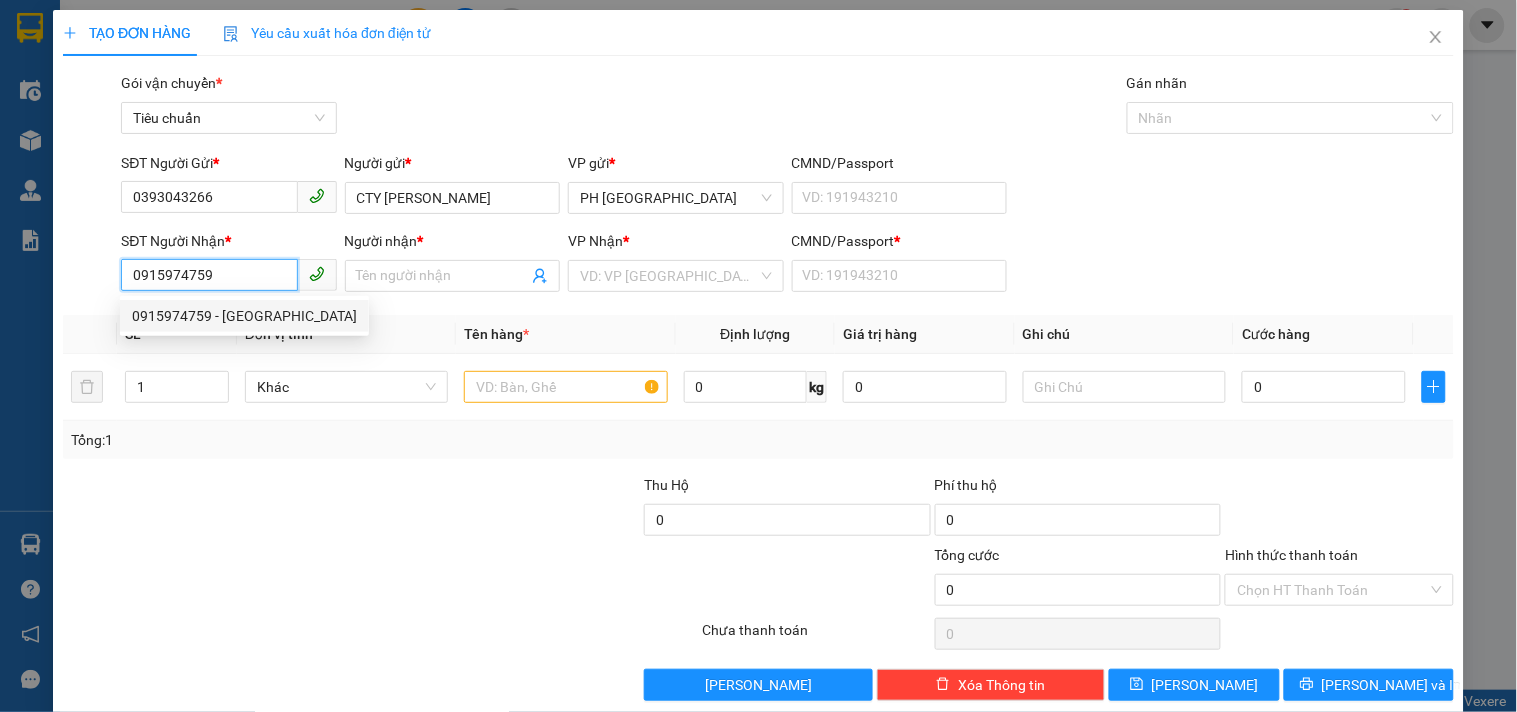 click on "0915974759 - ĐỨC" at bounding box center [244, 316] 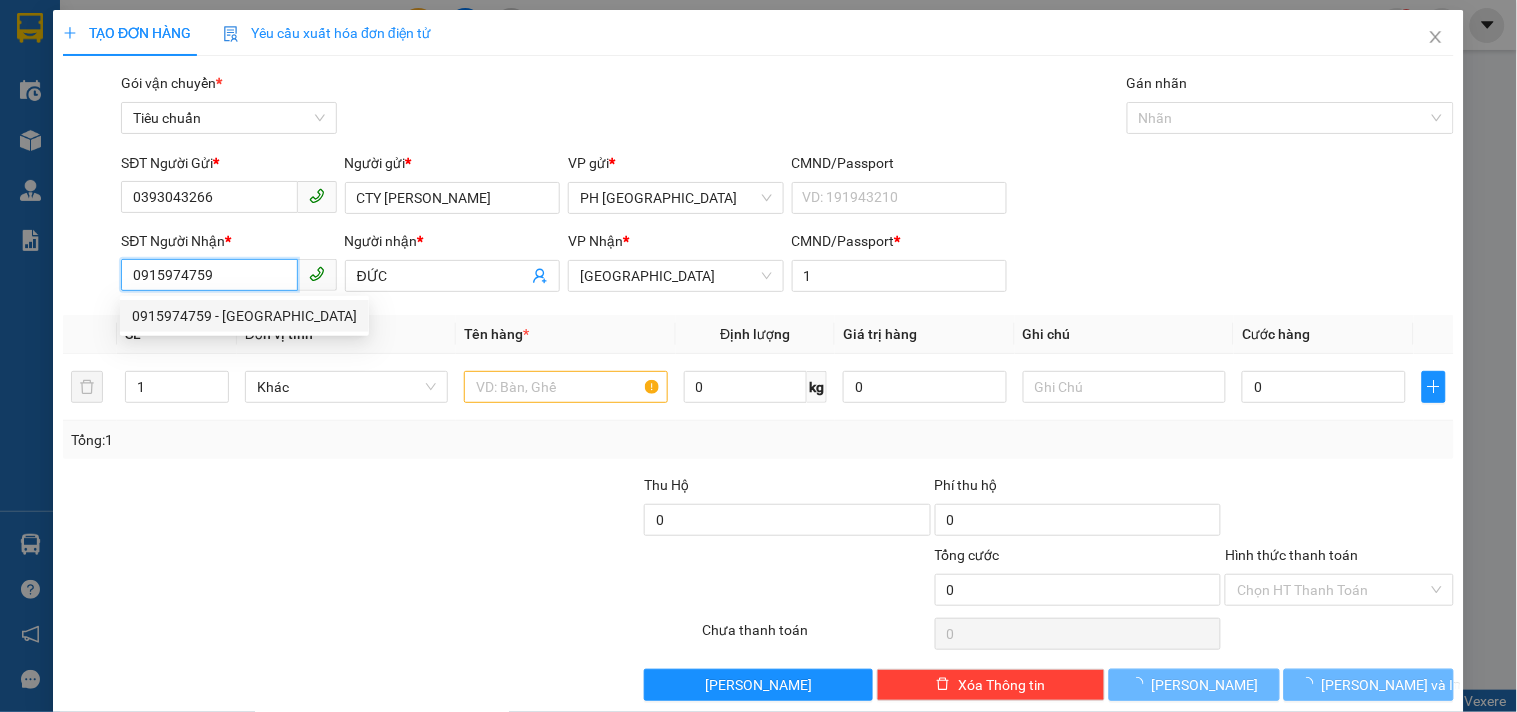 type on "70.000" 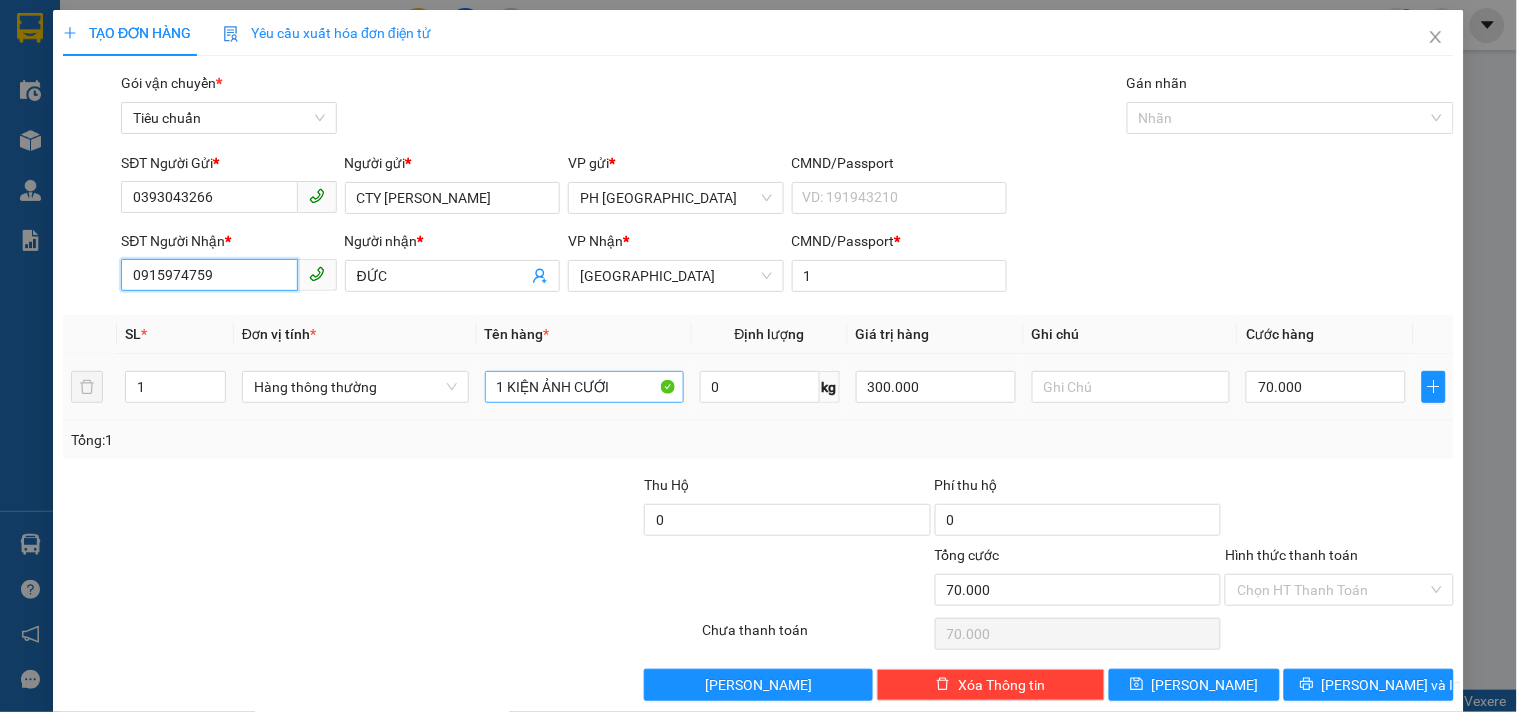 type on "0915974759" 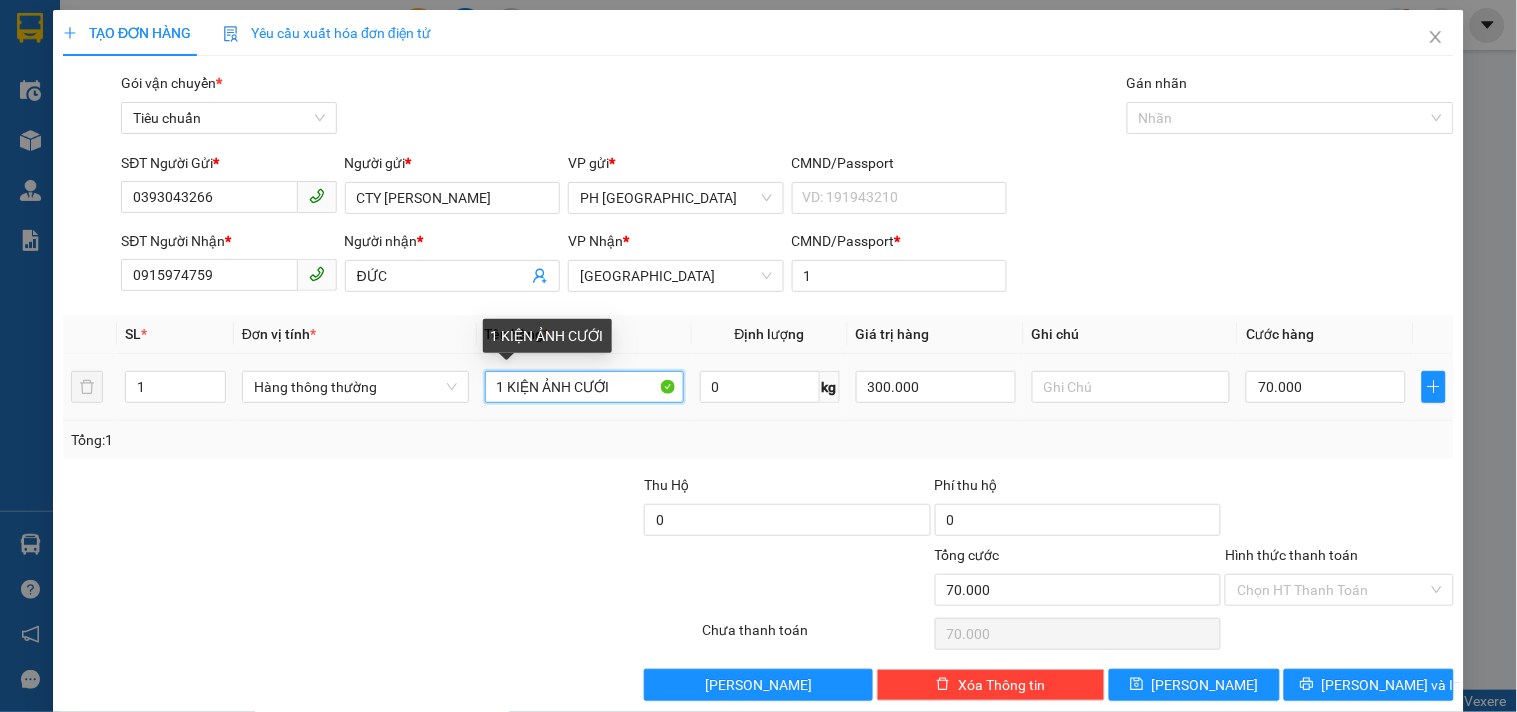 drag, startPoint x: 618, startPoint y: 382, endPoint x: 470, endPoint y: 398, distance: 148.86235 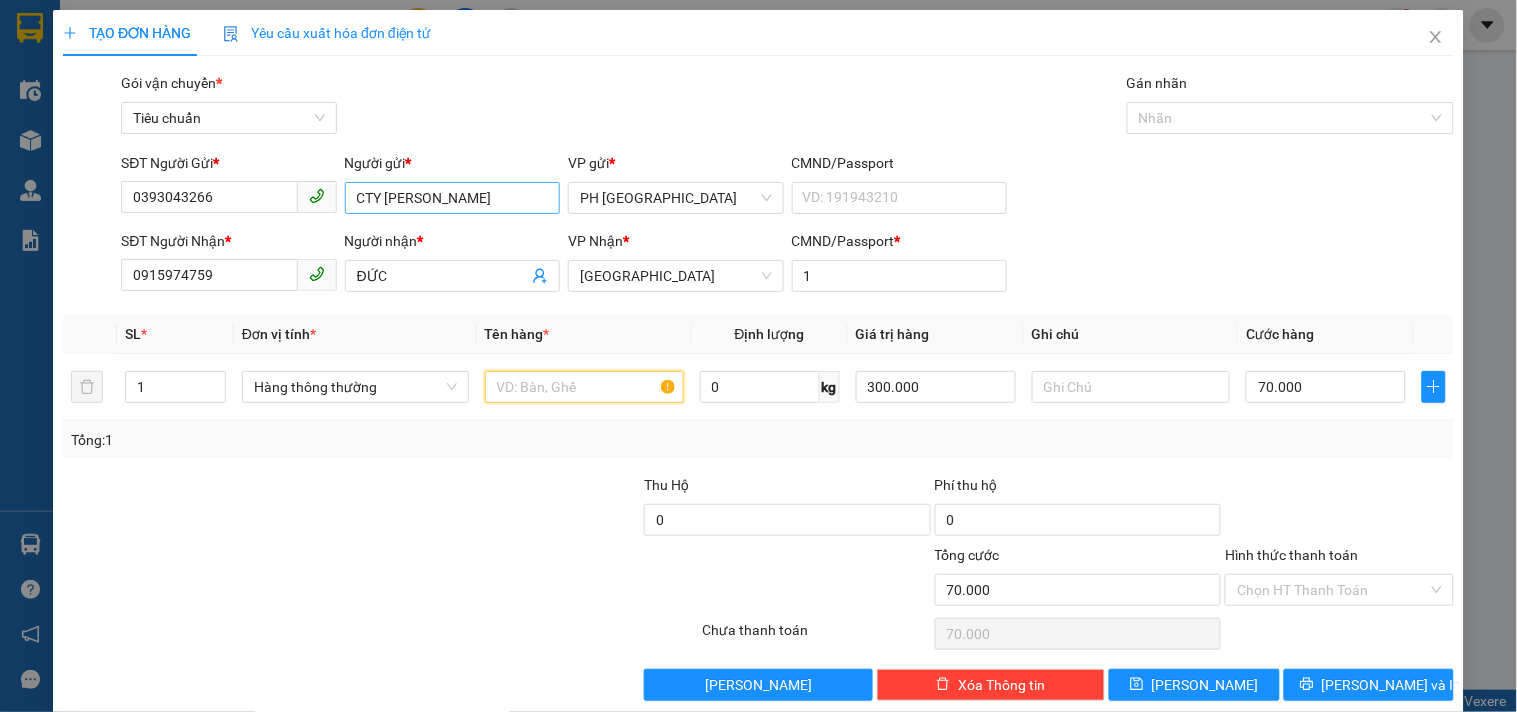 type 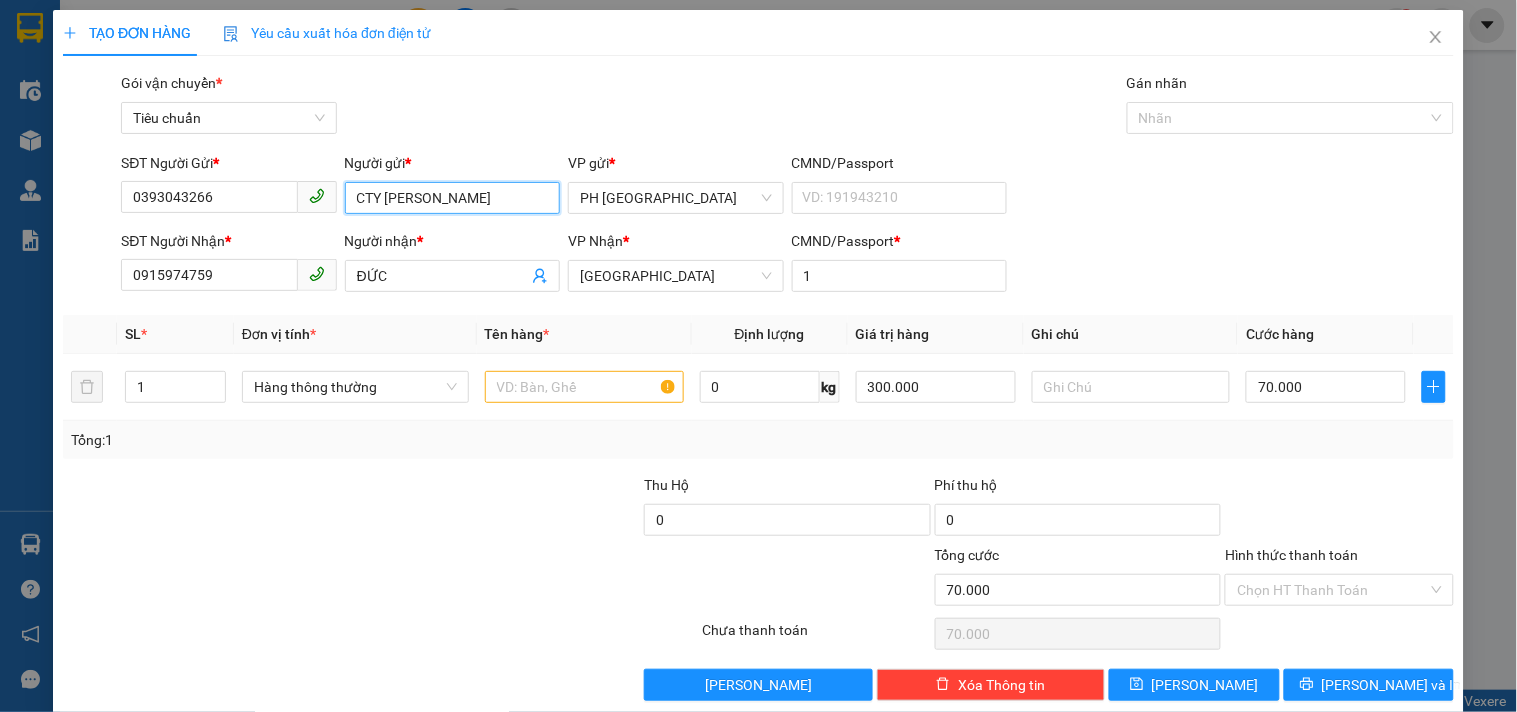 drag, startPoint x: 486, startPoint y: 190, endPoint x: 328, endPoint y: 194, distance: 158.05063 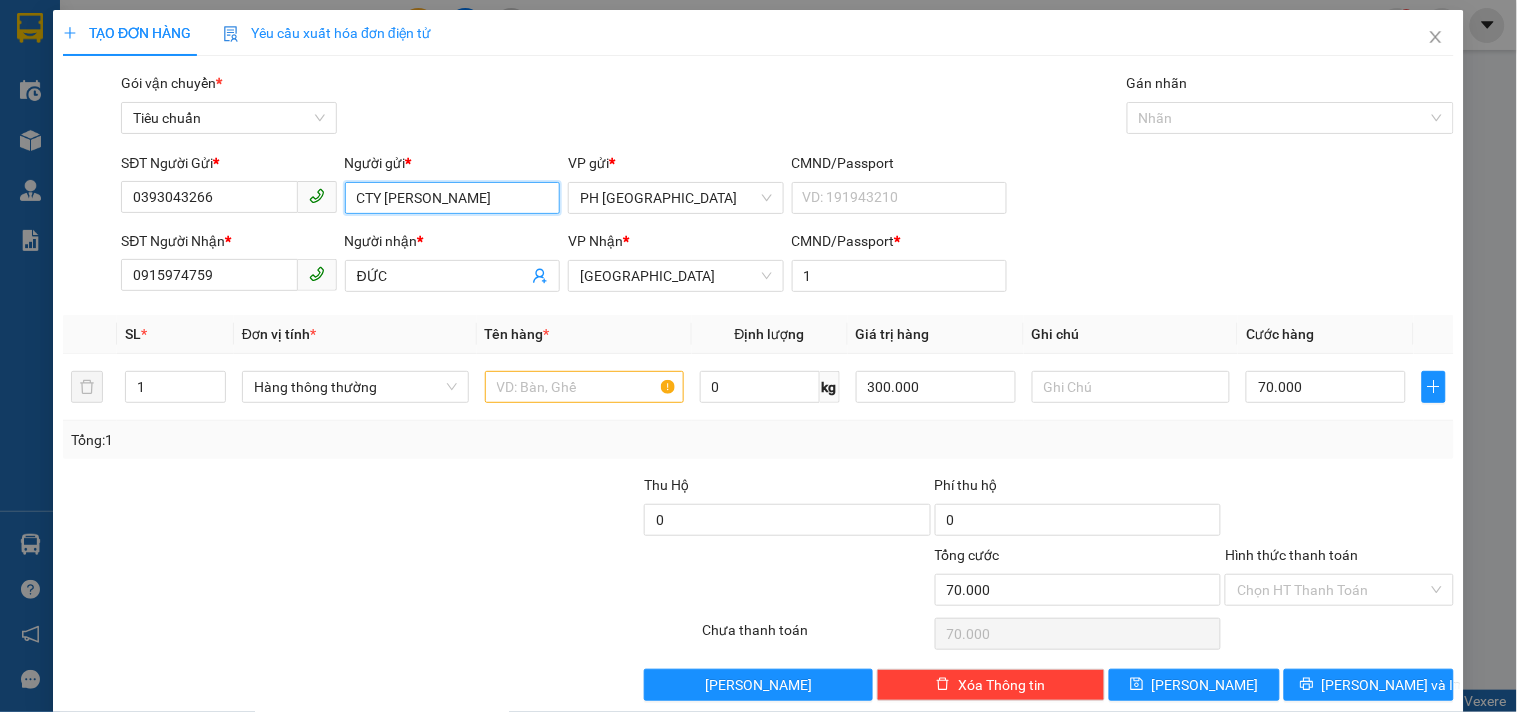 click on "SĐT Người Gửi  * 0393043266 Người gửi  * CTY TRƯƠNG BÌNH CTY TRƯƠNG BÌNH VP gửi  * PH Sài Gòn CMND/Passport VD: 191943210" at bounding box center [787, 187] 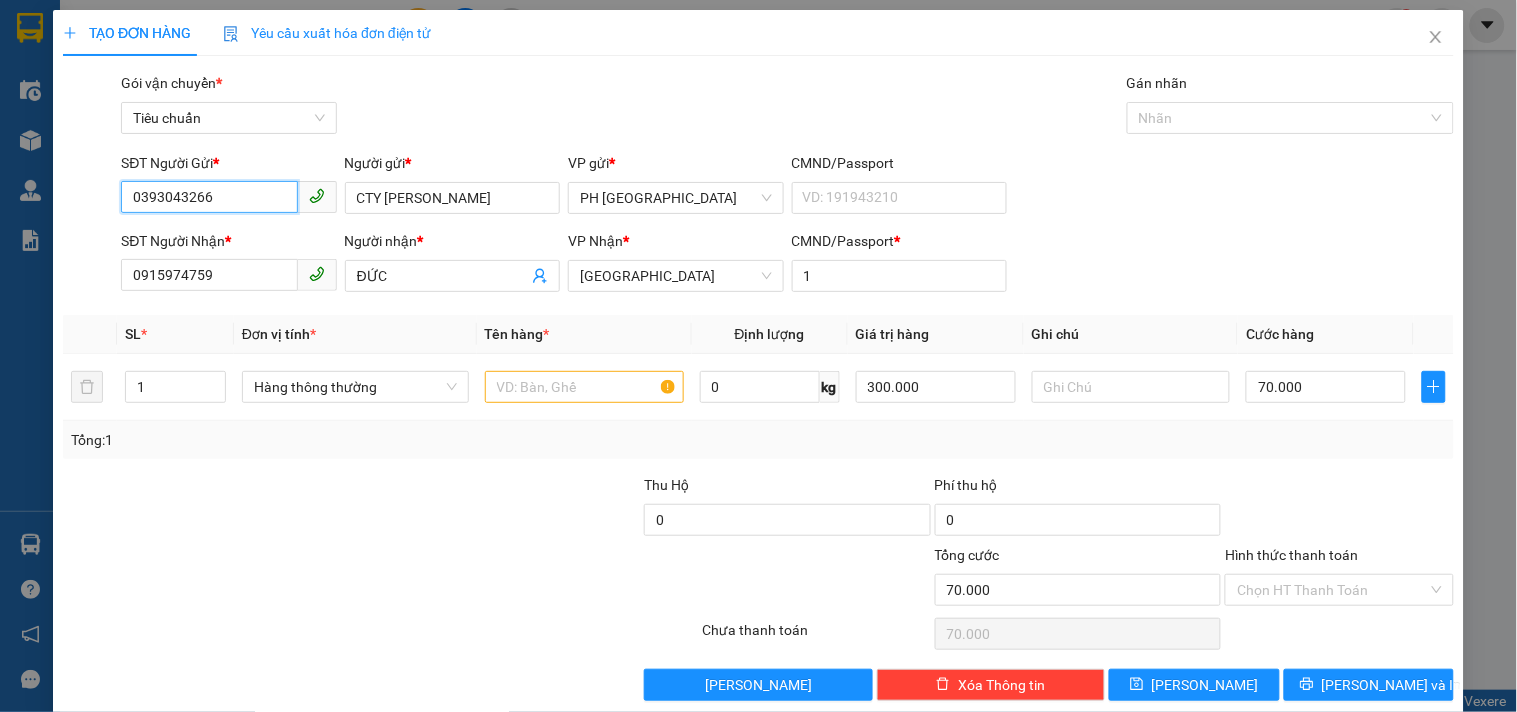 drag, startPoint x: 245, startPoint y: 196, endPoint x: 85, endPoint y: 201, distance: 160.07811 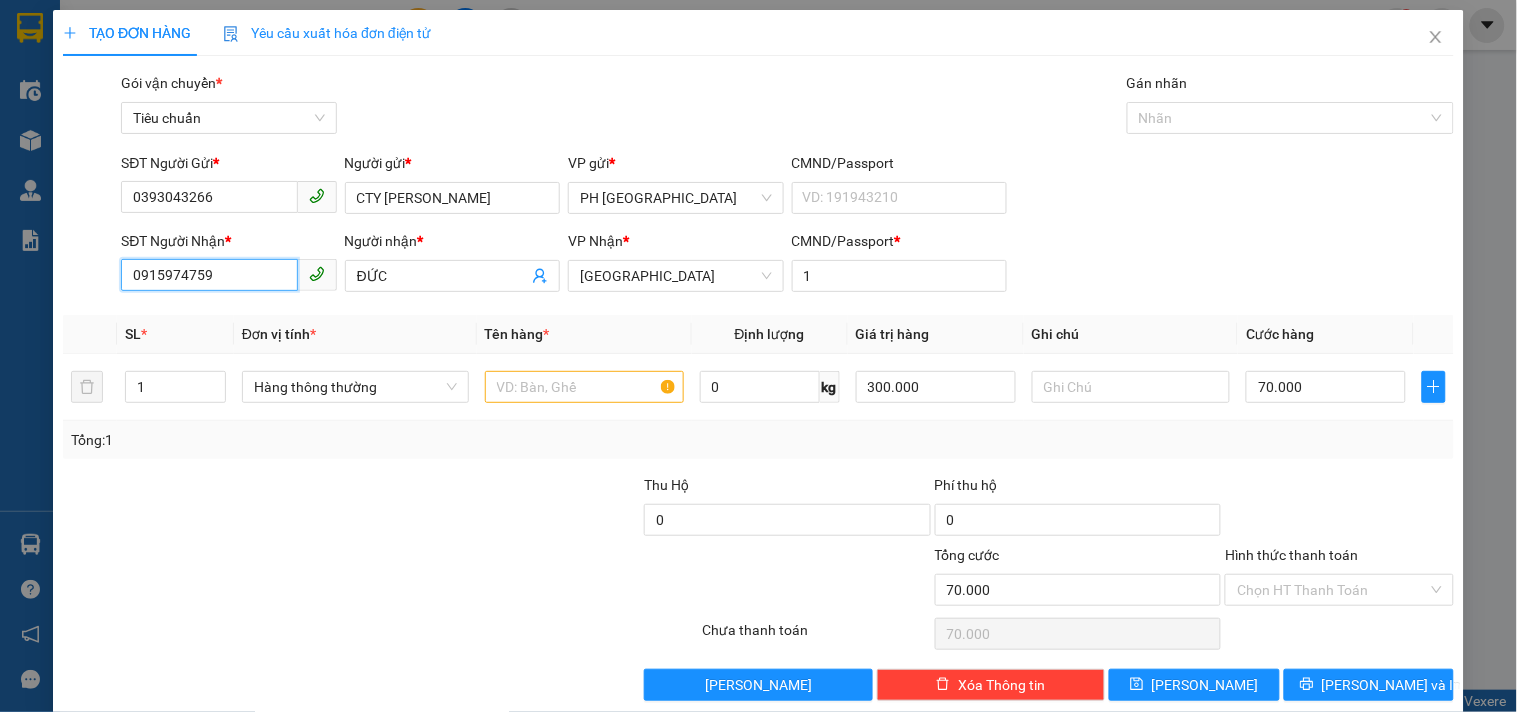 drag, startPoint x: 233, startPoint y: 273, endPoint x: 12, endPoint y: 278, distance: 221.05655 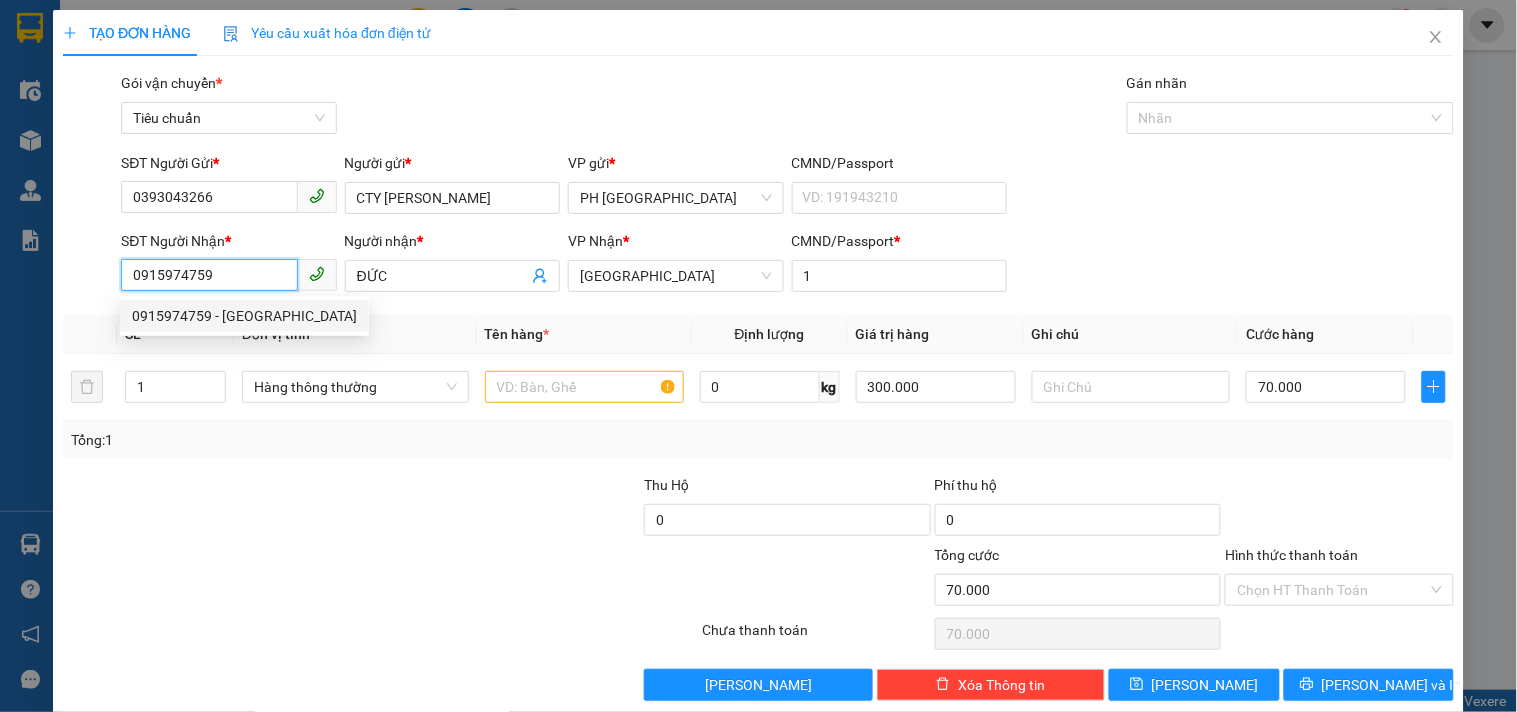 paste on "393043266" 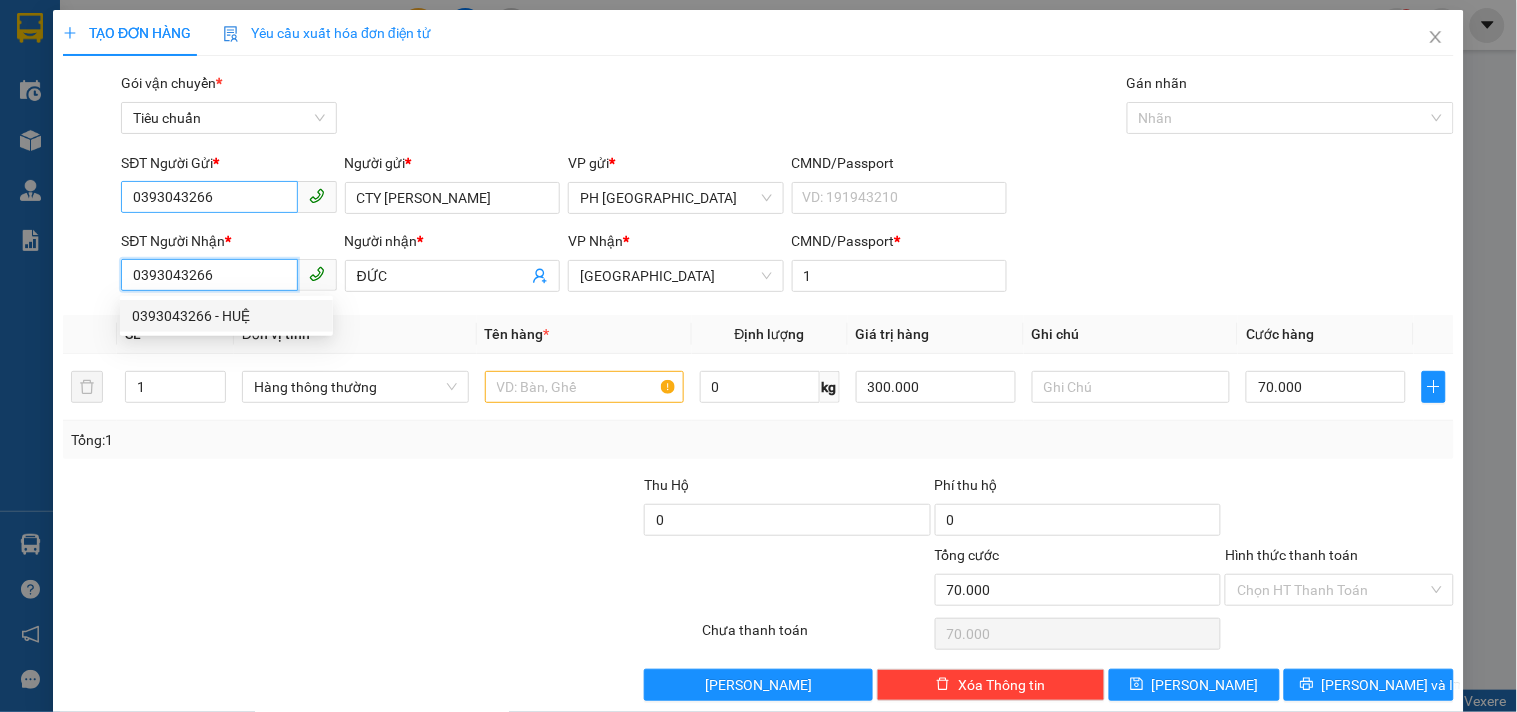 type on "0393043266" 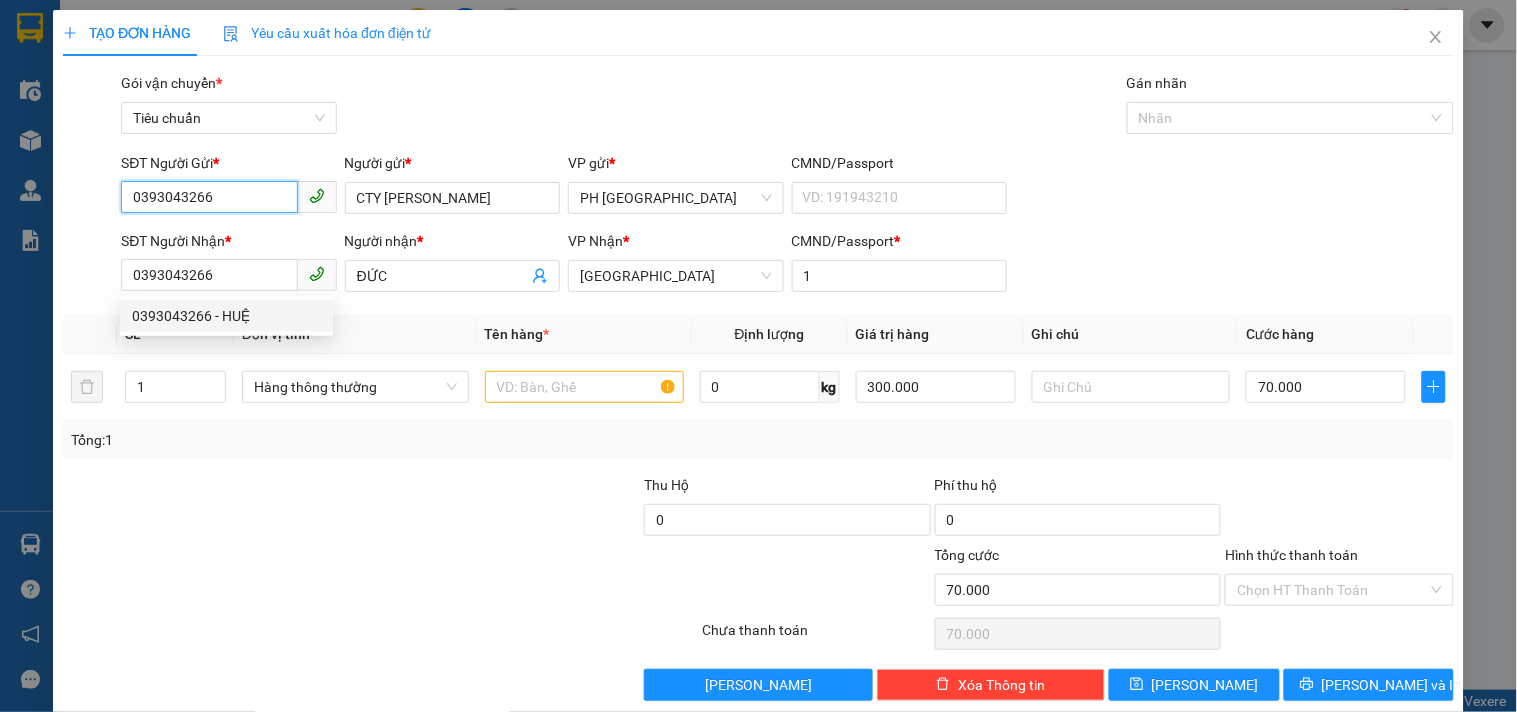 drag, startPoint x: 218, startPoint y: 193, endPoint x: 75, endPoint y: 211, distance: 144.12842 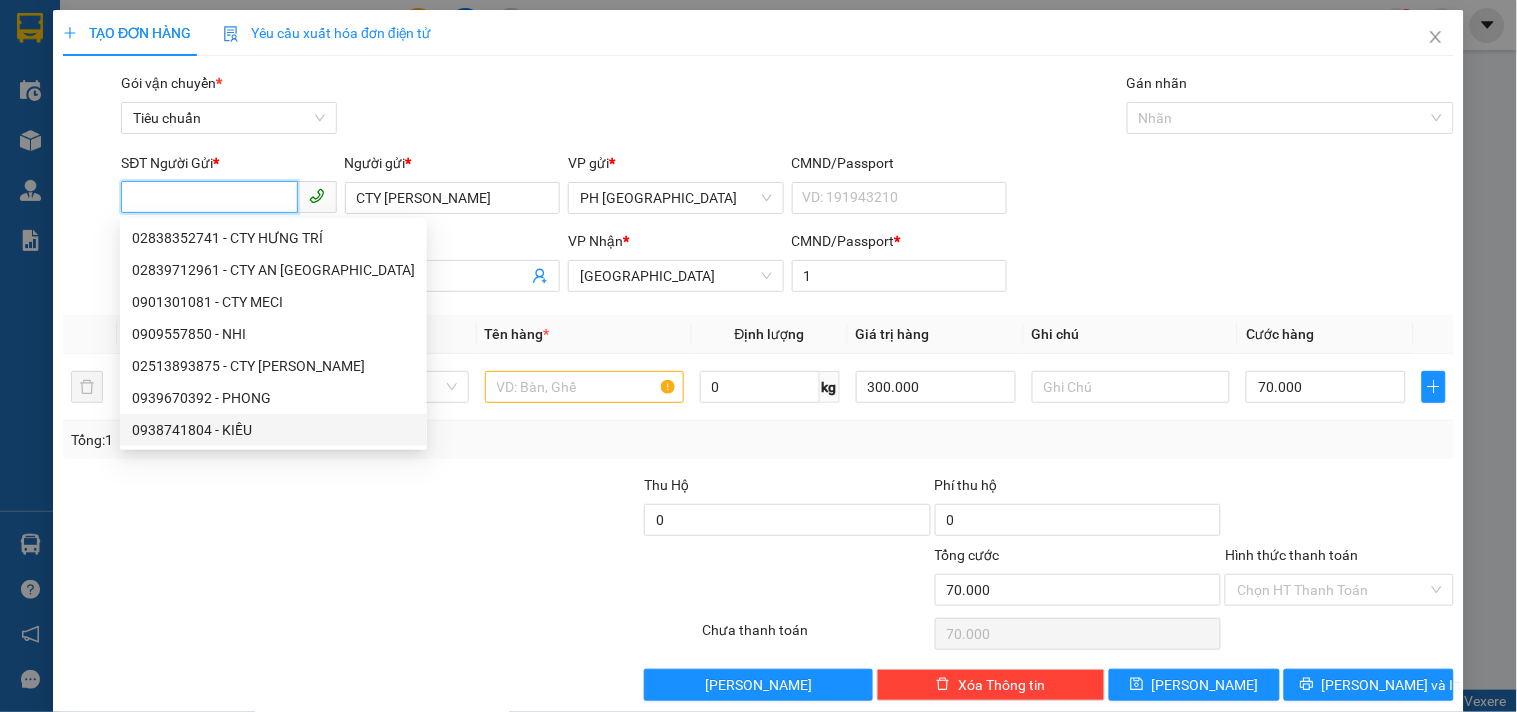 type 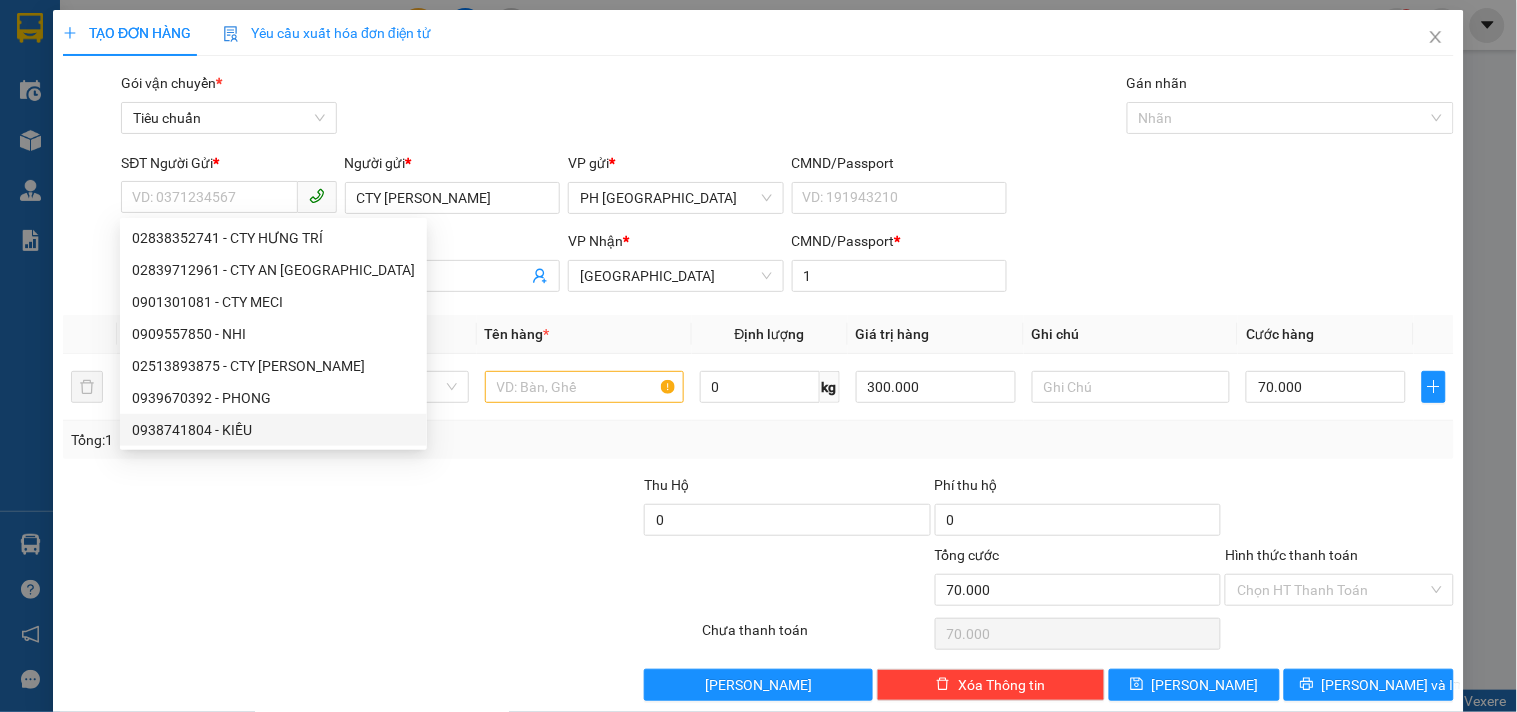 click at bounding box center [497, 509] 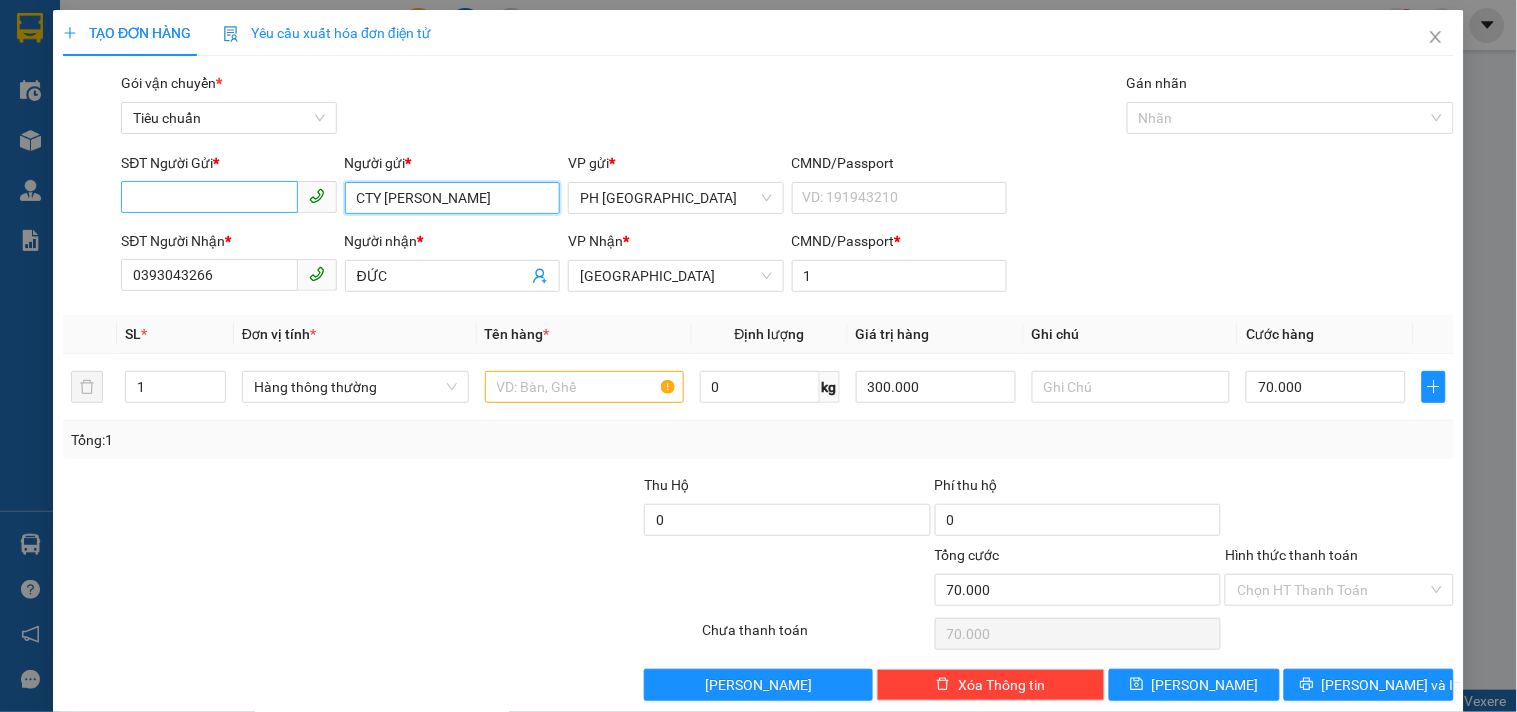 drag, startPoint x: 495, startPoint y: 192, endPoint x: 223, endPoint y: 184, distance: 272.1176 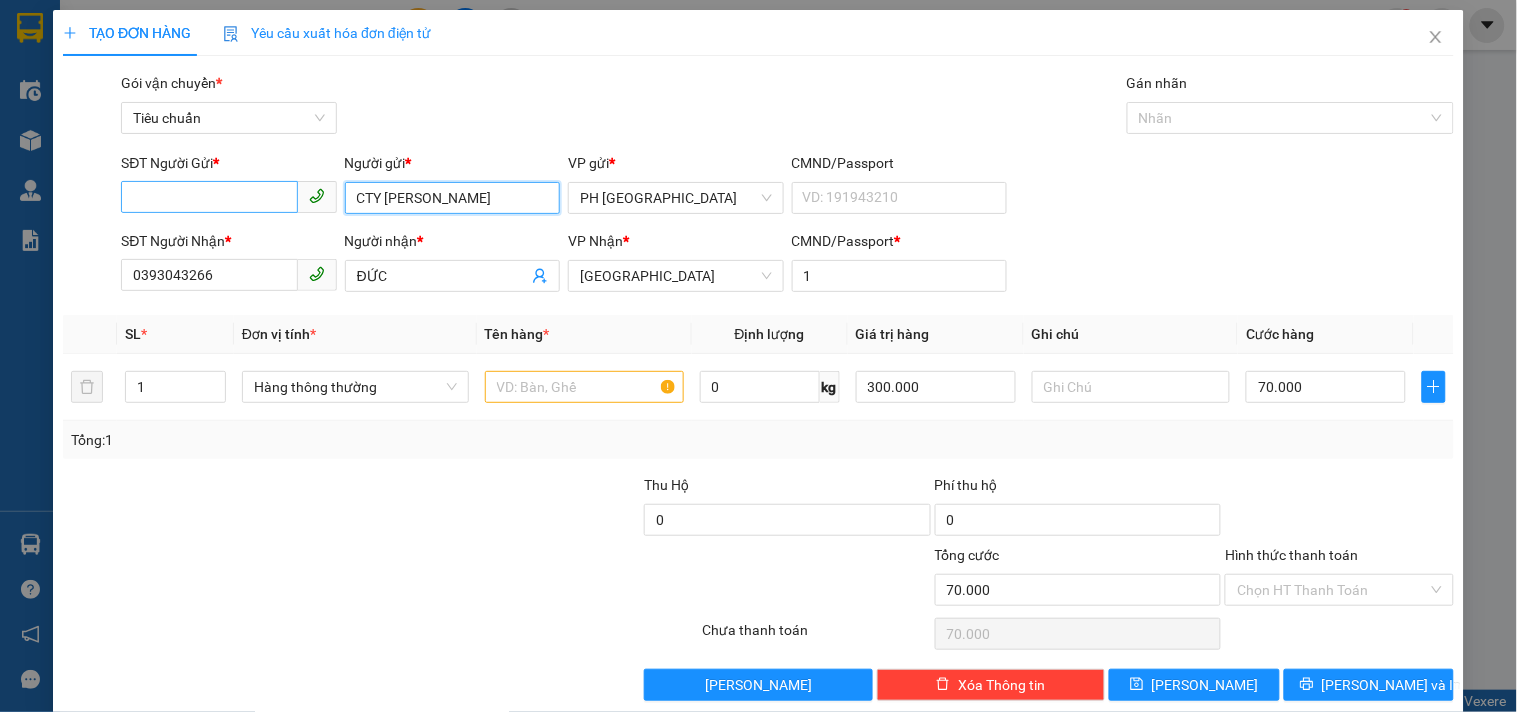 click on "SĐT Người Gửi  * VD: 0371234567 Người gửi  * CTY TRƯƠNG BÌNH CTY TRƯƠNG BÌNH VP gửi  * PH Sài Gòn CMND/Passport VD: 191943210" at bounding box center (787, 187) 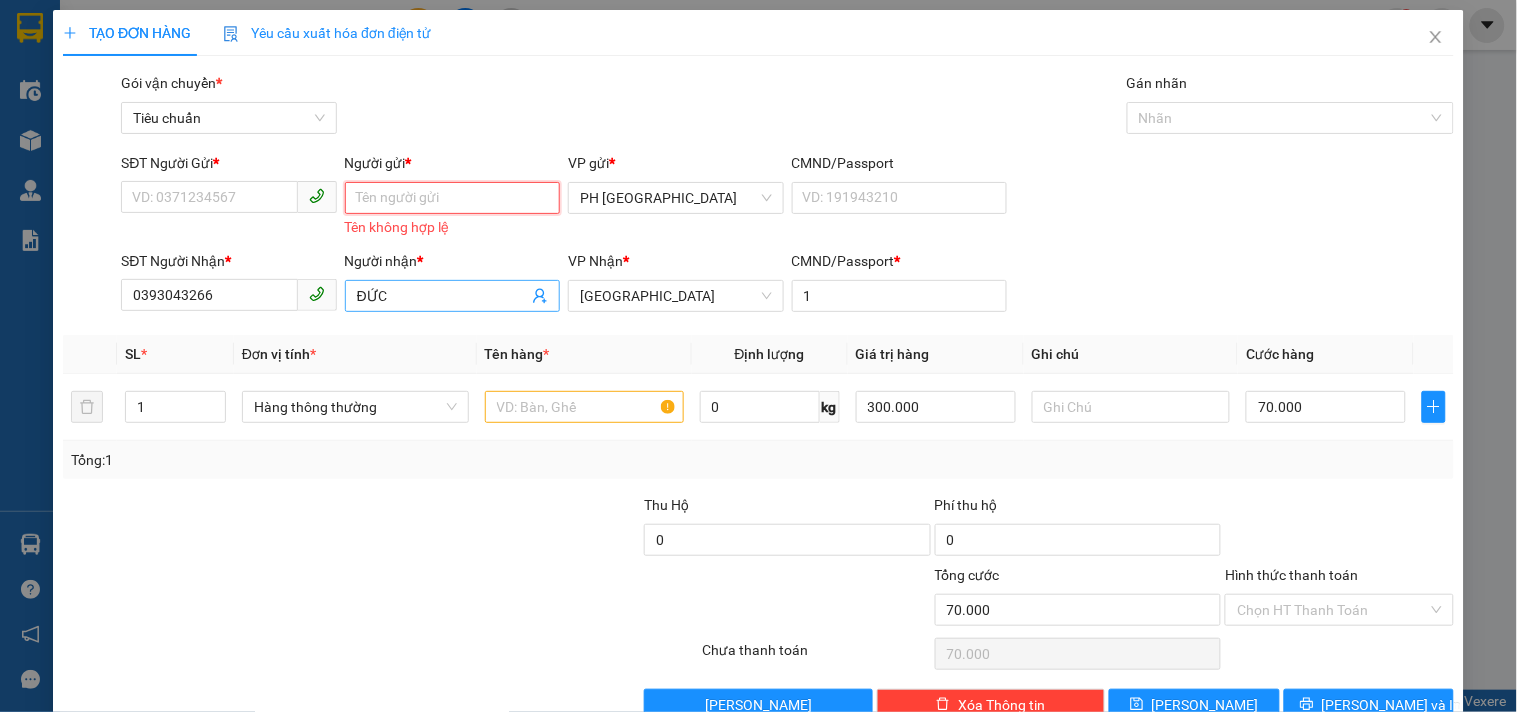 type 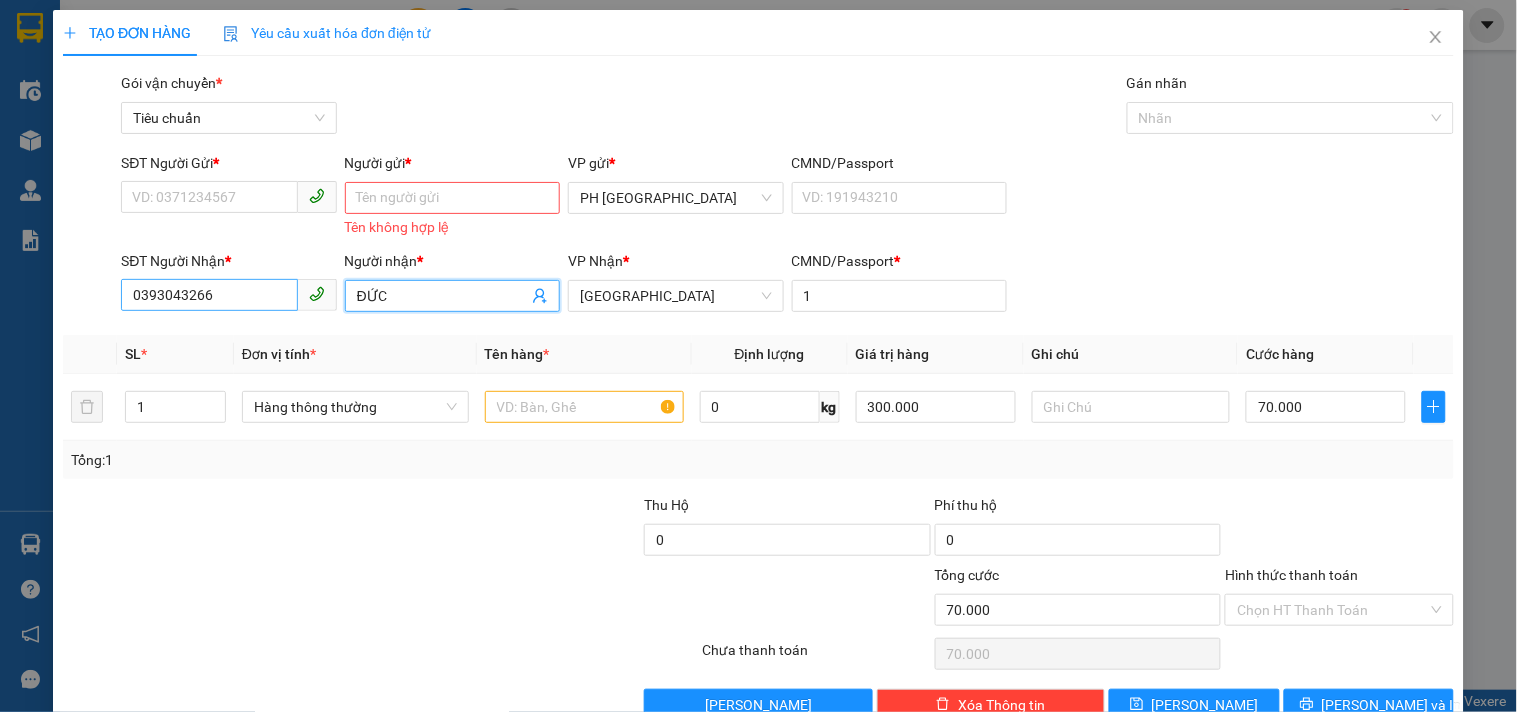 drag, startPoint x: 410, startPoint y: 298, endPoint x: 270, endPoint y: 311, distance: 140.60228 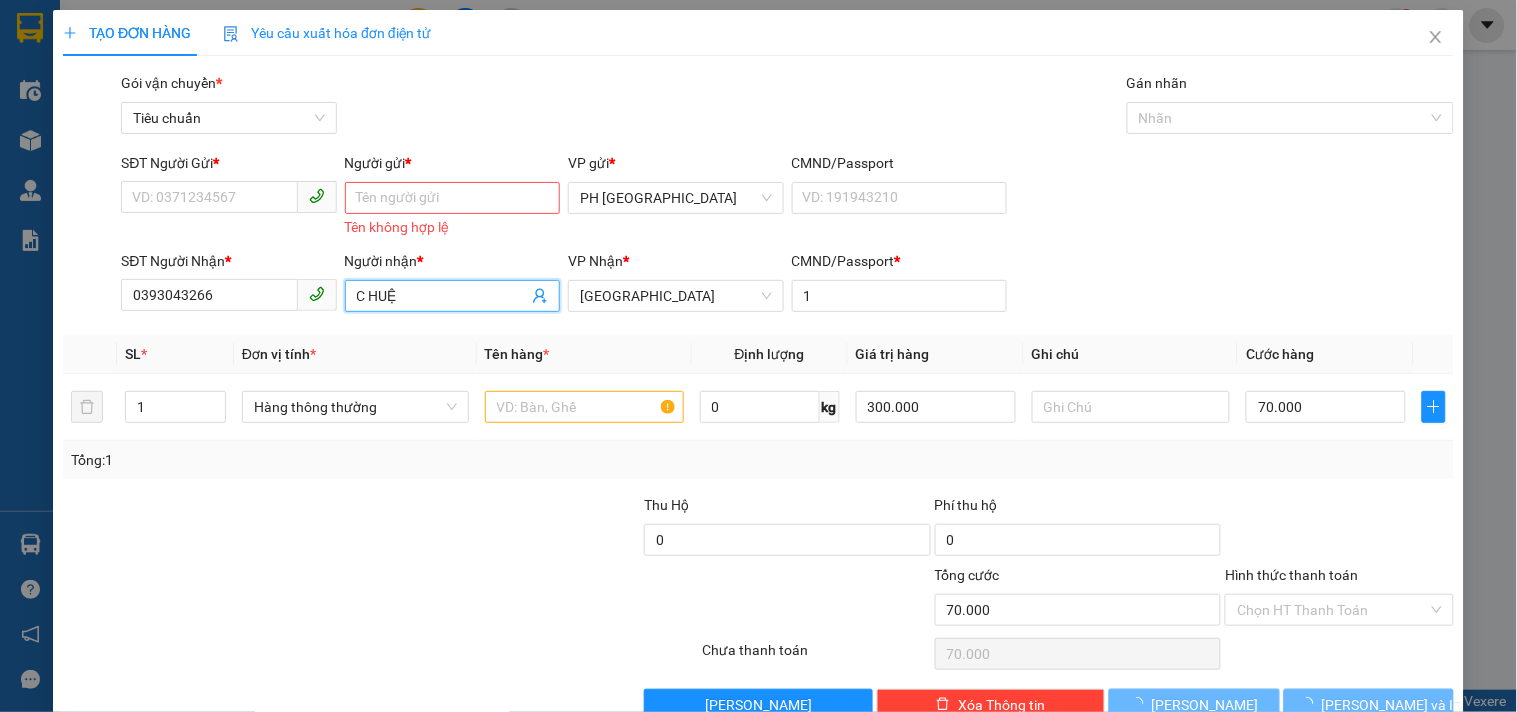 type on "C HUỆ" 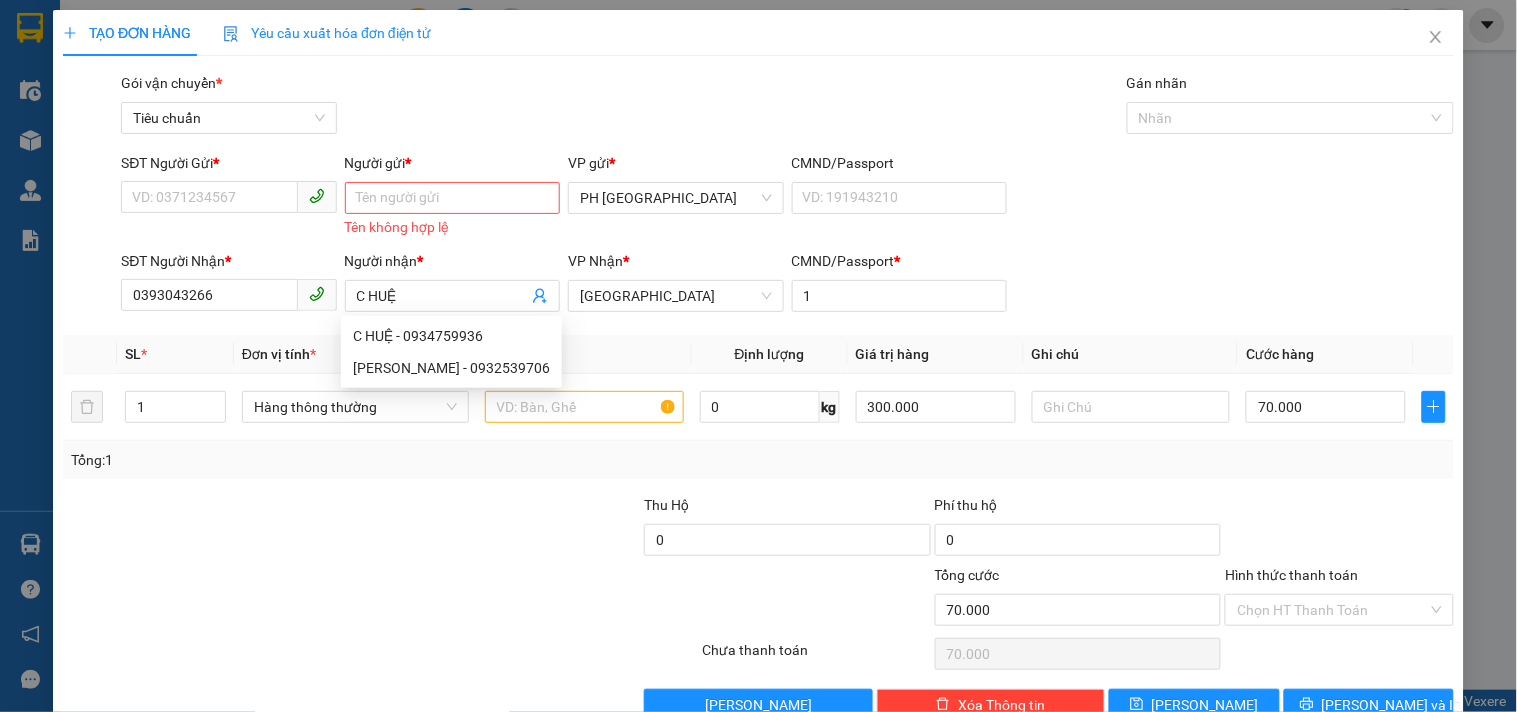 drag, startPoint x: 356, startPoint y: 642, endPoint x: 268, endPoint y: 418, distance: 240.66574 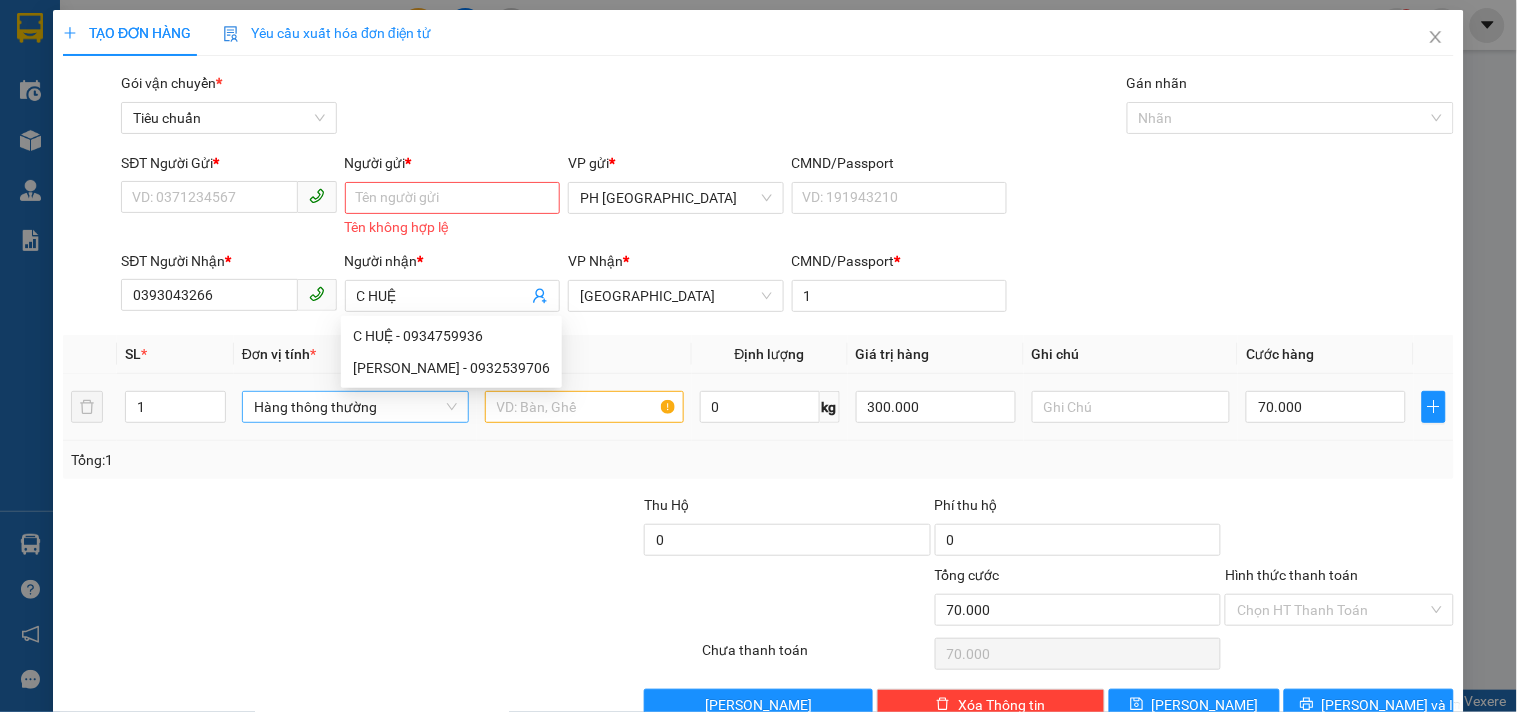 click at bounding box center (380, 654) 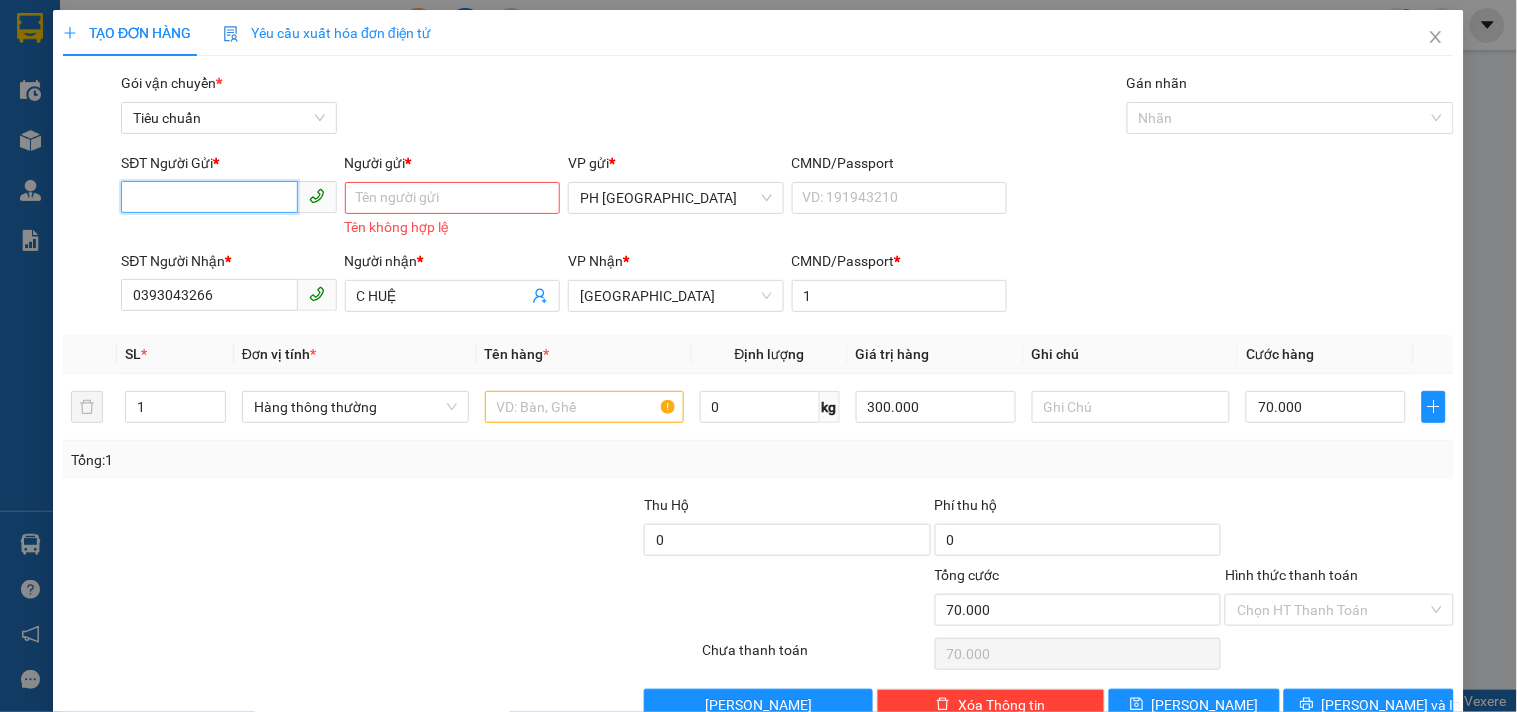 click on "SĐT Người Gửi  *" at bounding box center (209, 197) 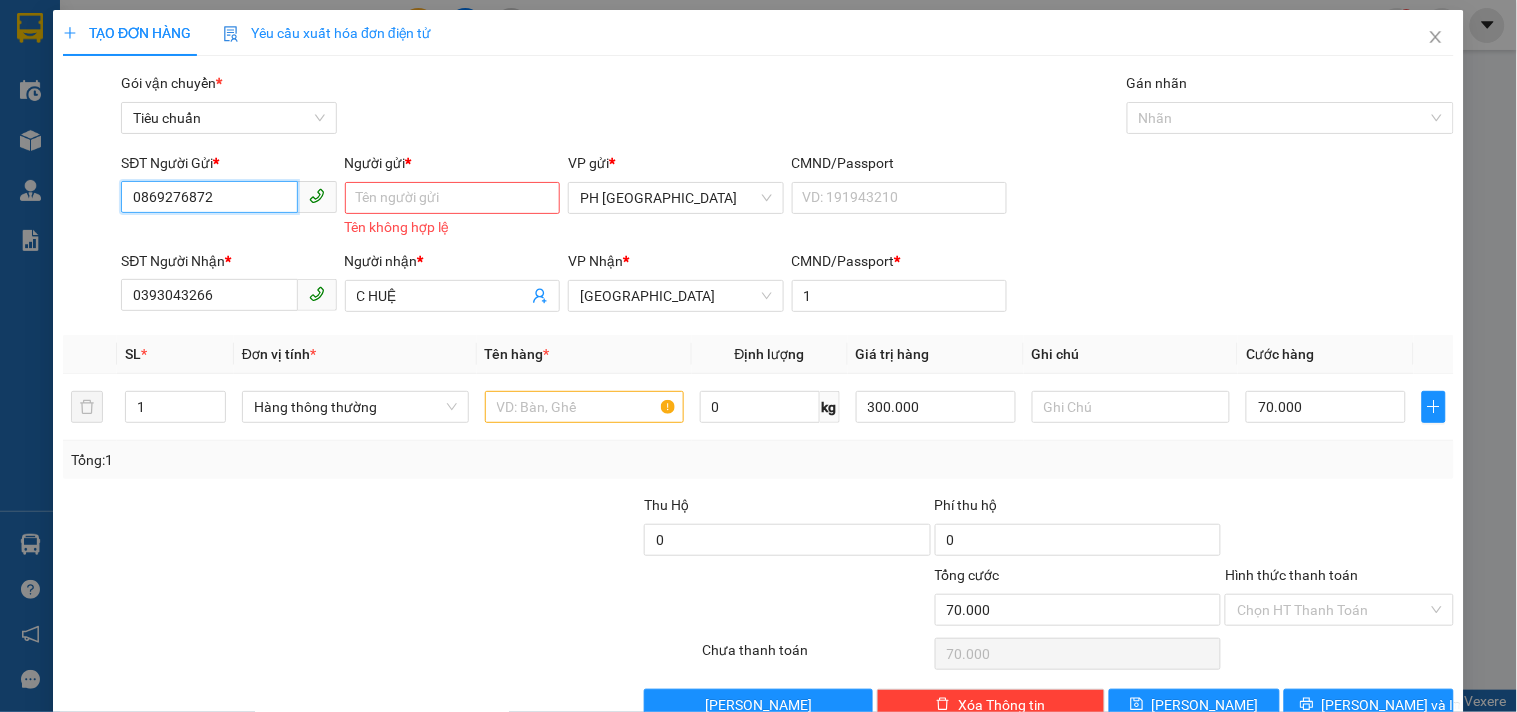 type on "0869276872" 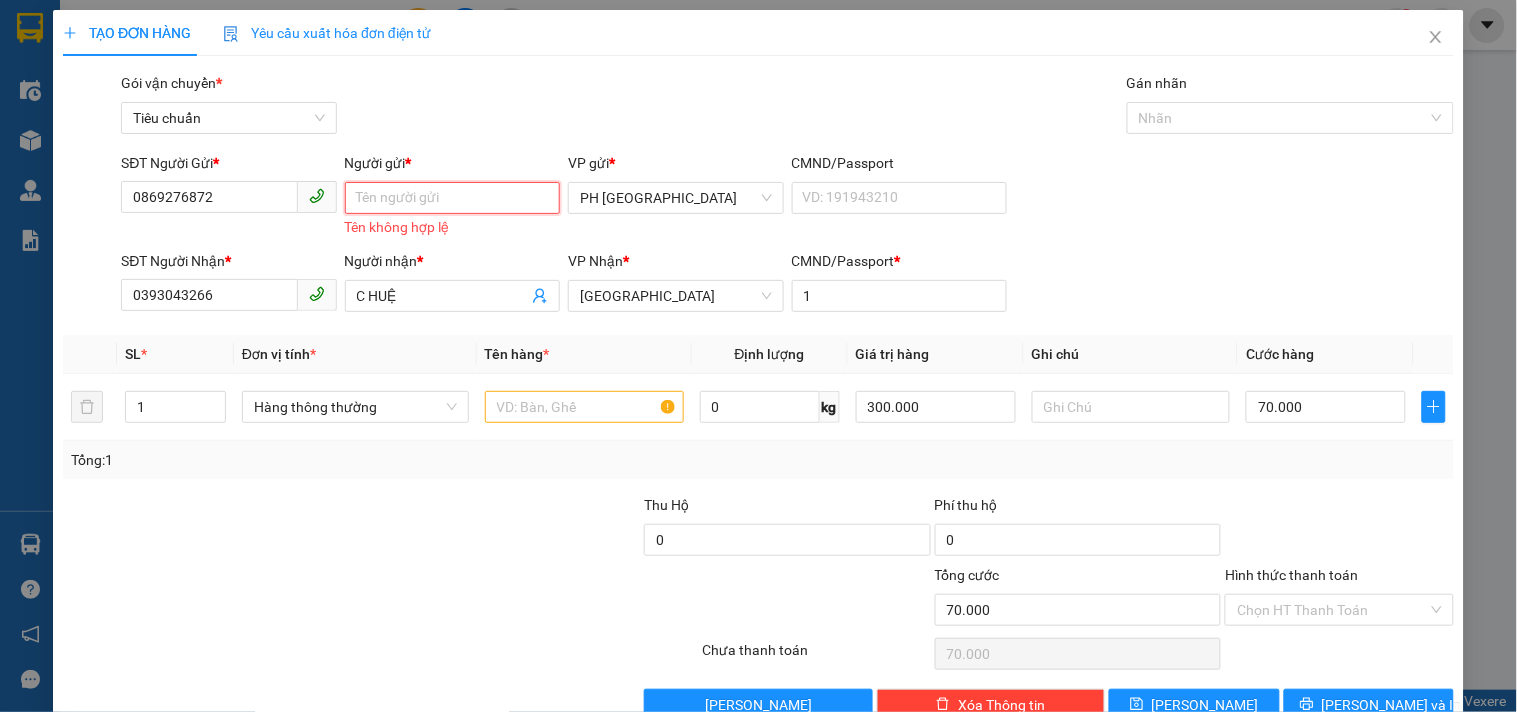 click on "Người gửi  *" at bounding box center [452, 198] 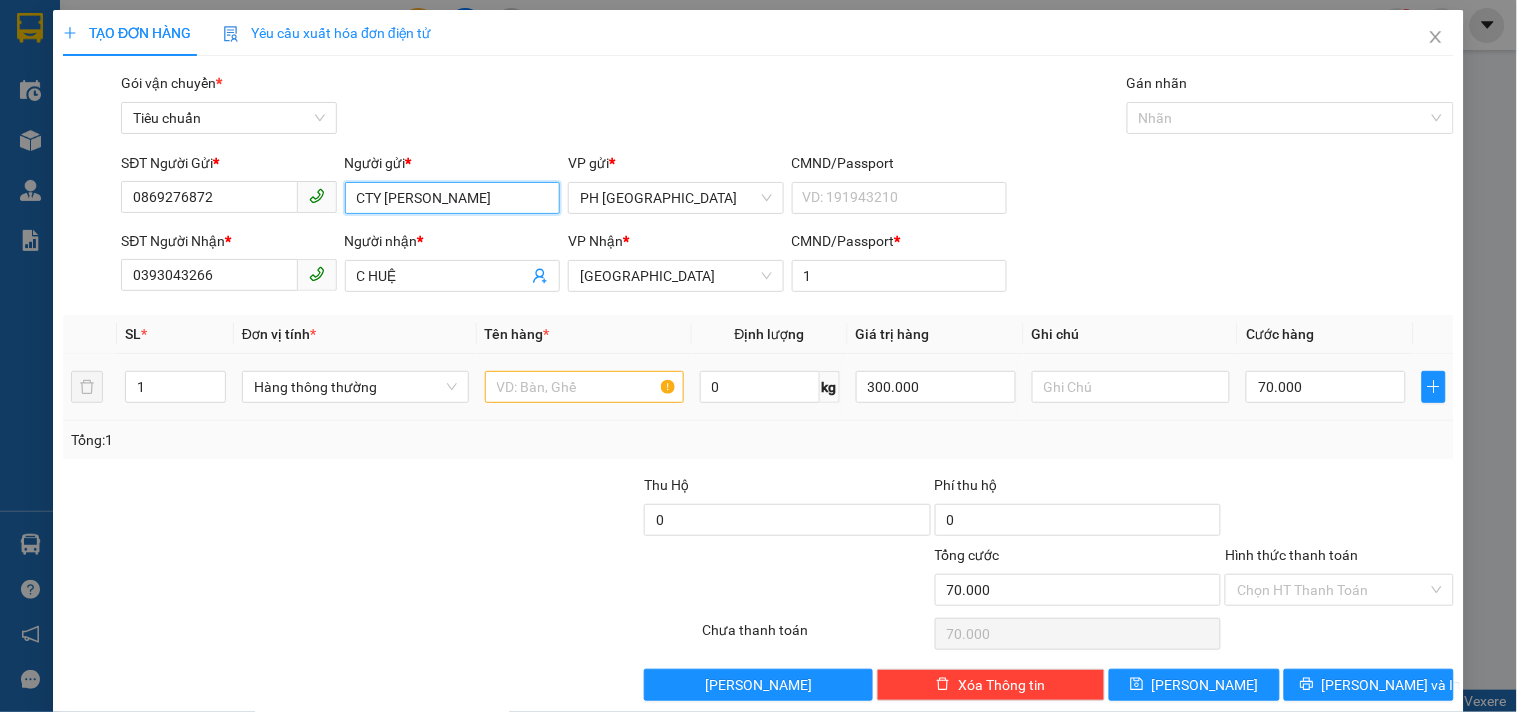 type on "CTY TRƯƠNG BÌNH" 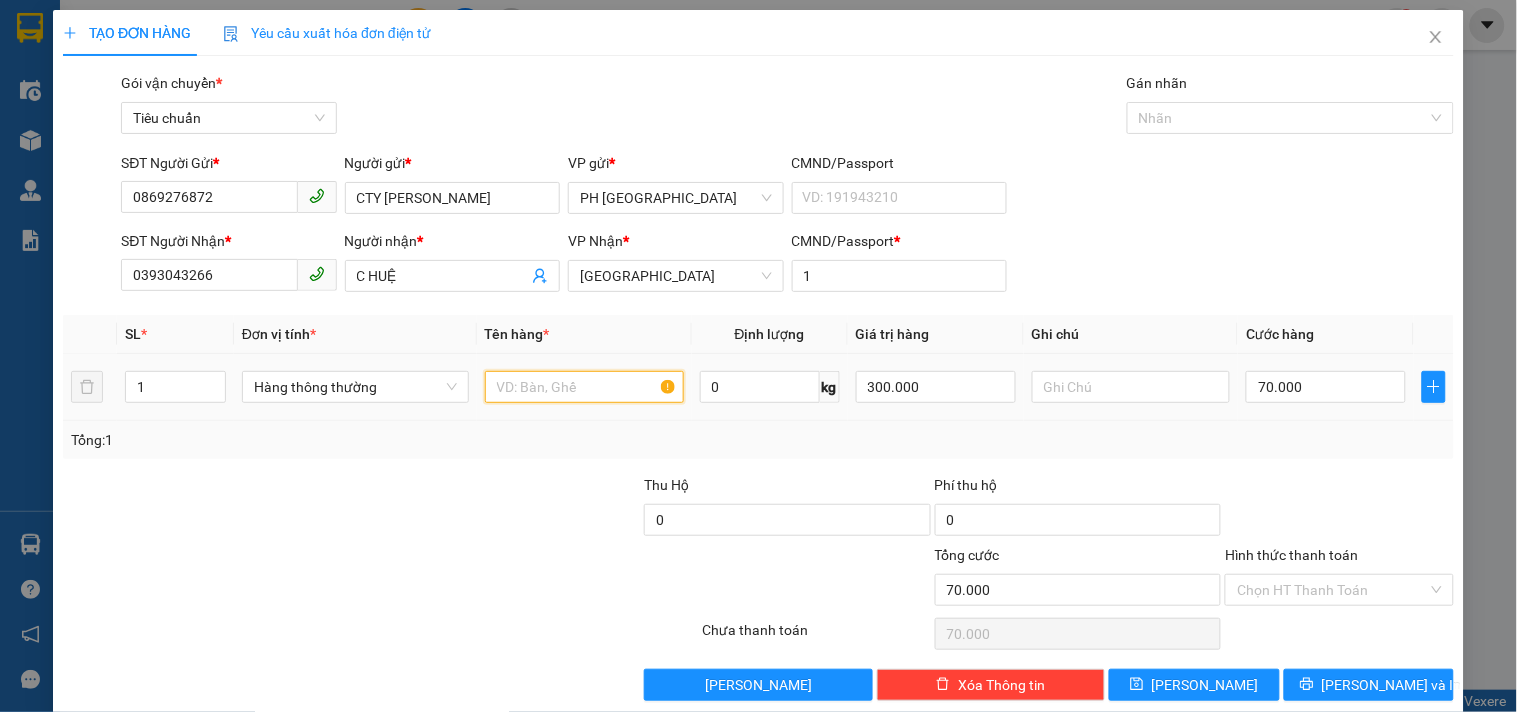 click at bounding box center (584, 387) 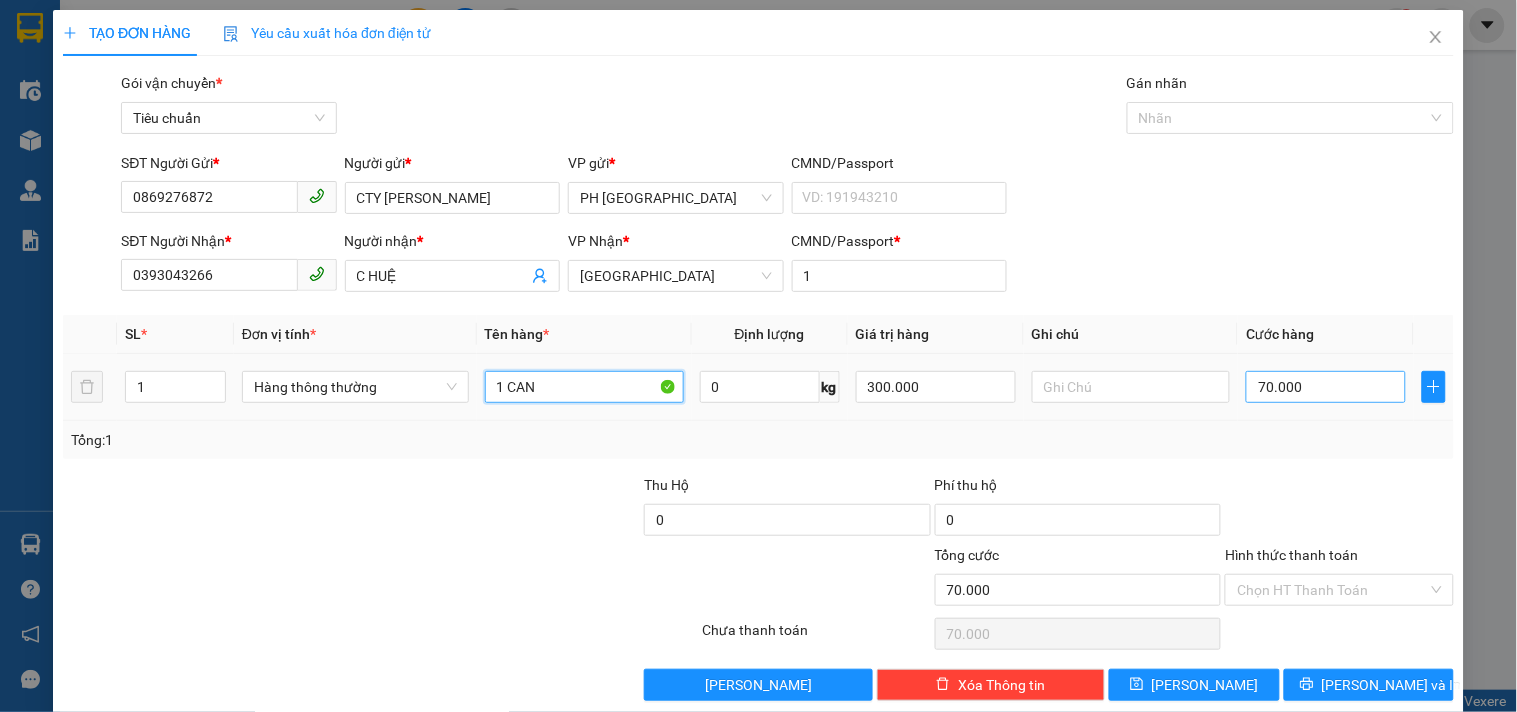 type on "1 CAN" 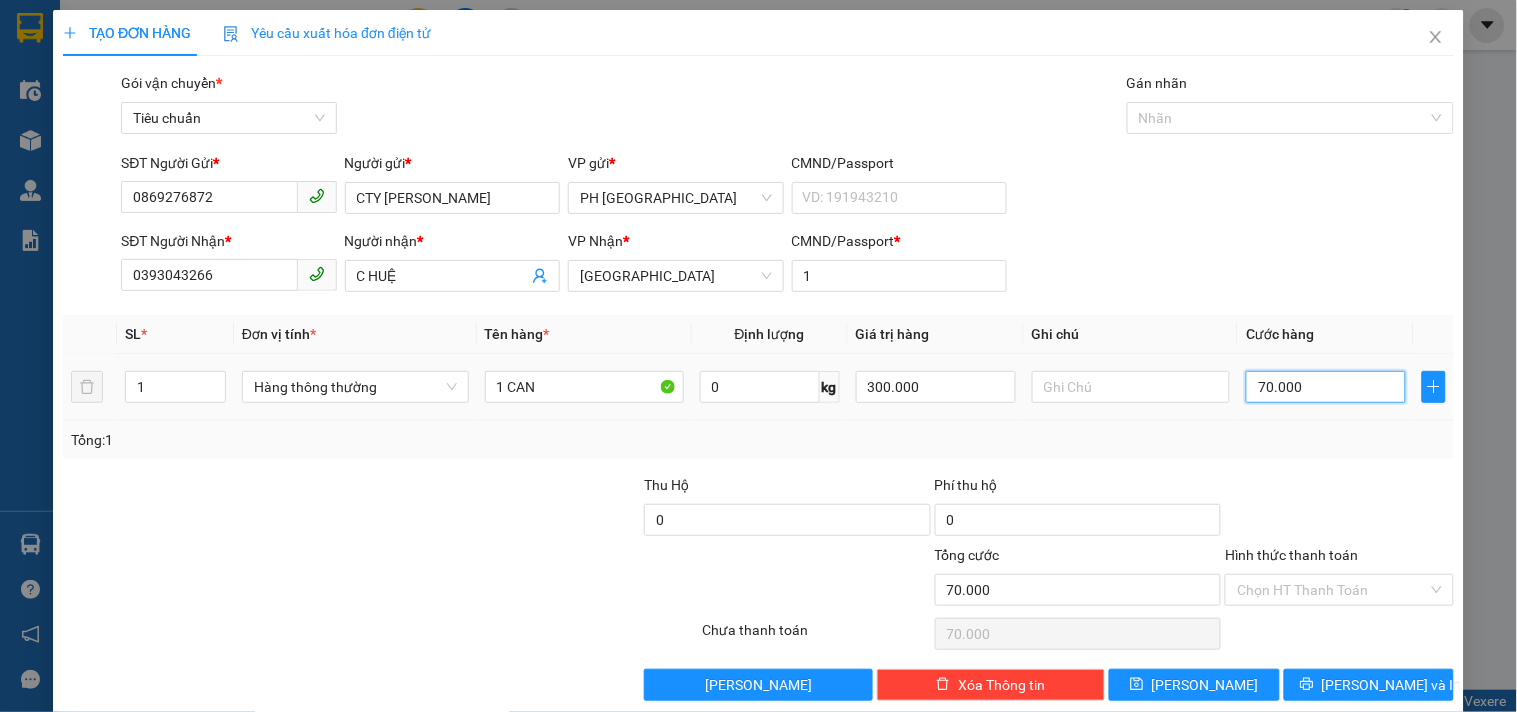 click on "70.000" at bounding box center (1326, 387) 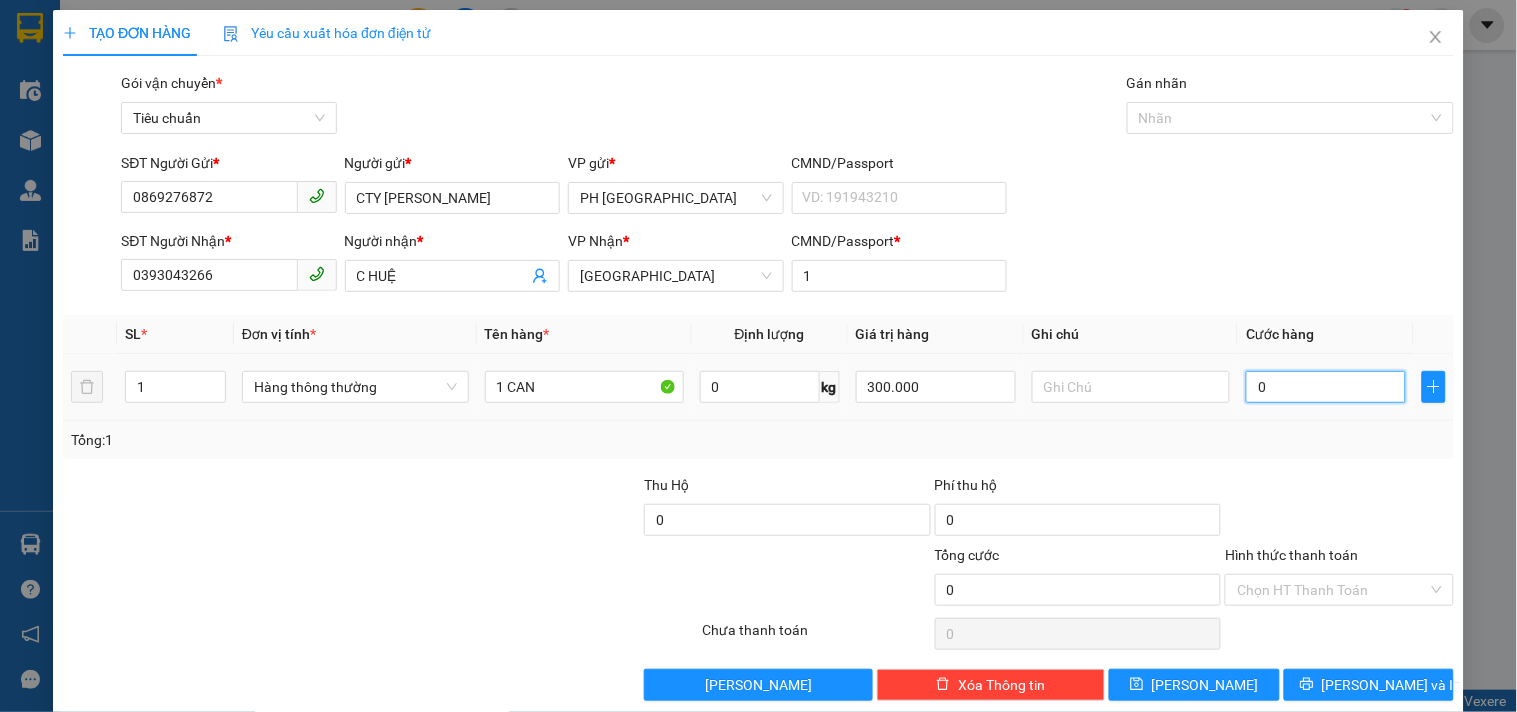 type on "5" 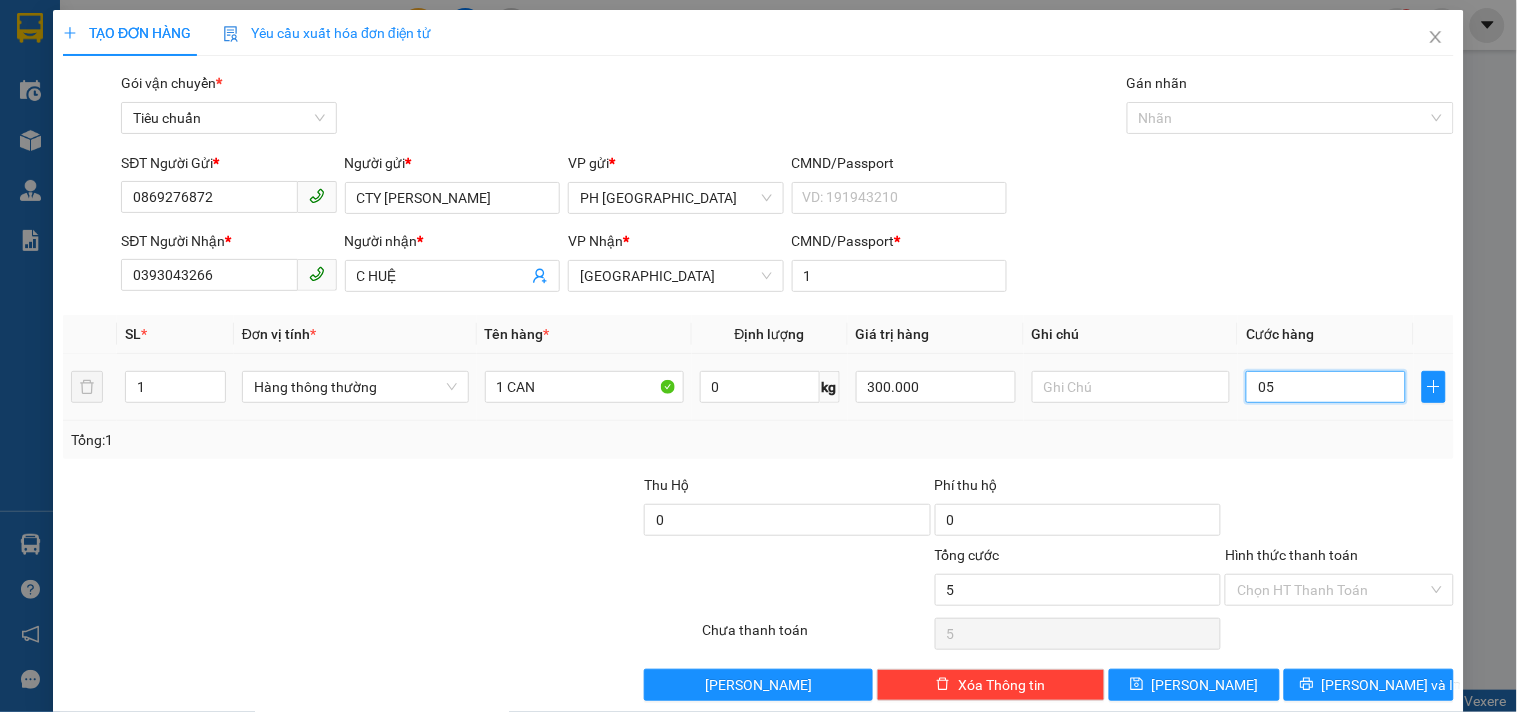 type on "50" 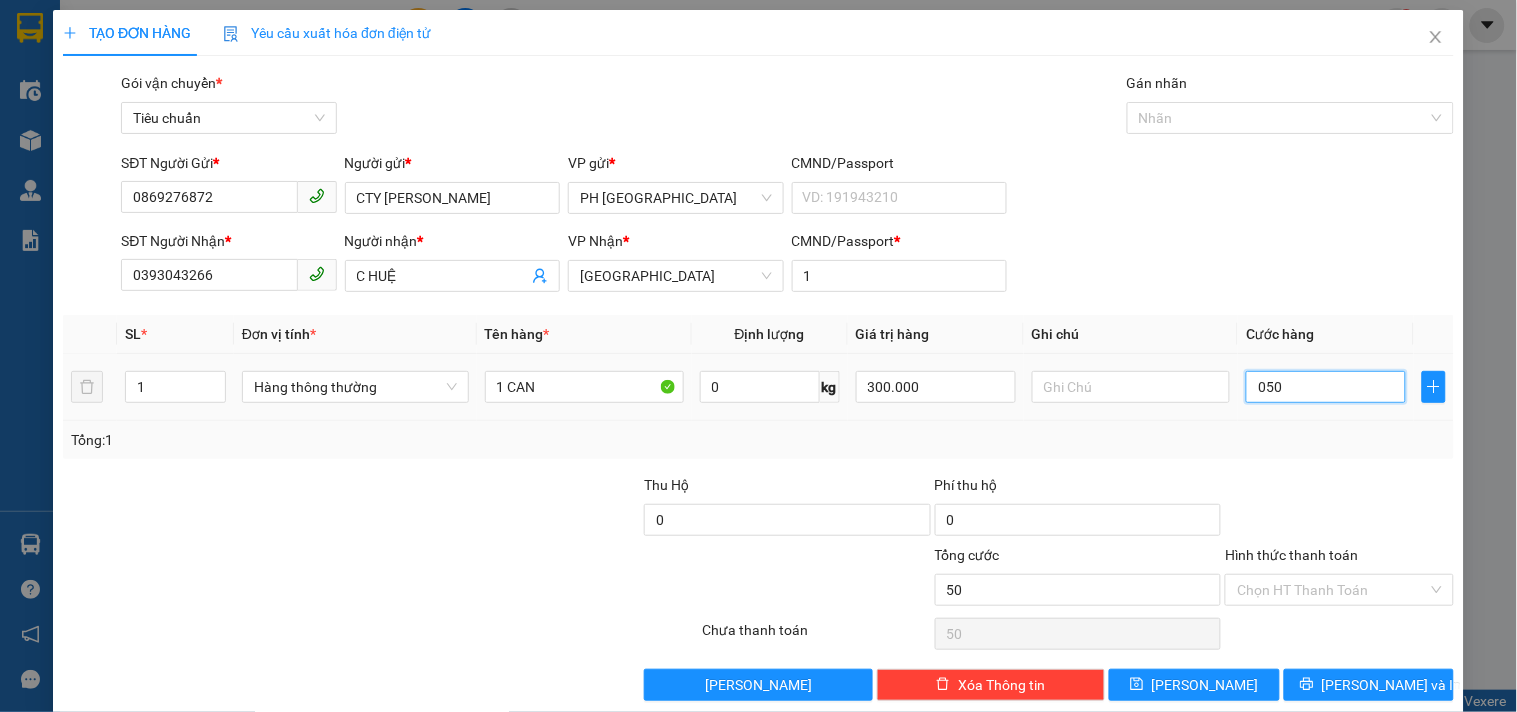 type on "050" 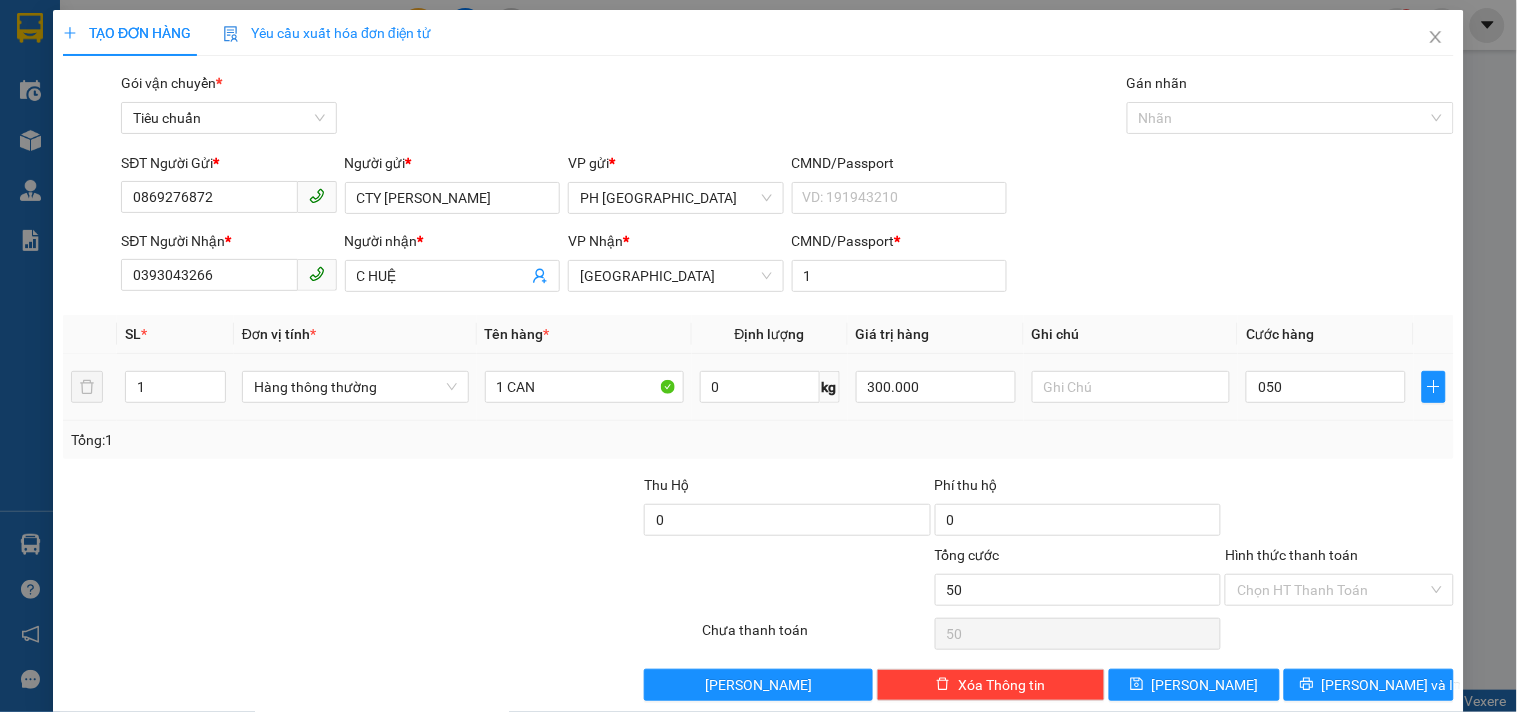 type on "50.000" 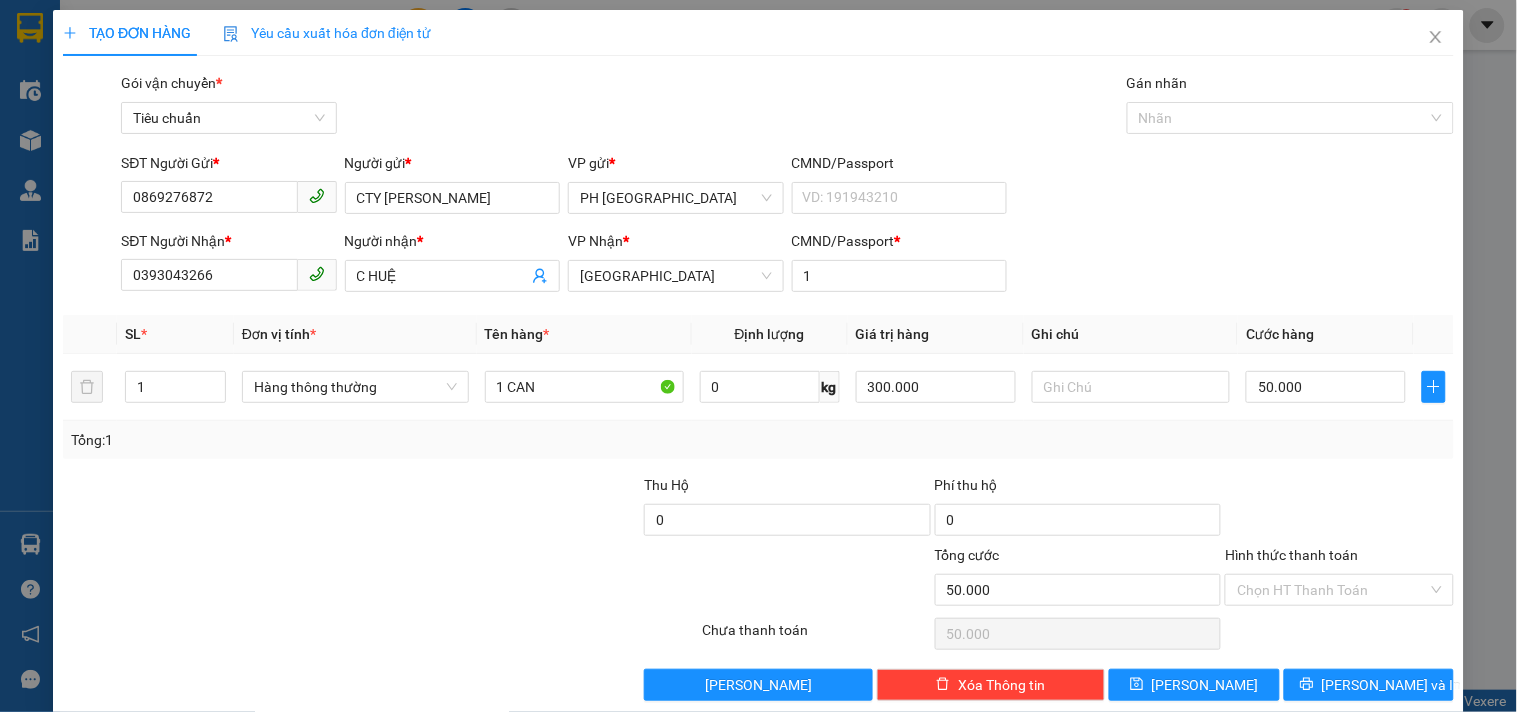 drag, startPoint x: 1287, startPoint y: 452, endPoint x: 1312, endPoint y: 450, distance: 25.079872 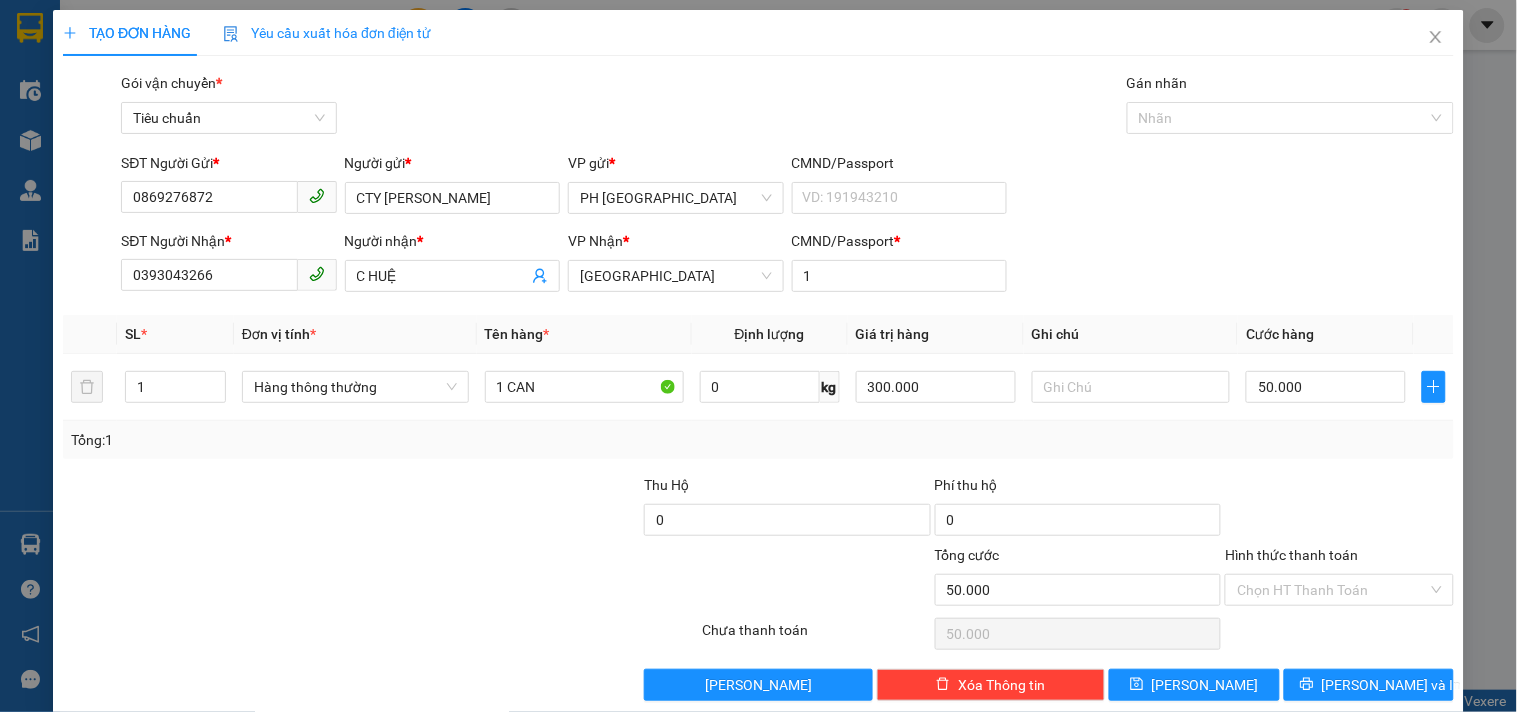 click on "Tổng:  1" at bounding box center (758, 440) 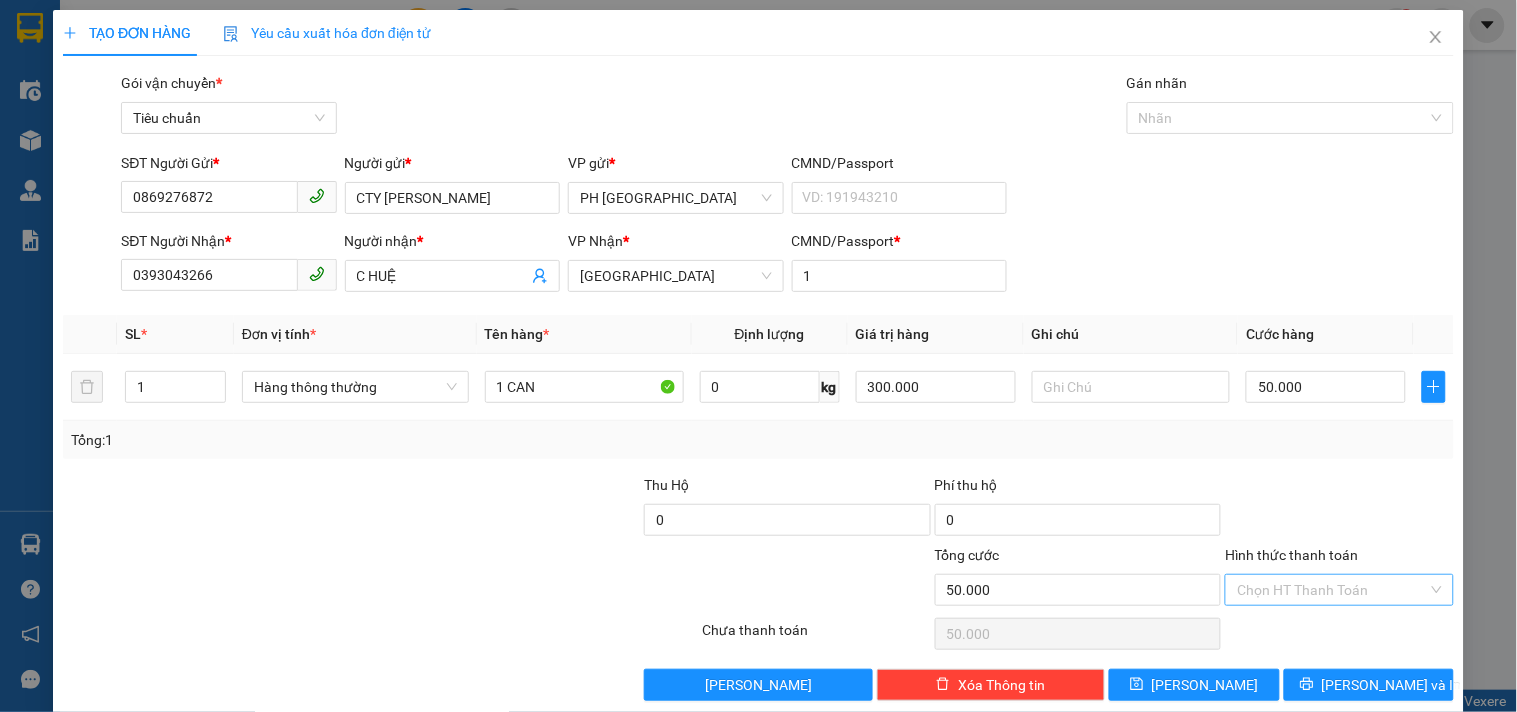 click on "Hình thức thanh toán" at bounding box center [1332, 590] 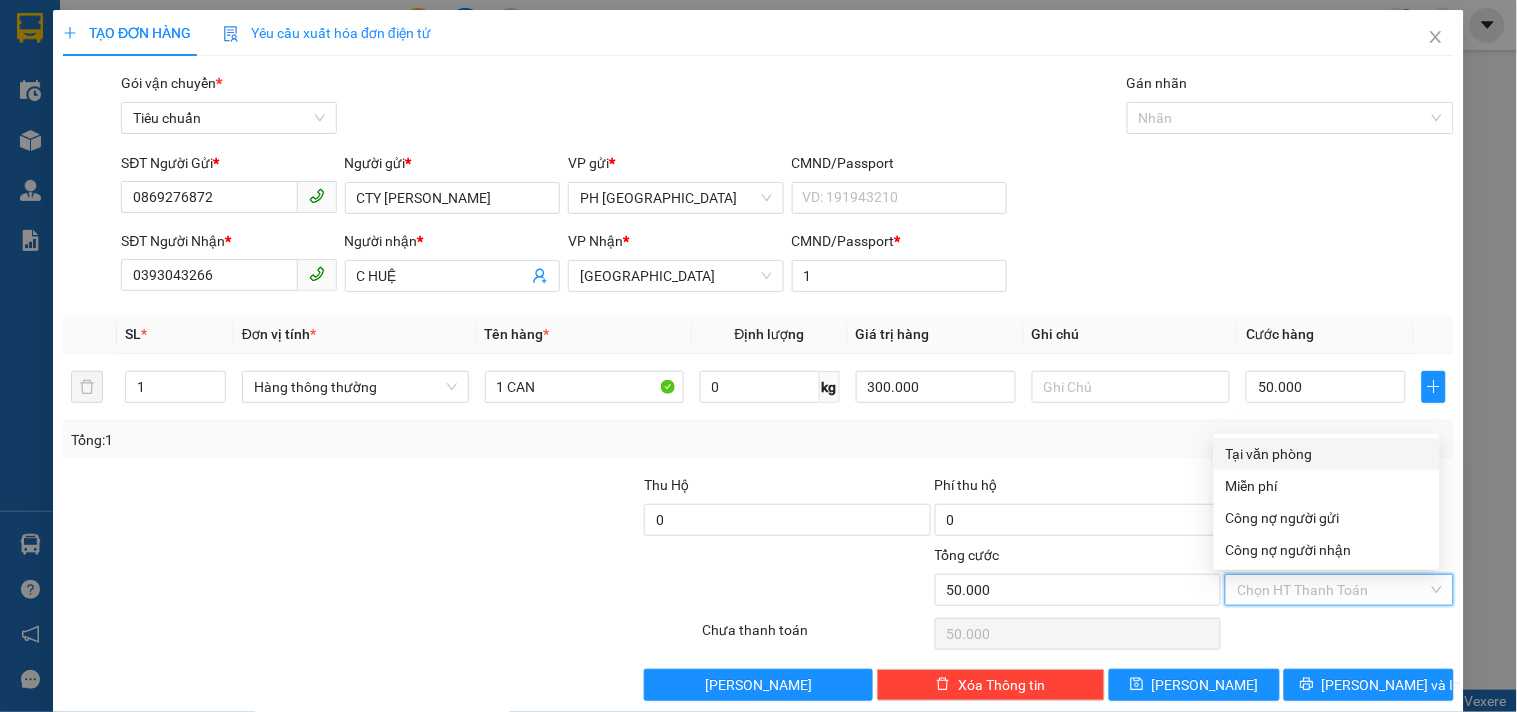 click on "Tại văn phòng" at bounding box center [1327, 454] 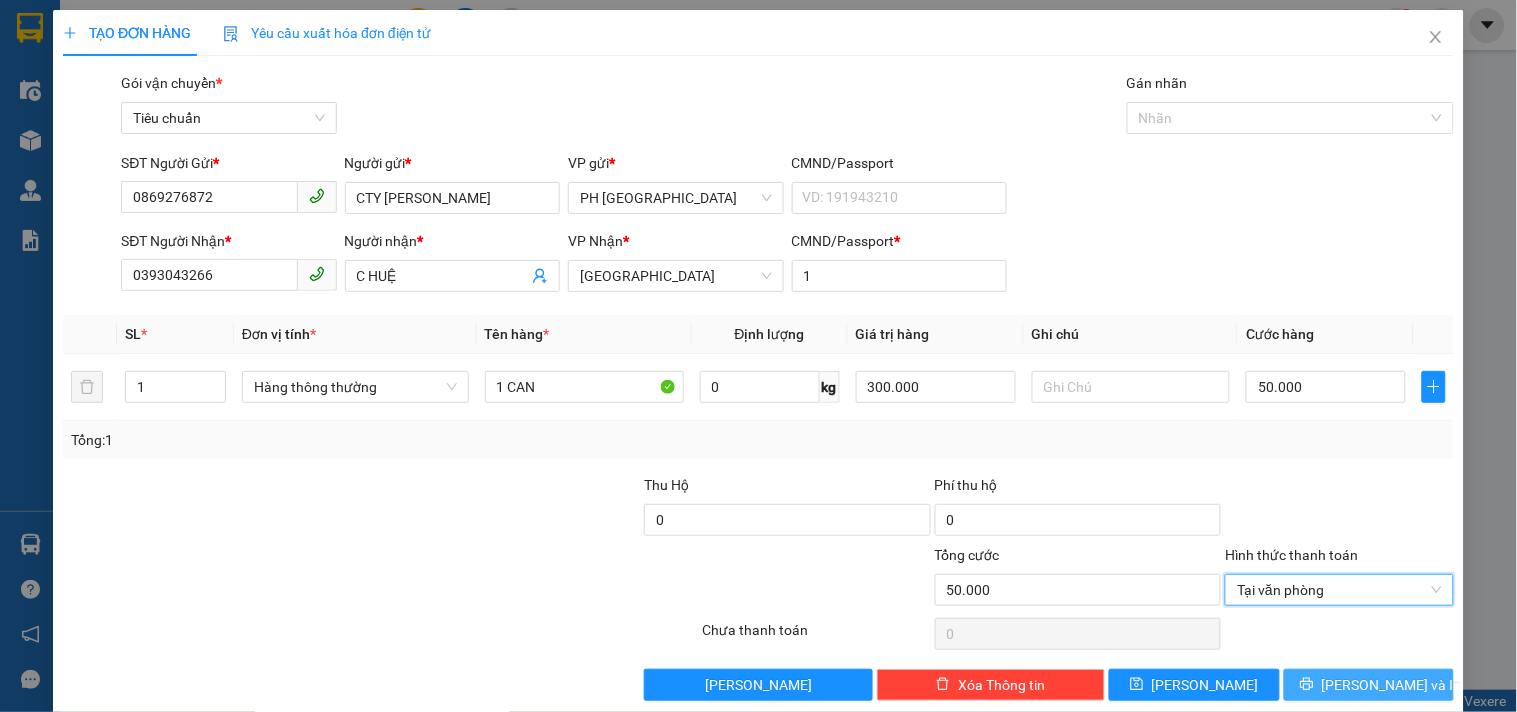 click on "Lưu và In" at bounding box center (1369, 685) 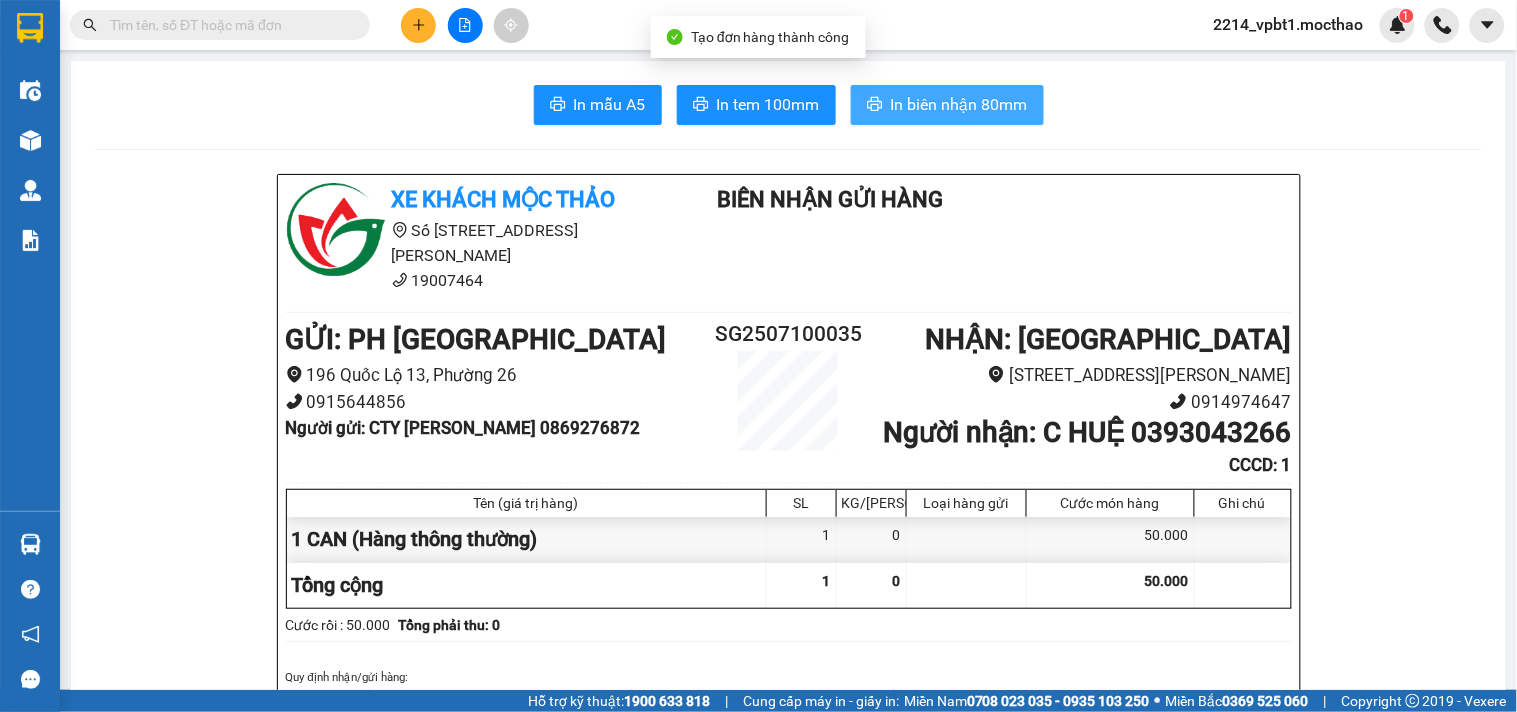 click on "In biên nhận 80mm" at bounding box center [947, 105] 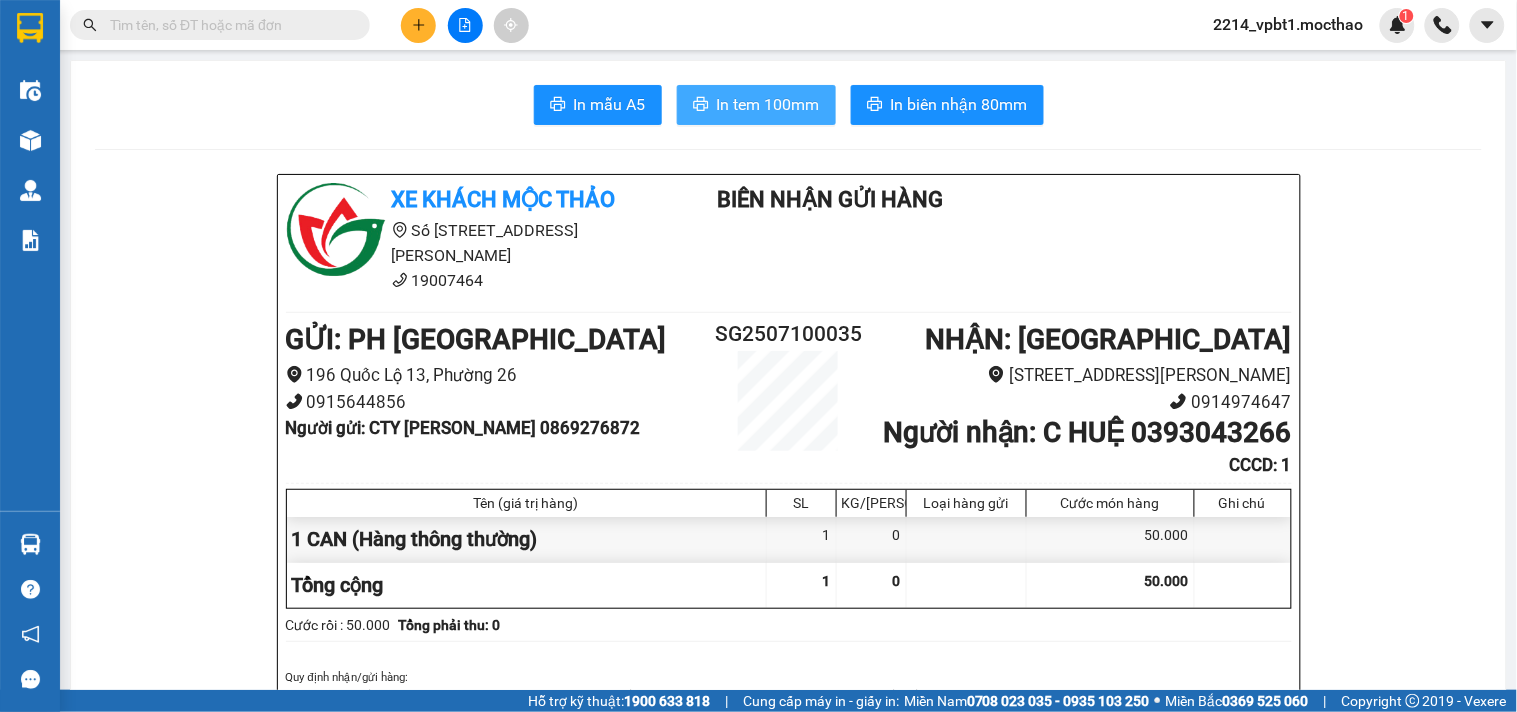 click on "In tem 100mm" at bounding box center (768, 104) 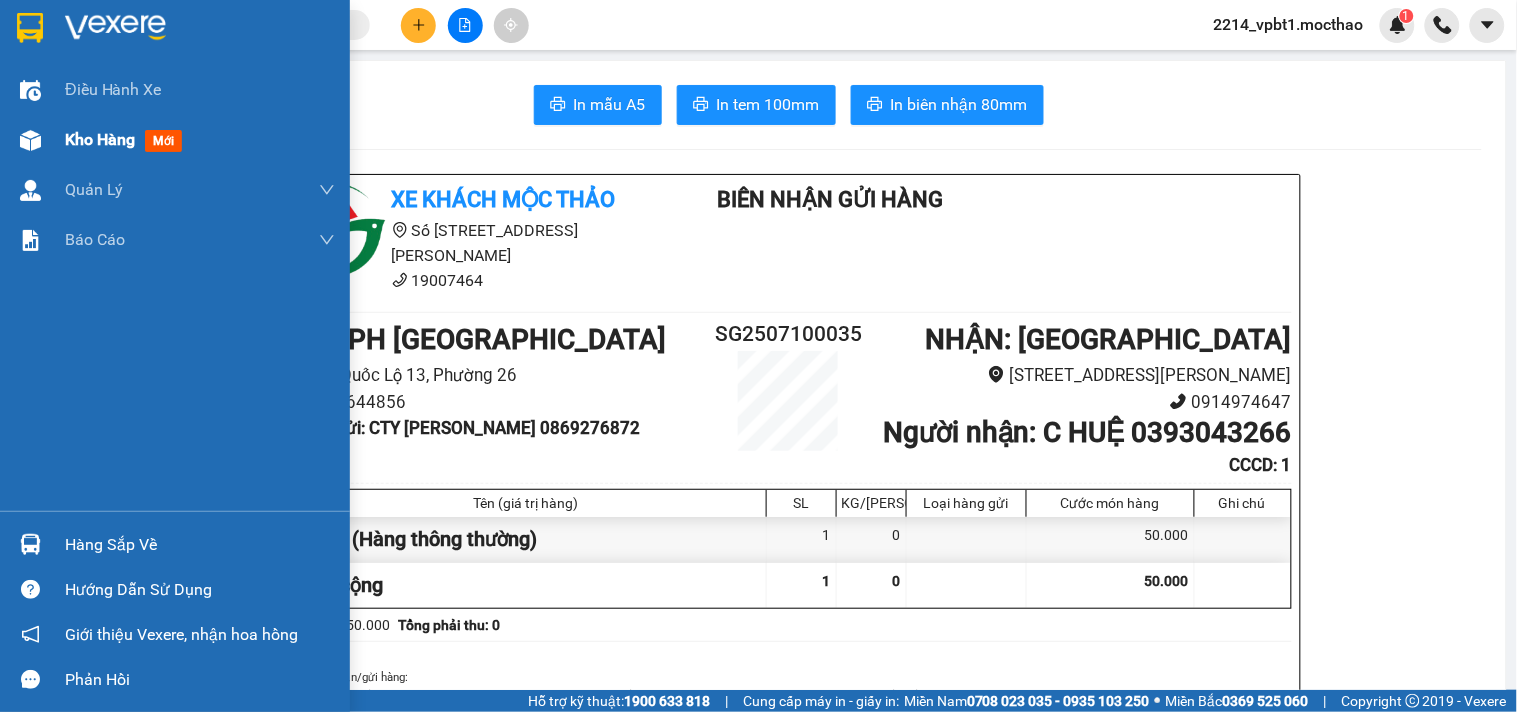 click on "Kho hàng" at bounding box center (100, 139) 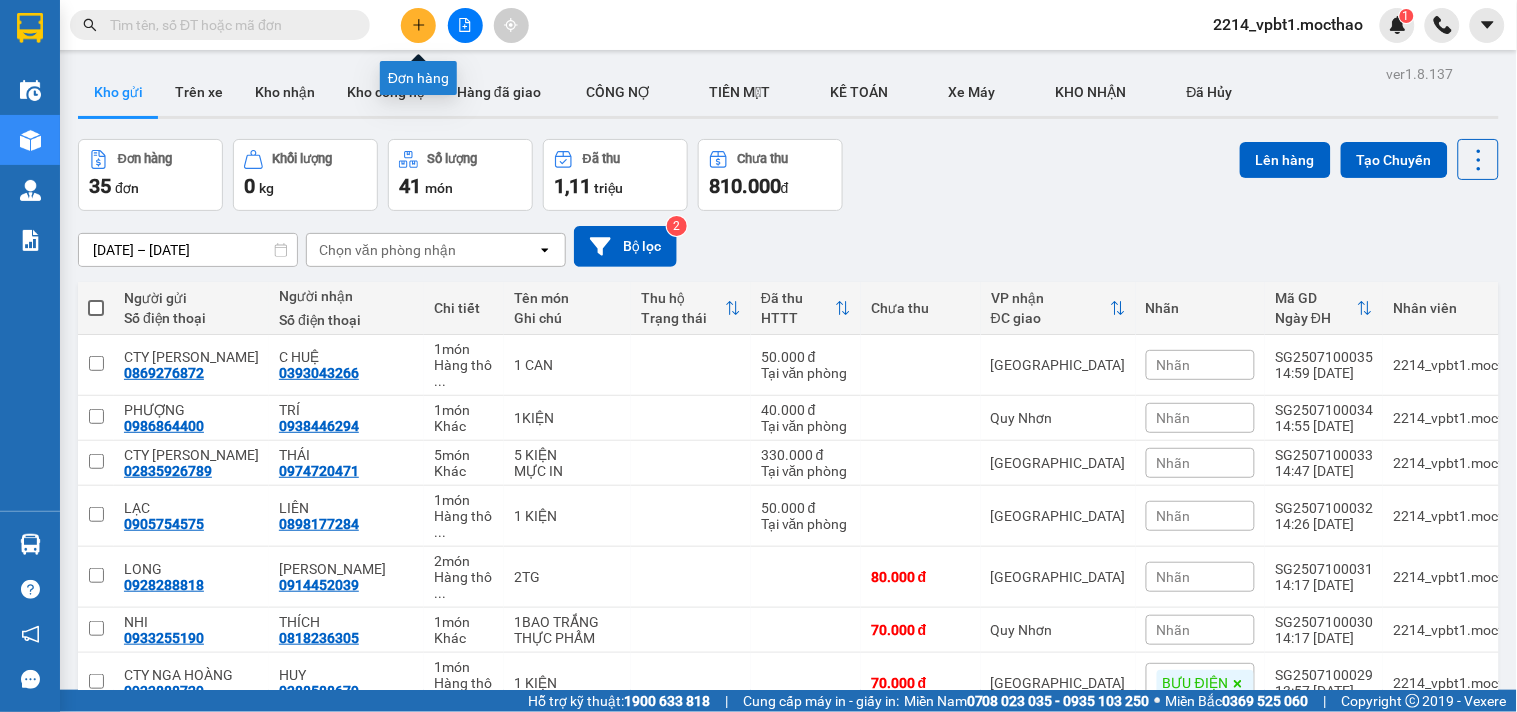 click 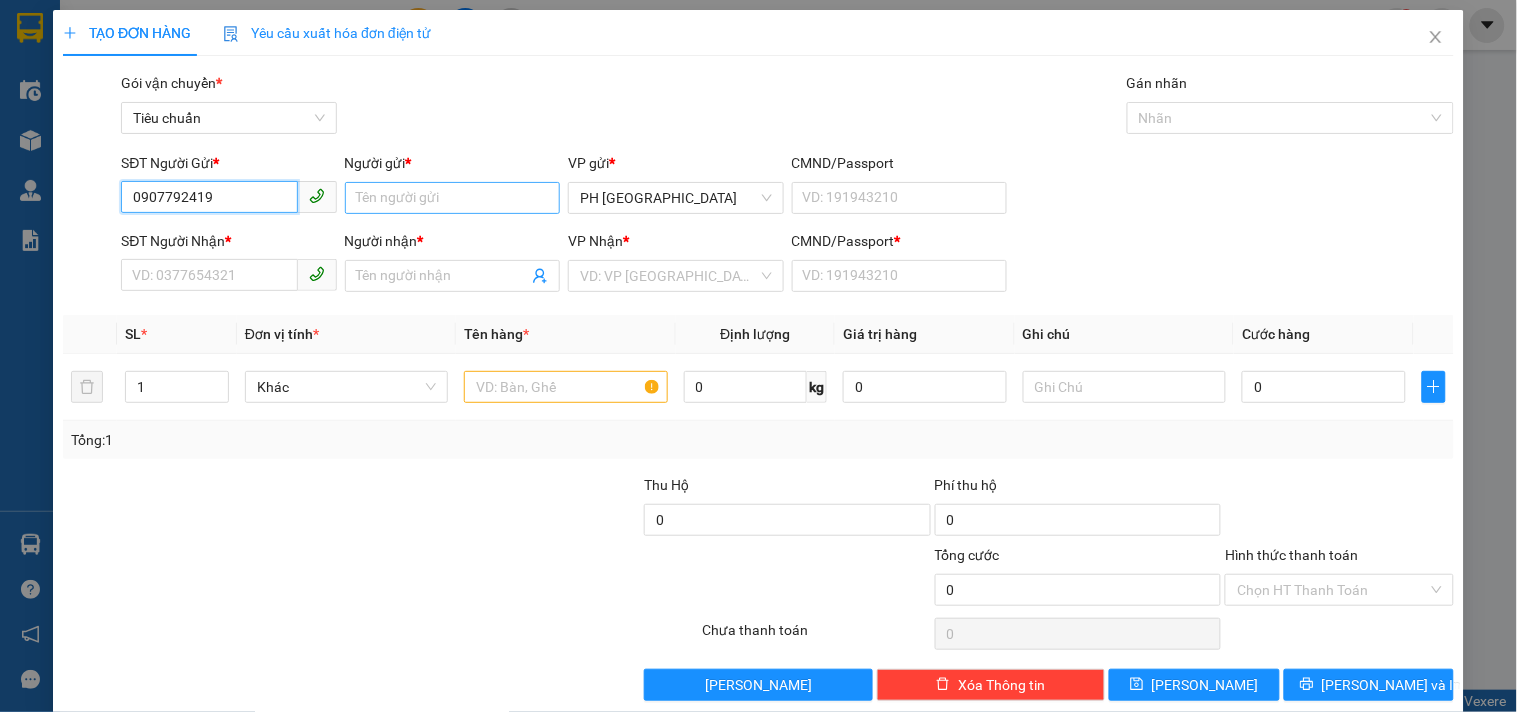 type on "0907792419" 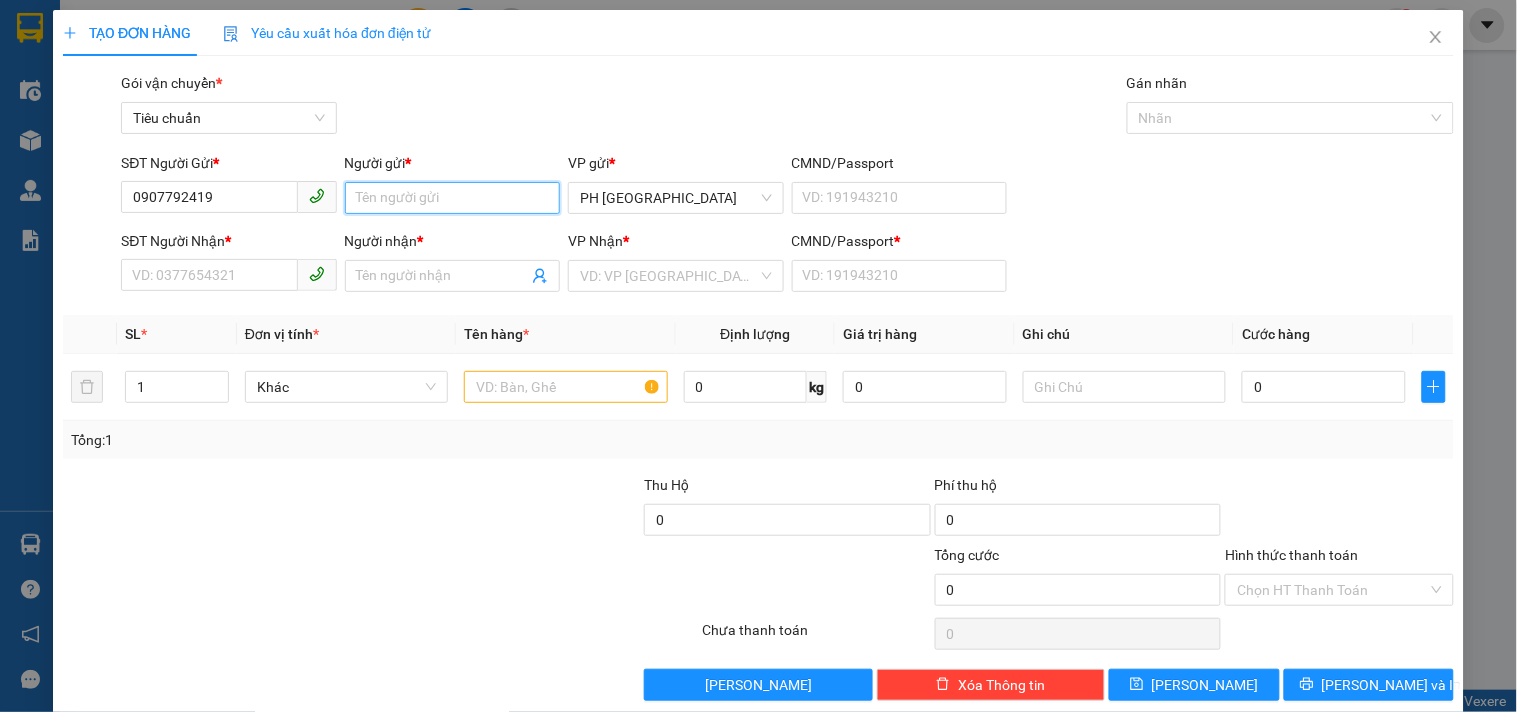 click on "Người gửi  *" at bounding box center (452, 198) 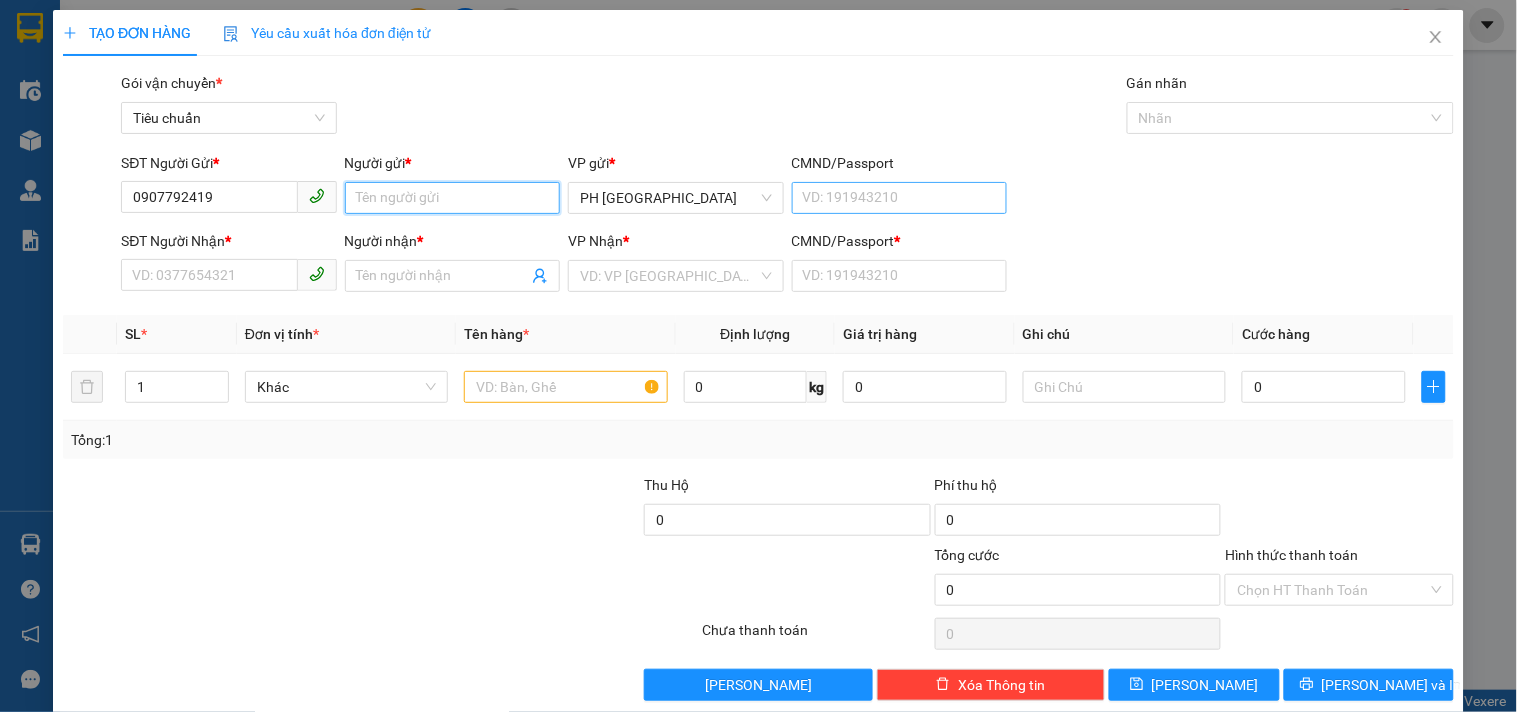 type on "D" 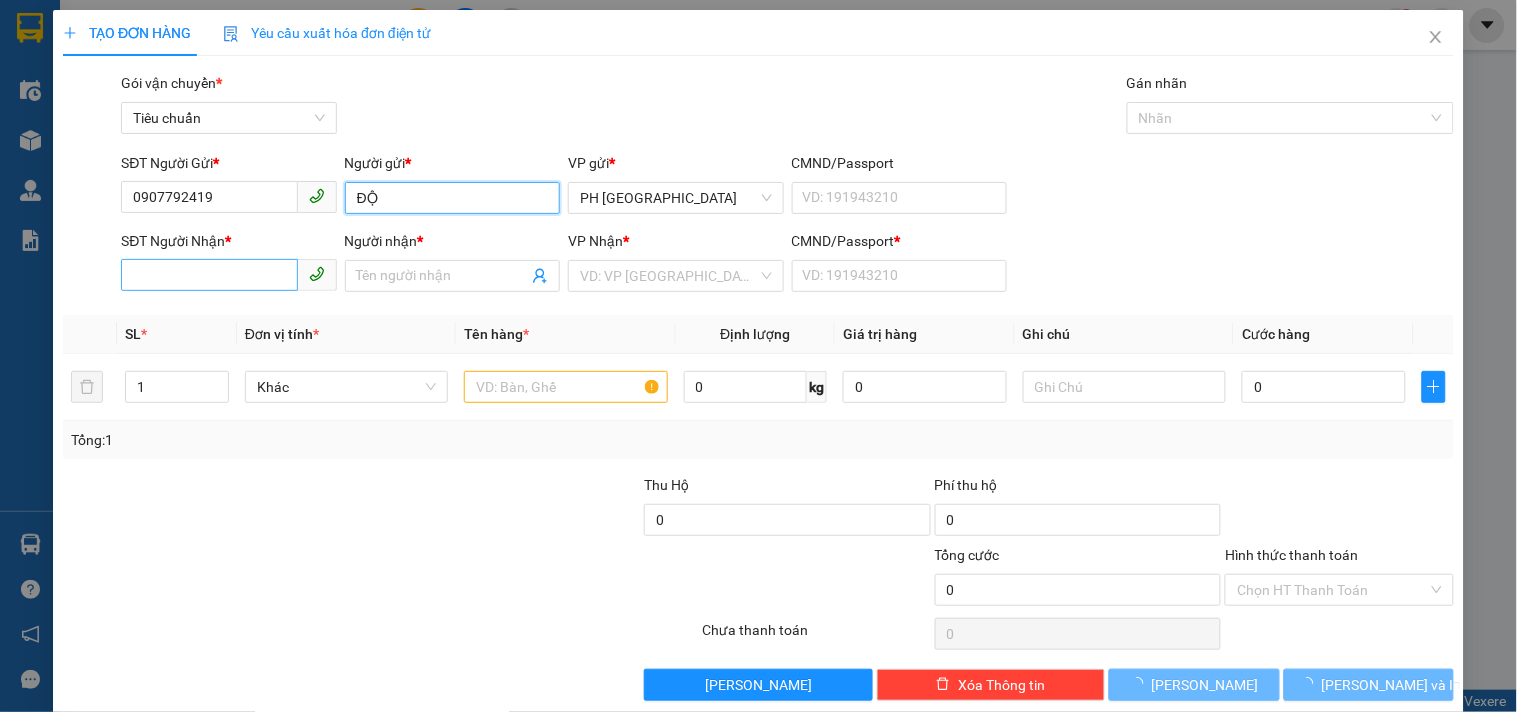 type on "ĐỘ" 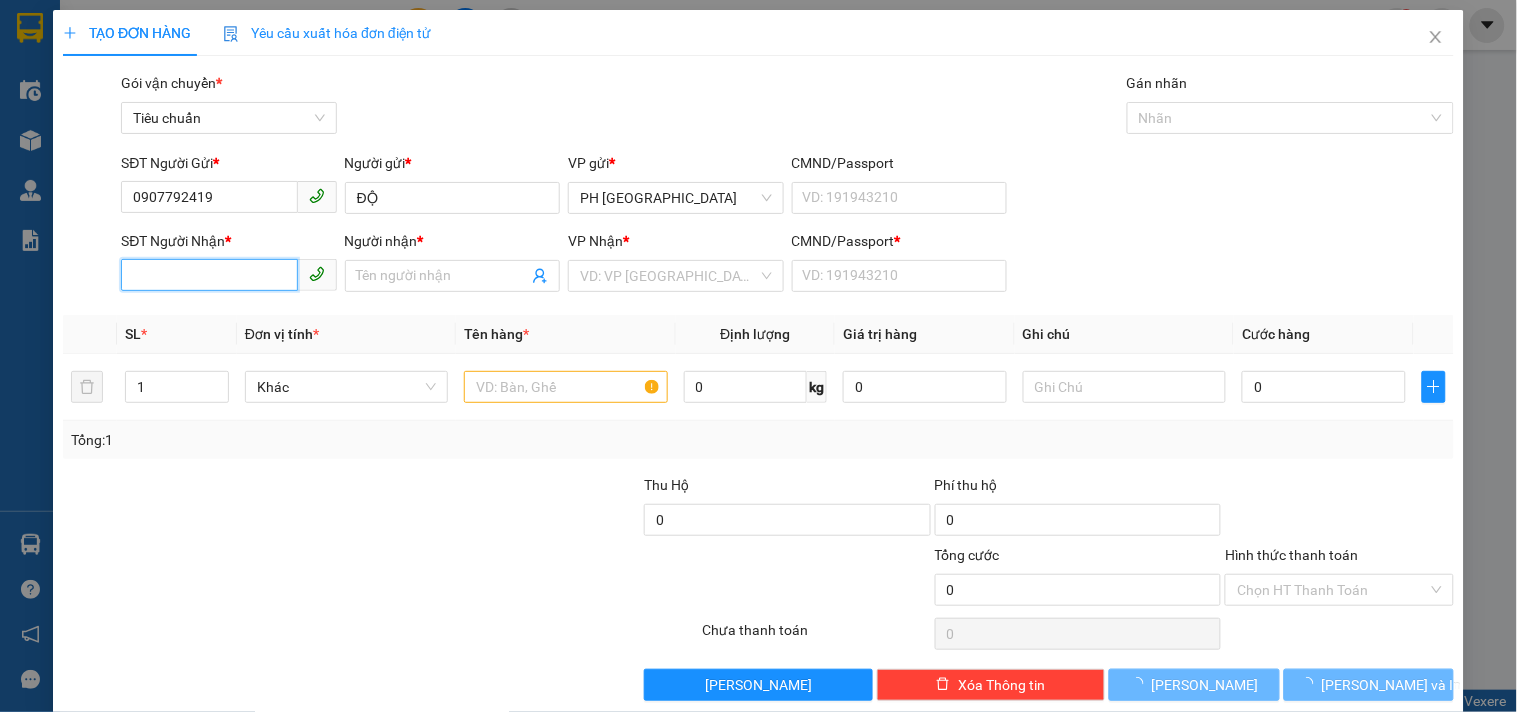 click on "SĐT Người Nhận  *" at bounding box center [209, 275] 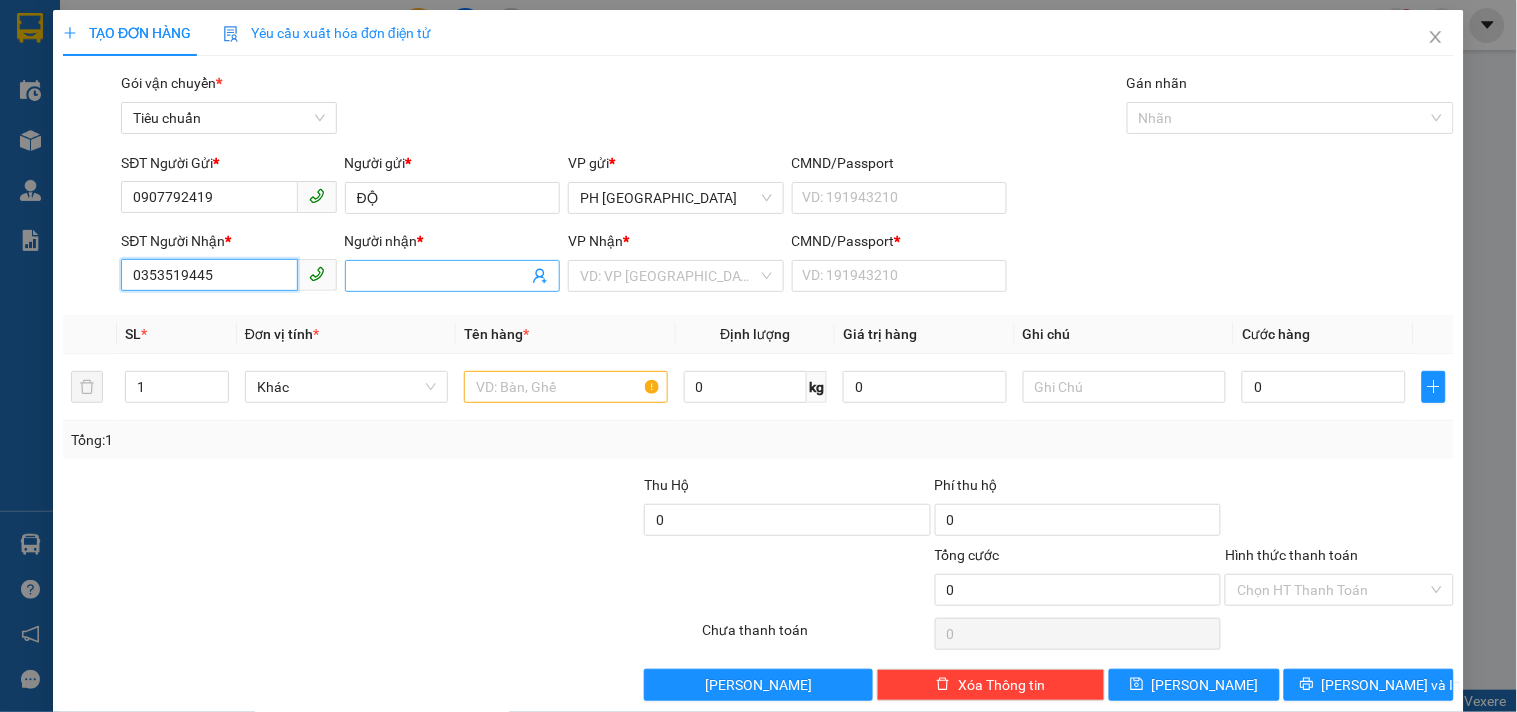 type on "0353519445" 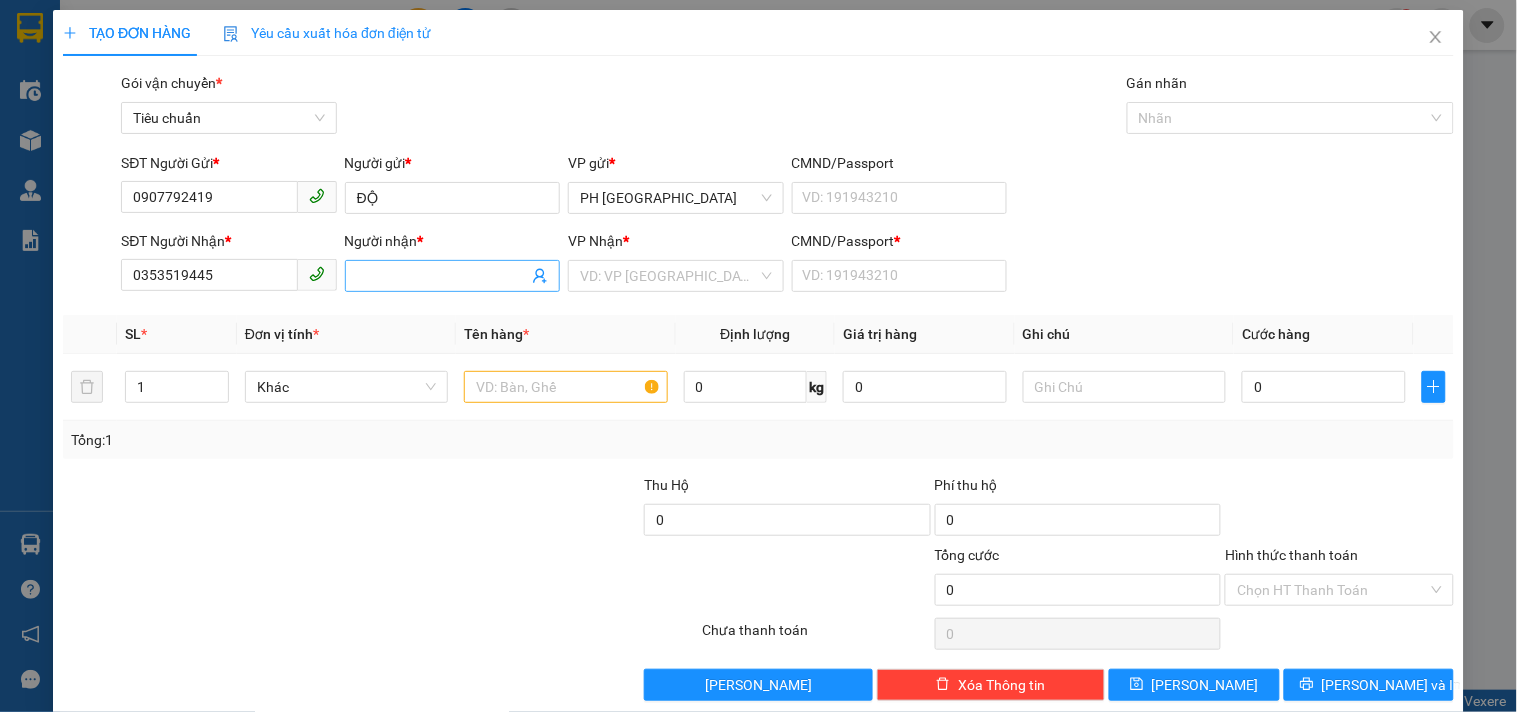 click on "Người nhận  *" at bounding box center (442, 276) 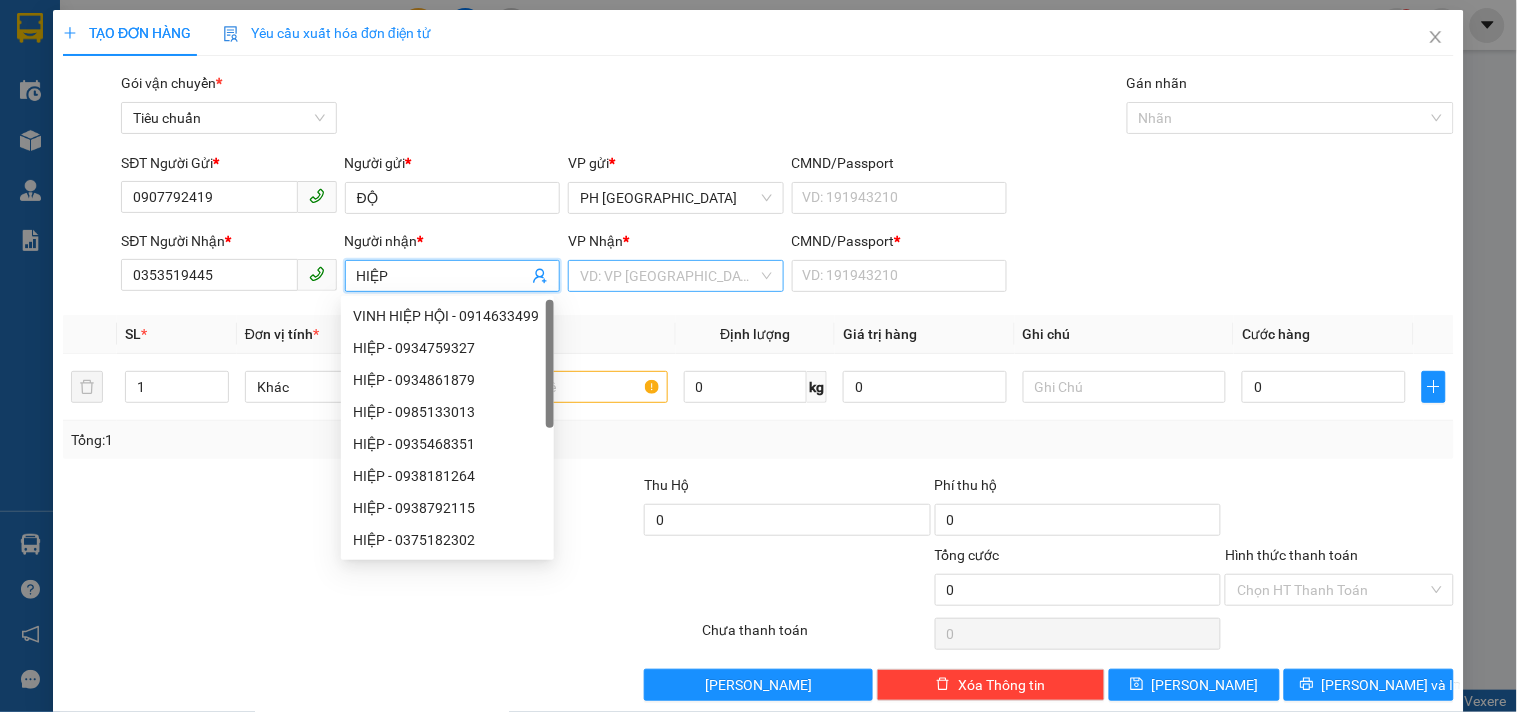 type on "HIỆP" 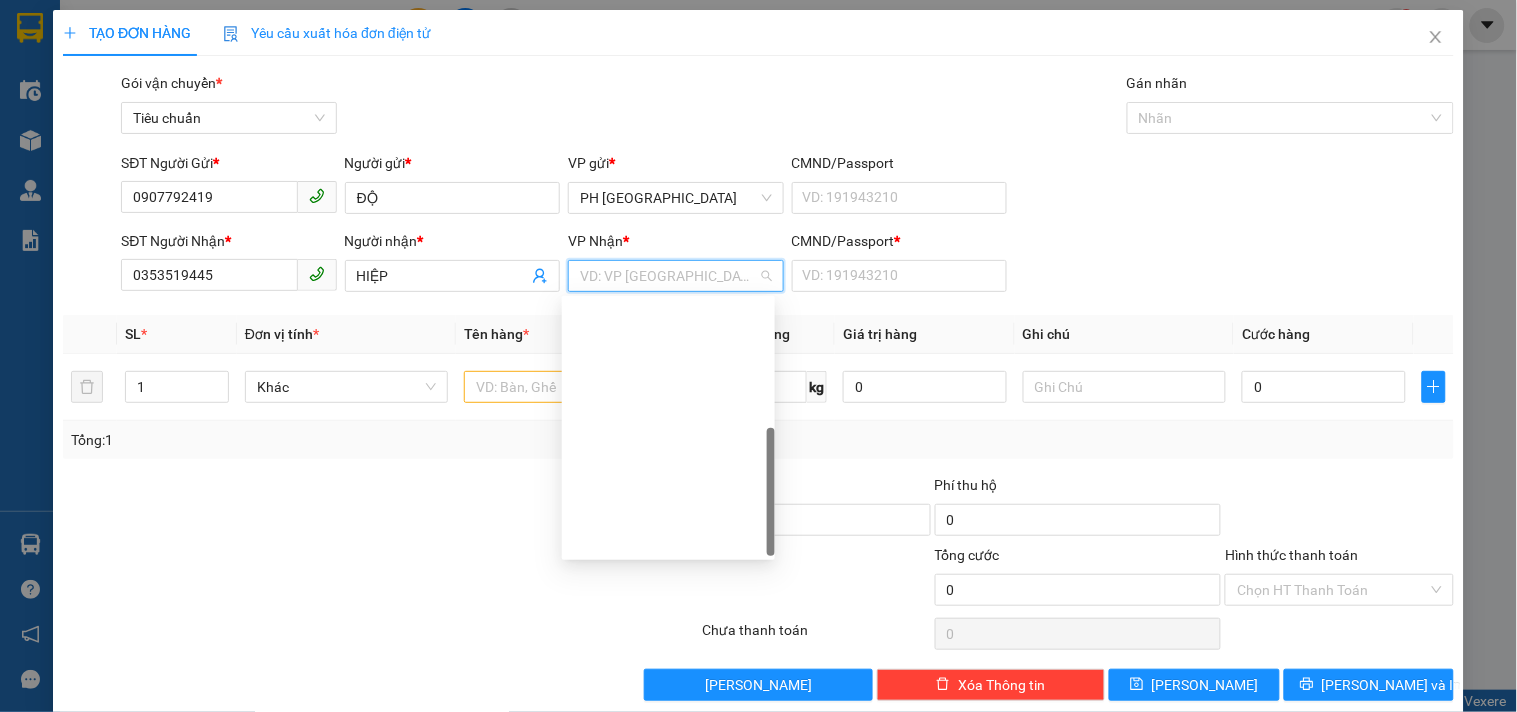 click on "[GEOGRAPHIC_DATA]" at bounding box center [668, 636] 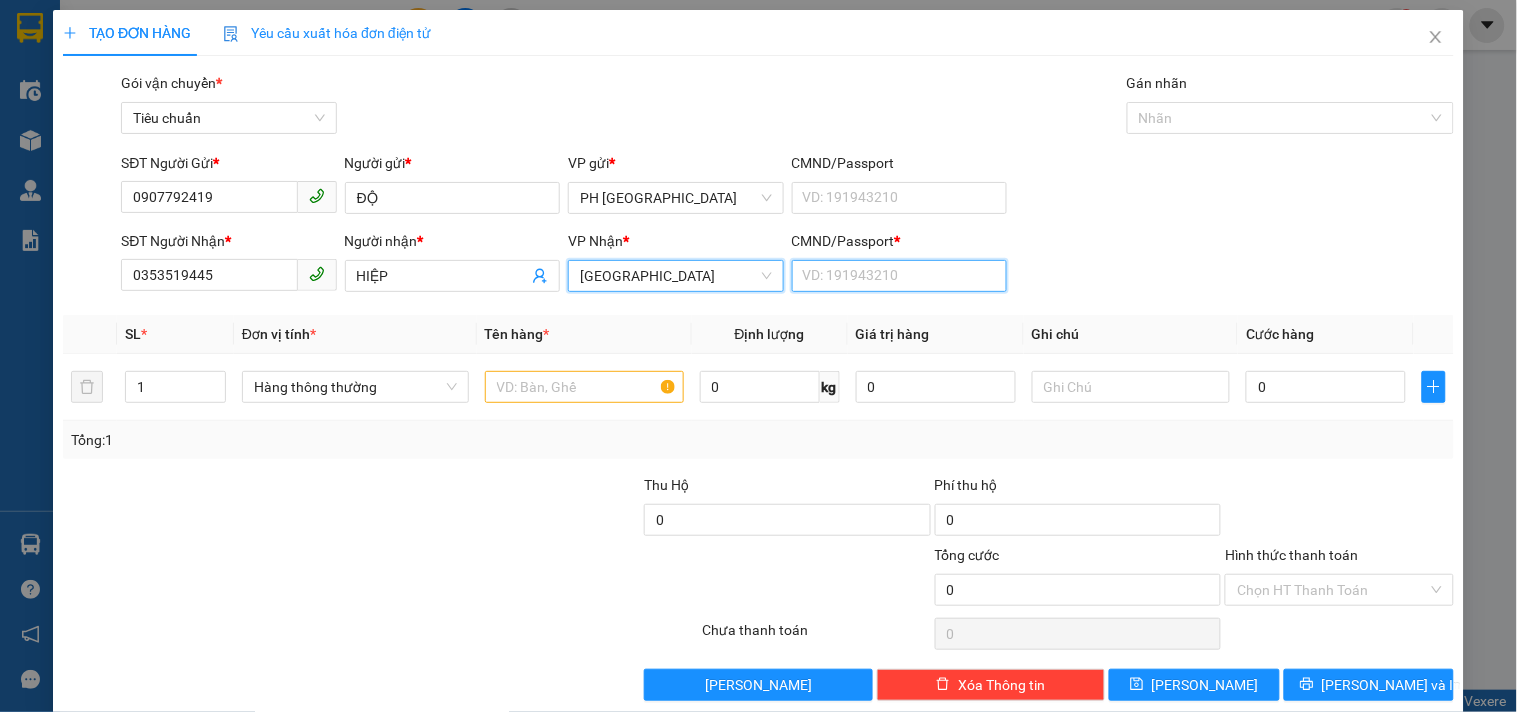 click on "CMND/Passport  *" at bounding box center (899, 276) 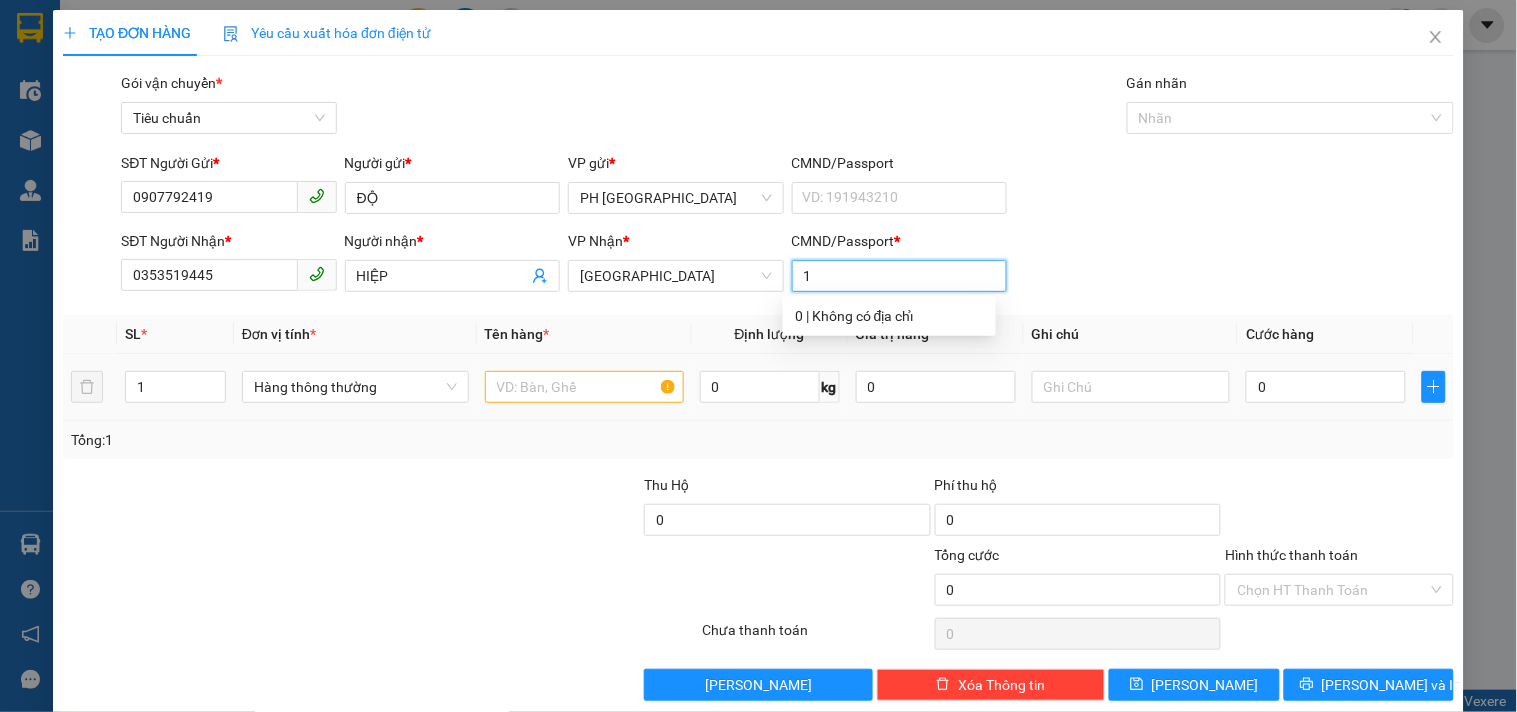 type on "1" 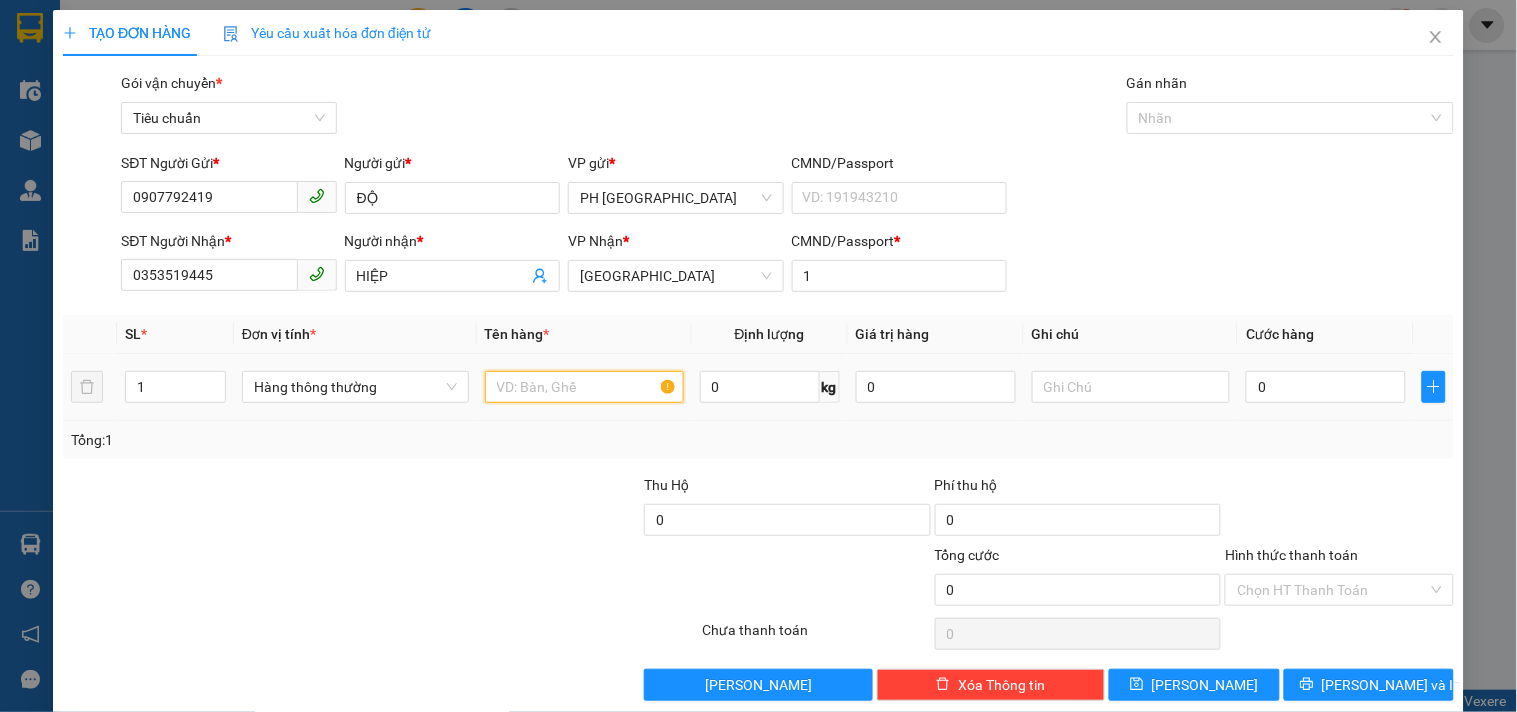 click at bounding box center (584, 387) 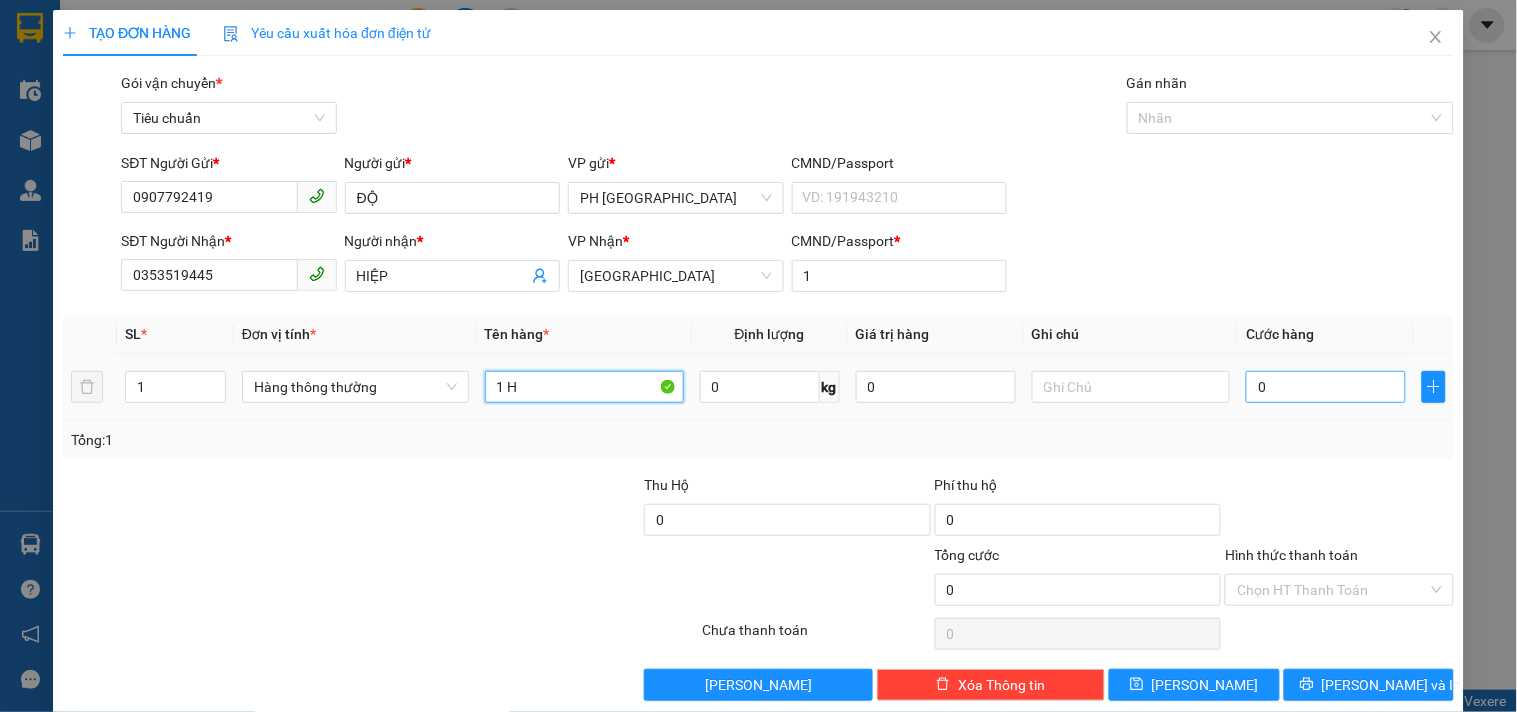 type on "1 H" 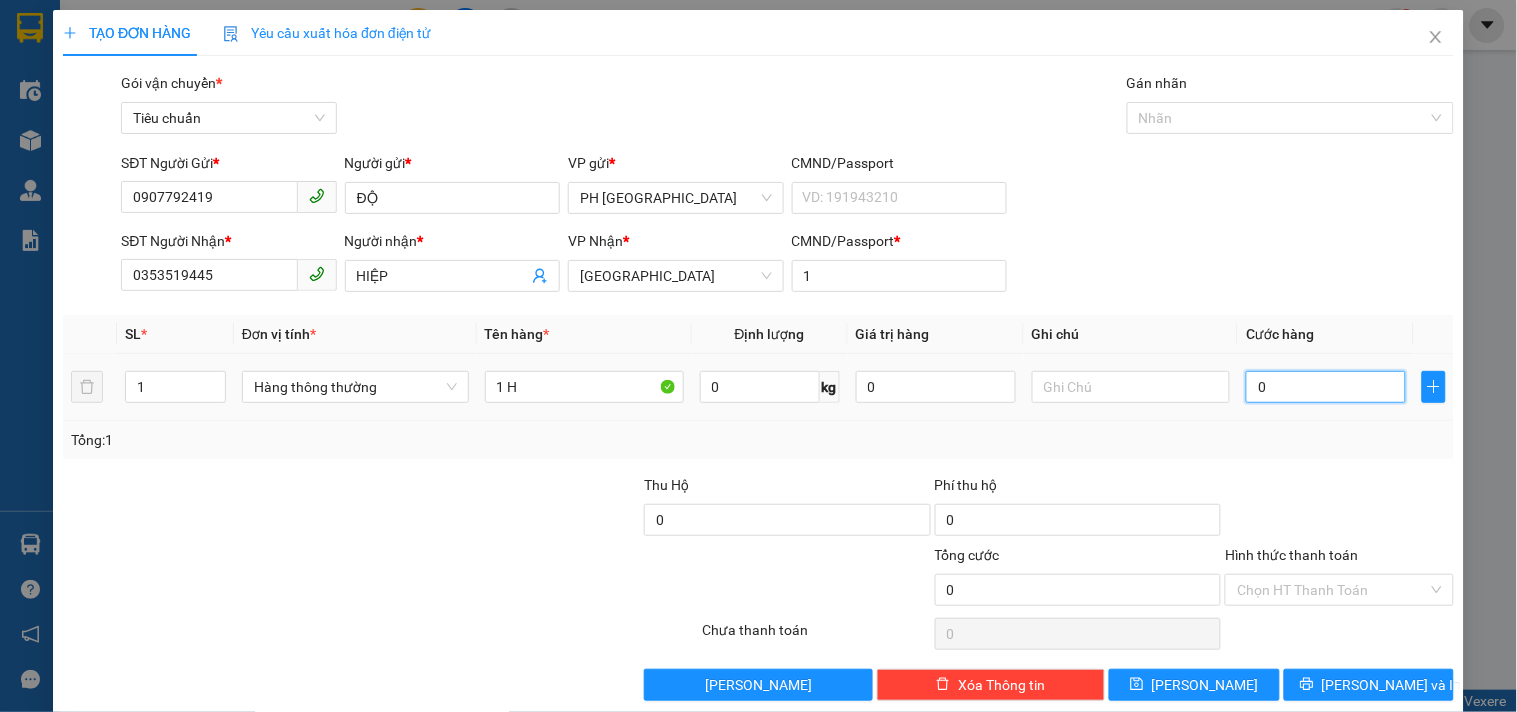 click on "0" at bounding box center [1326, 387] 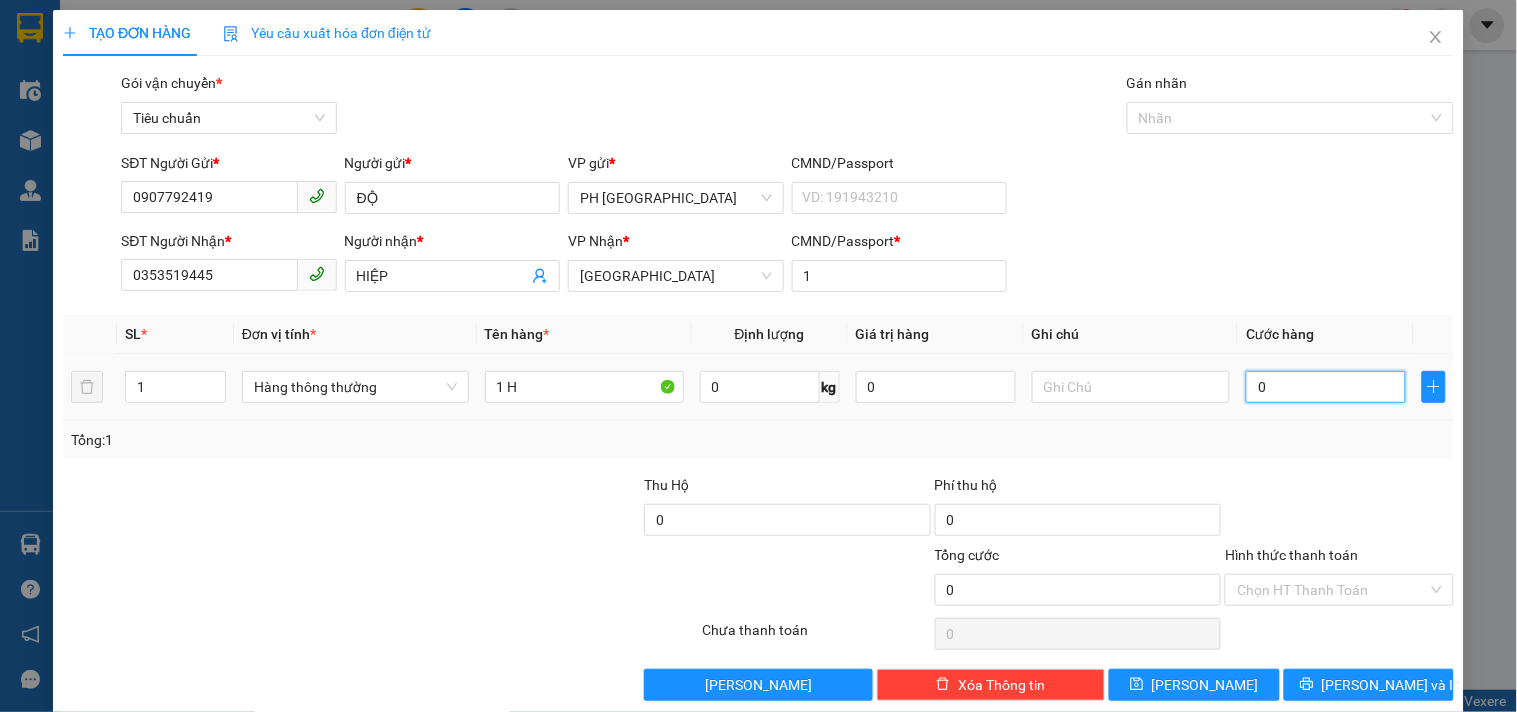 type on "03" 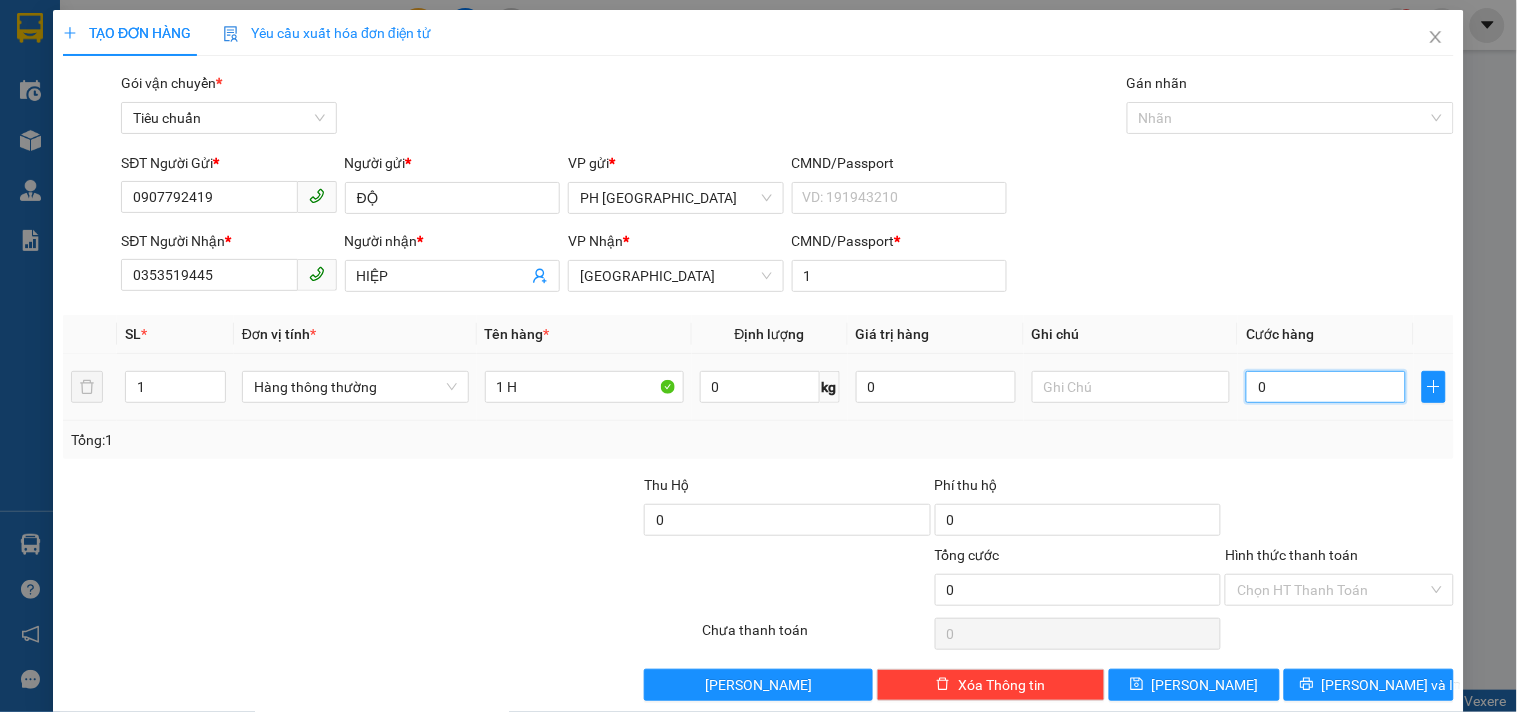 type on "3" 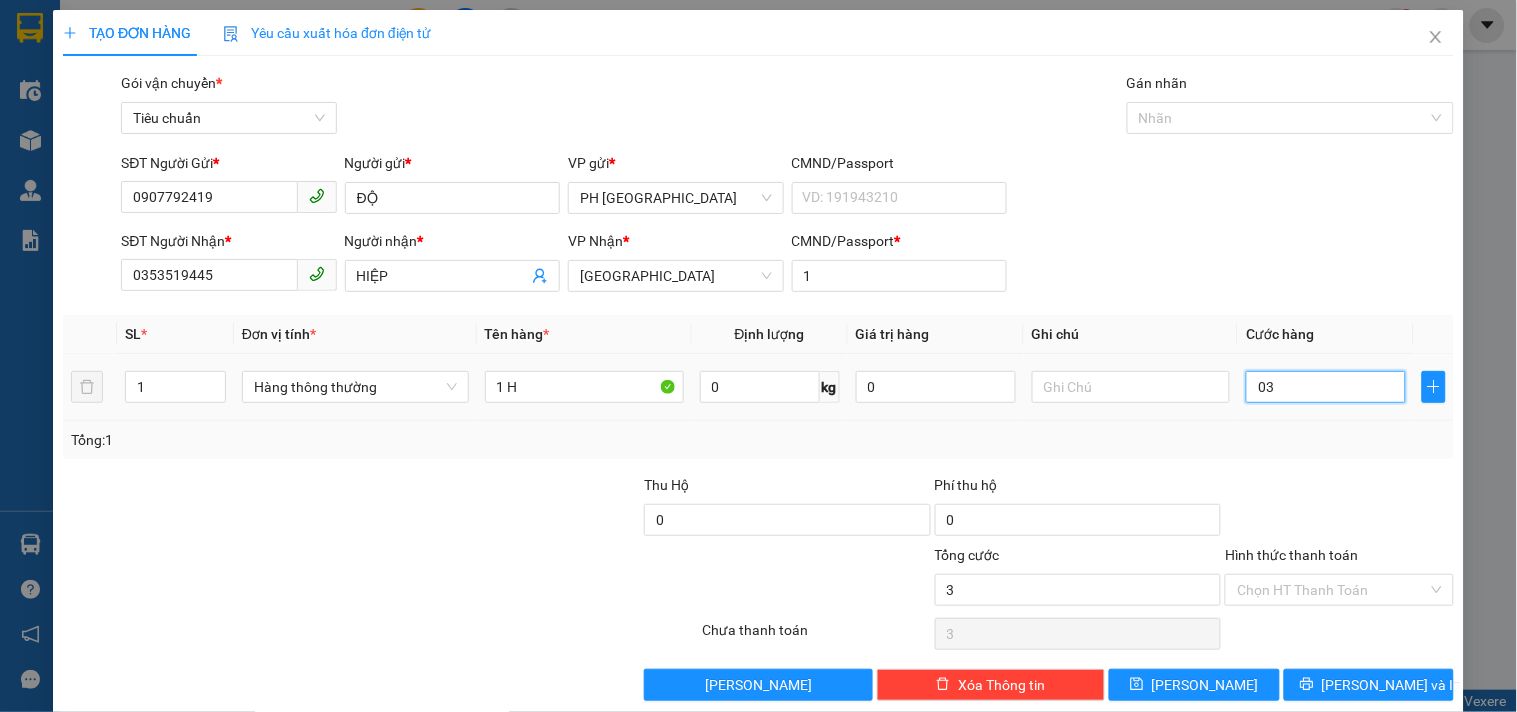 type on "030" 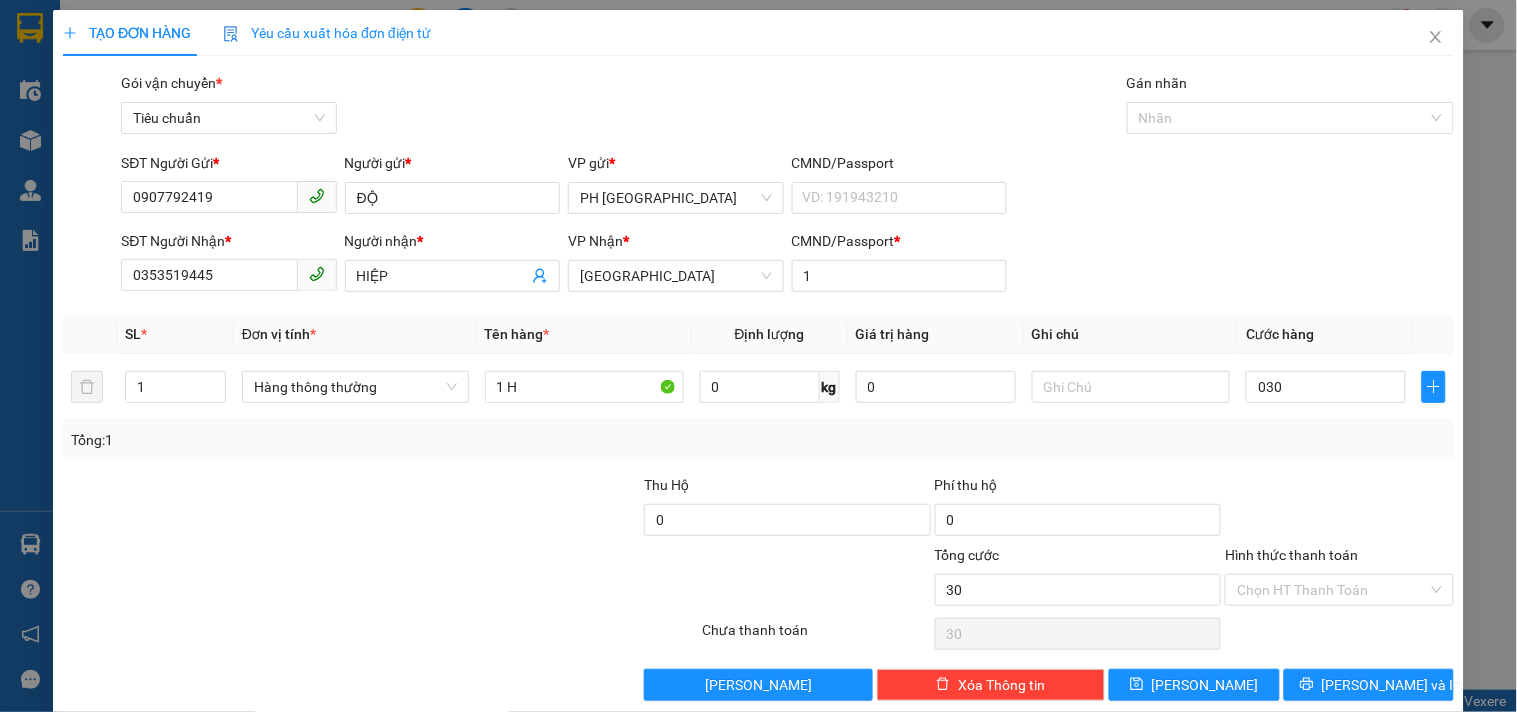 type on "30.000" 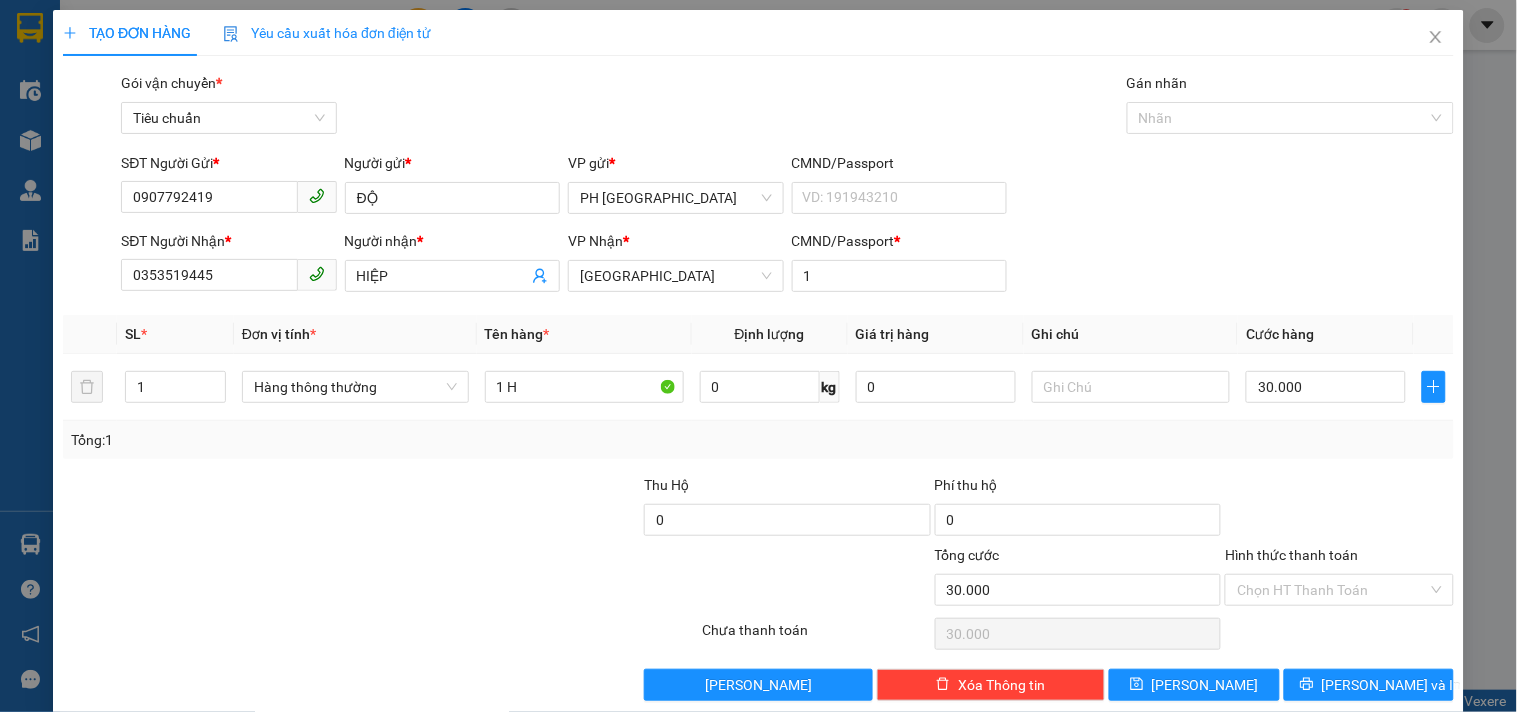 click on "SĐT Người Gửi  * 0907792419 Người gửi  * ĐỘ VP gửi  * PH Sài Gòn CMND/Passport VD: 191943210 SĐT Người Nhận  * 0353519445 Người nhận  * HIỆP VP Nhận  * Tuy Hòa CMND/Passport  * 1" at bounding box center [758, 226] 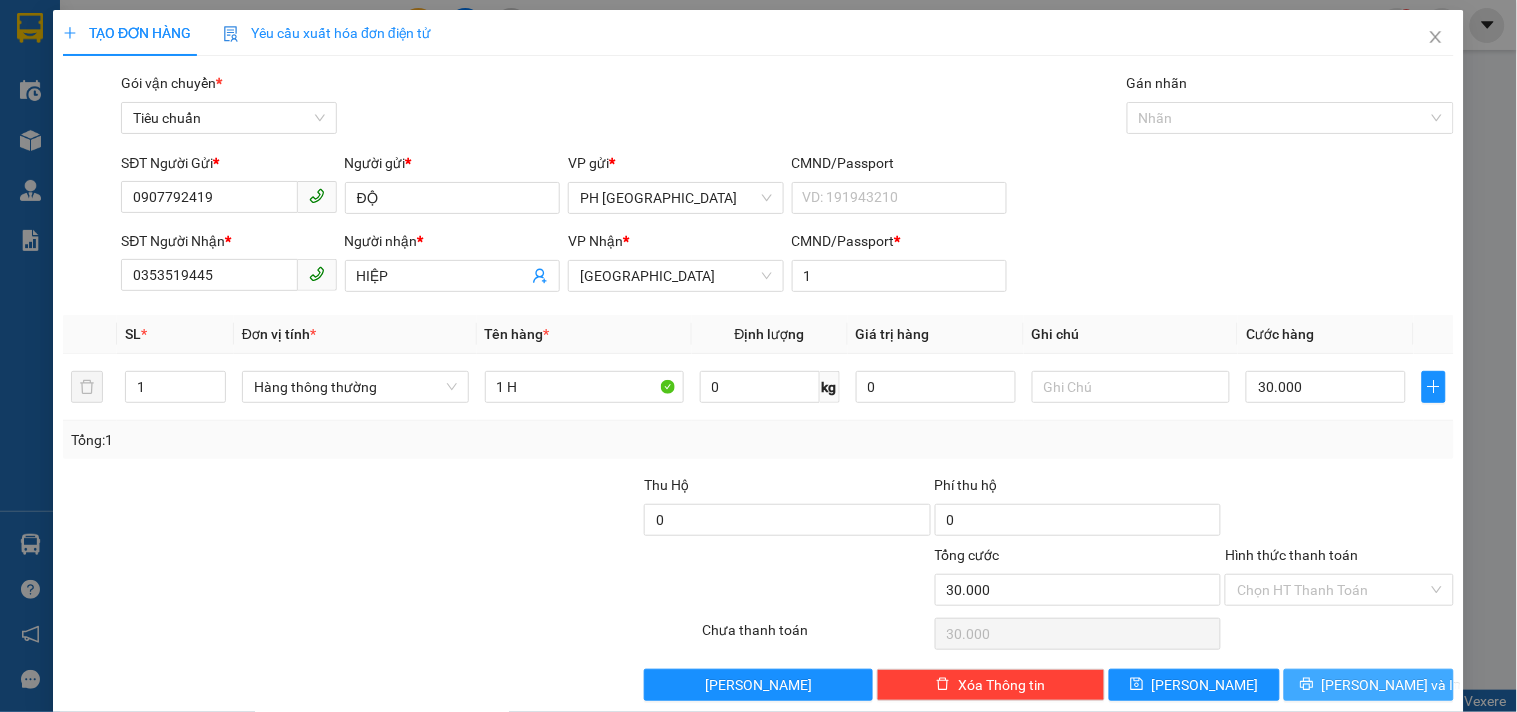 click on "Lưu và In" at bounding box center (1369, 685) 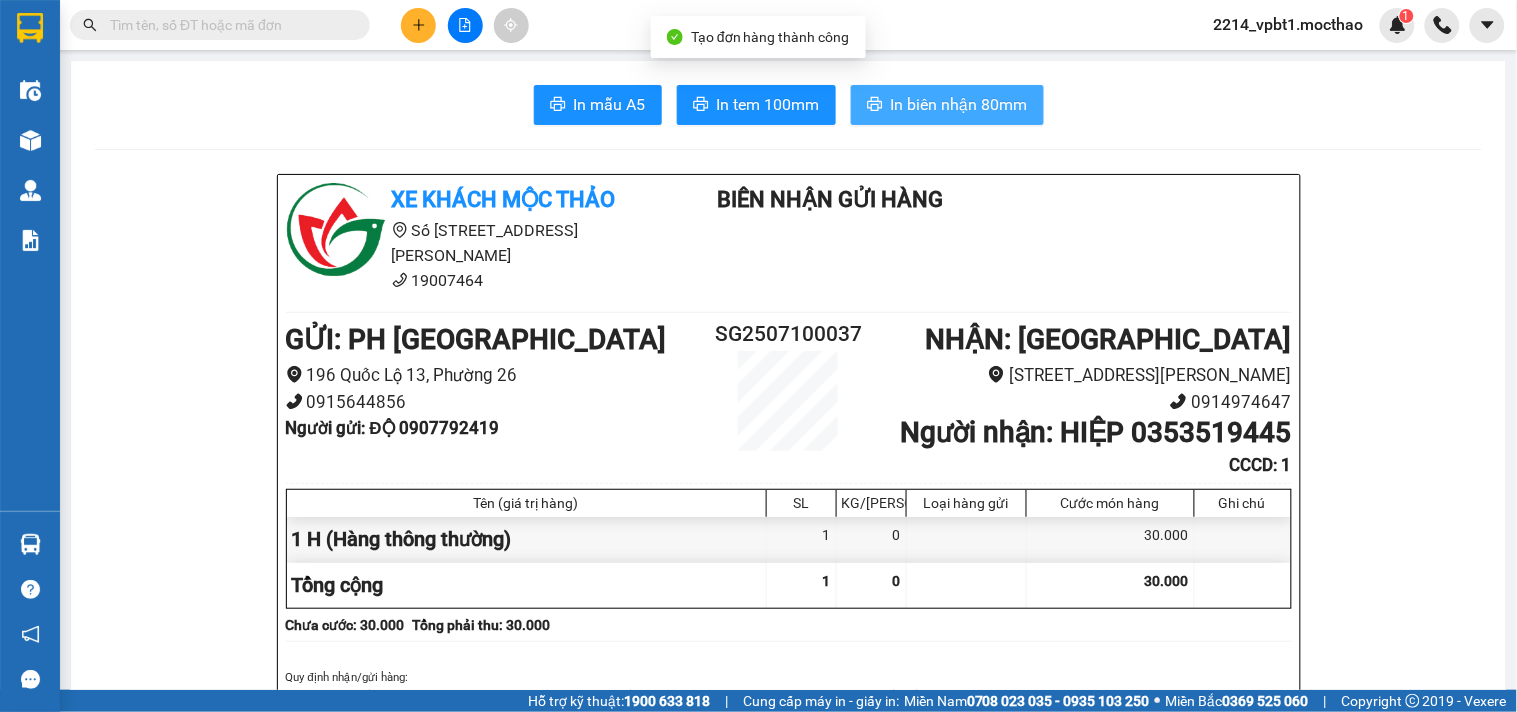 click on "In biên nhận 80mm" at bounding box center (959, 104) 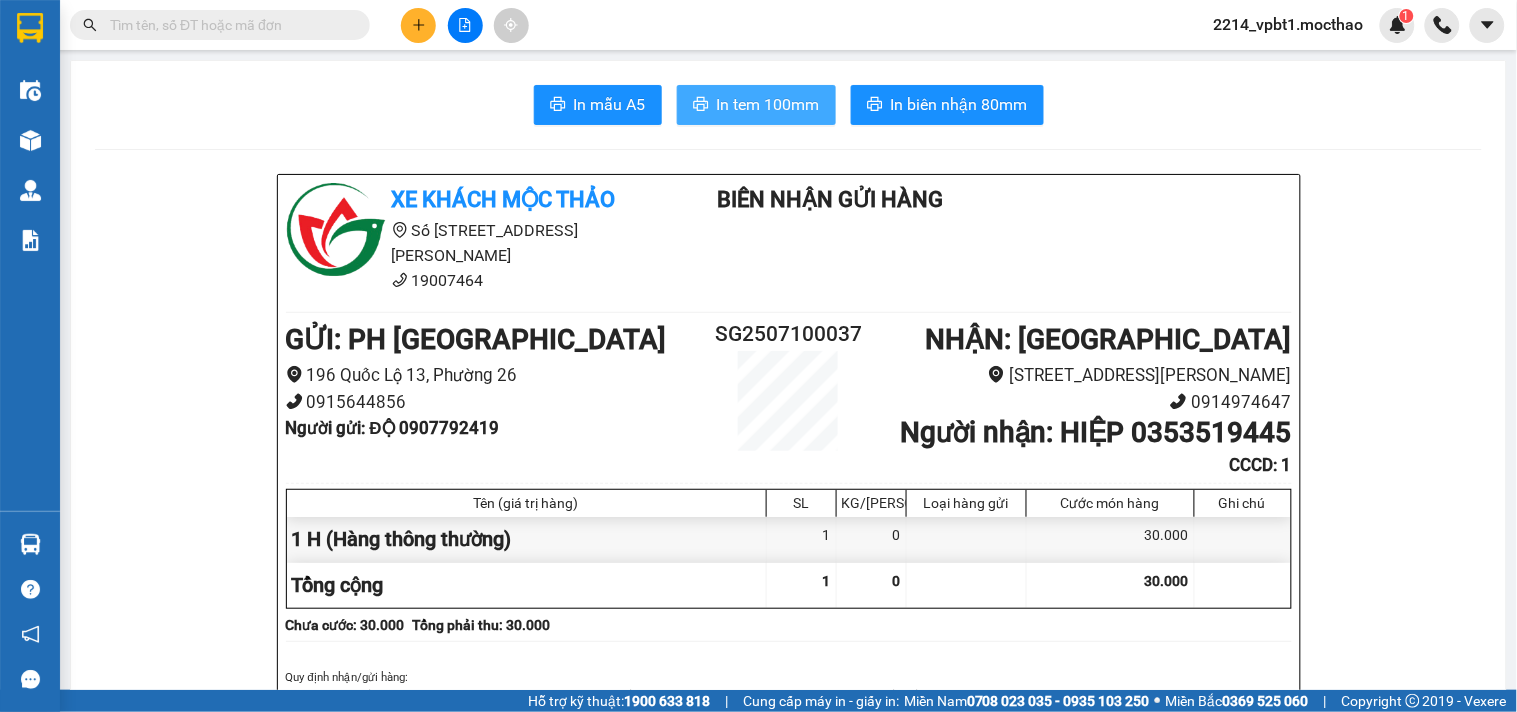 click on "In tem 100mm" at bounding box center [768, 104] 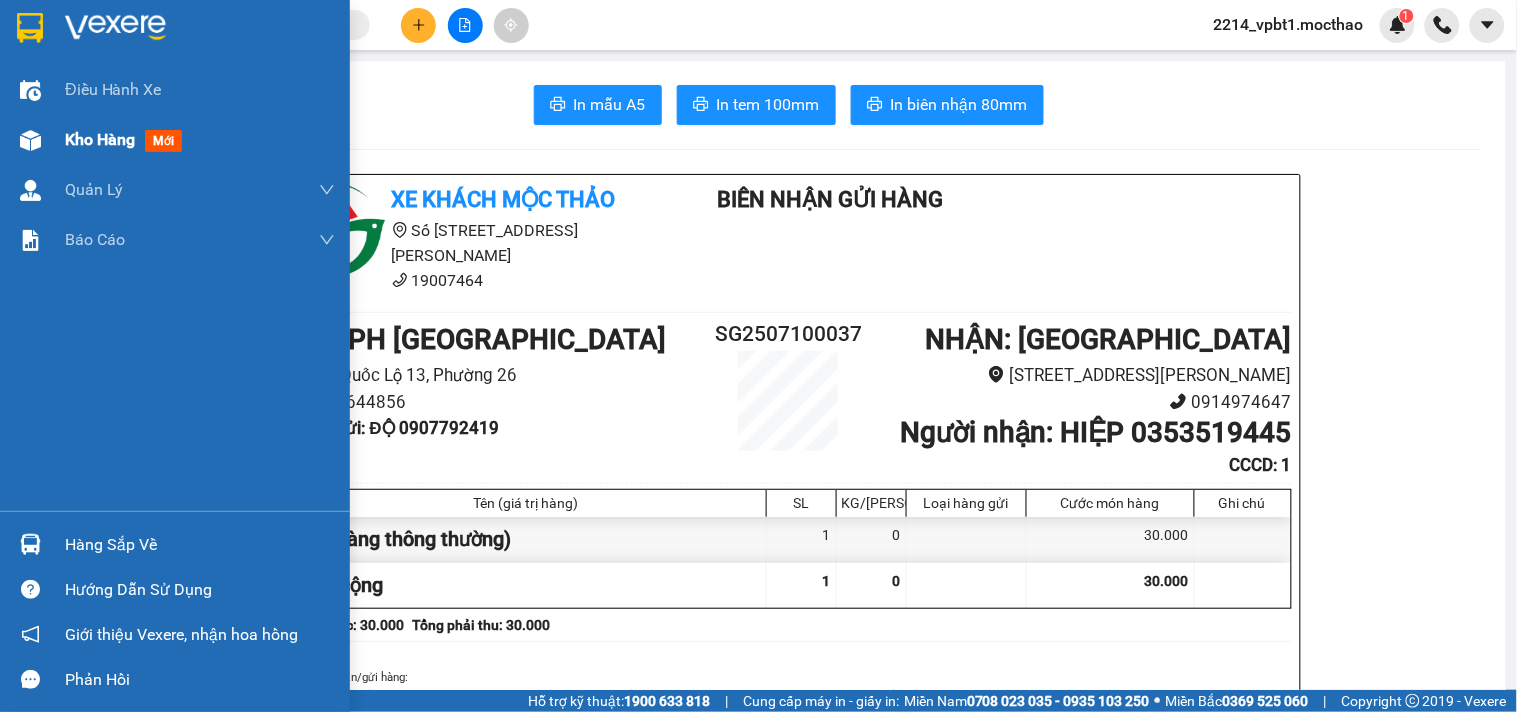 click on "Kho hàng" at bounding box center [100, 139] 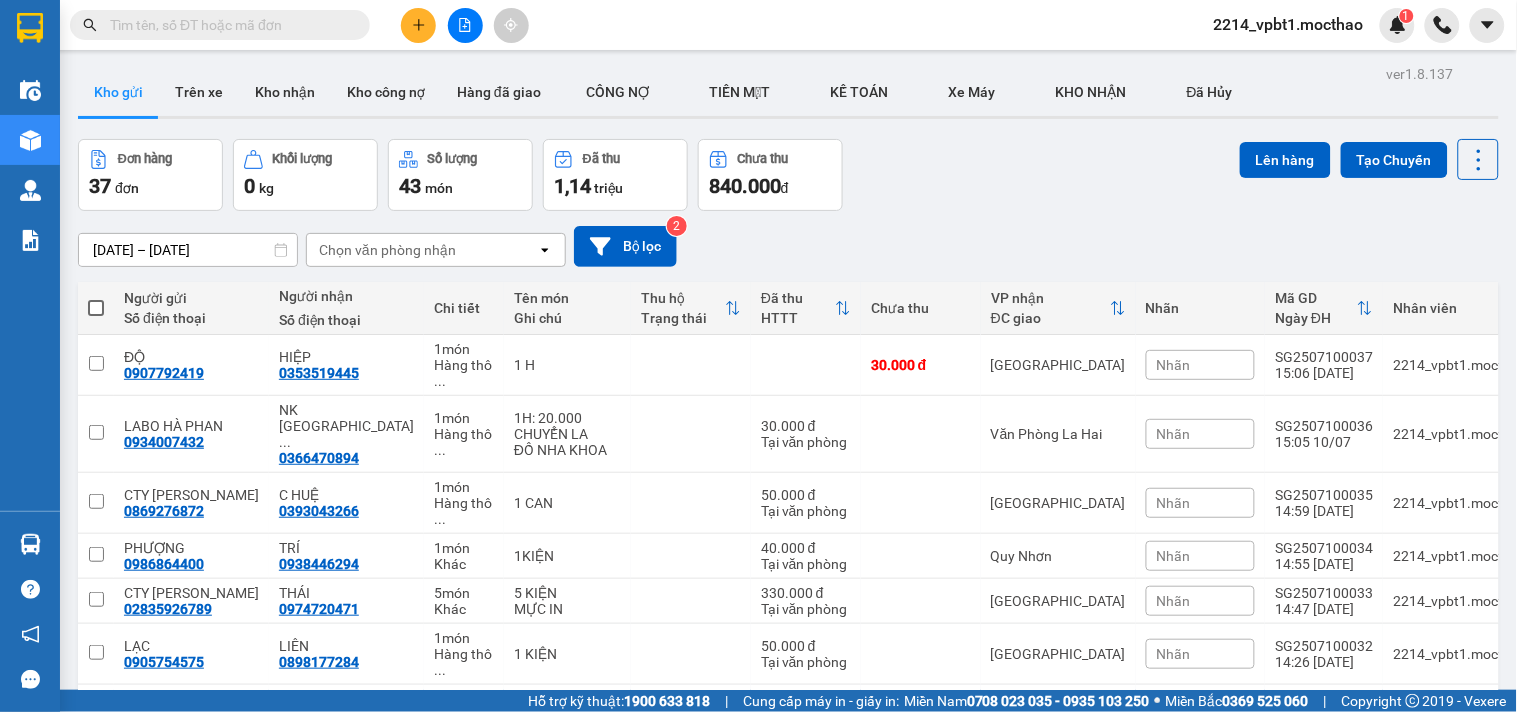 click at bounding box center [96, 308] 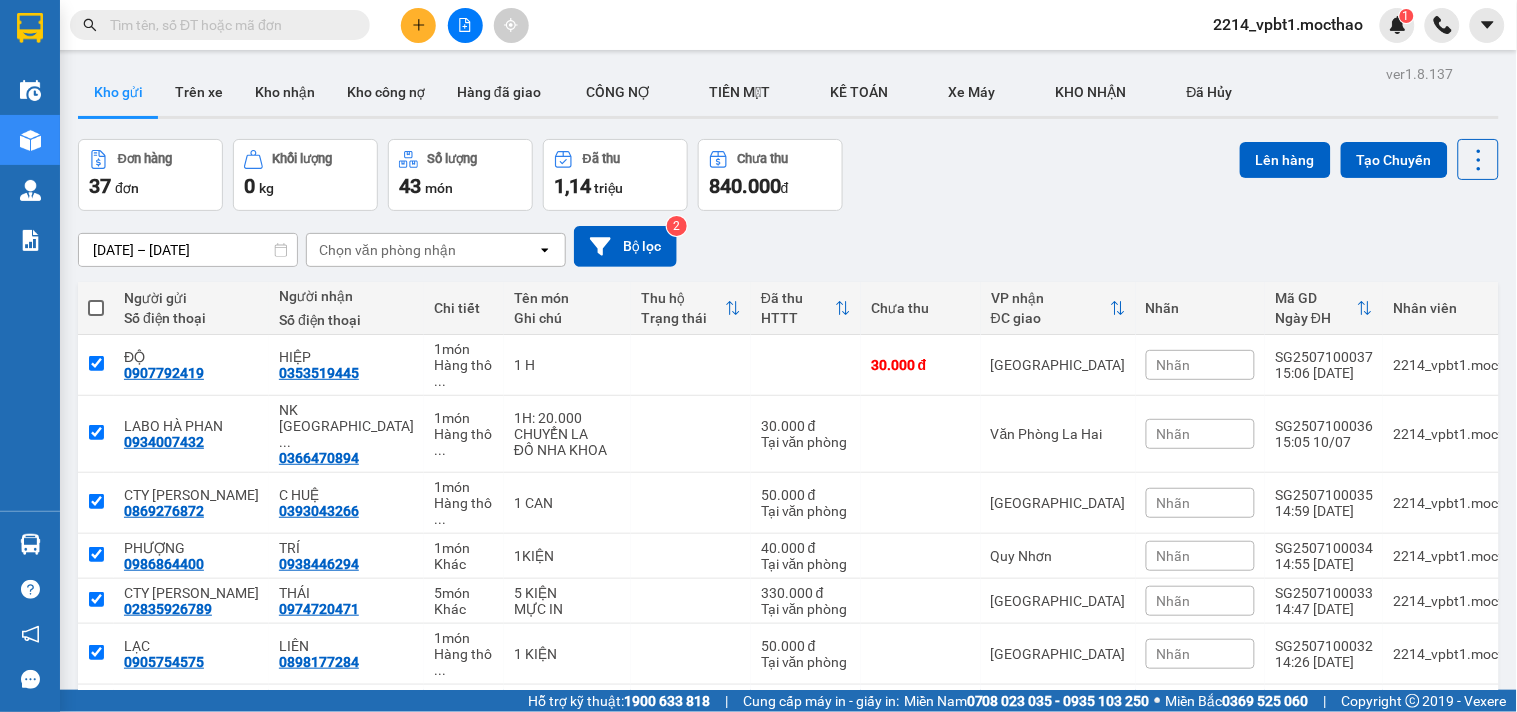 checkbox on "true" 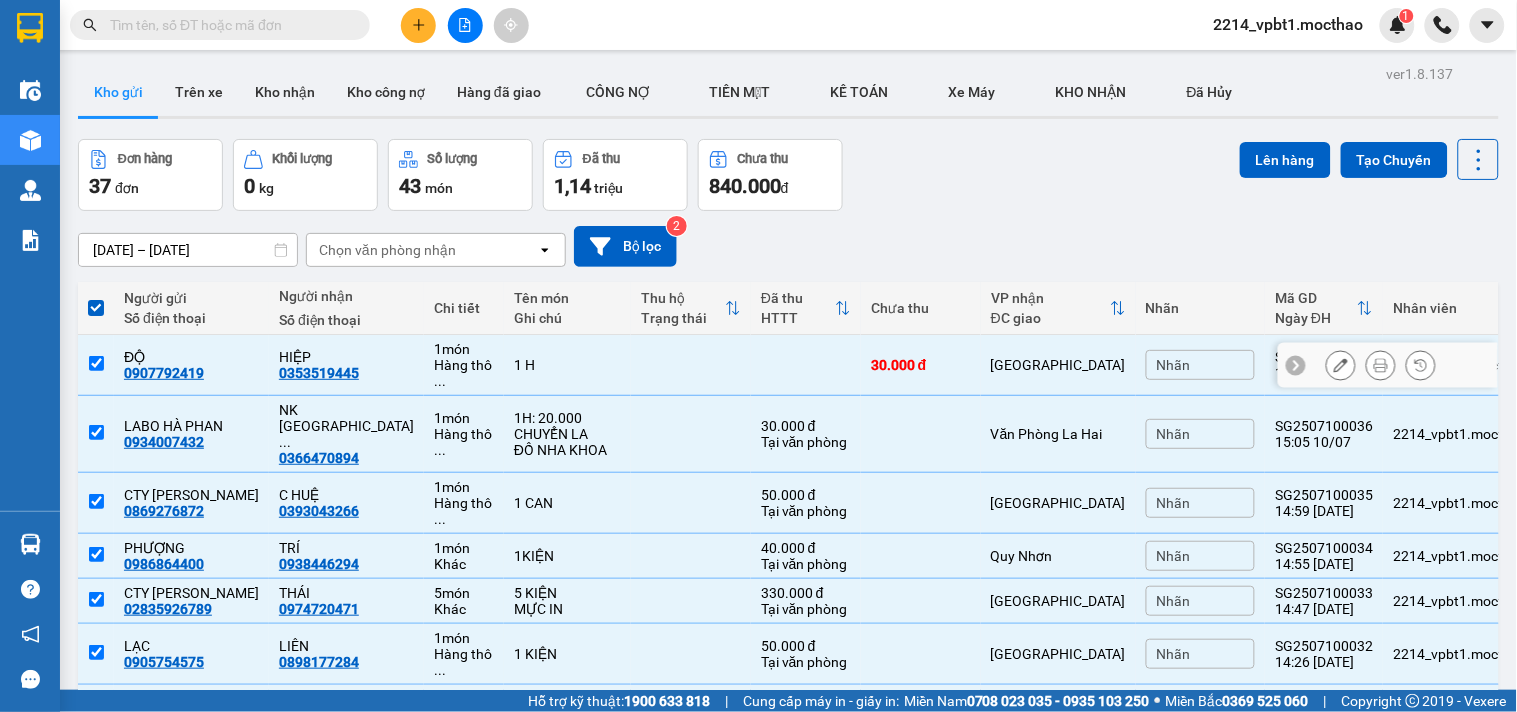 click at bounding box center (691, 365) 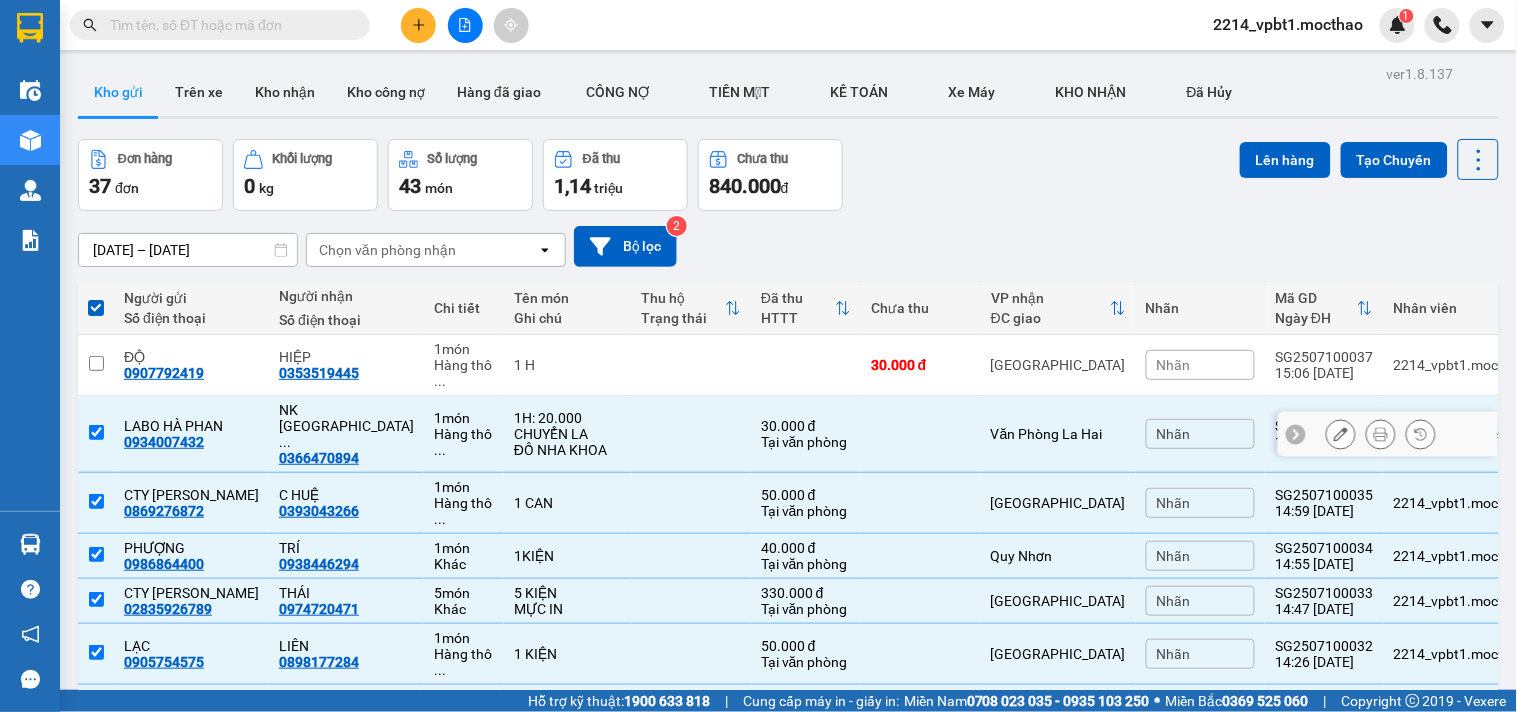 drag, startPoint x: 624, startPoint y: 420, endPoint x: 597, endPoint y: 476, distance: 62.169125 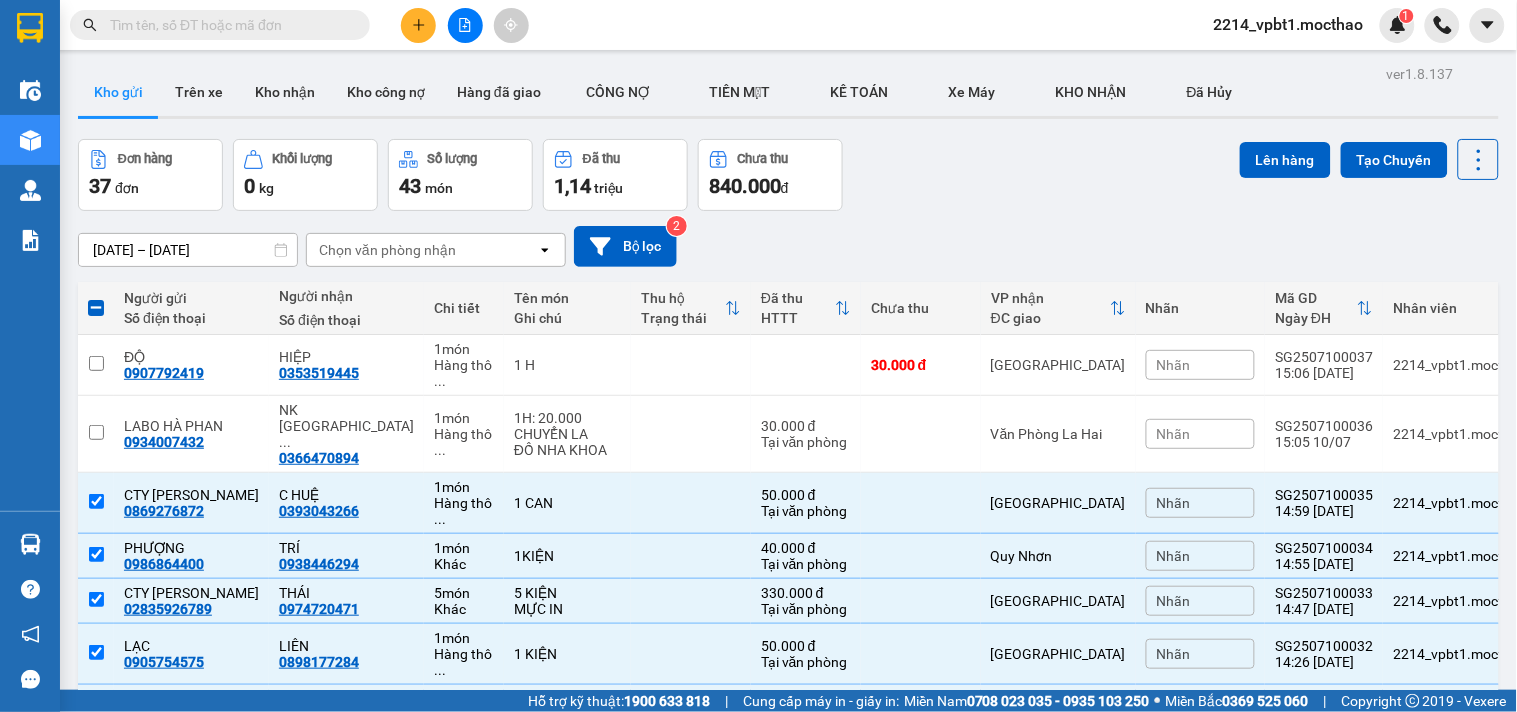 click at bounding box center [691, 821] 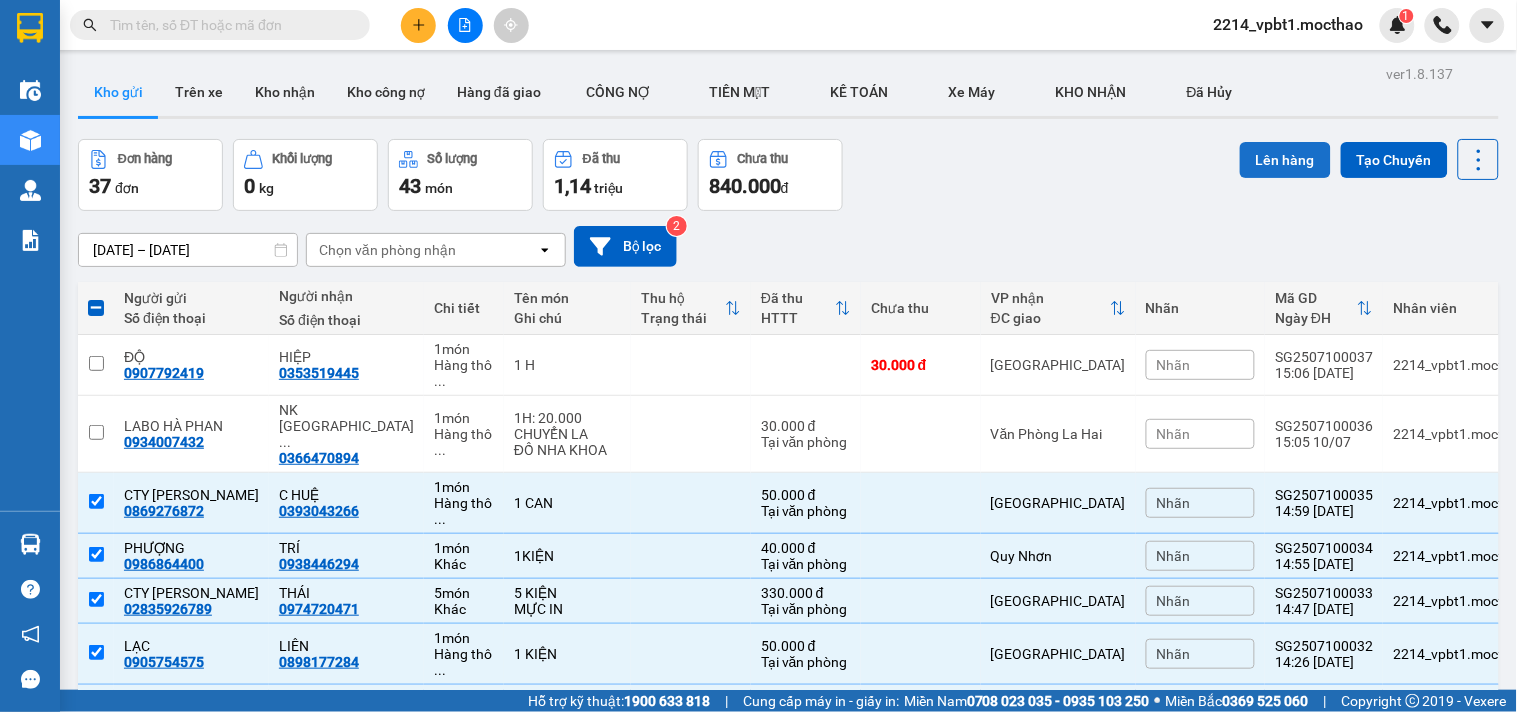 click on "Lên hàng" at bounding box center (1285, 160) 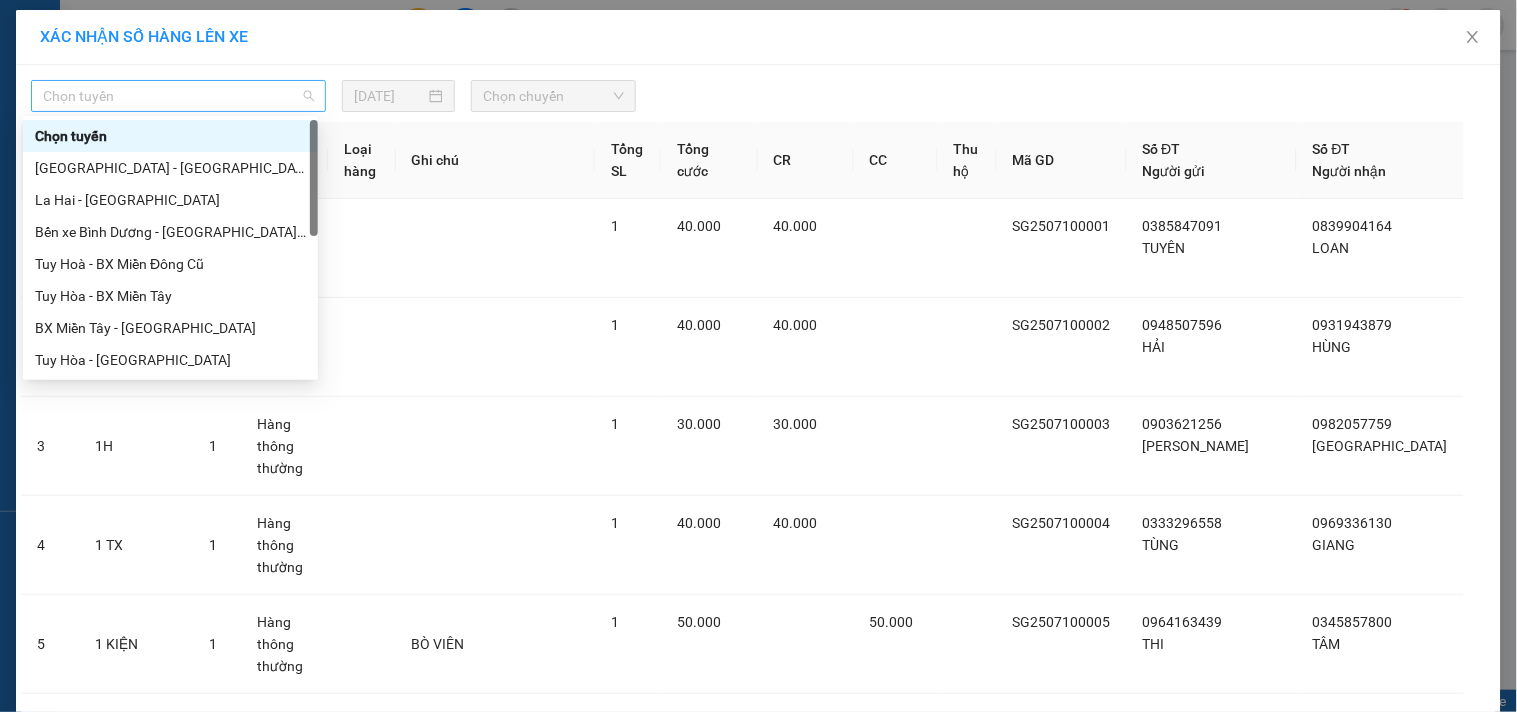 click on "Chọn tuyến" at bounding box center (178, 96) 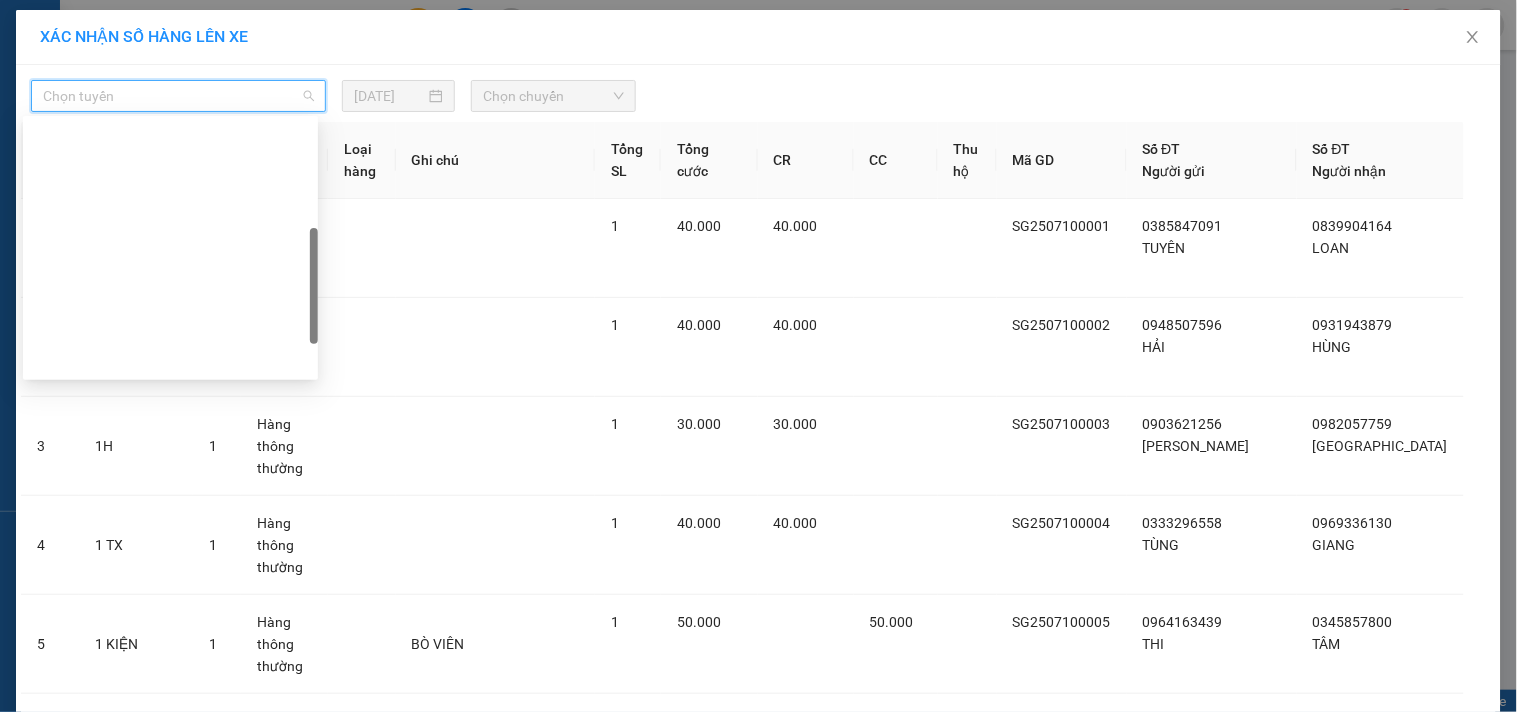 click on "BX Miền Đông Cũ - Tuy Hoà" at bounding box center (170, 520) 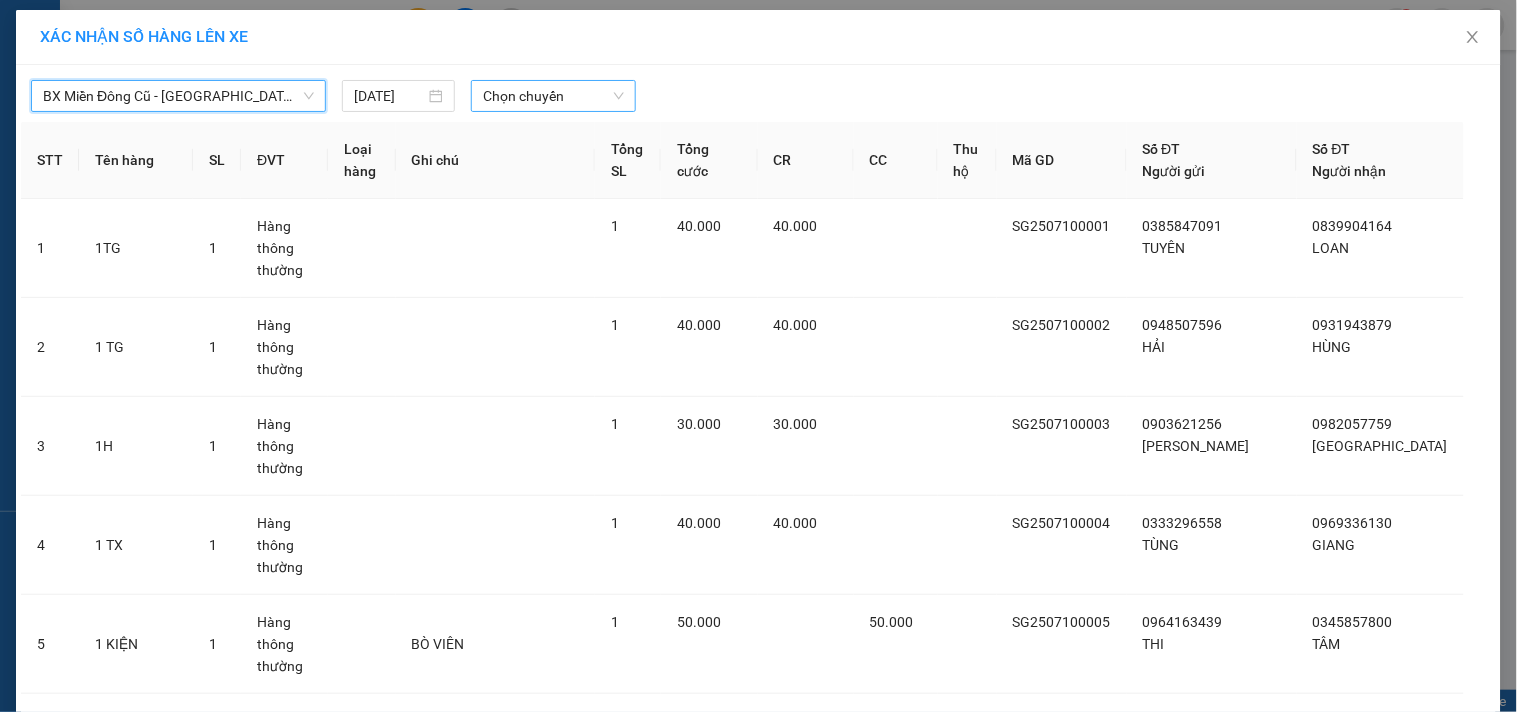 click on "Chọn chuyến" at bounding box center [553, 96] 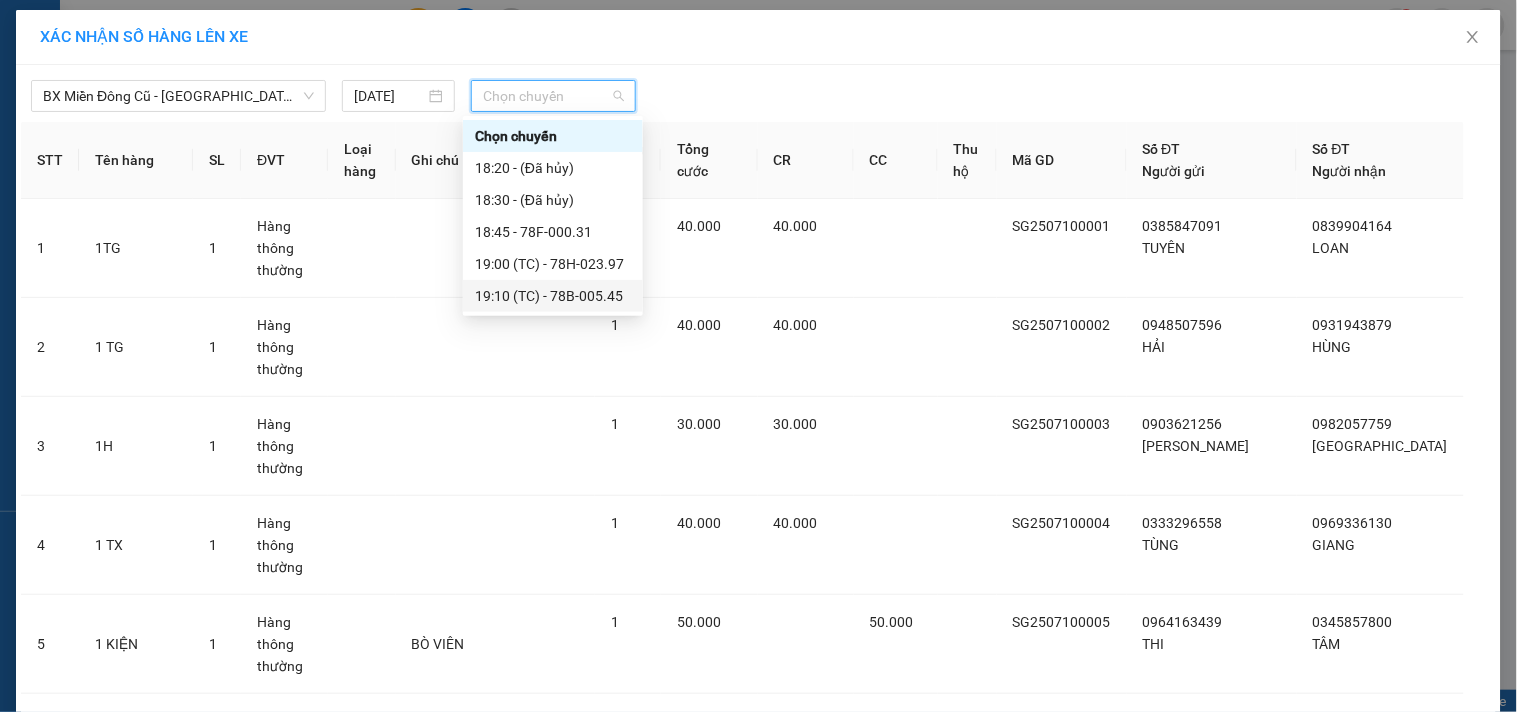 click on "19:10   (TC)   - 78B-005.45" at bounding box center [553, 296] 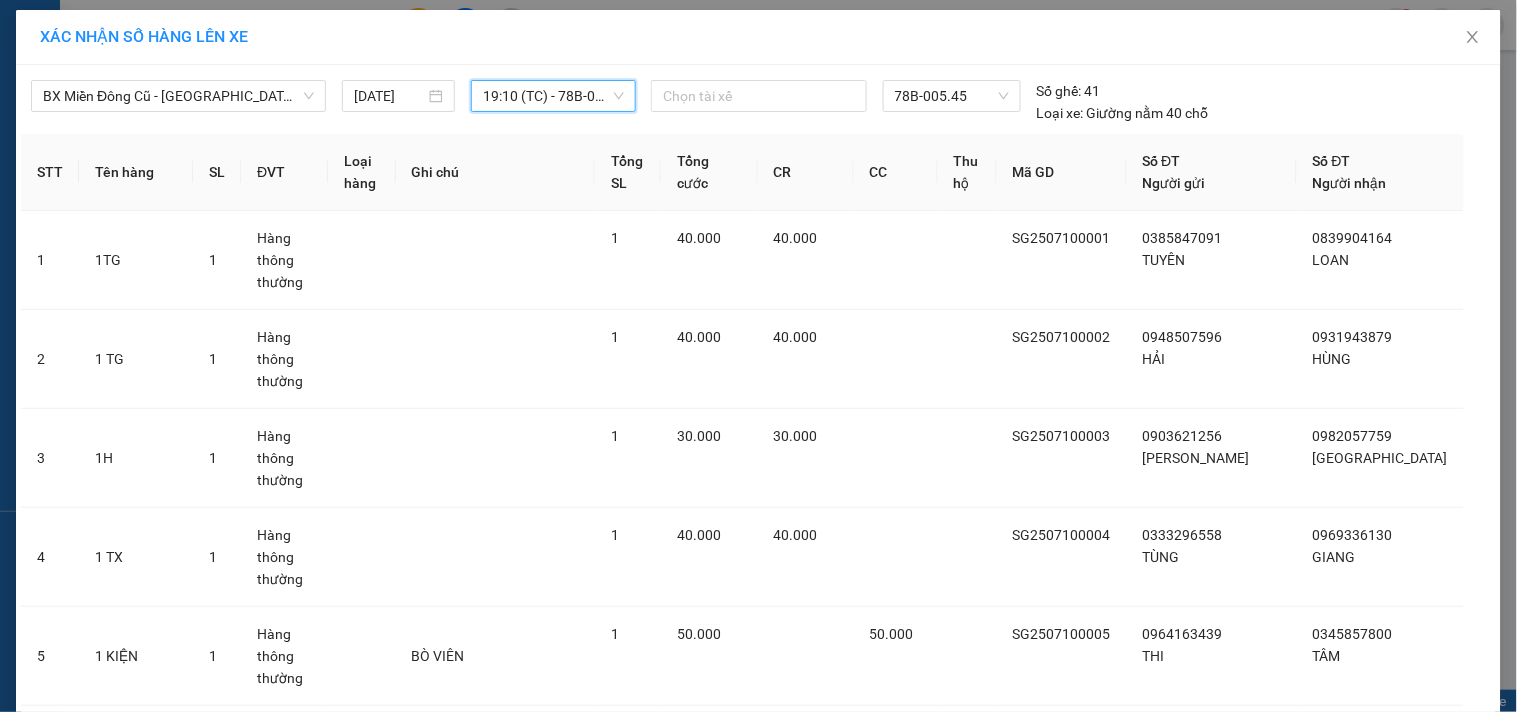 click 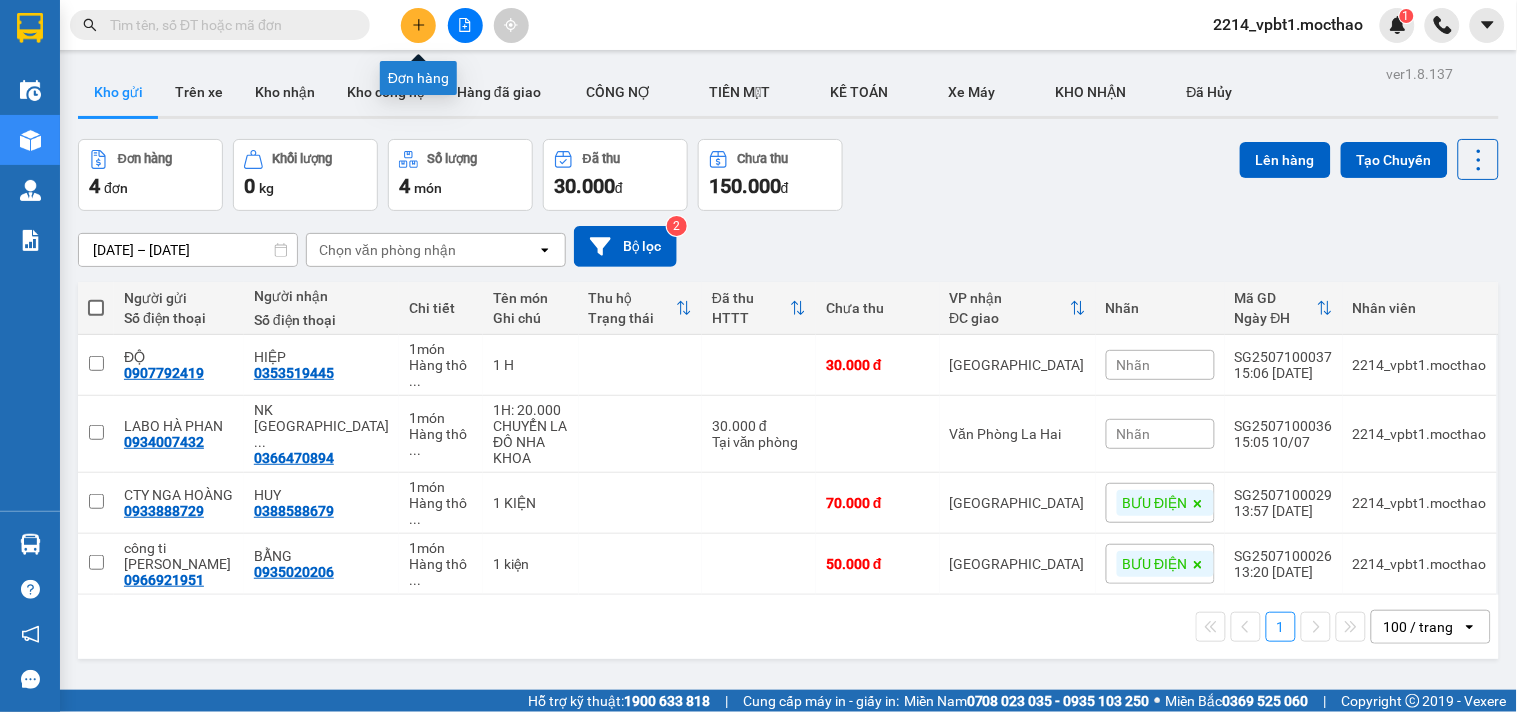 click at bounding box center (418, 25) 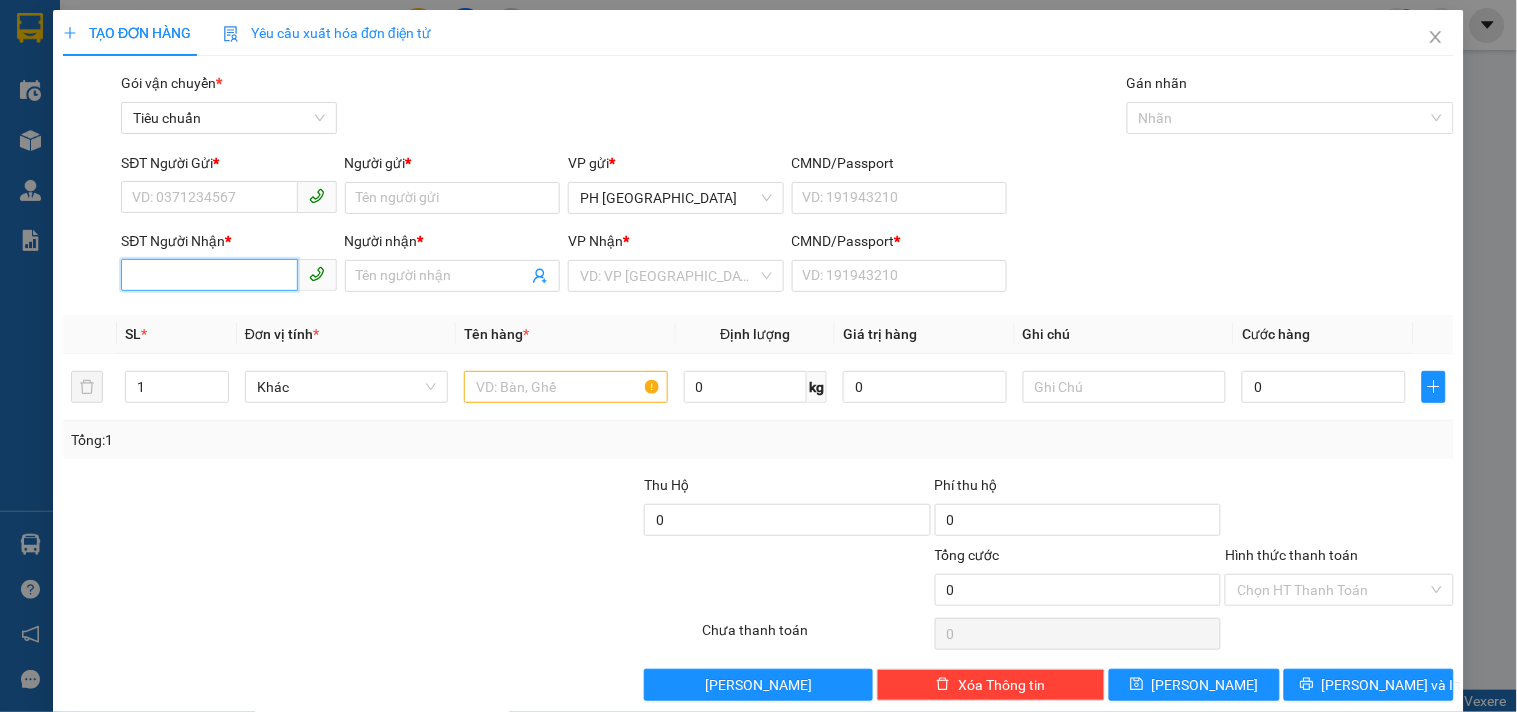 click on "SĐT Người Nhận  *" at bounding box center [209, 275] 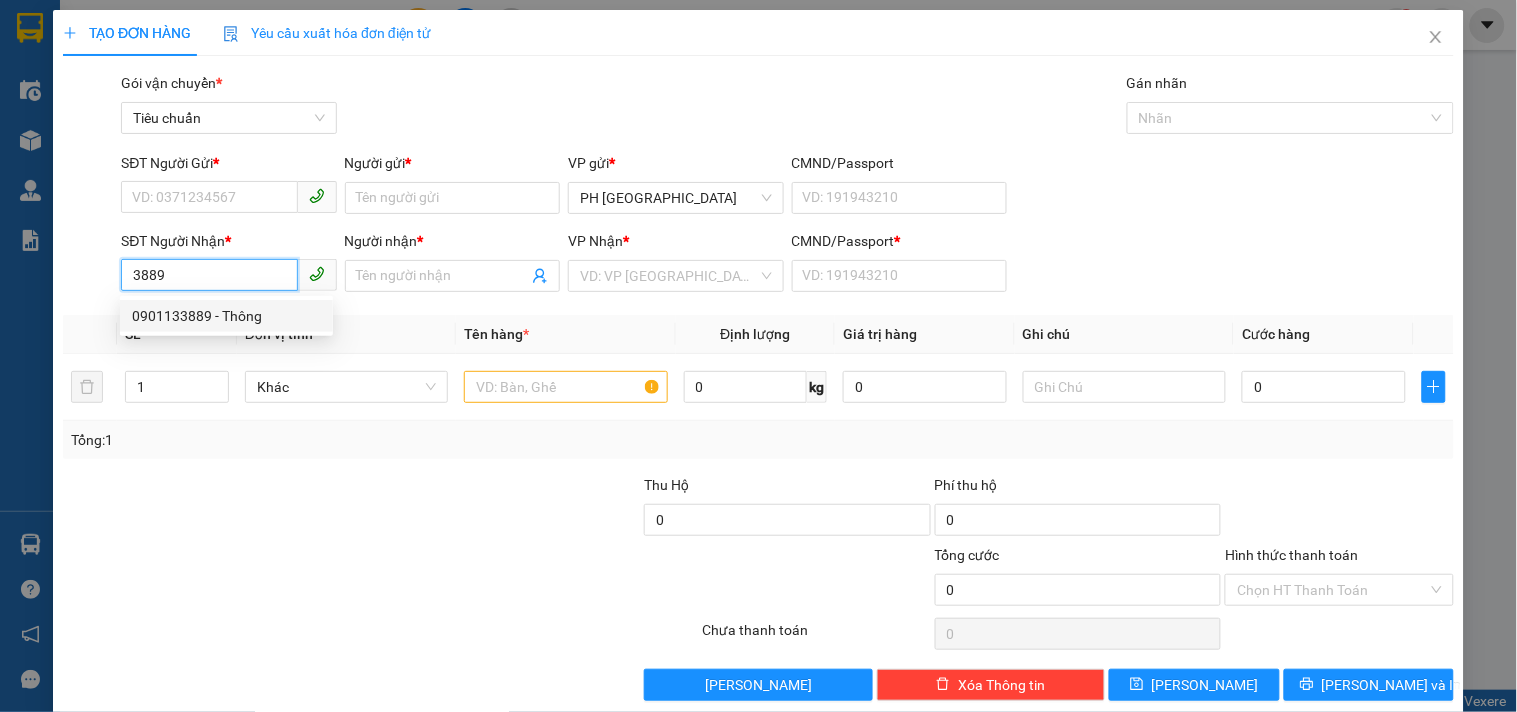 click on "0901133889 - Thông" at bounding box center [226, 316] 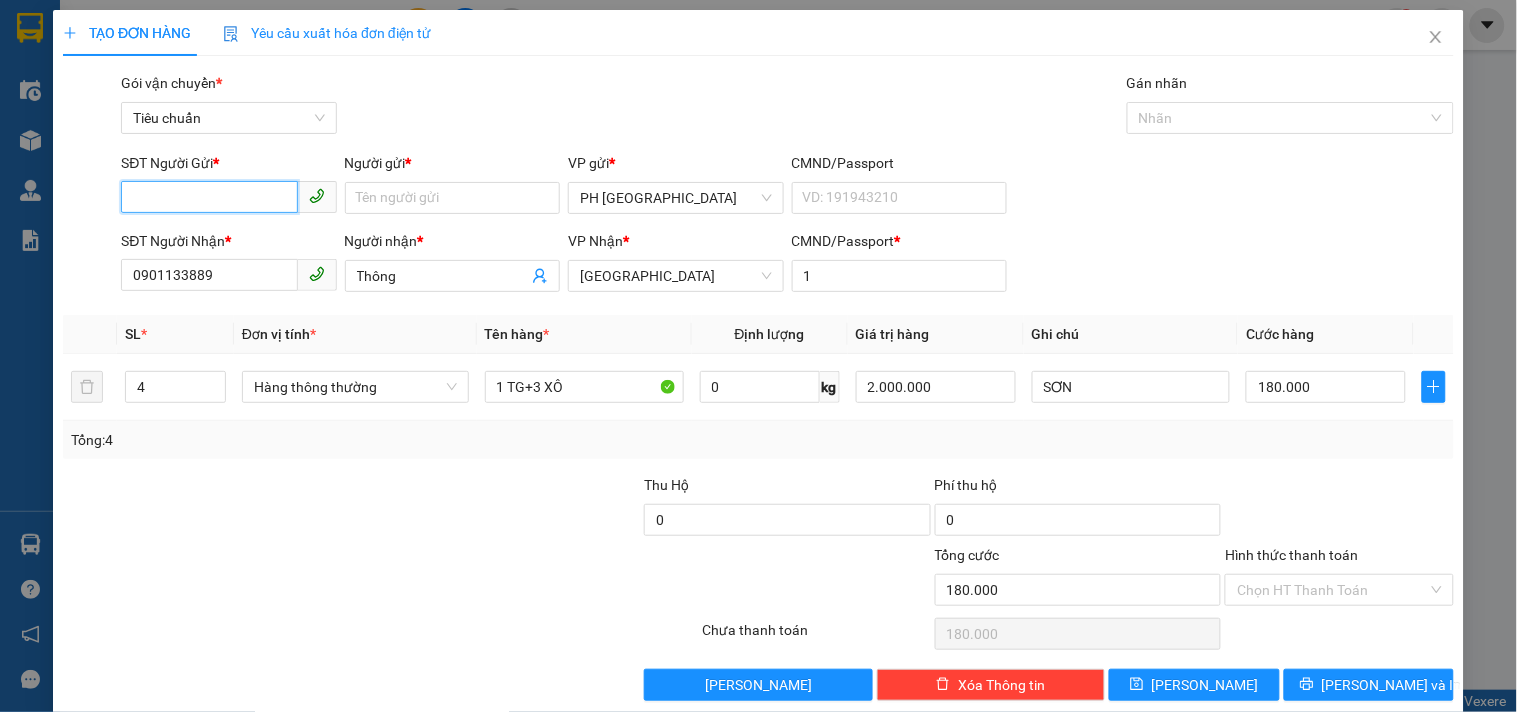 click on "SĐT Người Gửi  *" at bounding box center (209, 197) 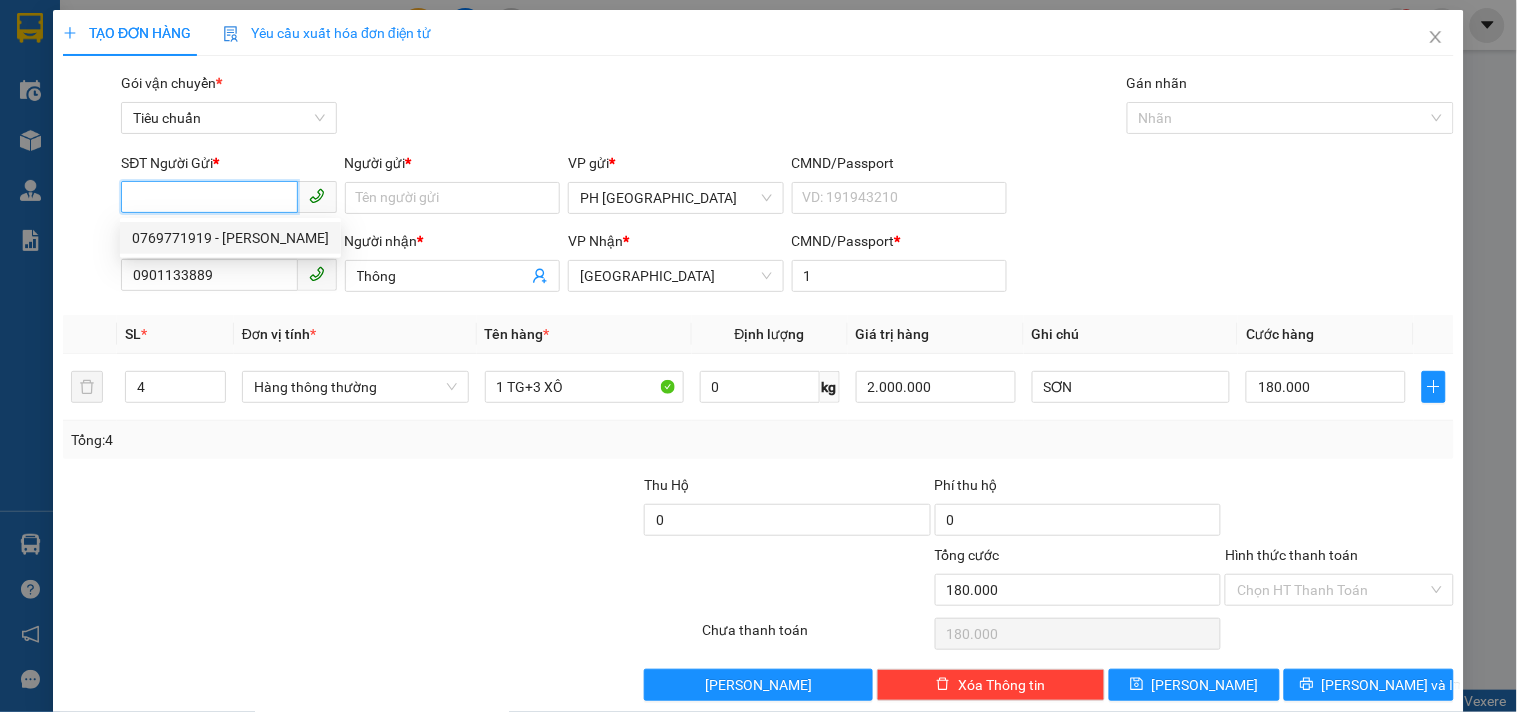 click on "0769771919 - Linh" at bounding box center [230, 238] 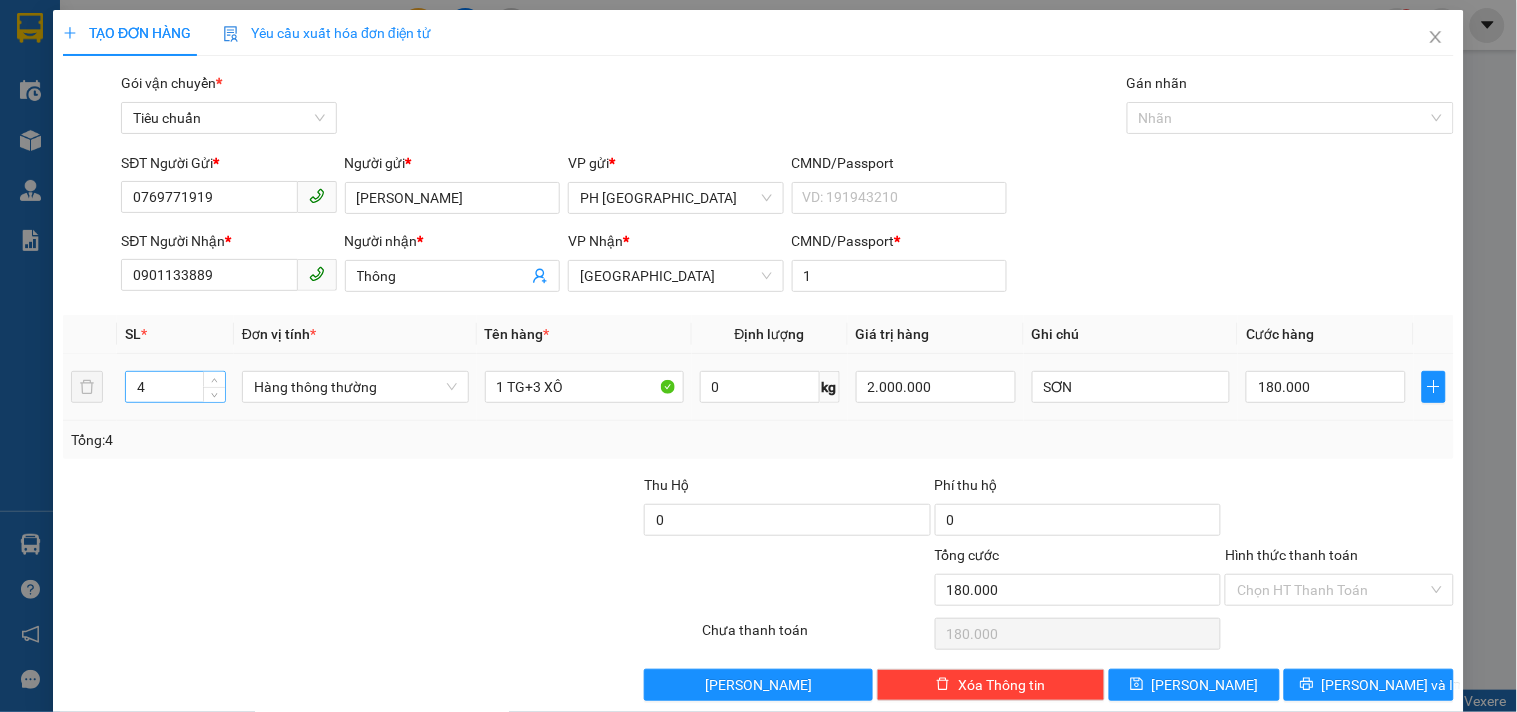 click on "4" at bounding box center (175, 387) 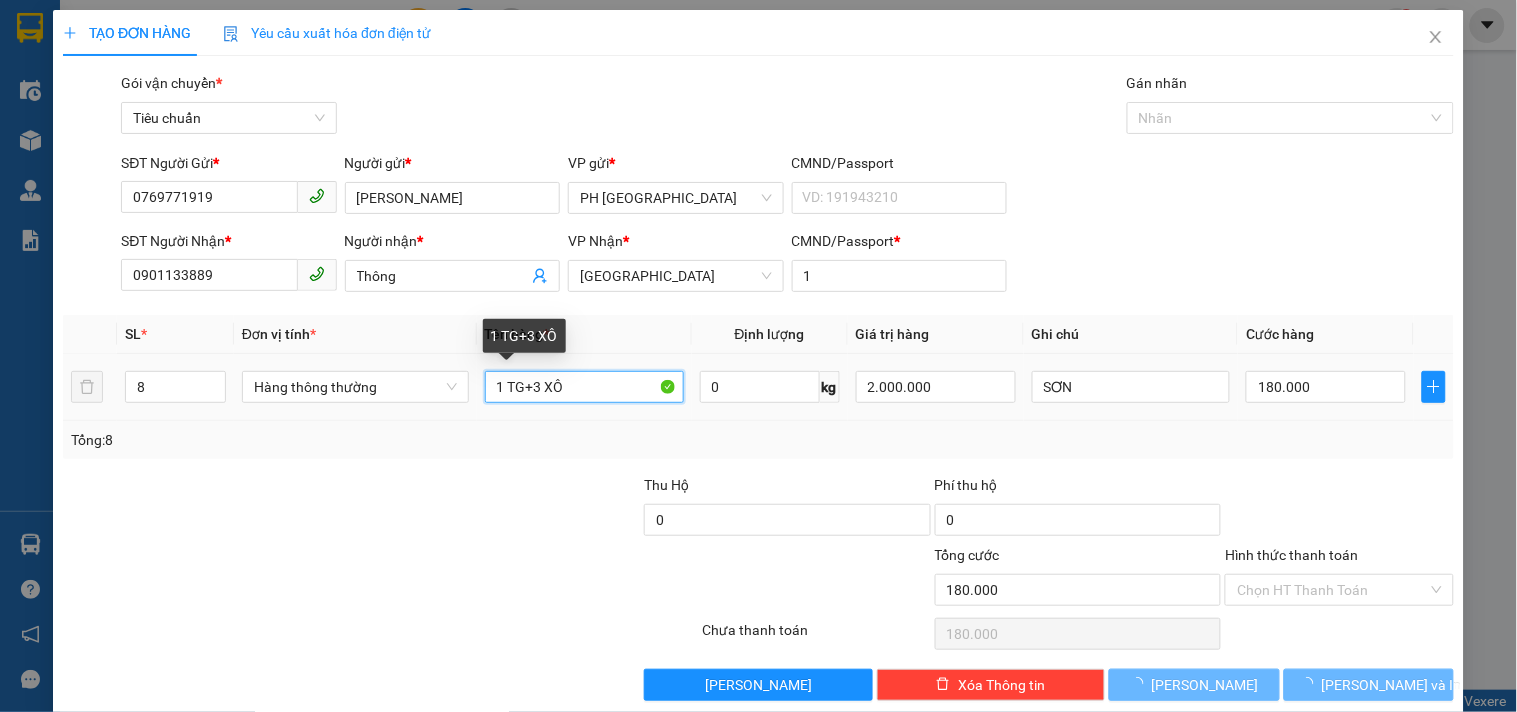 click on "1 TG+3 XÔ" at bounding box center (584, 387) 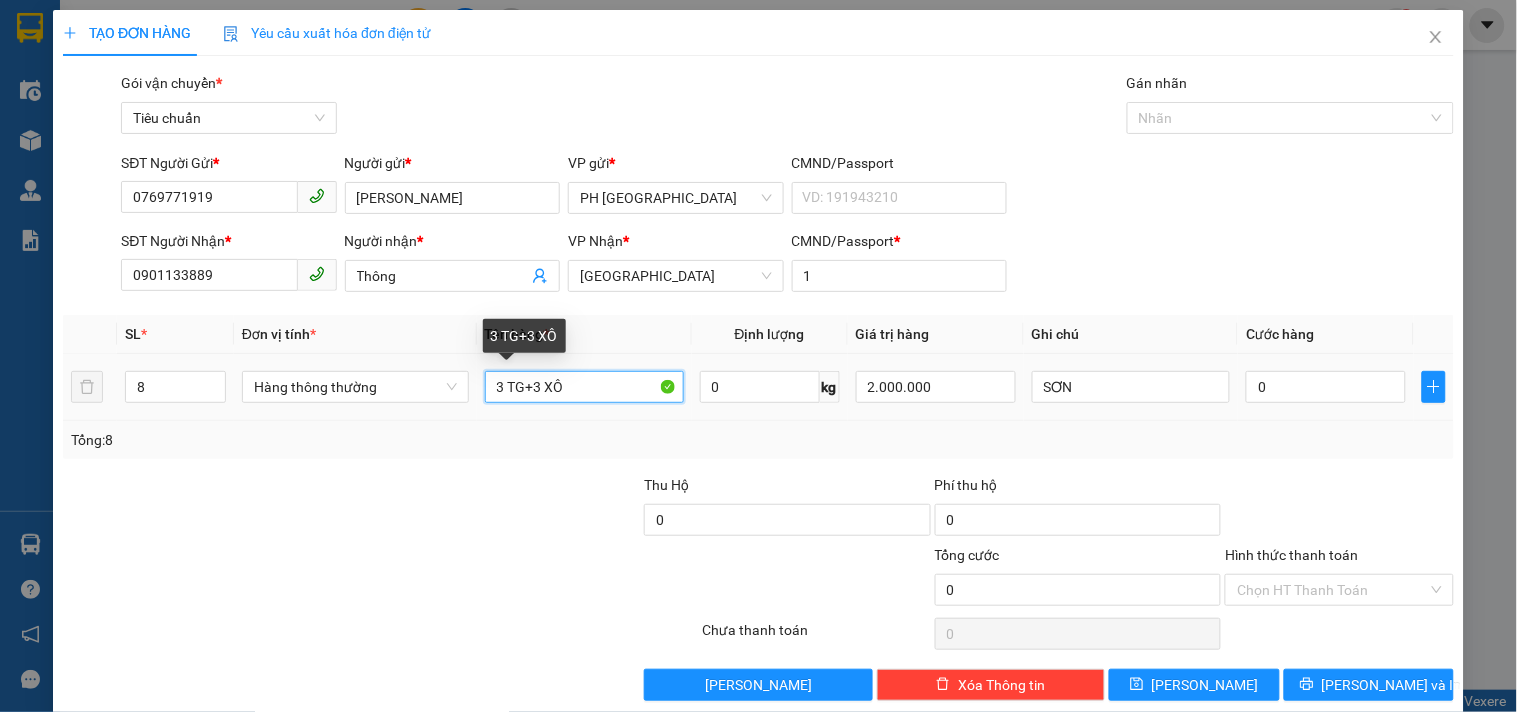 click on "3 TG+3 XÔ" at bounding box center (584, 387) 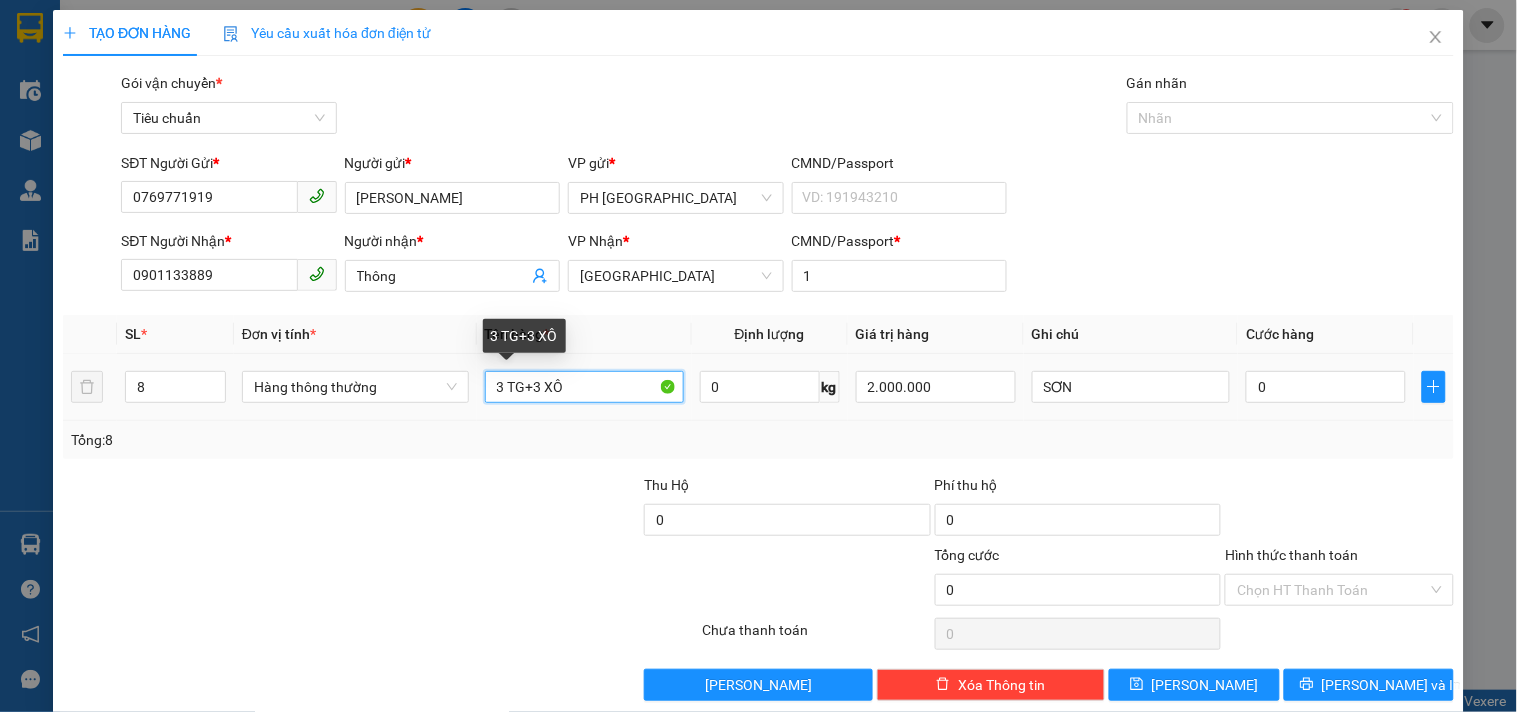 click on "3 TG+3 XÔ" at bounding box center [584, 387] 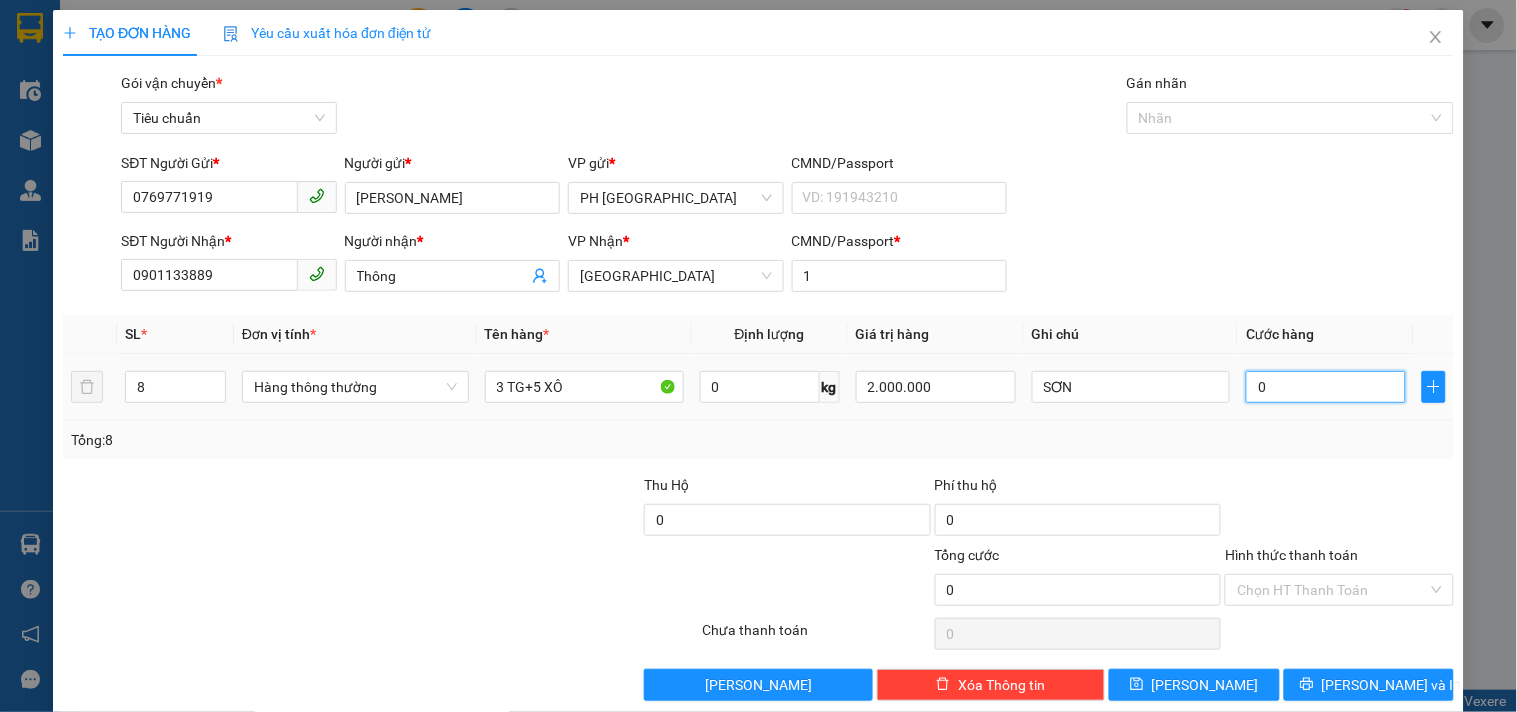 click on "0" at bounding box center [1326, 387] 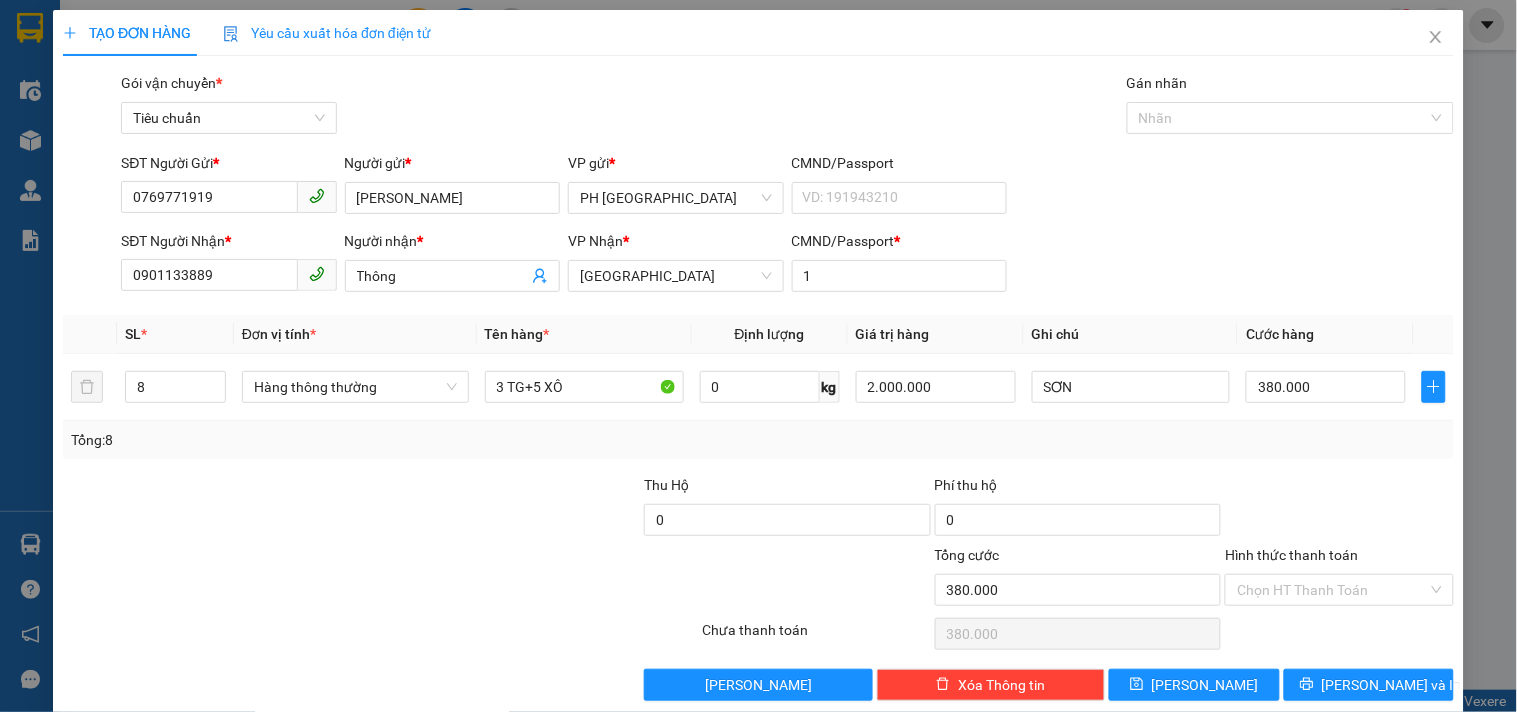 click on "Tổng:  8" at bounding box center (758, 440) 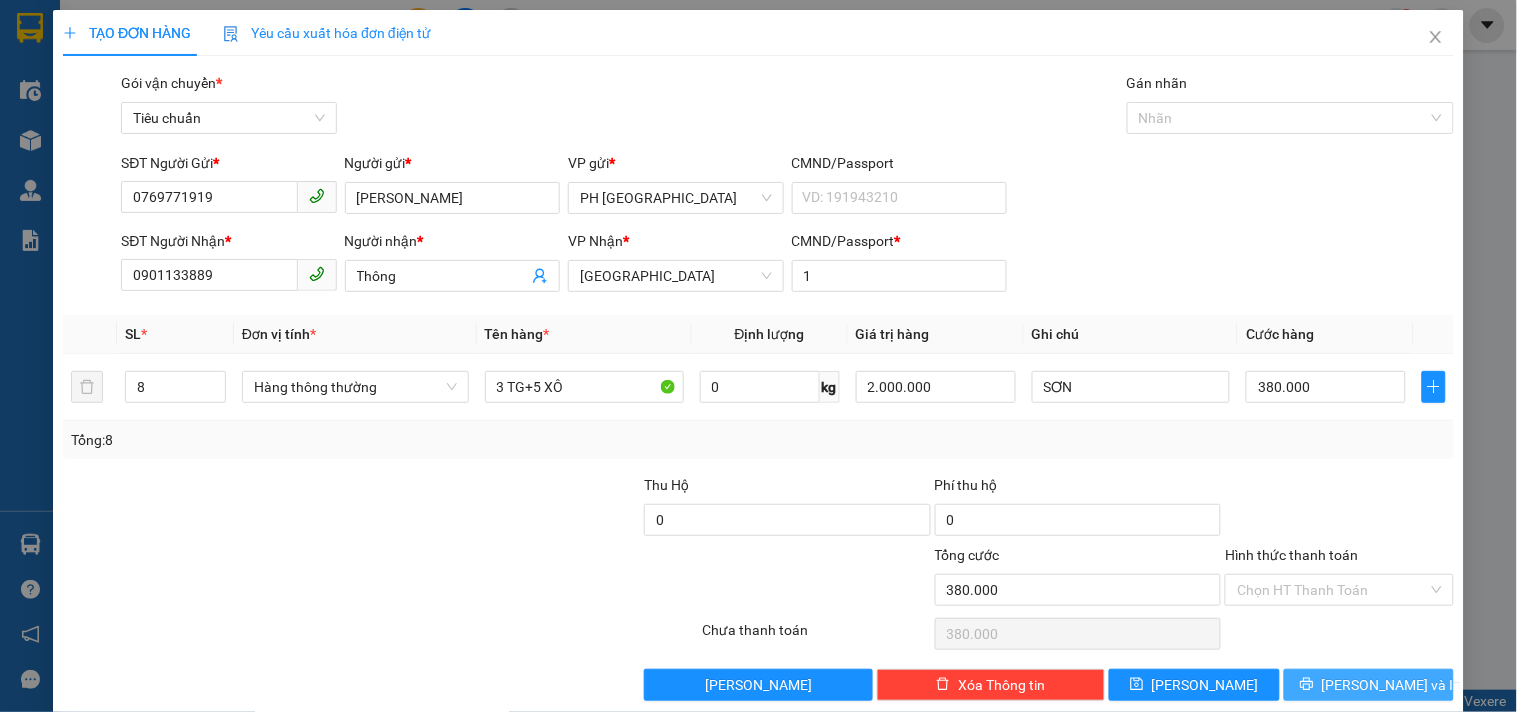 click on "Lưu và In" at bounding box center [1369, 685] 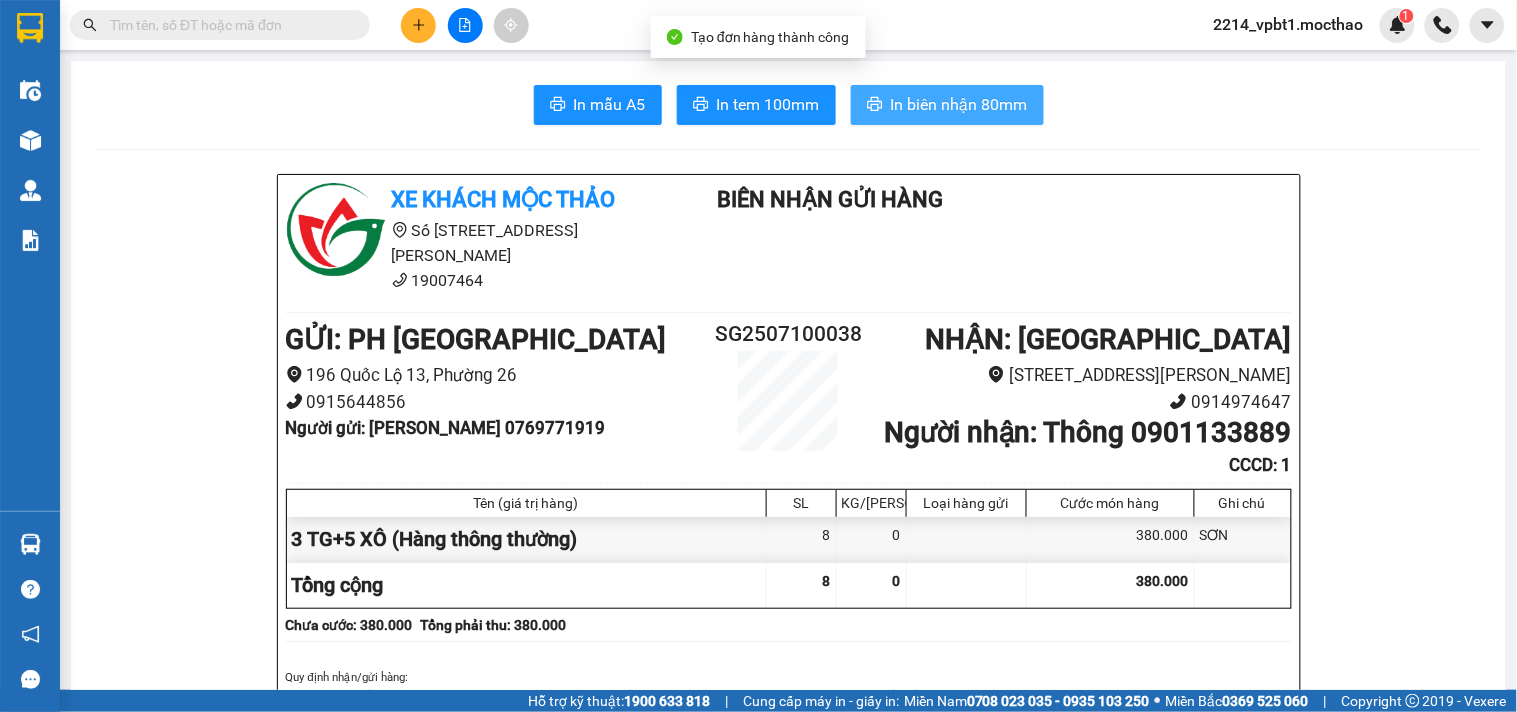 click on "In biên nhận 80mm" at bounding box center [959, 104] 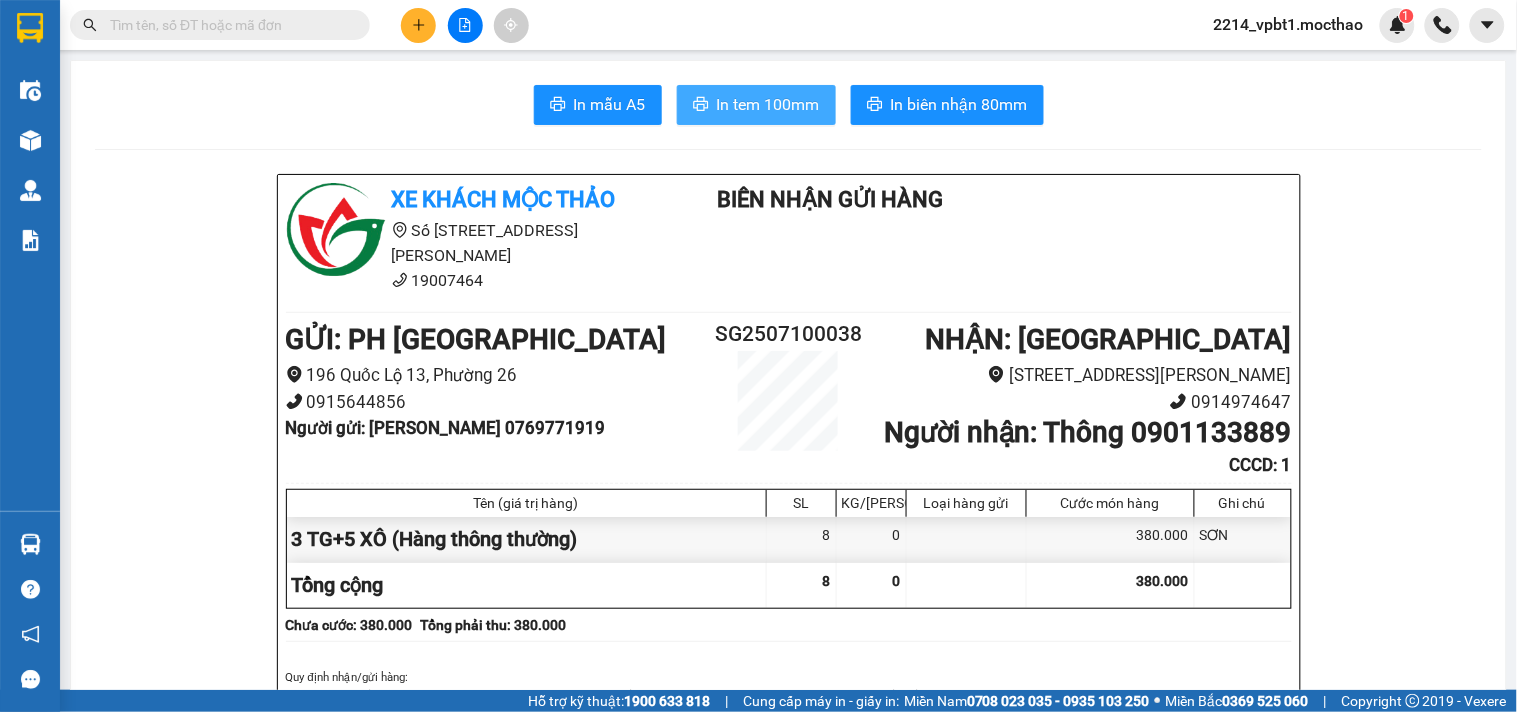 drag, startPoint x: 686, startPoint y: 114, endPoint x: 708, endPoint y: 106, distance: 23.409399 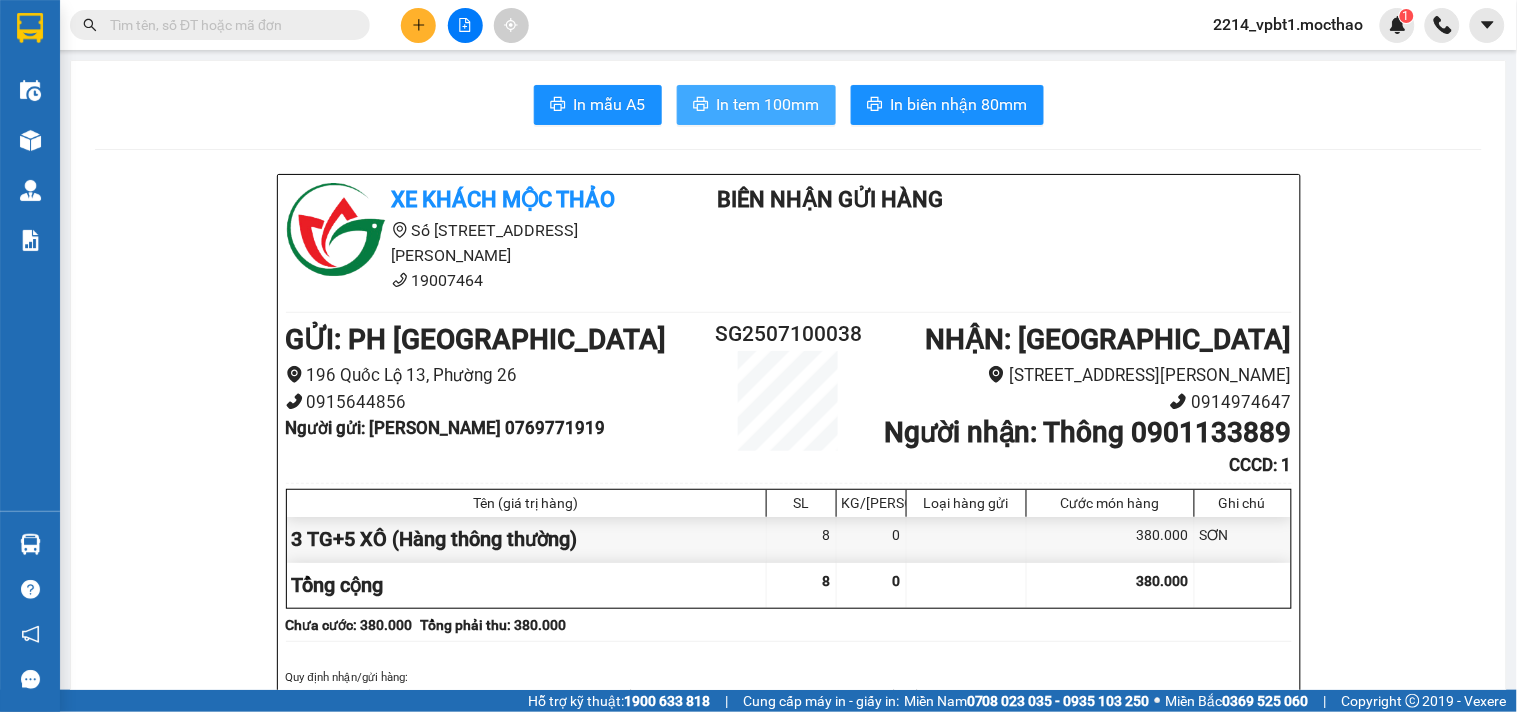 drag, startPoint x: 757, startPoint y: 98, endPoint x: 688, endPoint y: 183, distance: 109.48059 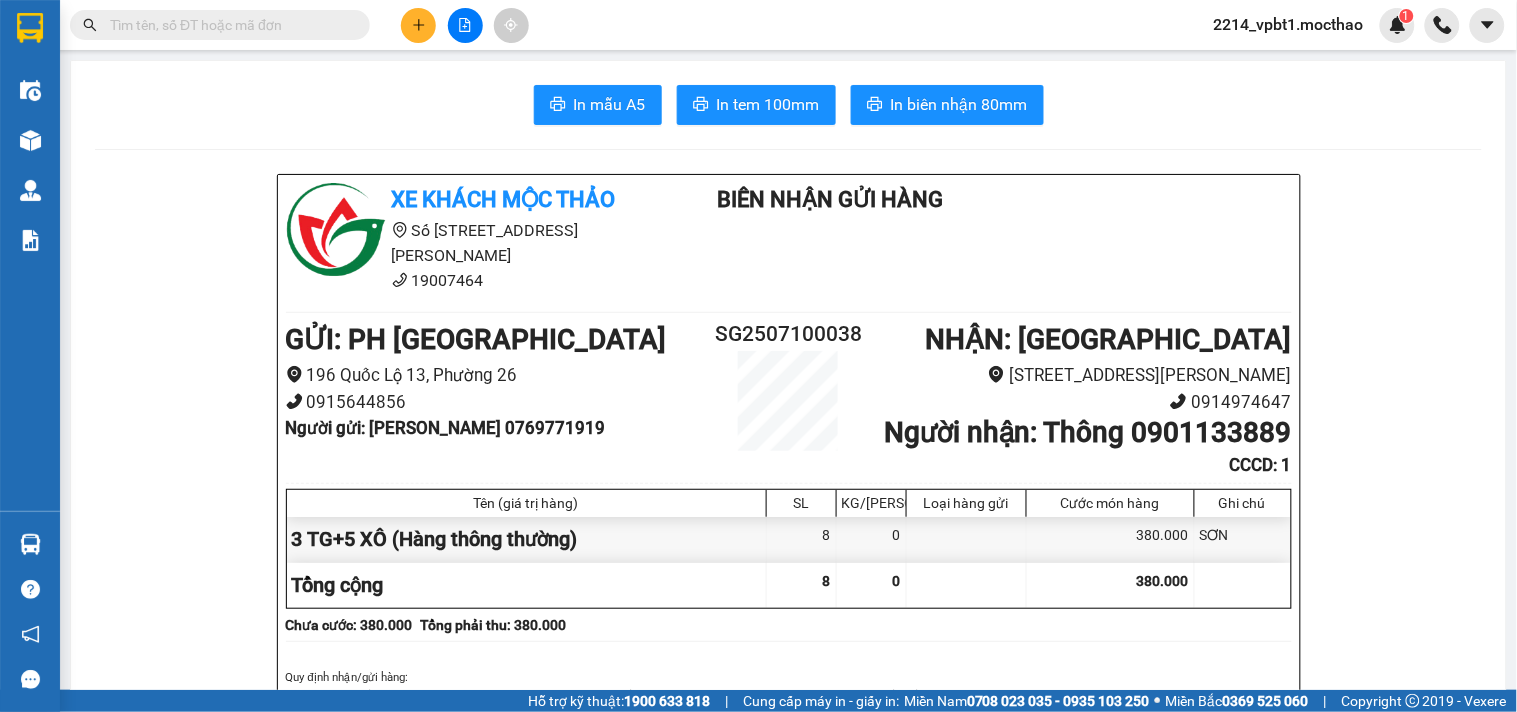 click at bounding box center (418, 25) 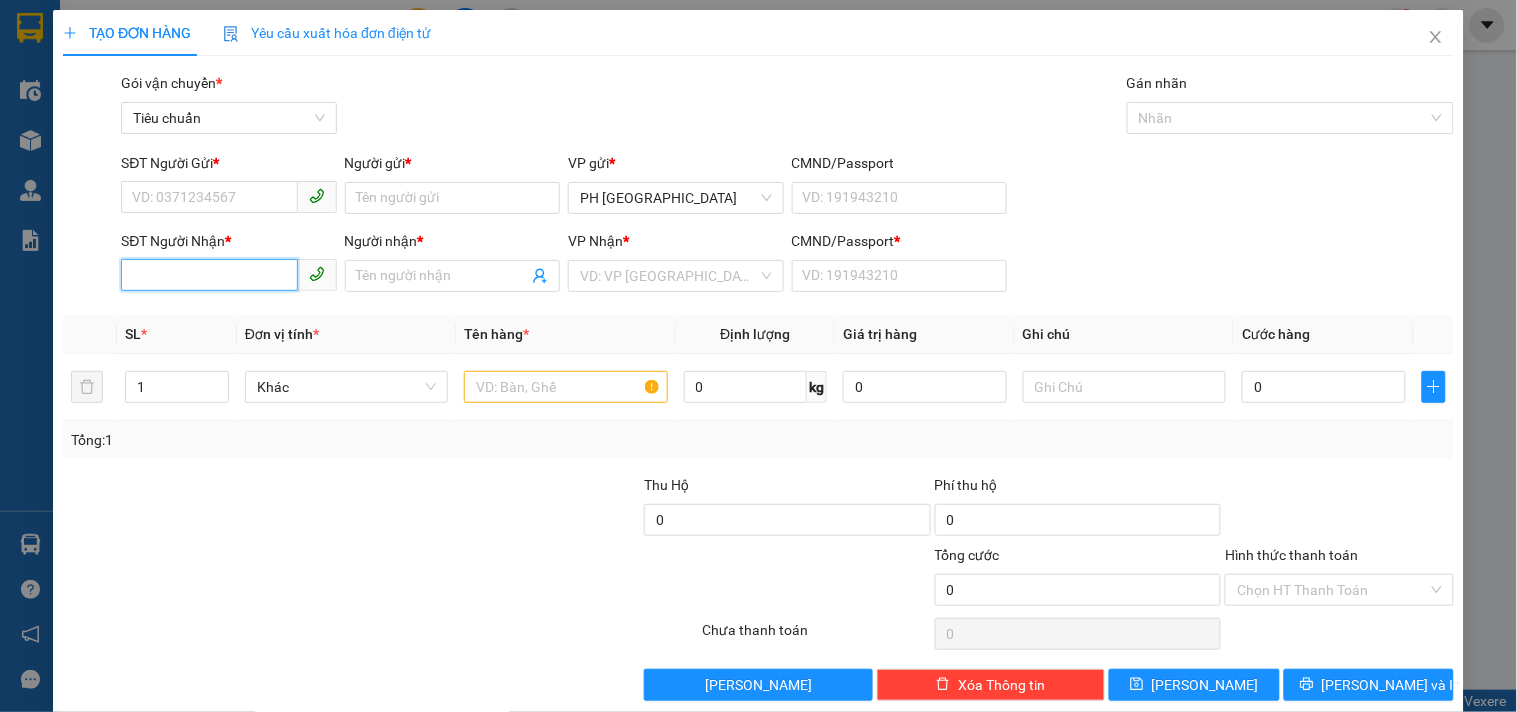 click on "SĐT Người Nhận  *" at bounding box center (209, 275) 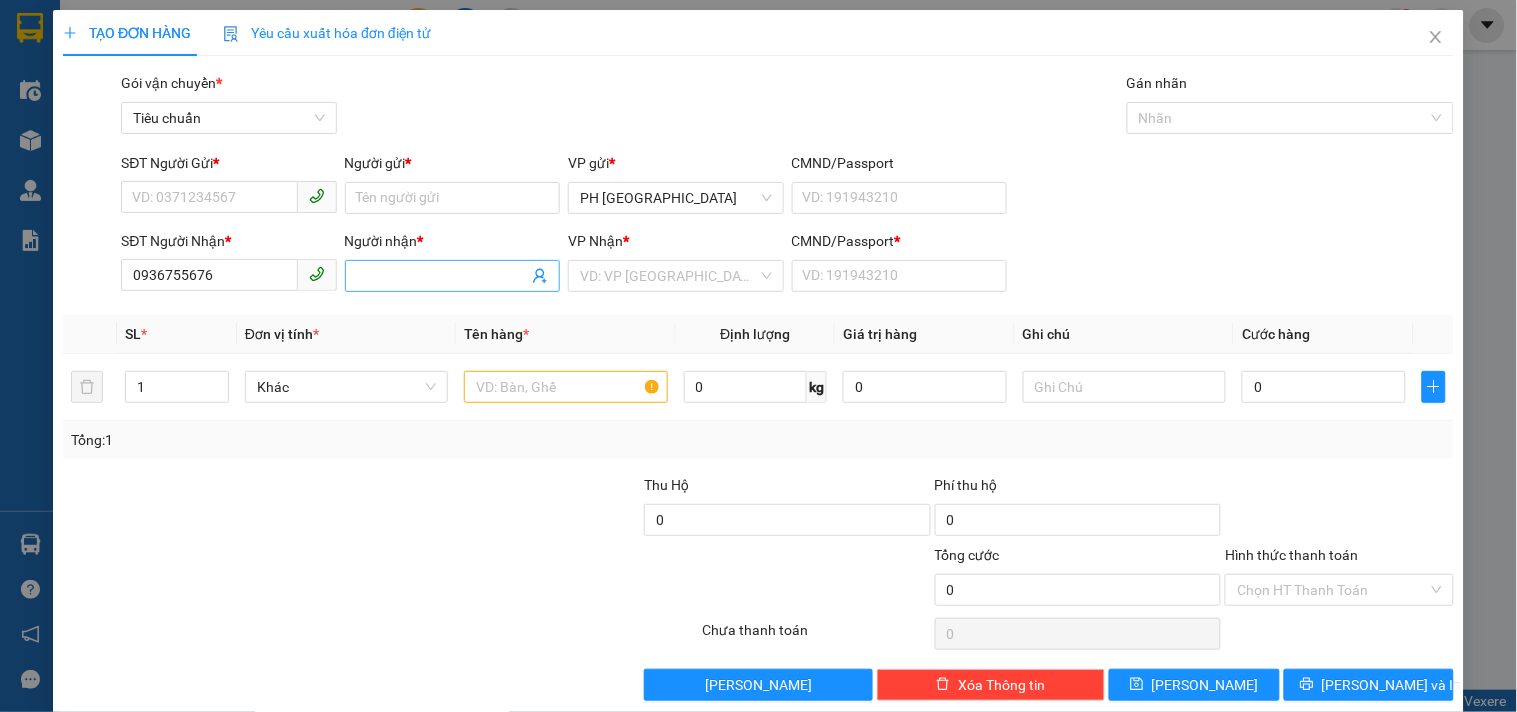 click on "Người nhận  *" at bounding box center (442, 276) 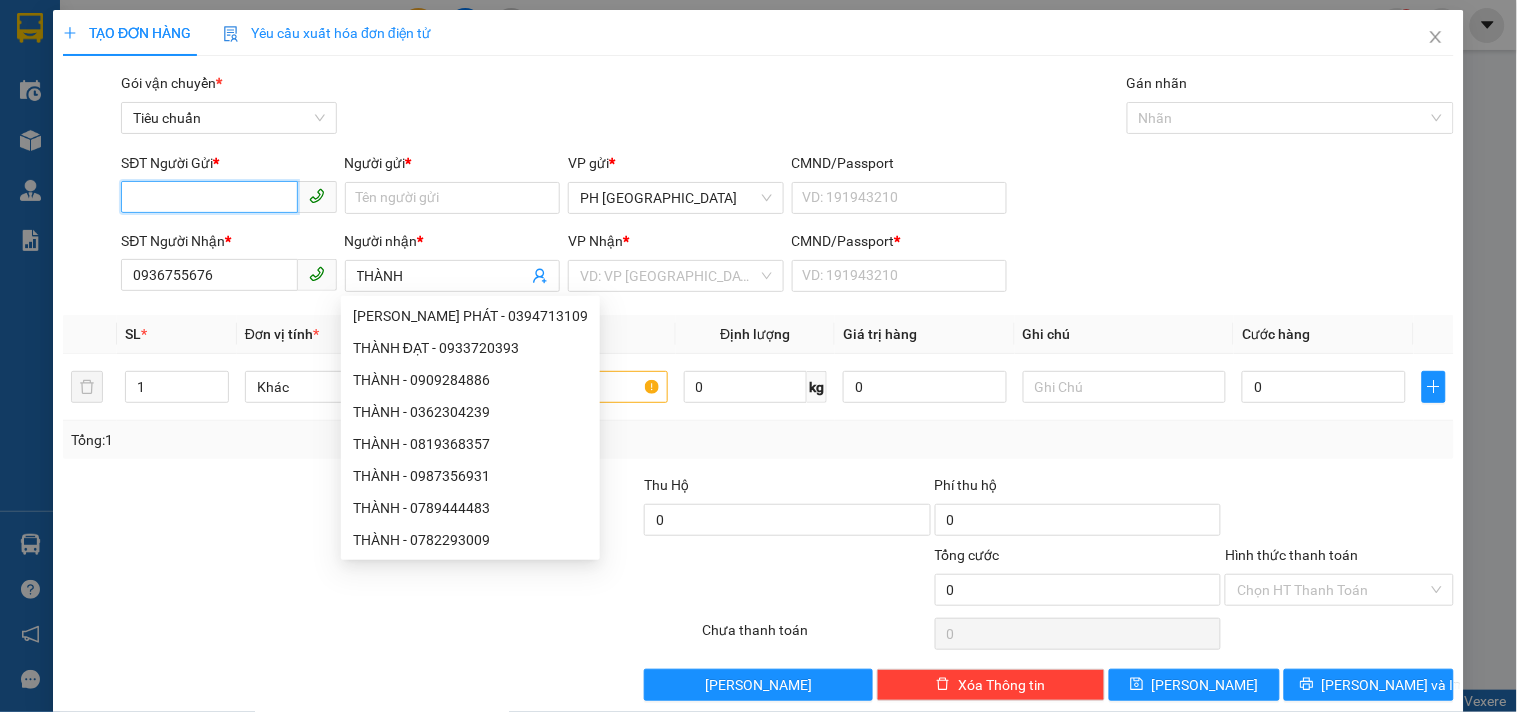 click on "SĐT Người Gửi  *" at bounding box center (209, 197) 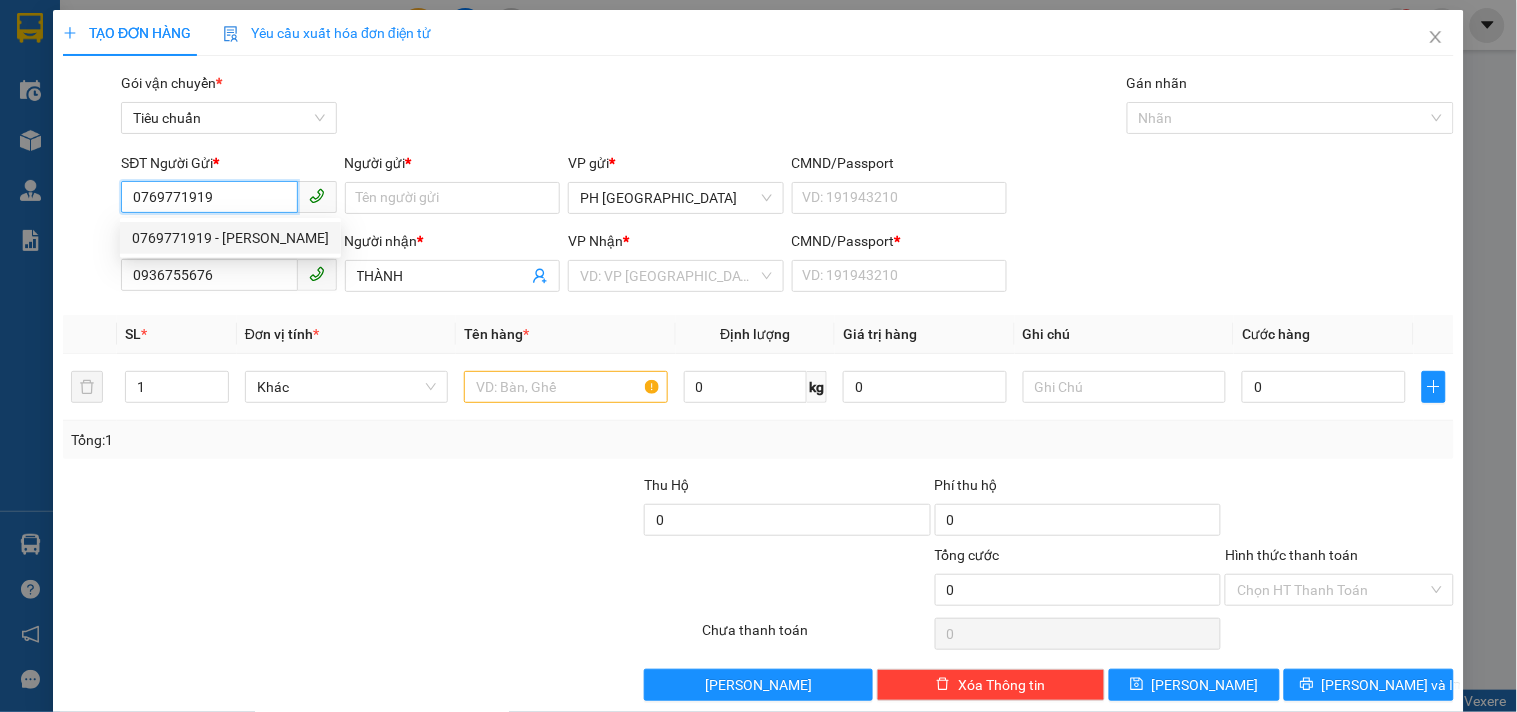 drag, startPoint x: 214, startPoint y: 241, endPoint x: 253, endPoint y: 324, distance: 91.706055 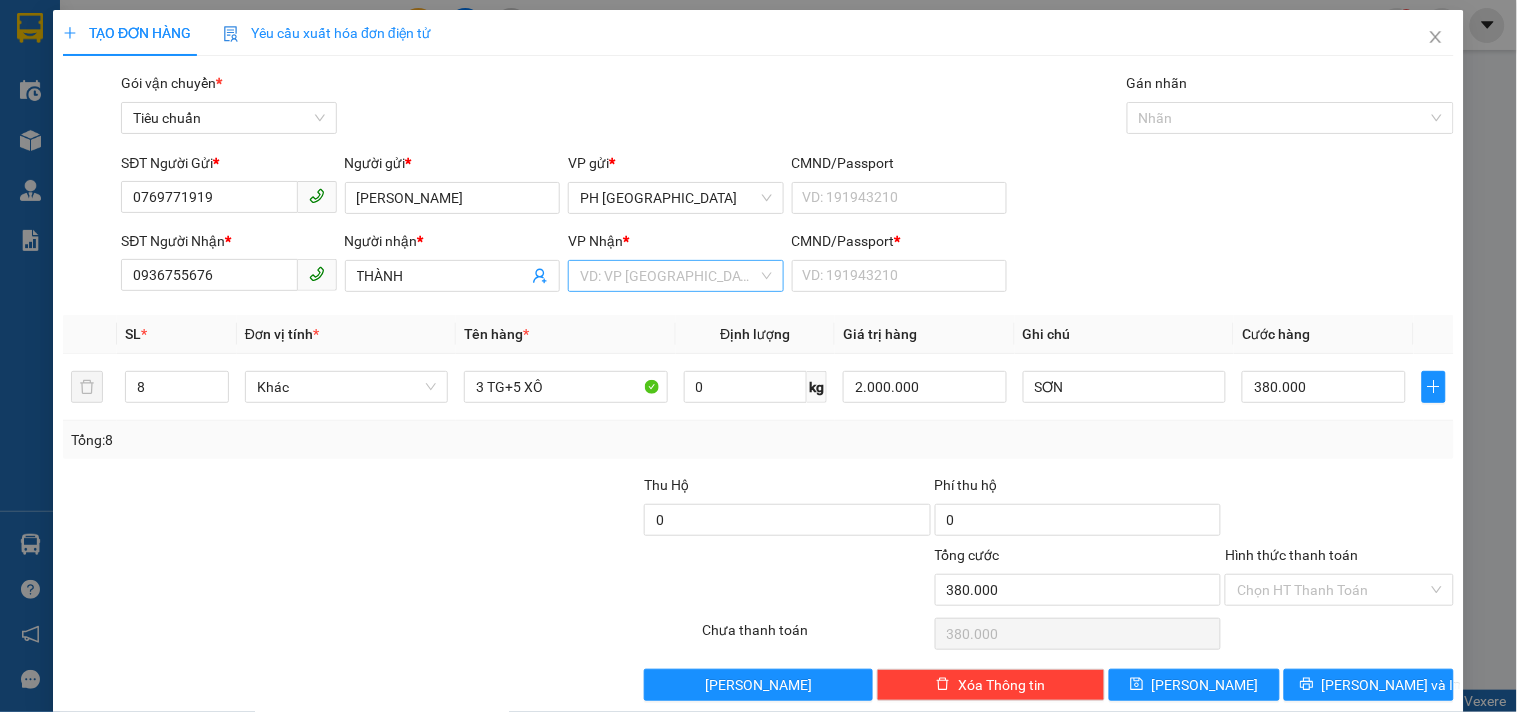 click at bounding box center (668, 276) 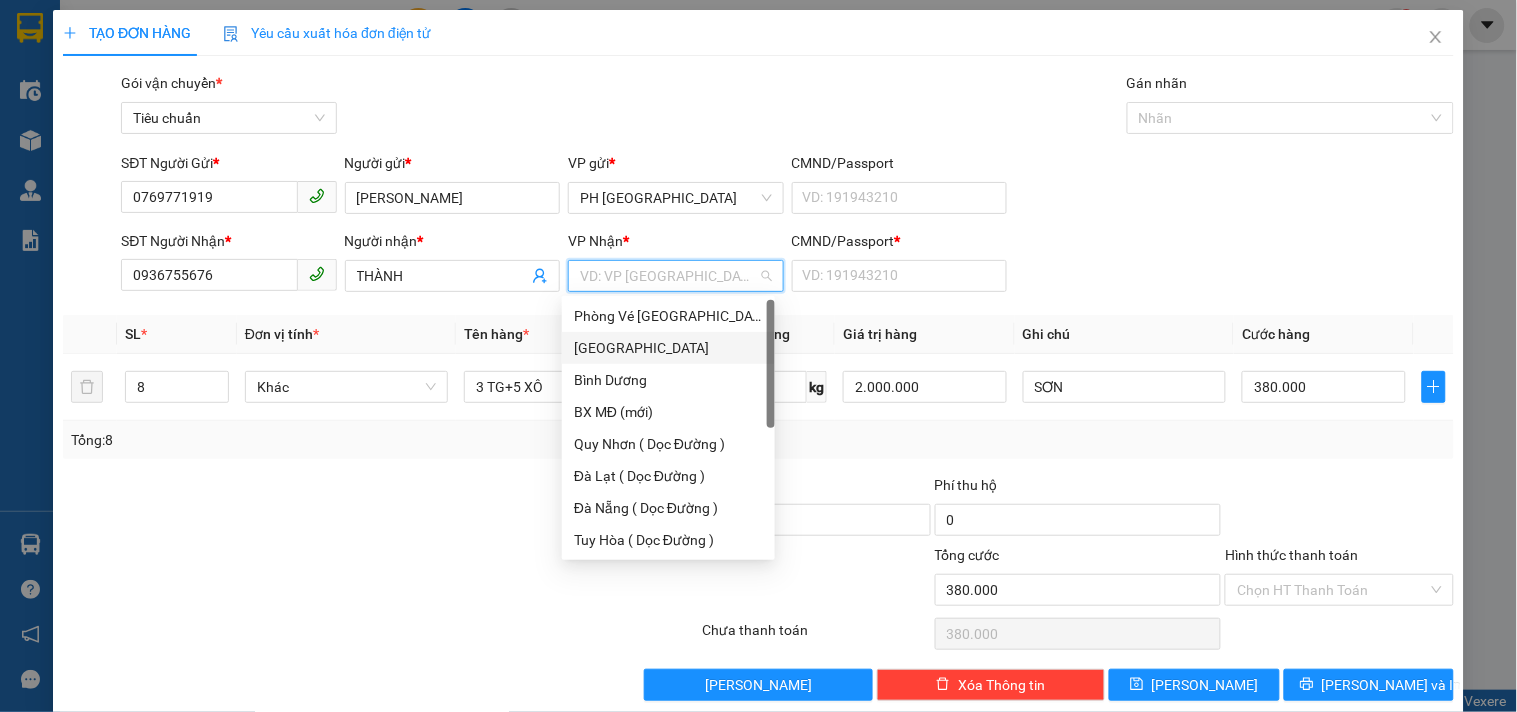 click on "Đà Nẵng" at bounding box center [668, 348] 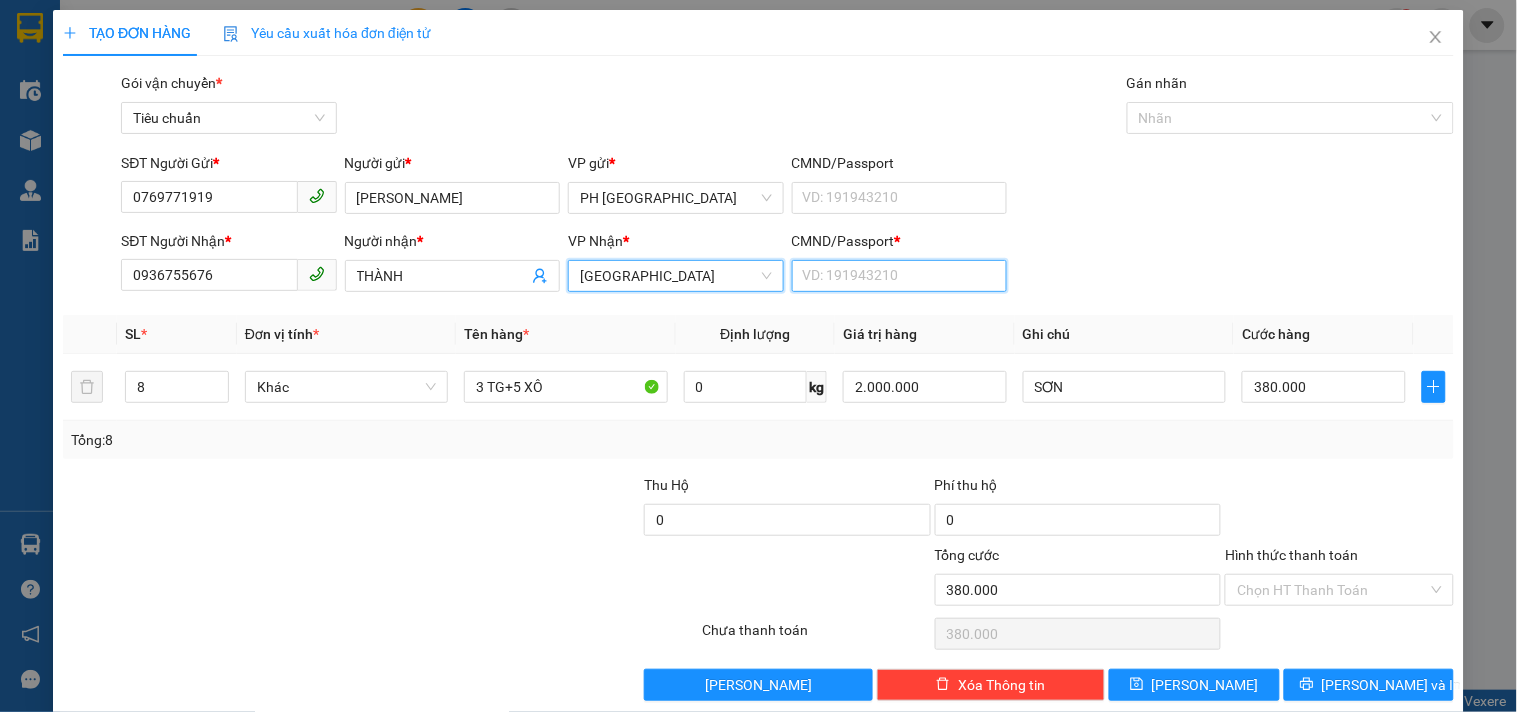 click on "CMND/Passport  *" at bounding box center [899, 276] 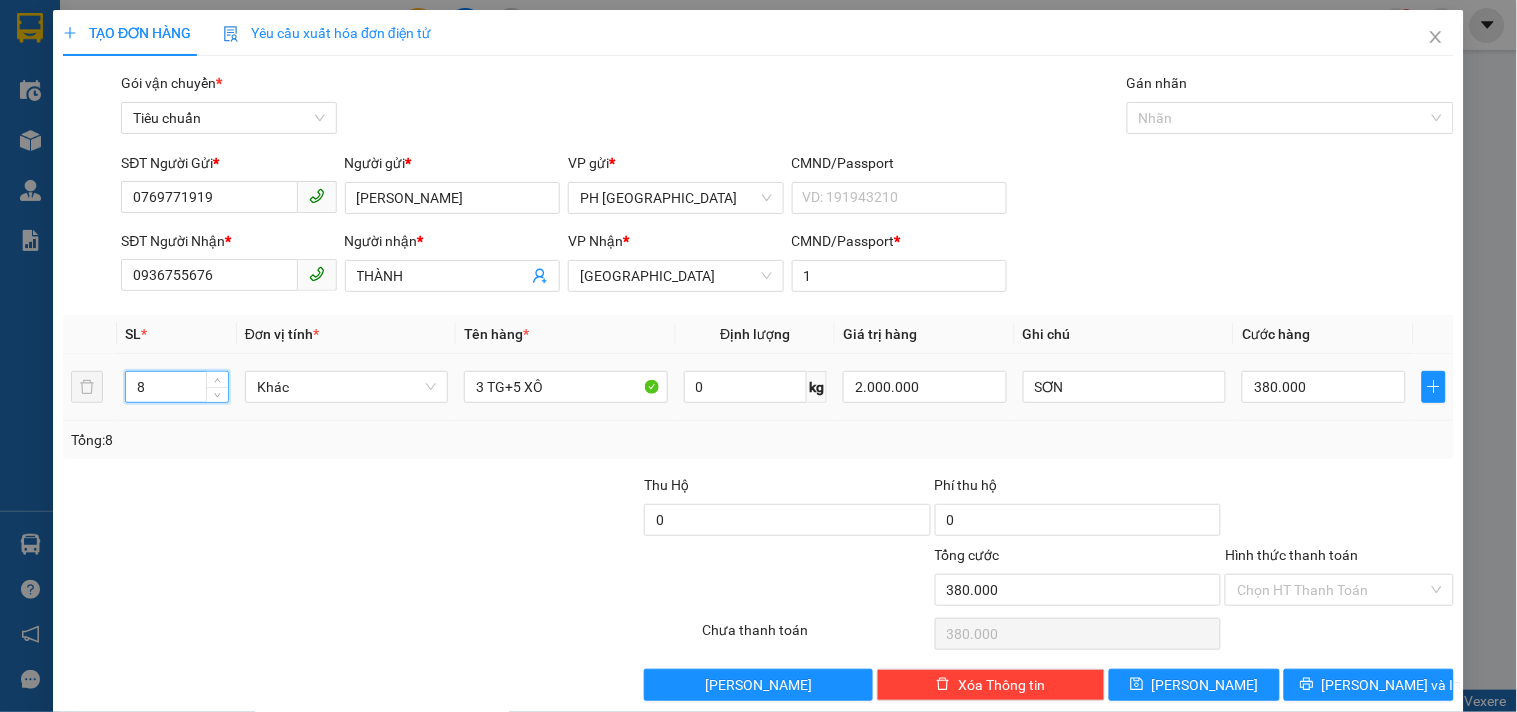 click on "8" at bounding box center [177, 387] 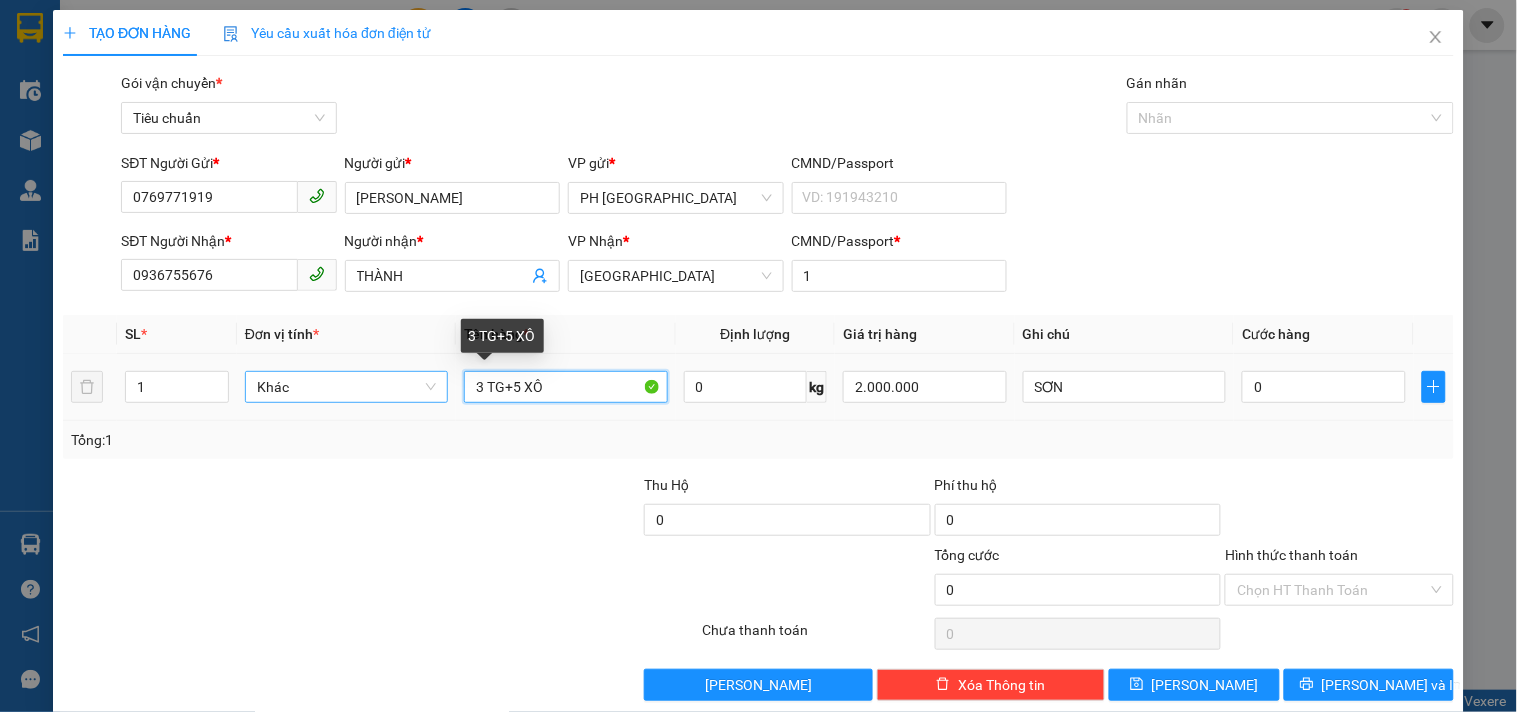 click on "1 Khác 3 TG+5 XÔ 0 kg 2.000.000 SƠN 0" at bounding box center (758, 387) 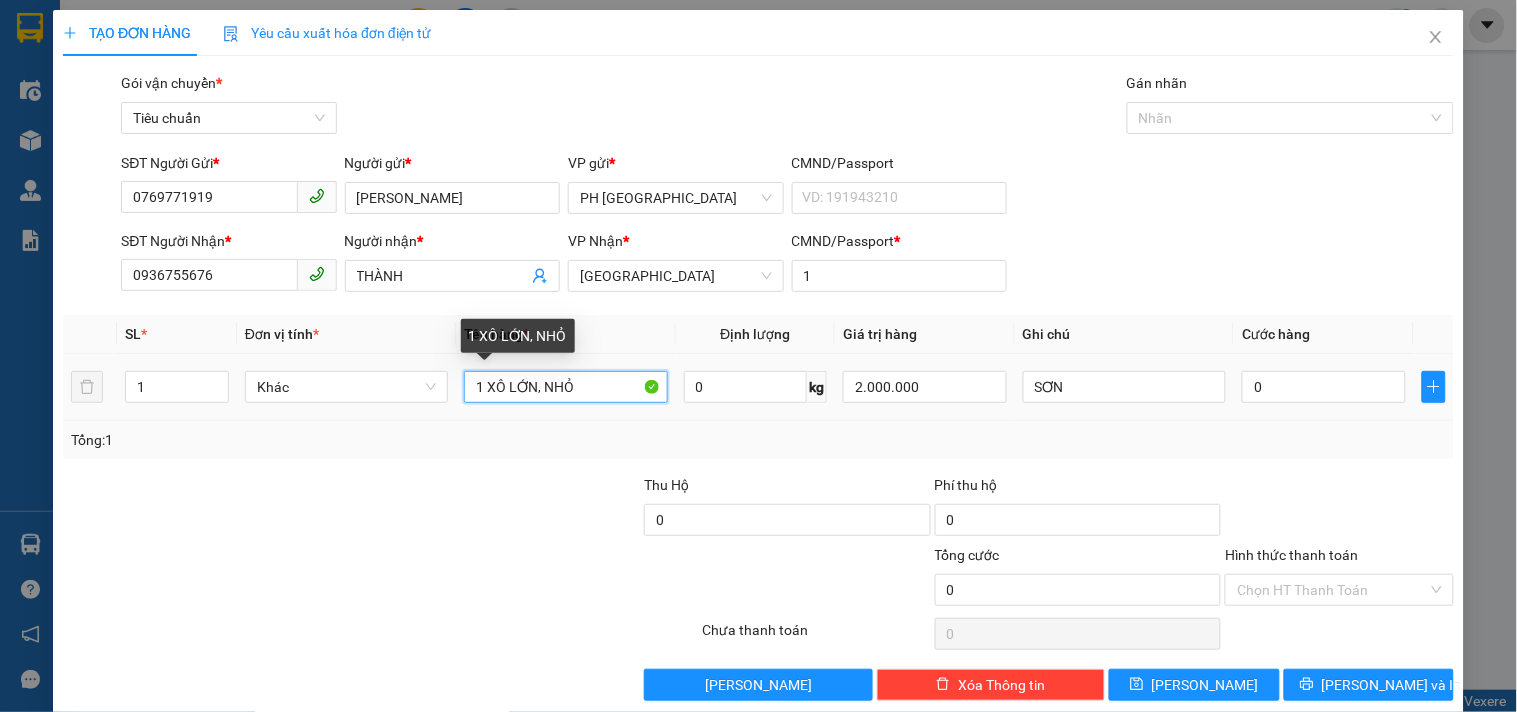 click on "1 XÔ LỚN, NHỎ" at bounding box center (565, 387) 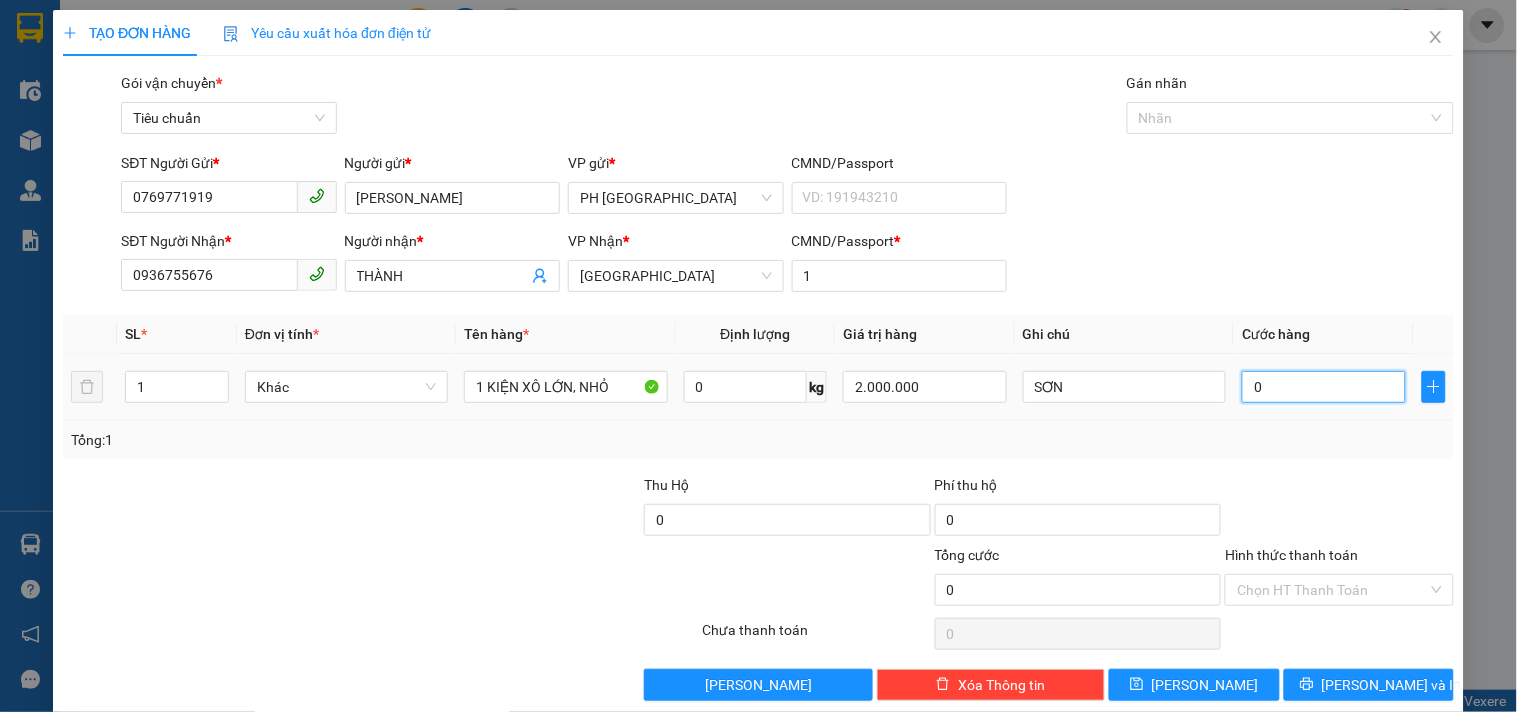 click on "0" at bounding box center (1324, 387) 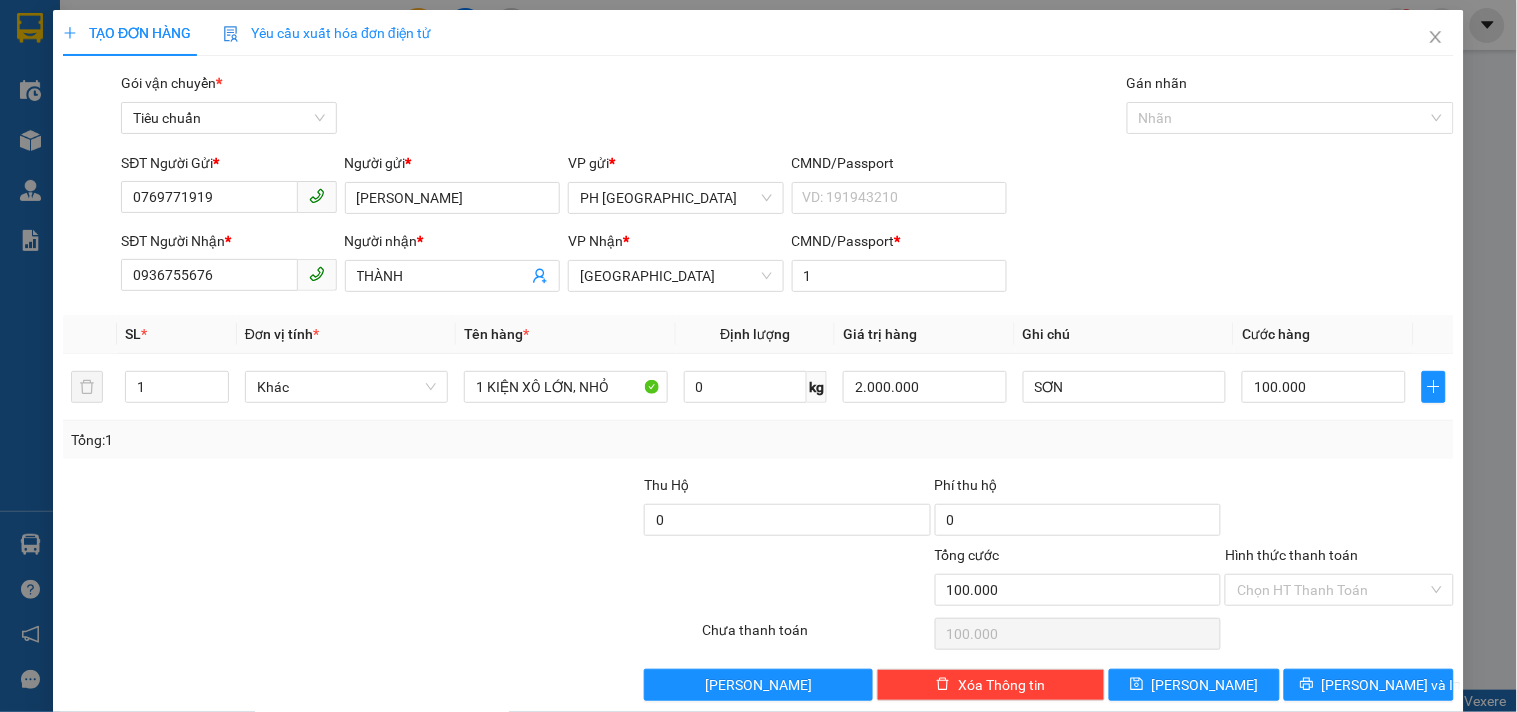 click on "Tổng:  1" at bounding box center (758, 440) 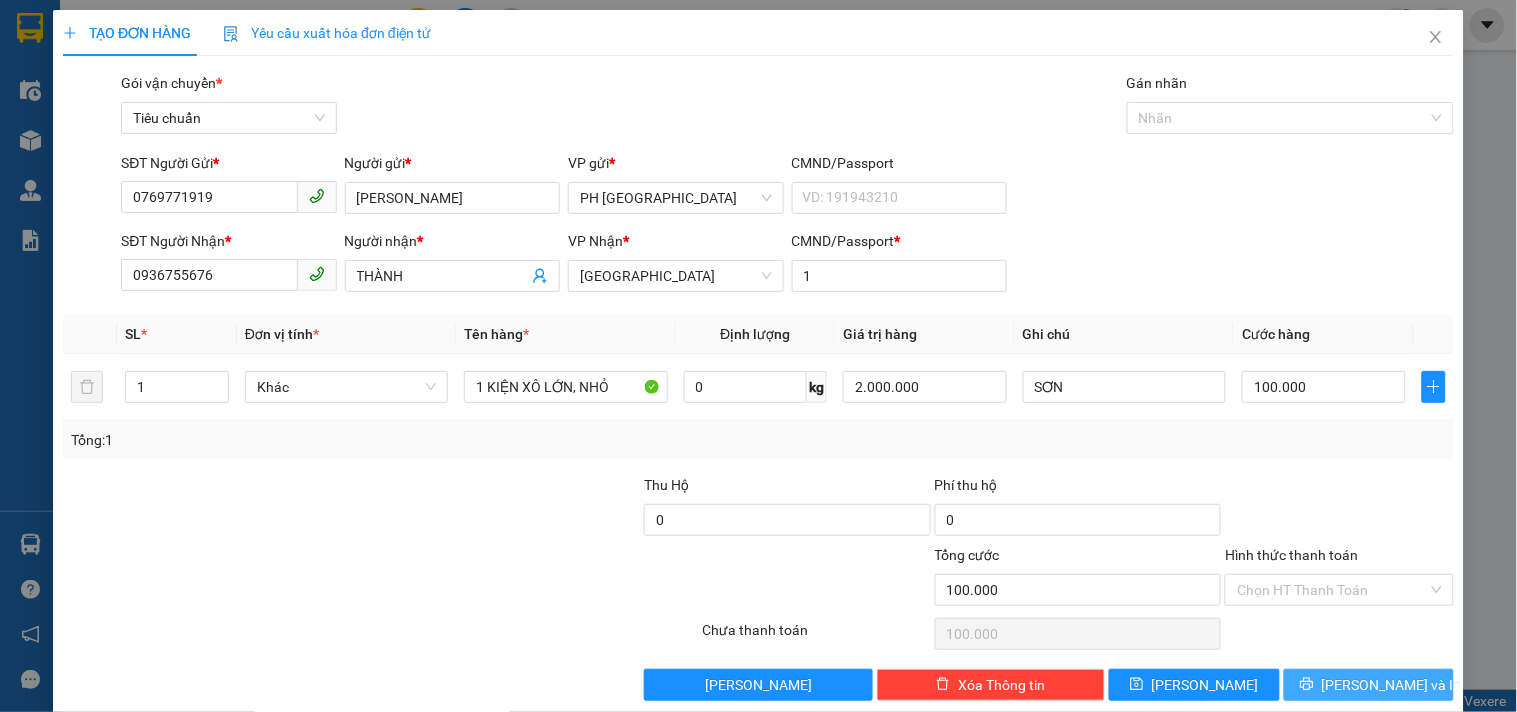 click on "Lưu và In" at bounding box center (1369, 685) 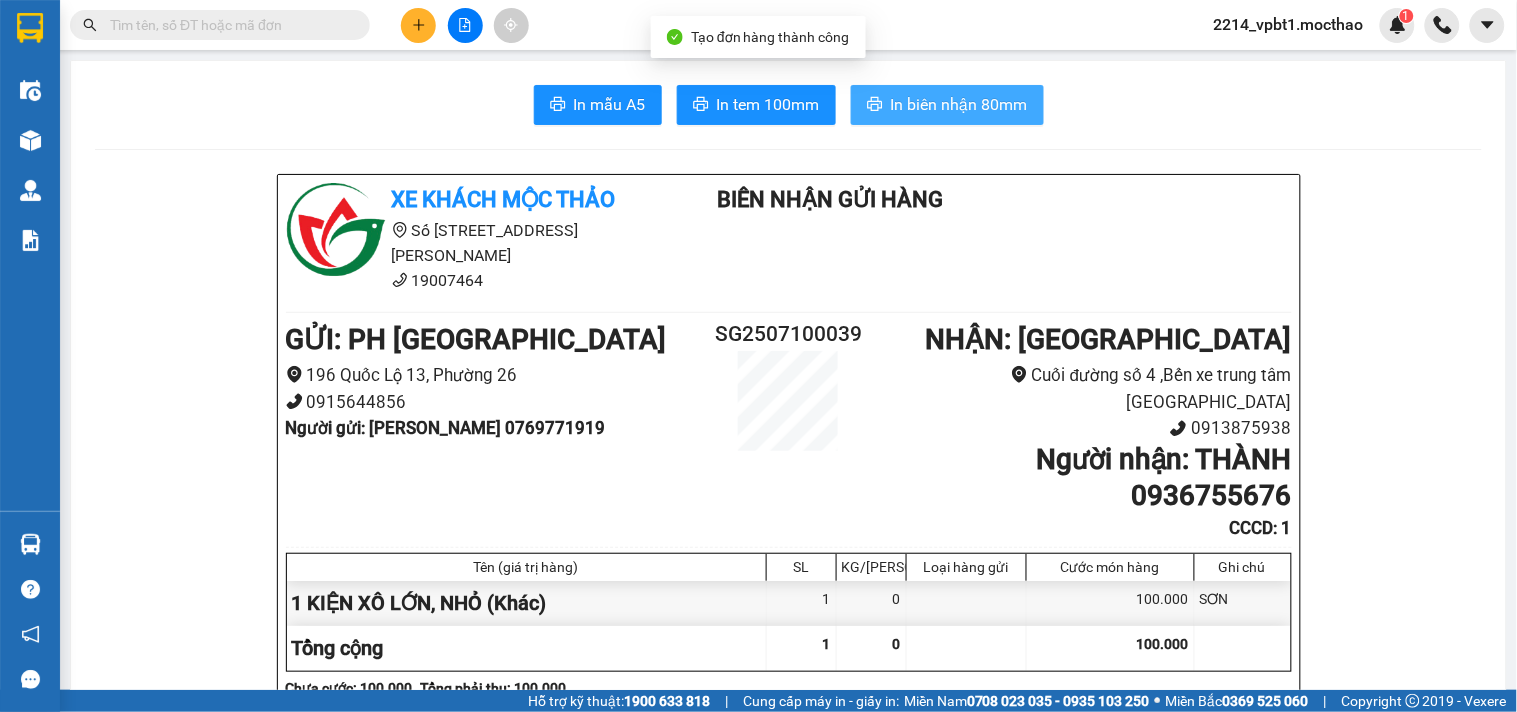 click on "In biên nhận 80mm" at bounding box center [959, 104] 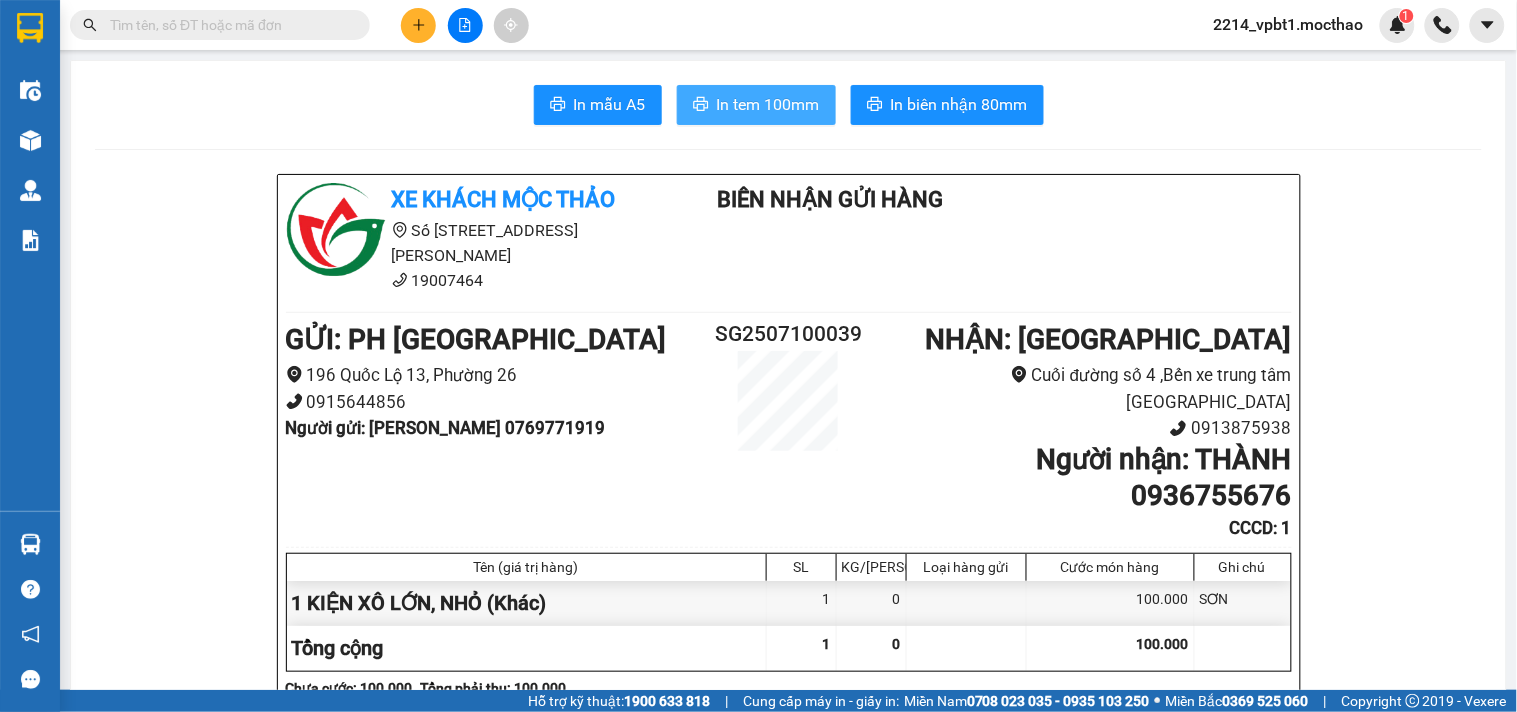 drag, startPoint x: 788, startPoint y: 112, endPoint x: 755, endPoint y: 137, distance: 41.400482 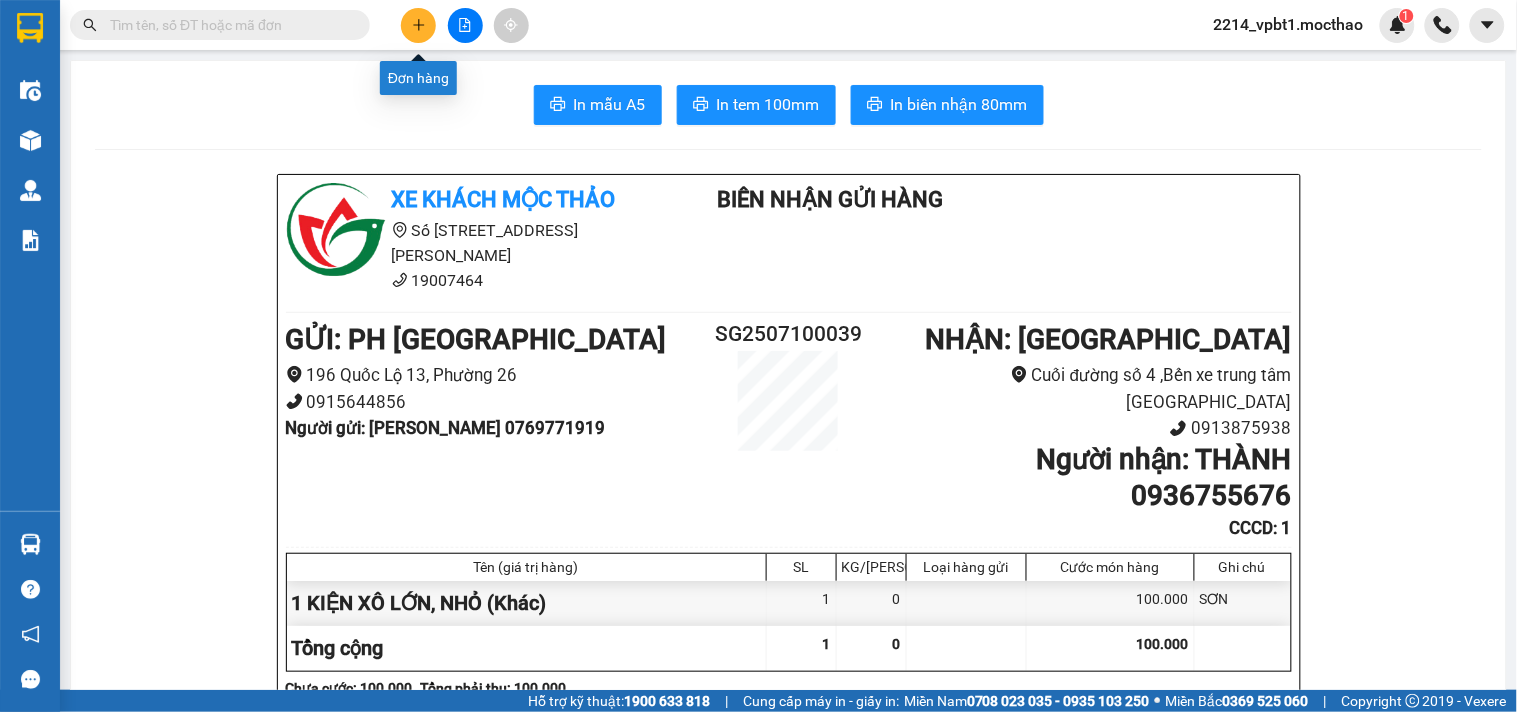 click 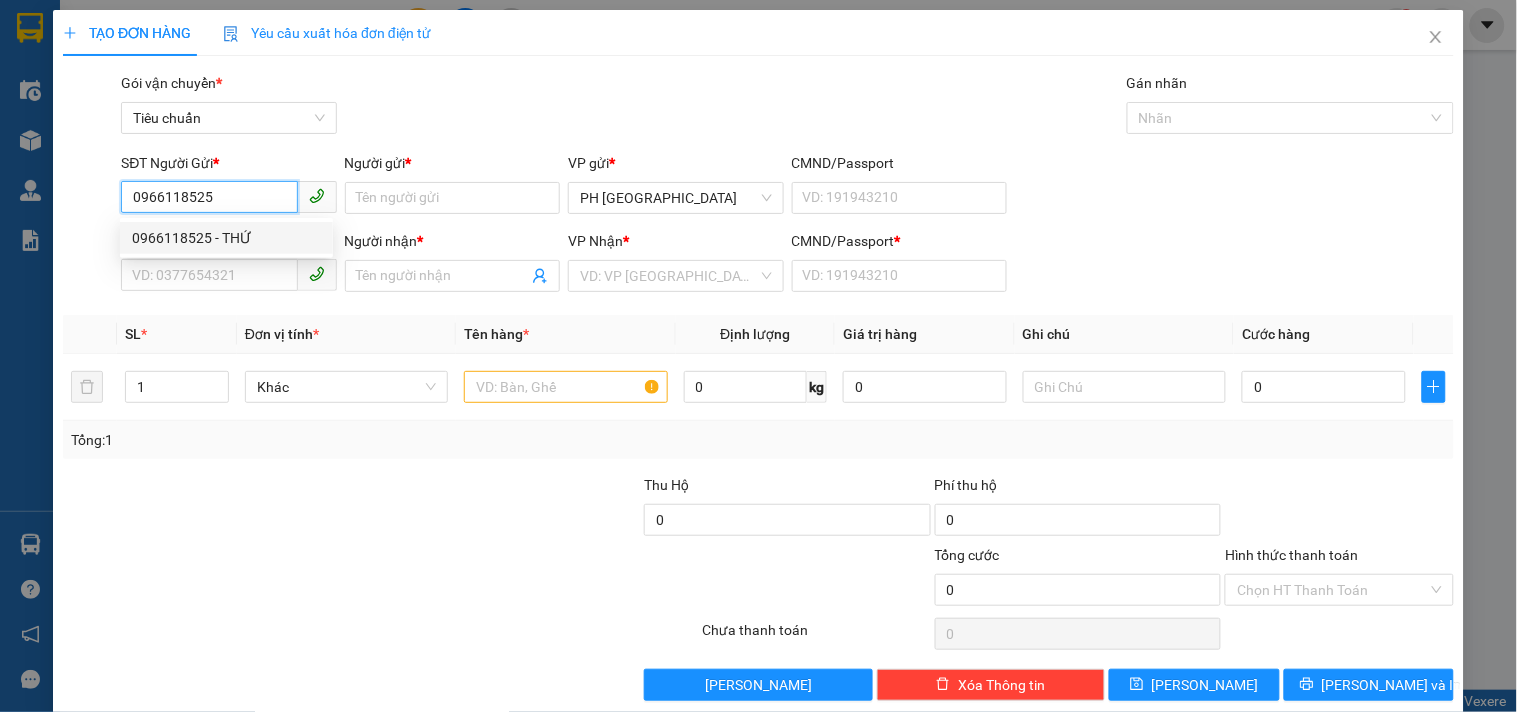 click on "0966118525 - THỨ" at bounding box center [226, 238] 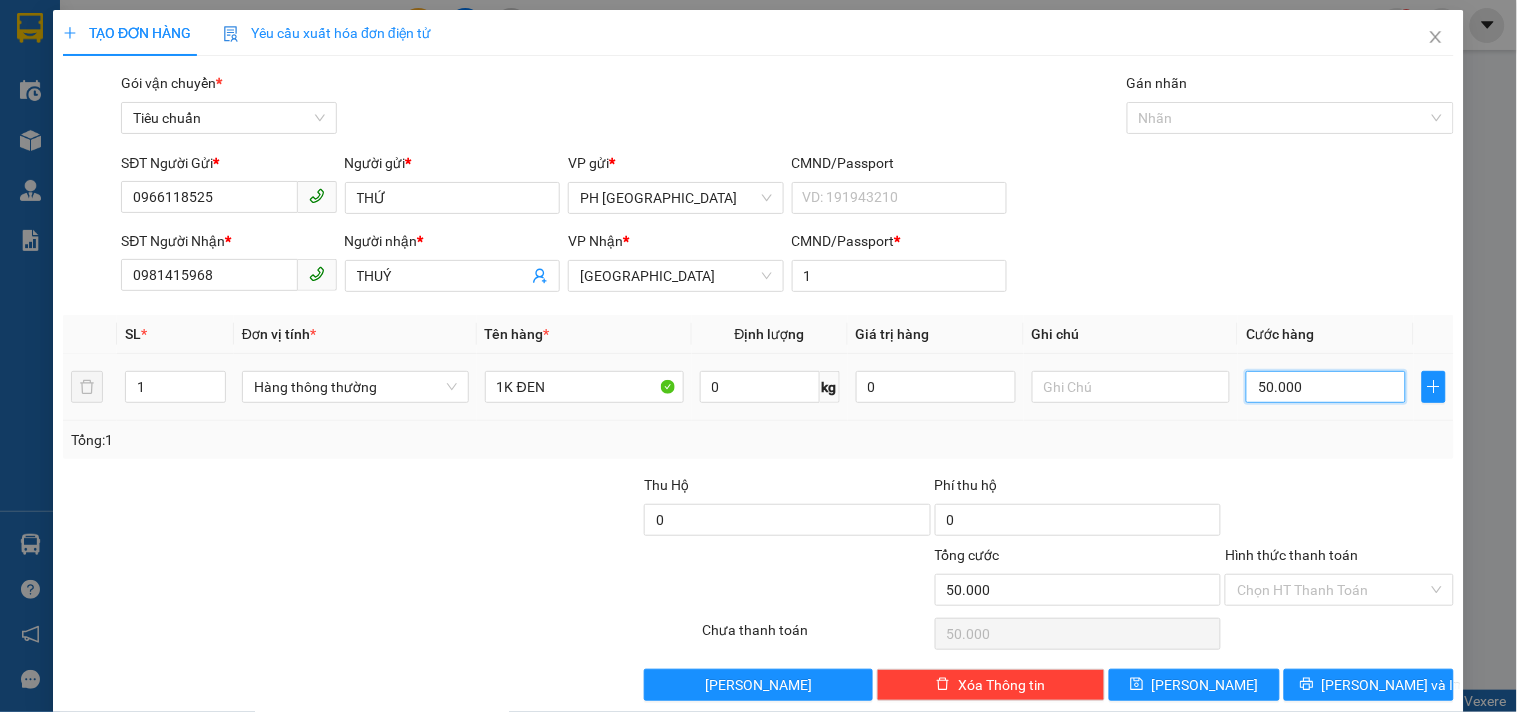 click on "50.000" at bounding box center [1326, 387] 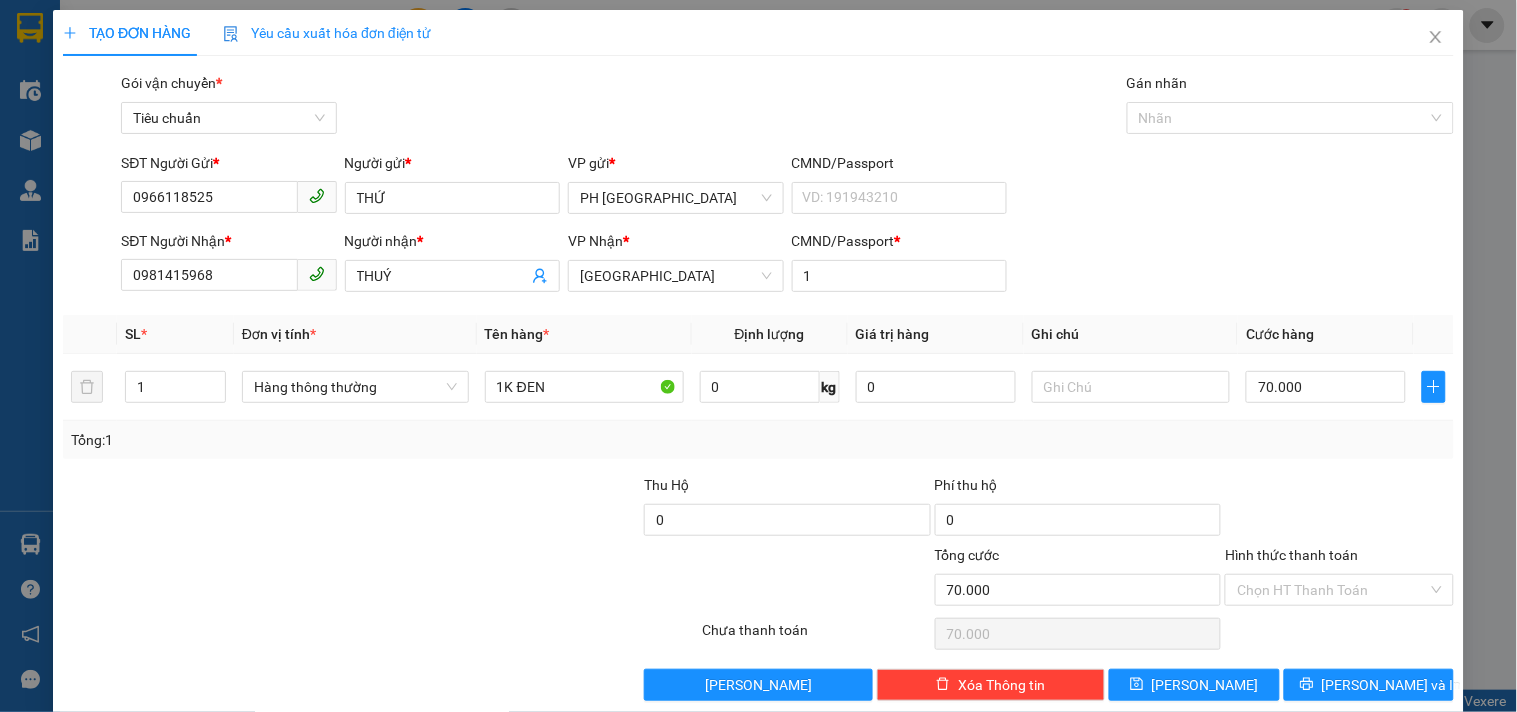drag, startPoint x: 1312, startPoint y: 448, endPoint x: 1302, endPoint y: 451, distance: 10.440307 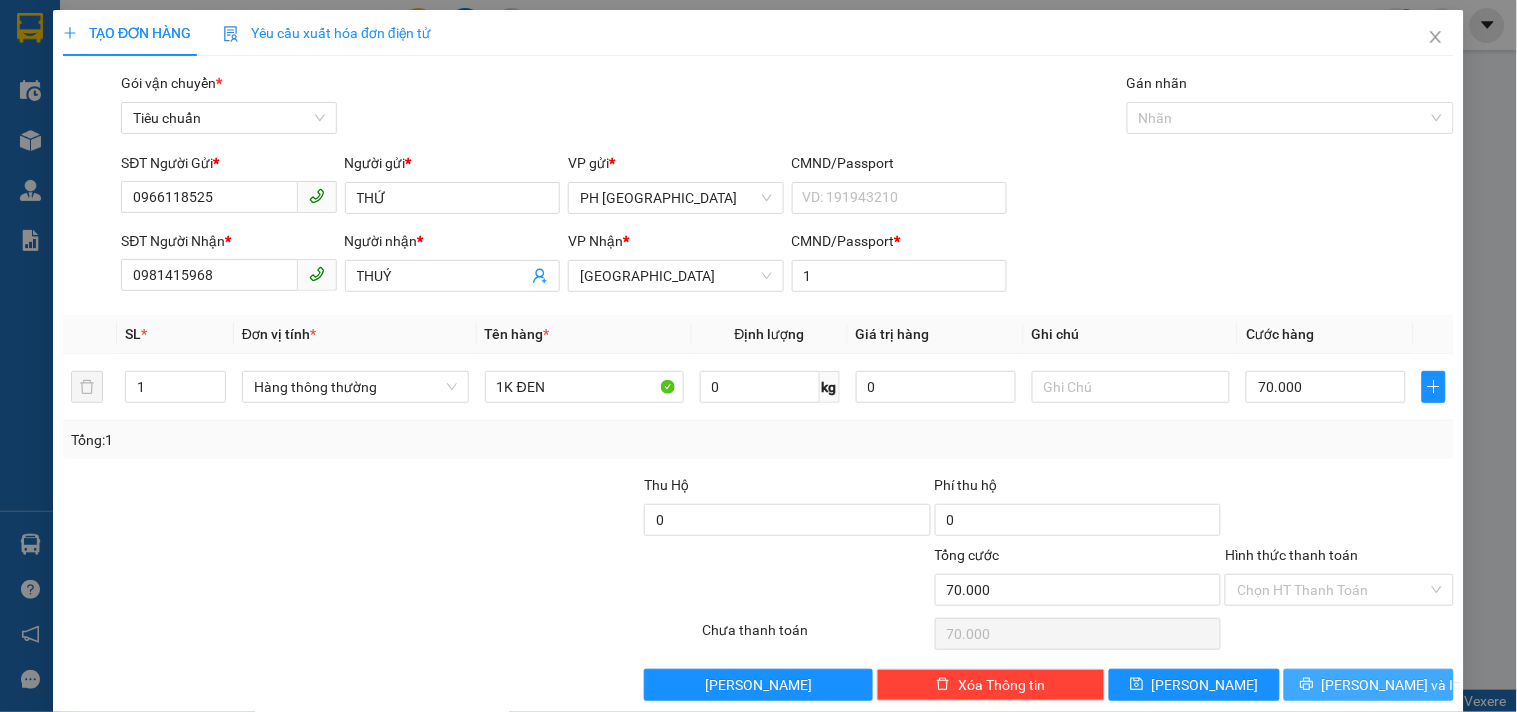click on "Lưu và In" at bounding box center [1369, 685] 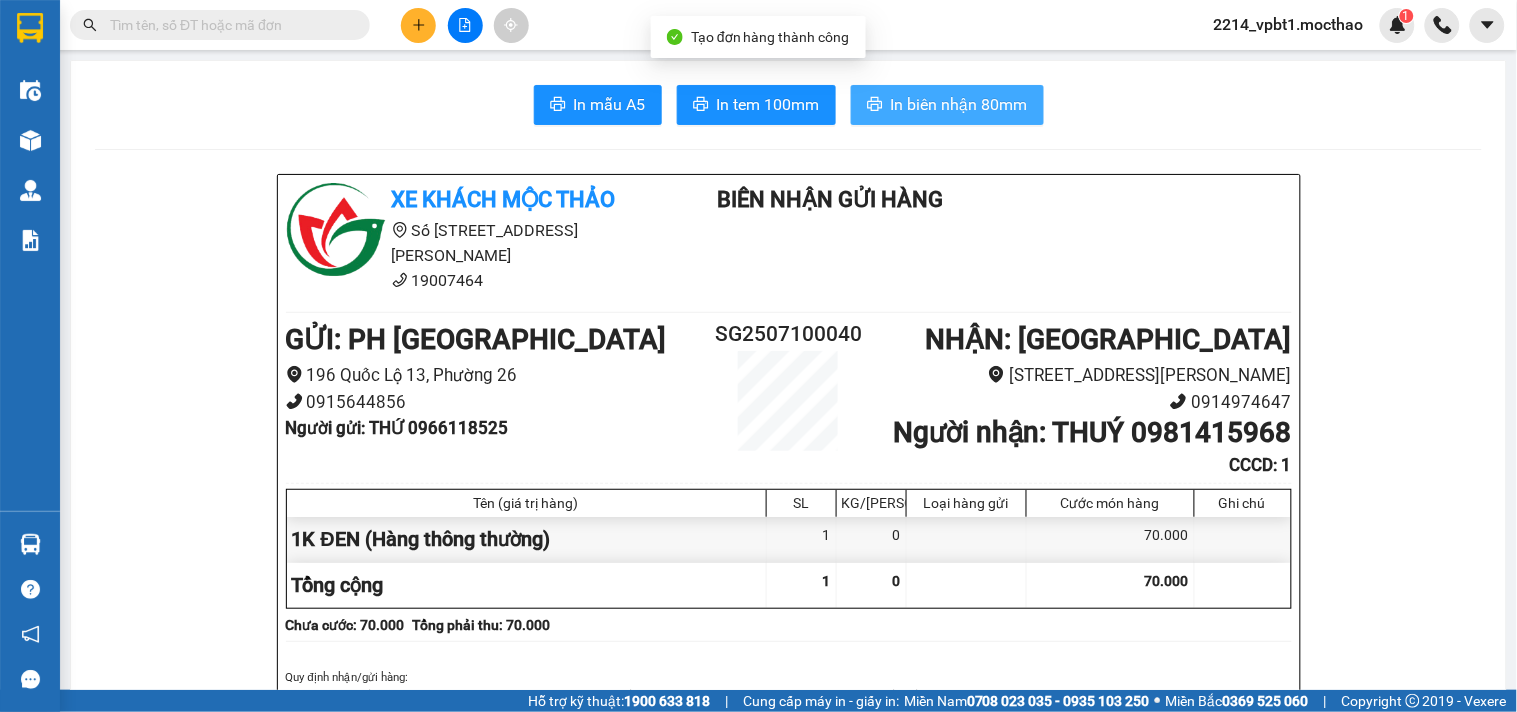 click on "In biên nhận 80mm" at bounding box center (959, 104) 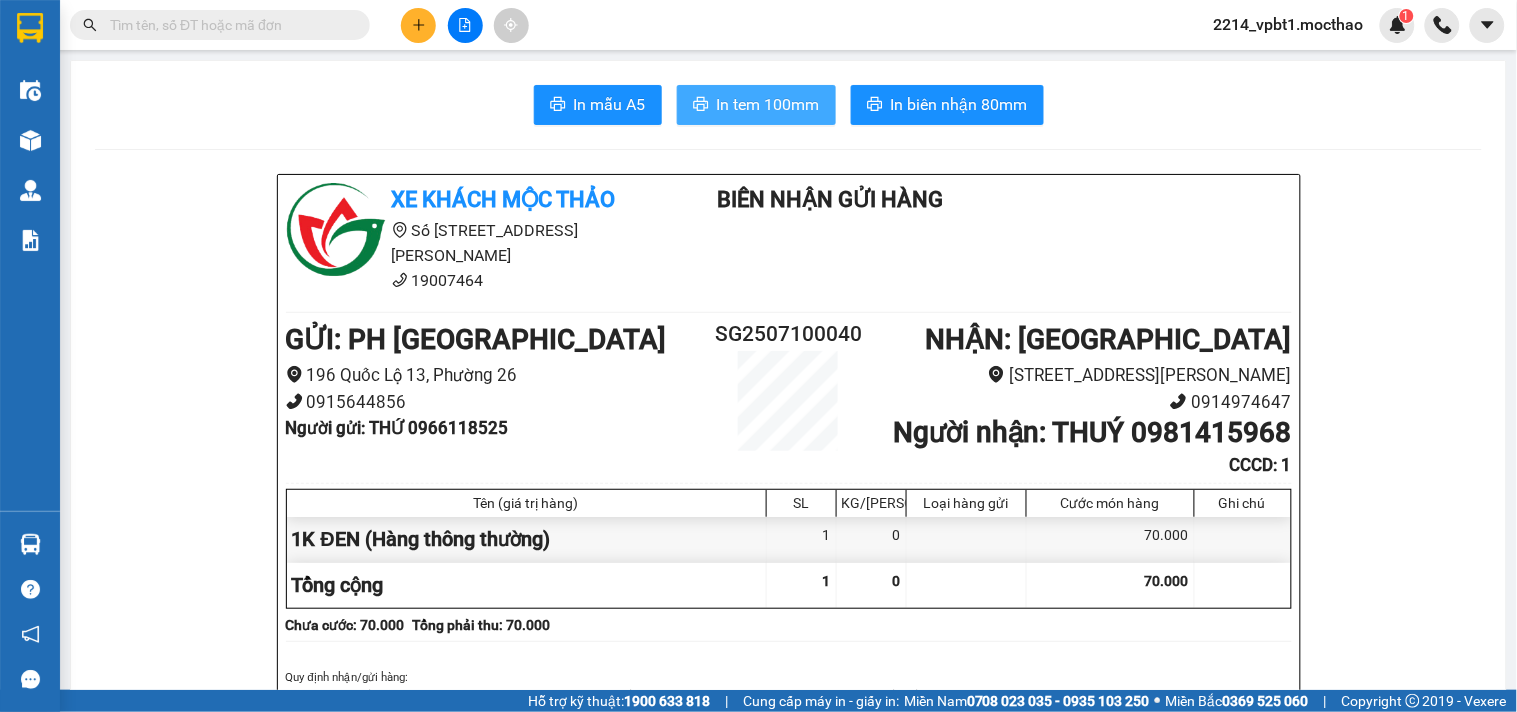 click on "In tem 100mm" at bounding box center (768, 104) 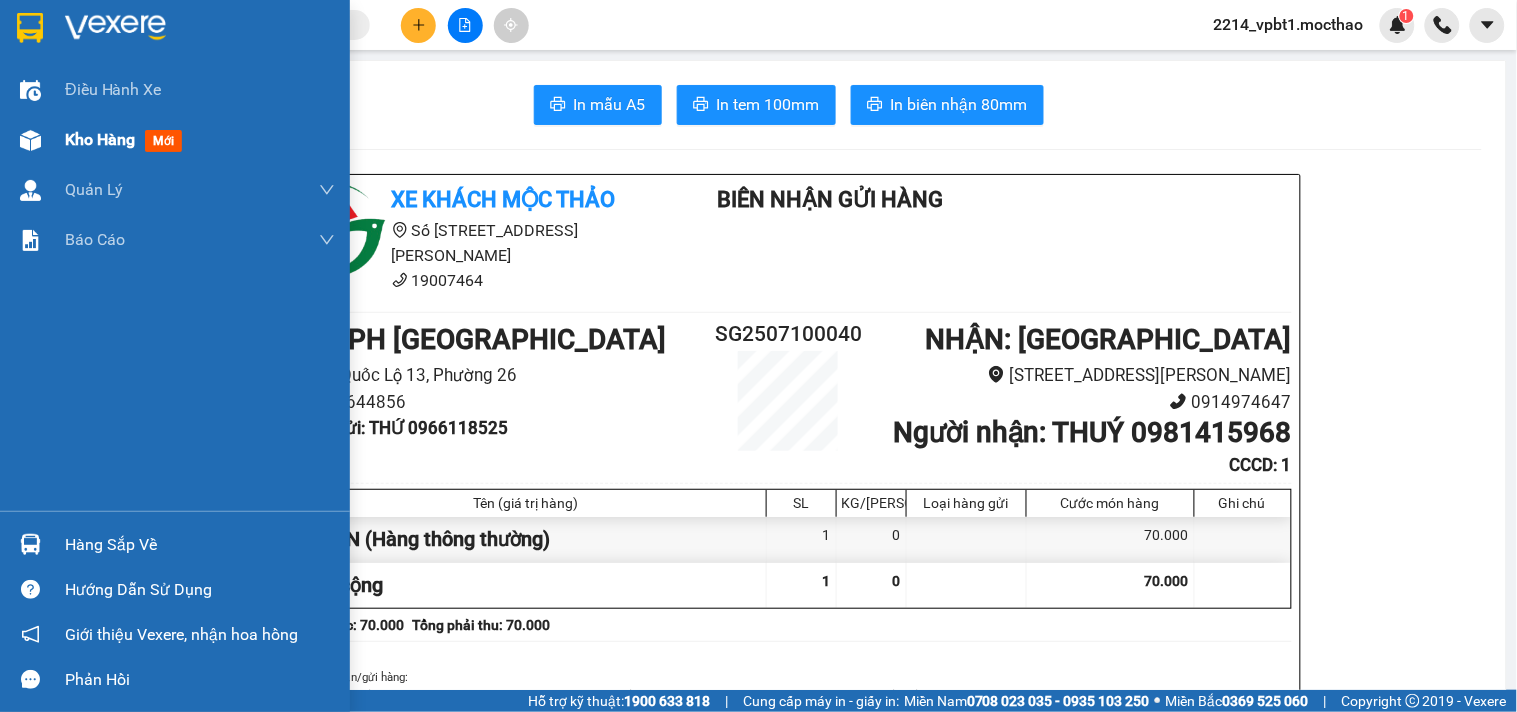 click on "Kho hàng" at bounding box center [100, 139] 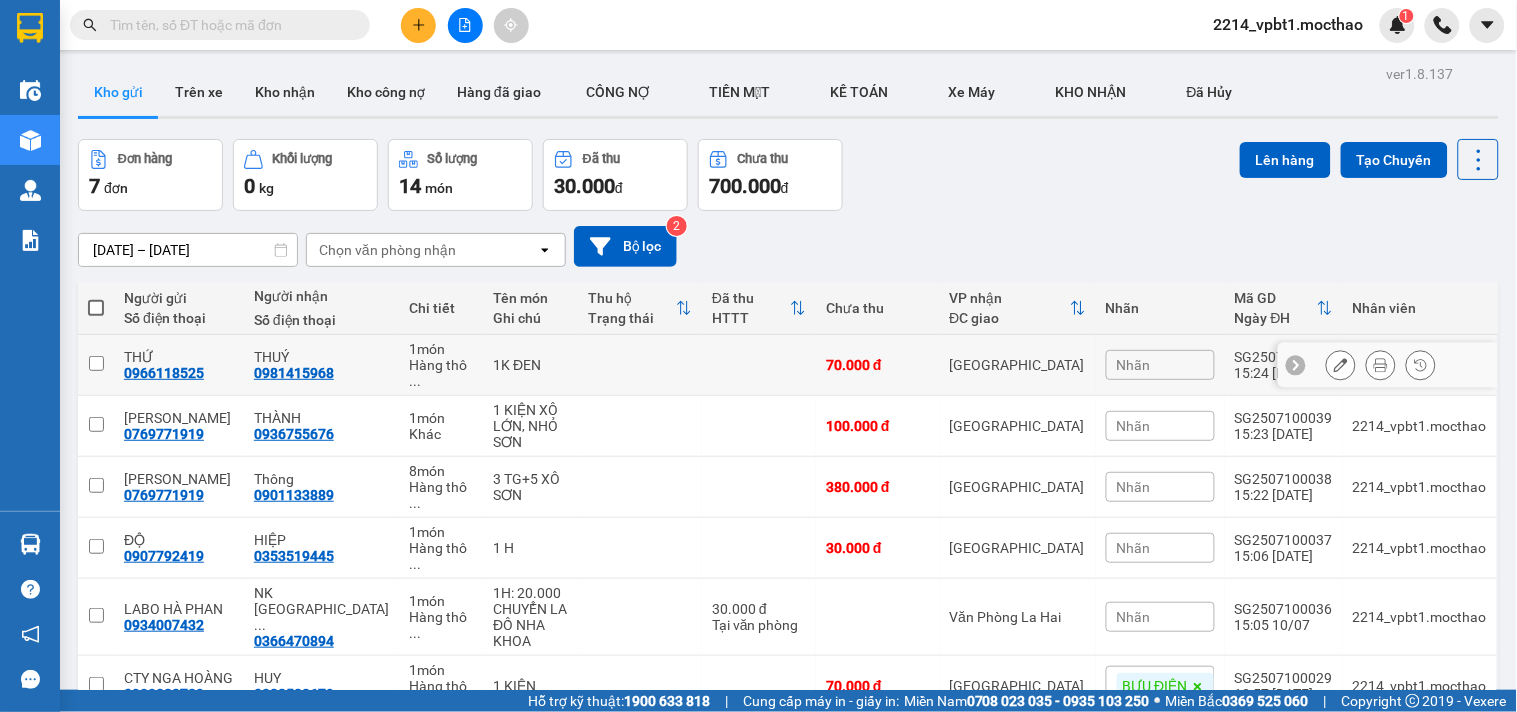 drag, startPoint x: 123, startPoint y: 363, endPoint x: 235, endPoint y: 362, distance: 112.00446 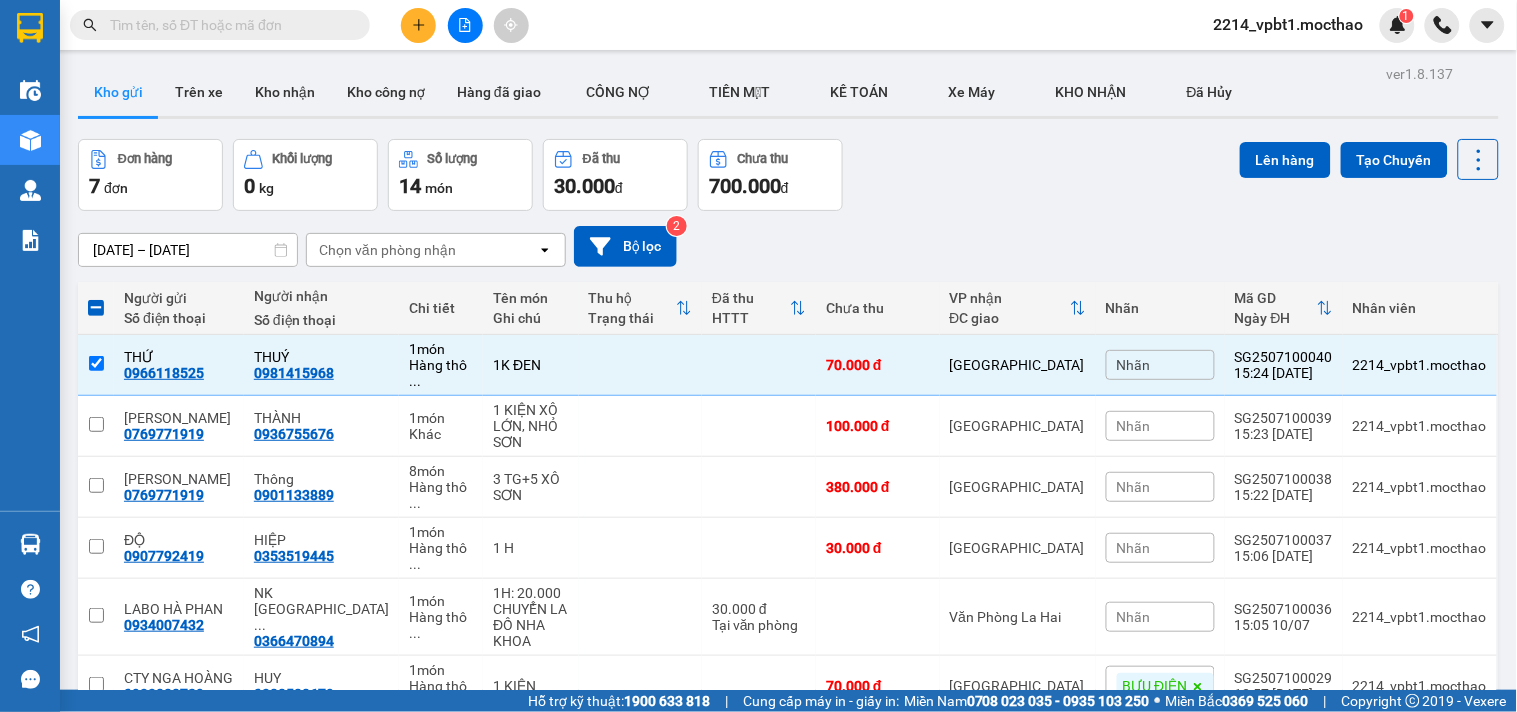 click at bounding box center (220, 25) 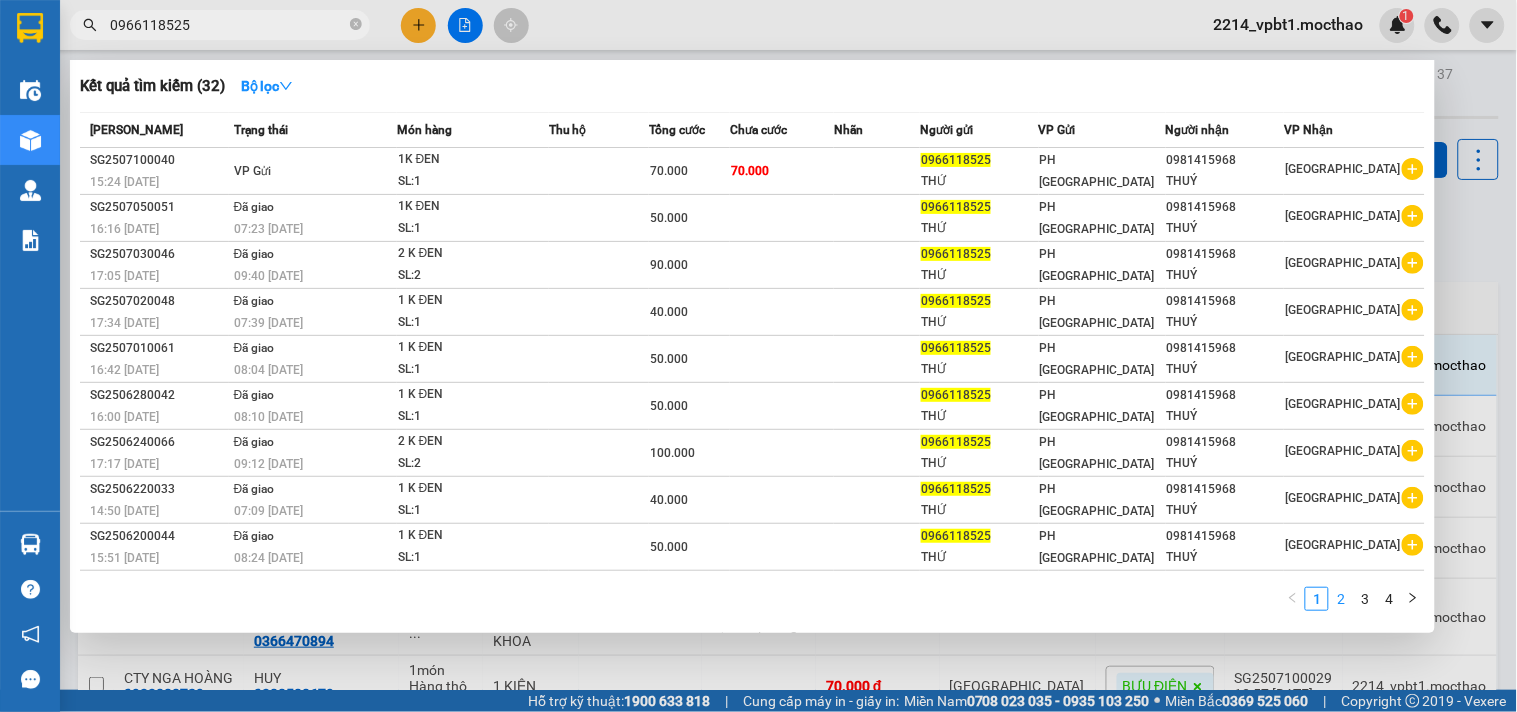 click on "2" at bounding box center [1341, 599] 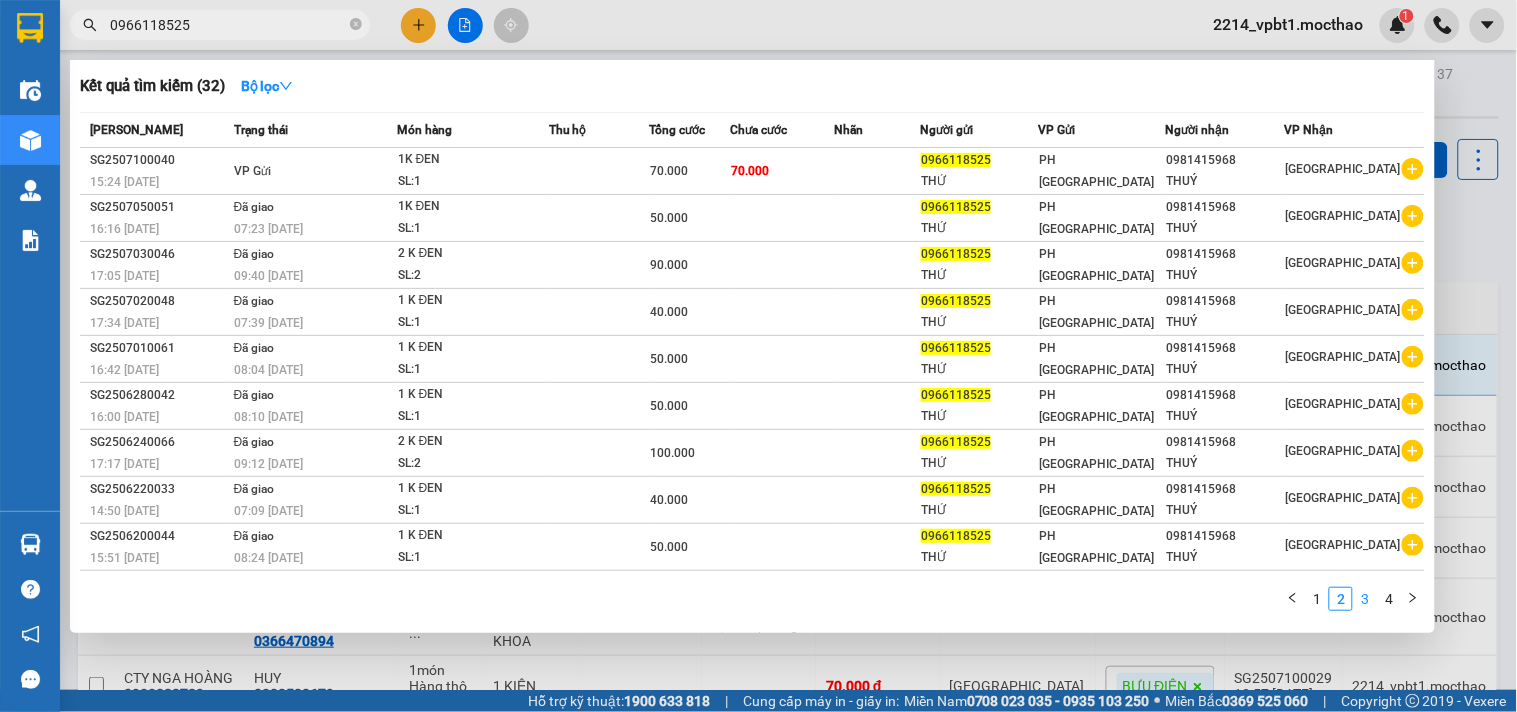 click on "3" at bounding box center [1365, 599] 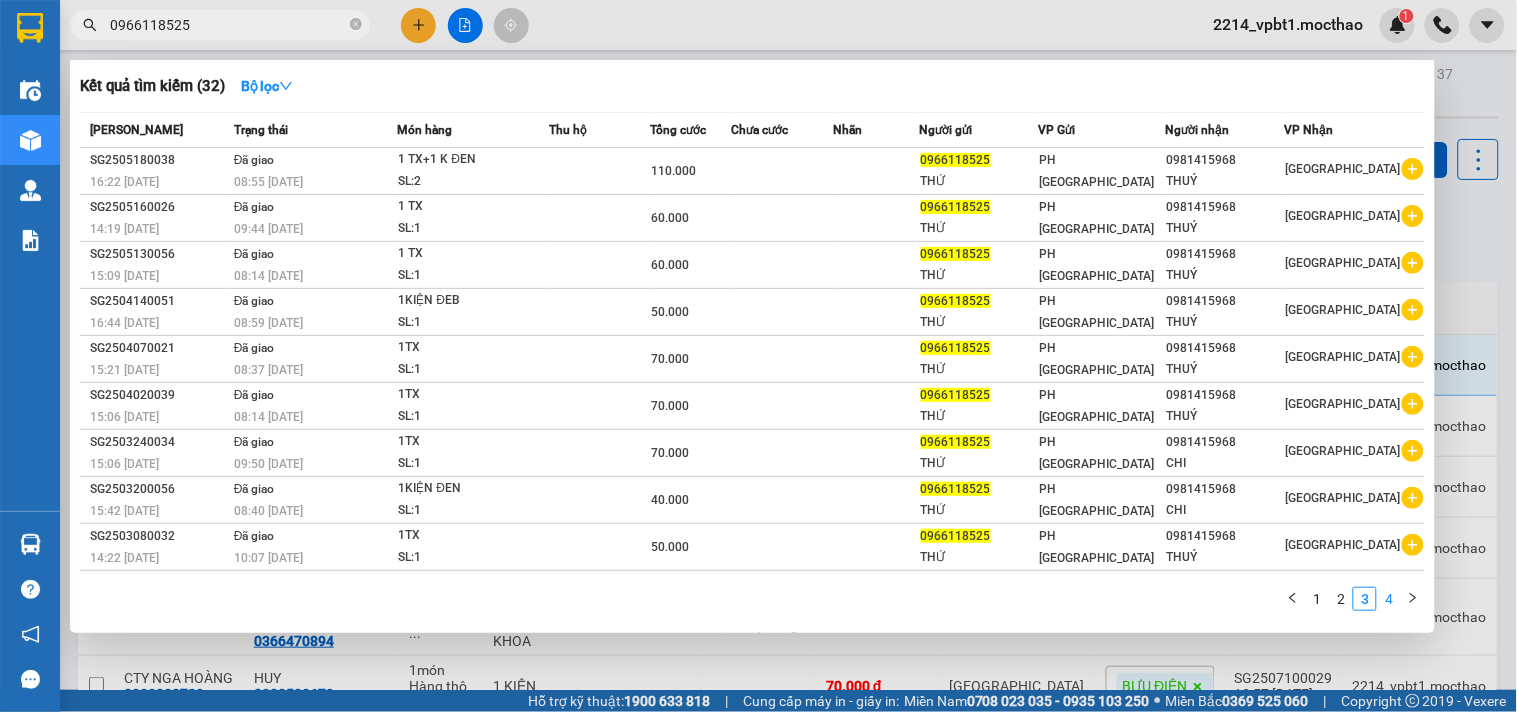 click on "4" at bounding box center [1389, 599] 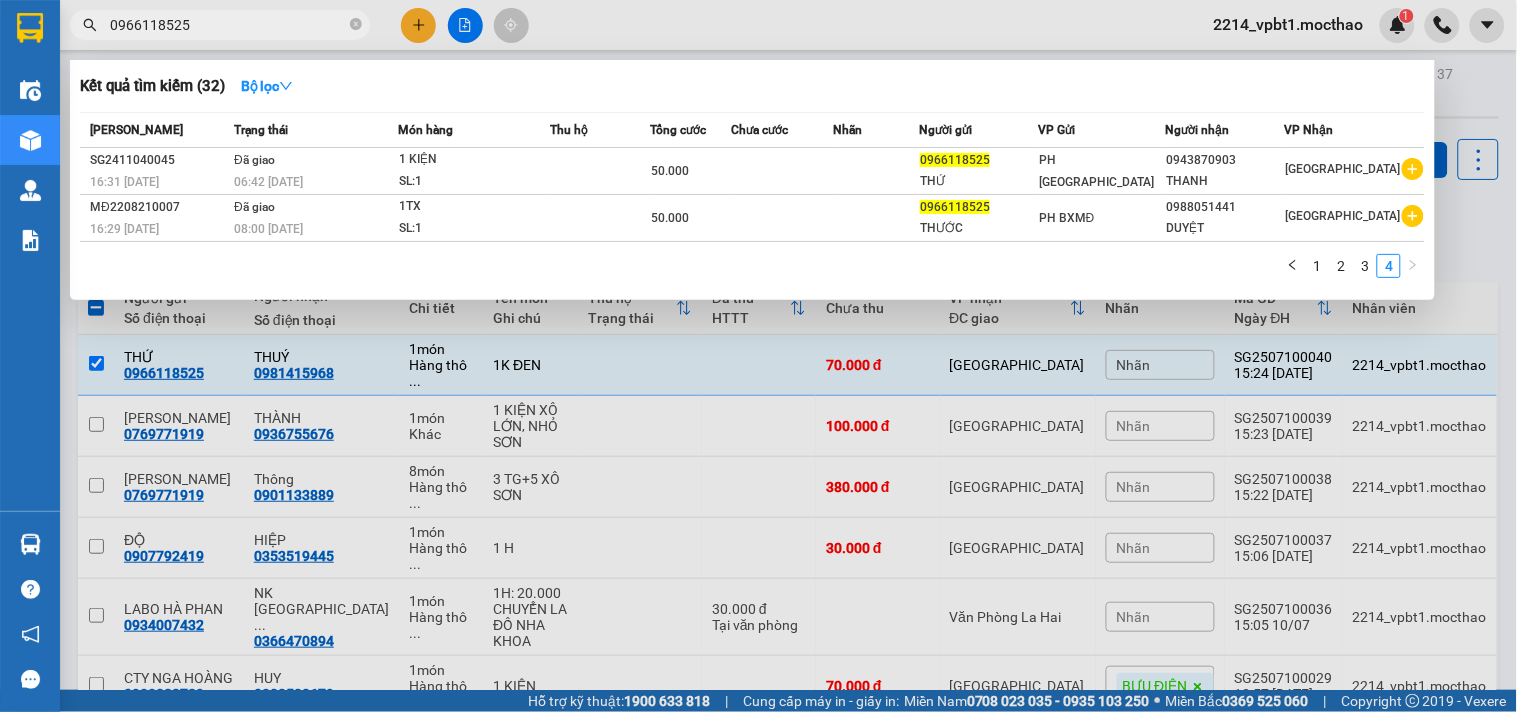 click 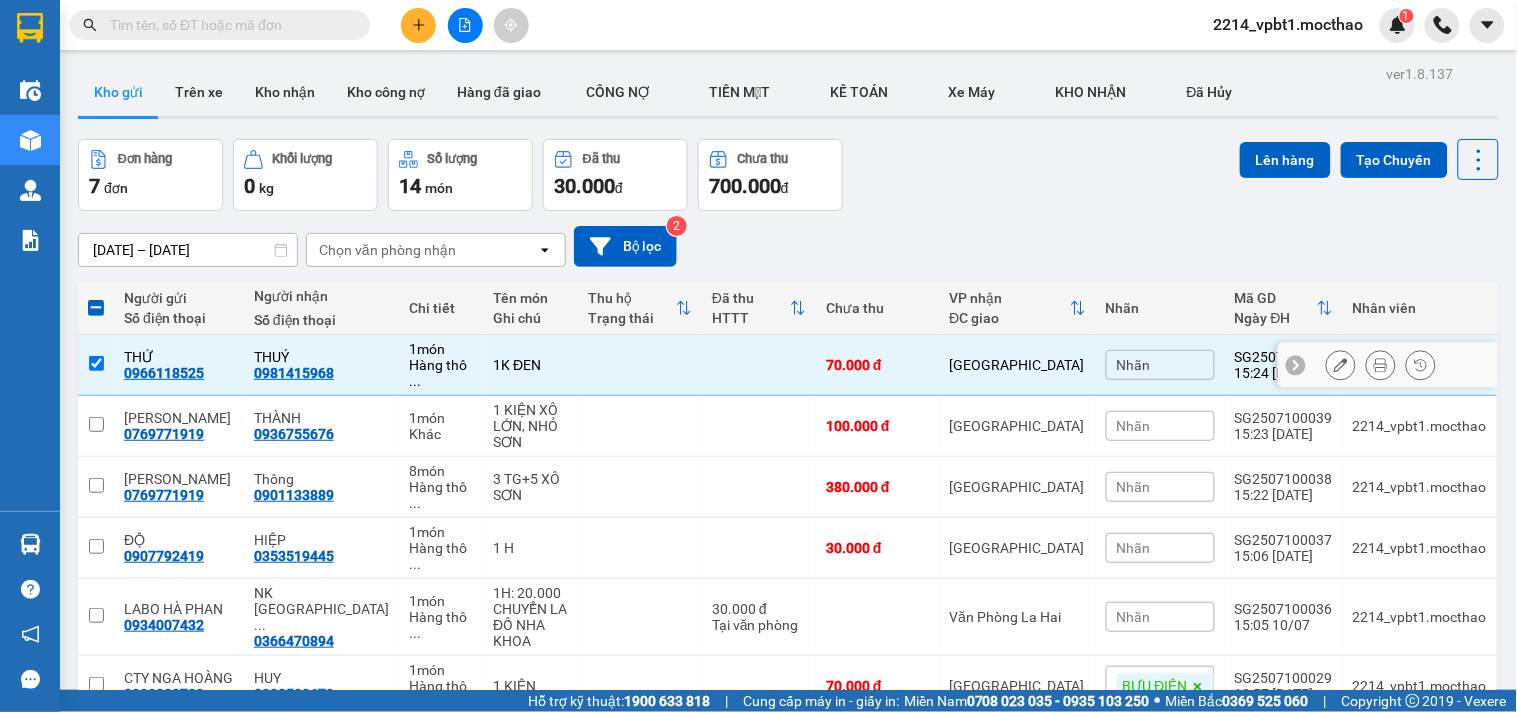 drag, startPoint x: 644, startPoint y: 362, endPoint x: 578, endPoint y: 387, distance: 70.5762 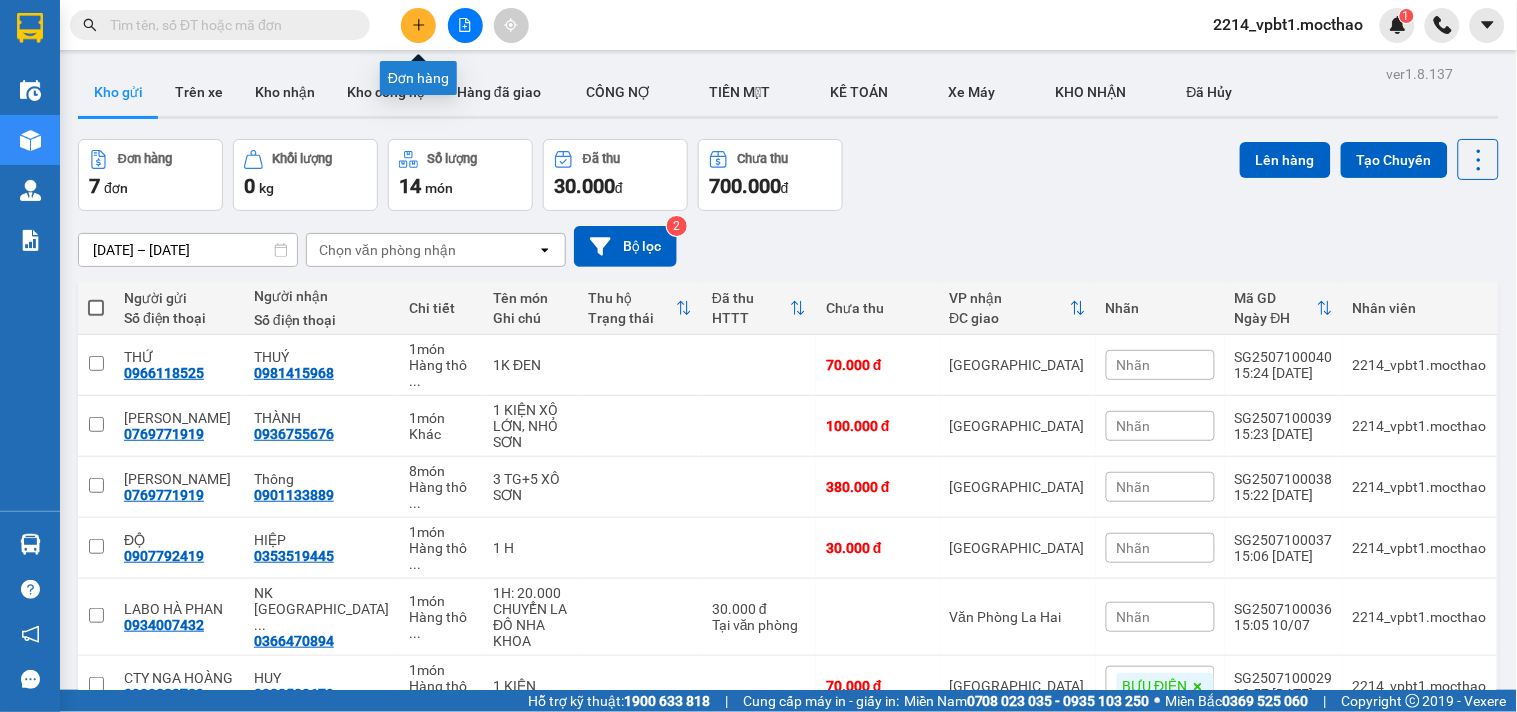 click 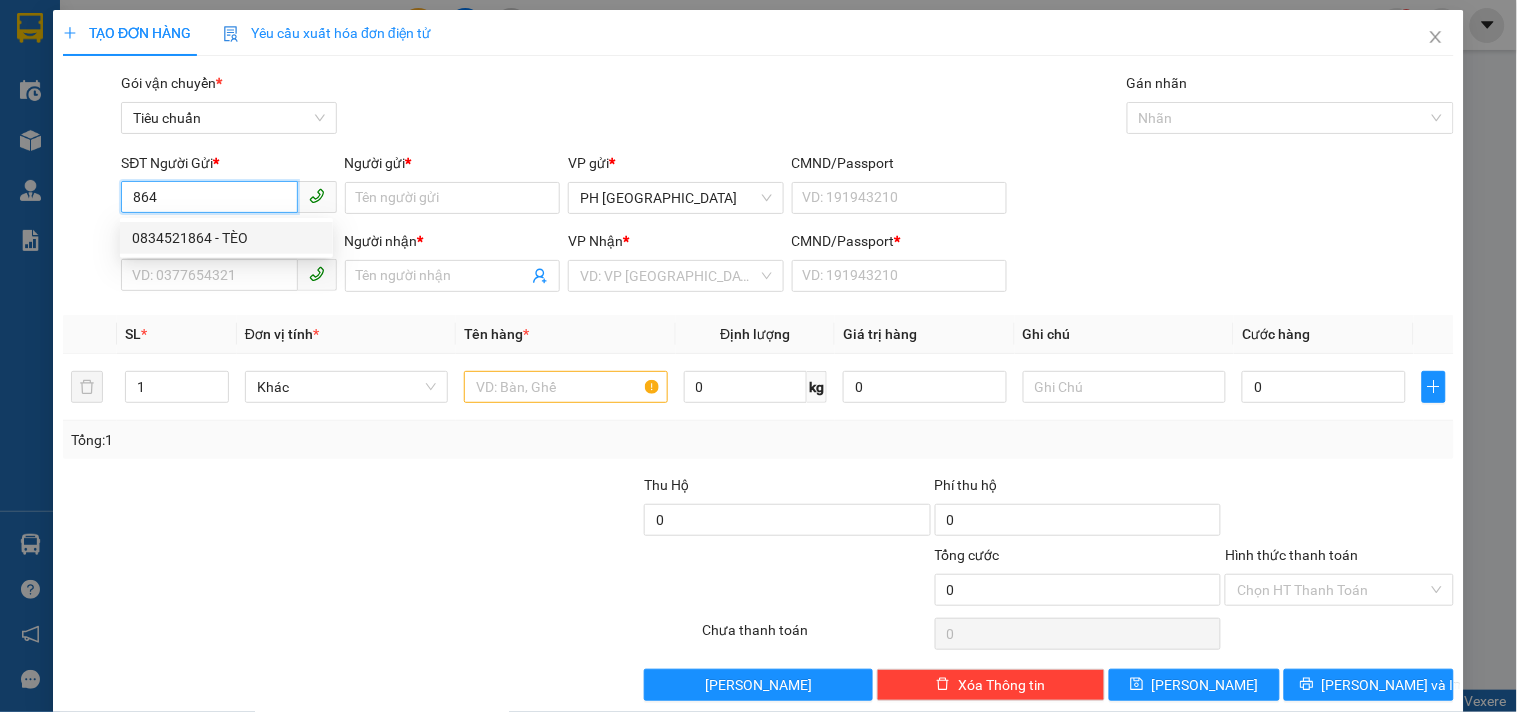 click on "0834521864 - TÈO" at bounding box center [226, 238] 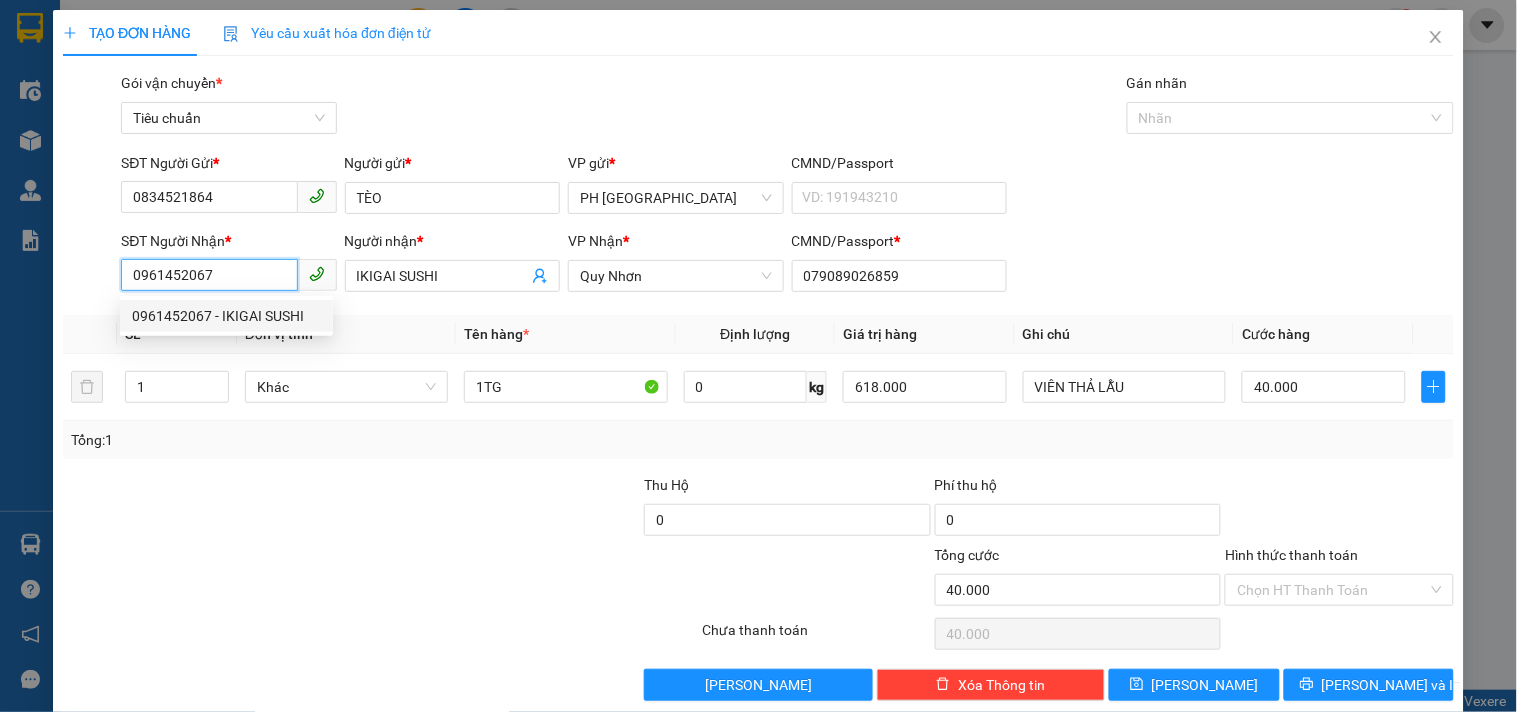 drag, startPoint x: 232, startPoint y: 272, endPoint x: 114, endPoint y: 284, distance: 118.6086 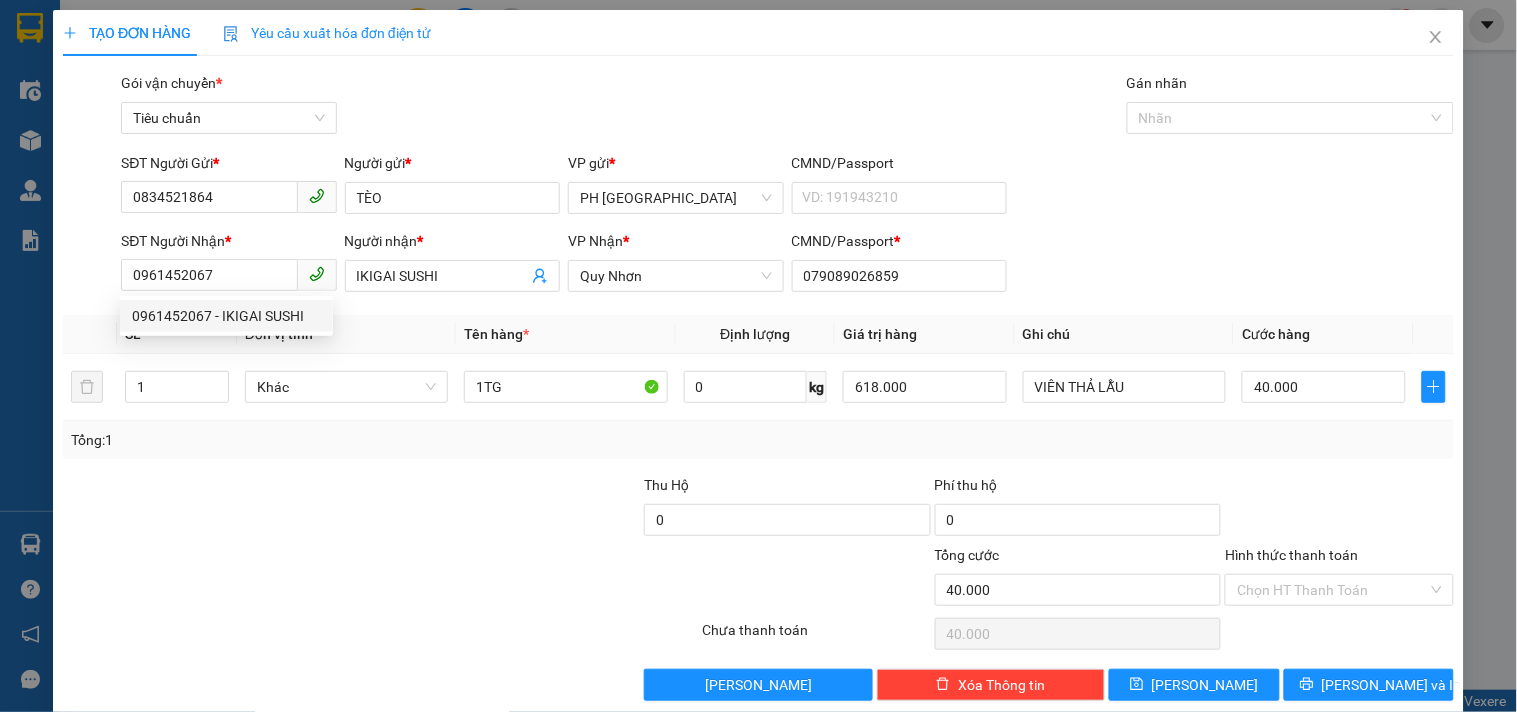click at bounding box center [497, 509] 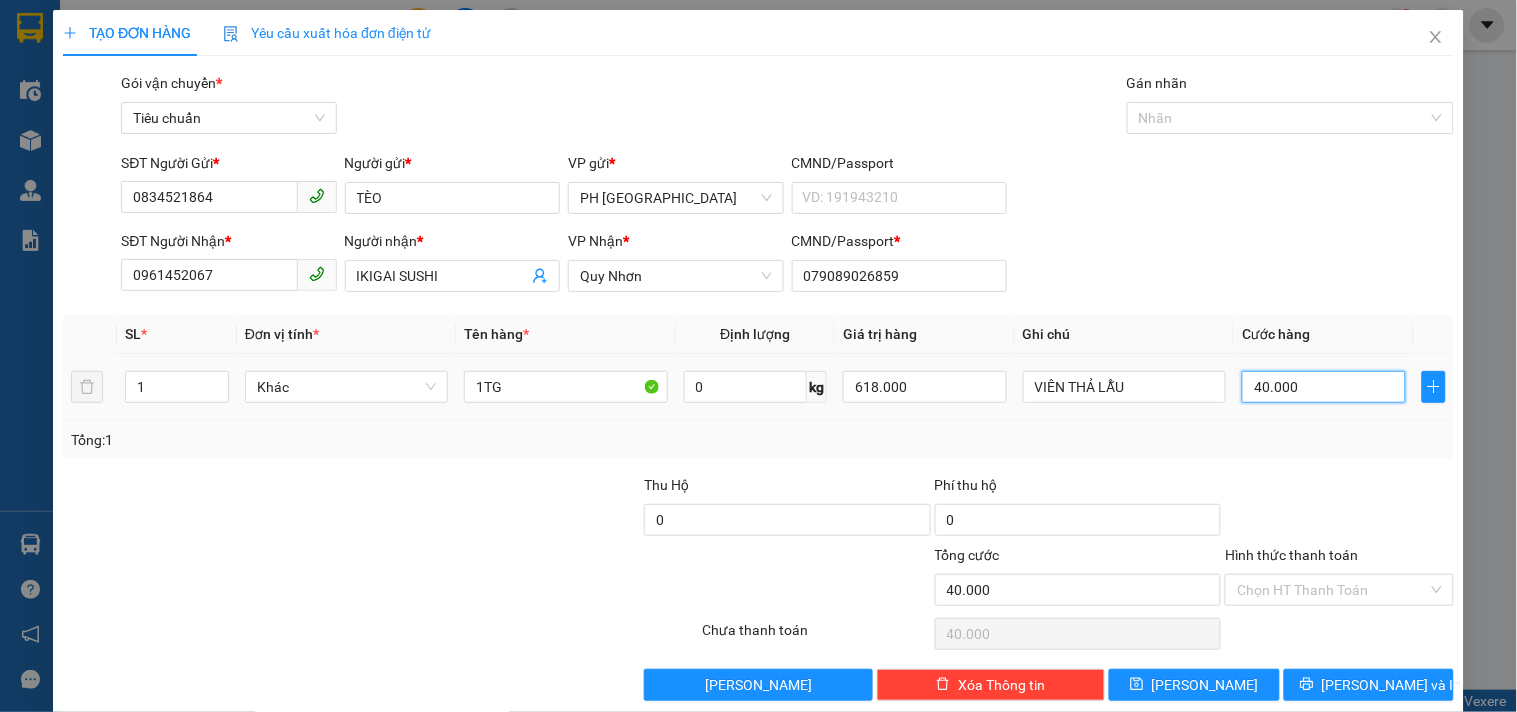 click on "40.000" at bounding box center [1324, 387] 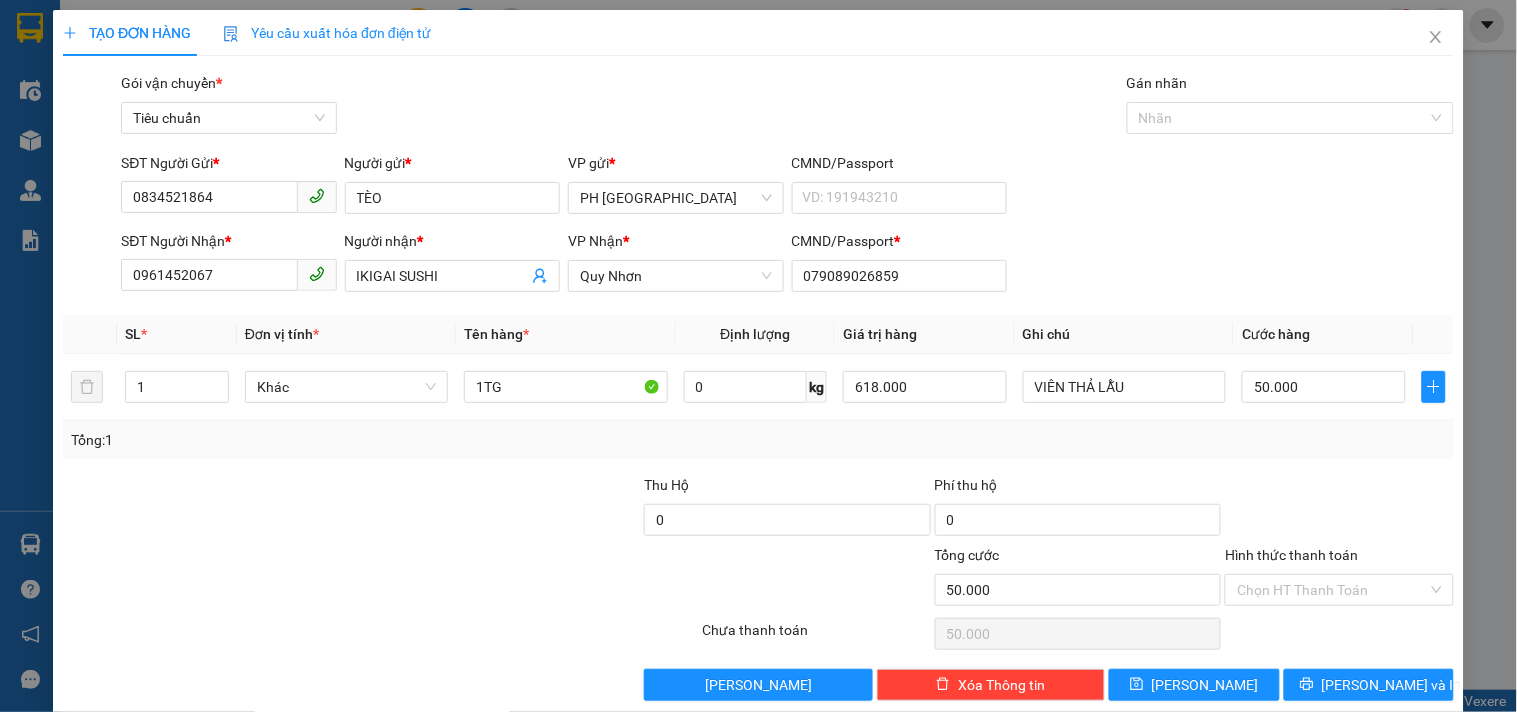 click on "Tổng:  1" at bounding box center (758, 440) 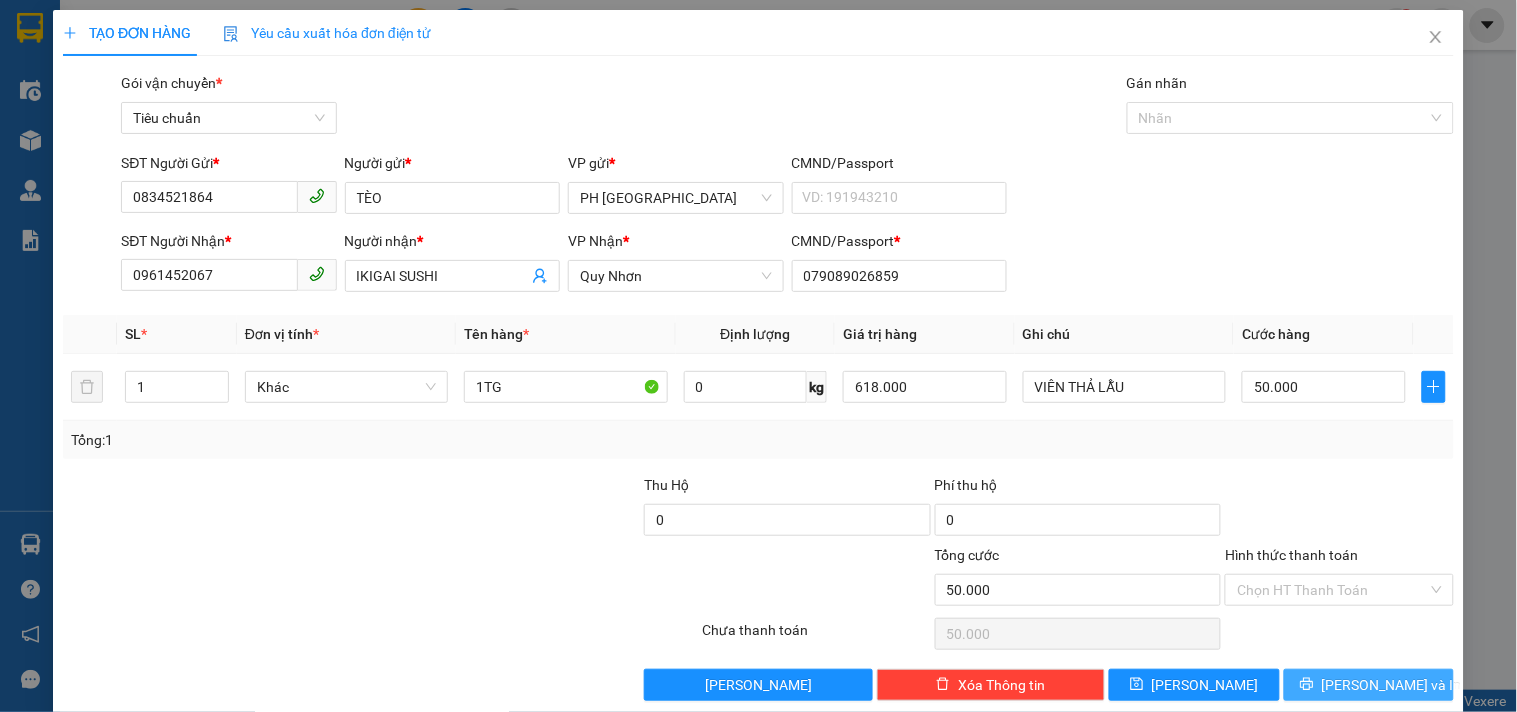 click on "Lưu và In" at bounding box center [1369, 685] 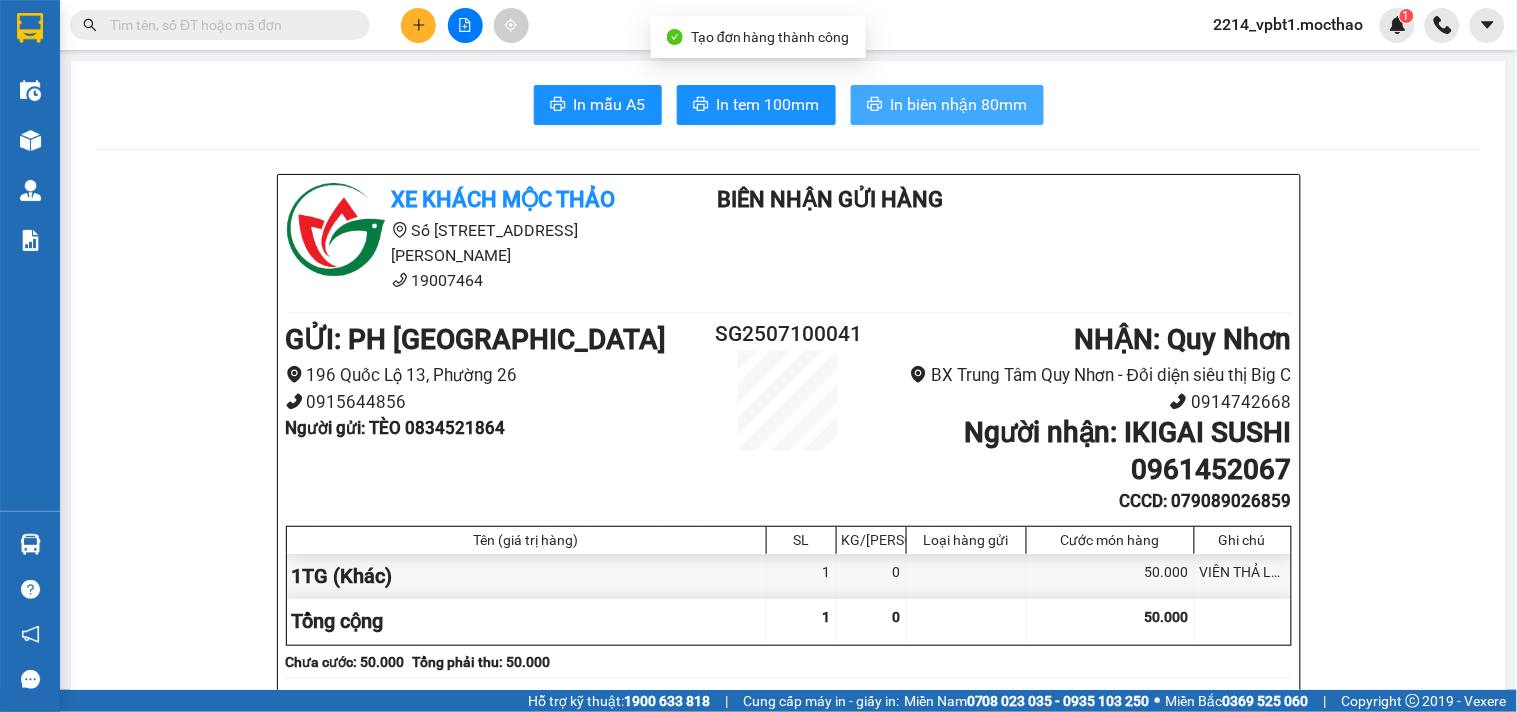 click on "In biên nhận 80mm" at bounding box center (959, 104) 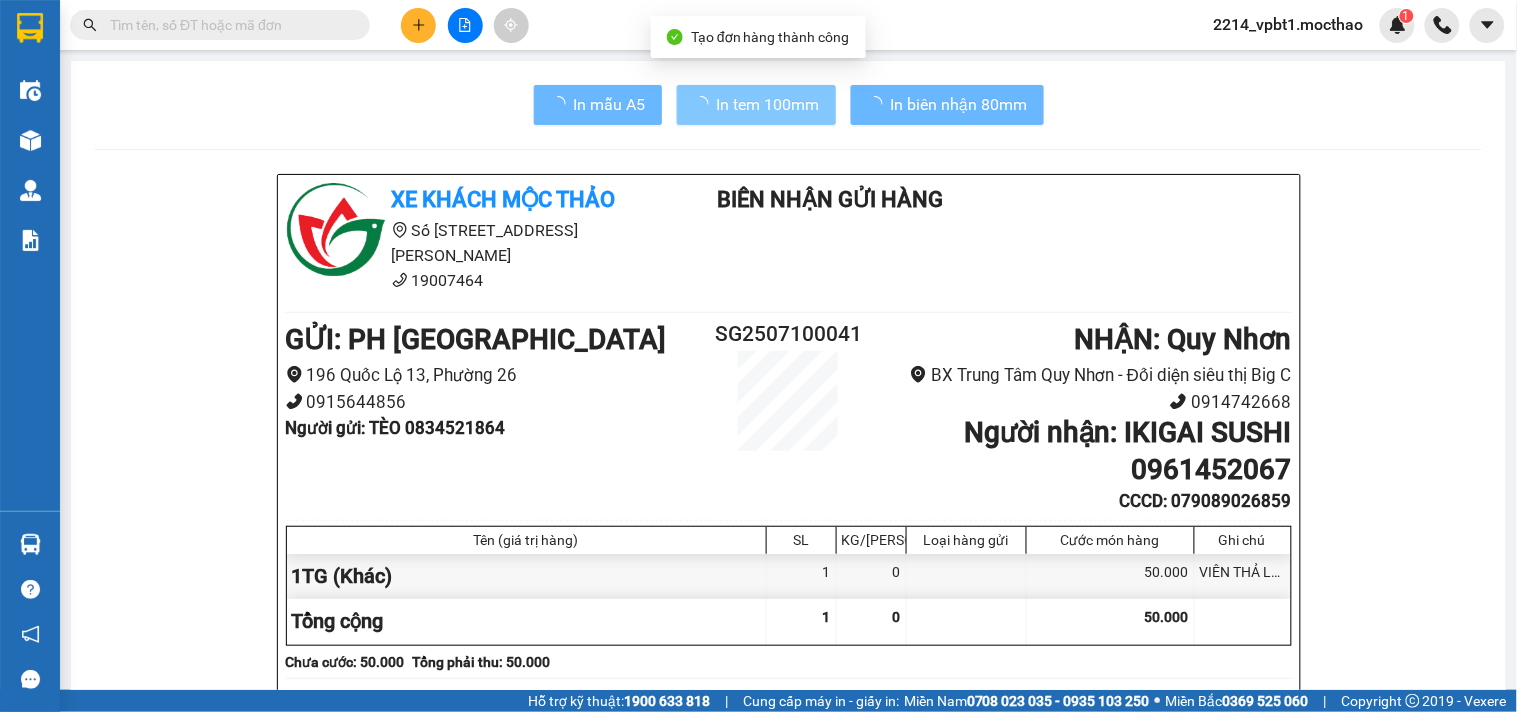 drag, startPoint x: 775, startPoint y: 194, endPoint x: 667, endPoint y: 124, distance: 128.7012 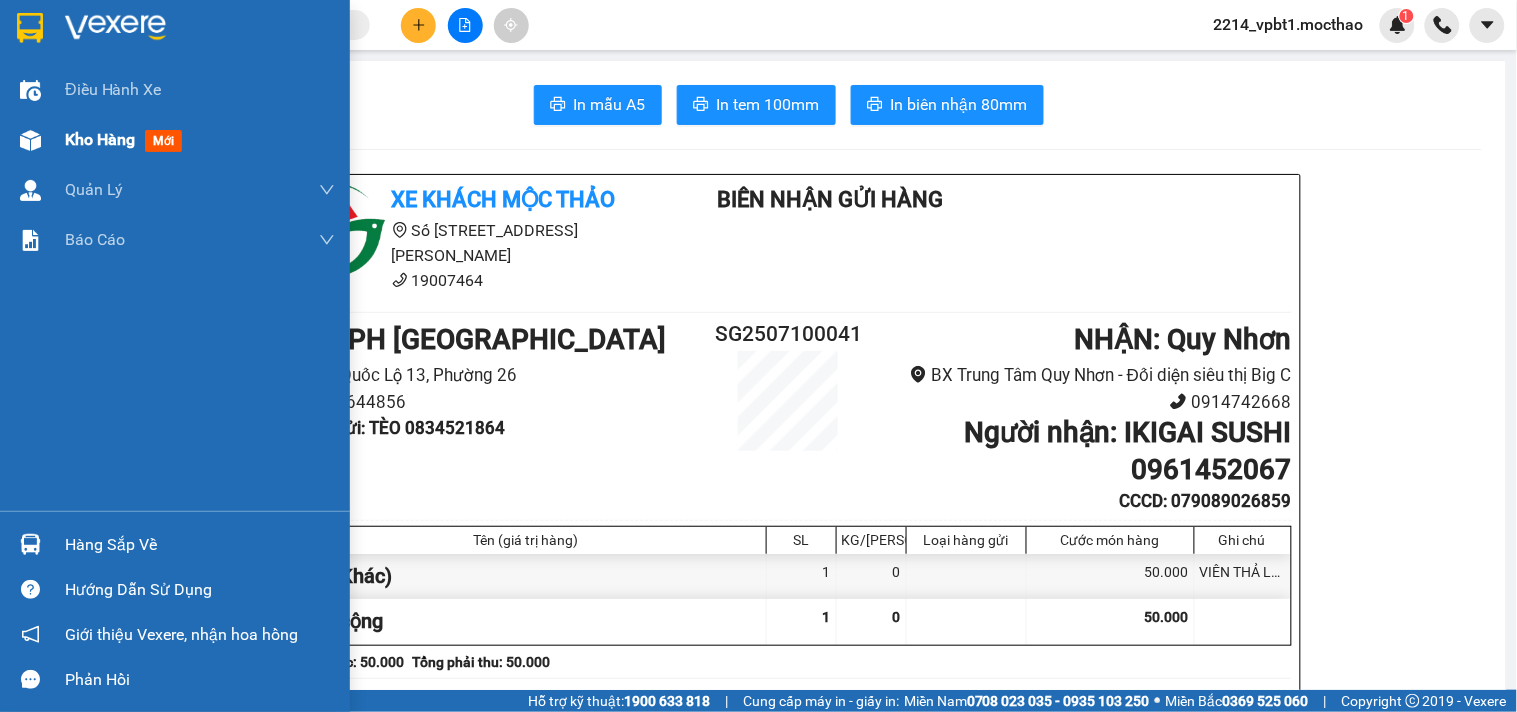 click on "Kho hàng" at bounding box center [100, 139] 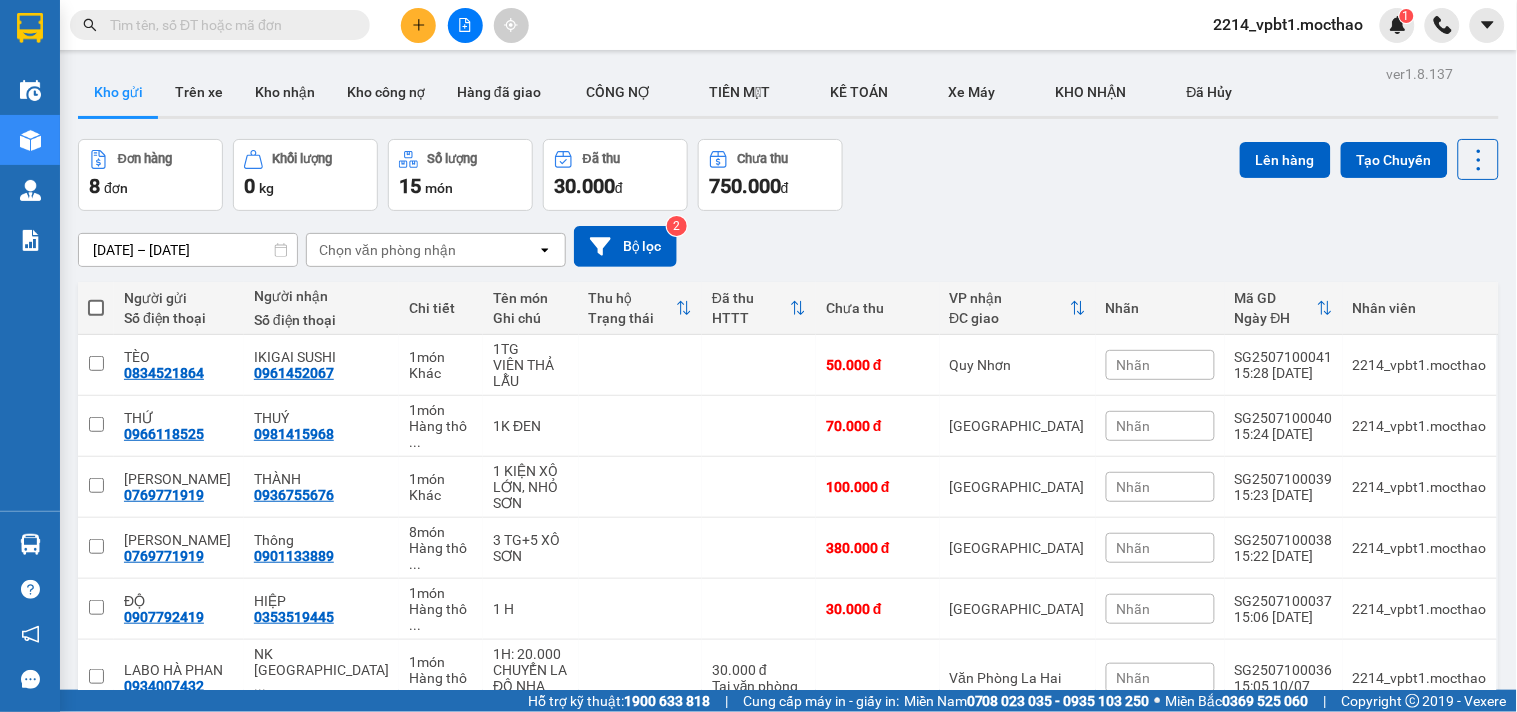 click at bounding box center (418, 25) 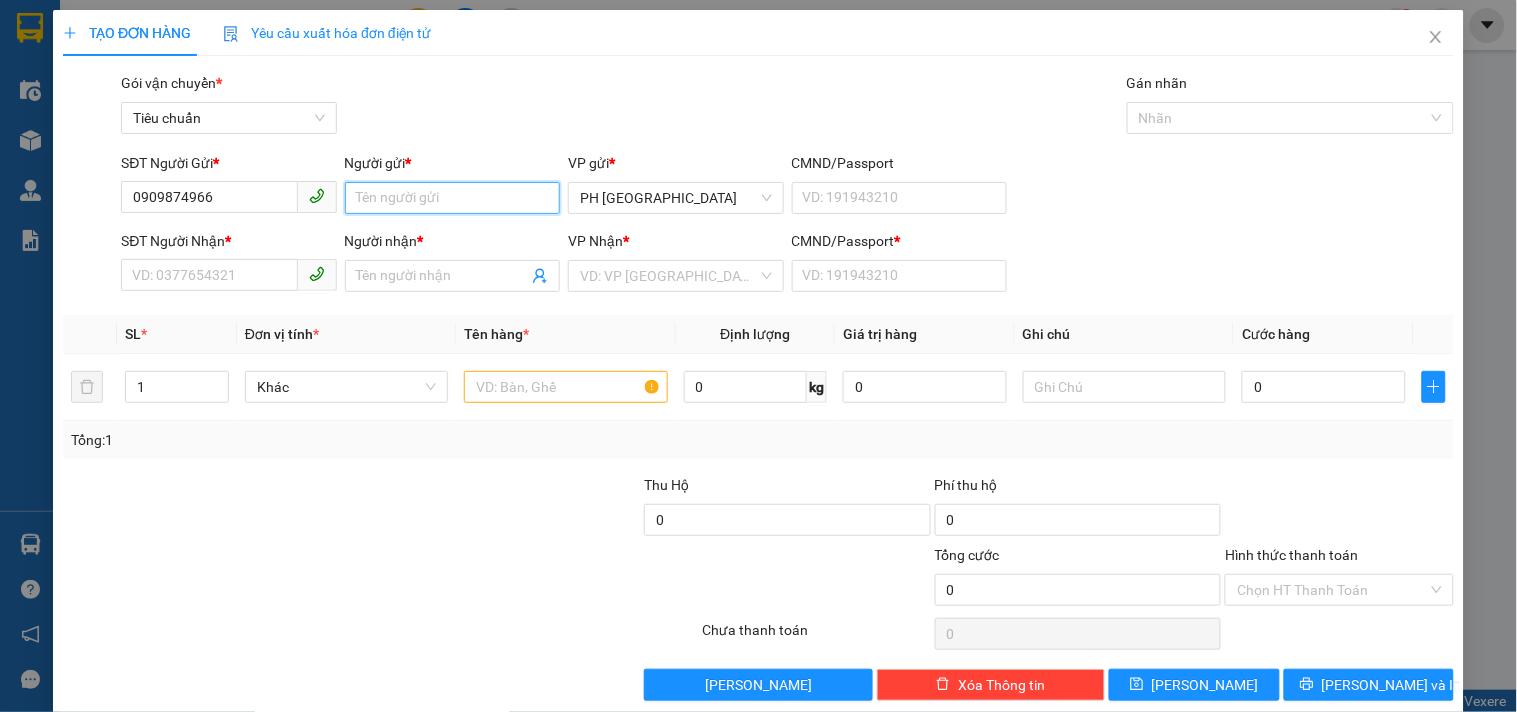 click on "Người gửi  *" at bounding box center (452, 198) 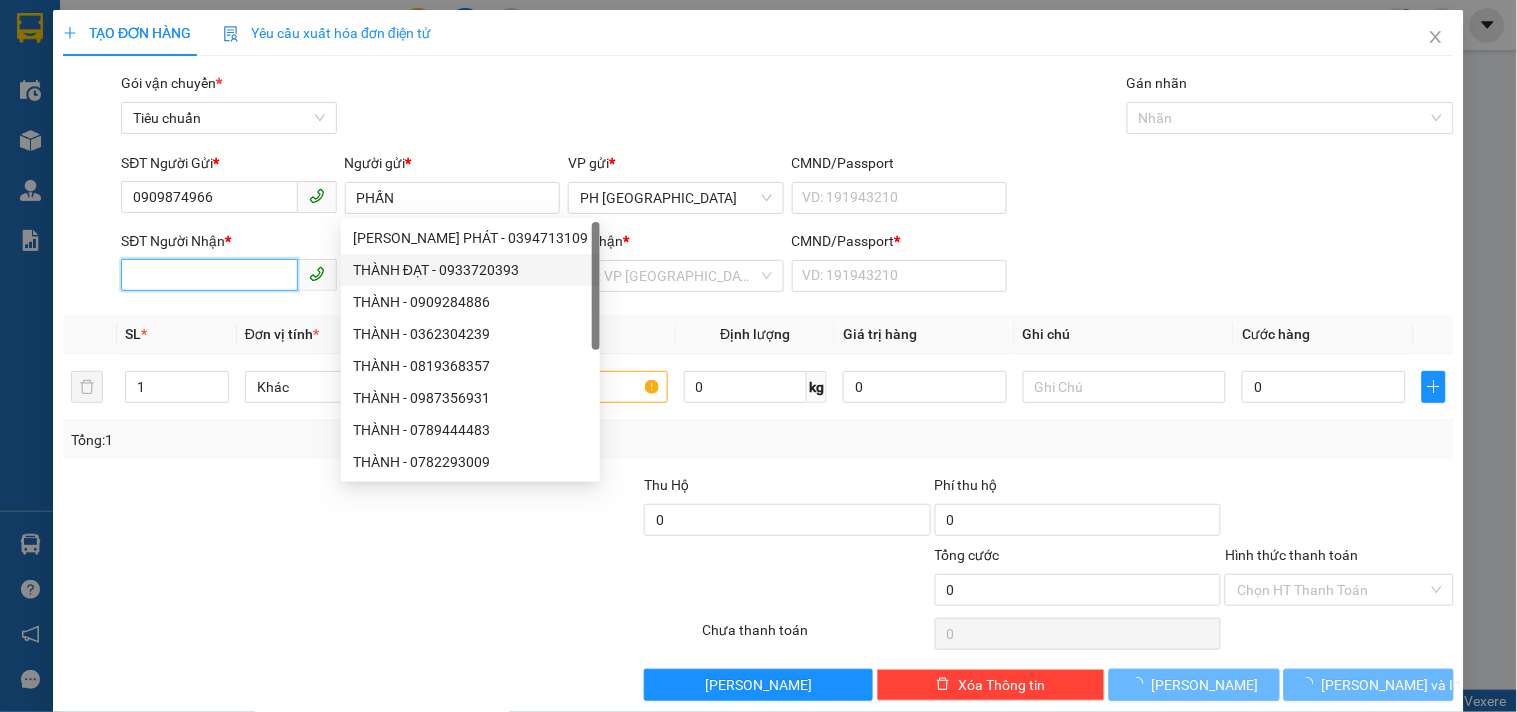 click on "SĐT Người Nhận  *" at bounding box center (209, 275) 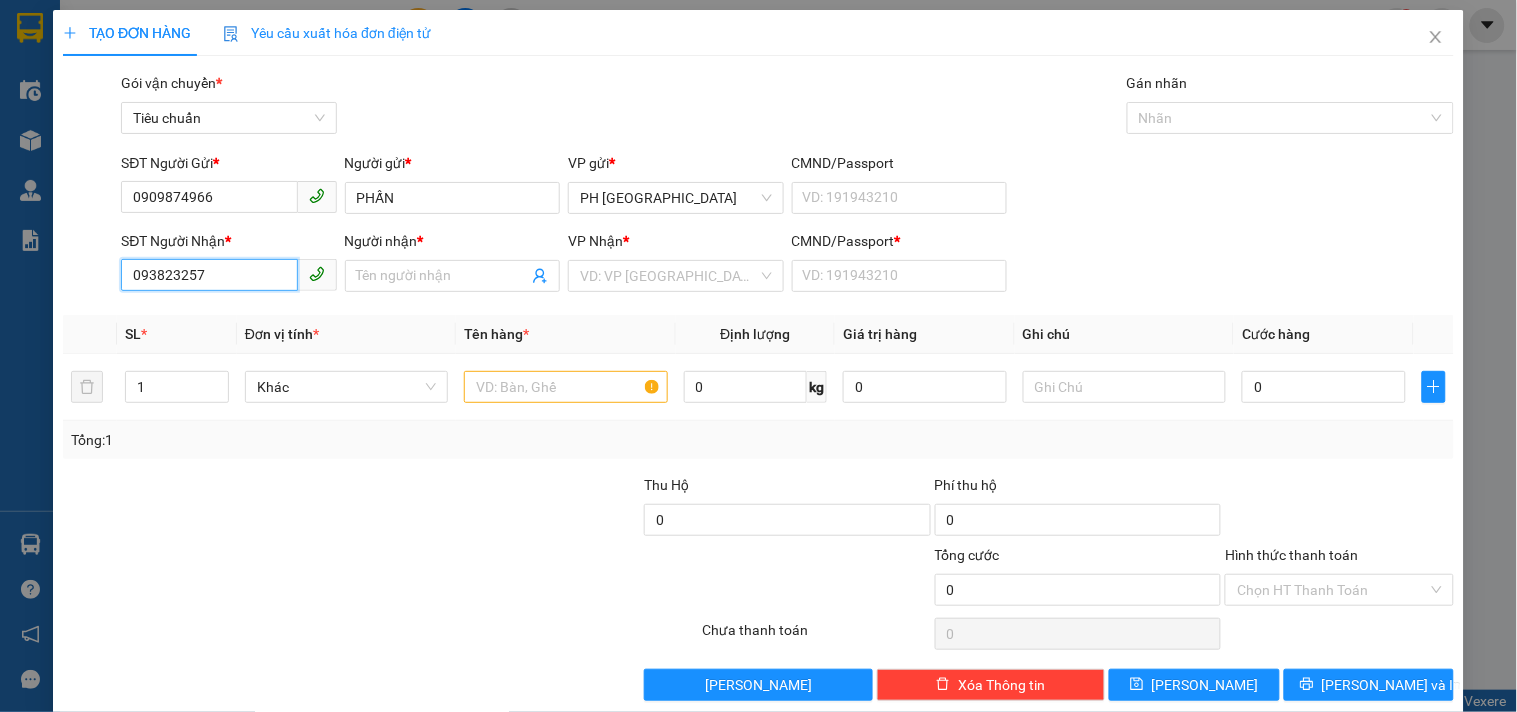 click on "093823257" at bounding box center [209, 275] 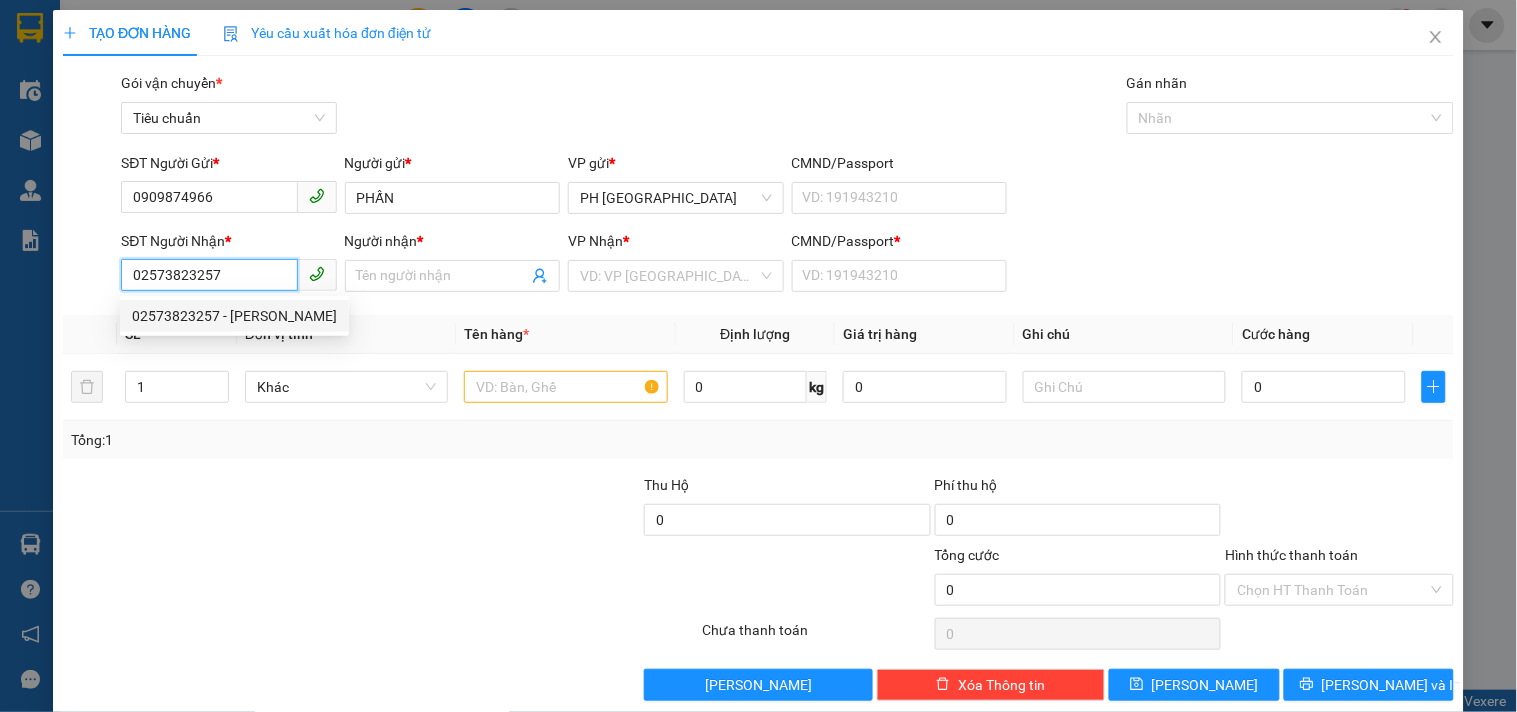 click on "02573823257 - BẢO MINH" at bounding box center (234, 316) 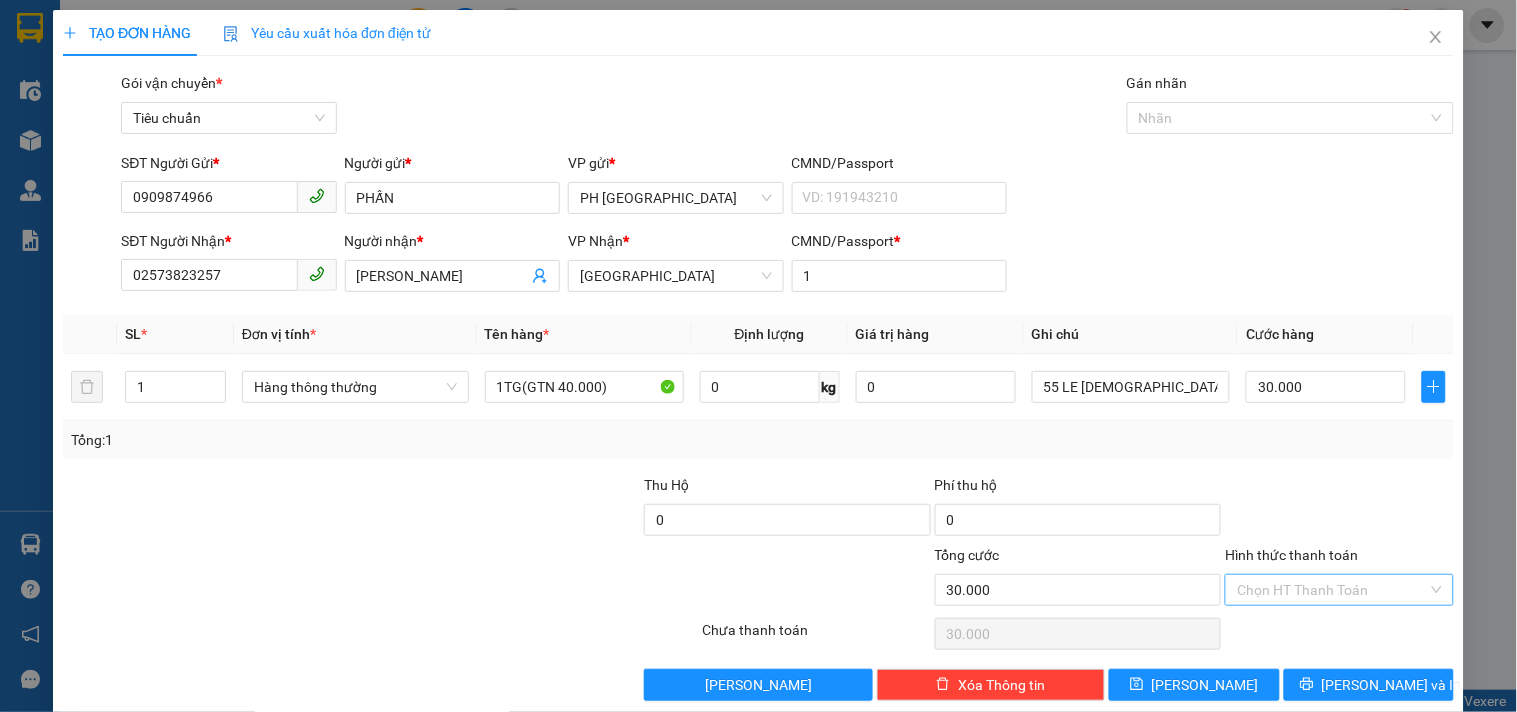 click on "Hình thức thanh toán" at bounding box center (1332, 590) 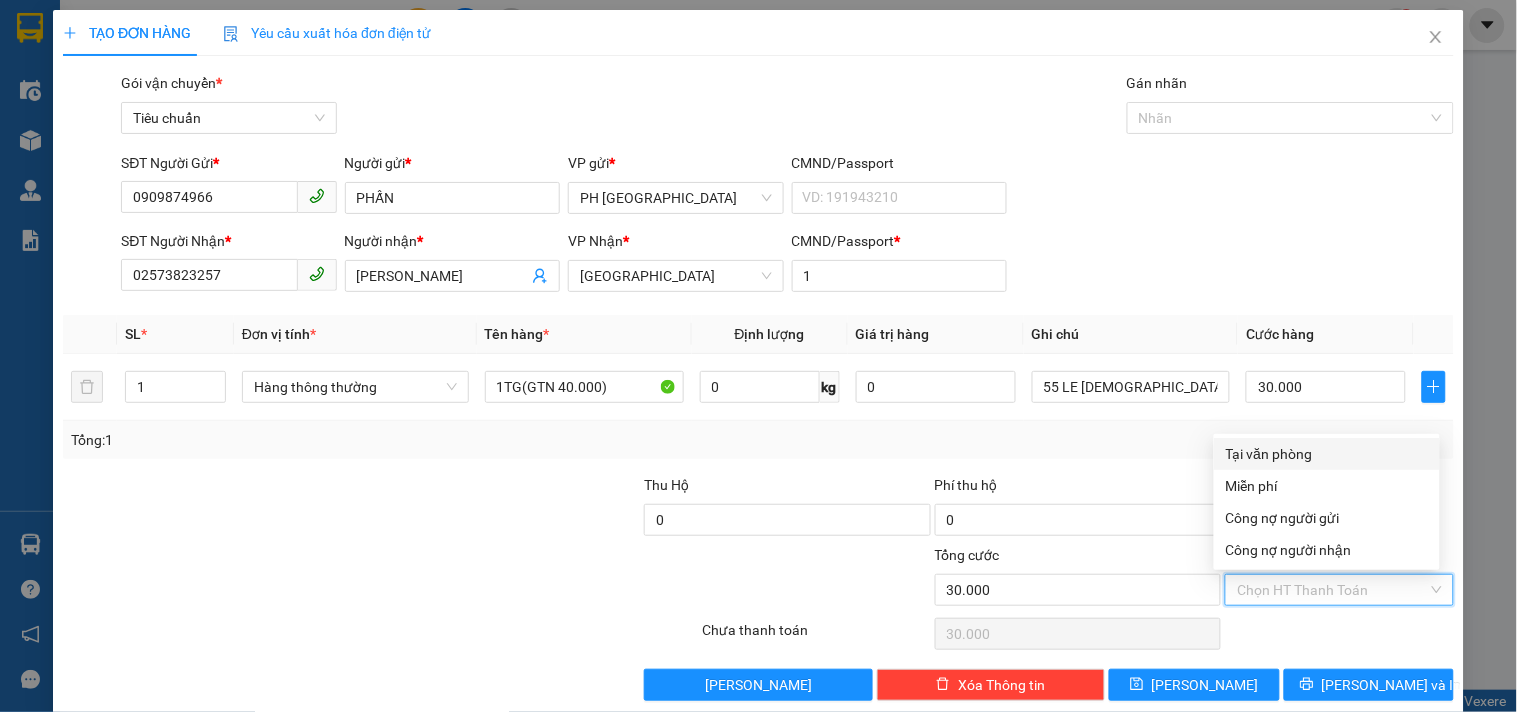 click on "Tại văn phòng" at bounding box center (1327, 454) 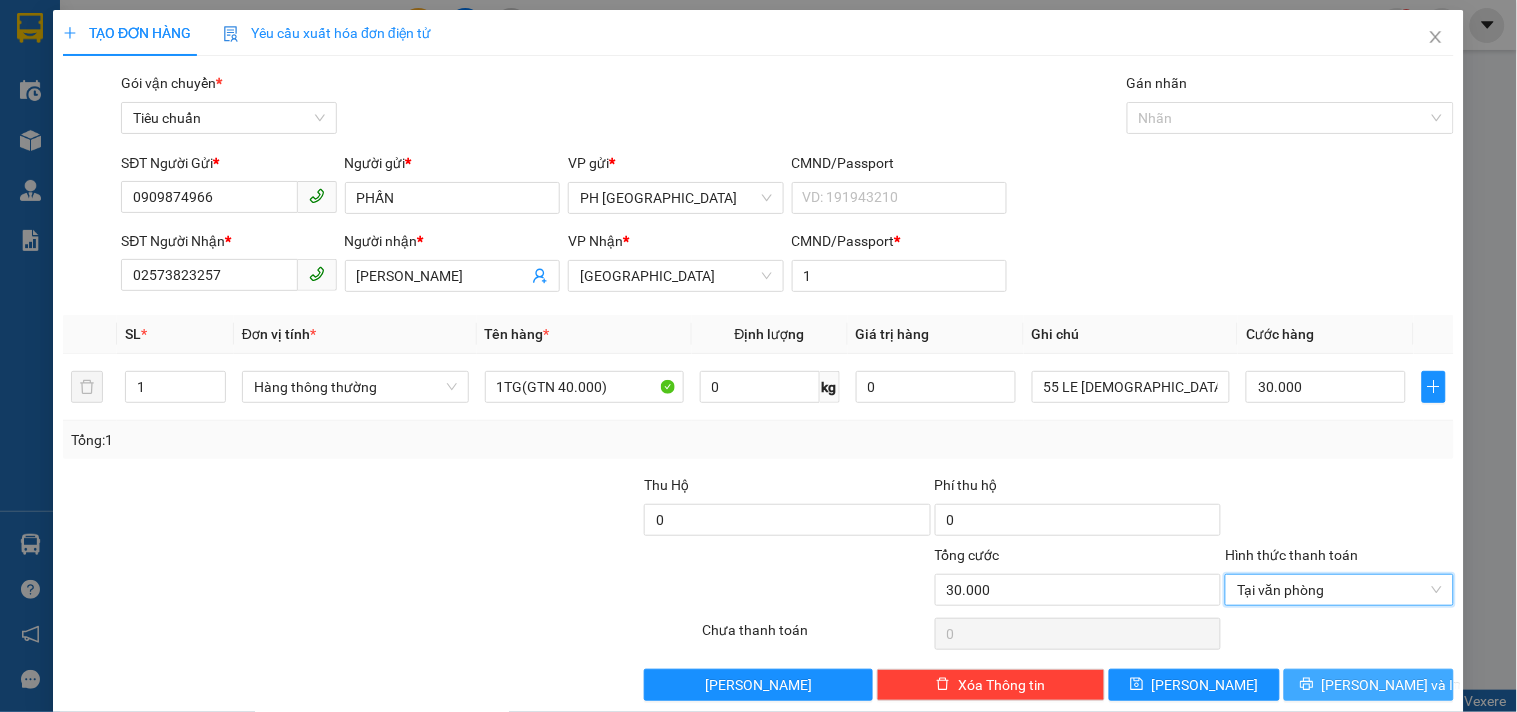 click on "Lưu và In" at bounding box center [1369, 685] 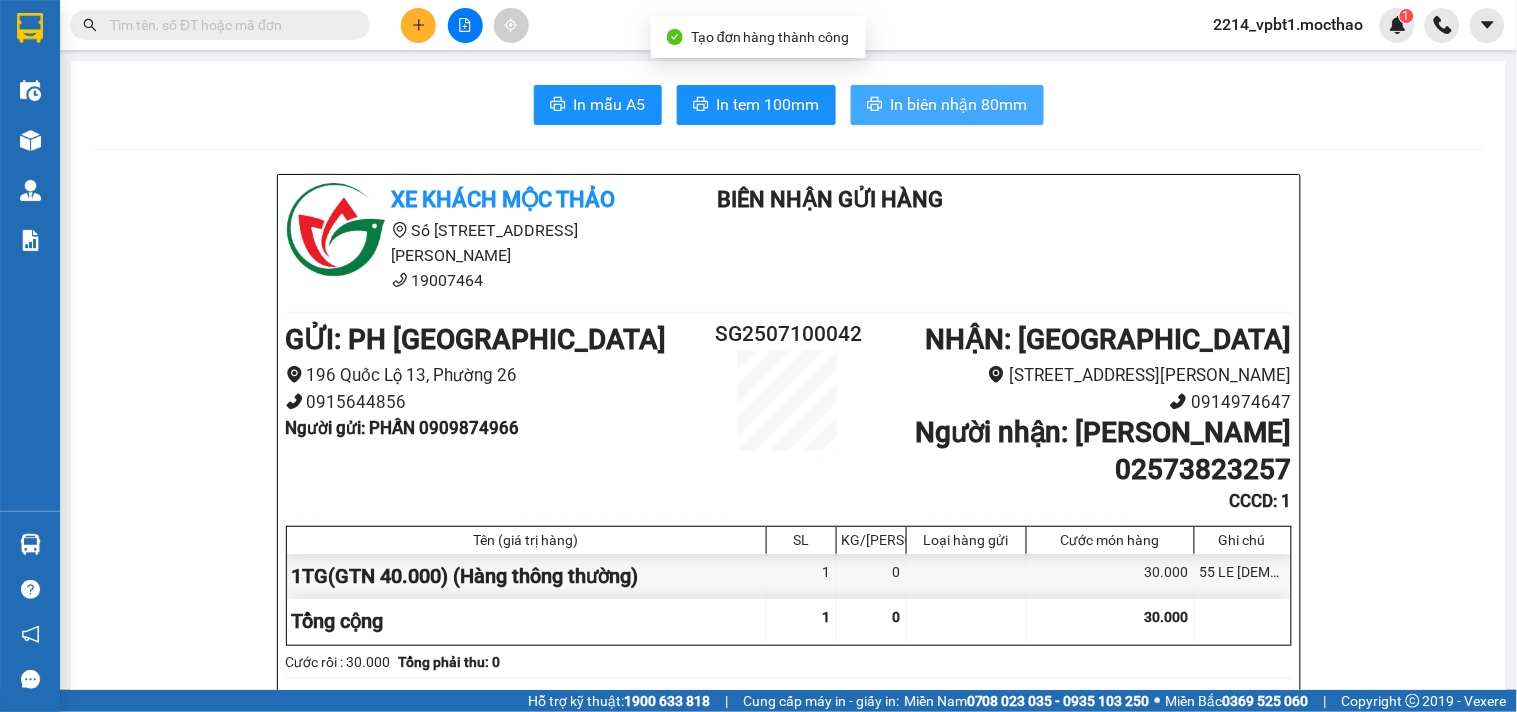 click on "In biên nhận 80mm" at bounding box center (959, 104) 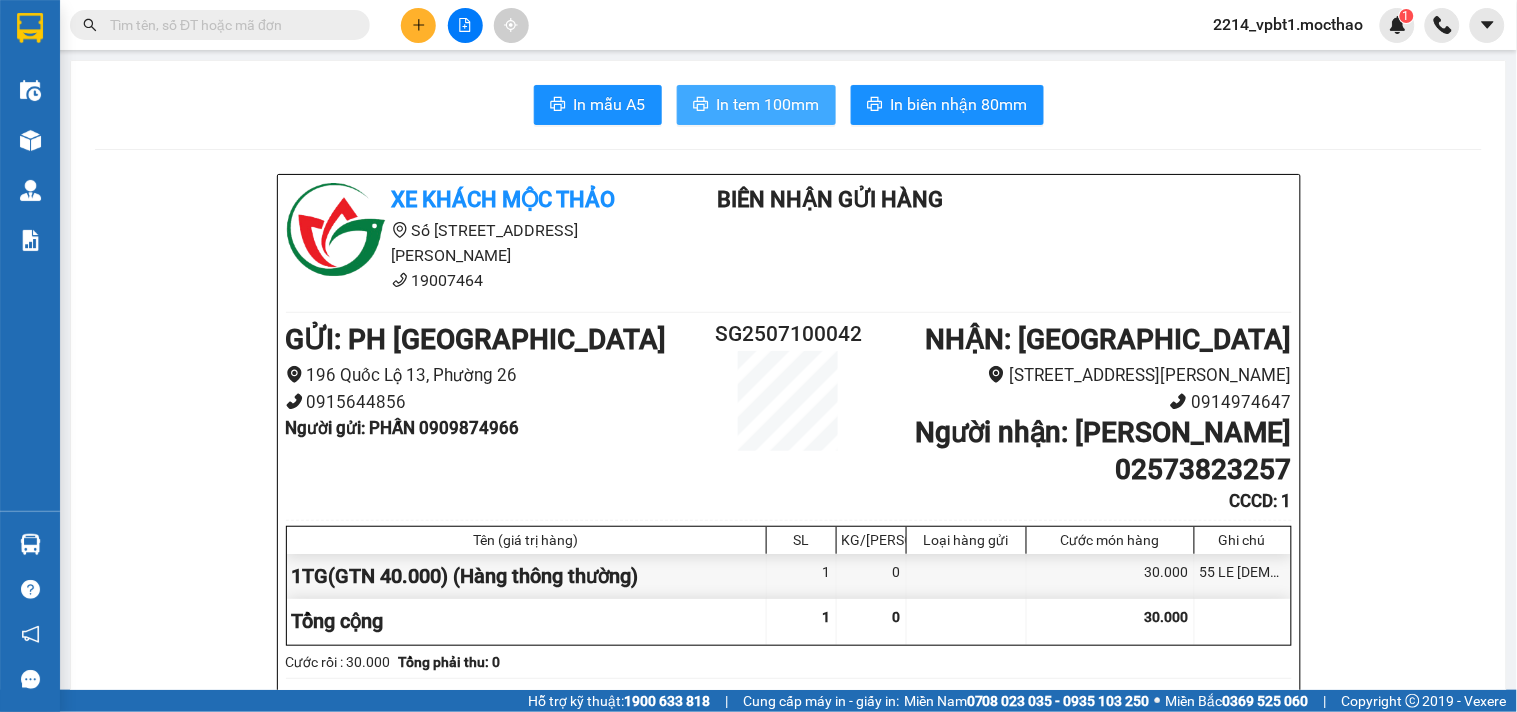 click on "In tem 100mm" at bounding box center (768, 104) 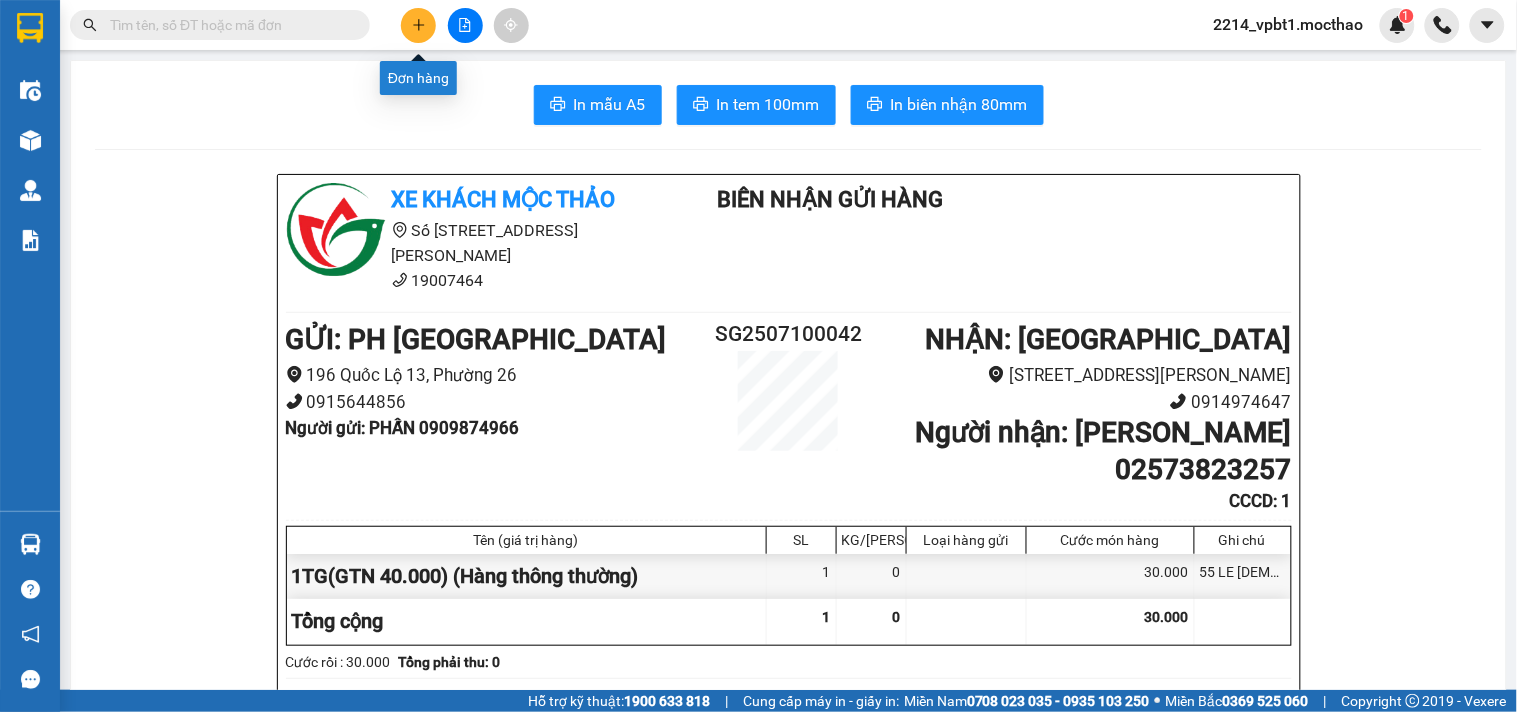 click at bounding box center [418, 25] 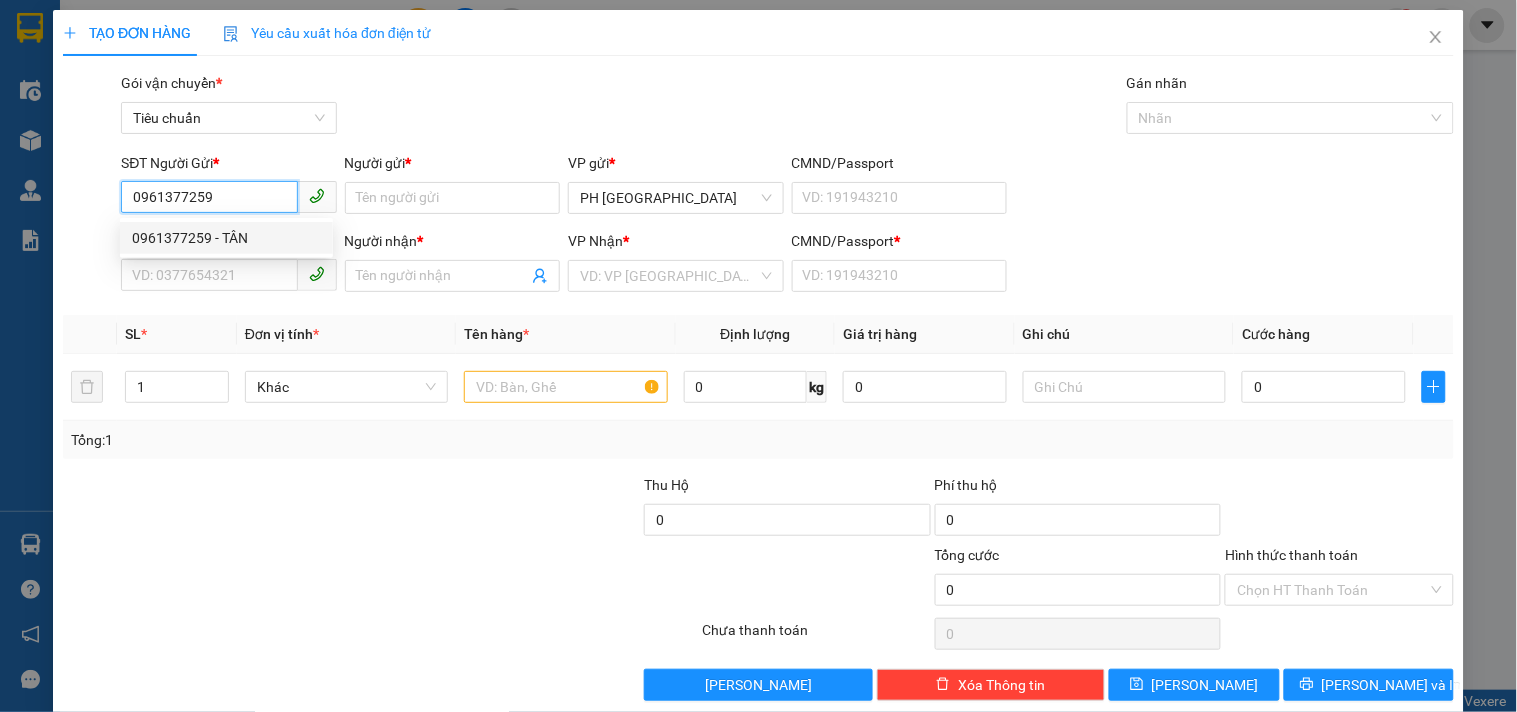drag, startPoint x: 186, startPoint y: 225, endPoint x: 126, endPoint y: 310, distance: 104.04326 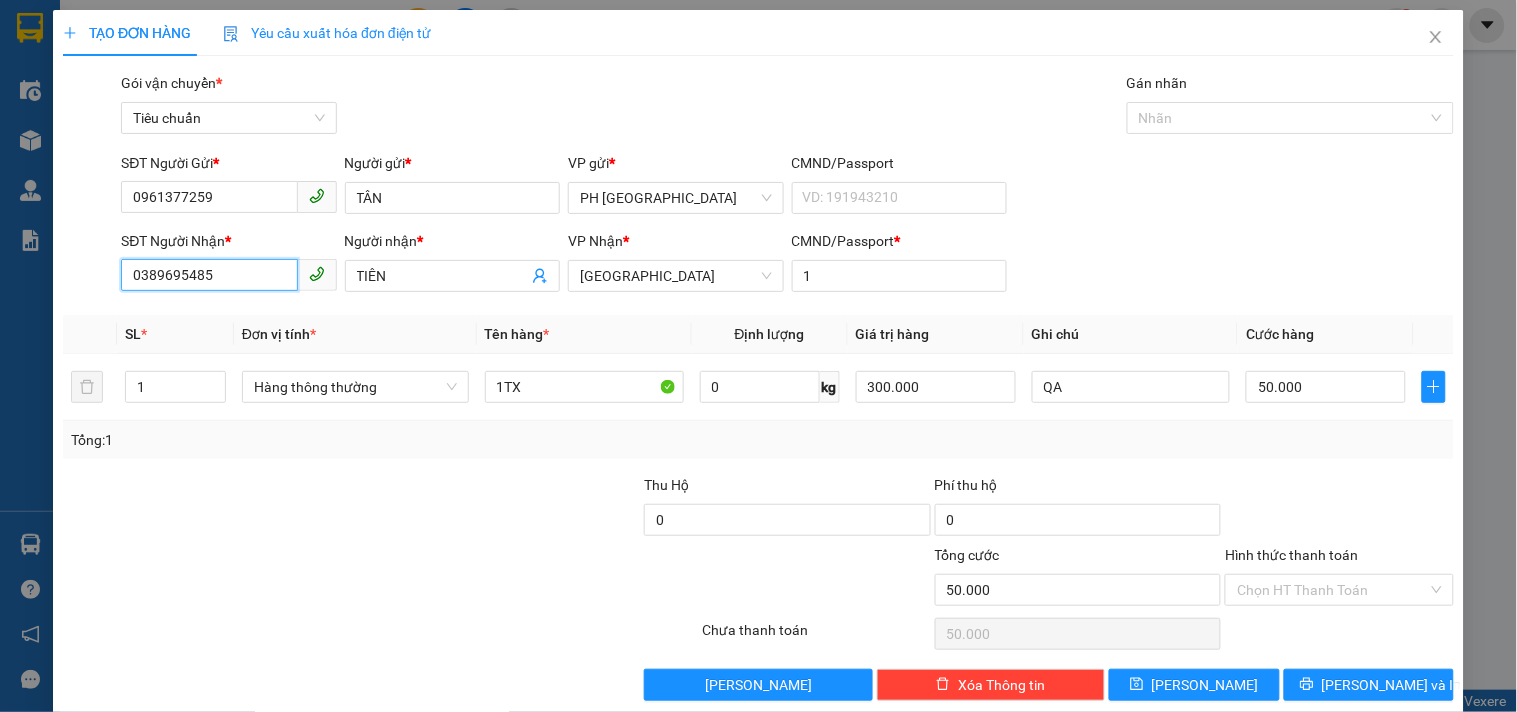 drag, startPoint x: 232, startPoint y: 284, endPoint x: 50, endPoint y: 258, distance: 183.84776 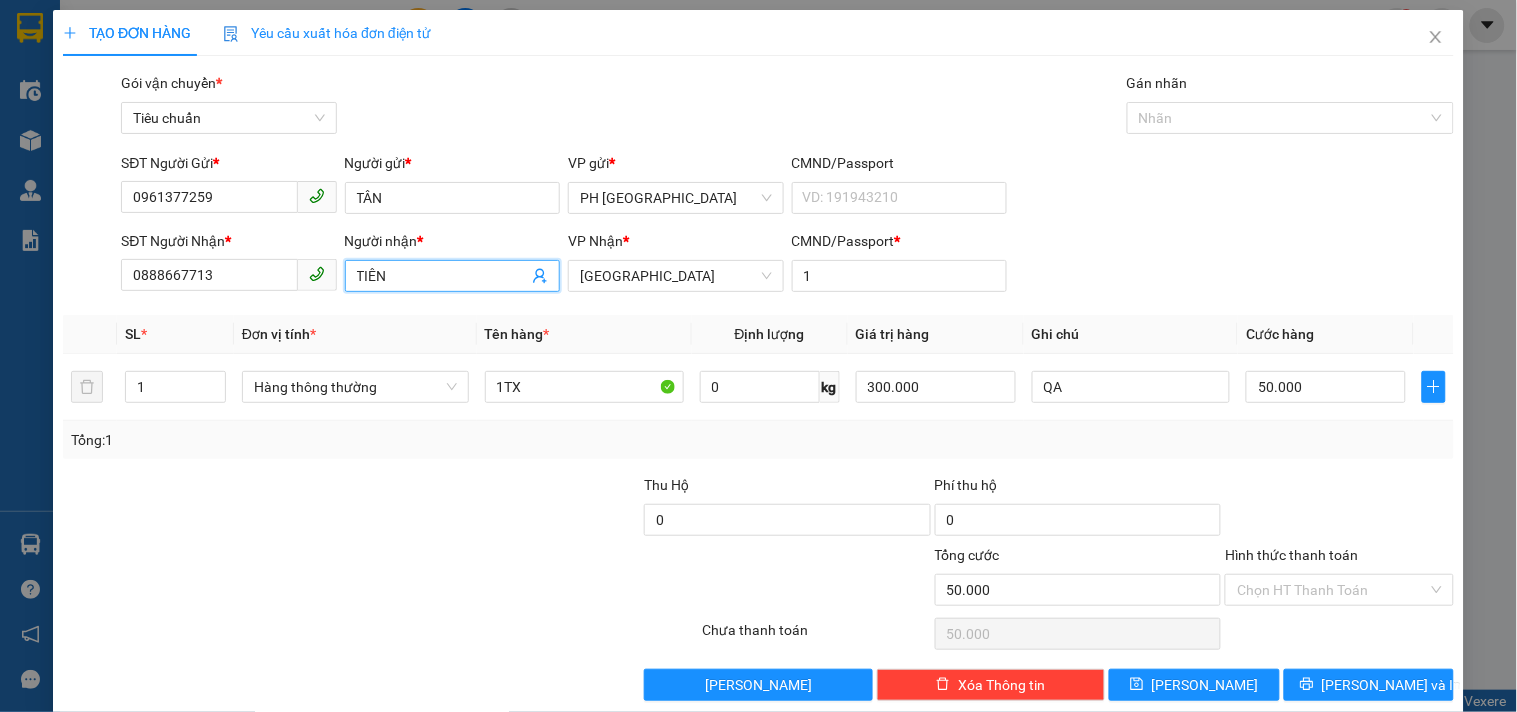 drag, startPoint x: 400, startPoint y: 277, endPoint x: 223, endPoint y: 302, distance: 178.75682 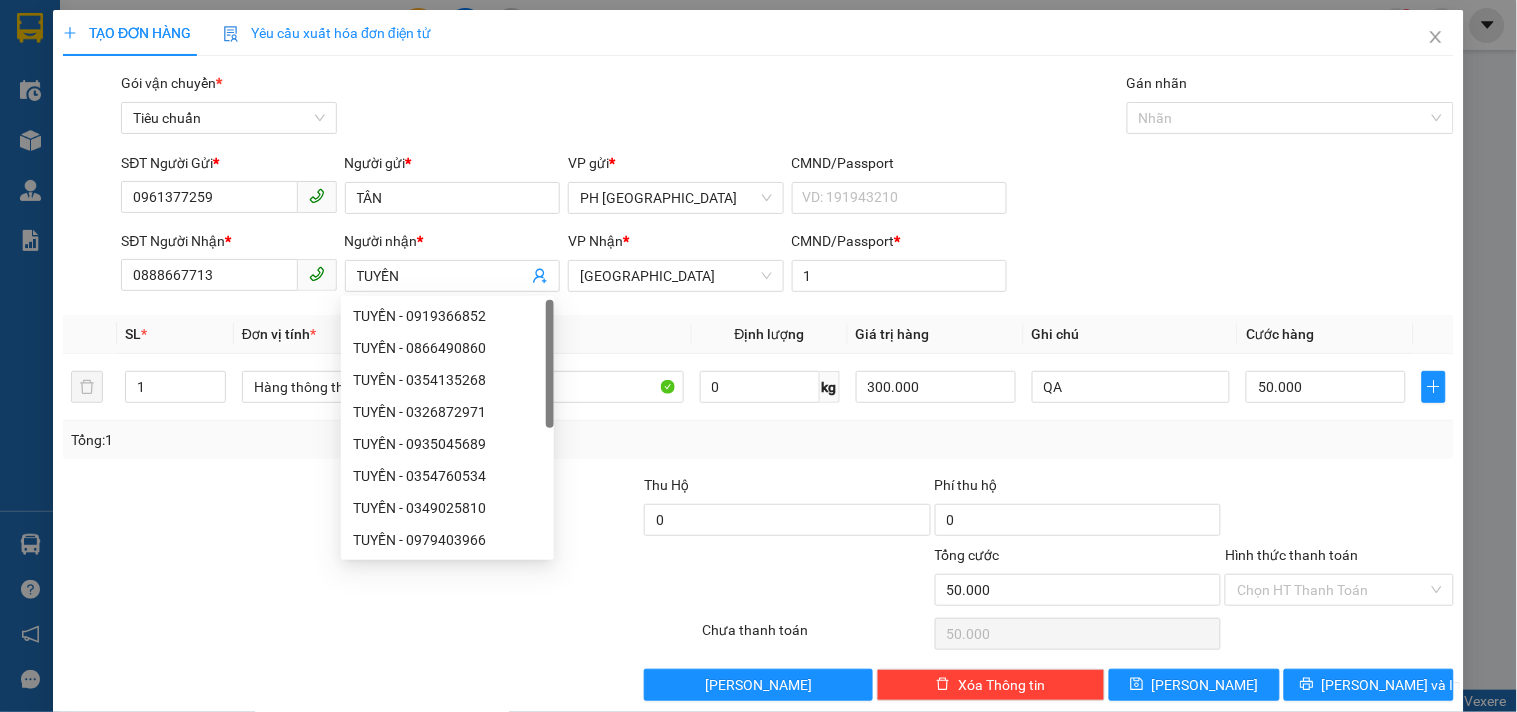 click at bounding box center [206, 509] 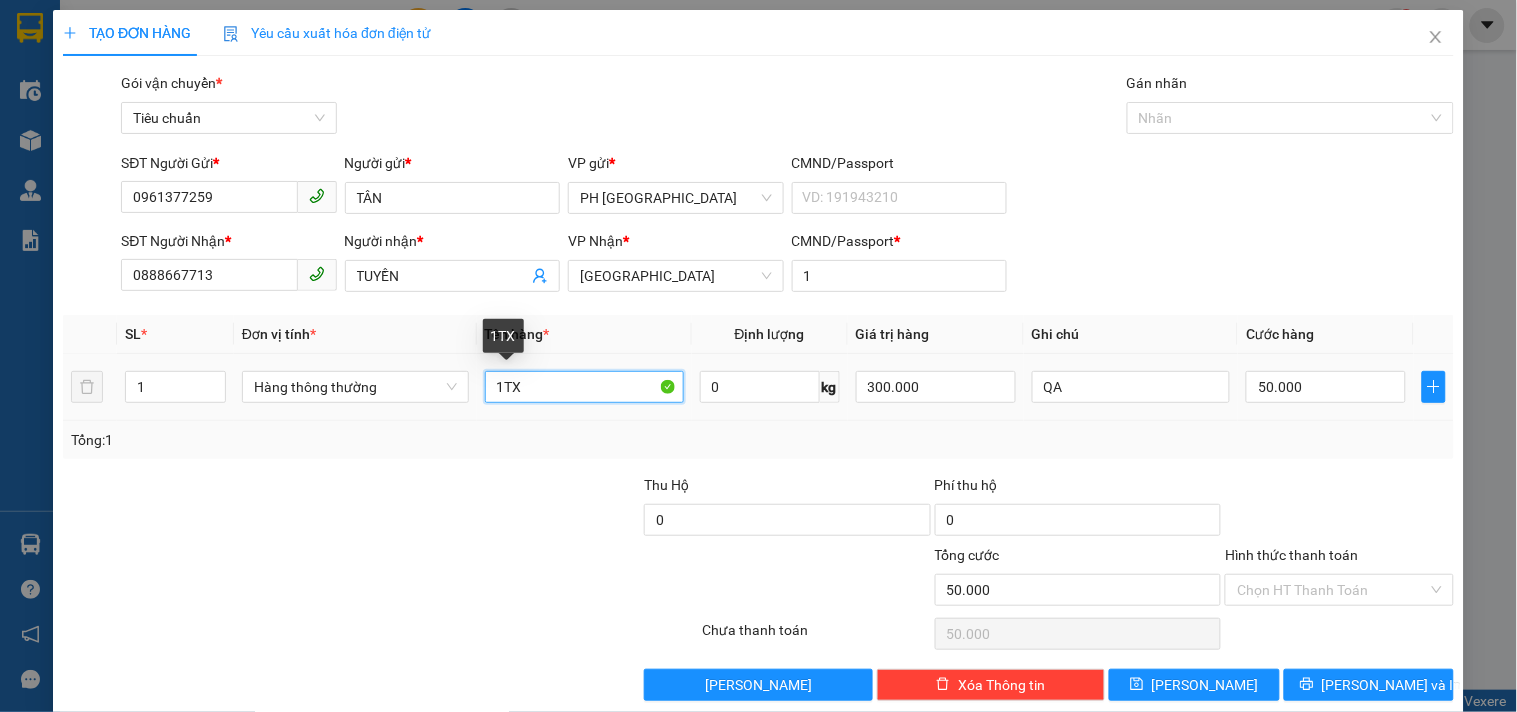 click on "1TX" at bounding box center (584, 387) 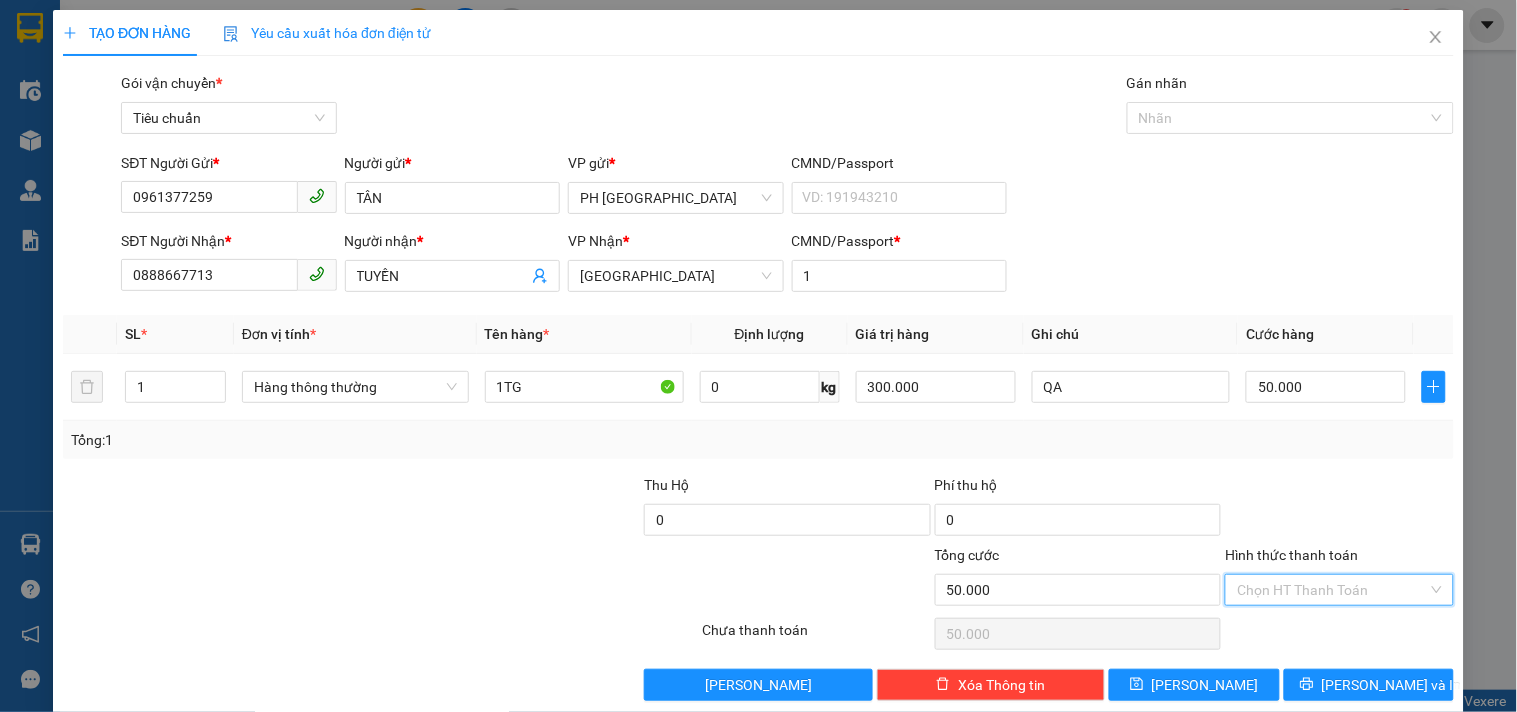 click on "Hình thức thanh toán" at bounding box center [1332, 590] 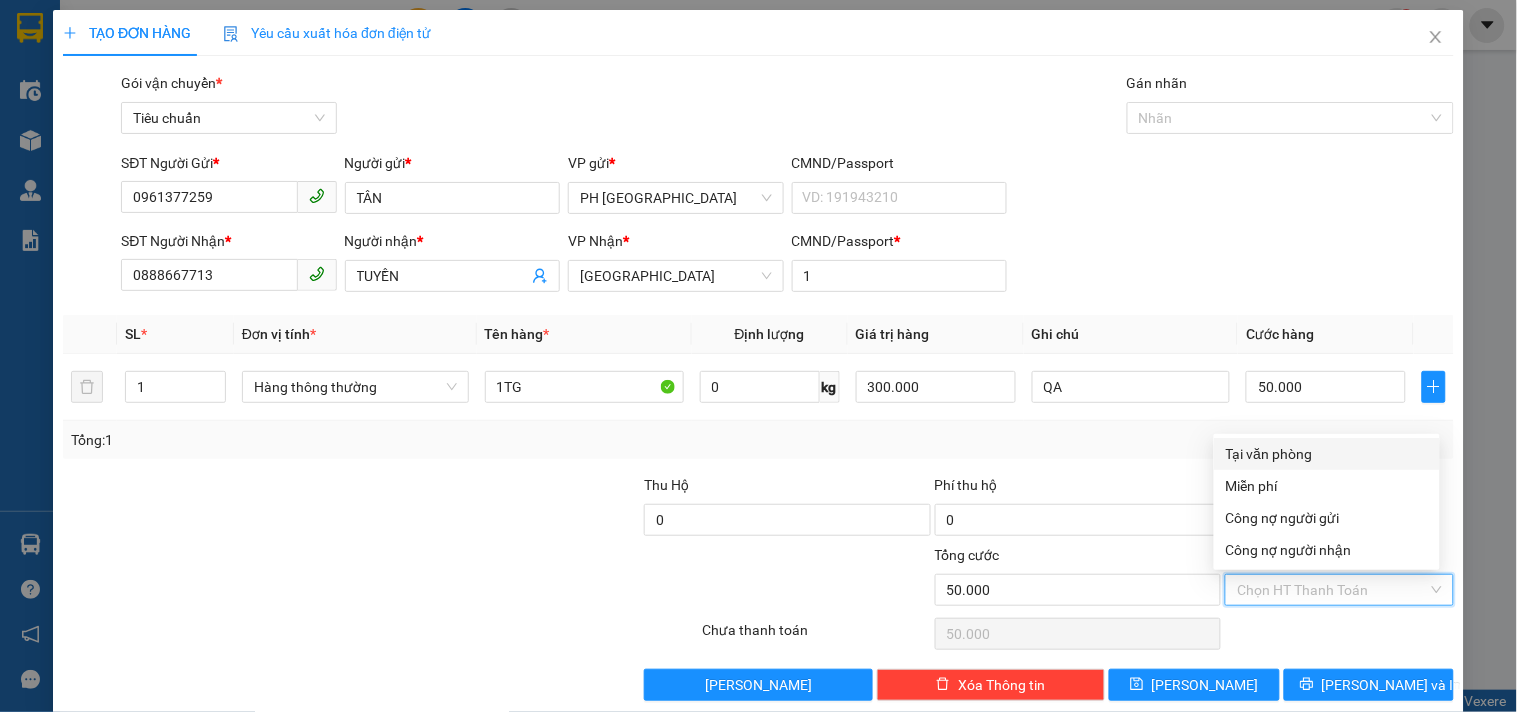 click on "Tại văn phòng" at bounding box center (1327, 454) 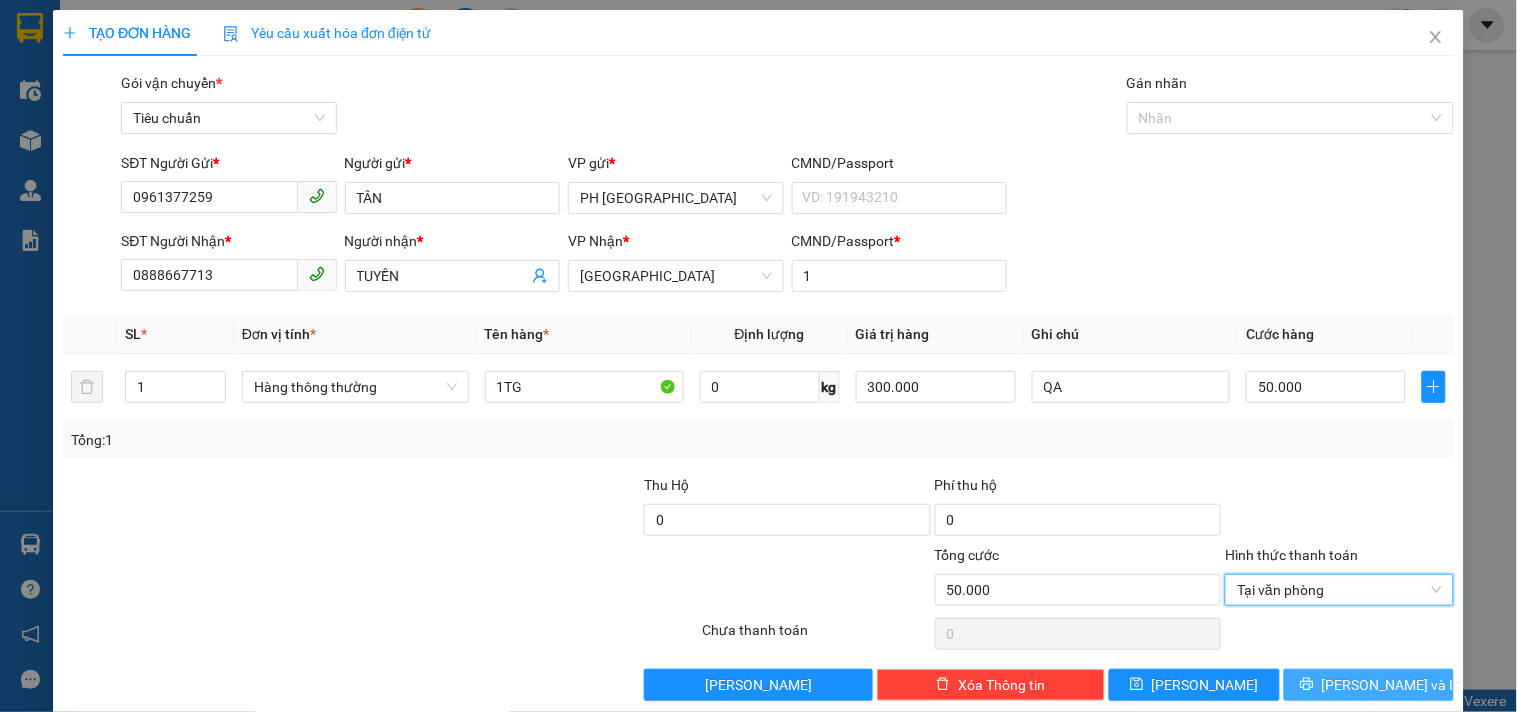 click on "Lưu và In" at bounding box center (1369, 685) 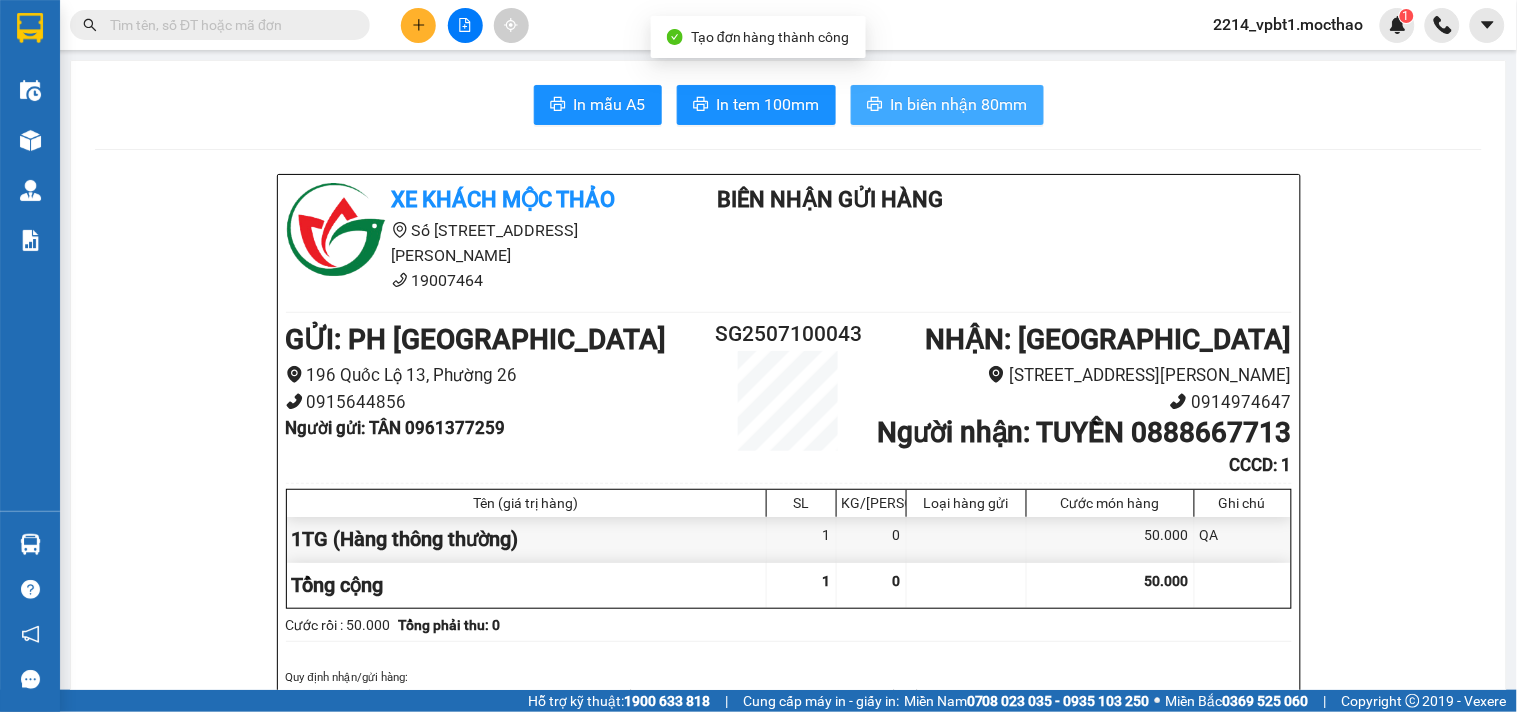 click on "In biên nhận 80mm" at bounding box center (959, 104) 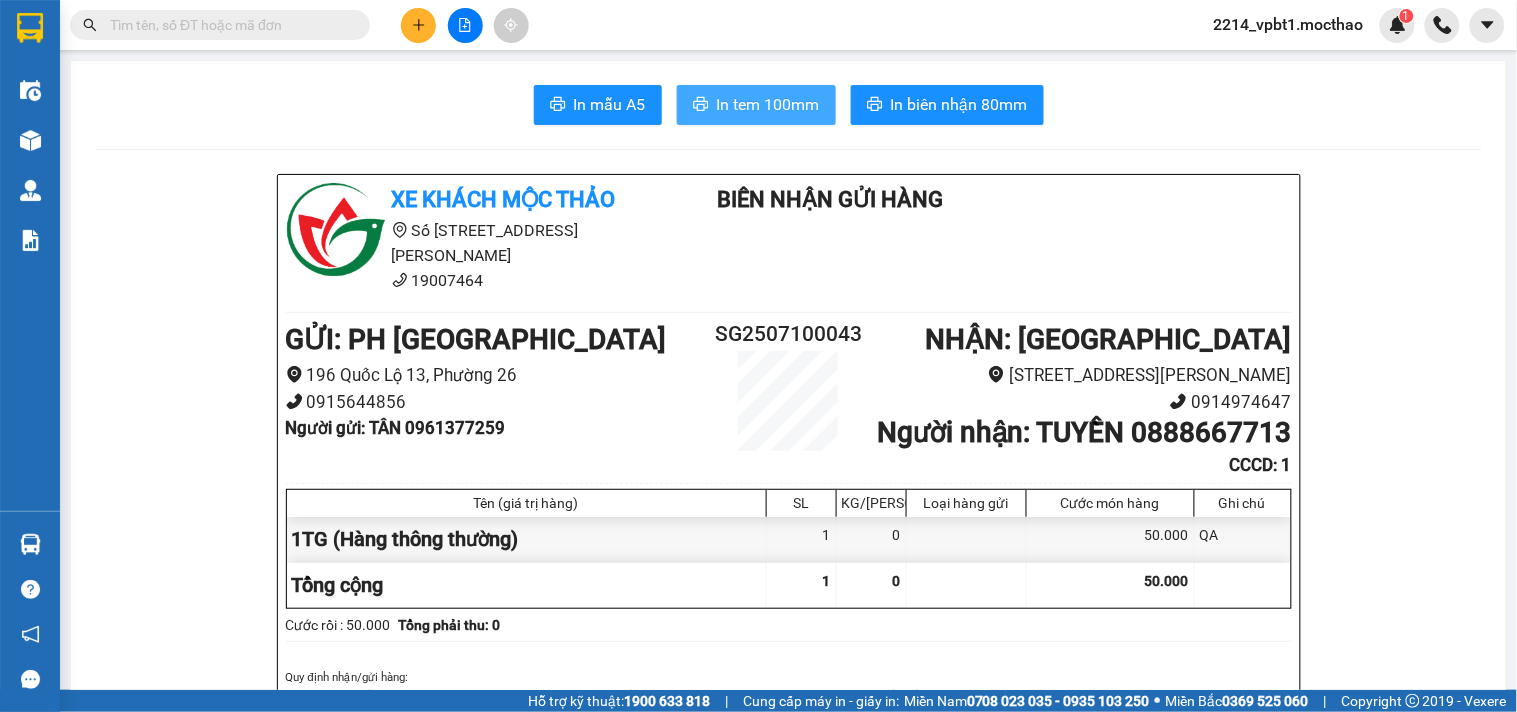 click on "In tem 100mm" at bounding box center (768, 104) 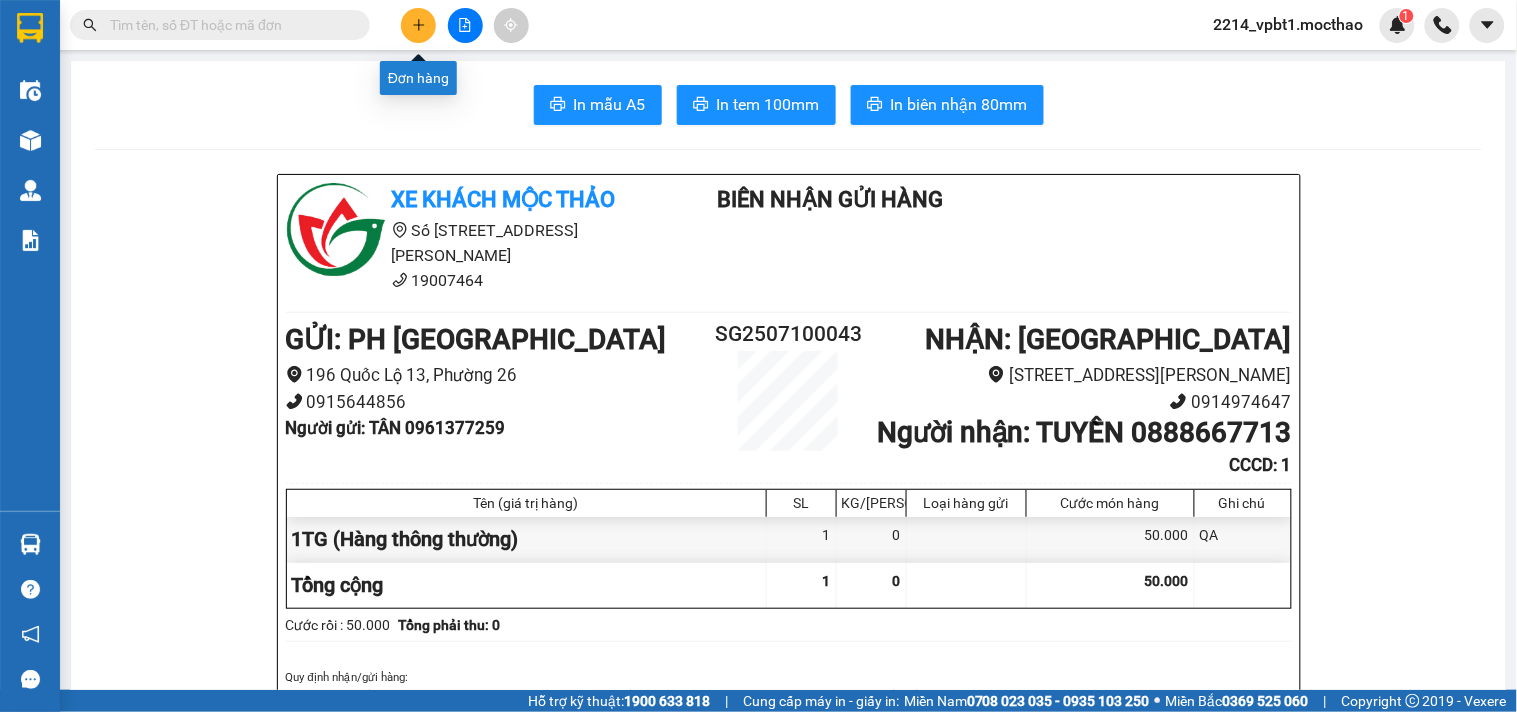click at bounding box center (418, 25) 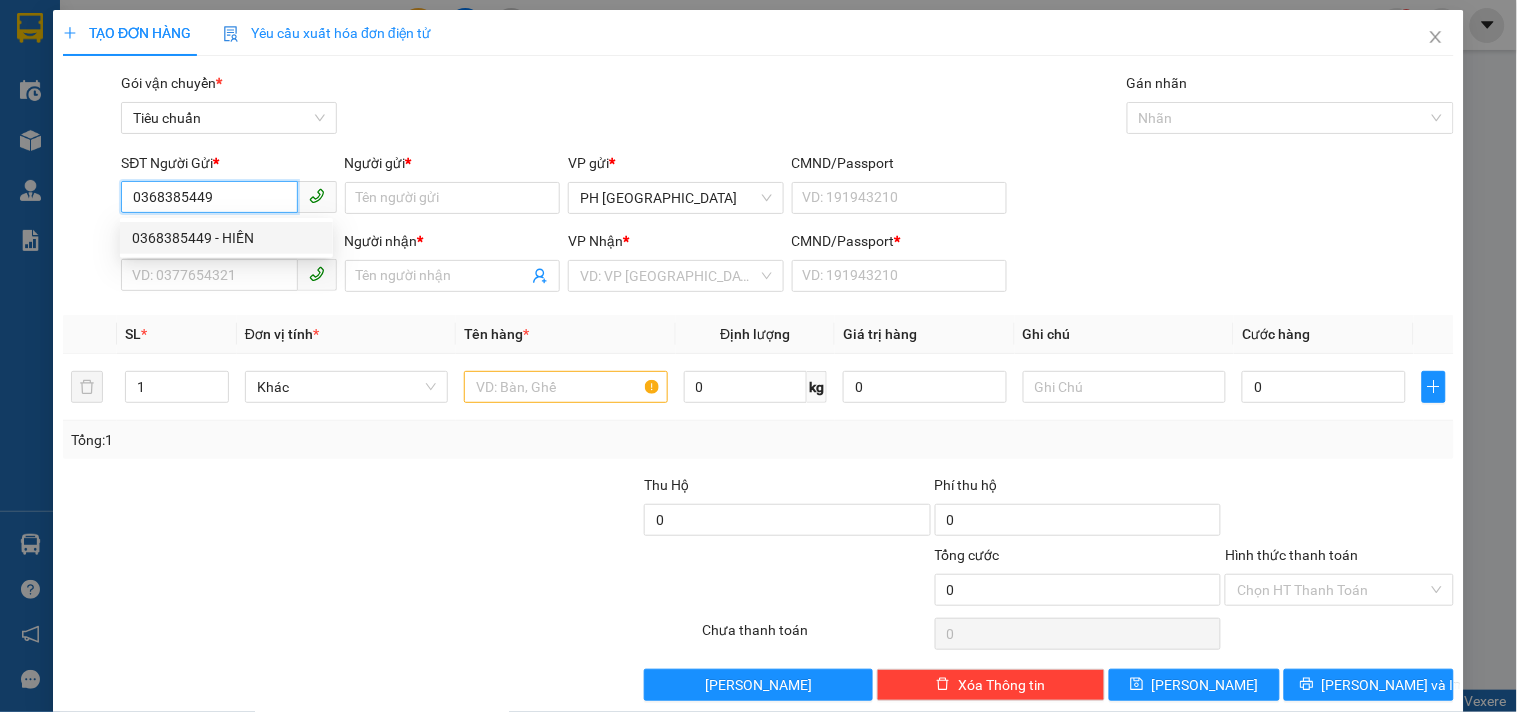 click on "0368385449 - HIỀN" at bounding box center (226, 238) 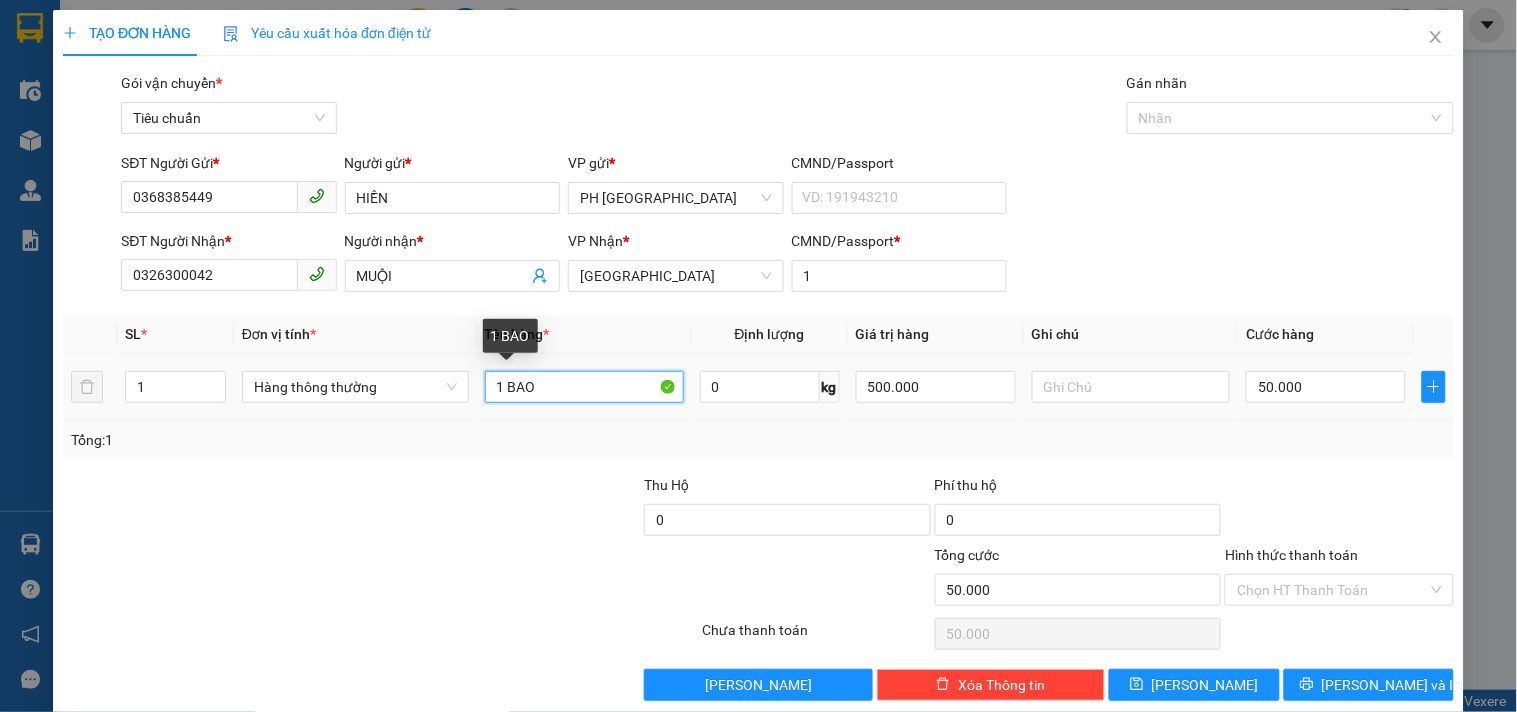 click on "1 BAO" at bounding box center [584, 387] 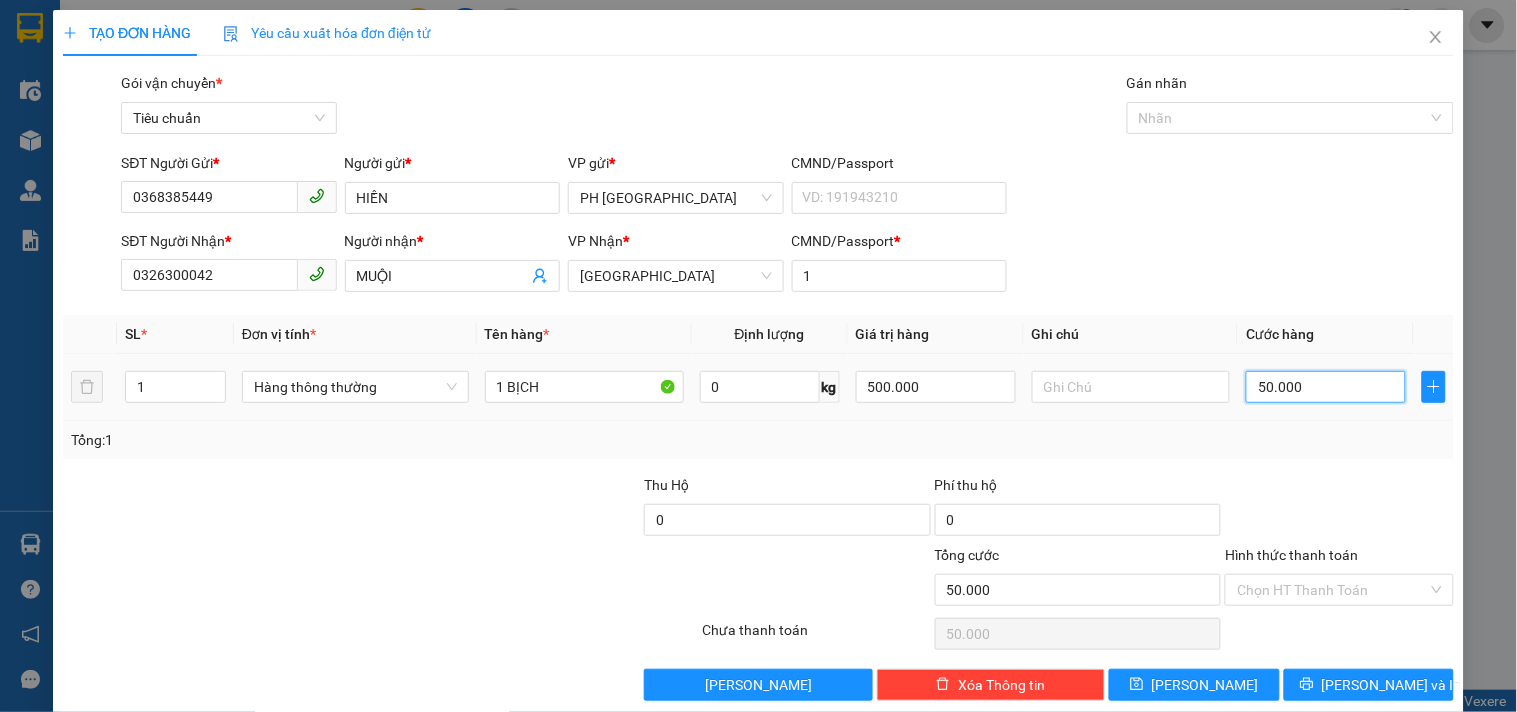 click on "50.000" at bounding box center [1326, 387] 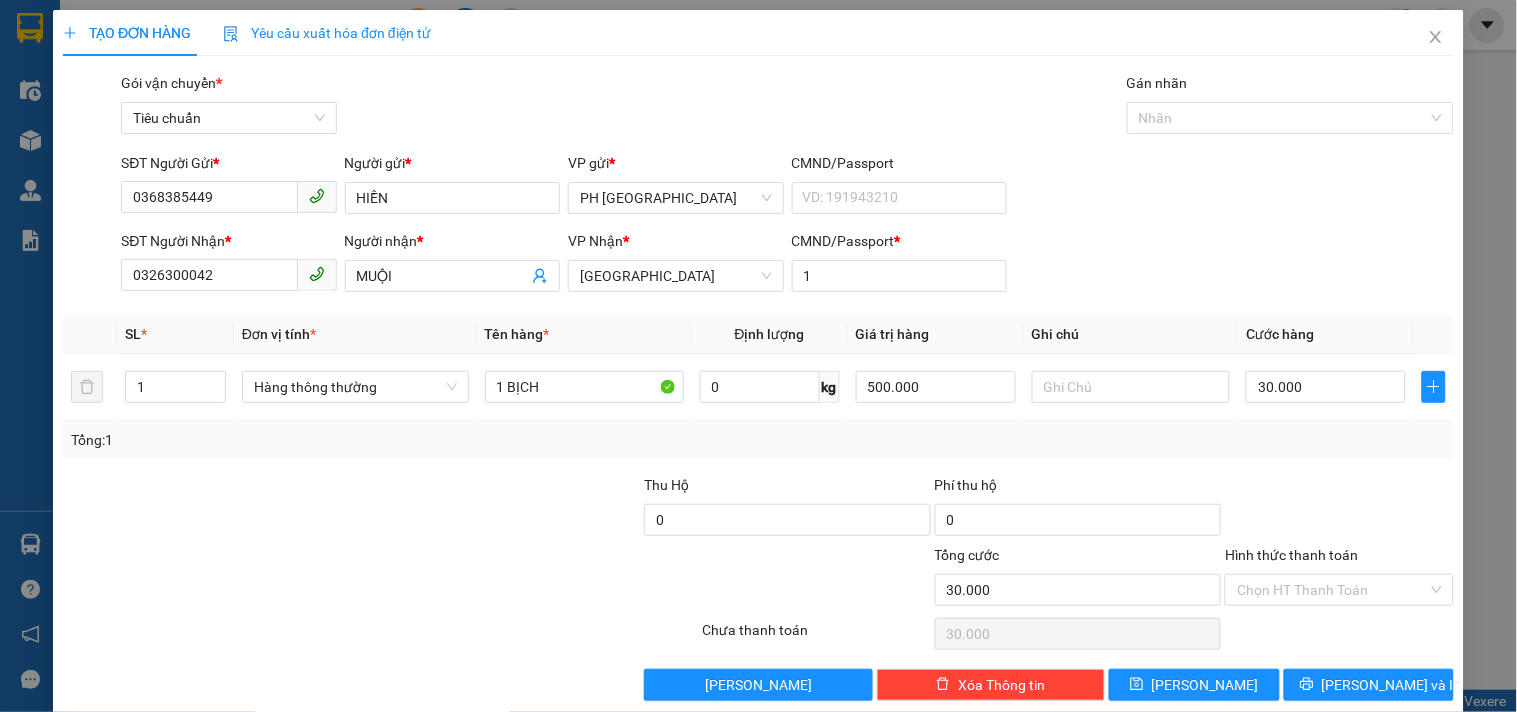 click at bounding box center (1339, 509) 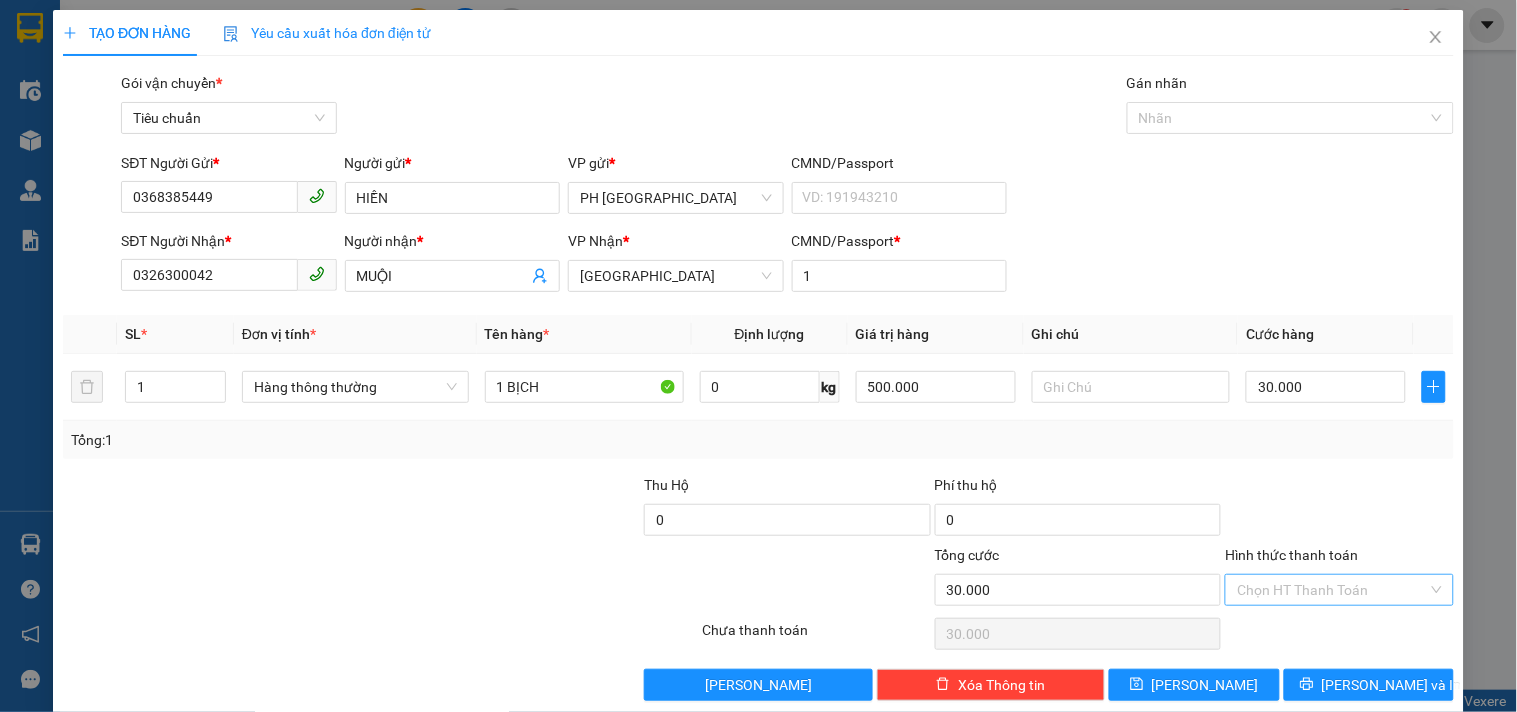 click on "Hình thức thanh toán" at bounding box center (1332, 590) 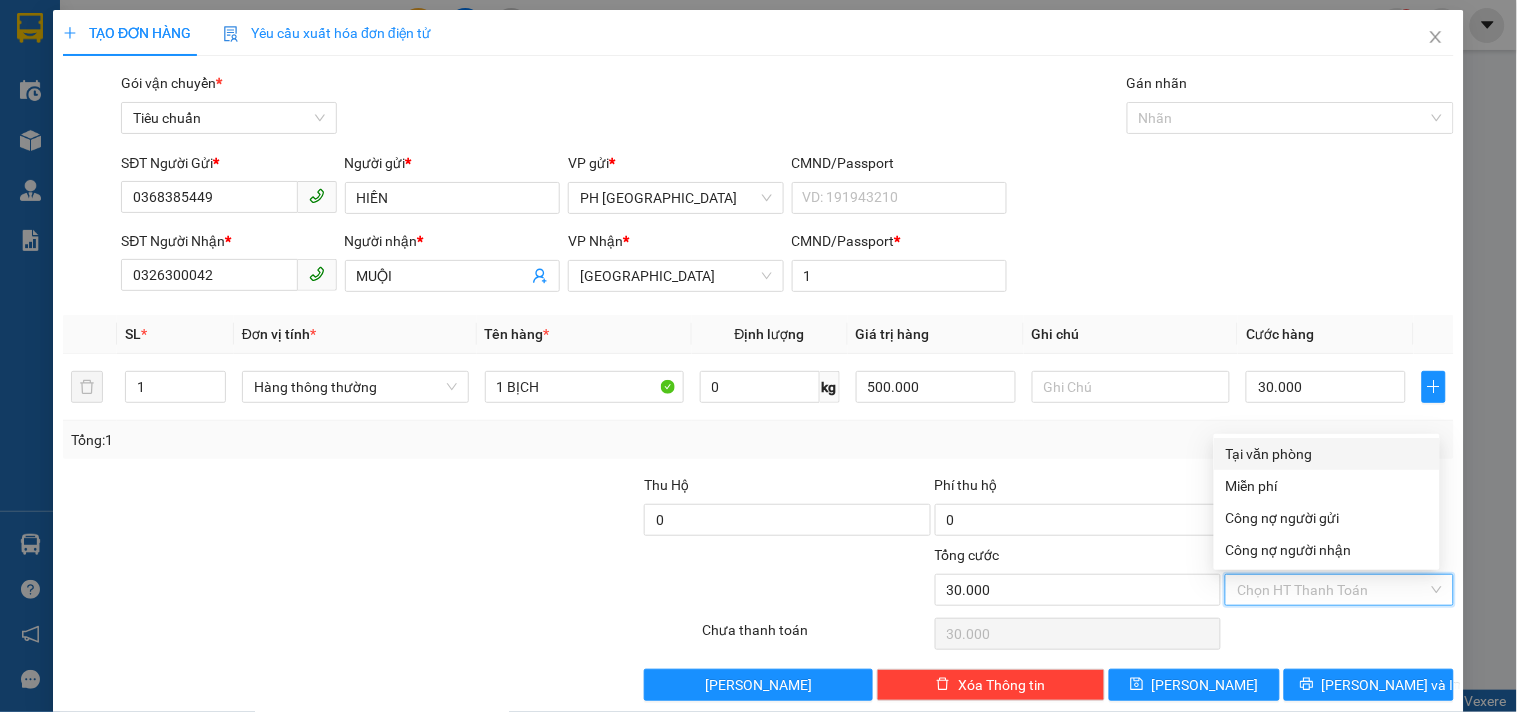 click on "Tại văn phòng" at bounding box center [1327, 454] 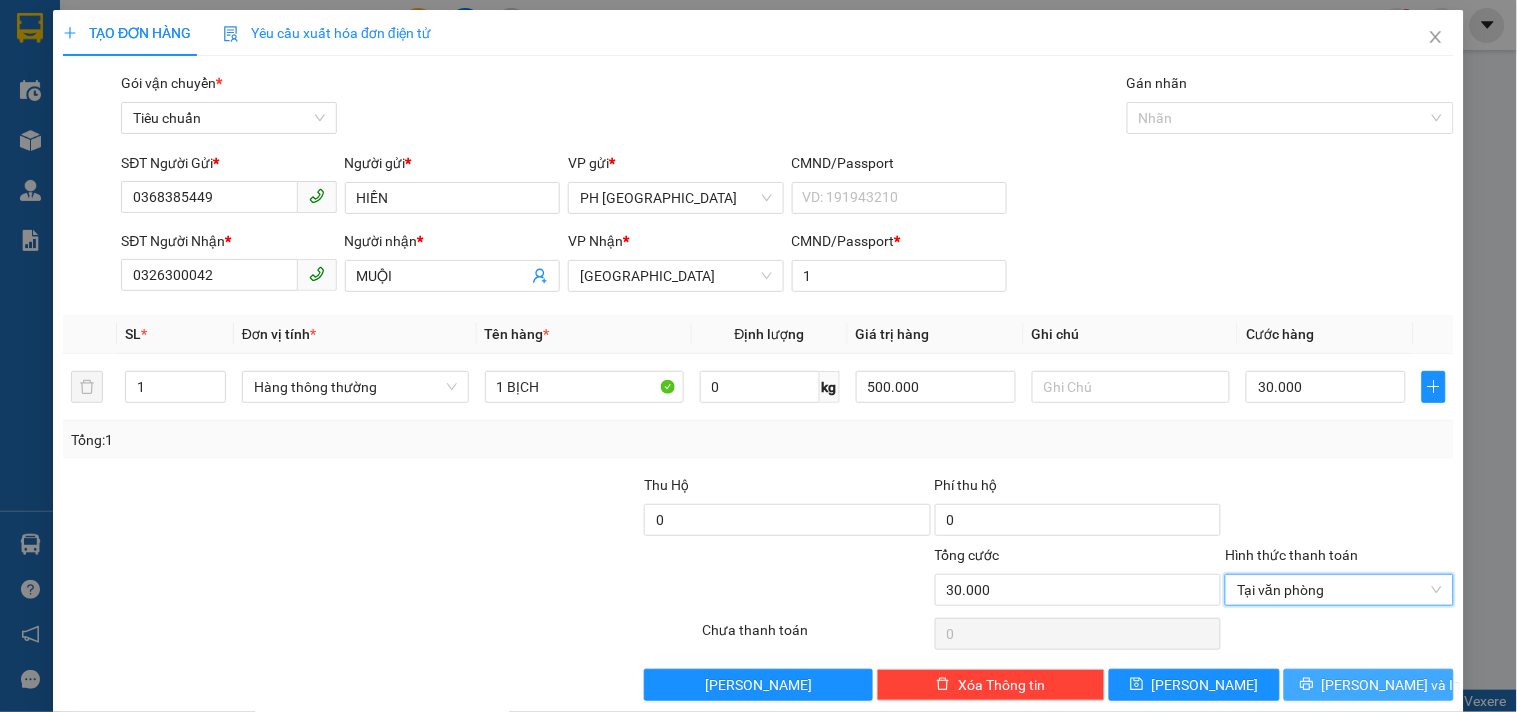 click on "Lưu và In" at bounding box center (1369, 685) 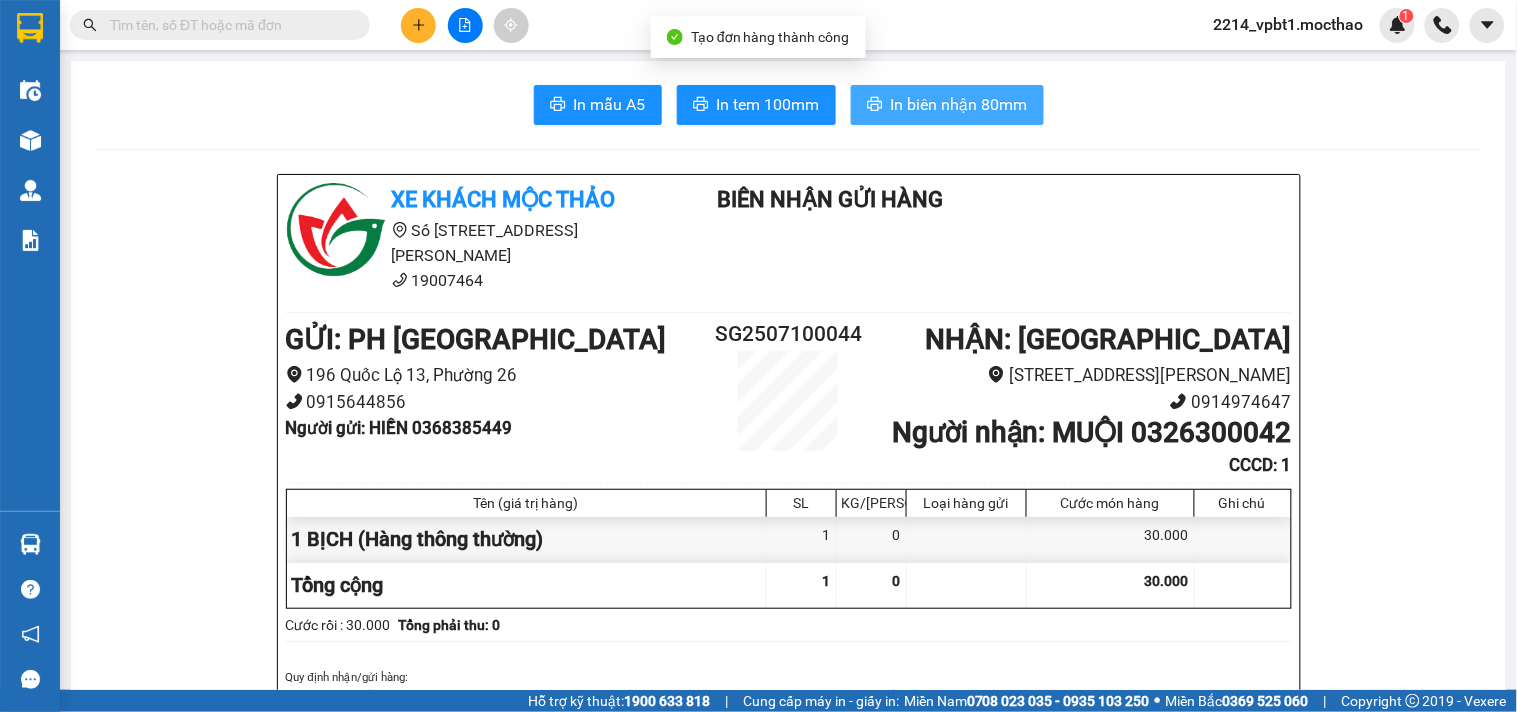 click on "In biên nhận 80mm" at bounding box center [959, 104] 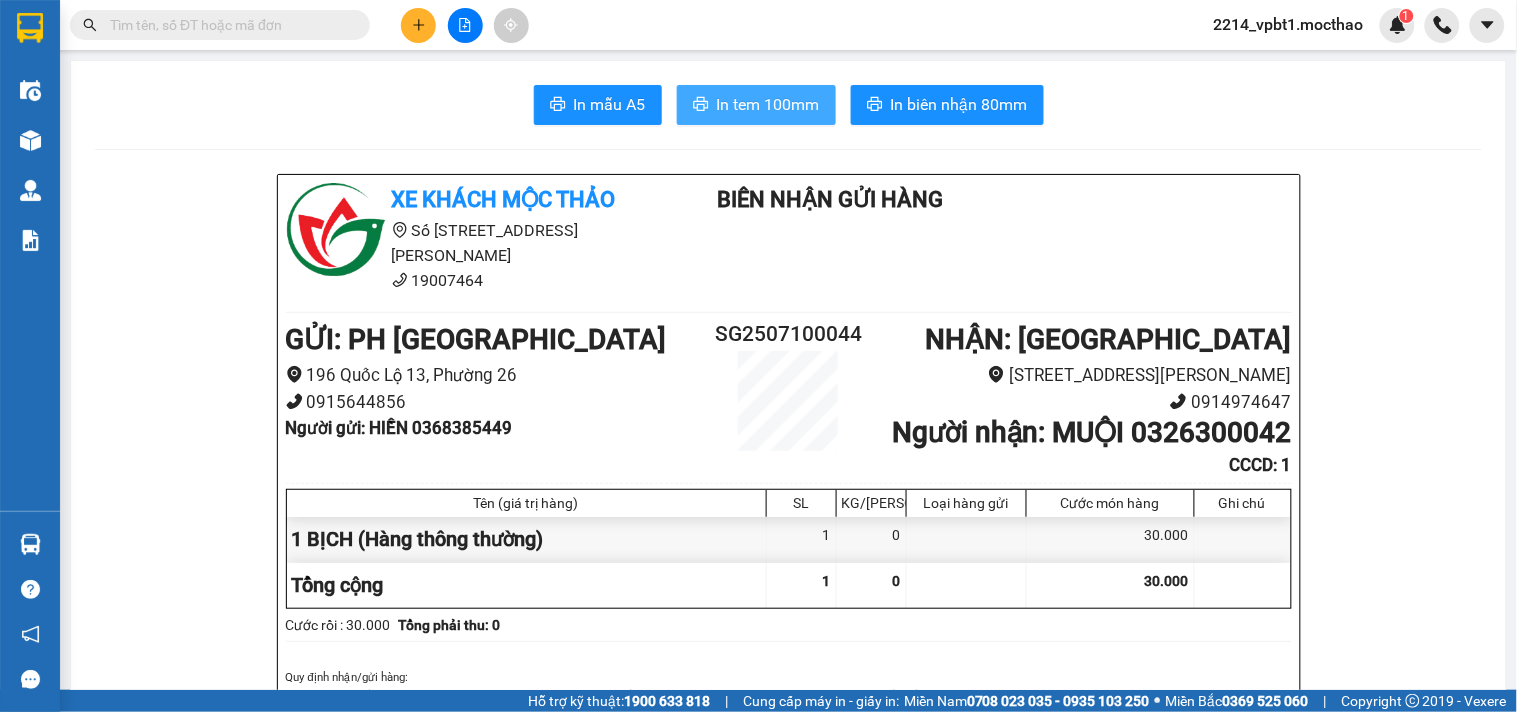 click on "In tem 100mm" at bounding box center [768, 104] 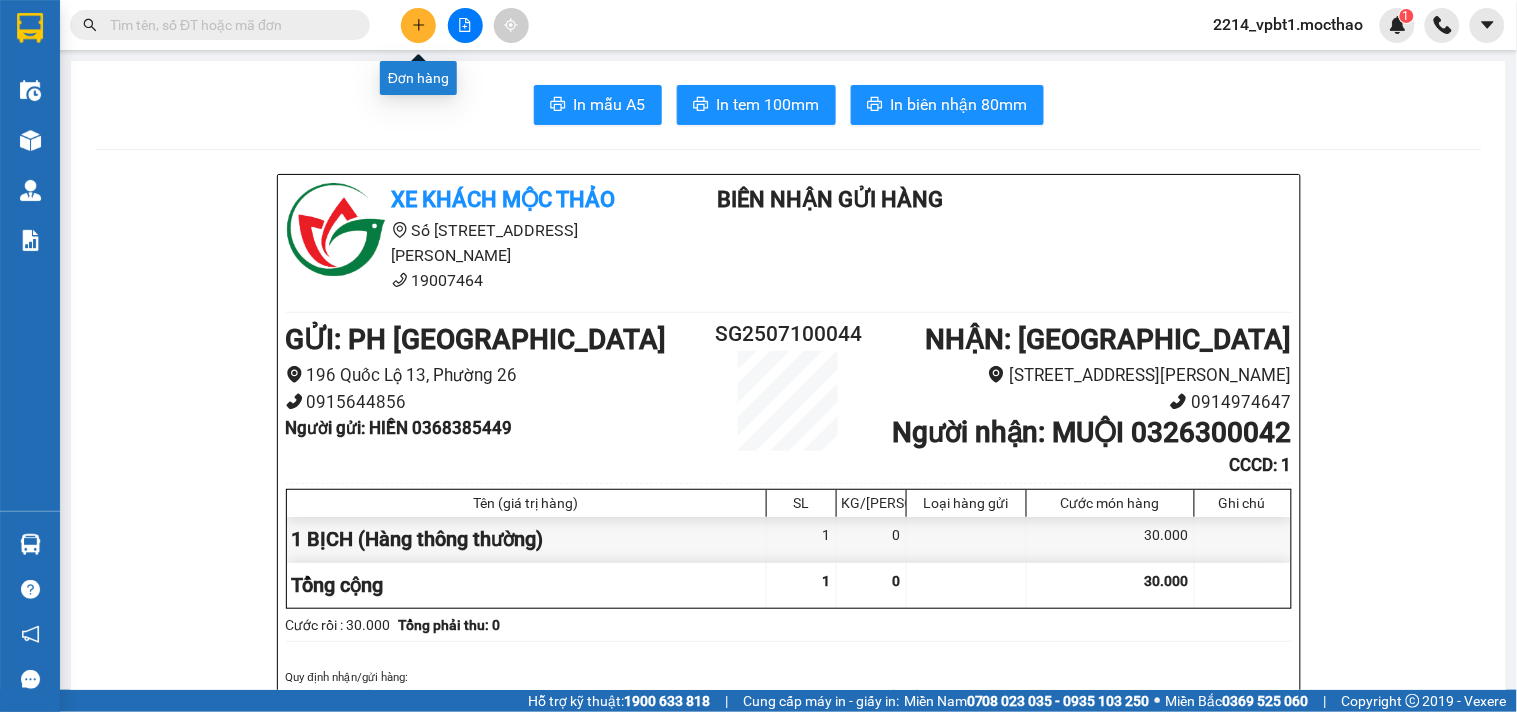 click 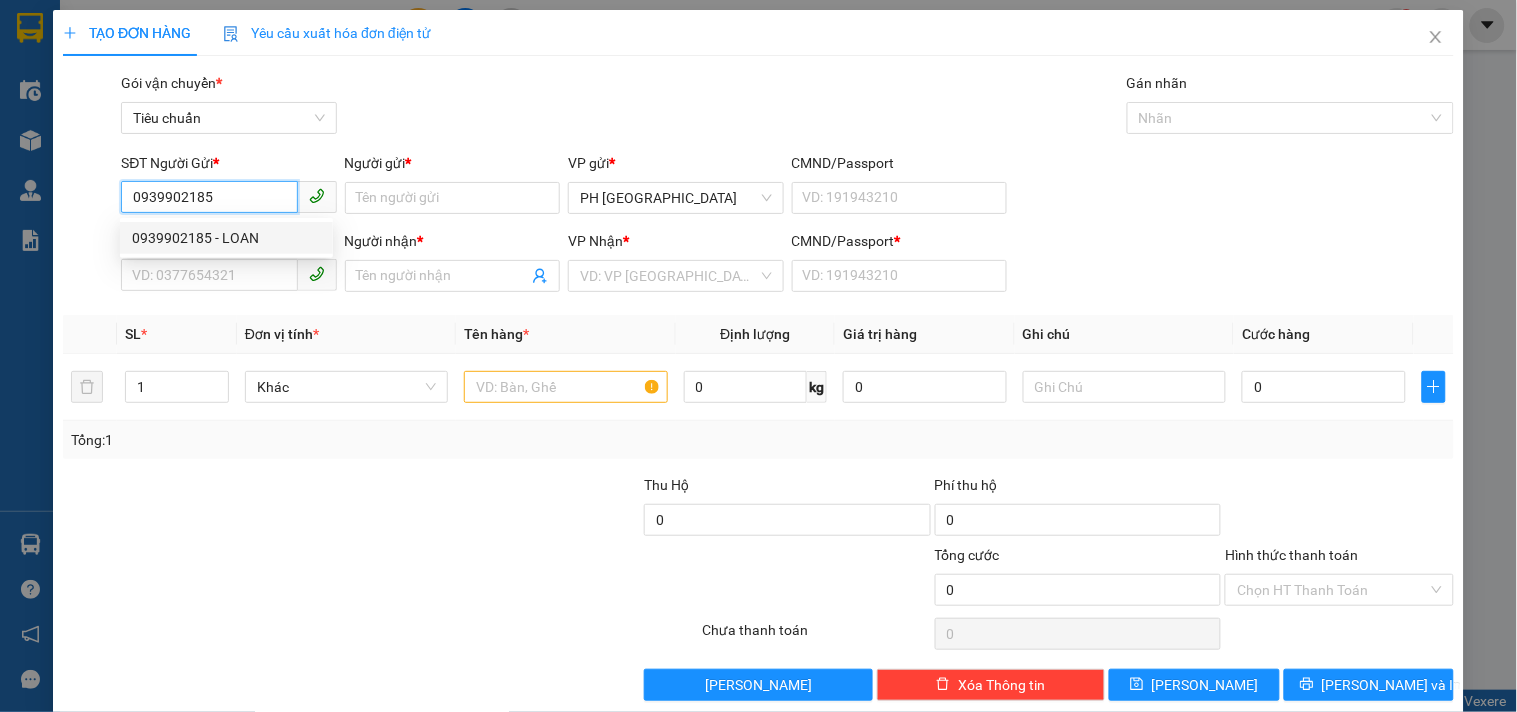 click on "0939902185 - LOAN" at bounding box center (226, 238) 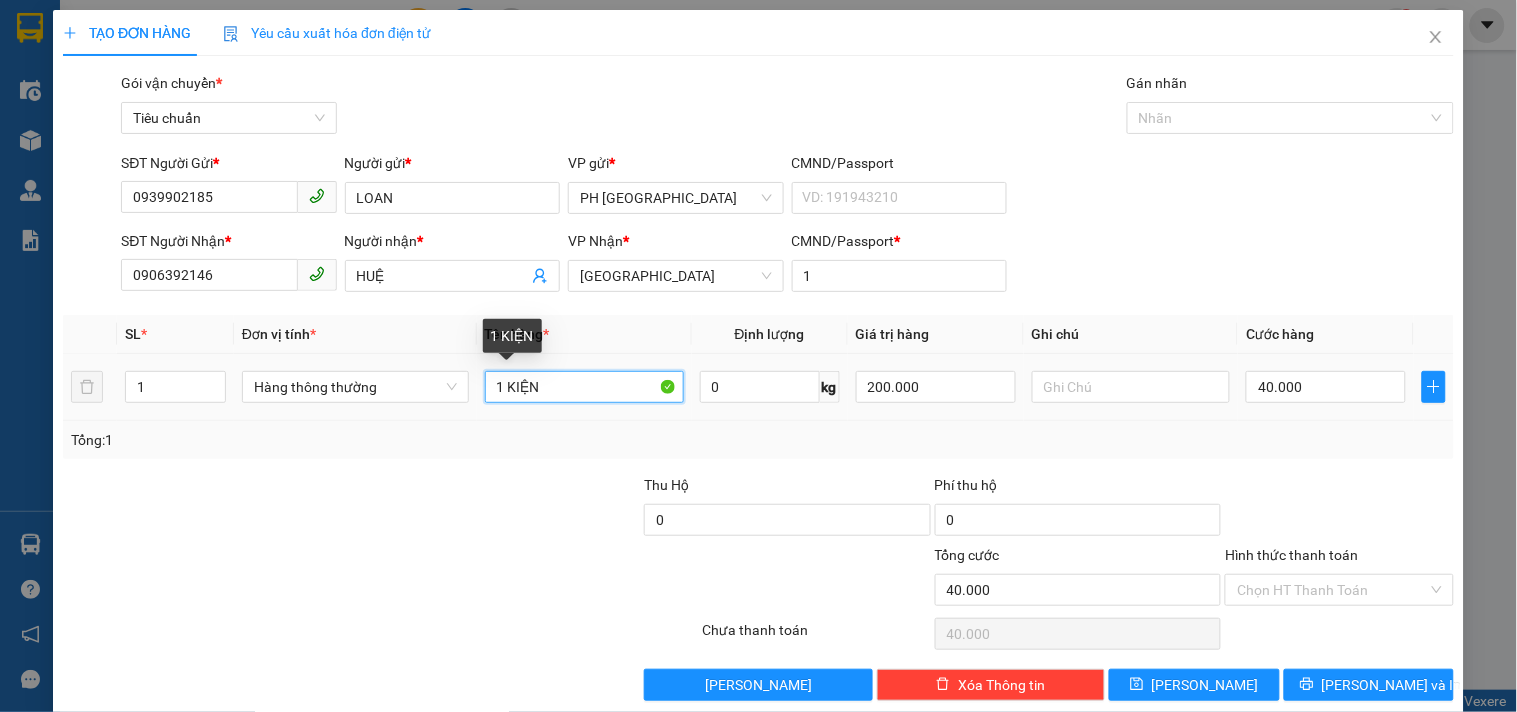 drag, startPoint x: 554, startPoint y: 392, endPoint x: 542, endPoint y: 398, distance: 13.416408 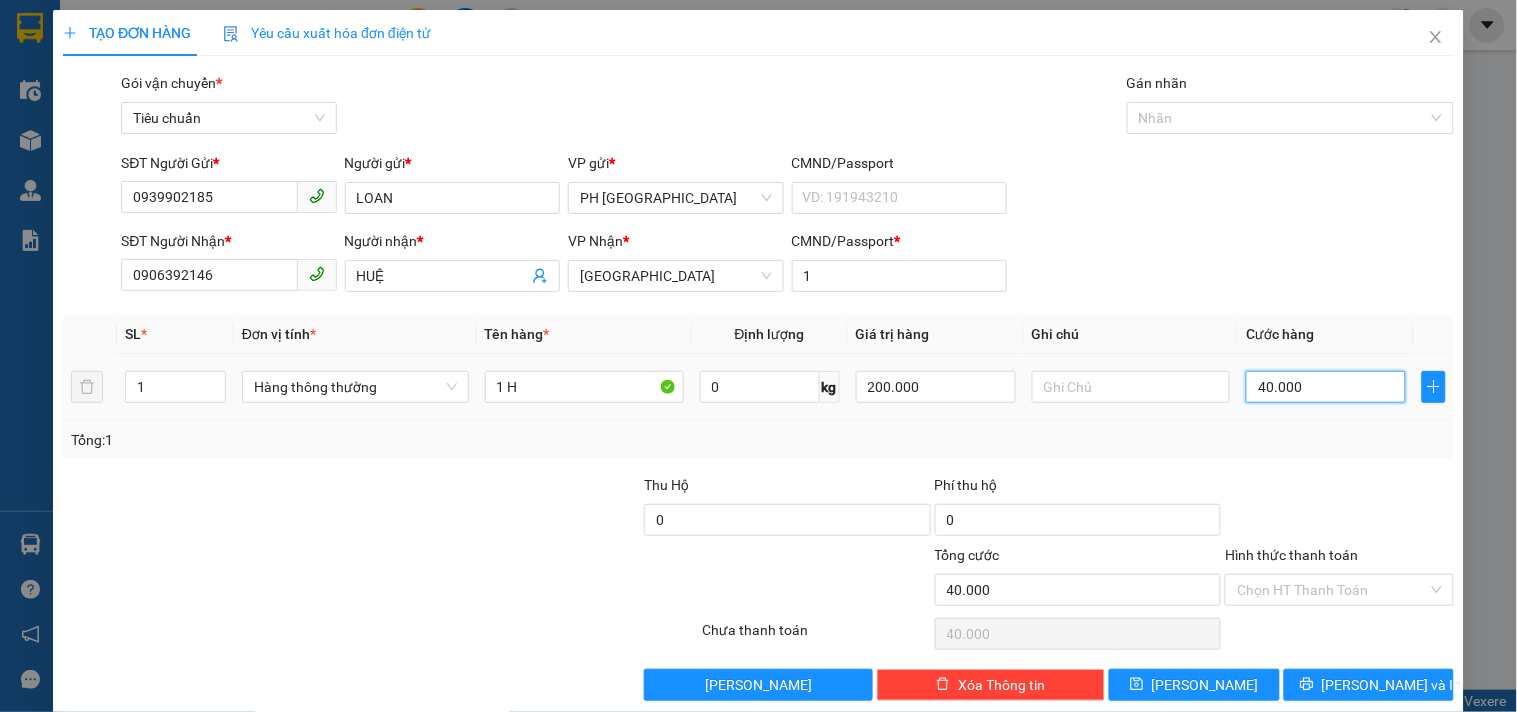 click on "40.000" at bounding box center (1326, 387) 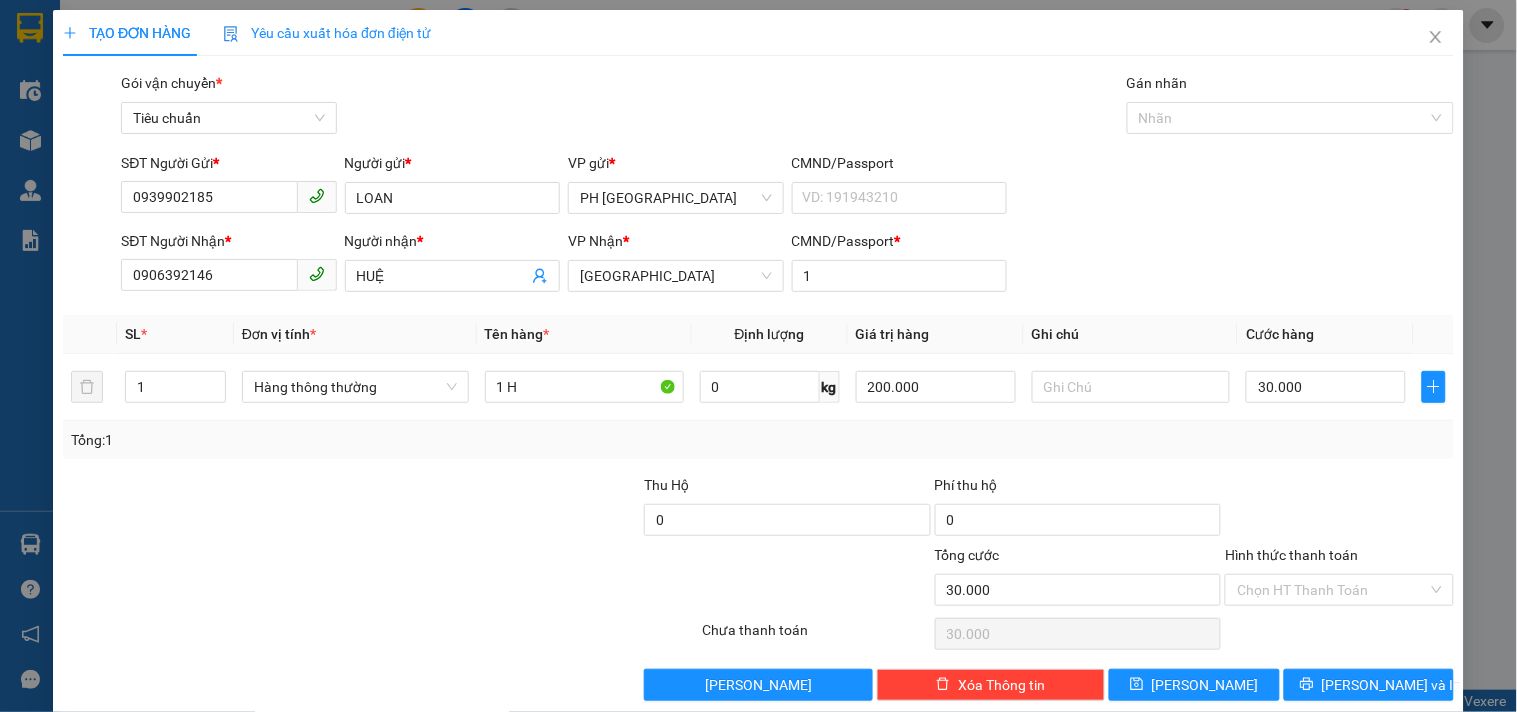 click on "Tổng:  1" at bounding box center [758, 440] 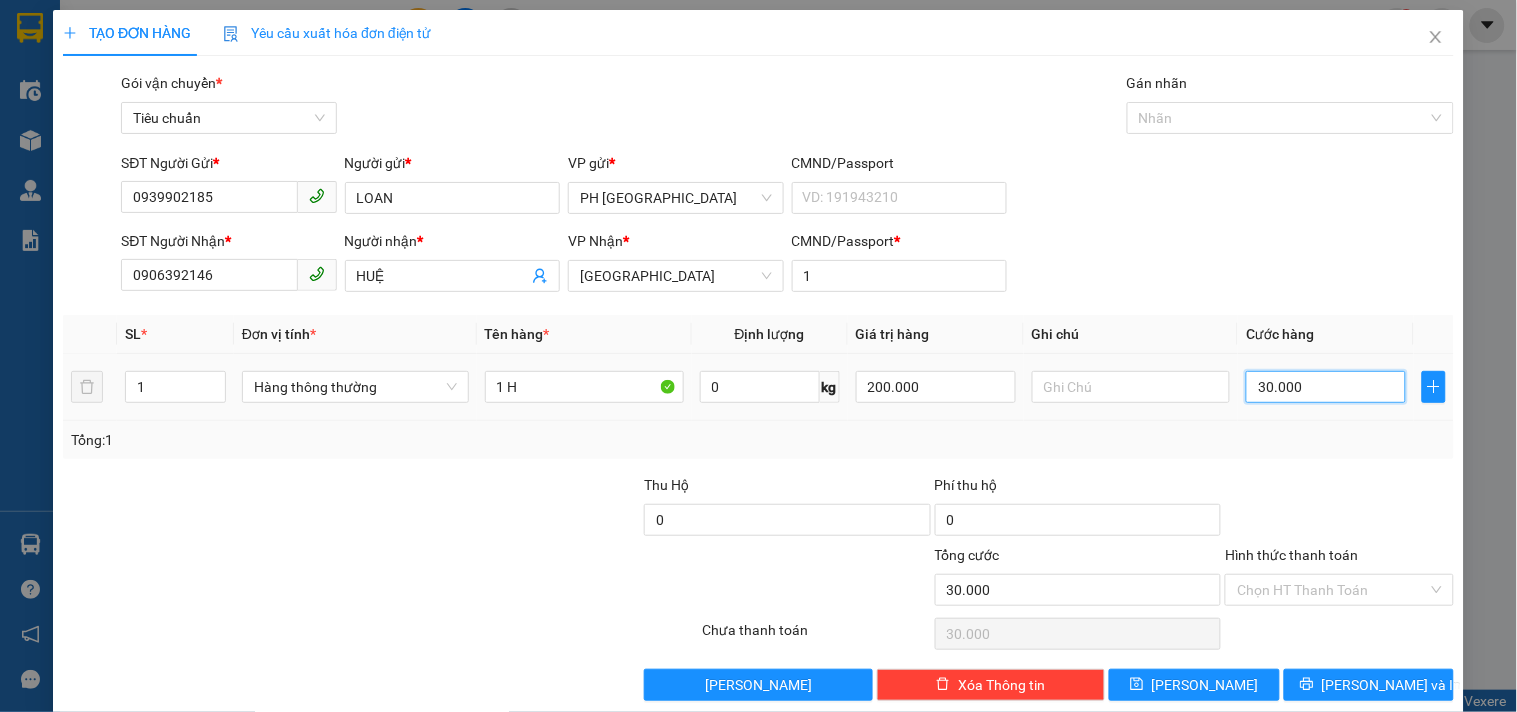 click on "30.000" at bounding box center (1326, 387) 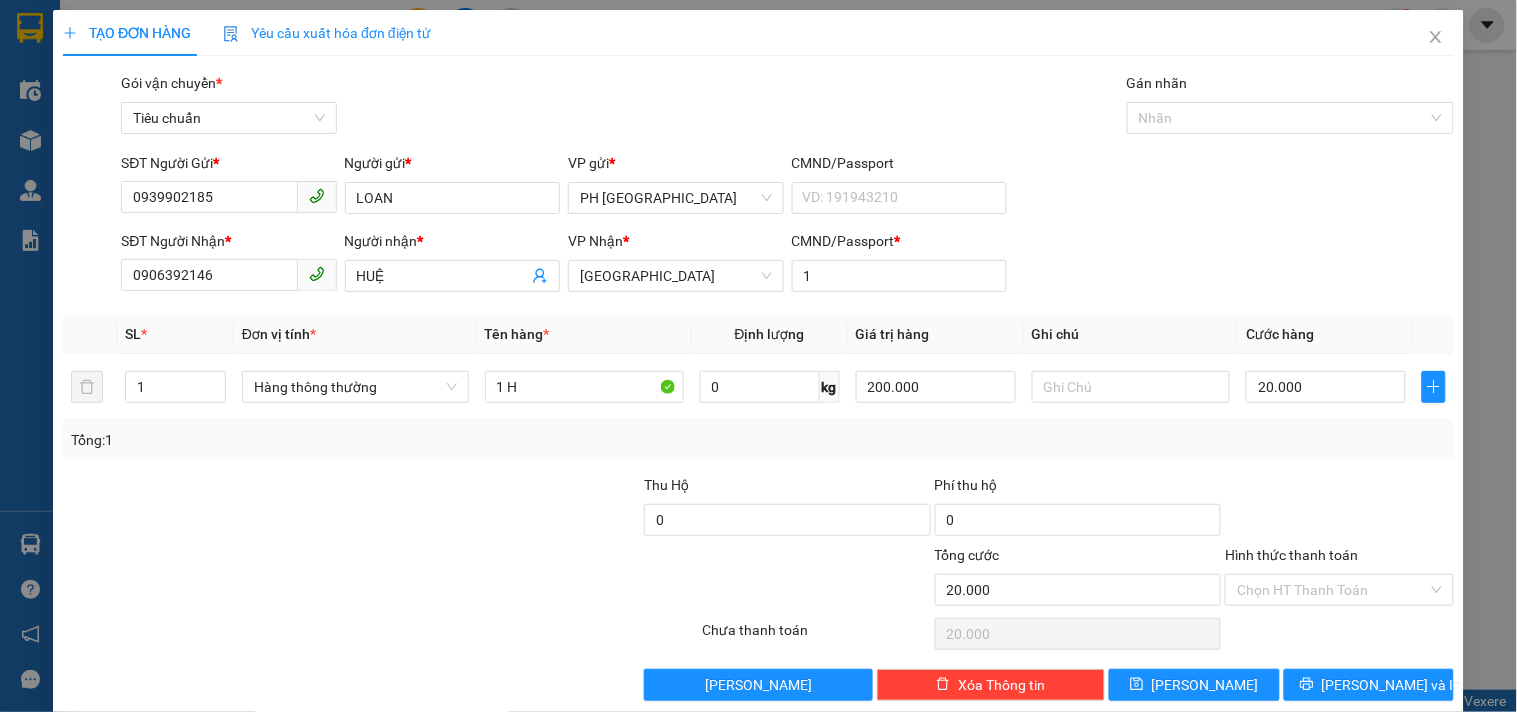 click on "Transit Pickup Surcharge Ids Transit Deliver Surcharge Ids Transit Deliver Surcharge Transit Deliver Surcharge Gói vận chuyển  * Tiêu chuẩn Gán nhãn   Nhãn SĐT Người Gửi  * 0939902185 Người gửi  * LOAN VP gửi  * PH Sài Gòn CMND/Passport VD: 191943210 SĐT Người Nhận  * 0906392146 Người nhận  * HUỆ VP Nhận  * Tuy Hòa CMND/Passport  * 1 SL  * Đơn vị tính  * Tên hàng  * Định lượng Giá trị hàng Ghi chú Cước hàng                   1 Hàng thông thường 1 H 0 kg 200.000 20.000 Tổng:  1 Thu Hộ 0 Phí thu hộ 0 Tổng cước 20.000 Hình thức thanh toán Chọn HT Thanh Toán Số tiền thu trước 0 Chưa thanh toán 20.000 Chọn HT Thanh Toán Lưu nháp Xóa Thông tin Lưu Lưu và In 1 H" at bounding box center [758, 386] 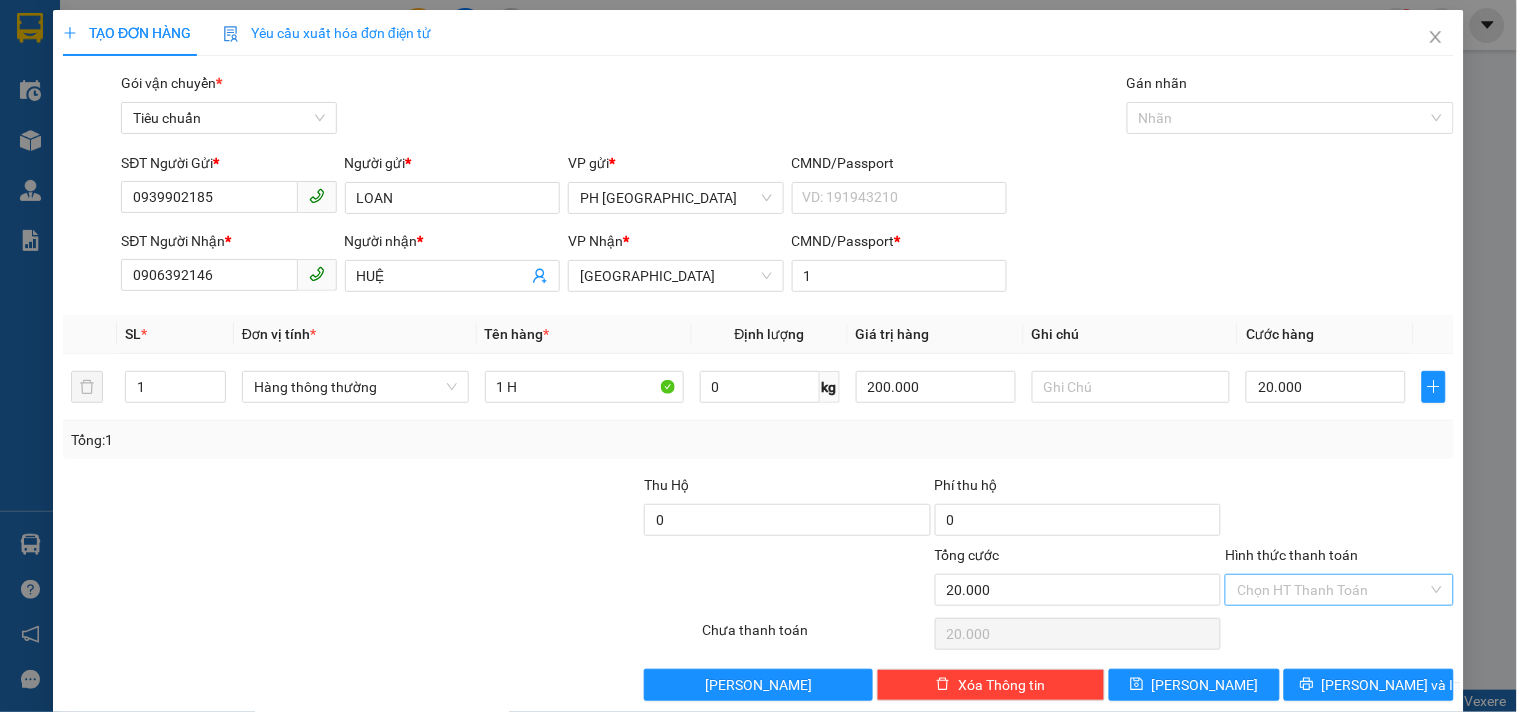 click on "Hình thức thanh toán" at bounding box center (1332, 590) 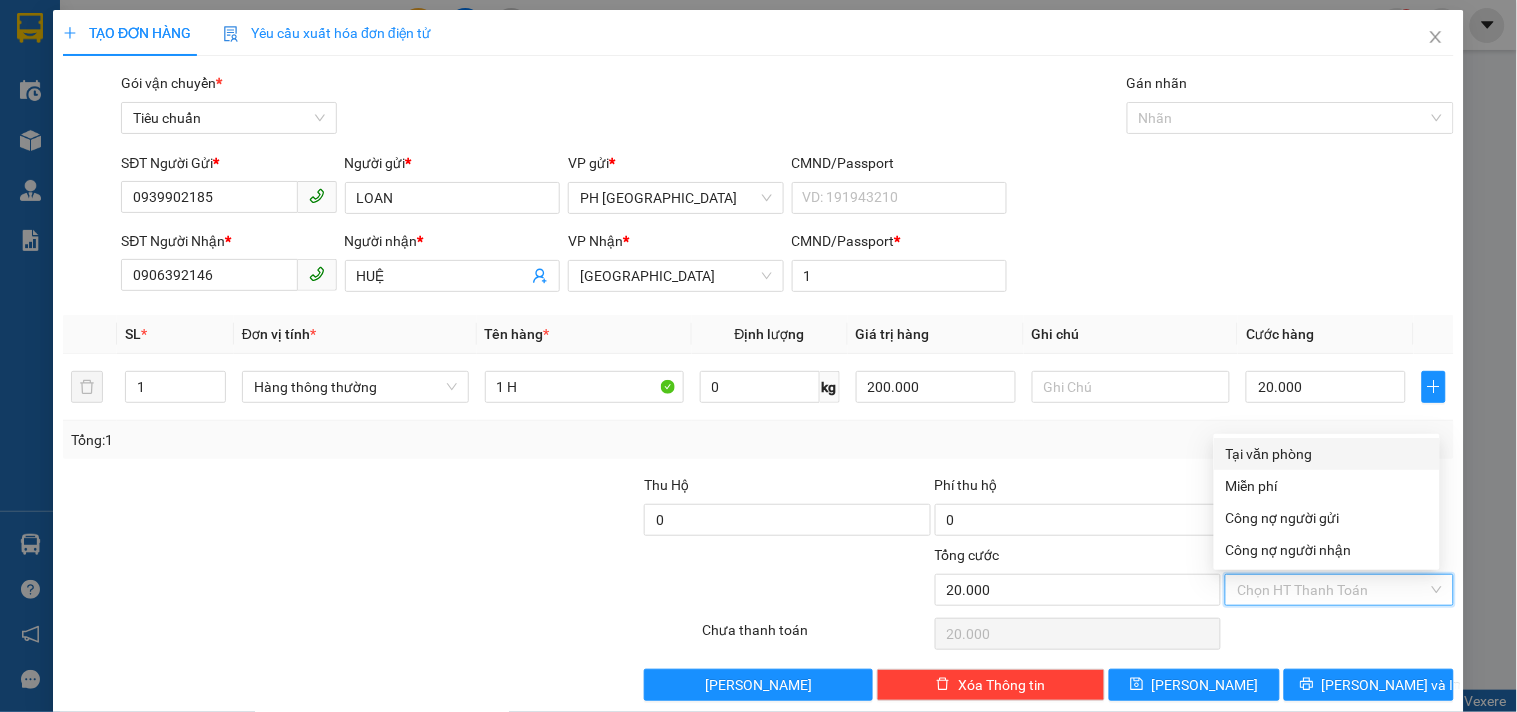 click on "Tại văn phòng" at bounding box center [1327, 454] 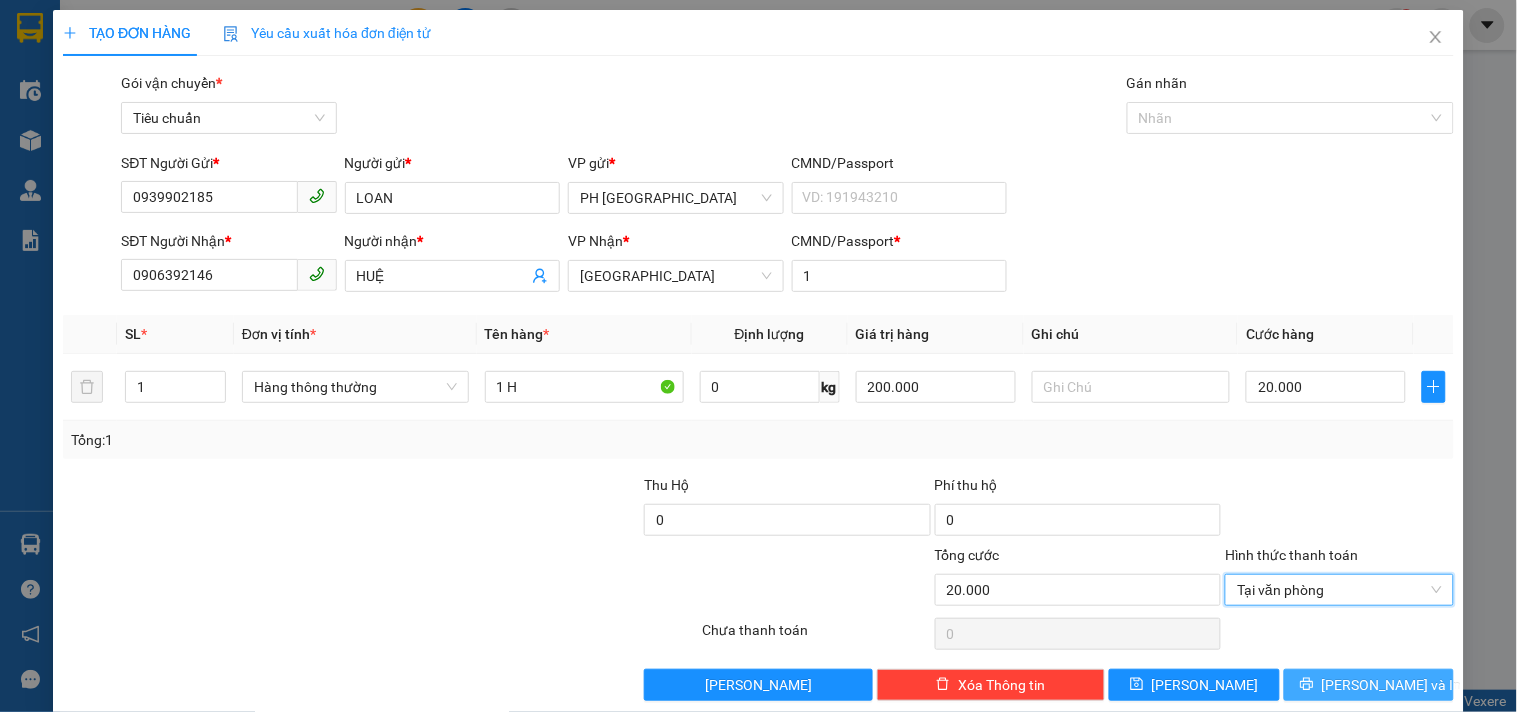 click 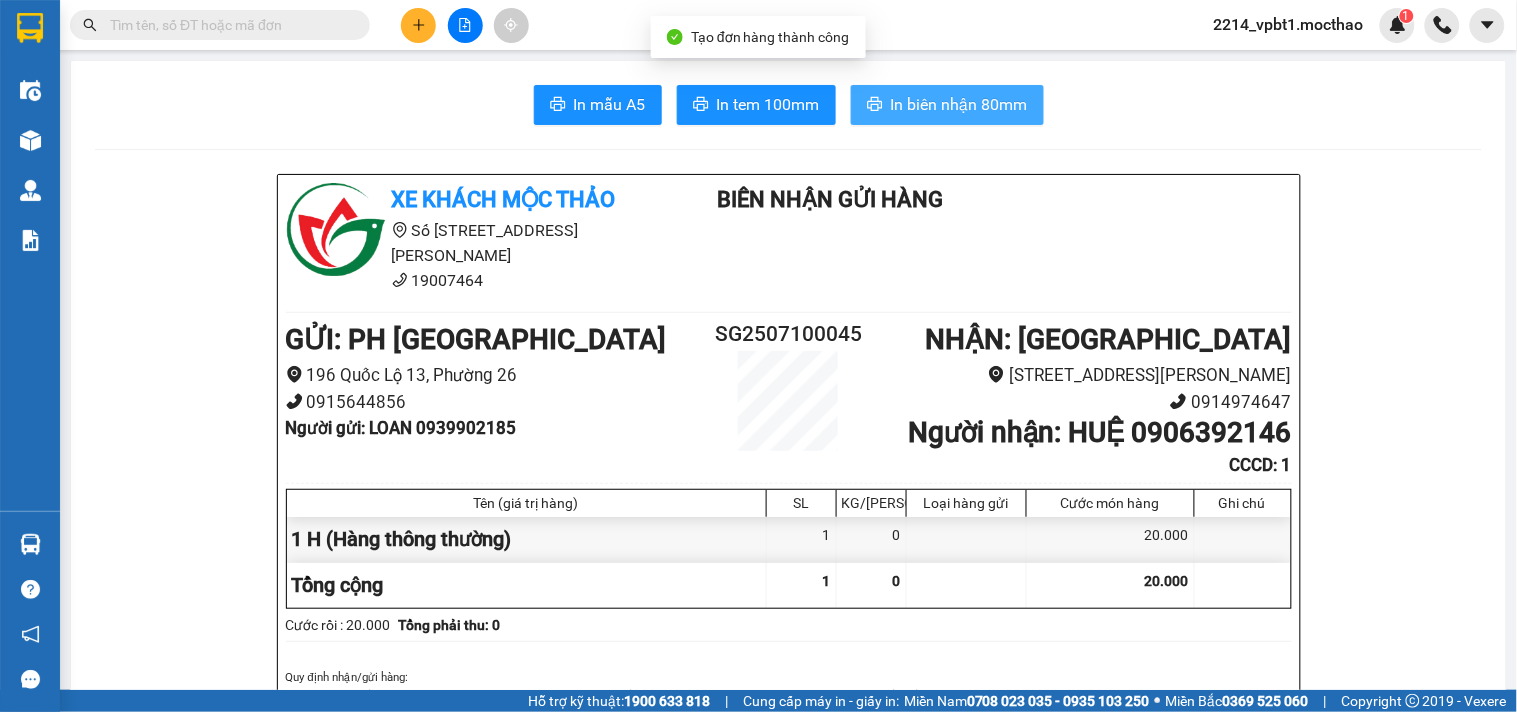 click on "In biên nhận 80mm" at bounding box center (959, 104) 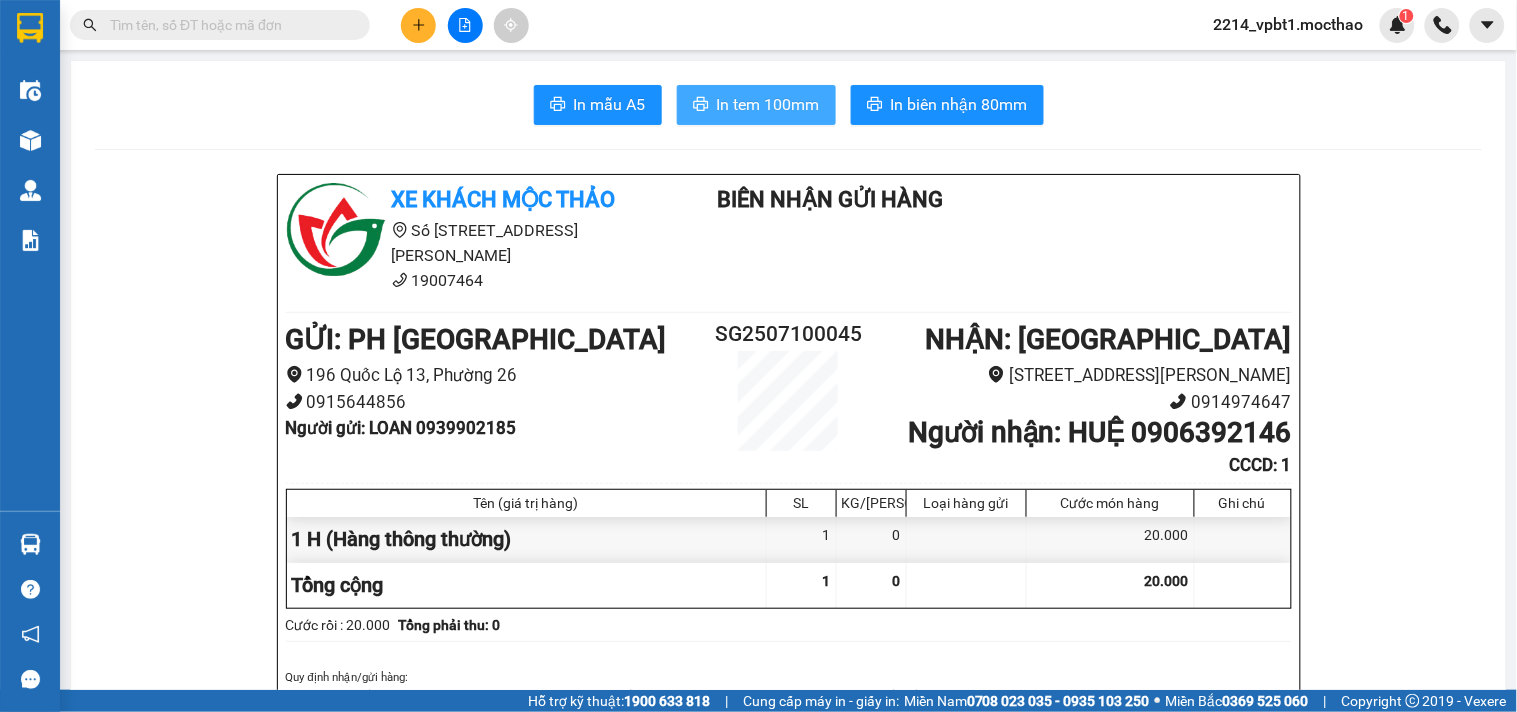 click on "In tem 100mm" at bounding box center (768, 104) 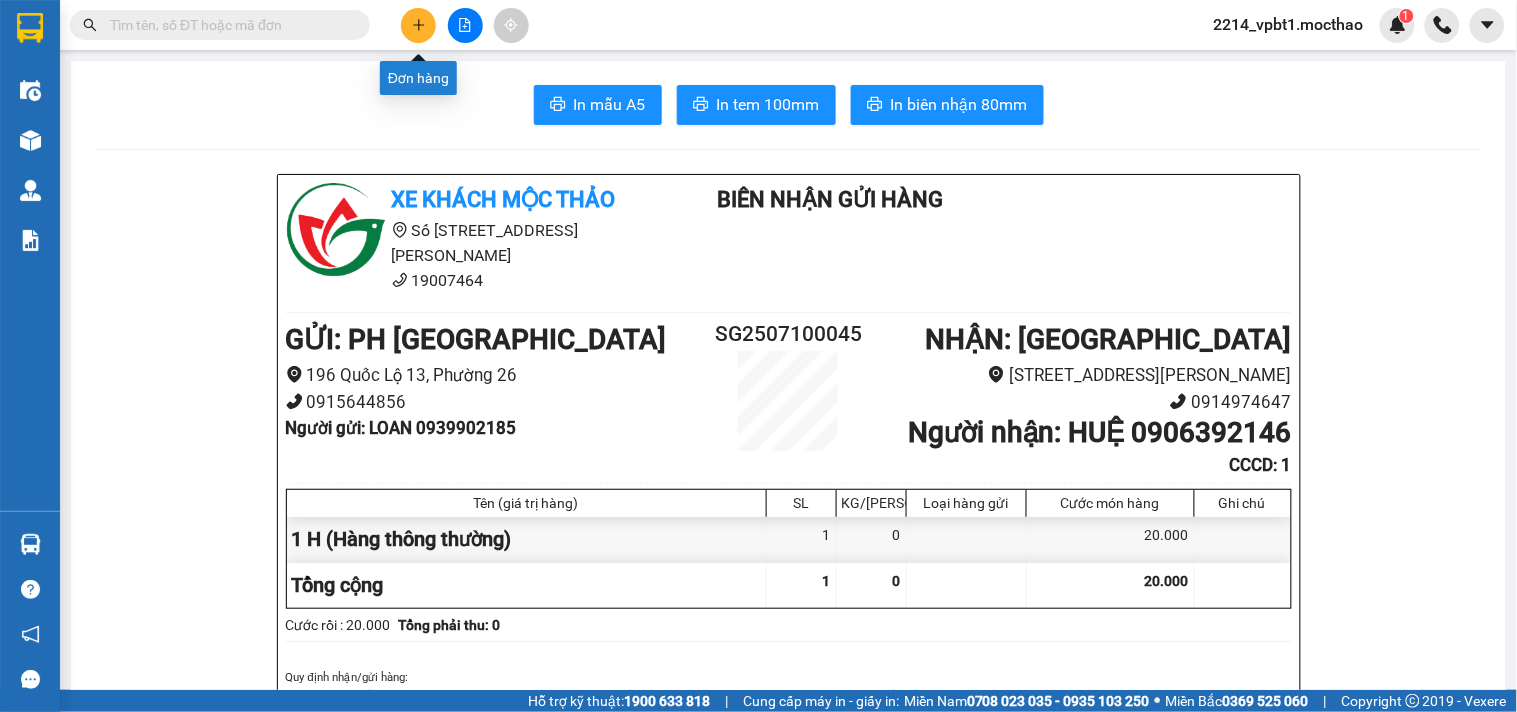 click at bounding box center [418, 25] 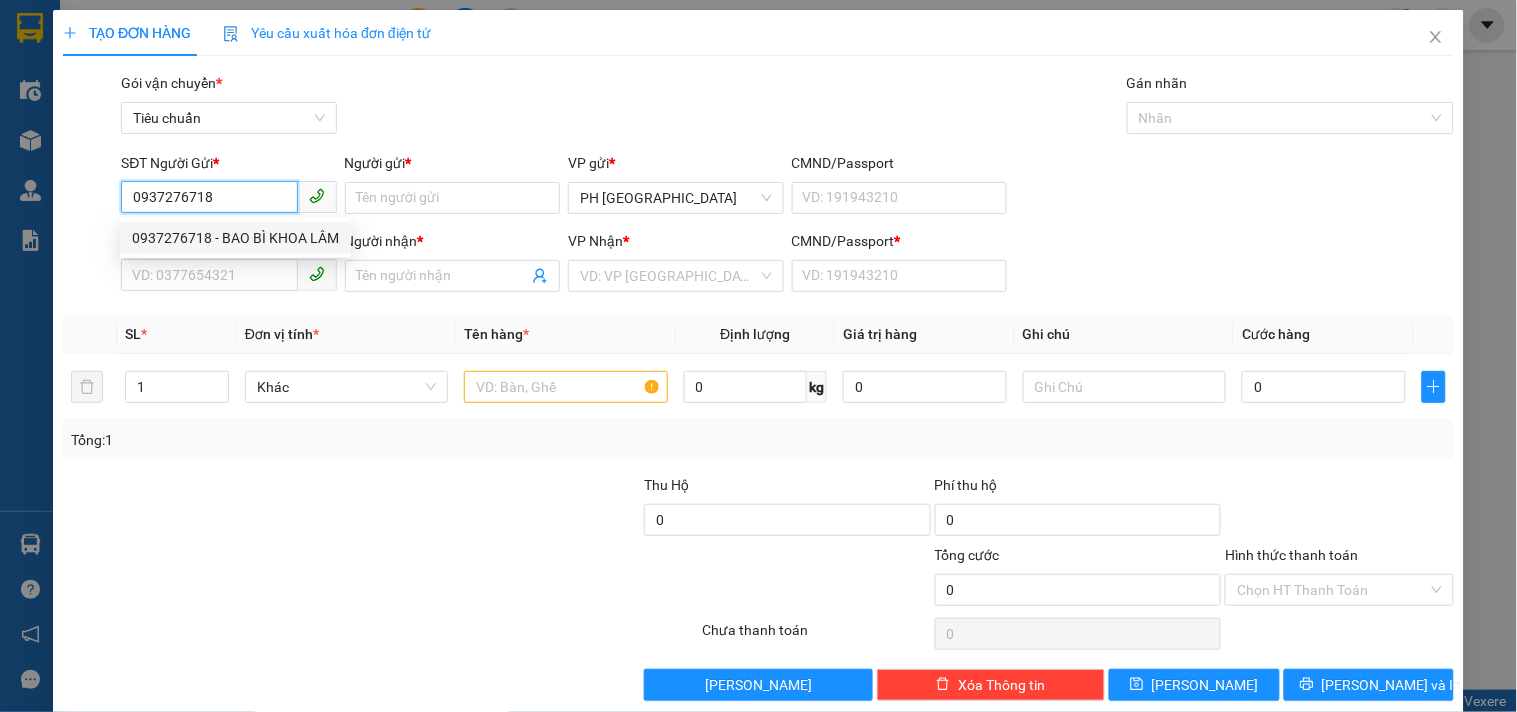 click on "0937276718 - BAO BÌ KHOA LÂM" at bounding box center (235, 238) 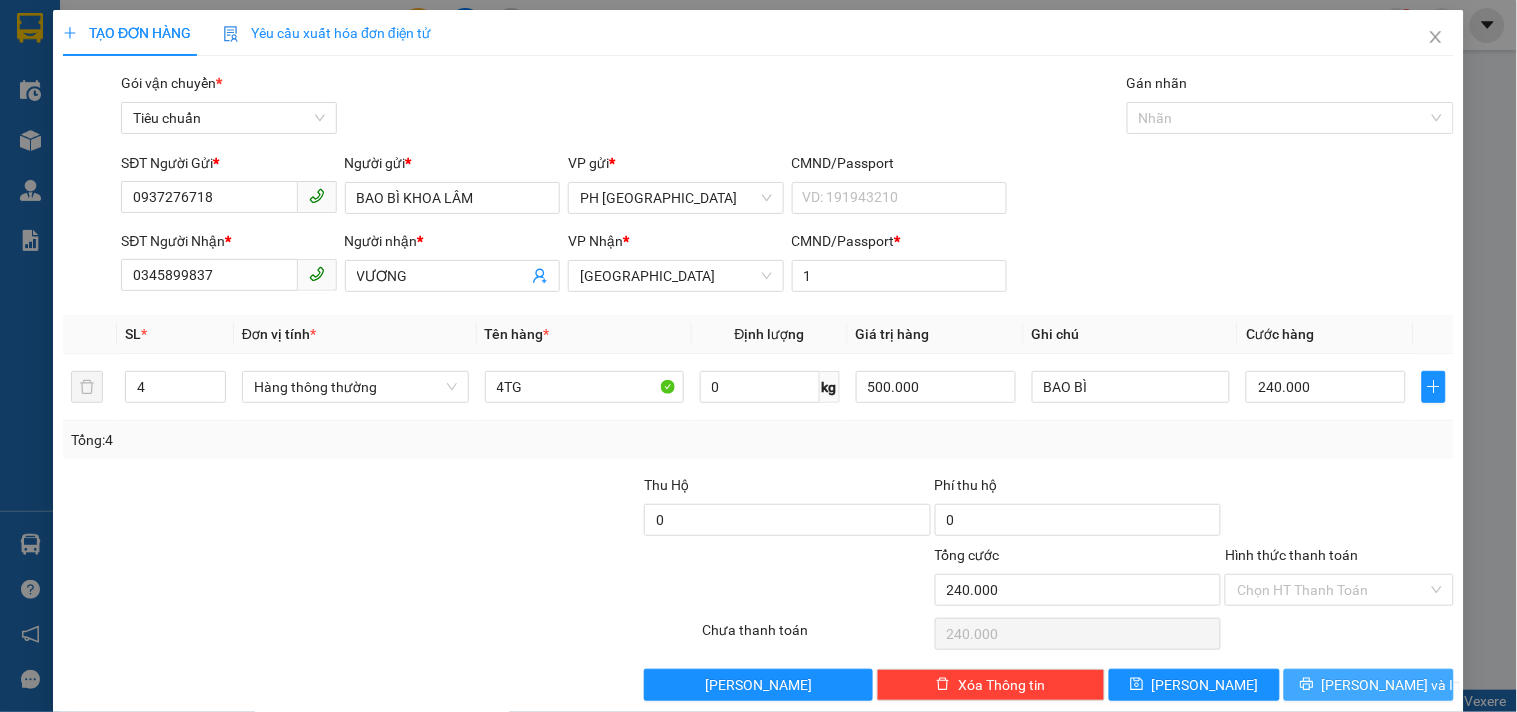 click on "Lưu và In" at bounding box center (1369, 685) 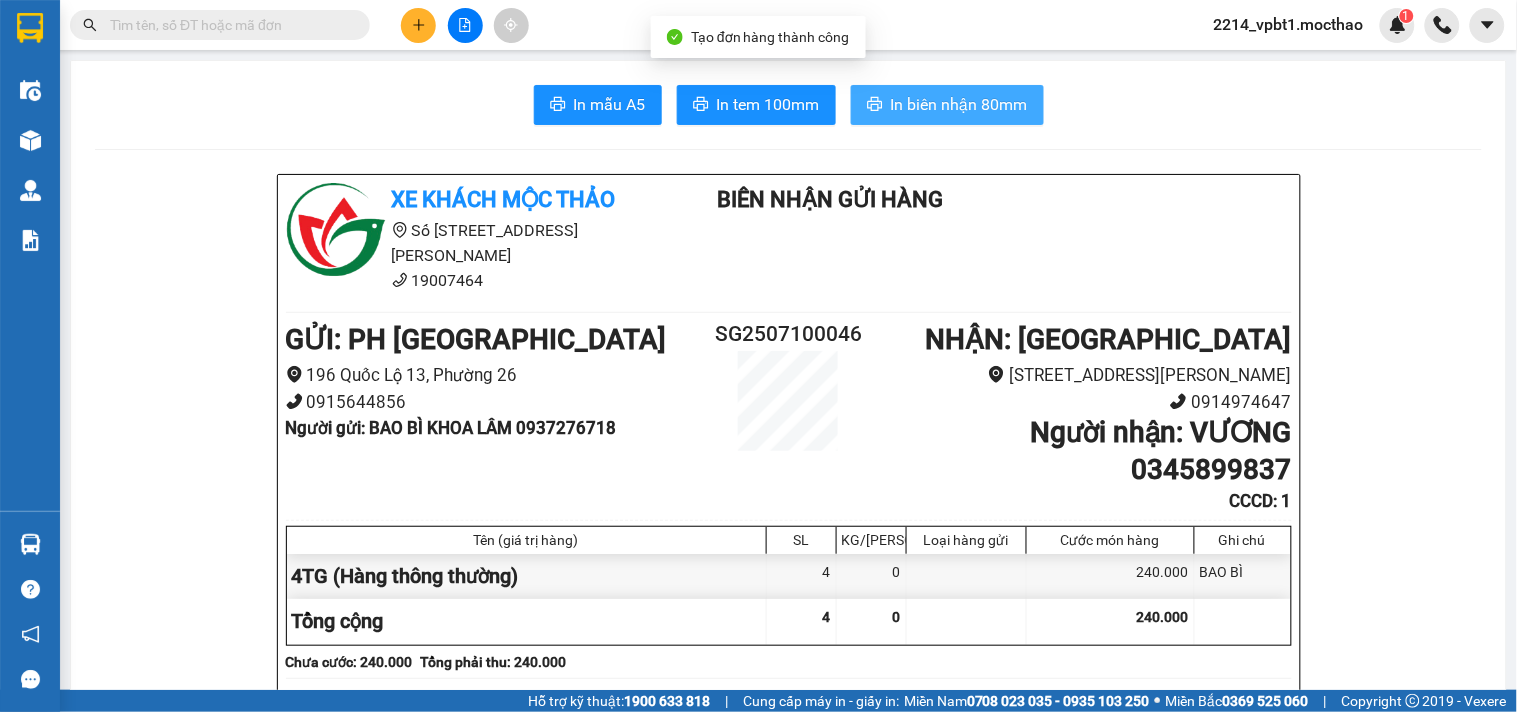 click on "In biên nhận 80mm" at bounding box center (959, 104) 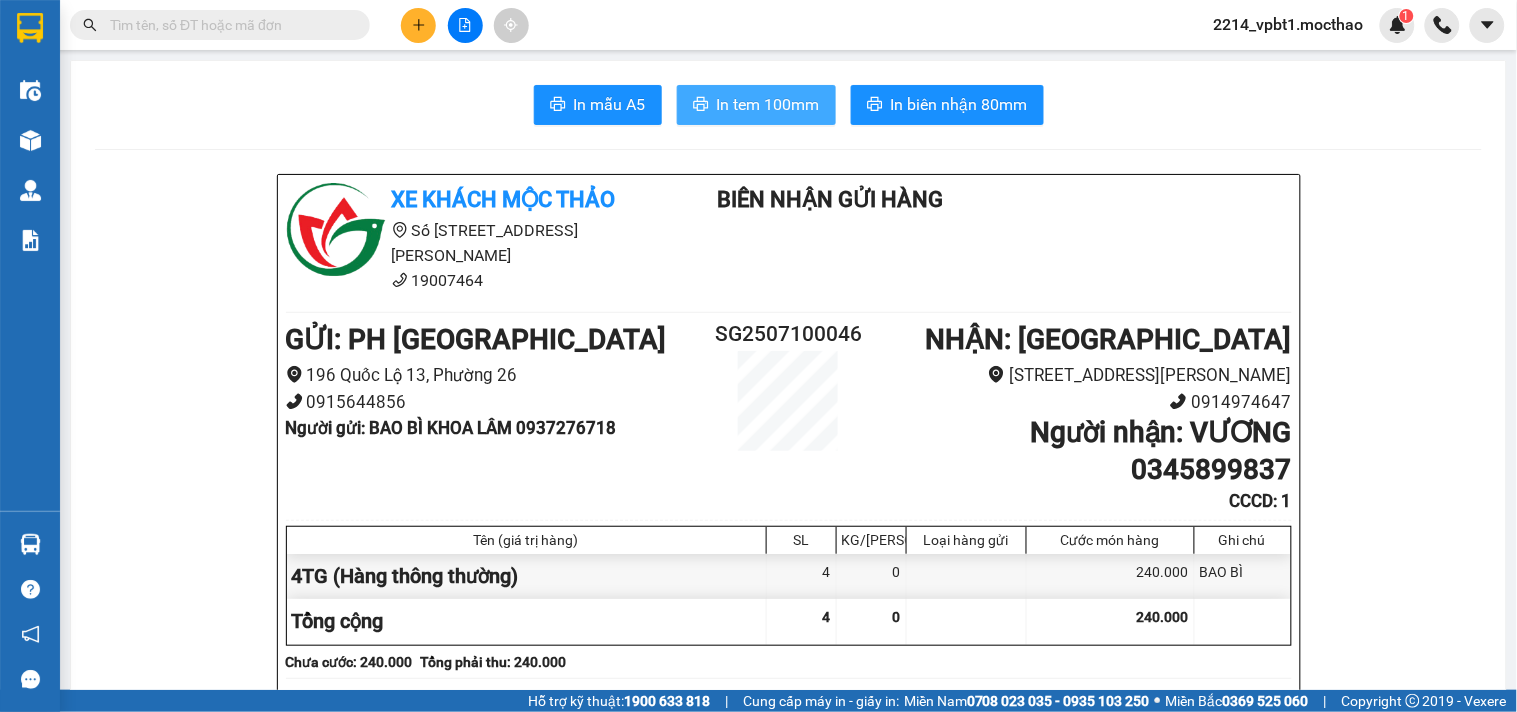 click on "In tem 100mm" at bounding box center [768, 104] 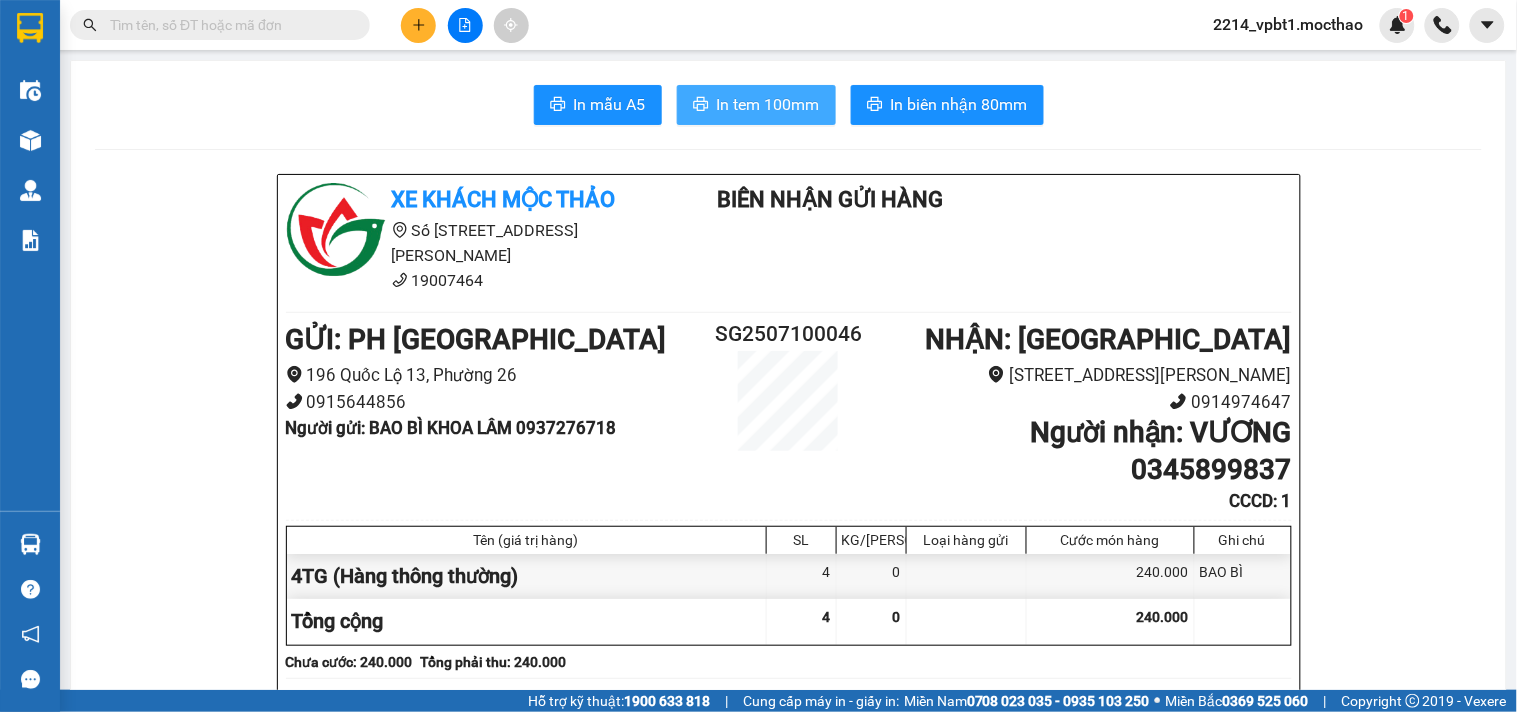 click on "In tem 100mm" at bounding box center [768, 104] 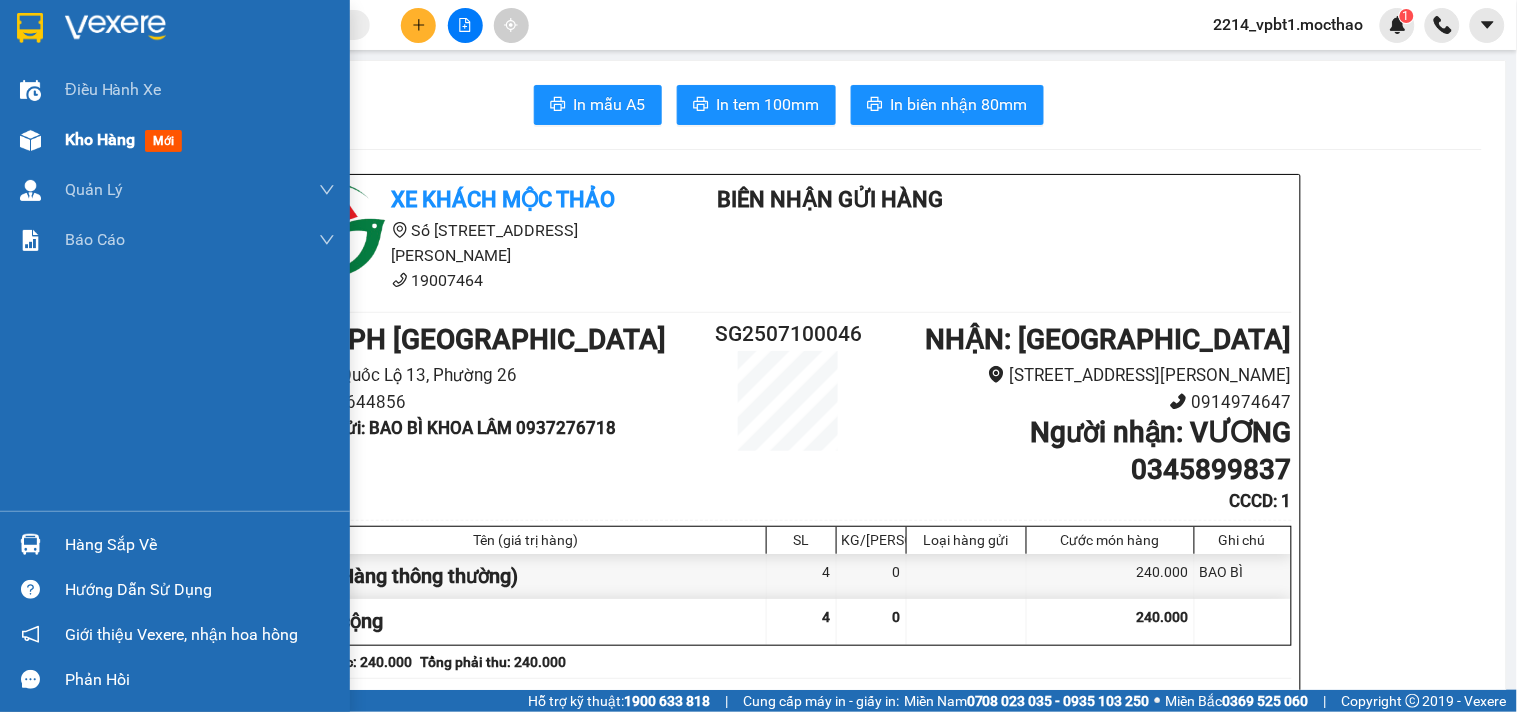click on "Kho hàng" at bounding box center (100, 139) 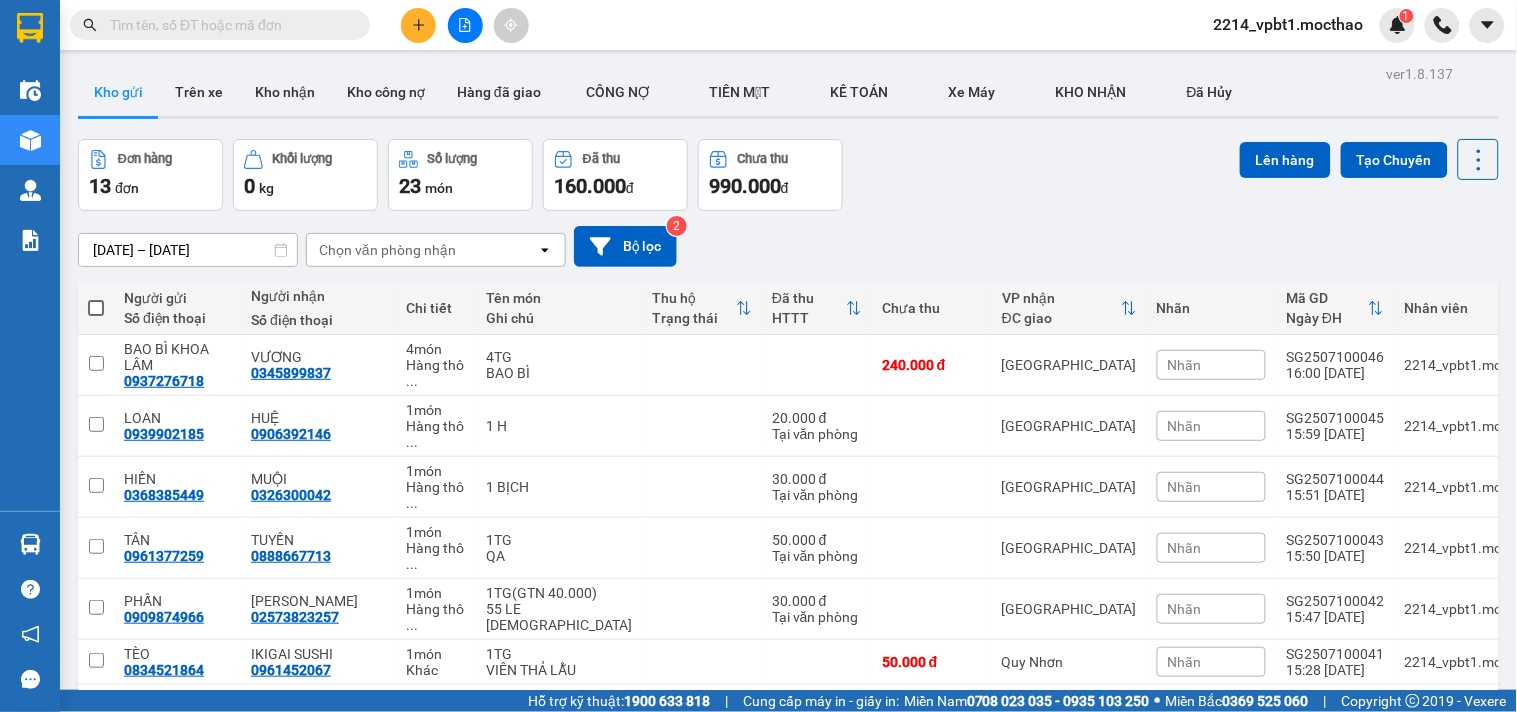 click 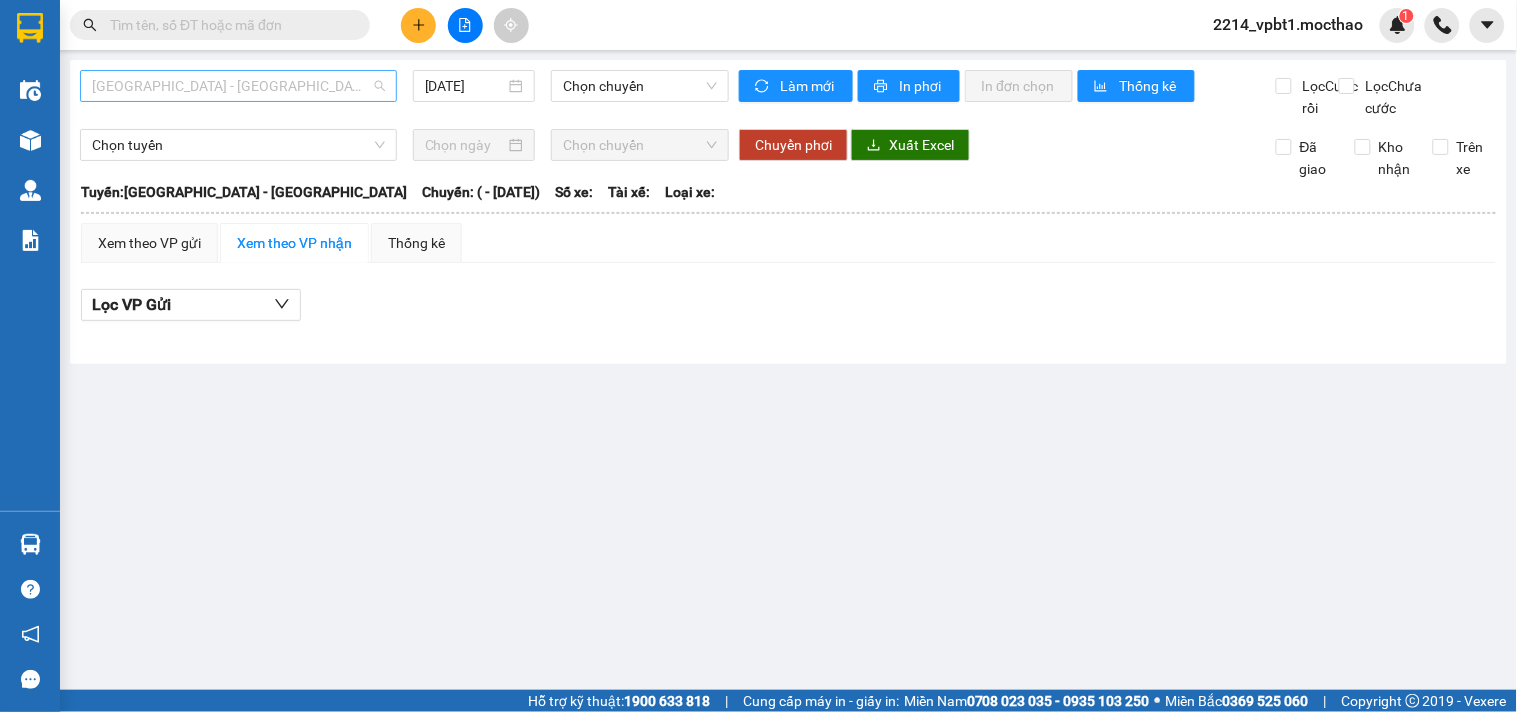 click on "Sài Gòn - Tuy Hòa" at bounding box center (238, 86) 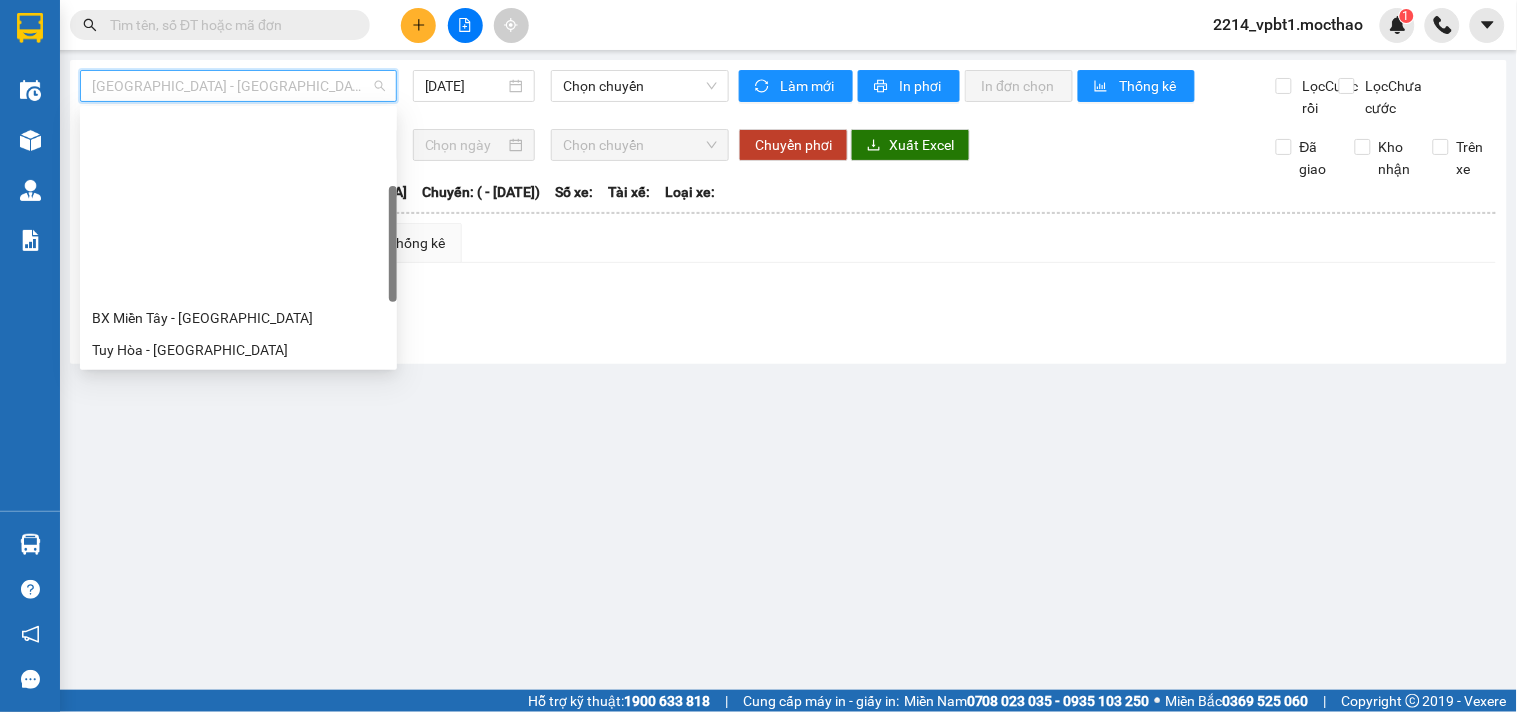 click on "BX Miền Đông Cũ - Tuy Hoà" at bounding box center (238, 510) 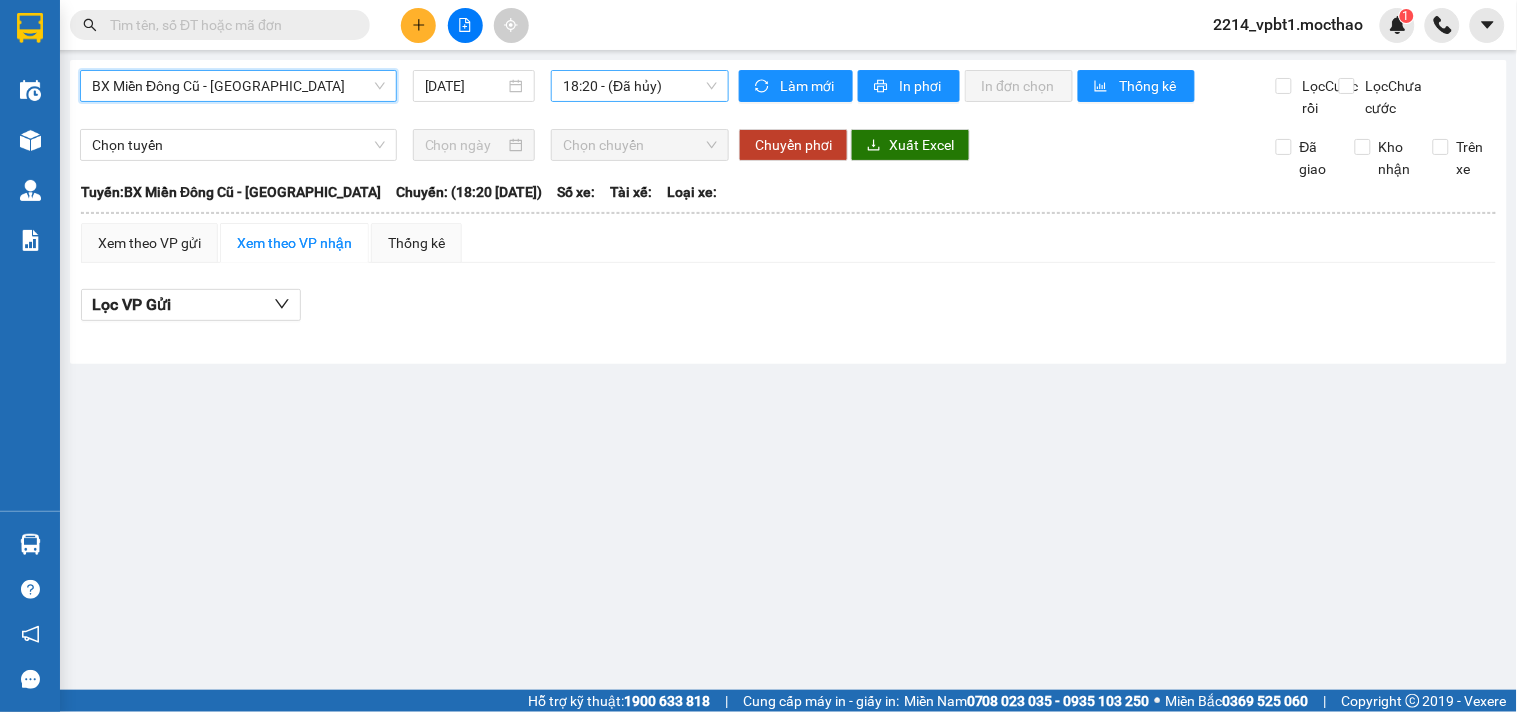 click on "18:20     - (Đã hủy)" at bounding box center (640, 86) 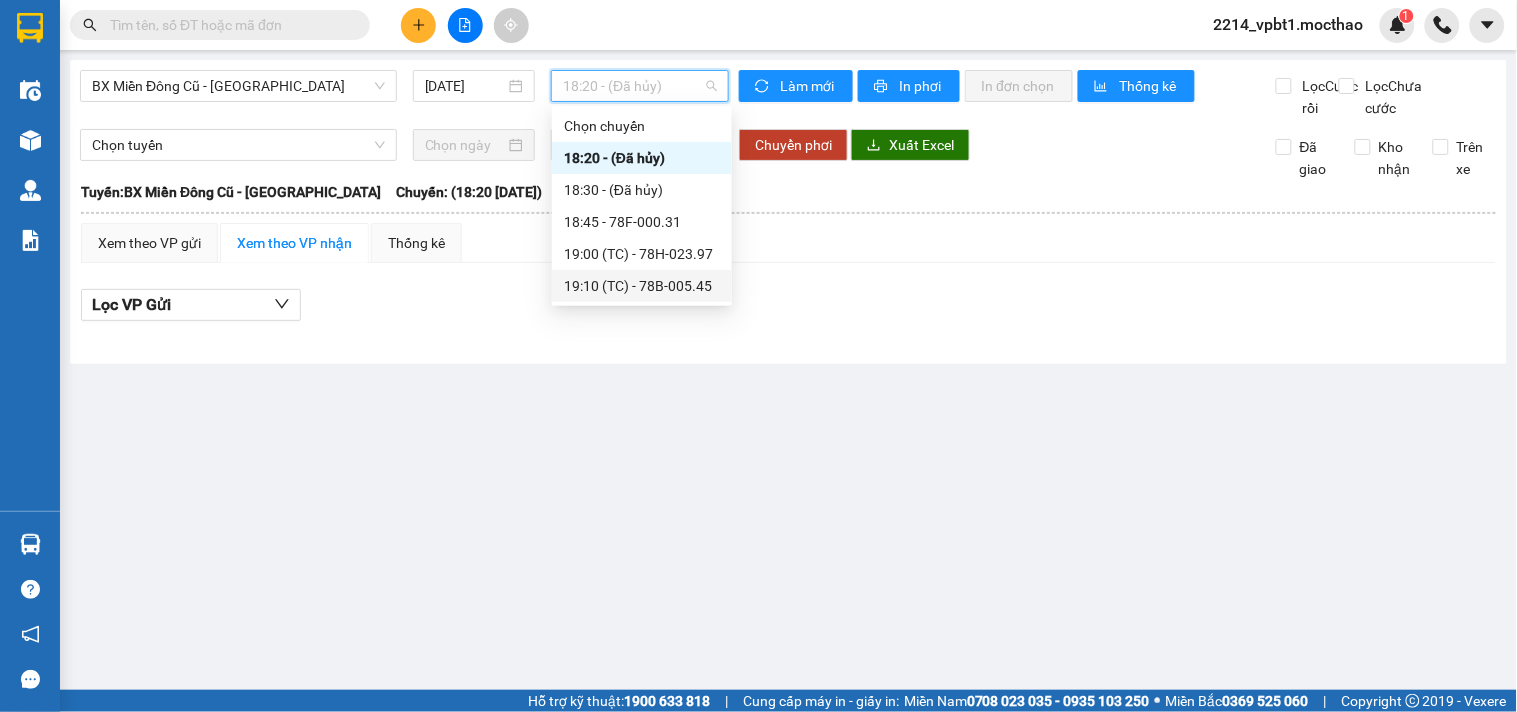 click on "19:10   (TC)   - 78B-005.45" at bounding box center (642, 286) 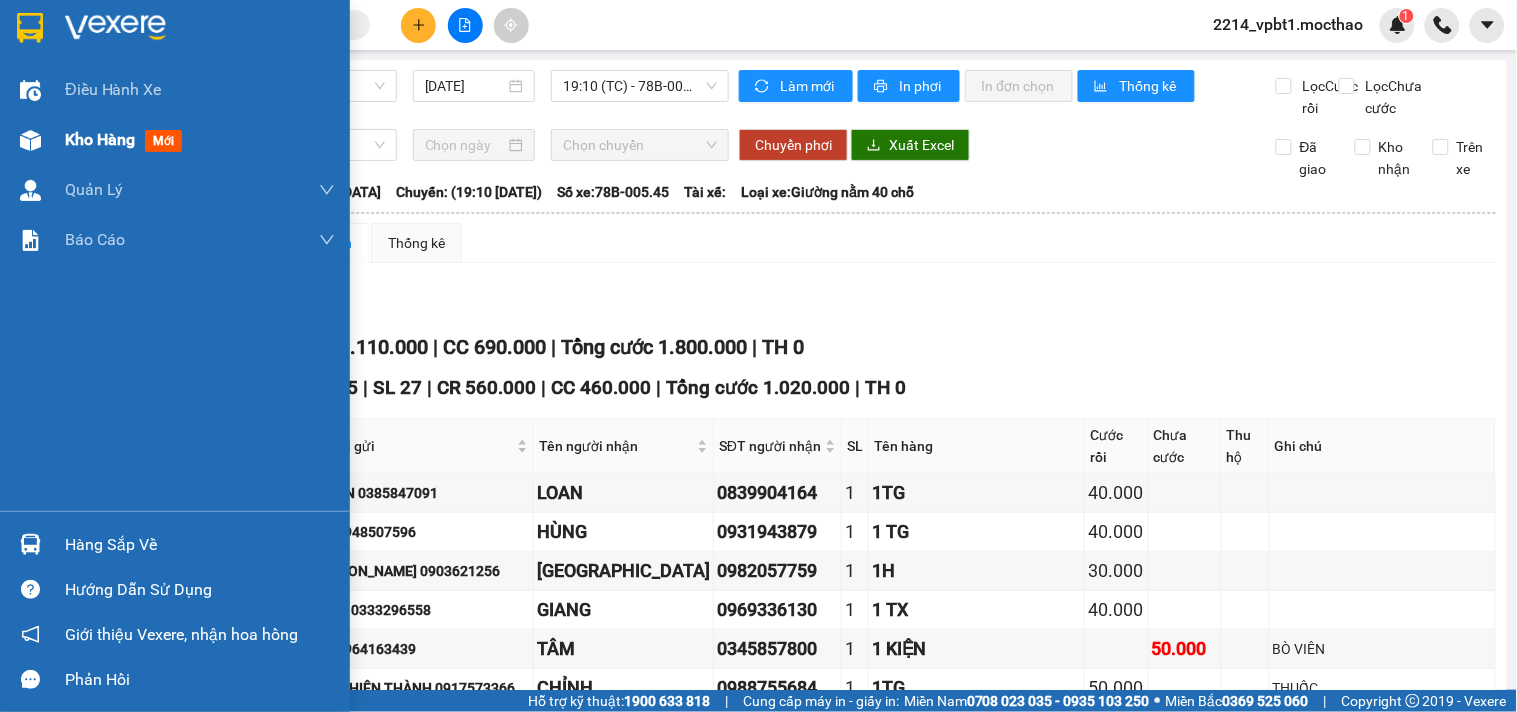 click on "Kho hàng" at bounding box center [100, 139] 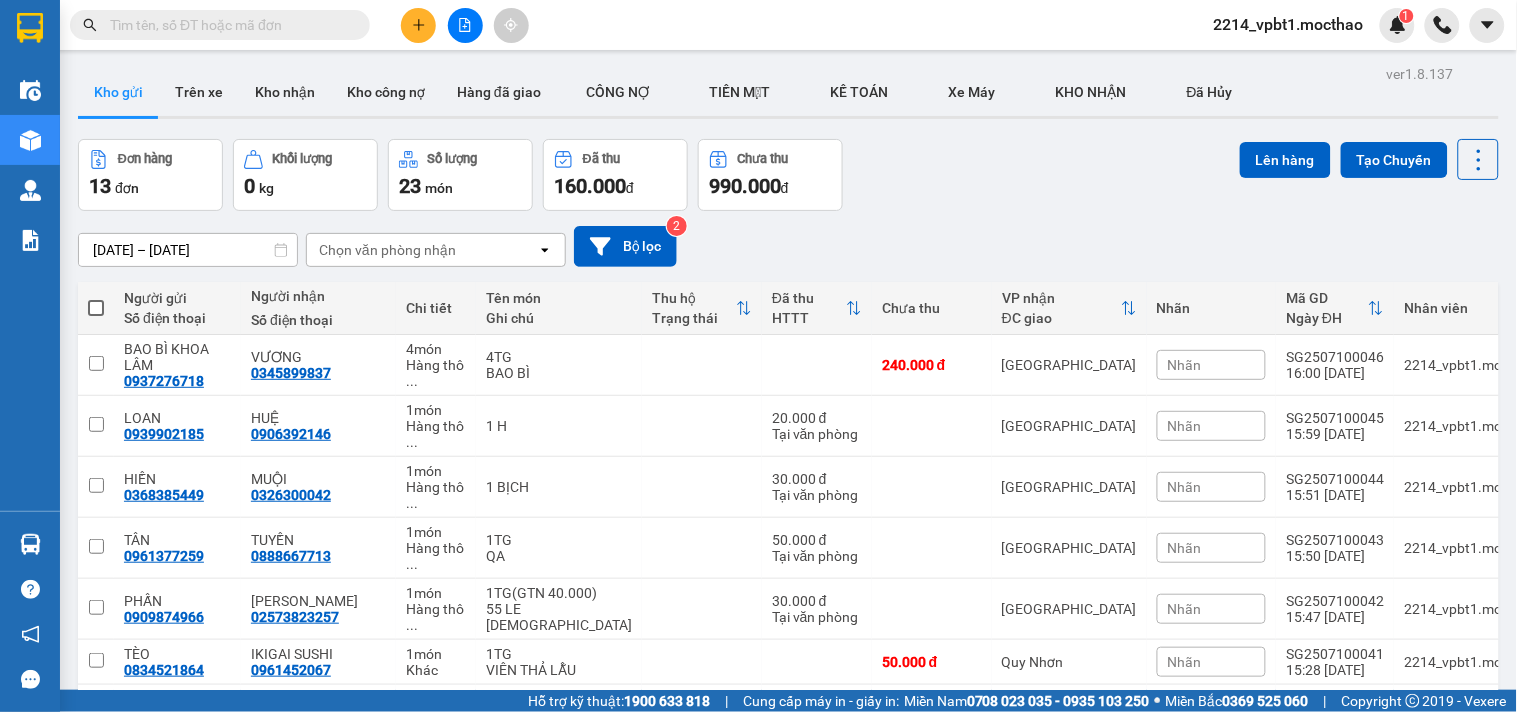 click 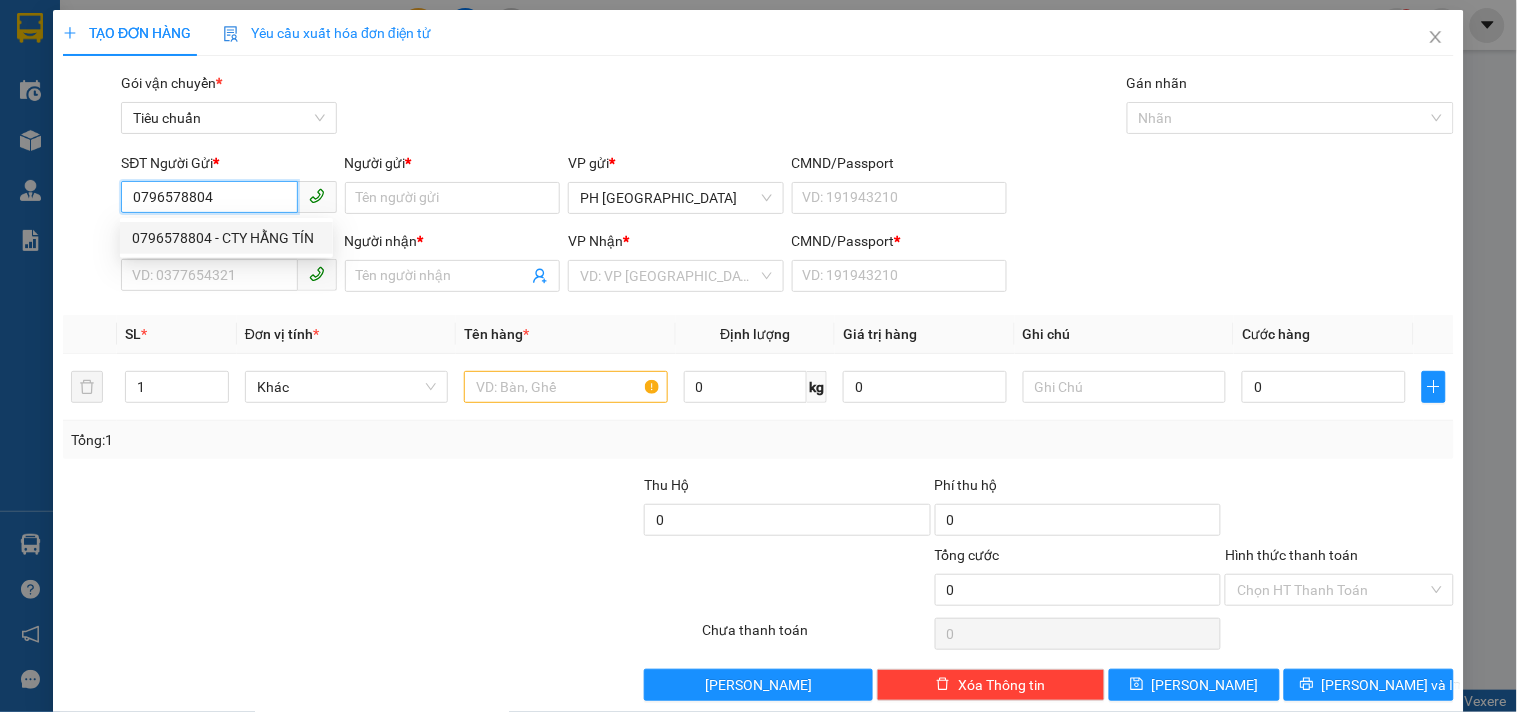 click on "0796578804 -  CTY HẰNG TÍN" at bounding box center [226, 238] 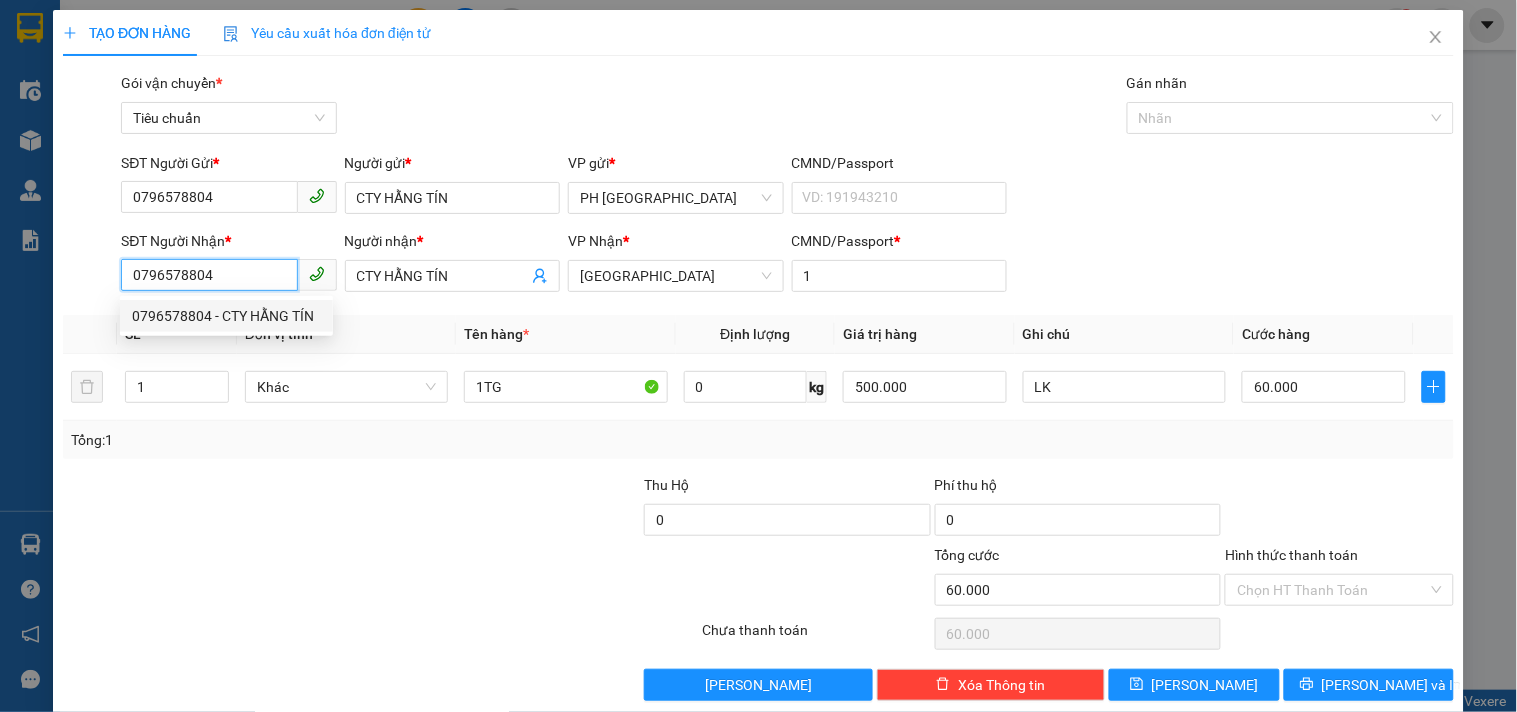 drag, startPoint x: 215, startPoint y: 270, endPoint x: 104, endPoint y: 275, distance: 111.11256 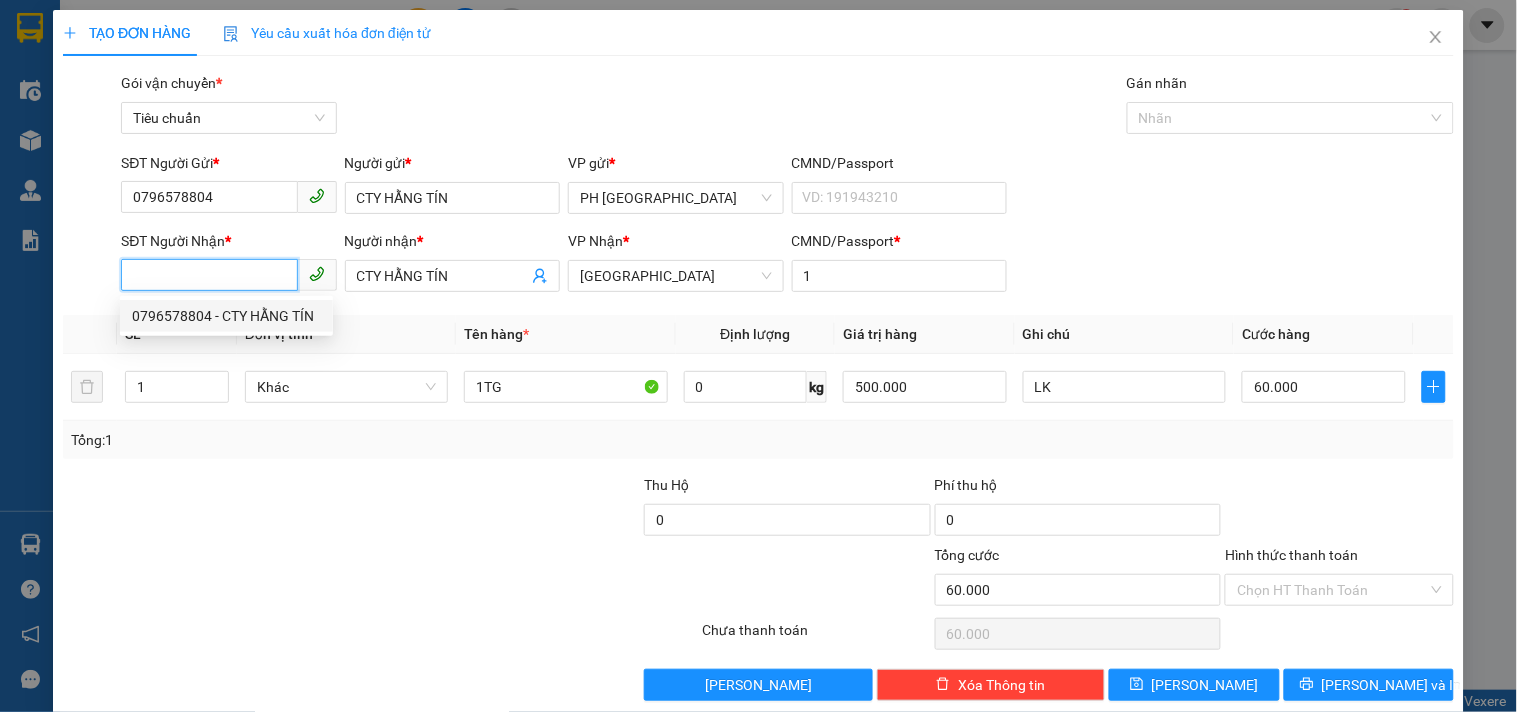 click on "0796578804 -  CTY HẰNG TÍN" at bounding box center [226, 316] 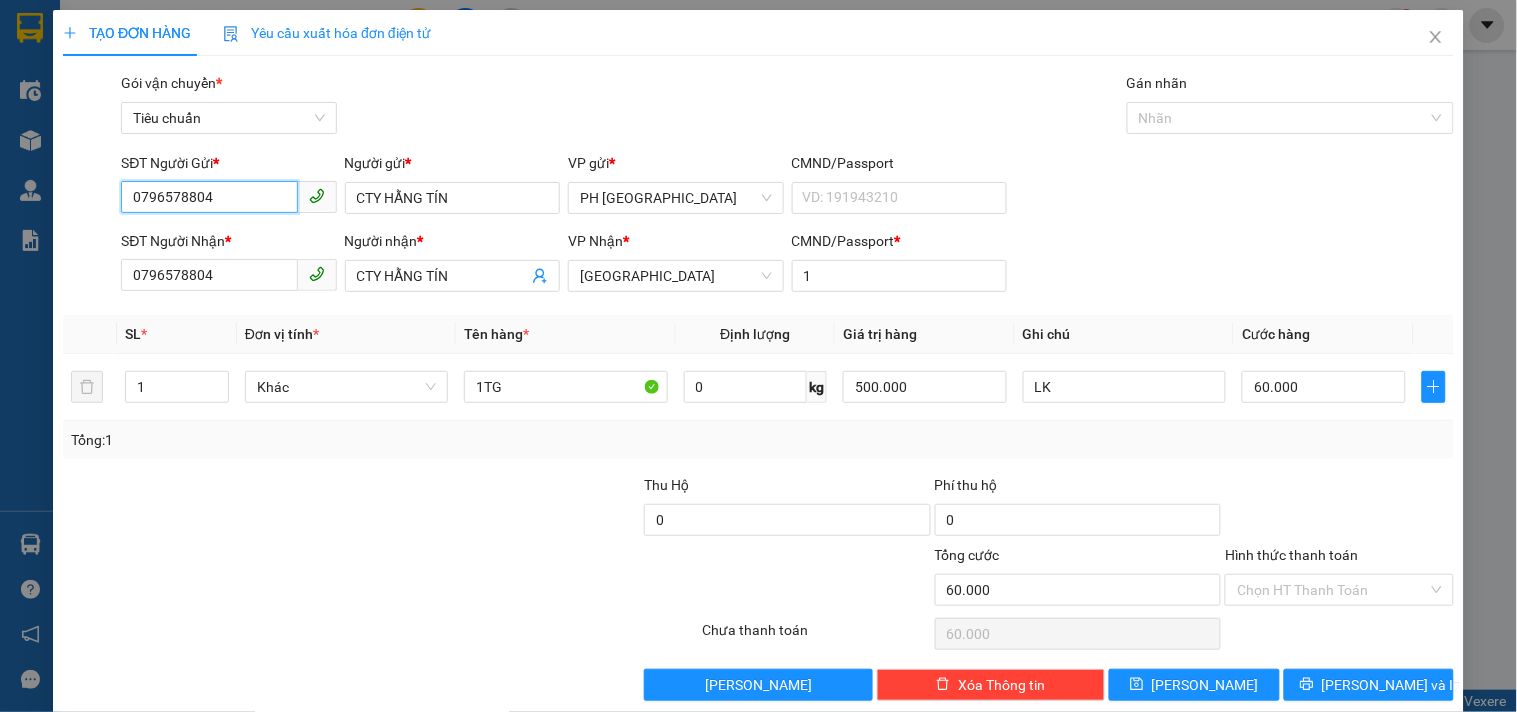 drag, startPoint x: 232, startPoint y: 188, endPoint x: 0, endPoint y: 145, distance: 235.95126 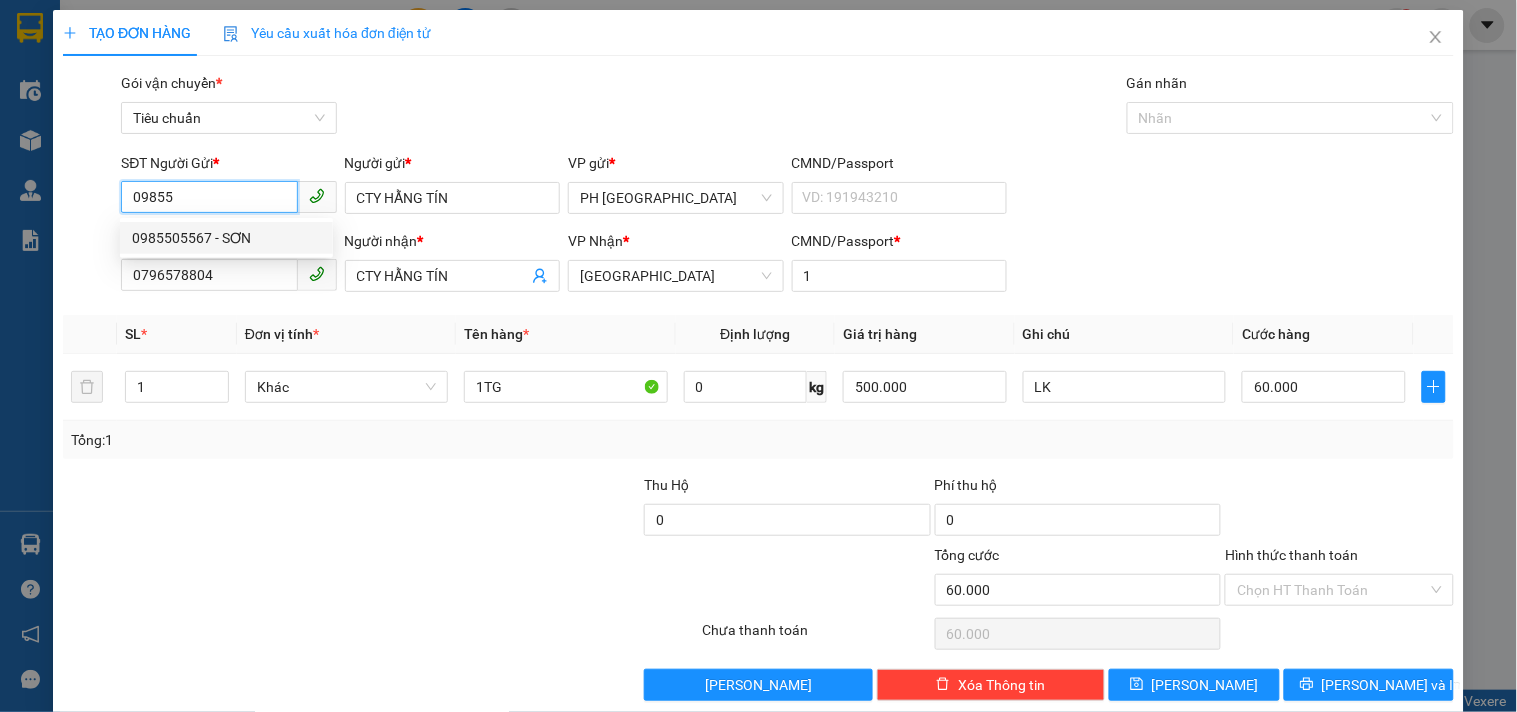 click on "0985505567 - SƠN" at bounding box center [226, 238] 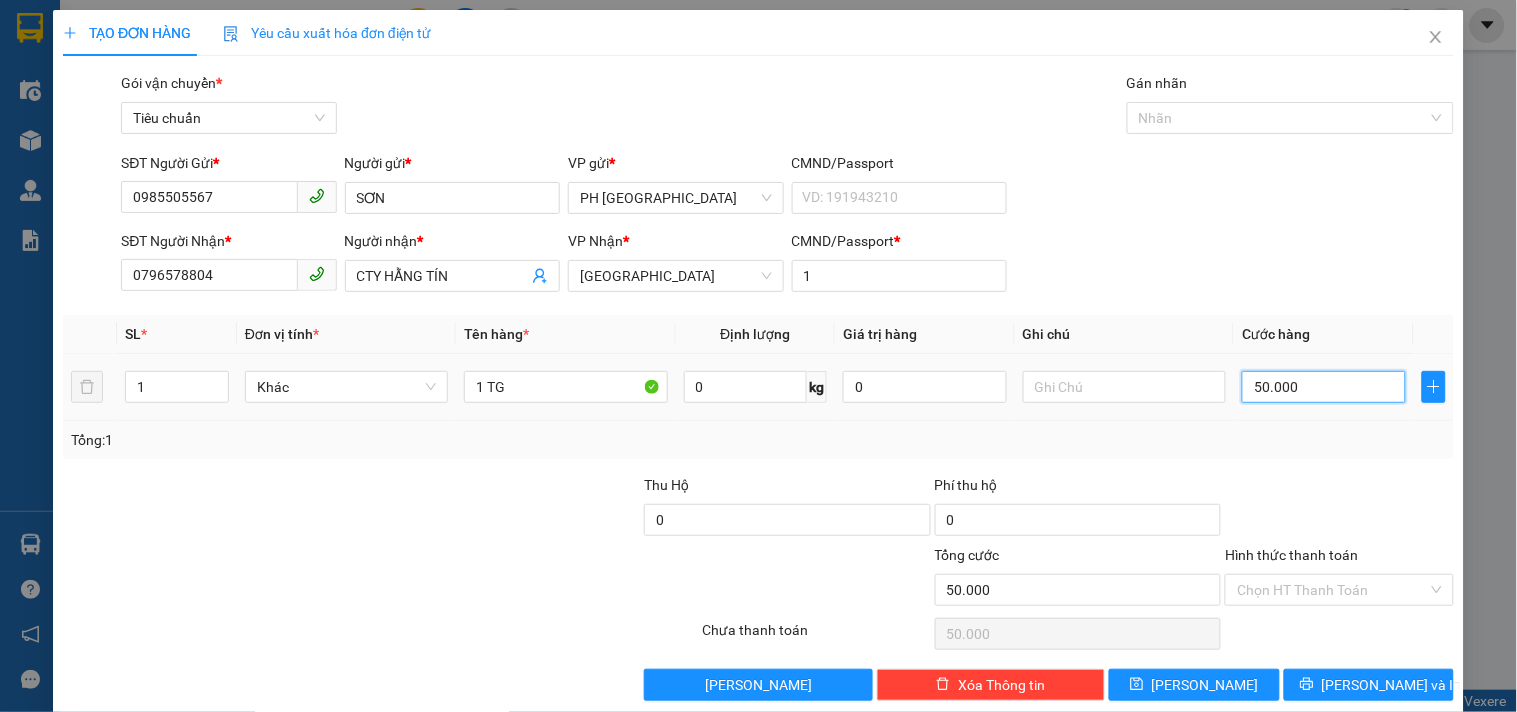 click on "50.000" at bounding box center (1324, 387) 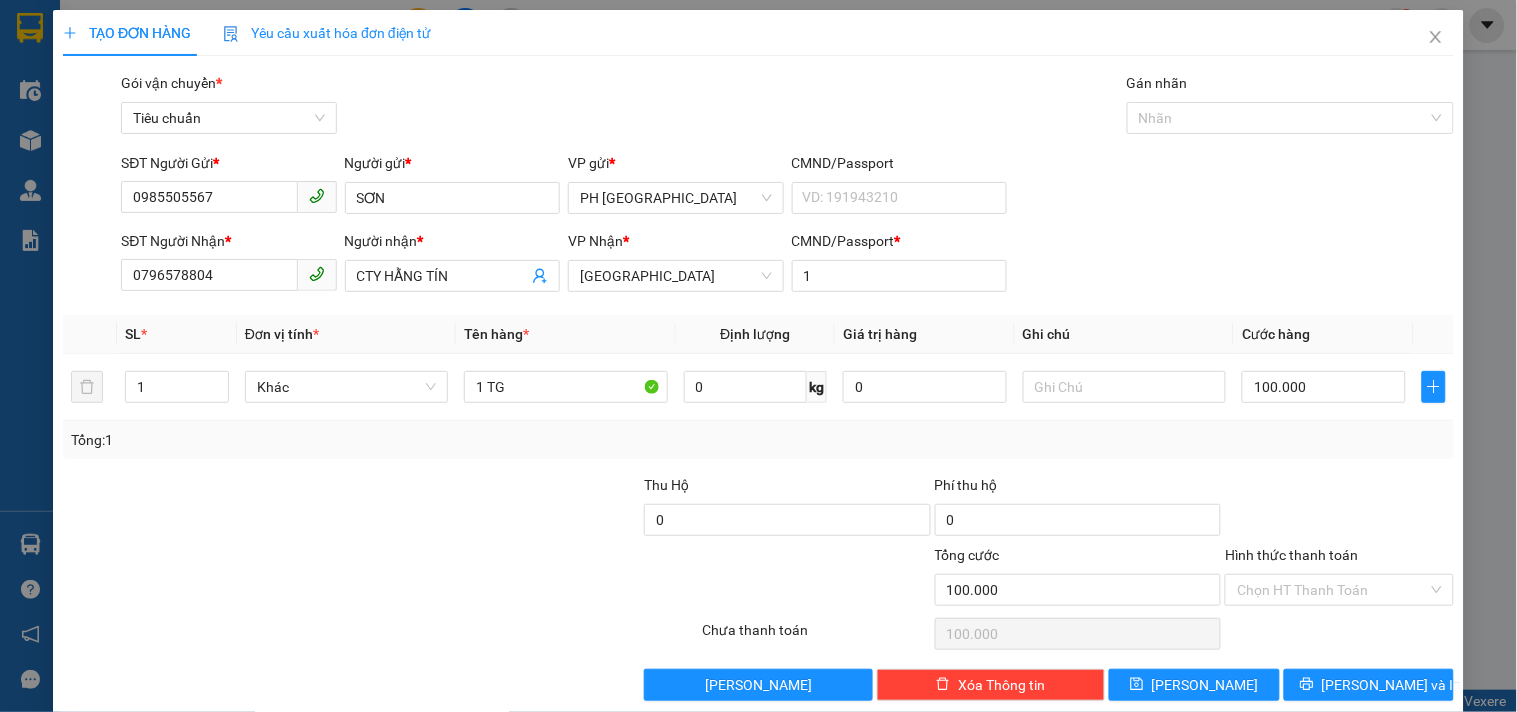 click at bounding box center [1339, 509] 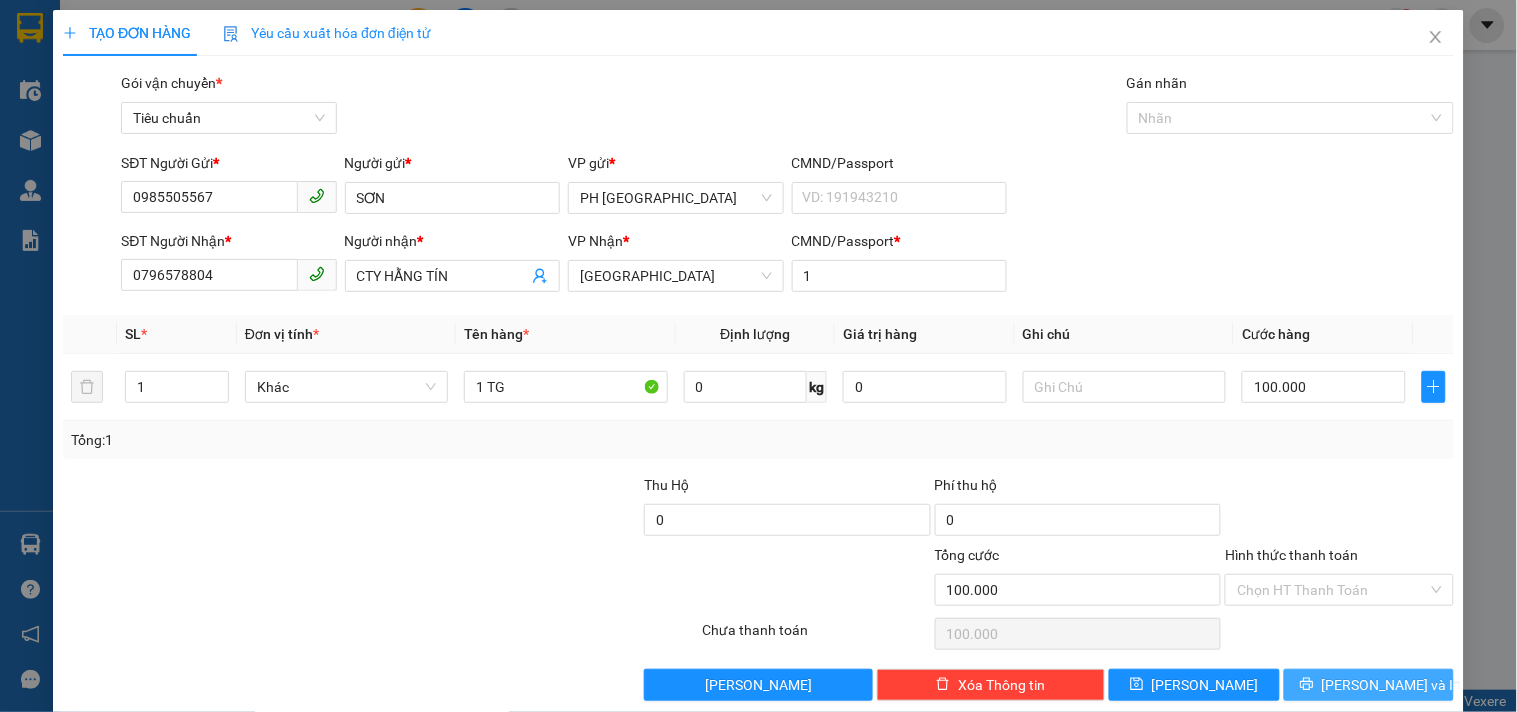 click on "Lưu và In" at bounding box center [1369, 685] 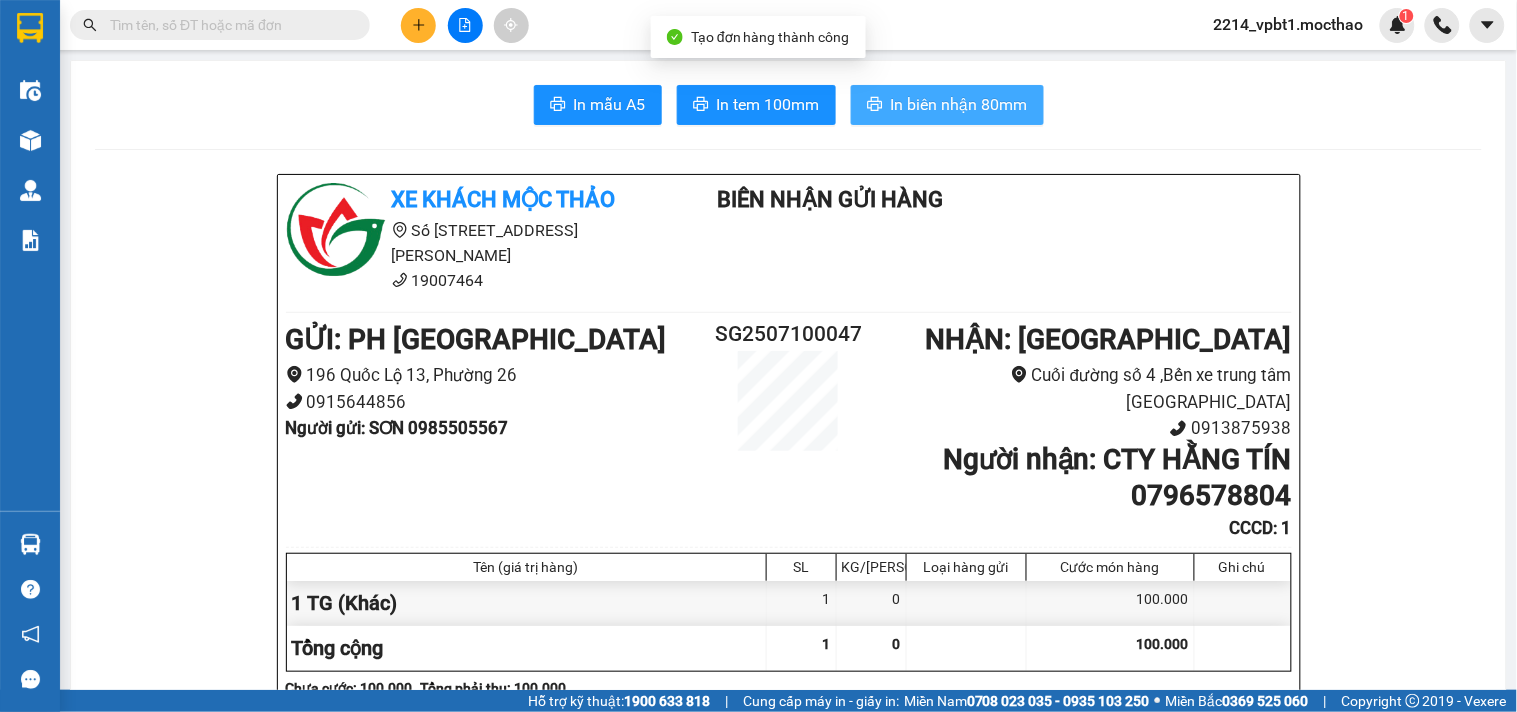 click on "In biên nhận 80mm" at bounding box center (959, 104) 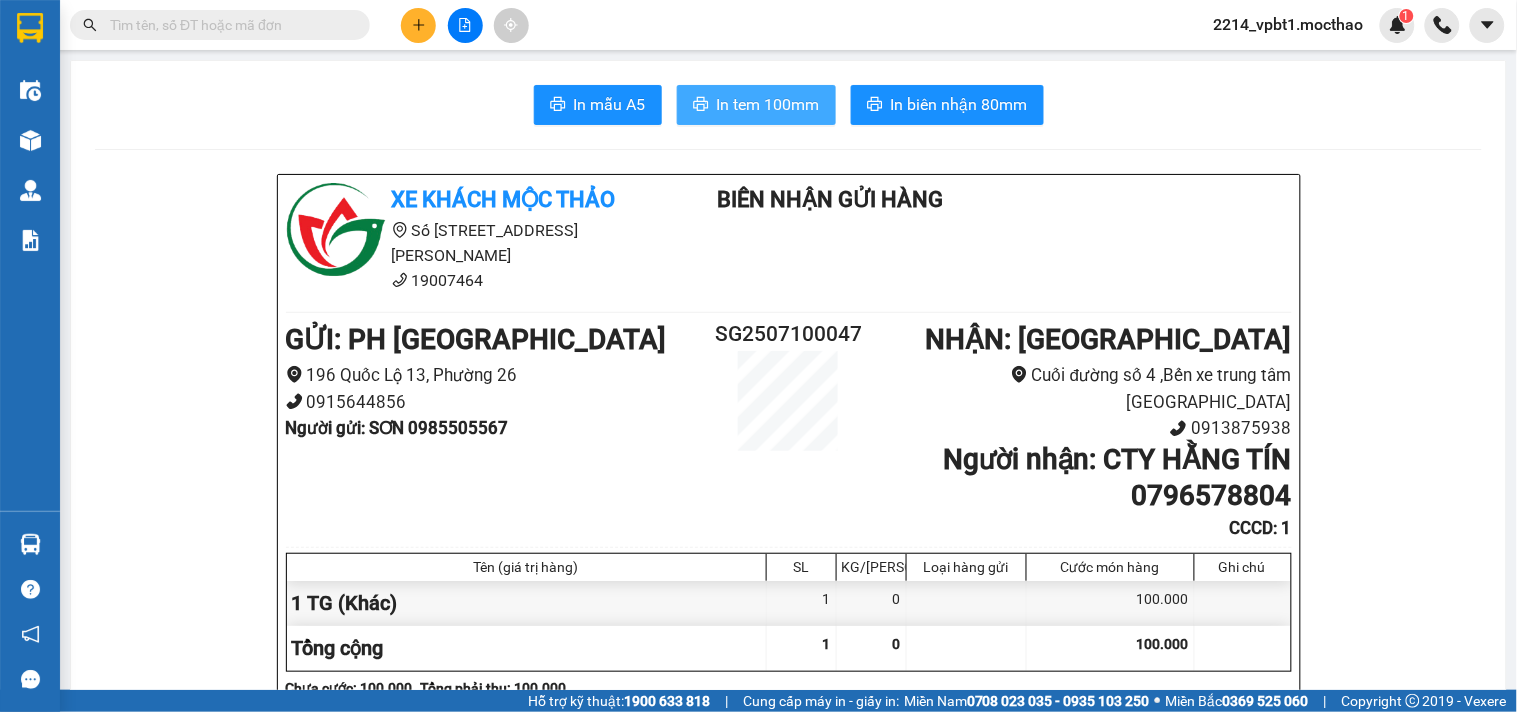 click on "In tem 100mm" at bounding box center (768, 104) 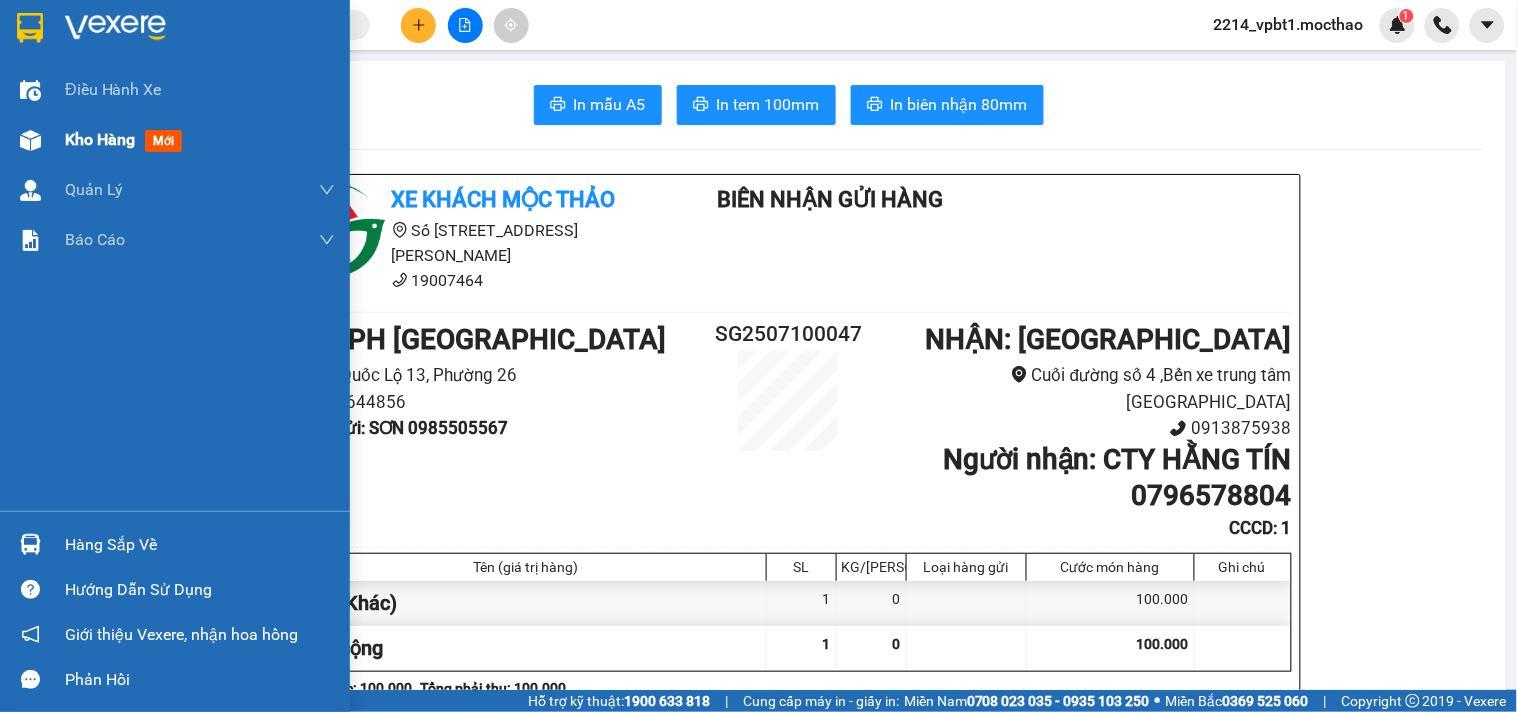 click on "Kho hàng" at bounding box center (100, 139) 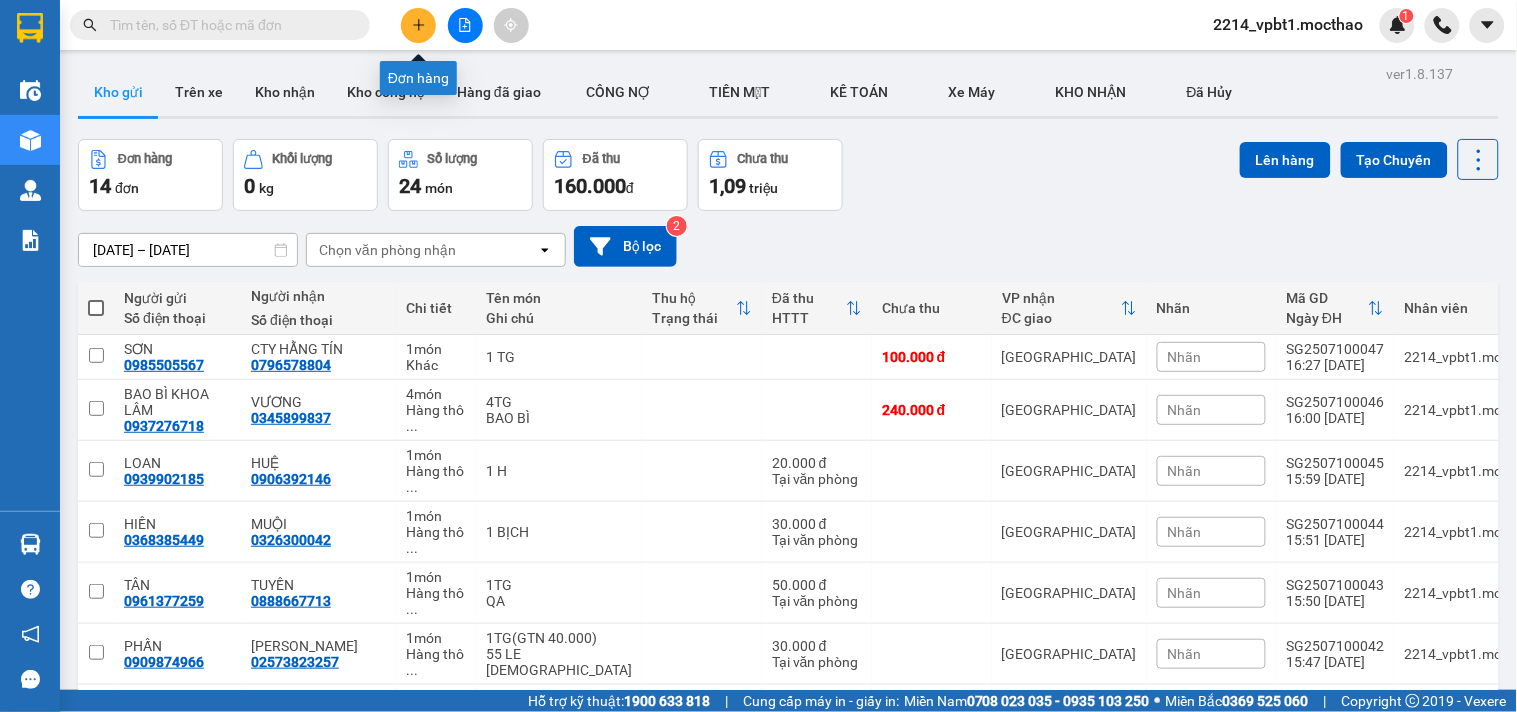 click at bounding box center (418, 25) 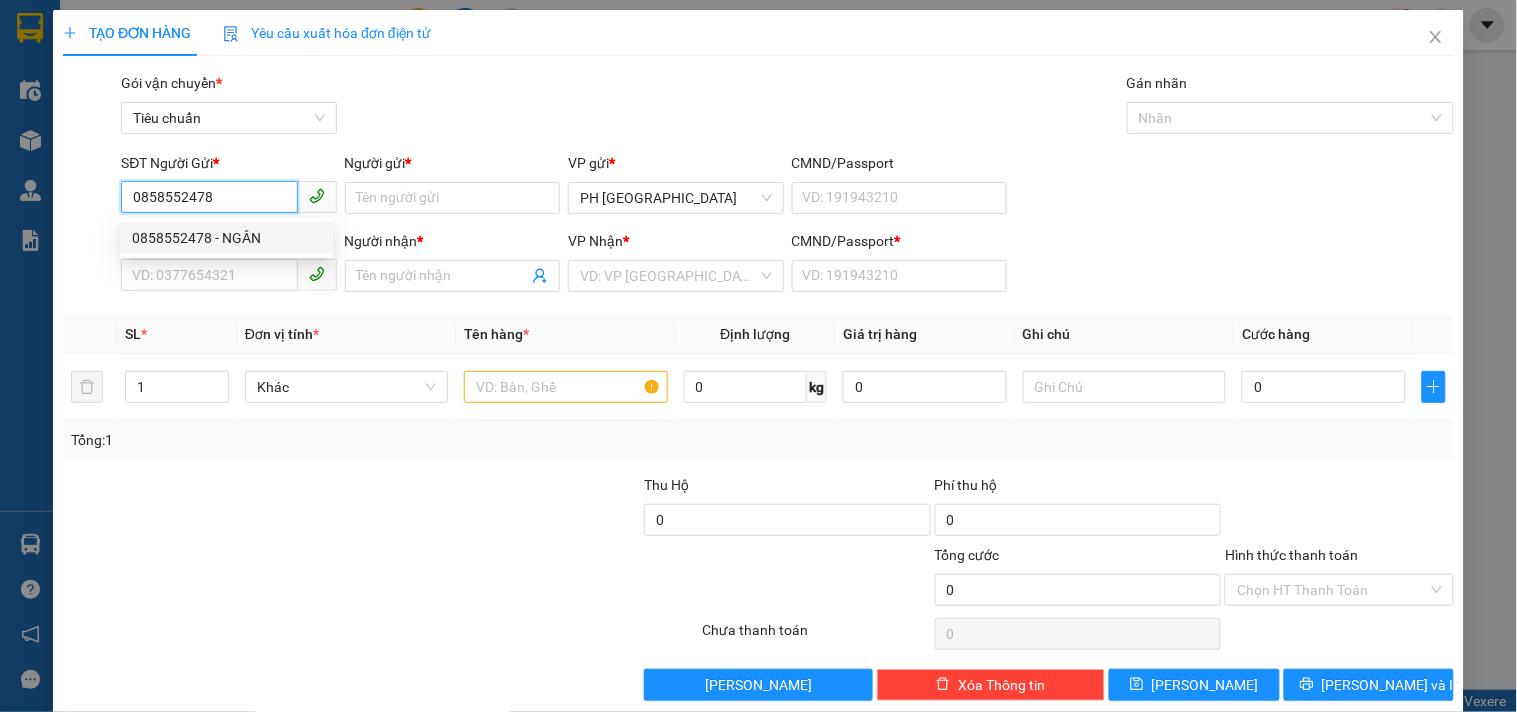 click on "0858552478 - NGÂN" at bounding box center [226, 238] 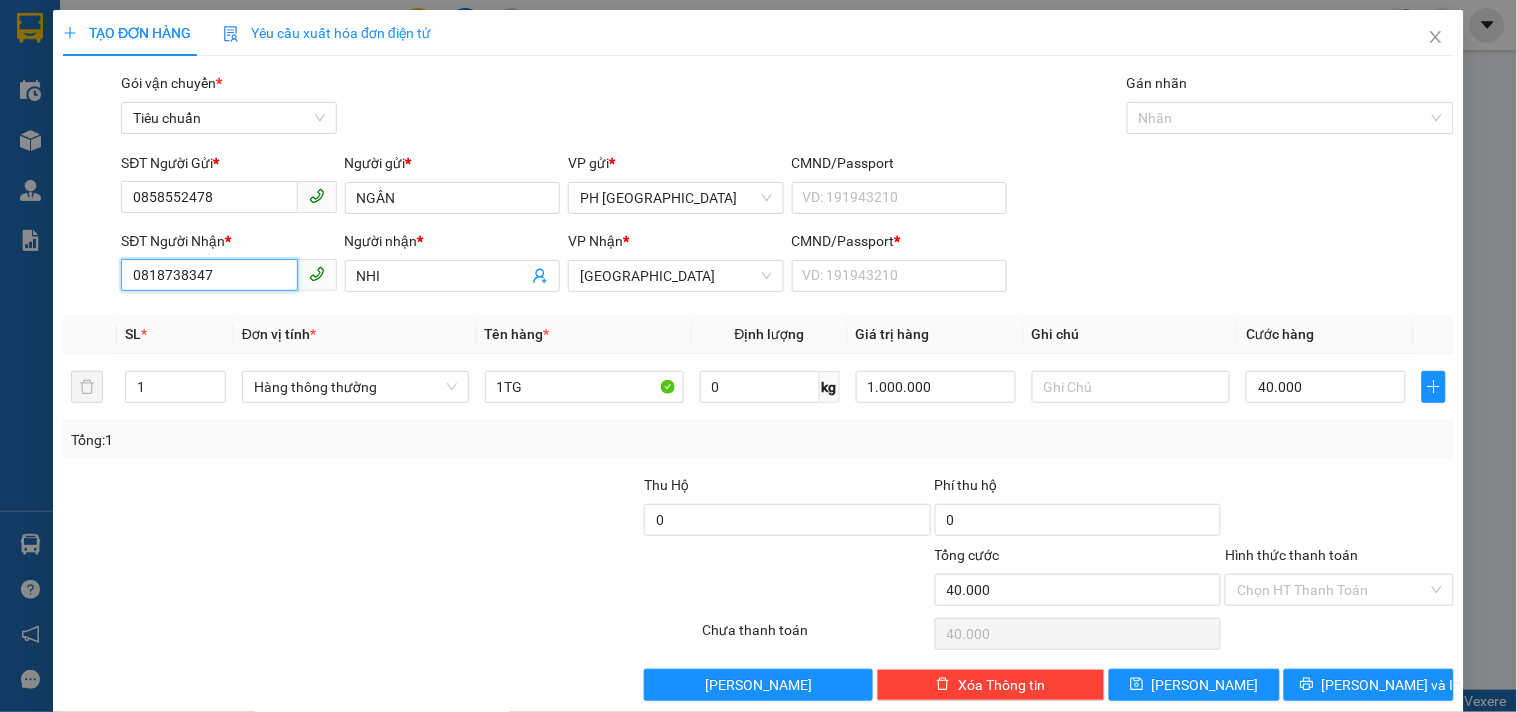 drag, startPoint x: 237, startPoint y: 278, endPoint x: 61, endPoint y: 290, distance: 176.40862 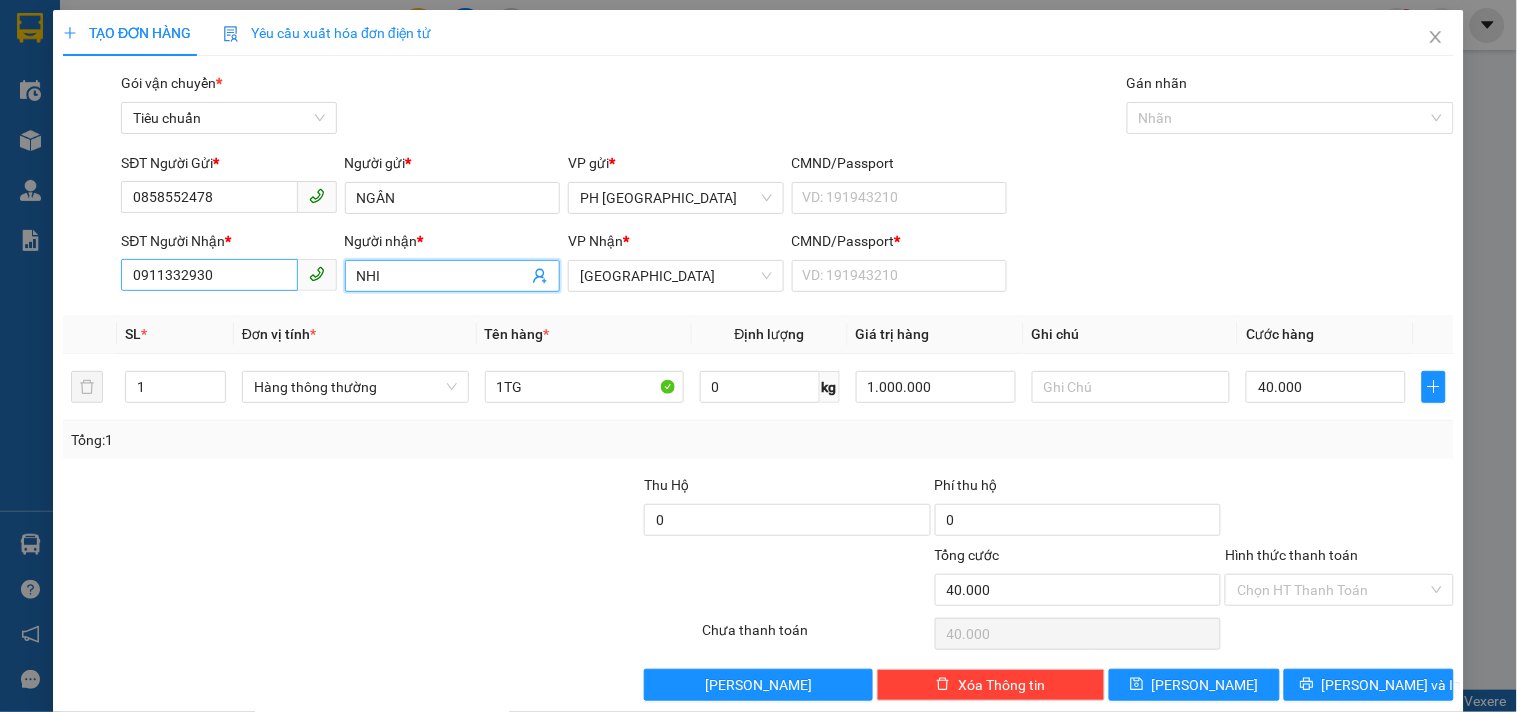 drag, startPoint x: 421, startPoint y: 251, endPoint x: 224, endPoint y: 253, distance: 197.01015 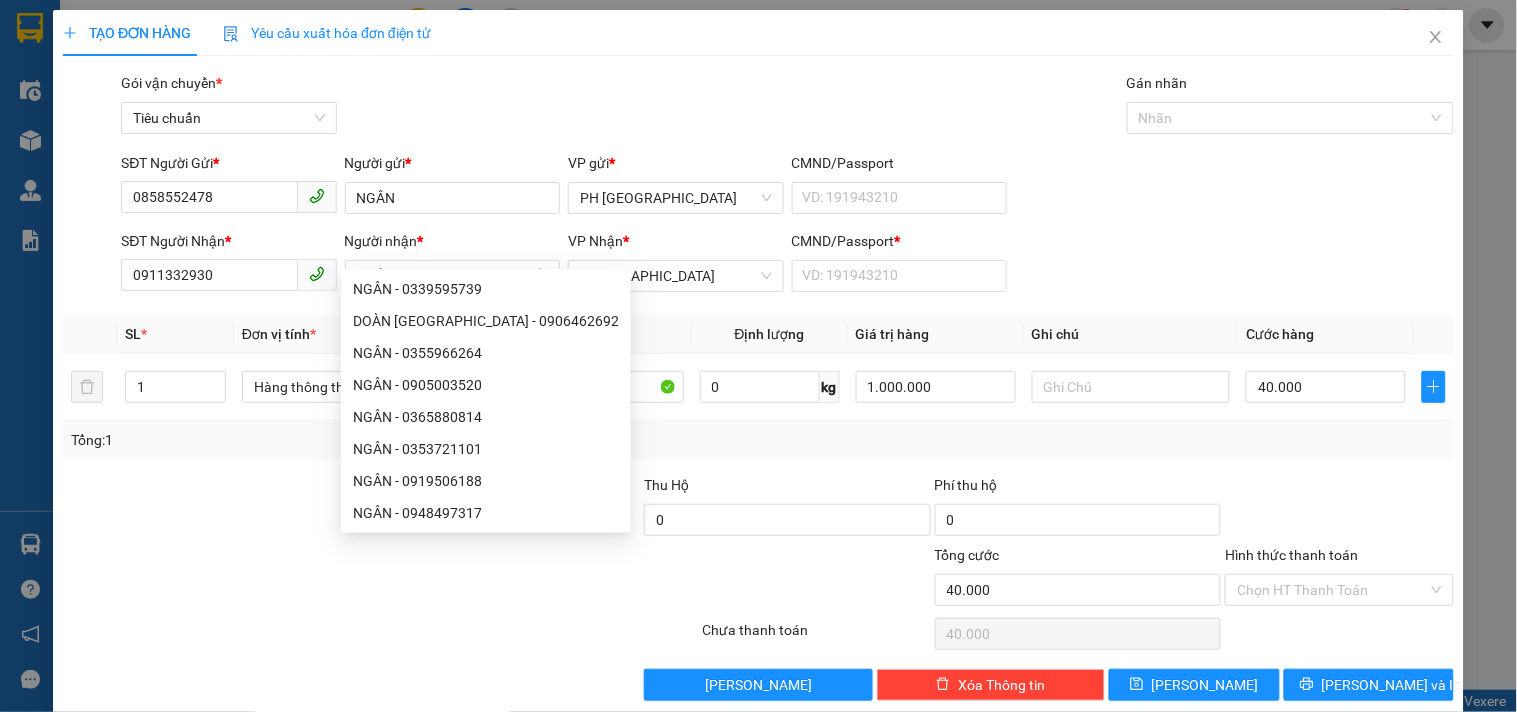 drag, startPoint x: 176, startPoint y: 492, endPoint x: 167, endPoint y: 471, distance: 22.847319 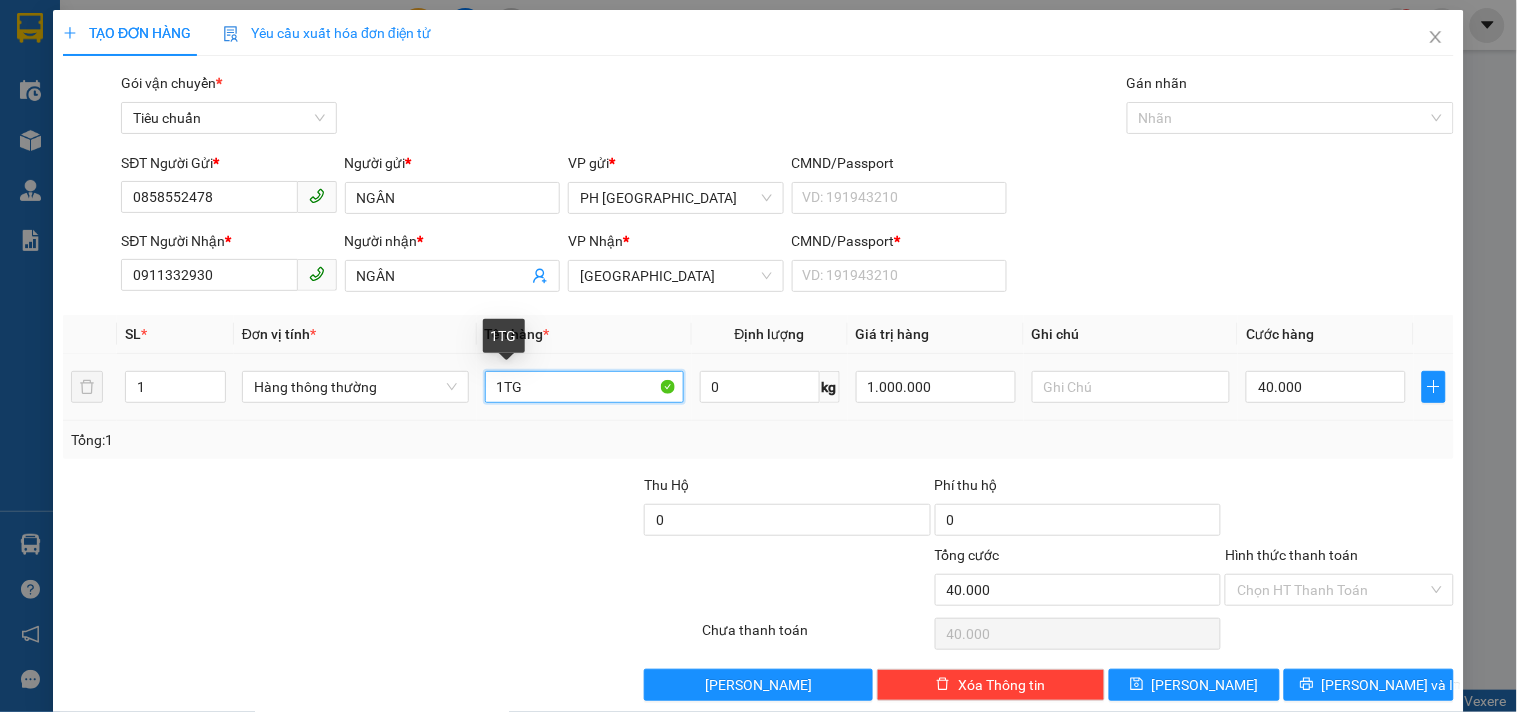 click on "1TG" at bounding box center (584, 387) 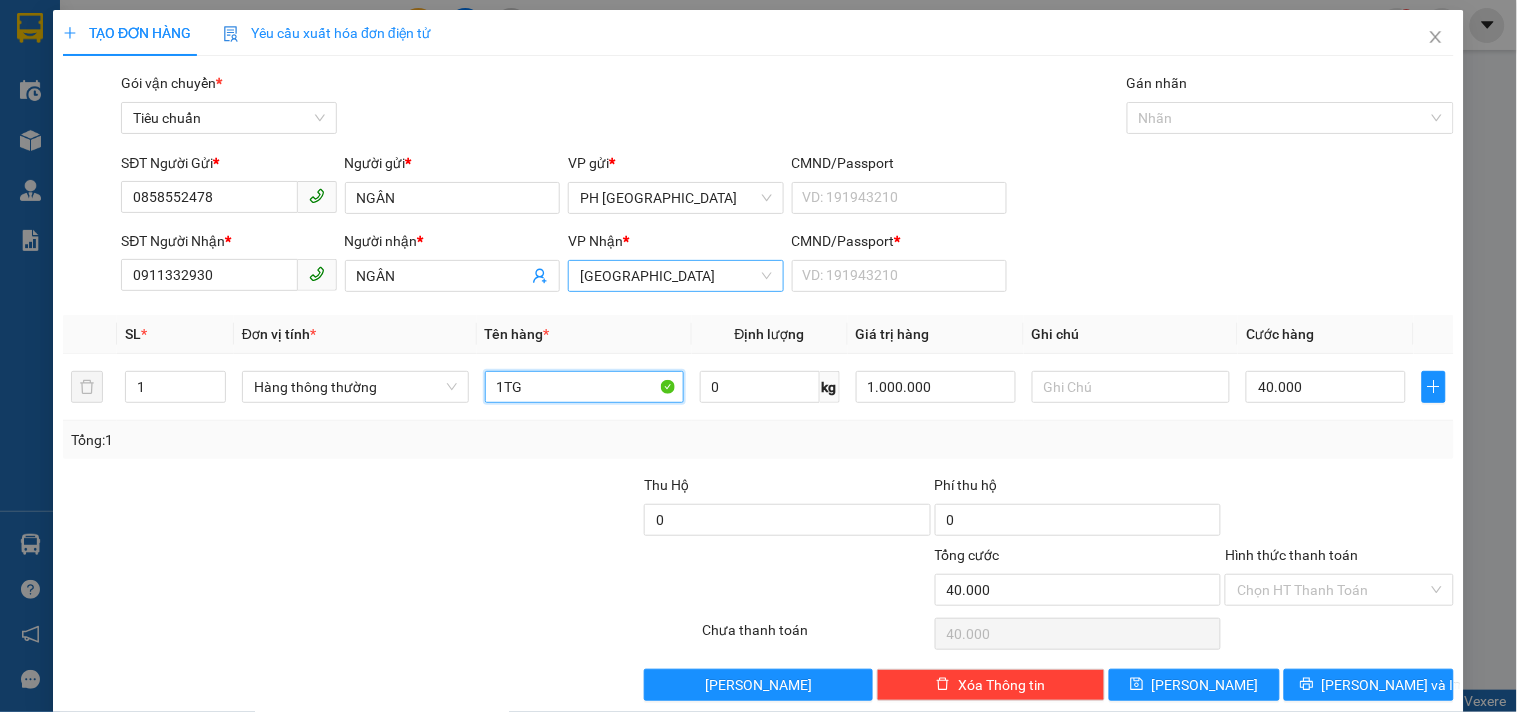 click on "[GEOGRAPHIC_DATA]" at bounding box center (675, 276) 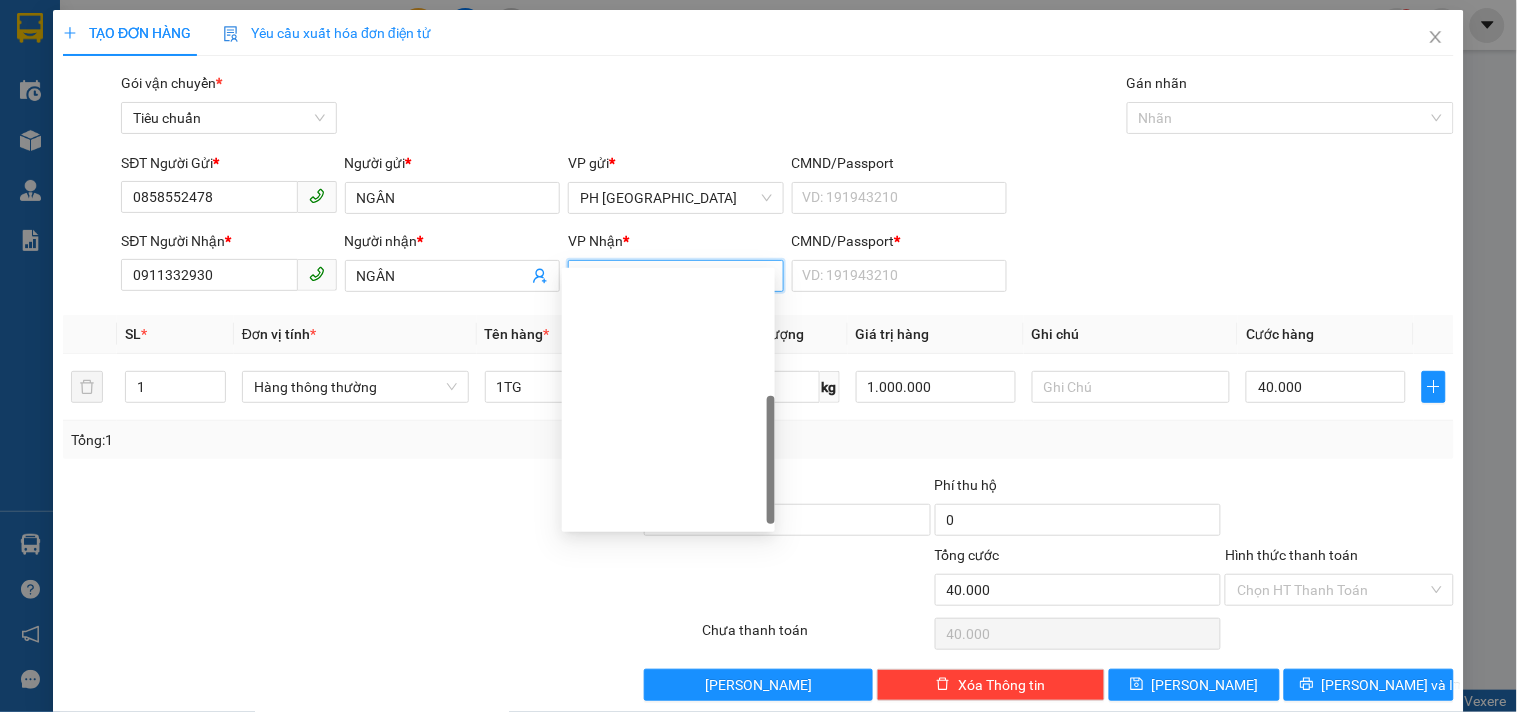 click on "Quy Nhơn" at bounding box center (668, 640) 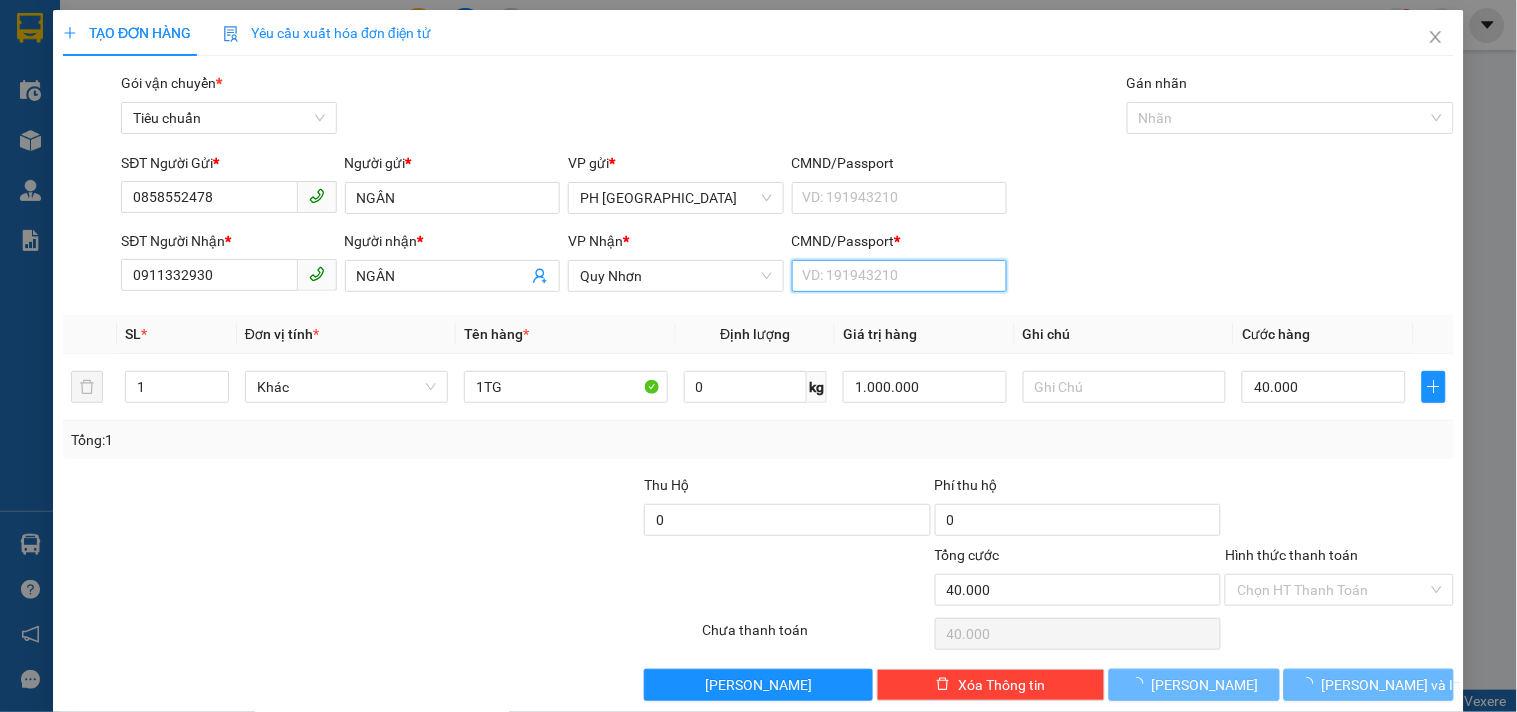 click on "CMND/Passport  *" at bounding box center [899, 276] 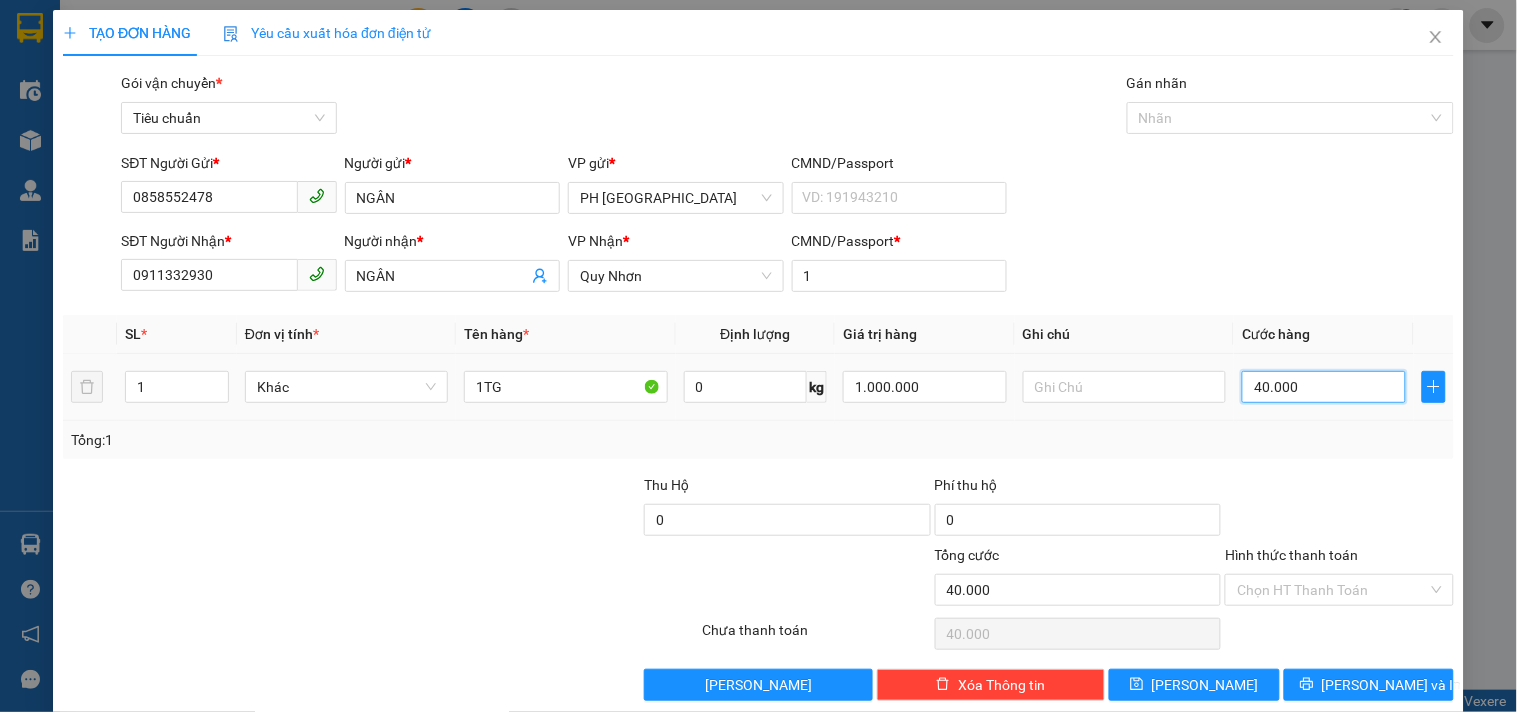 click on "40.000" at bounding box center [1324, 387] 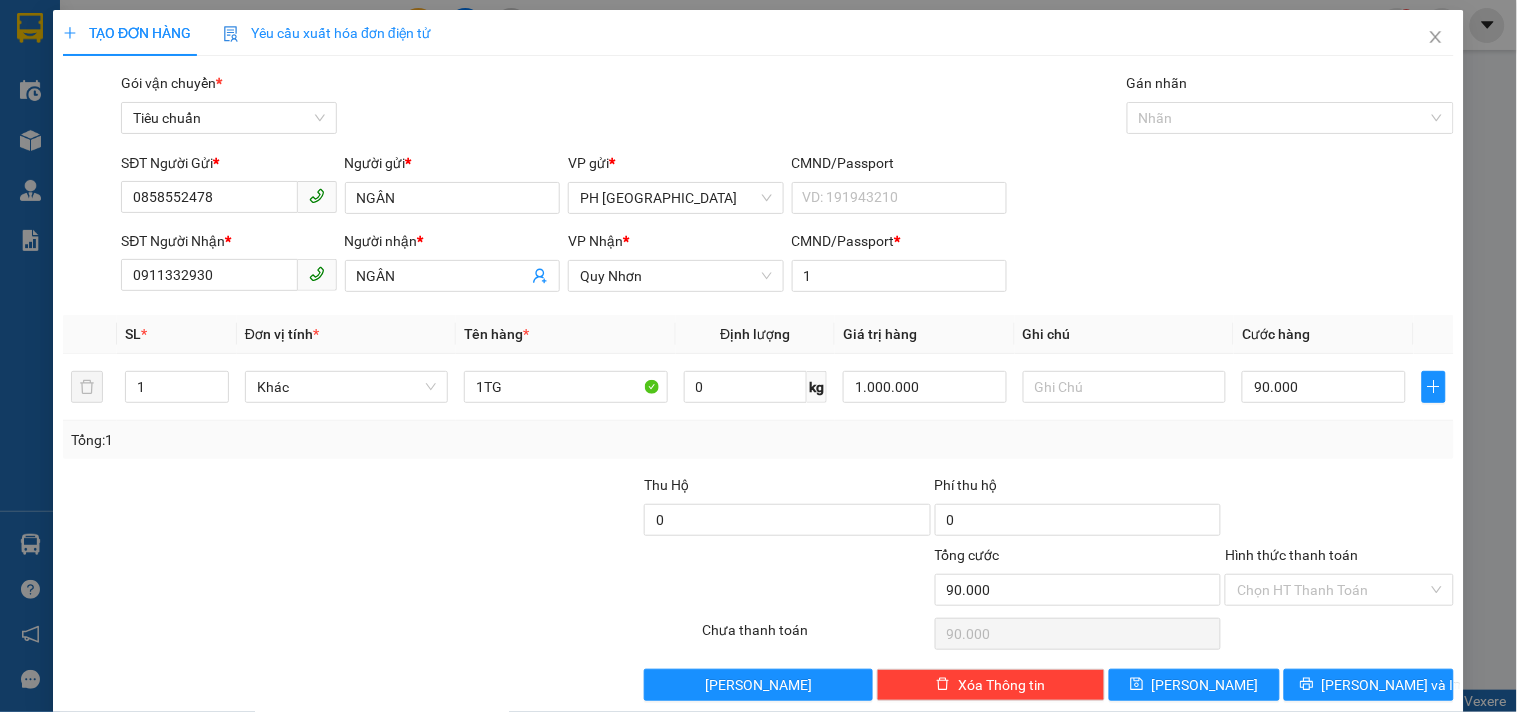 click on "Tổng:  1" at bounding box center (758, 440) 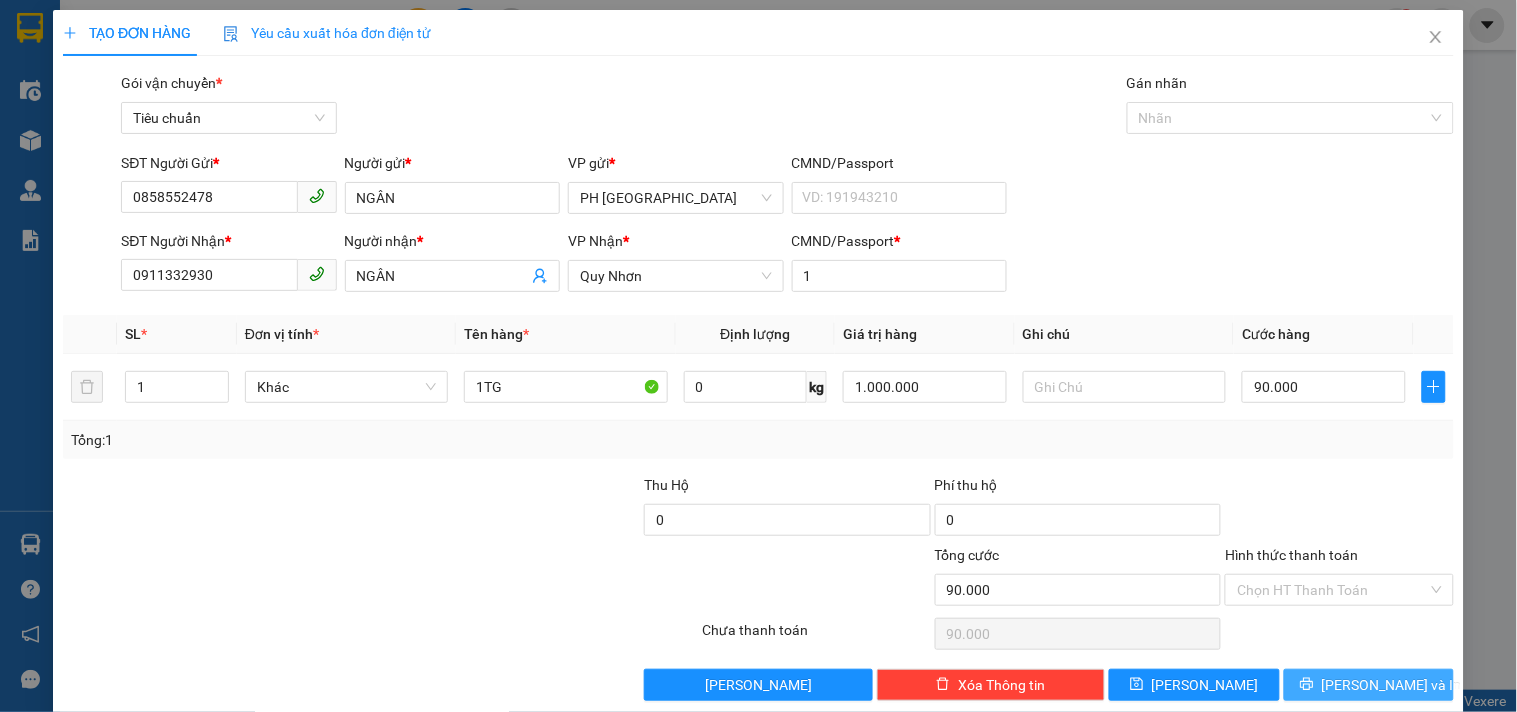 click on "Lưu và In" at bounding box center [1369, 685] 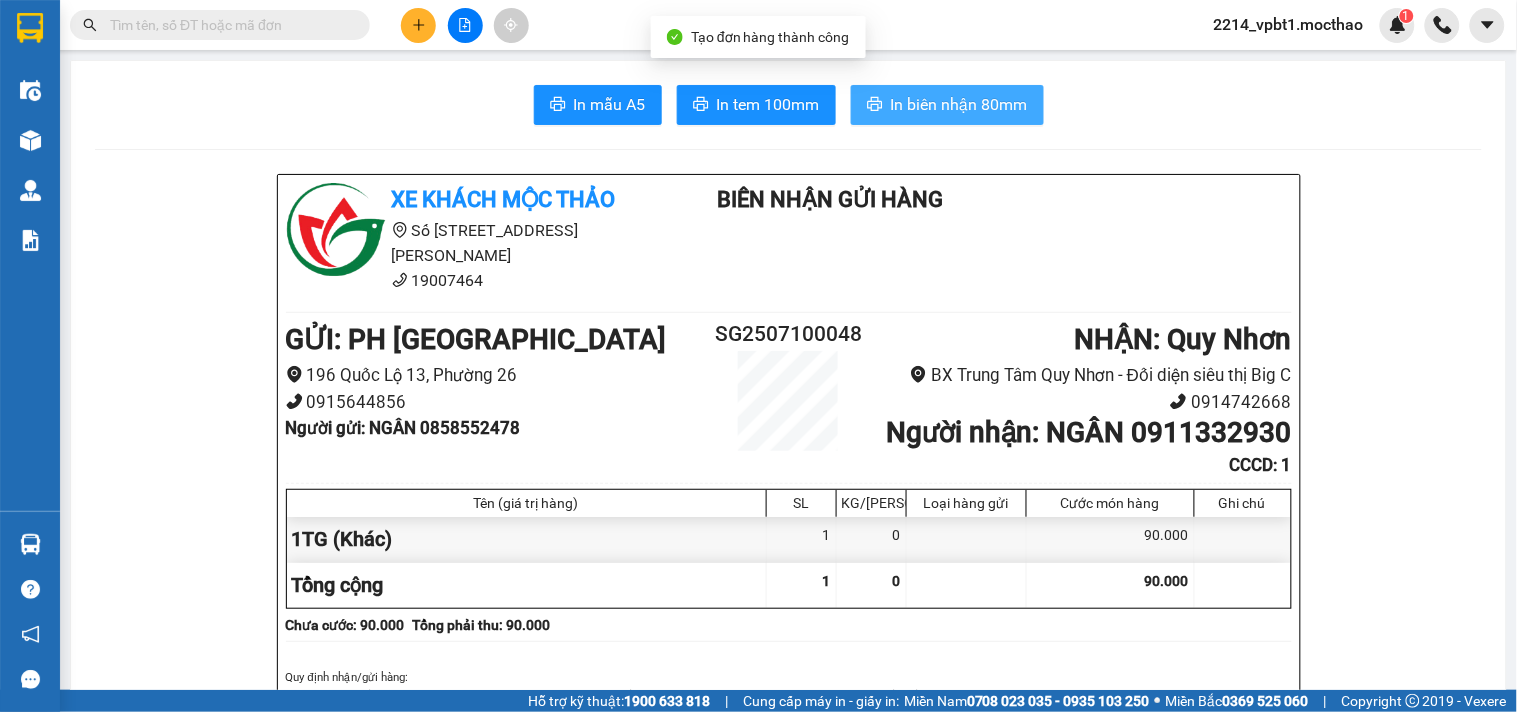 click on "In biên nhận 80mm" at bounding box center [959, 104] 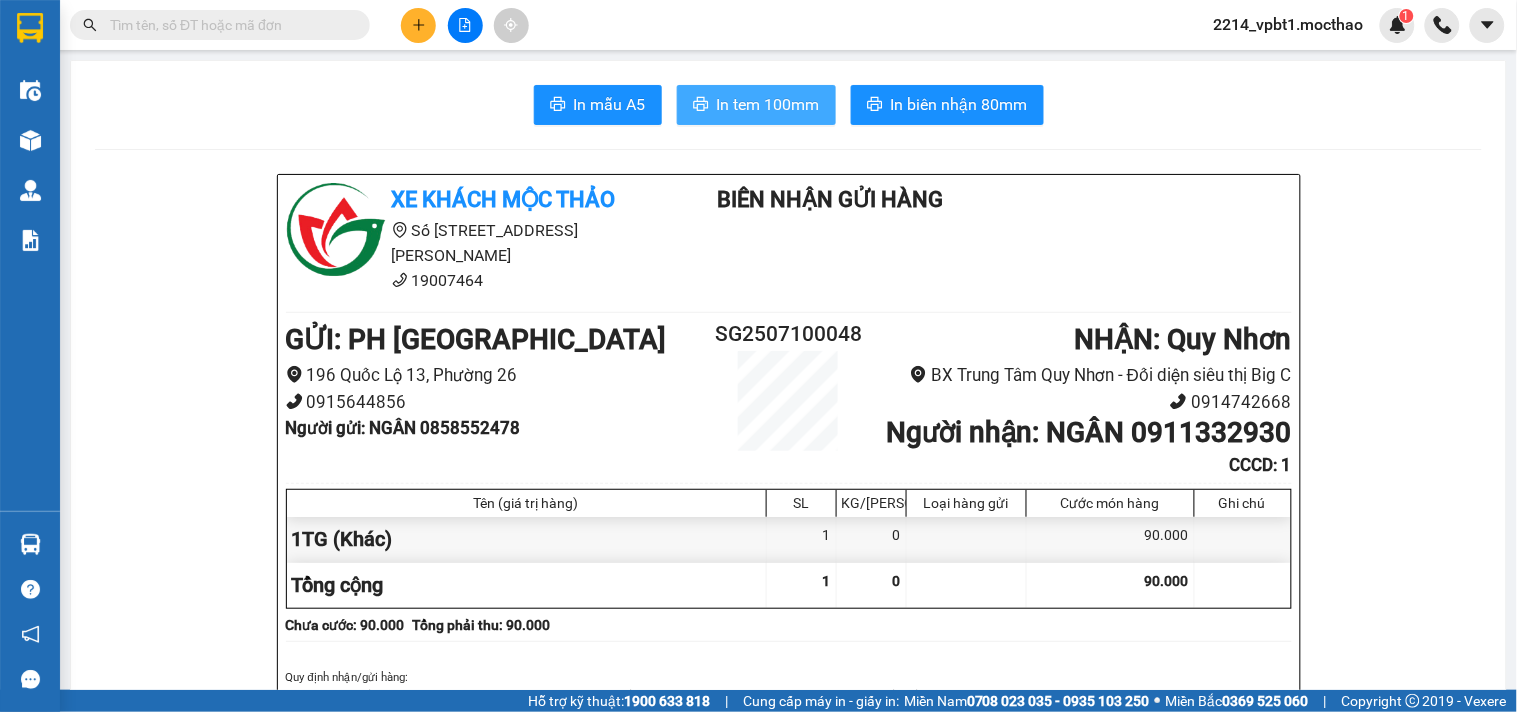 click on "In tem 100mm" at bounding box center (756, 105) 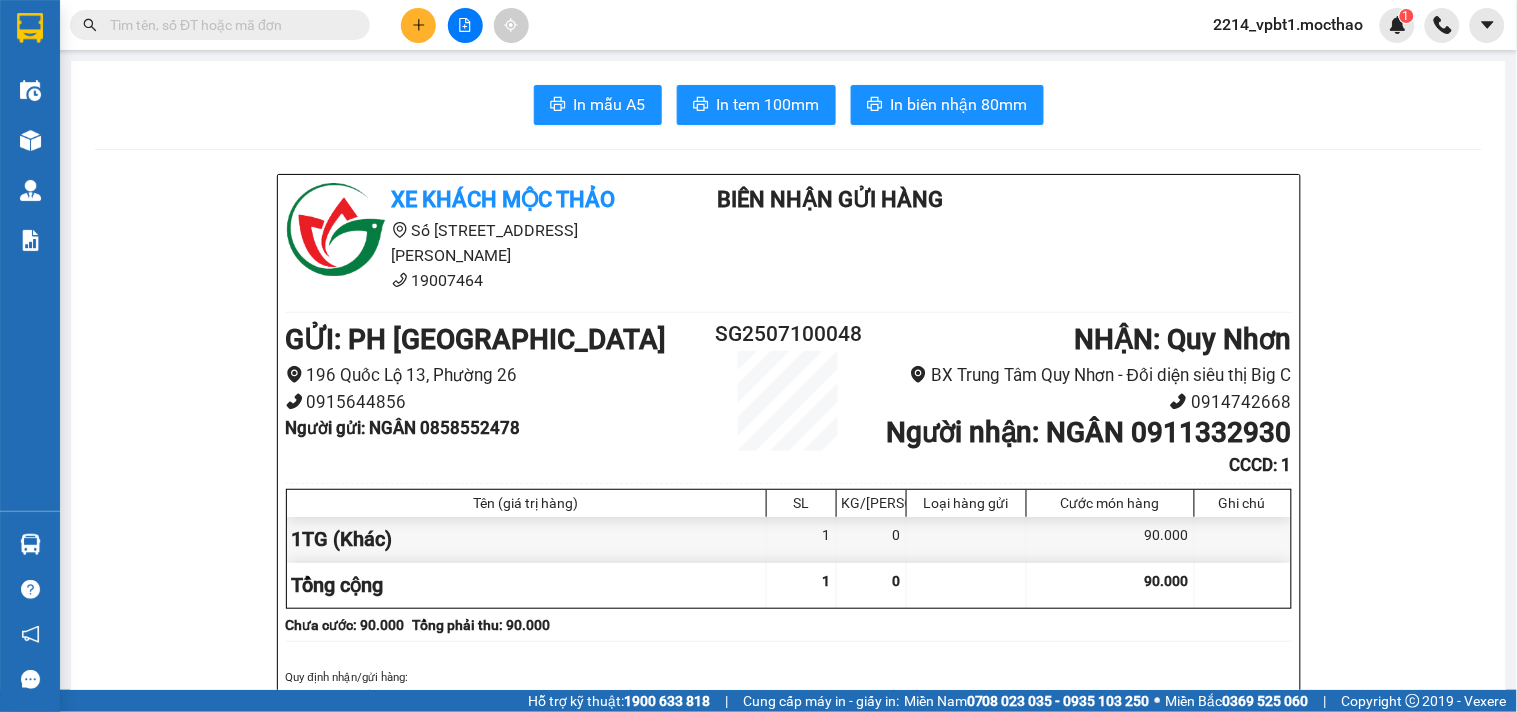 click at bounding box center (418, 25) 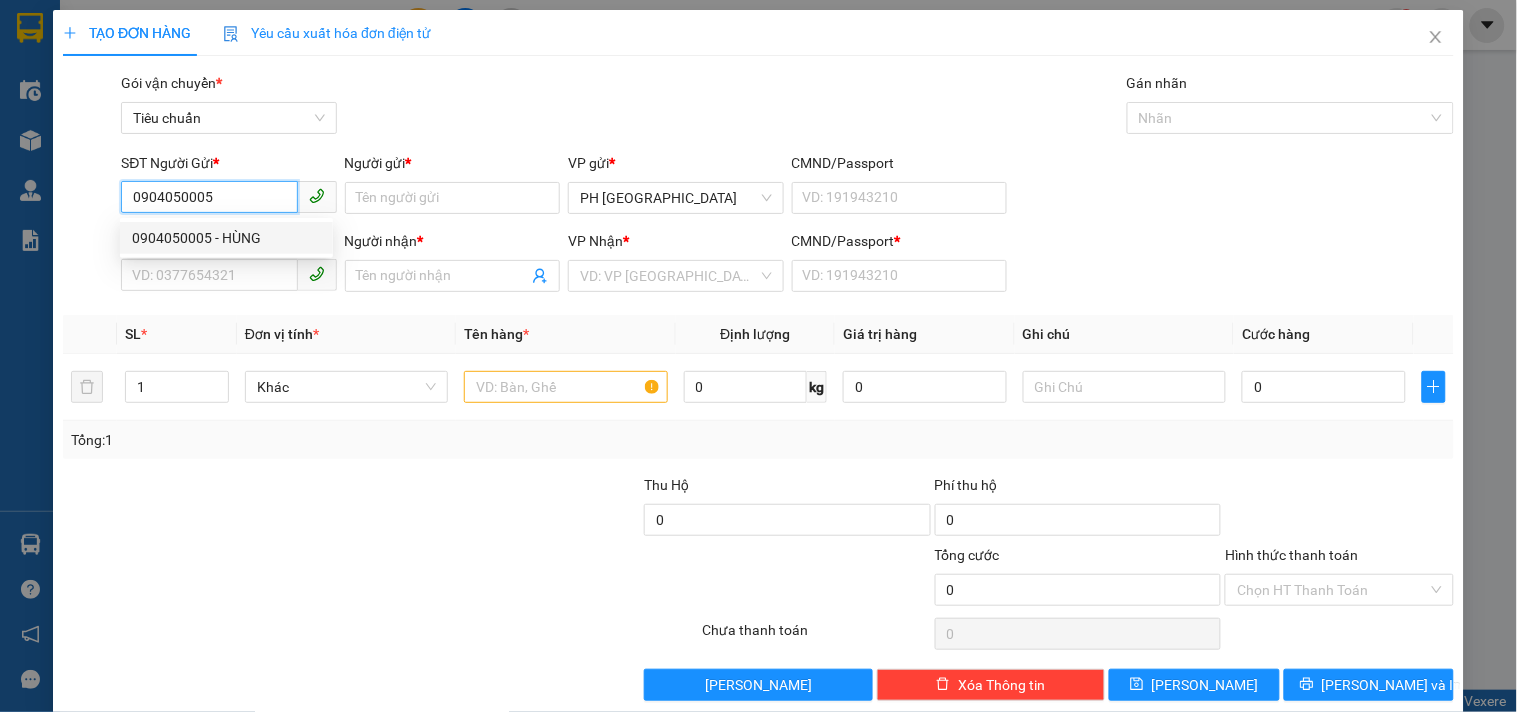 click on "0904050005 - HÙNG" at bounding box center [226, 238] 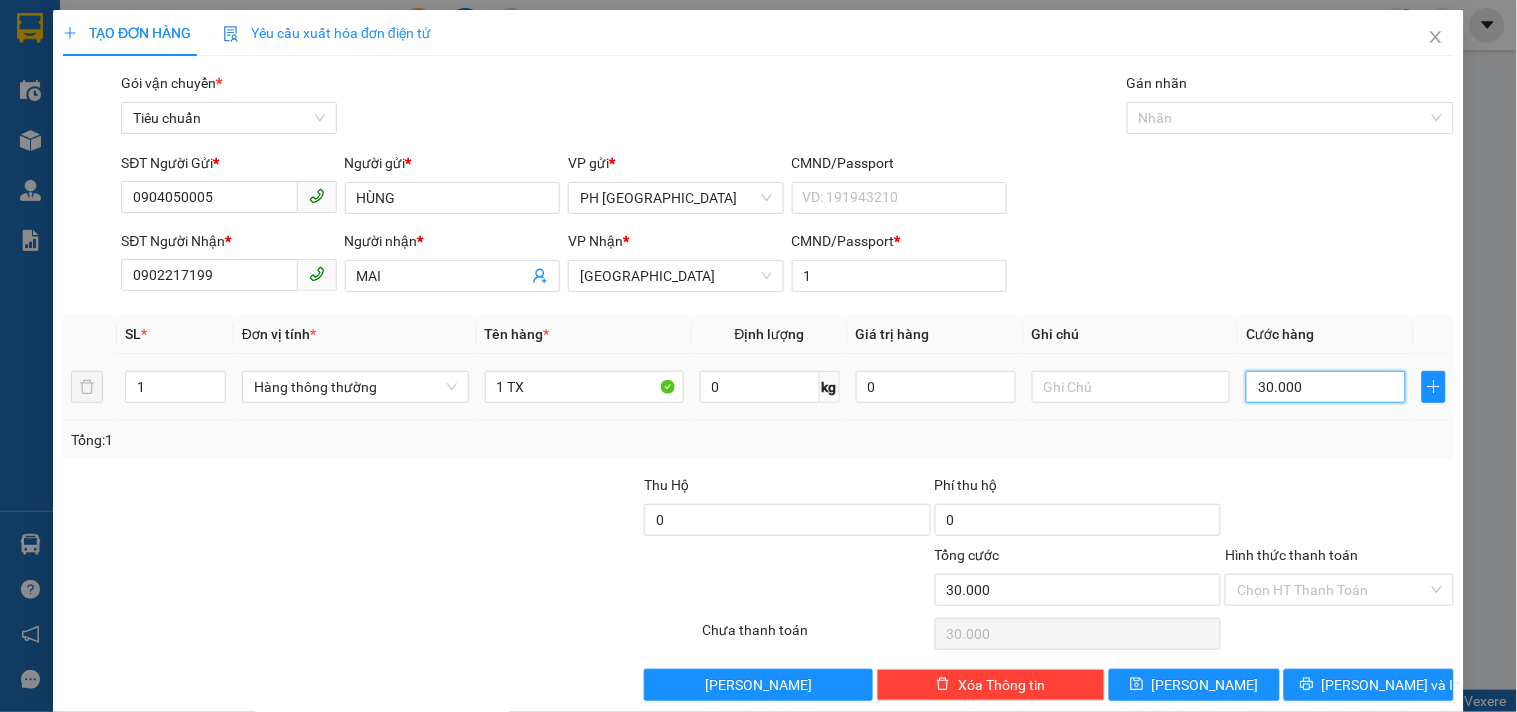 click on "30.000" at bounding box center (1326, 387) 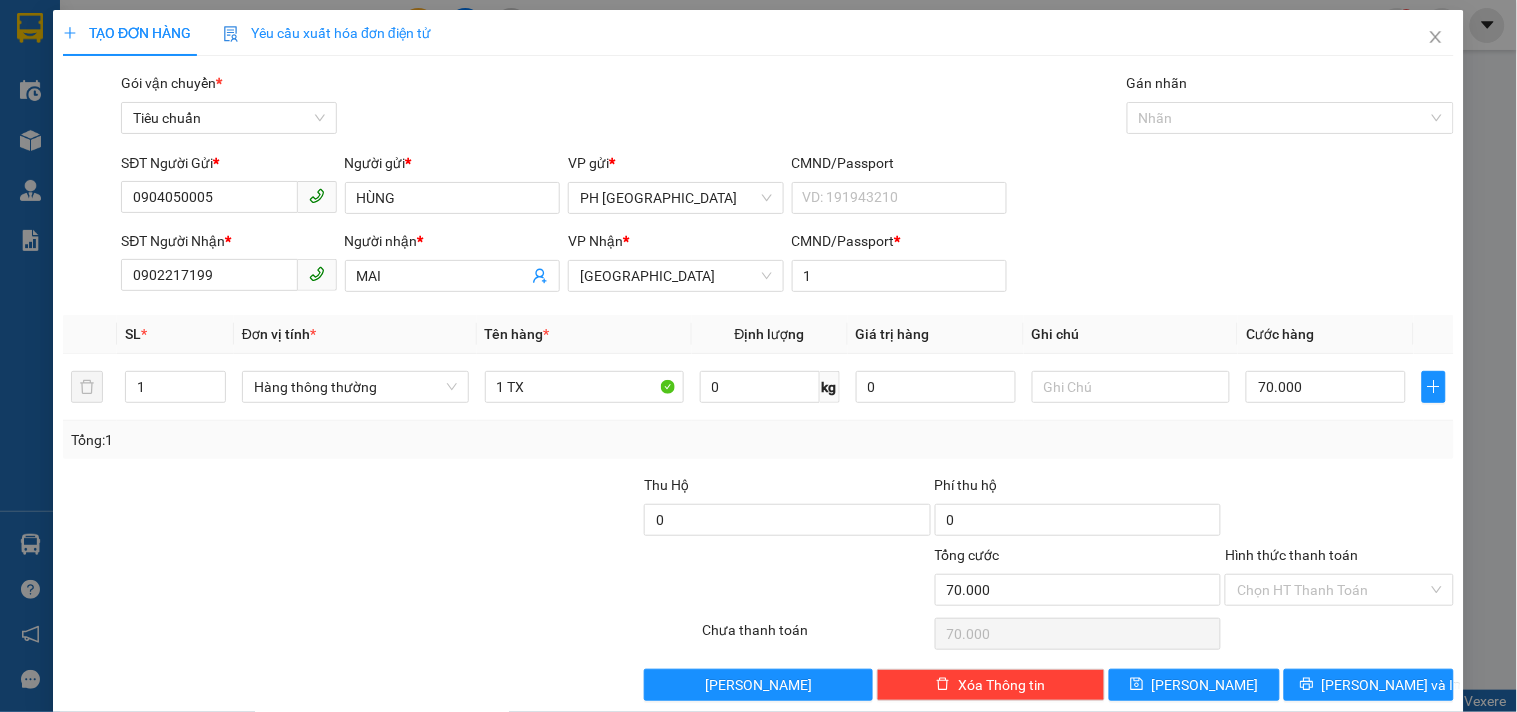 click on "Tổng:  1" at bounding box center (758, 440) 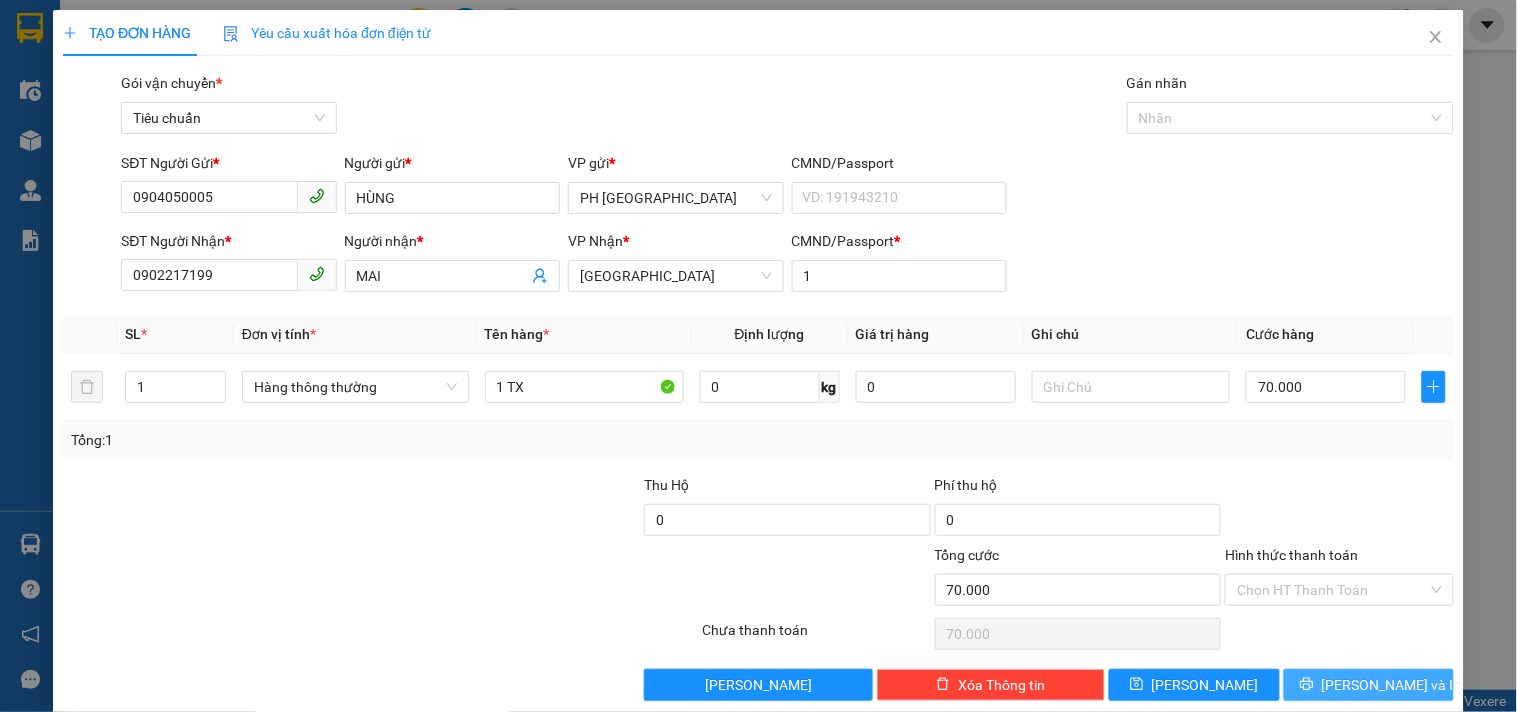 click on "Lưu và In" at bounding box center [1369, 685] 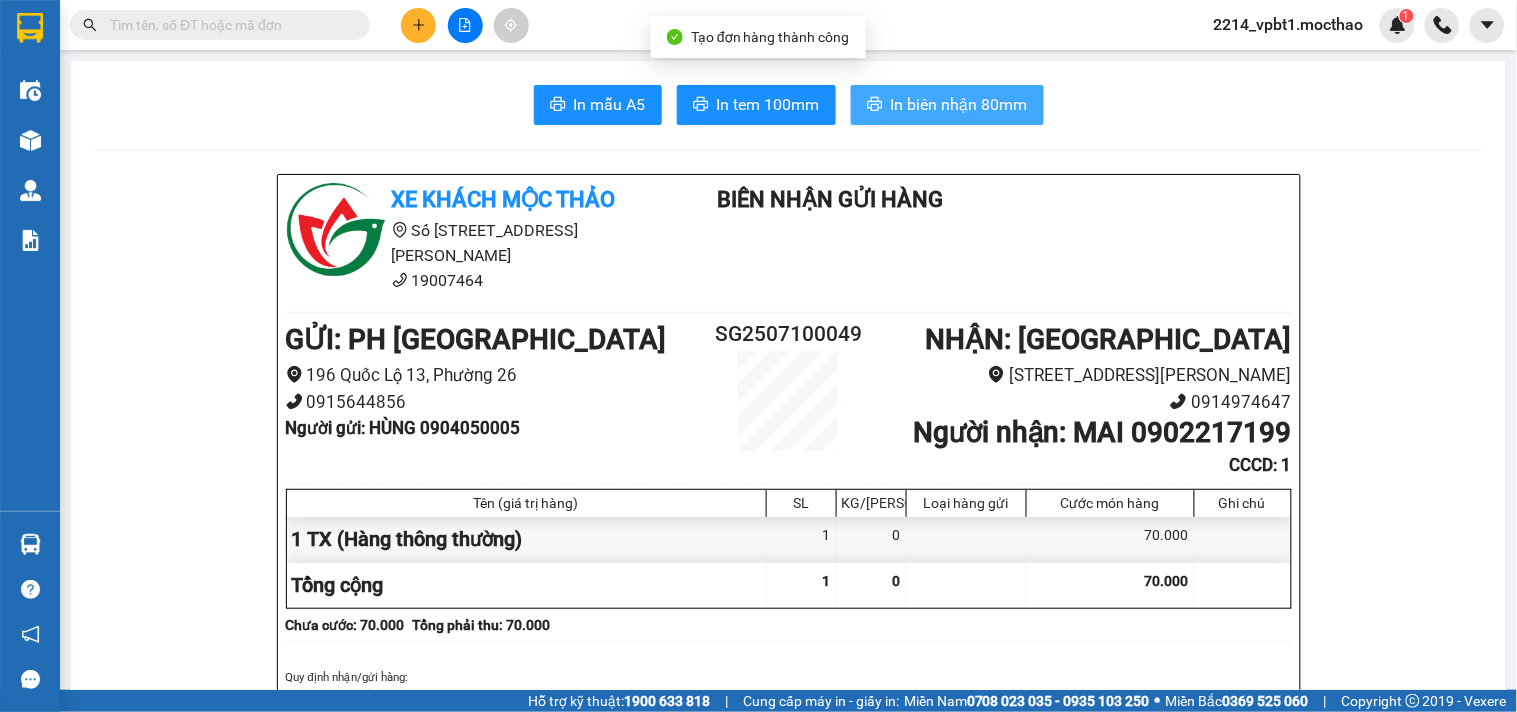 drag, startPoint x: 920, startPoint y: 95, endPoint x: 827, endPoint y: 270, distance: 198.17668 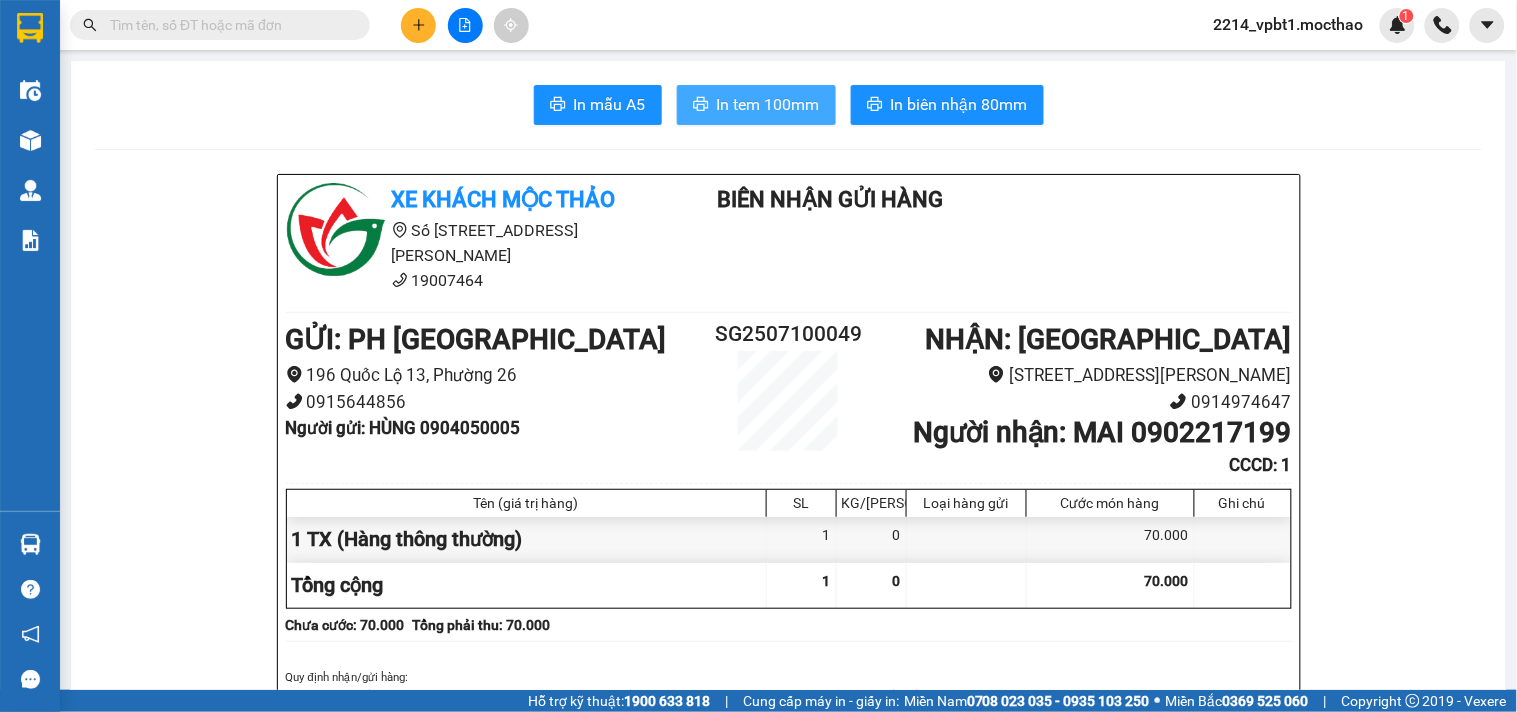 click on "In tem 100mm" at bounding box center [768, 104] 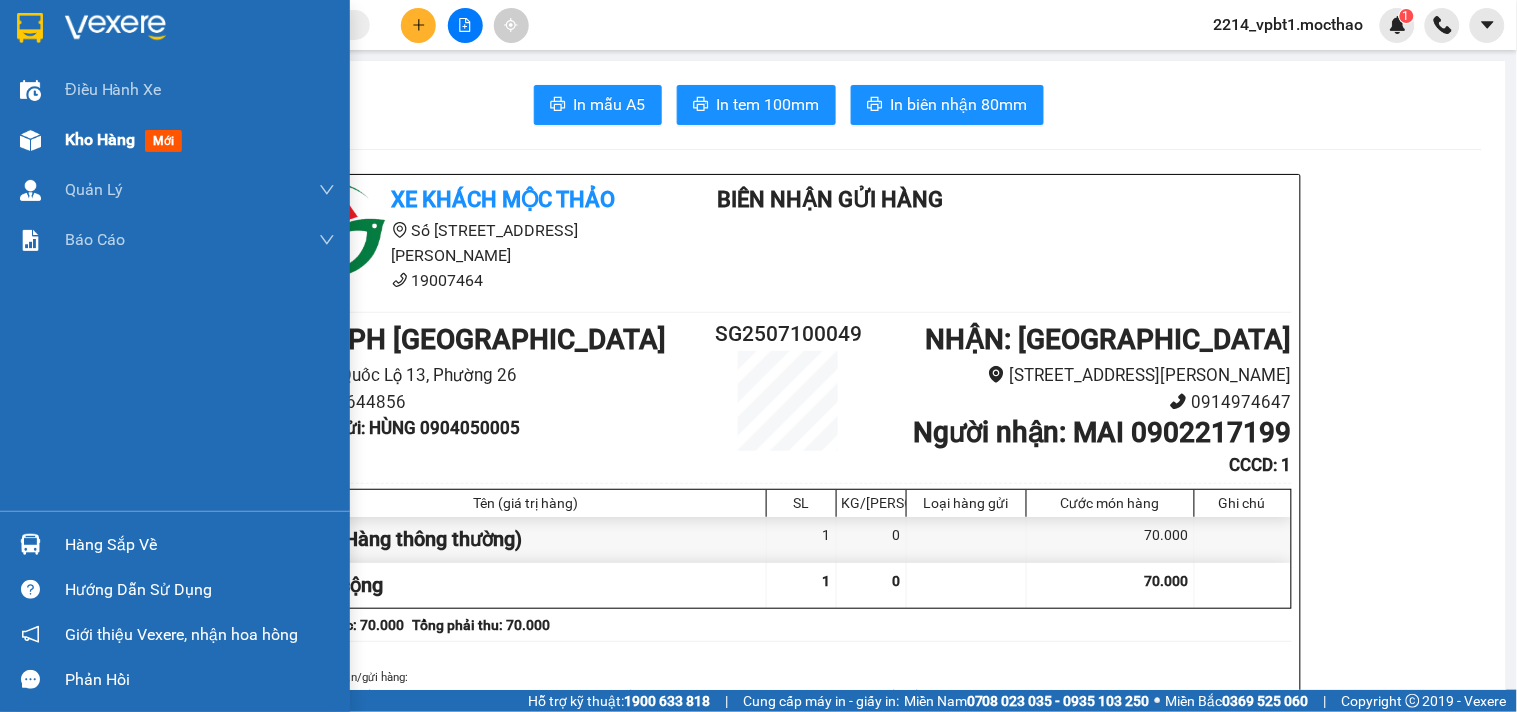 click on "Kho hàng" at bounding box center (100, 139) 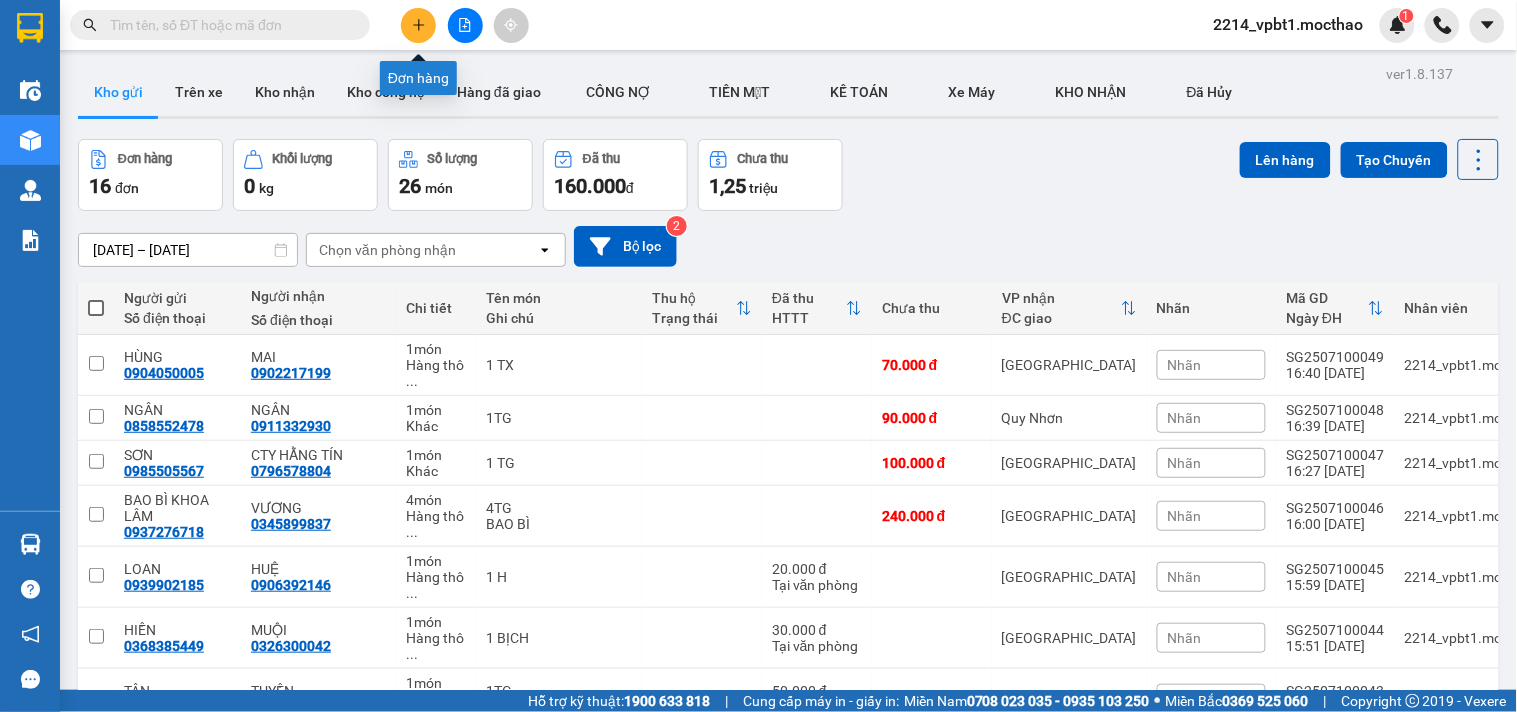 click at bounding box center (418, 25) 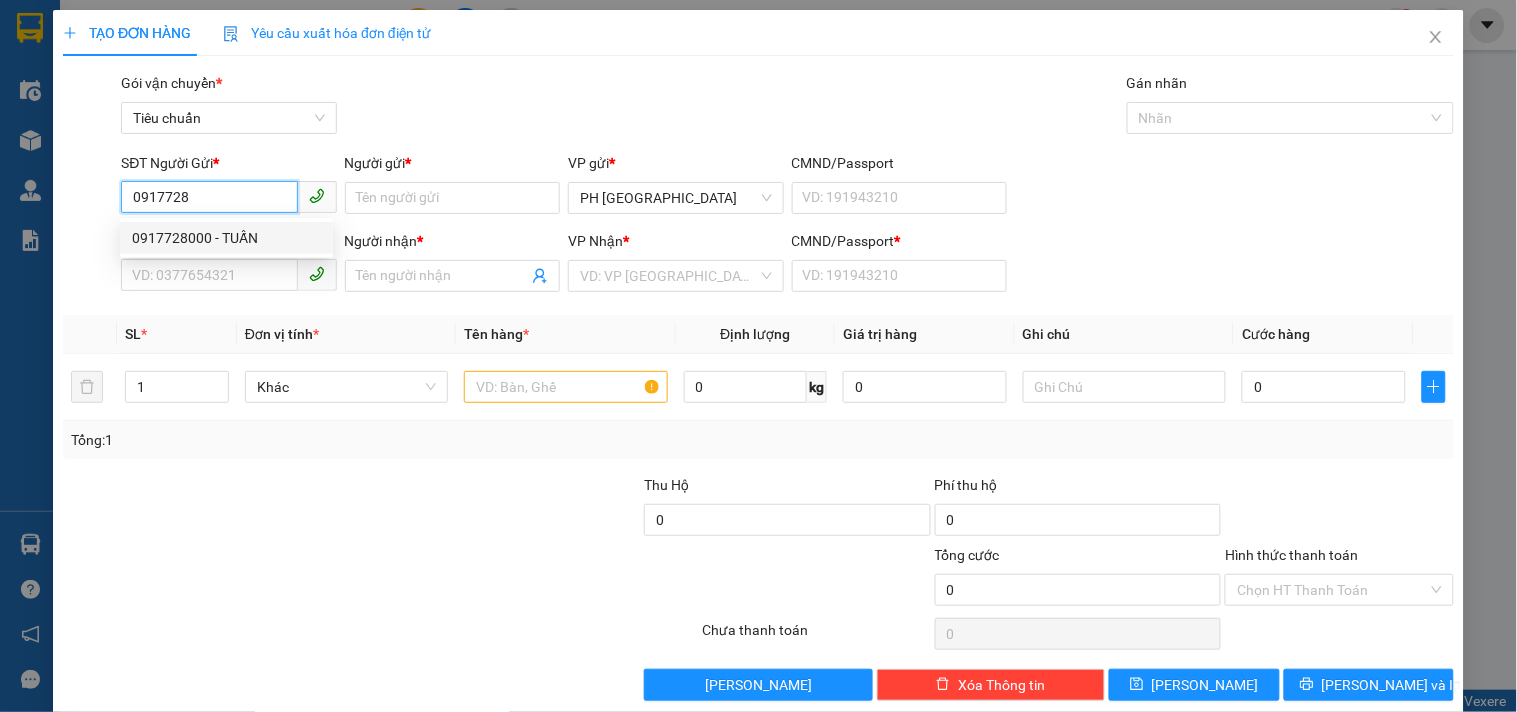 click on "0917728000 - TUẤN" at bounding box center (226, 238) 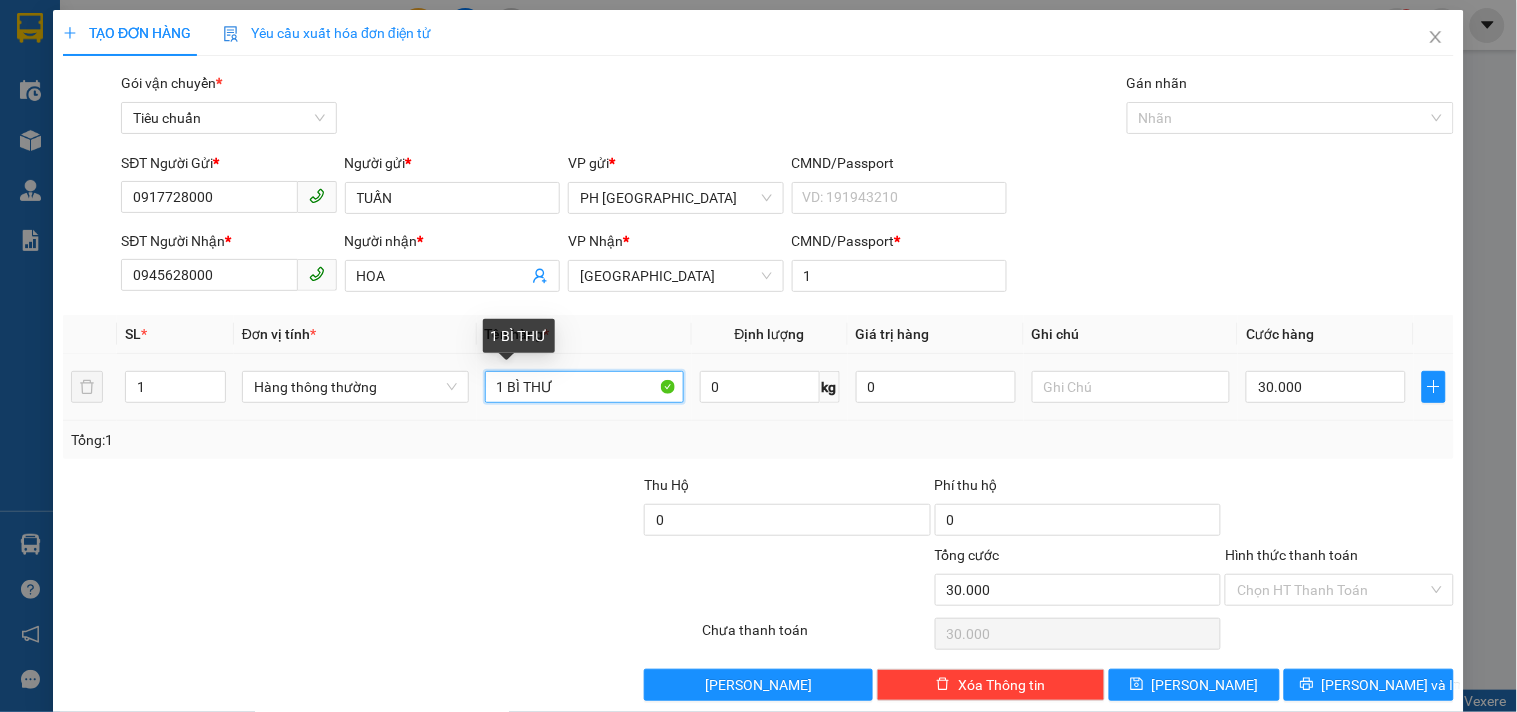 drag, startPoint x: 604, startPoint y: 395, endPoint x: 551, endPoint y: 386, distance: 53.75872 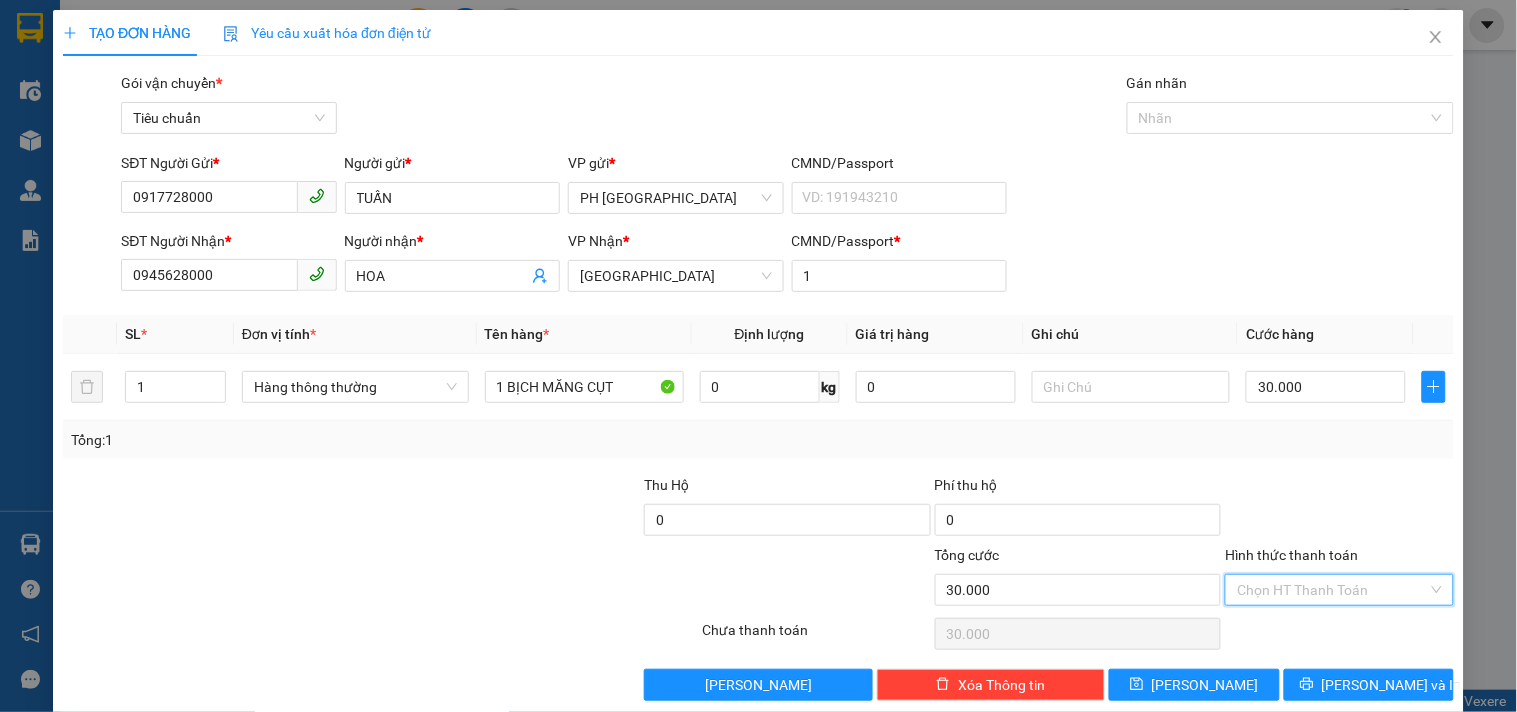 click on "Hình thức thanh toán" at bounding box center (1332, 590) 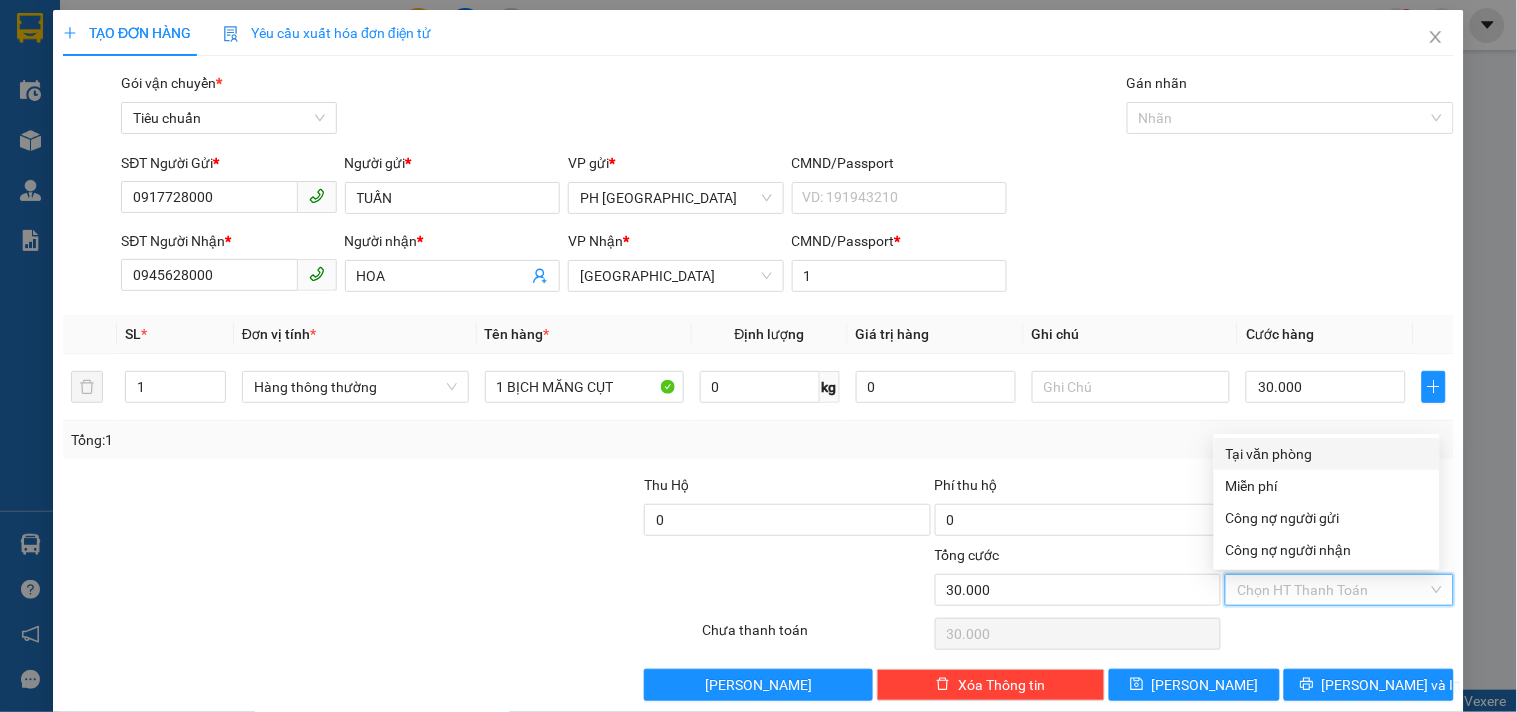 click on "Tại văn phòng" at bounding box center (1327, 454) 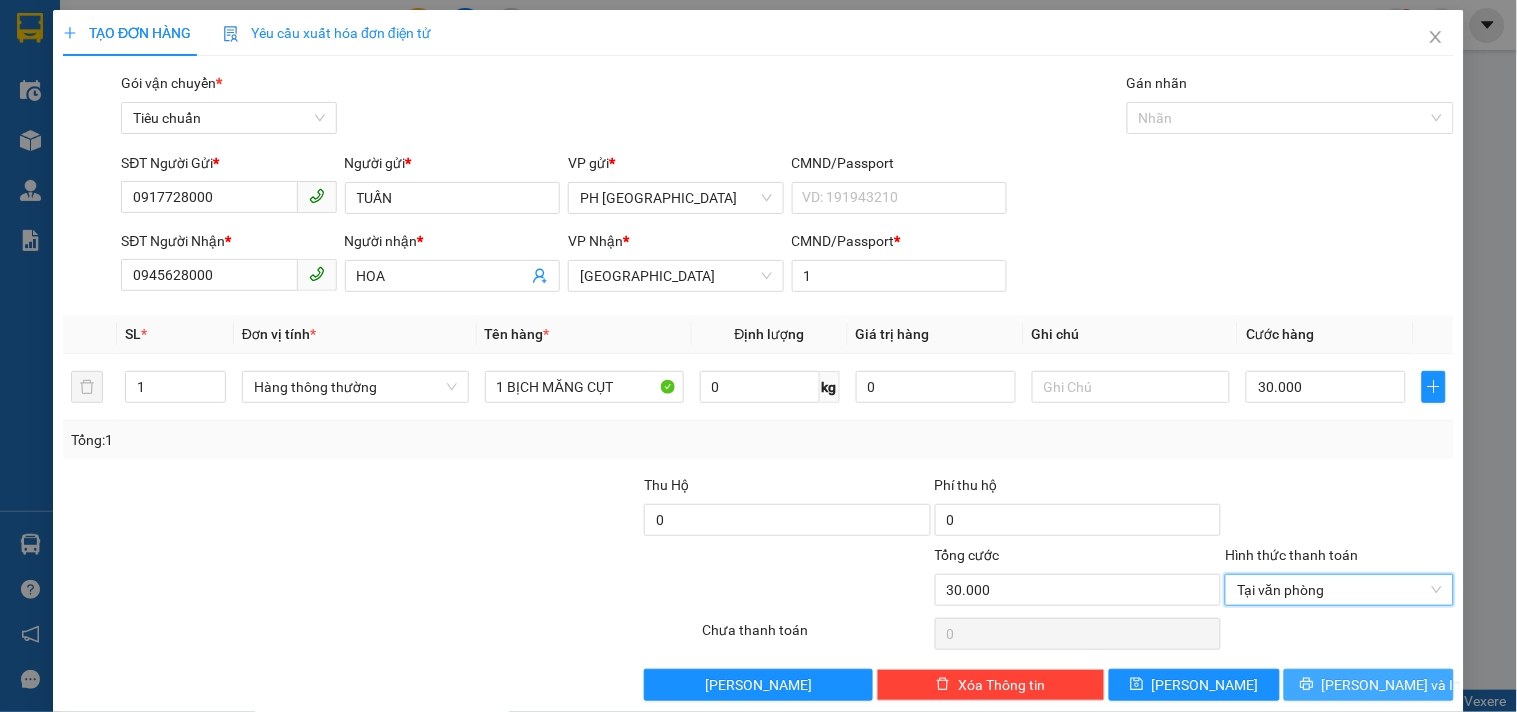 click on "Lưu và In" at bounding box center [1369, 685] 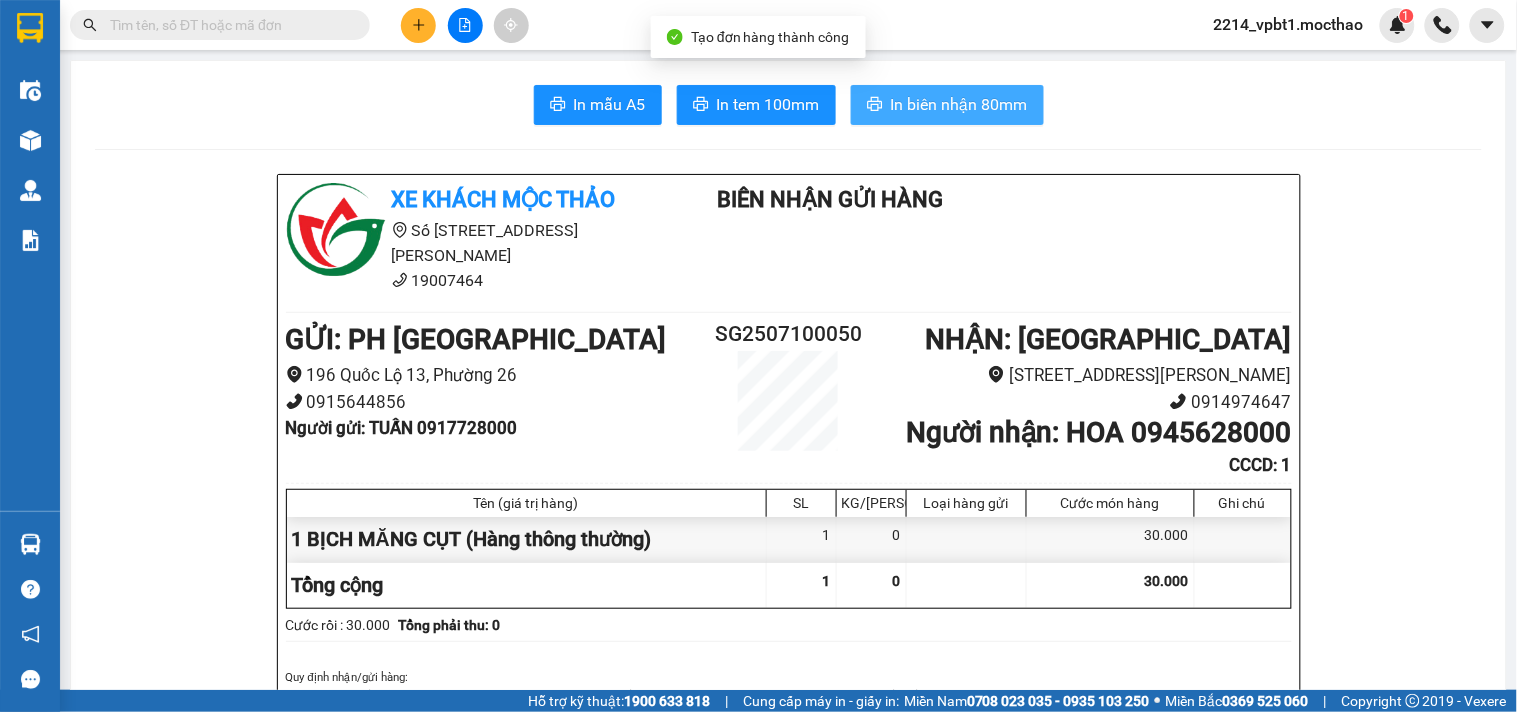drag, startPoint x: 971, startPoint y: 110, endPoint x: 878, endPoint y: 146, distance: 99.724625 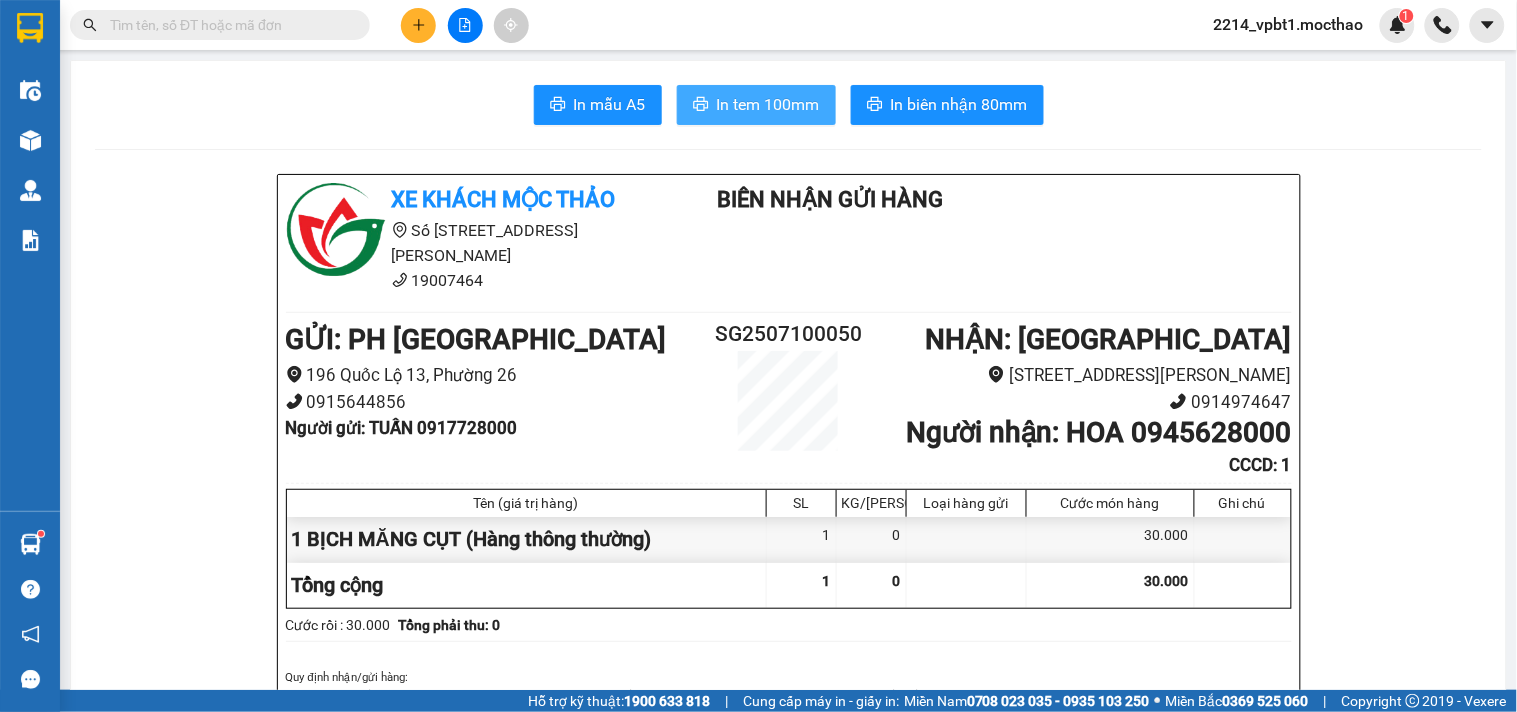 click on "In tem 100mm" at bounding box center [768, 104] 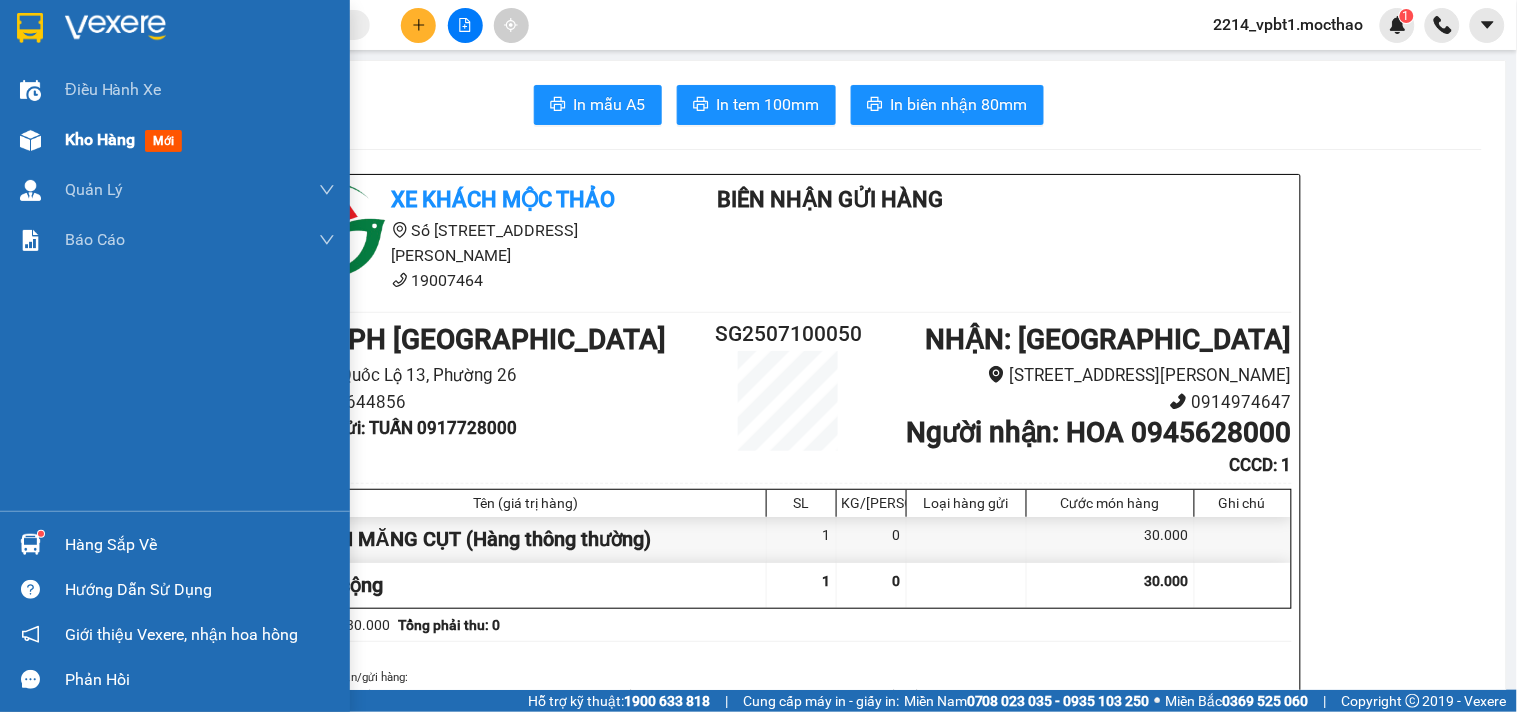 click on "Kho hàng" at bounding box center (100, 139) 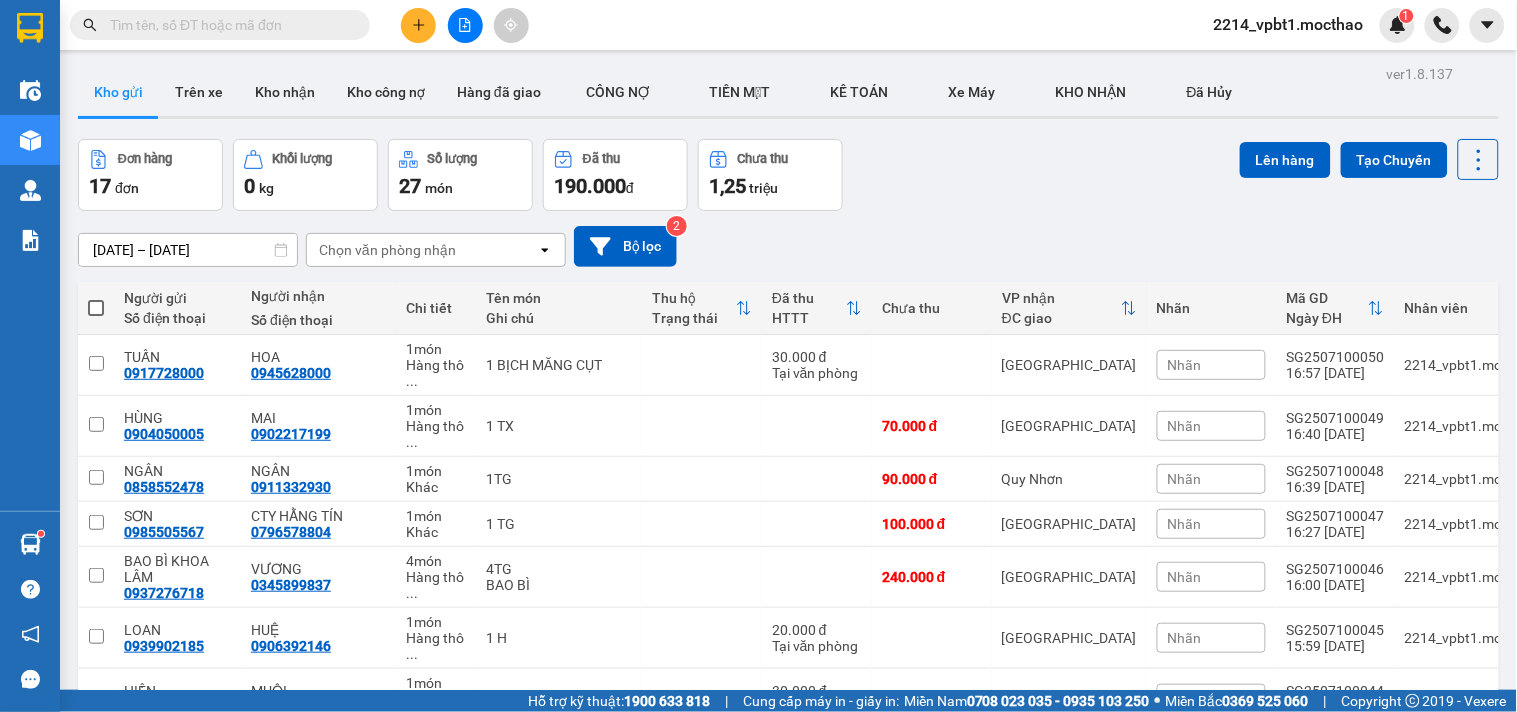 click at bounding box center [96, 308] 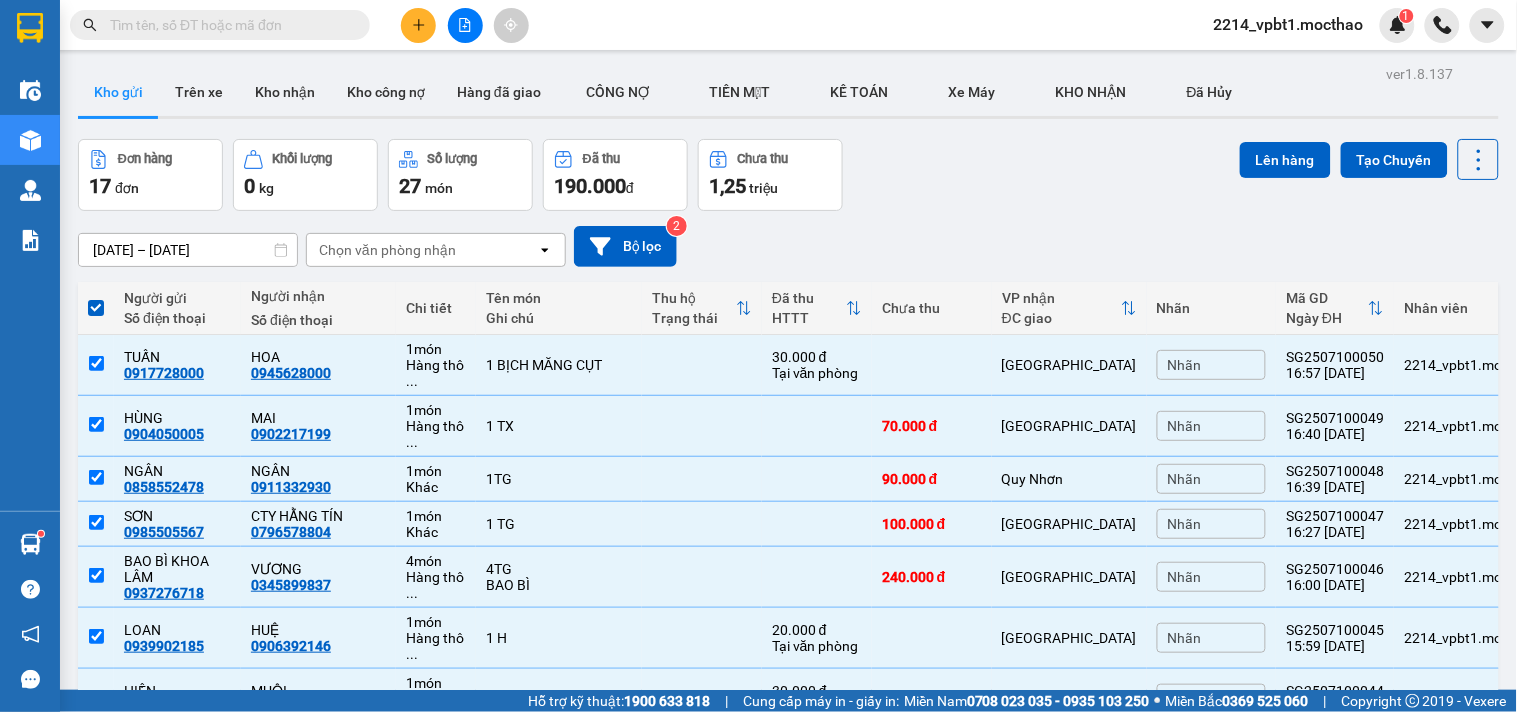 click at bounding box center [702, 1232] 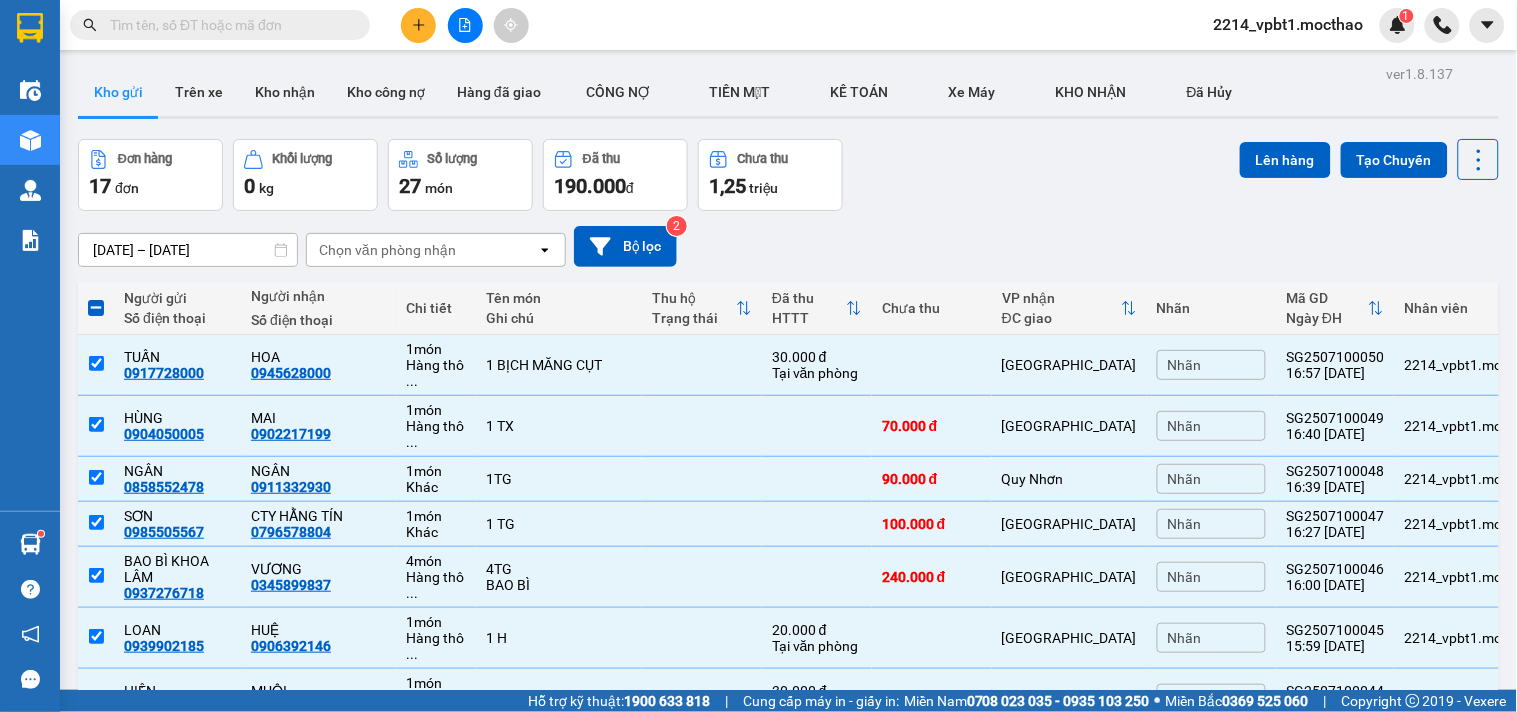 click at bounding box center [702, 1293] 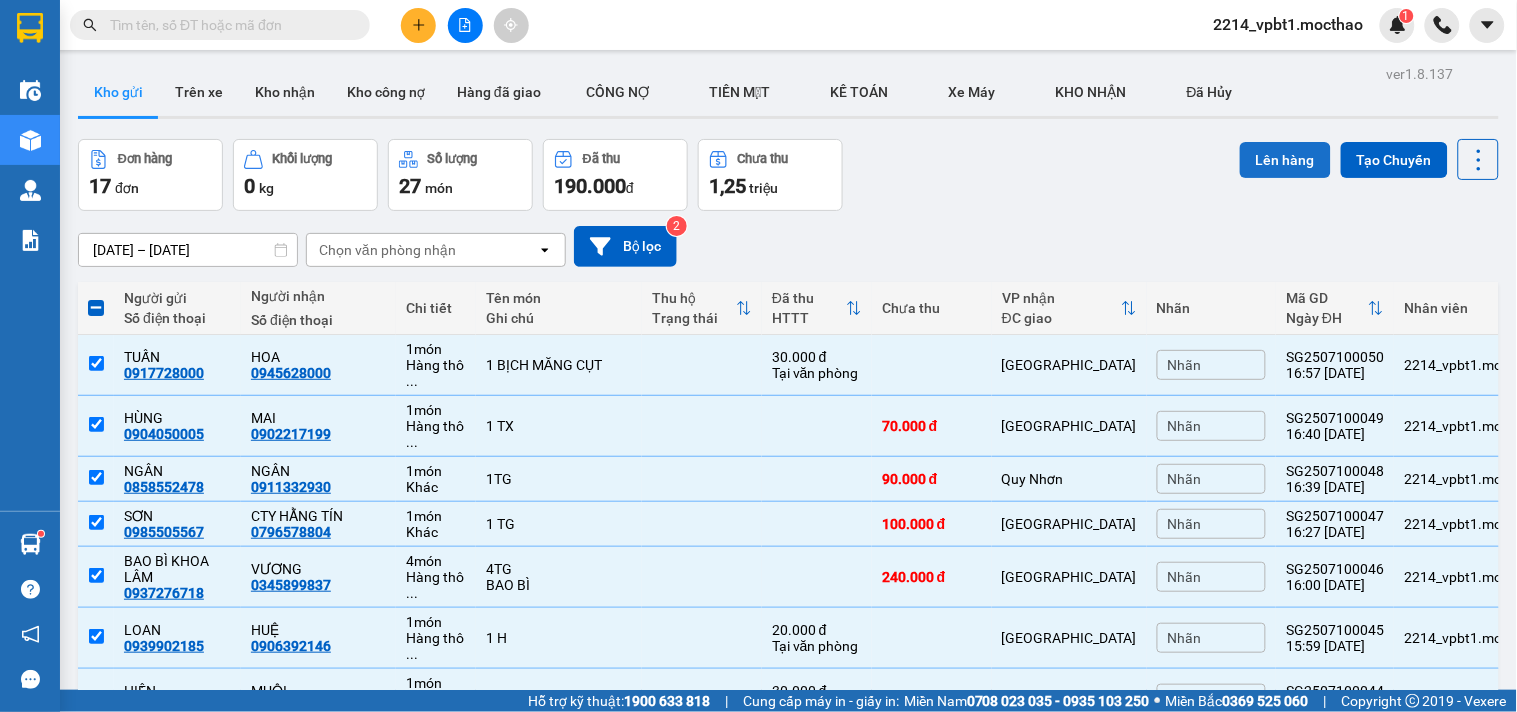 click on "Lên hàng" at bounding box center [1285, 160] 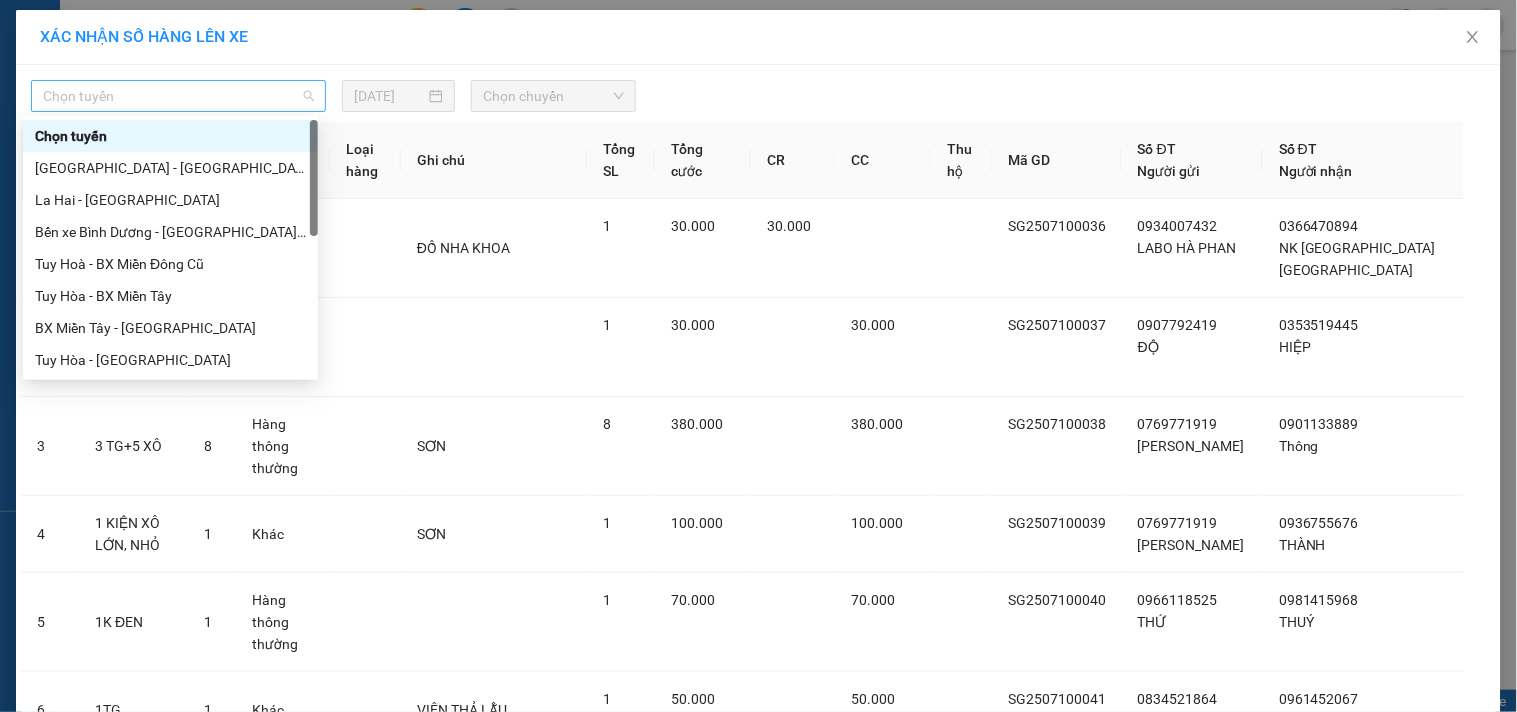 click on "Chọn tuyến" at bounding box center (178, 96) 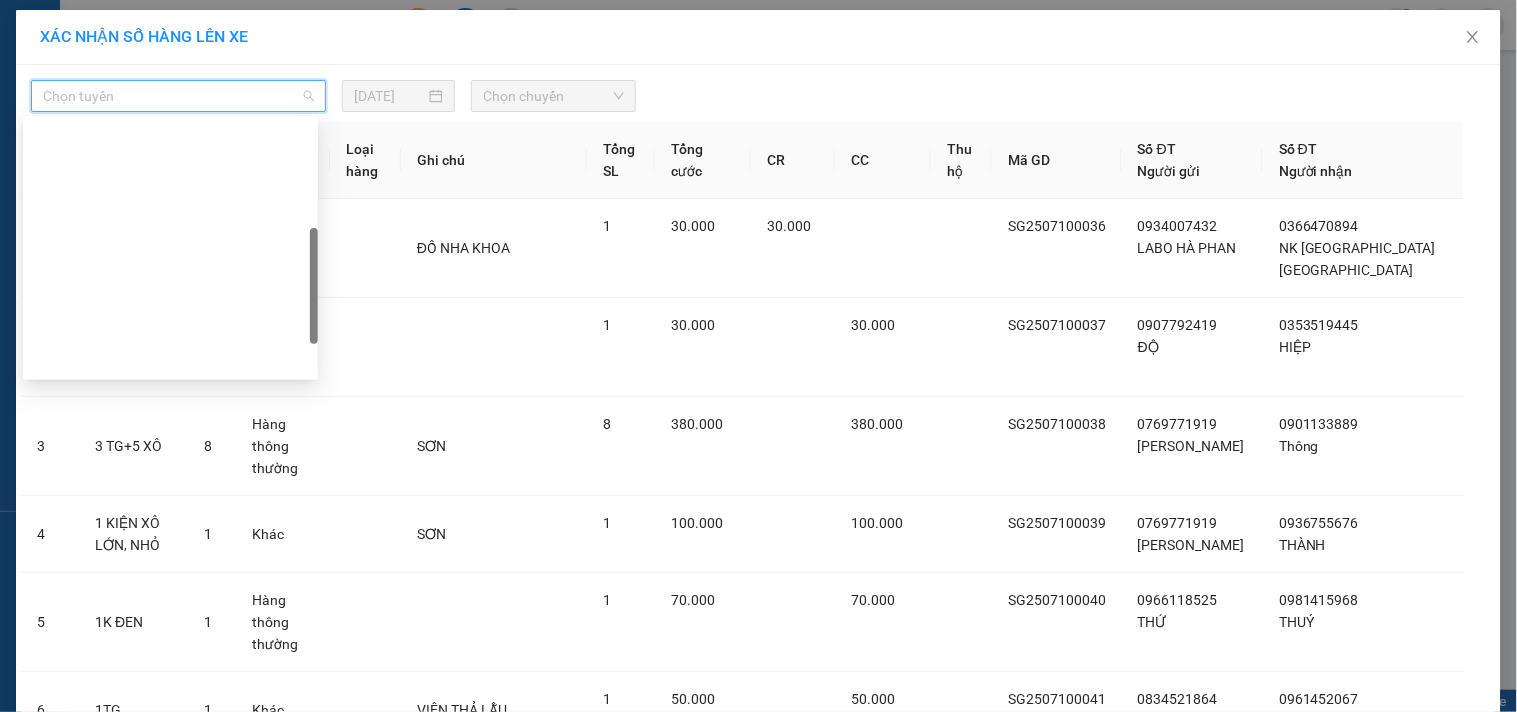 click on "BX Miền Đông Cũ - Tuy Hoà" at bounding box center [170, 520] 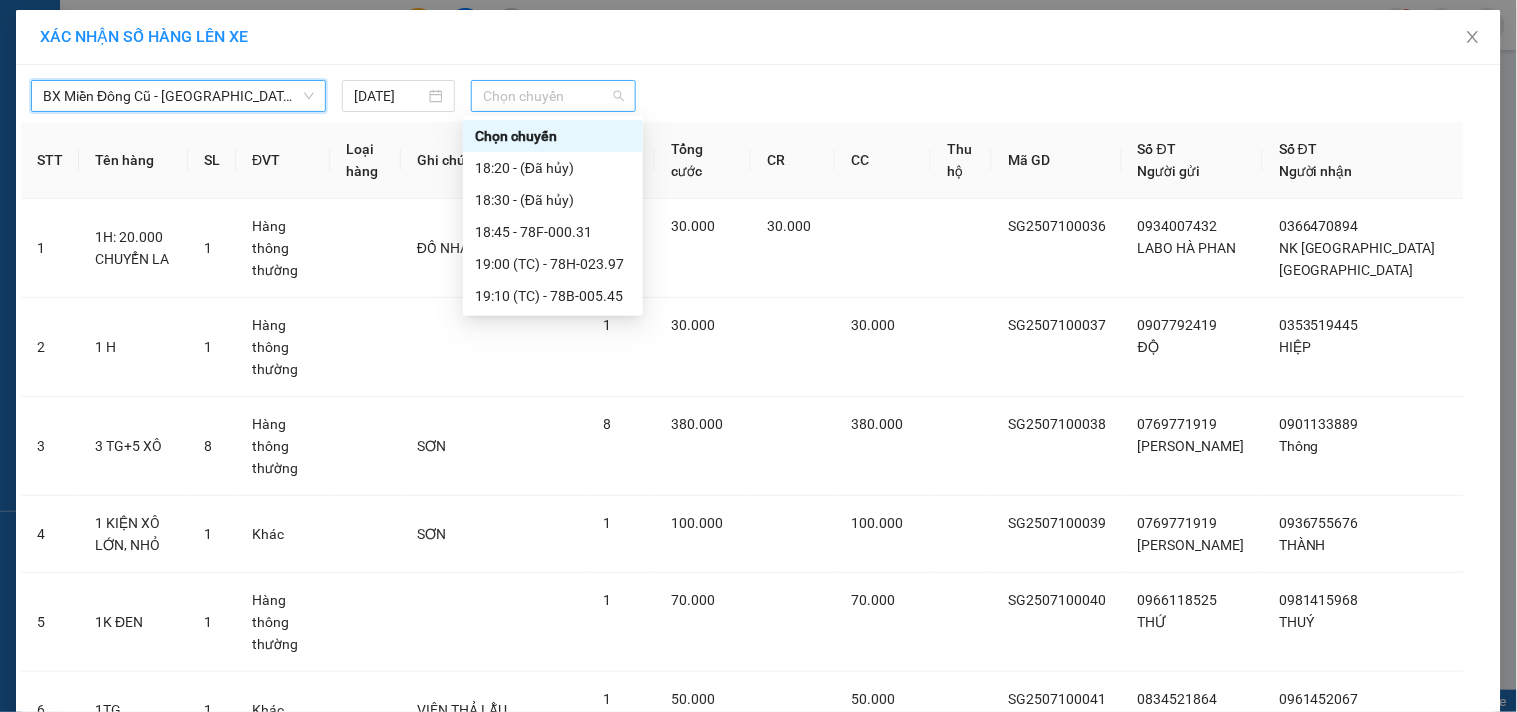 click on "Chọn chuyến" at bounding box center [553, 96] 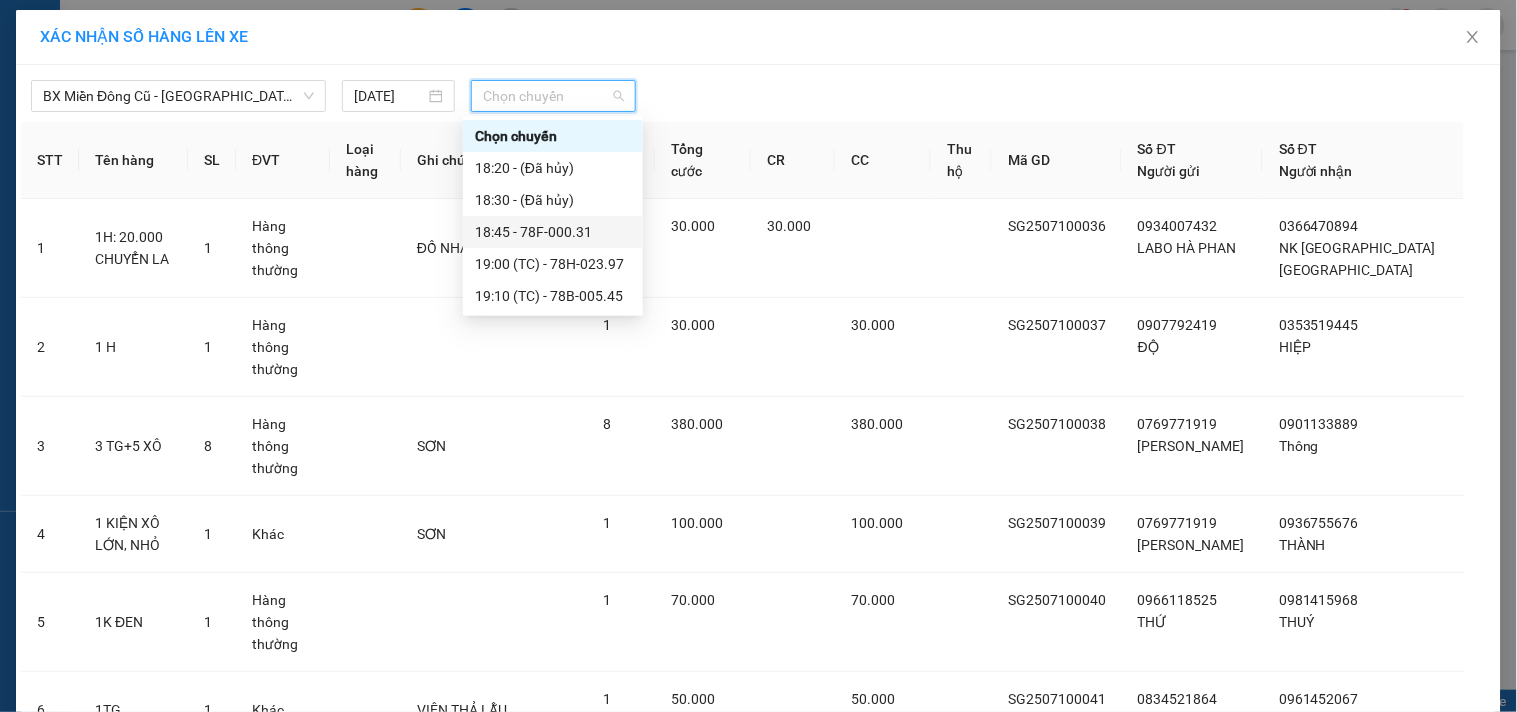 click on "18:45     - 78F-000.31" at bounding box center [553, 232] 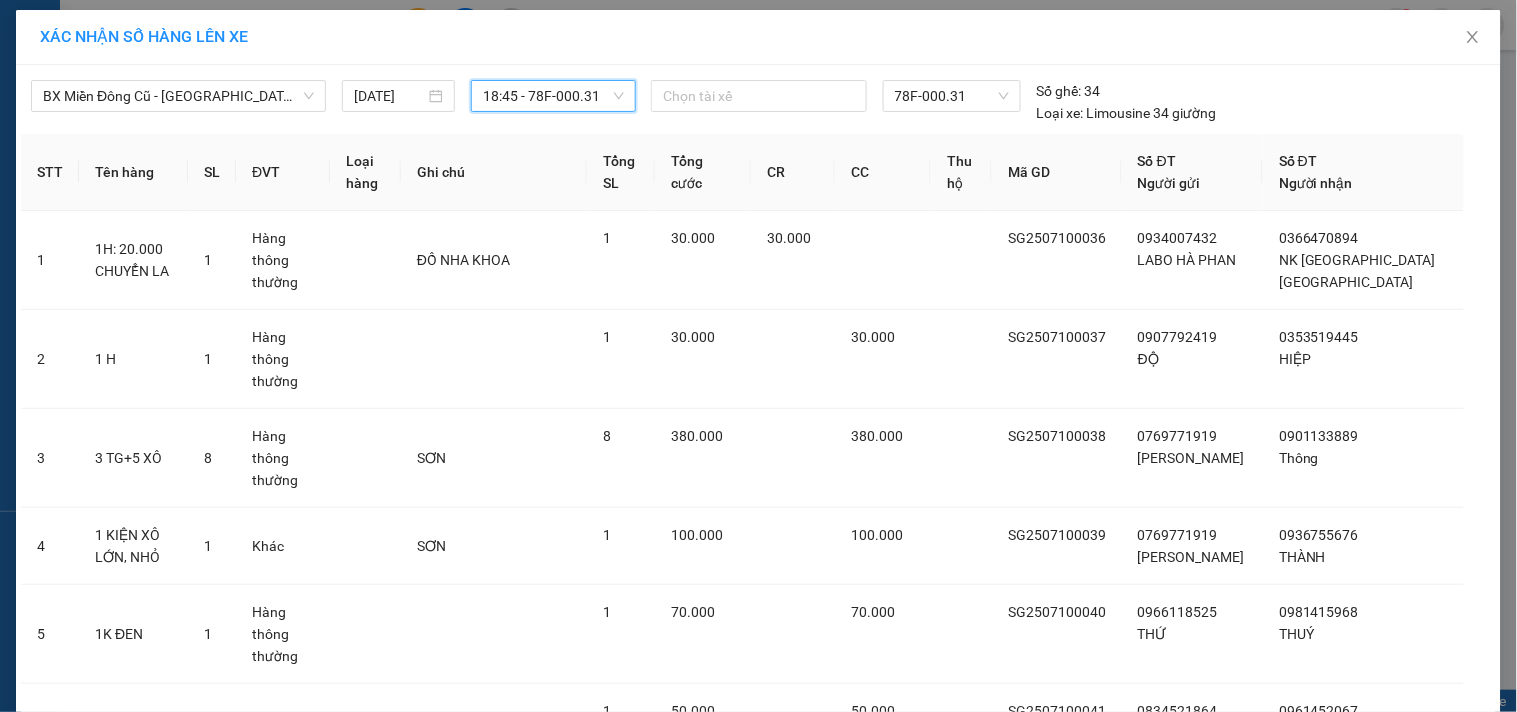 click on "Lên hàng" at bounding box center (832, 1699) 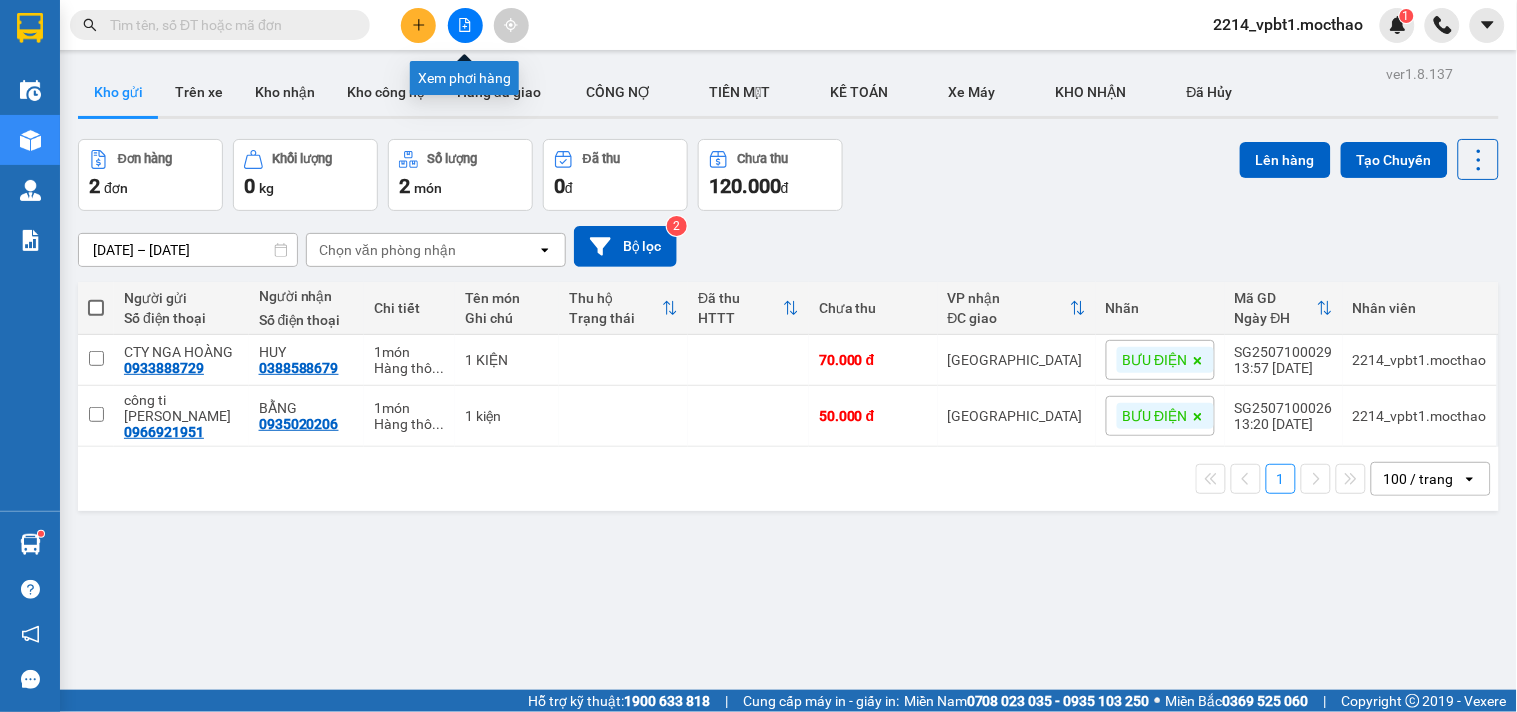 click 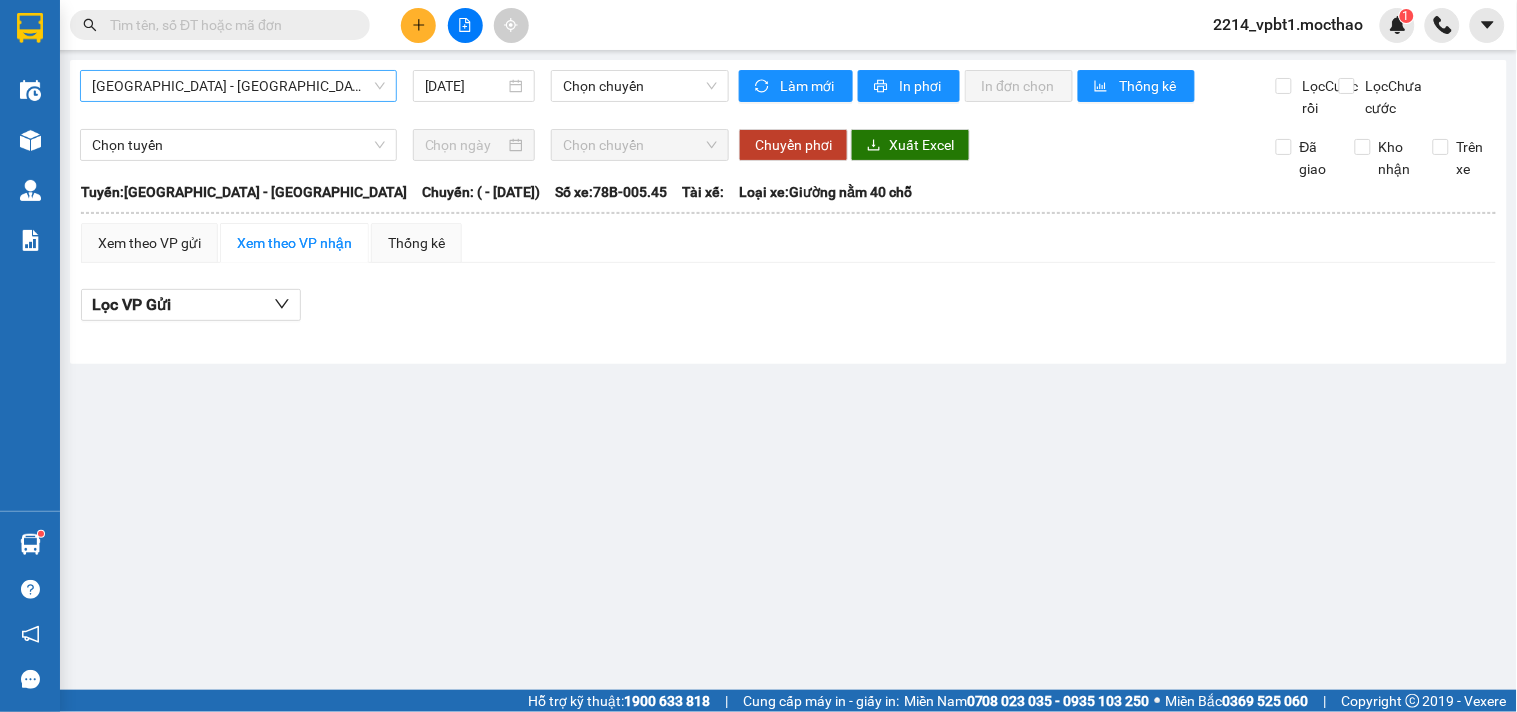 click on "Sài Gòn - Tuy Hòa" at bounding box center (238, 86) 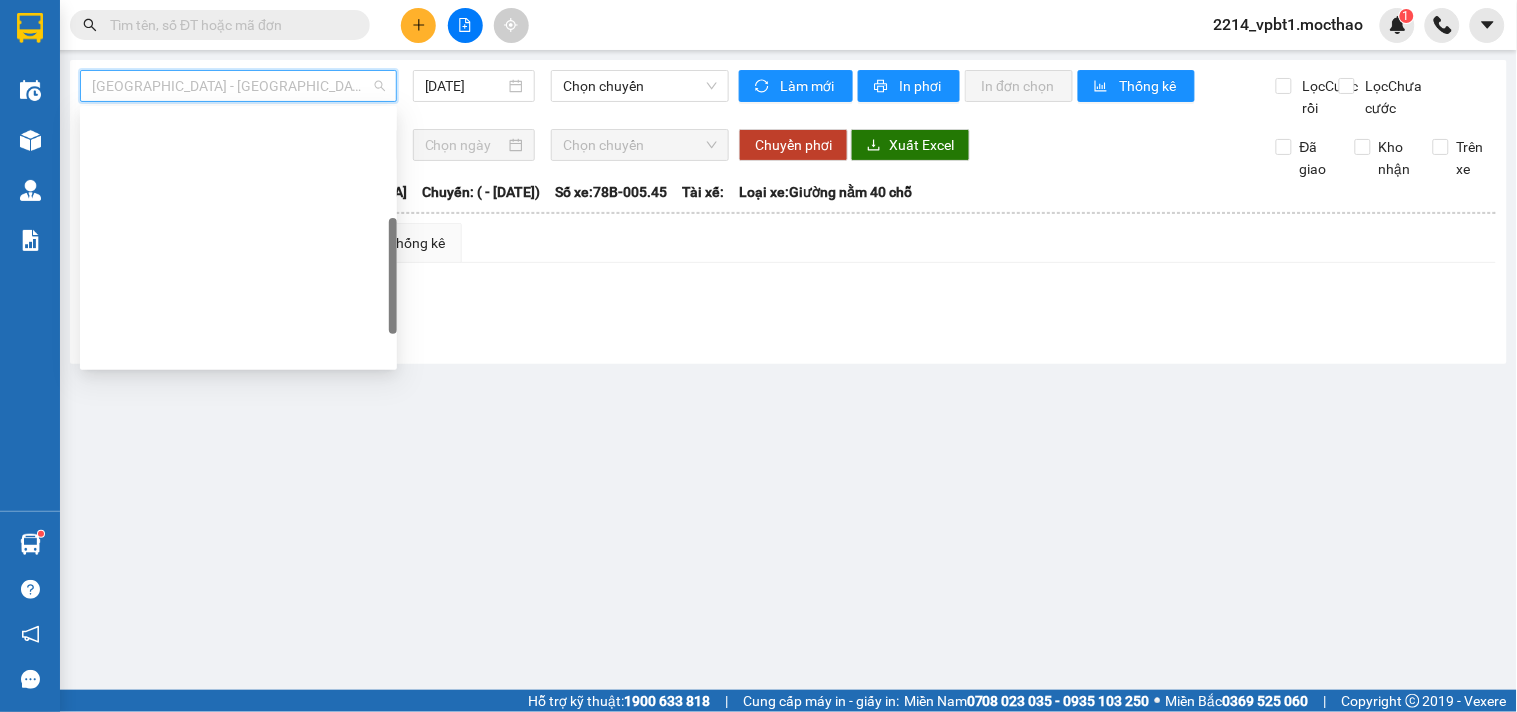 scroll, scrollTop: 0, scrollLeft: 0, axis: both 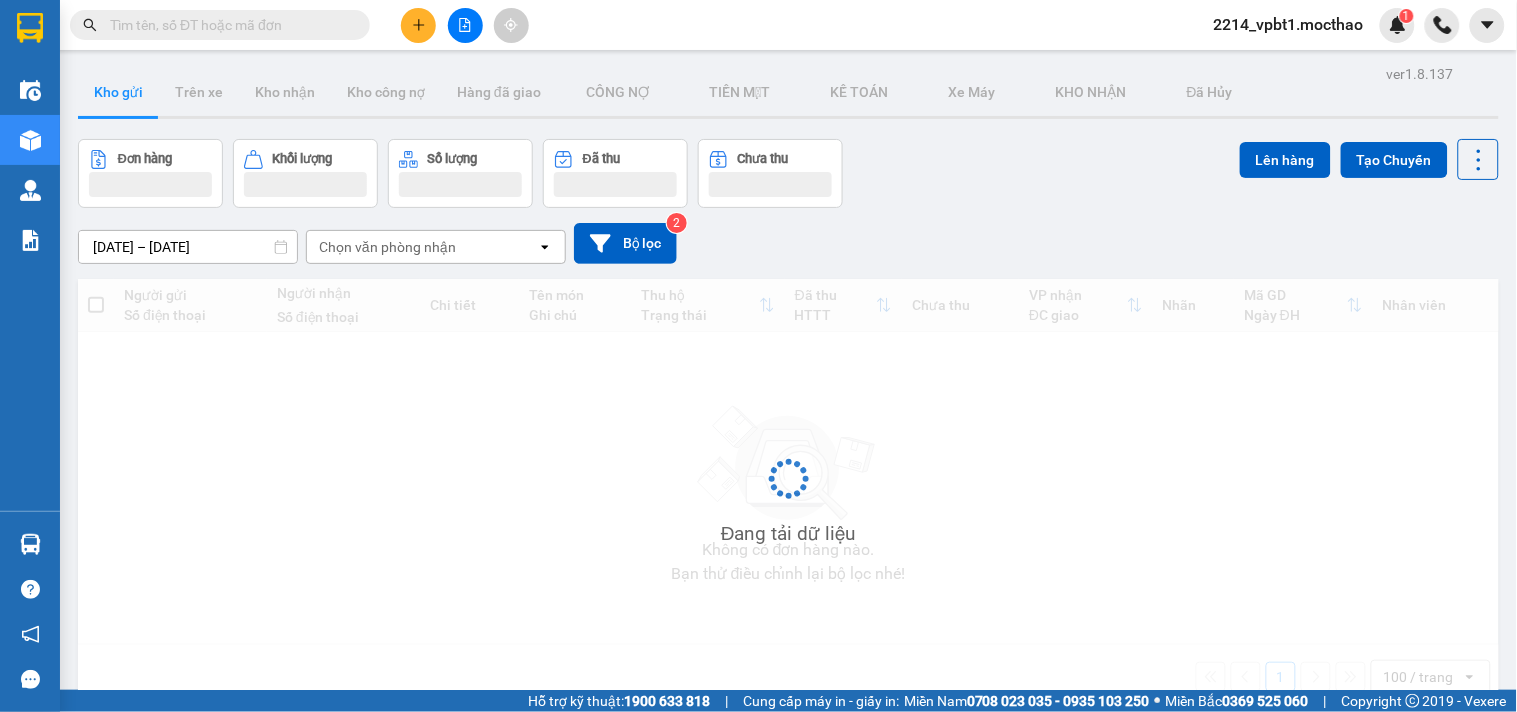 click at bounding box center (418, 25) 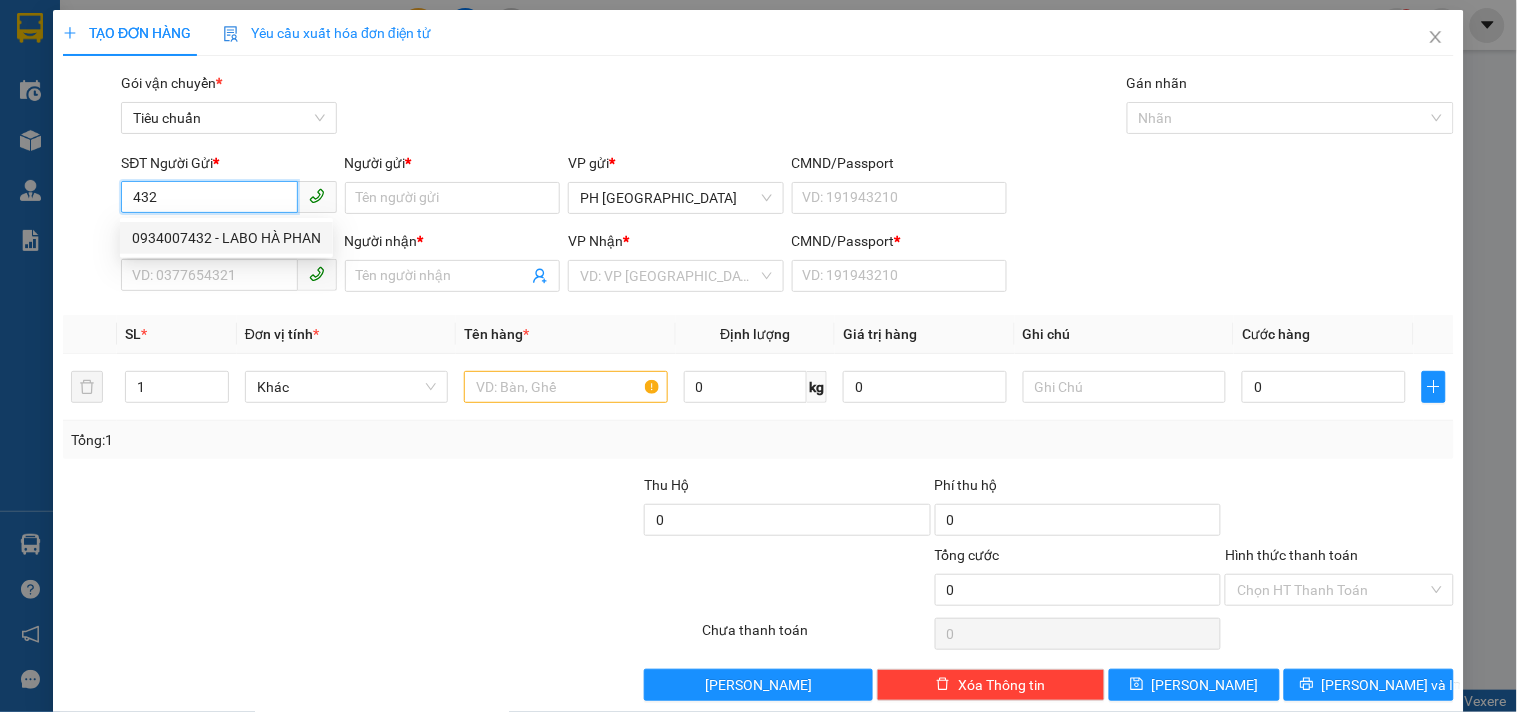 click on "0934007432 - LABO HÀ PHAN" at bounding box center [226, 238] 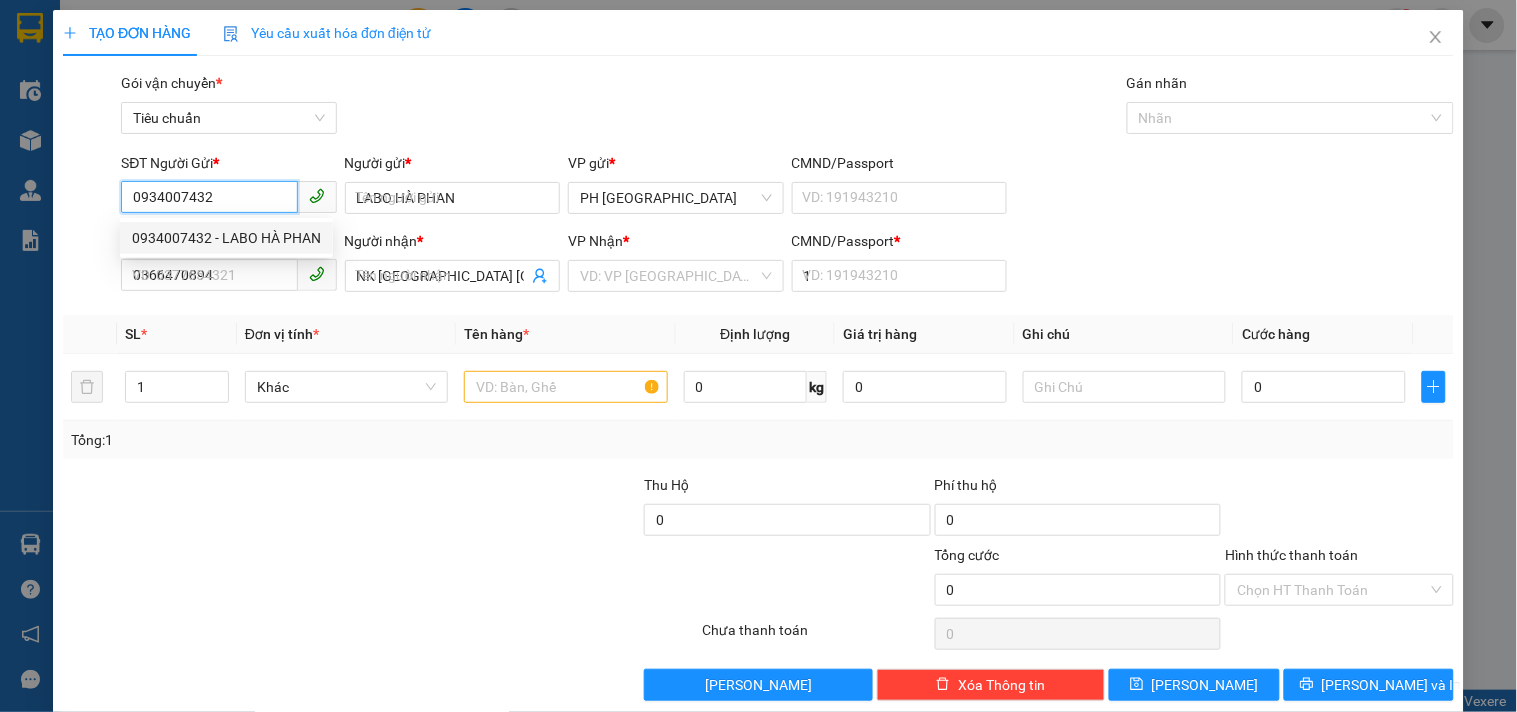 type on "30.000" 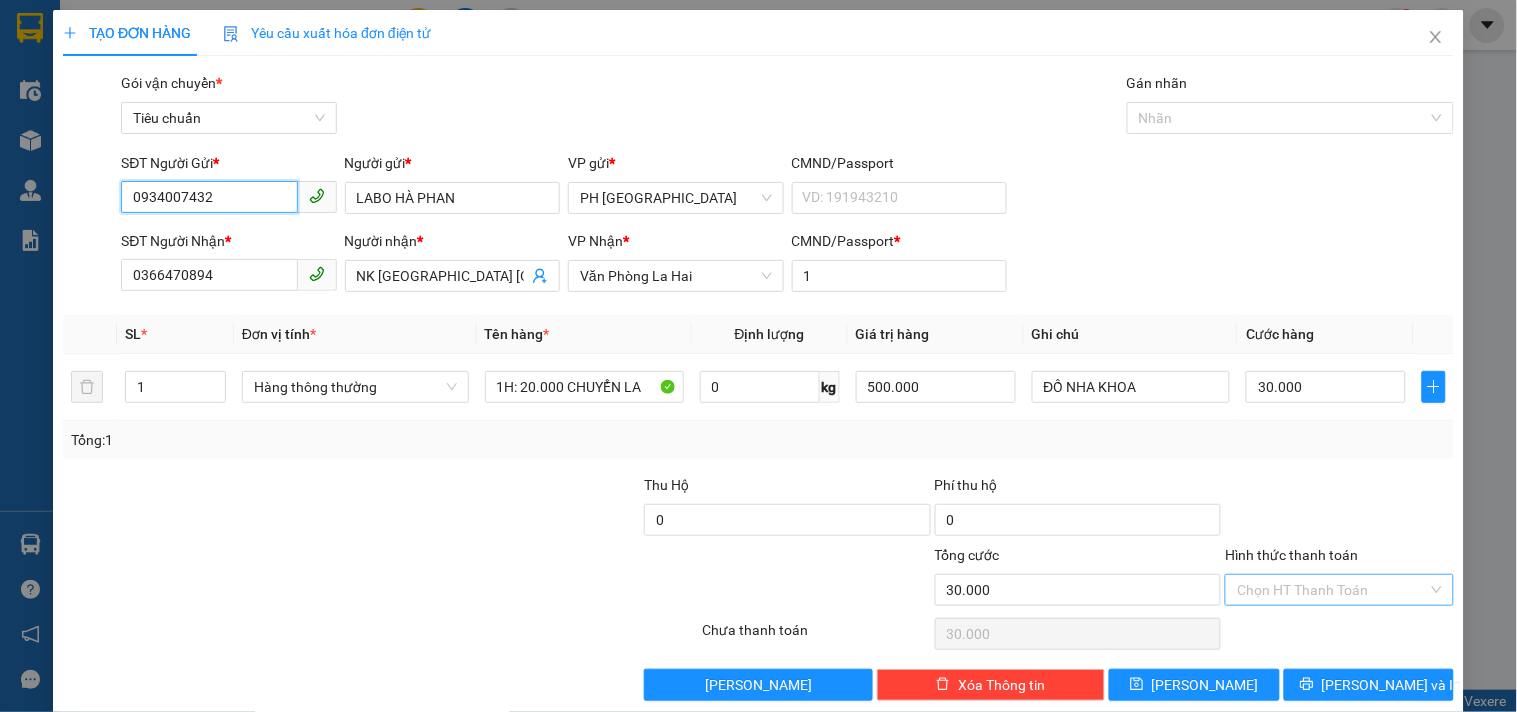type on "0934007432" 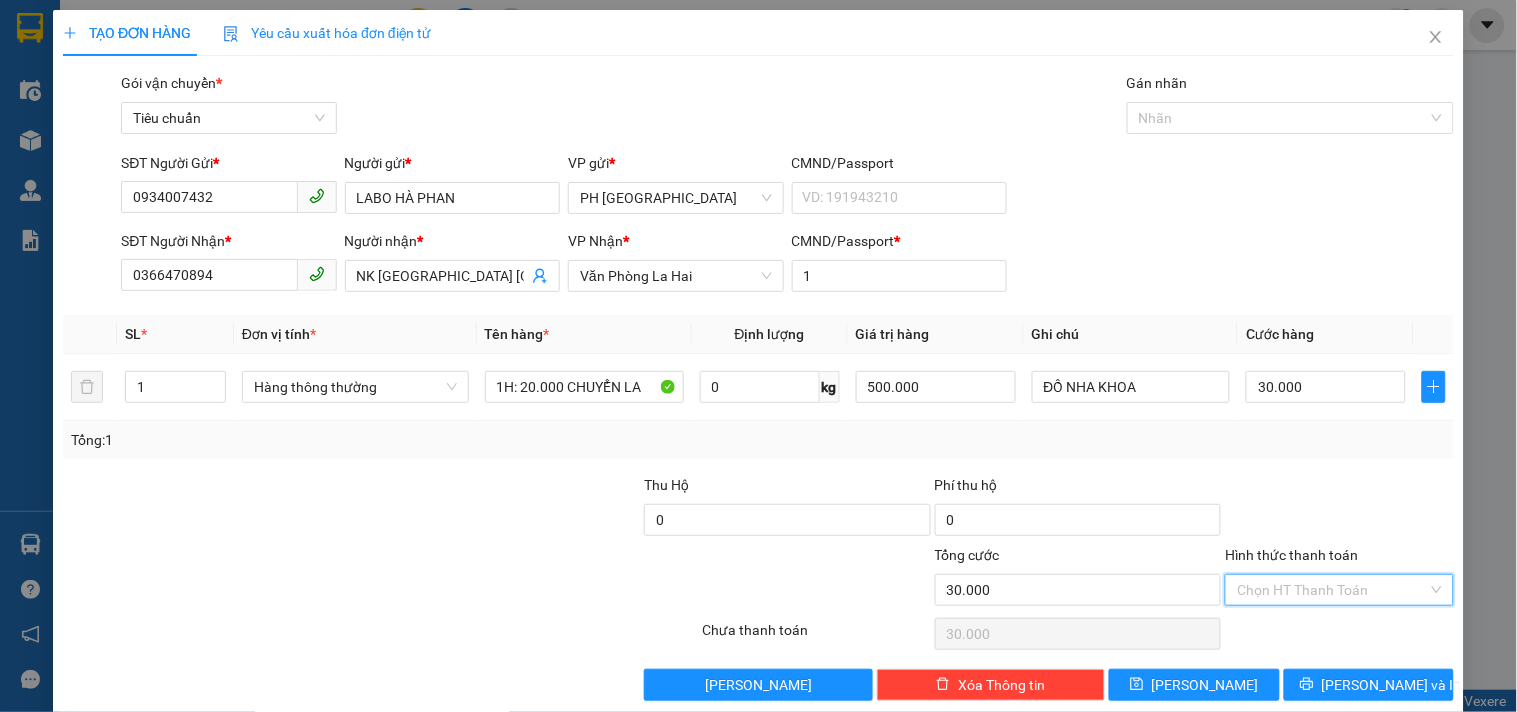 click on "Hình thức thanh toán" at bounding box center [1332, 590] 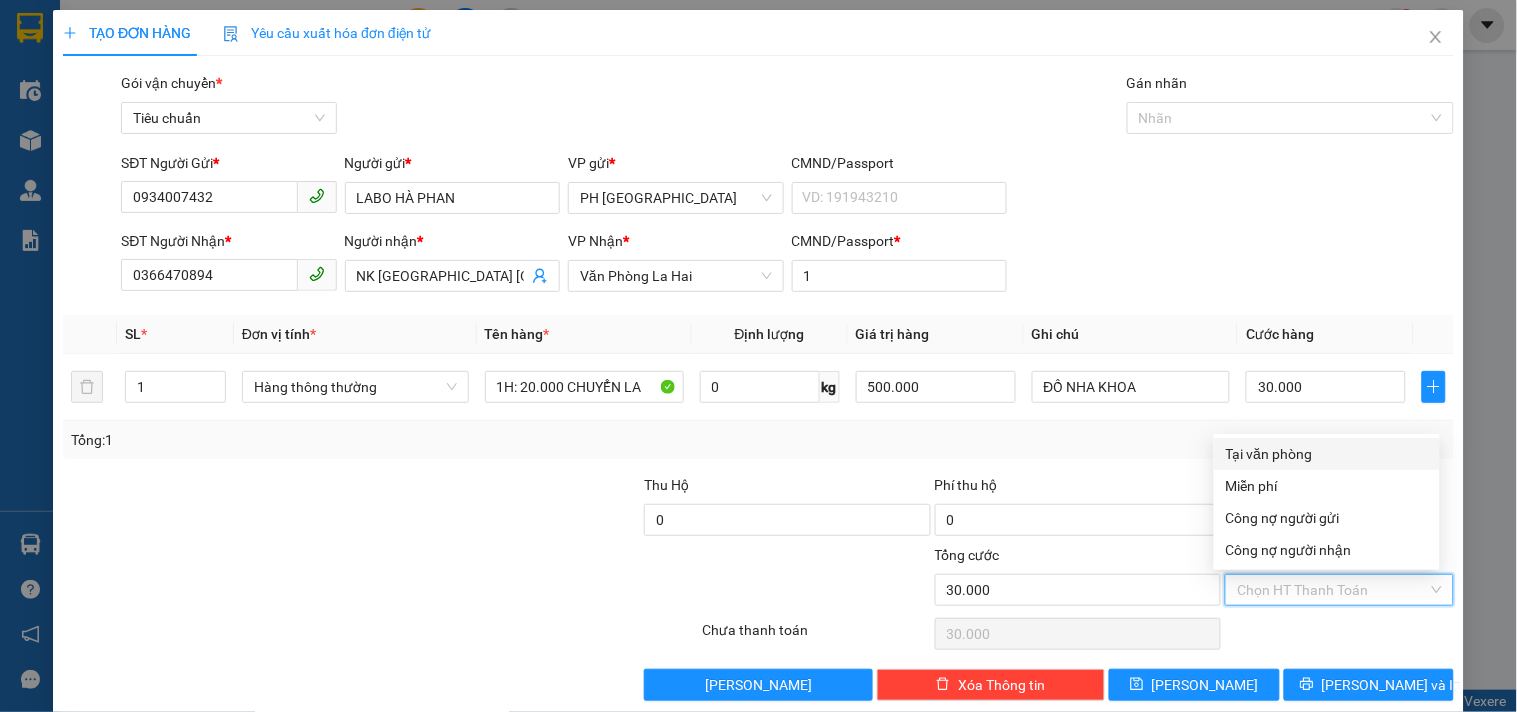 drag, startPoint x: 1247, startPoint y: 450, endPoint x: 1285, endPoint y: 568, distance: 123.967735 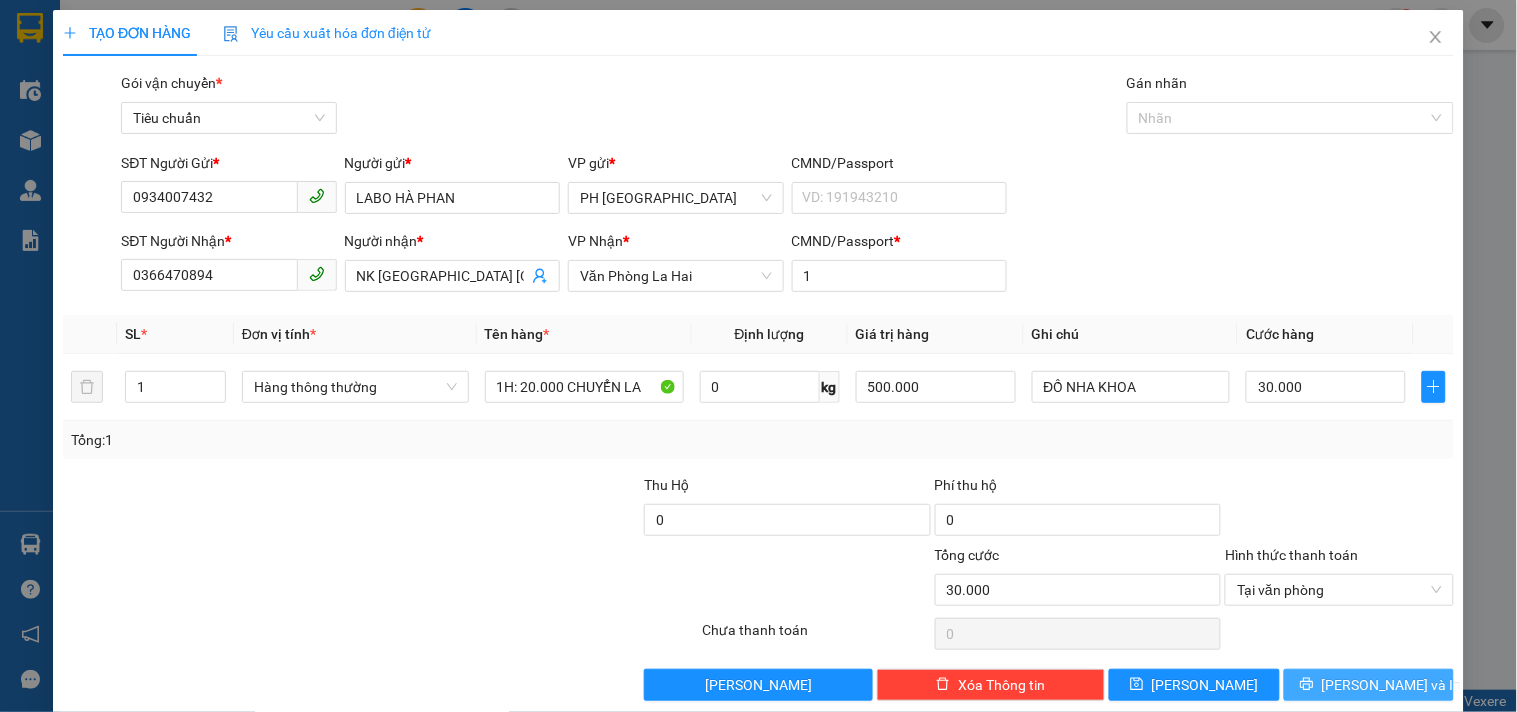 click on "[PERSON_NAME] và In" at bounding box center [1369, 685] 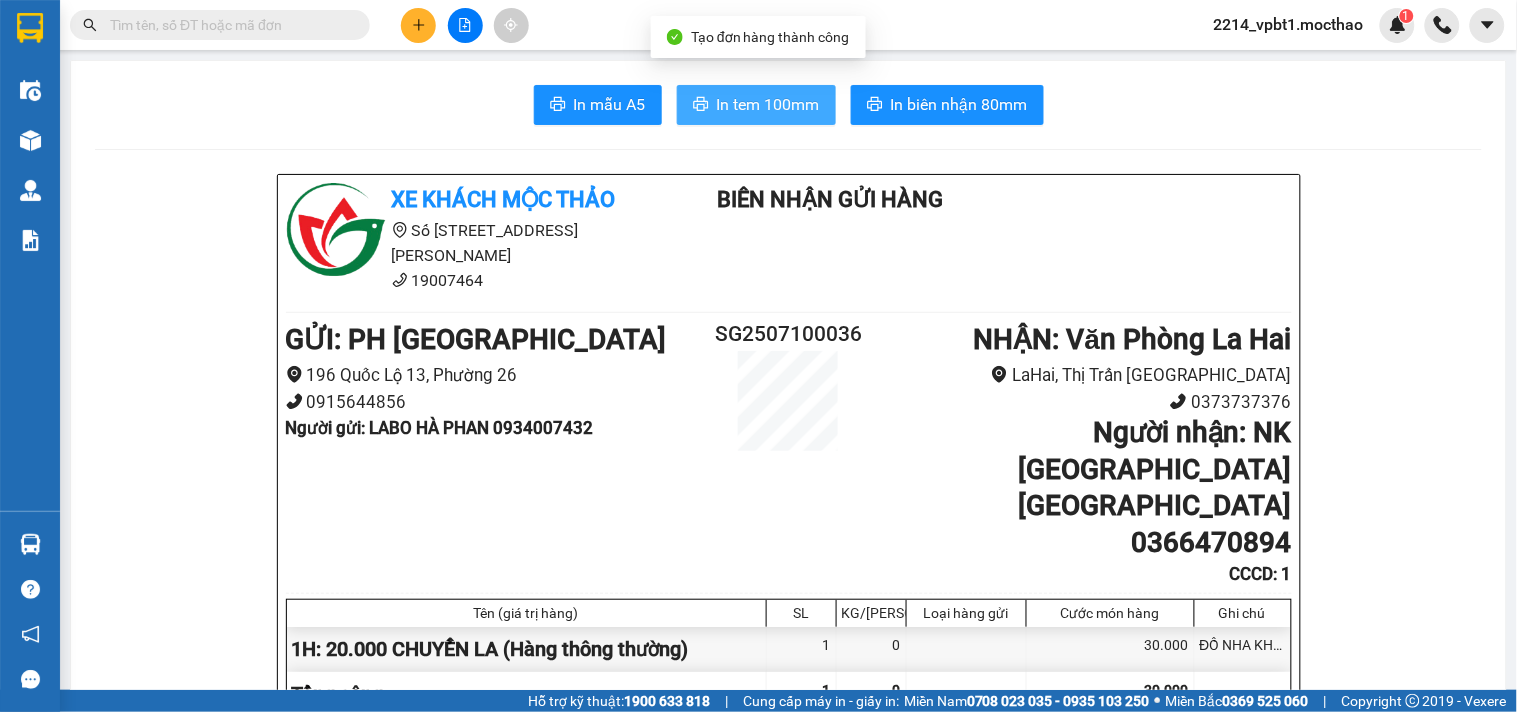 click on "In tem 100mm" at bounding box center (768, 104) 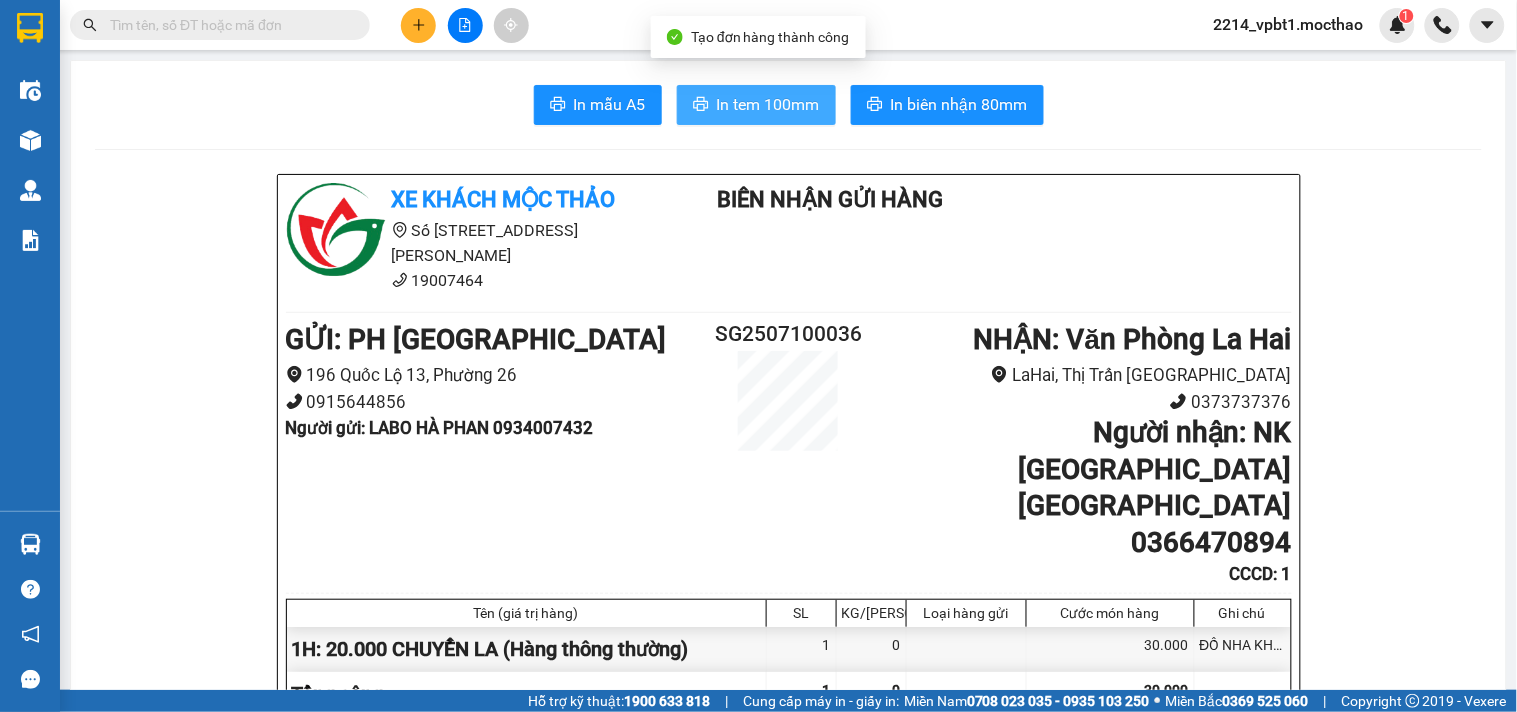 scroll, scrollTop: 0, scrollLeft: 0, axis: both 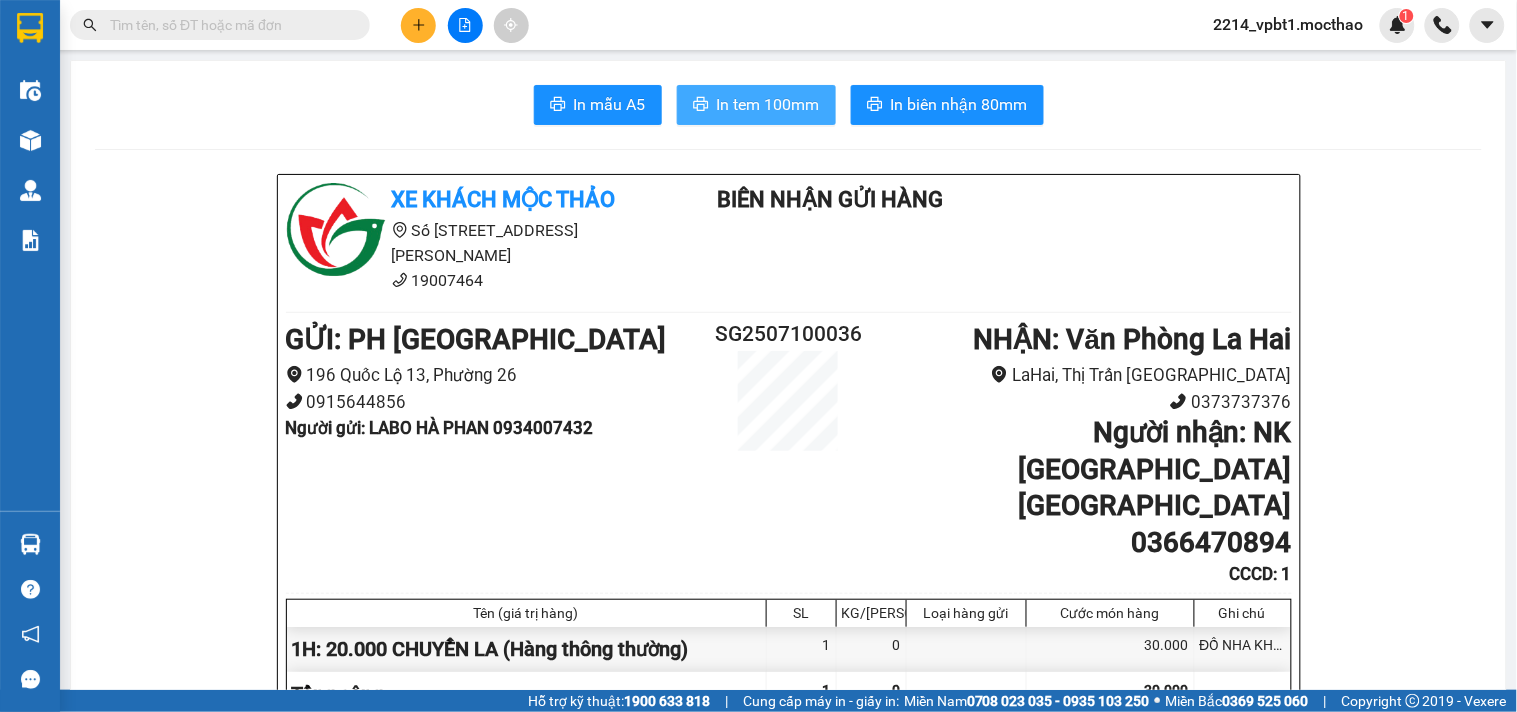 click on "In tem 100mm" at bounding box center [768, 104] 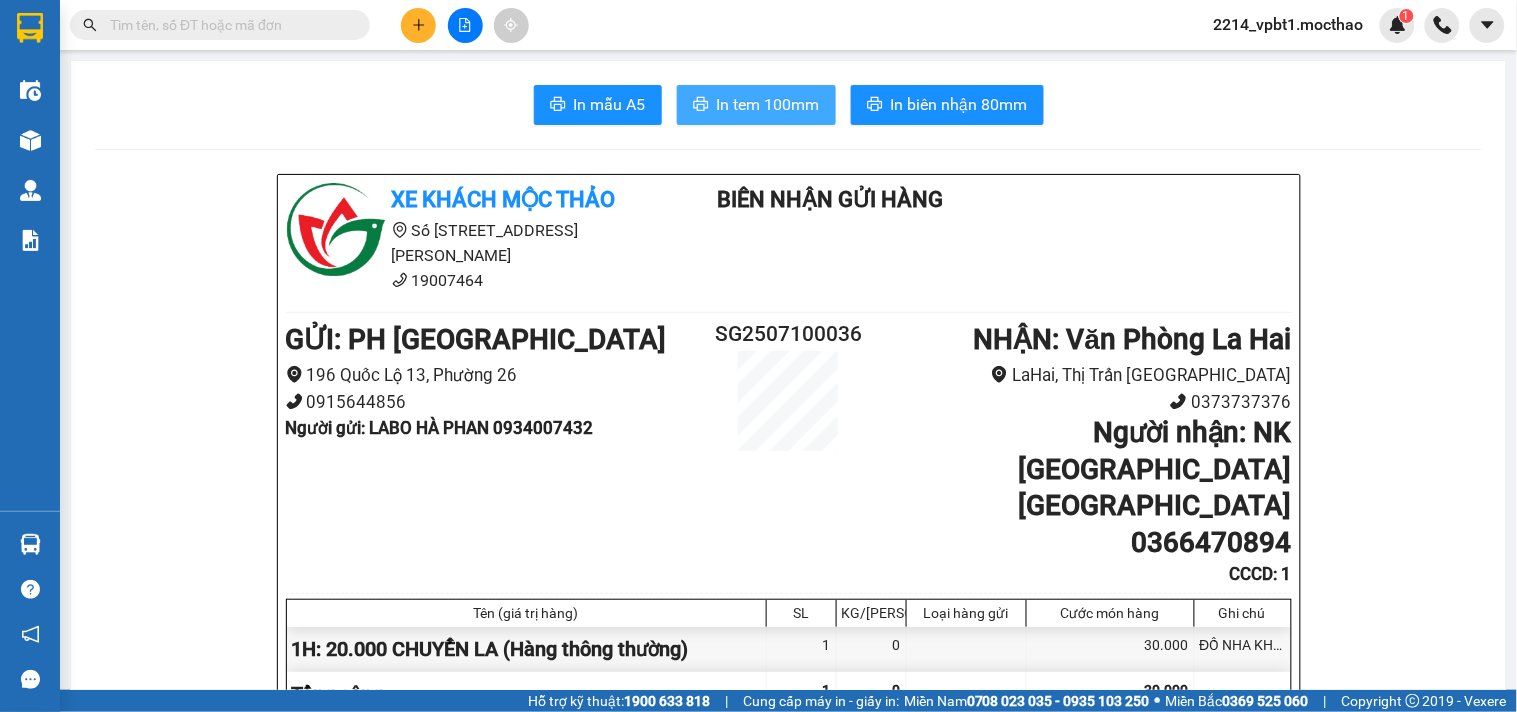scroll, scrollTop: 0, scrollLeft: 0, axis: both 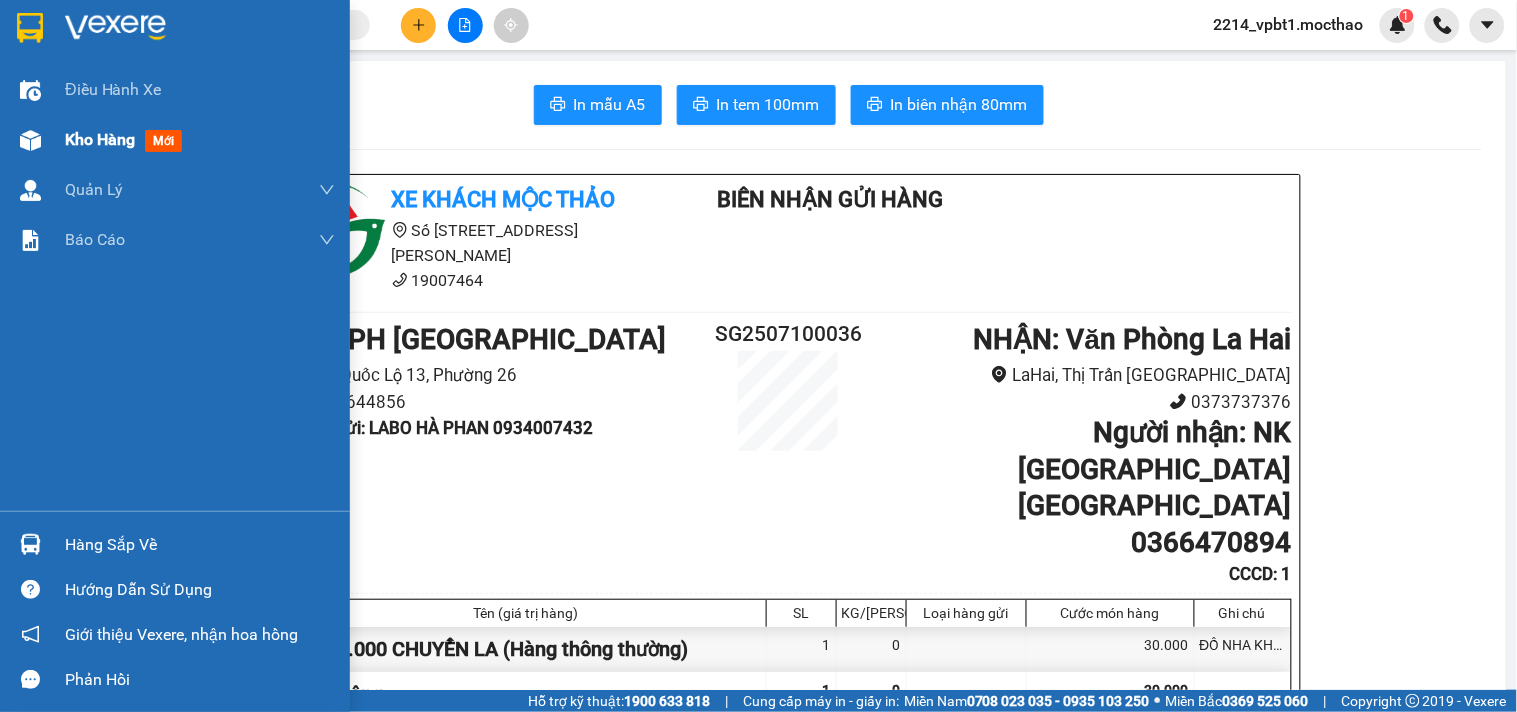 click on "Kho hàng" at bounding box center [100, 139] 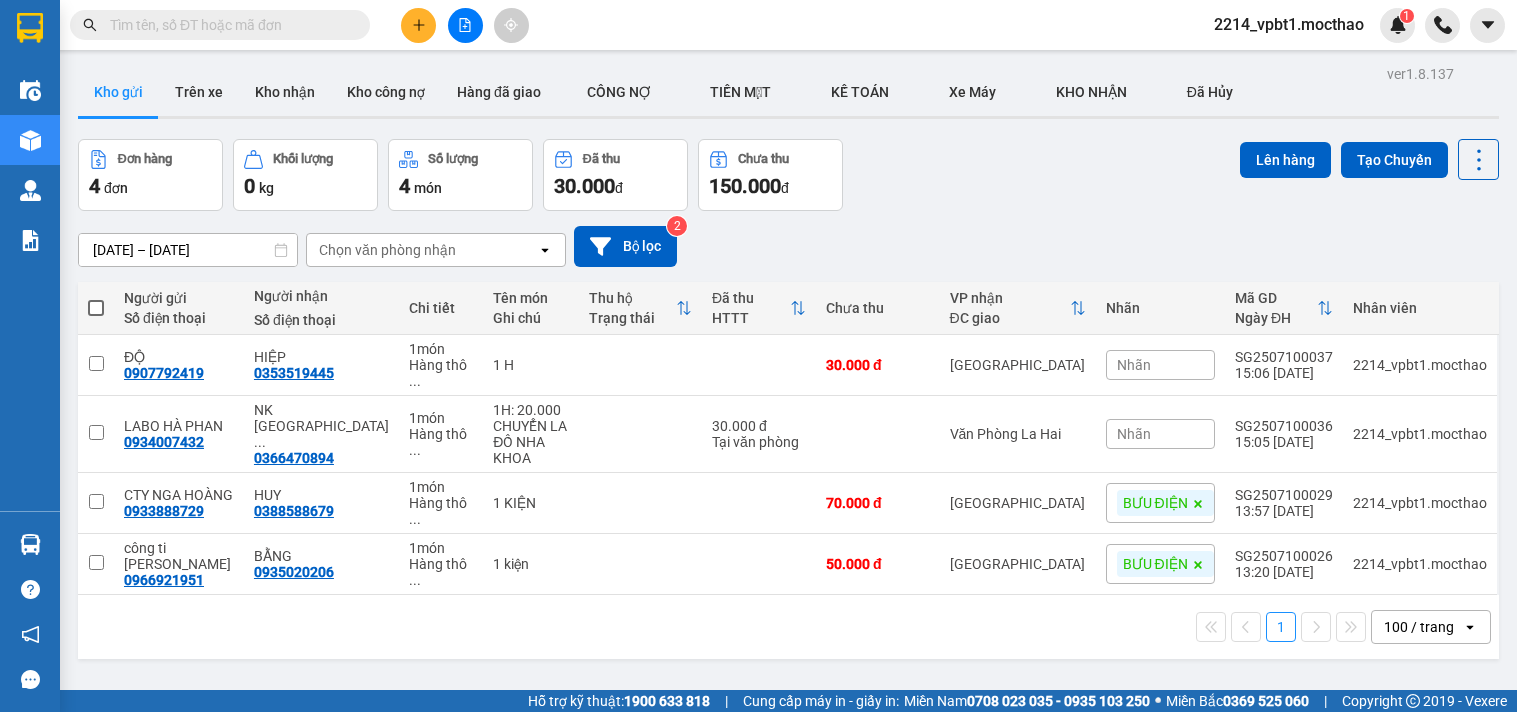 scroll, scrollTop: 0, scrollLeft: 0, axis: both 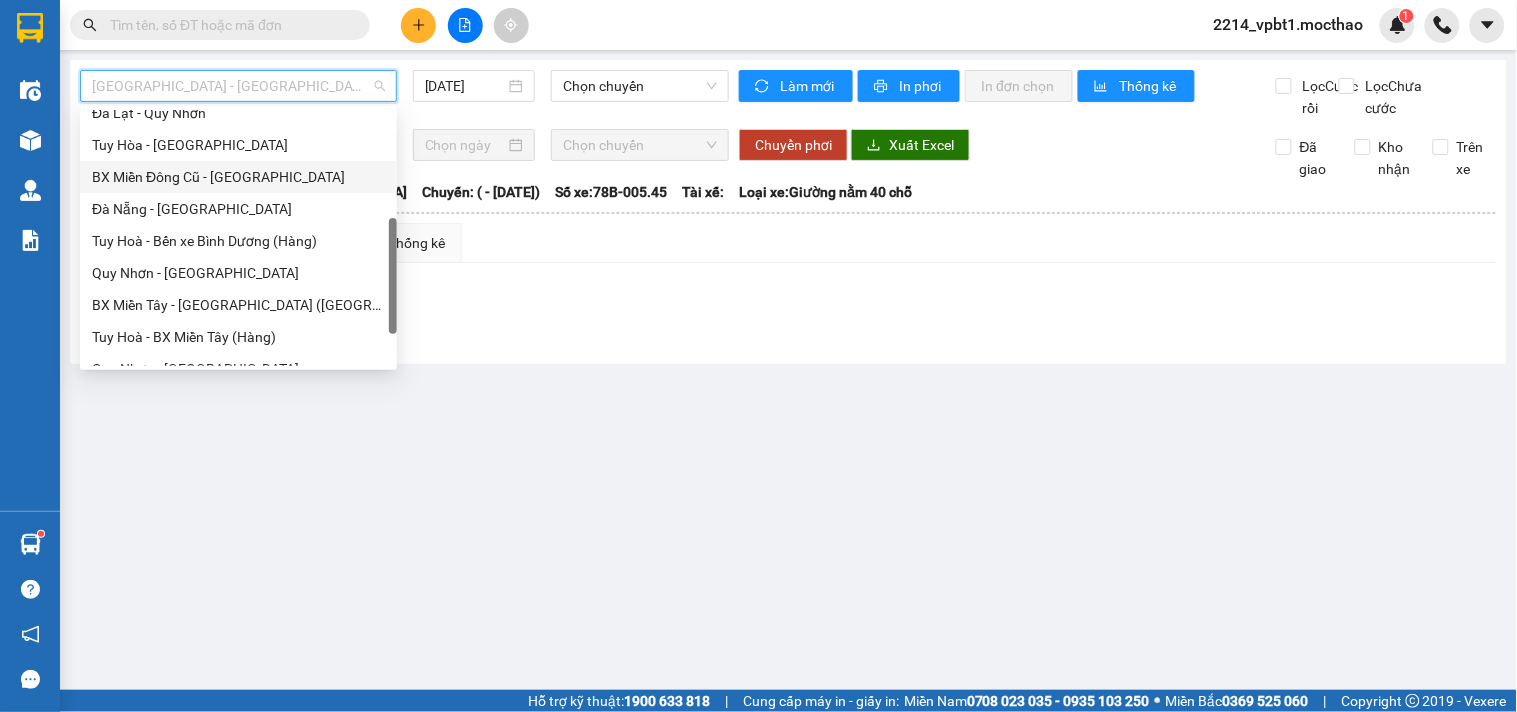 drag, startPoint x: 171, startPoint y: 170, endPoint x: 266, endPoint y: 151, distance: 96.88137 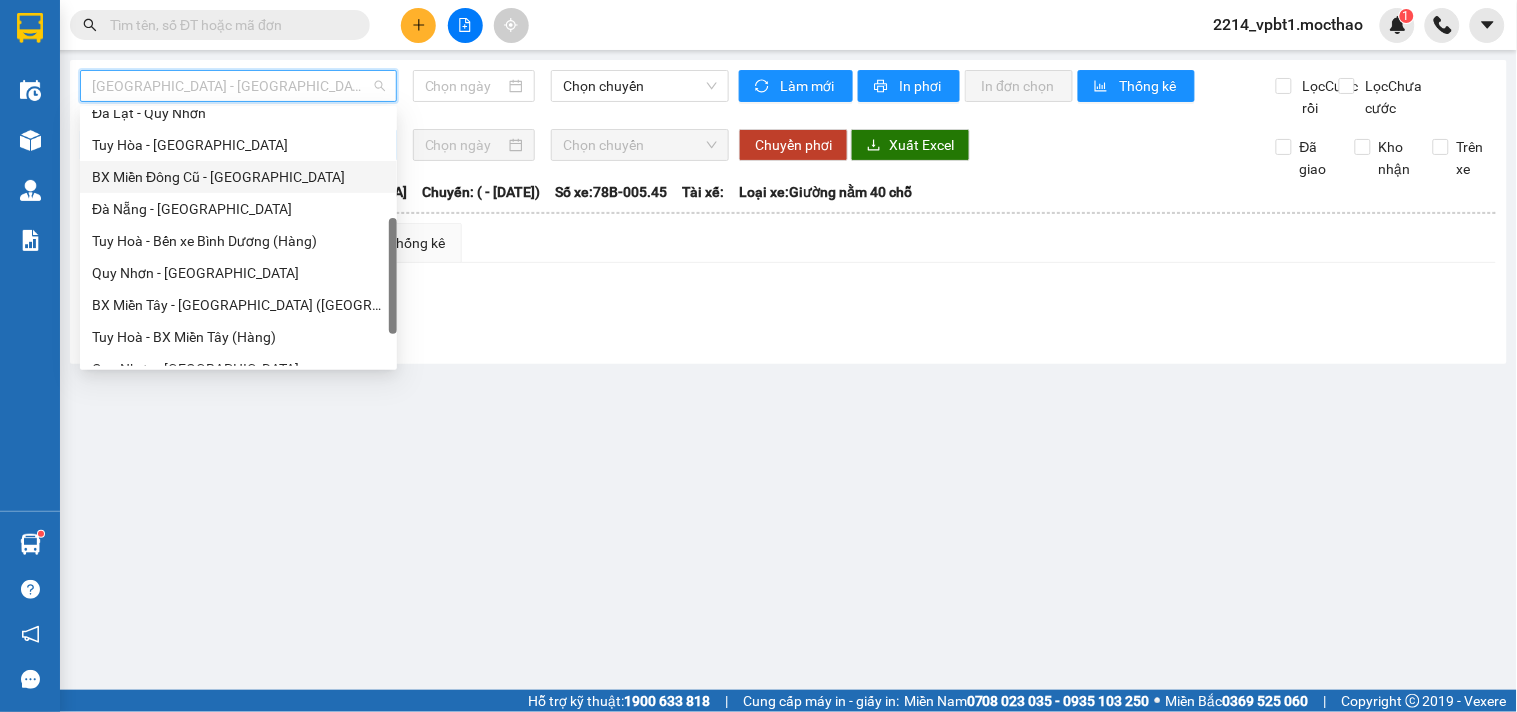 type on "[DATE]" 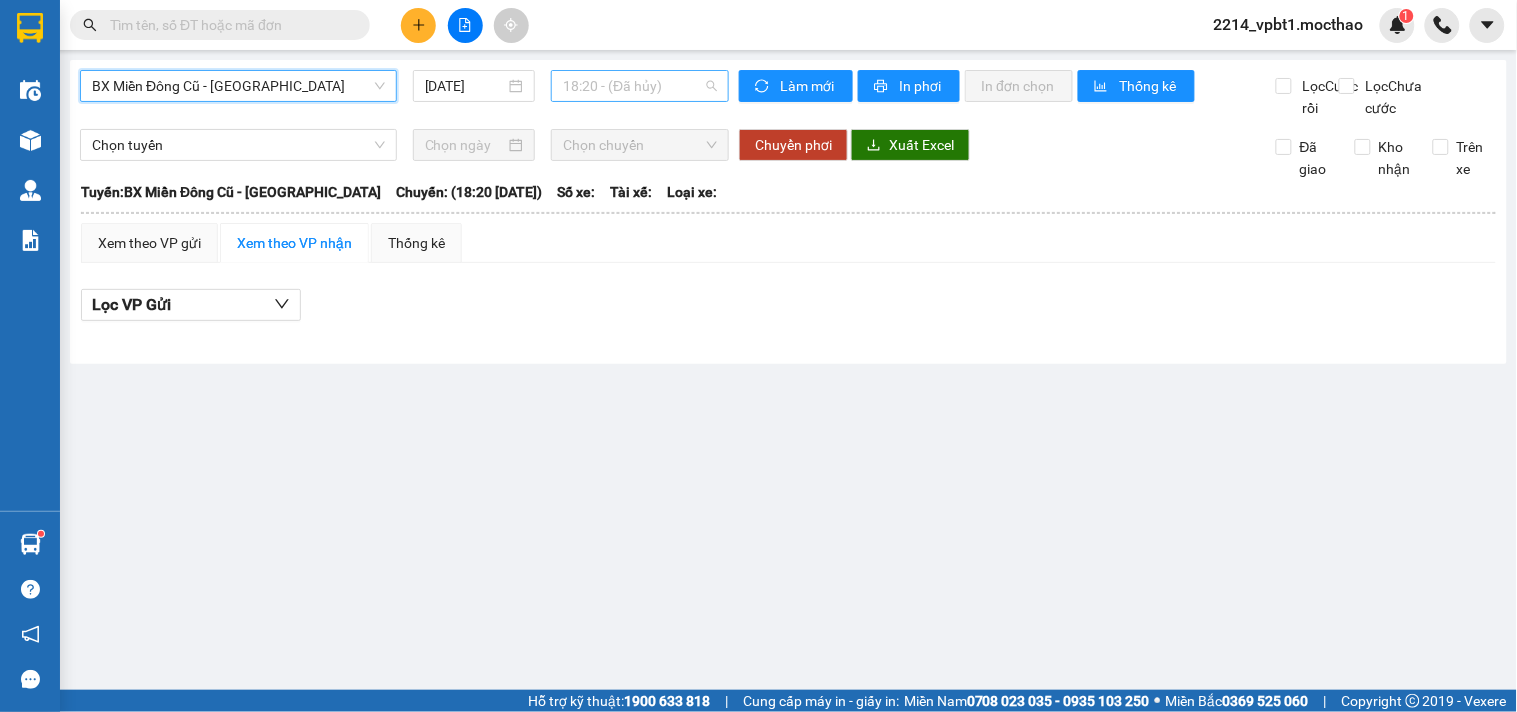 click on "18:20     - (Đã hủy)" at bounding box center (640, 86) 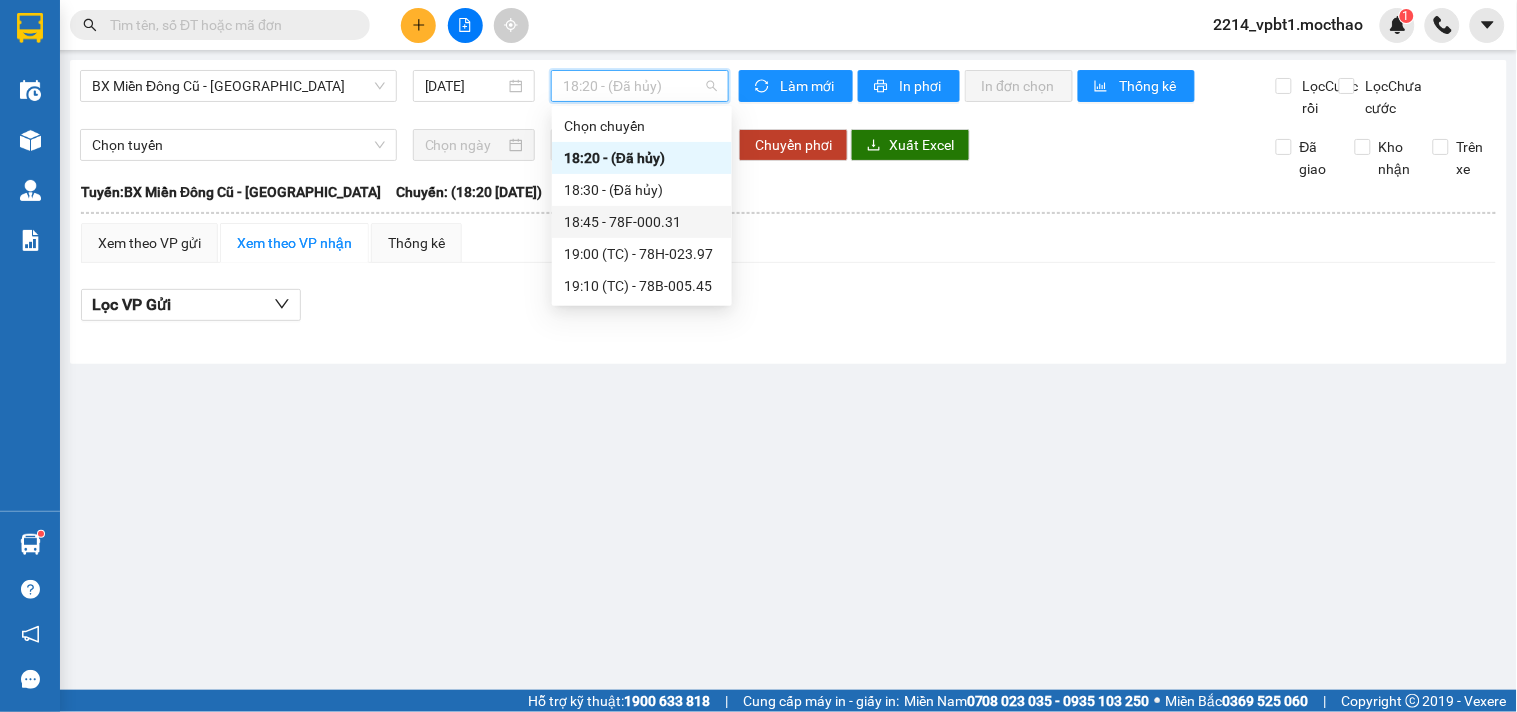 click on "18:45     - 78F-000.31" at bounding box center [642, 222] 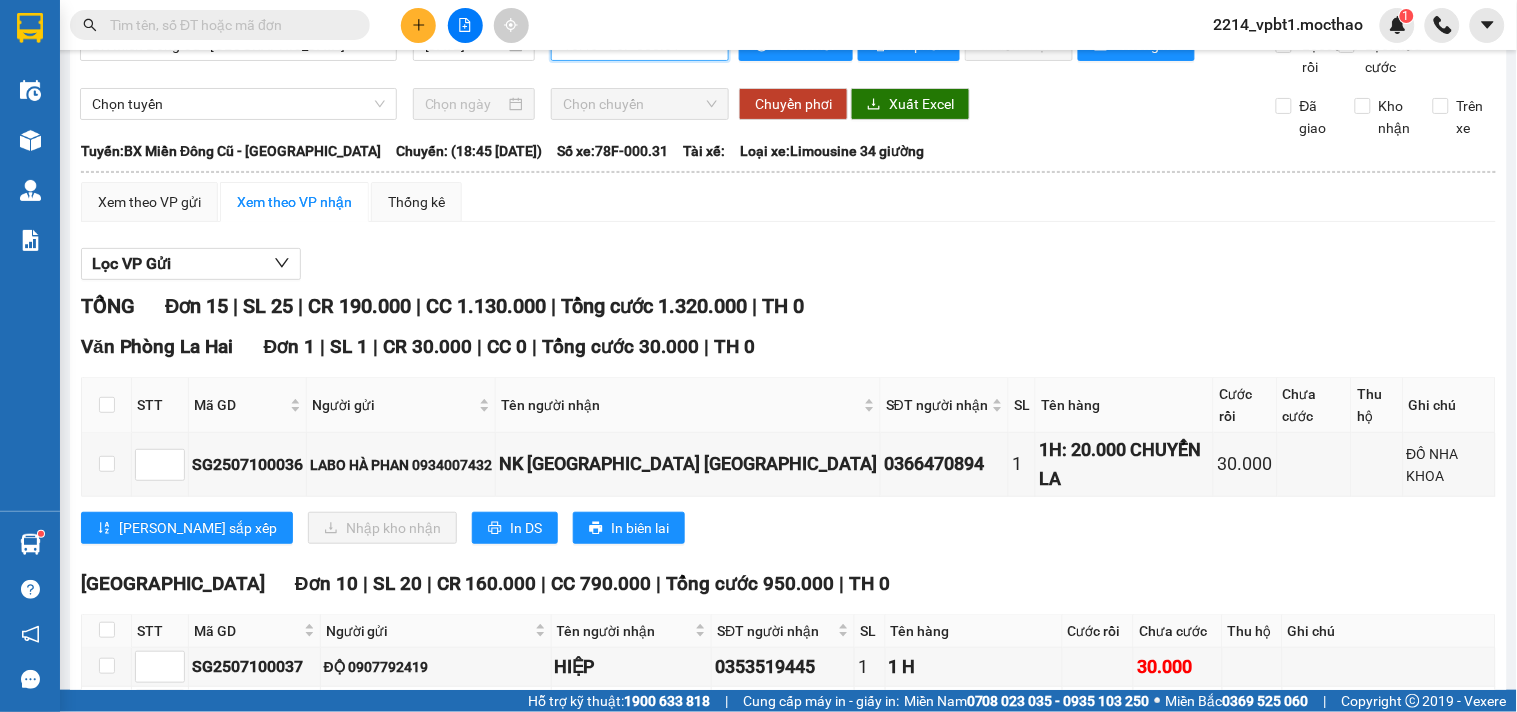 scroll, scrollTop: 0, scrollLeft: 0, axis: both 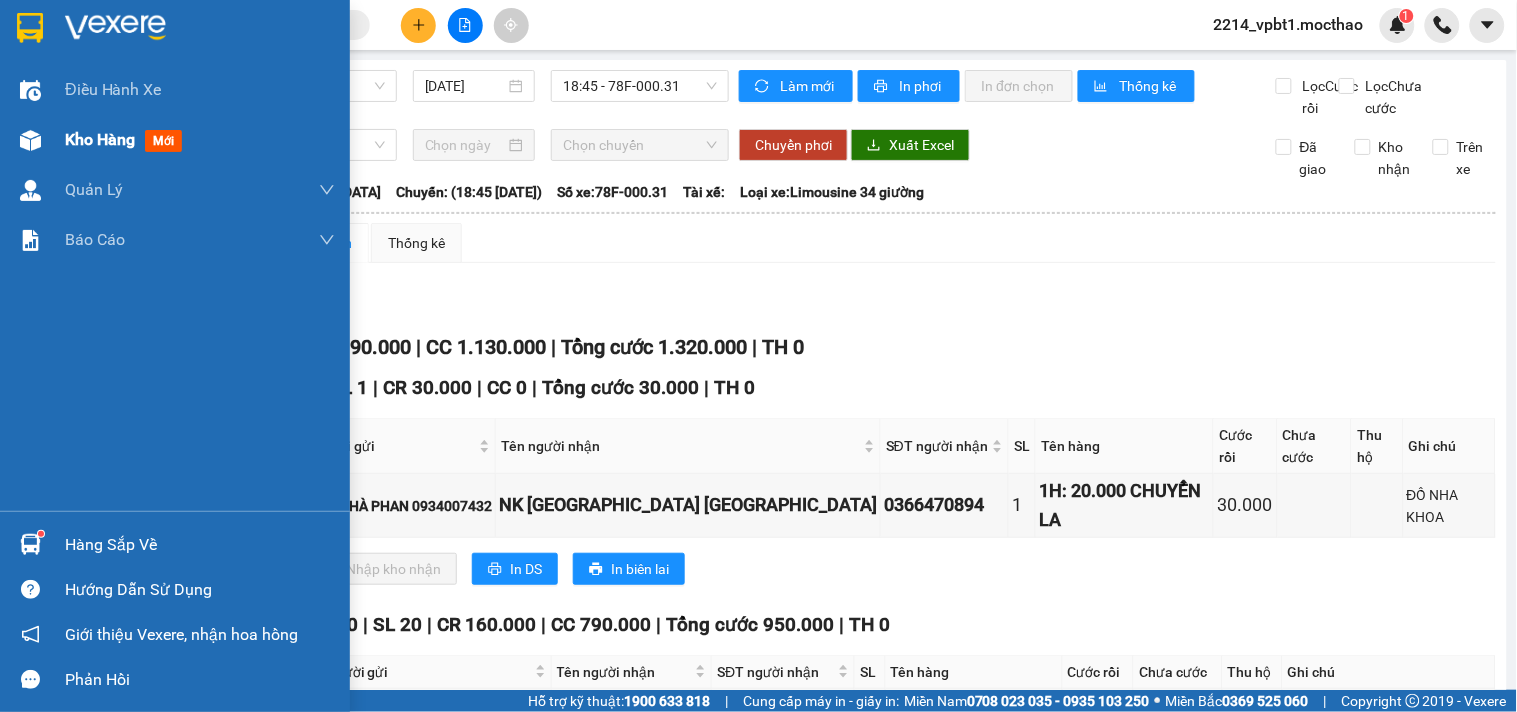 click on "Kho hàng" at bounding box center (100, 139) 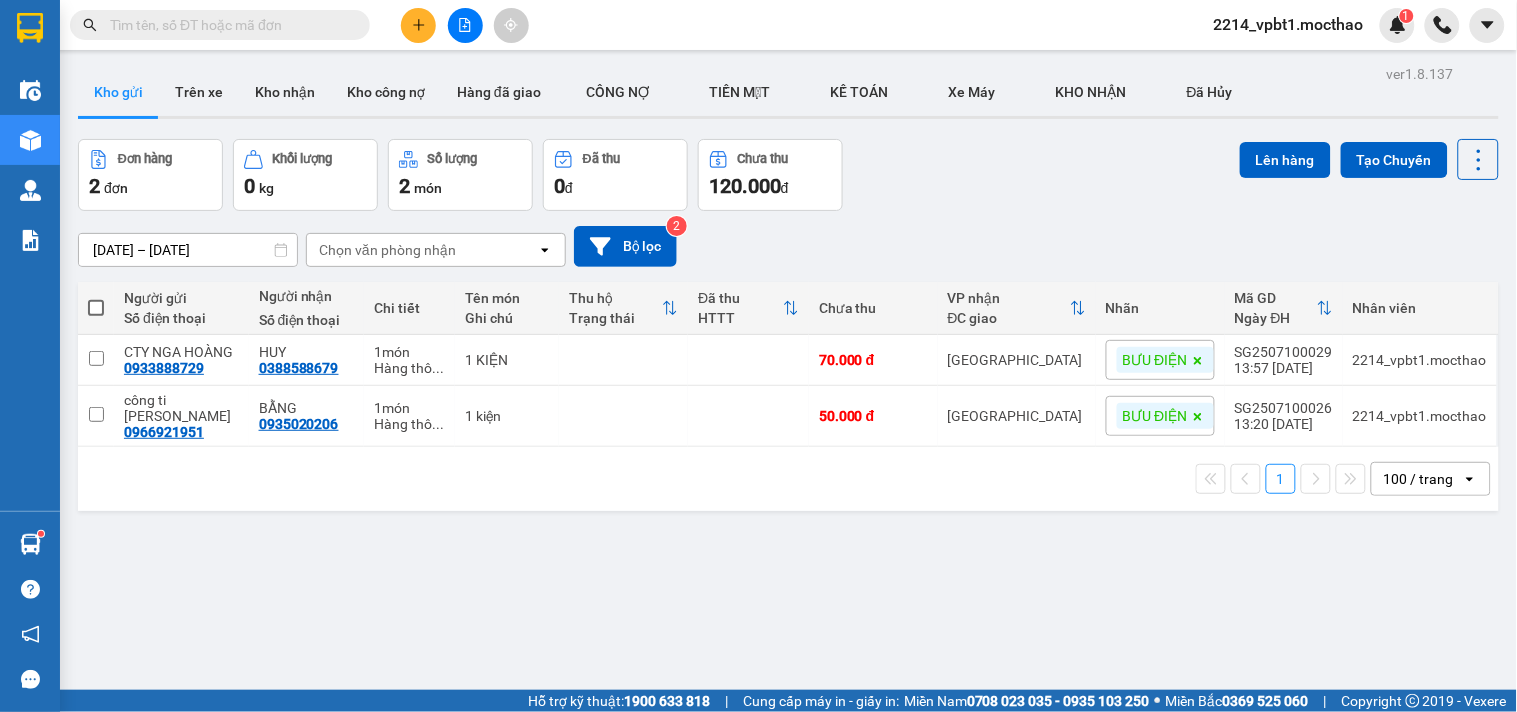scroll, scrollTop: 92, scrollLeft: 0, axis: vertical 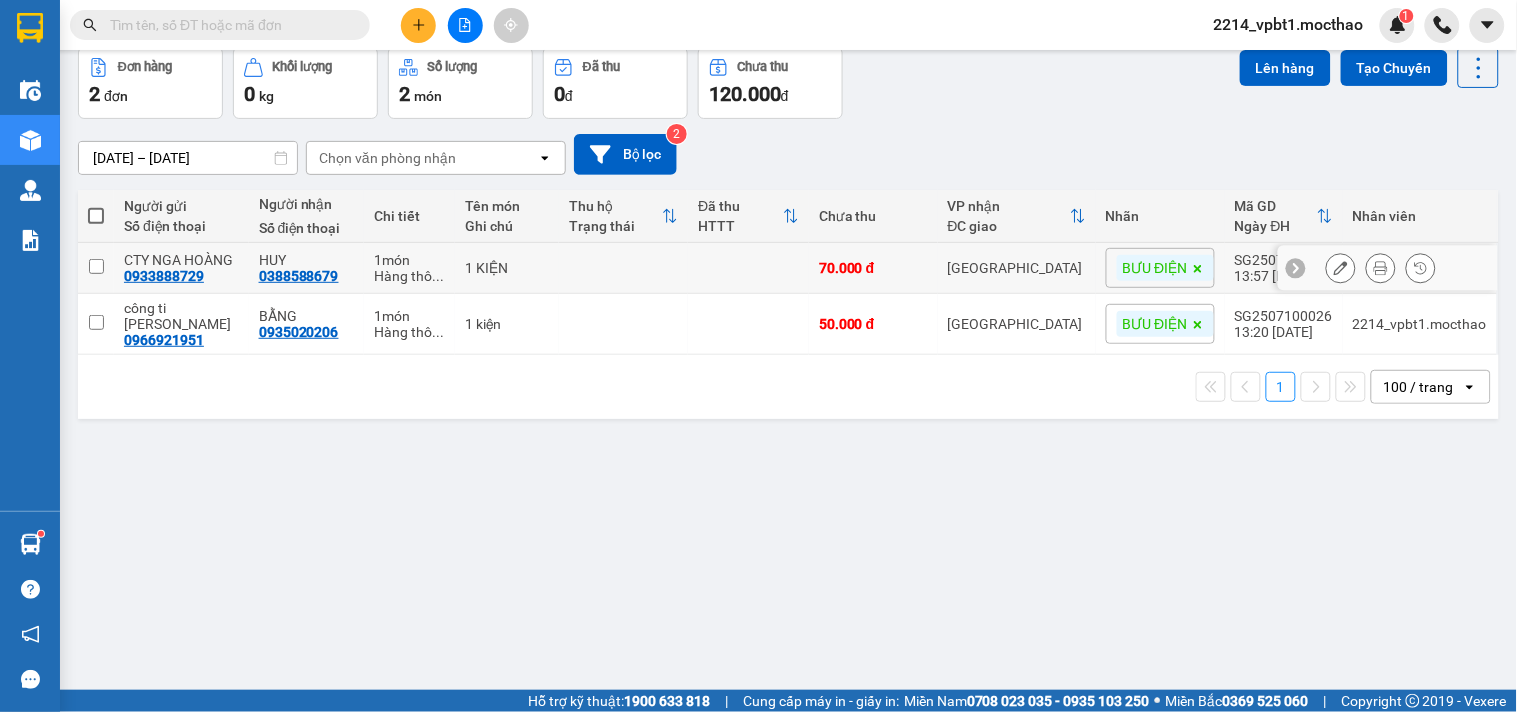 click at bounding box center (623, 268) 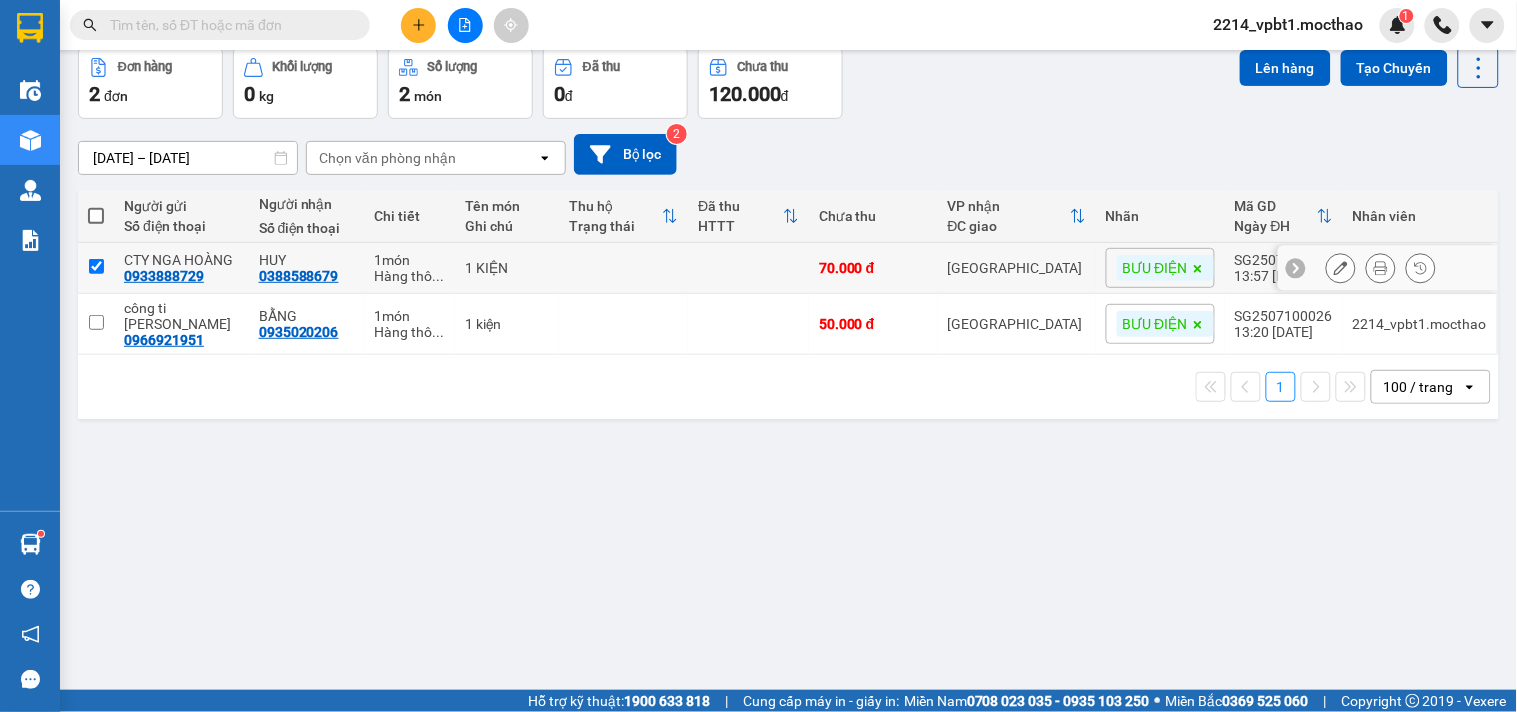checkbox on "true" 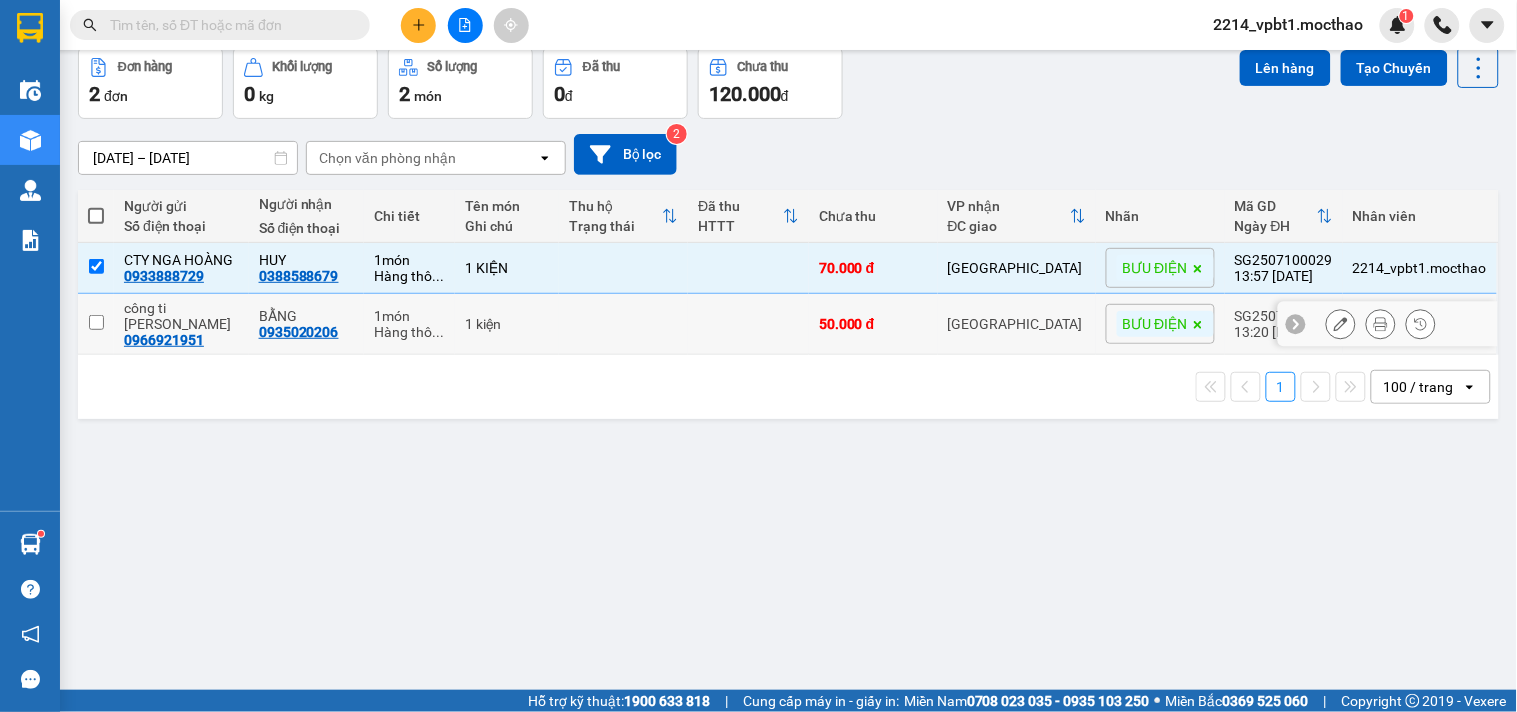 click at bounding box center (623, 324) 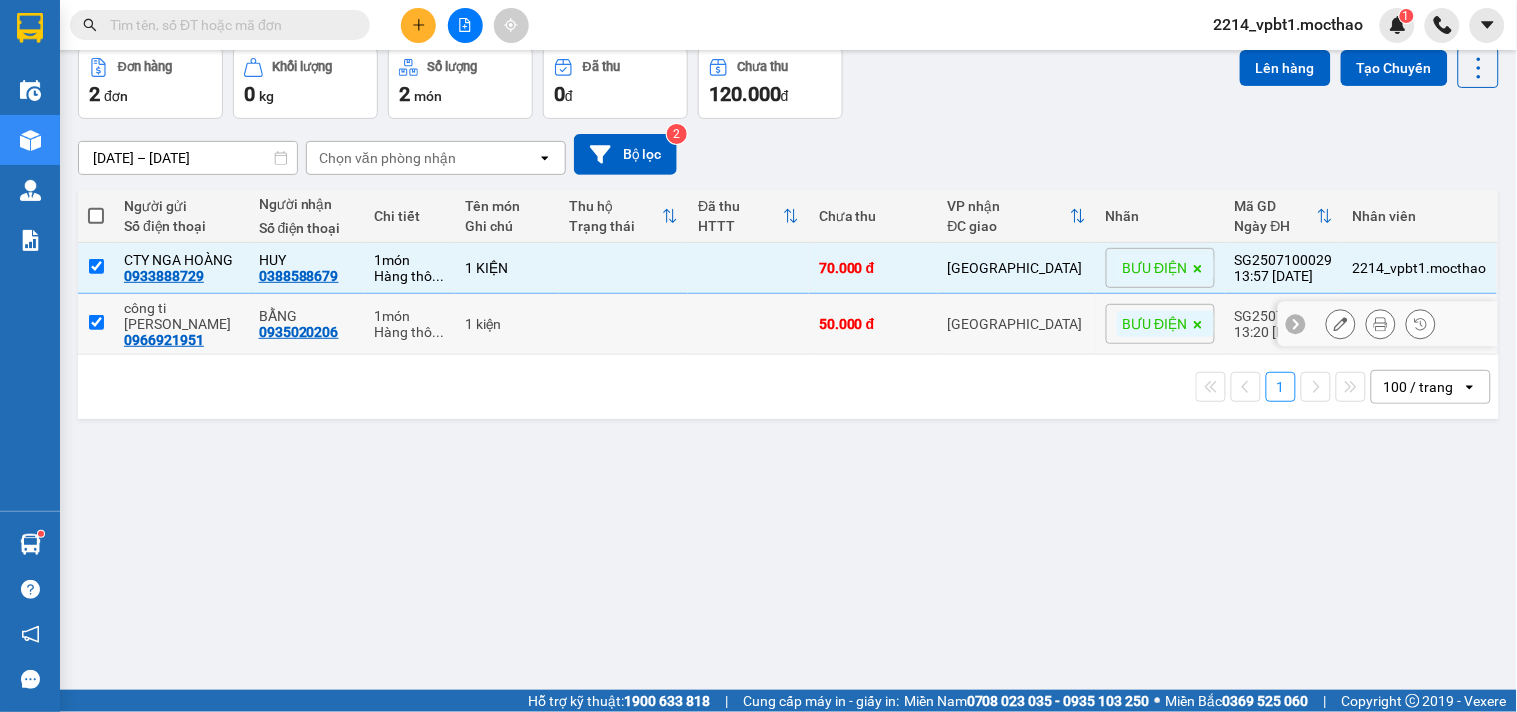 checkbox on "true" 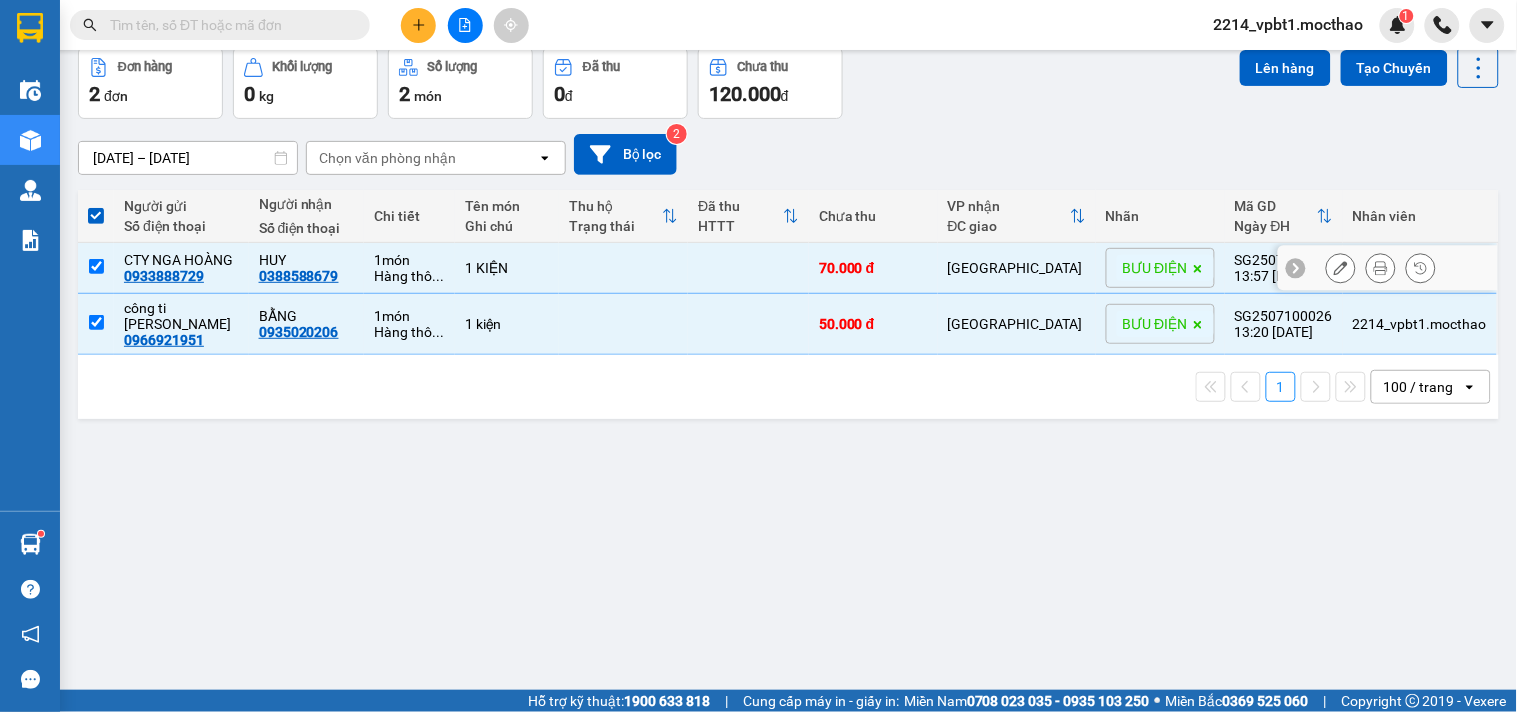 scroll, scrollTop: 0, scrollLeft: 0, axis: both 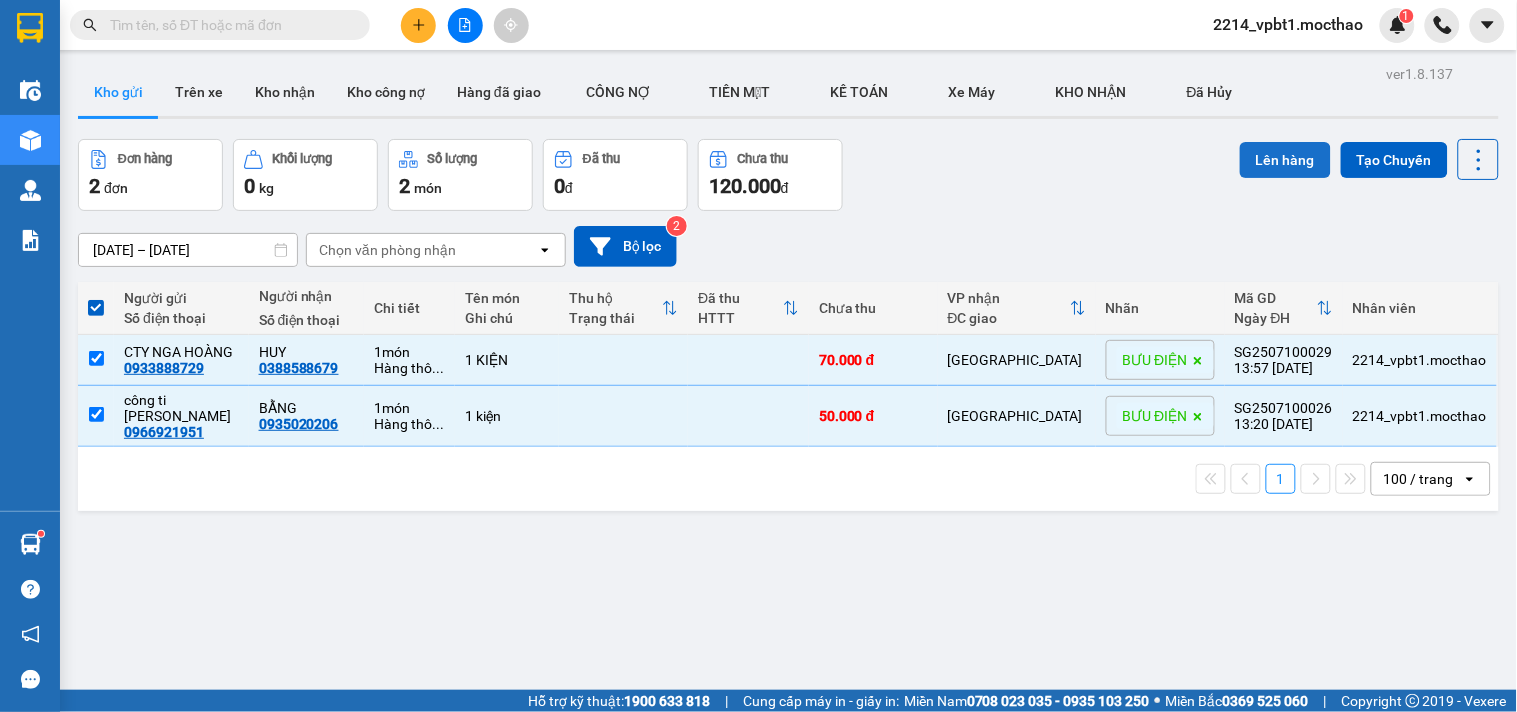 click on "Lên hàng" at bounding box center (1285, 160) 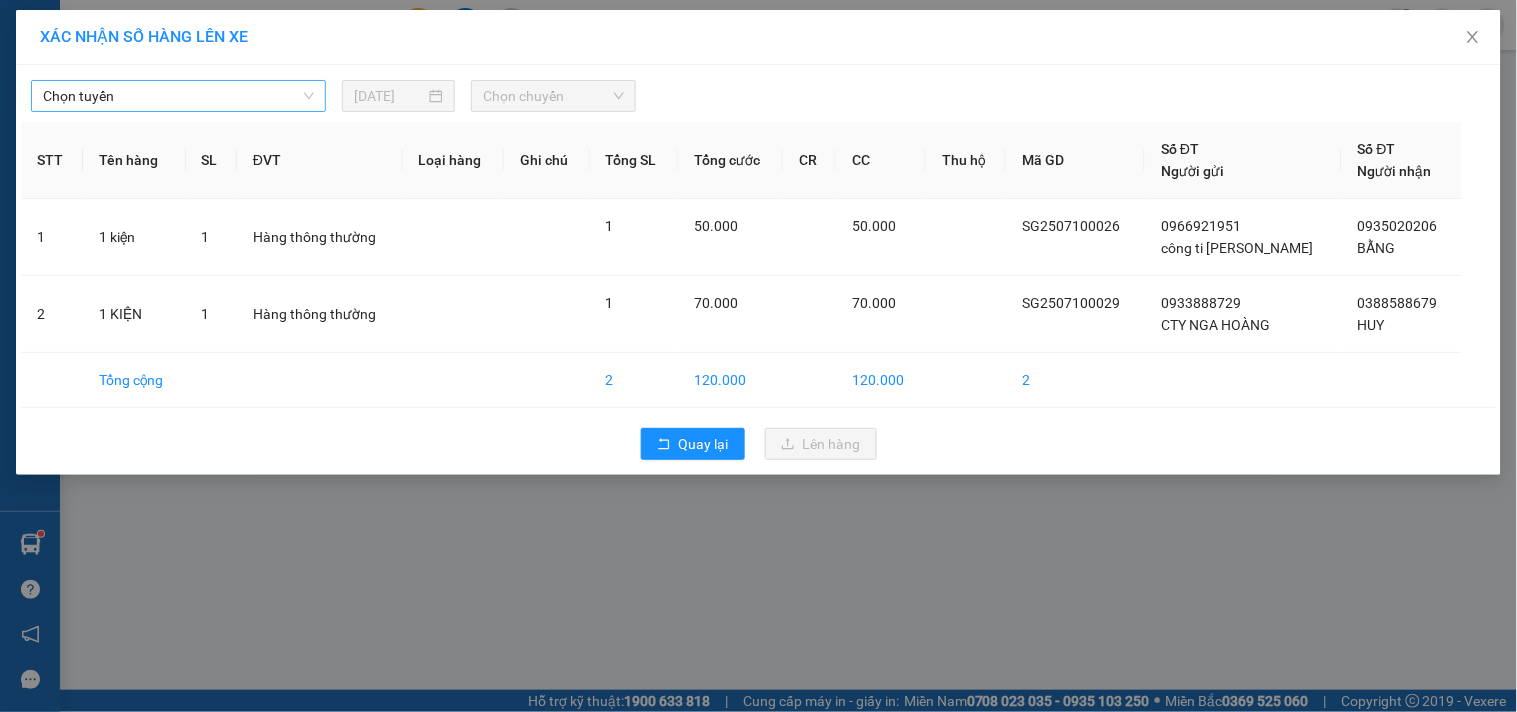 click on "Chọn tuyến" at bounding box center (178, 96) 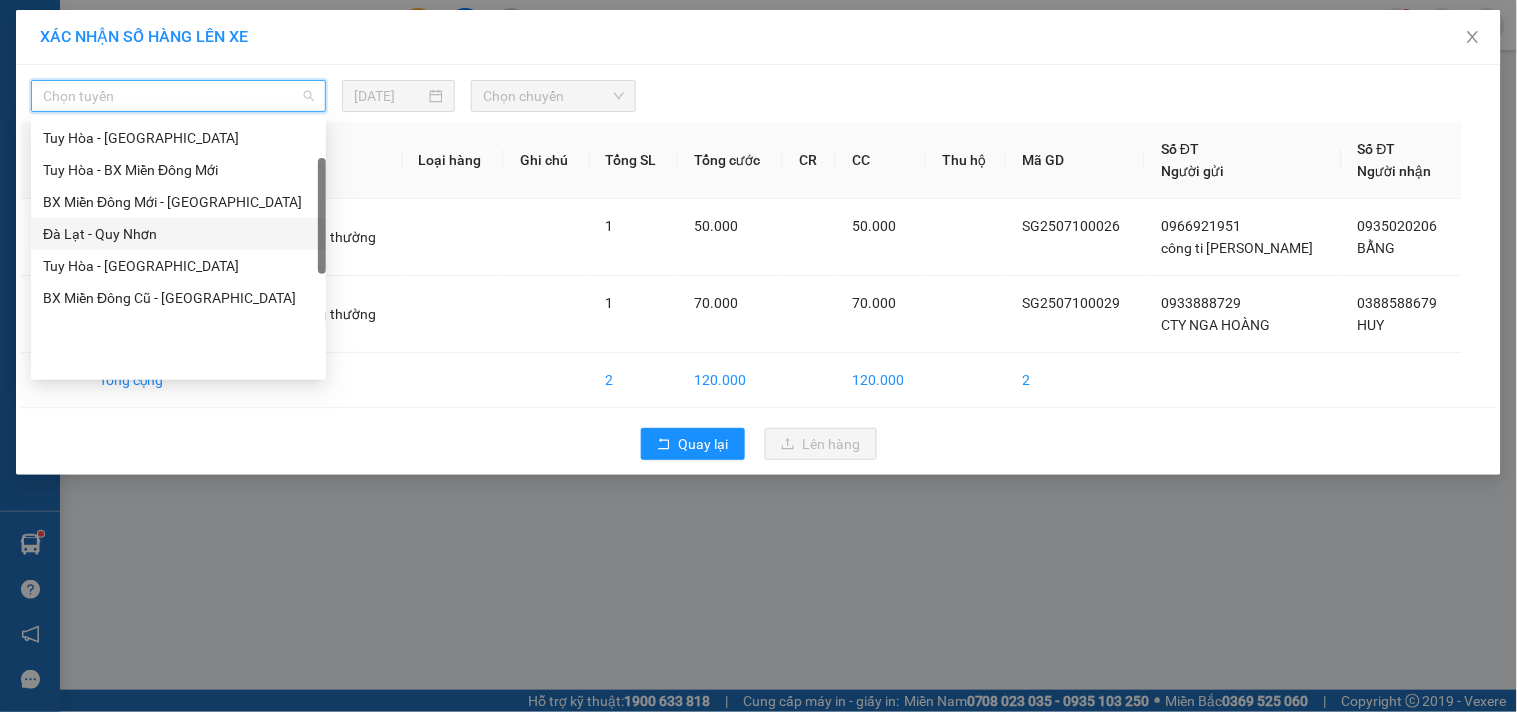 scroll, scrollTop: 111, scrollLeft: 0, axis: vertical 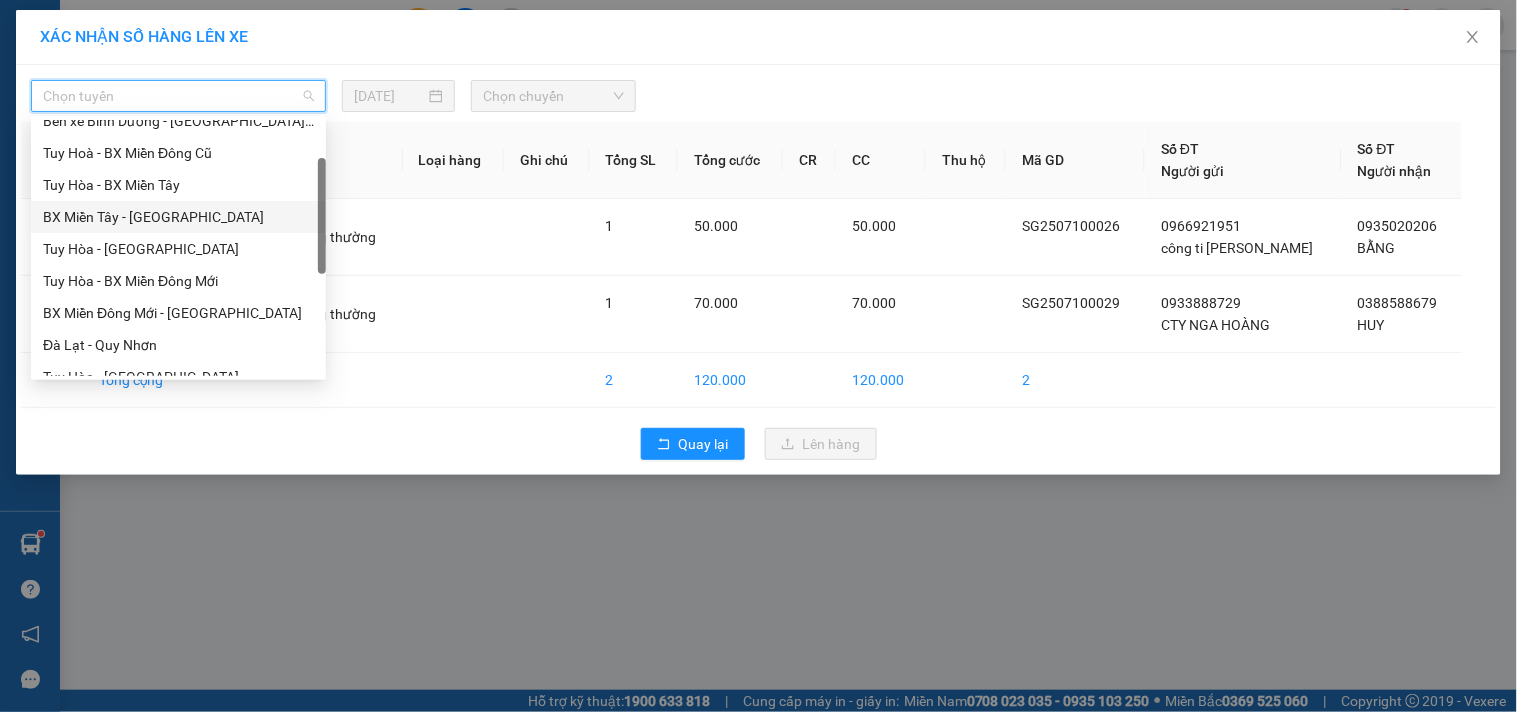 click on "BX Miền Tây - Tuy Hòa" at bounding box center [178, 217] 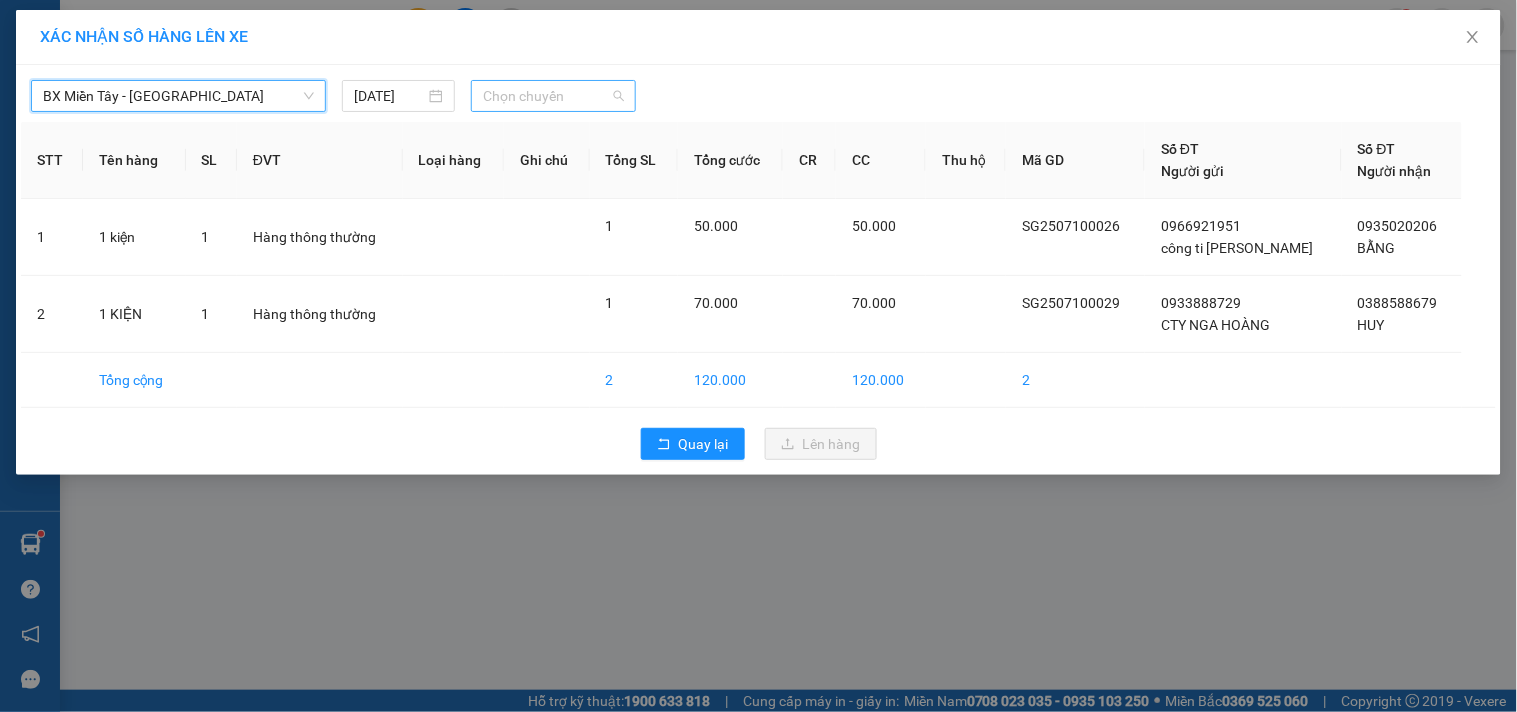 click on "Chọn chuyến" at bounding box center [553, 96] 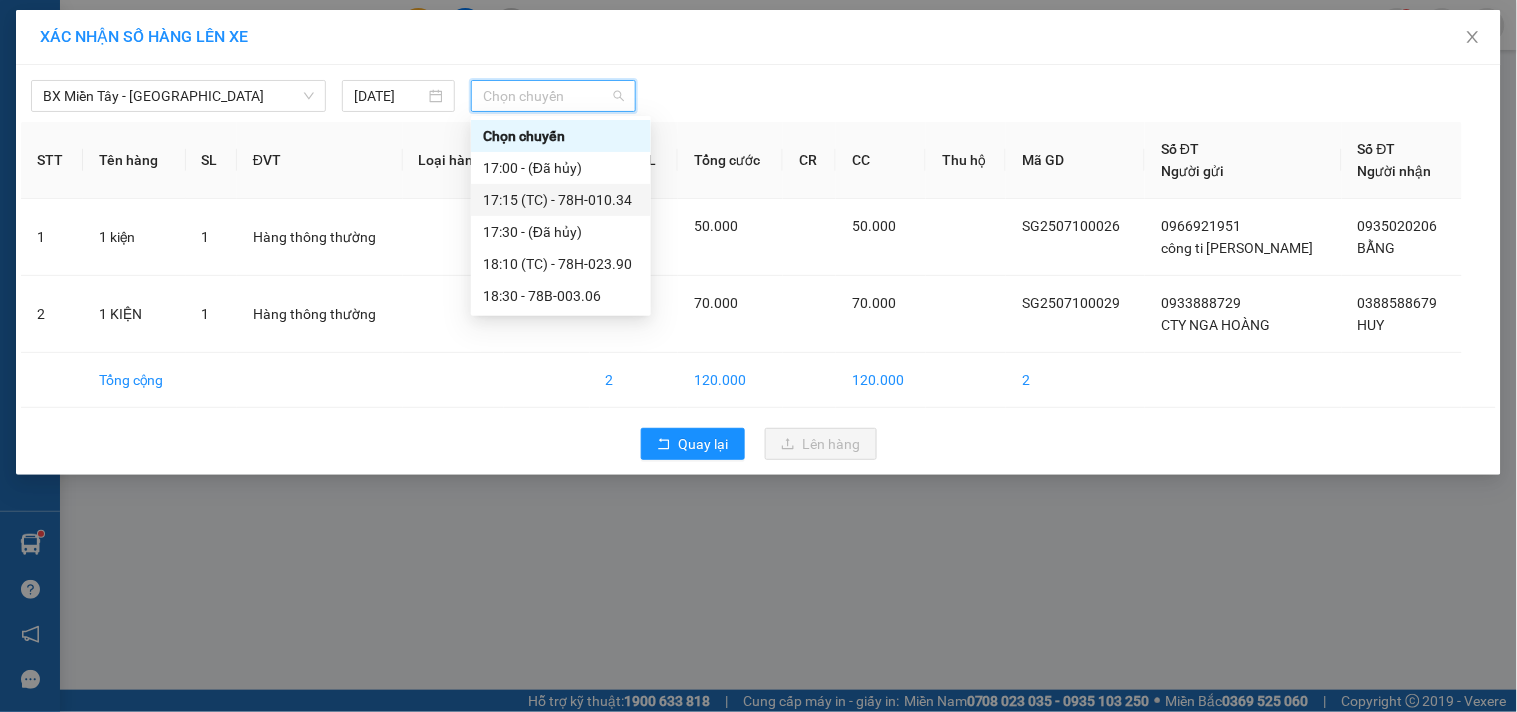click on "17:15   (TC)   - 78H-010.34" at bounding box center [561, 200] 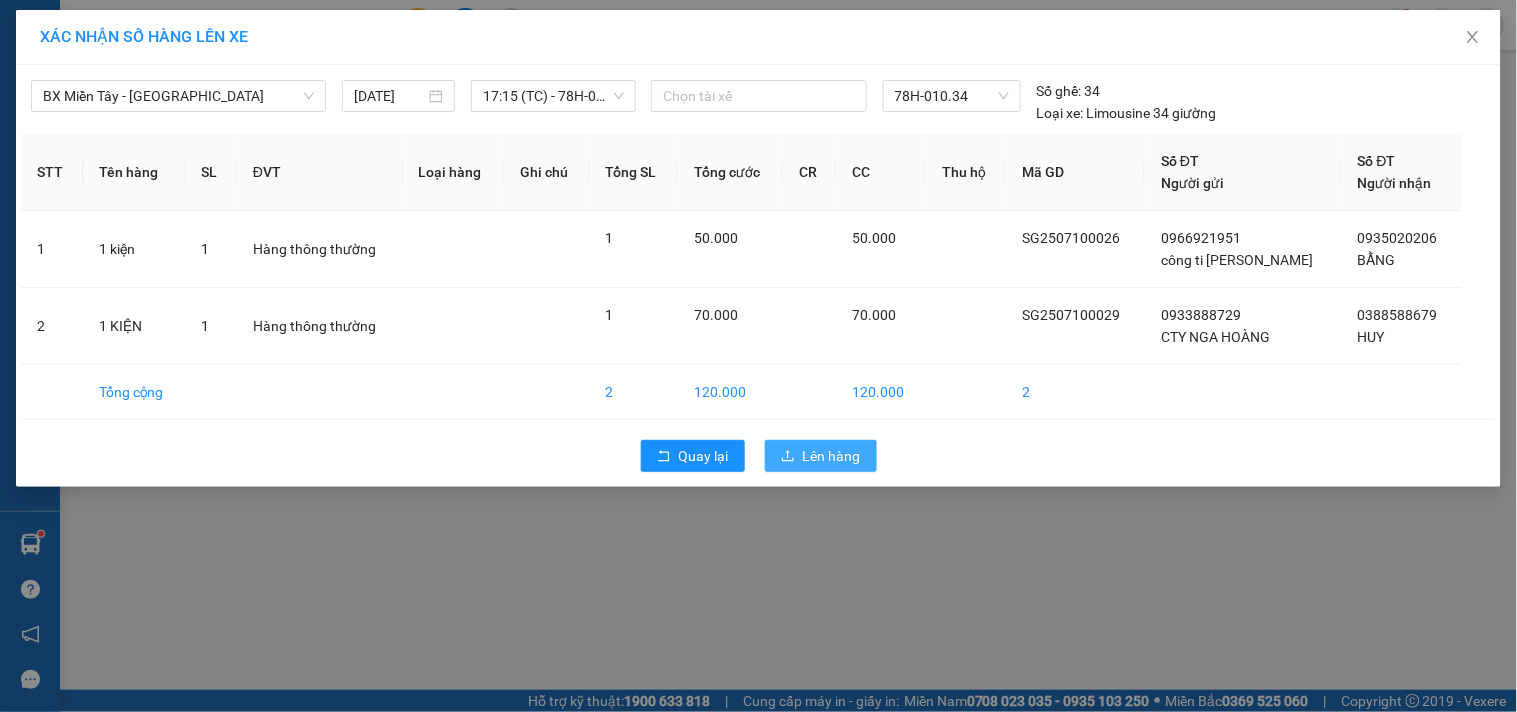 click on "Lên hàng" at bounding box center [832, 456] 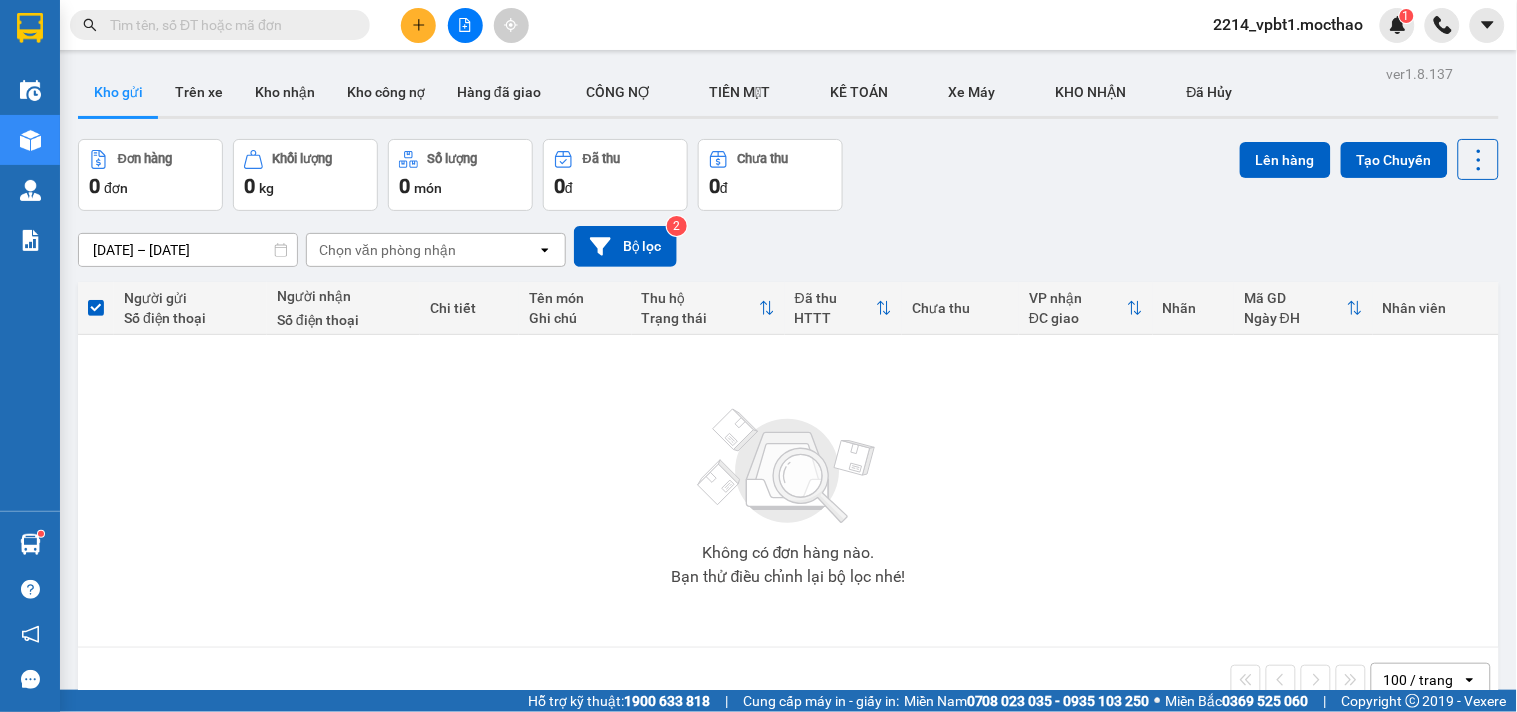 click on "Không có đơn hàng nào. Bạn thử điều chỉnh lại bộ lọc nhé!" at bounding box center (788, 491) 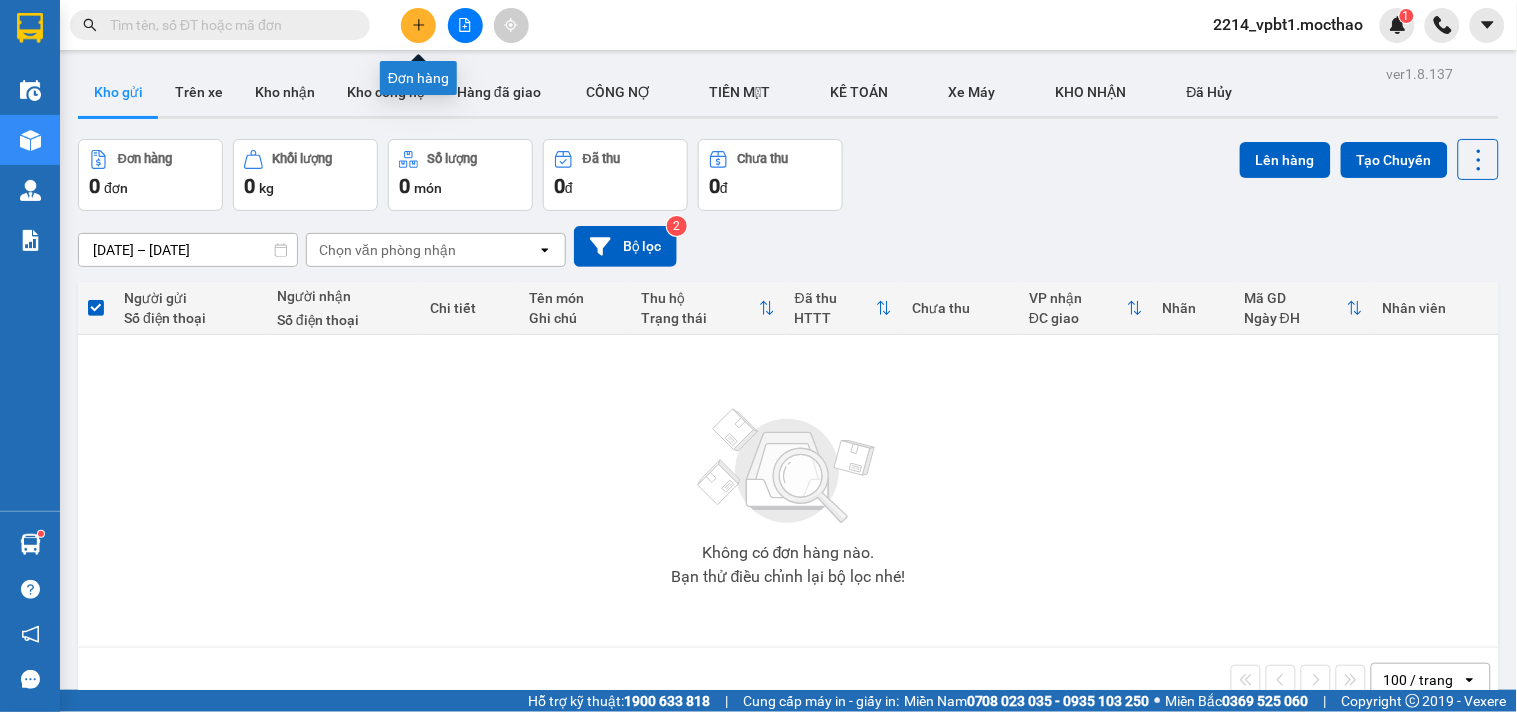 click at bounding box center (418, 25) 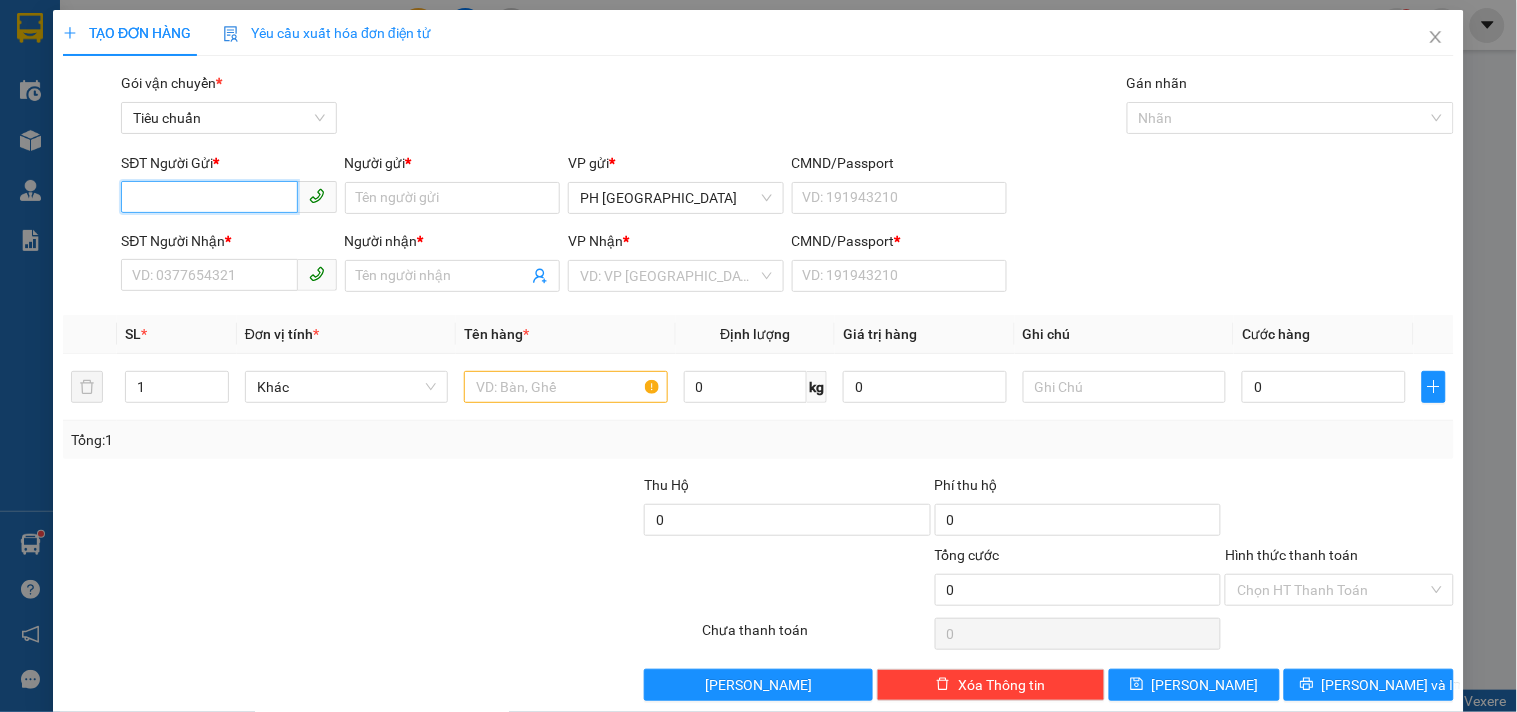 paste on "0866056146" 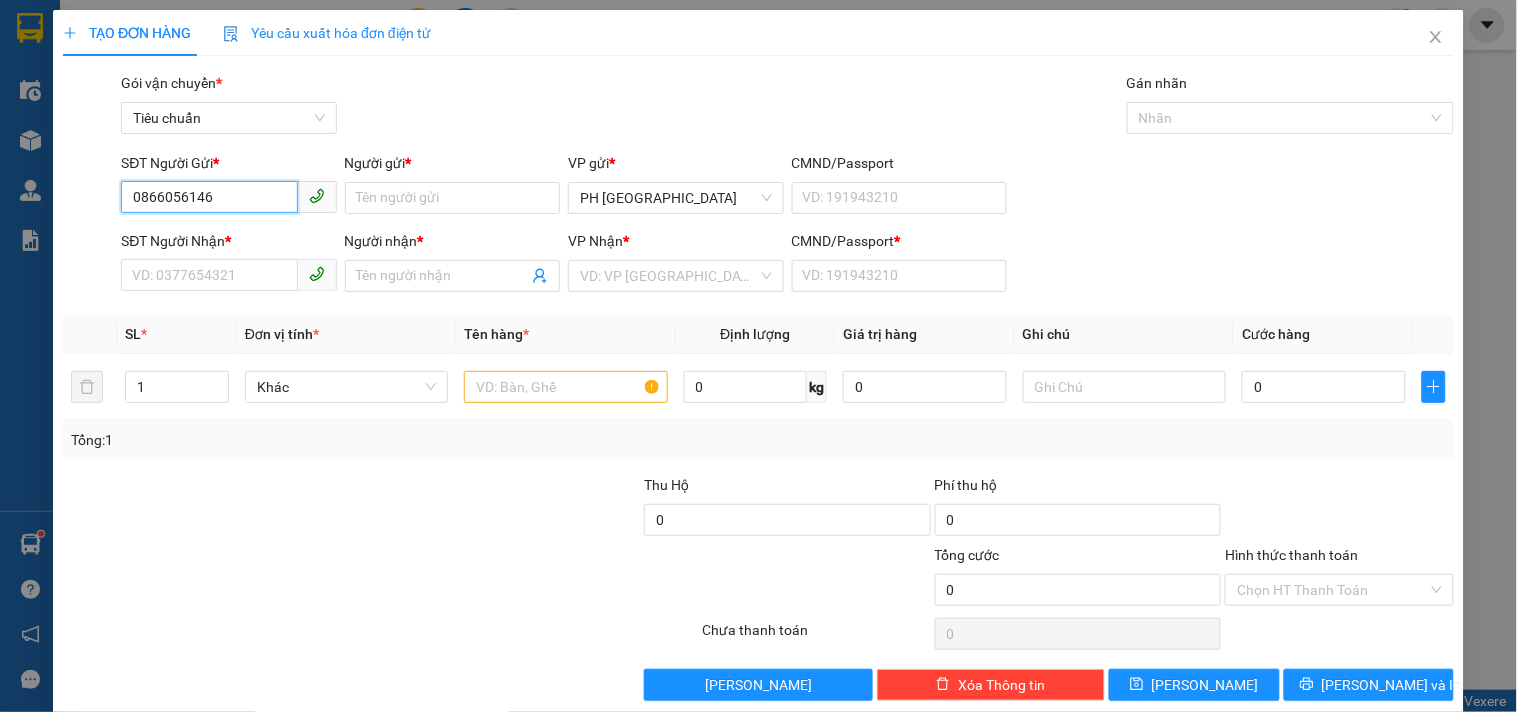 type on "0866056146" 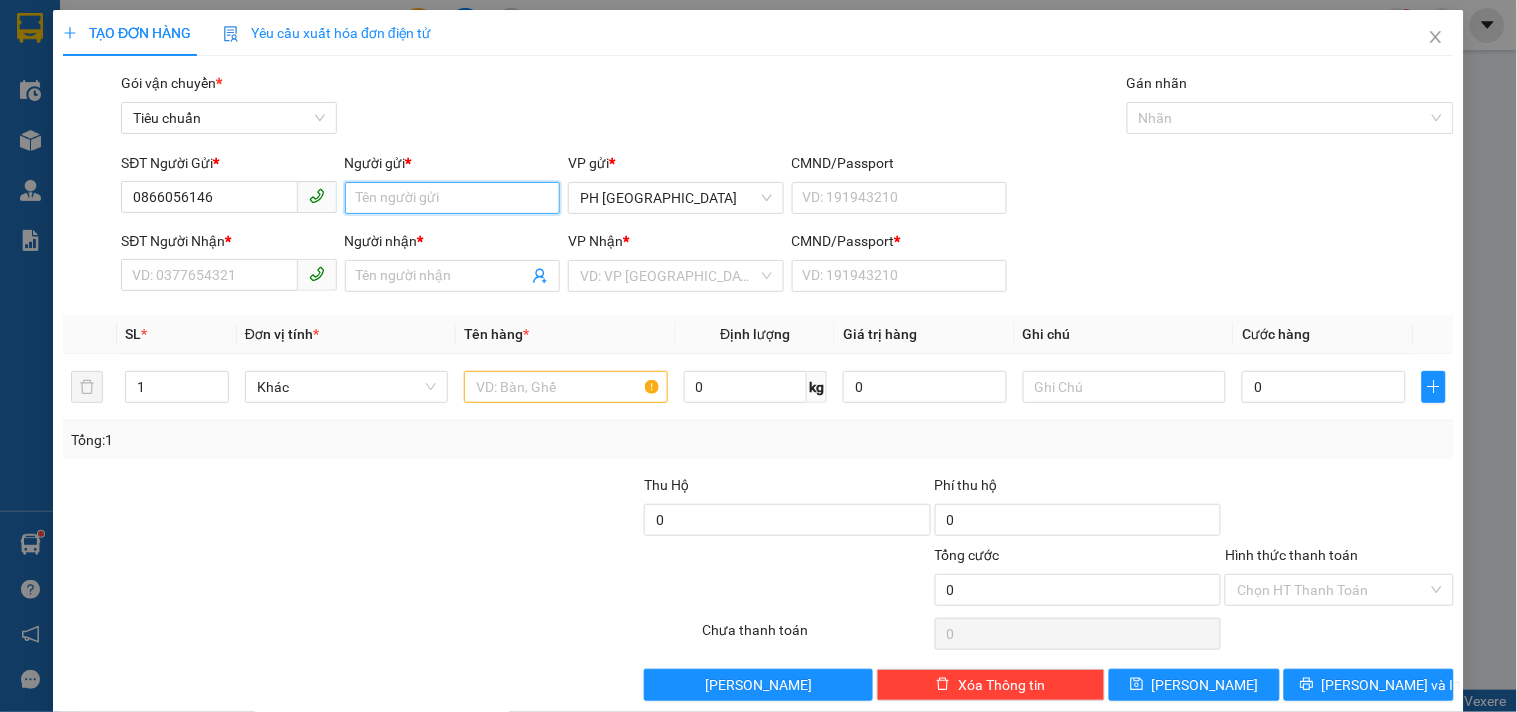 click on "Người gửi  *" at bounding box center [452, 198] 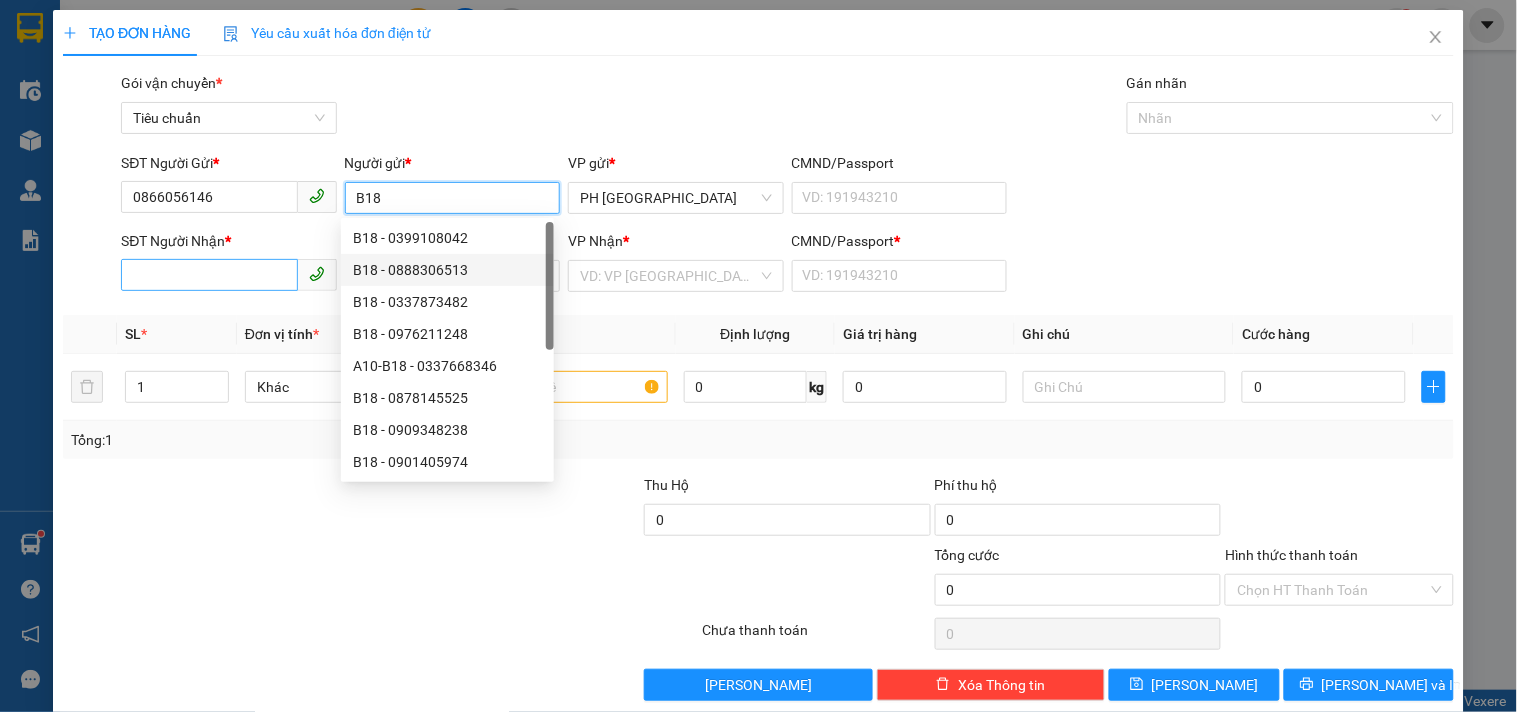 type on "B18" 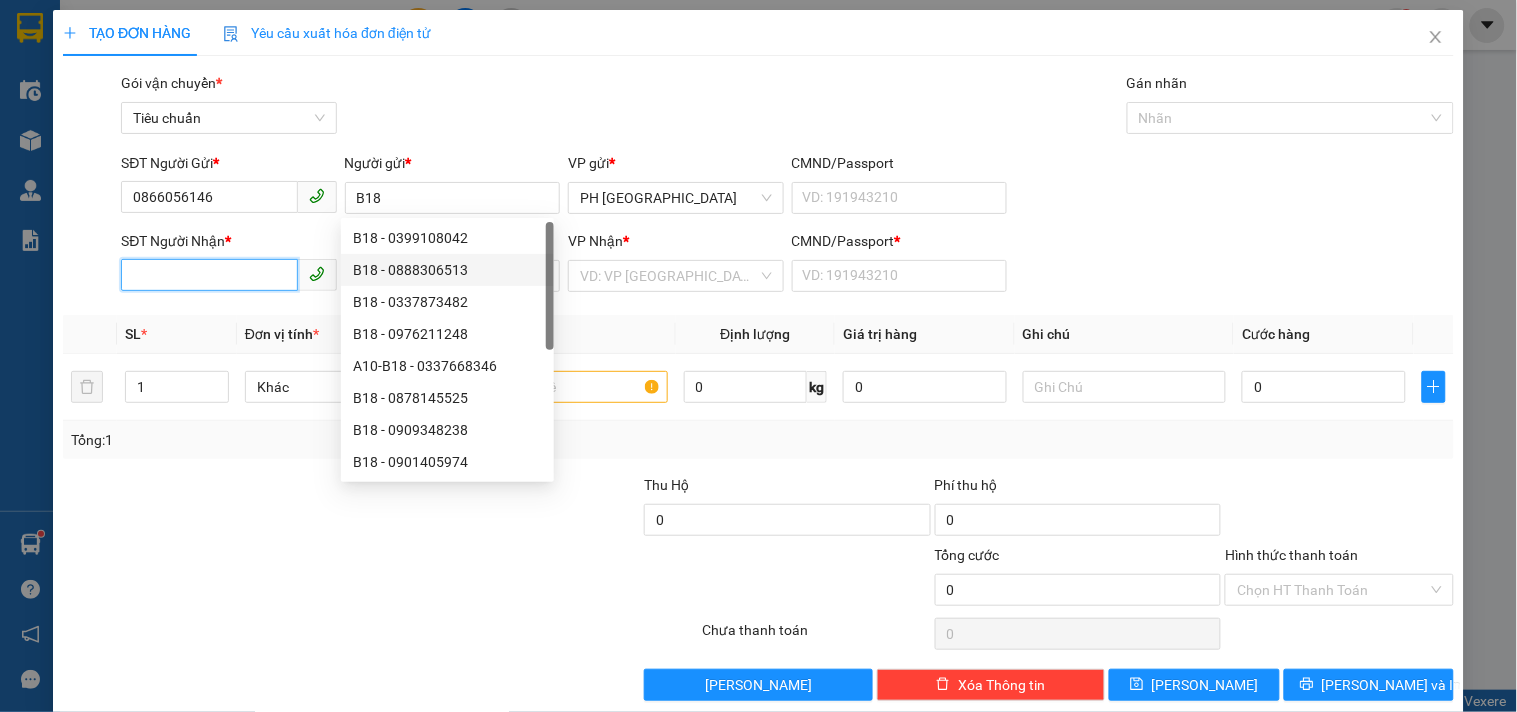 click on "SĐT Người Nhận  *" at bounding box center [209, 275] 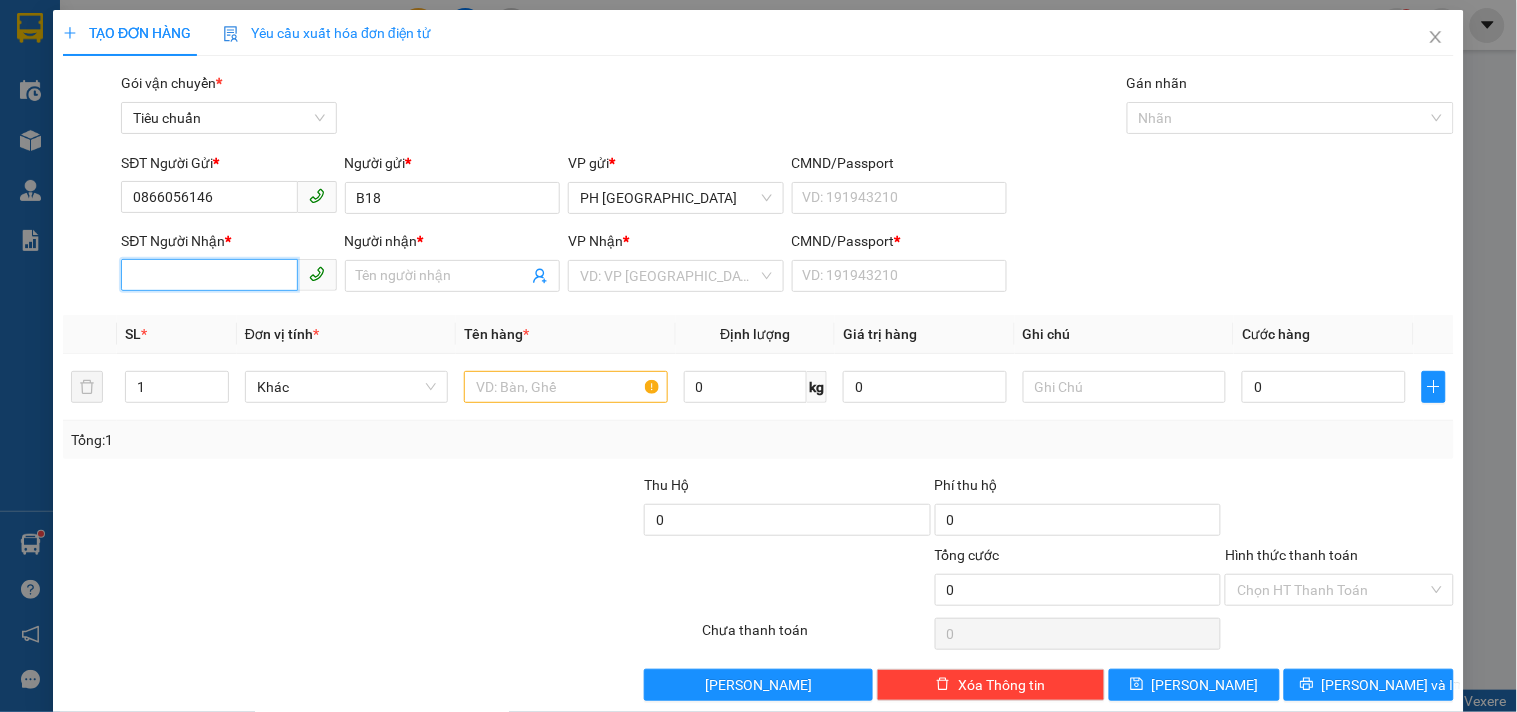 paste on "0866056146" 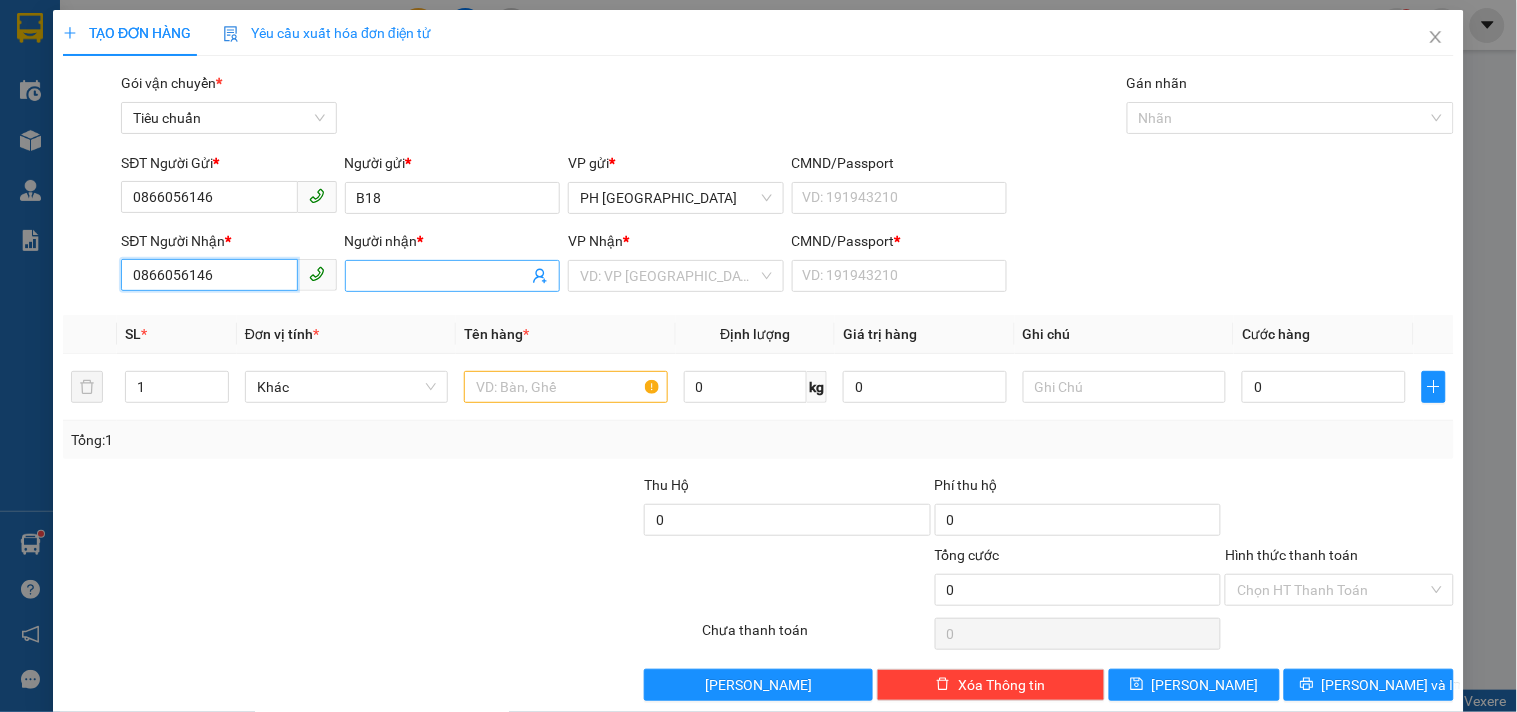 type on "0866056146" 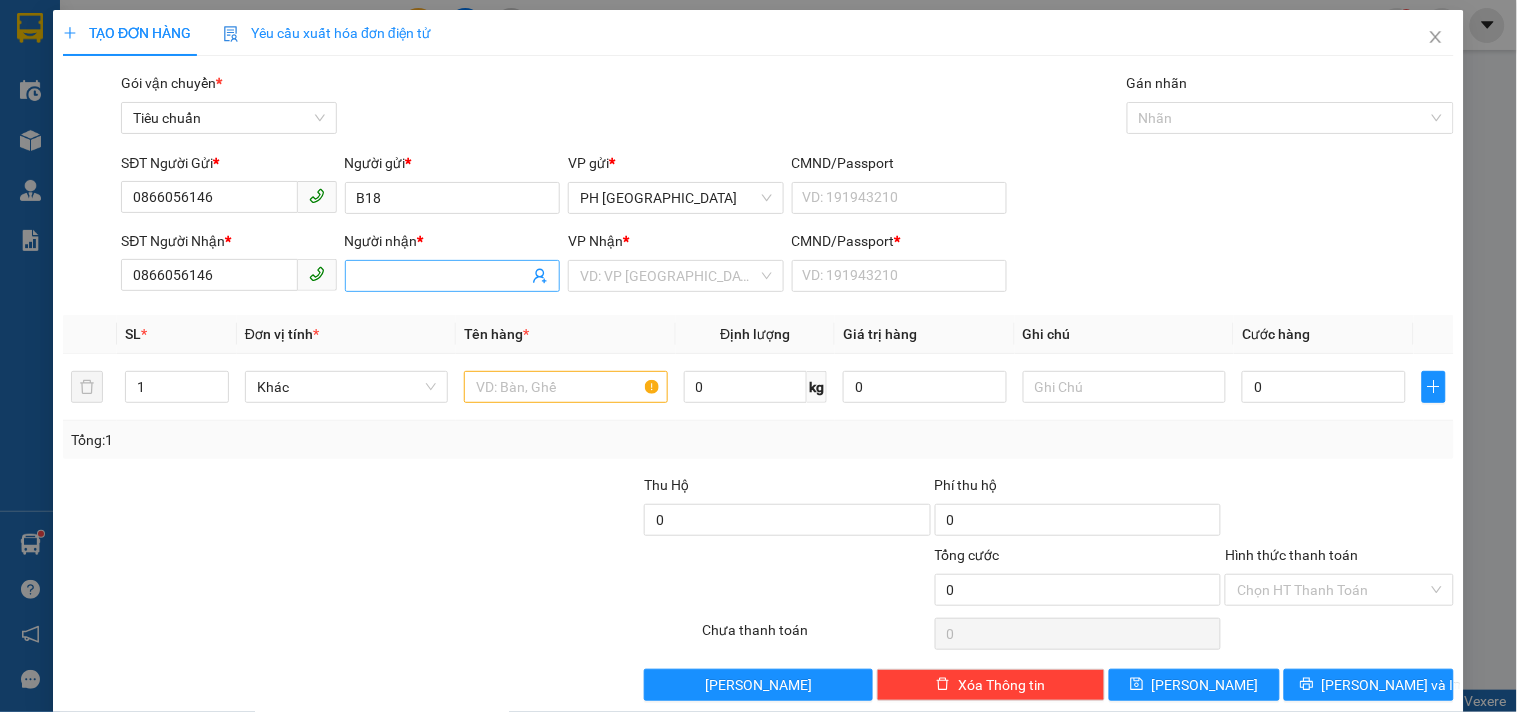 click on "Người nhận  *" at bounding box center [442, 276] 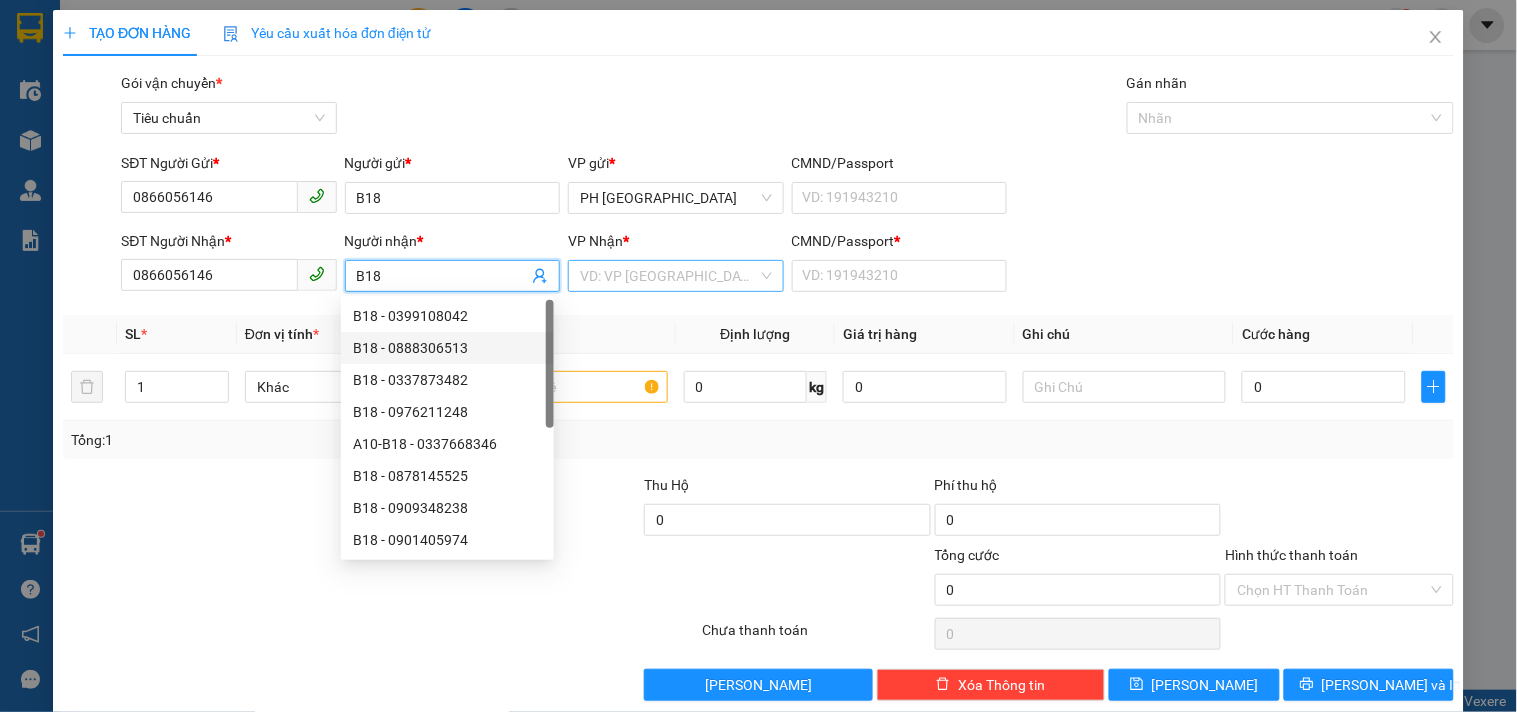 type on "B18" 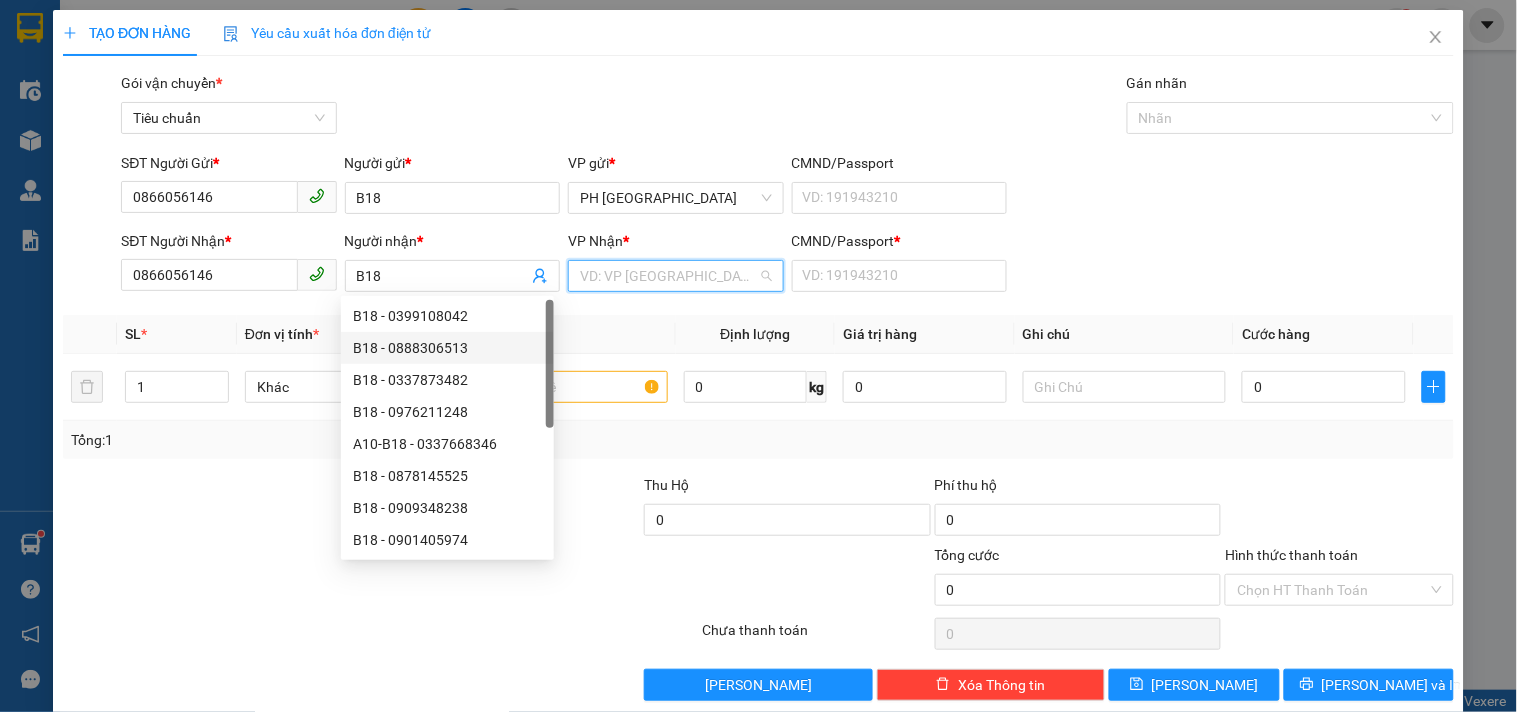 click at bounding box center [668, 276] 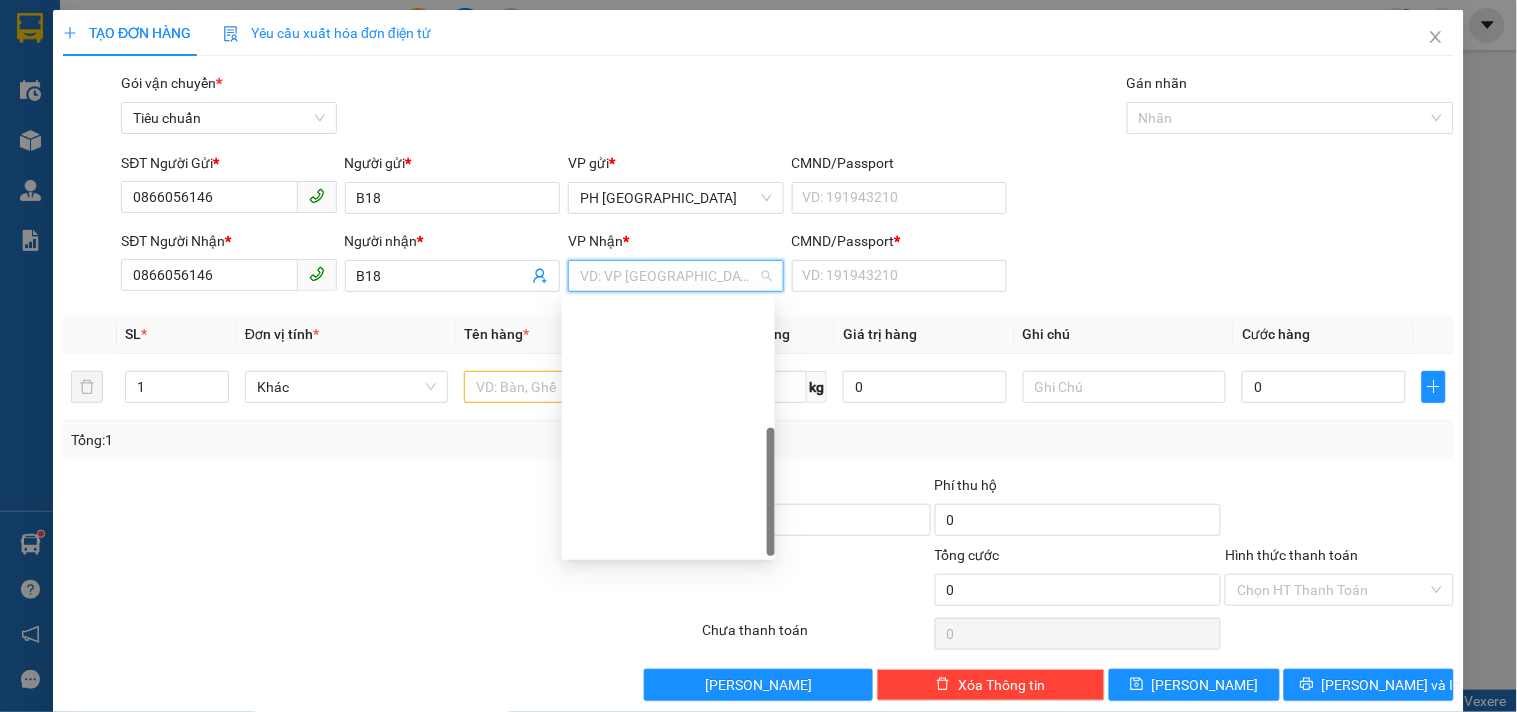scroll, scrollTop: 287, scrollLeft: 0, axis: vertical 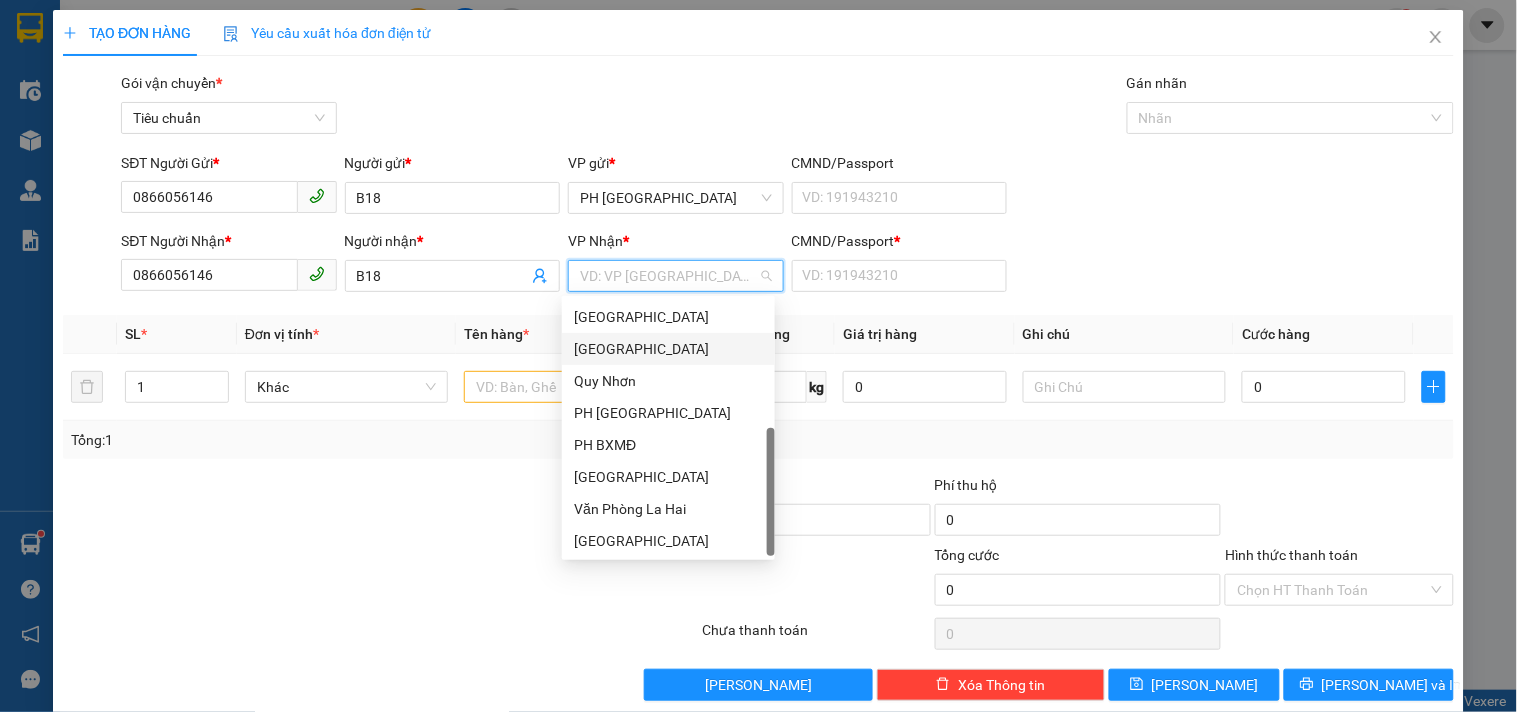 click on "[GEOGRAPHIC_DATA]" at bounding box center (668, 349) 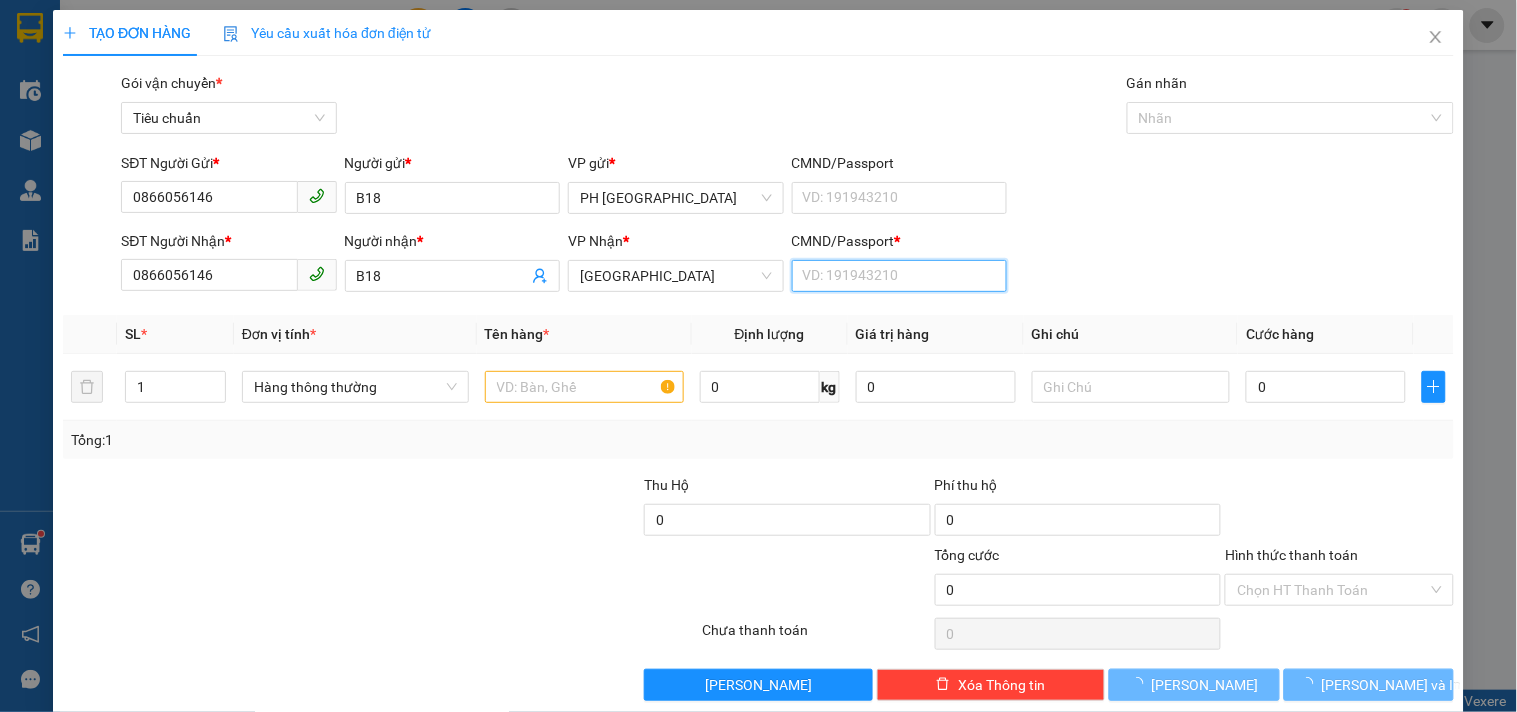 click on "CMND/Passport  *" at bounding box center (899, 276) 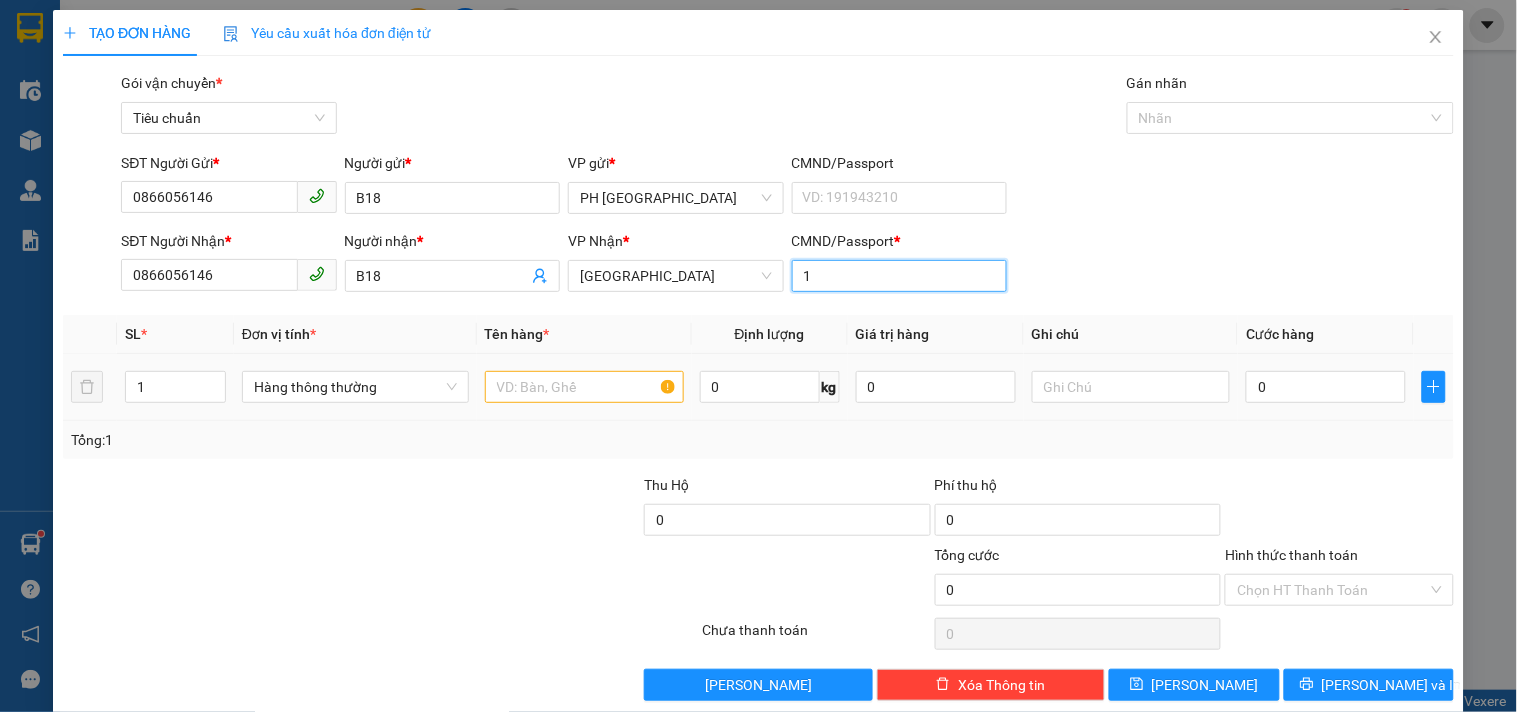 type on "1" 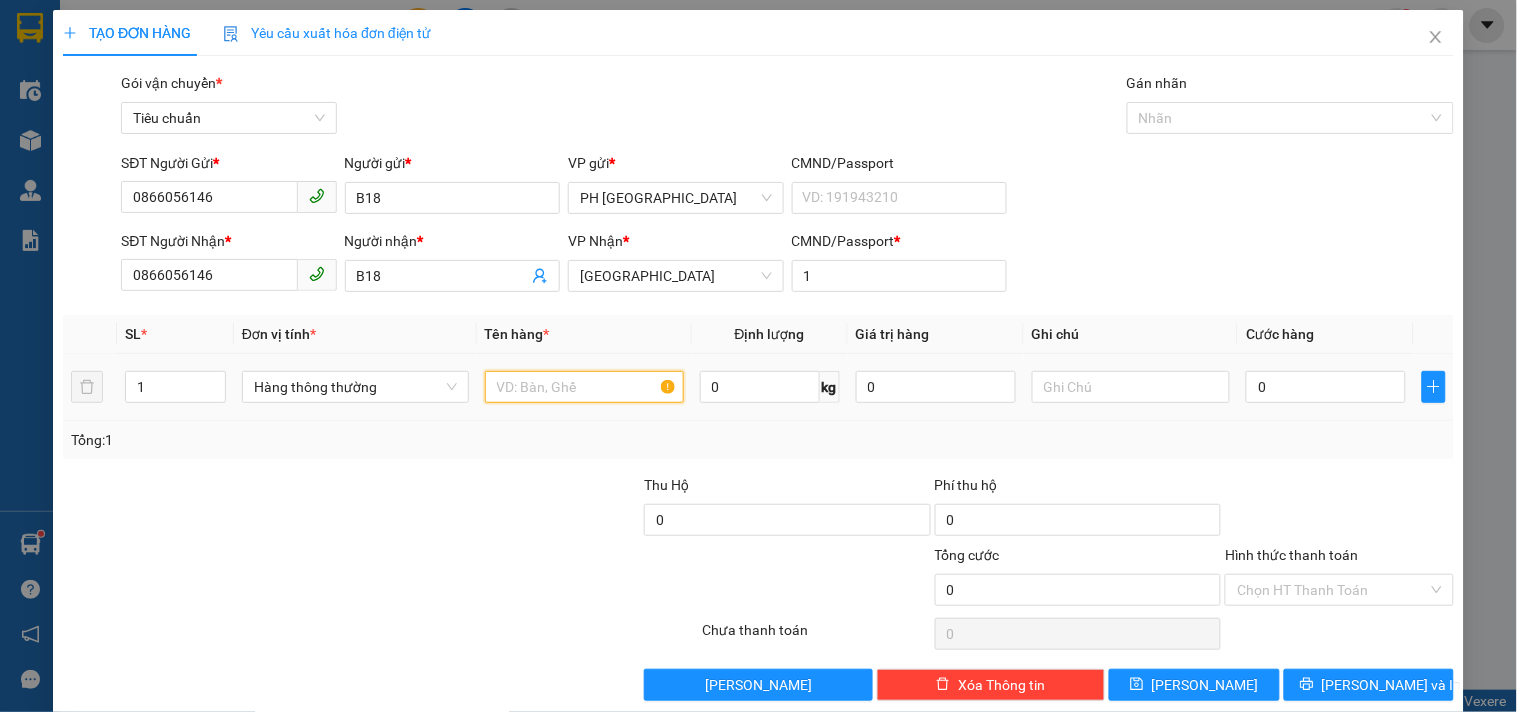 click at bounding box center [584, 387] 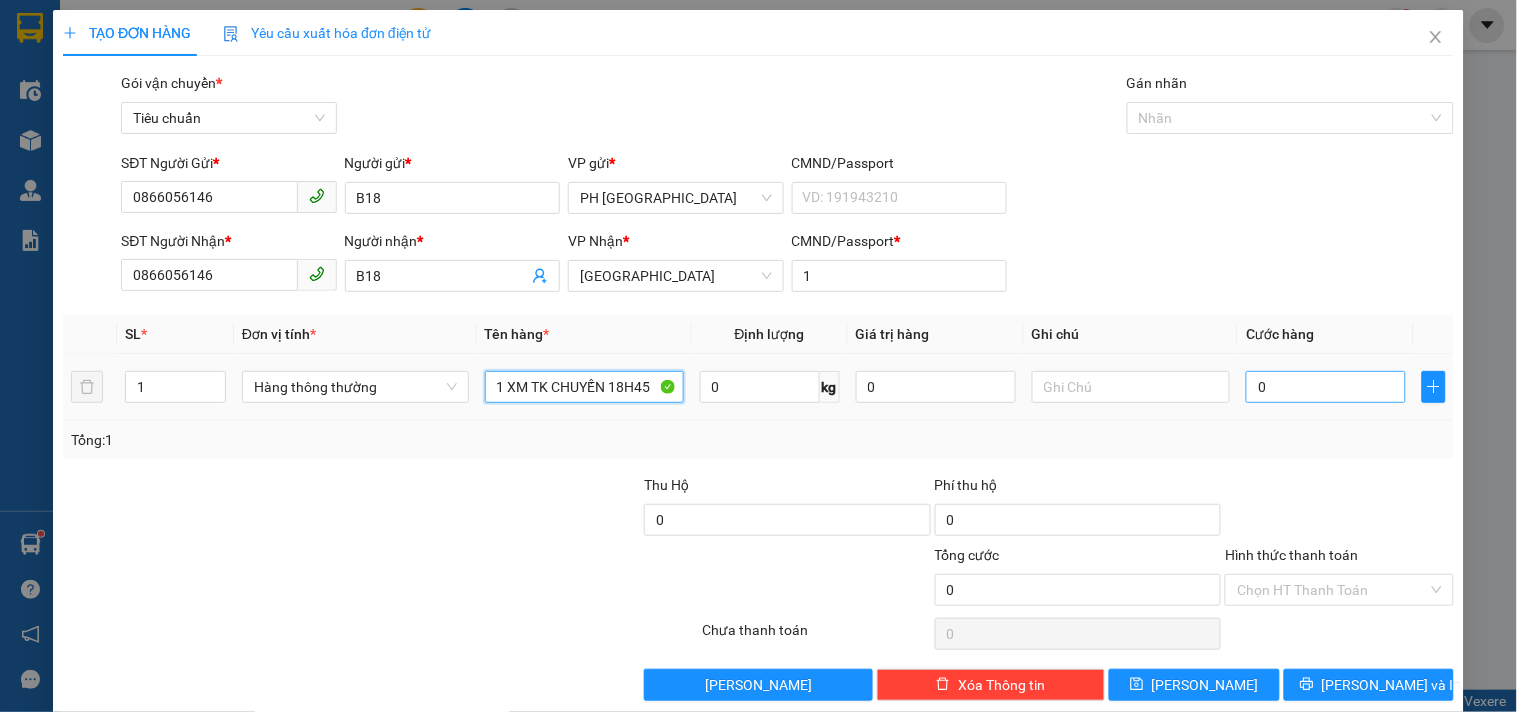 type on "1 XM TK CHUYẾN 18H45" 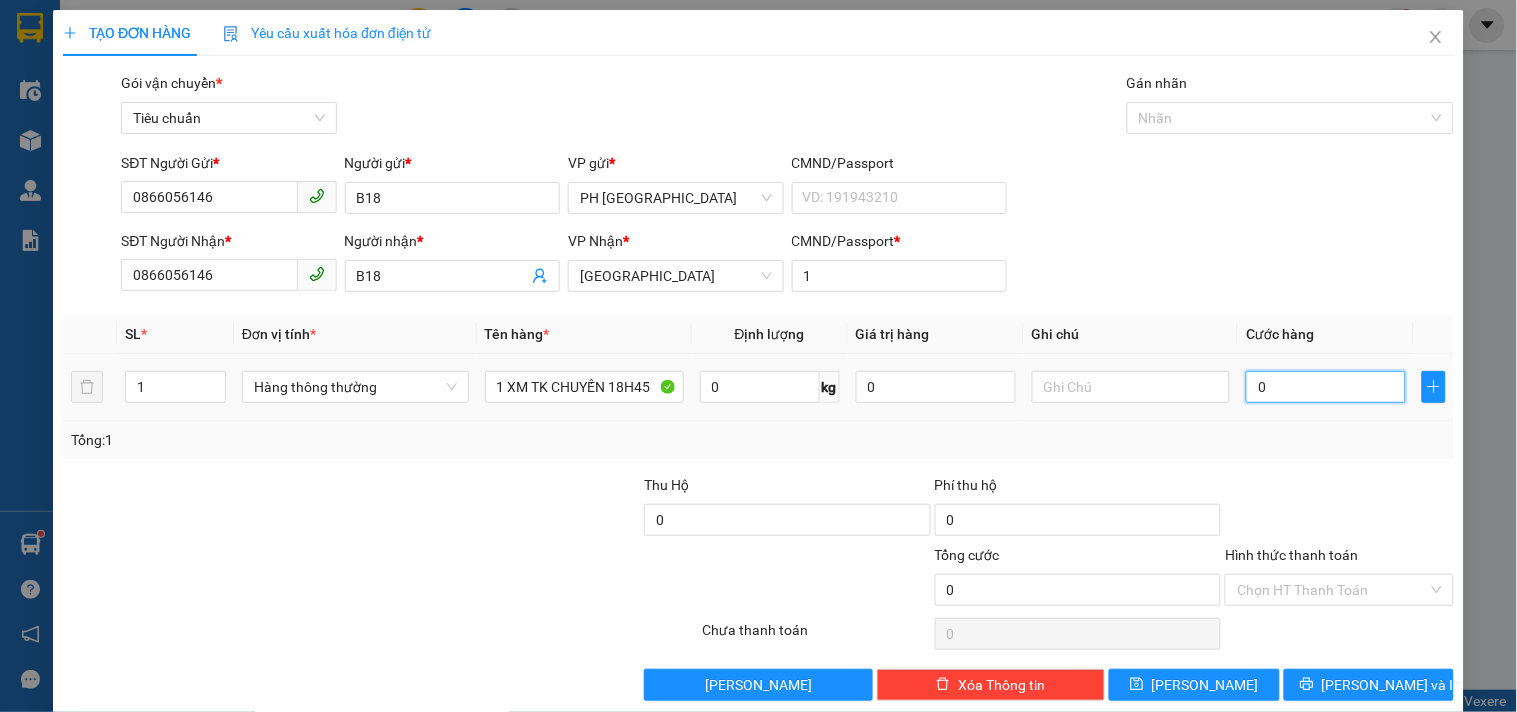 click on "0" at bounding box center (1326, 387) 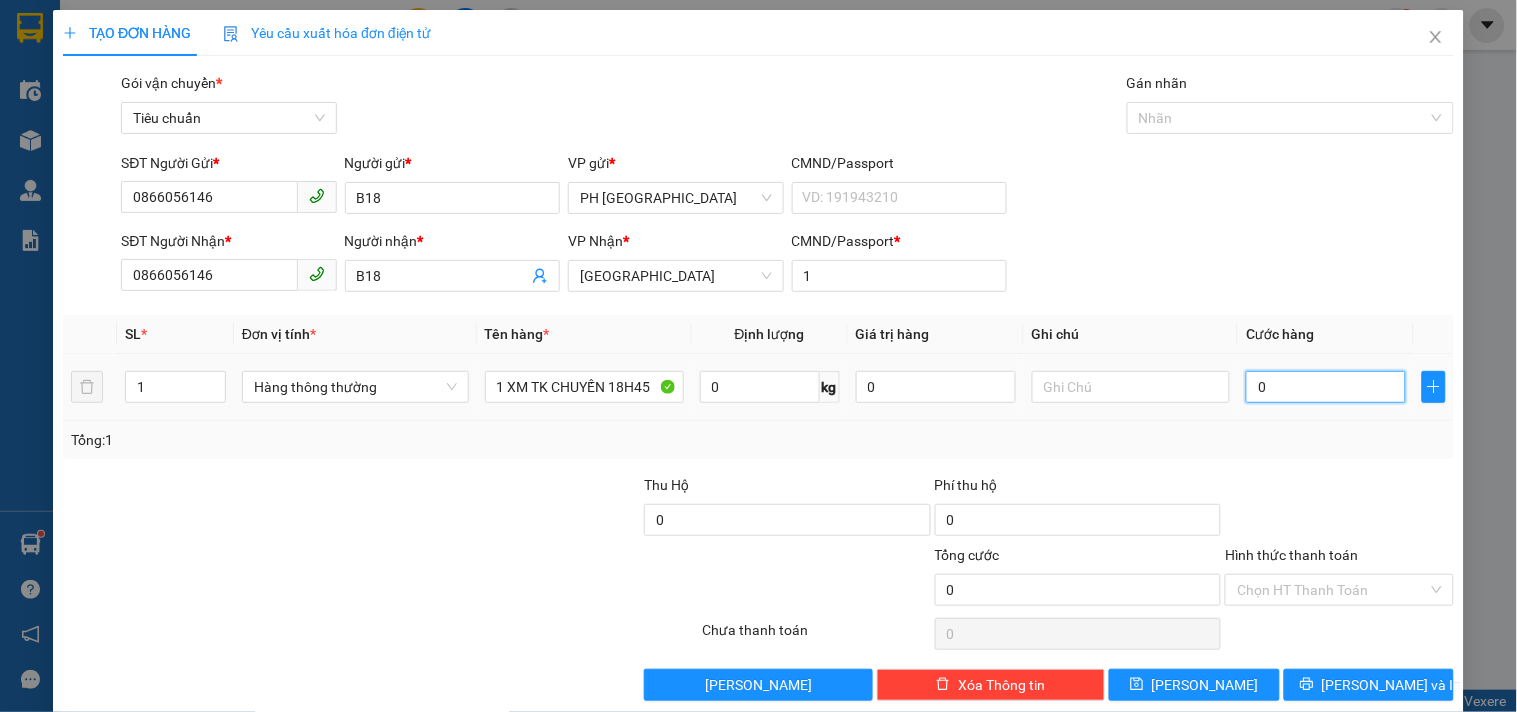 type on "02" 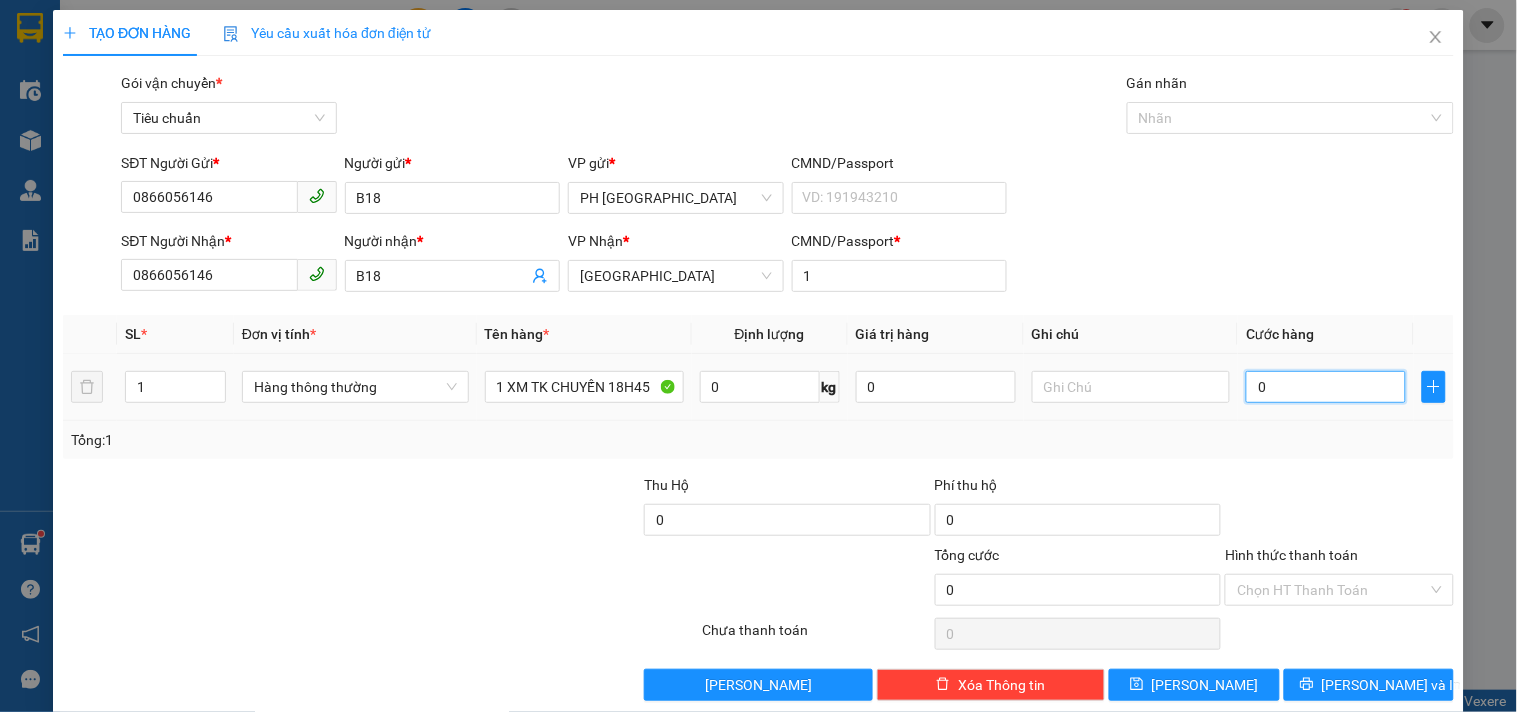 type on "2" 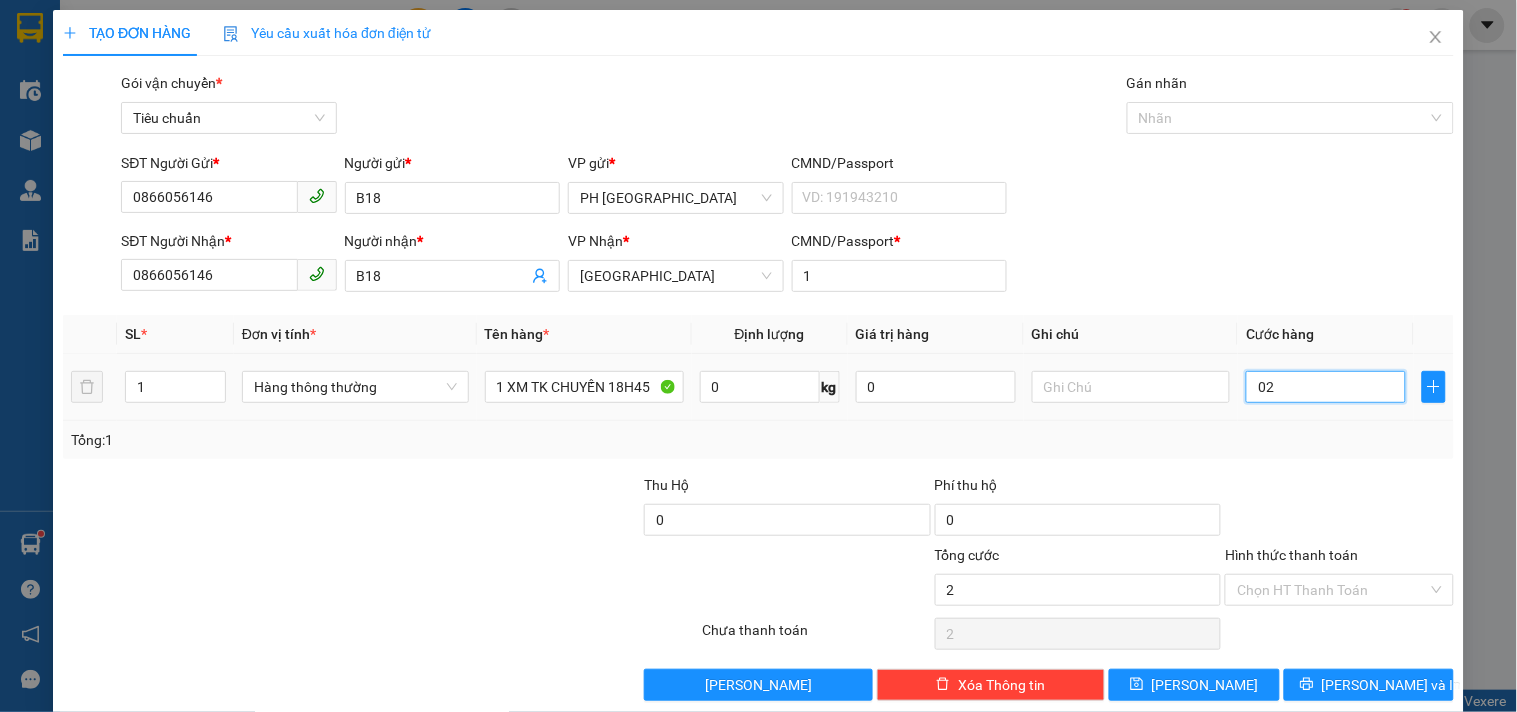 type on "025" 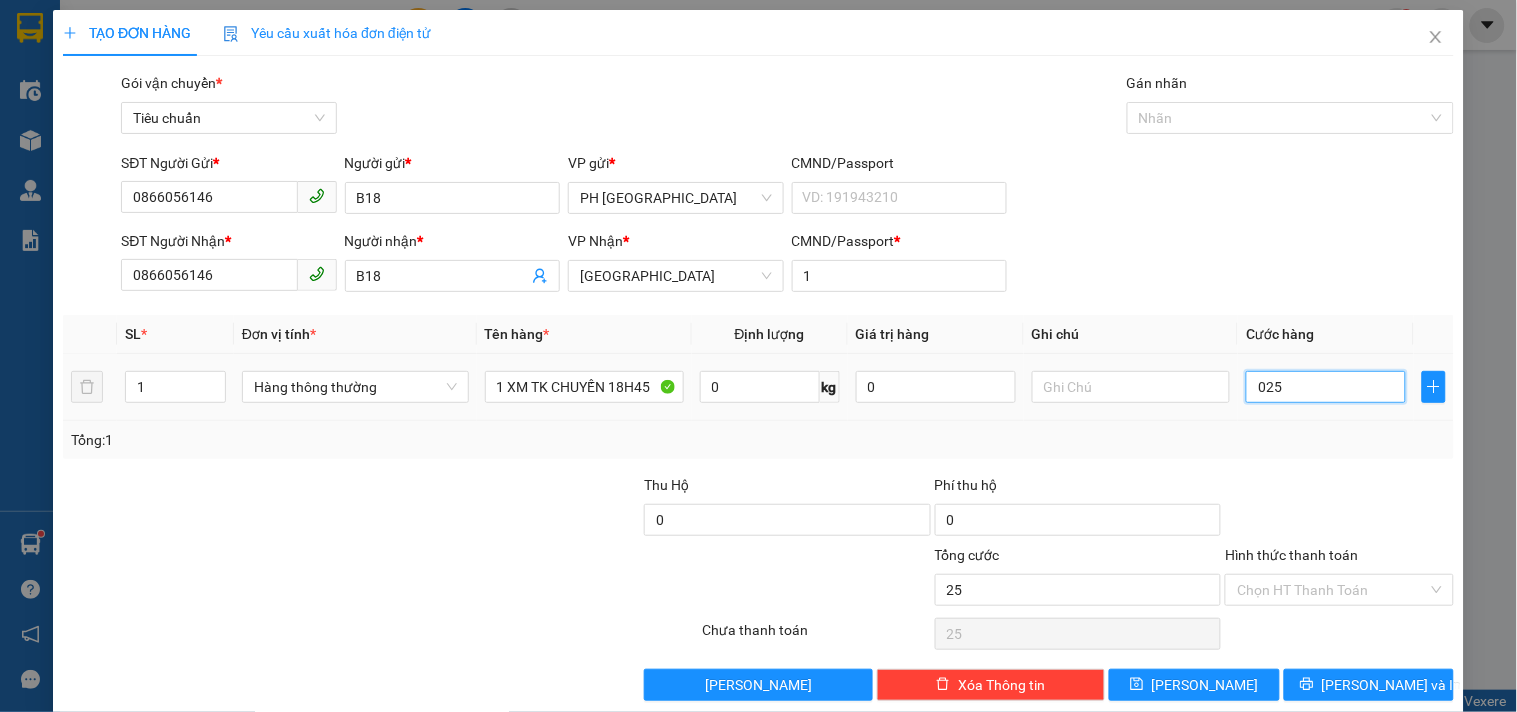 type on "0.250" 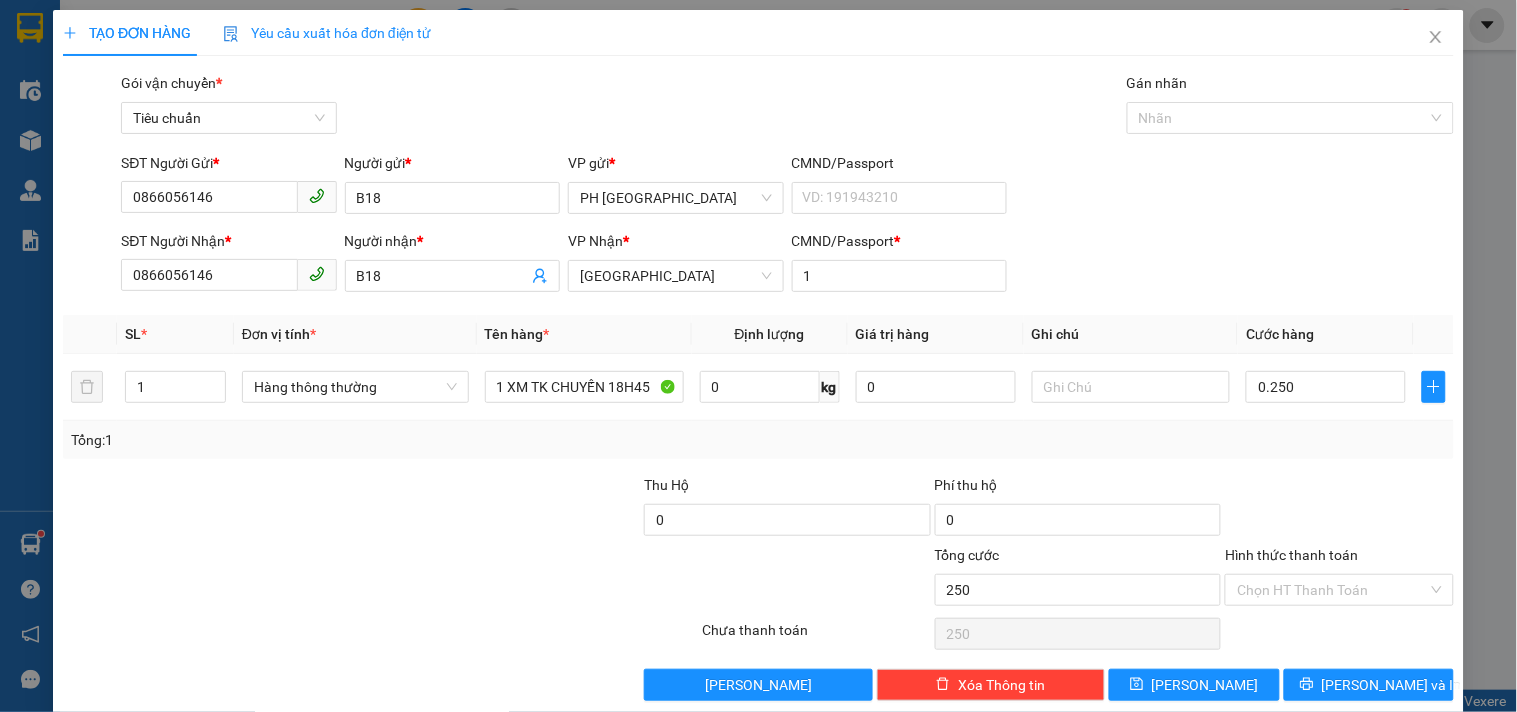type on "250.000" 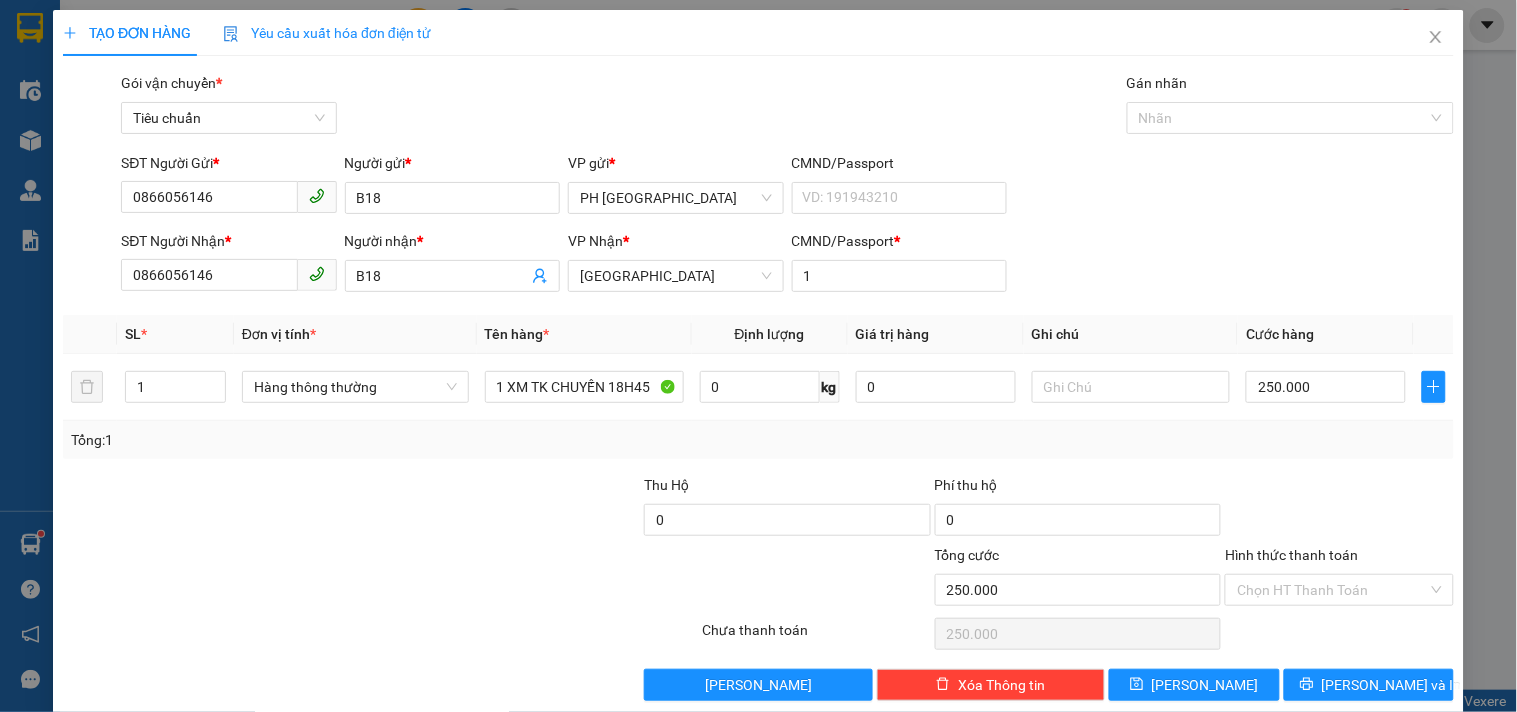 click on "Tổng:  1" at bounding box center (758, 440) 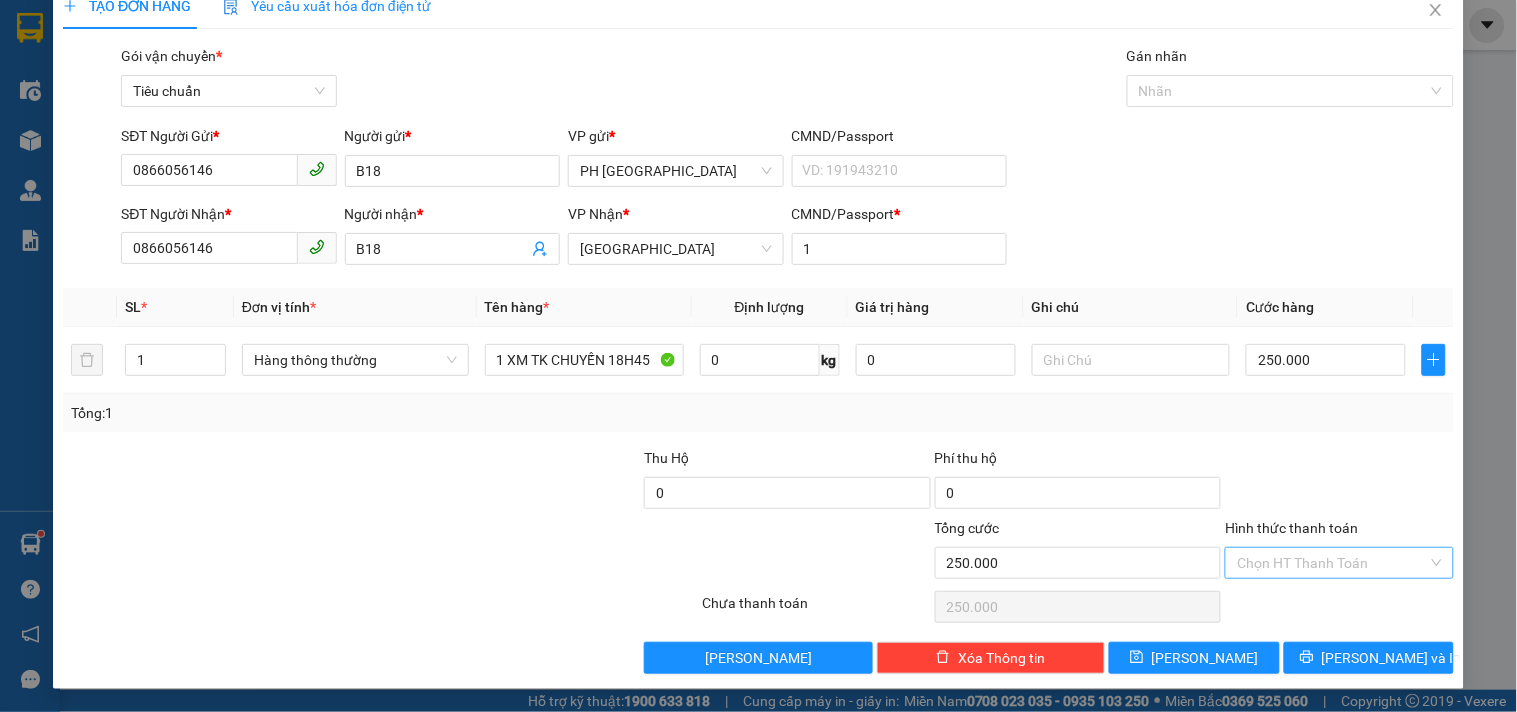 click on "Hình thức thanh toán" at bounding box center [1332, 563] 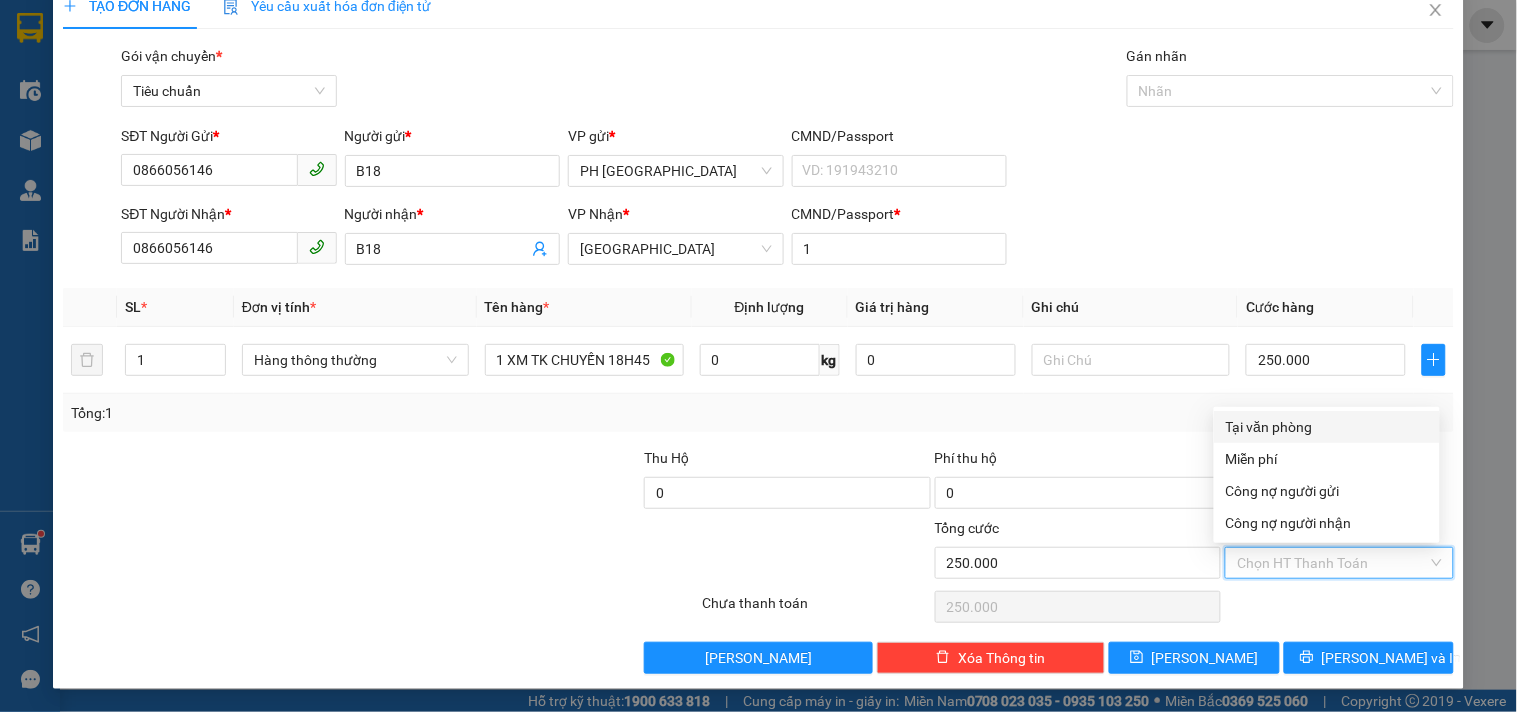 click on "Tại văn phòng" at bounding box center [1327, 427] 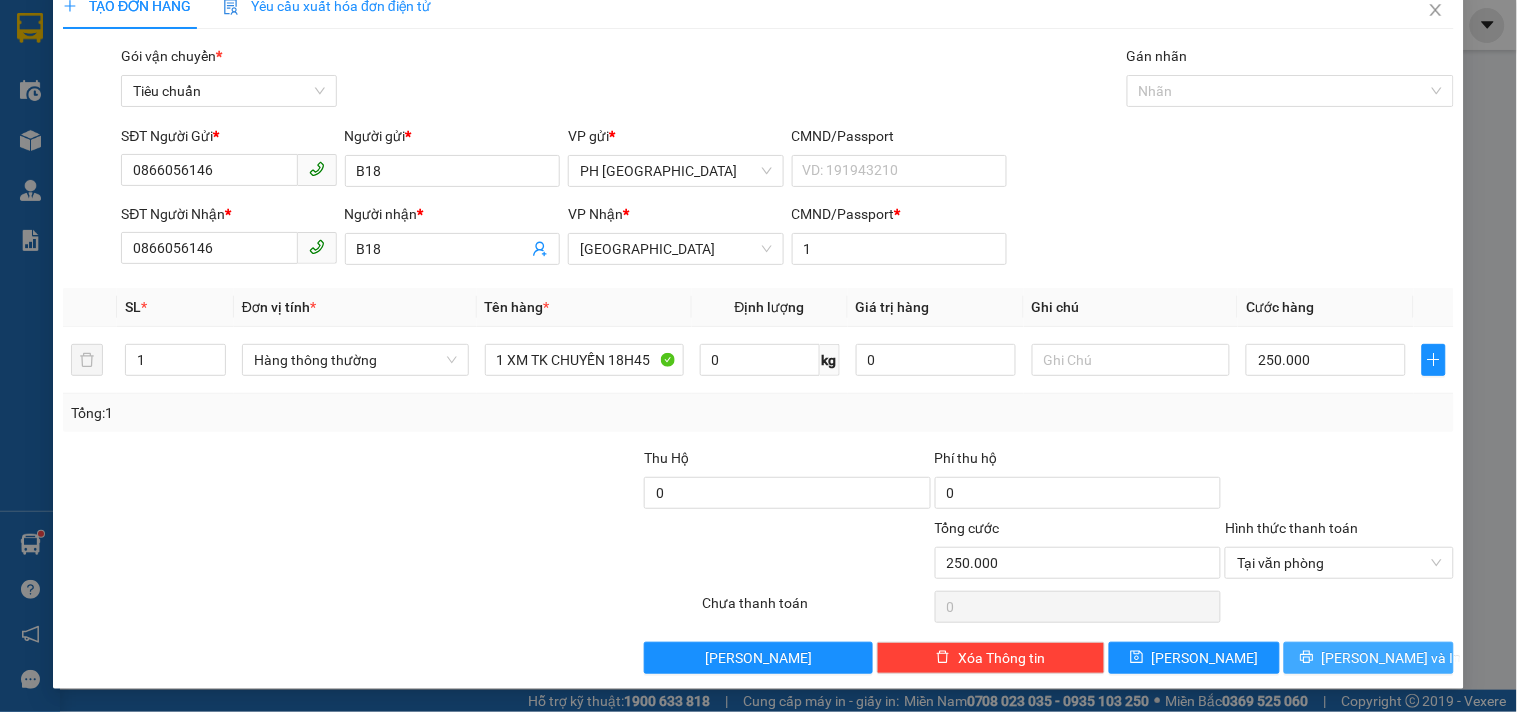 click on "Lưu và In" at bounding box center (1392, 658) 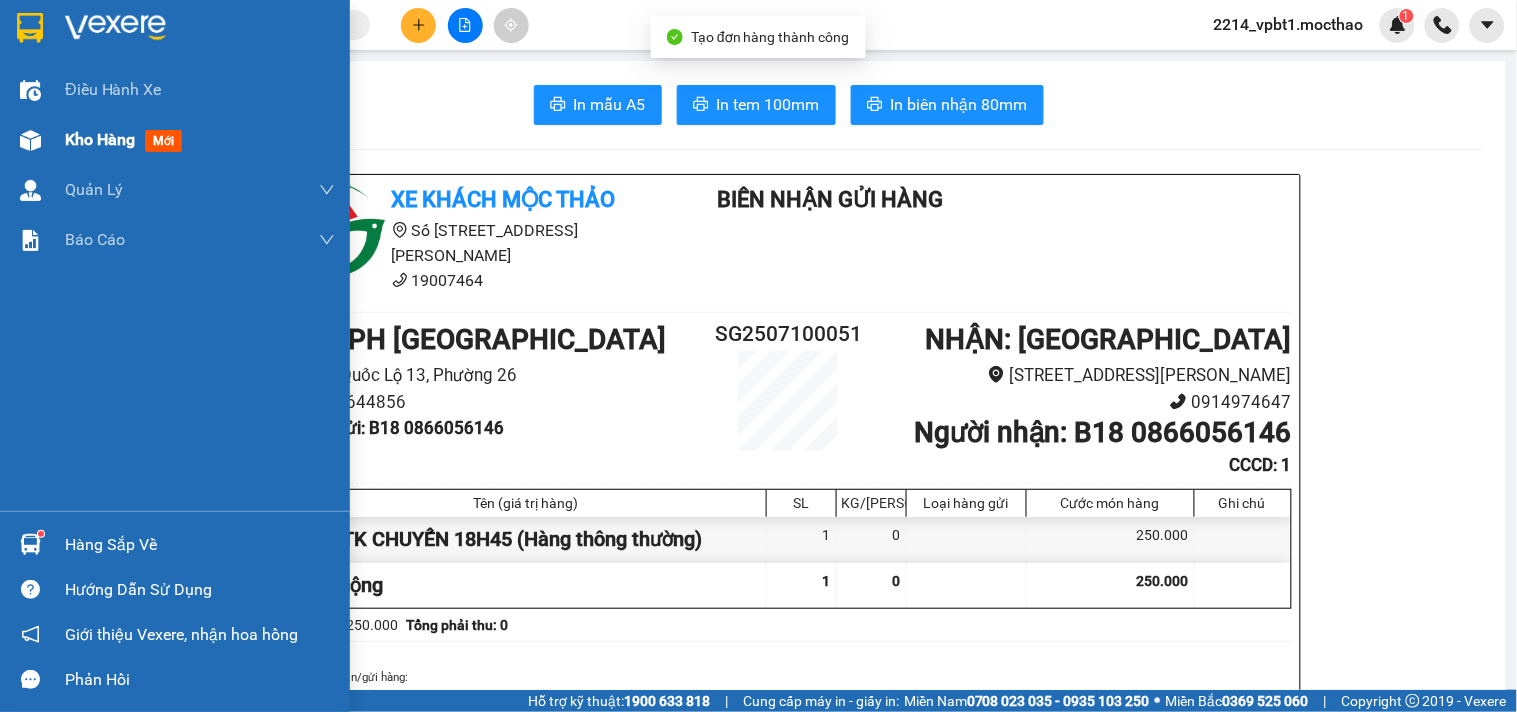 click on "Kho hàng" at bounding box center (100, 139) 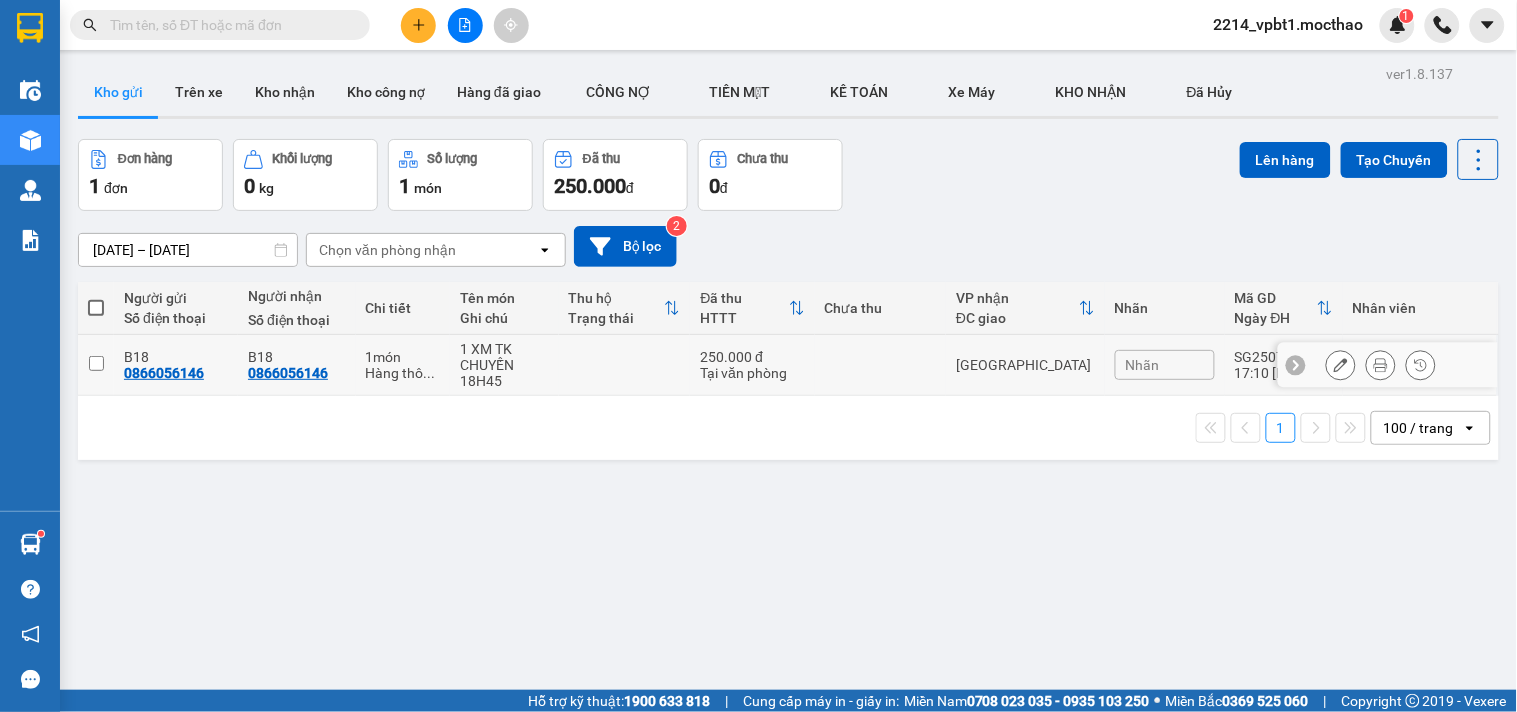 click at bounding box center (881, 365) 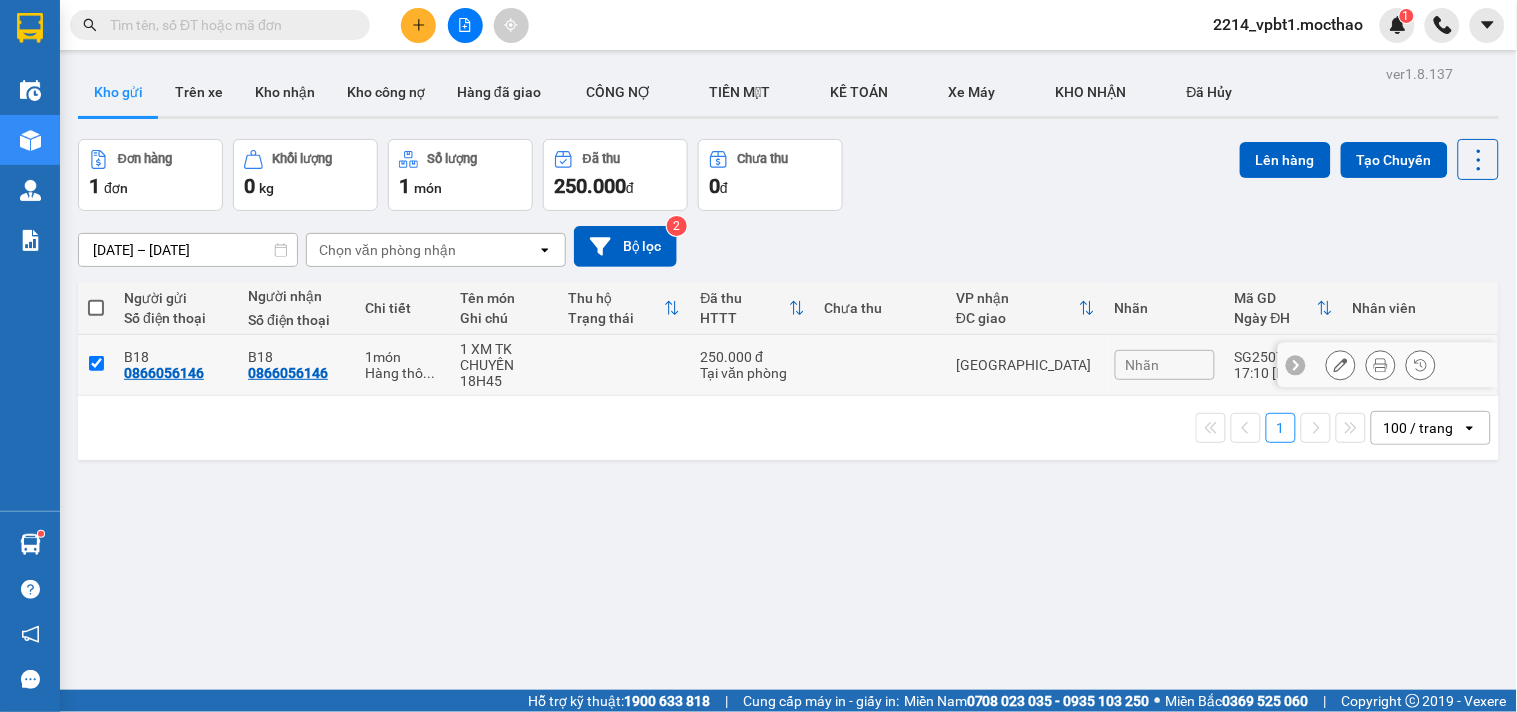 checkbox on "true" 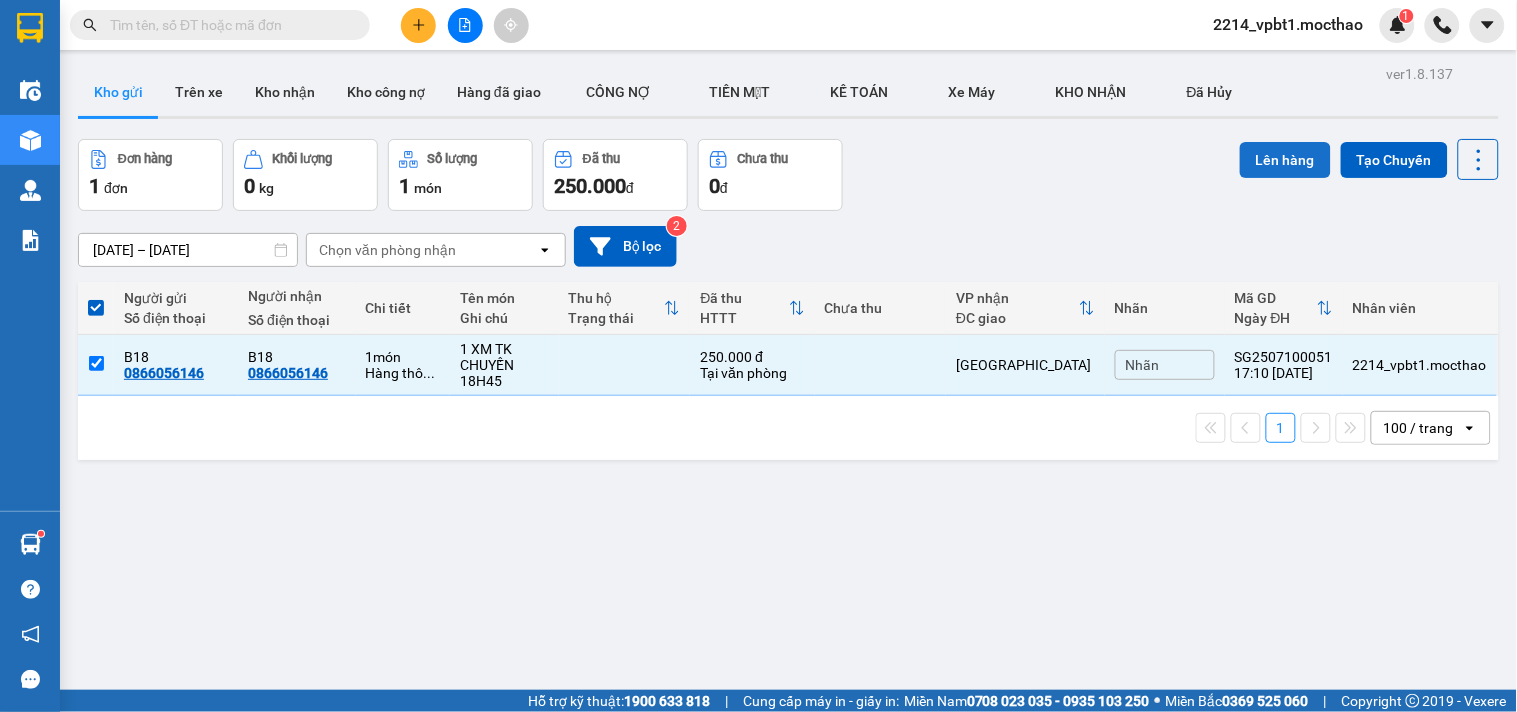 click on "Lên hàng" at bounding box center (1285, 160) 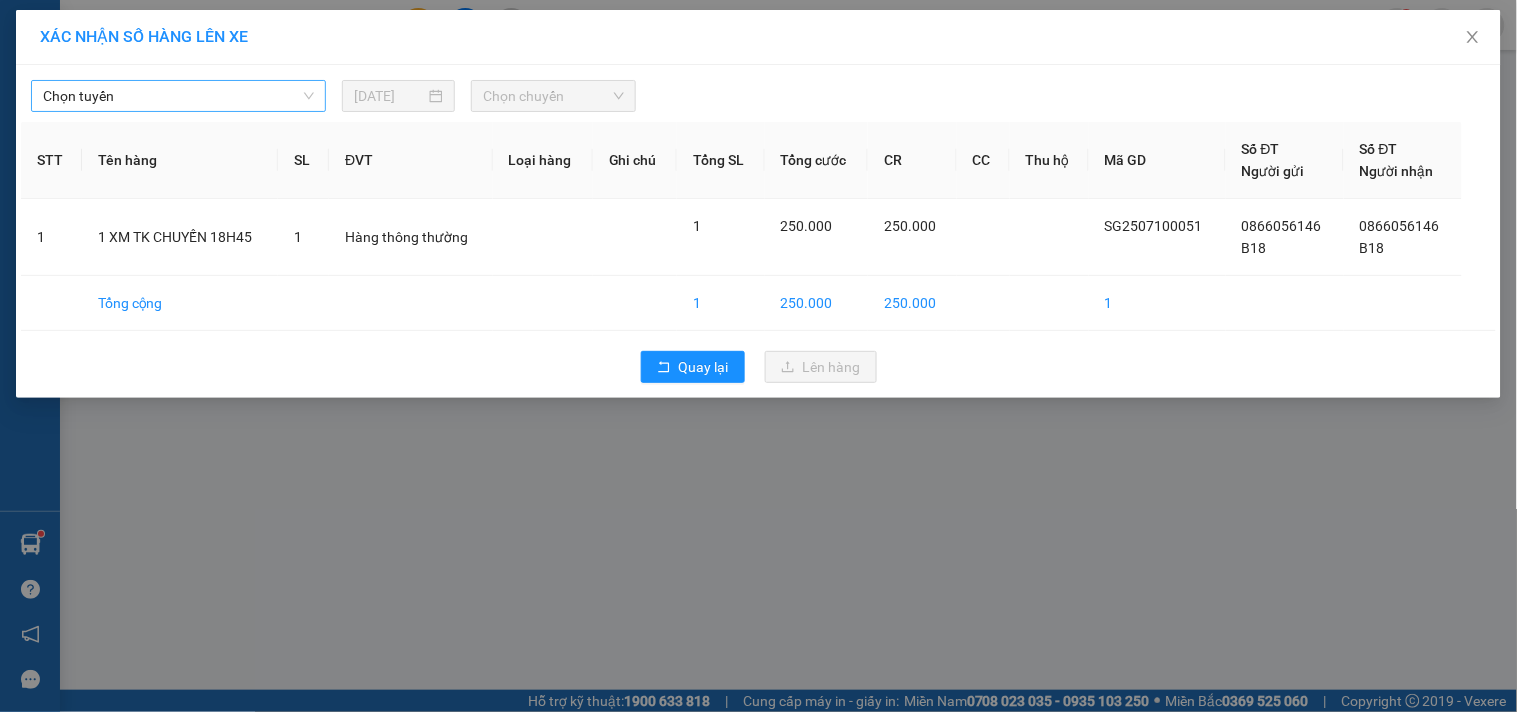 click on "Chọn tuyến" at bounding box center [178, 96] 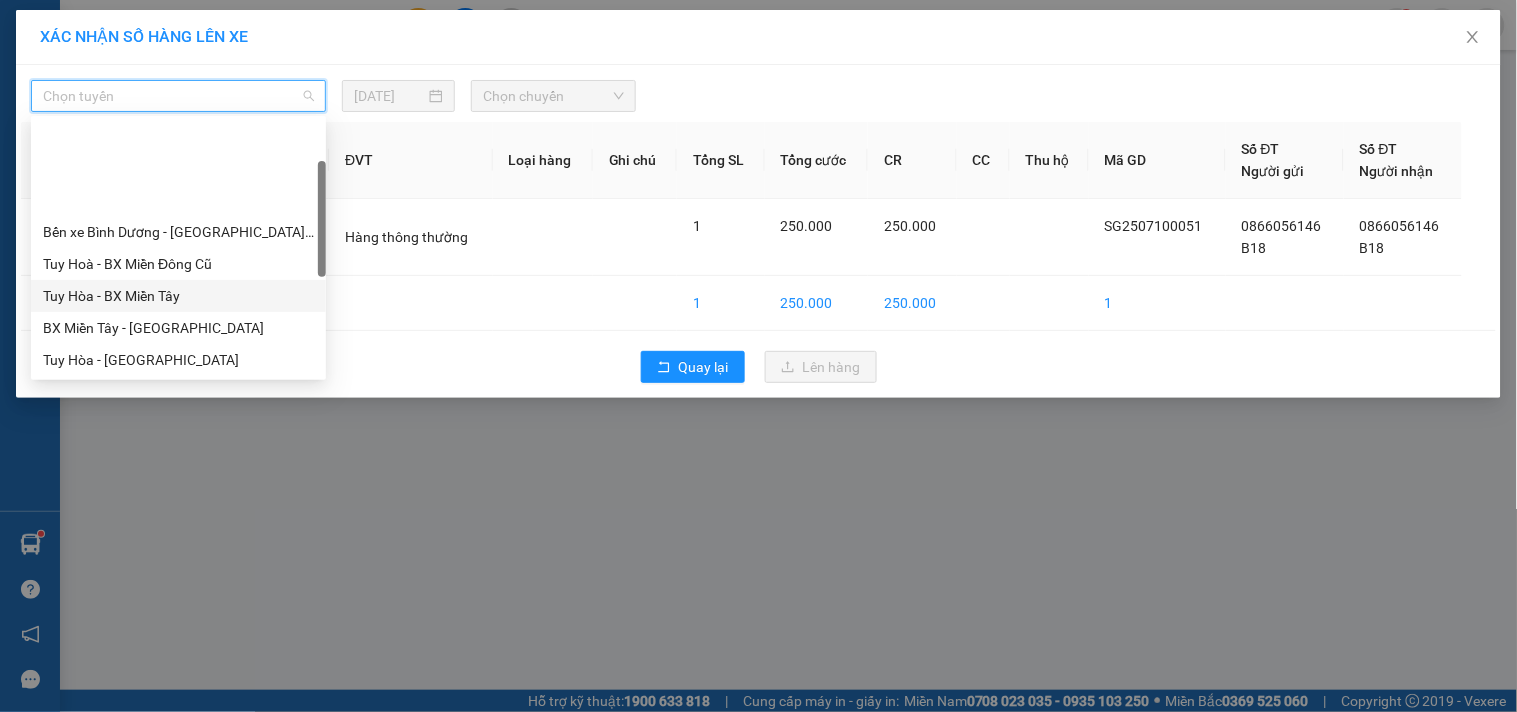 scroll, scrollTop: 222, scrollLeft: 0, axis: vertical 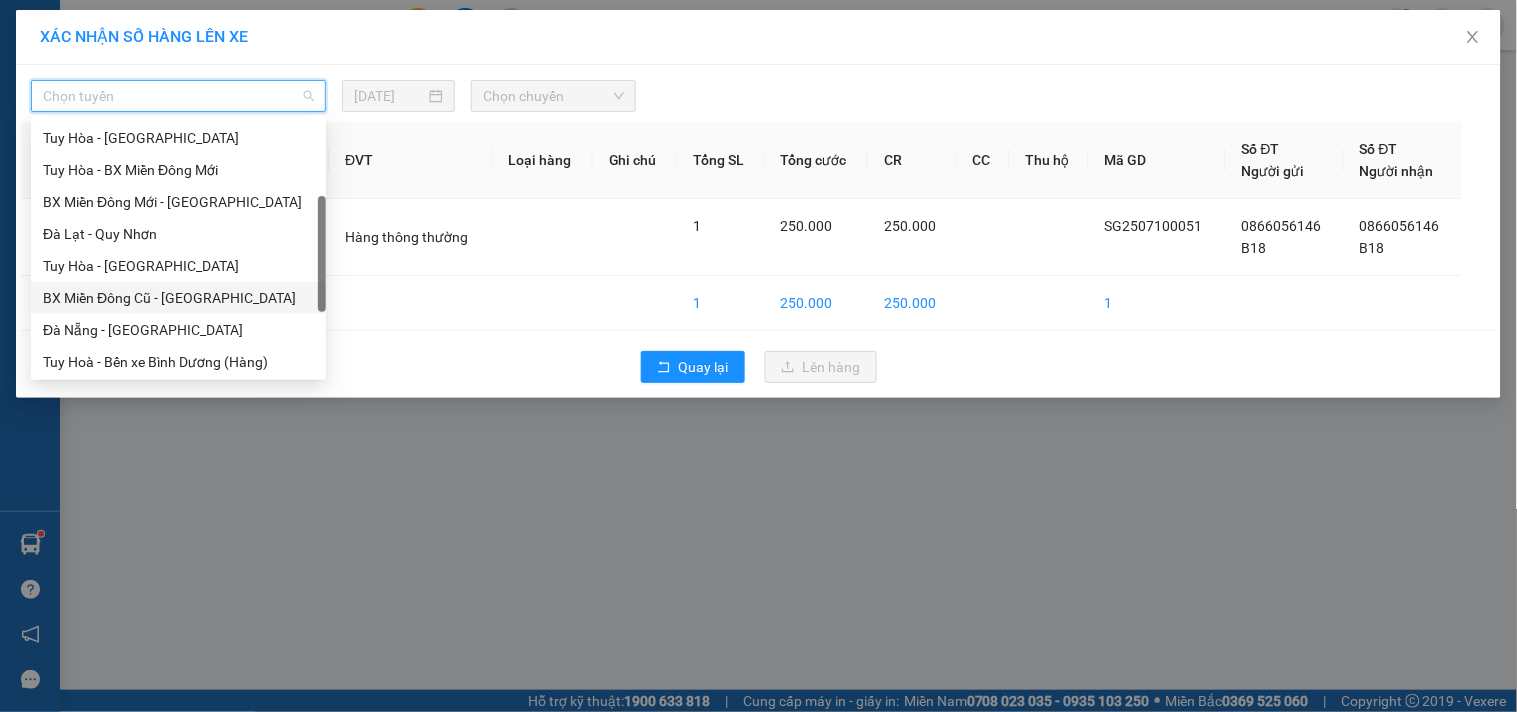 click on "BX Miền Đông Cũ - Tuy Hoà" at bounding box center [178, 298] 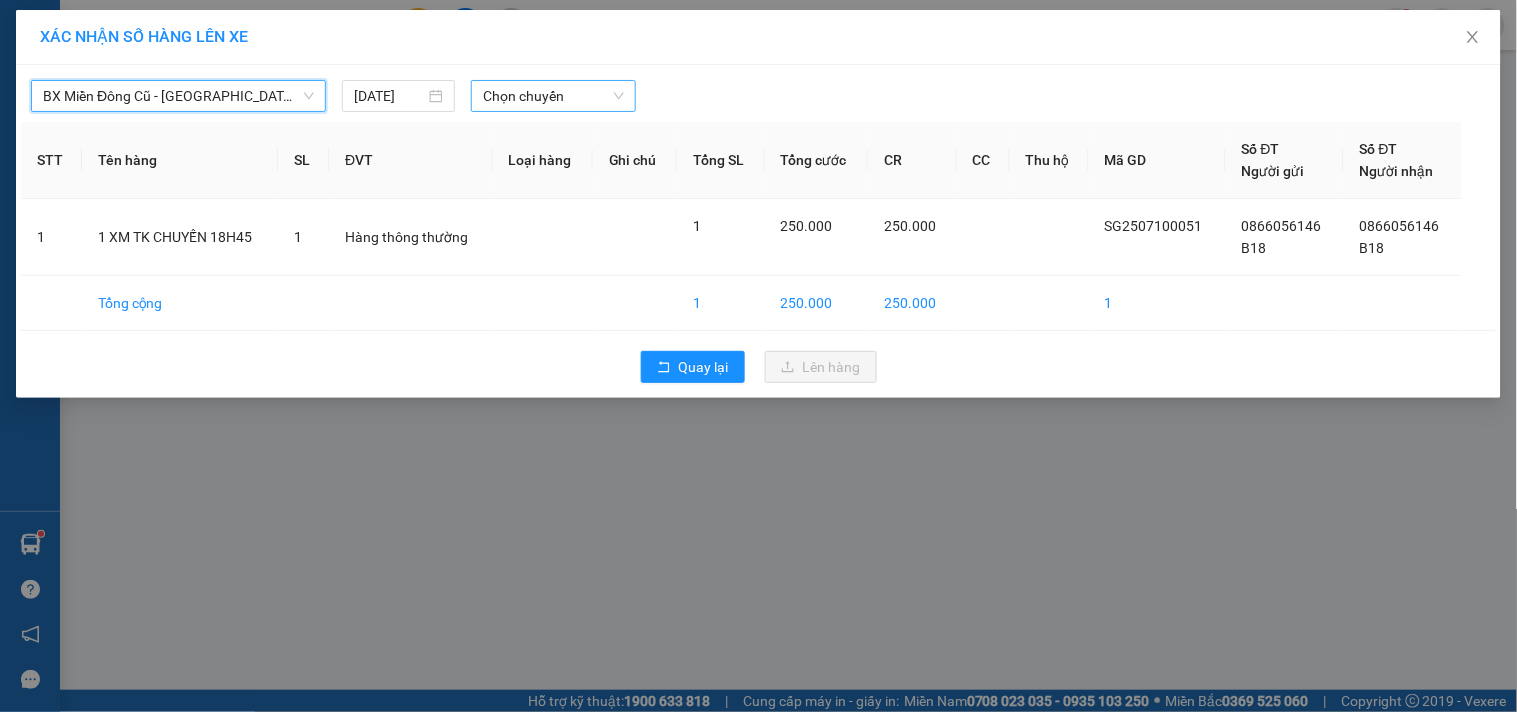click on "Chọn chuyến" at bounding box center (553, 96) 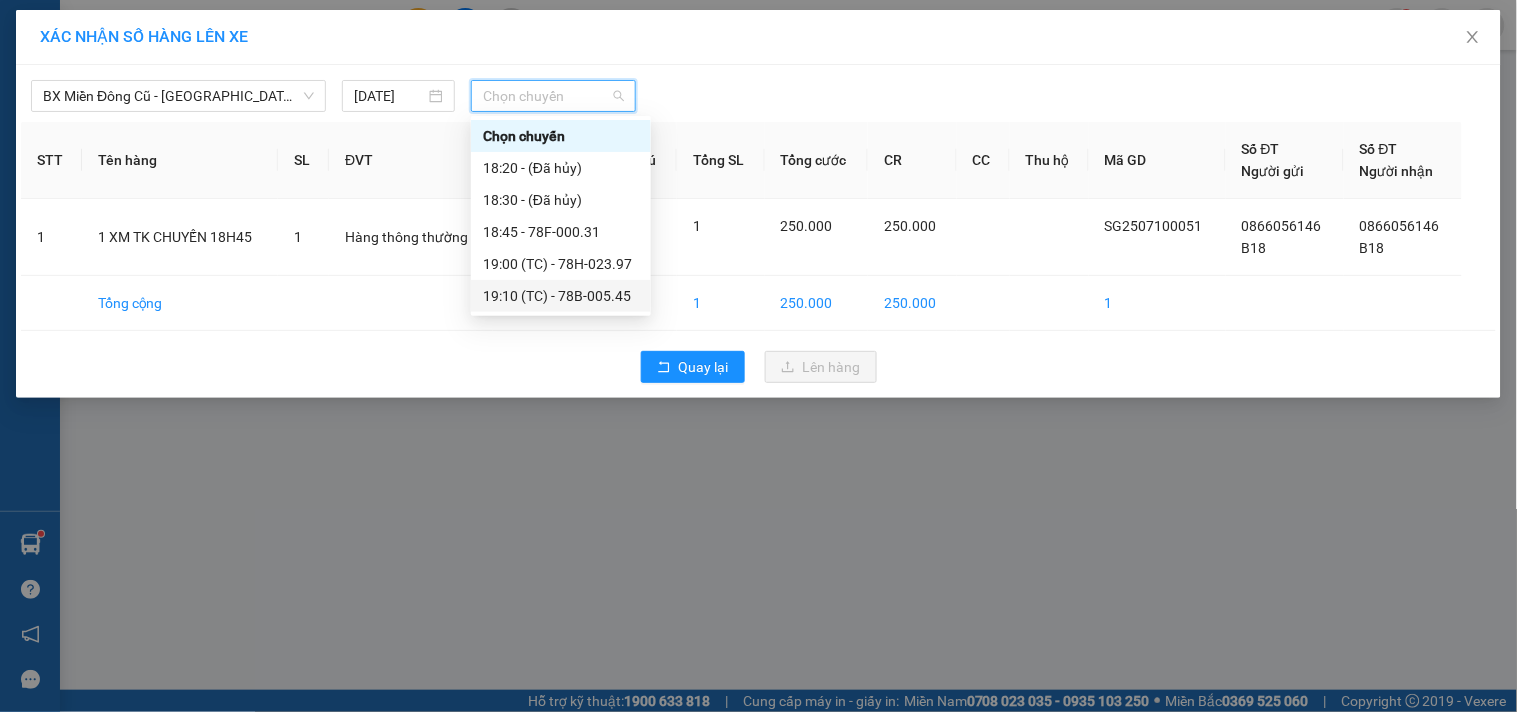 click on "19:10   (TC)   - 78B-005.45" at bounding box center [561, 296] 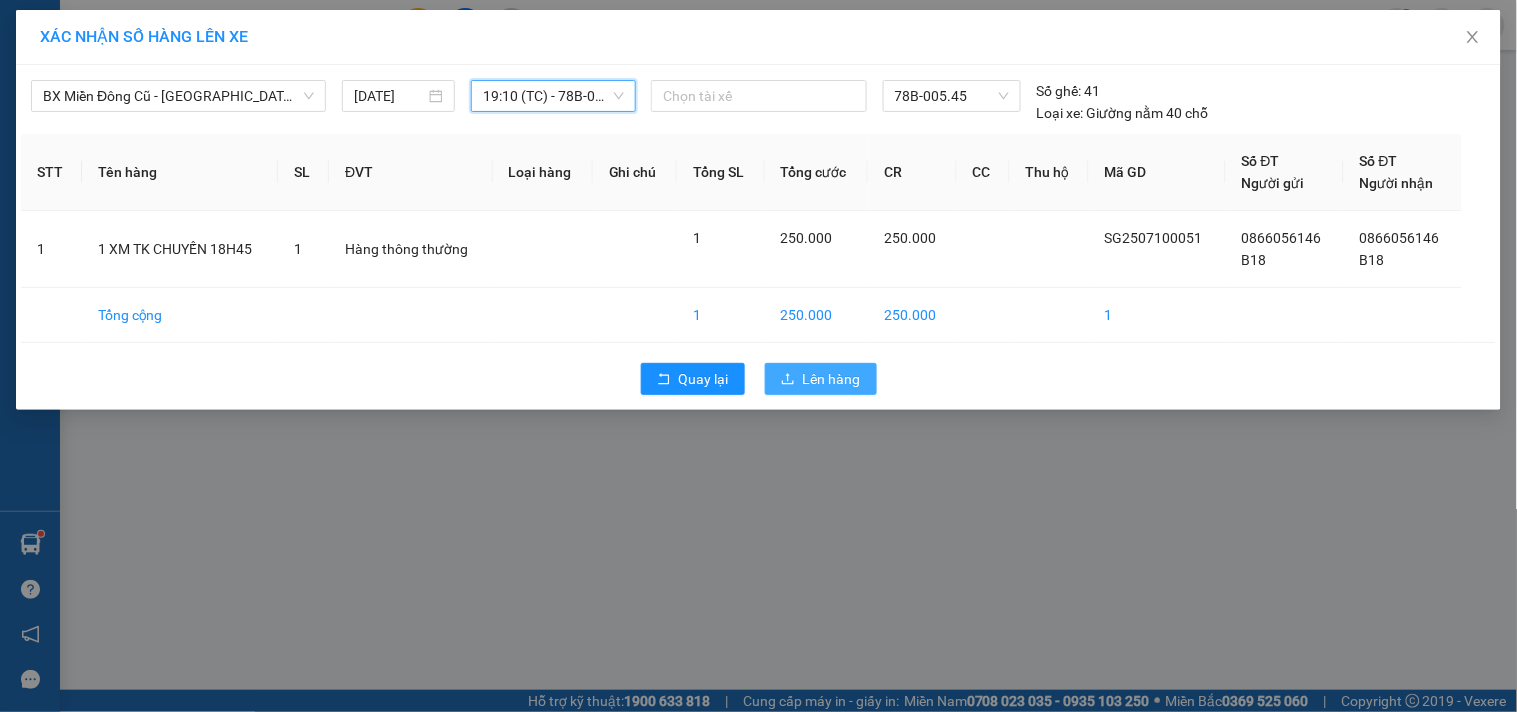click on "Lên hàng" at bounding box center (832, 379) 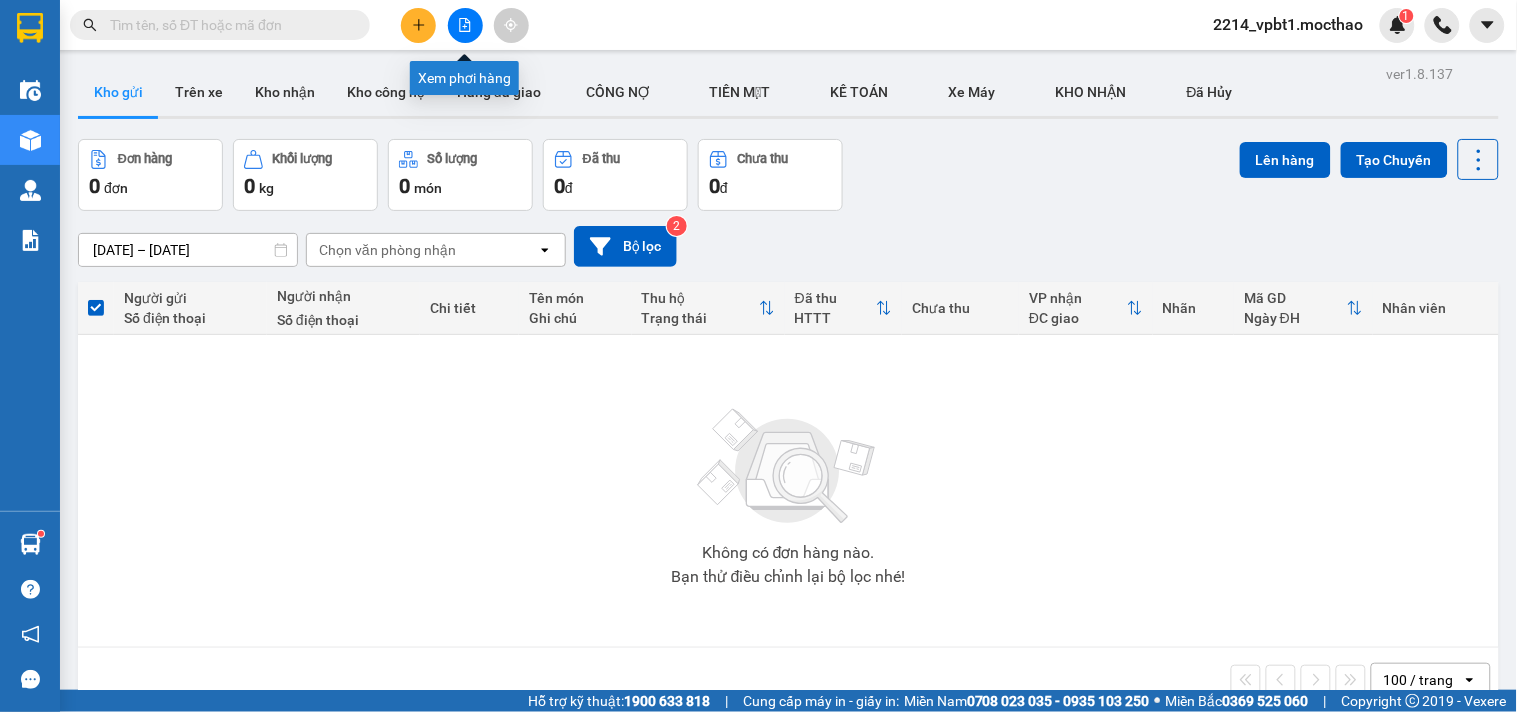 click at bounding box center [465, 25] 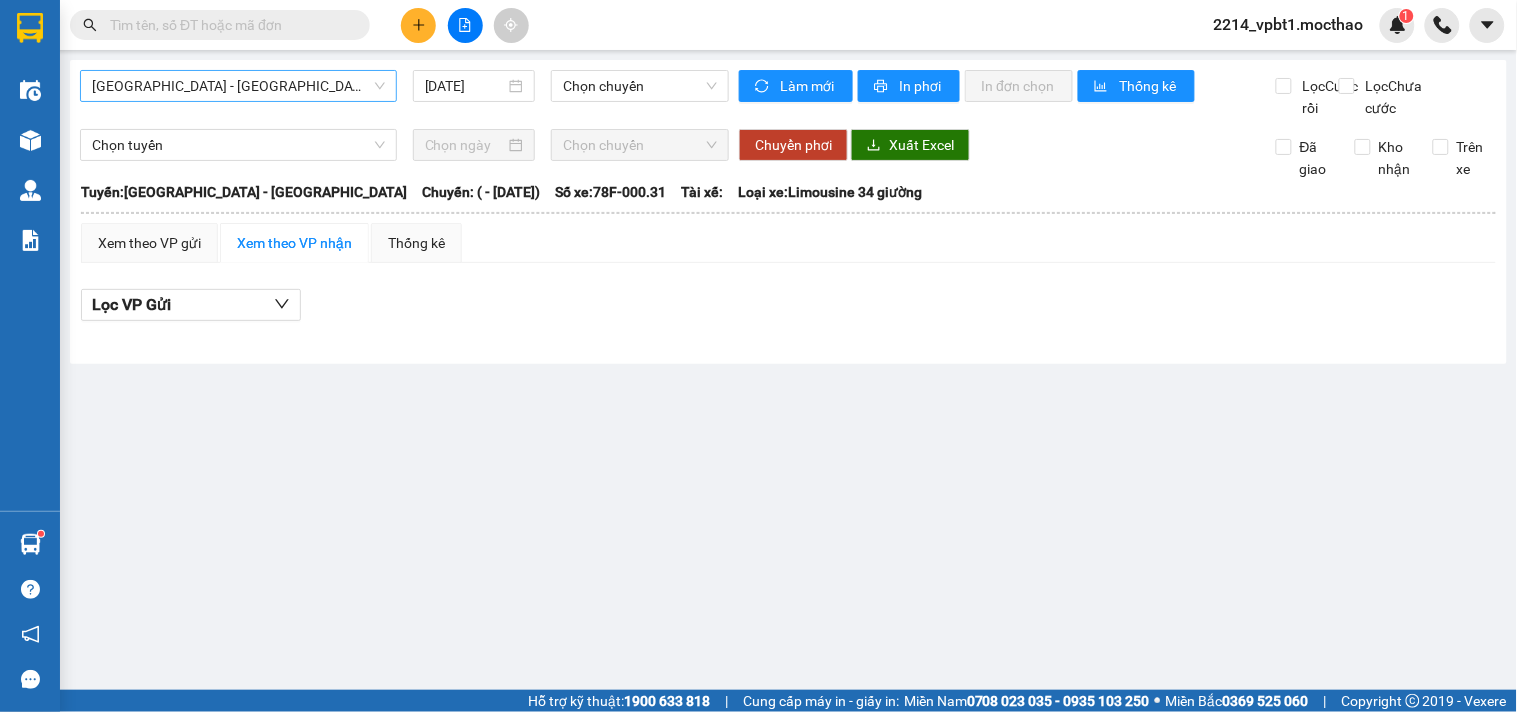 click on "Sài Gòn - Tuy Hòa" at bounding box center (238, 86) 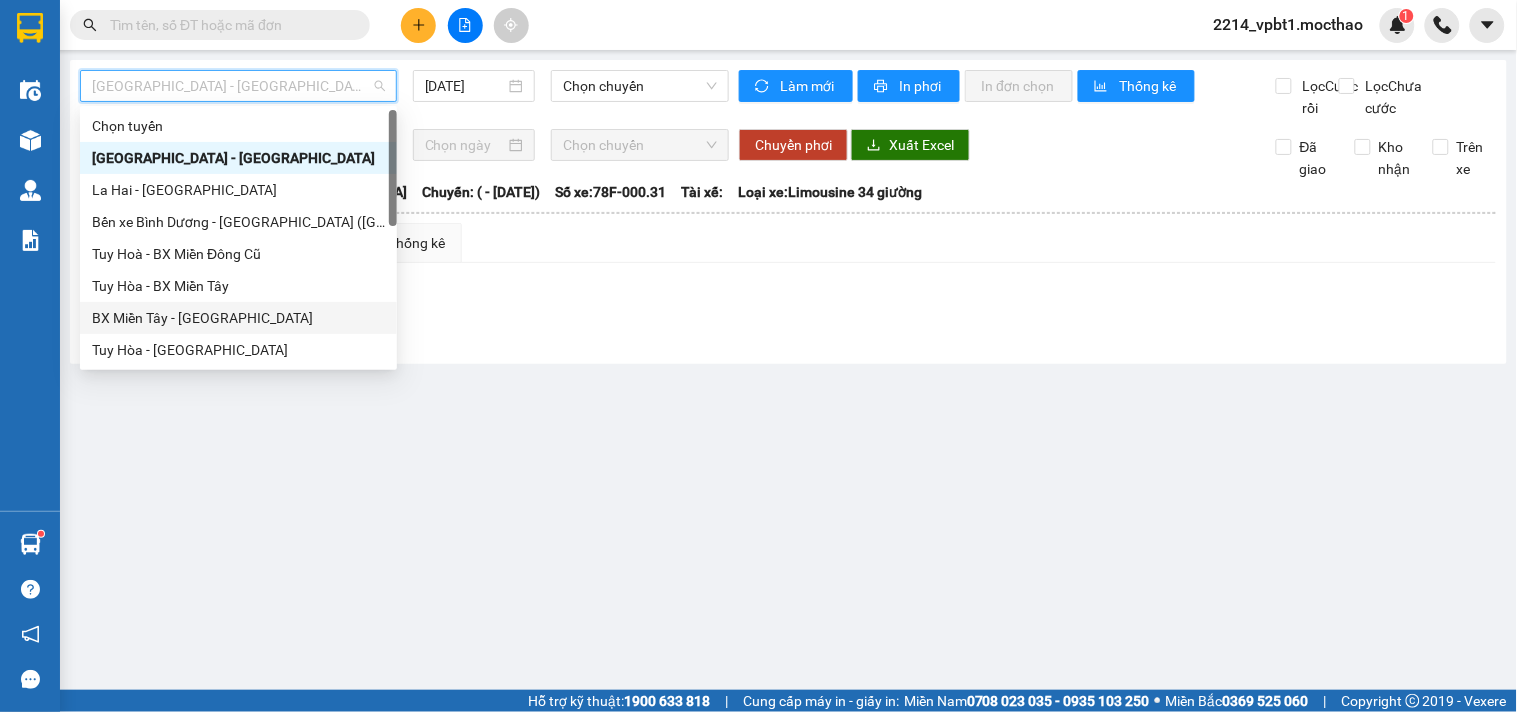 scroll, scrollTop: 333, scrollLeft: 0, axis: vertical 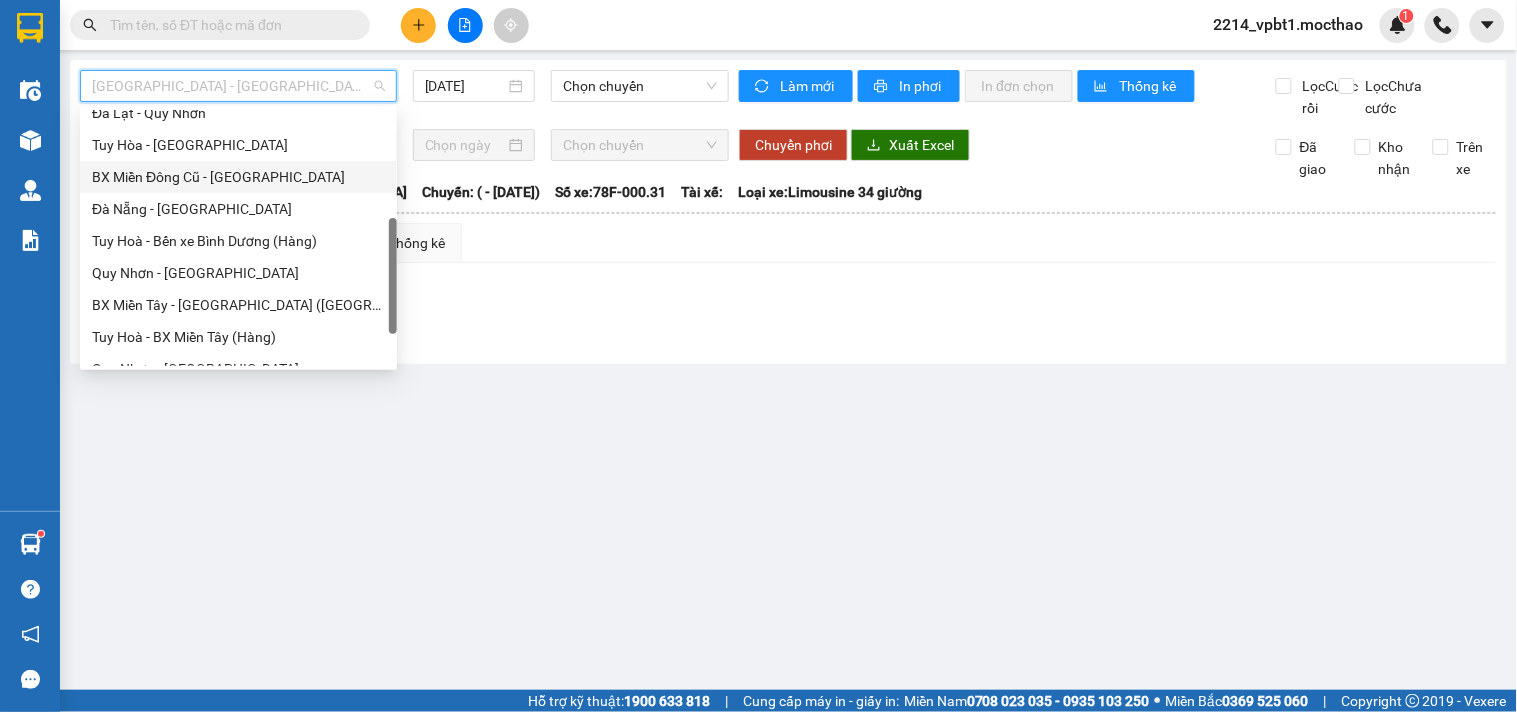 click on "BX Miền Đông Cũ - Tuy Hoà" at bounding box center [238, 177] 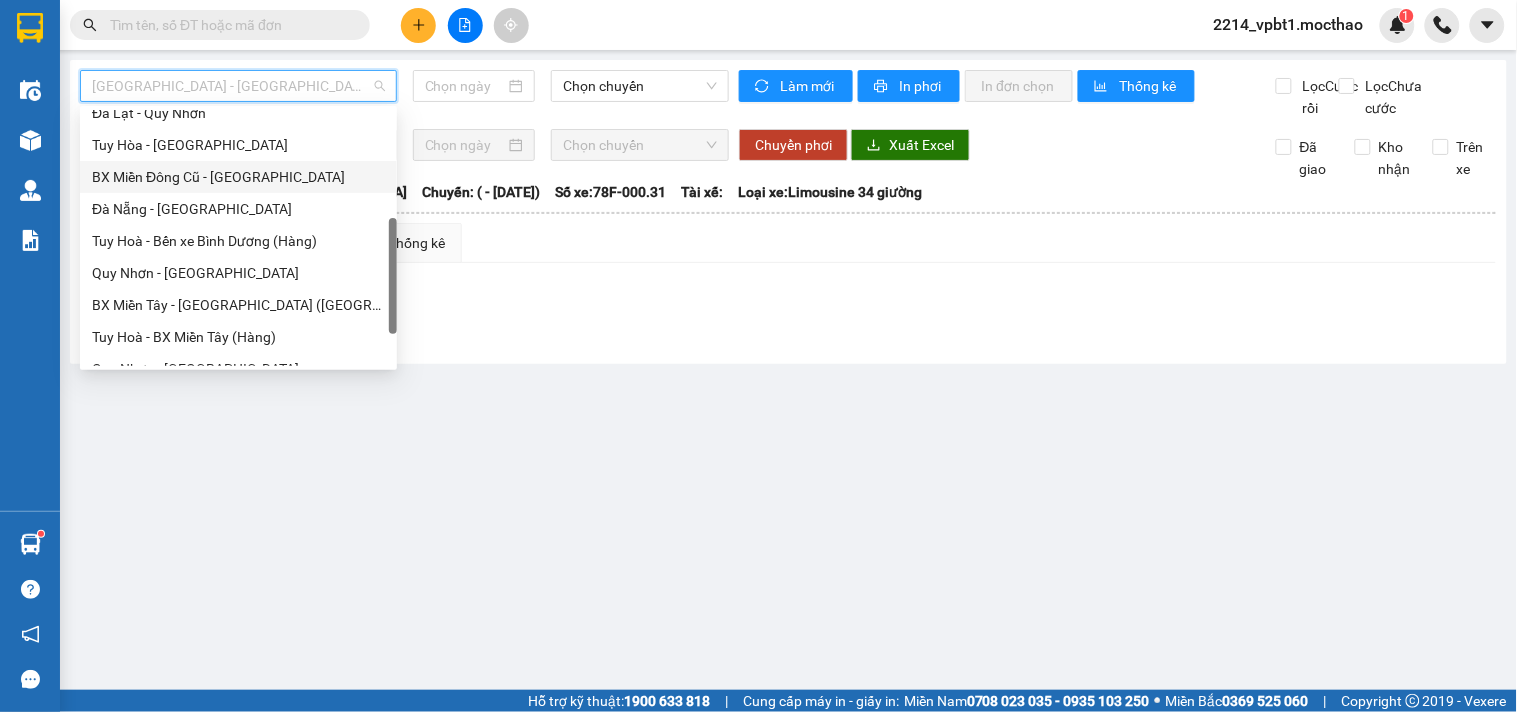 type on "10/07/2025" 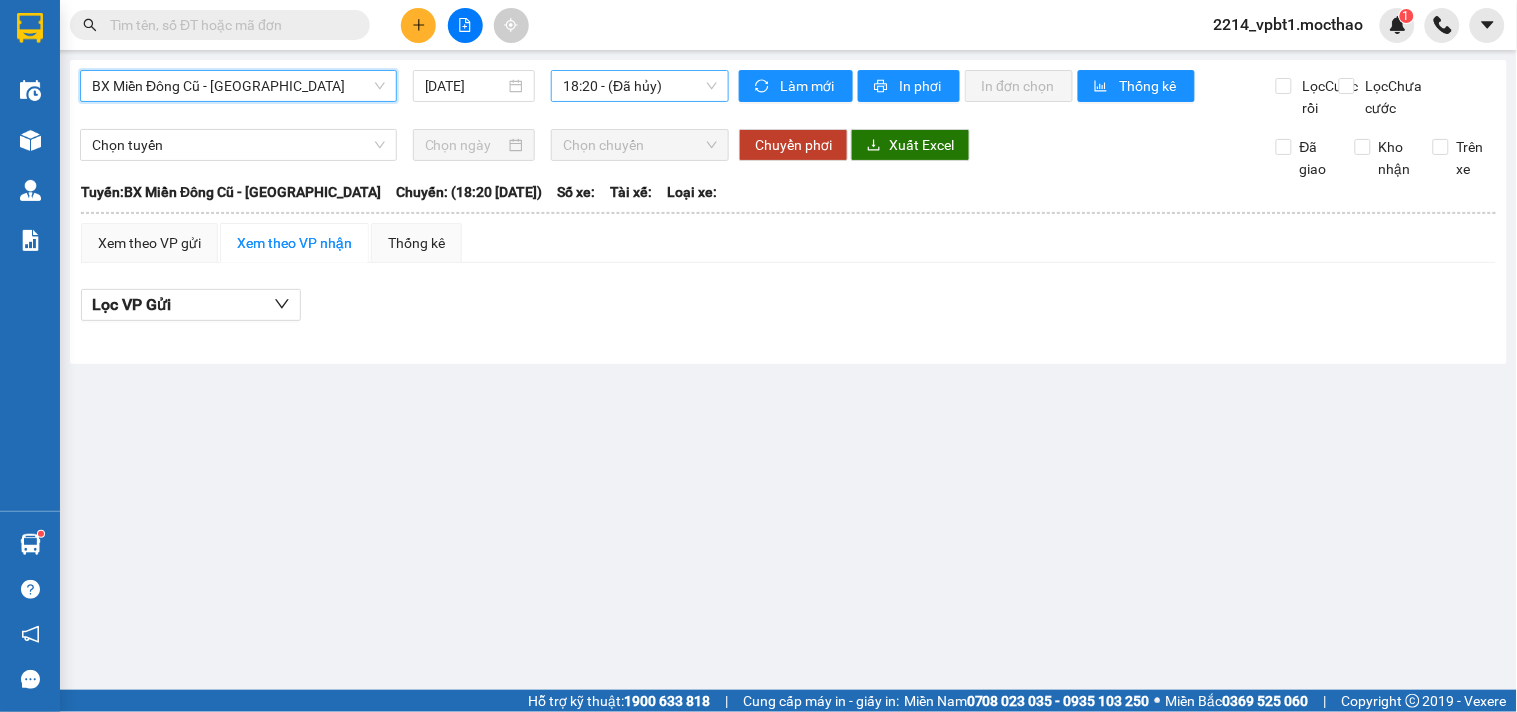 click on "18:20     - (Đã hủy)" at bounding box center [640, 86] 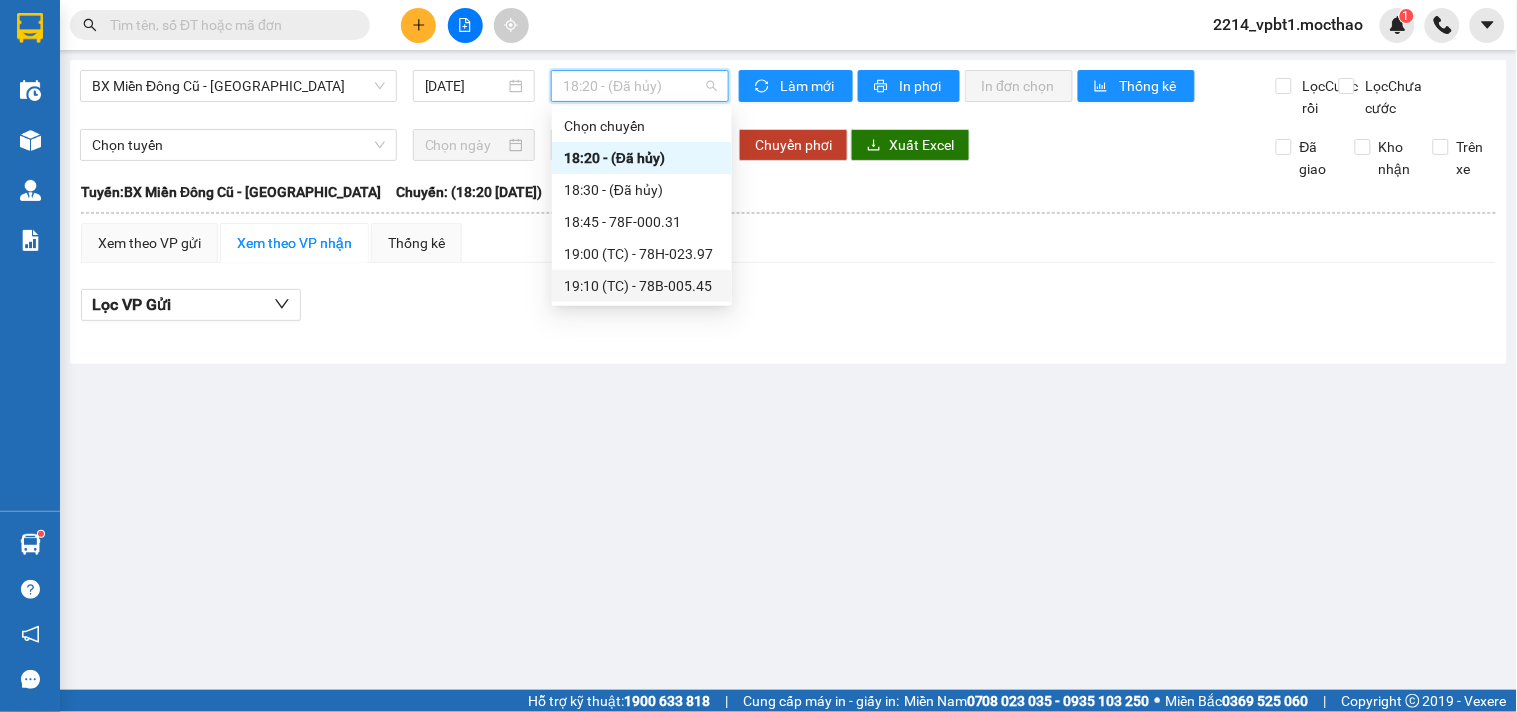 click on "19:10   (TC)   - 78B-005.45" at bounding box center [642, 286] 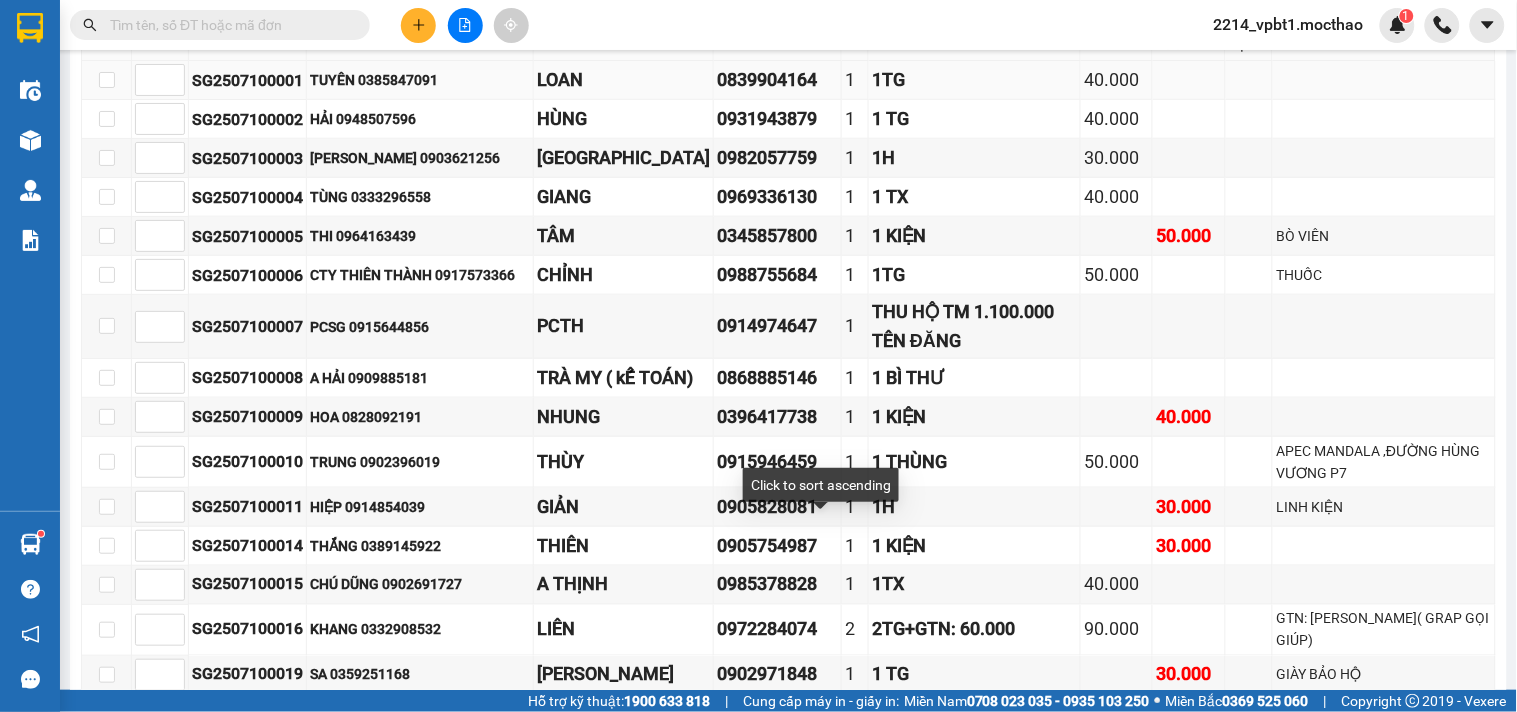 scroll, scrollTop: 0, scrollLeft: 0, axis: both 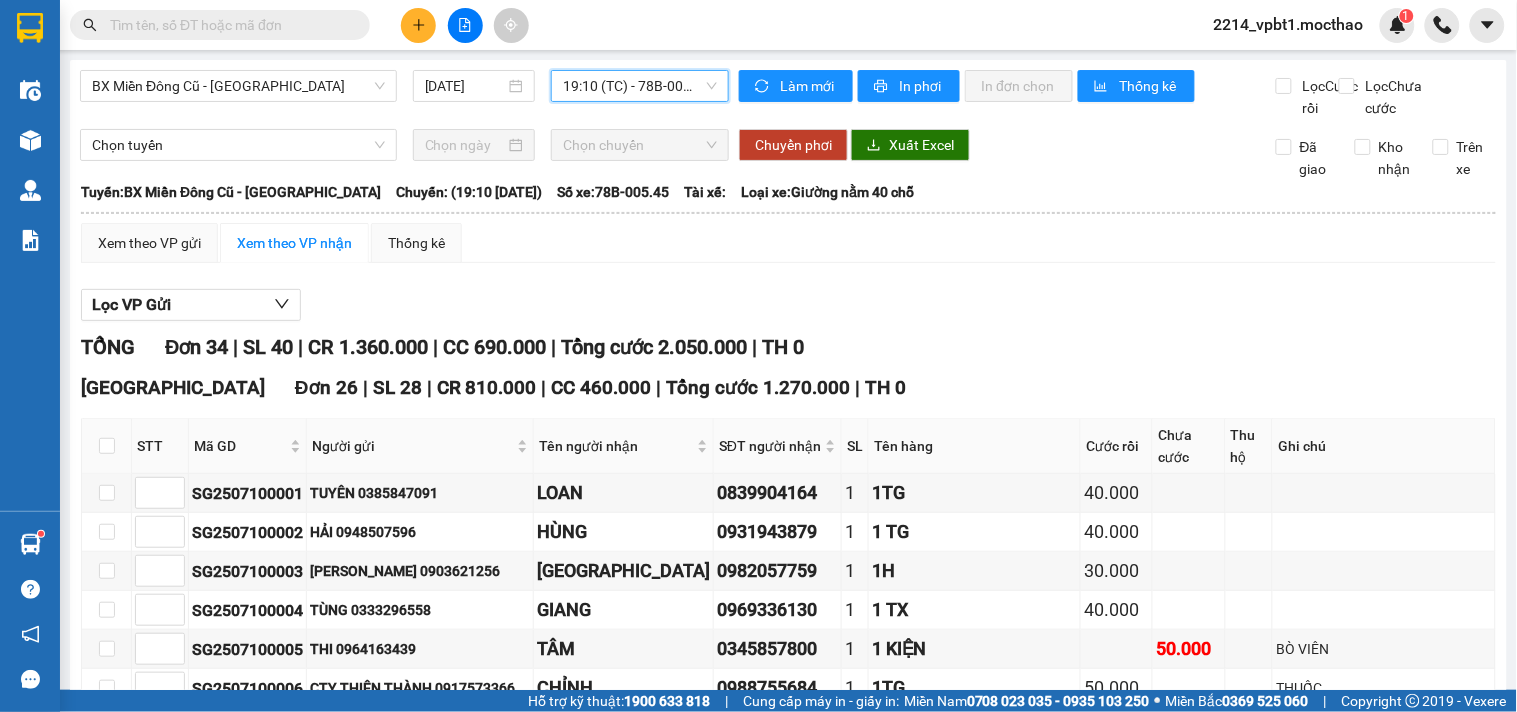 click on "19:10   (TC)   - 78B-005.45" at bounding box center (640, 86) 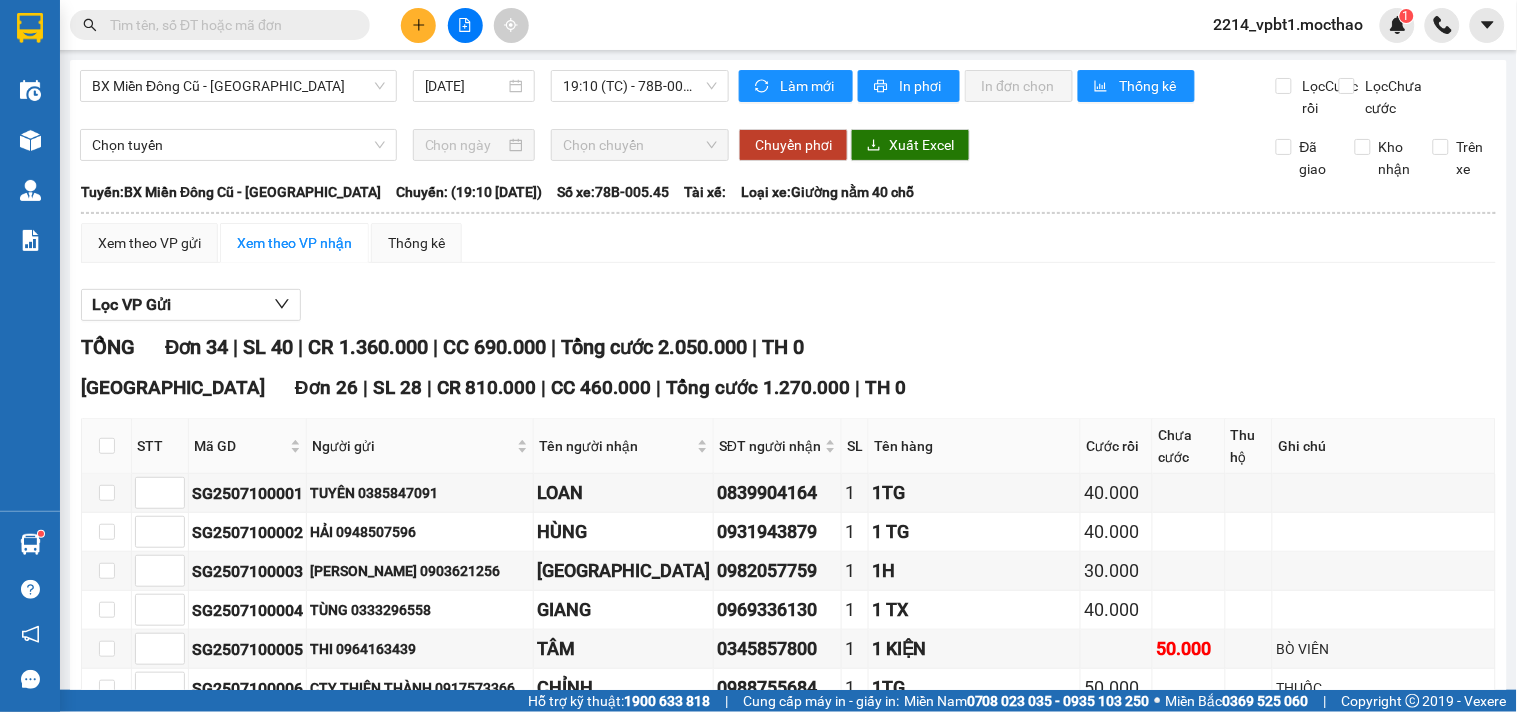 click on "TỔNG Đơn   34 | SL   40 | CR   1.360.000 | CC   690.000 | Tổng cước   2.050.000 | TH   0" at bounding box center [788, 347] 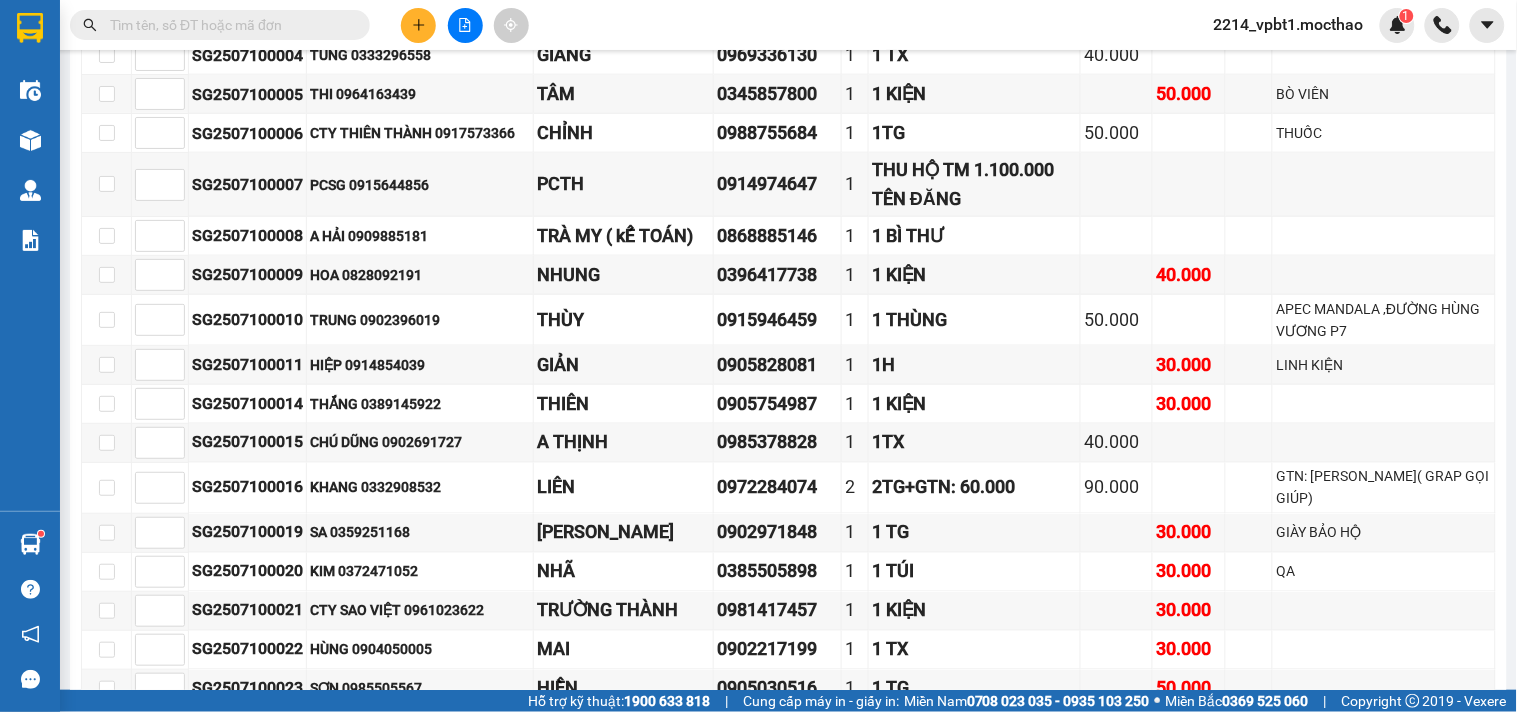 scroll, scrollTop: 0, scrollLeft: 0, axis: both 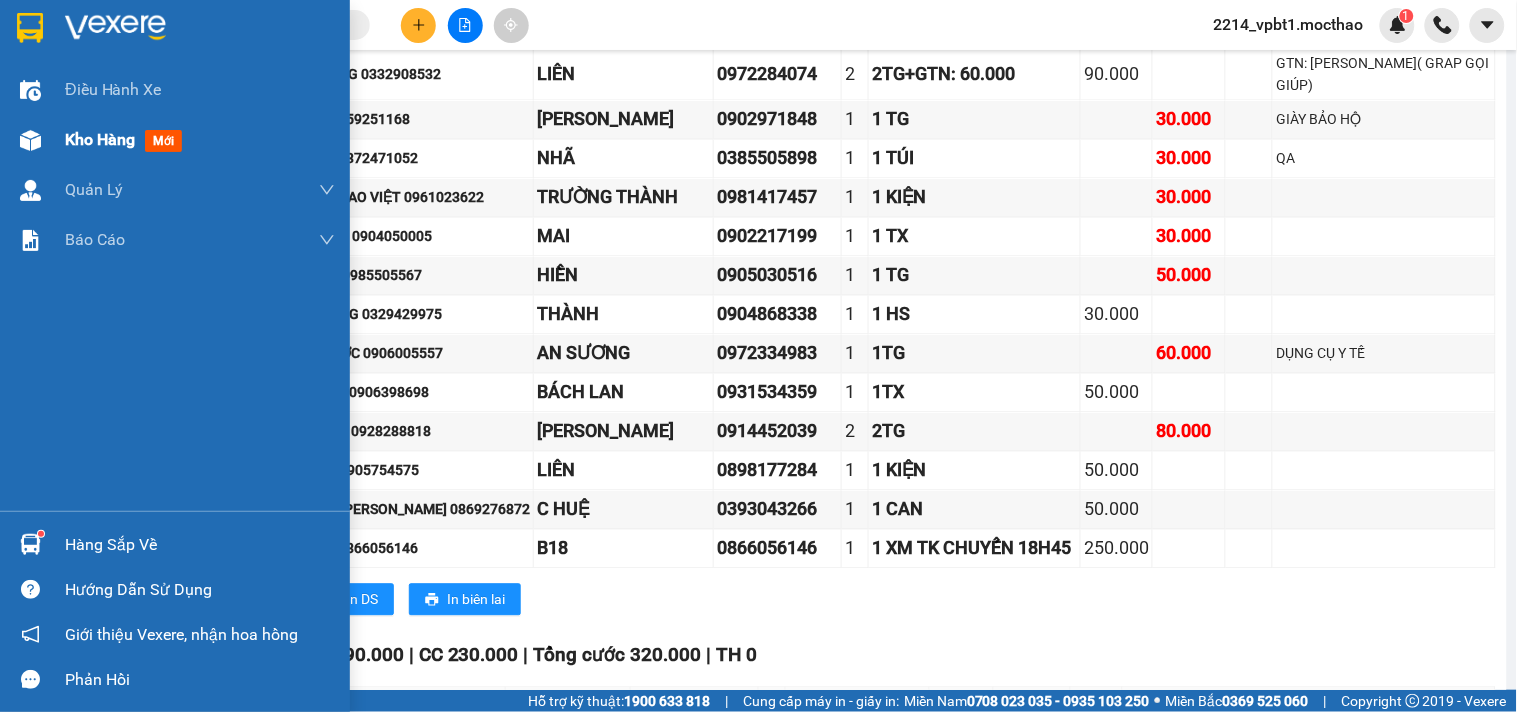 click on "Kho hàng" at bounding box center (100, 139) 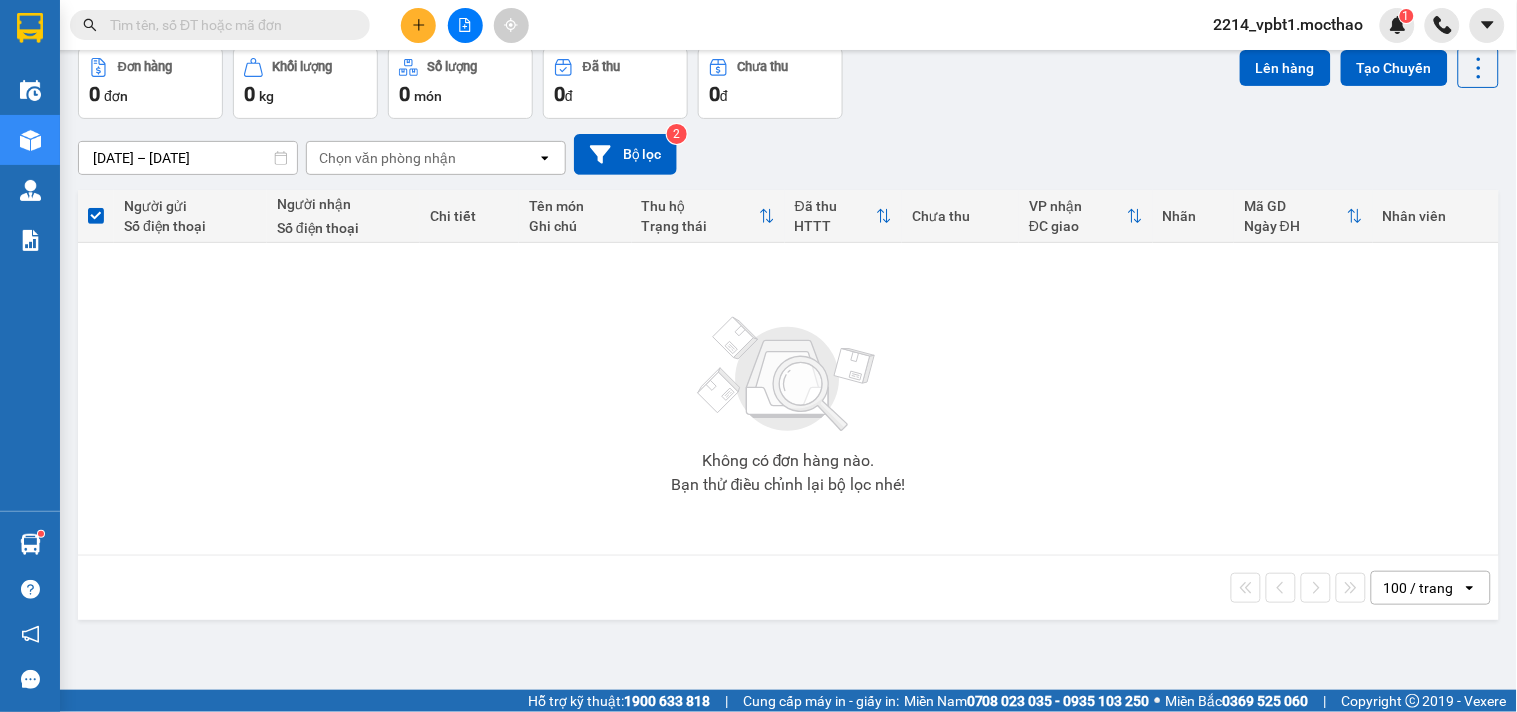scroll, scrollTop: 0, scrollLeft: 0, axis: both 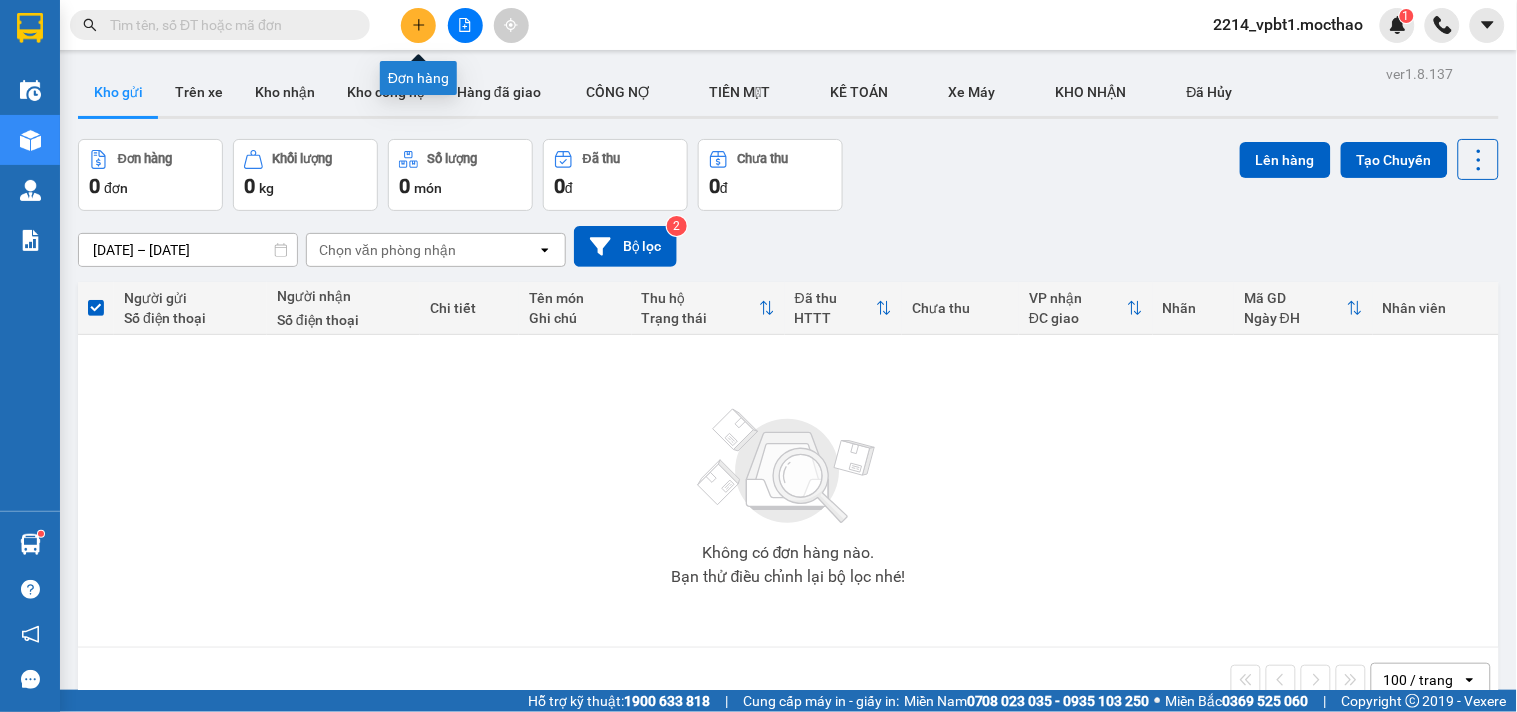 click 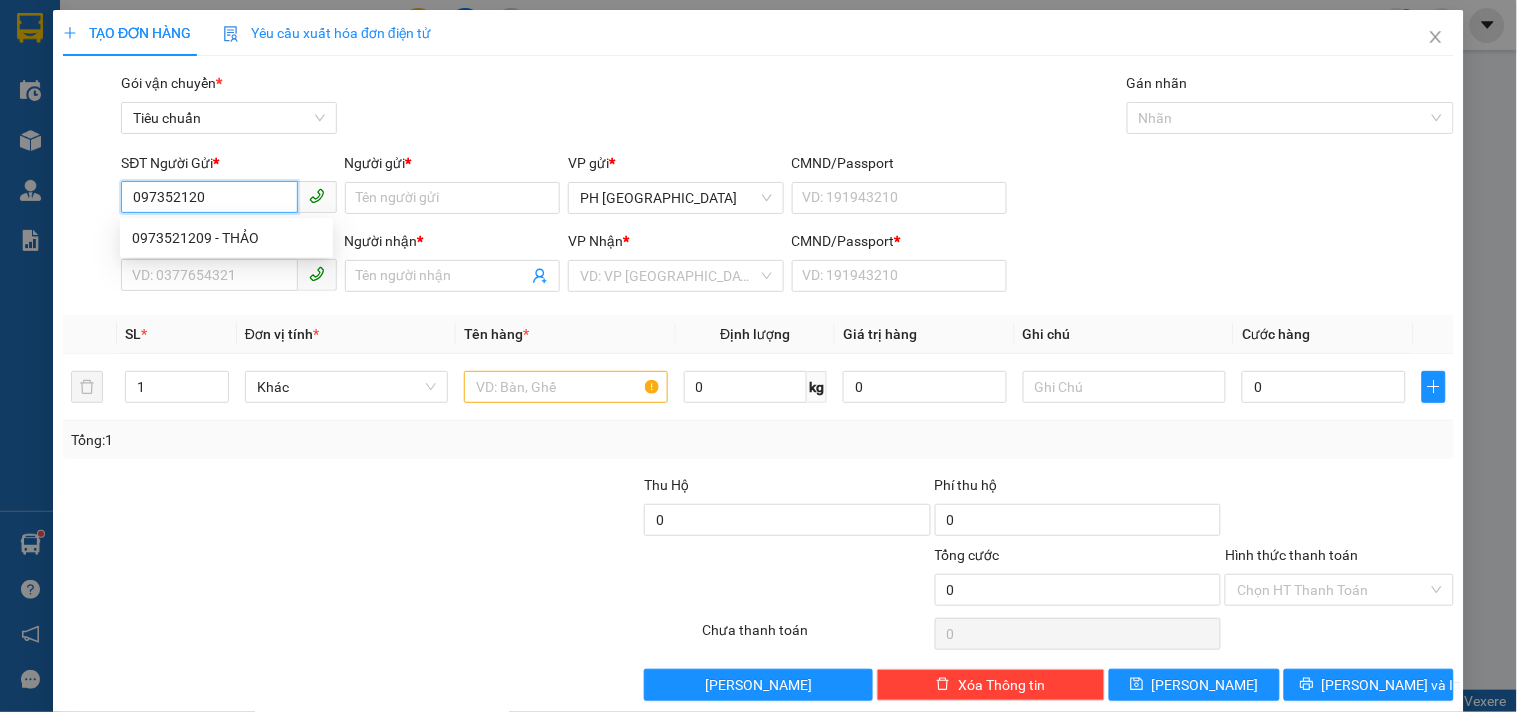 type on "0973521209" 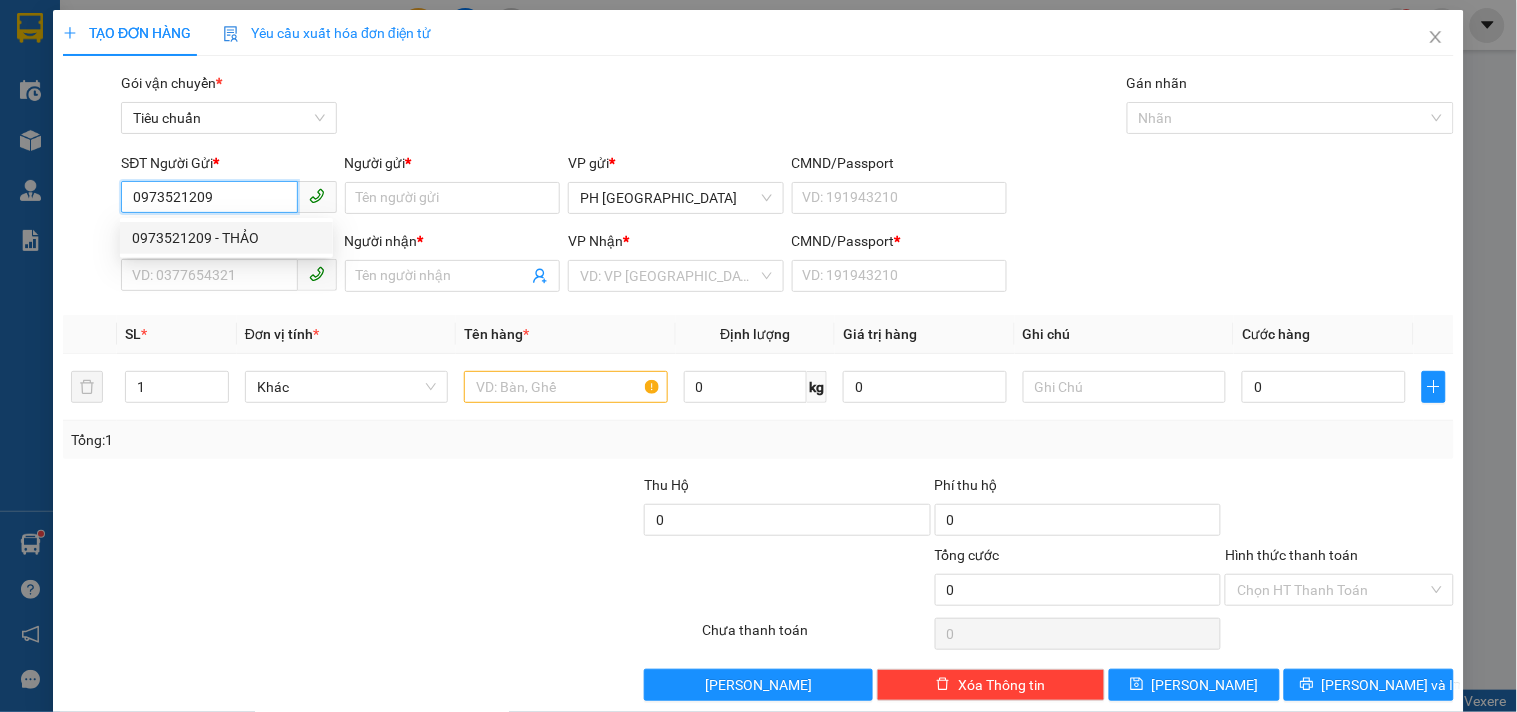 click on "0973521209 - THẢO" at bounding box center [226, 238] 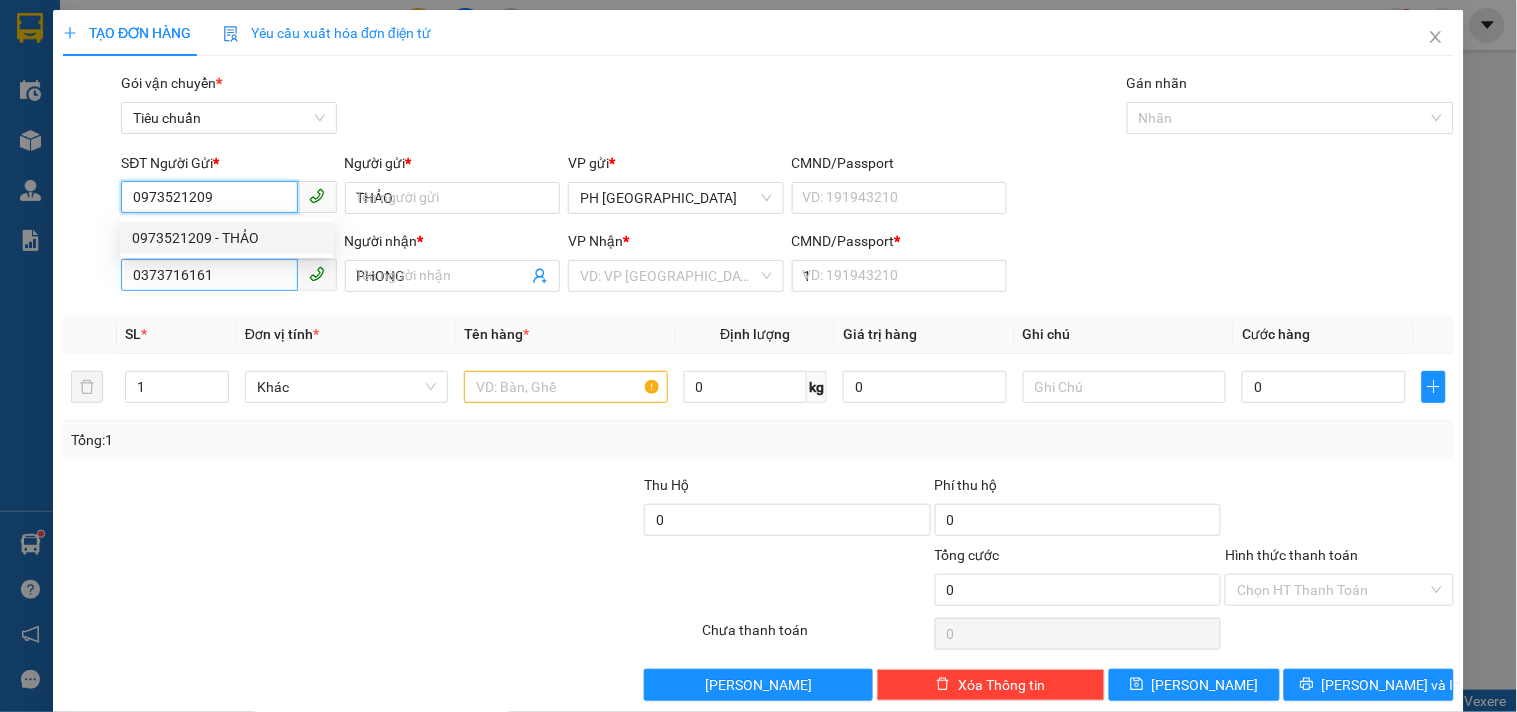 type on "50.000" 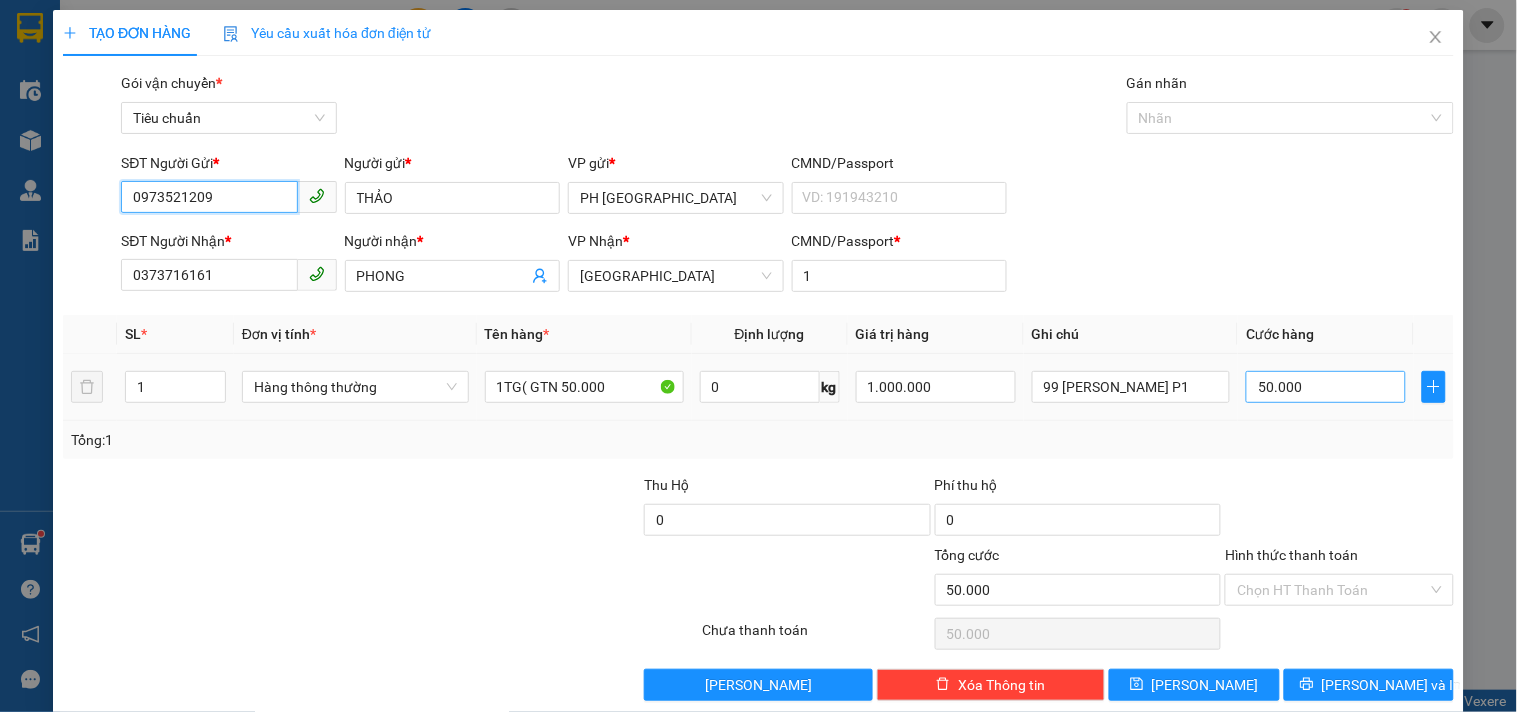 type on "0973521209" 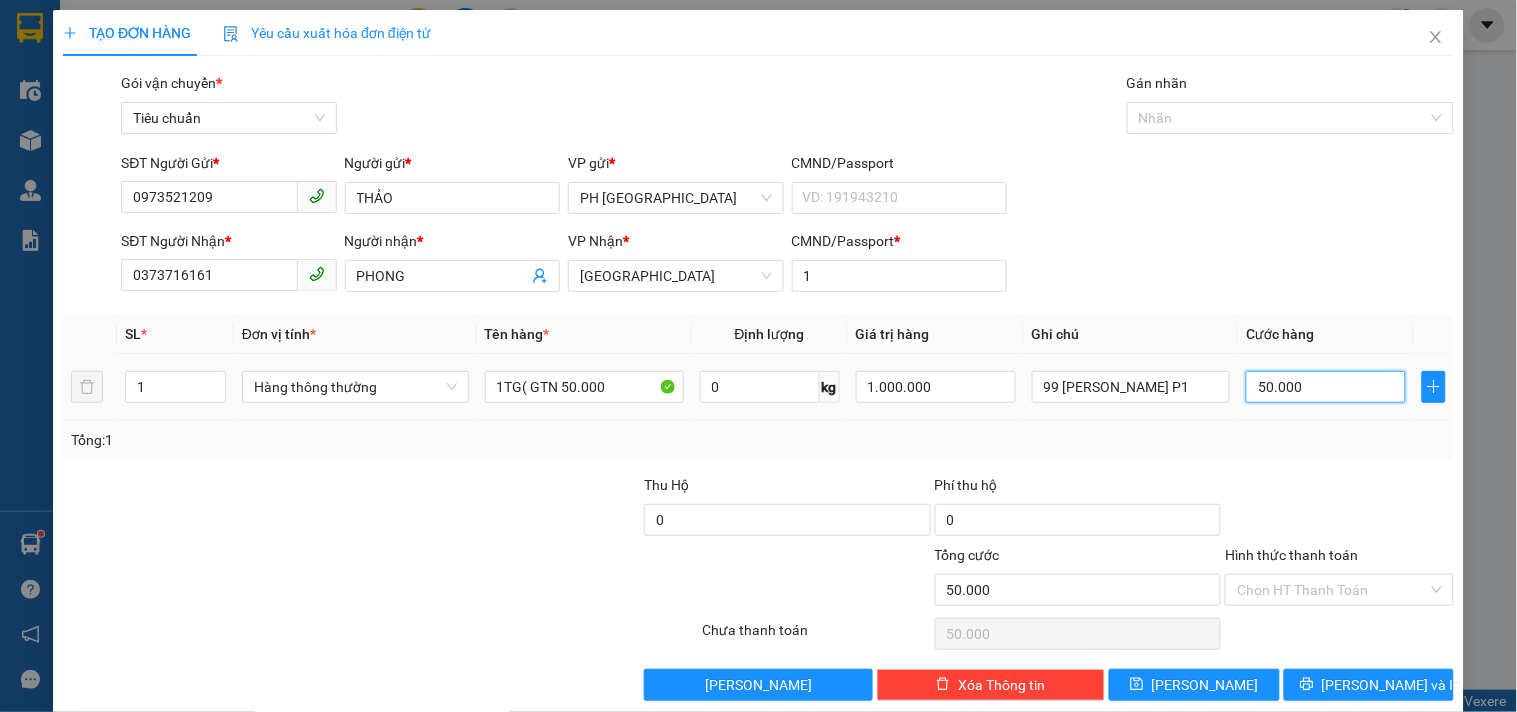 click on "50.000" at bounding box center (1326, 387) 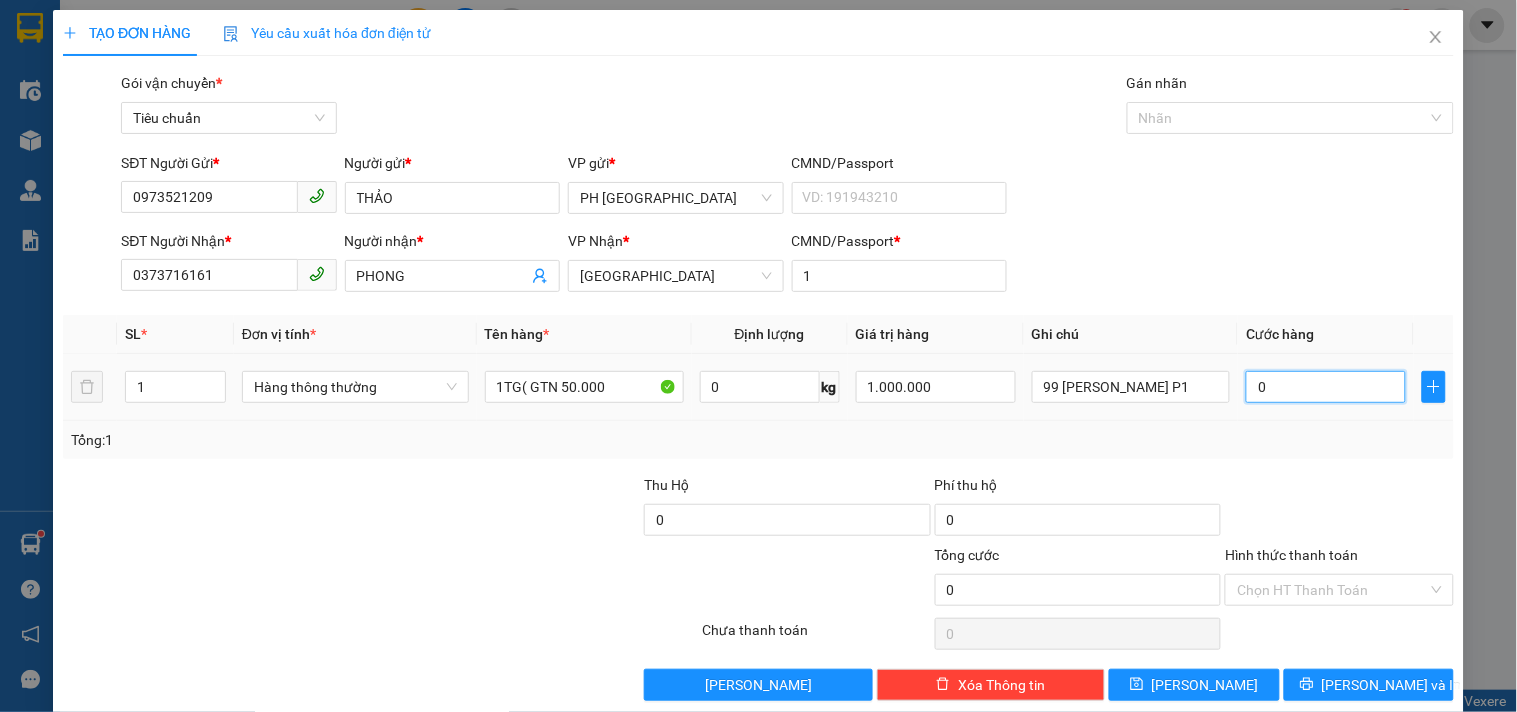 type on "4" 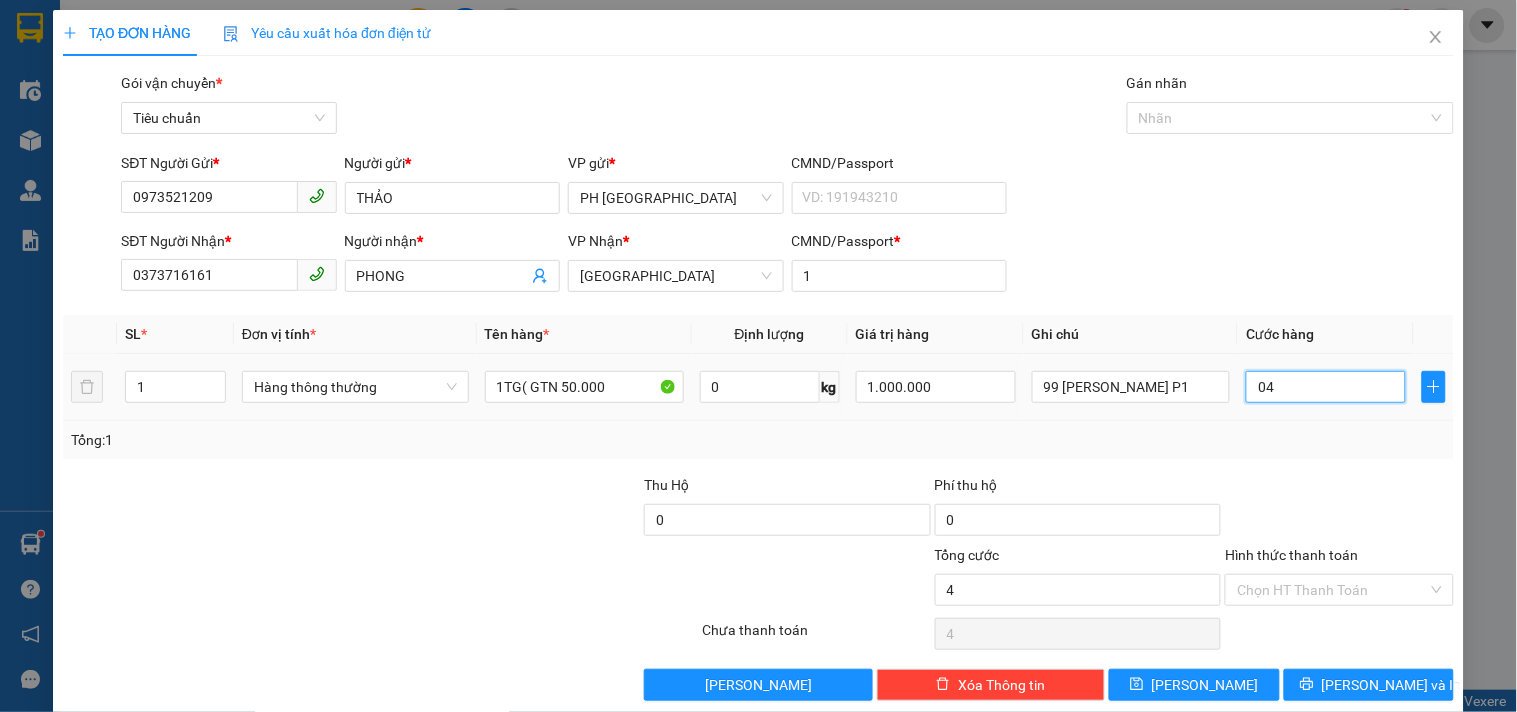type on "40" 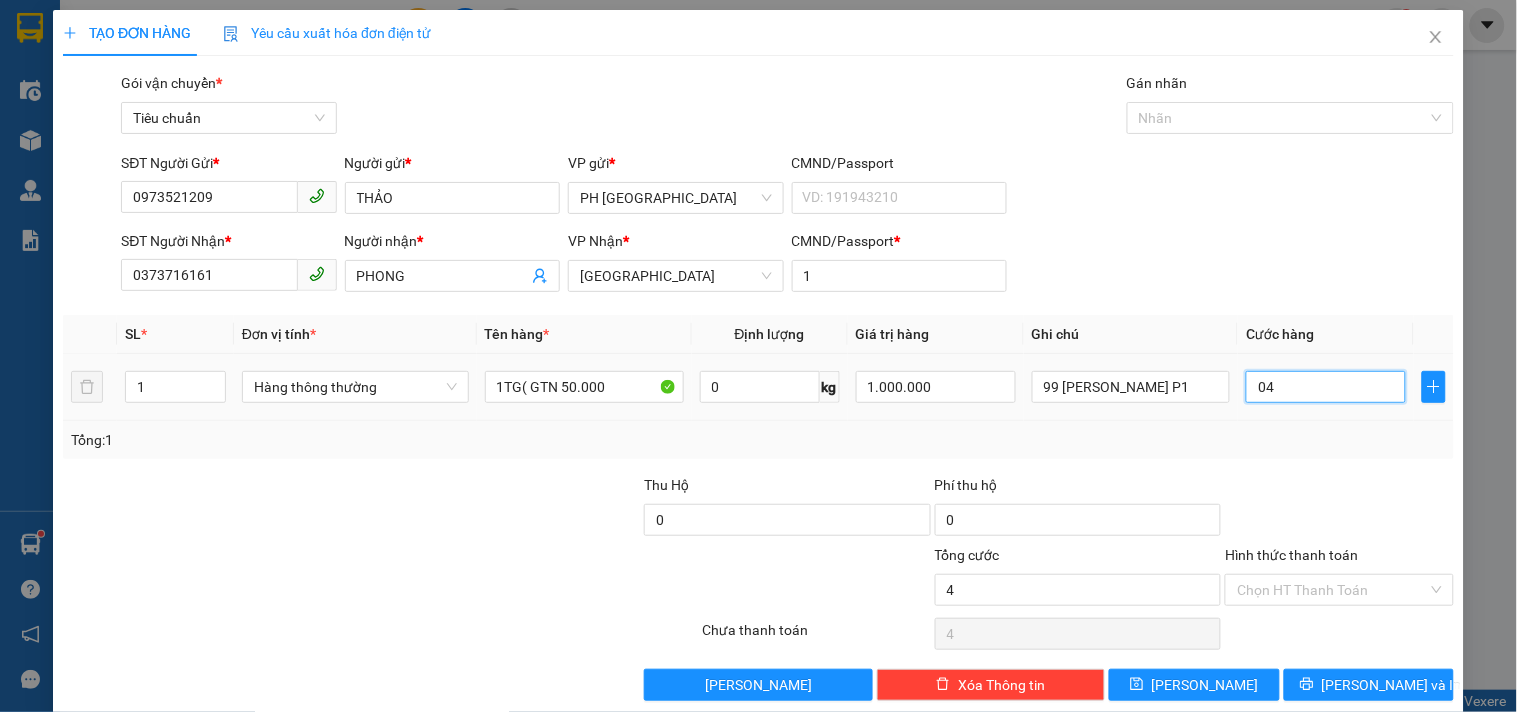 type on "40" 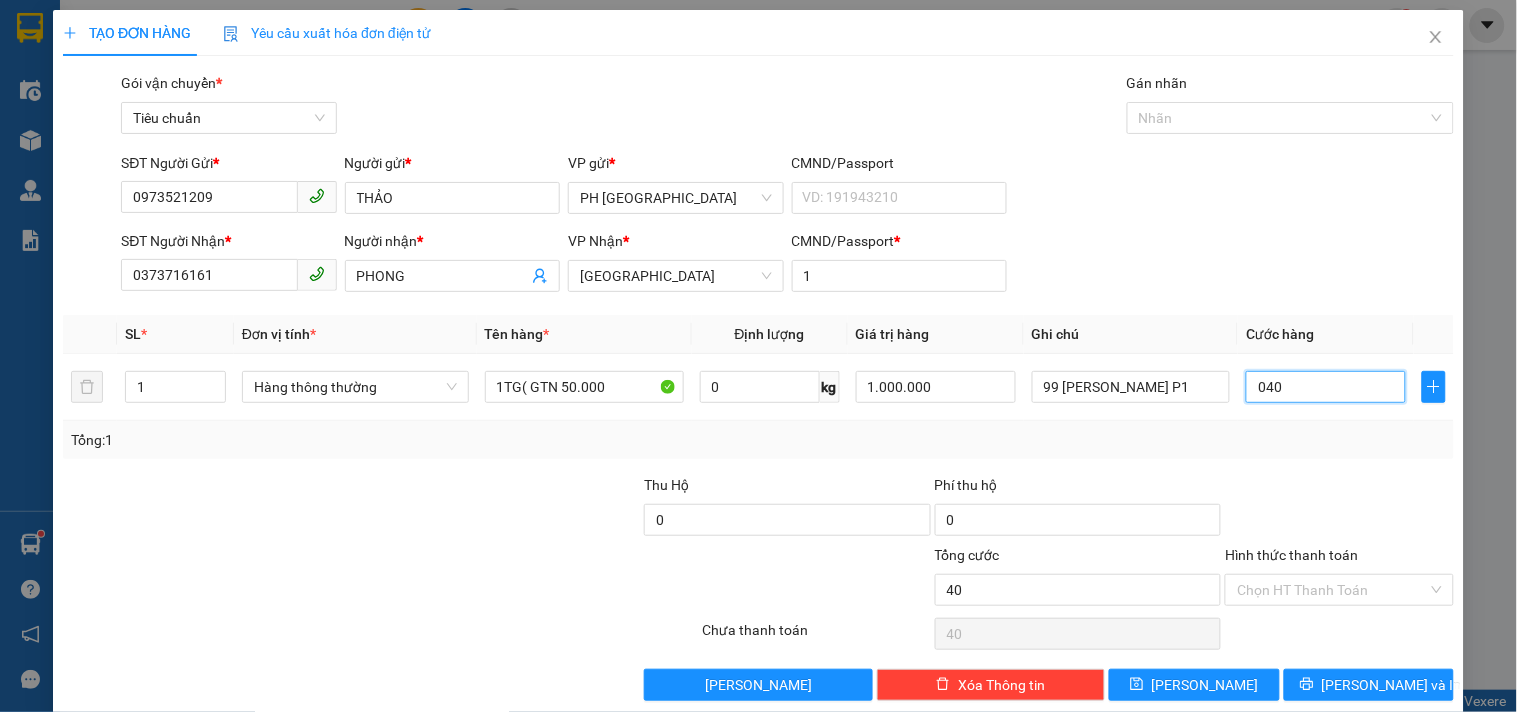 type on "040" 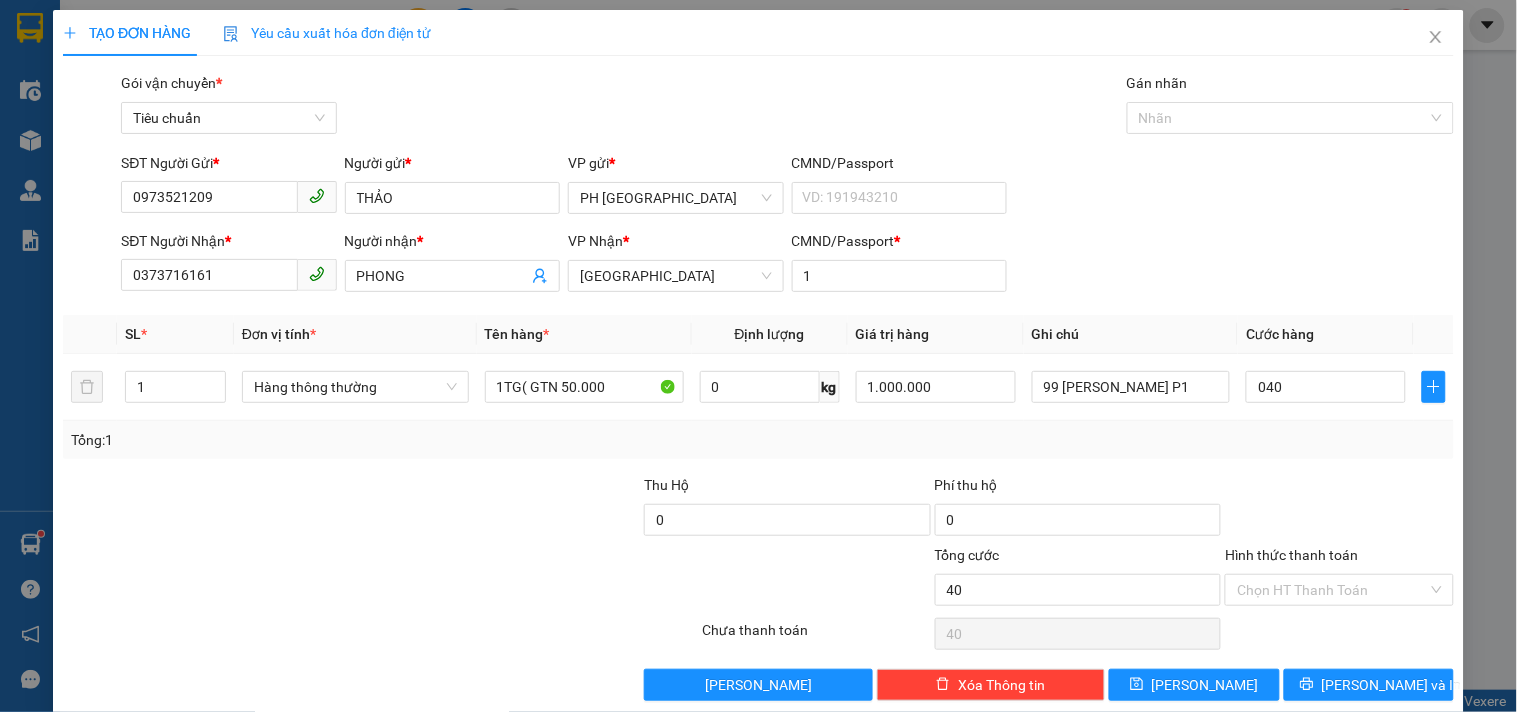 type on "40.000" 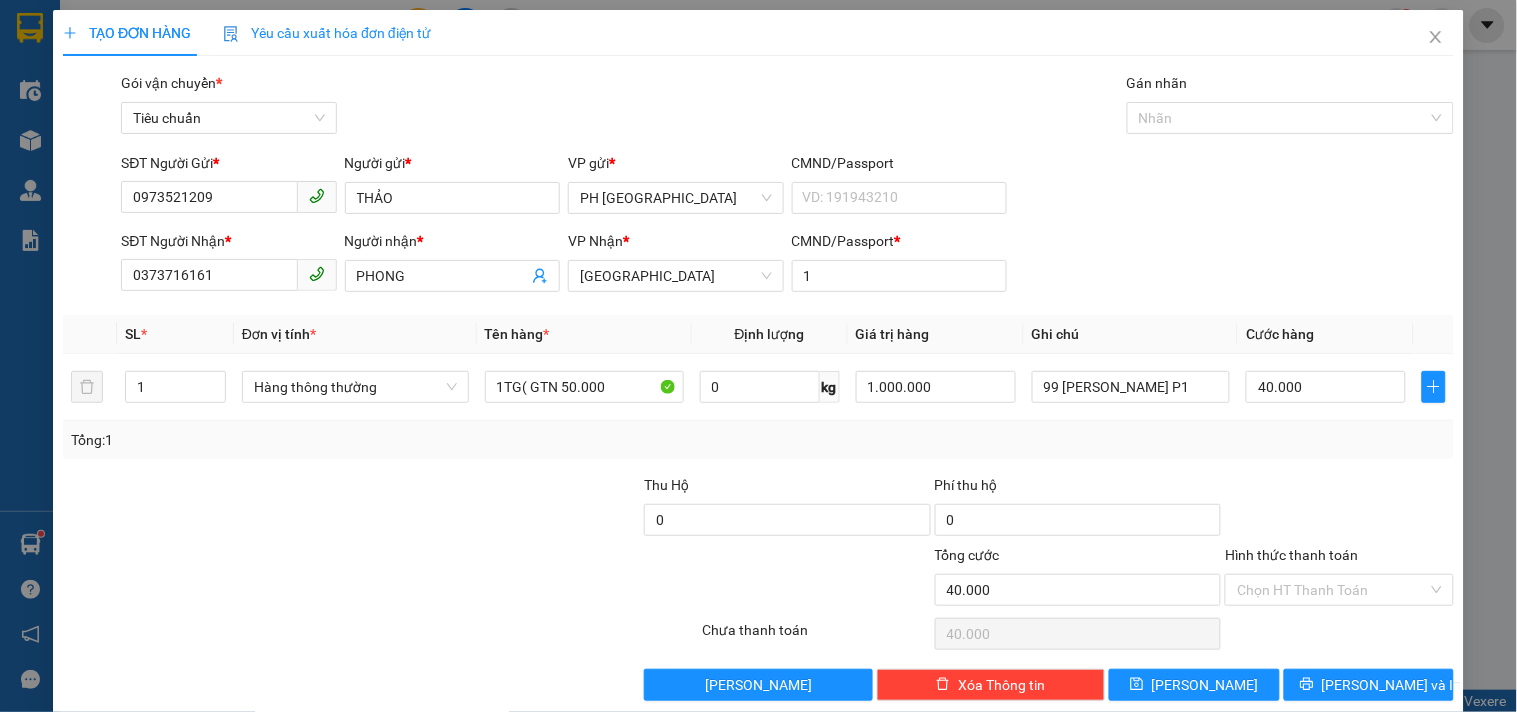 click on "Transit Pickup Surcharge Ids Transit Deliver Surcharge Ids Transit Deliver Surcharge Transit Deliver Surcharge Gói vận chuyển  * Tiêu chuẩn Gán nhãn   Nhãn SĐT Người Gửi  * 0973521209 Người gửi  * THẢO VP gửi  * PH Sài Gòn CMND/Passport VD: 191943210 SĐT Người Nhận  * 0373716161 Người nhận  * PHONG VP Nhận  * Tuy Hòa CMND/Passport  * 1 SL  * Đơn vị tính  * Tên hàng  * Định lượng Giá trị hàng Ghi chú Cước hàng                   1 Hàng thông thường 1TG( GTN 50.000 0 kg 1.000.000 99 PHAN ĐÌNH PHÙNG P1 40.000 Tổng:  1 Thu Hộ 0 Phí thu hộ 0 Tổng cước 40.000 Hình thức thanh toán Chọn HT Thanh Toán Số tiền thu trước 0 Chưa thanh toán 40.000 Chọn HT Thanh Toán Lưu nháp Xóa Thông tin Lưu Lưu và In" at bounding box center (758, 386) 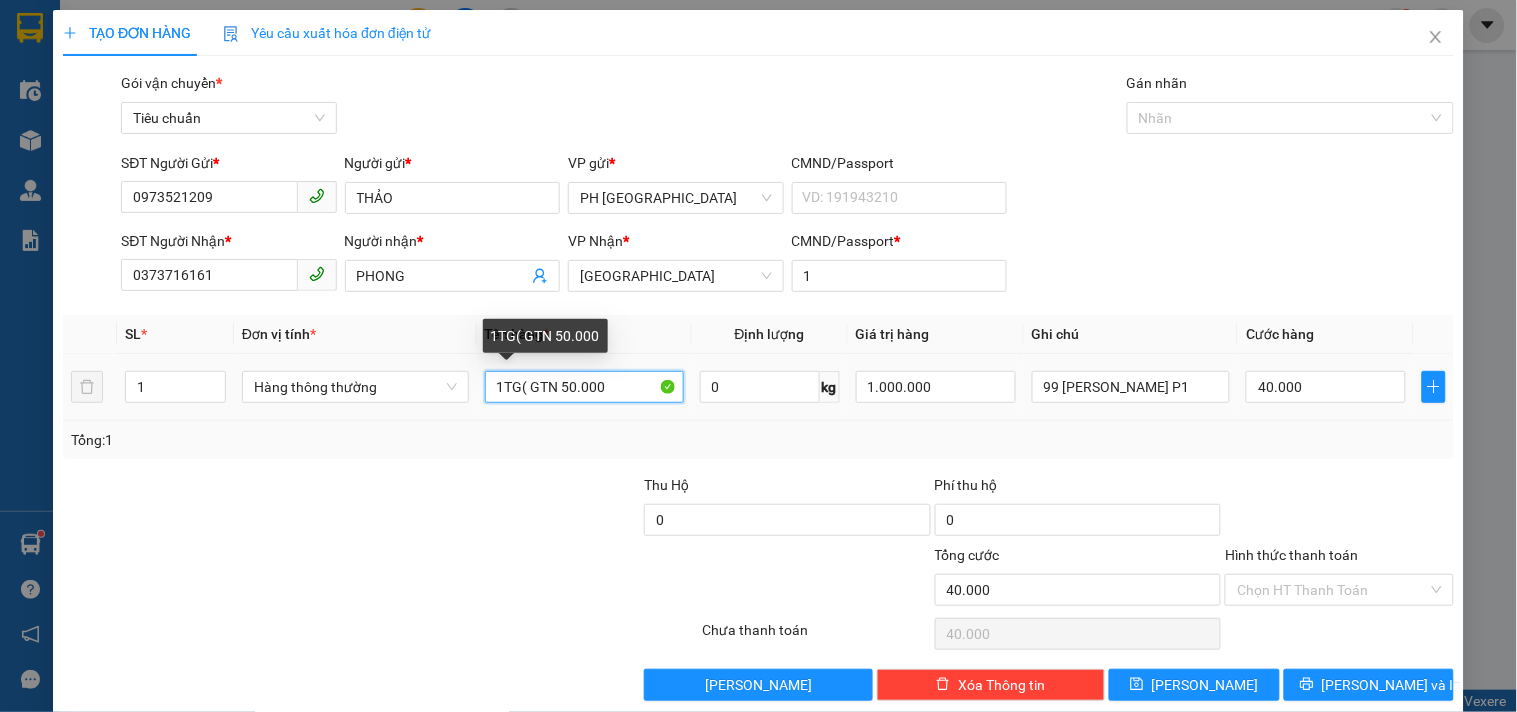click on "1TG( GTN 50.000" at bounding box center [584, 387] 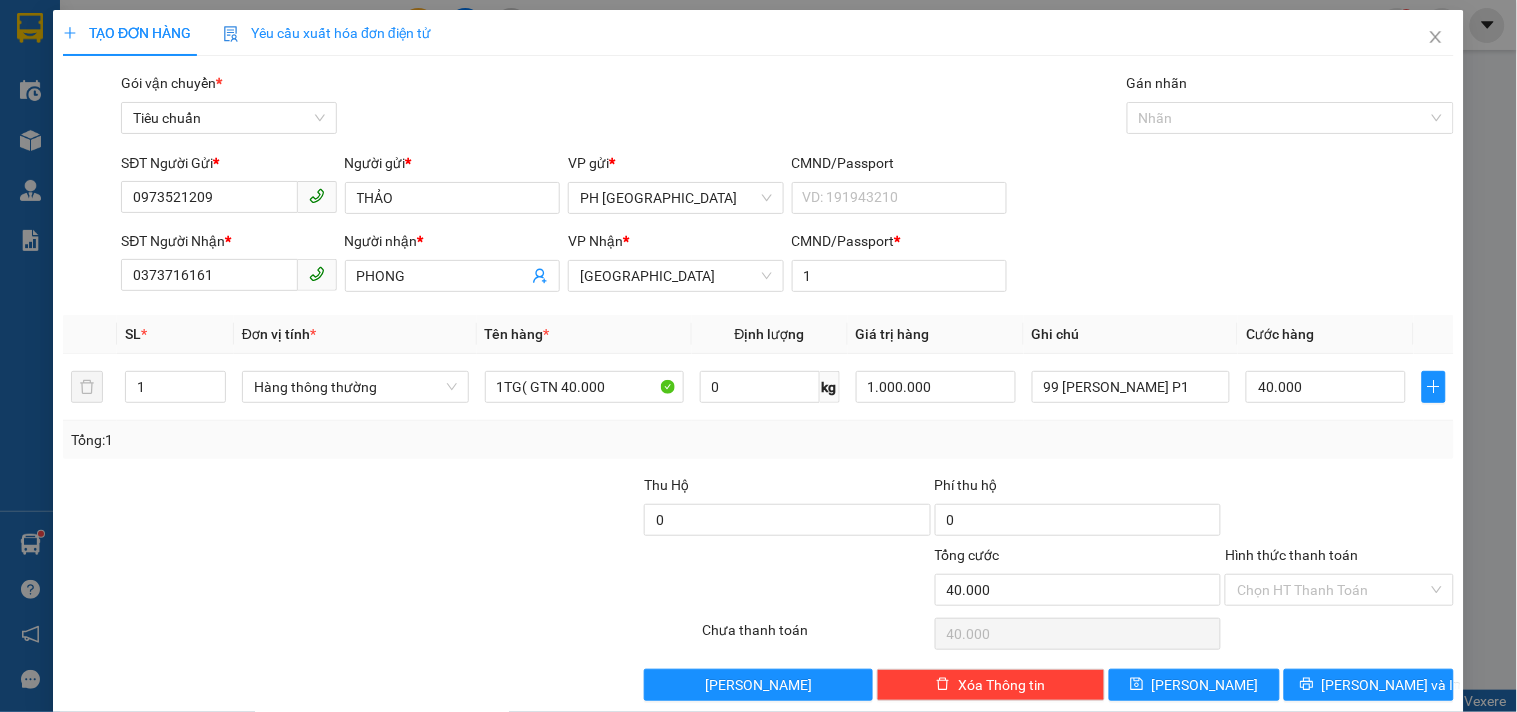 click on "Tổng:  1" at bounding box center [758, 440] 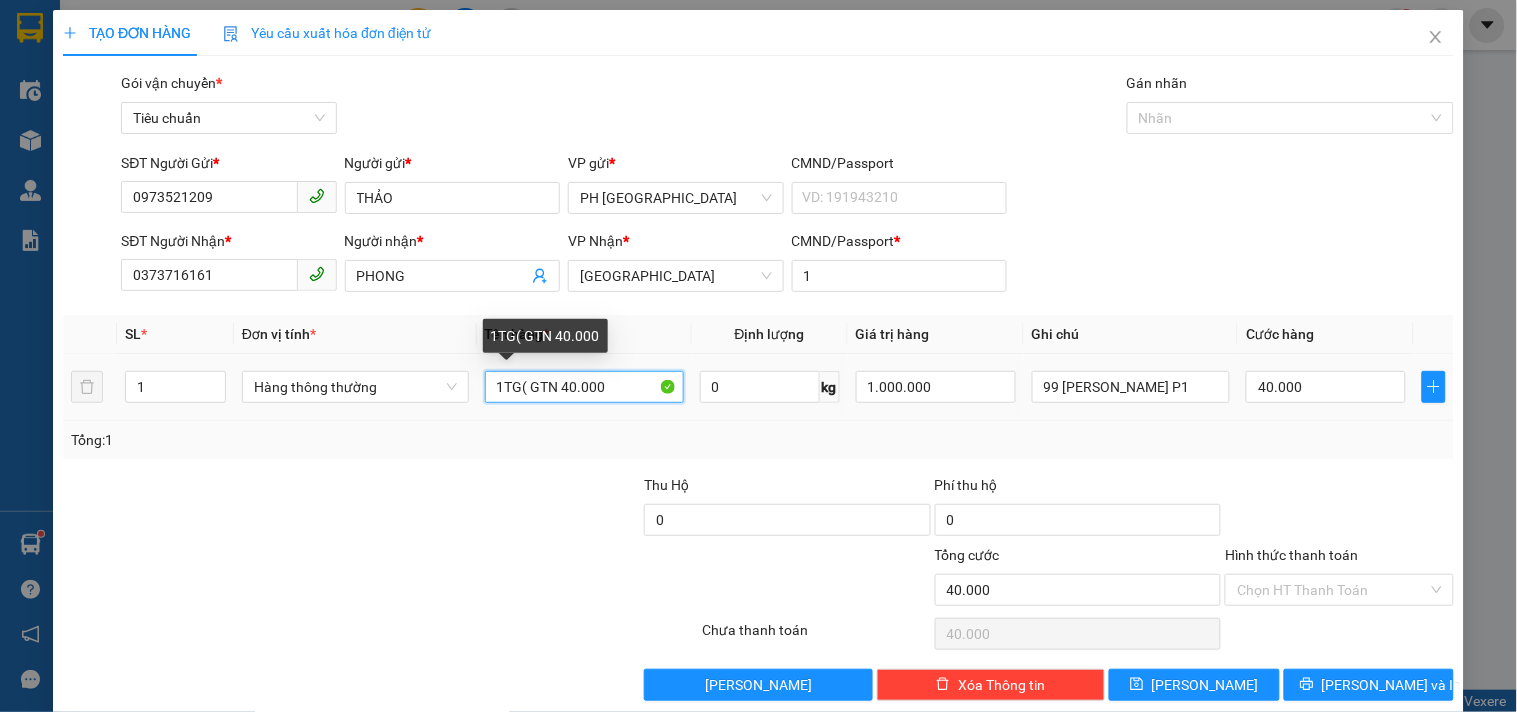 click on "1TG( GTN 40.000" at bounding box center (584, 387) 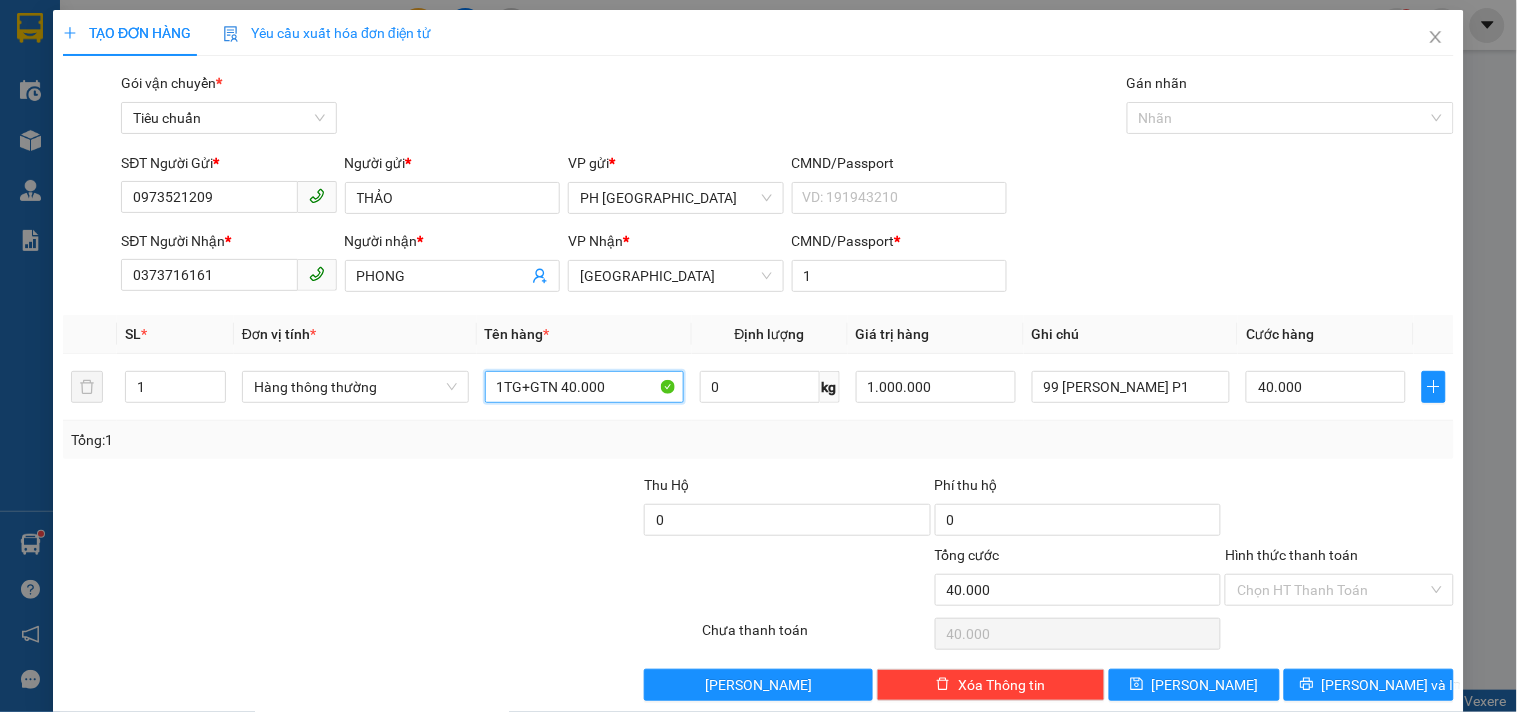type on "1TG+GTN 40.000" 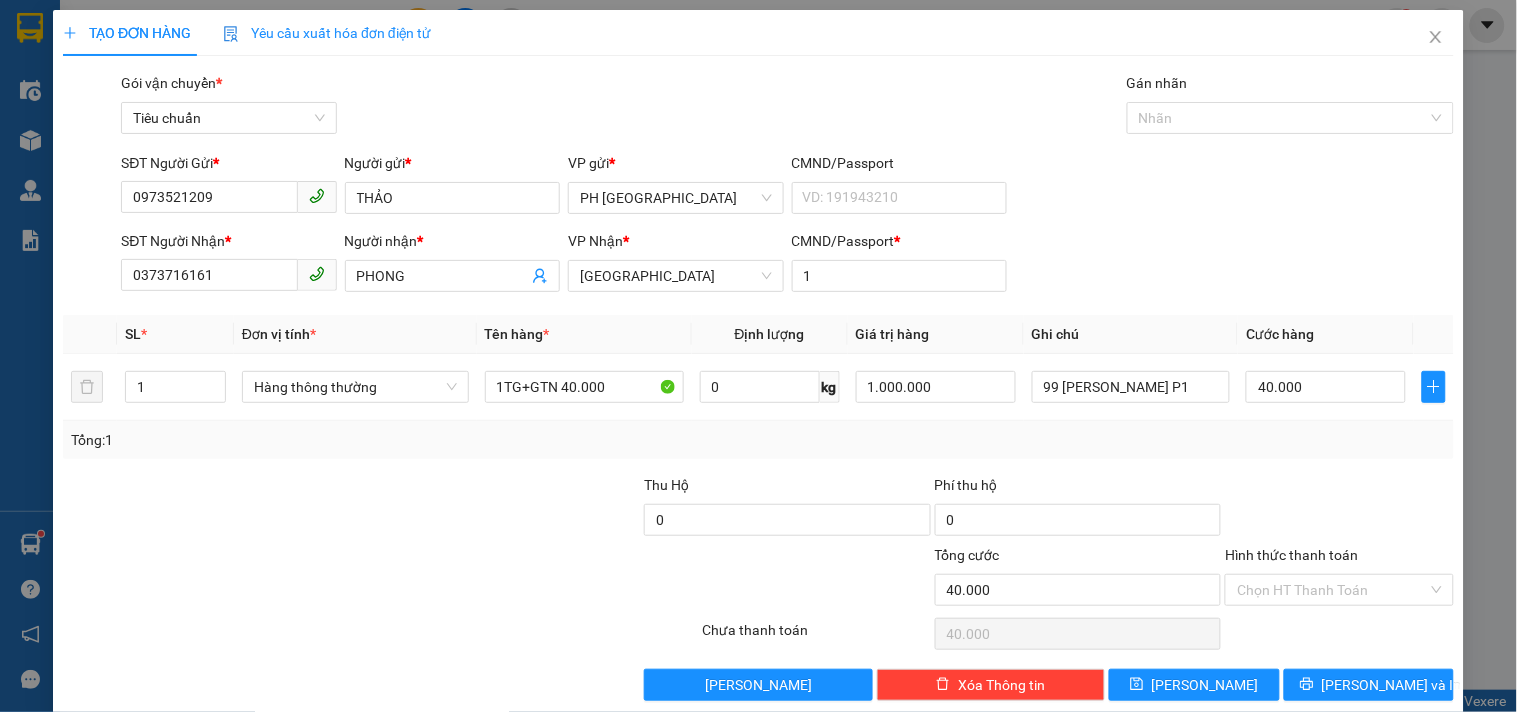 click on "Transit Pickup Surcharge Ids Transit Deliver Surcharge Ids Transit Deliver Surcharge Transit Deliver Surcharge Gói vận chuyển  * Tiêu chuẩn Gán nhãn   Nhãn SĐT Người Gửi  * 0973521209 Người gửi  * THẢO VP gửi  * PH Sài Gòn CMND/Passport VD: 191943210 SĐT Người Nhận  * 0373716161 Người nhận  * PHONG VP Nhận  * Tuy Hòa CMND/Passport  * 1 SL  * Đơn vị tính  * Tên hàng  * Định lượng Giá trị hàng Ghi chú Cước hàng                   1 Hàng thông thường 1TG+GTN 40.000 0 kg 1.000.000 99 PHAN ĐÌNH PHÙNG P1 40.000 Tổng:  1 Thu Hộ 0 Phí thu hộ 0 Tổng cước 40.000 Hình thức thanh toán Chọn HT Thanh Toán Số tiền thu trước 0 Chưa thanh toán 40.000 Chọn HT Thanh Toán Lưu nháp Xóa Thông tin Lưu Lưu và In 1TG+GTN 40.000" at bounding box center (758, 386) 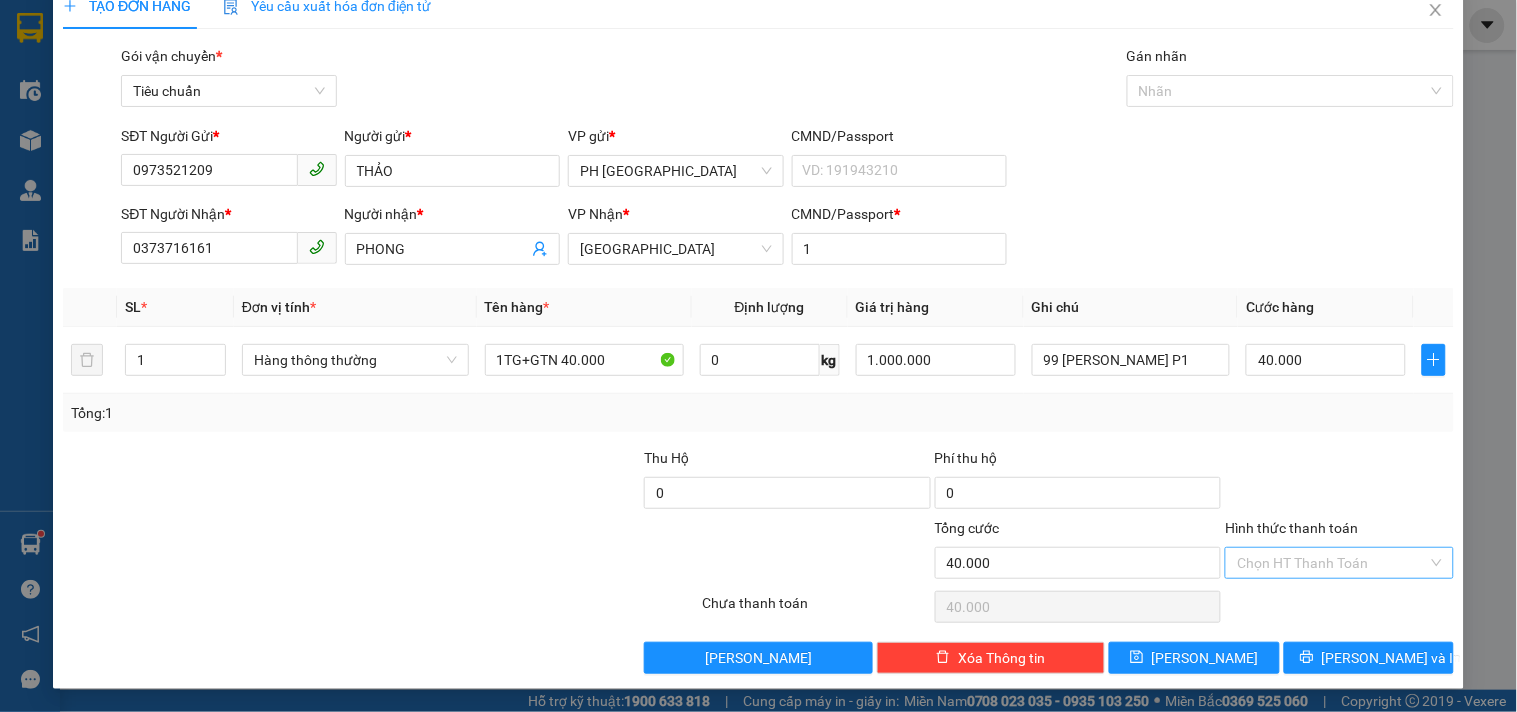 click on "Hình thức thanh toán" at bounding box center [1332, 563] 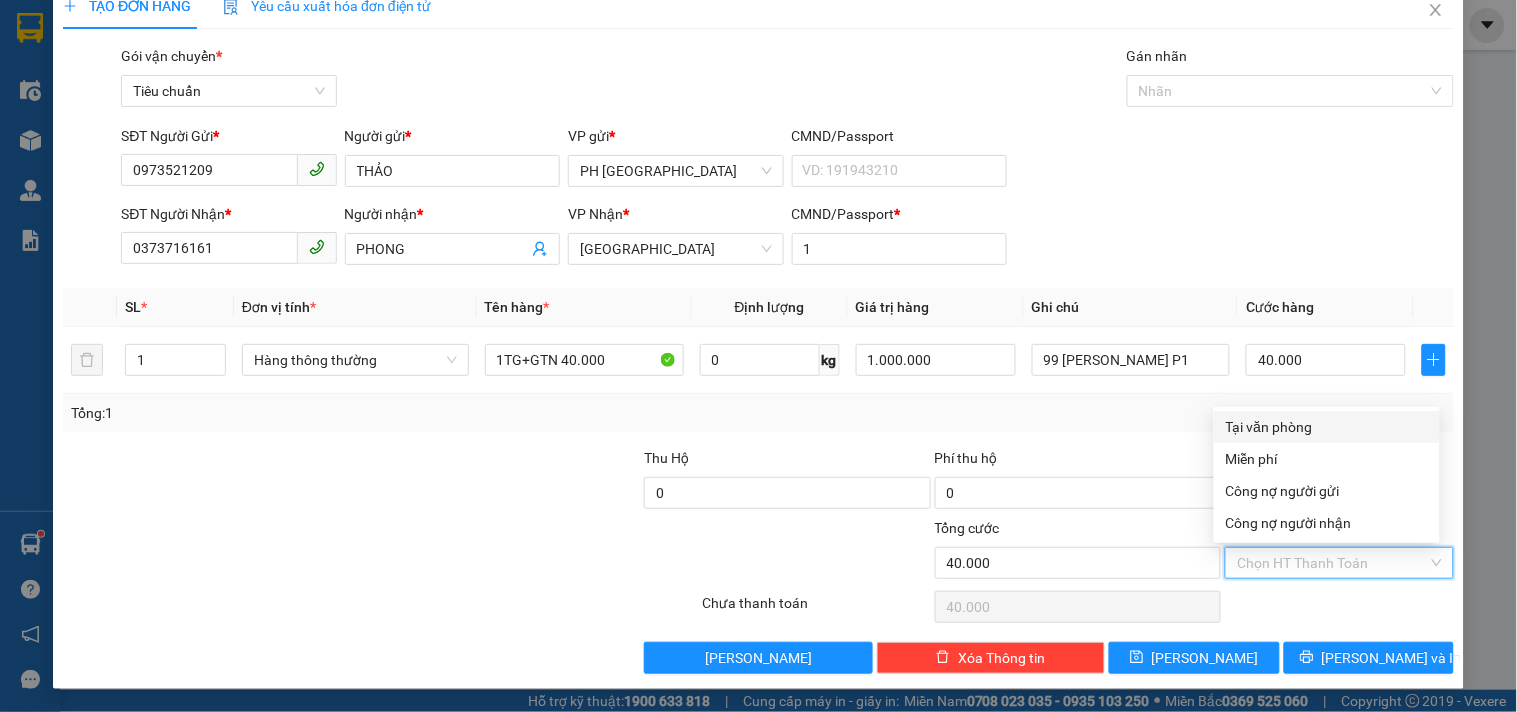 click on "Tại văn phòng" at bounding box center (1327, 427) 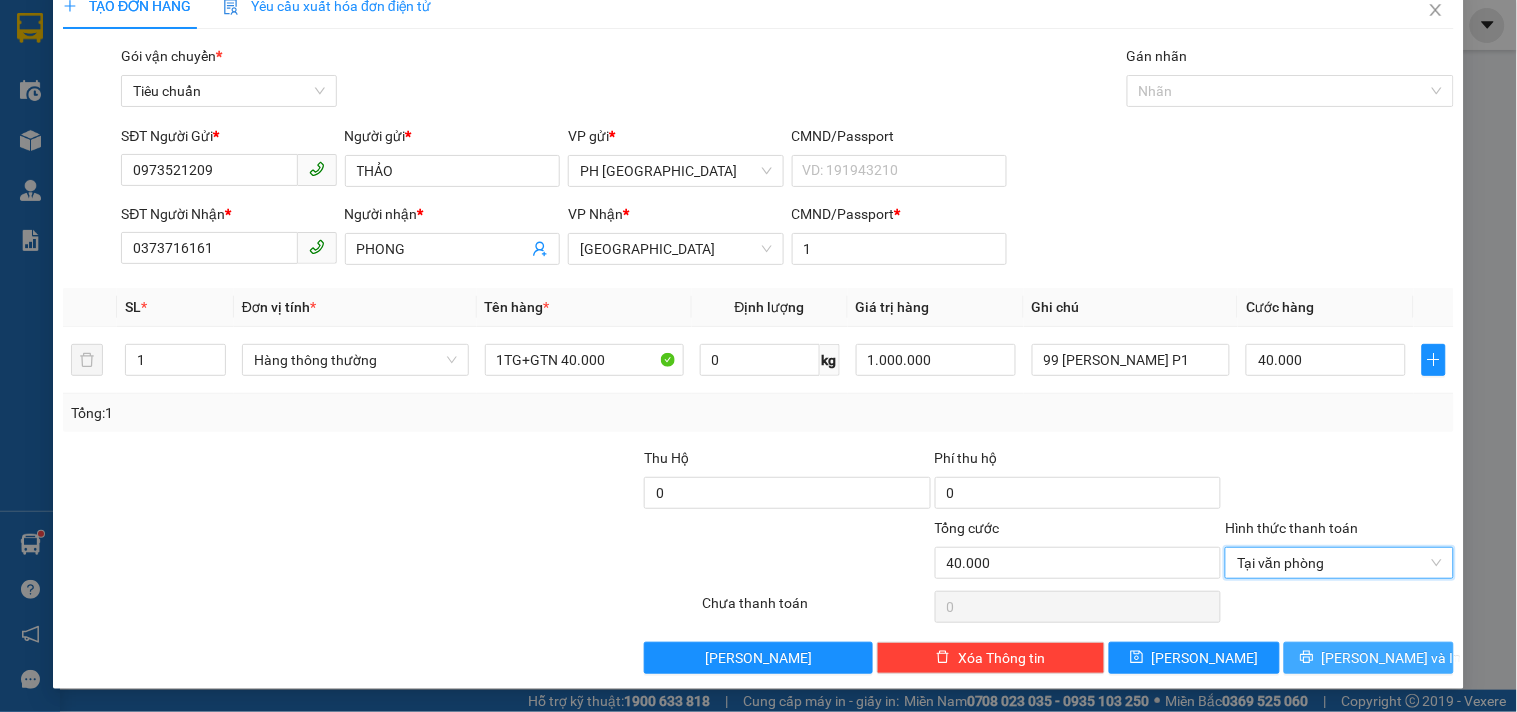click on "Lưu và In" at bounding box center [1369, 658] 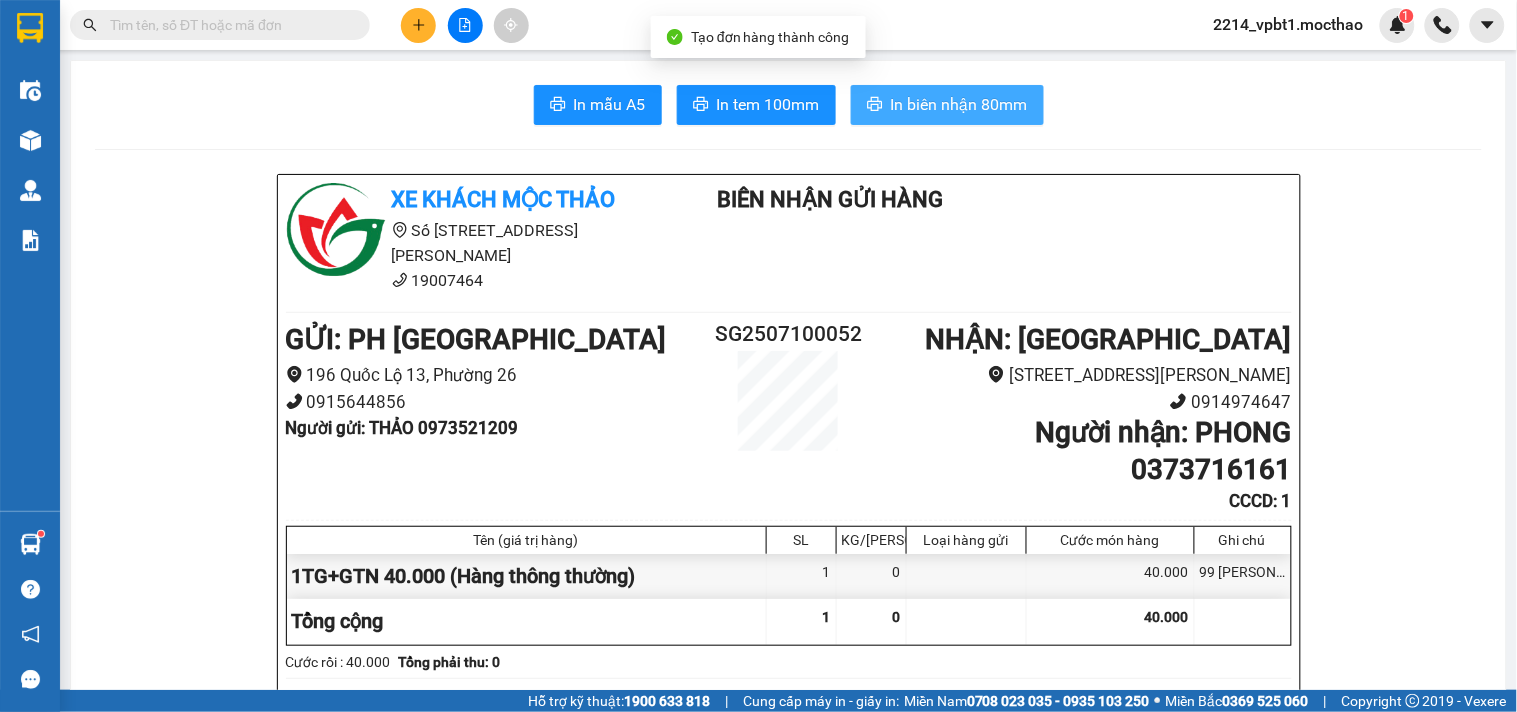 click on "In biên nhận 80mm" at bounding box center (959, 104) 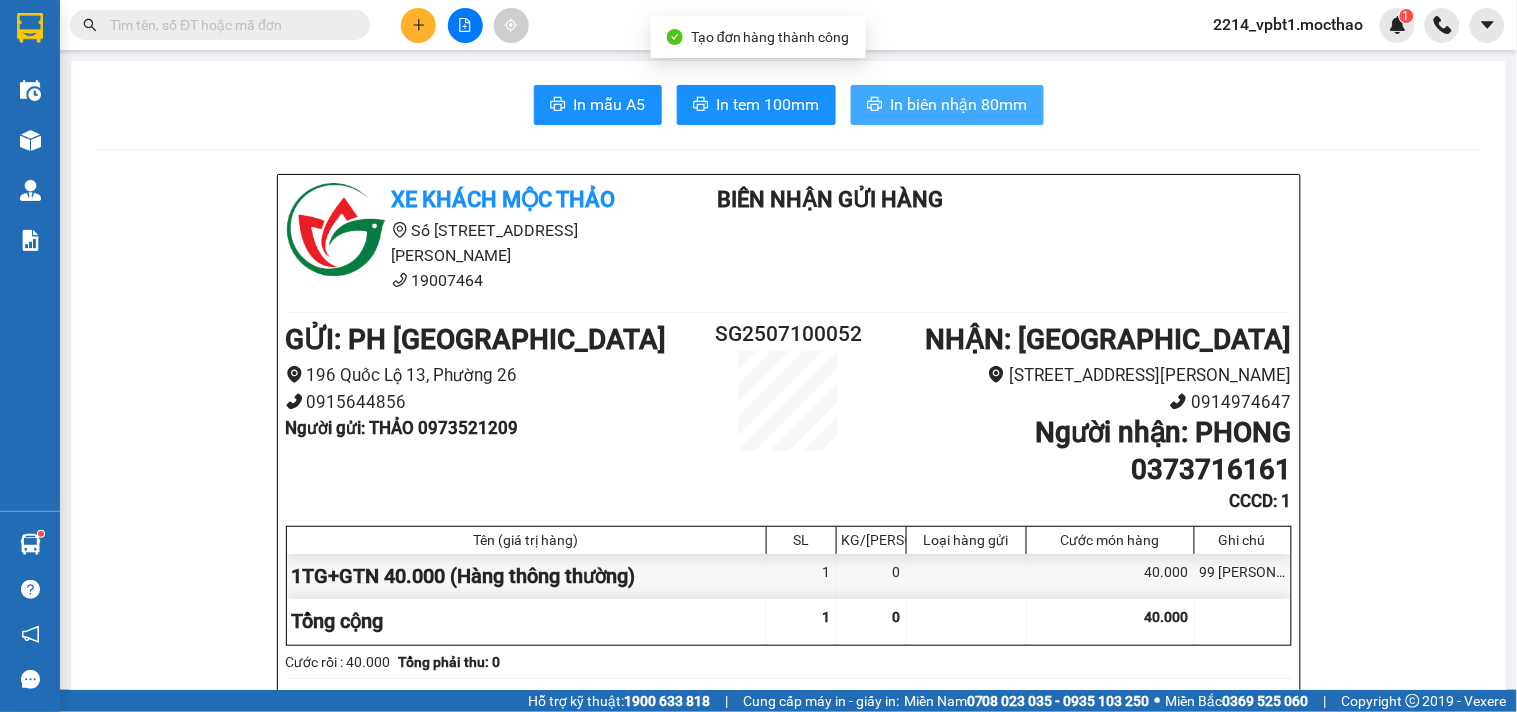 scroll, scrollTop: 0, scrollLeft: 0, axis: both 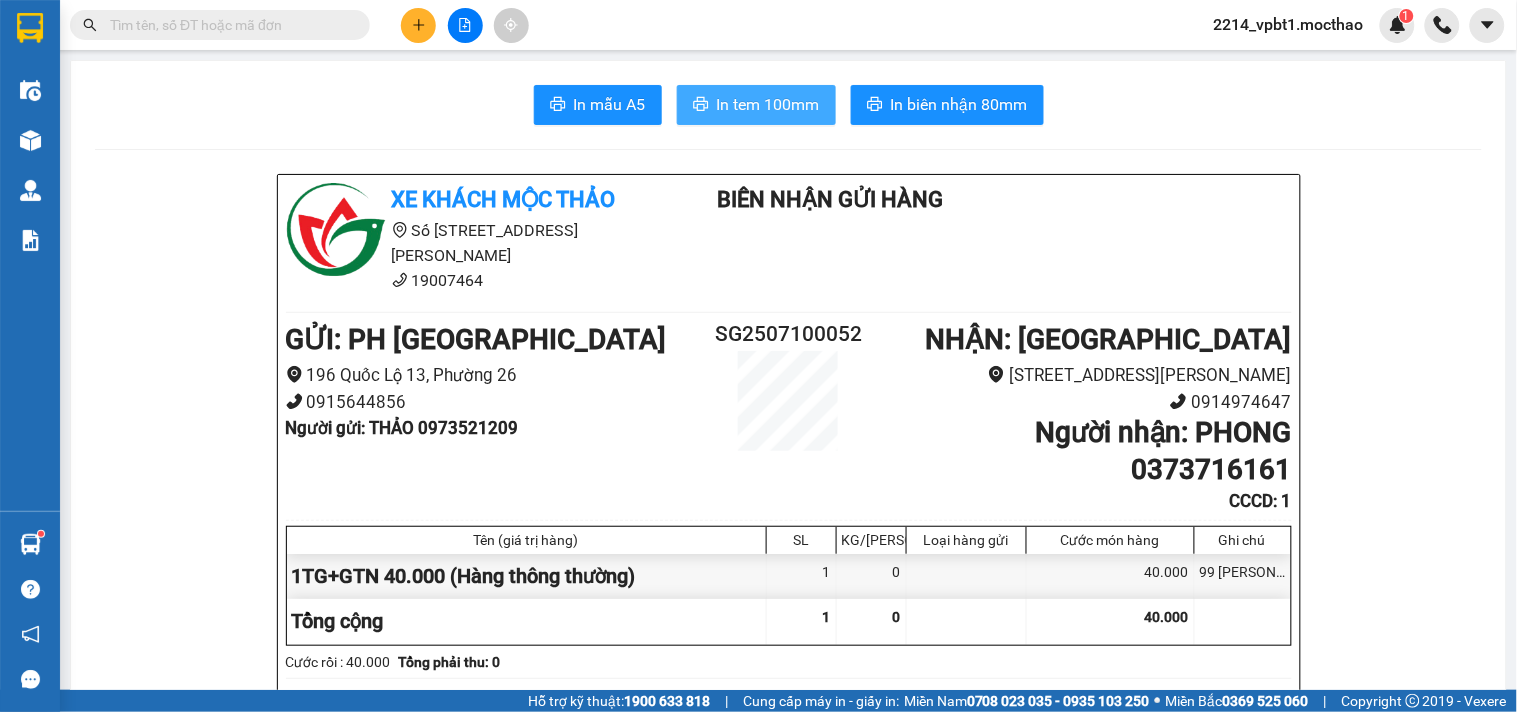 click on "In tem 100mm" at bounding box center (768, 104) 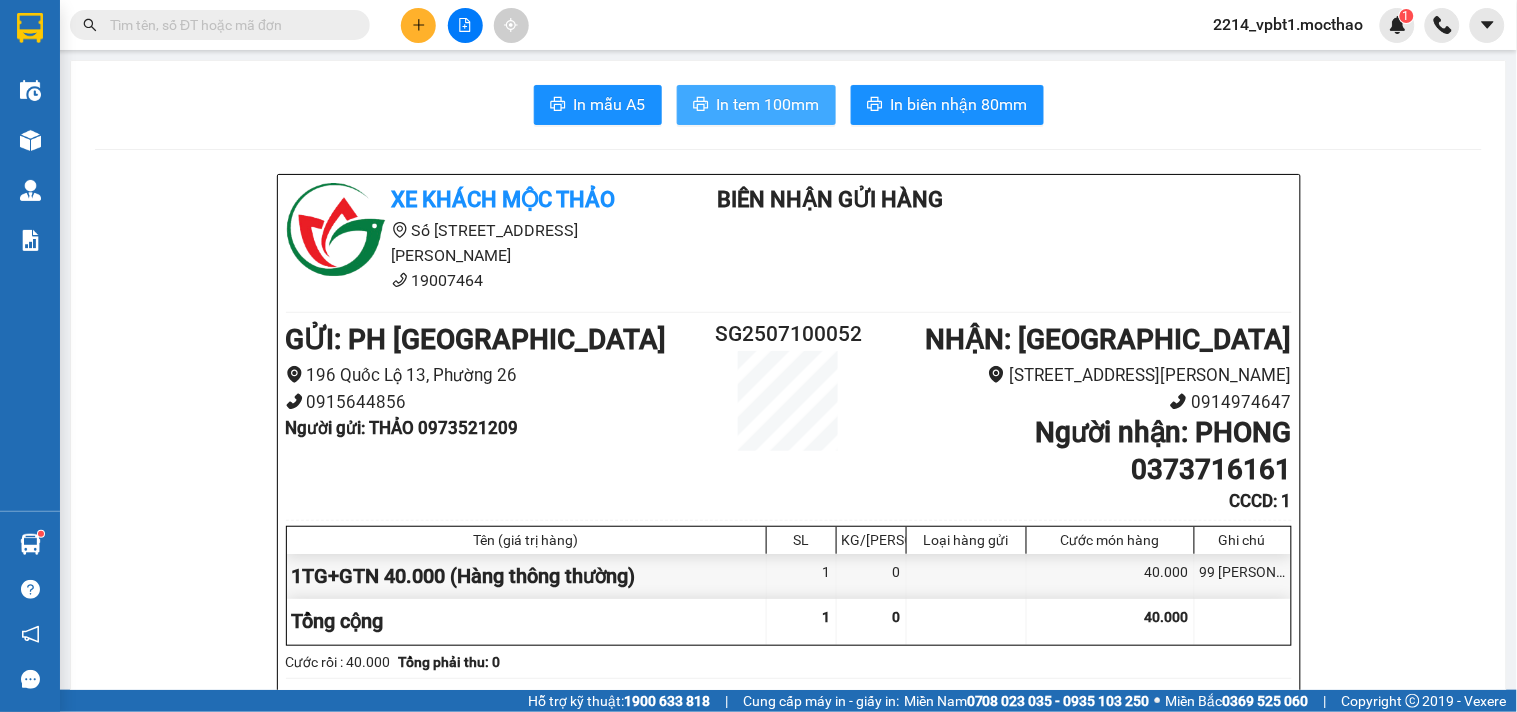 scroll, scrollTop: 0, scrollLeft: 0, axis: both 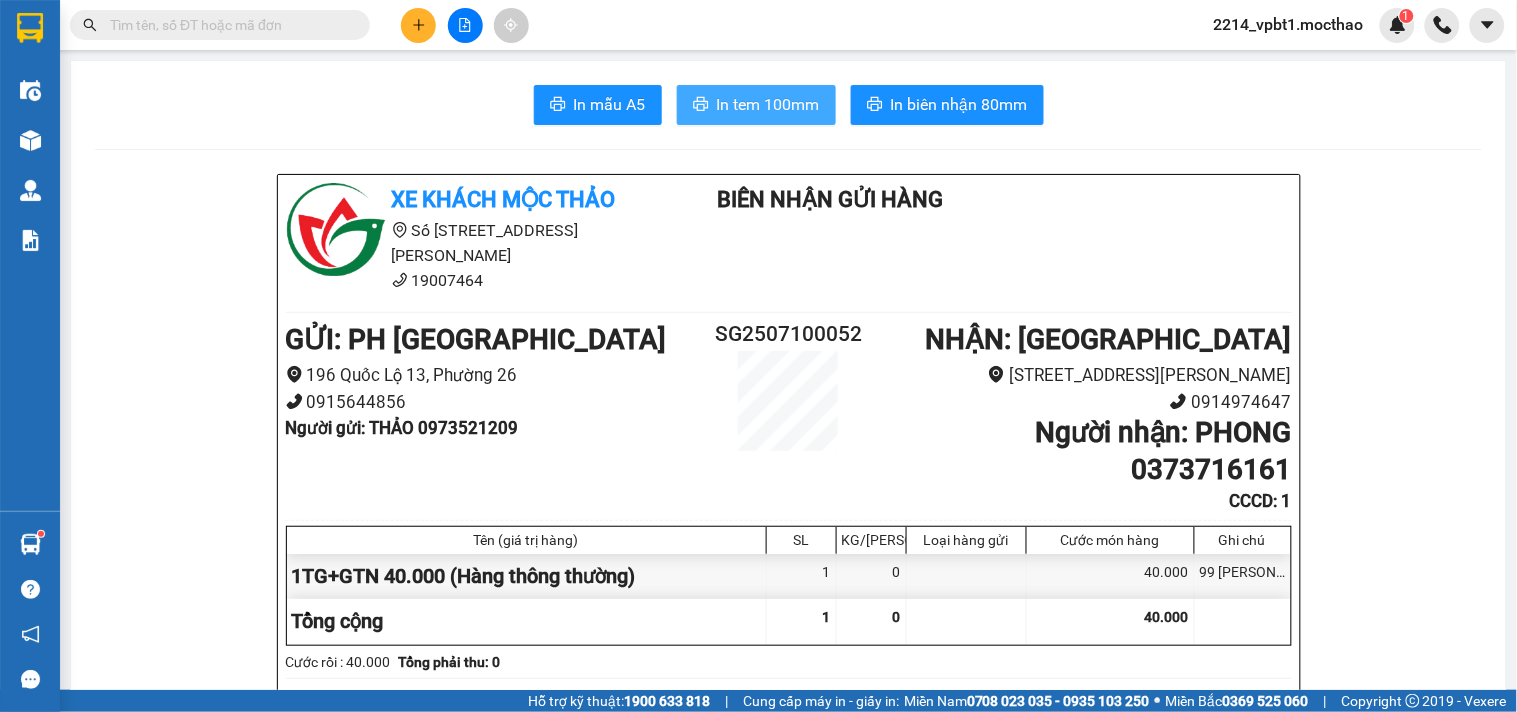 click on "In tem 100mm" at bounding box center (768, 104) 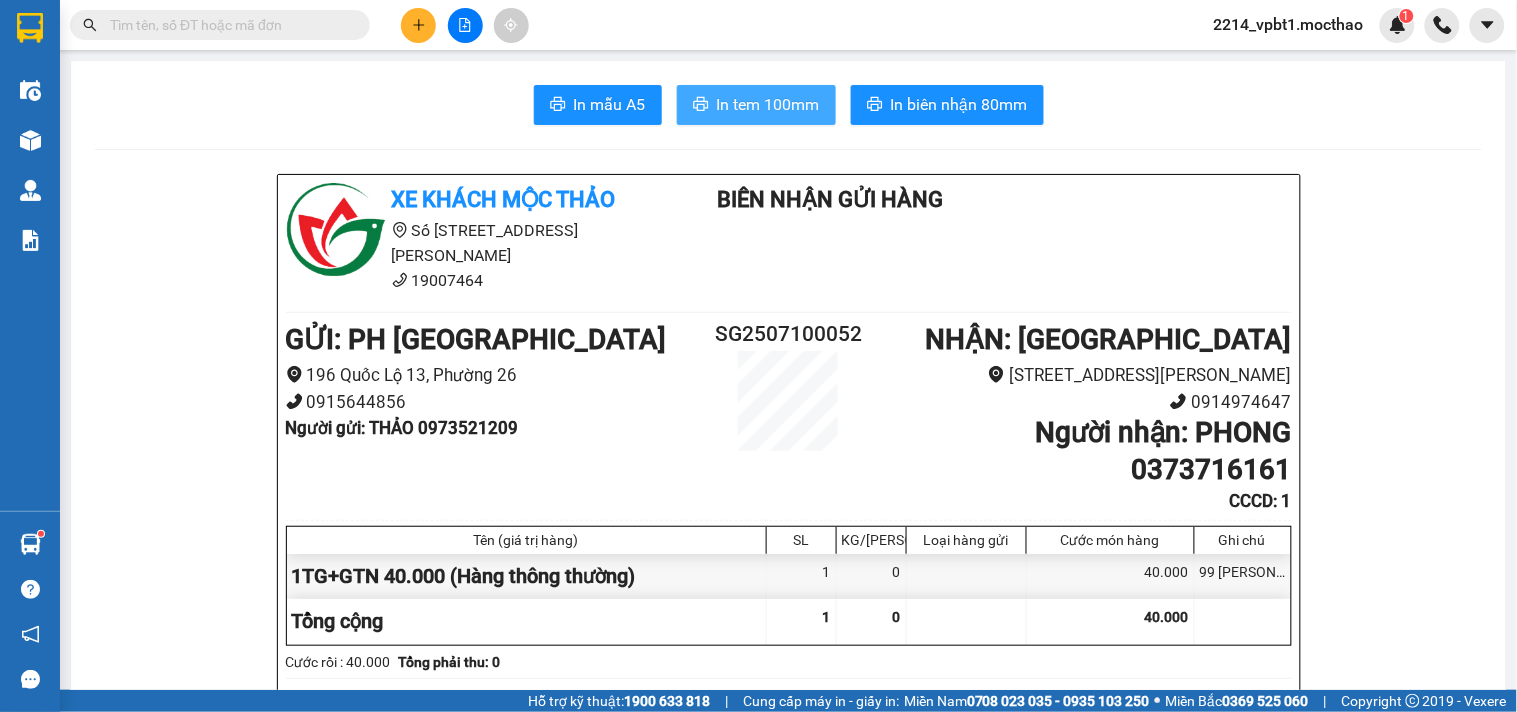 scroll, scrollTop: 0, scrollLeft: 0, axis: both 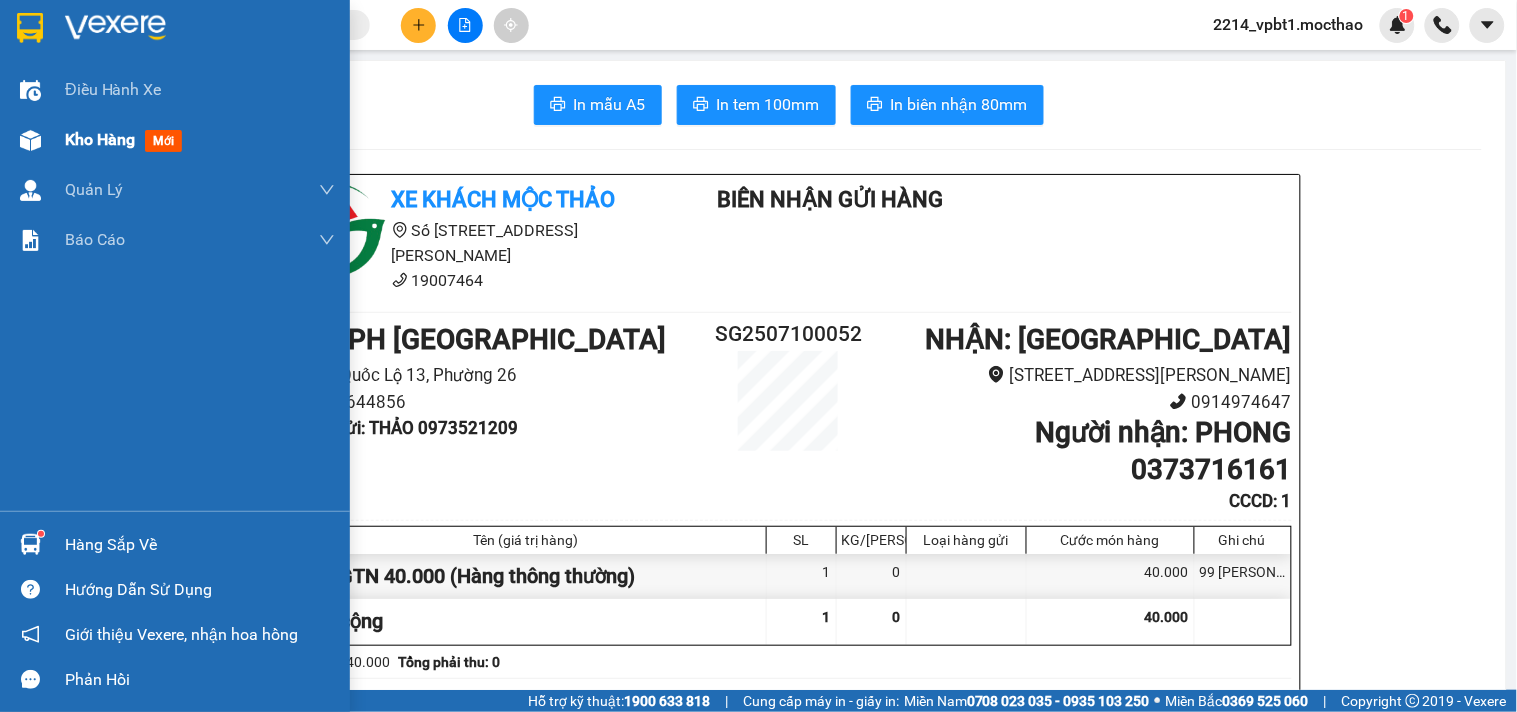 click on "Kho hàng" at bounding box center [100, 139] 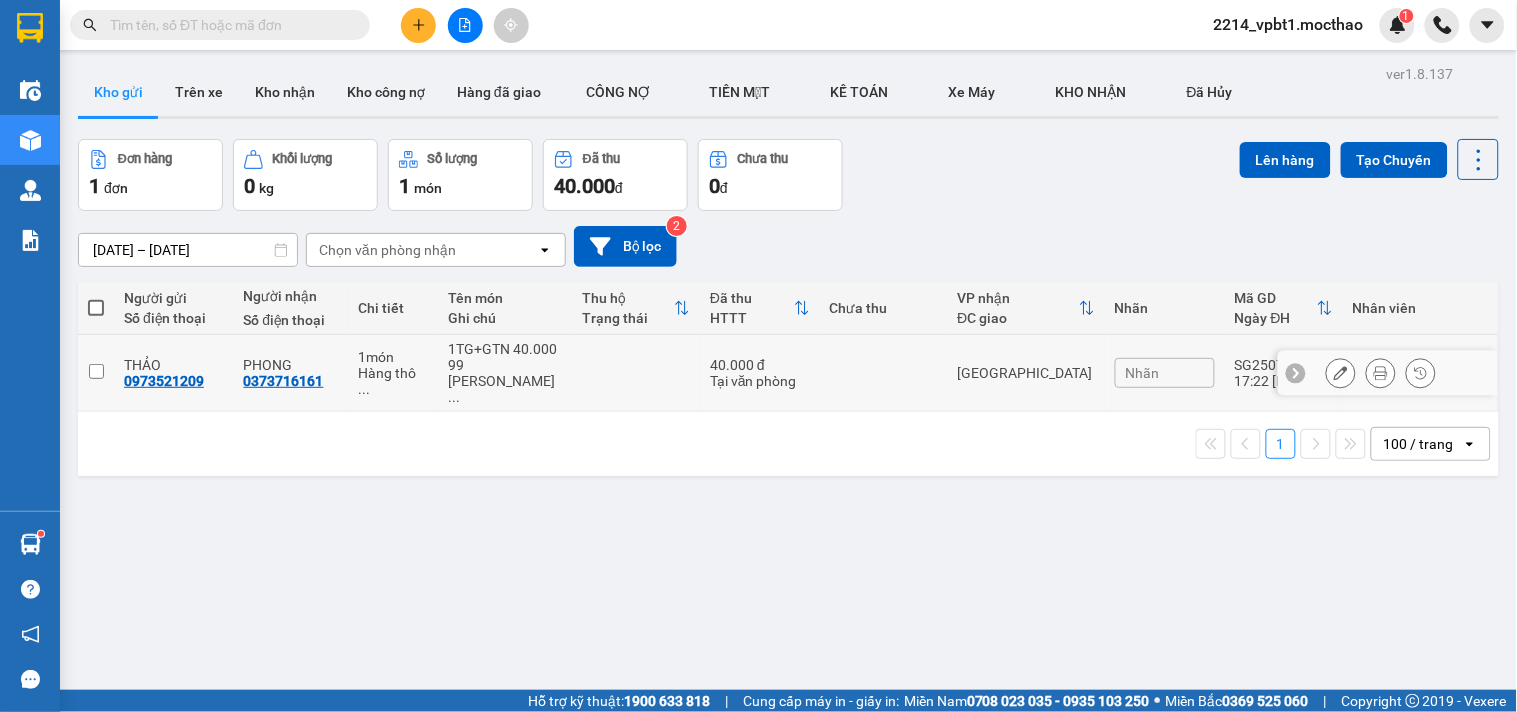 click at bounding box center (884, 373) 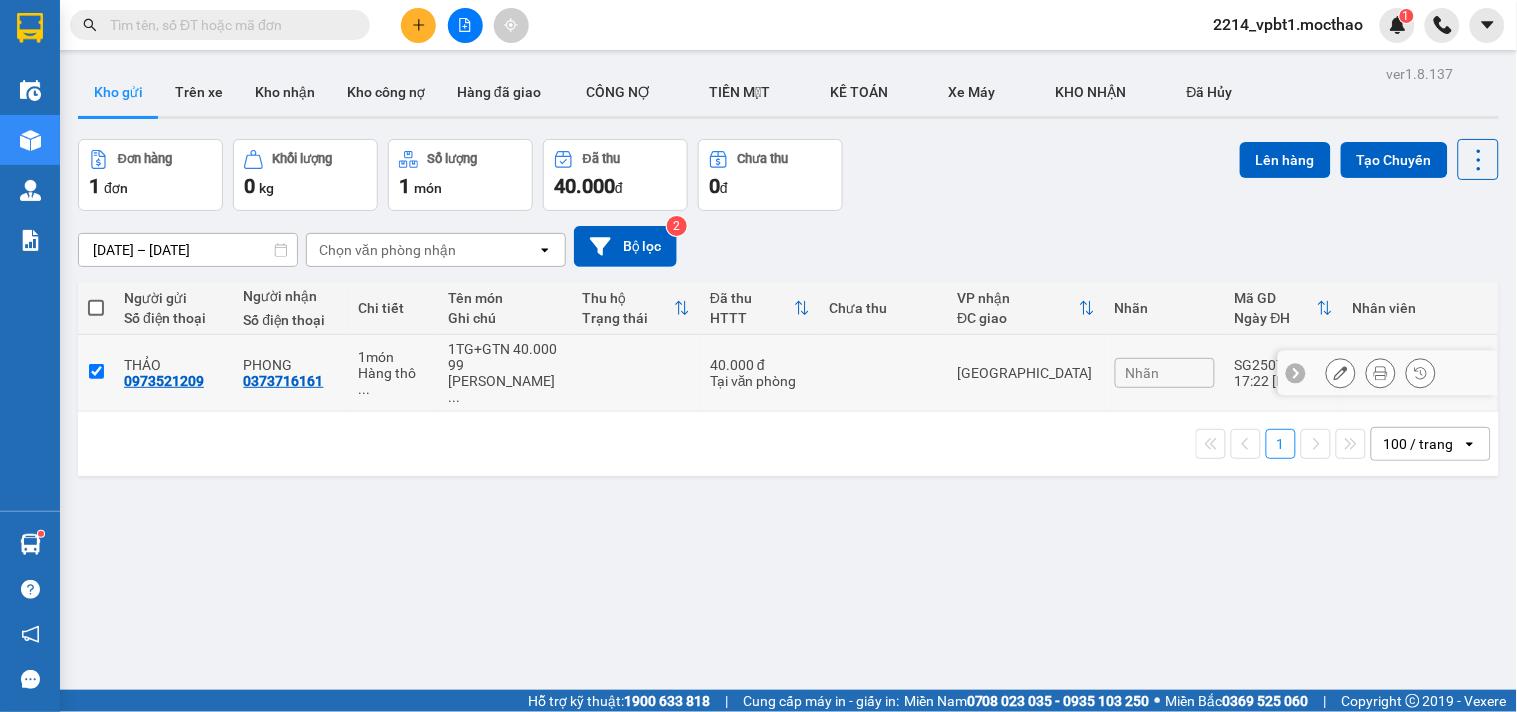 checkbox on "true" 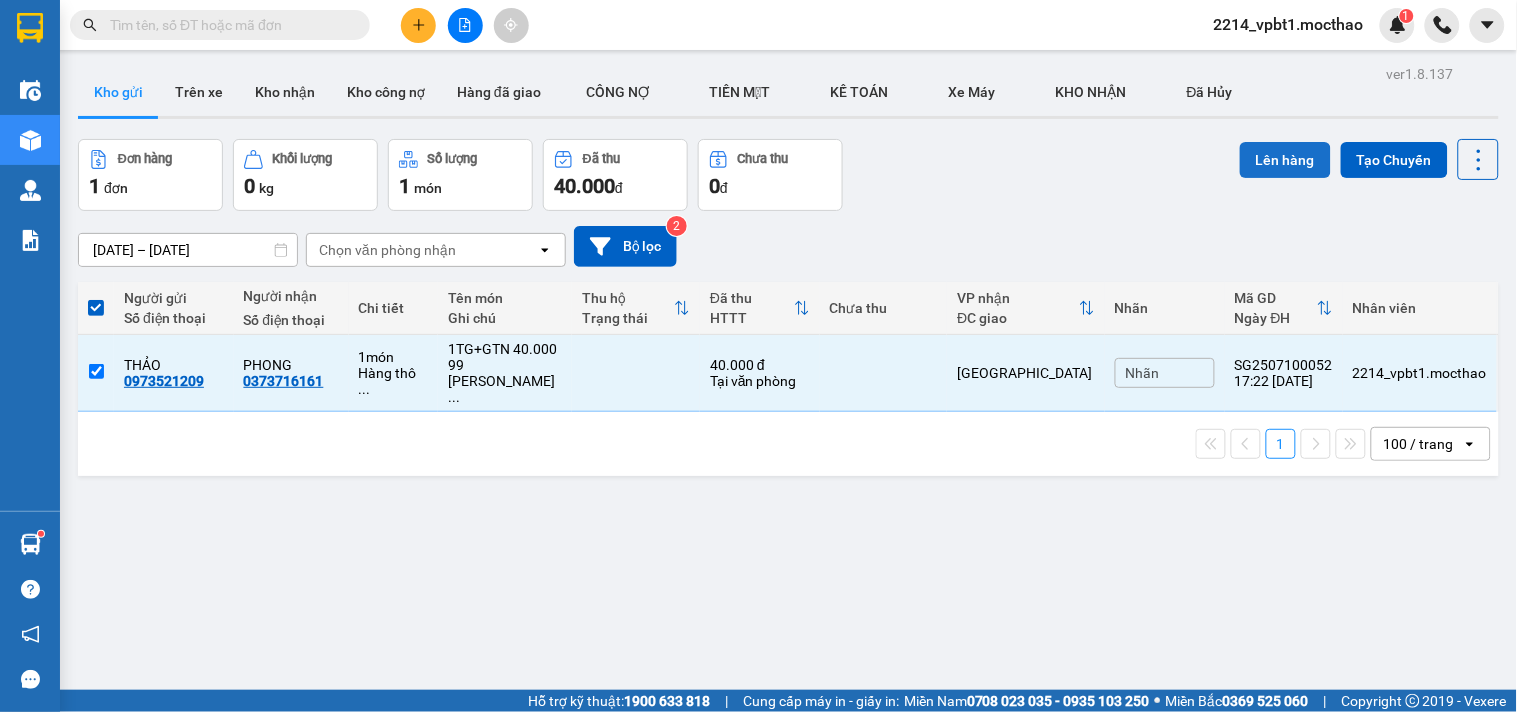 click on "Lên hàng" at bounding box center (1285, 160) 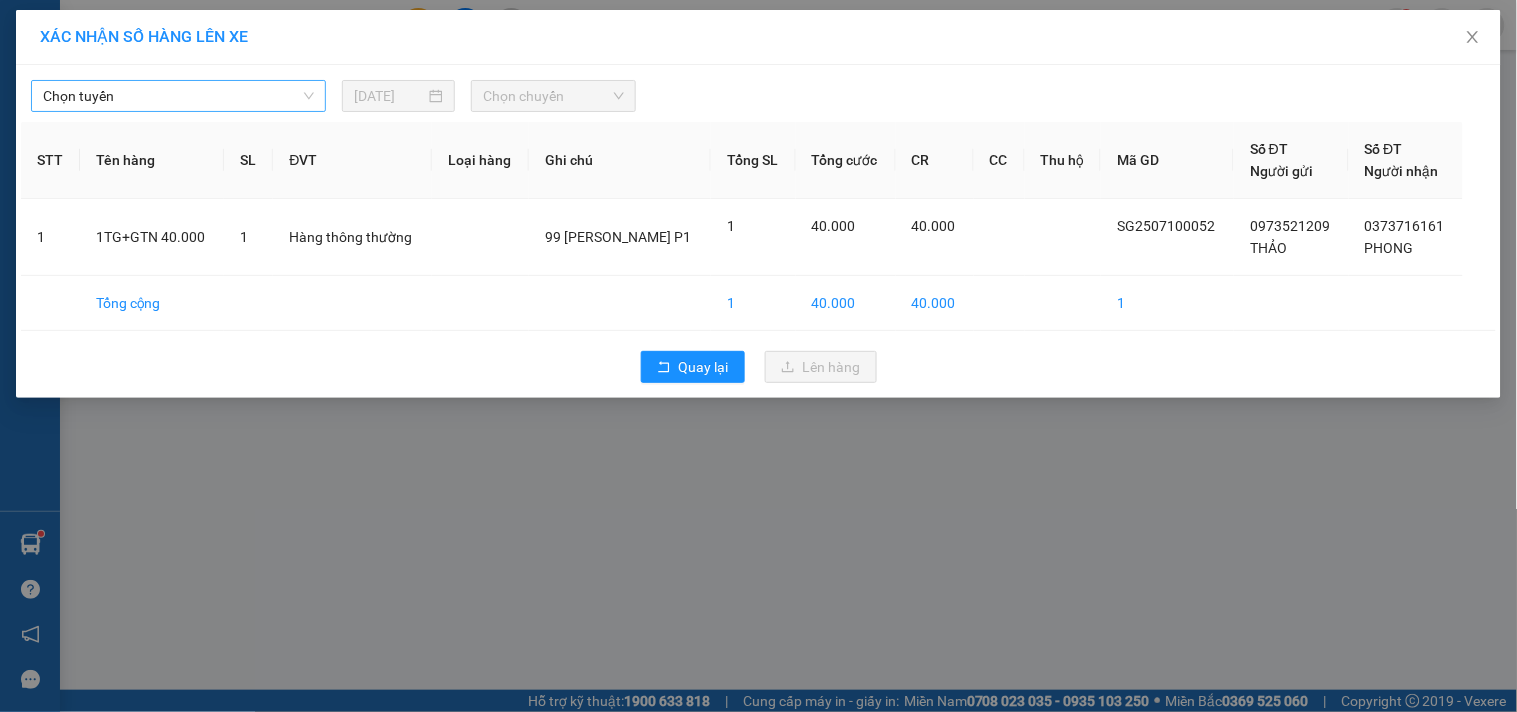 click on "Chọn tuyến" at bounding box center (178, 96) 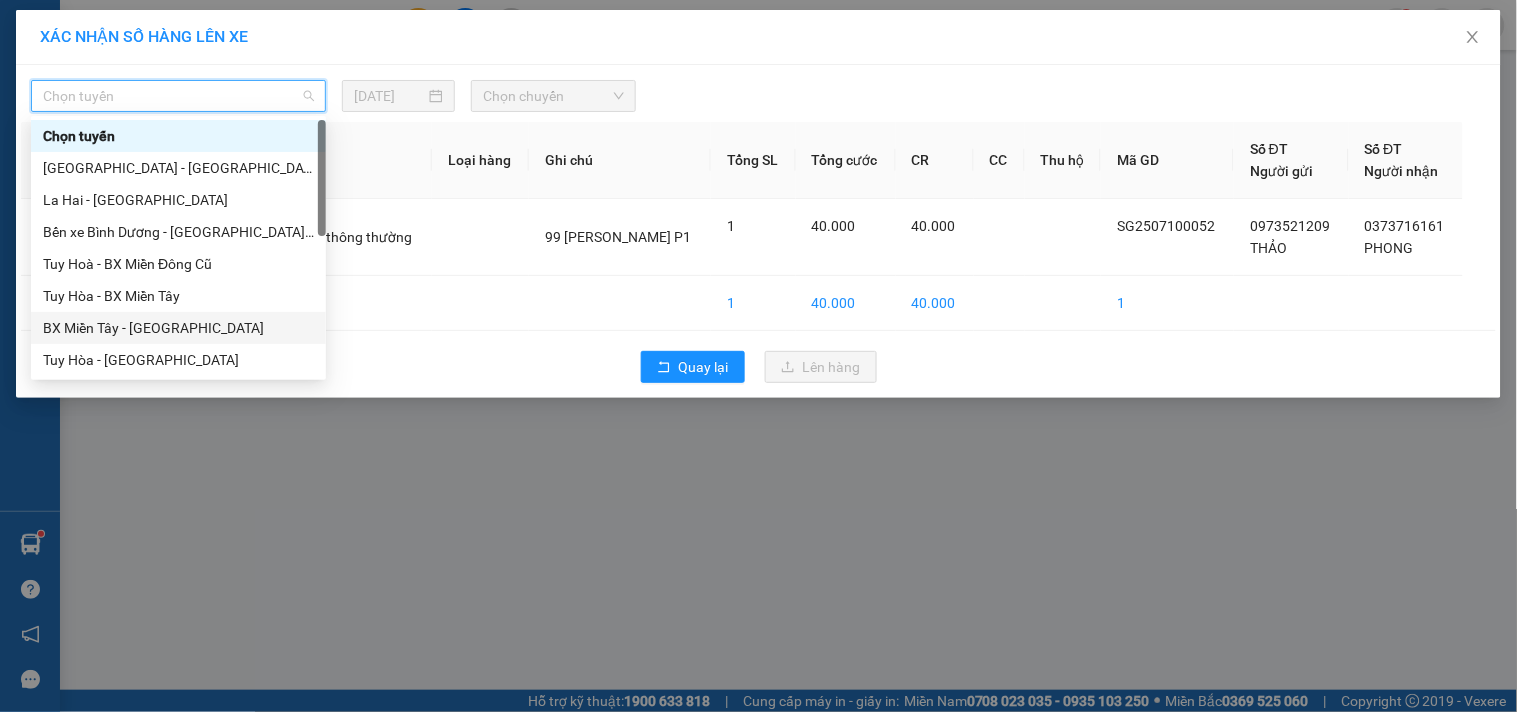 scroll, scrollTop: 333, scrollLeft: 0, axis: vertical 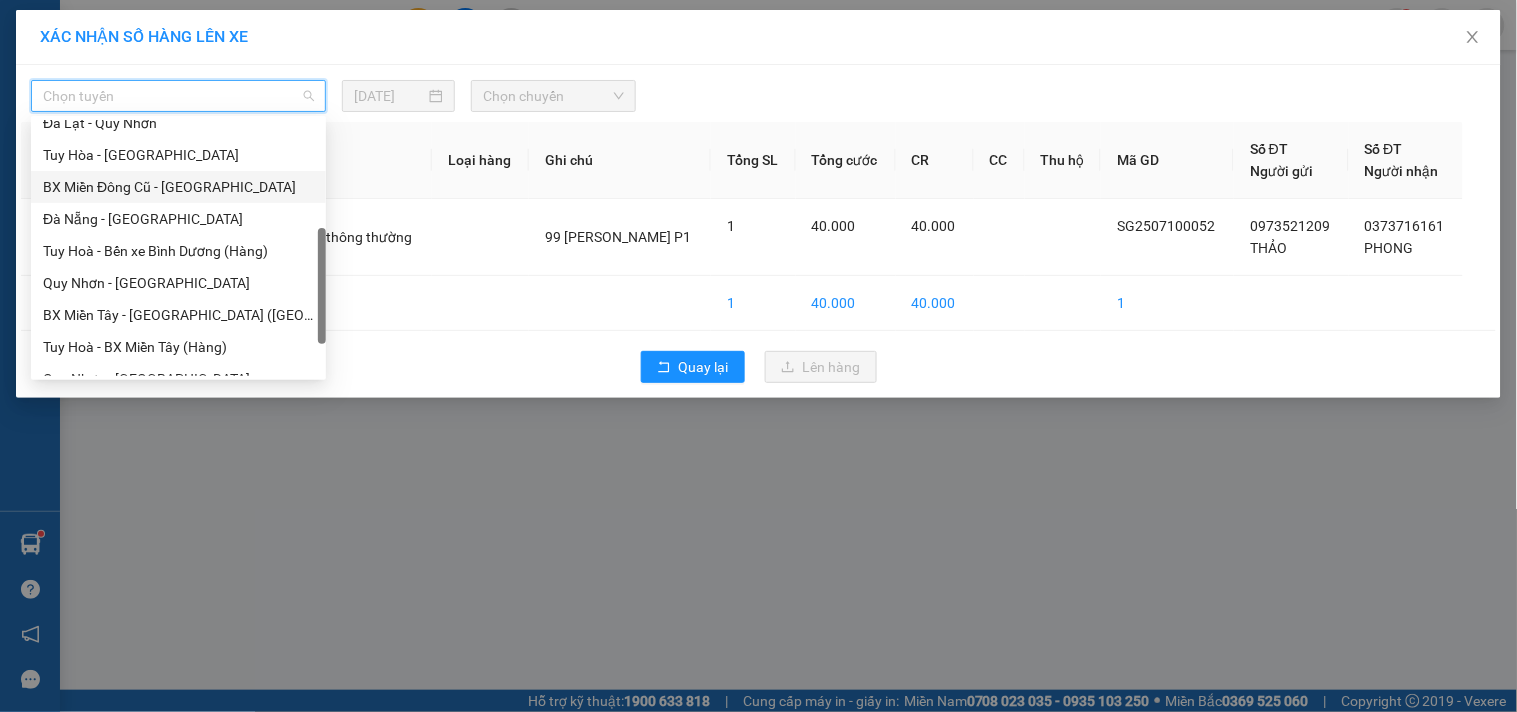 click on "BX Miền Đông Cũ - Tuy Hoà" at bounding box center (178, 187) 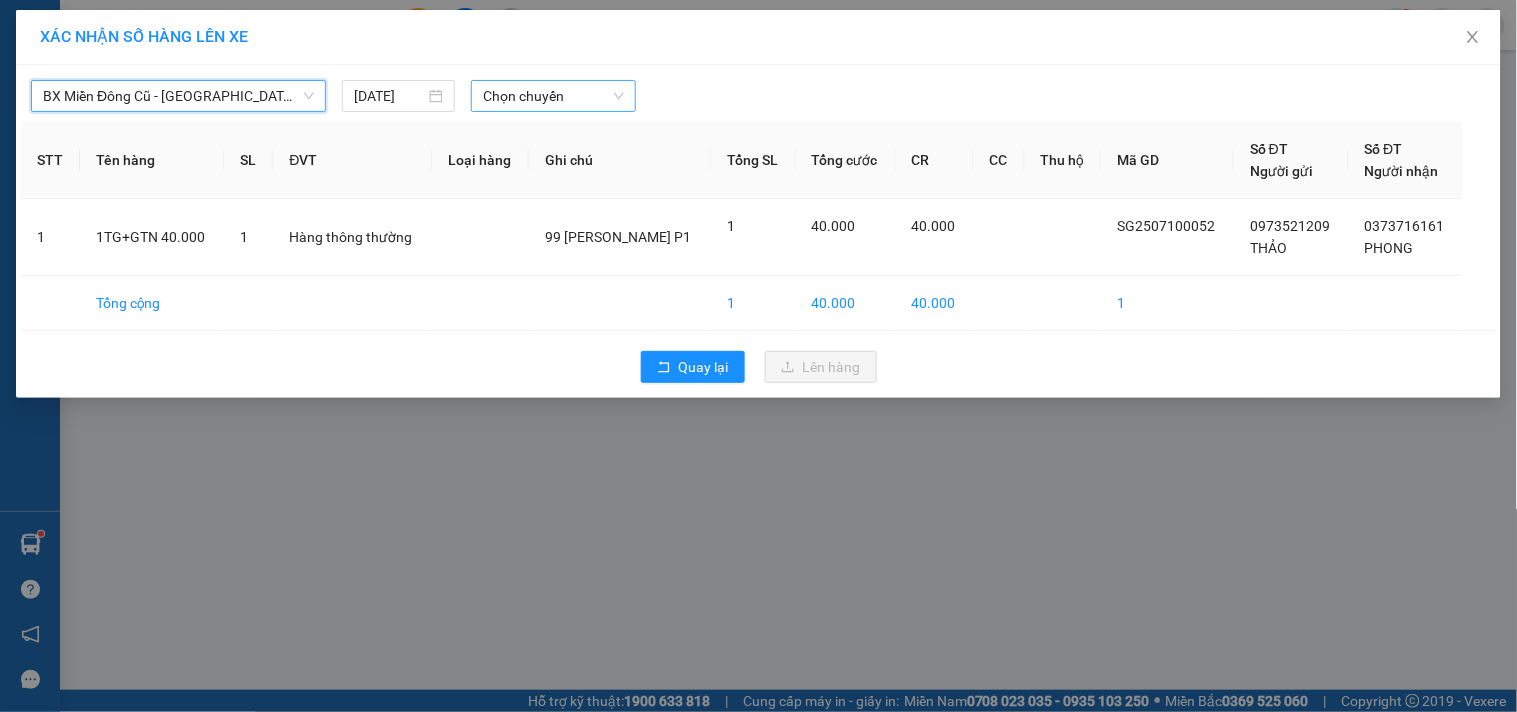 click on "Chọn chuyến" at bounding box center [553, 96] 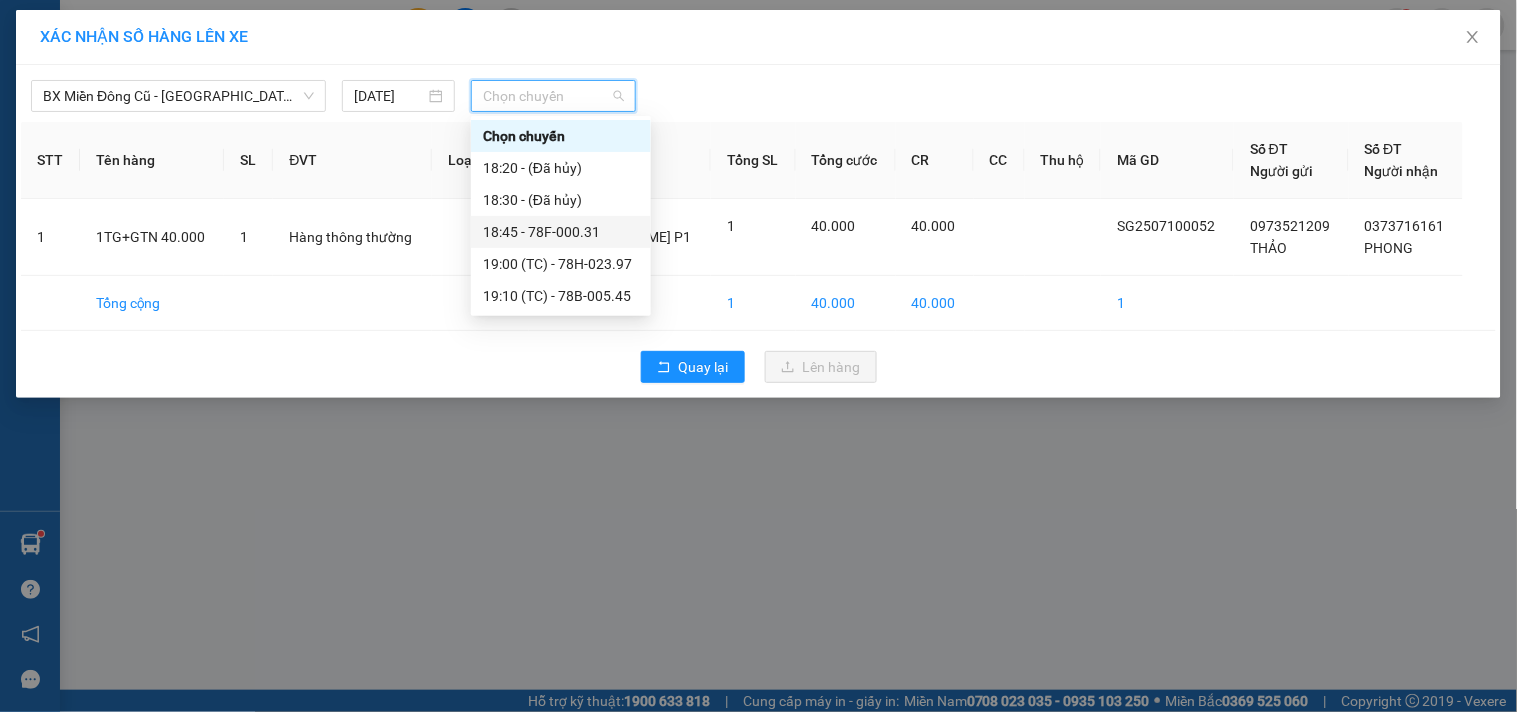 click on "18:45     - 78F-000.31" at bounding box center [561, 232] 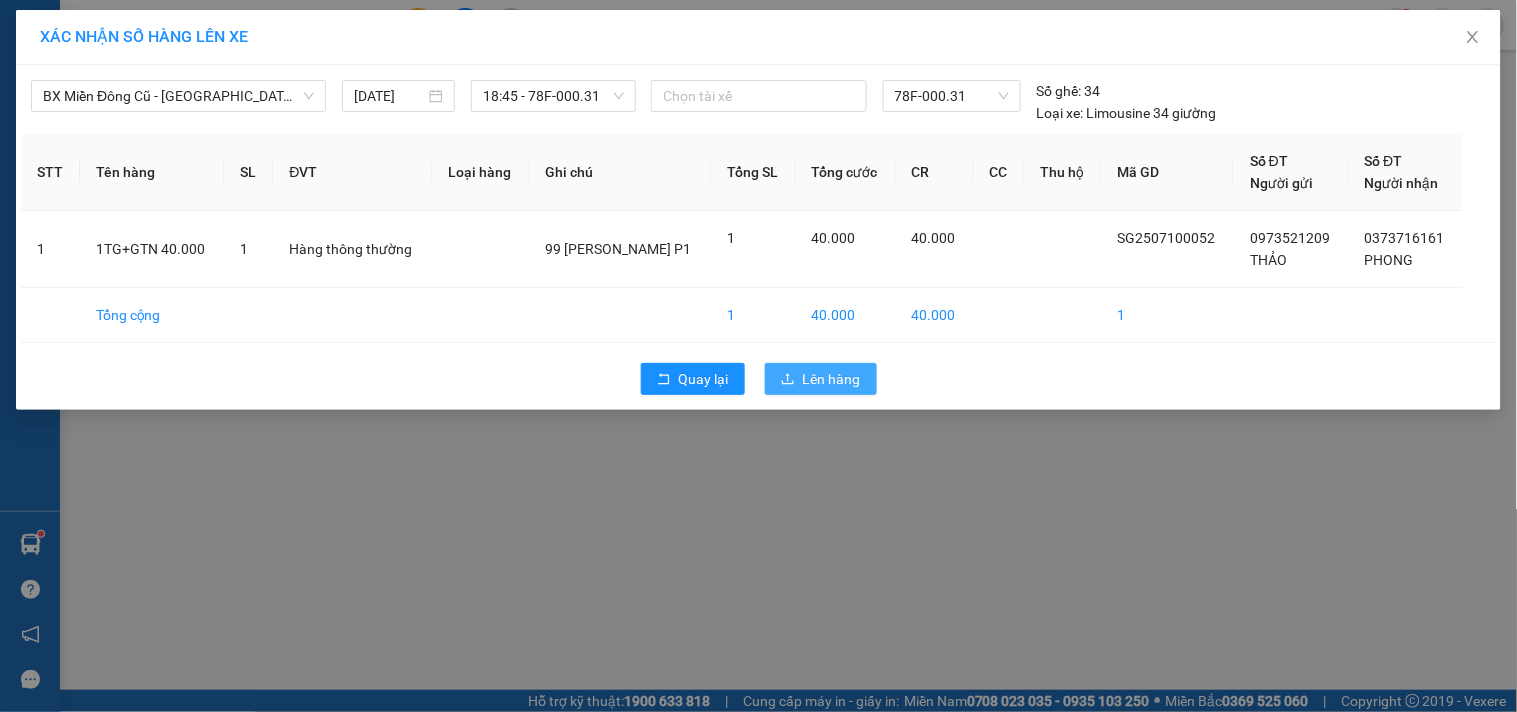 click on "Lên hàng" at bounding box center (832, 379) 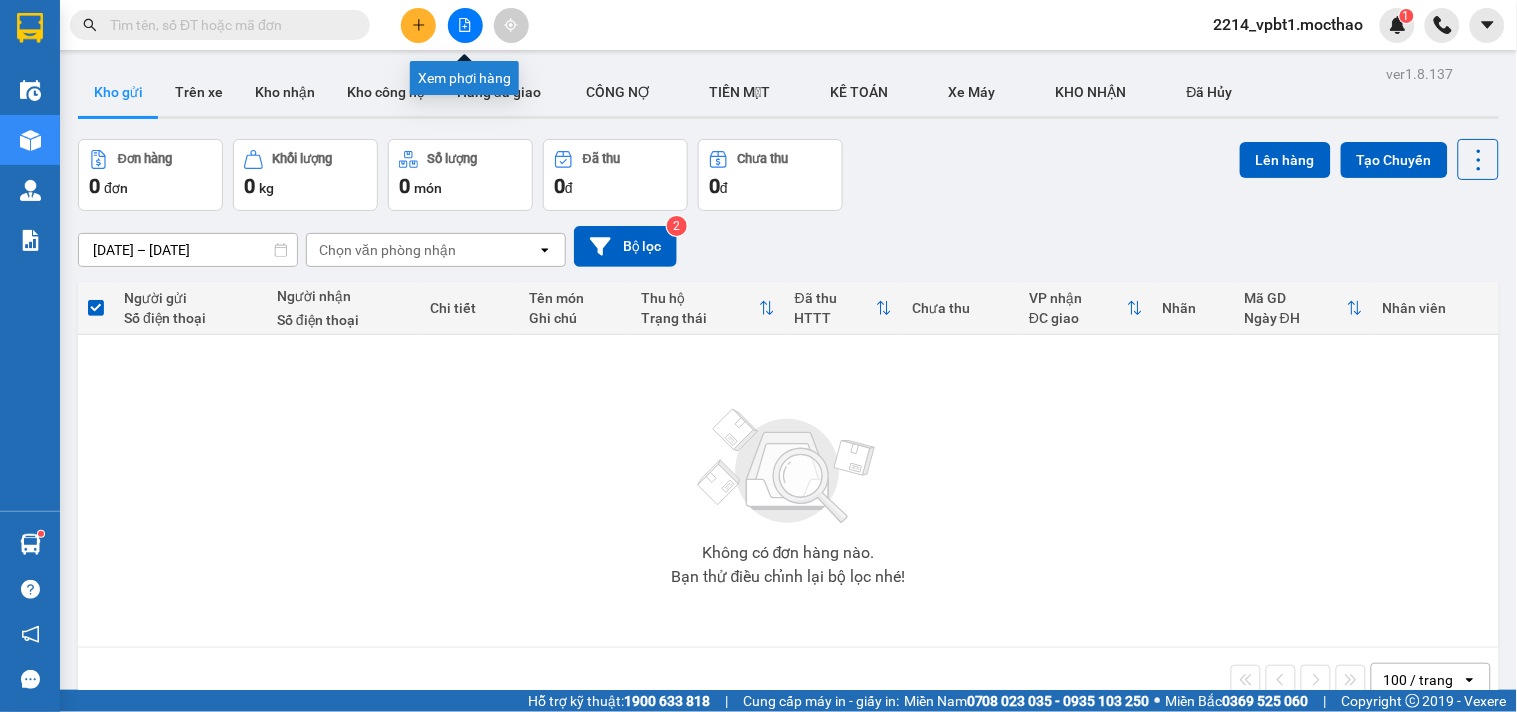 click 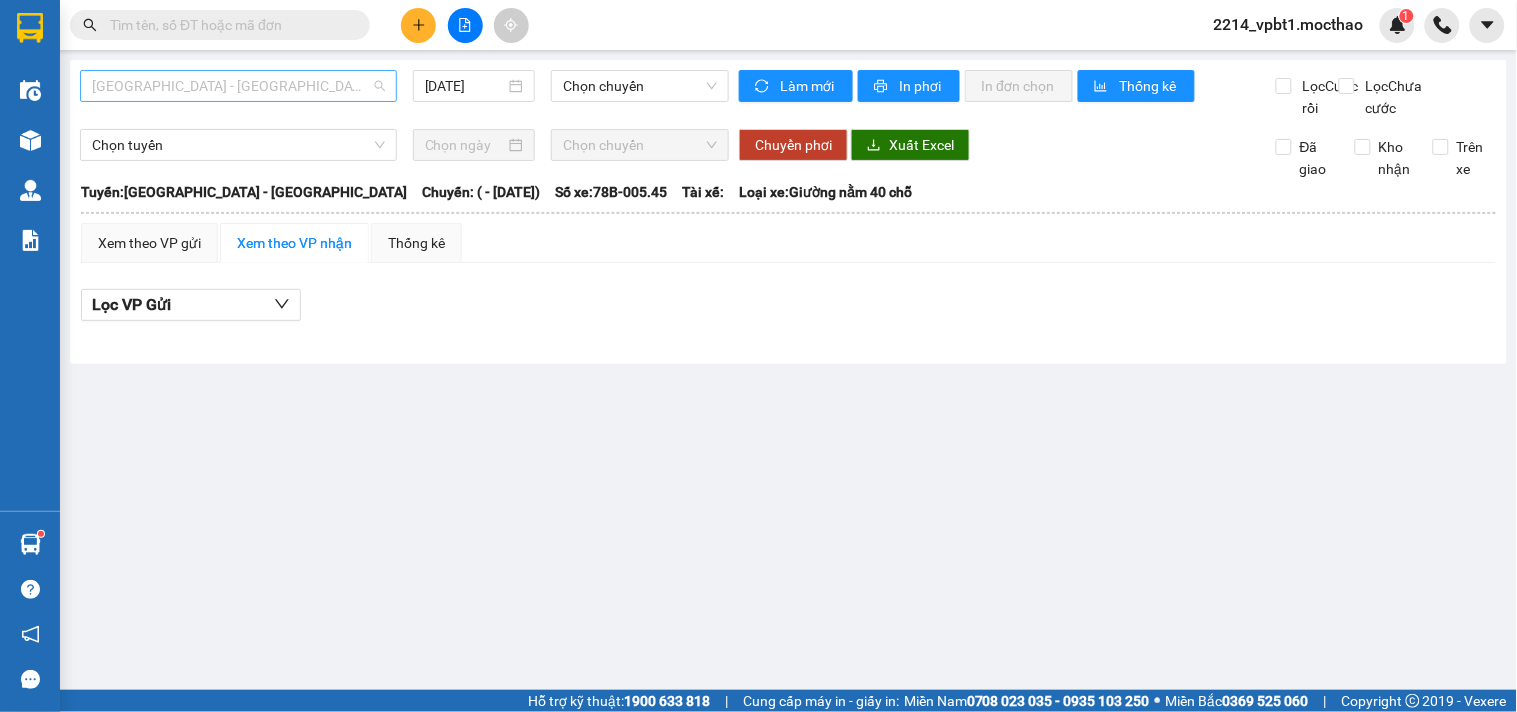 click on "Sài Gòn - Tuy Hòa" at bounding box center (238, 86) 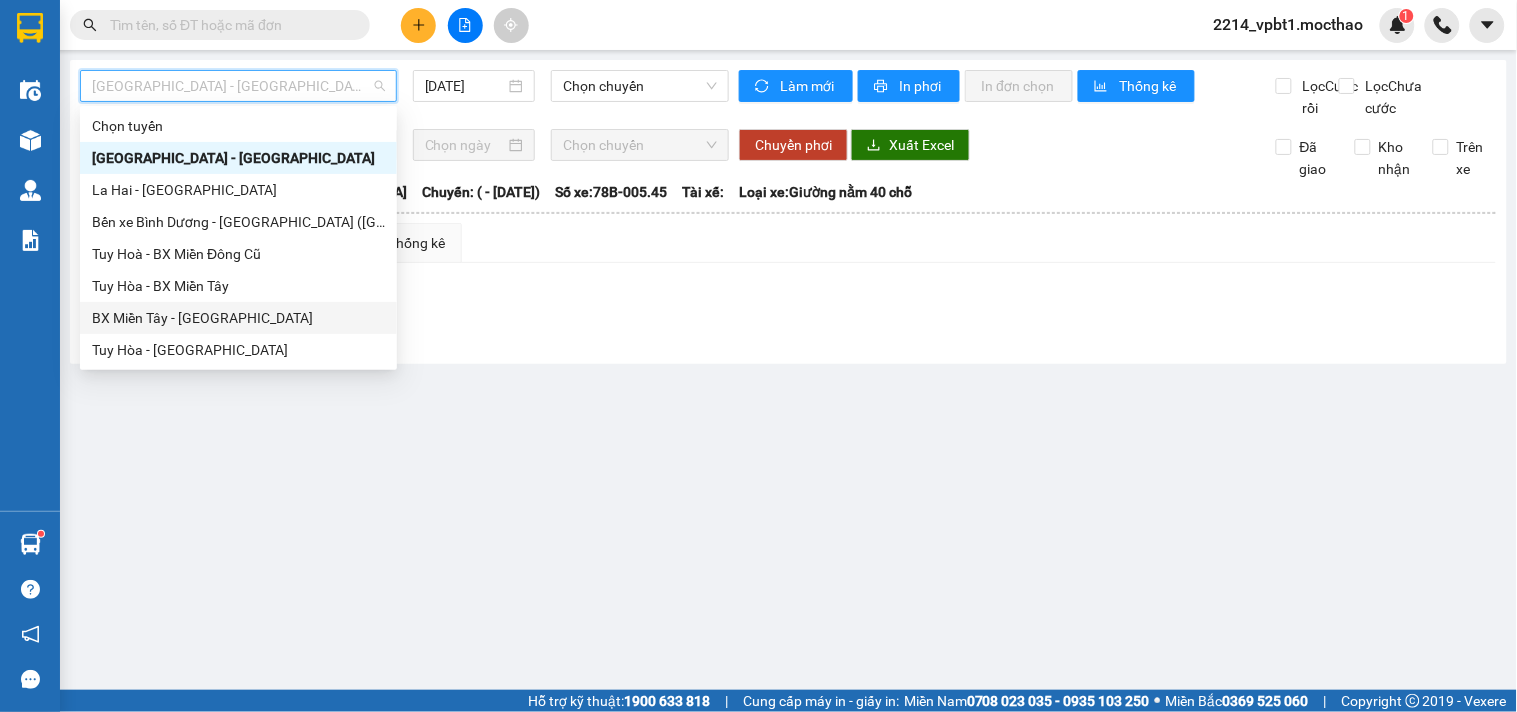 scroll, scrollTop: 222, scrollLeft: 0, axis: vertical 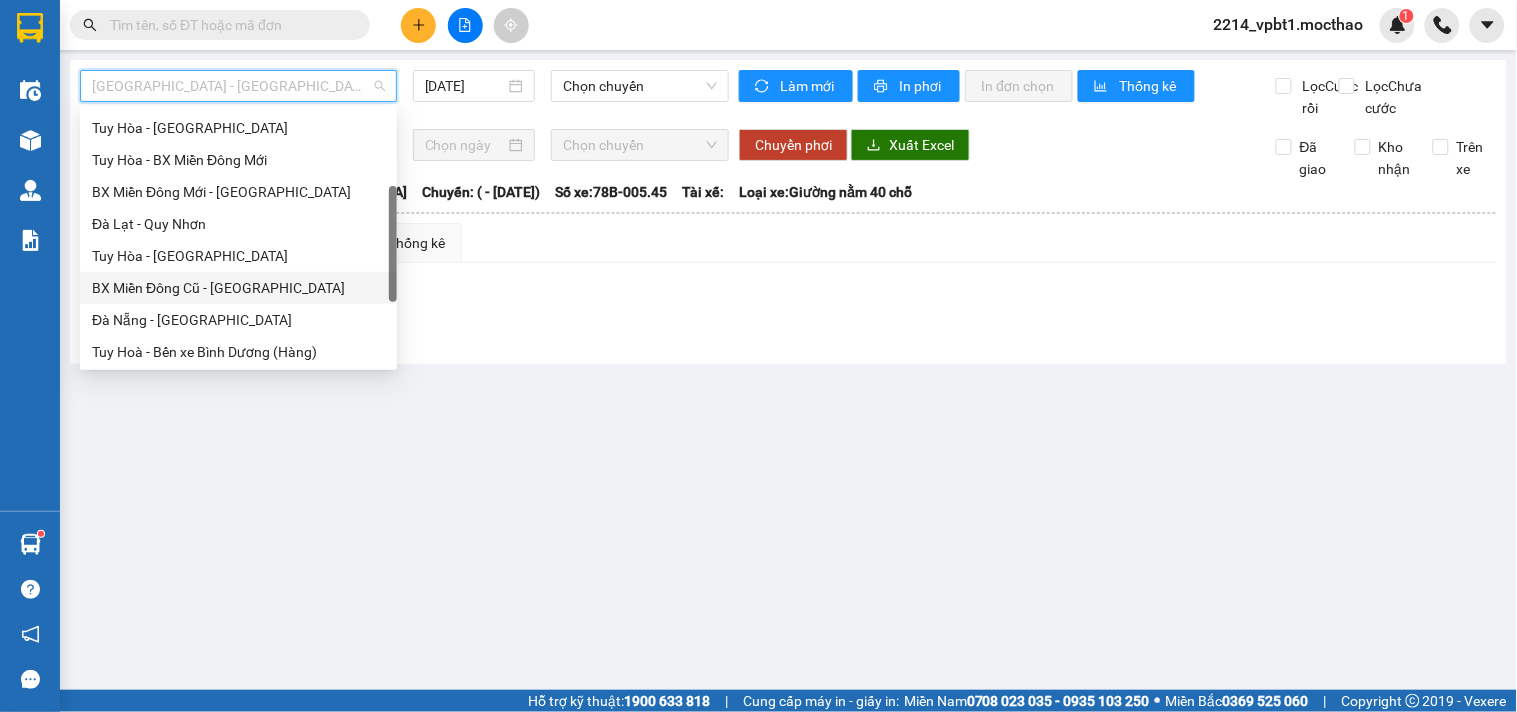 click on "BX Miền Đông Cũ - Tuy Hoà" at bounding box center [238, 288] 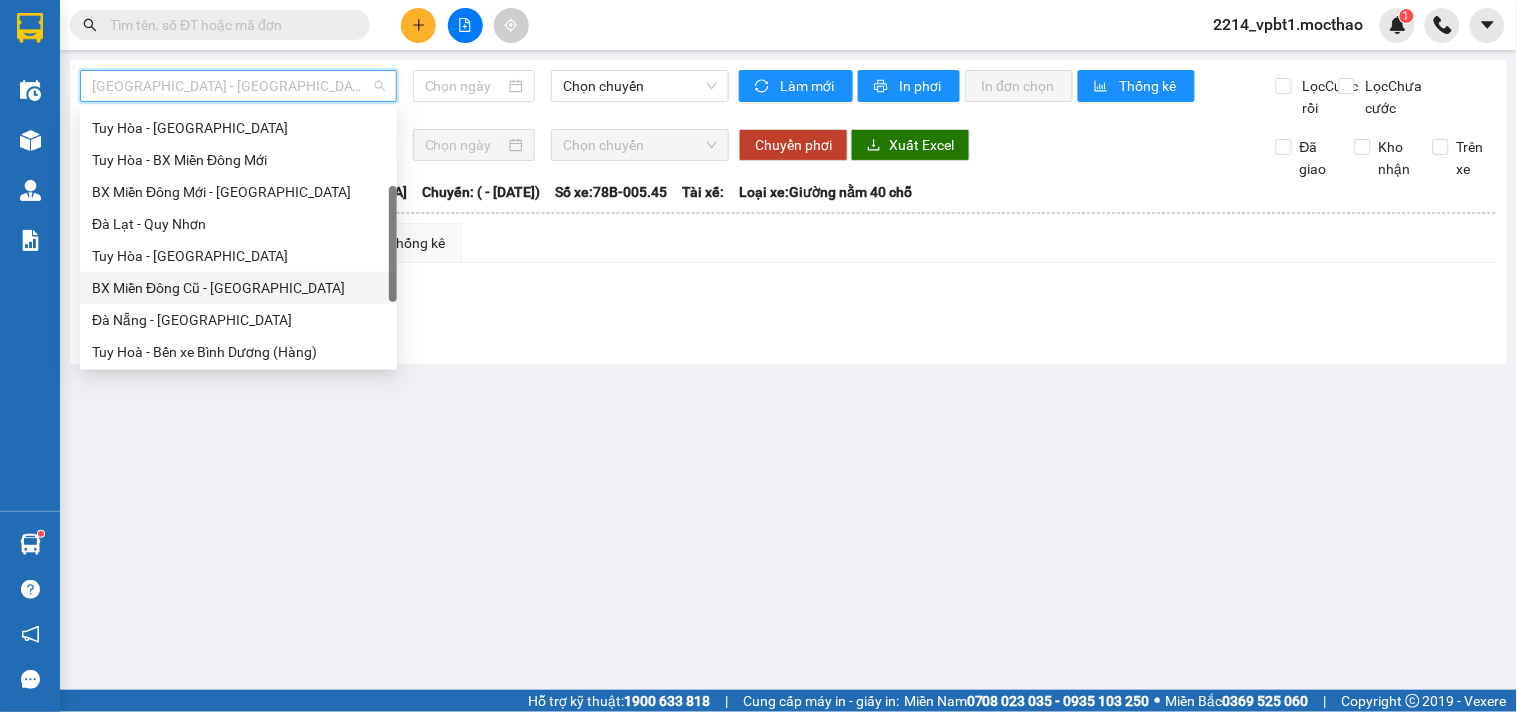 type on "10/07/2025" 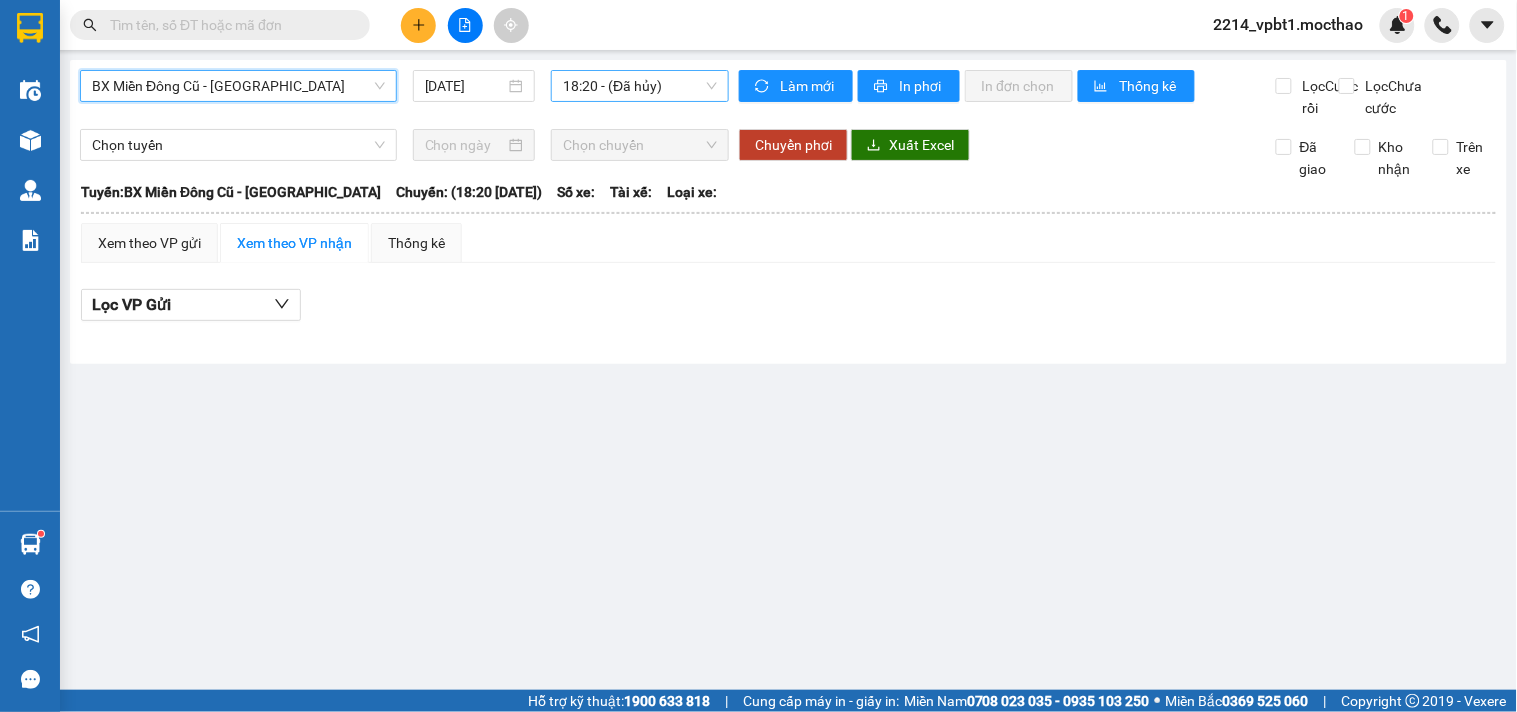 click on "18:20     - (Đã hủy)" at bounding box center [640, 86] 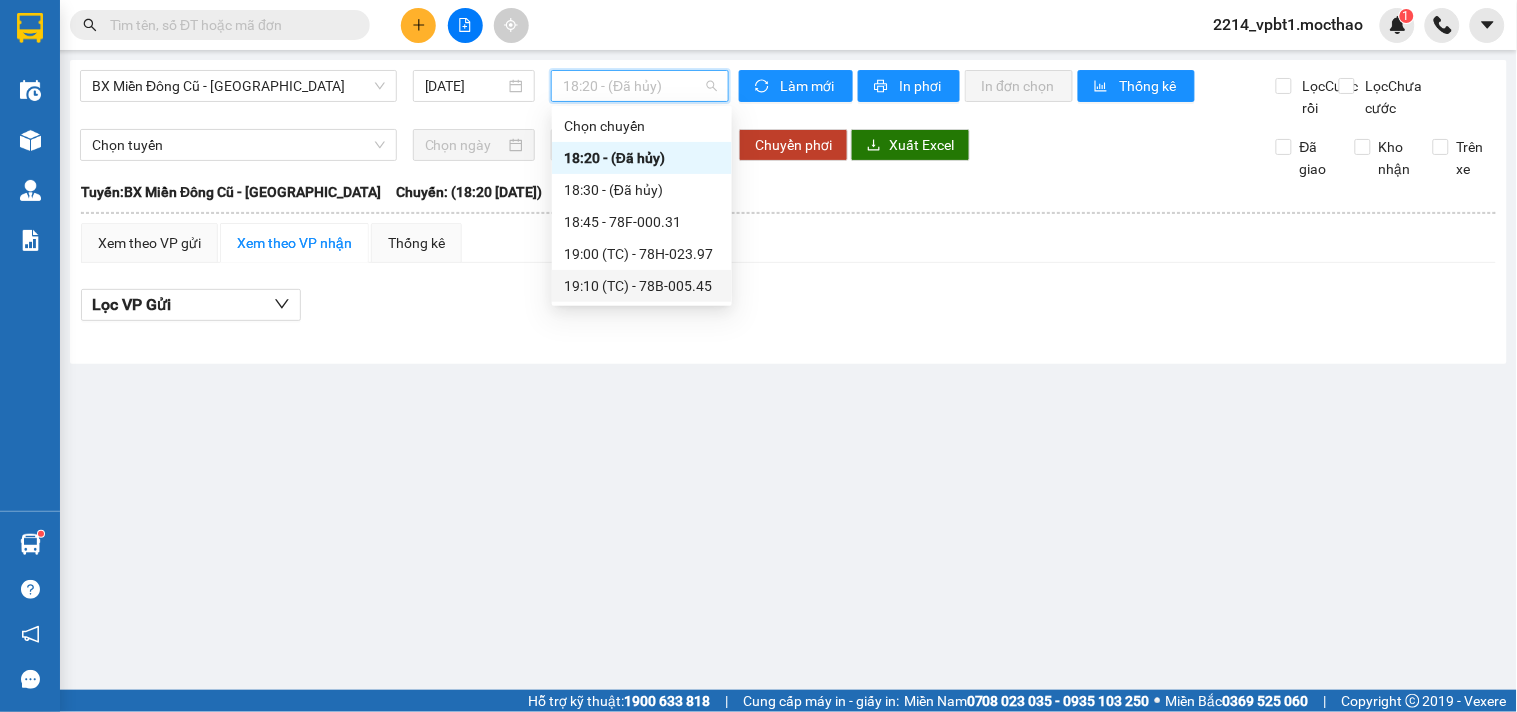 click on "19:10   (TC)   - 78B-005.45" at bounding box center (642, 286) 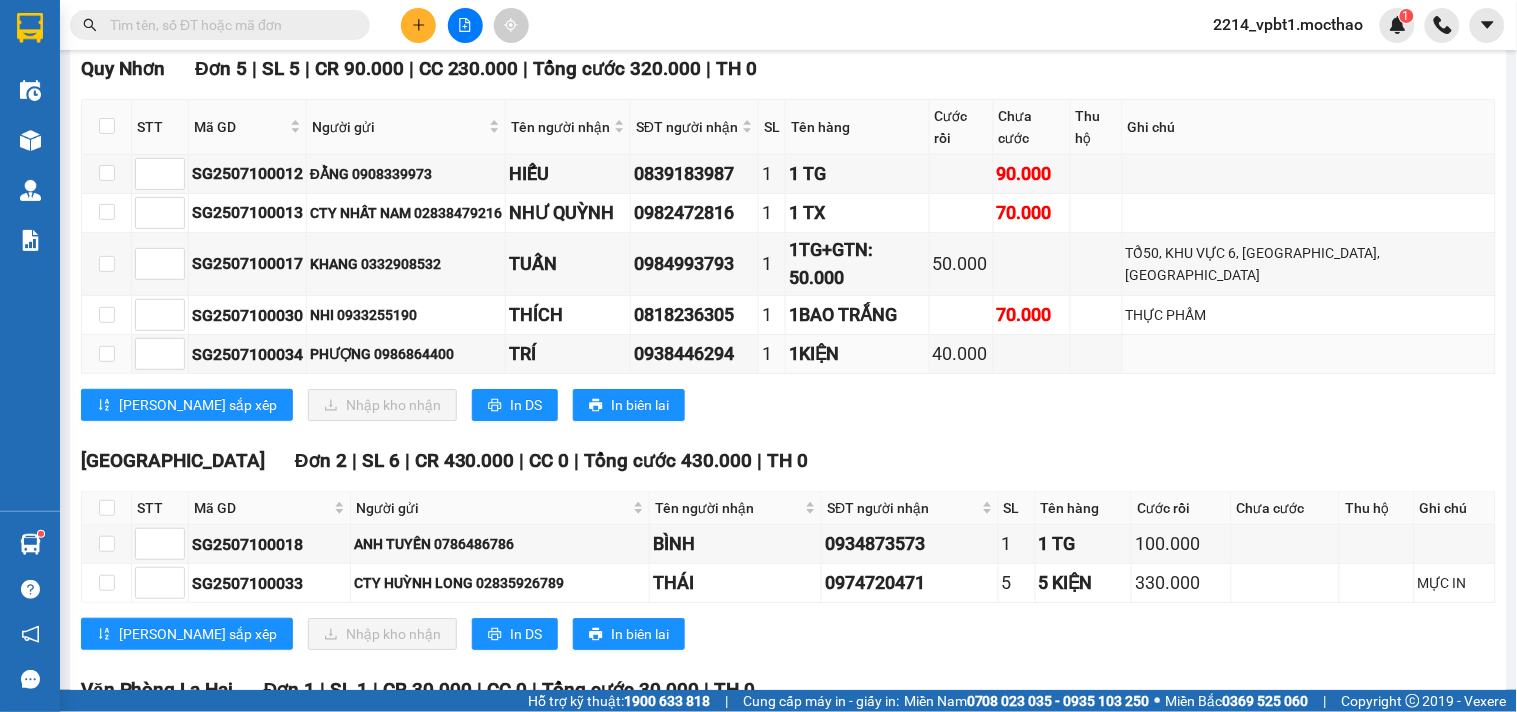 scroll, scrollTop: 1111, scrollLeft: 0, axis: vertical 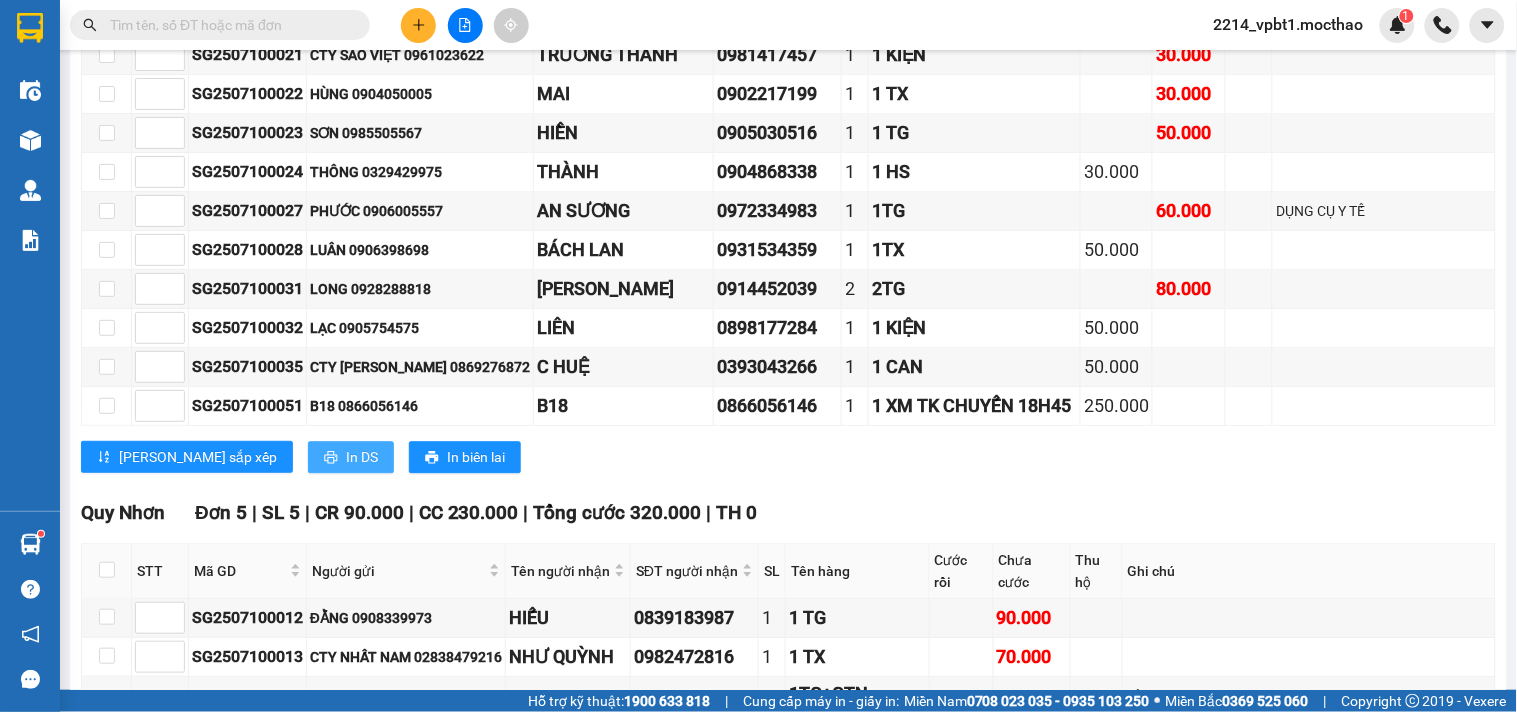 click on "In DS" at bounding box center [351, 457] 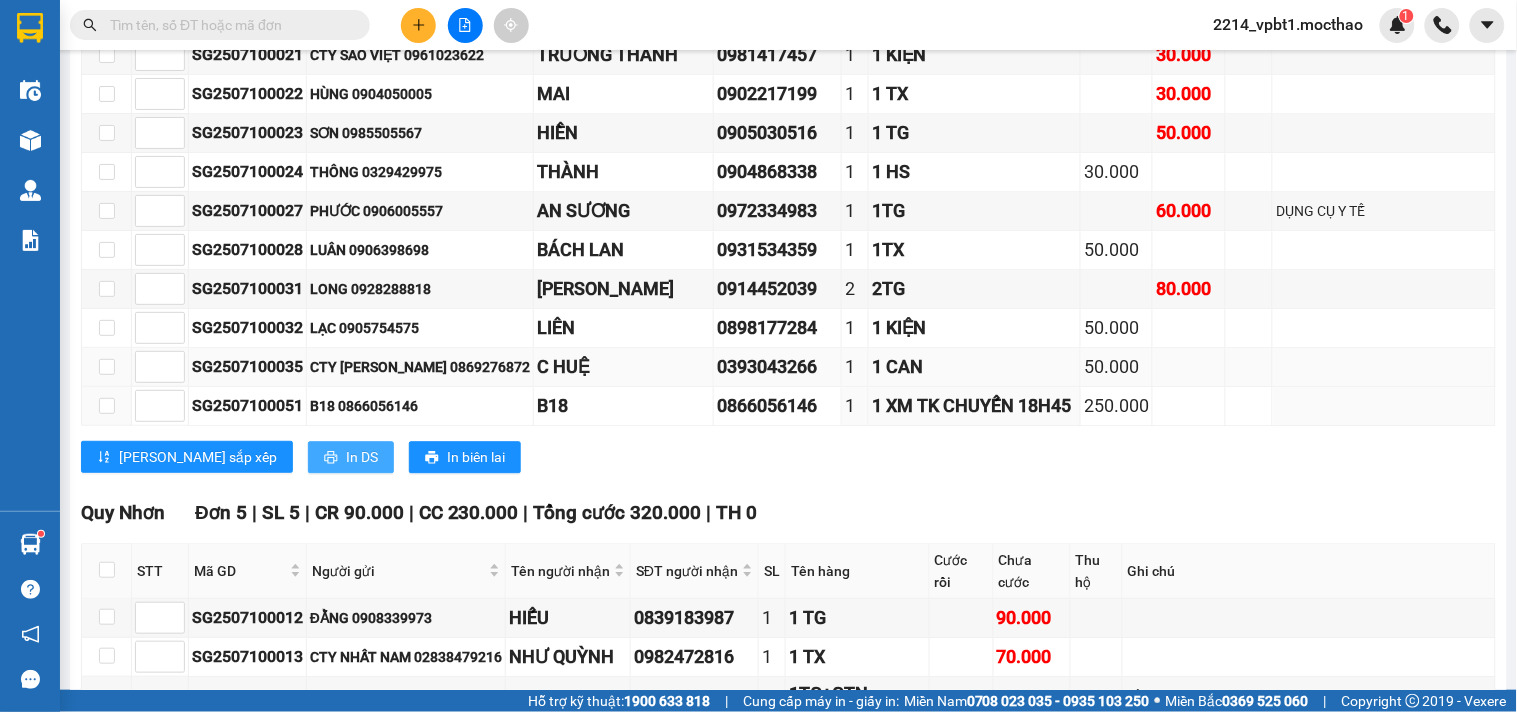 scroll, scrollTop: 0, scrollLeft: 0, axis: both 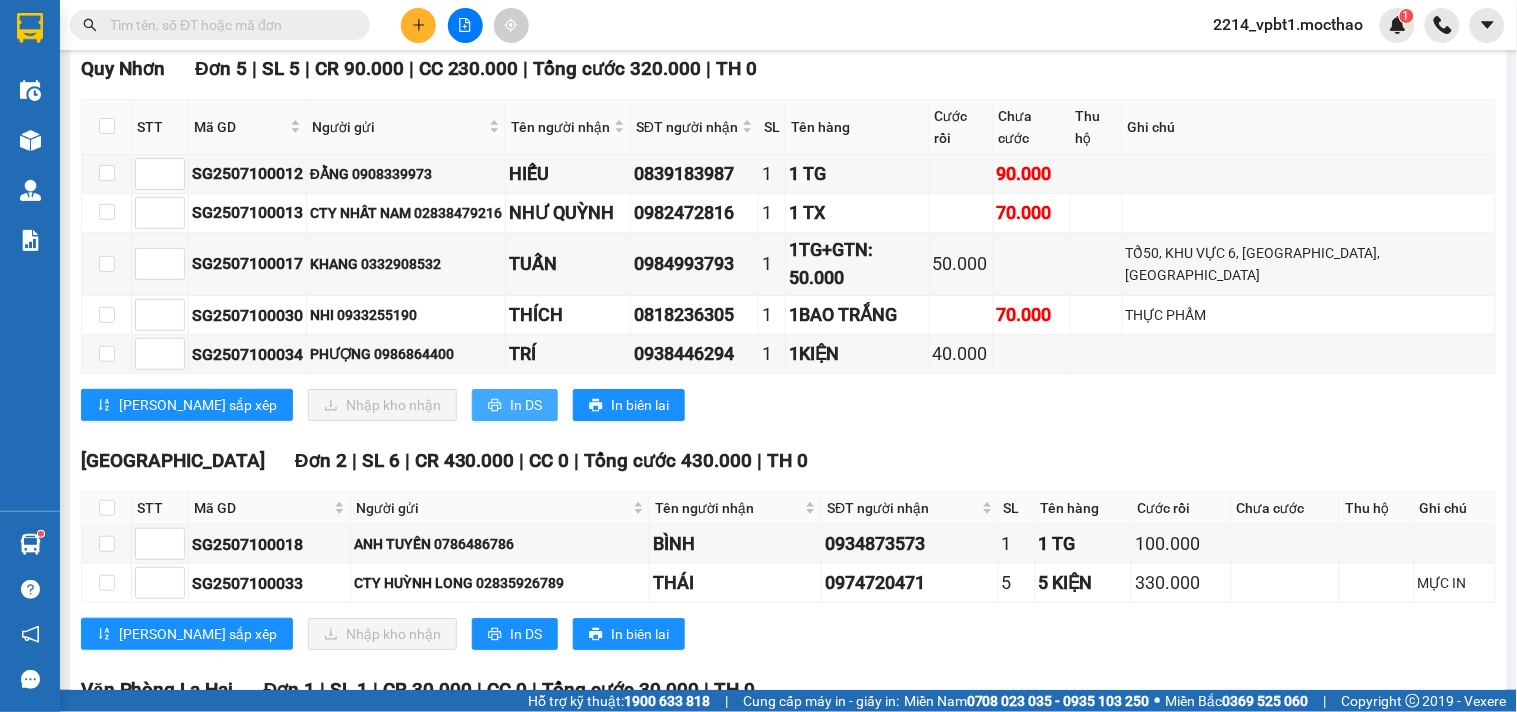 click on "In DS" at bounding box center (515, 405) 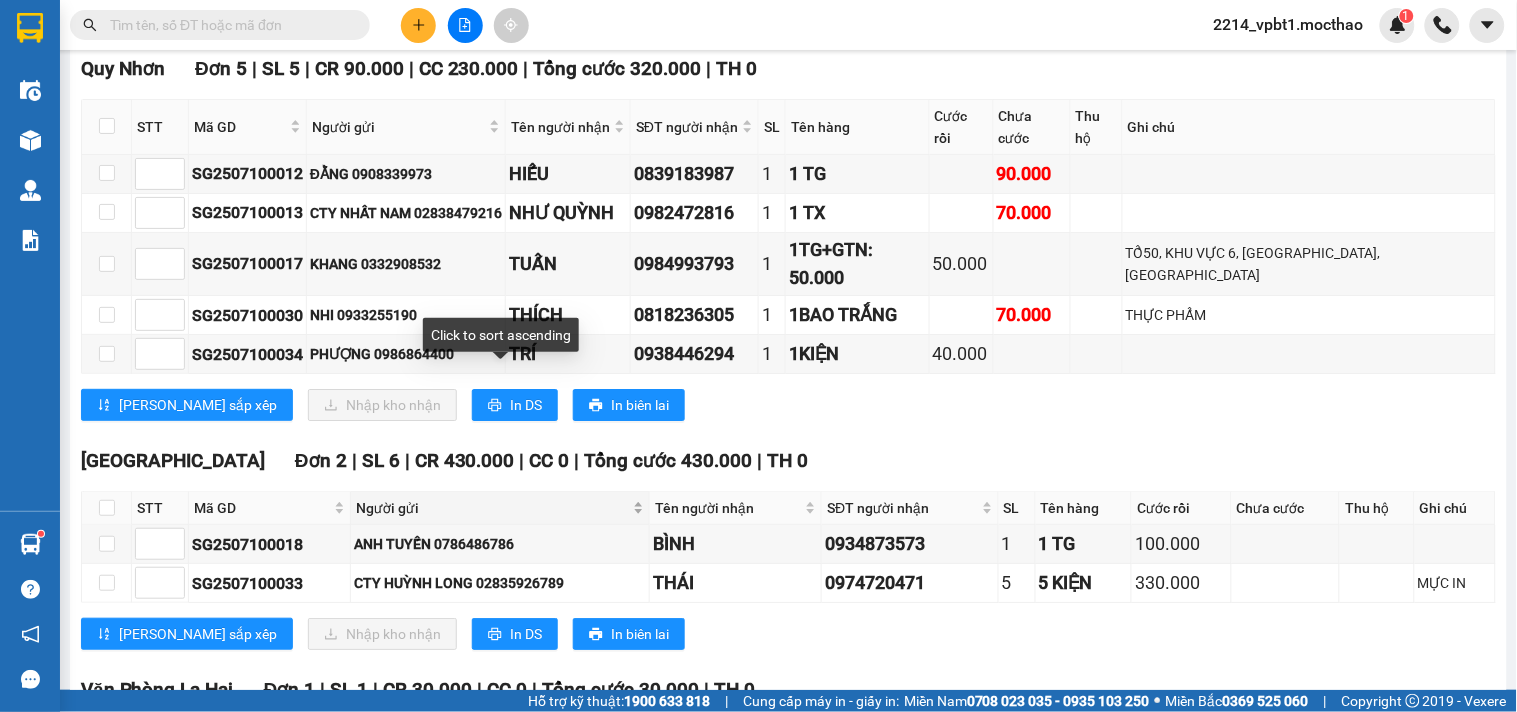 scroll, scrollTop: 1746, scrollLeft: 0, axis: vertical 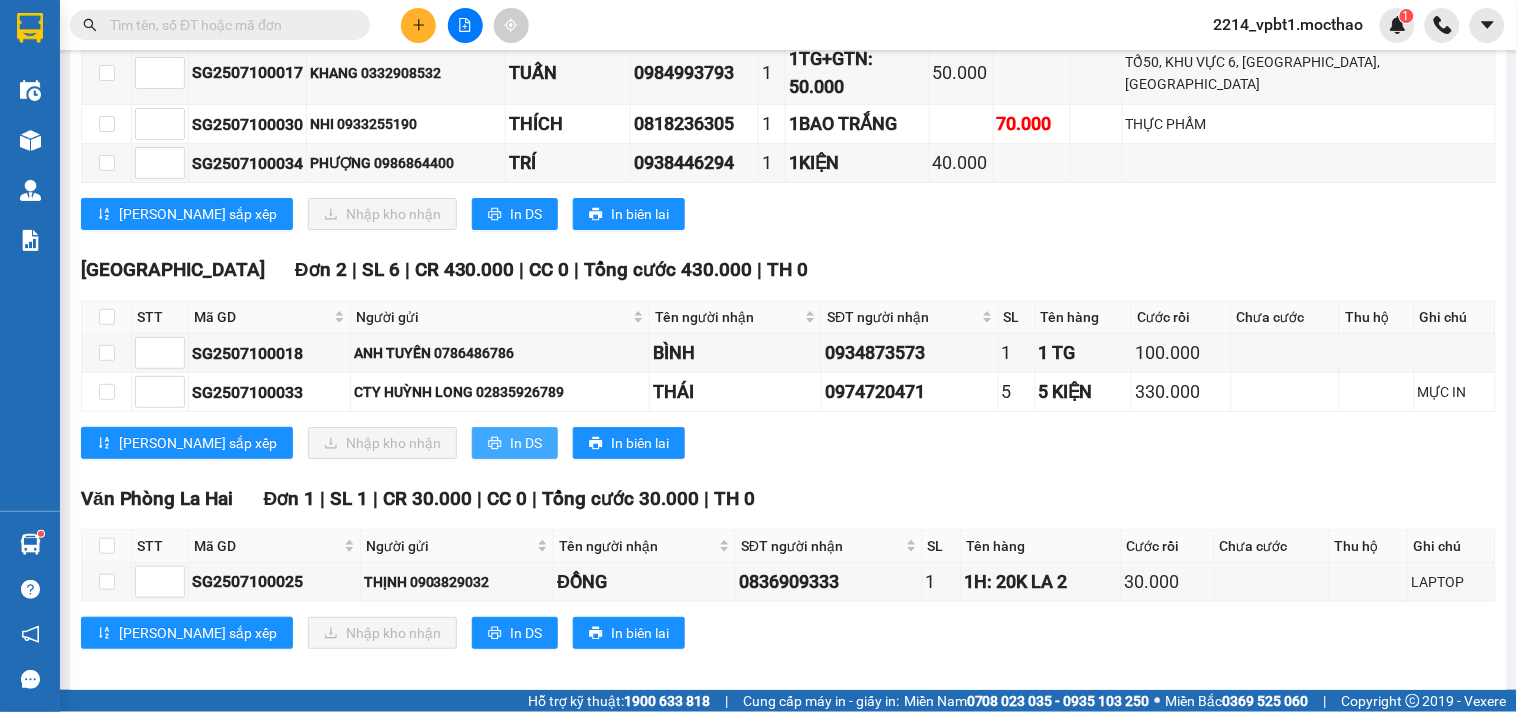 click on "In DS" at bounding box center [515, 443] 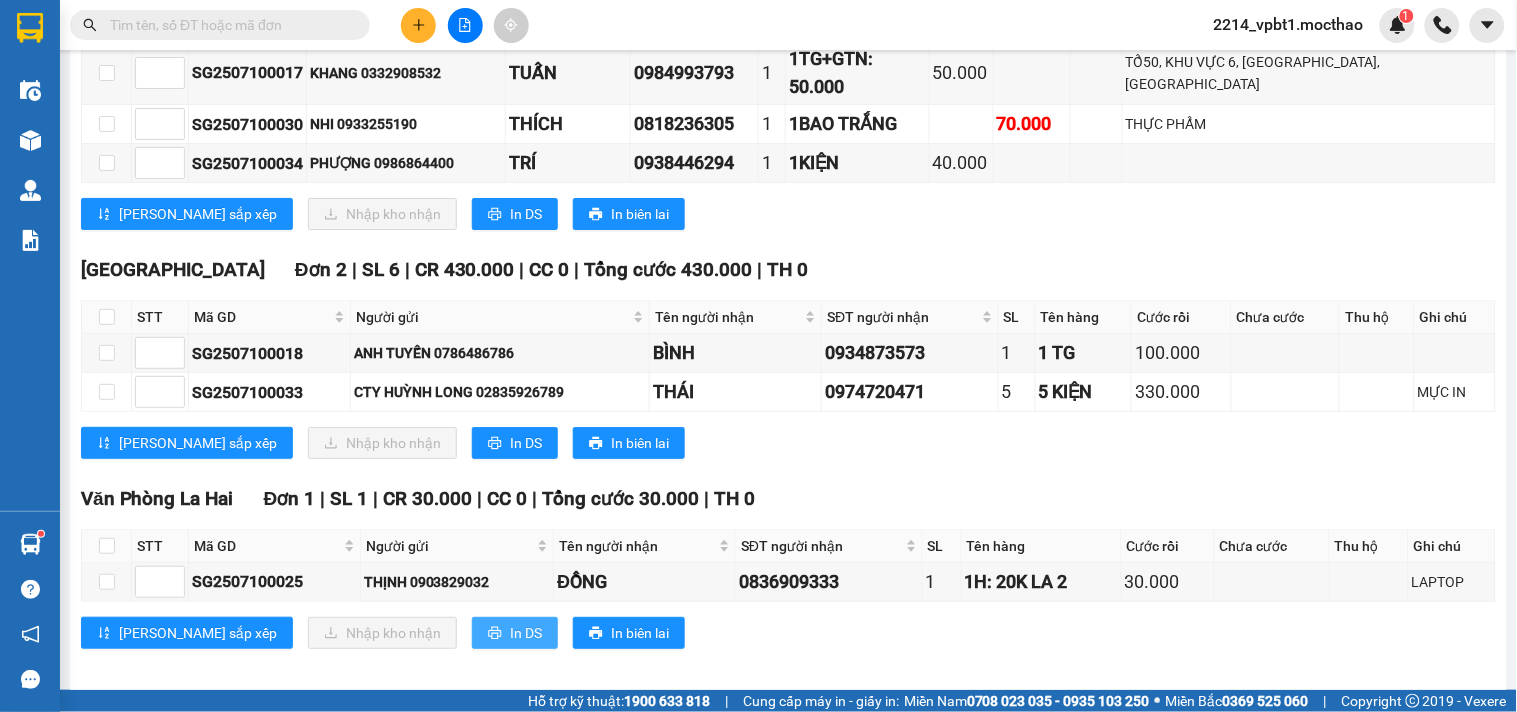 click on "In DS" at bounding box center [526, 633] 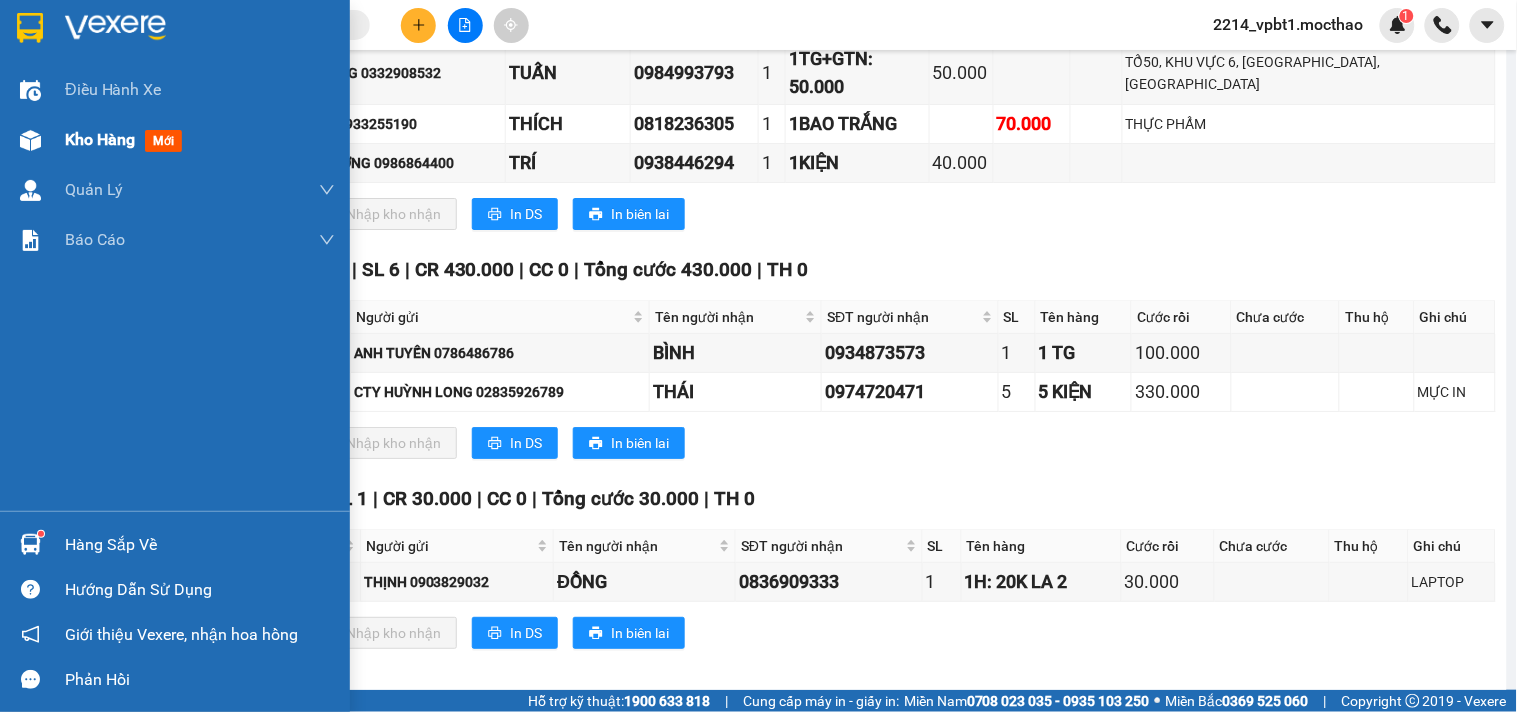 click on "Kho hàng" at bounding box center (100, 139) 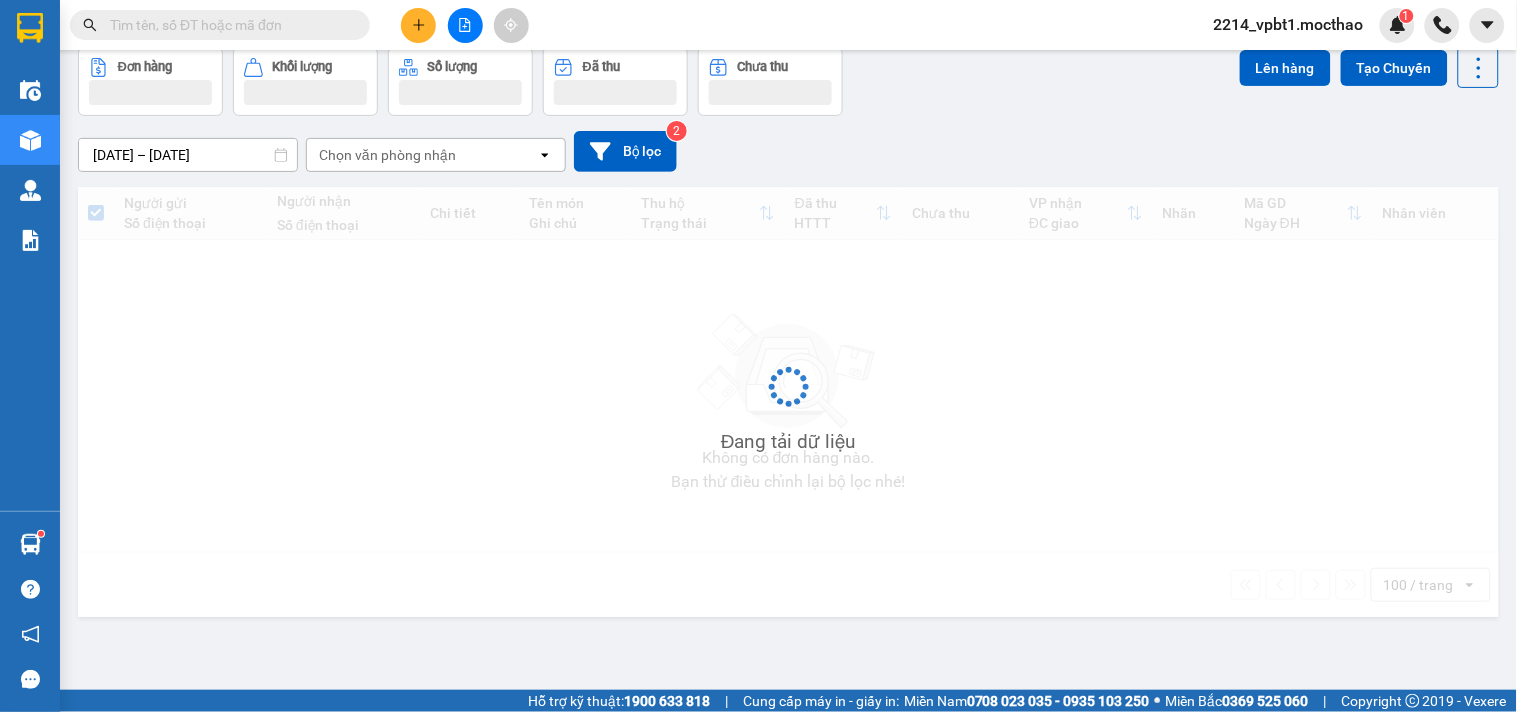 scroll, scrollTop: 92, scrollLeft: 0, axis: vertical 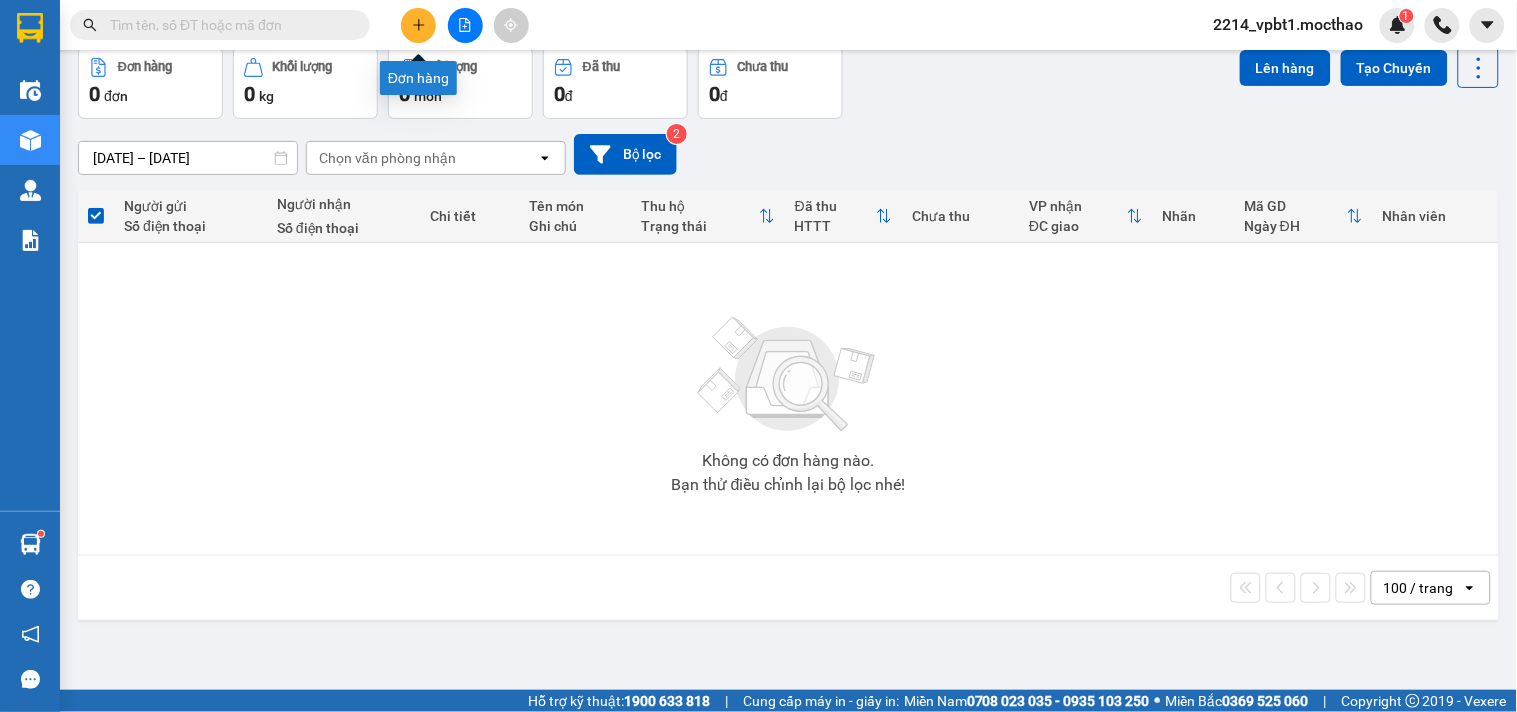 click 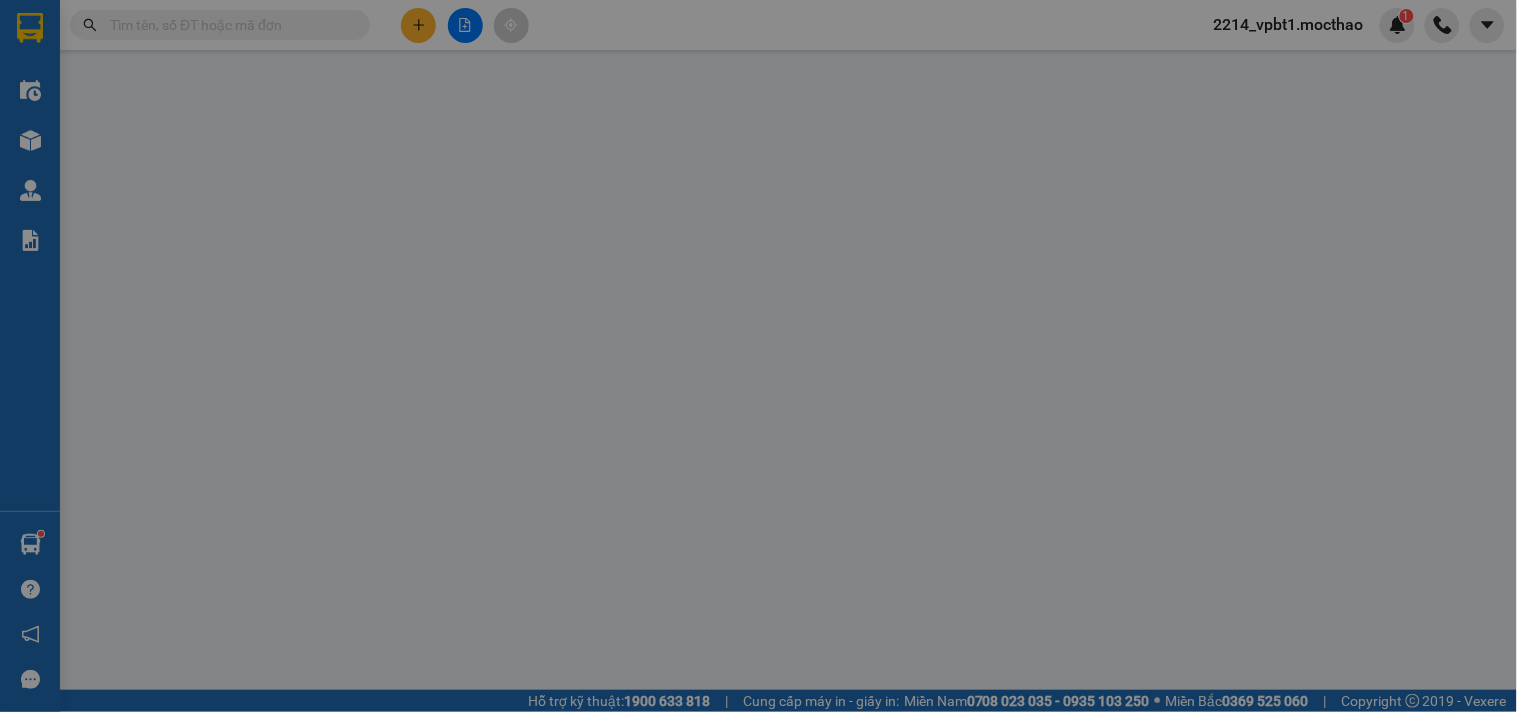 scroll, scrollTop: 0, scrollLeft: 0, axis: both 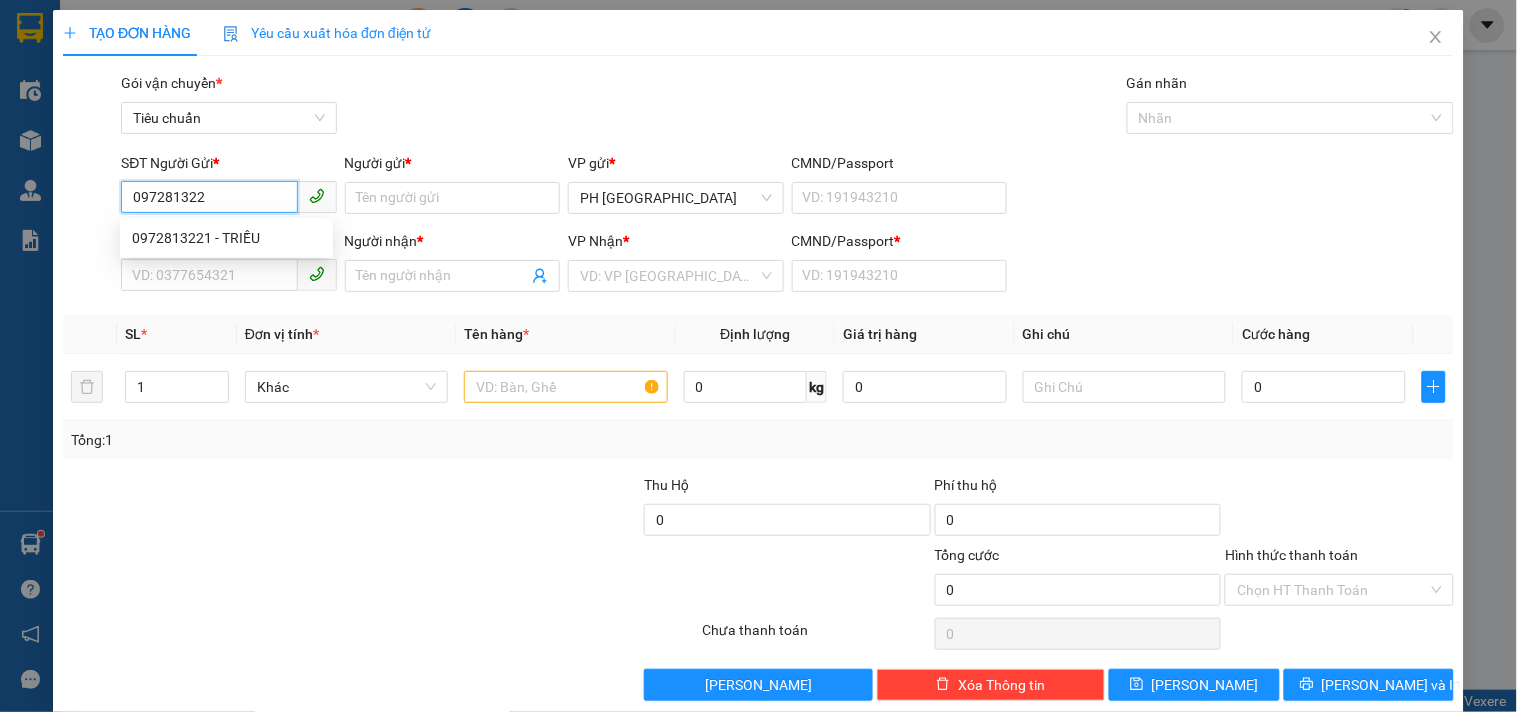 type on "0972813221" 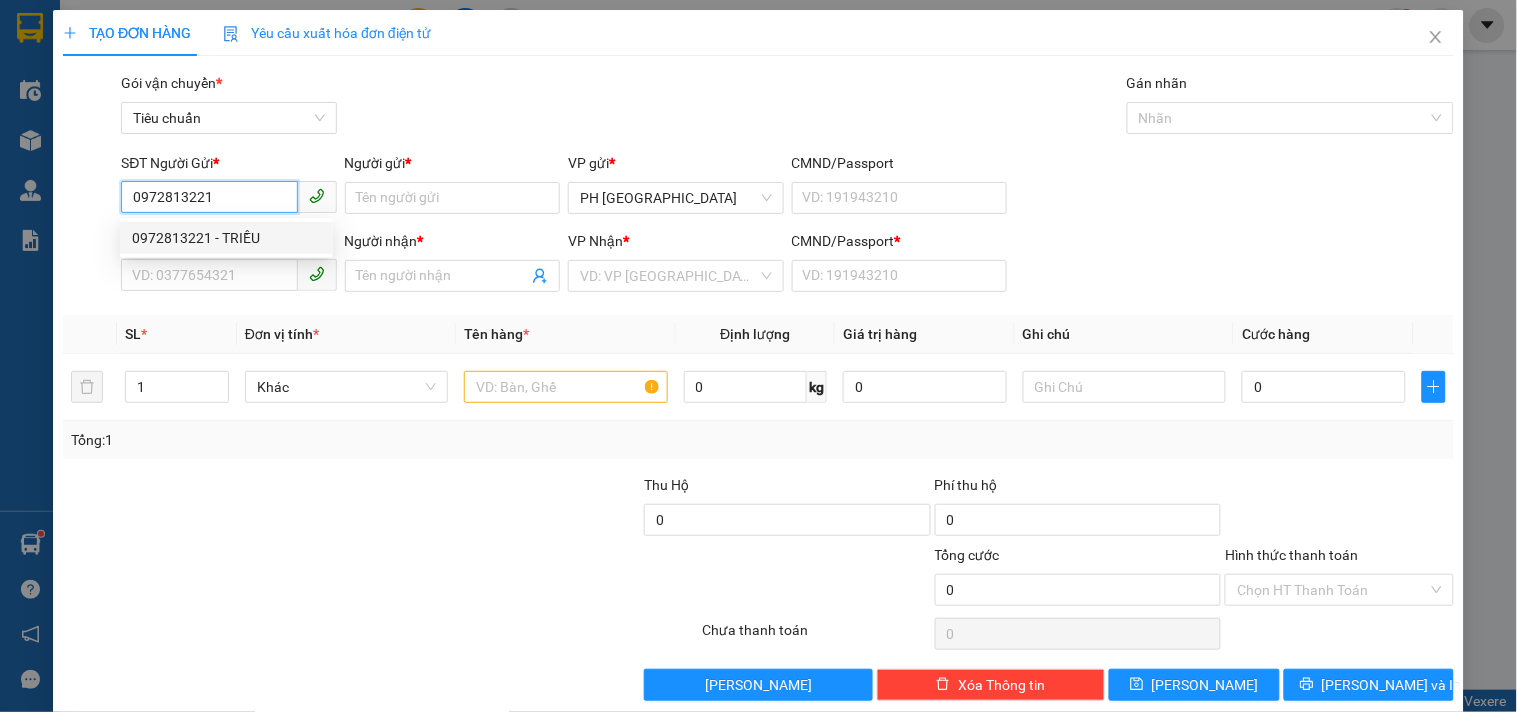 click on "0972813221 - TRIỀU" at bounding box center [226, 238] 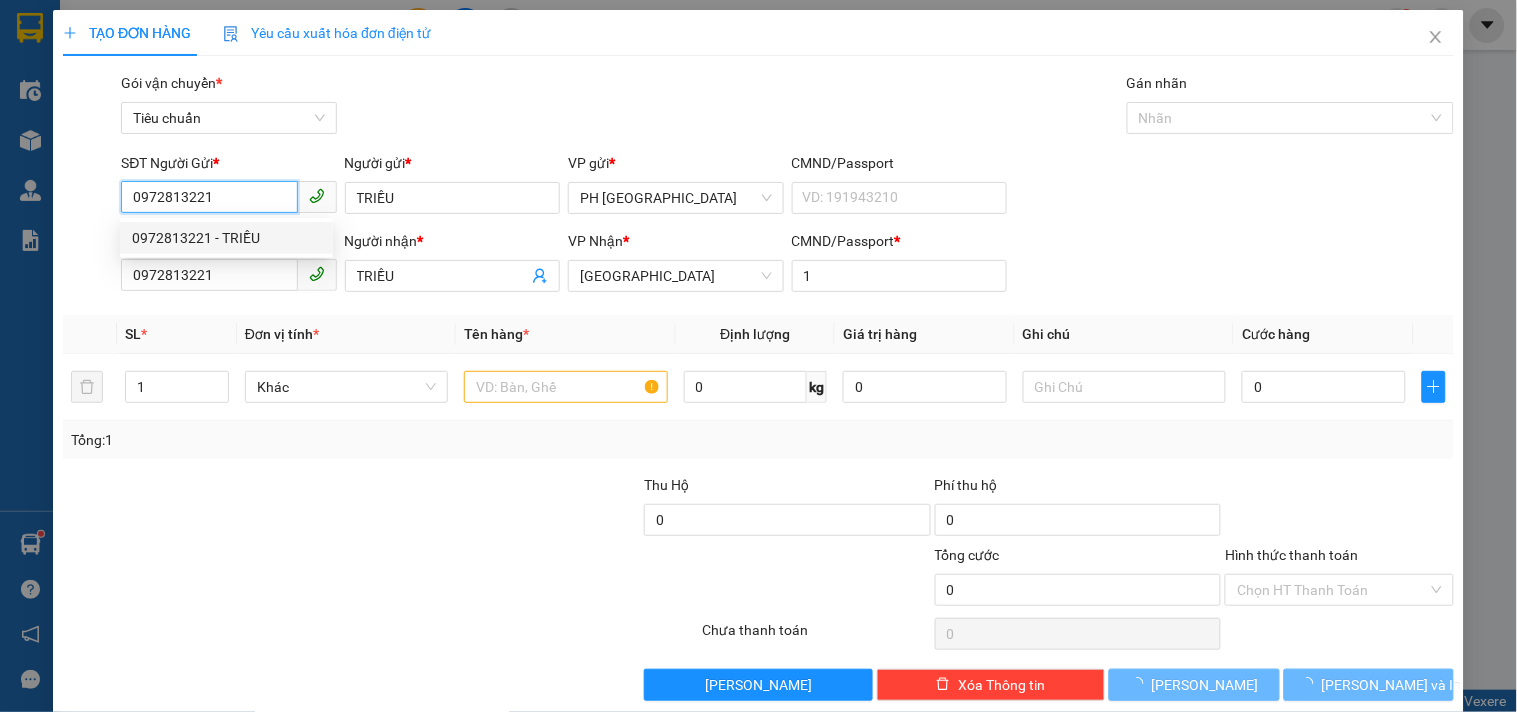 type on "550.000" 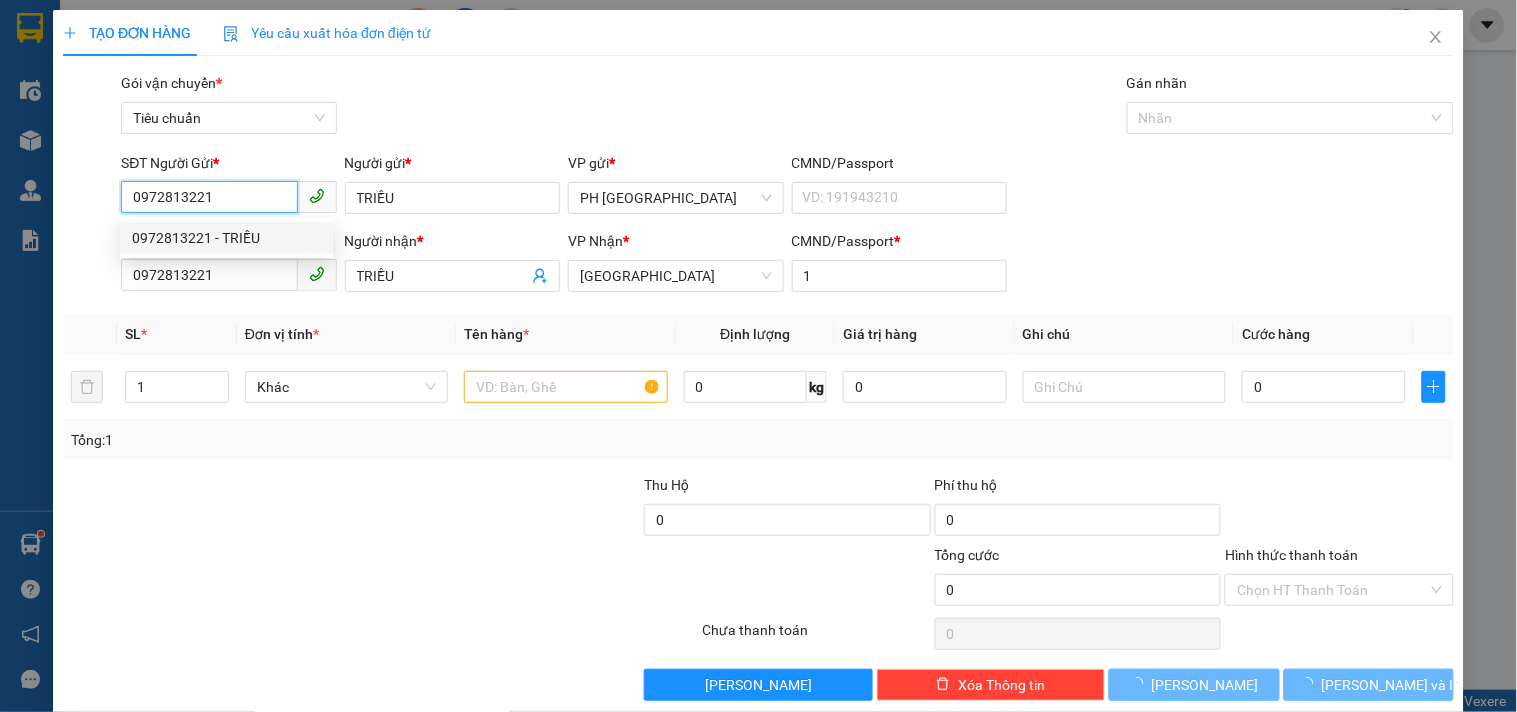 type on "550.000" 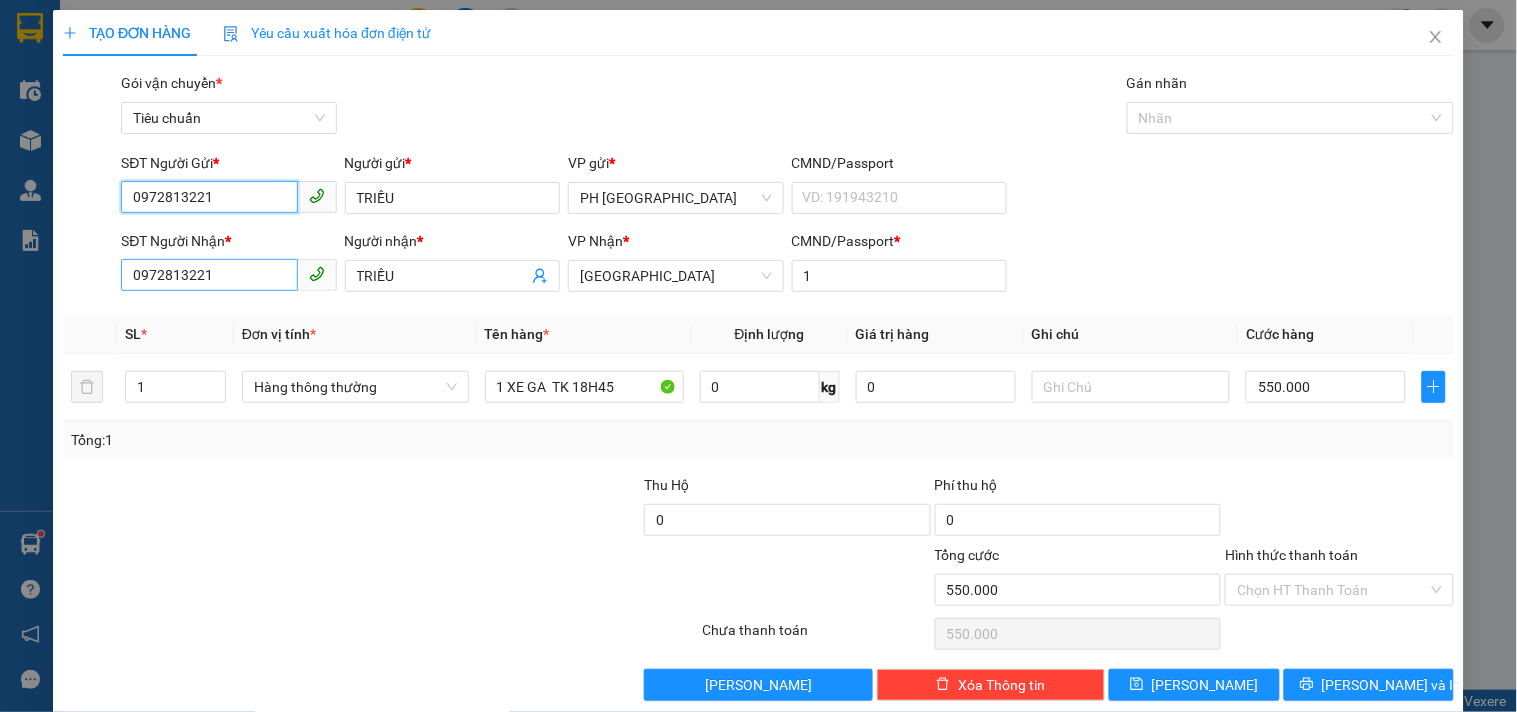 type on "0972813221" 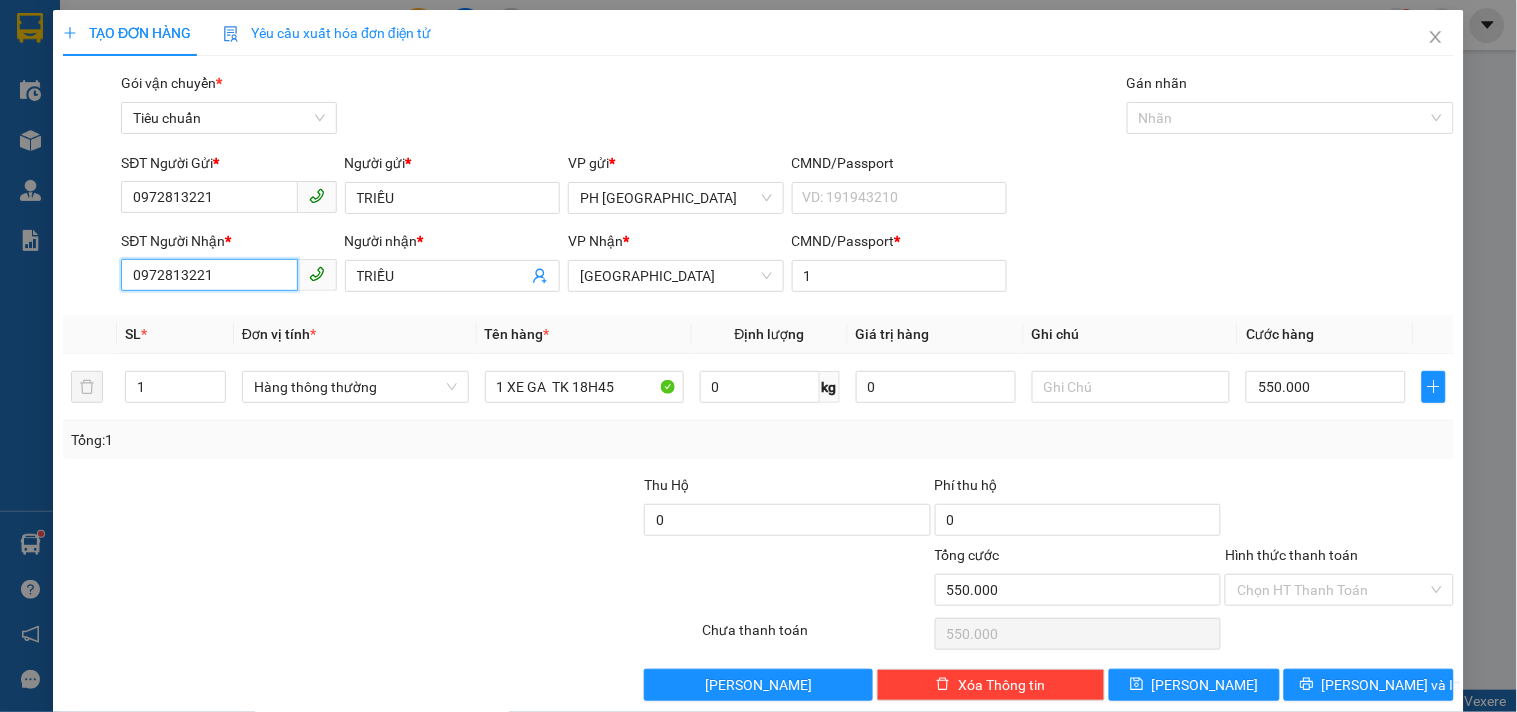 drag, startPoint x: 227, startPoint y: 286, endPoint x: 110, endPoint y: 293, distance: 117.20921 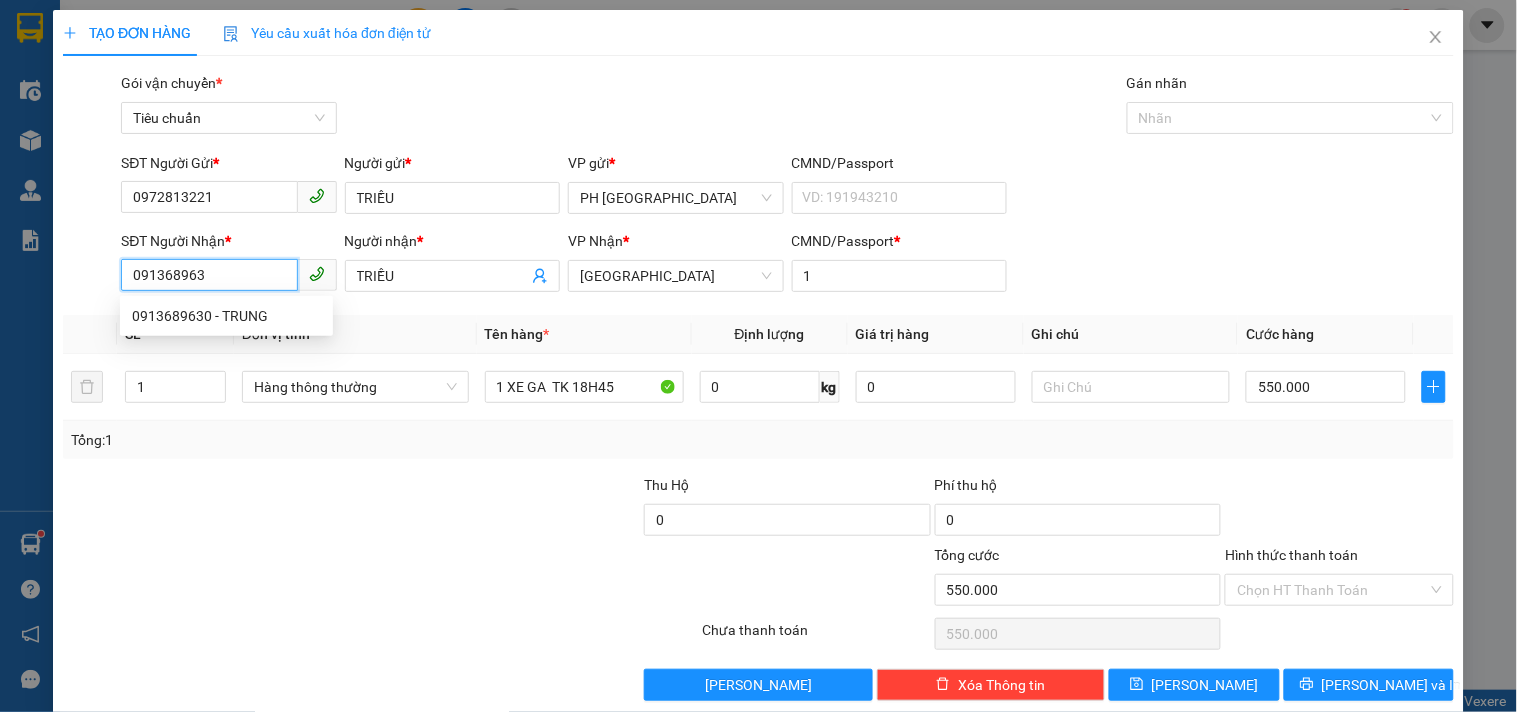 type on "0913689630" 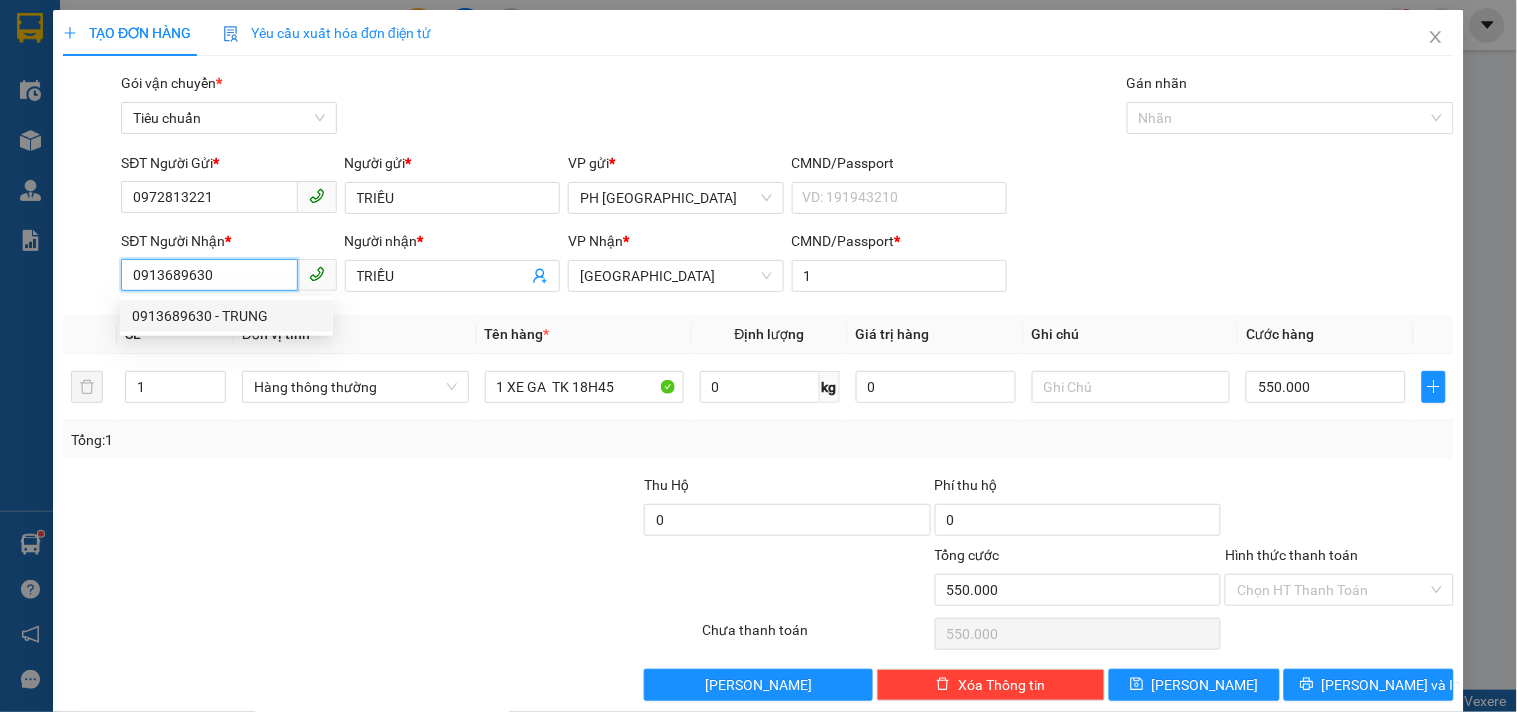 click on "0913689630 - TRUNG" at bounding box center [226, 316] 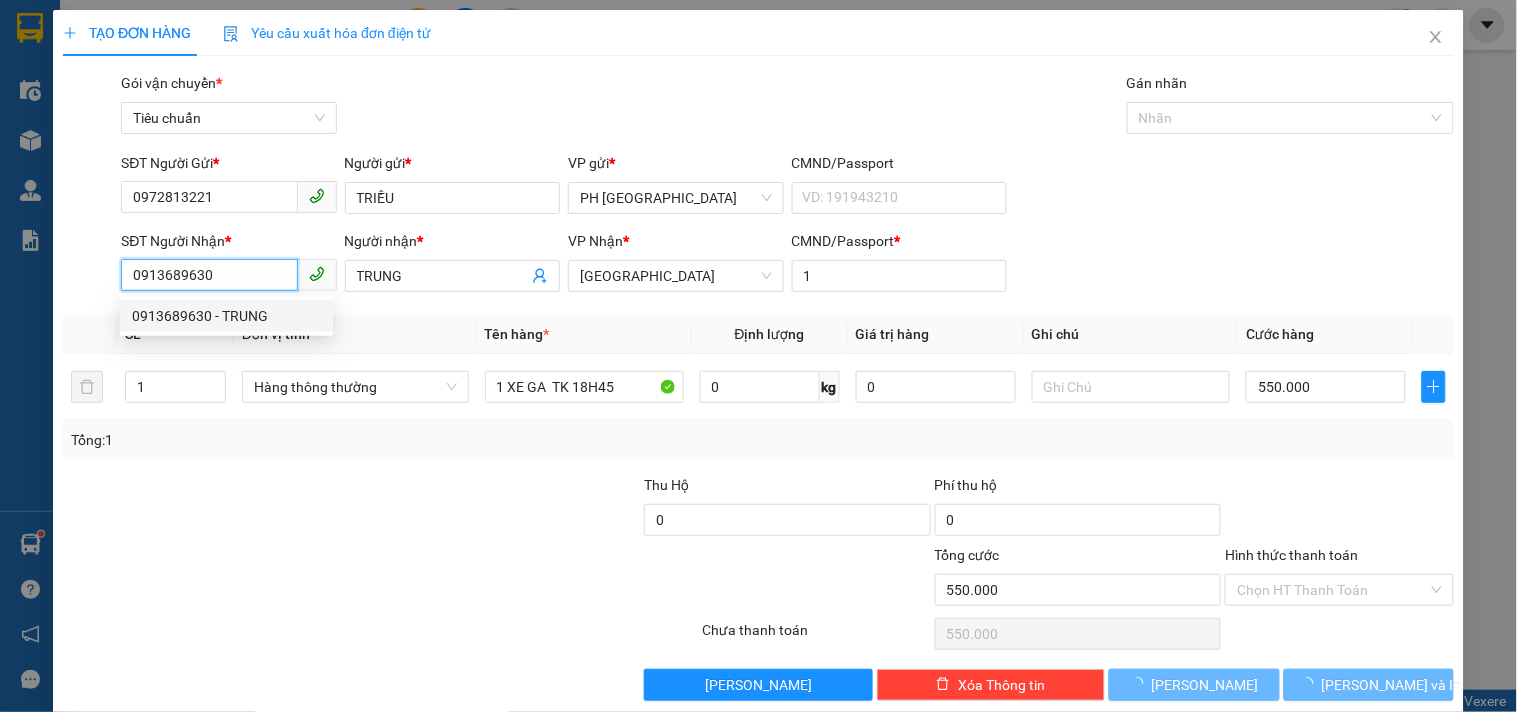 type on "40.000" 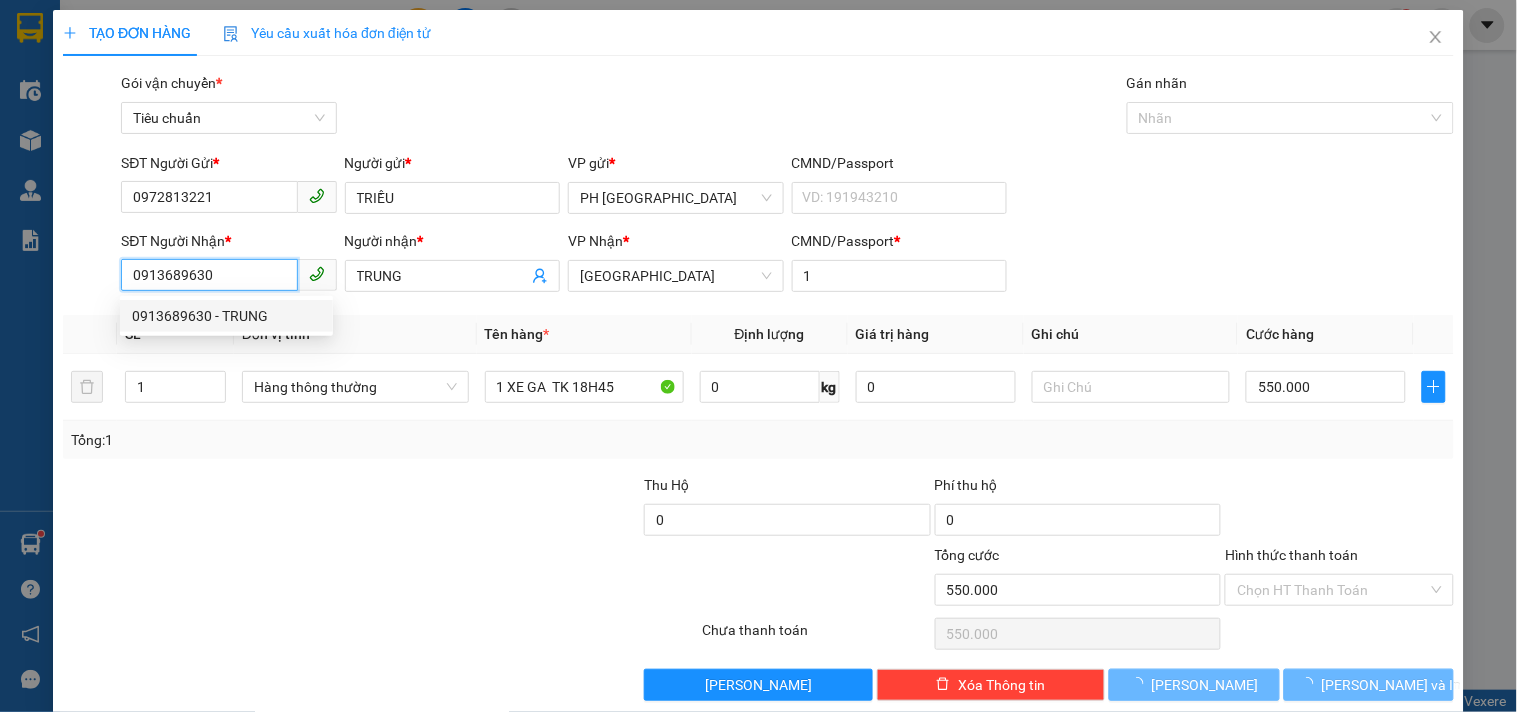 type on "40.000" 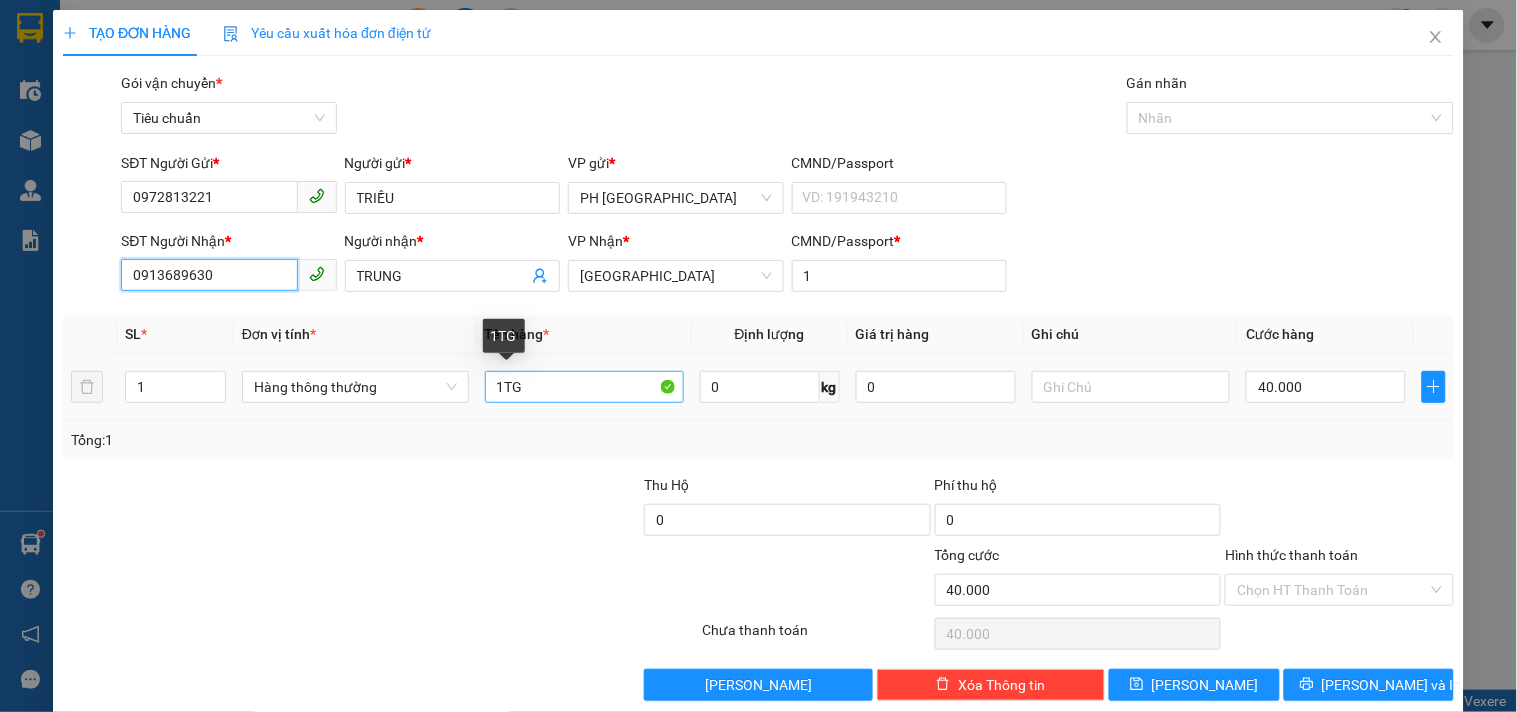 type on "0913689630" 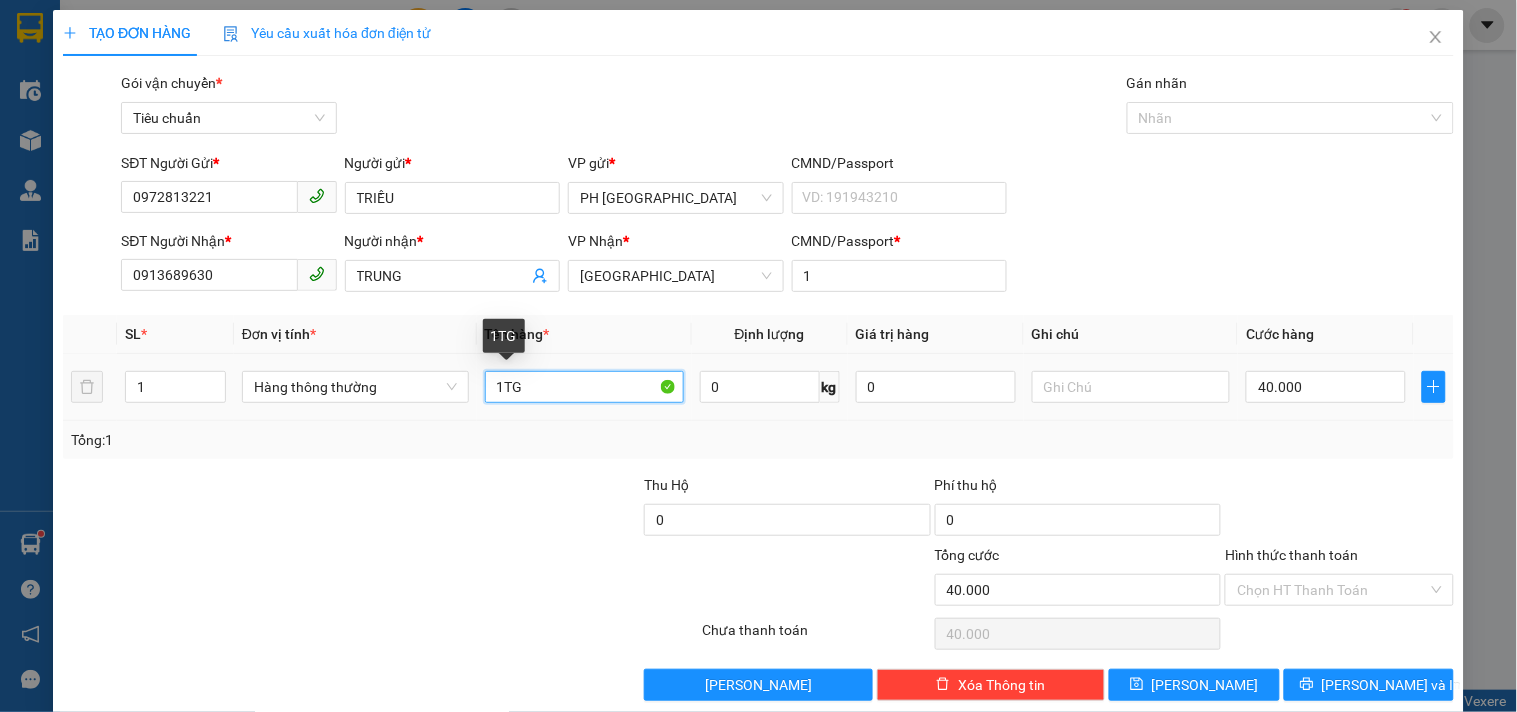click on "1TG" at bounding box center [584, 387] 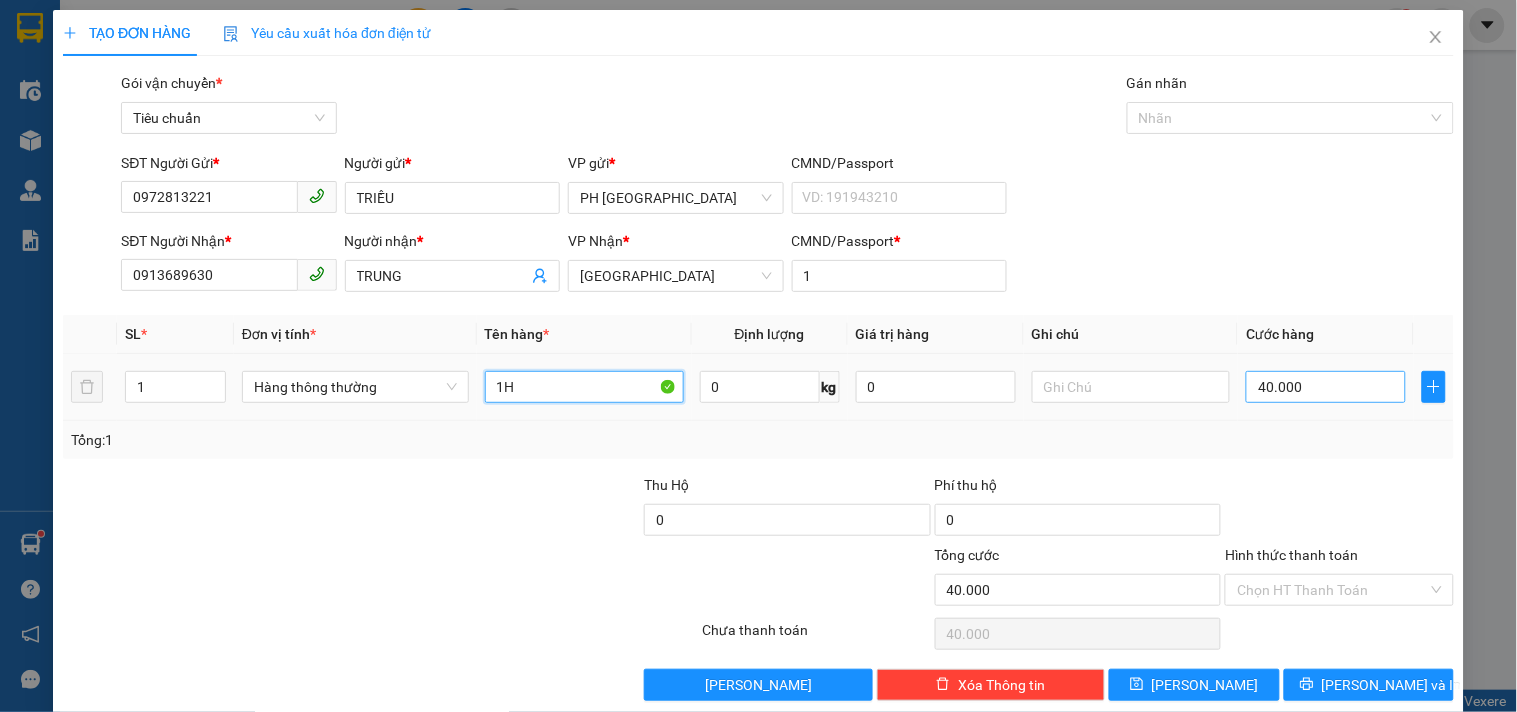 type on "1H" 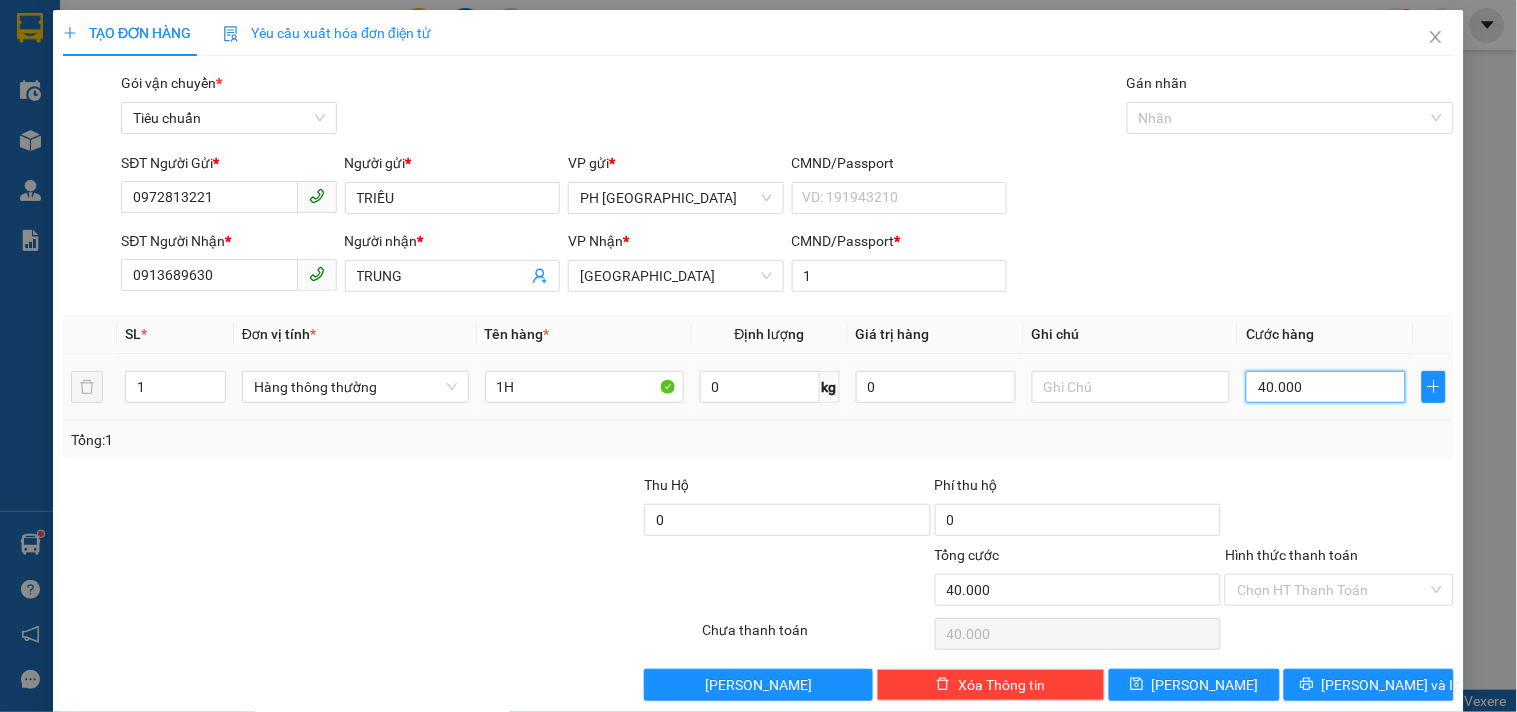 click on "40.000" at bounding box center [1326, 387] 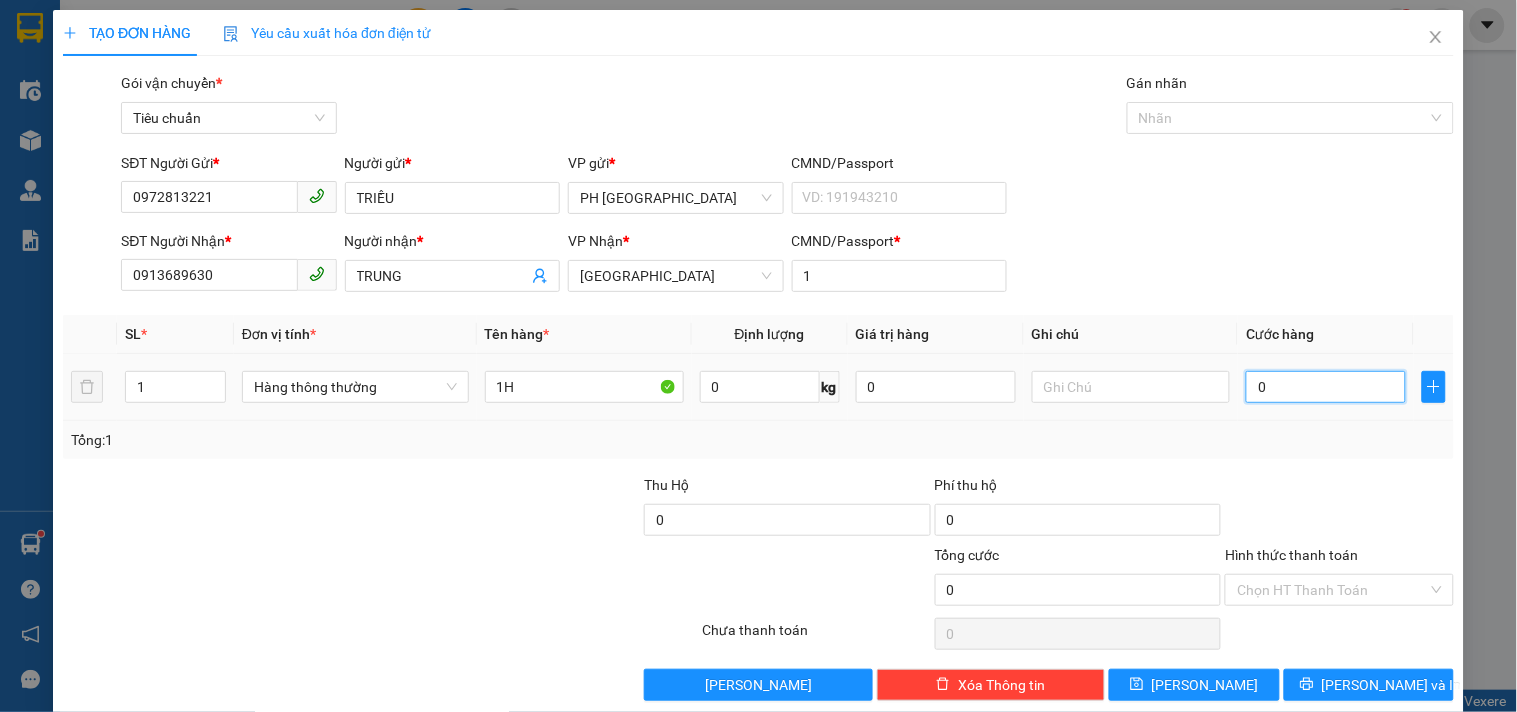 type on "3" 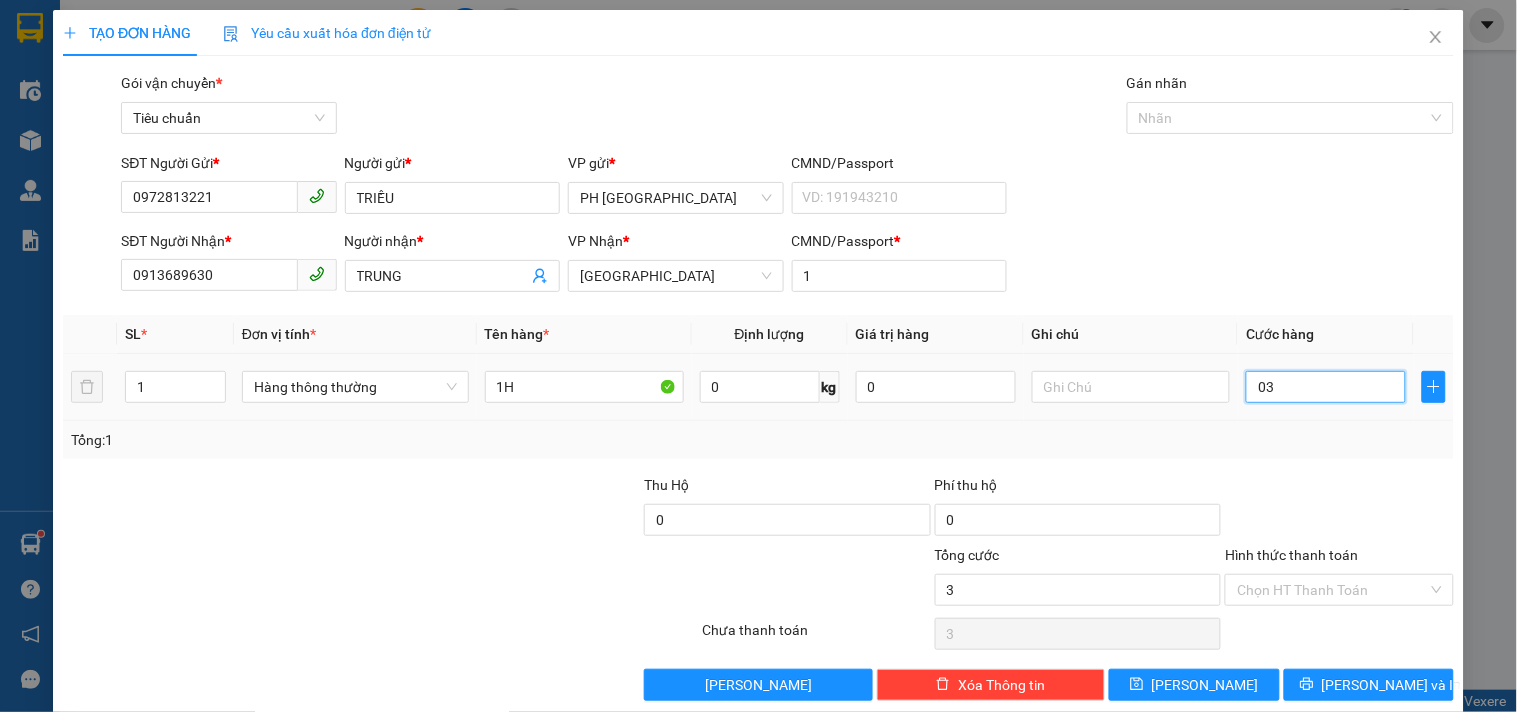 type on "030" 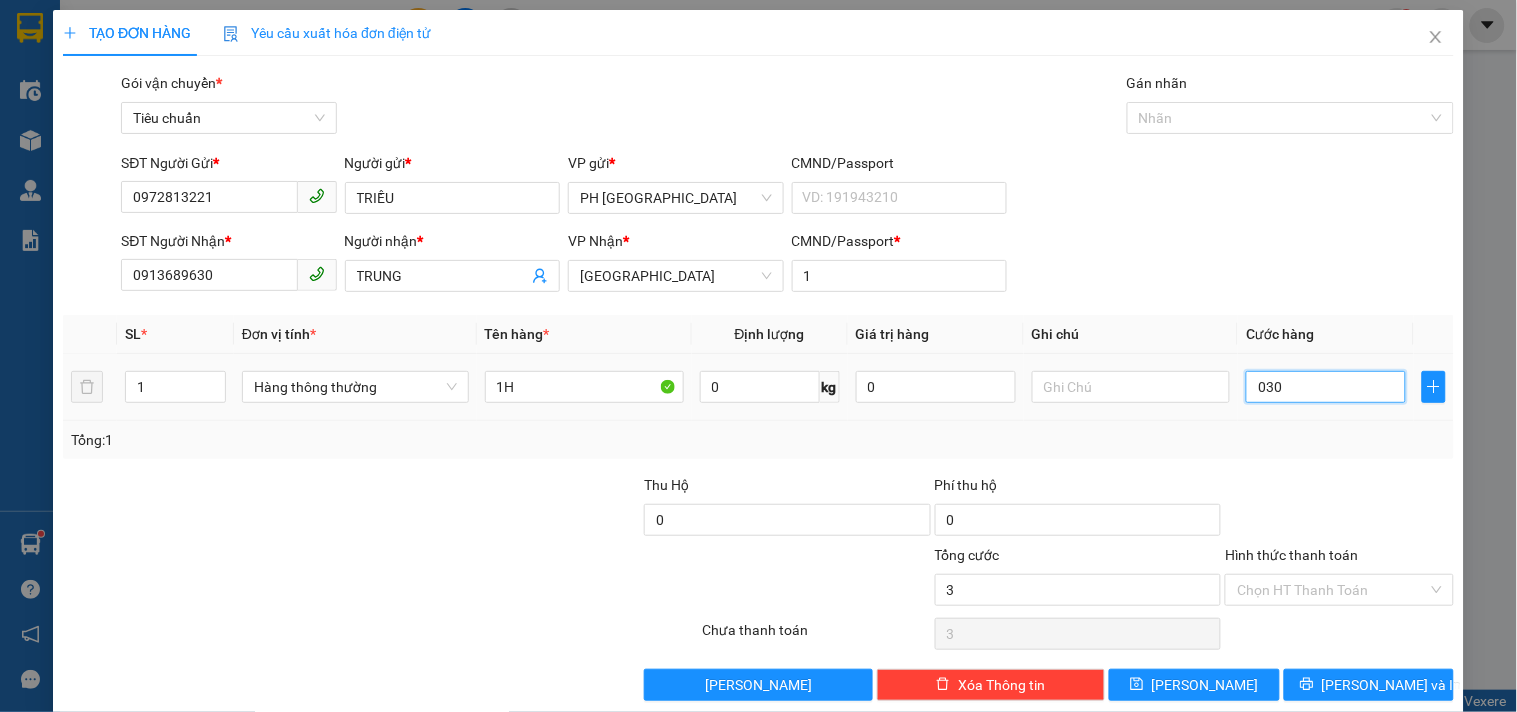 type on "30" 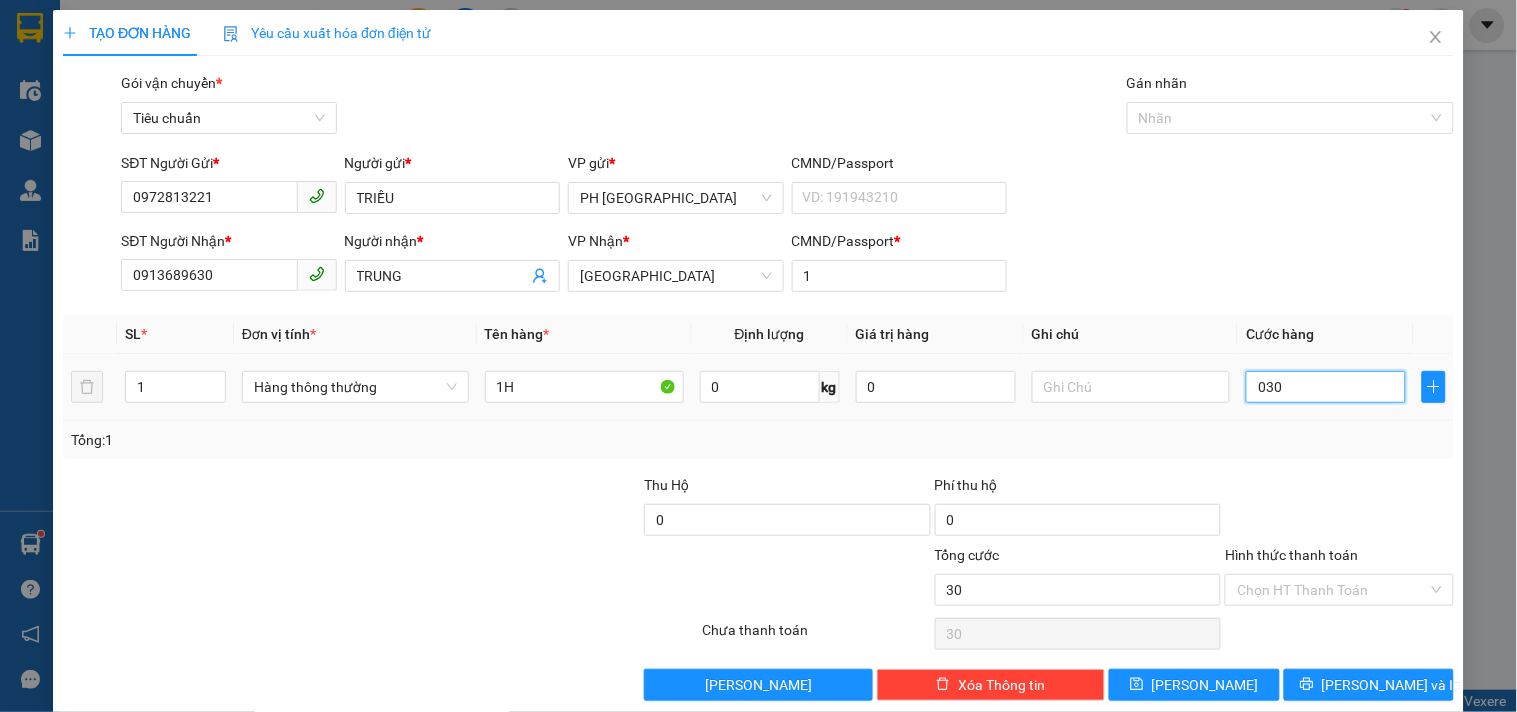 type on "030" 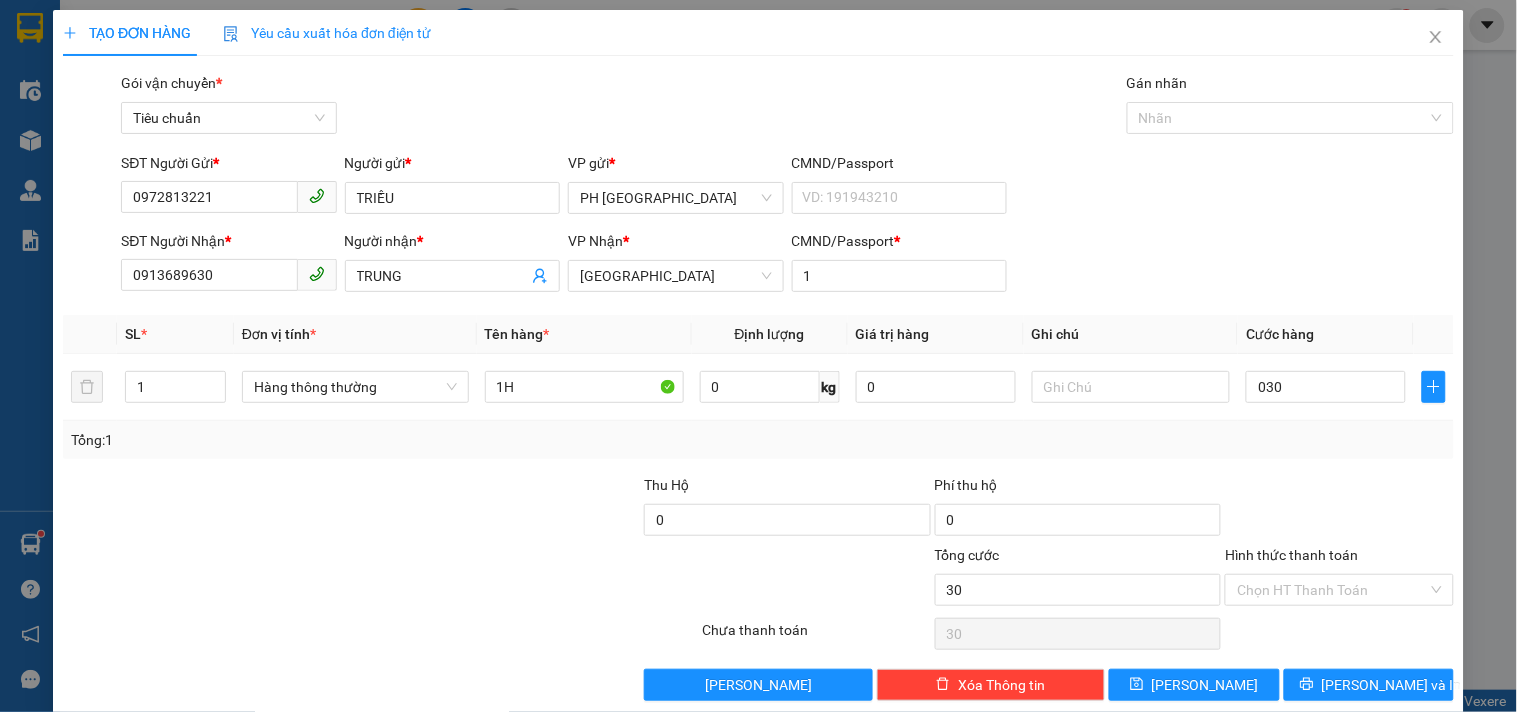 type on "30.000" 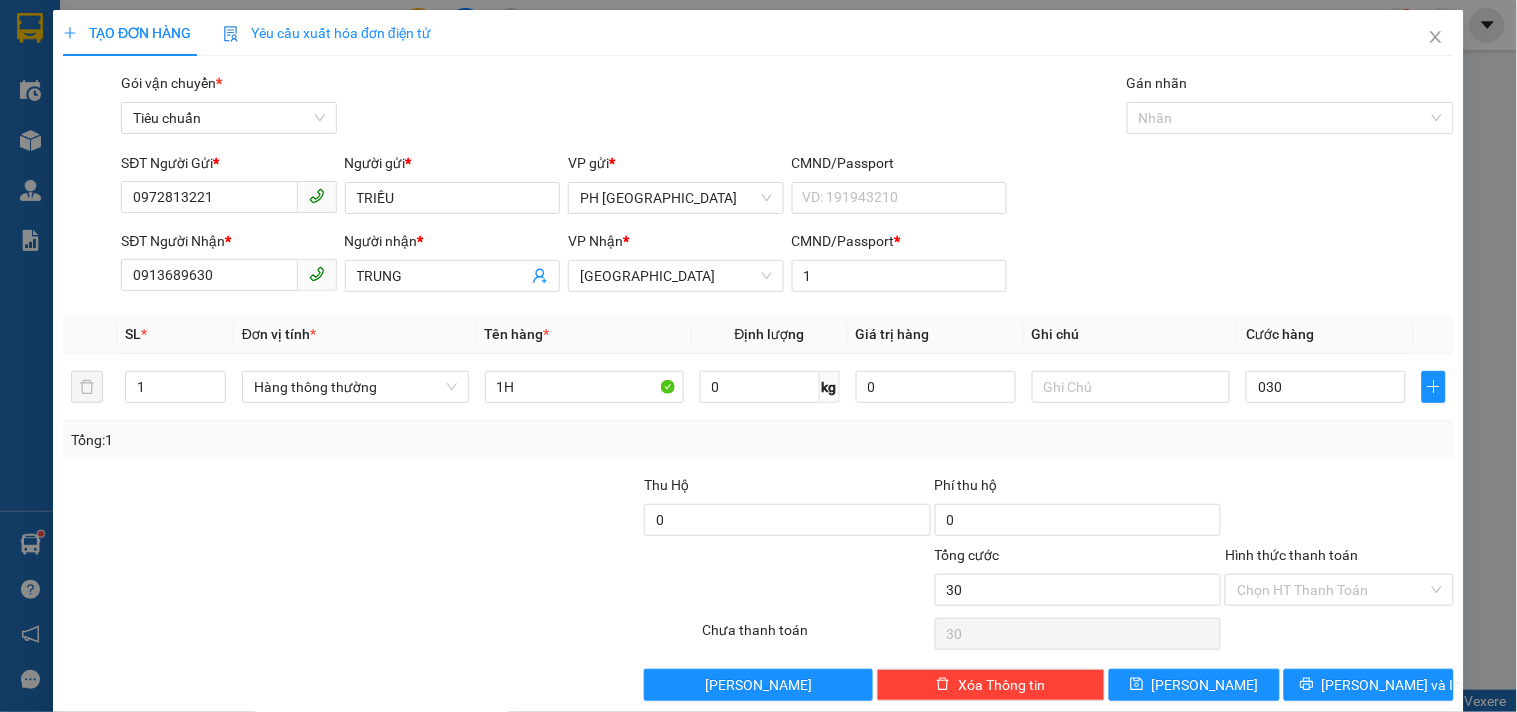 type on "30.000" 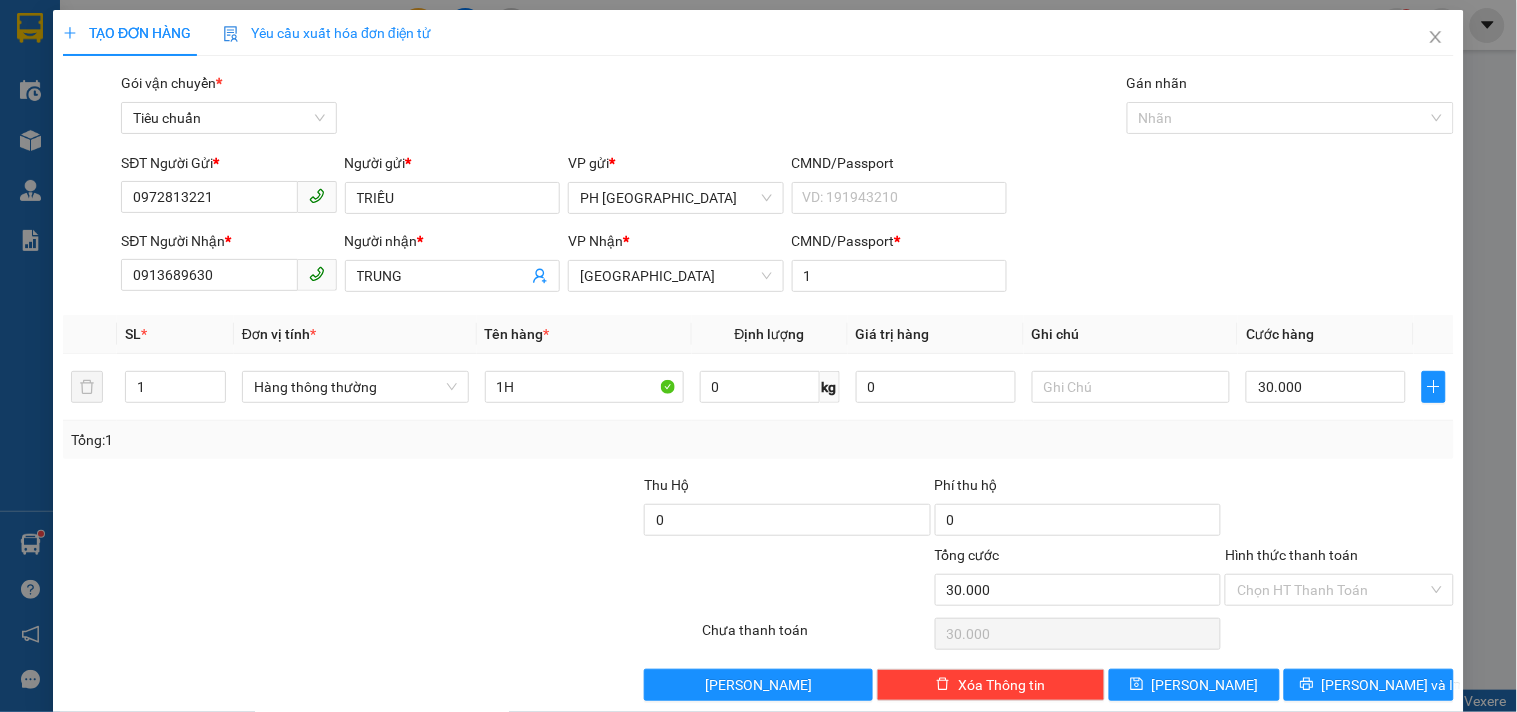 click on "Tổng:  1" at bounding box center [758, 440] 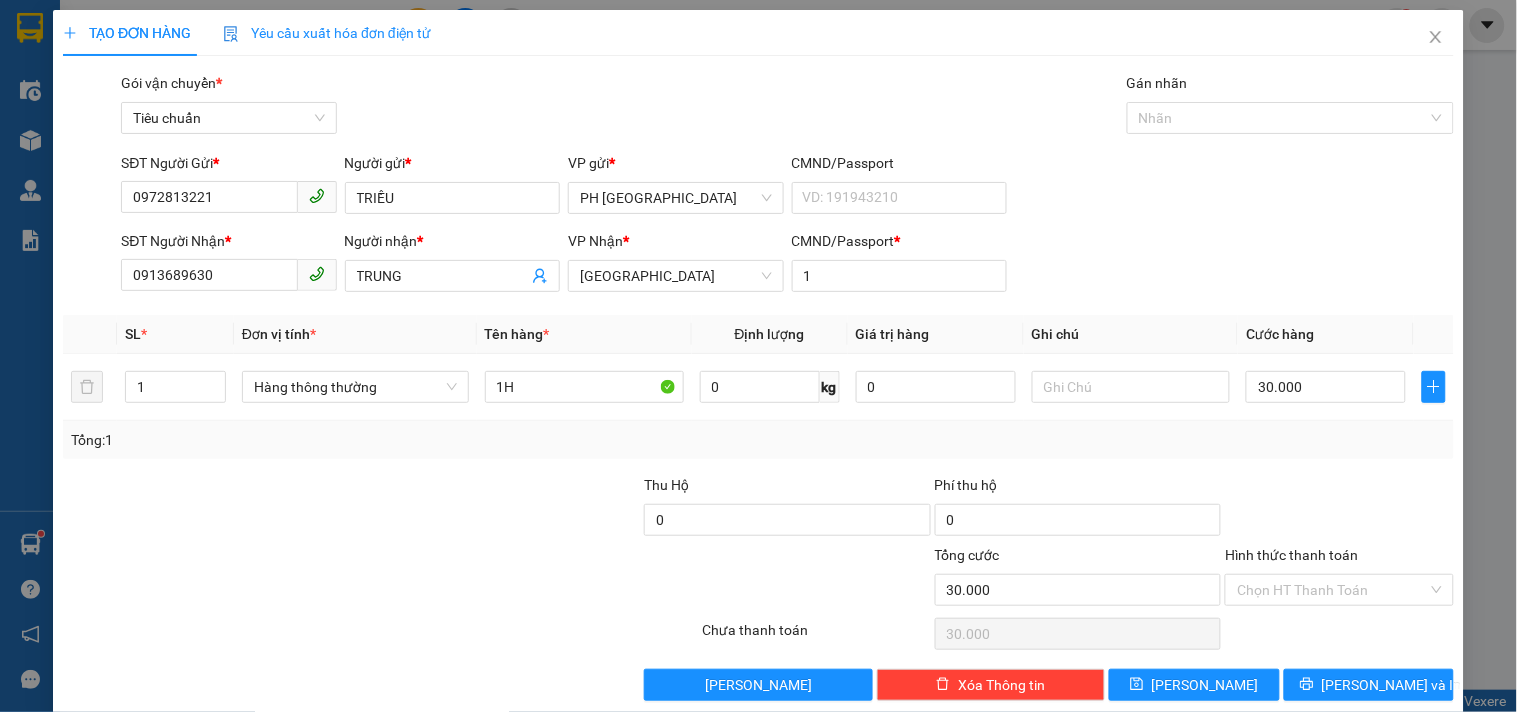 scroll, scrollTop: 27, scrollLeft: 0, axis: vertical 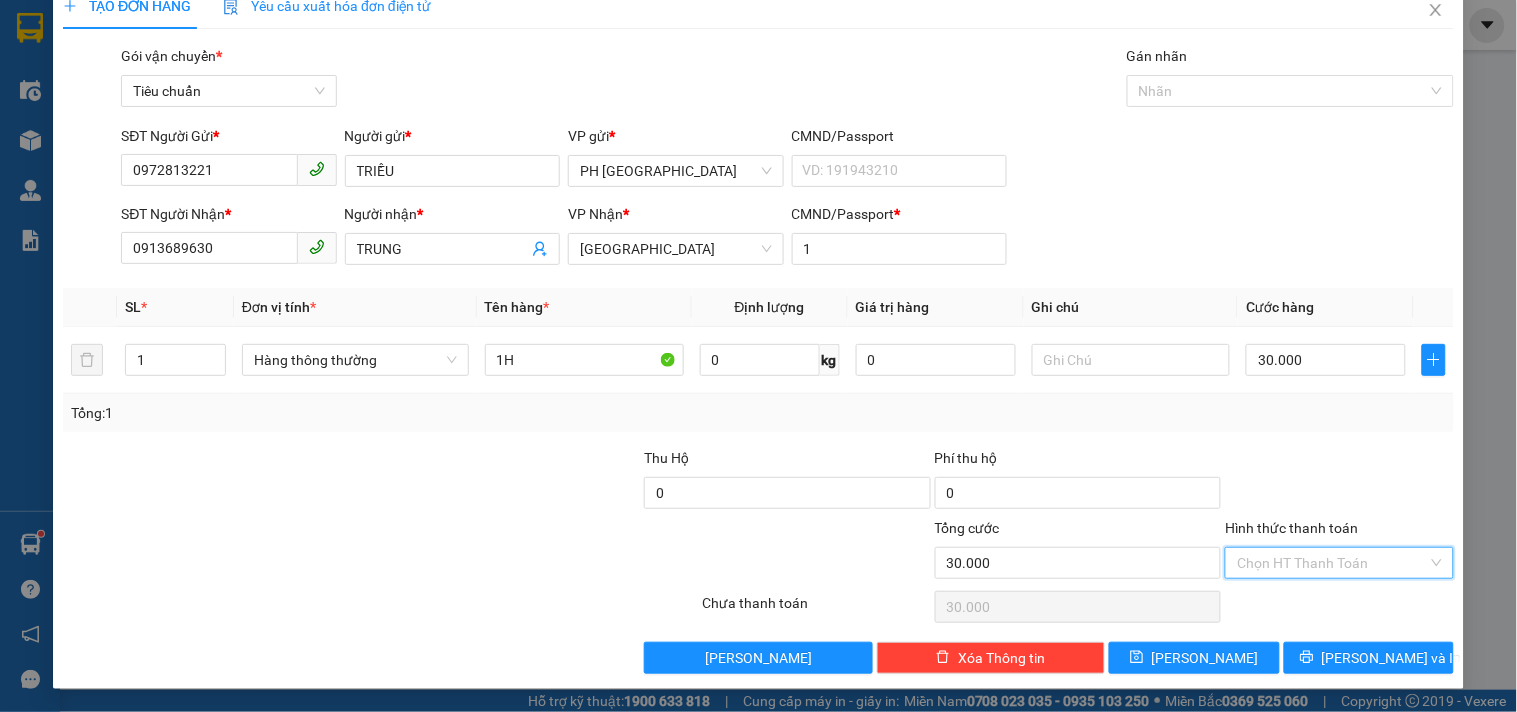 click on "Hình thức thanh toán" at bounding box center (1332, 563) 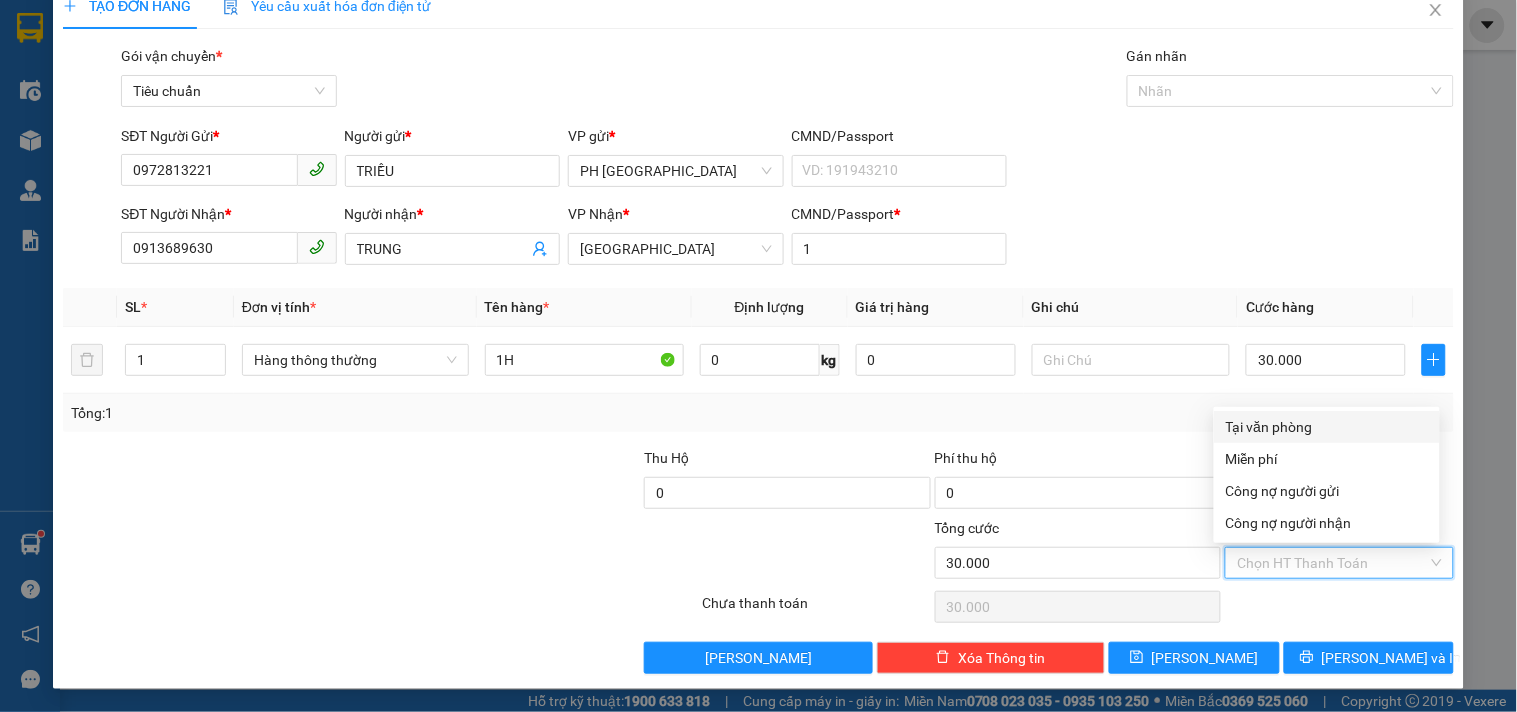 click on "Tại văn phòng" at bounding box center [1327, 427] 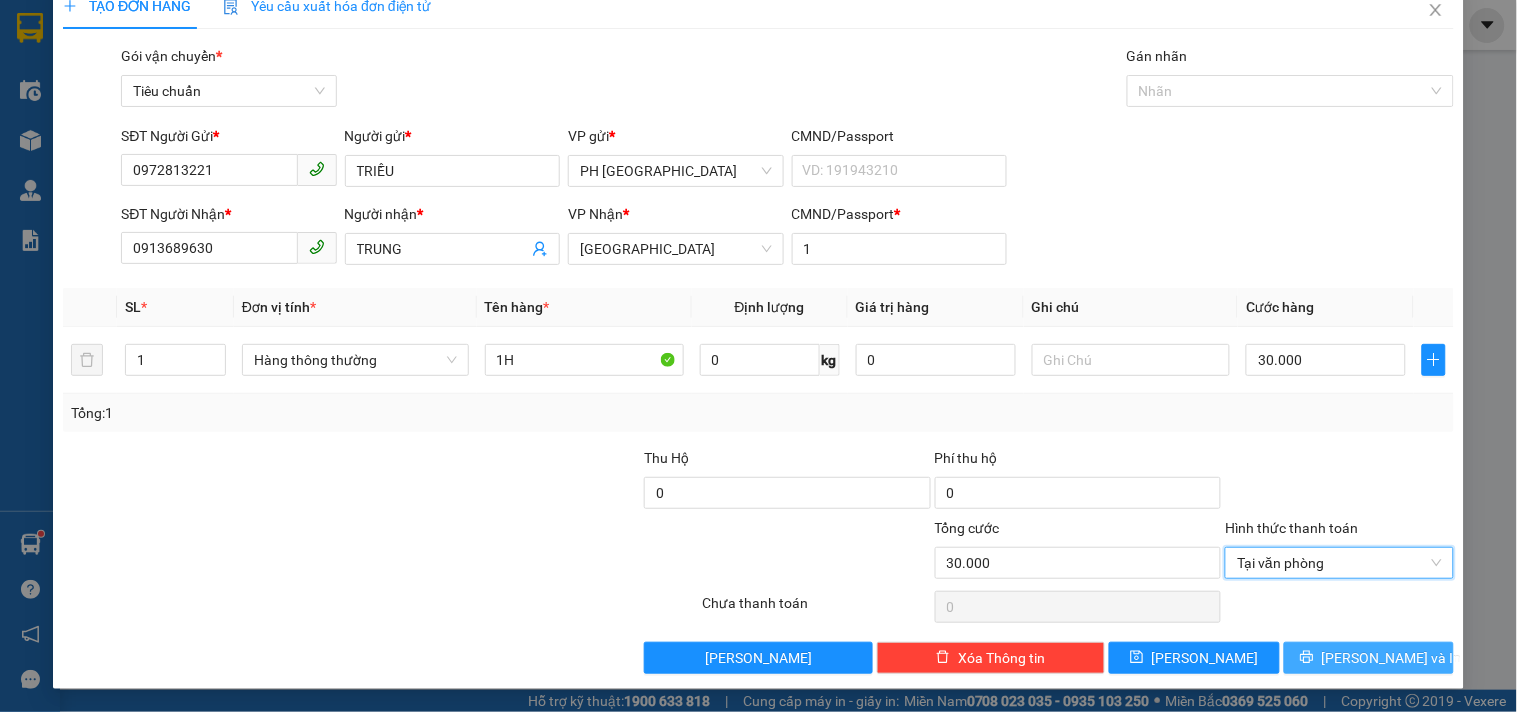 click on "Lưu và In" at bounding box center (1369, 658) 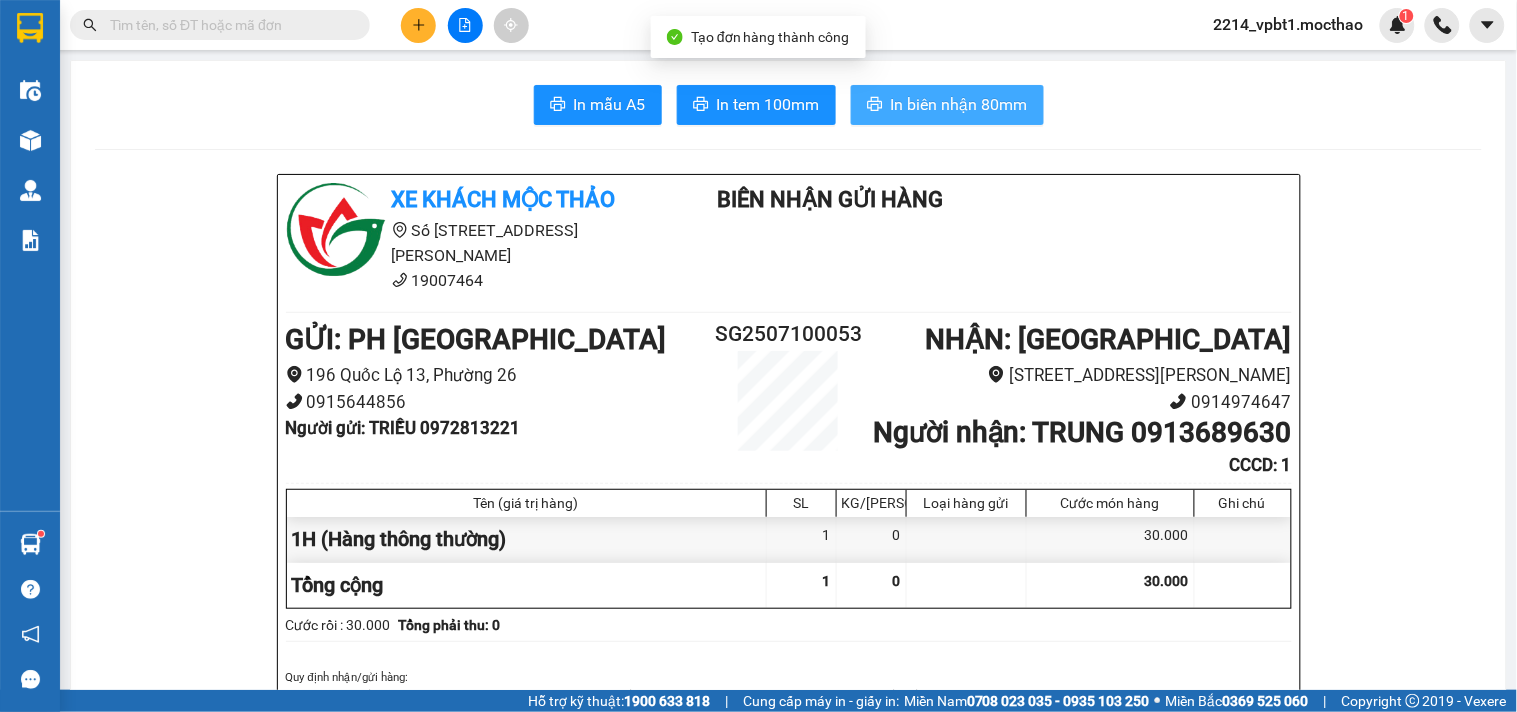 click on "In biên nhận 80mm" at bounding box center [959, 104] 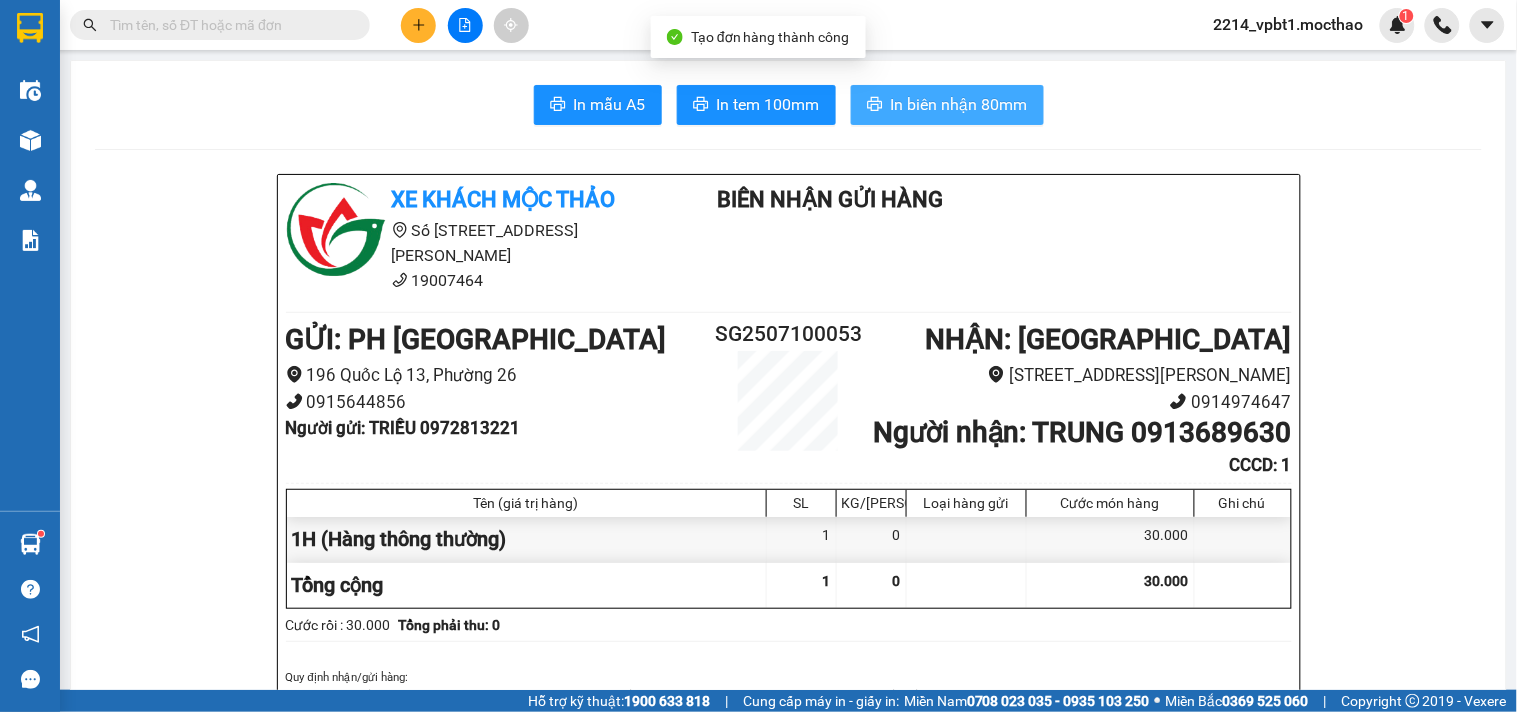 scroll, scrollTop: 0, scrollLeft: 0, axis: both 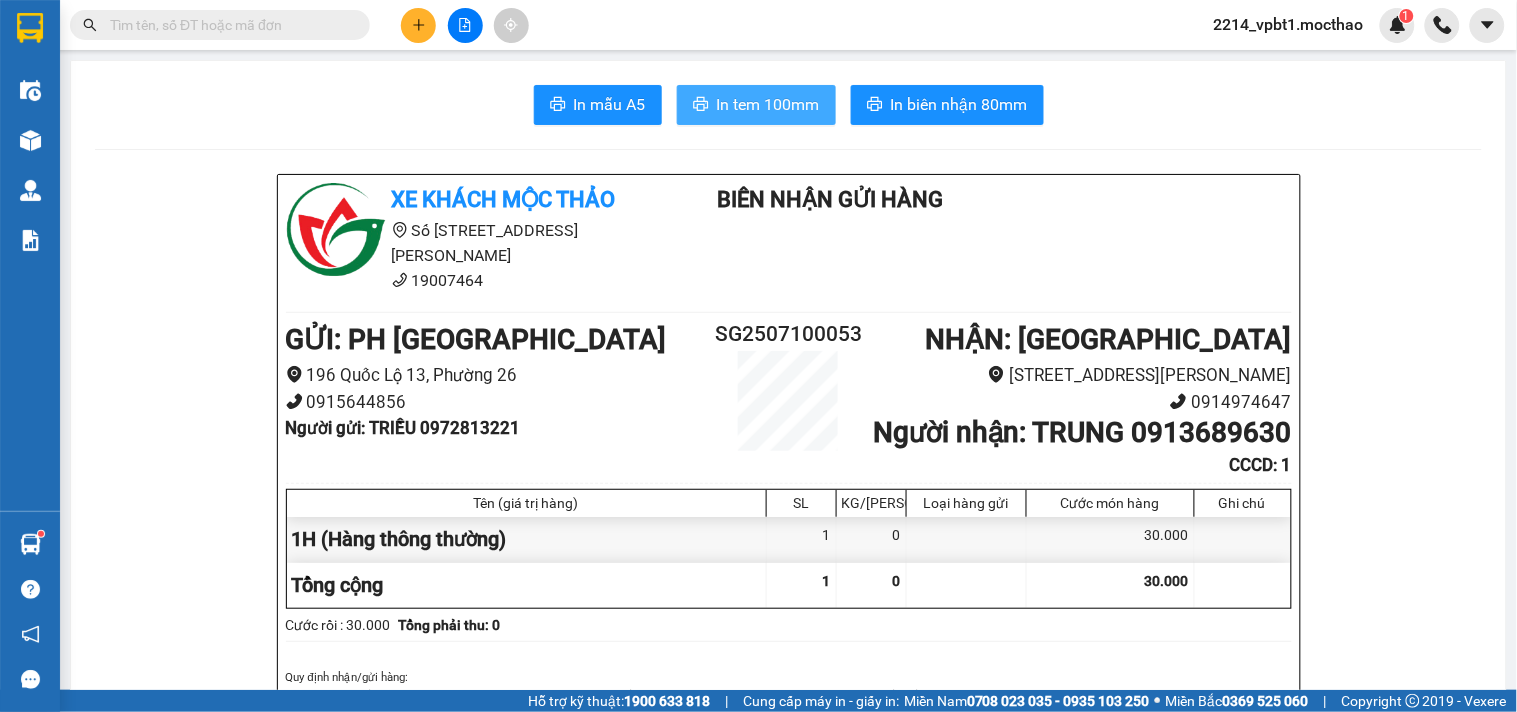 click on "In tem 100mm" at bounding box center [768, 104] 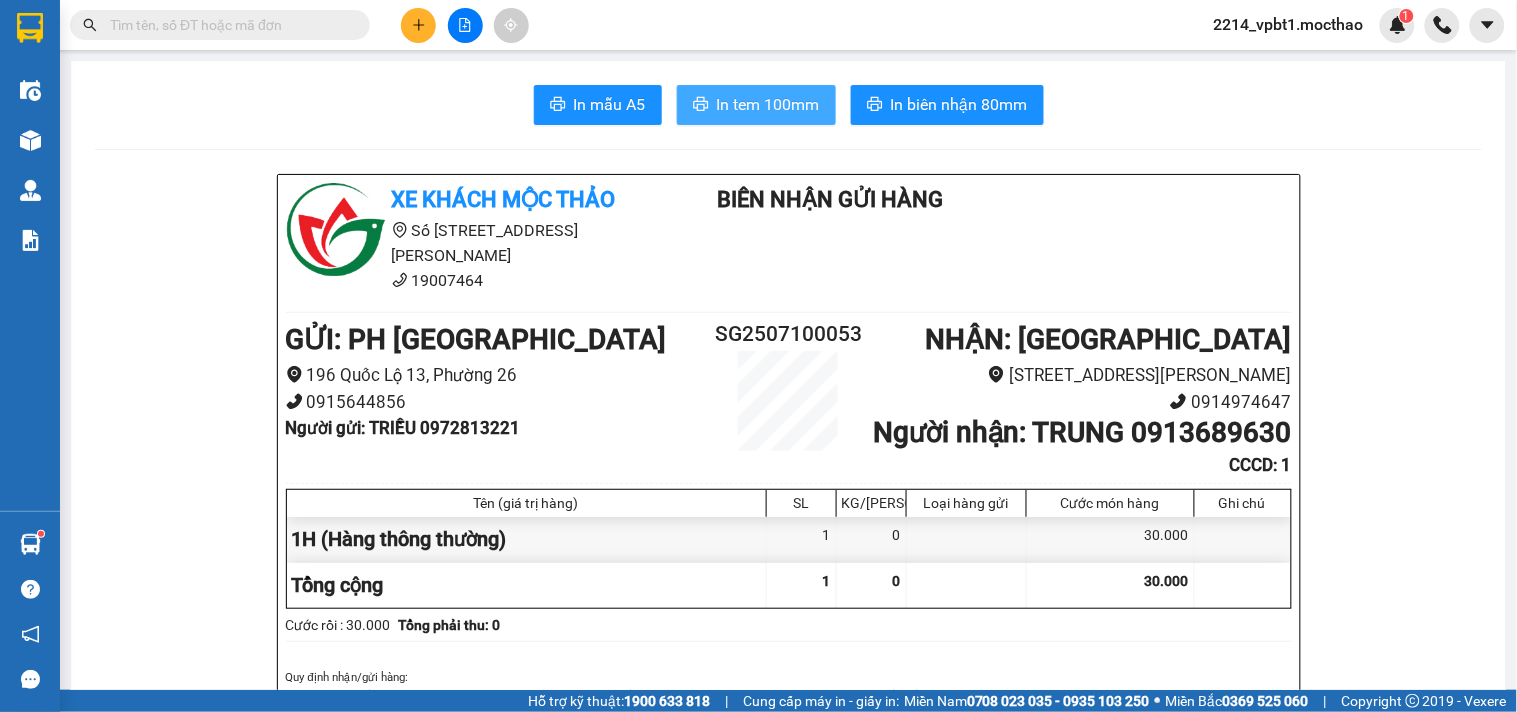 scroll, scrollTop: 0, scrollLeft: 0, axis: both 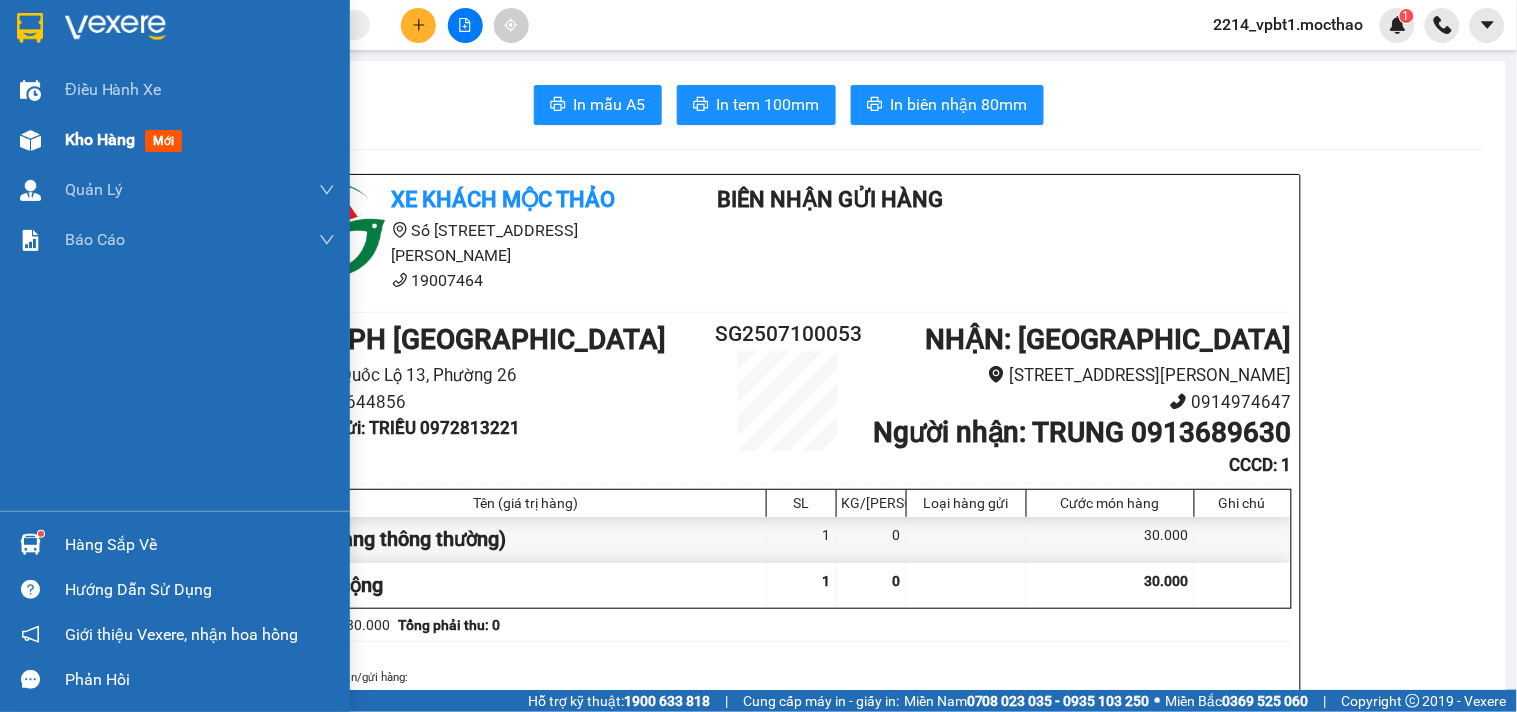 click on "Kho hàng" at bounding box center [100, 139] 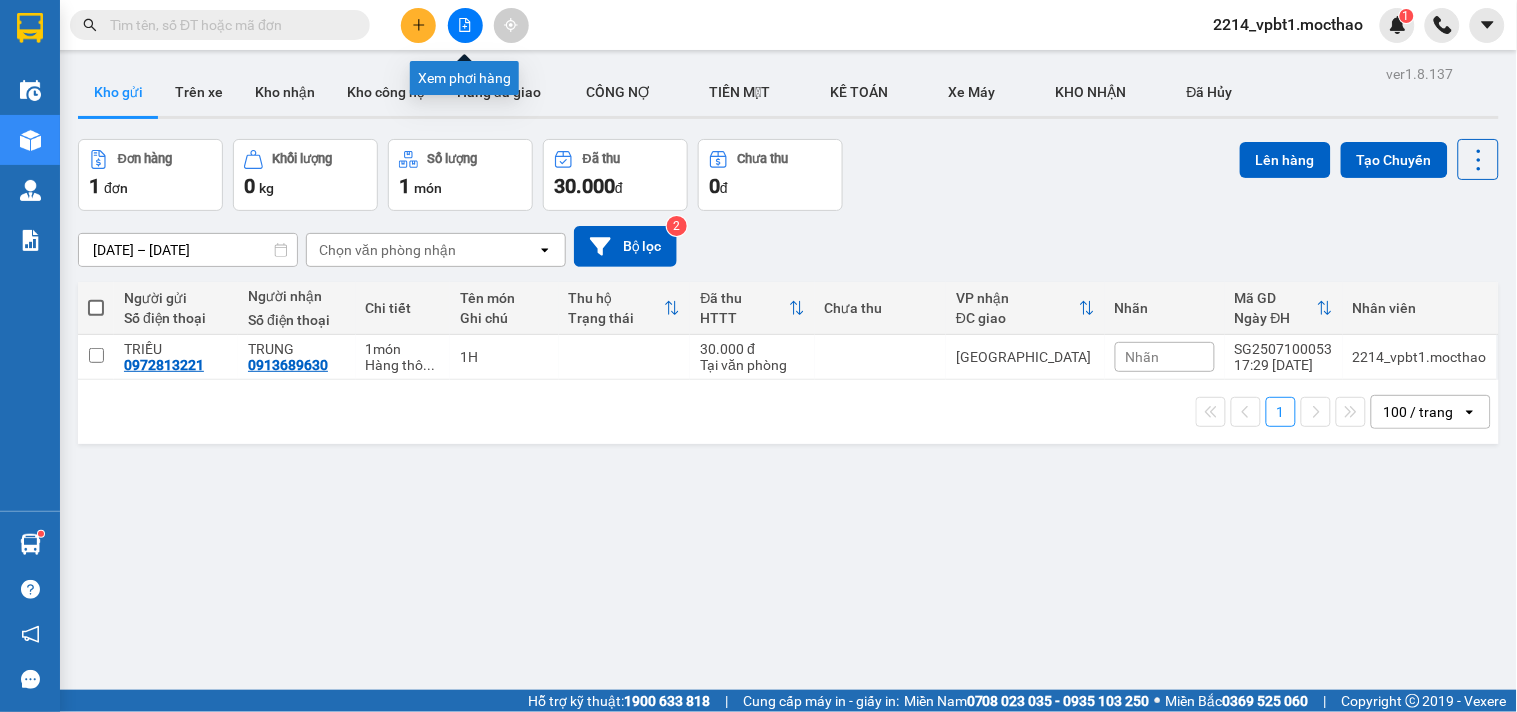 click at bounding box center (465, 25) 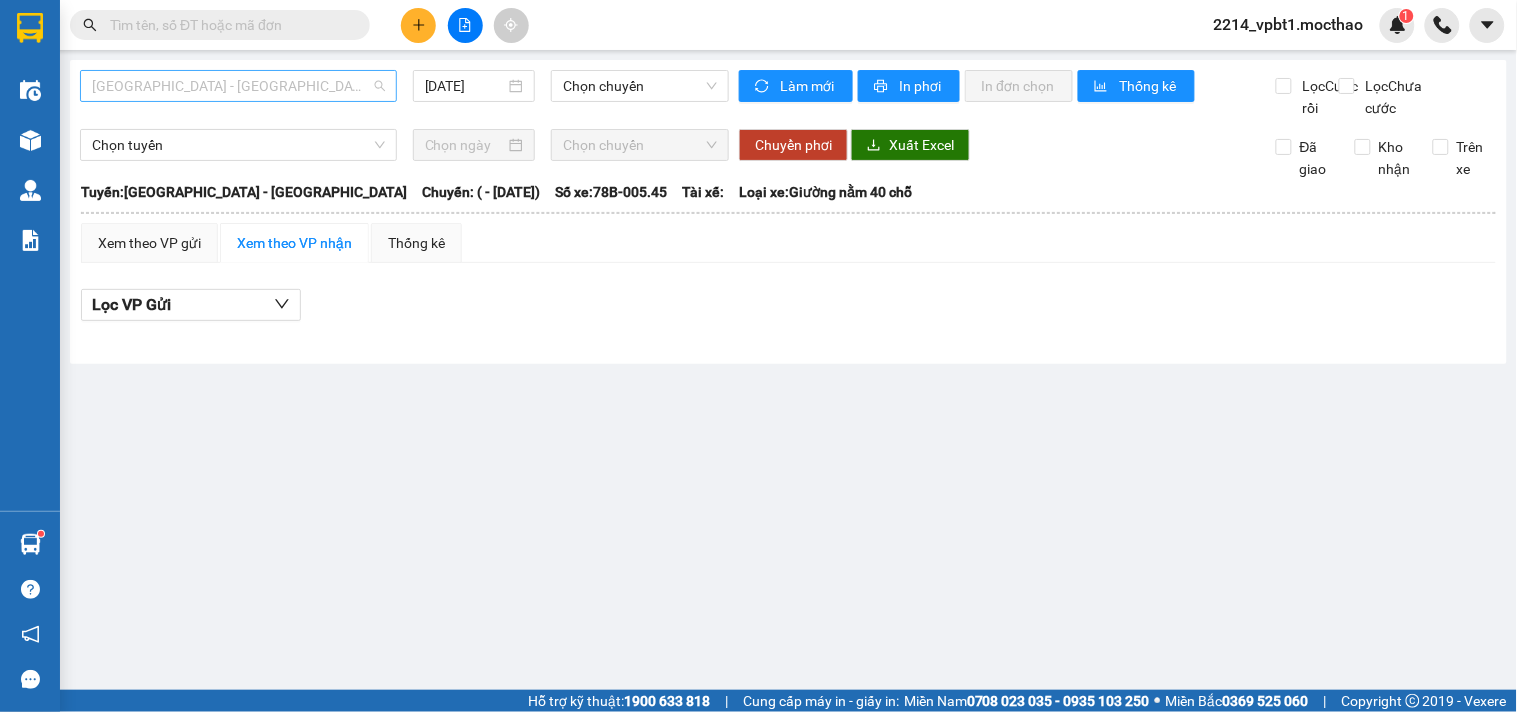 click on "Sài Gòn - Tuy Hòa" at bounding box center [238, 86] 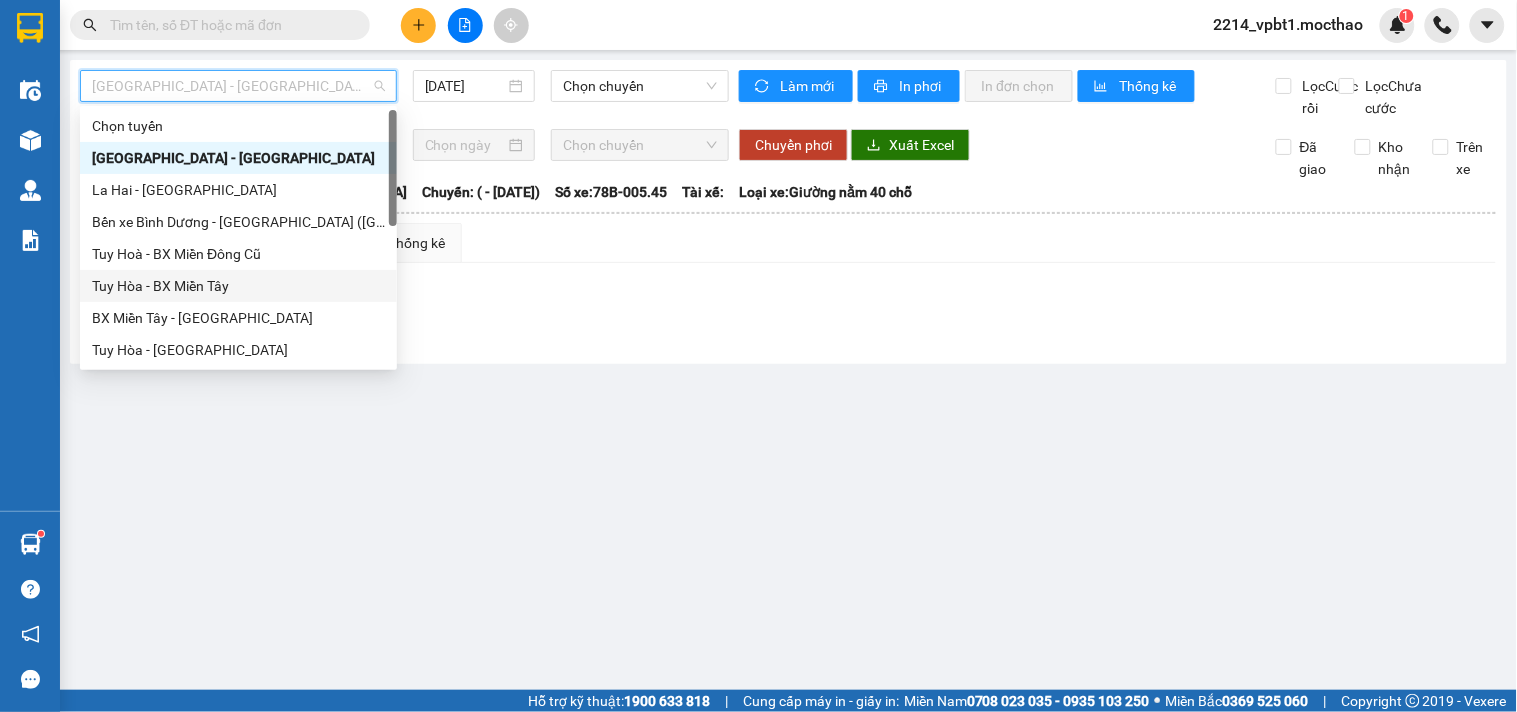 scroll, scrollTop: 222, scrollLeft: 0, axis: vertical 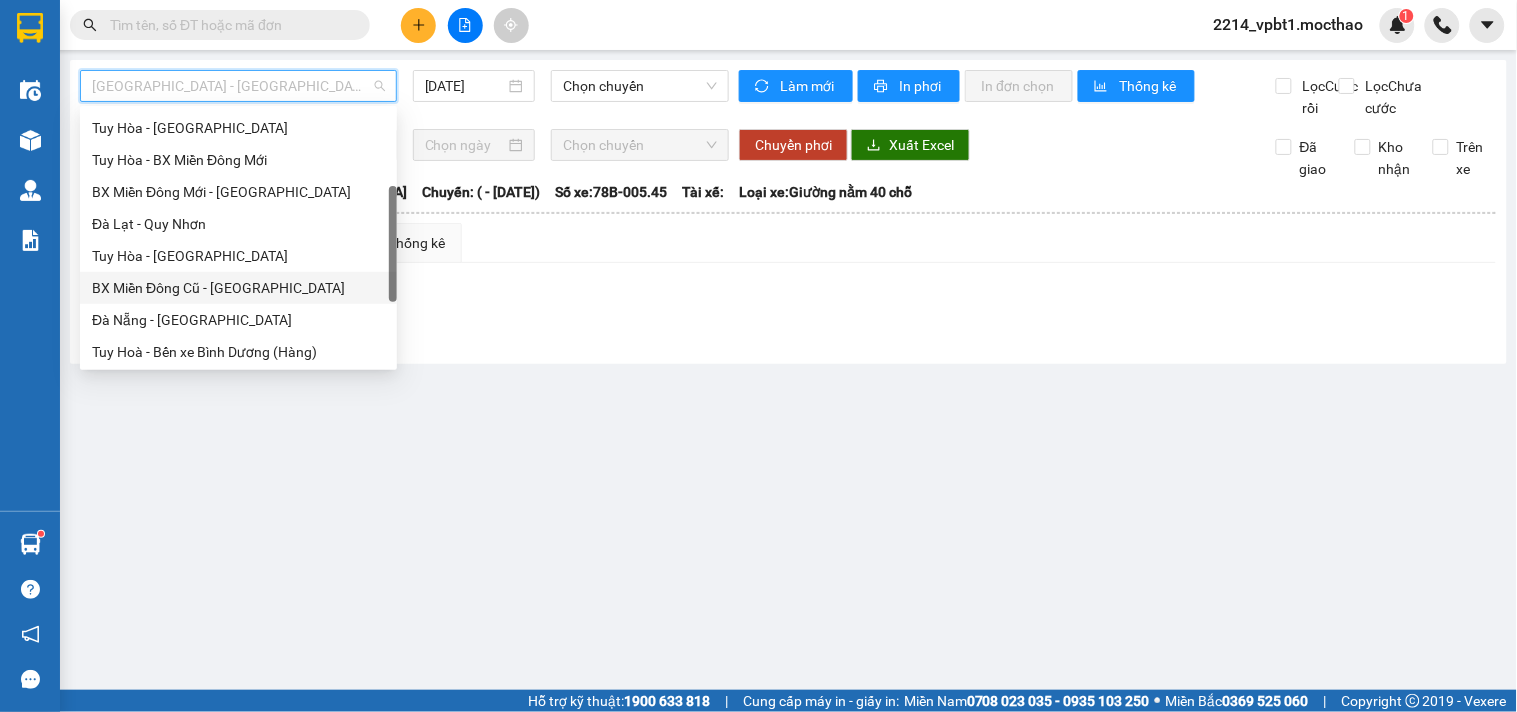 click on "BX Miền Đông Cũ - Tuy Hoà" at bounding box center [238, 288] 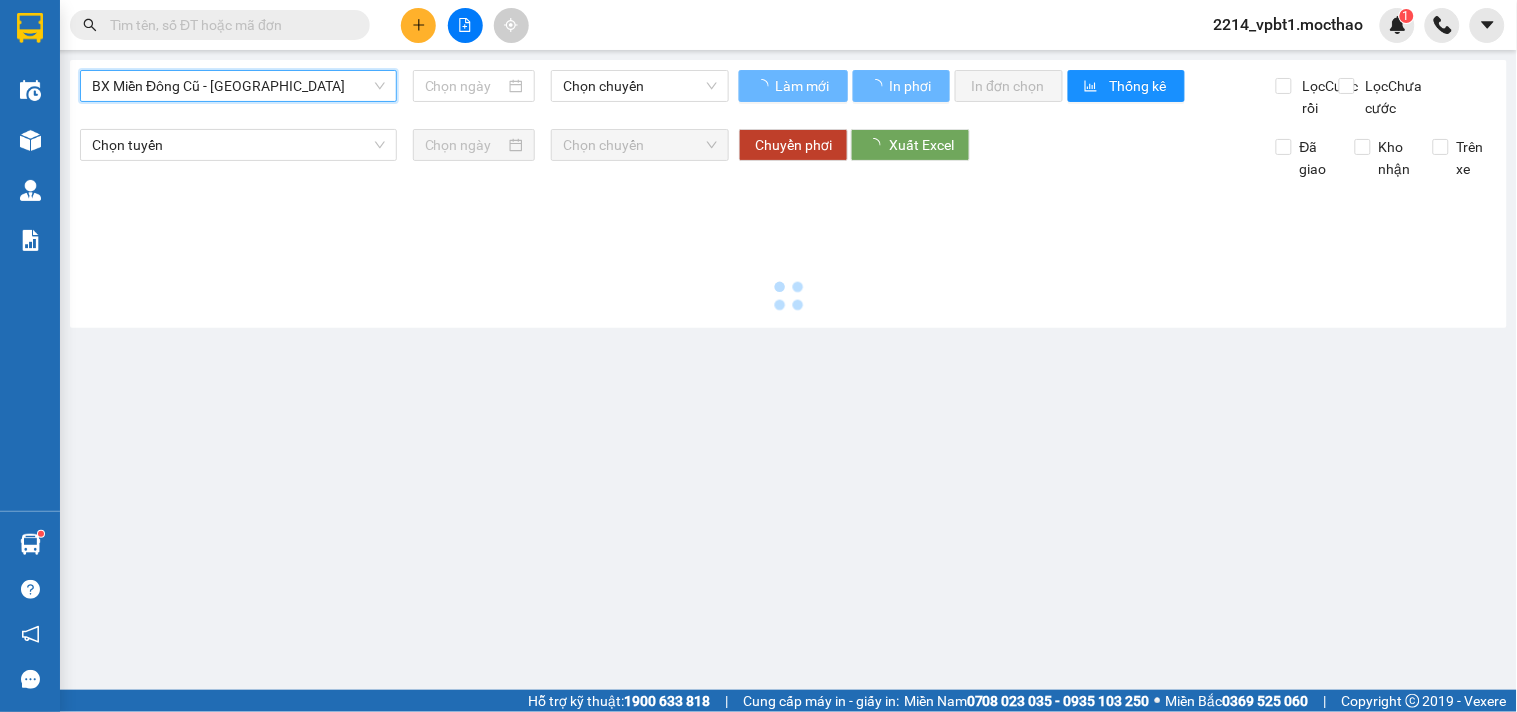 type on "10/07/2025" 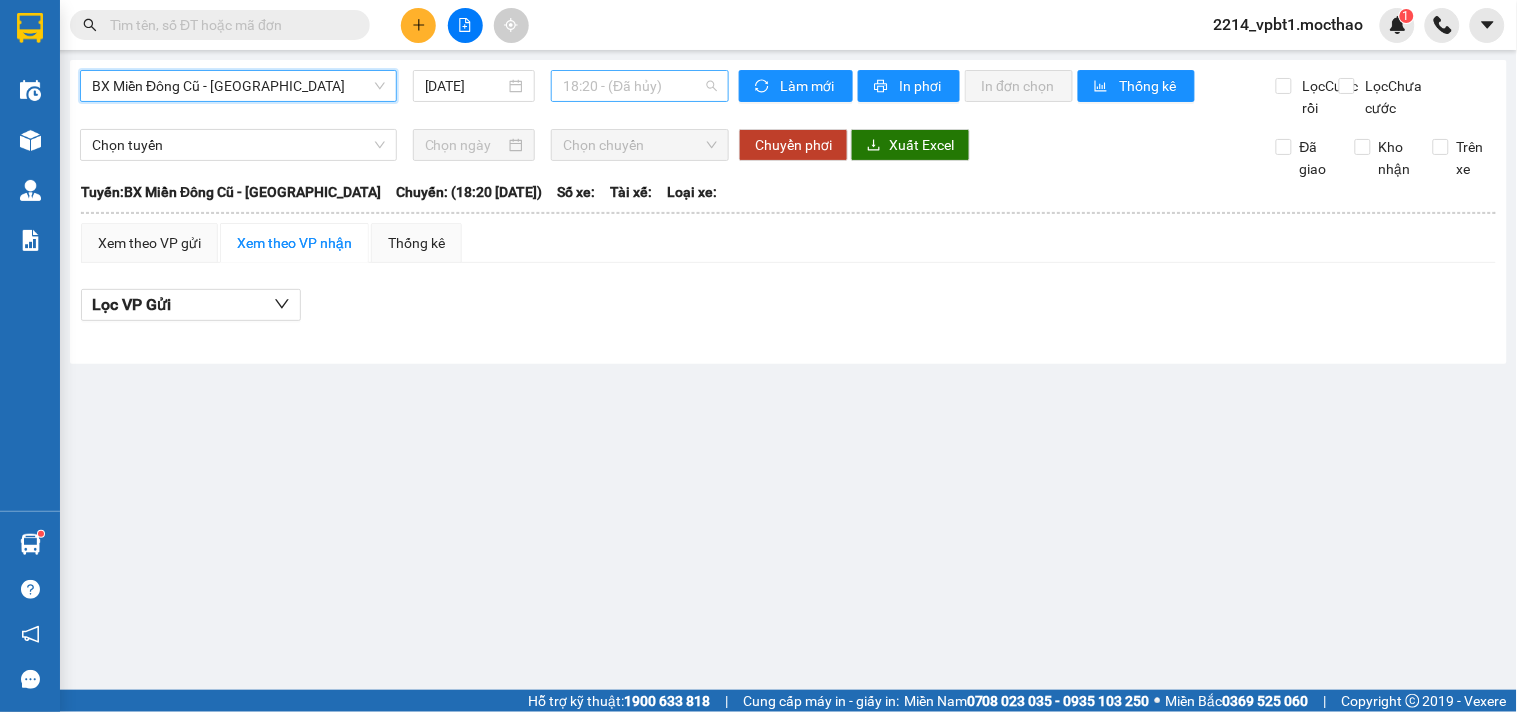 click on "18:20     - (Đã hủy)" at bounding box center (640, 86) 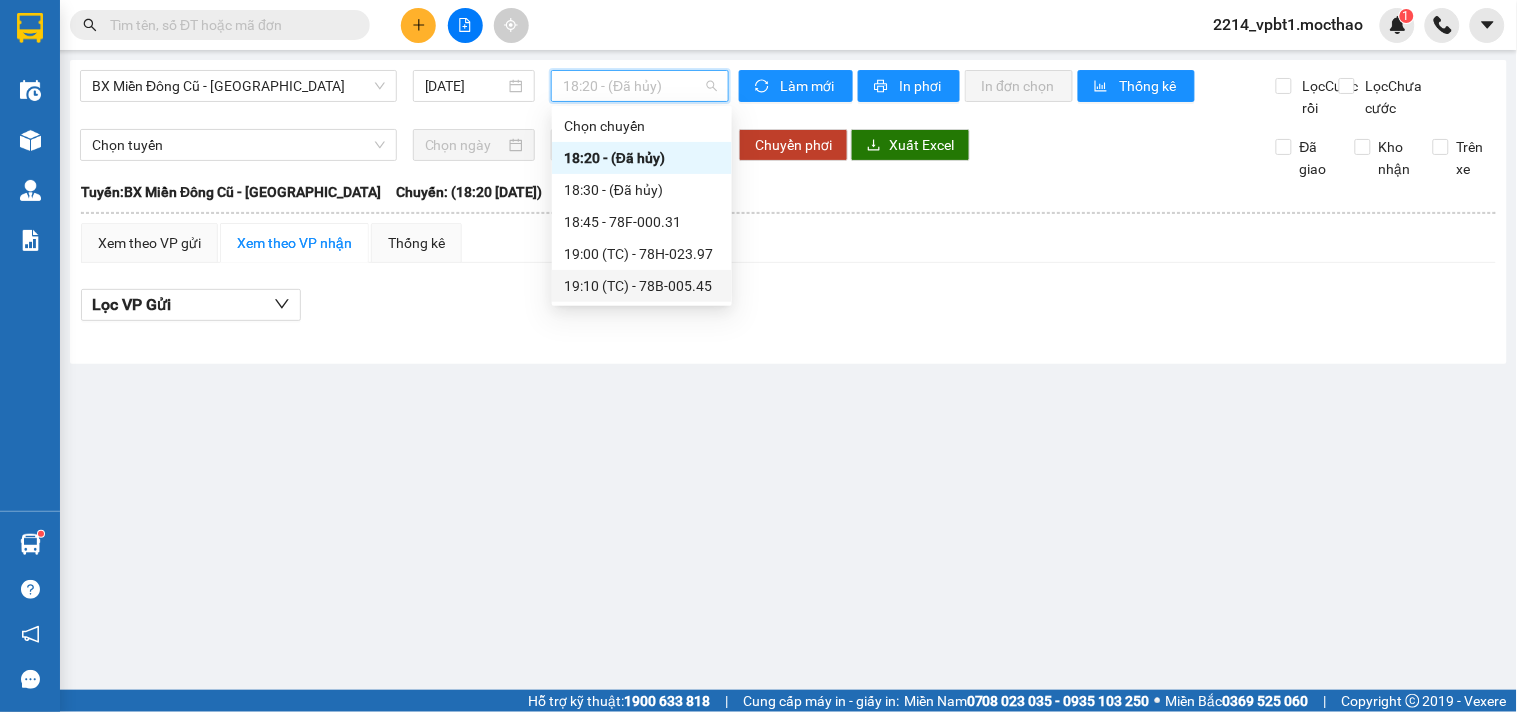 click on "19:10   (TC)   - 78B-005.45" at bounding box center (642, 286) 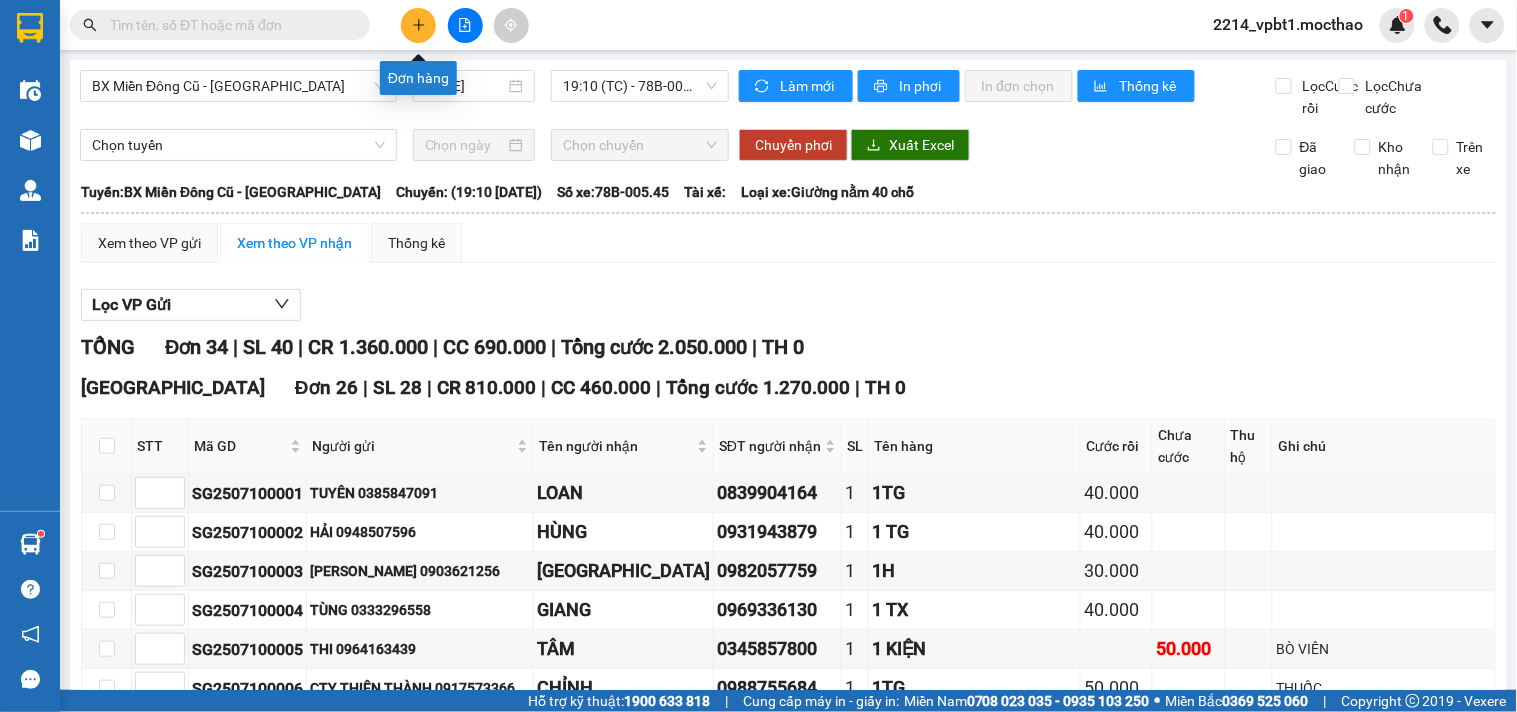 click 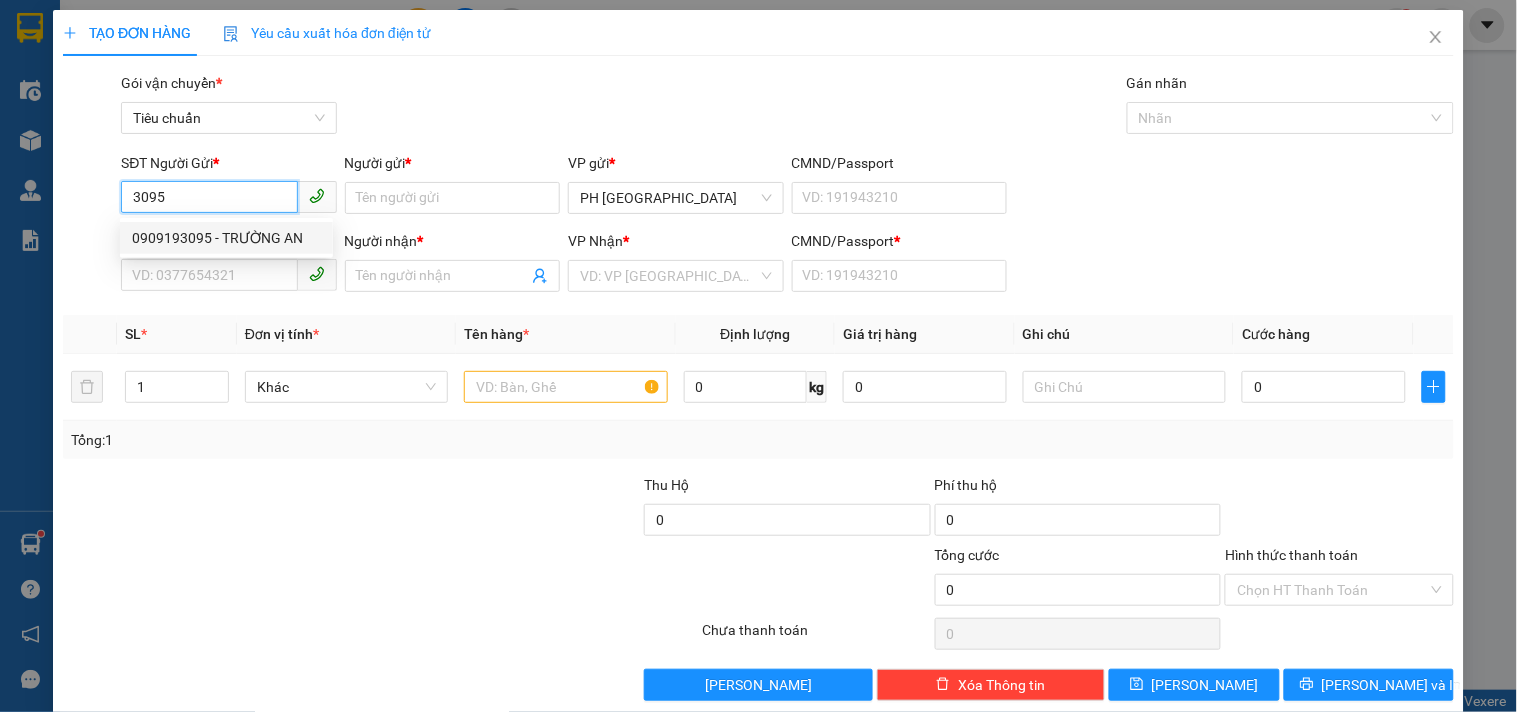 click on "0909193095 - TRƯỜNG AN" at bounding box center (226, 238) 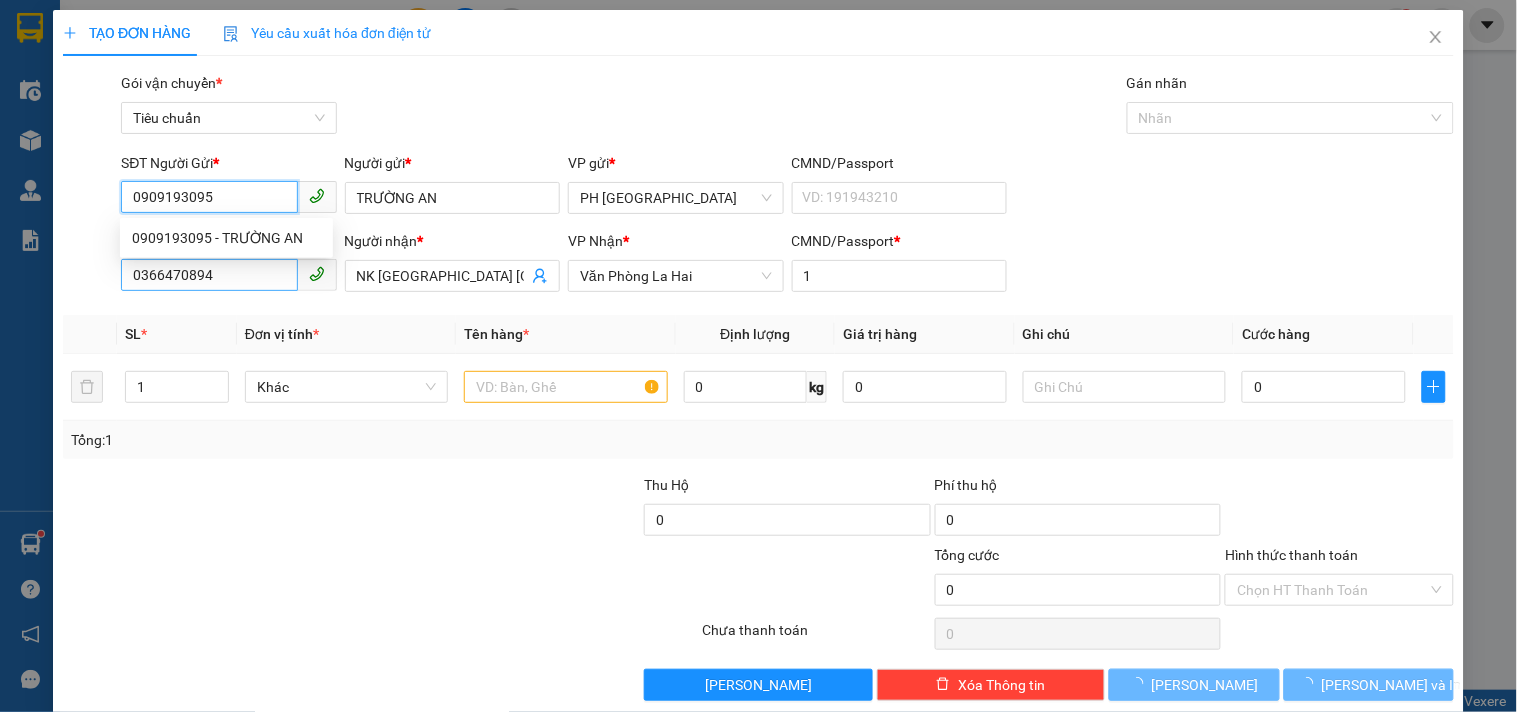 type on "30.000" 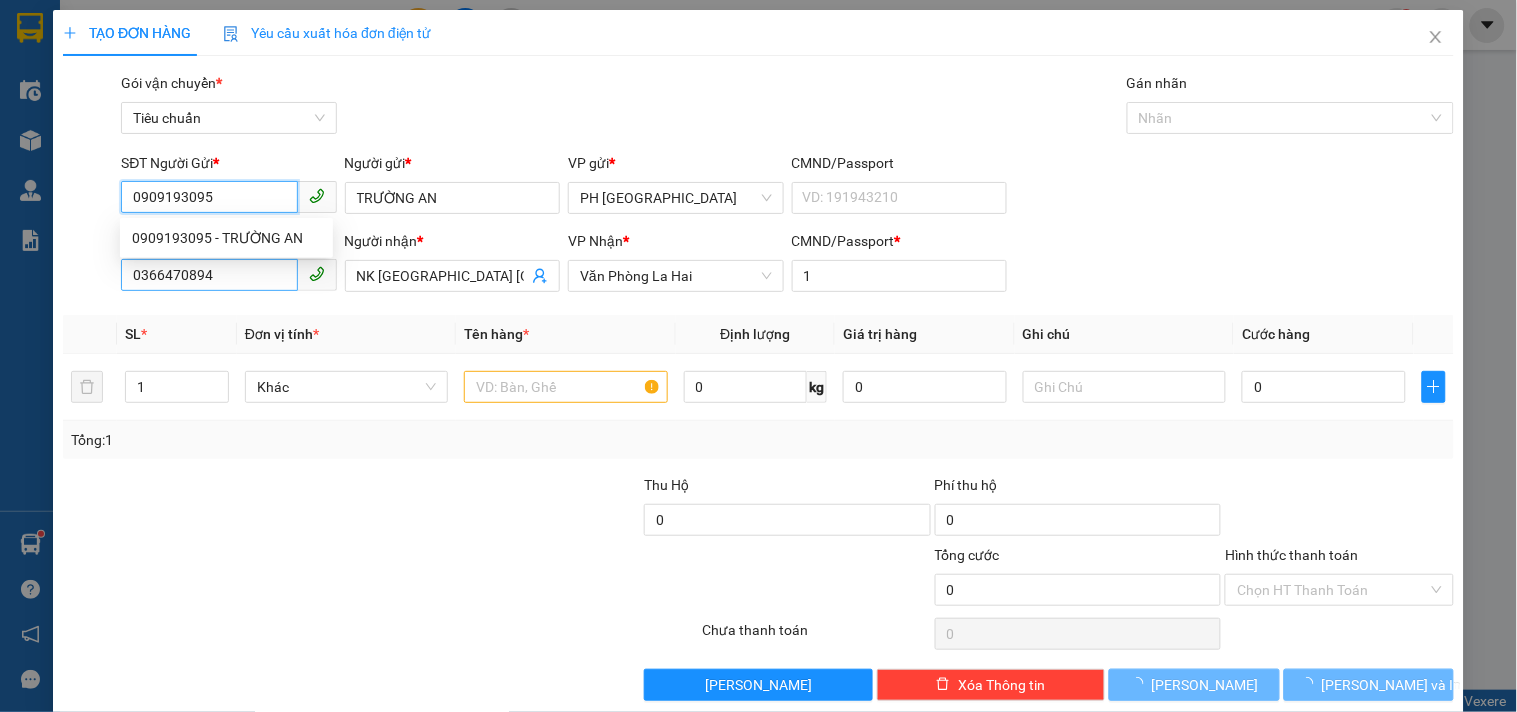 type on "30.000" 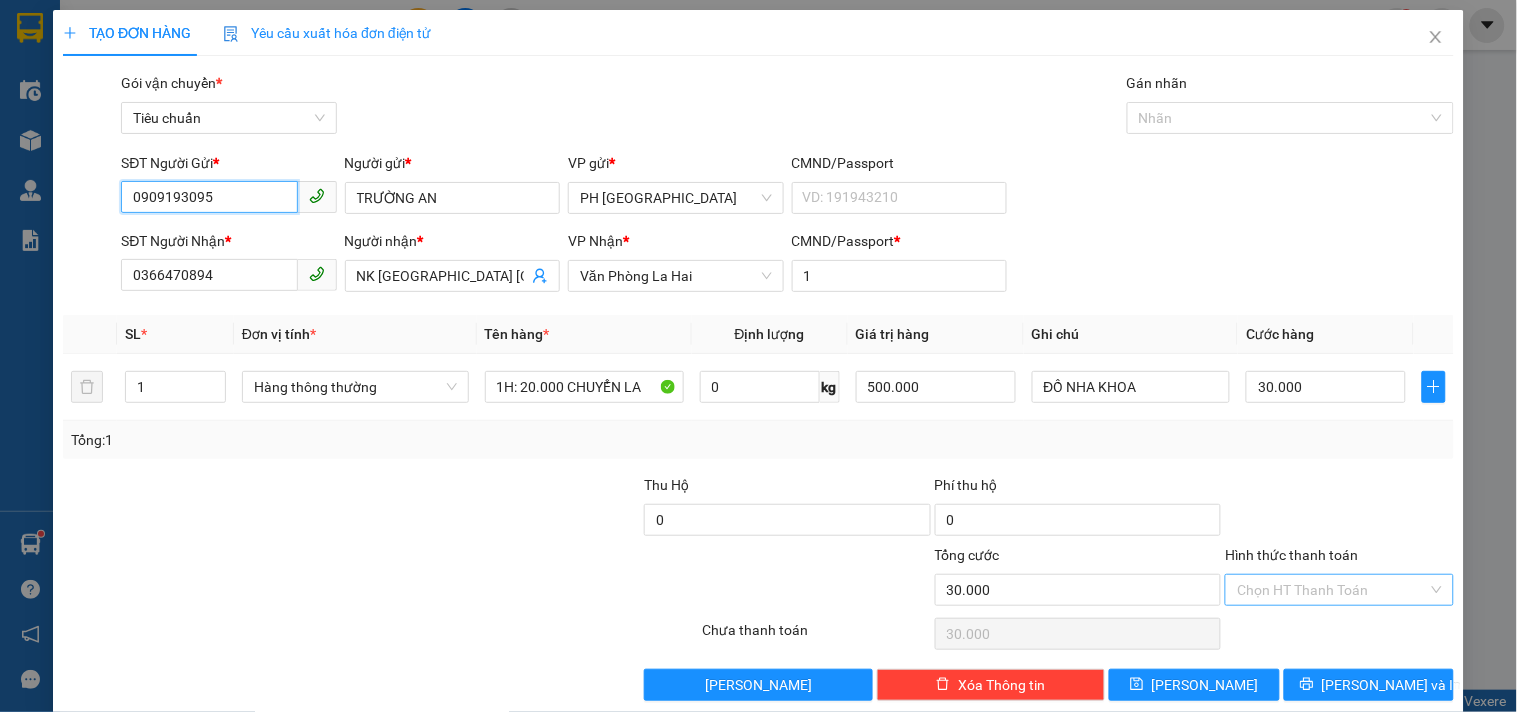 type on "0909193095" 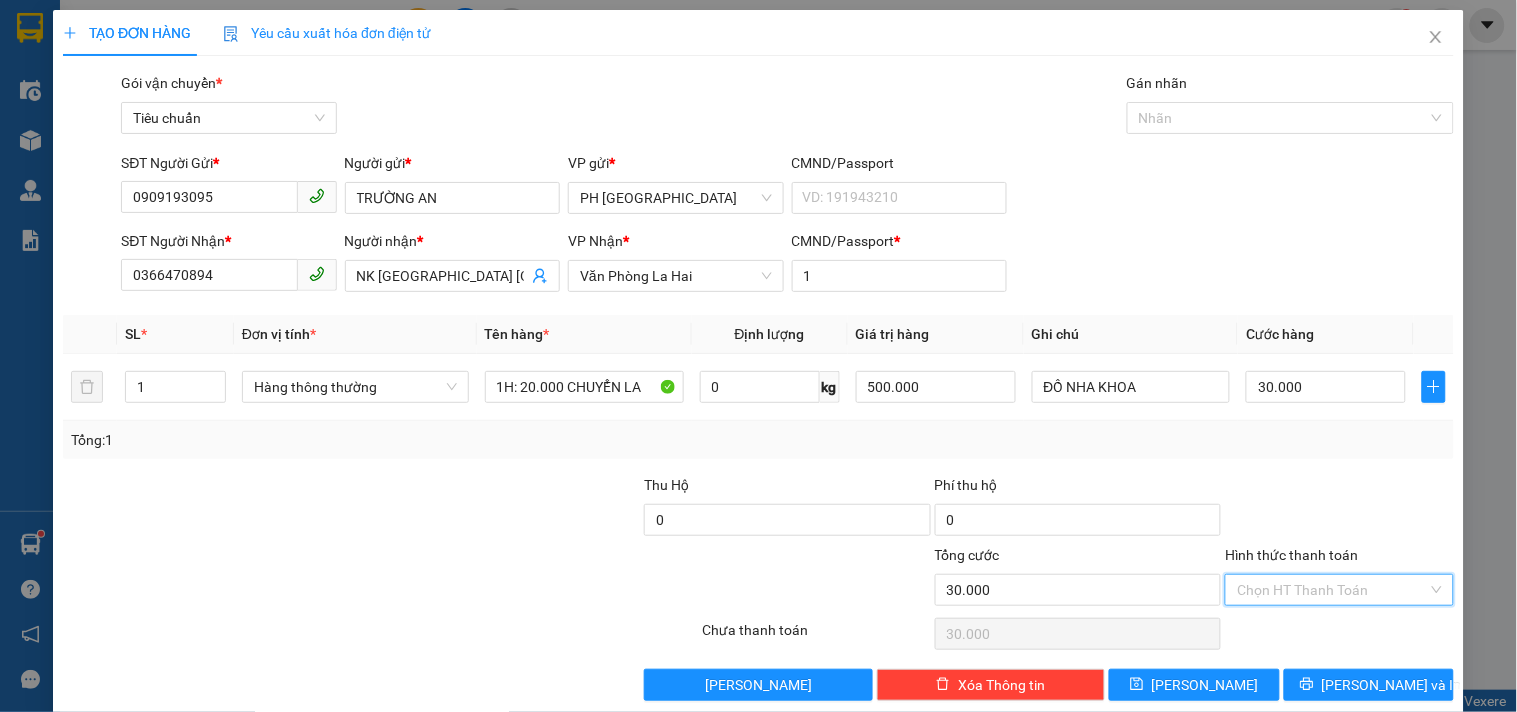 click on "Hình thức thanh toán" at bounding box center [1332, 590] 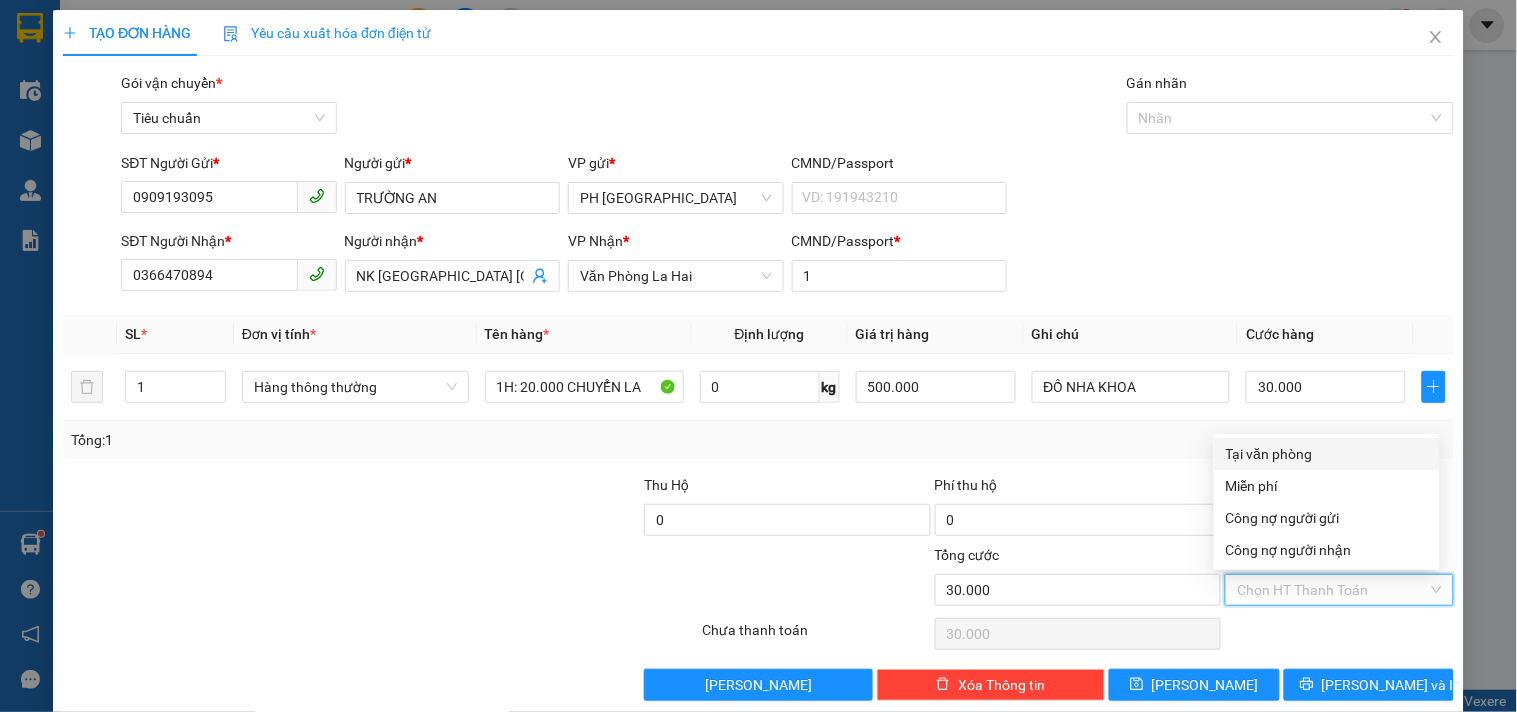 click on "Tại văn phòng" at bounding box center (1327, 454) 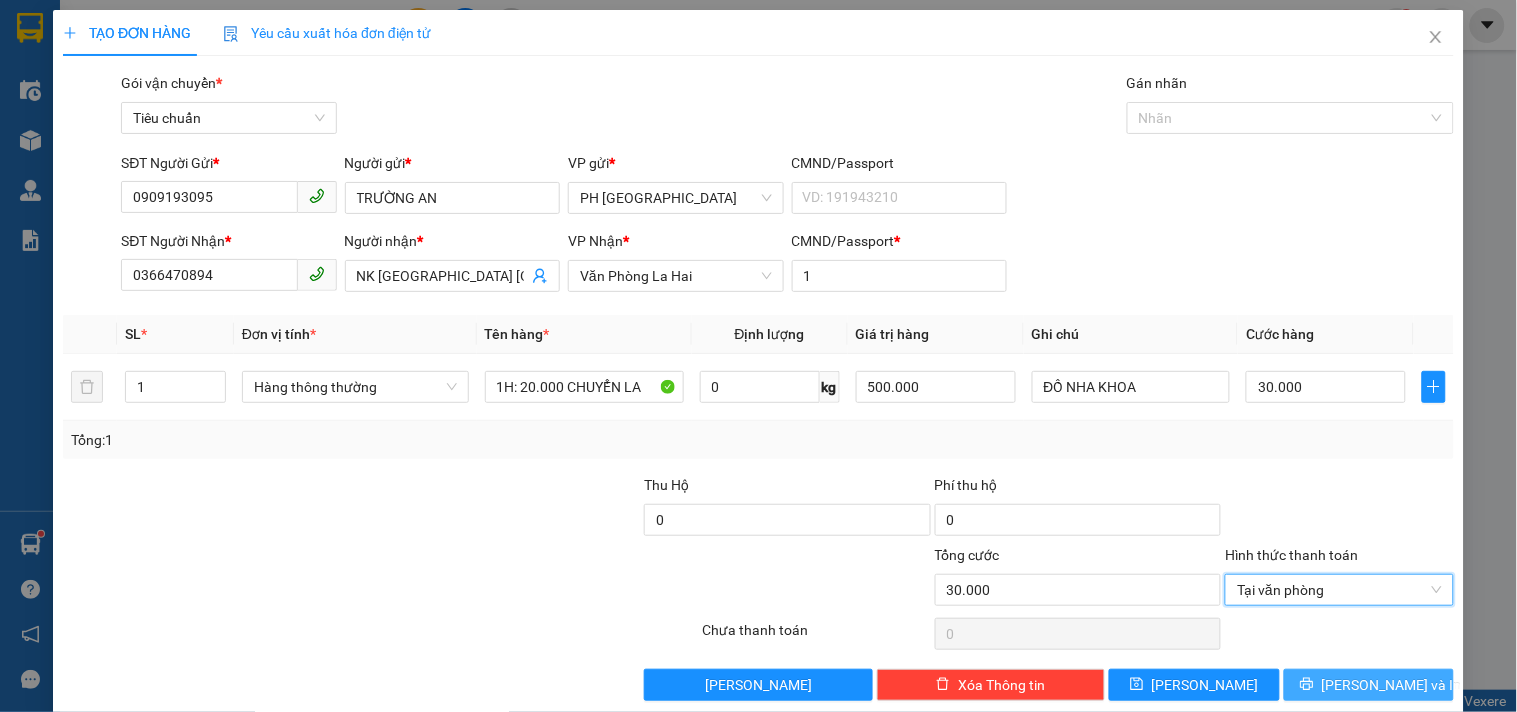 click on "Lưu và In" at bounding box center (1369, 685) 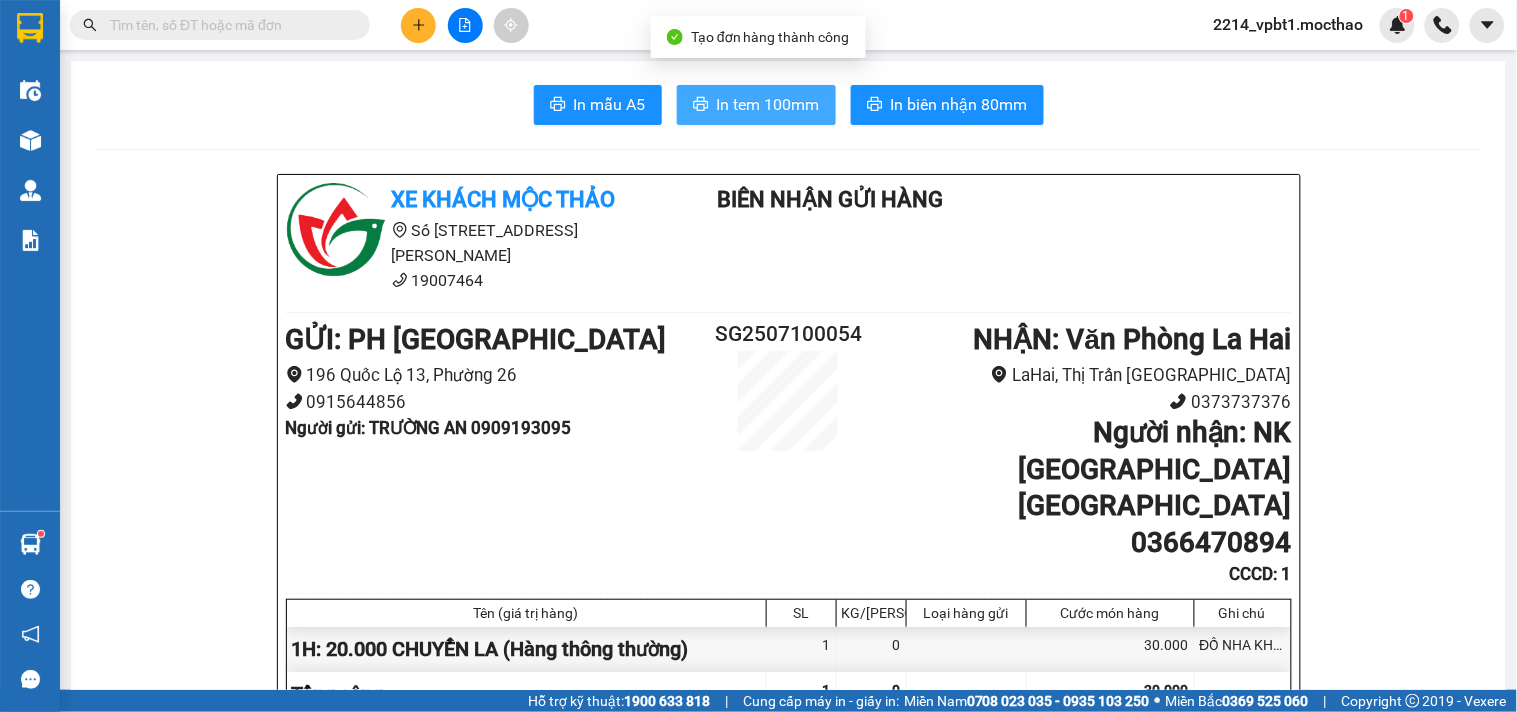 click on "In tem 100mm" at bounding box center [768, 104] 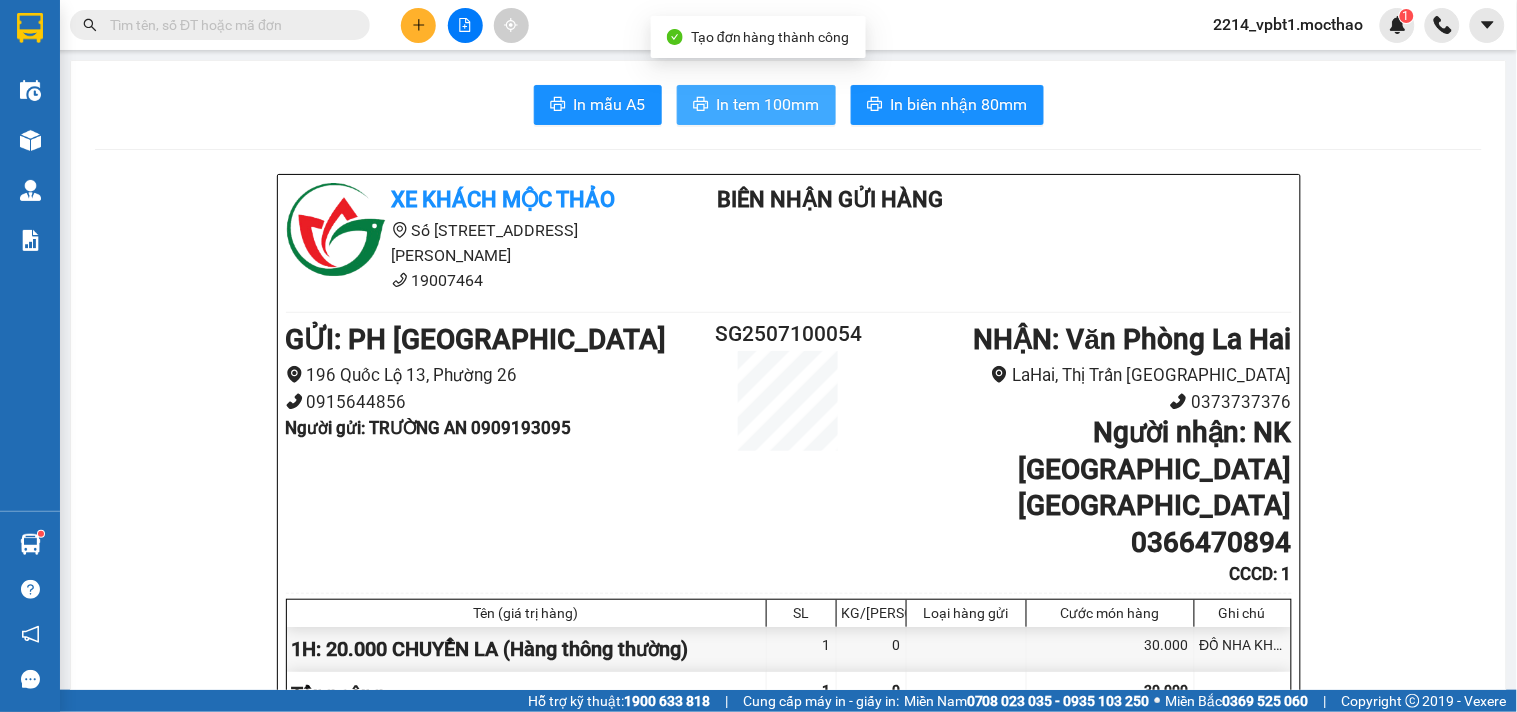 scroll, scrollTop: 0, scrollLeft: 0, axis: both 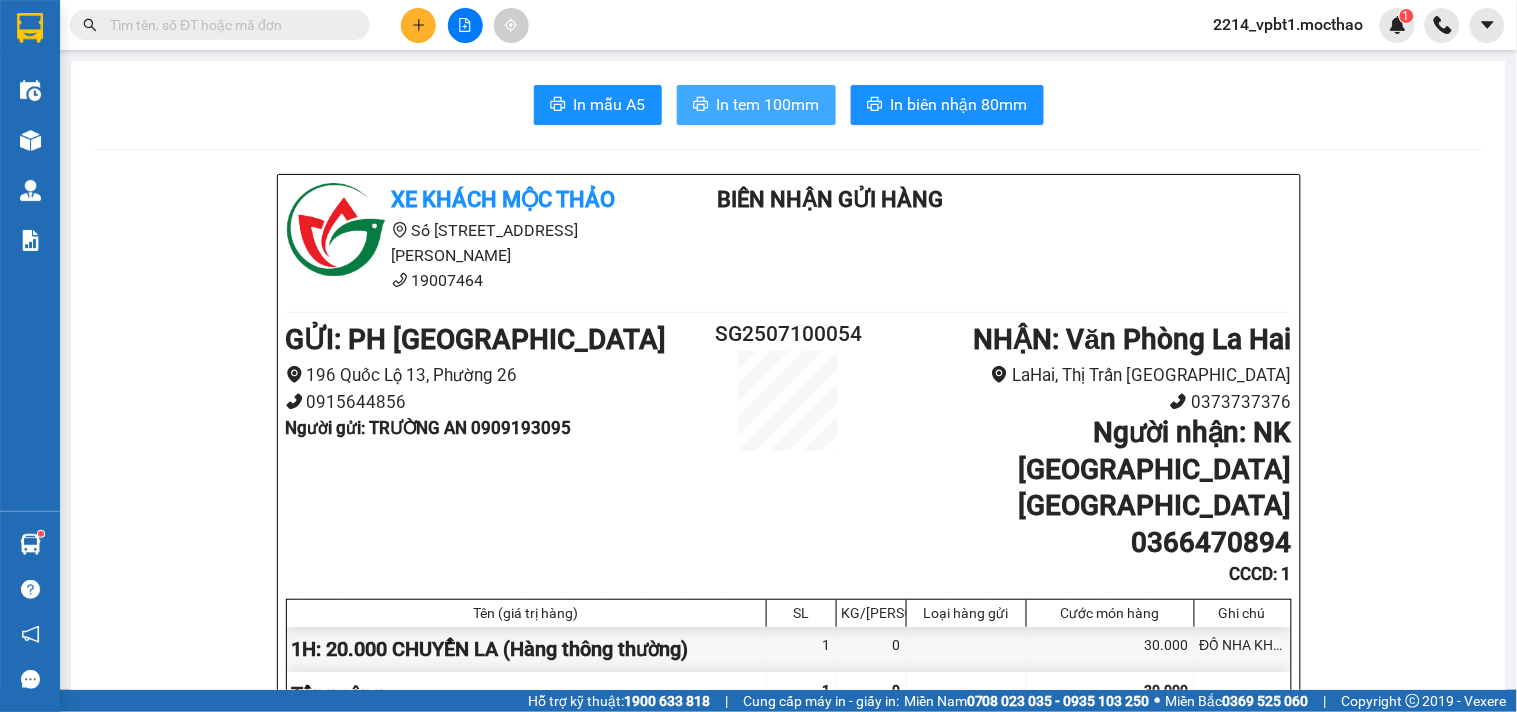 click on "In tem 100mm" at bounding box center (756, 105) 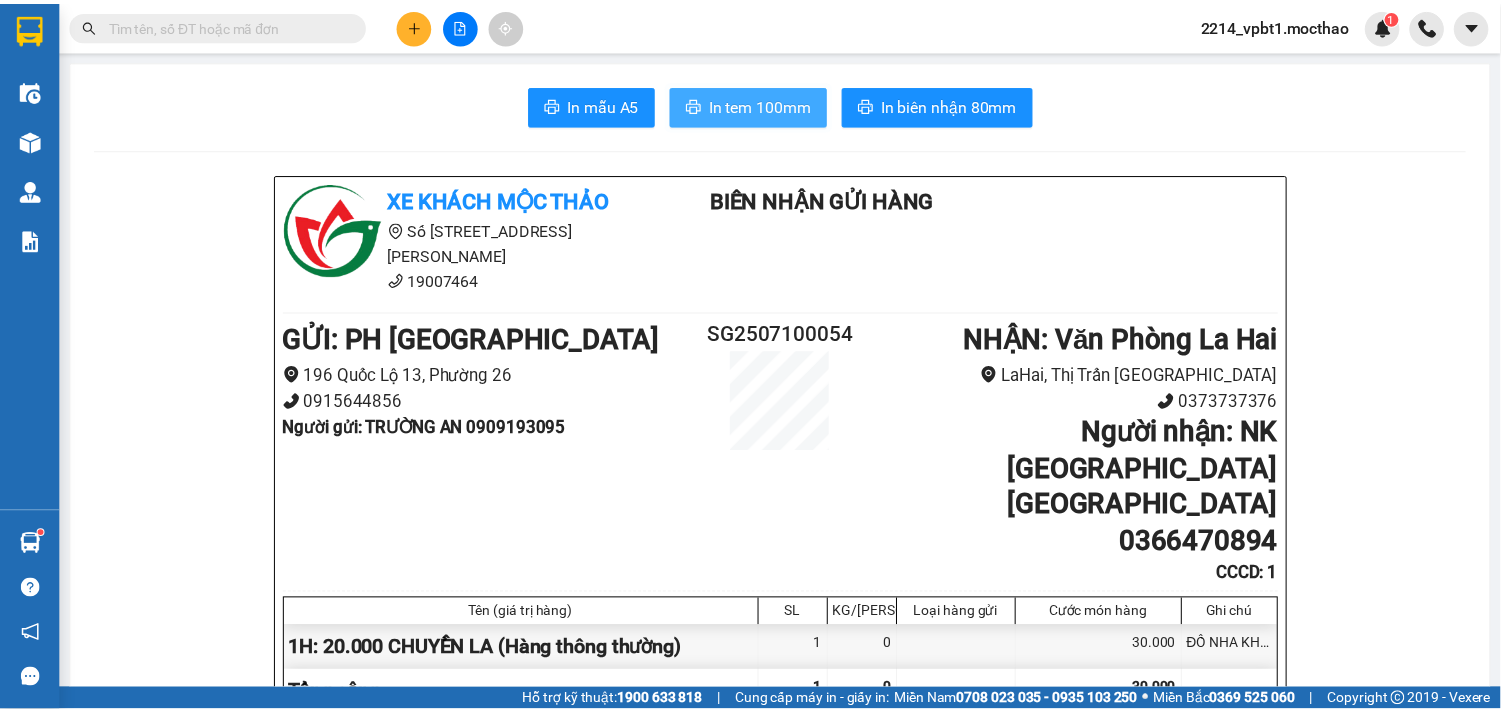 scroll, scrollTop: 0, scrollLeft: 0, axis: both 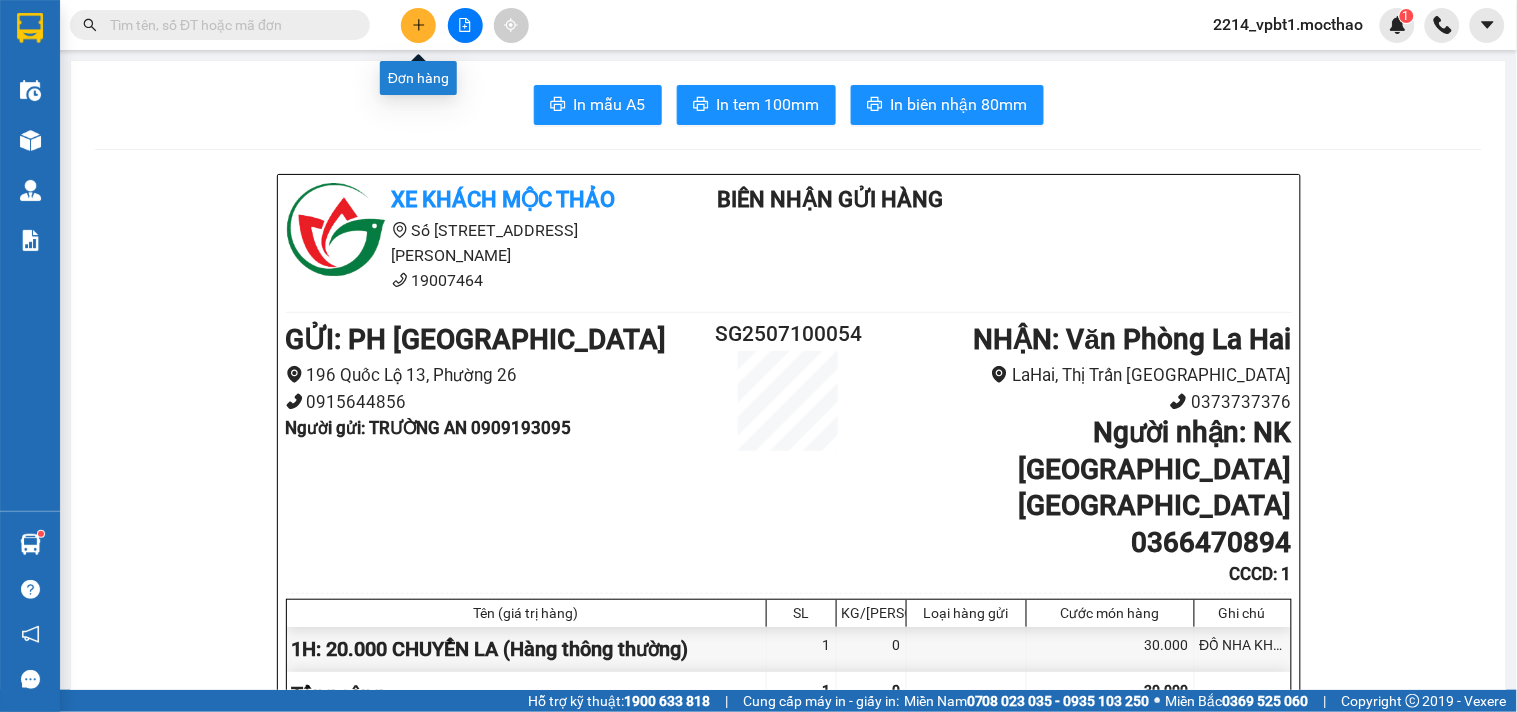 click 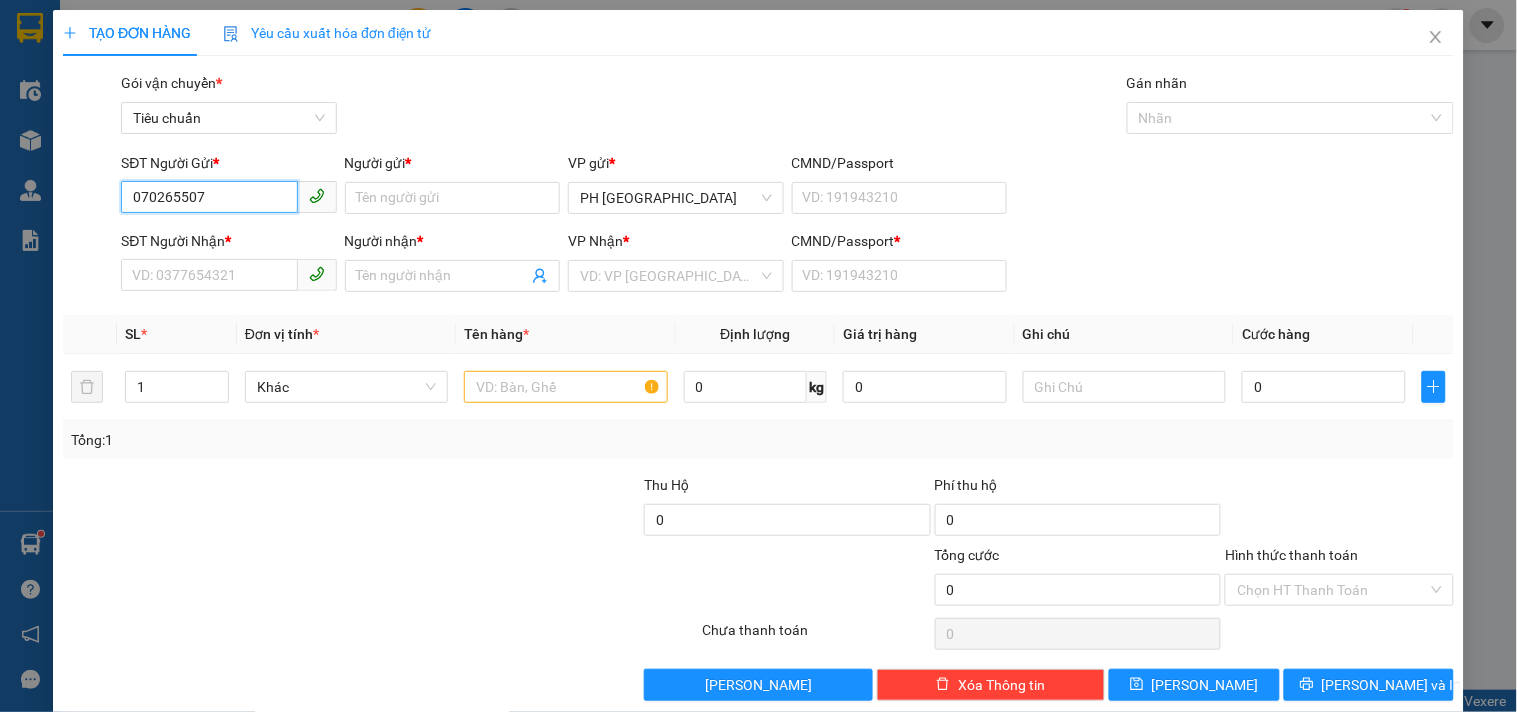 type on "0702655070" 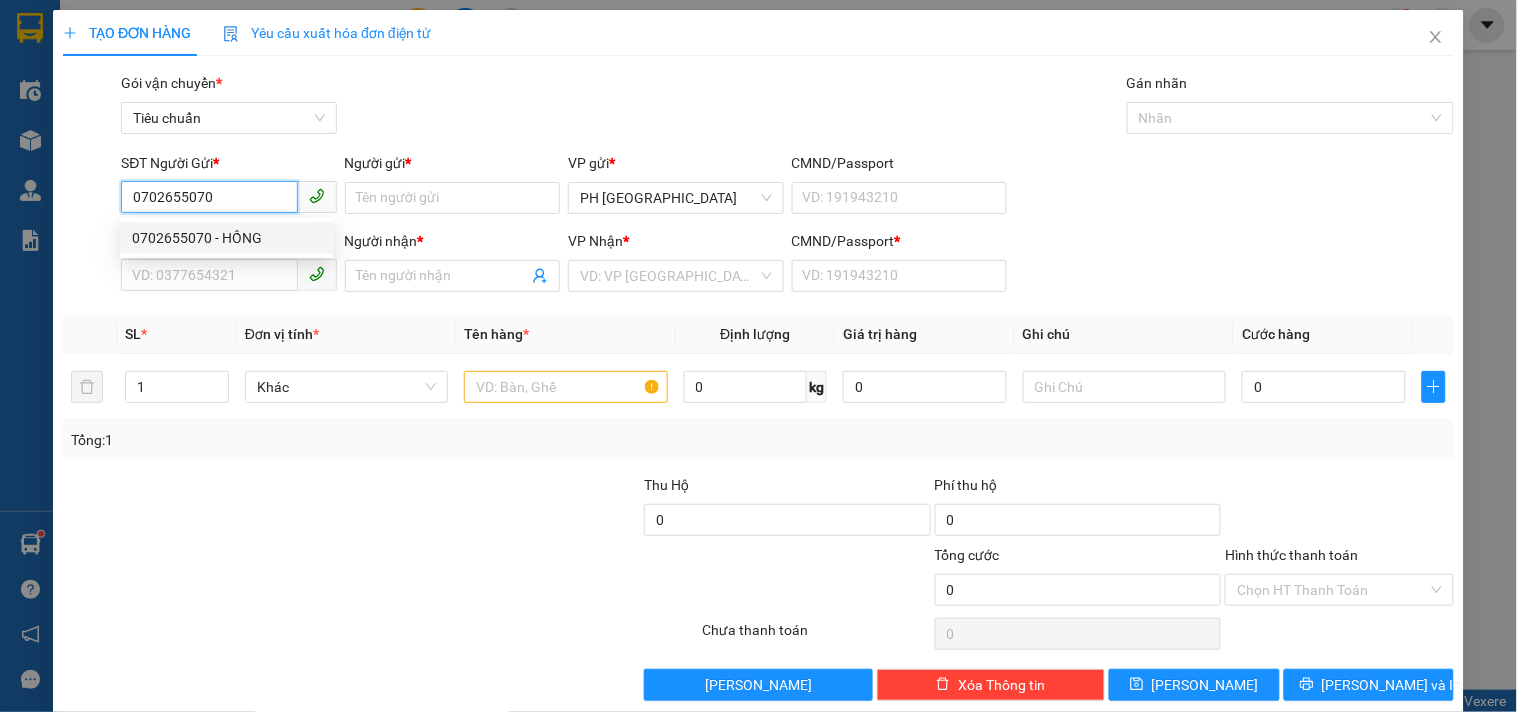click on "0702655070 - HỒNG" at bounding box center (226, 238) 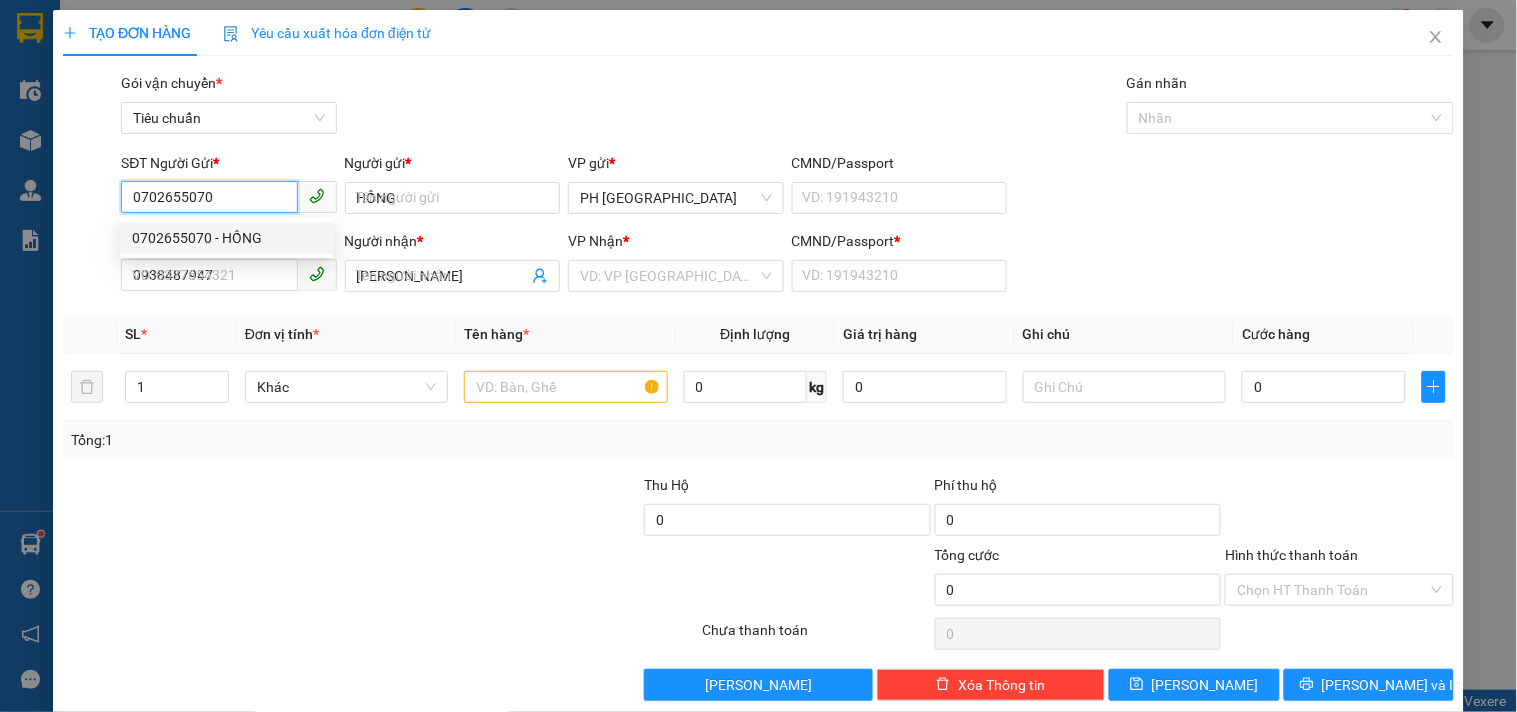 type on "60.000" 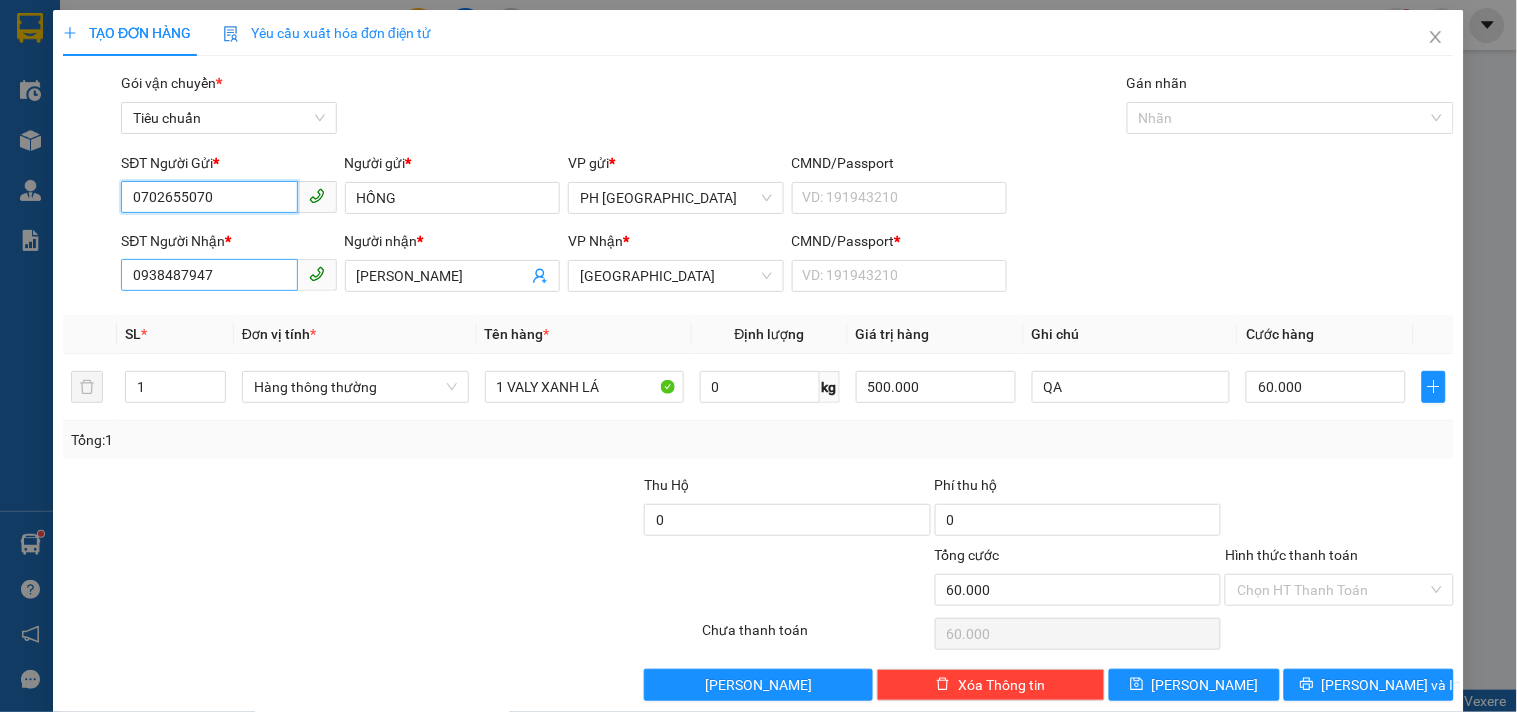 type on "0702655070" 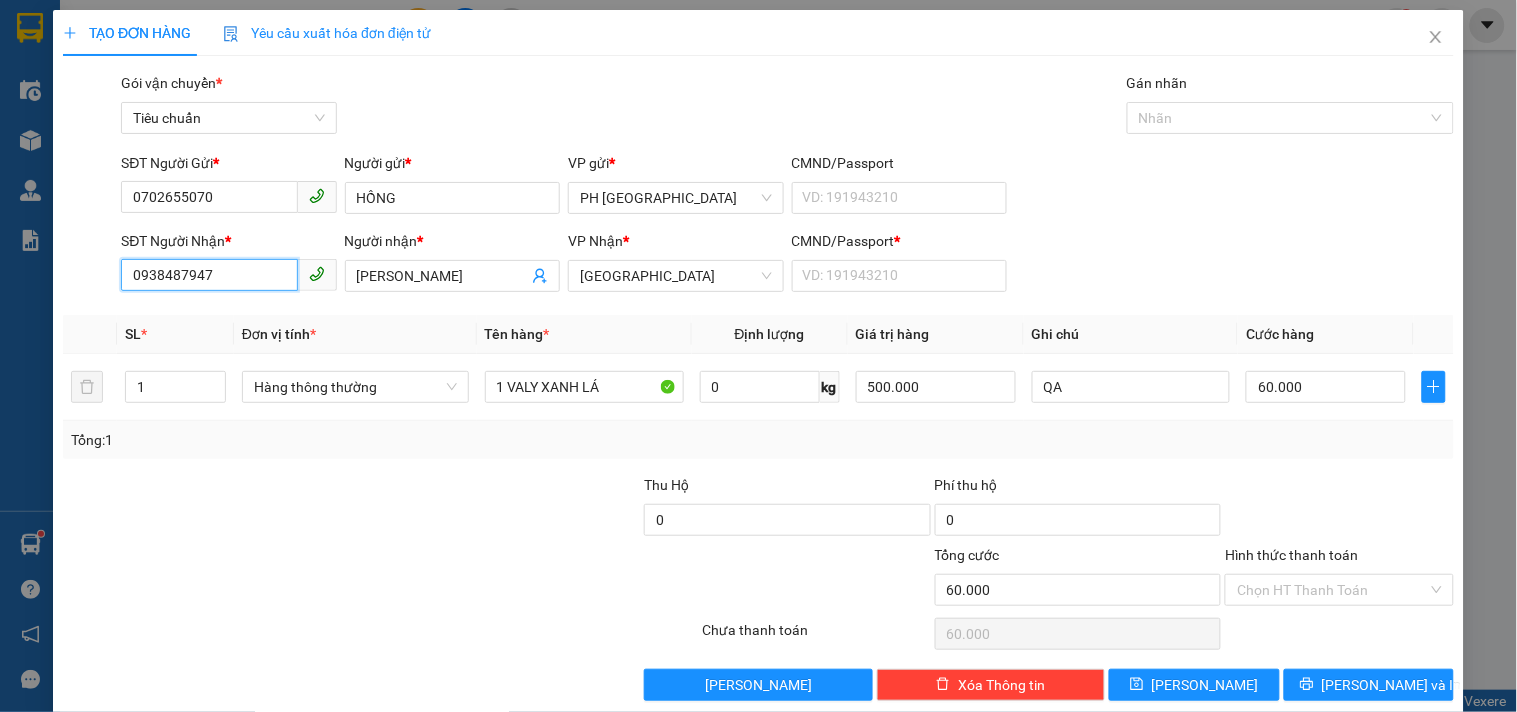 drag, startPoint x: 225, startPoint y: 275, endPoint x: 30, endPoint y: 294, distance: 195.92346 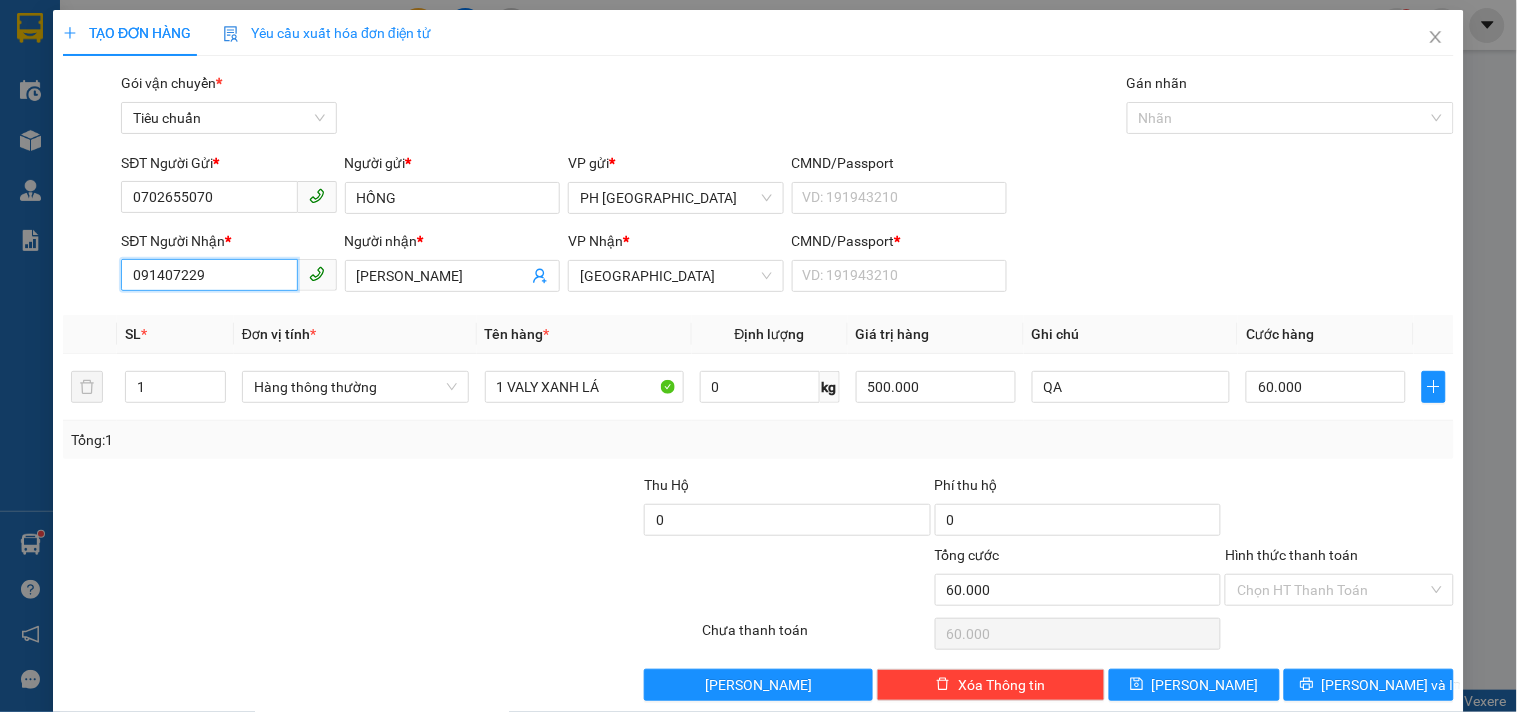 type on "0914072296" 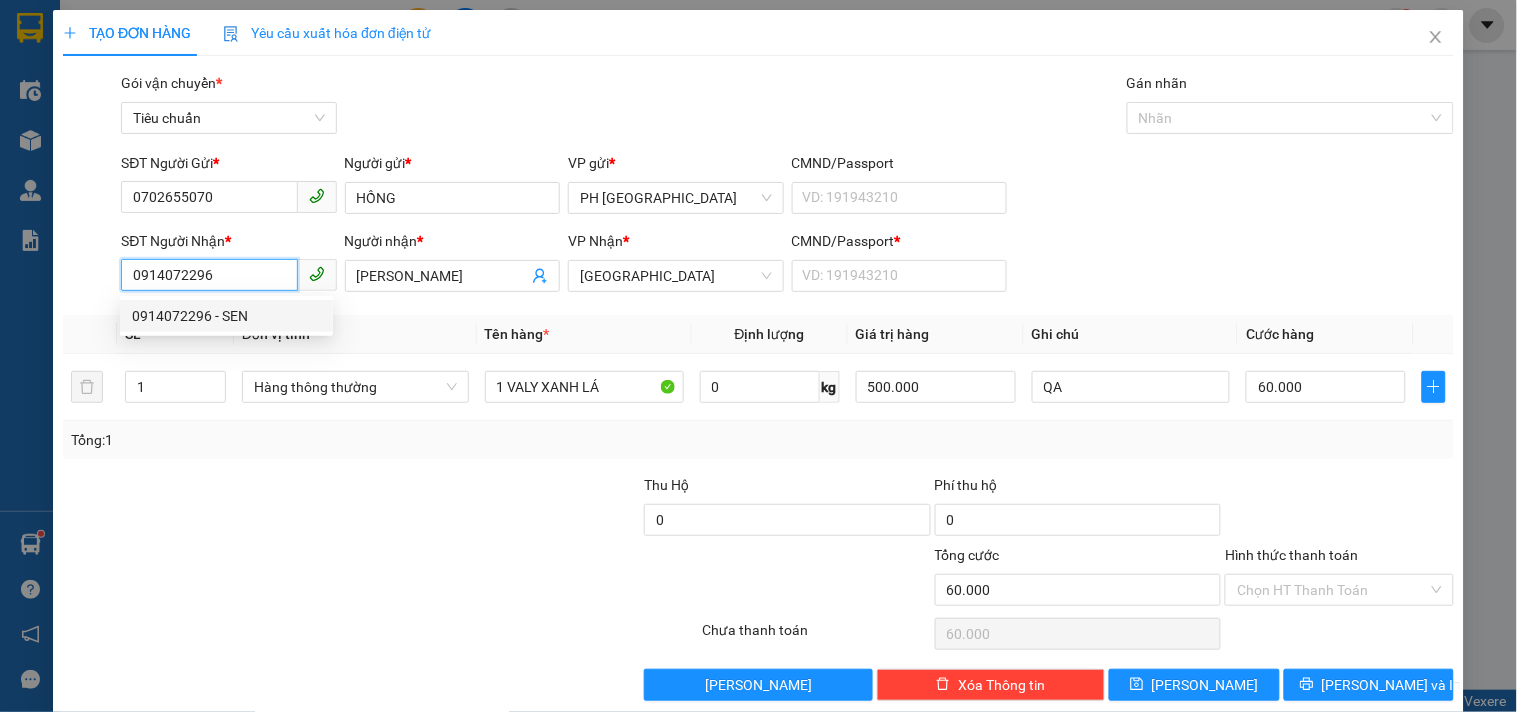 click on "0914072296 - SEN" at bounding box center (226, 316) 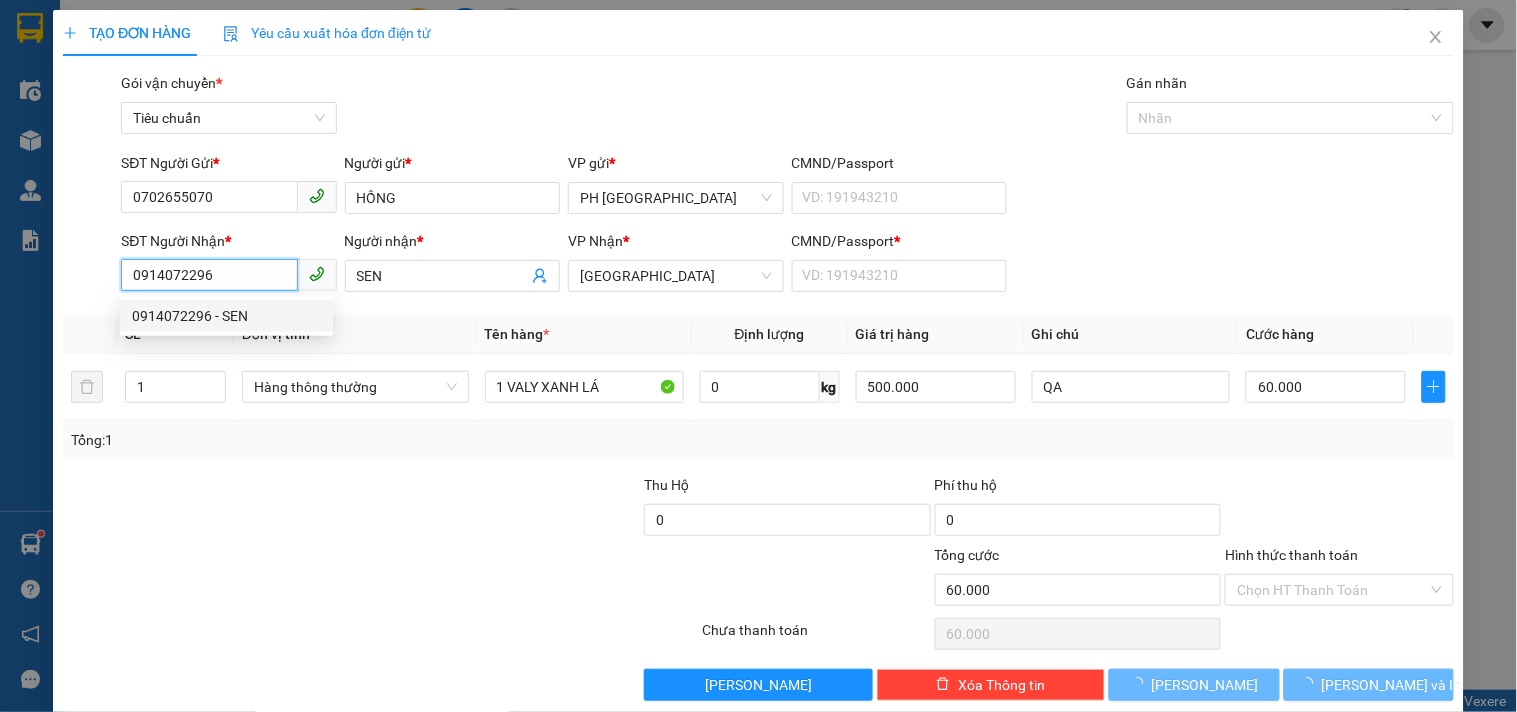 type on "250.000" 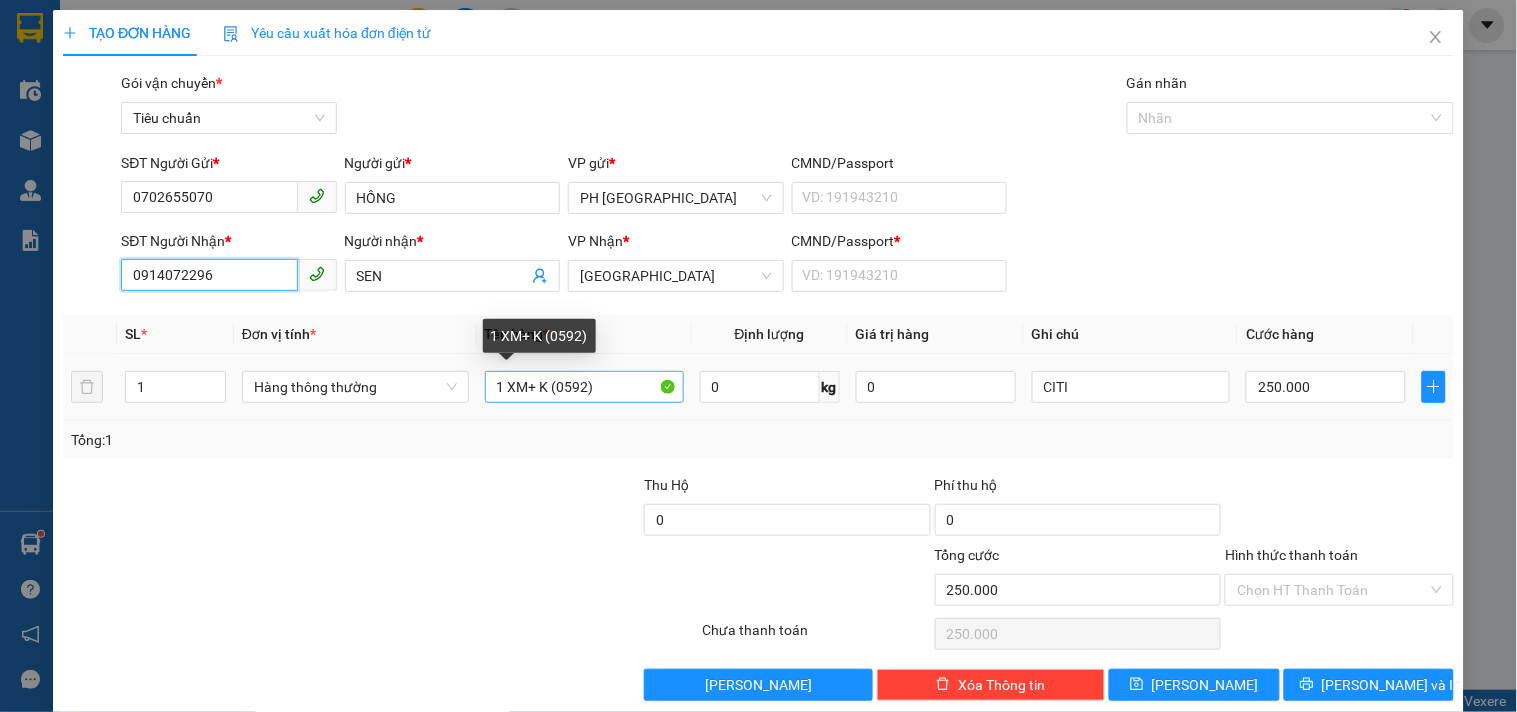 type on "0914072296" 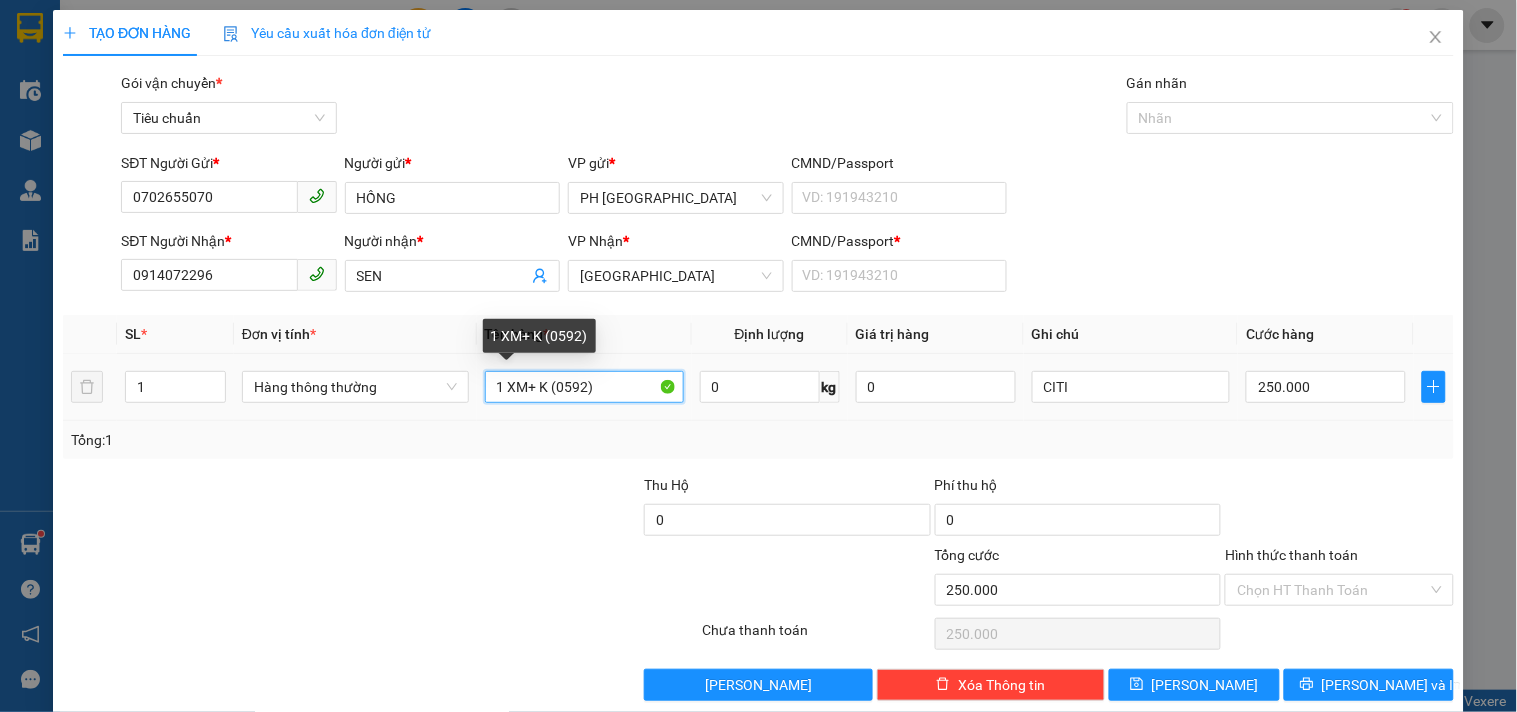 drag, startPoint x: 615, startPoint y: 397, endPoint x: 434, endPoint y: 410, distance: 181.46625 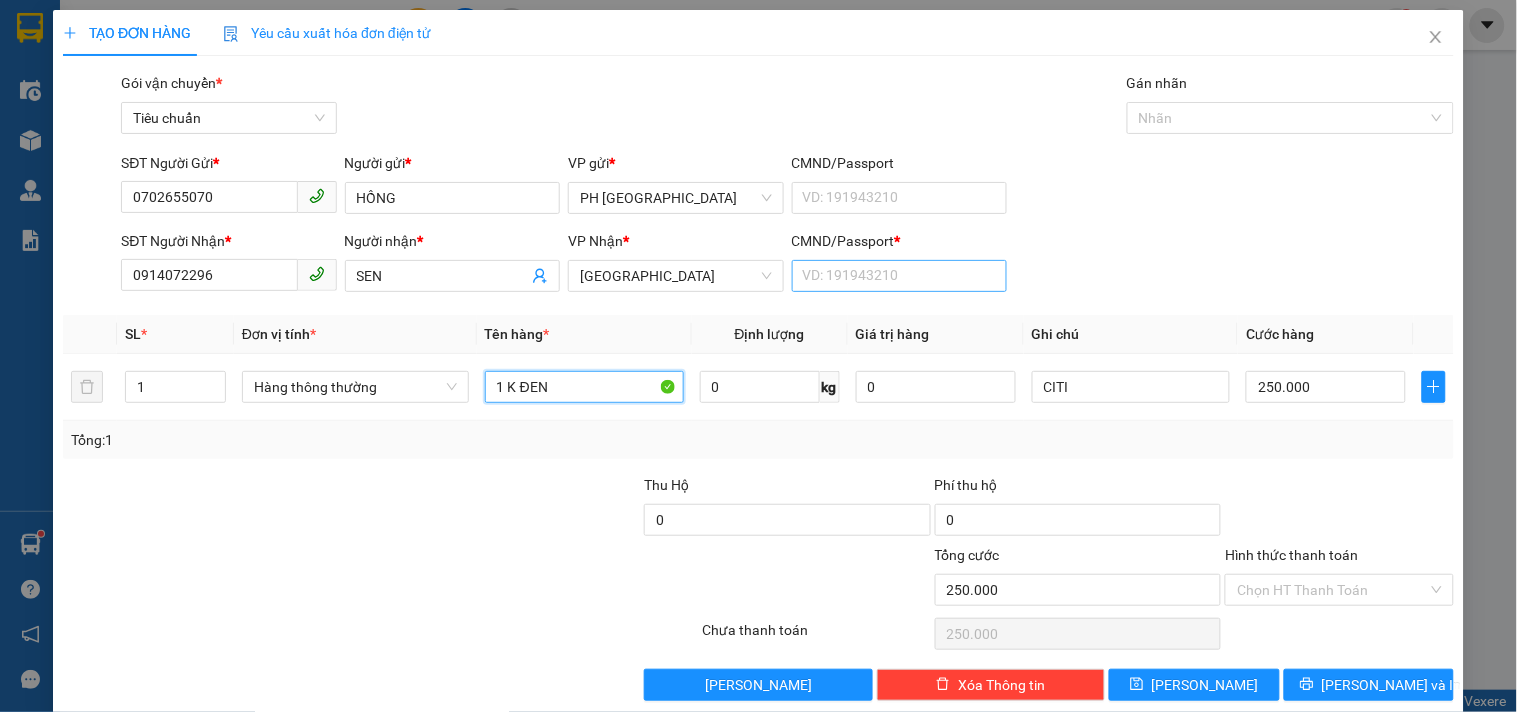 type on "1 K ĐEN" 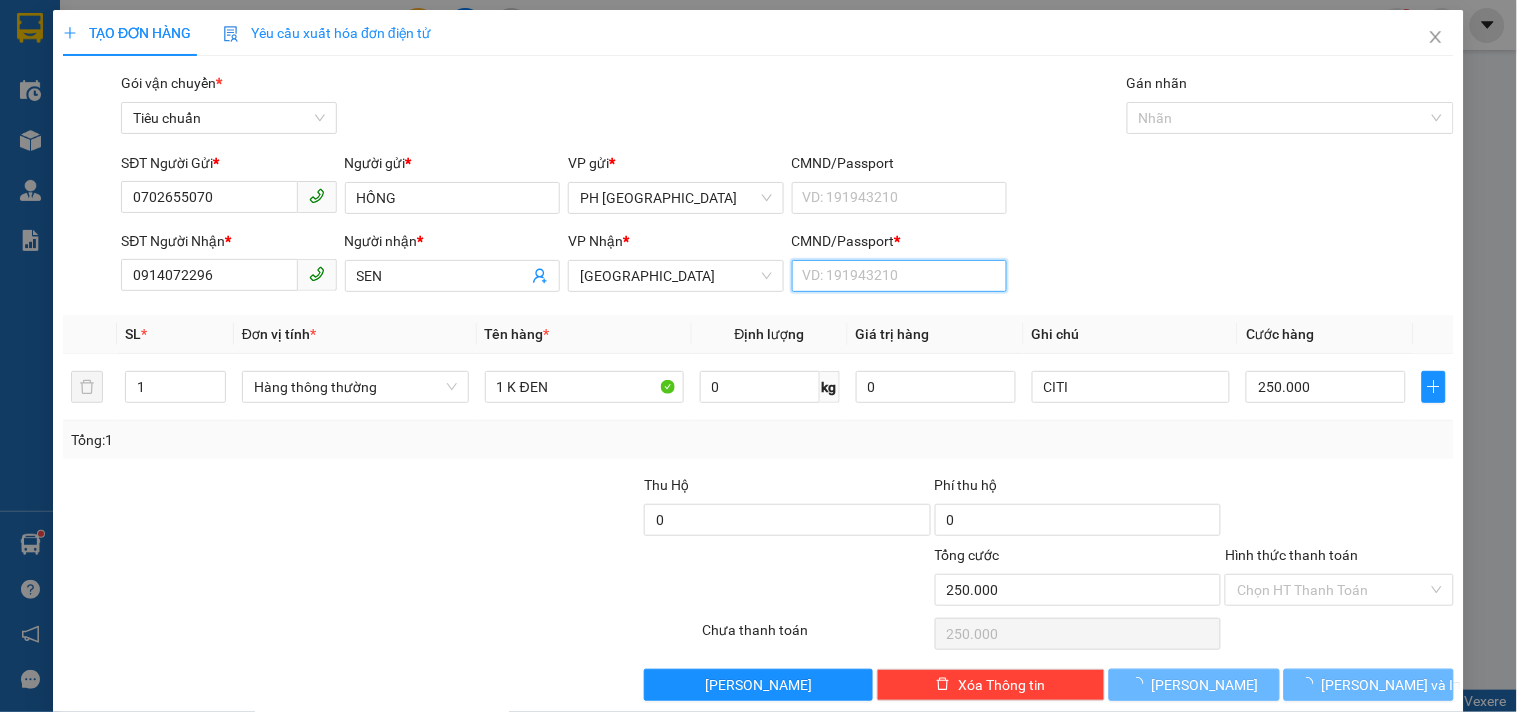 click on "CMND/Passport  *" at bounding box center [899, 276] 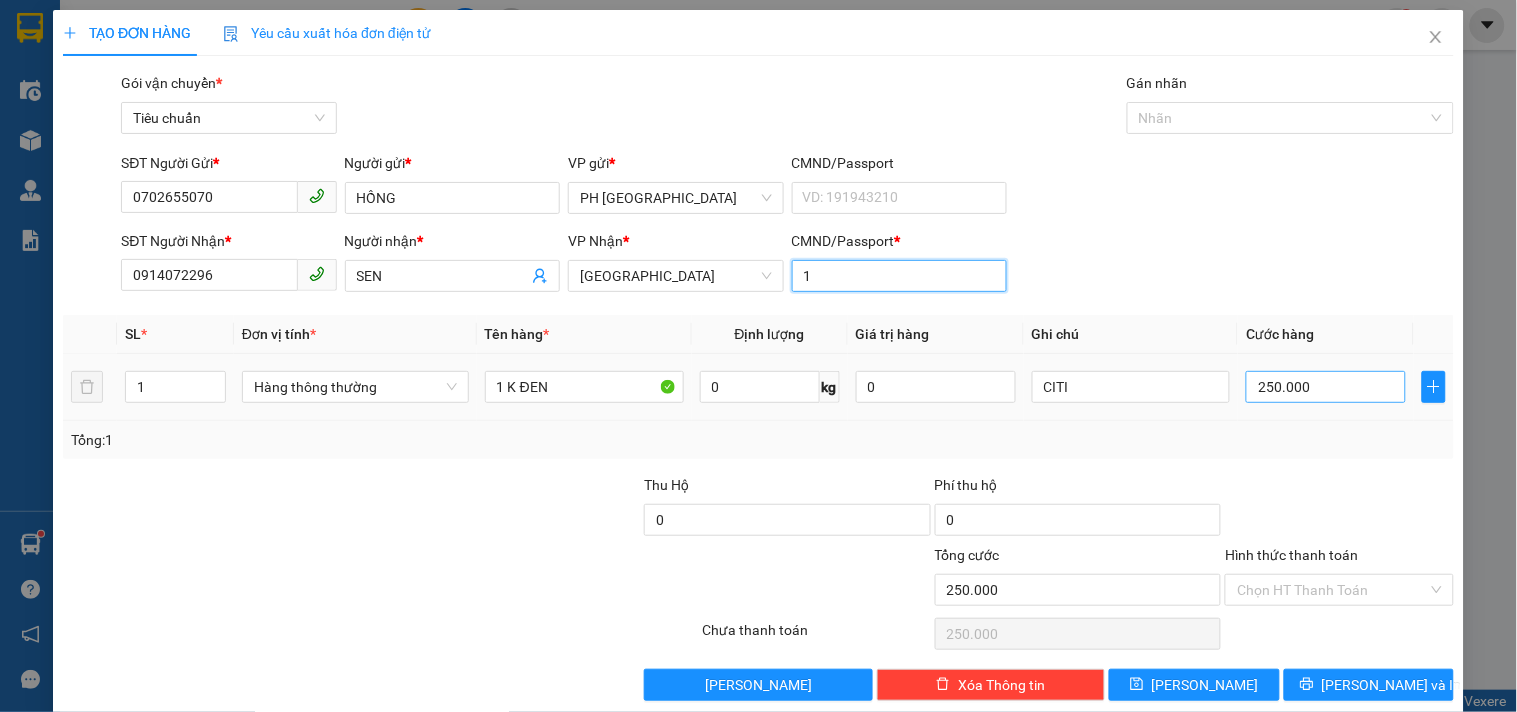 type on "1" 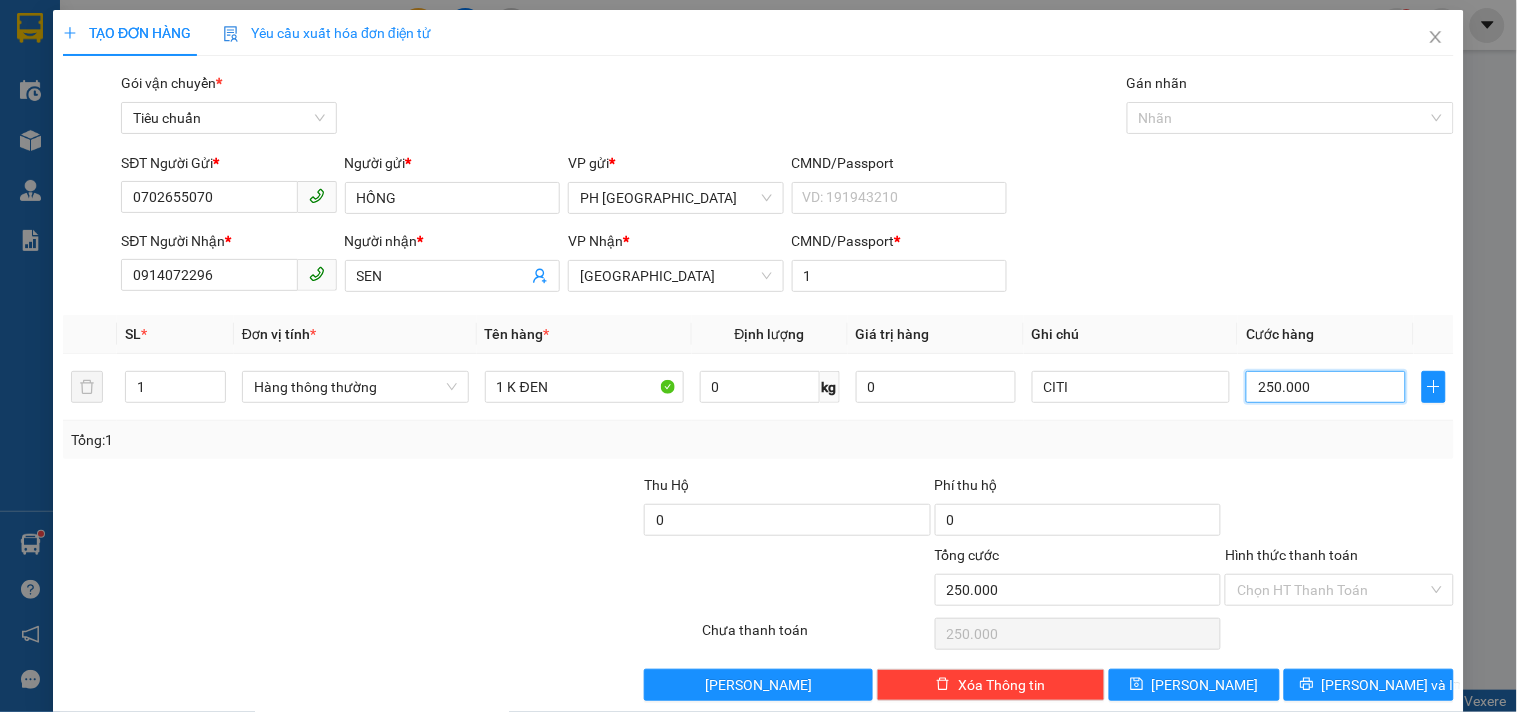 type on "0" 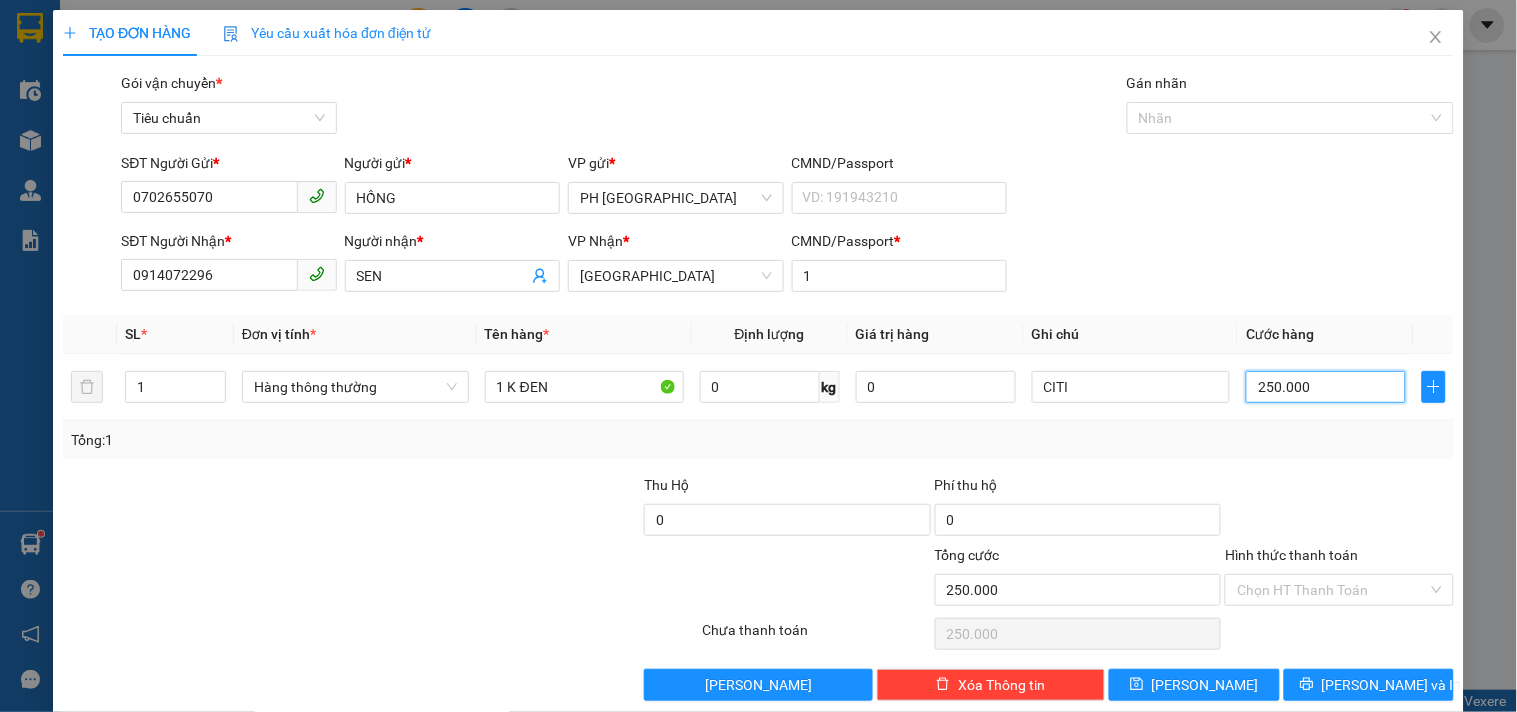type on "0" 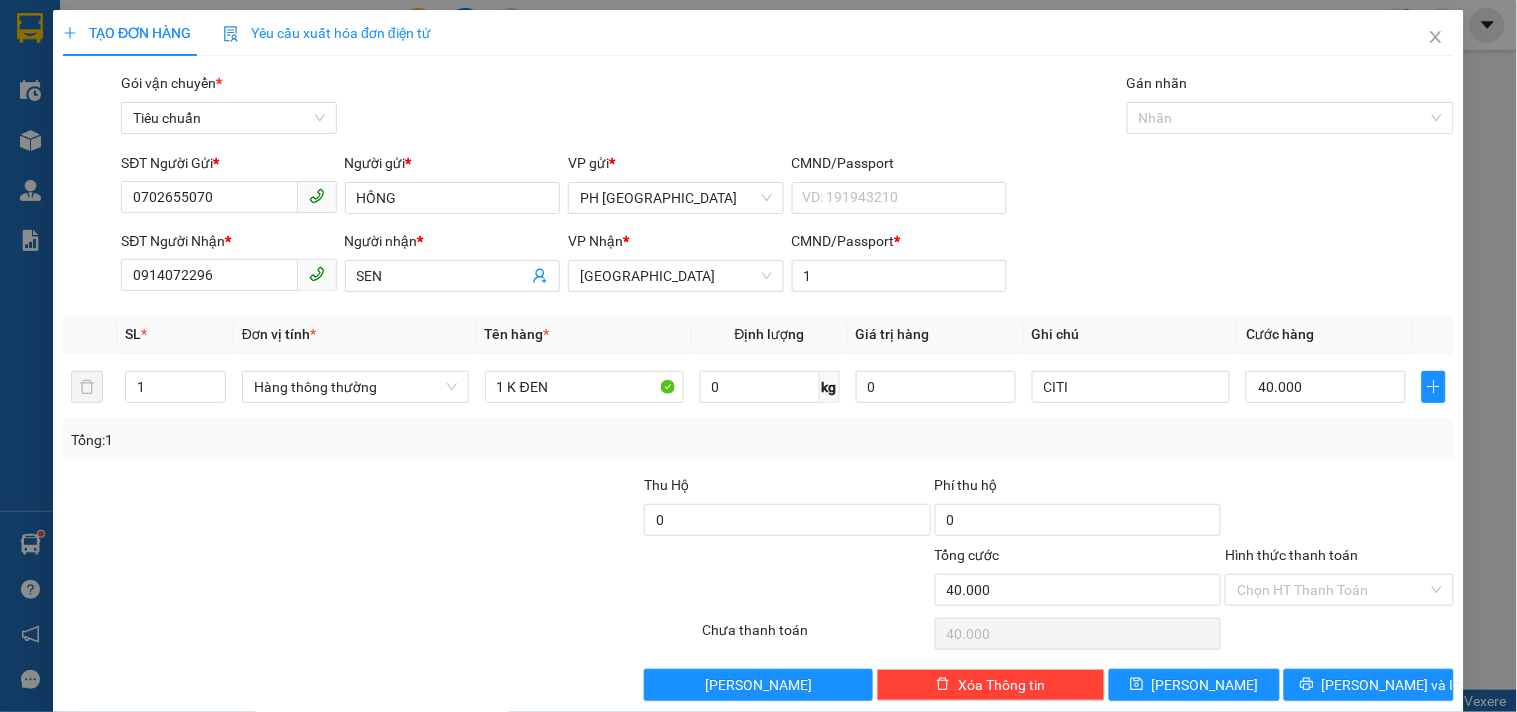 click on "Tổng:  1" at bounding box center (758, 440) 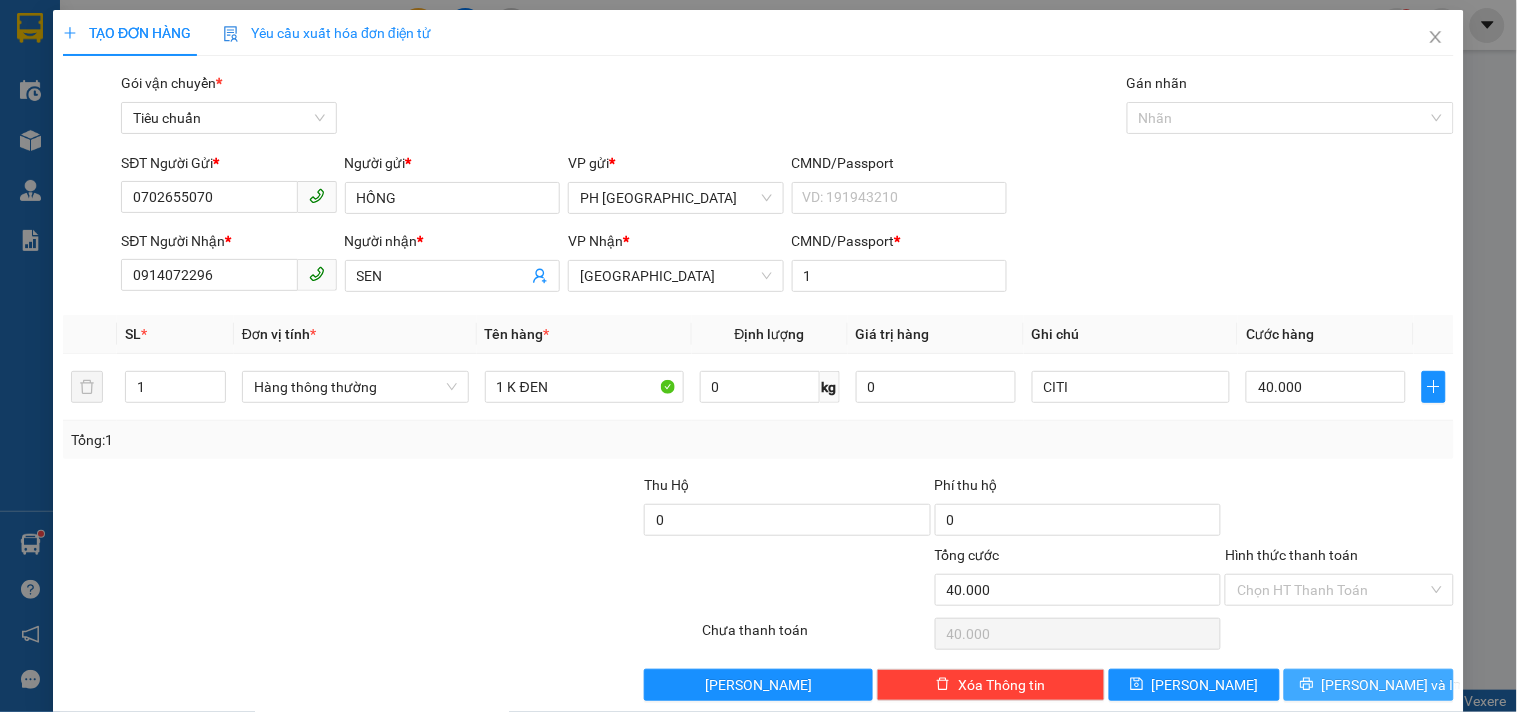 click on "Lưu và In" at bounding box center (1369, 685) 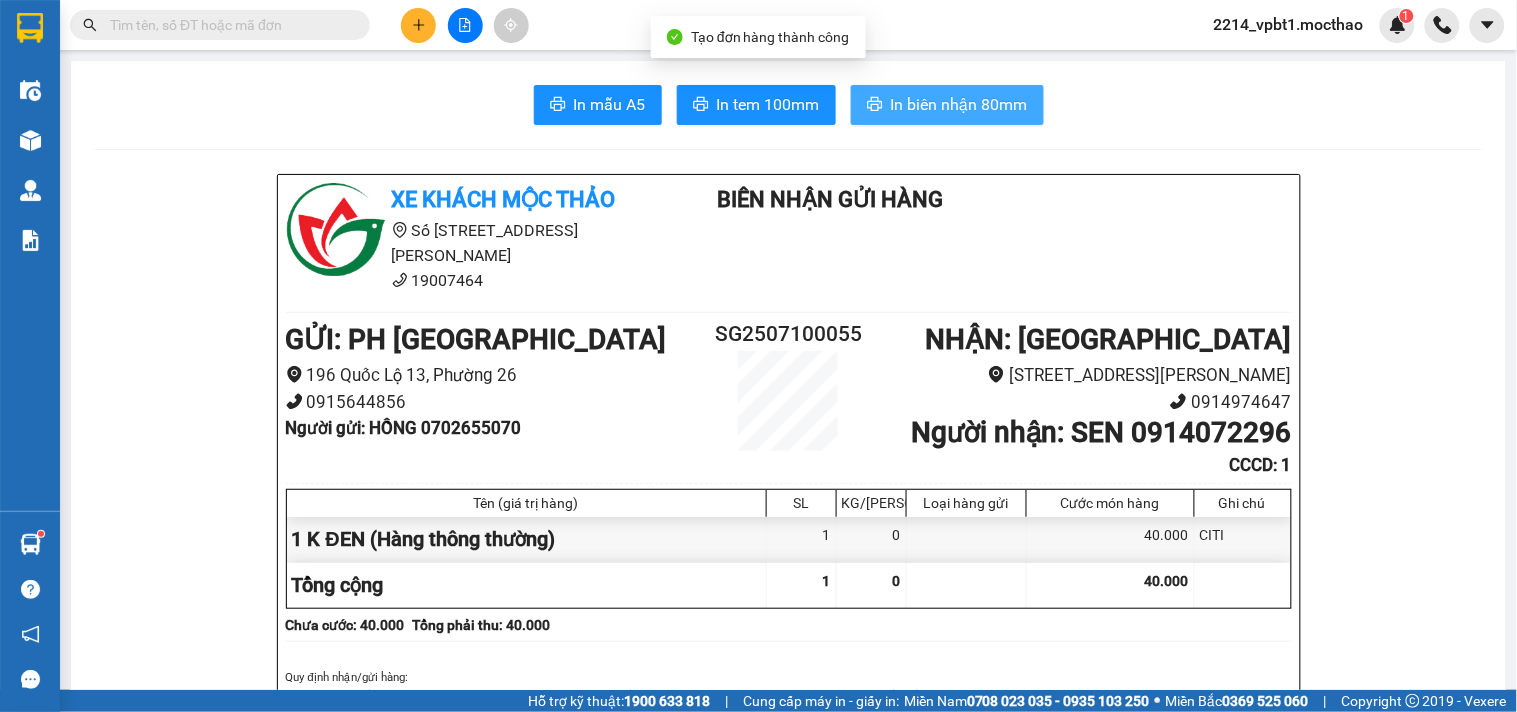 click on "In biên nhận 80mm" at bounding box center (959, 104) 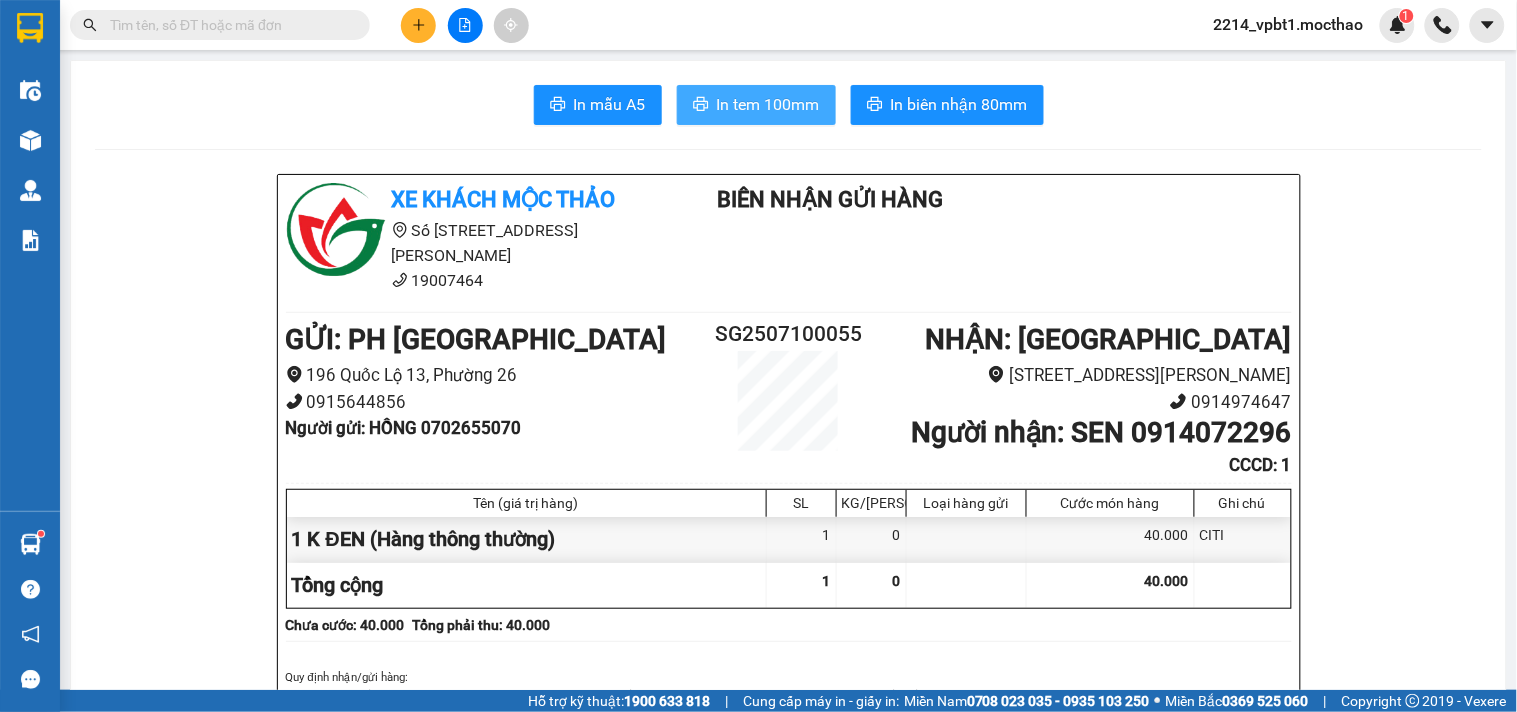 click on "In tem 100mm" at bounding box center [768, 104] 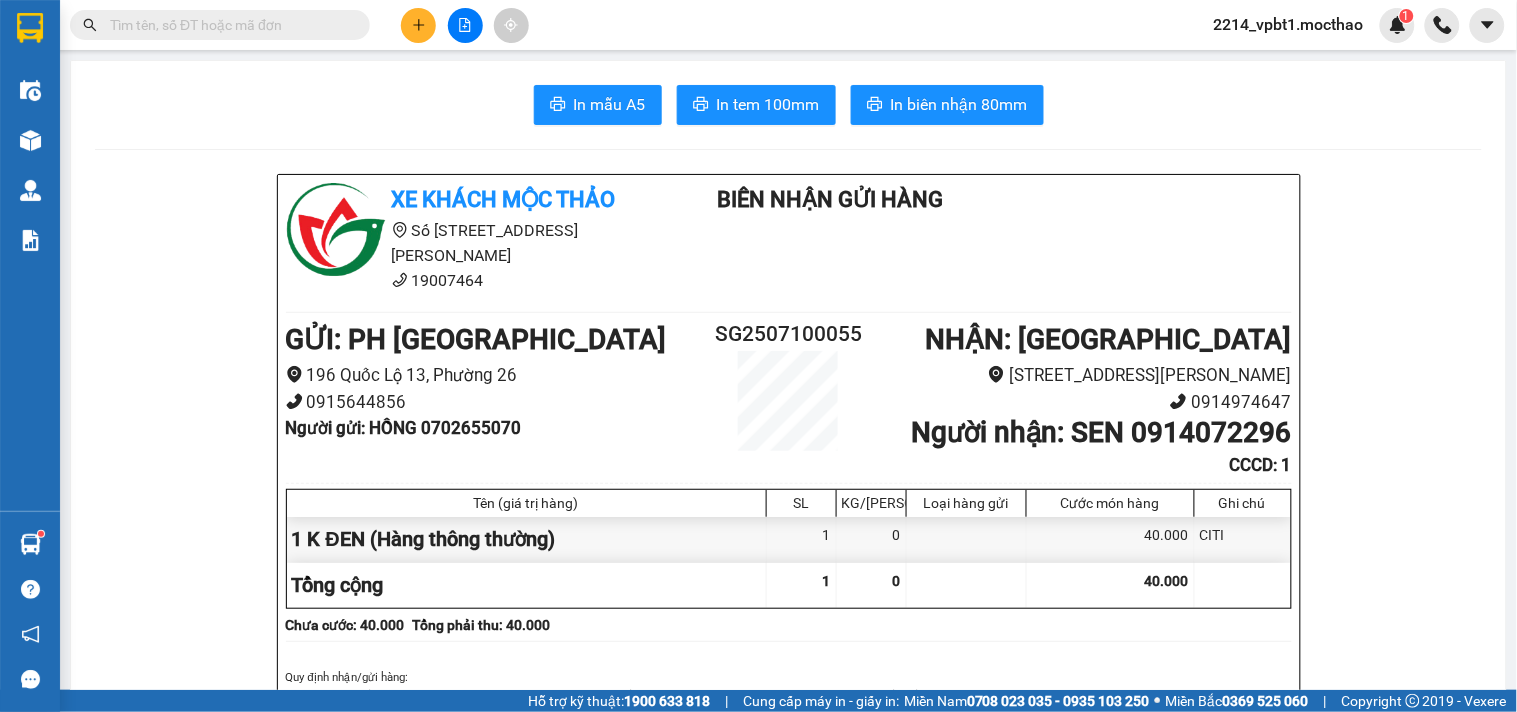 click 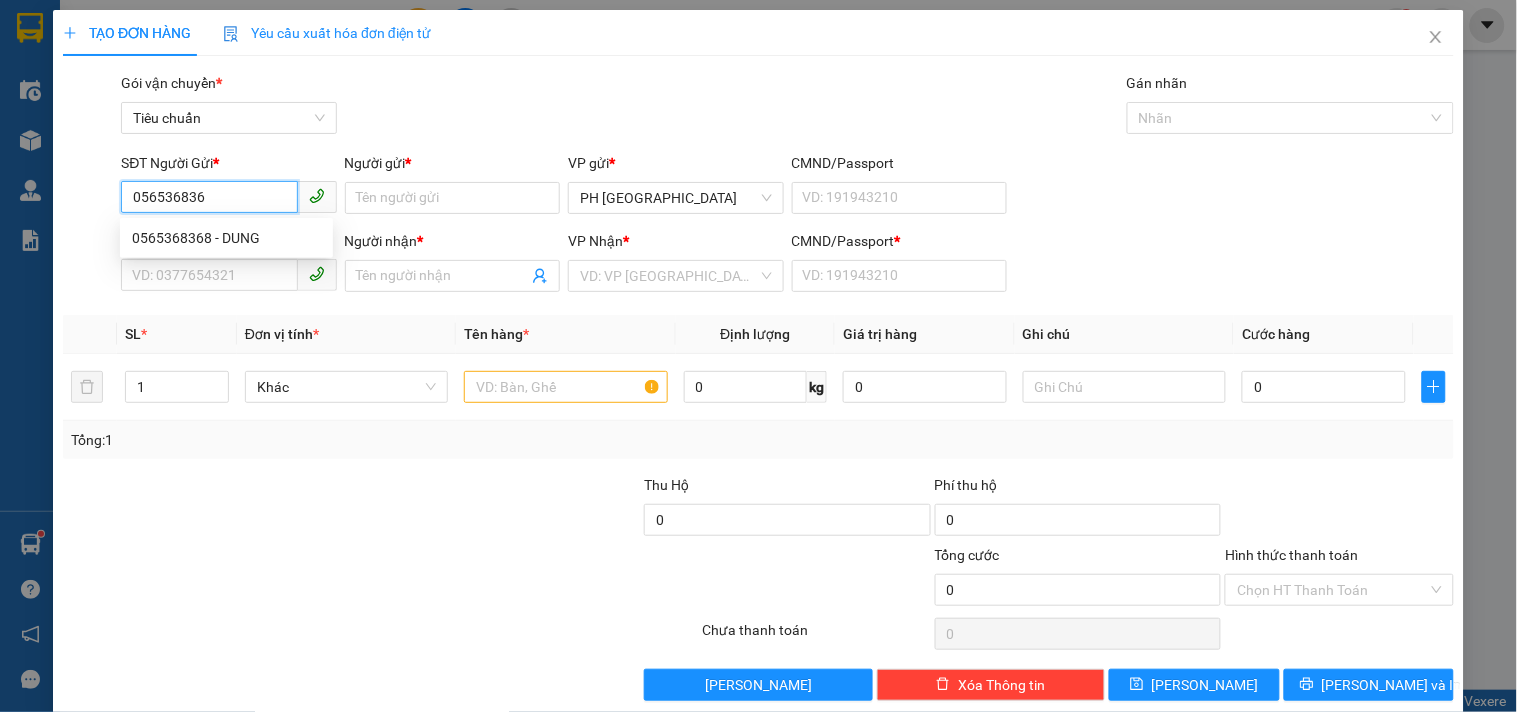 type on "0565368368" 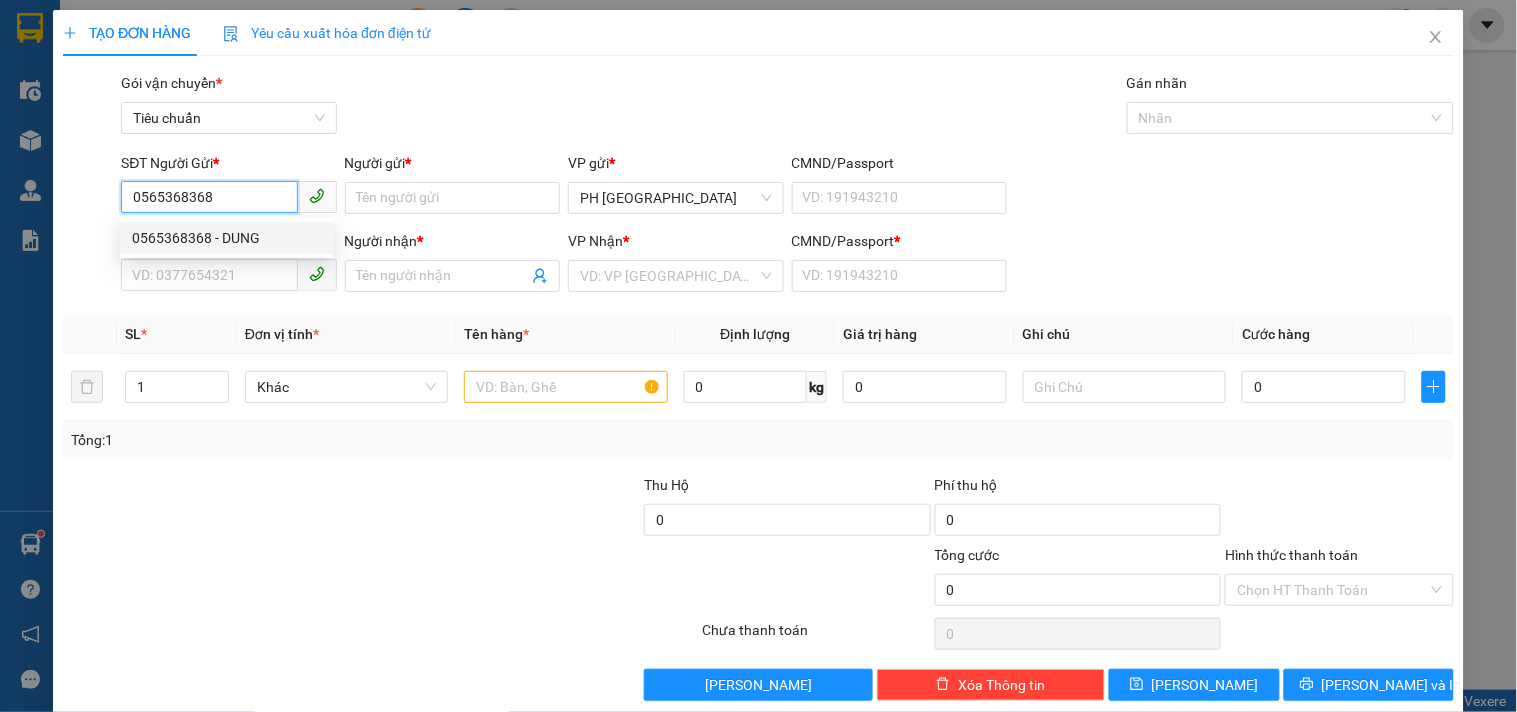 click on "0565368368 - DUNG" at bounding box center (226, 238) 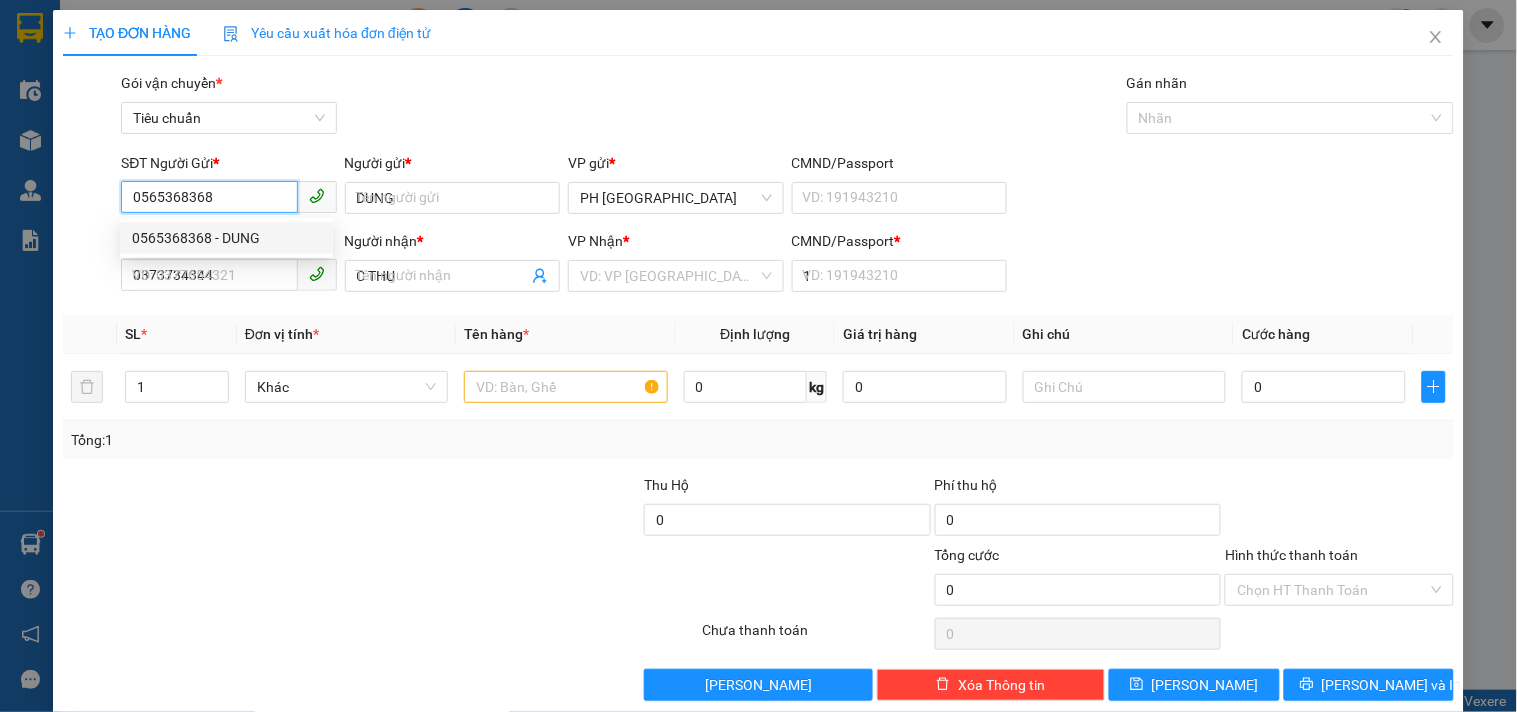 type on "40.000" 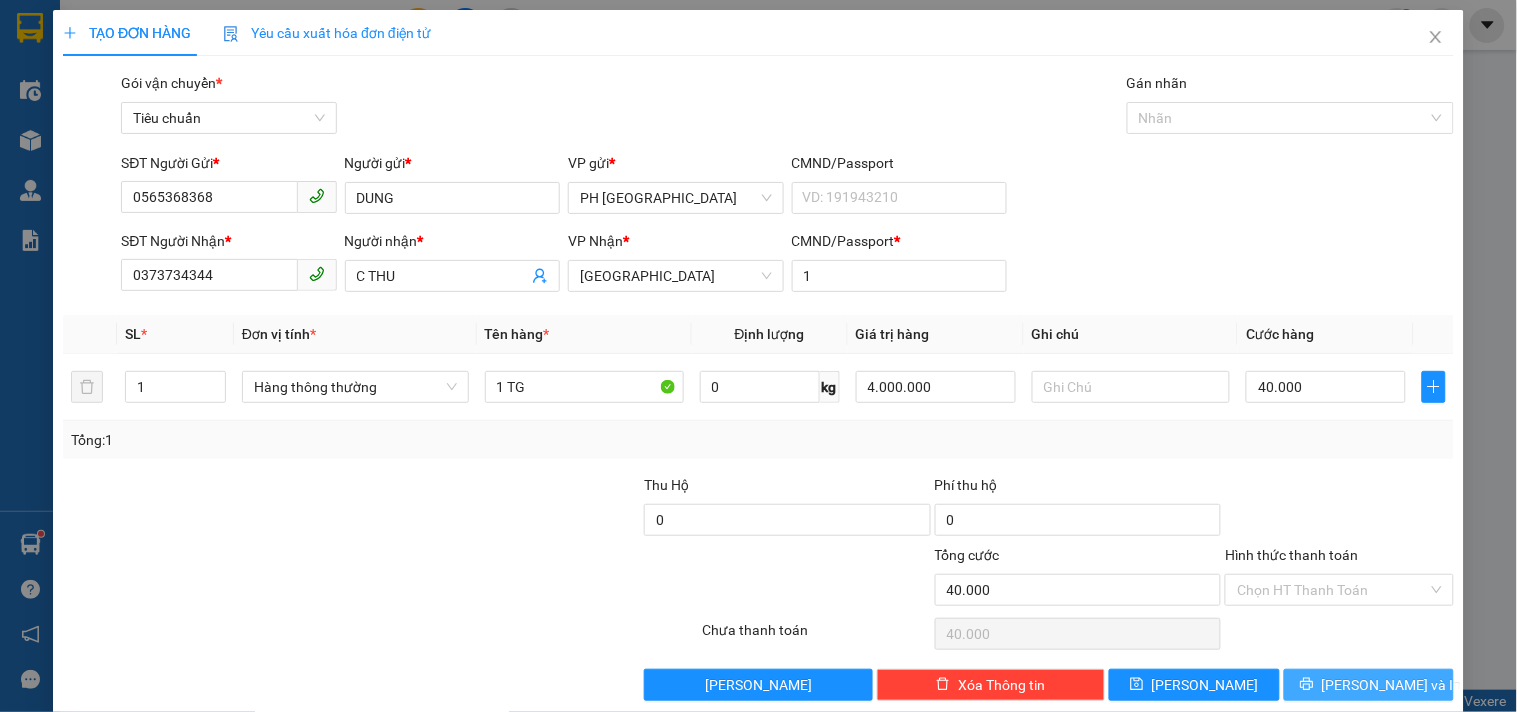 click on "Lưu và In" at bounding box center (1392, 685) 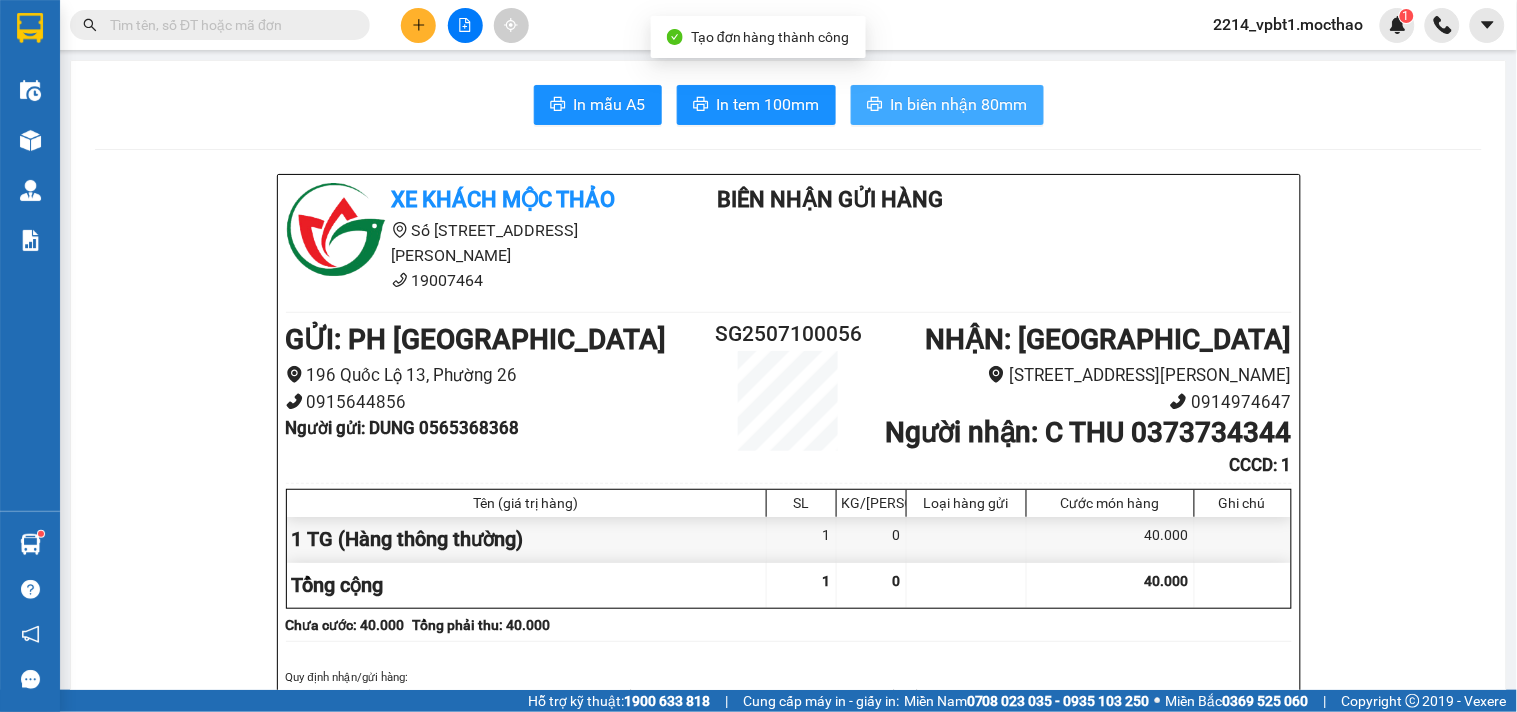click on "In biên nhận 80mm" at bounding box center (959, 104) 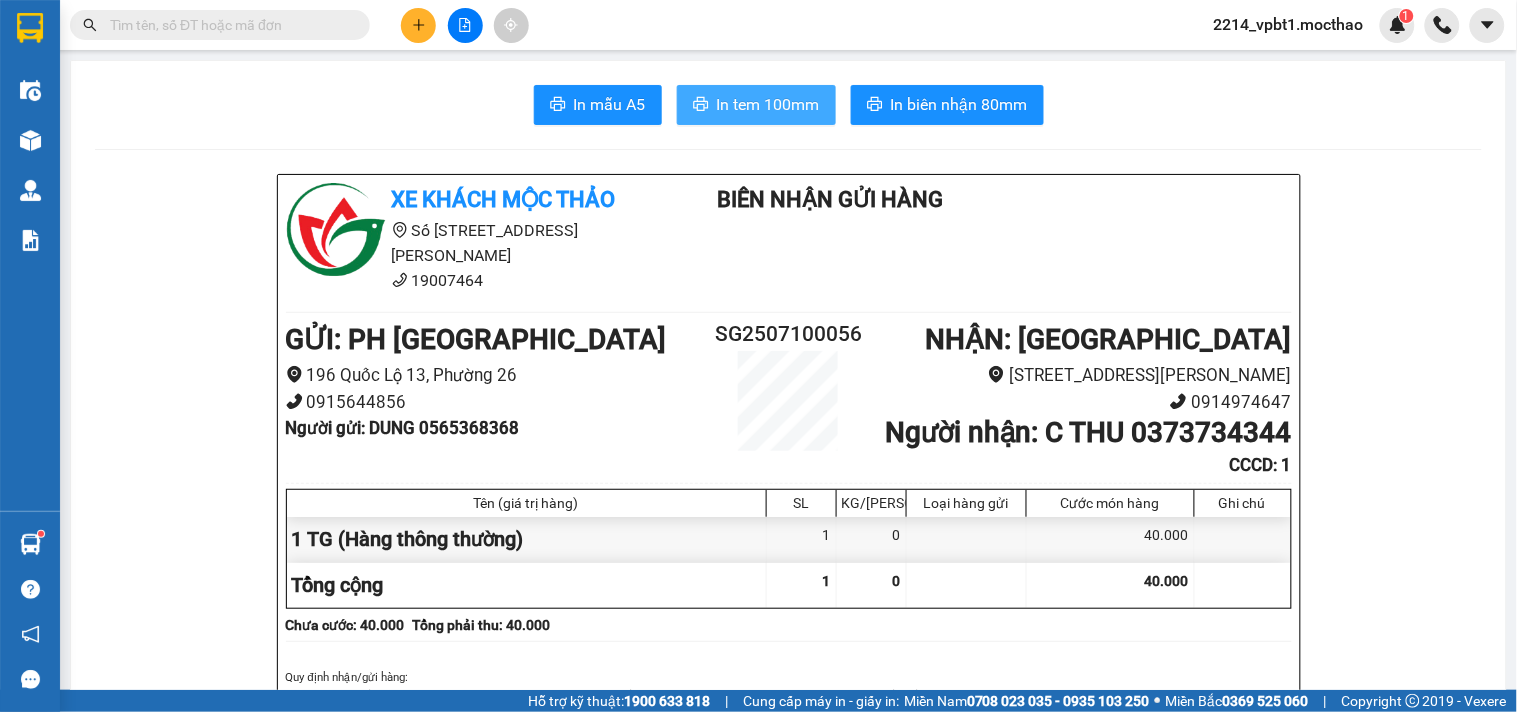 click on "In tem 100mm" at bounding box center (768, 104) 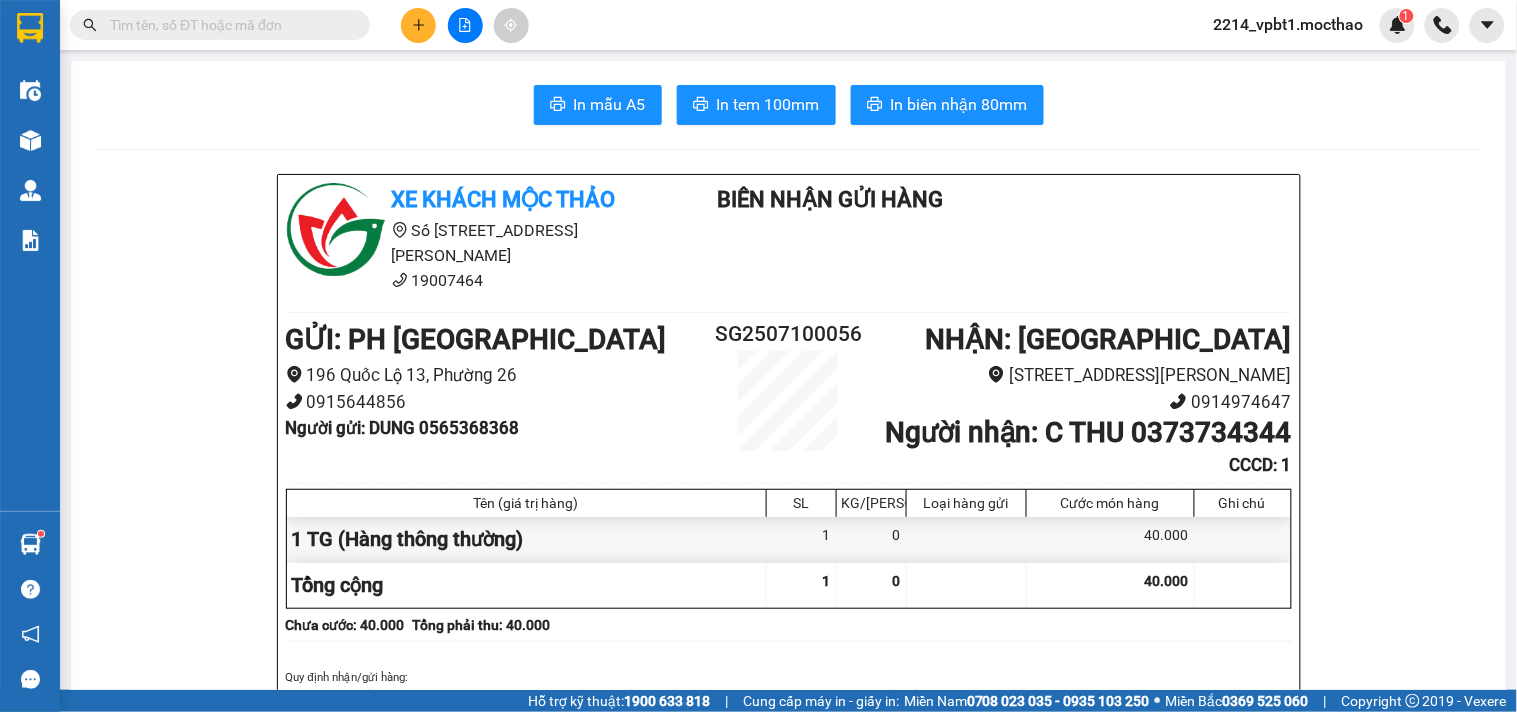 click 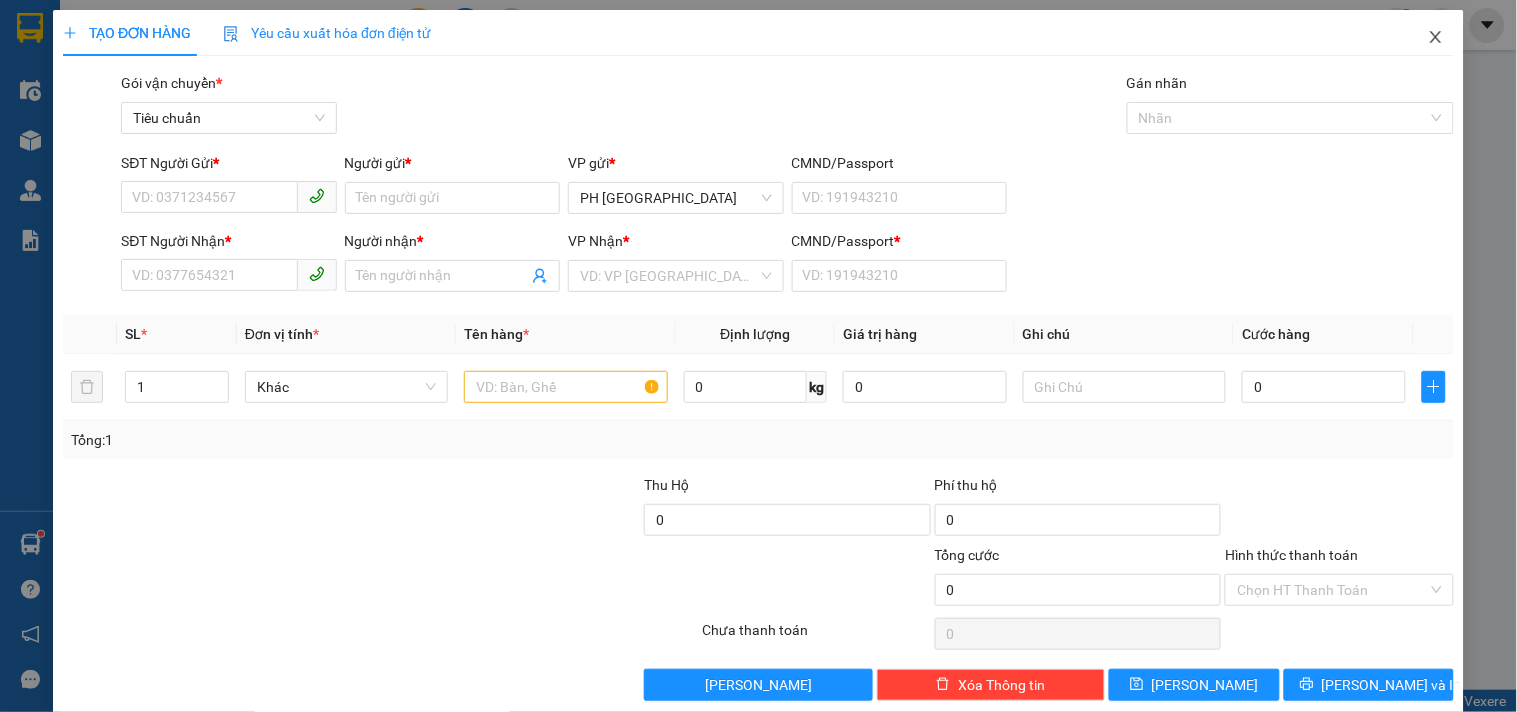 click 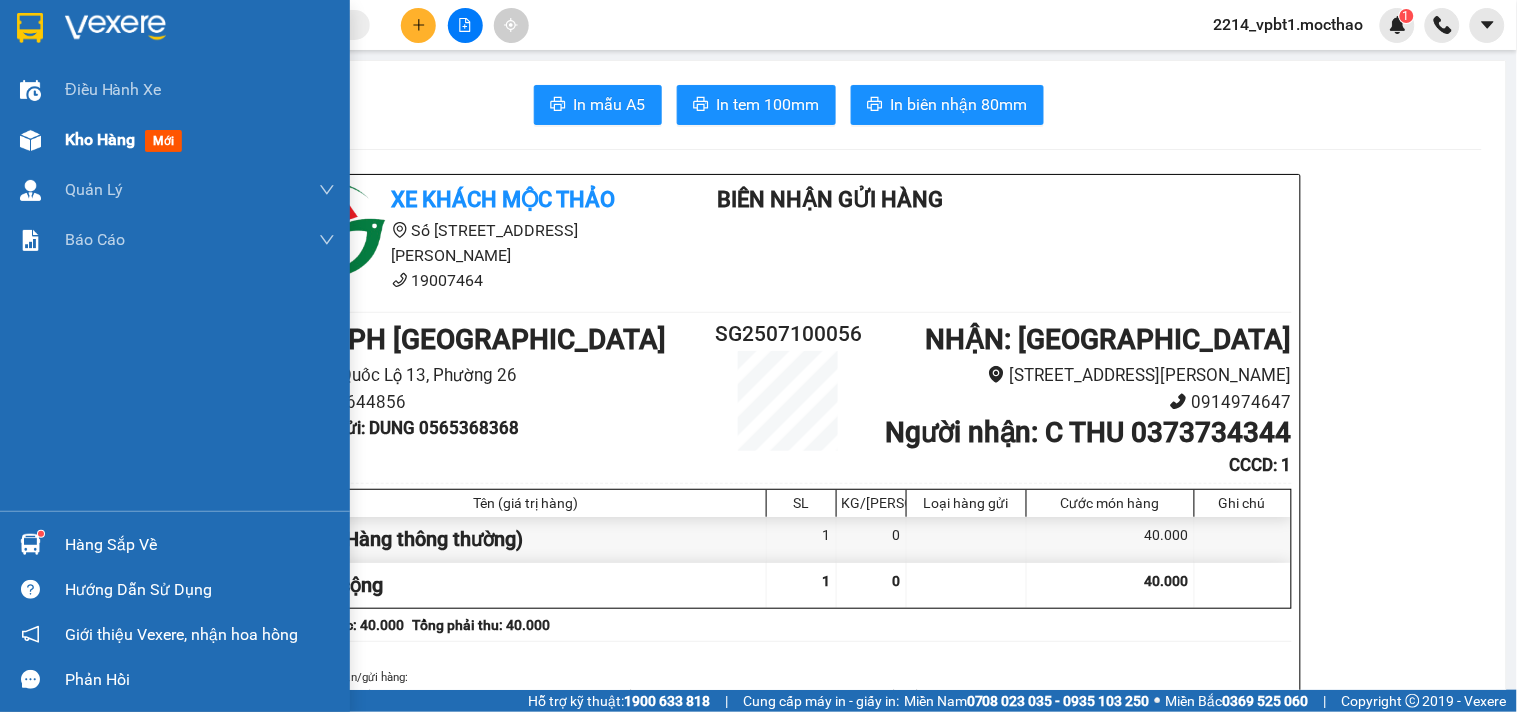 click on "Kho hàng" at bounding box center (100, 139) 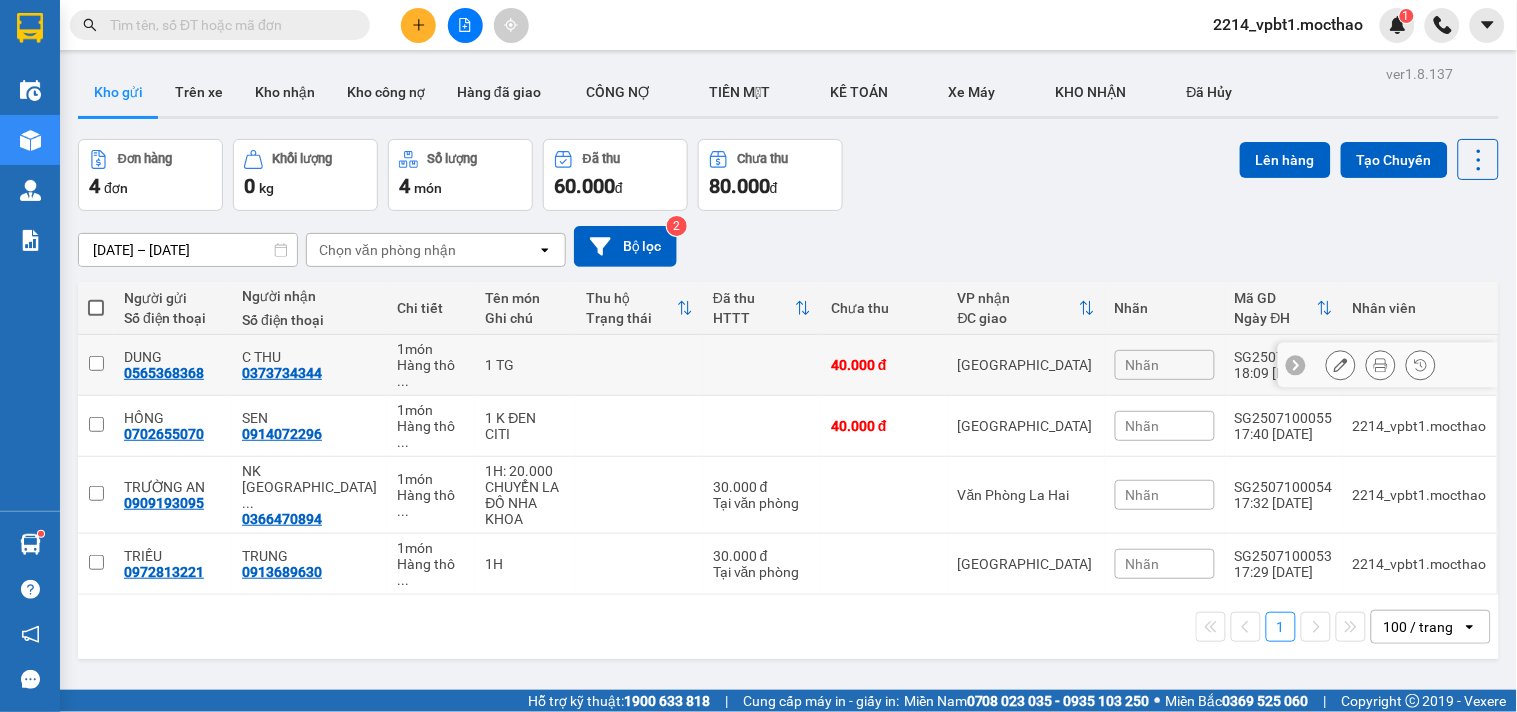 click 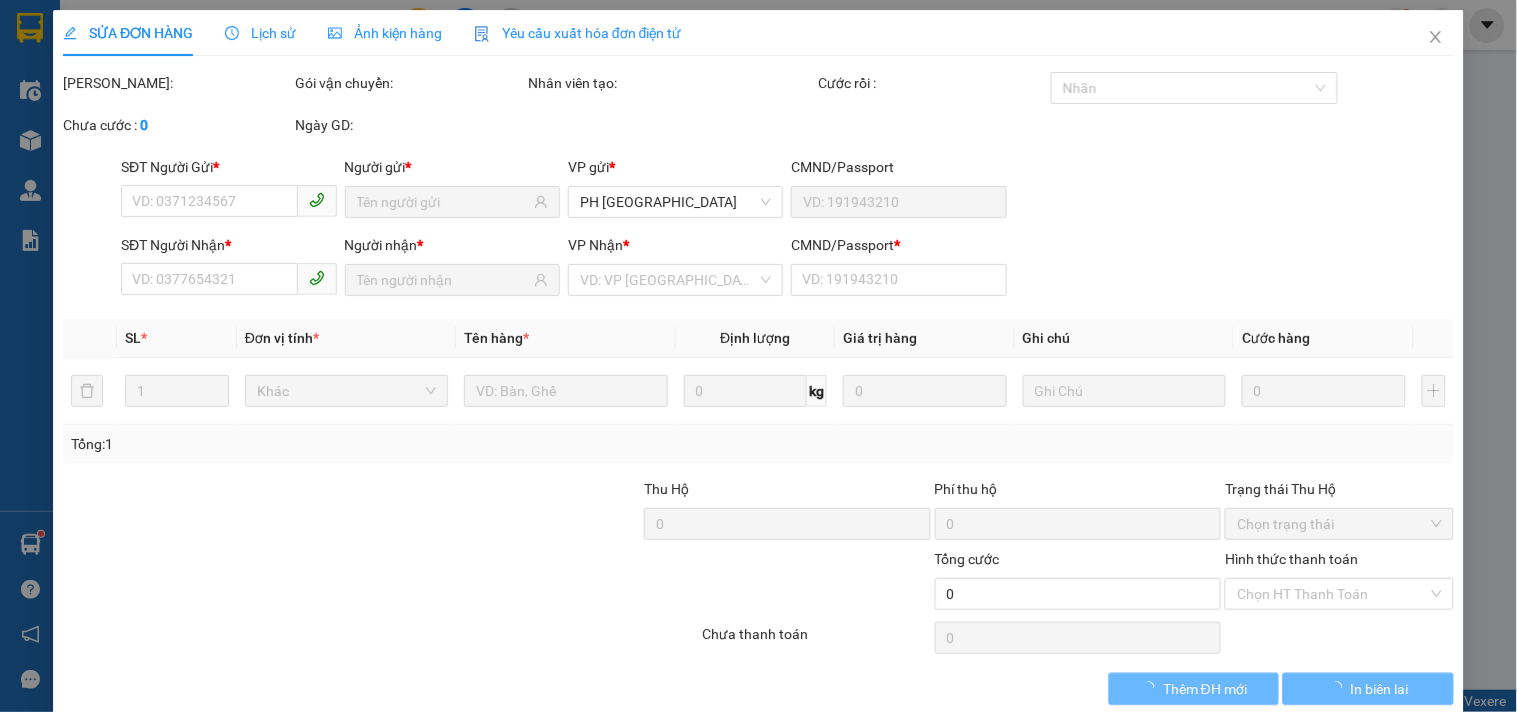 type on "0565368368" 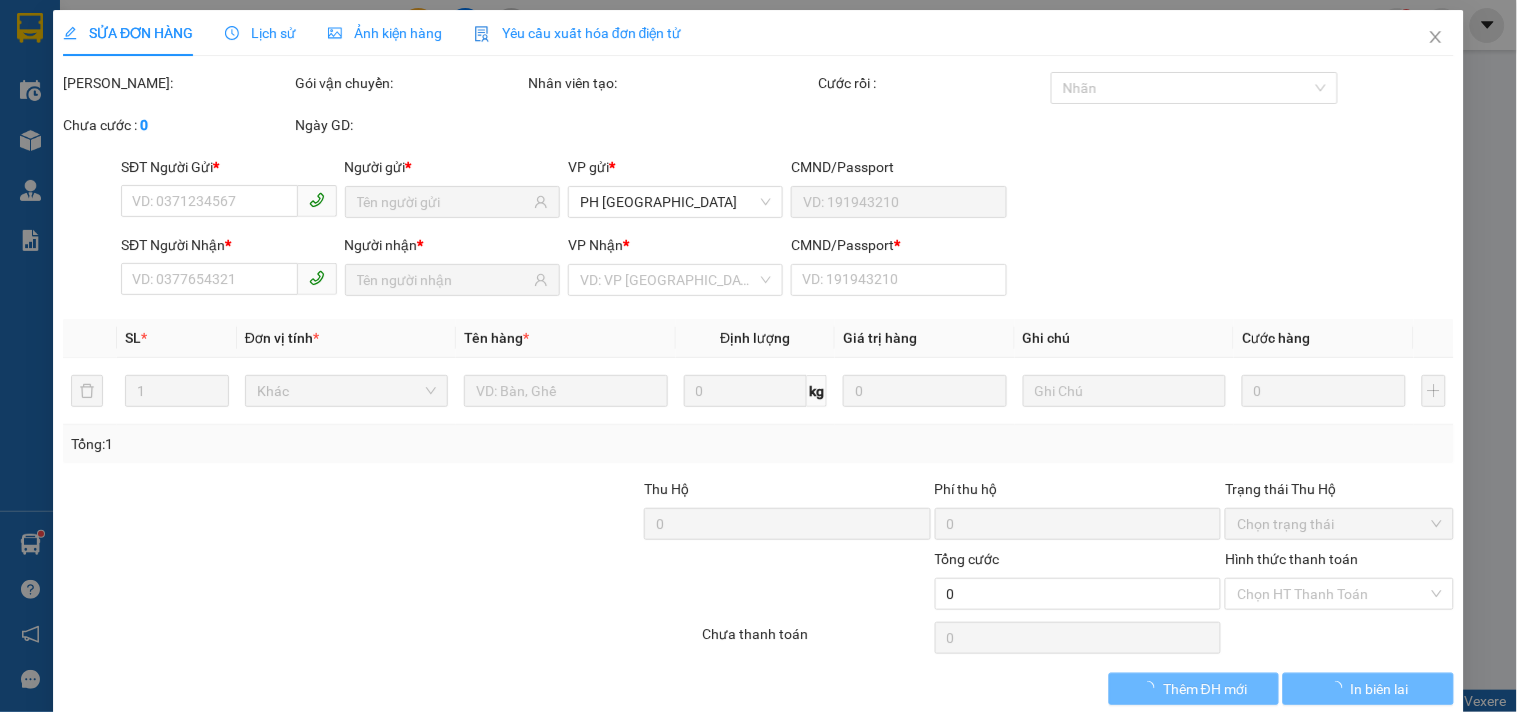 type on "0373734344" 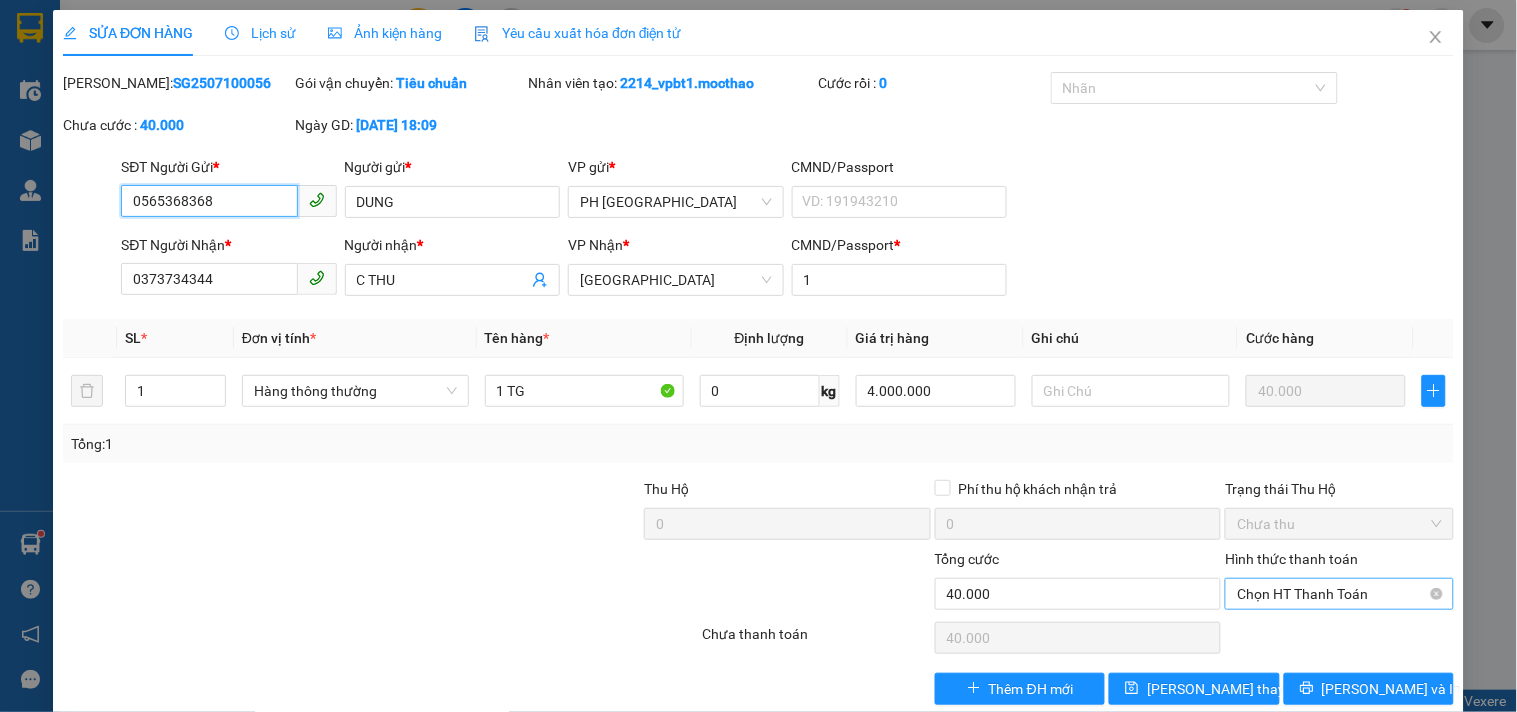 click on "Chọn HT Thanh Toán" at bounding box center (1339, 594) 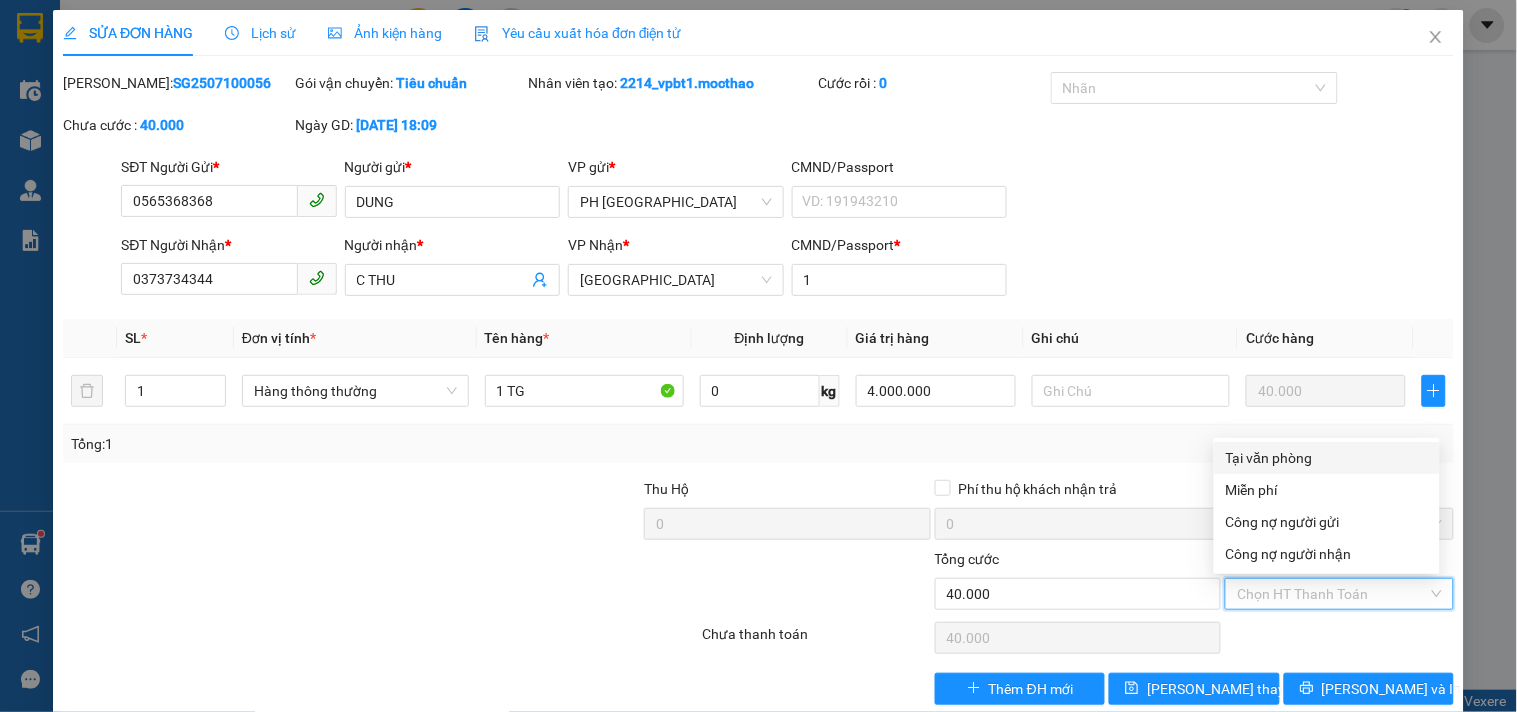 click on "Tại văn phòng" at bounding box center [1327, 458] 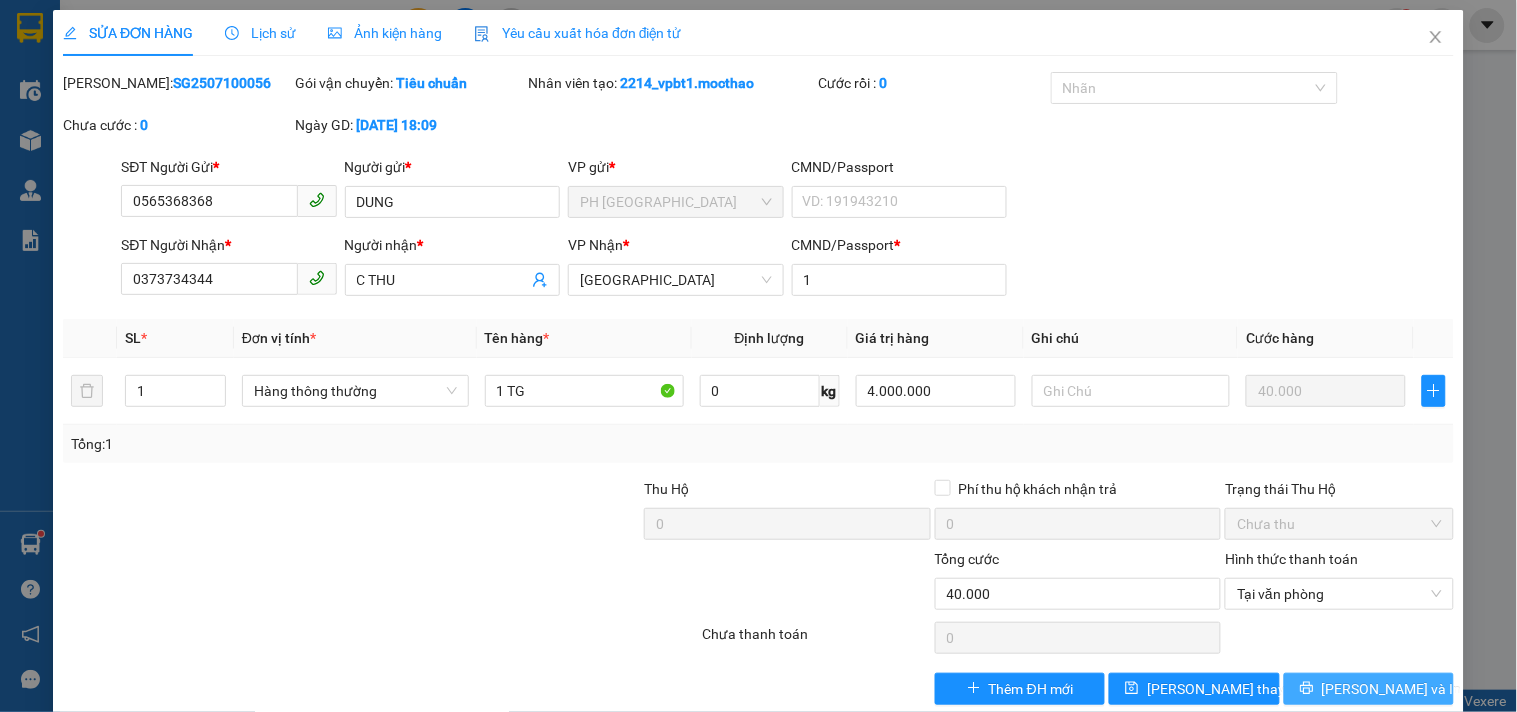 click 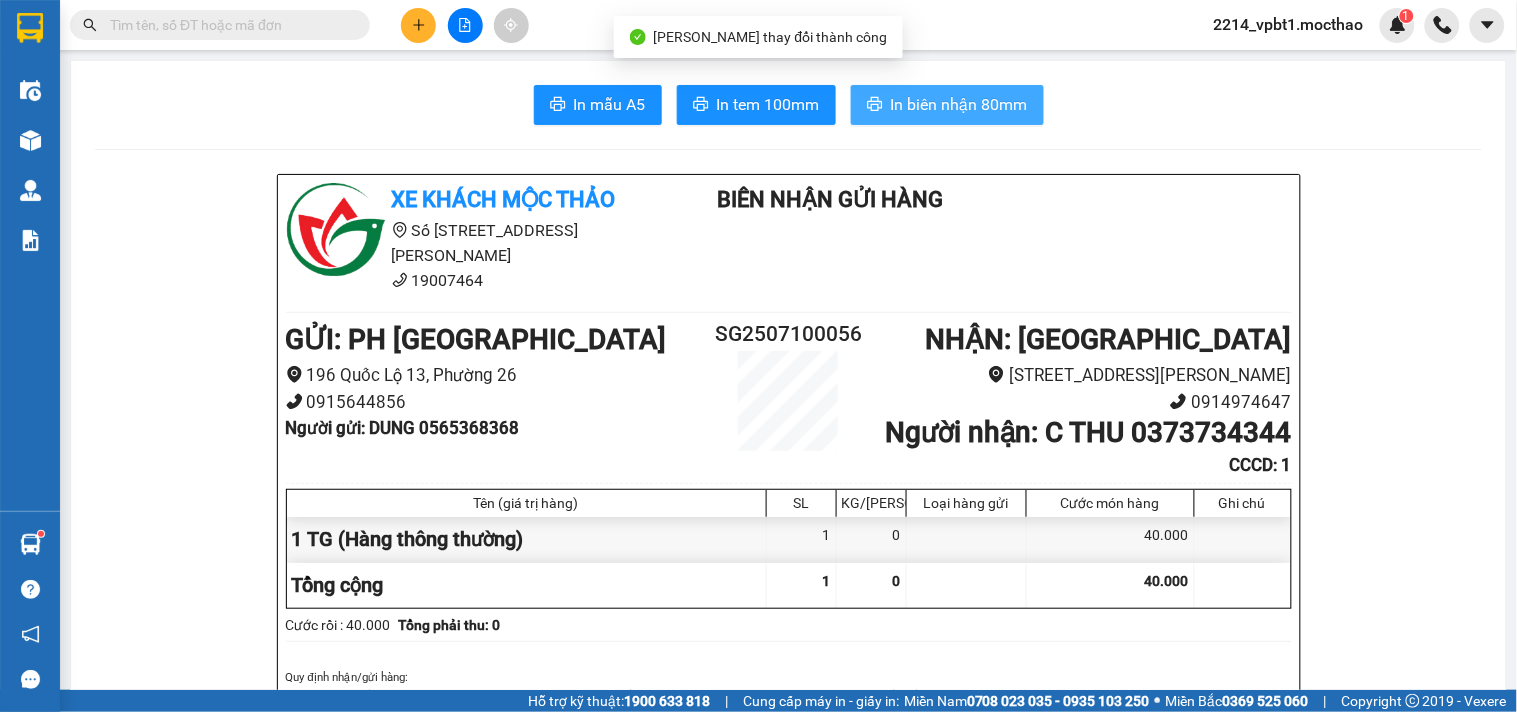 click on "In biên nhận 80mm" at bounding box center [959, 104] 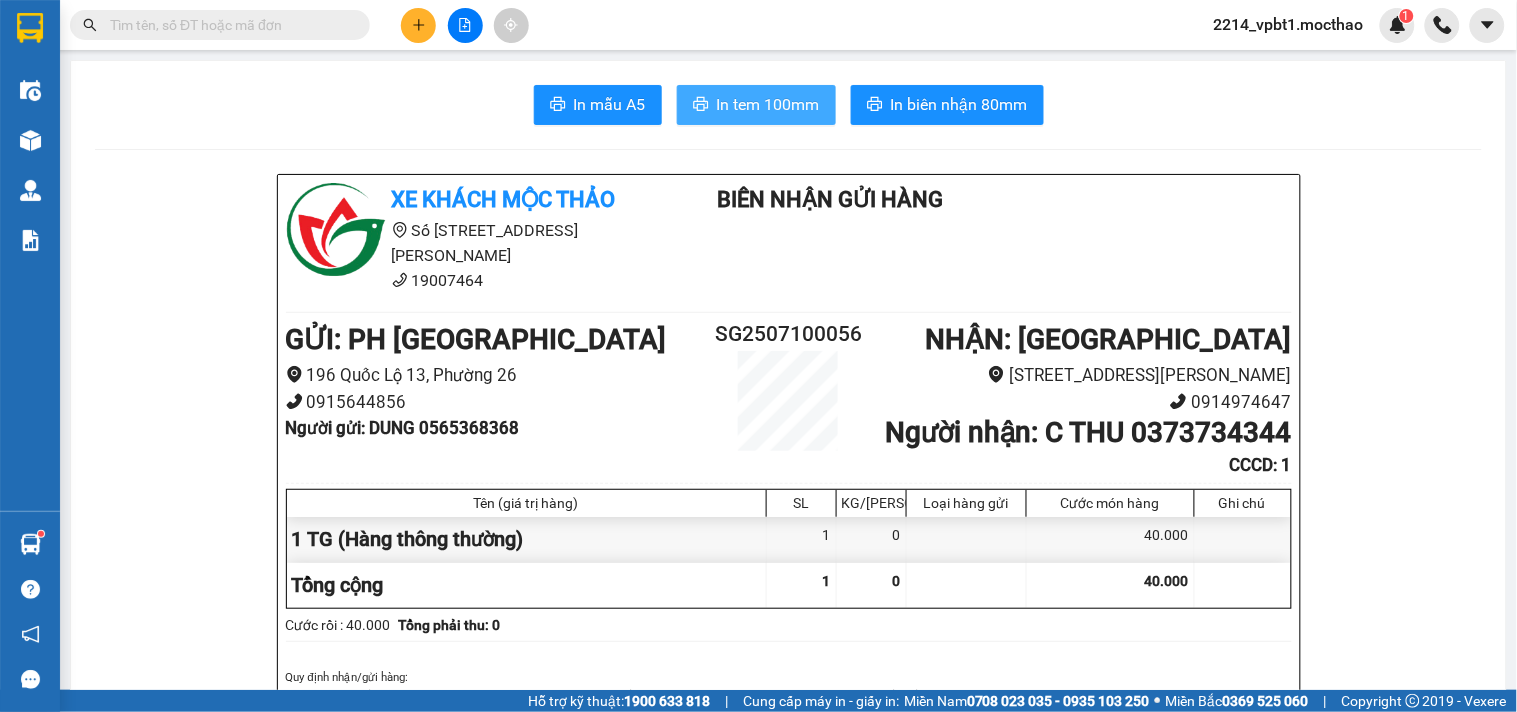click on "In tem 100mm" at bounding box center [768, 104] 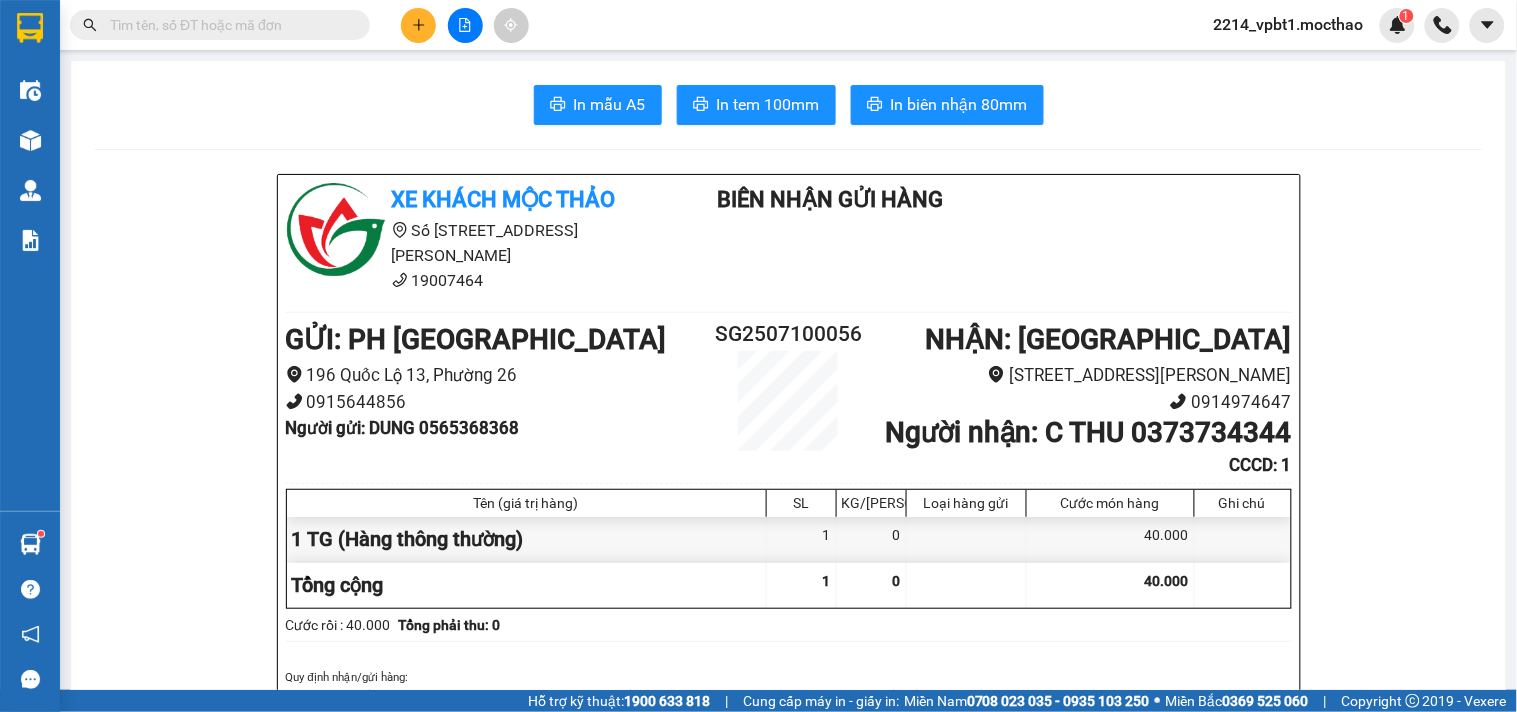 click 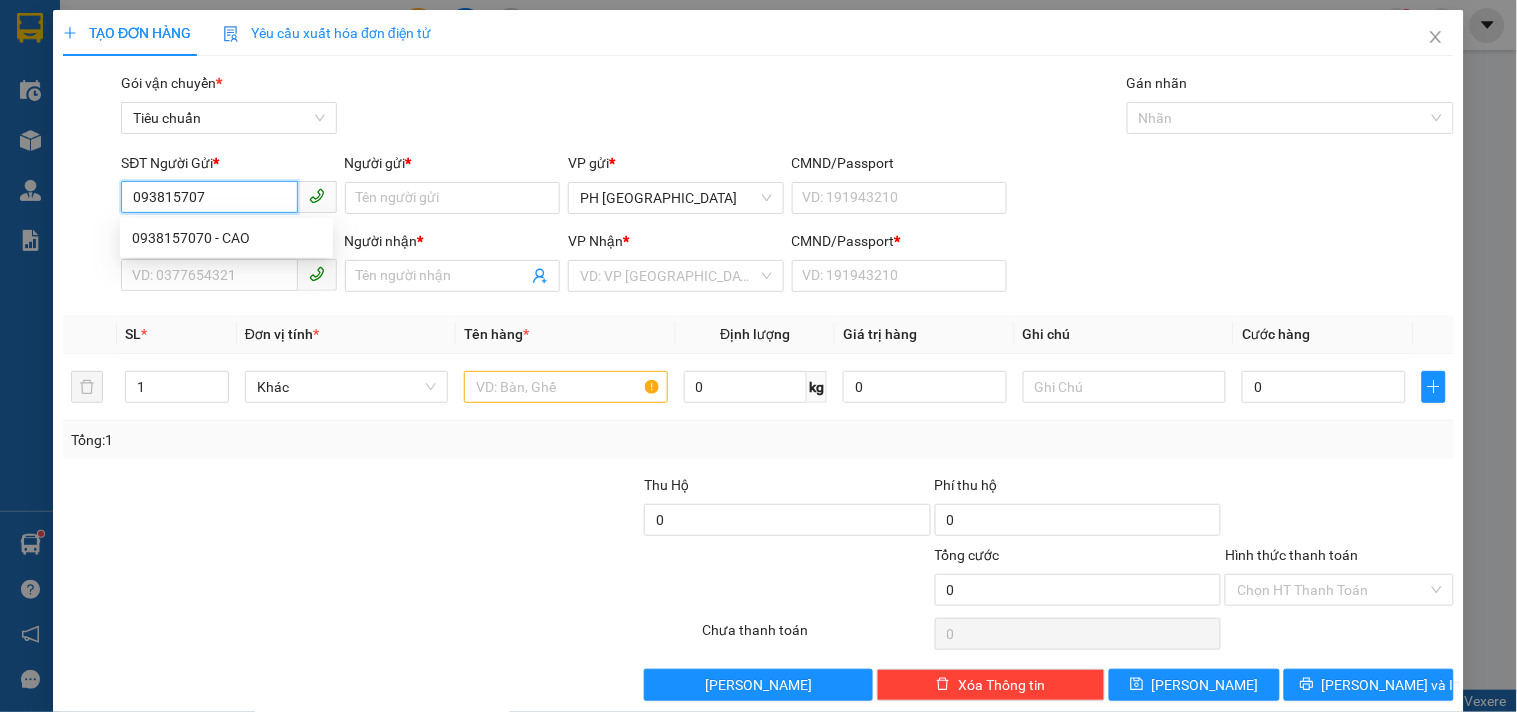 type on "0938157070" 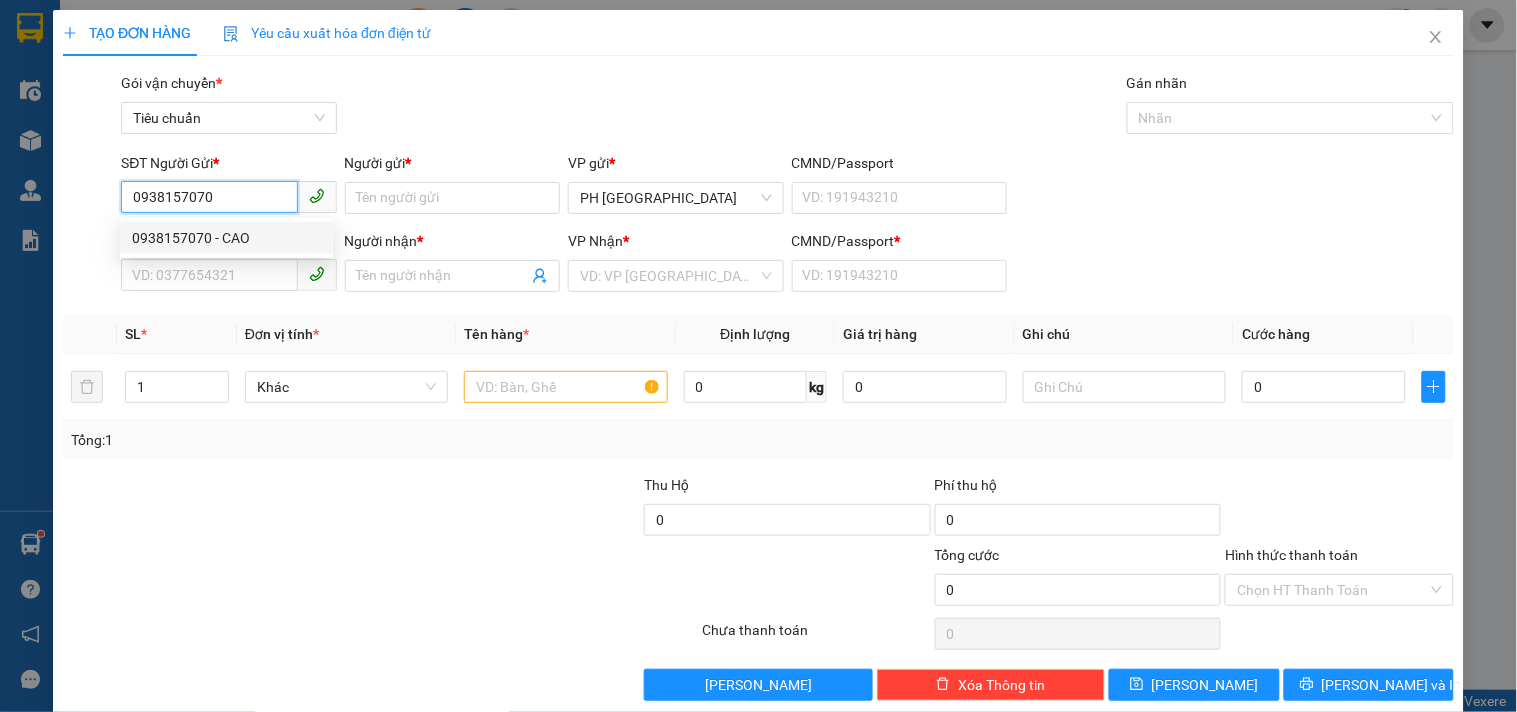 click on "0938157070 - CAO" at bounding box center [226, 238] 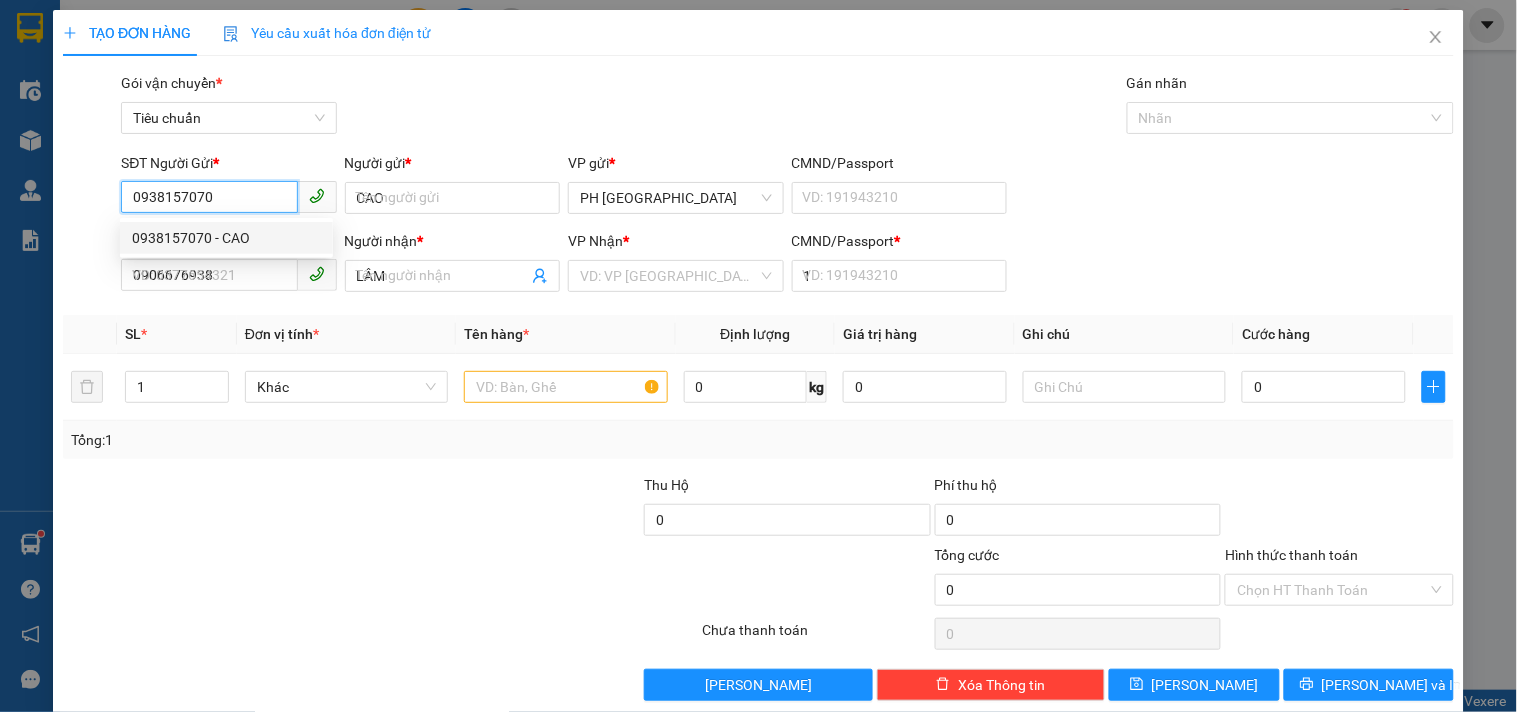 type on "50.000" 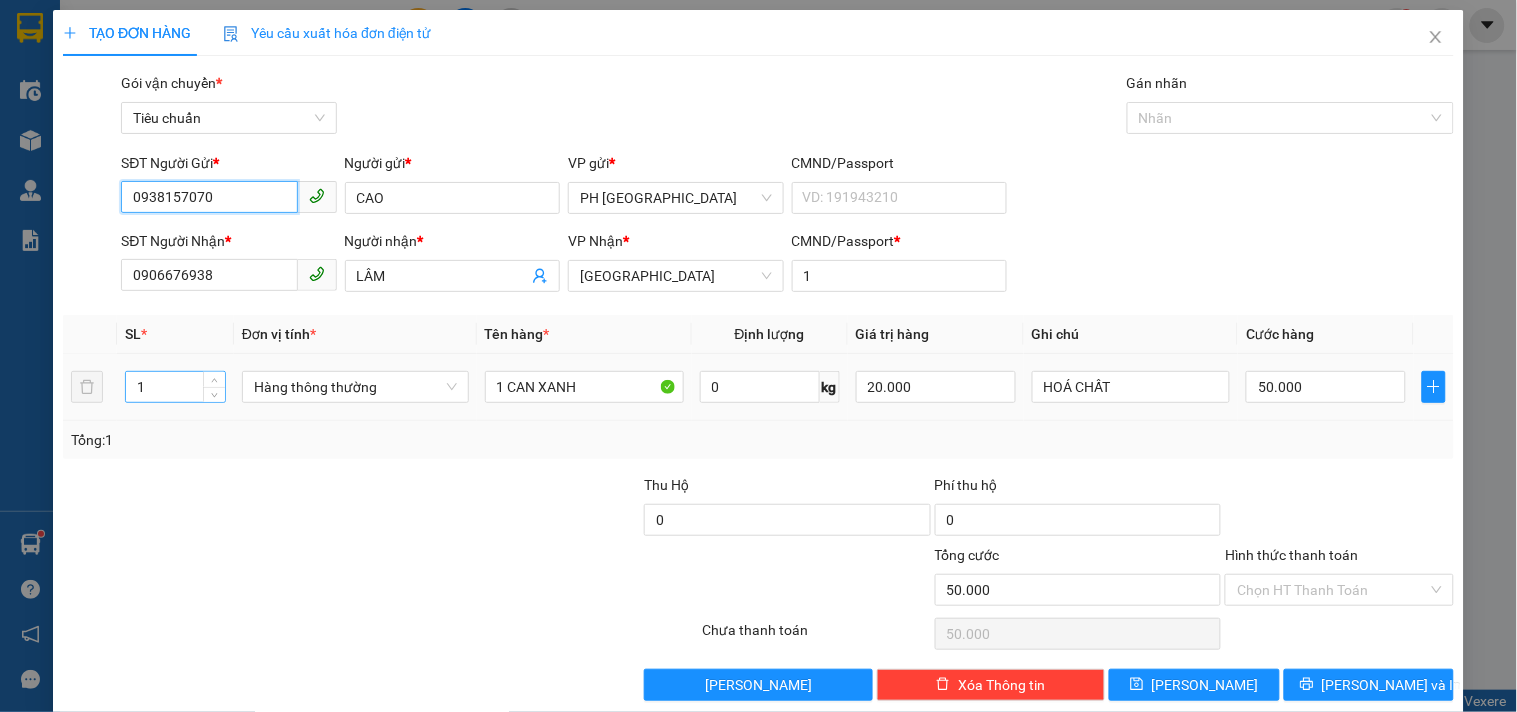 type on "0938157070" 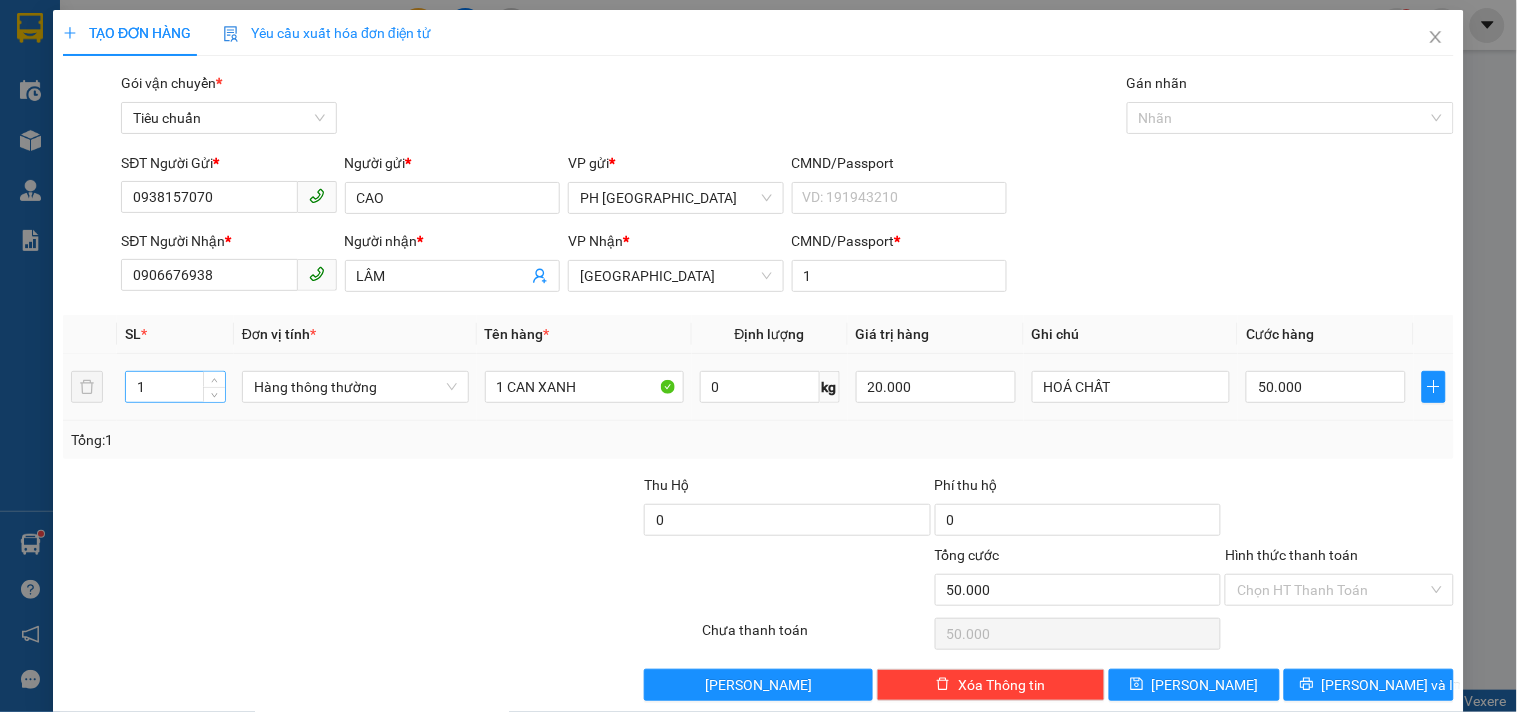 click on "1" at bounding box center [175, 387] 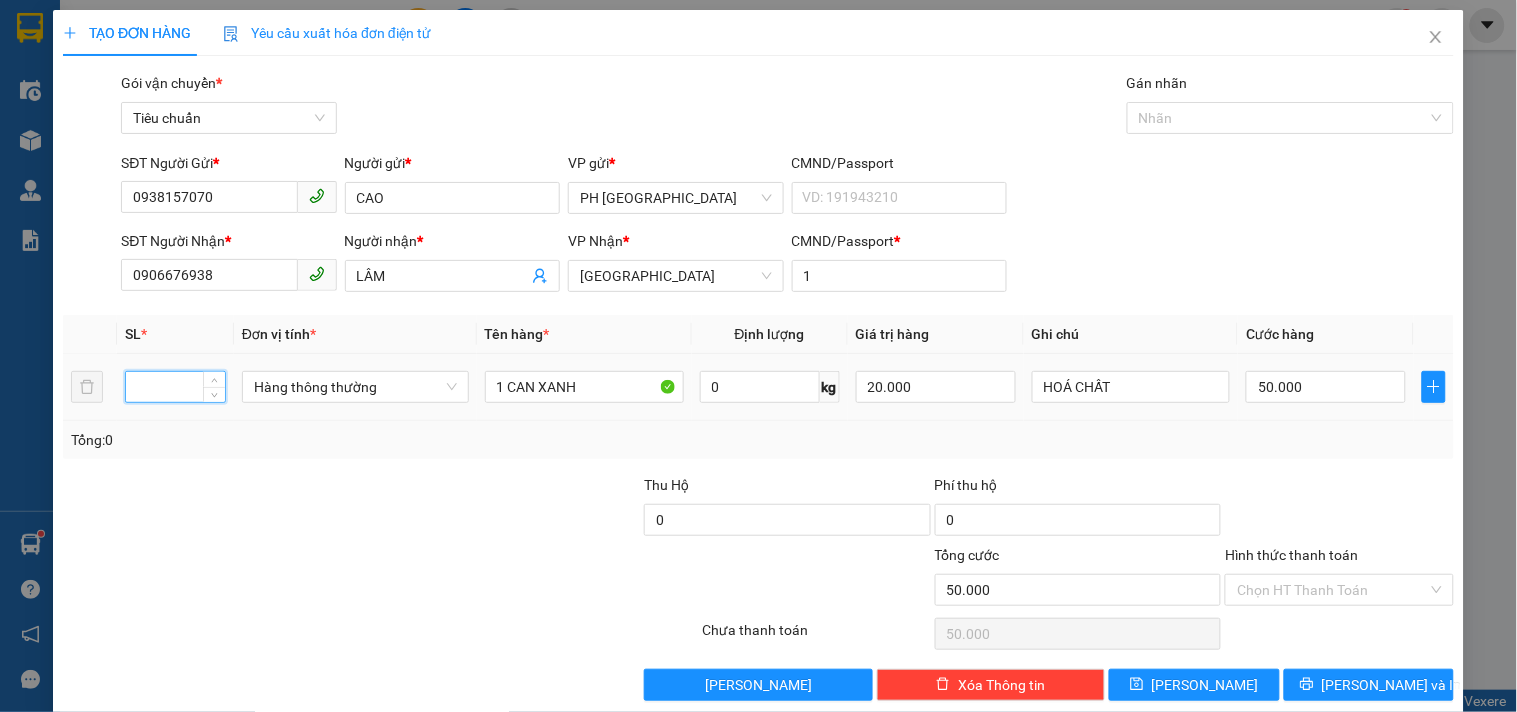 type on "1" 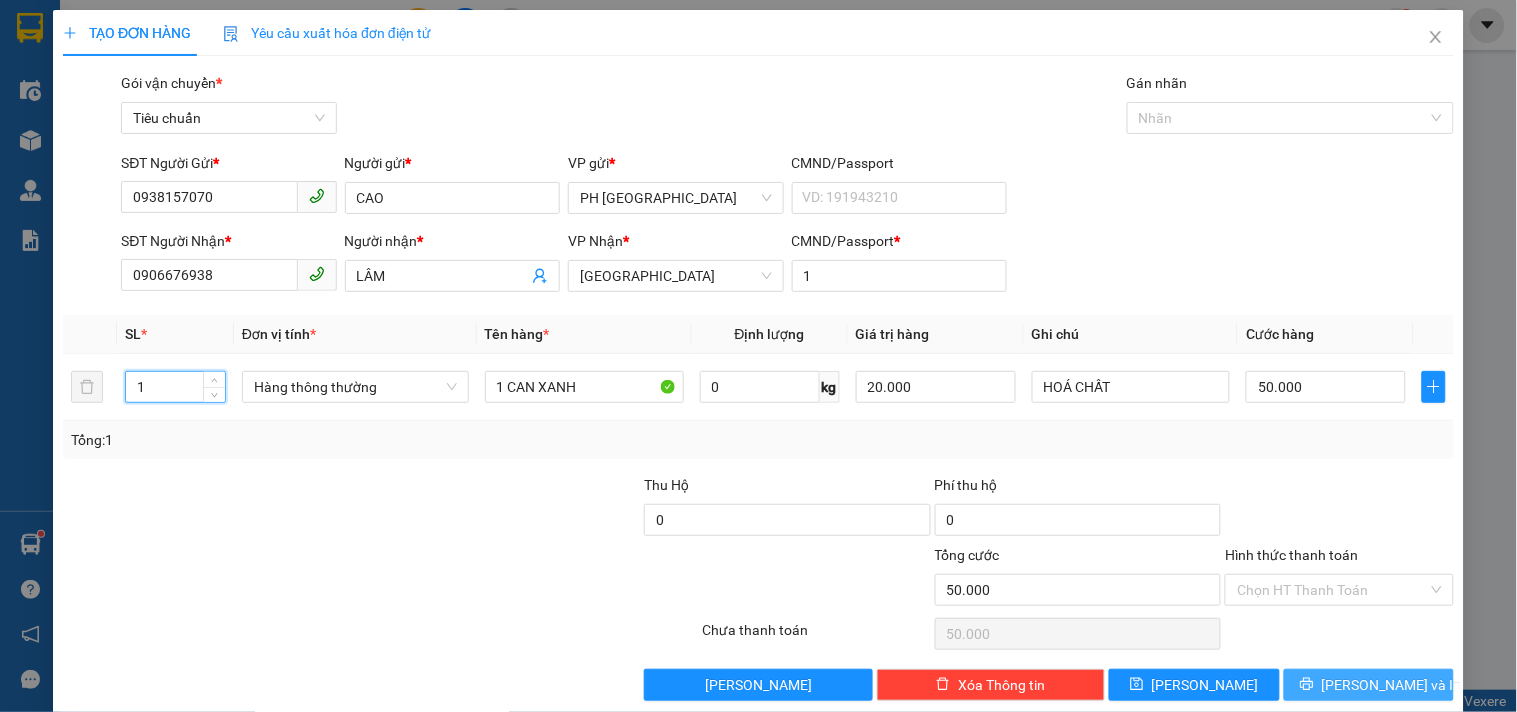click on "Lưu và In" at bounding box center [1369, 685] 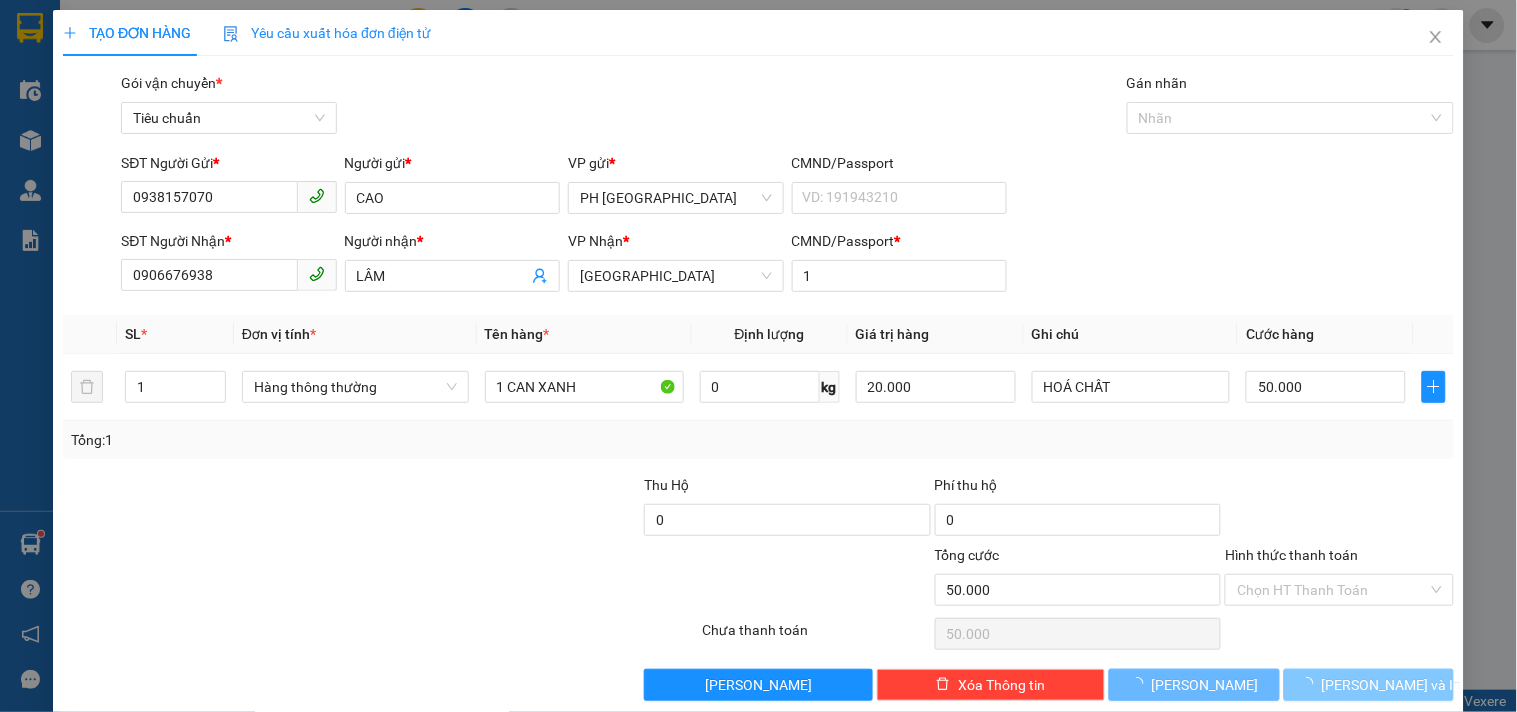 type on "0" 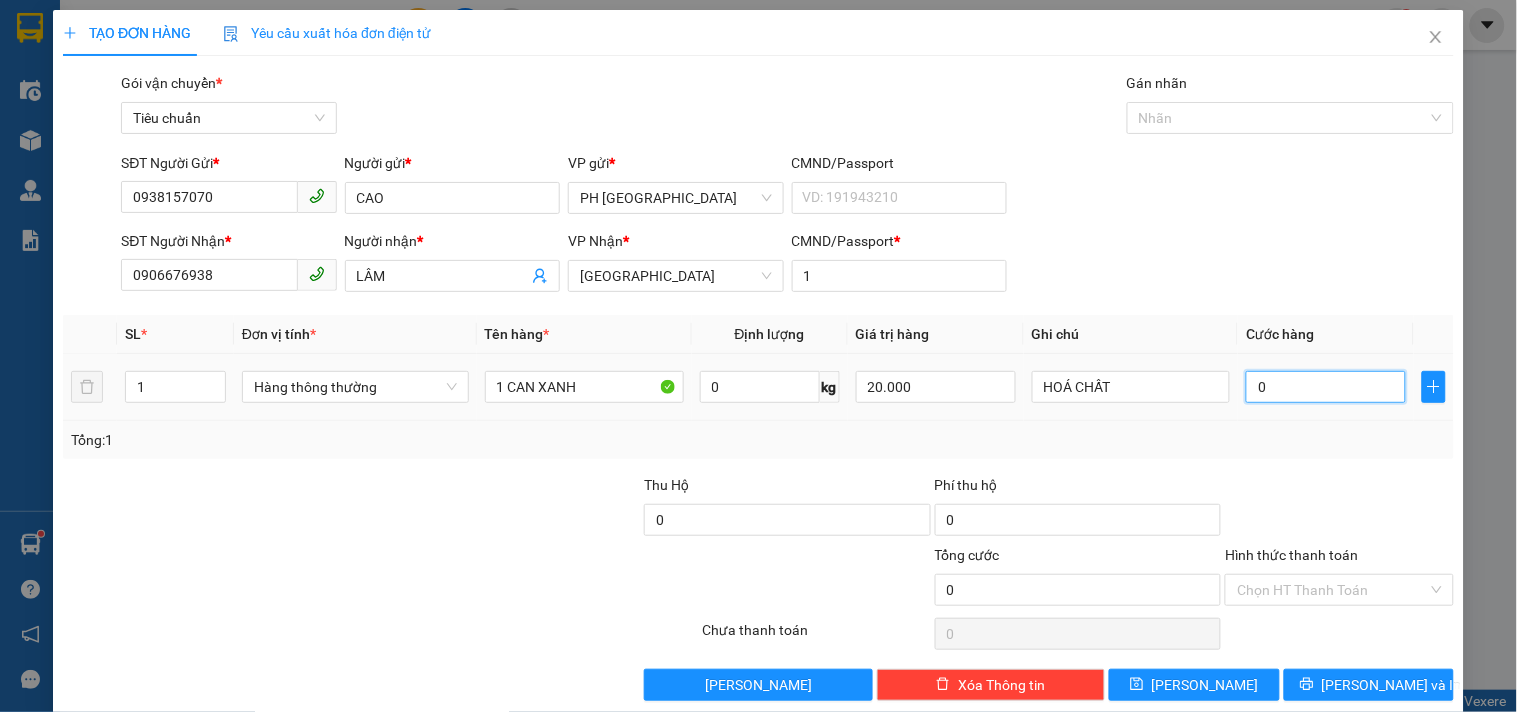 click on "0" at bounding box center (1326, 387) 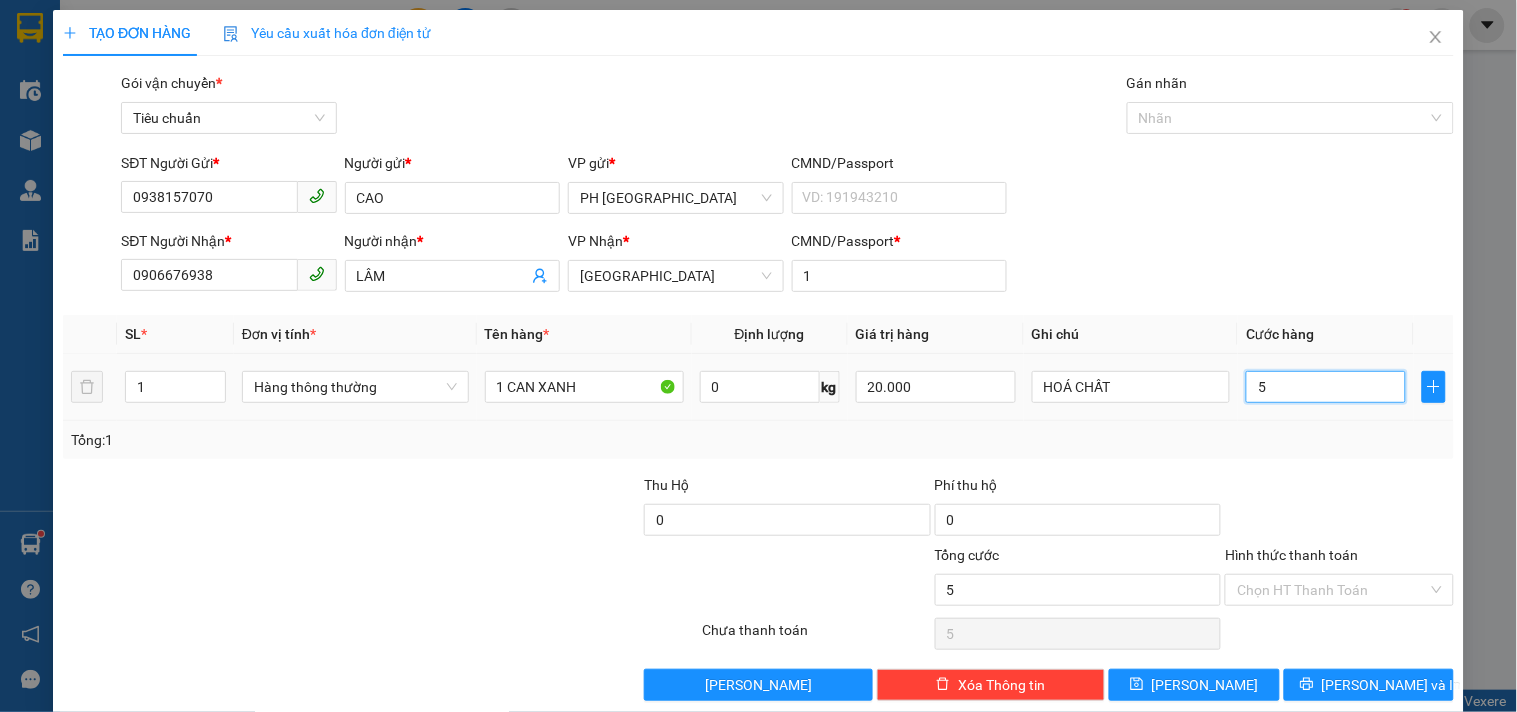 type on "50" 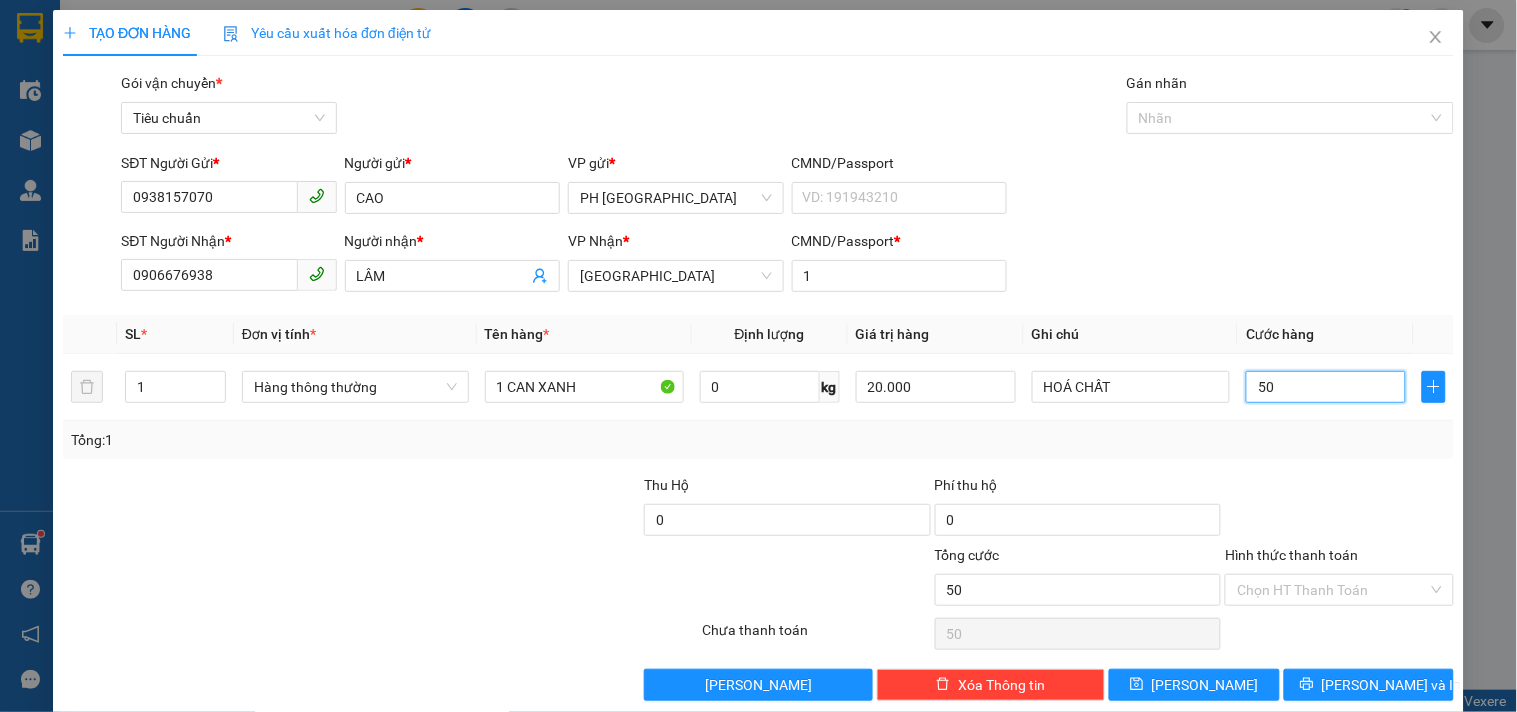 type on "50" 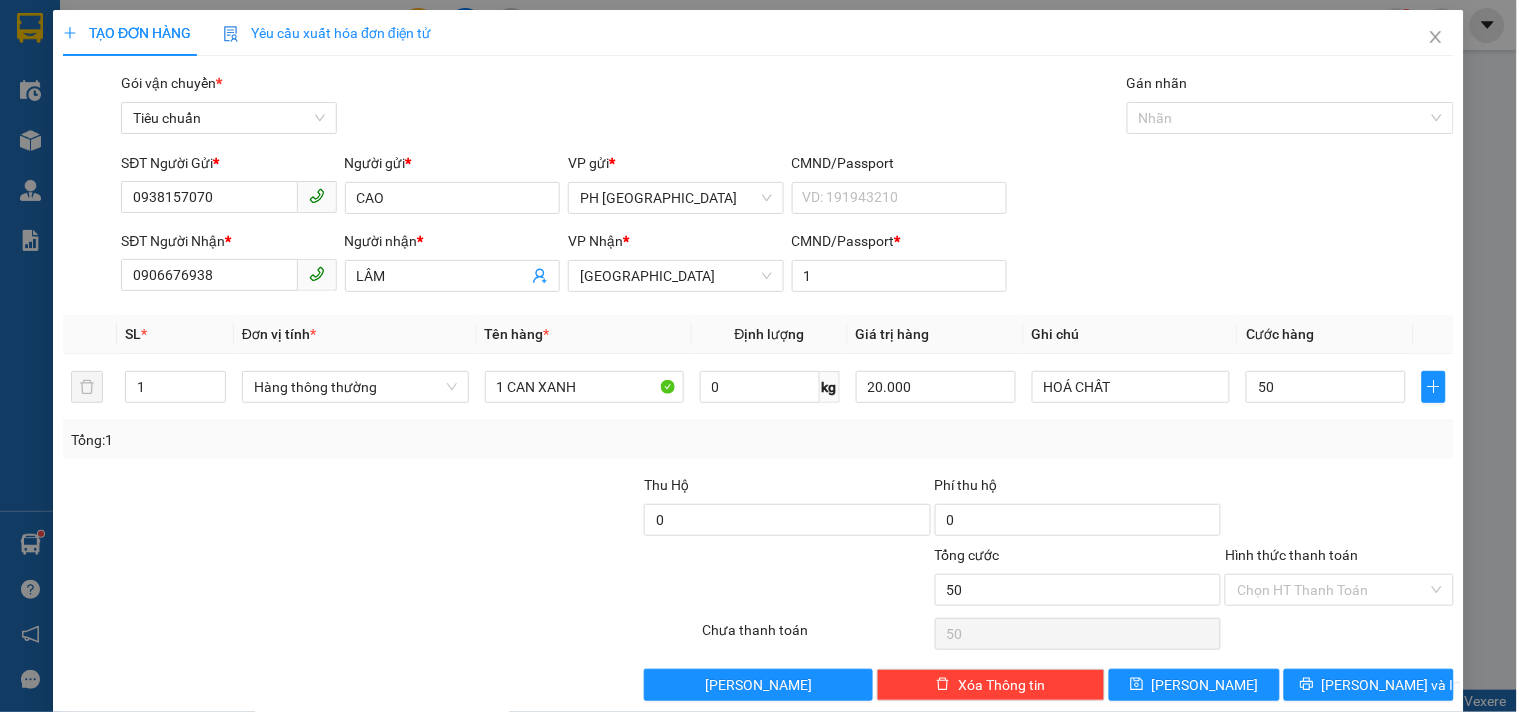 type on "50.000" 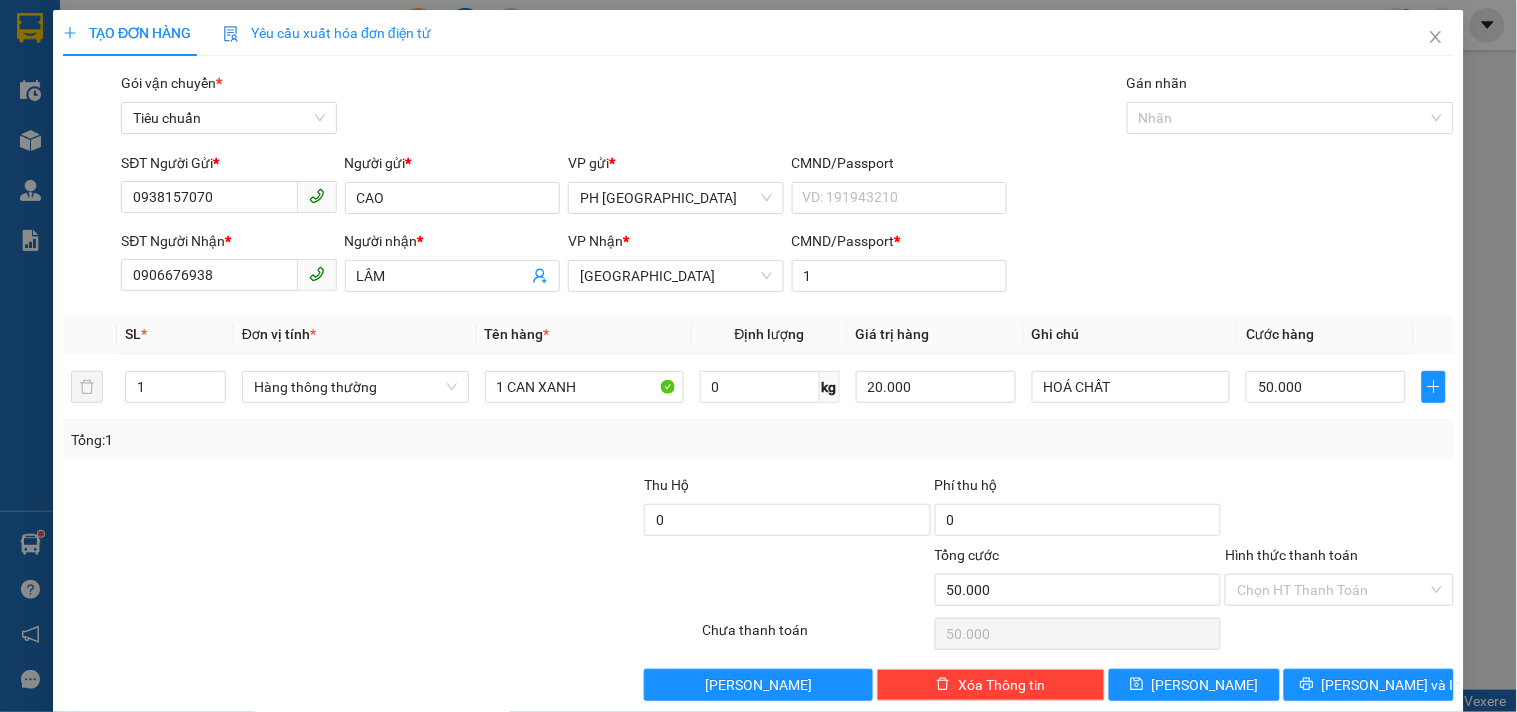 click on "Tổng:  1" at bounding box center (758, 440) 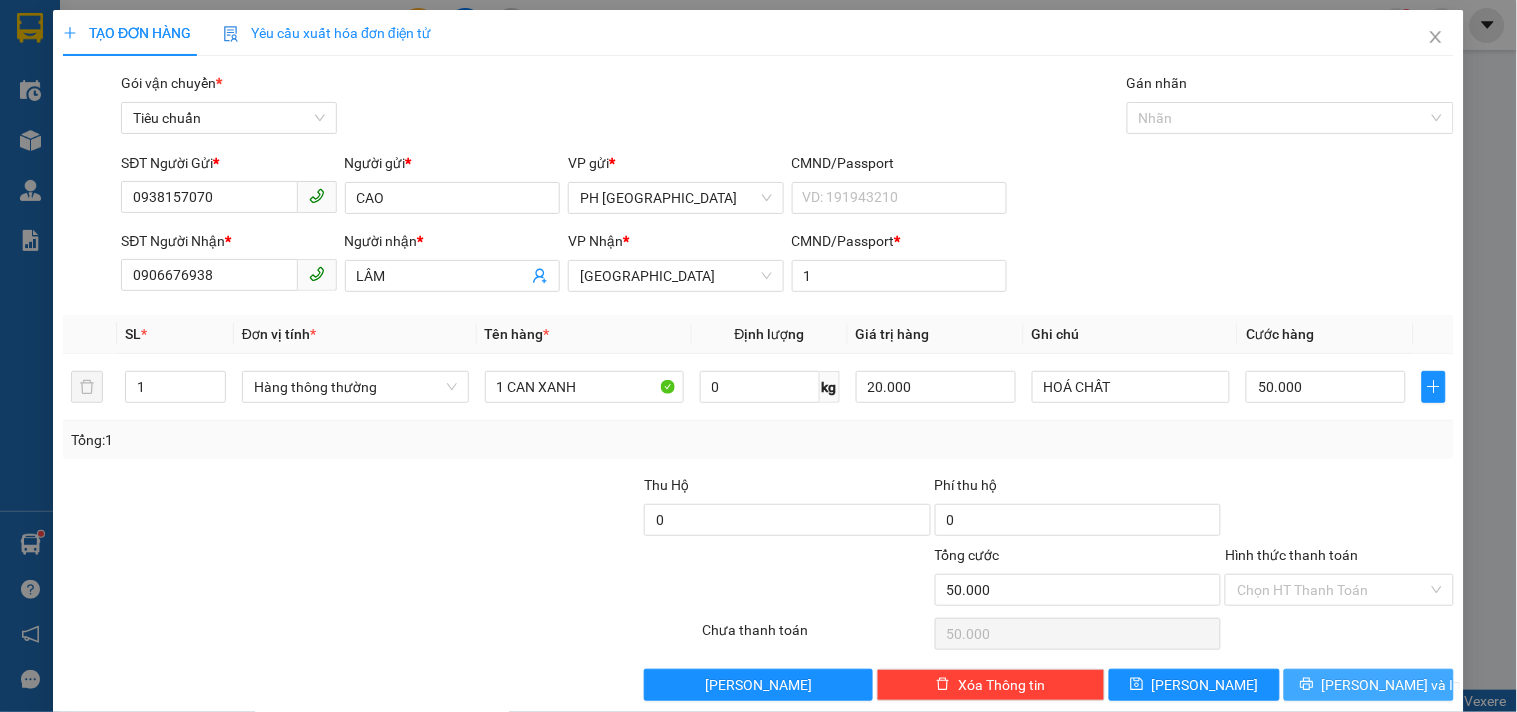 click 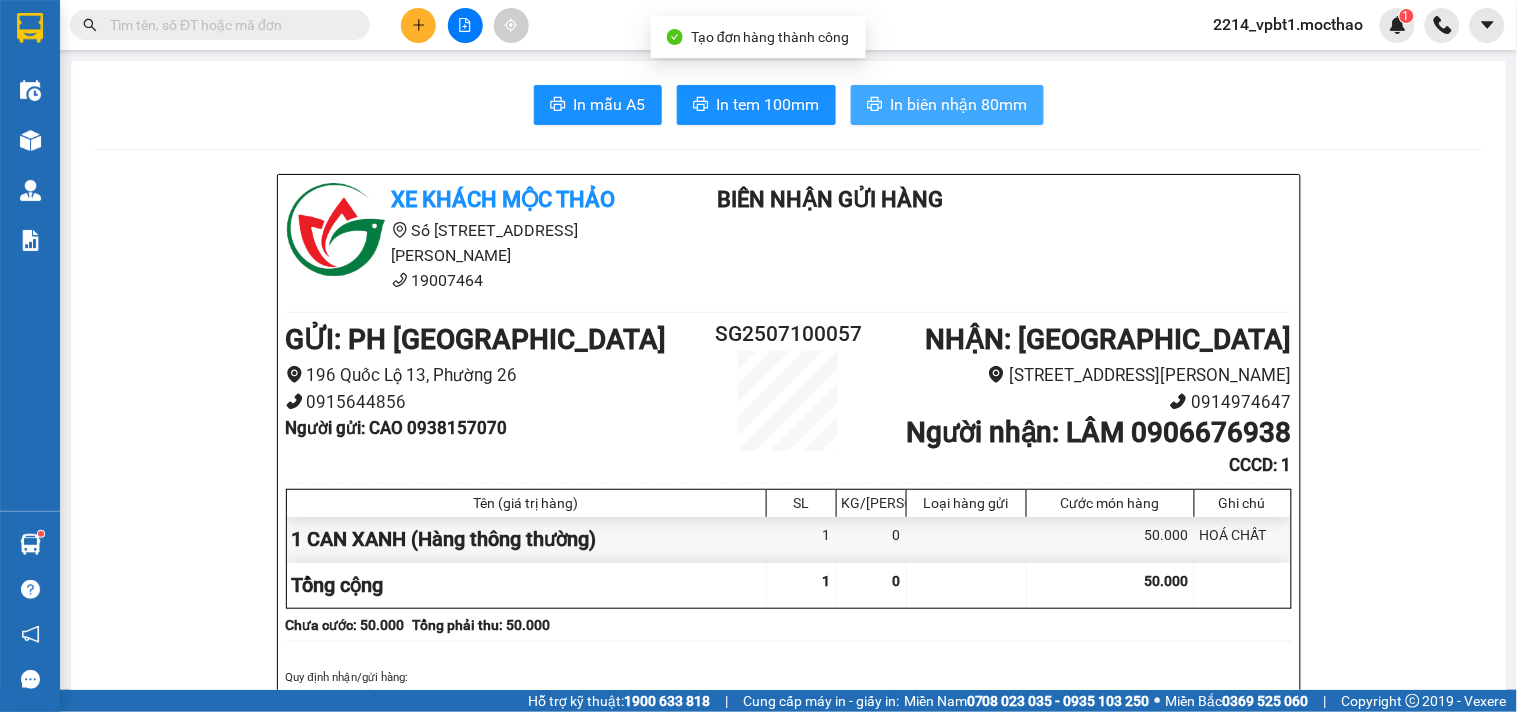 click on "In biên nhận 80mm" at bounding box center [959, 104] 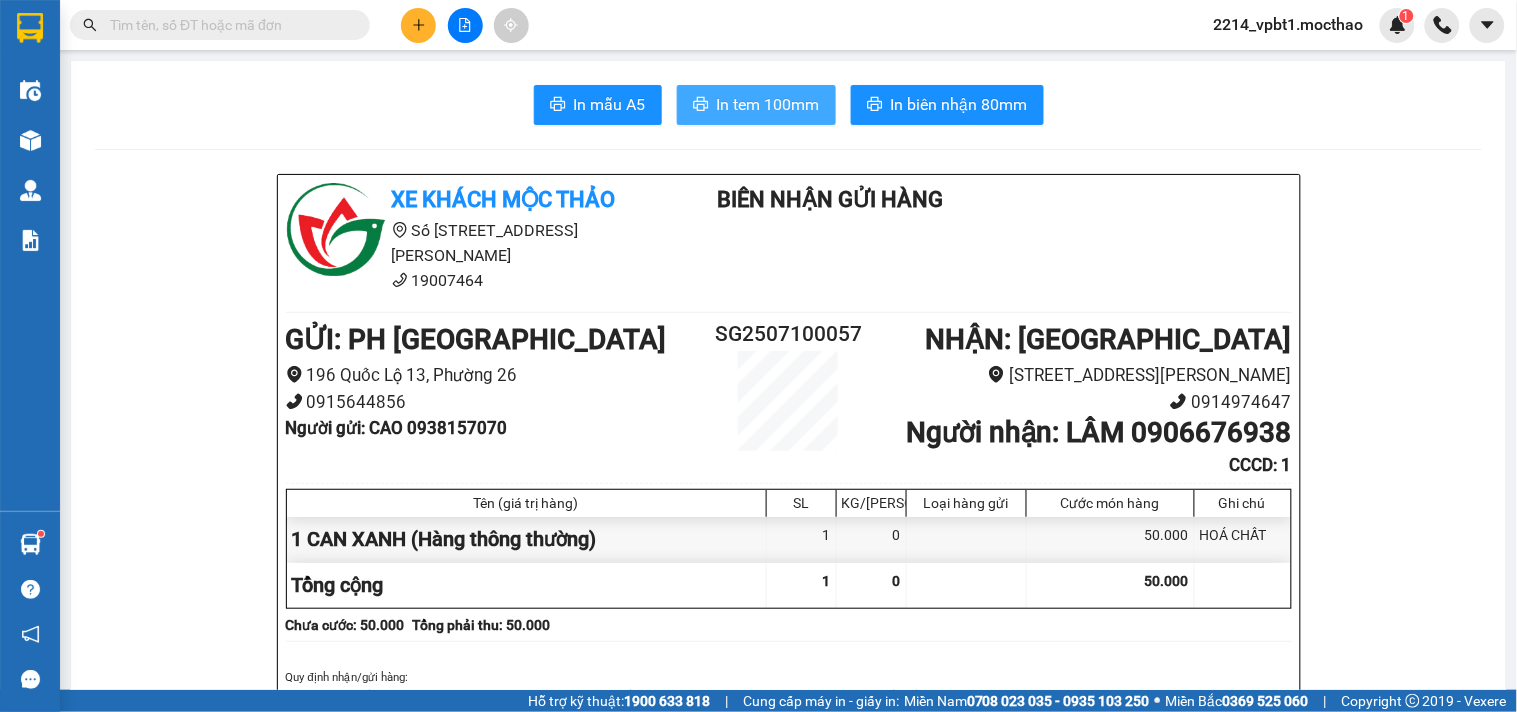 click on "In tem 100mm" at bounding box center (768, 104) 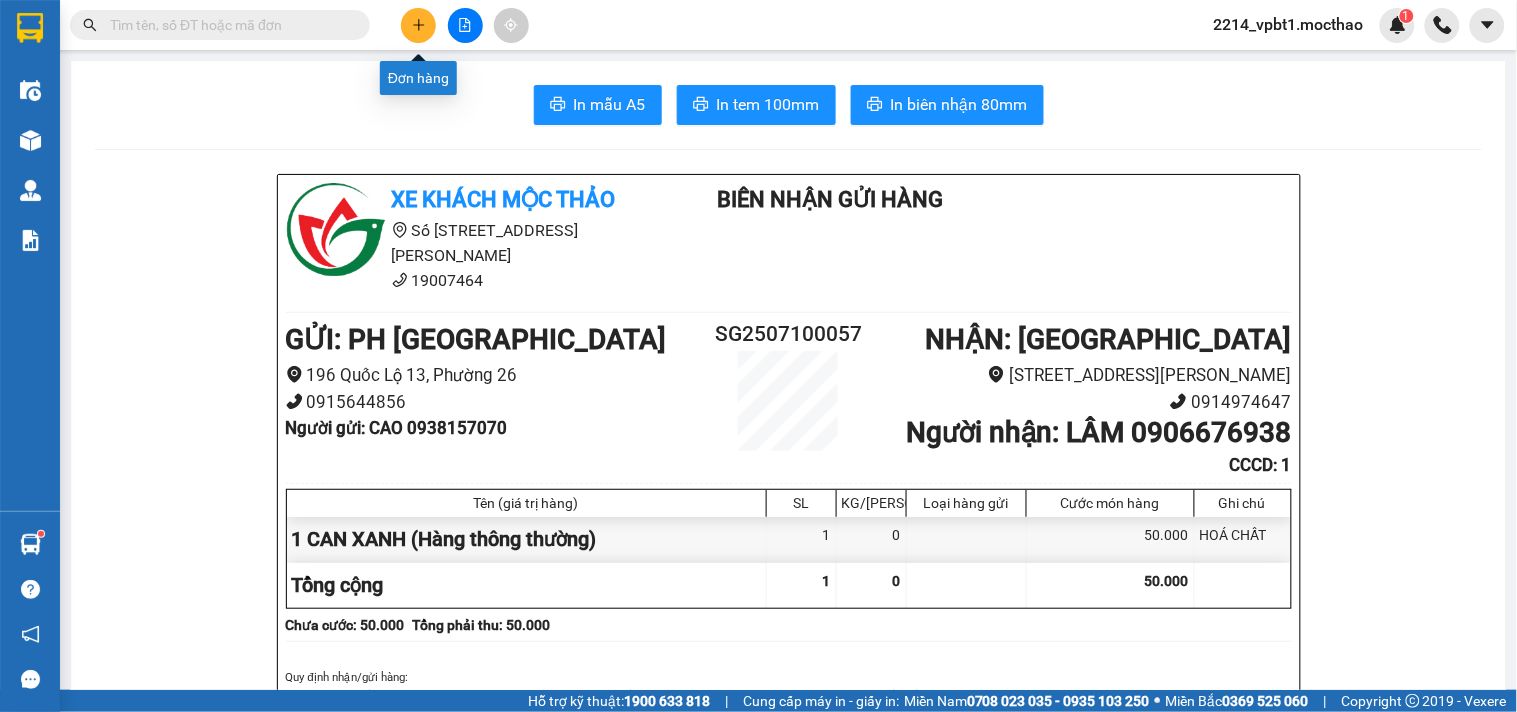 click 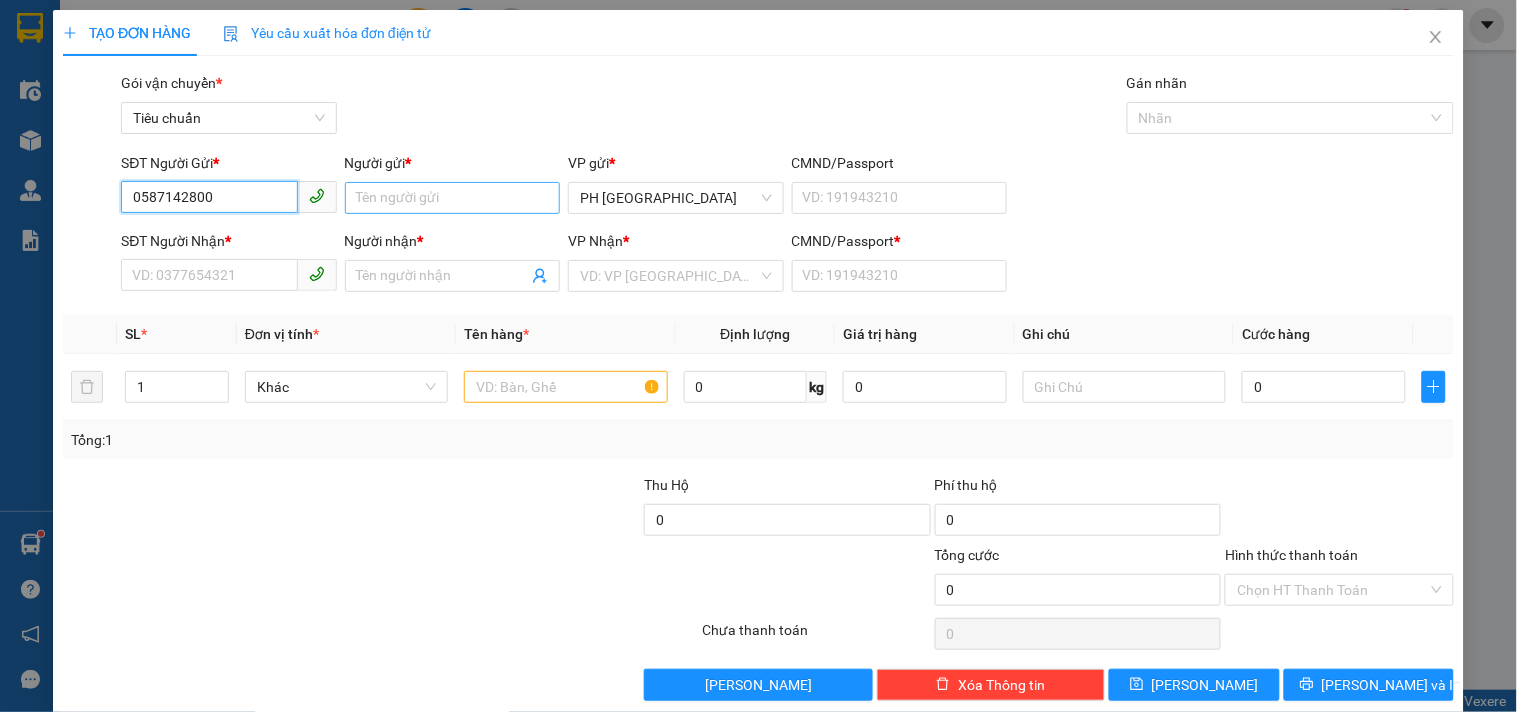 type on "0587142800" 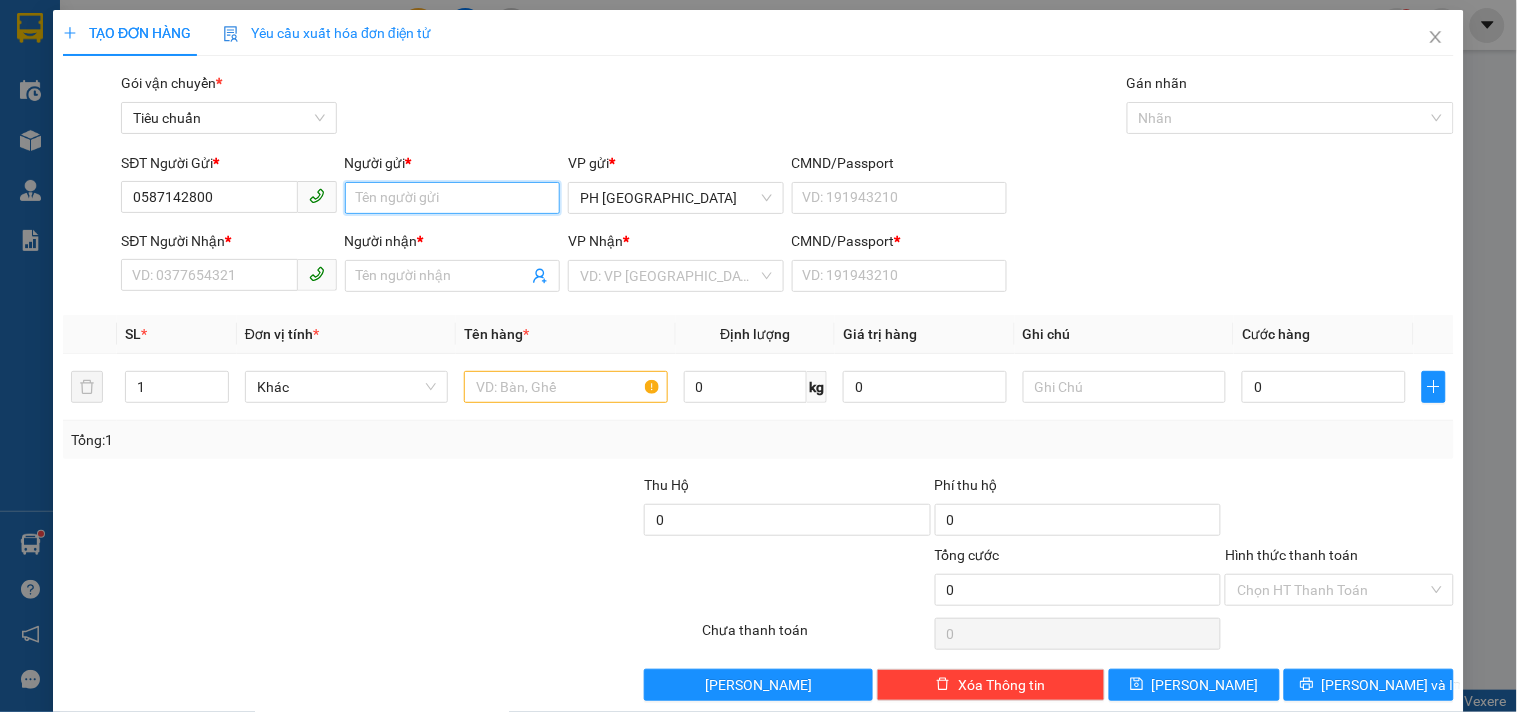 click on "Người gửi  *" at bounding box center [452, 198] 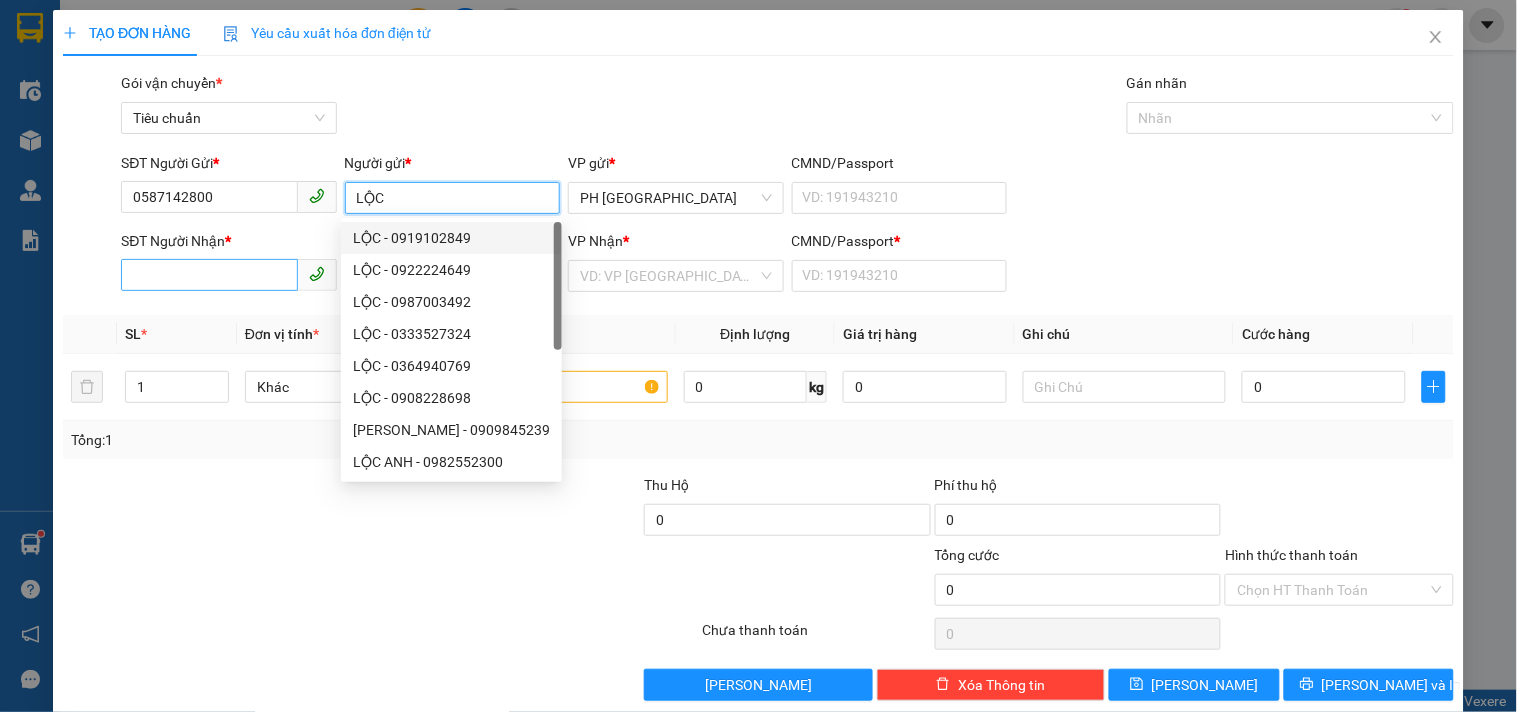 type on "LỘC" 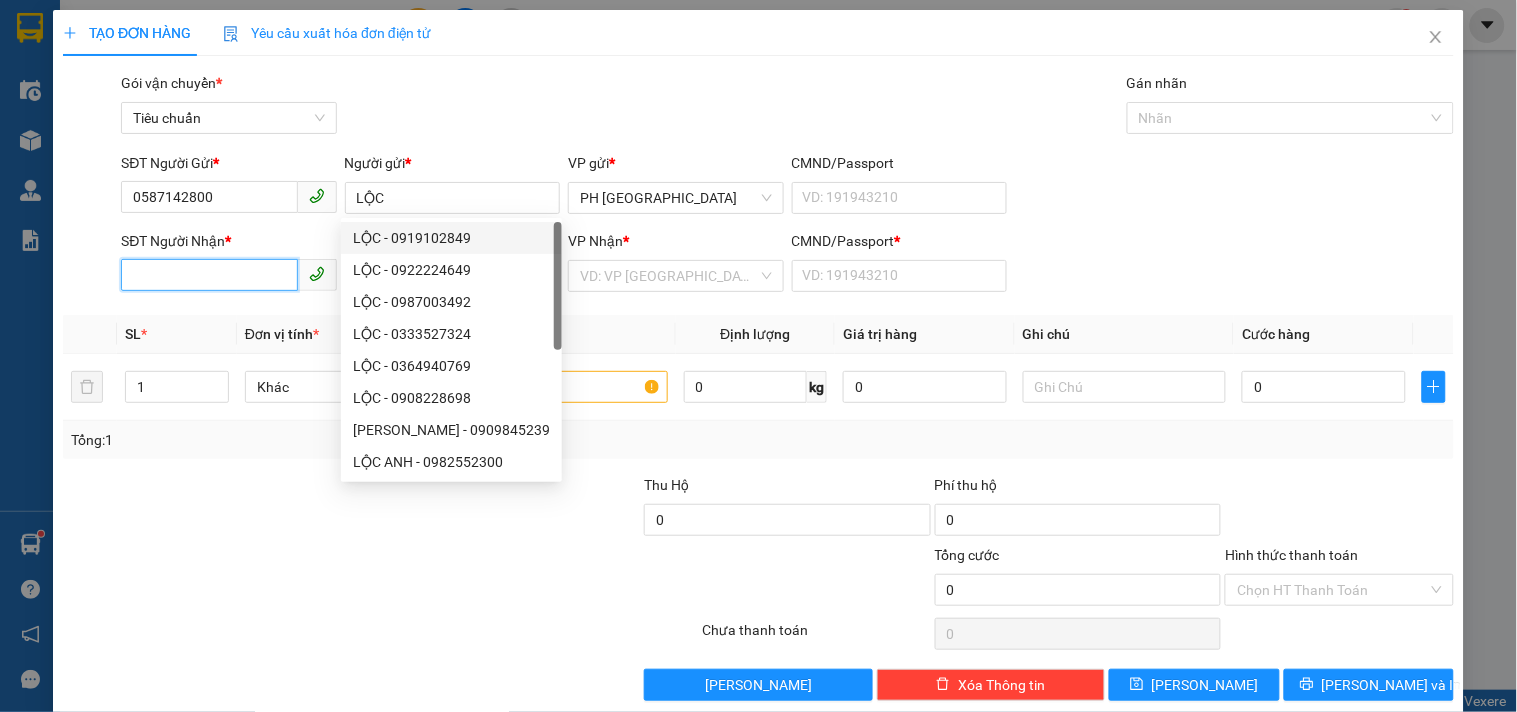 click on "SĐT Người Nhận  *" at bounding box center [209, 275] 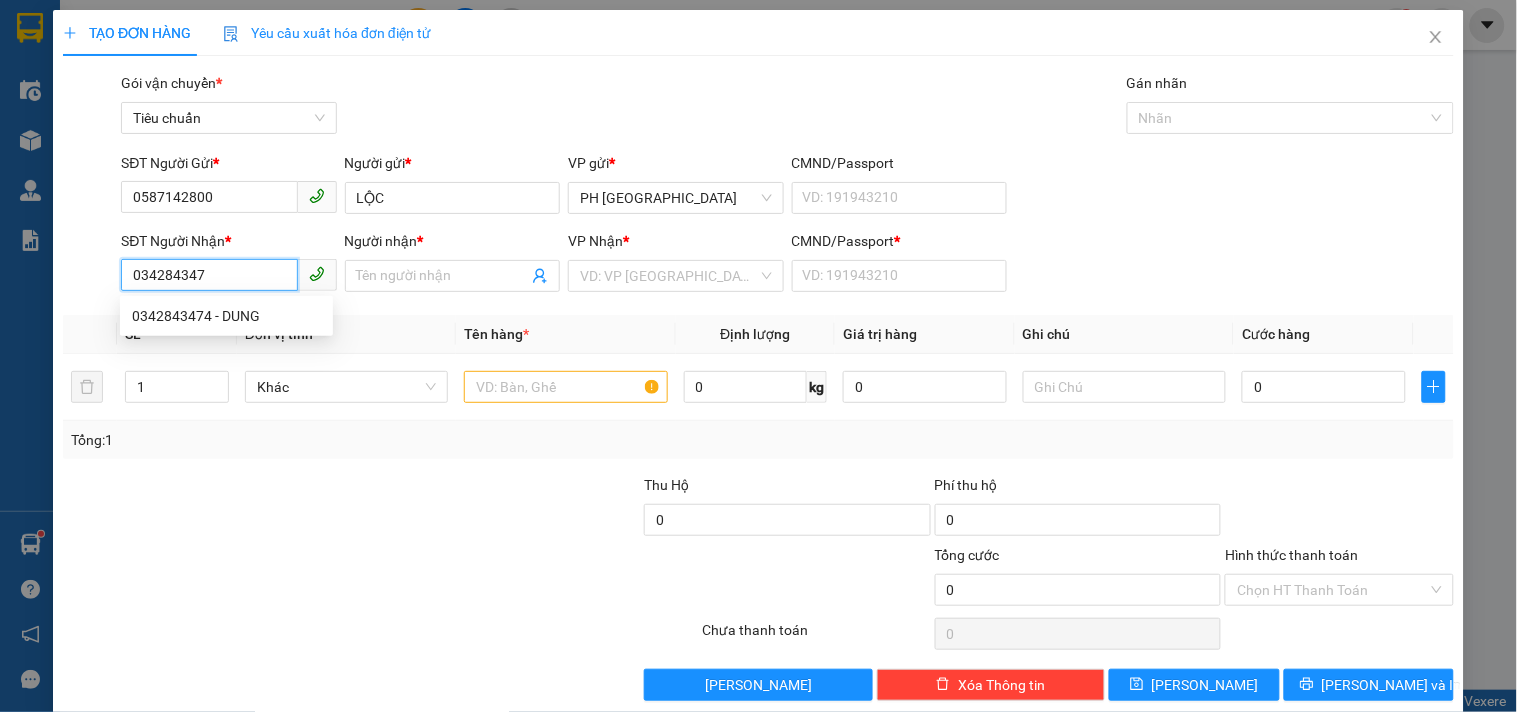 type on "0342843474" 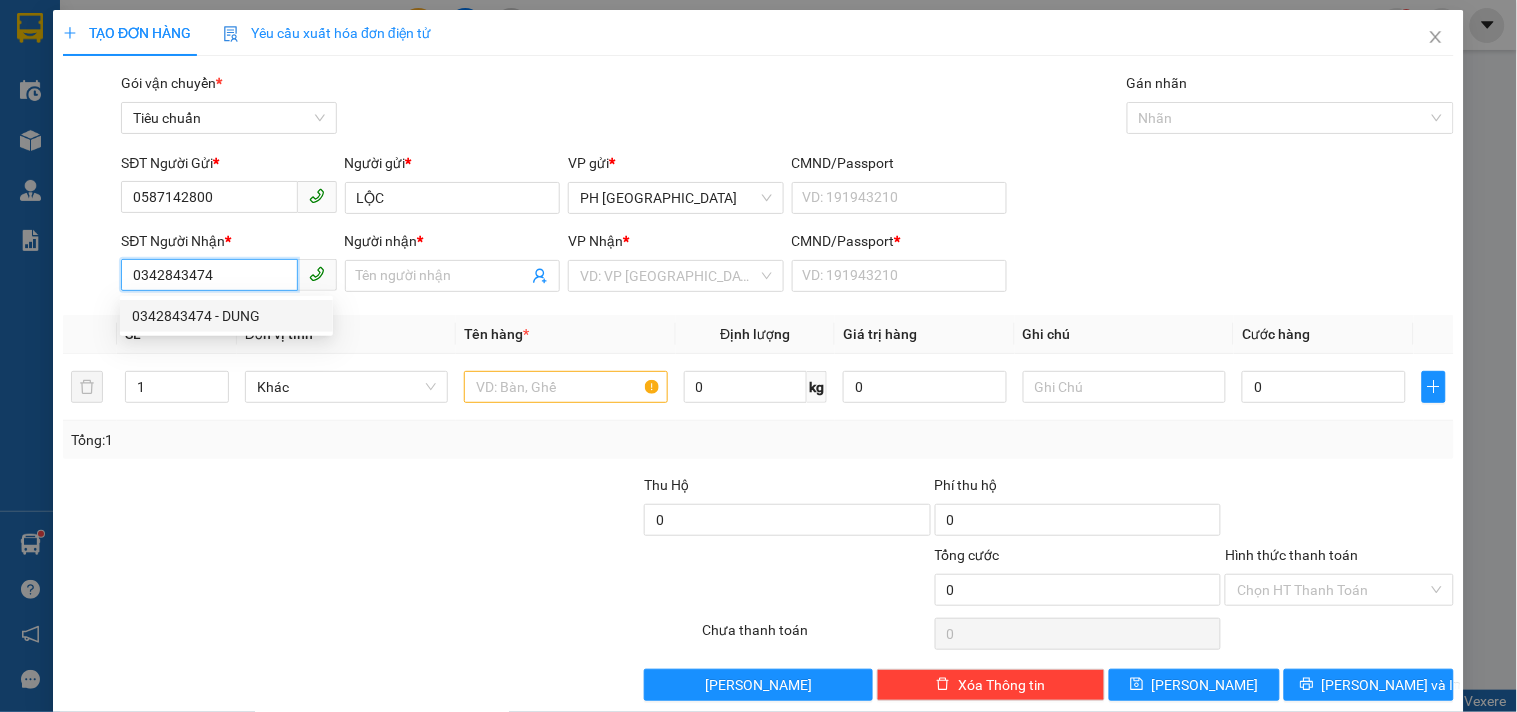 click on "0342843474 - DUNG" at bounding box center [226, 316] 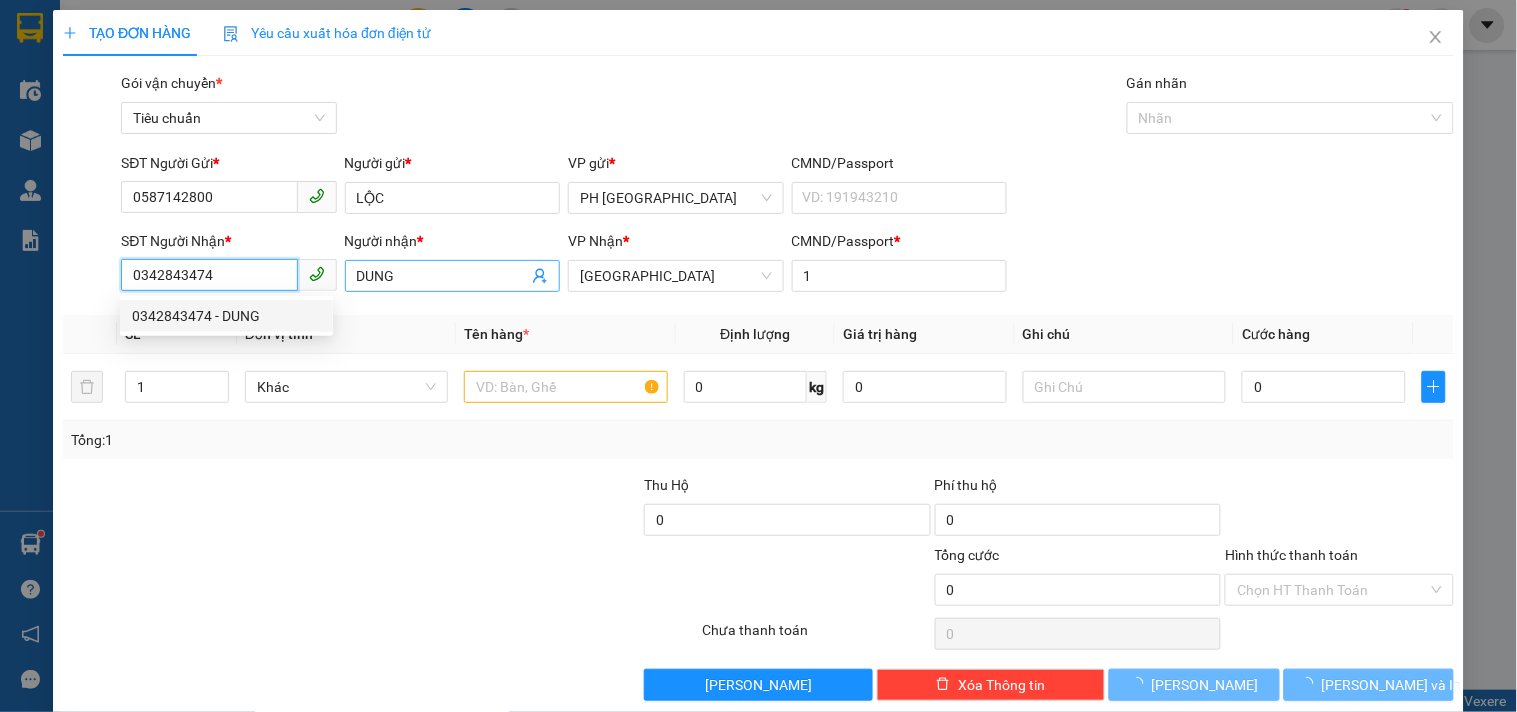 type on "50.000" 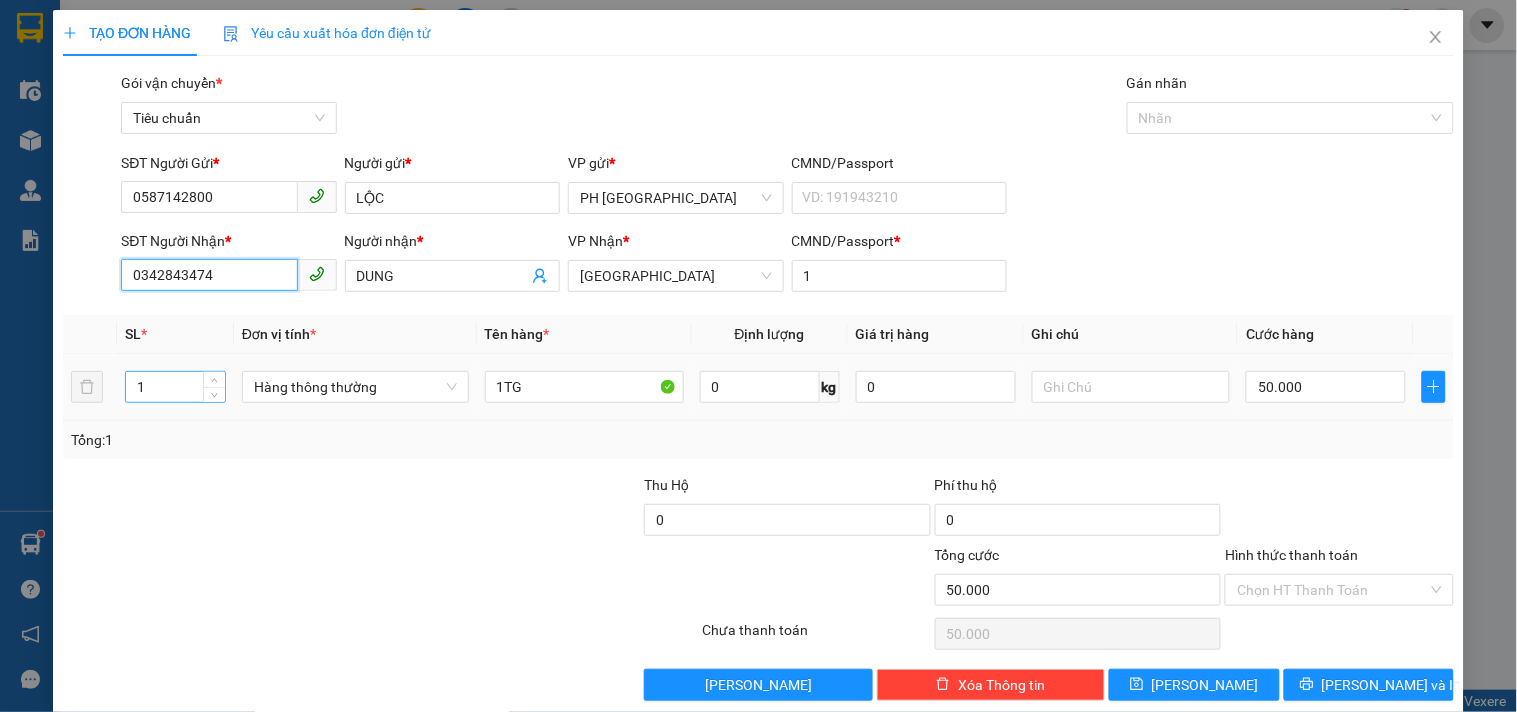 type on "0342843474" 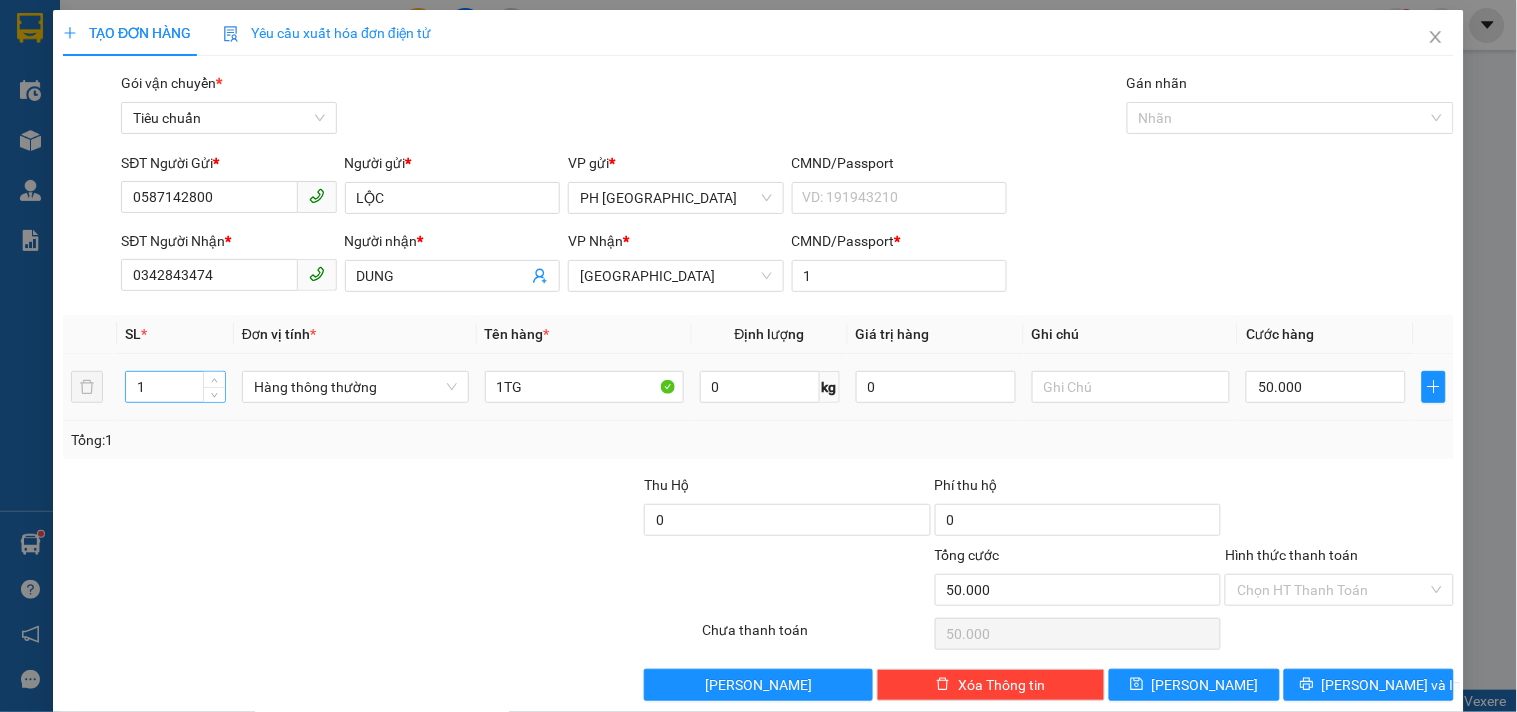click on "1" at bounding box center [175, 387] 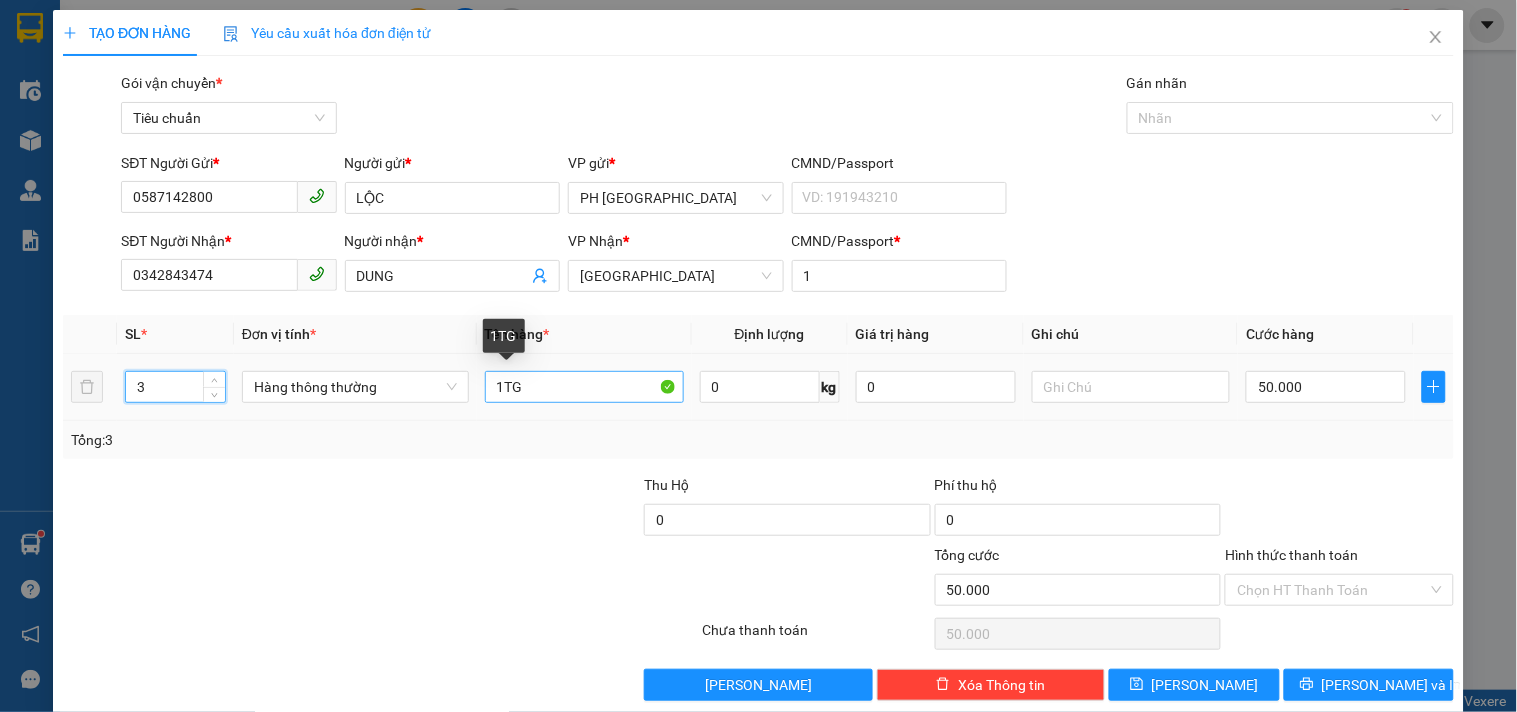 type on "3" 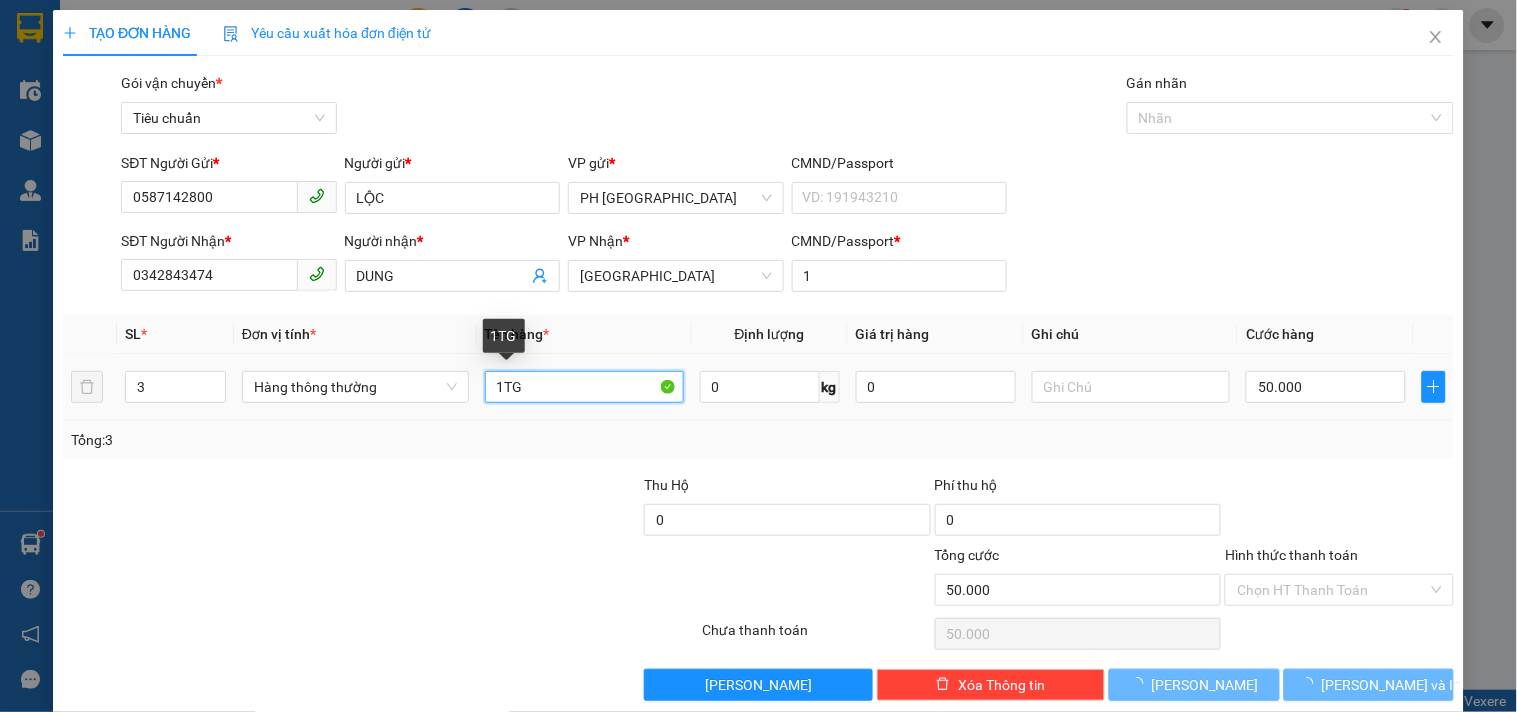 drag, startPoint x: 557, startPoint y: 394, endPoint x: 477, endPoint y: 404, distance: 80.622574 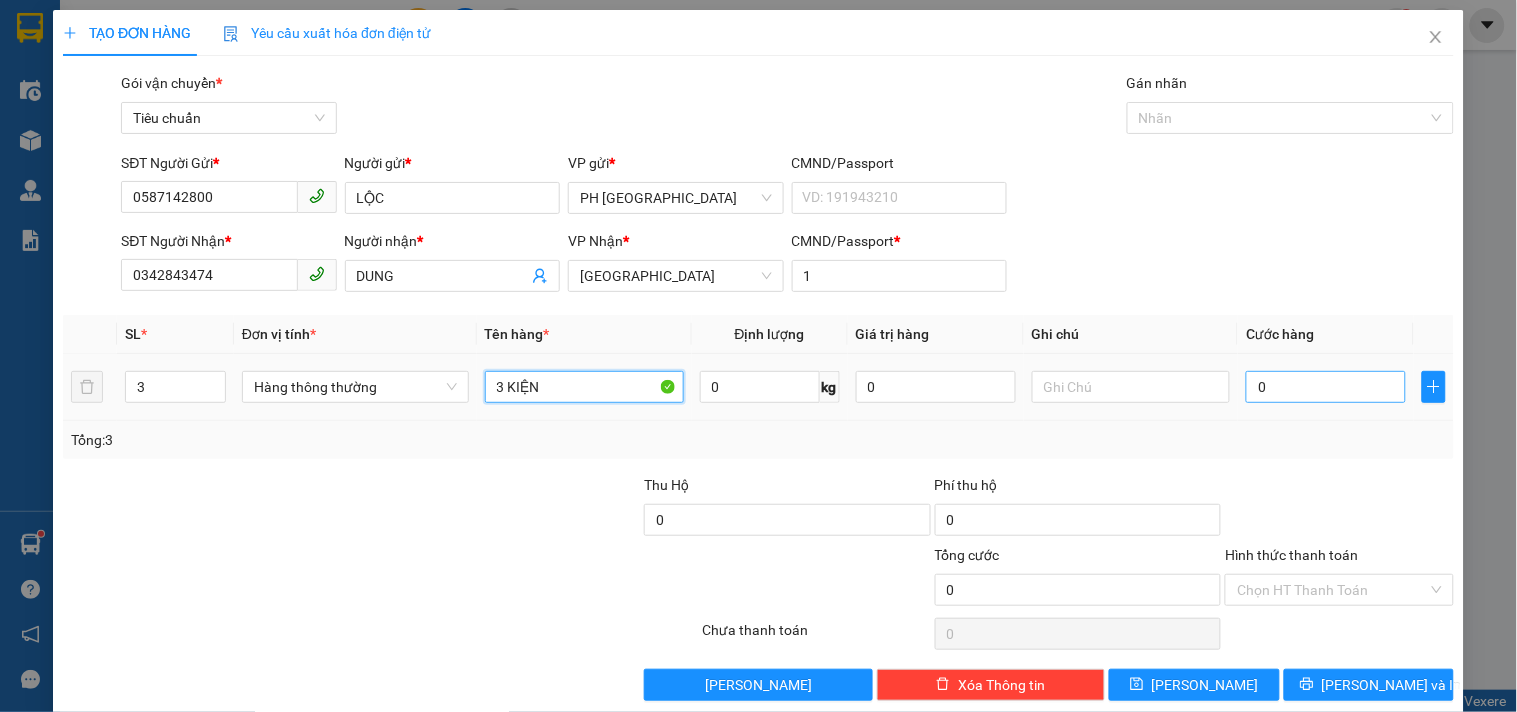 type on "3 KIỆN" 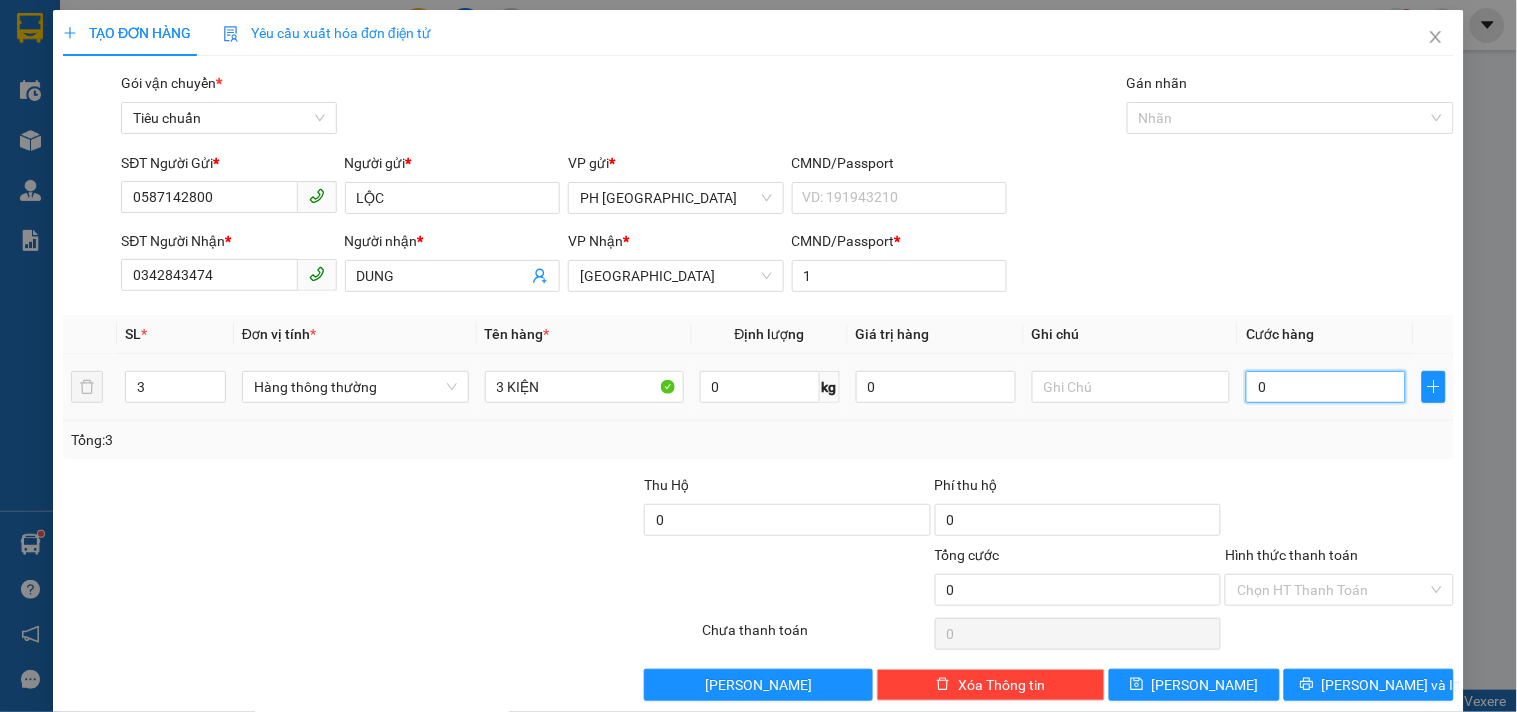 click on "0" at bounding box center [1326, 387] 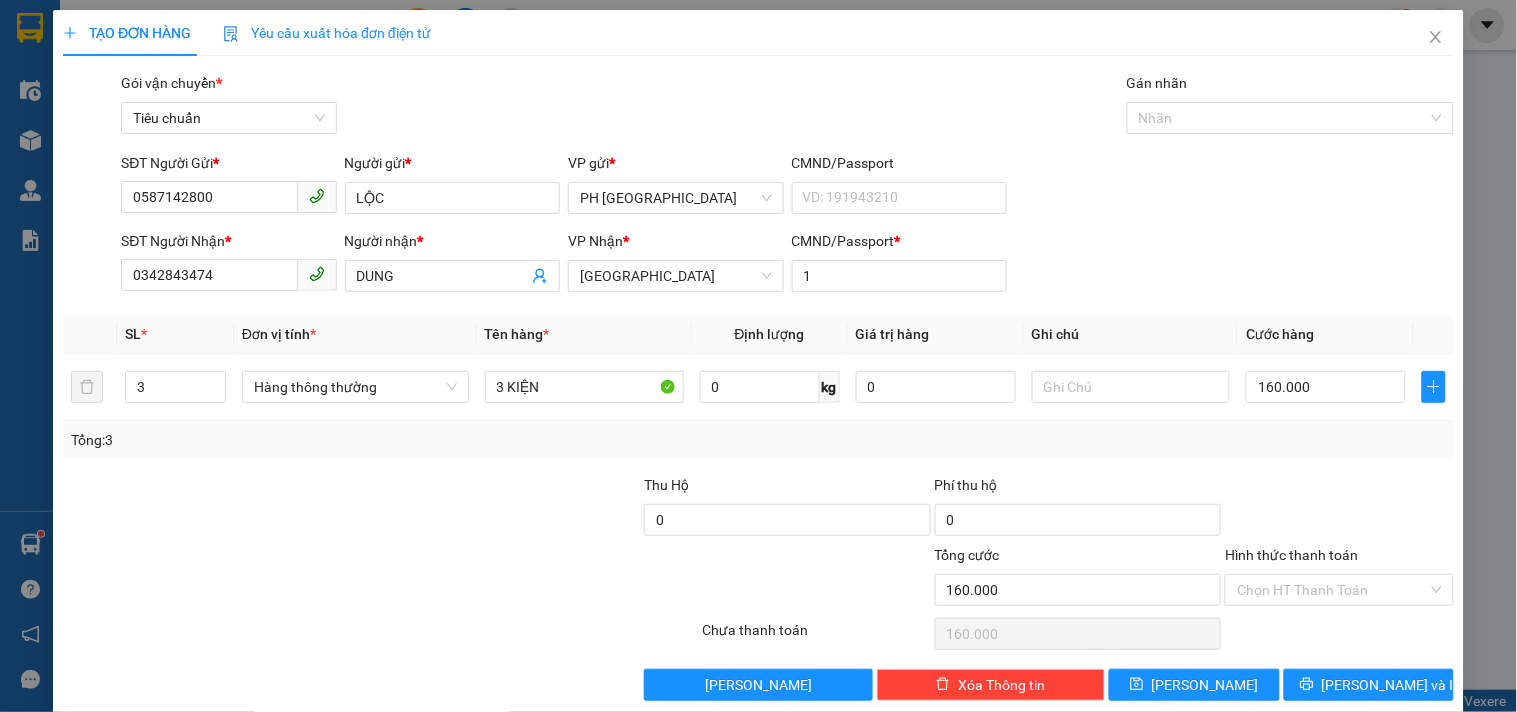 click on "Tổng:  3" at bounding box center (758, 440) 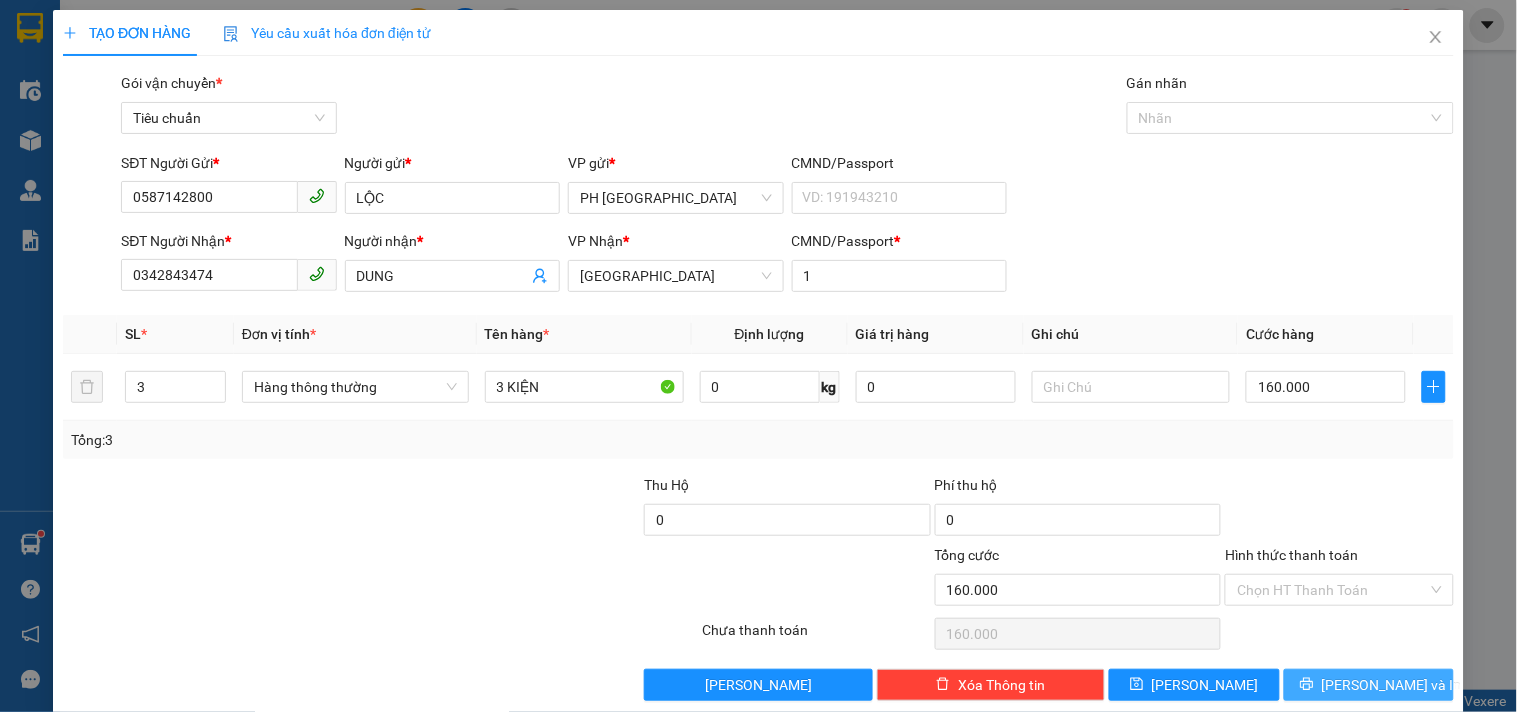click on "Lưu và In" at bounding box center [1369, 685] 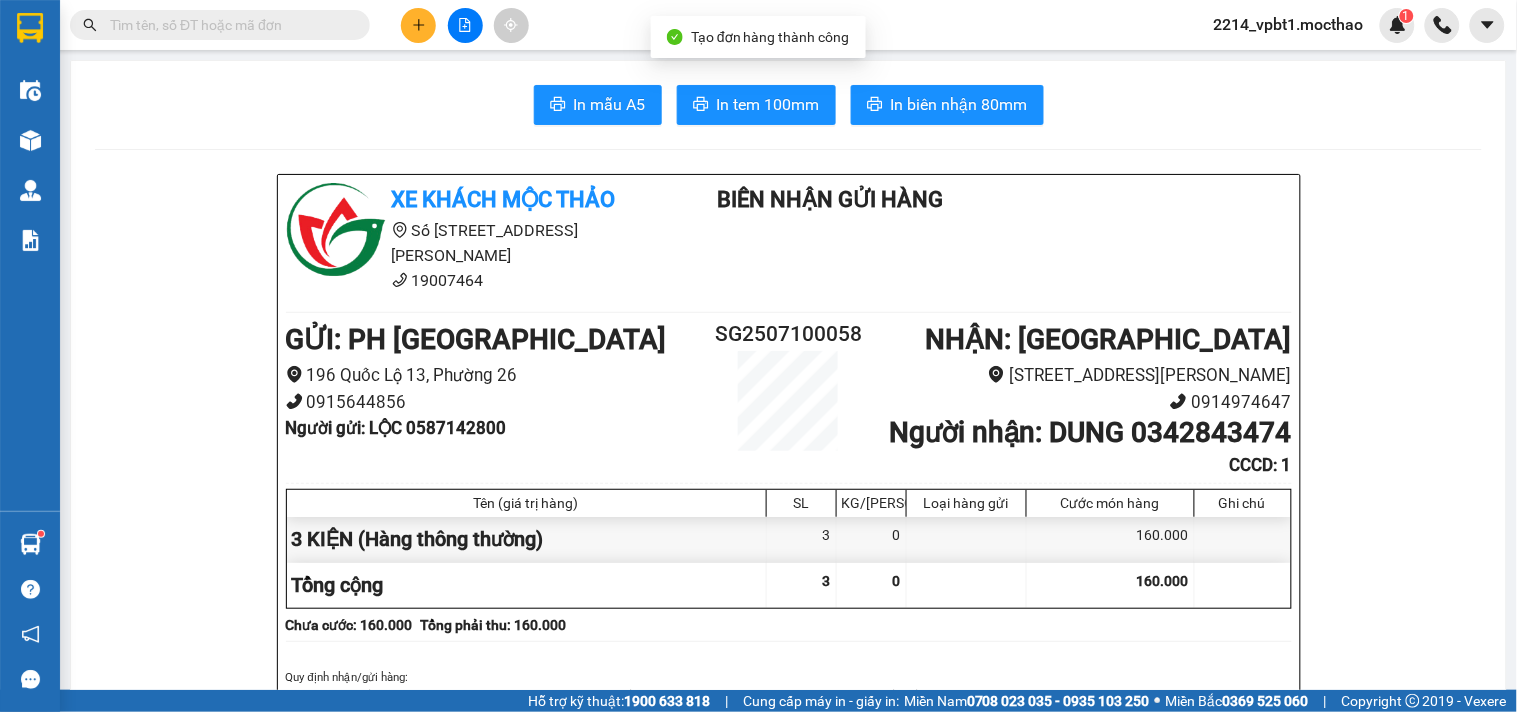 click on "In mẫu A5
In tem 100mm
In biên nhận 80mm Xe khách Mộc Thảo   Số 227 đường Nguyễn Tất Thành   19007464 Biên Nhận Gửi Hàng GỬI :   PH Sài Gòn   196 Quốc Lộ 13, Phường 26   0915644856 Người gửi :   LỘC 0587142800 SG2507100058 NHẬN :   Tuy Hòa   227 Nguyễn Tất Thành - Phường 8   0914974647 Người nhận :   DUNG 0342843474 CCCD :   1 Tên (giá trị hàng) SL KG/Món Loại hàng gửi Cước món hàng Ghi chú 3 KIỆN (Hàng thông thường) 3 0 160.000 Tổng cộng 3 0 160.000 Loading... Chưa cước : 160.000 Tổng phải thu: 160.000 Quy định nhận/gửi hàng : 1. Quý khách phải báo mã số “Biên nhận gửi hàng” khi nhận hàng, phải trình CMND hoặc giấy giới thiệu đối với hàng gửi bảo đảm, hàng có giá trị. 2. Hàng gửi có giá trị cao Quý khách phải khai báo để được gửi theo phương thức bảo đảm giá trị. TRACKING :  Đặt vé Online Thuận Thảo:" at bounding box center [788, 1781] 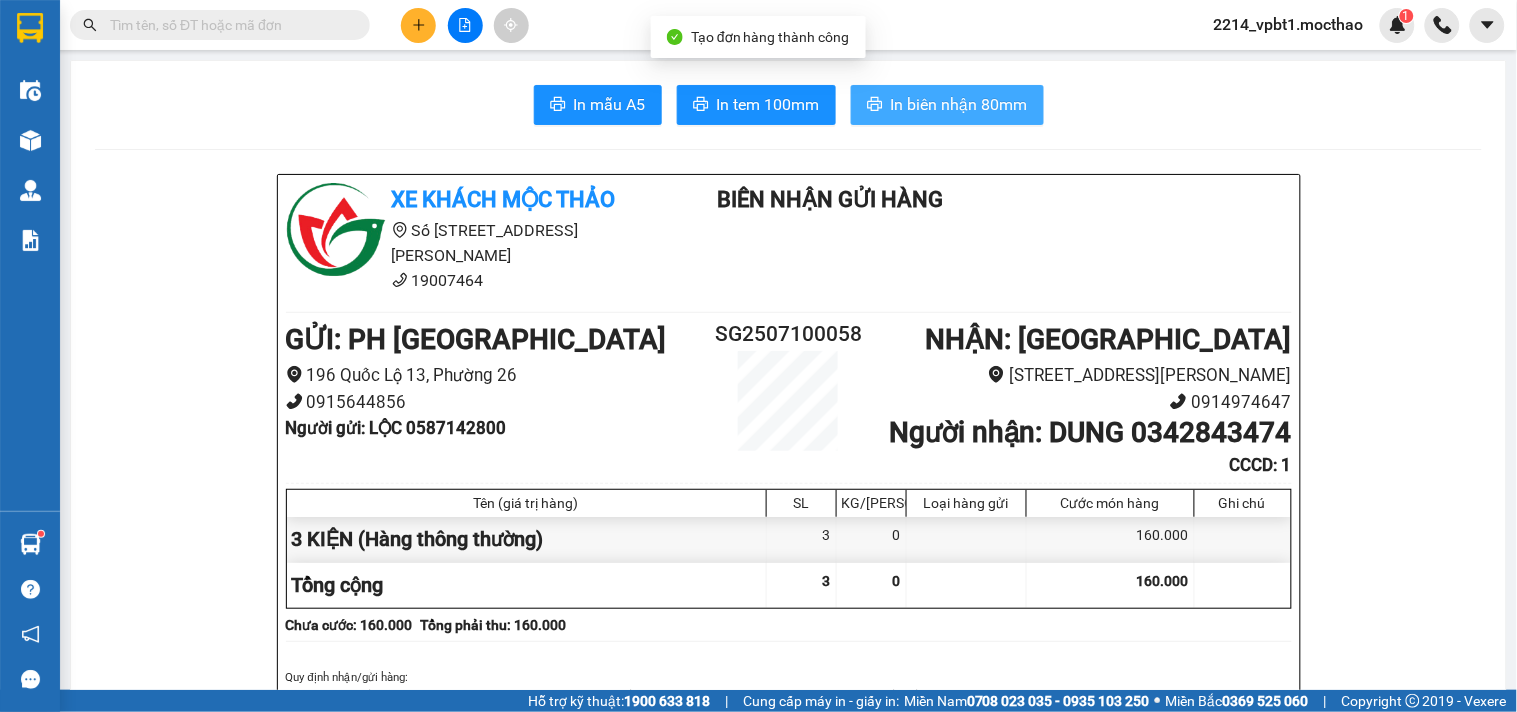 click on "In biên nhận 80mm" at bounding box center (959, 104) 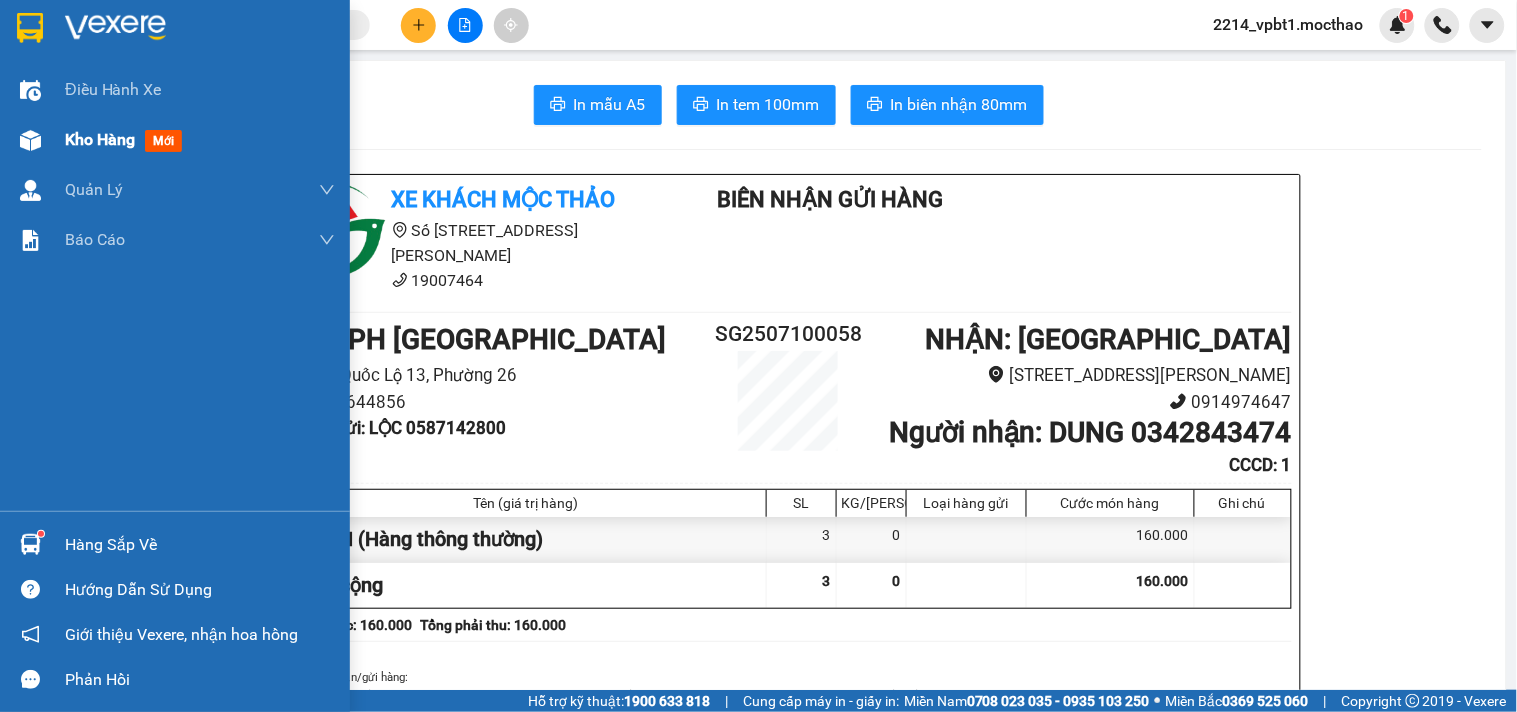 click on "Kho hàng" at bounding box center (100, 139) 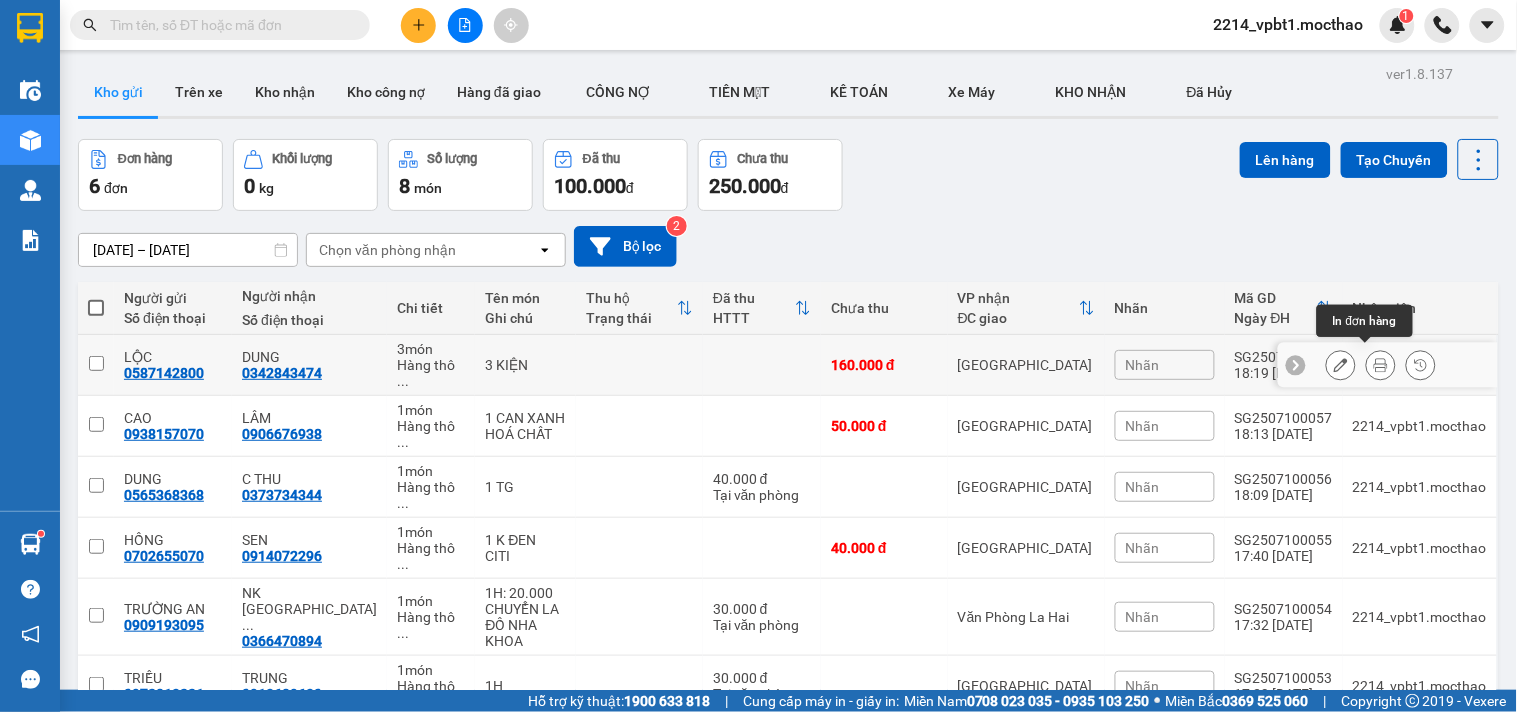 click at bounding box center (1381, 365) 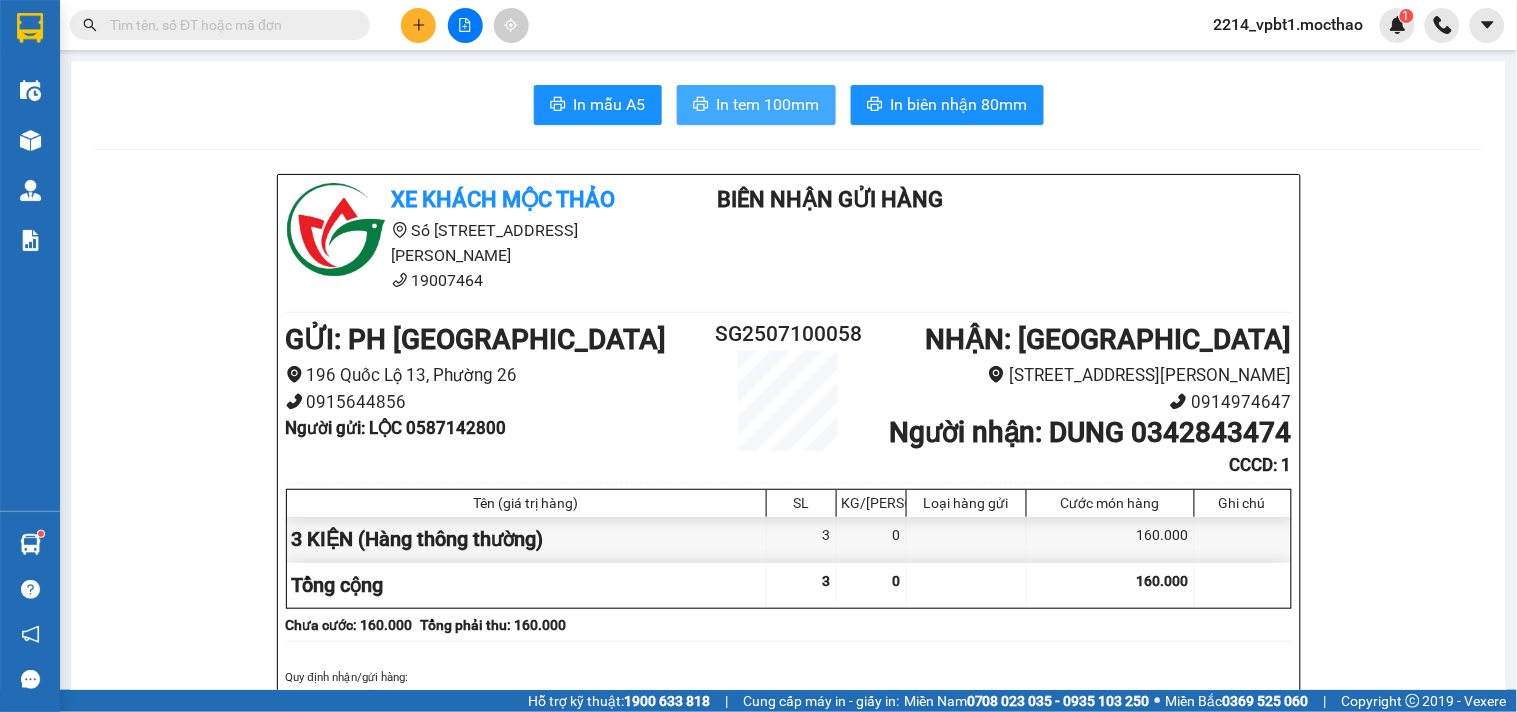 click on "In tem 100mm" at bounding box center (768, 104) 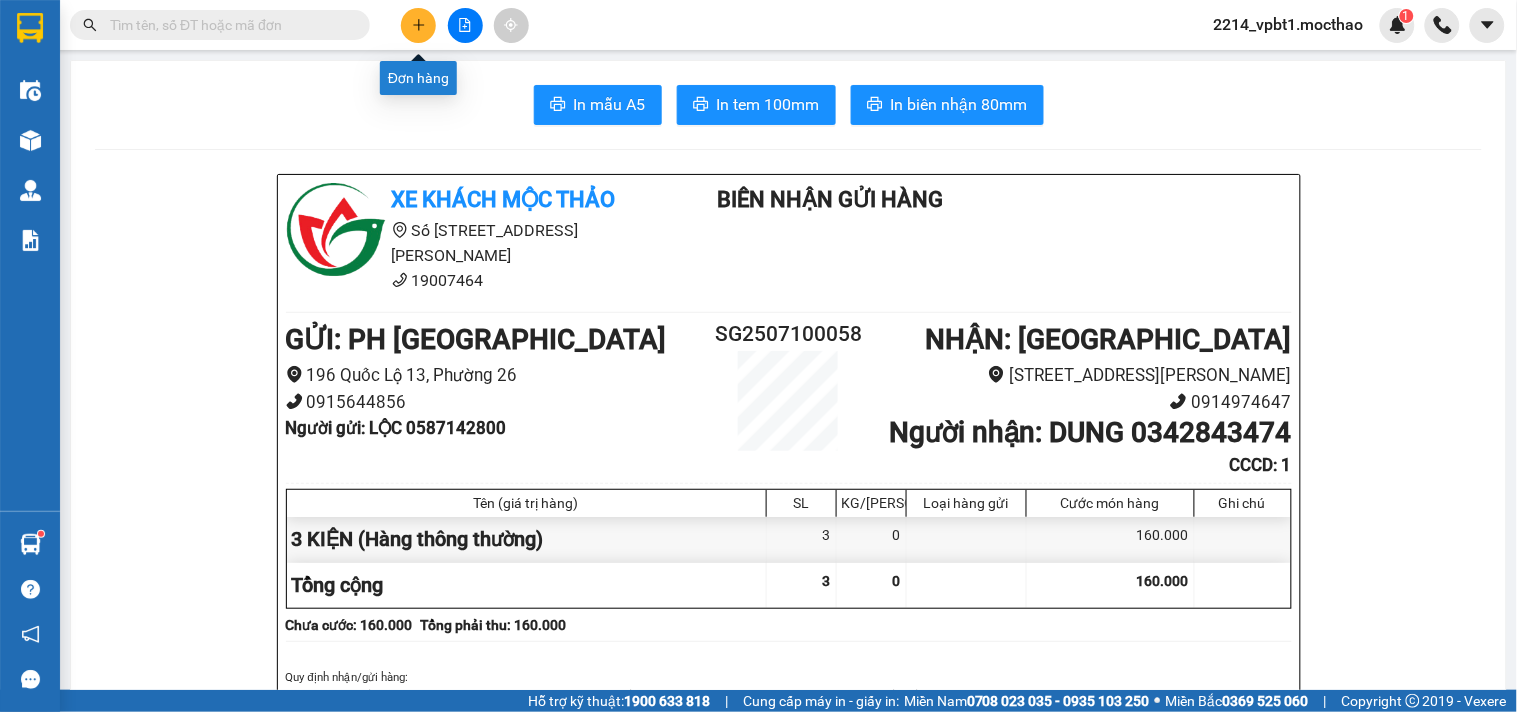 click 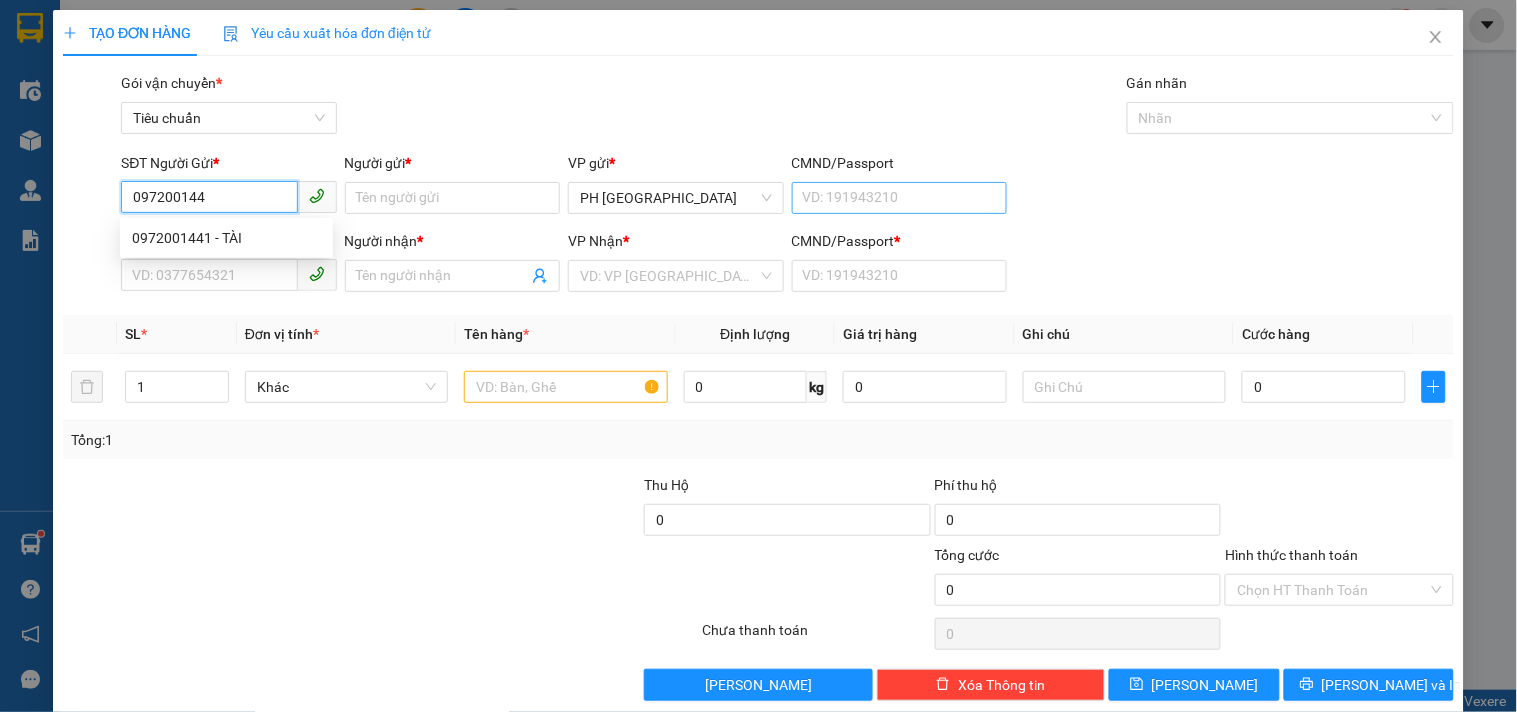 type on "0972001441" 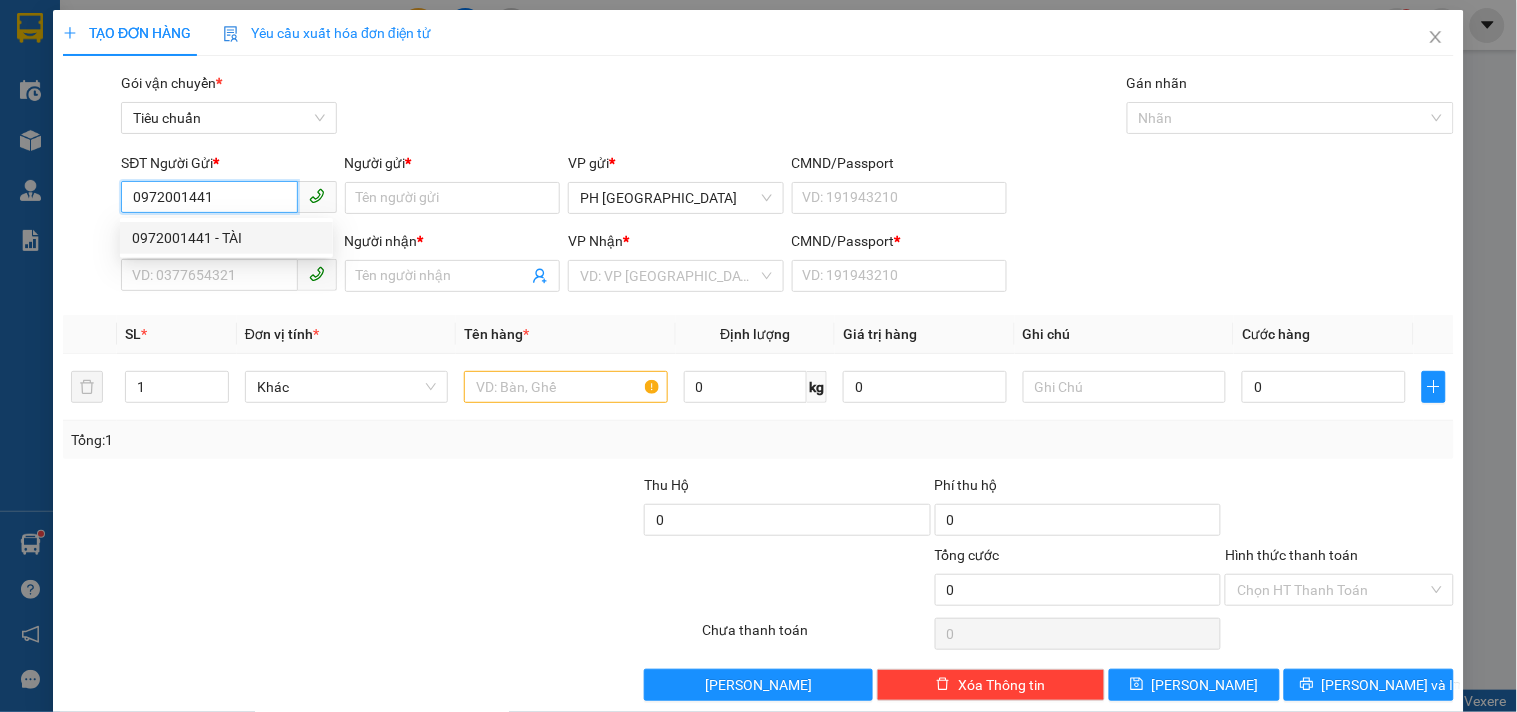 click on "0972001441 - TÀI" at bounding box center [226, 238] 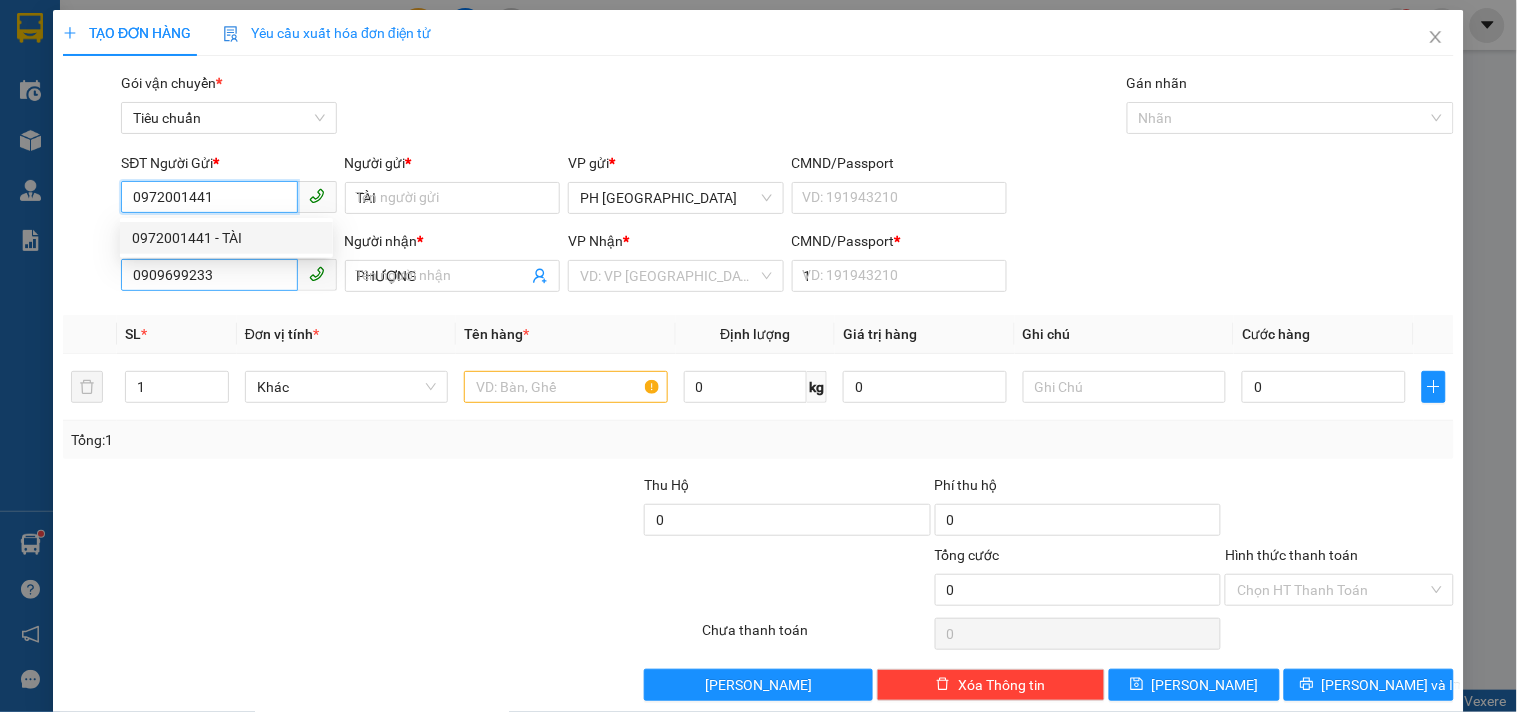 type on "30.000" 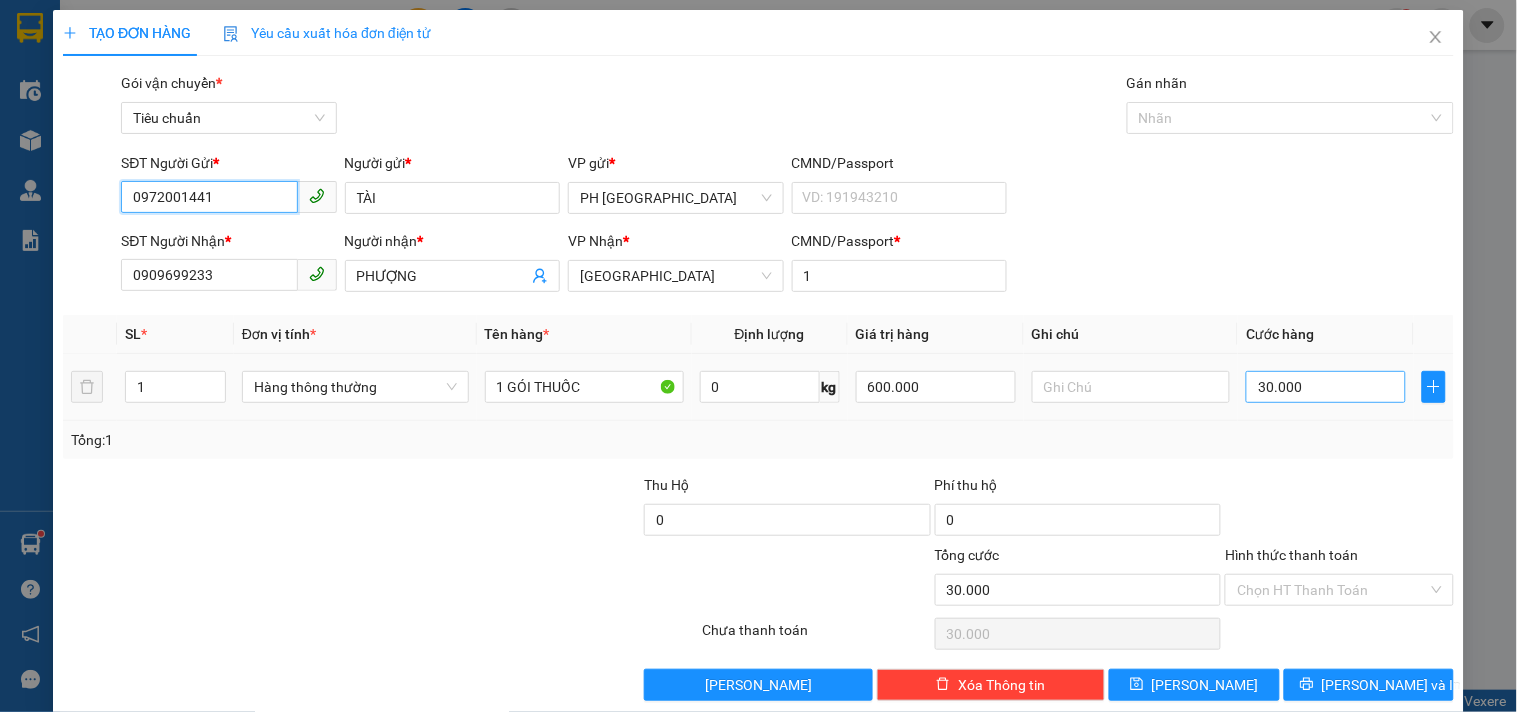 type on "0972001441" 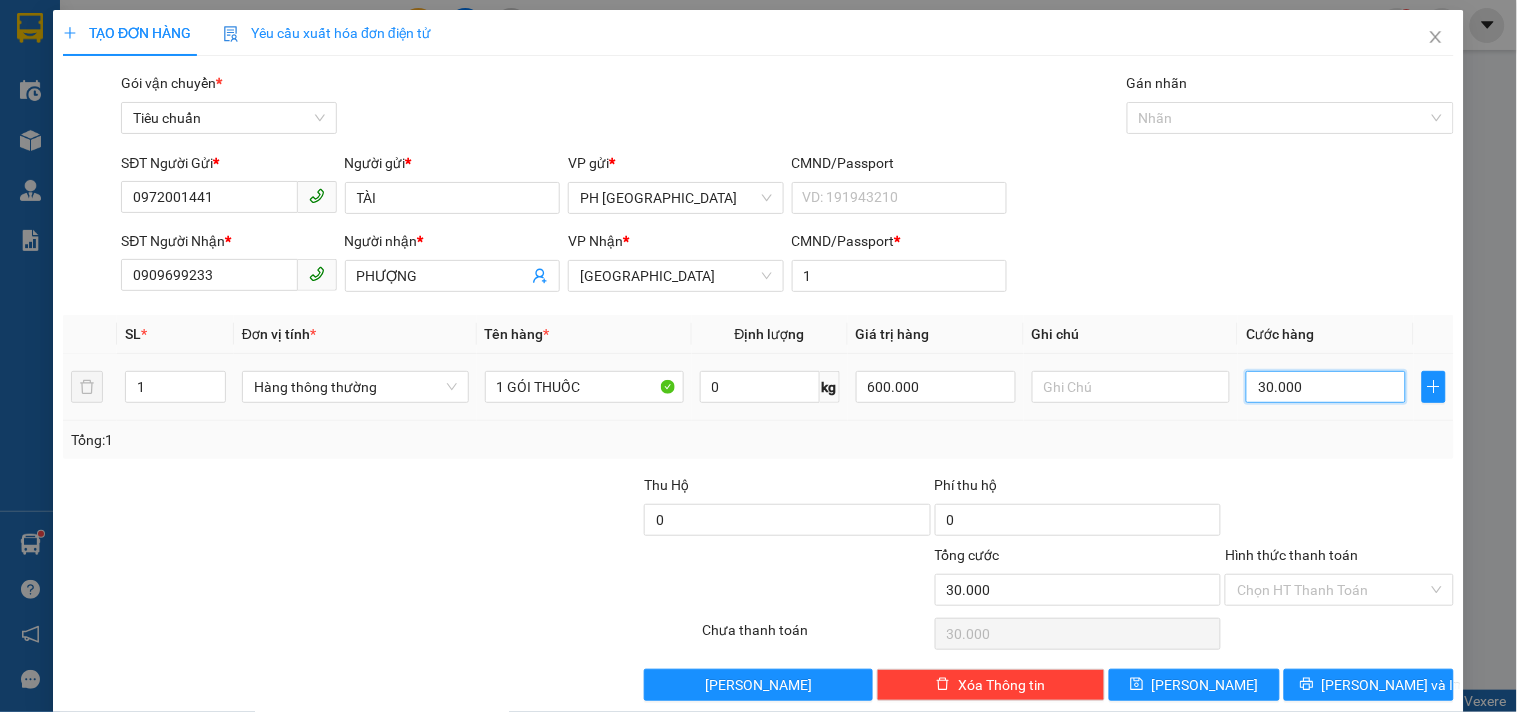 click on "30.000" at bounding box center (1326, 387) 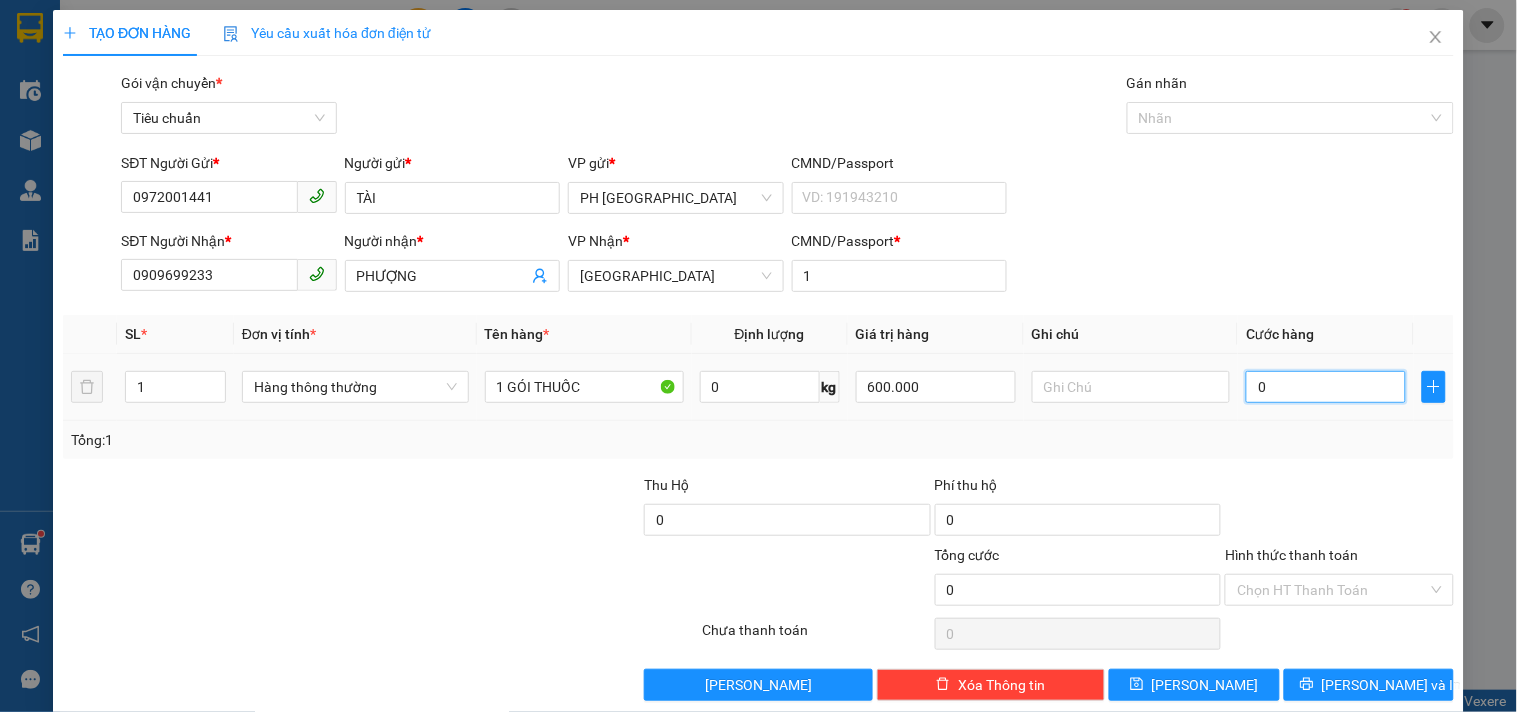 type on "2" 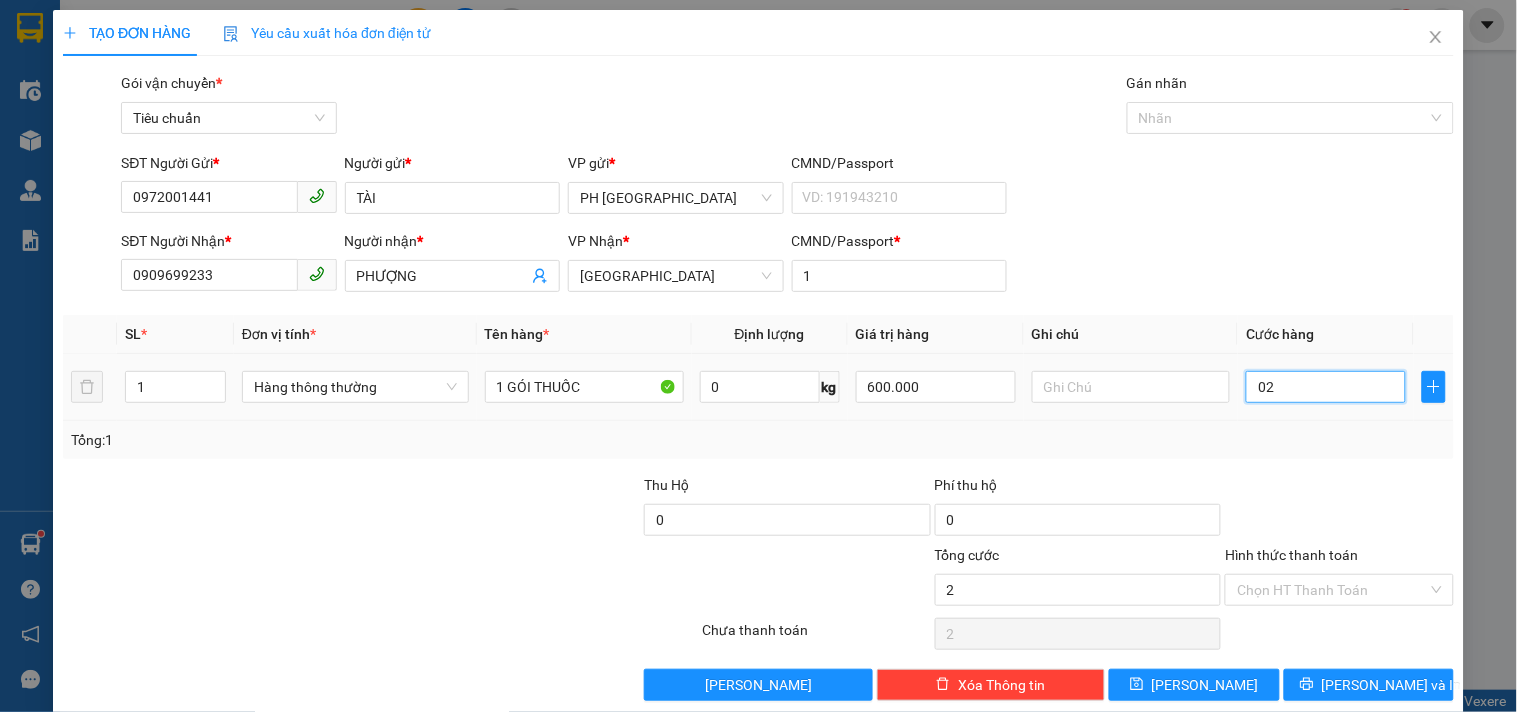 type on "20" 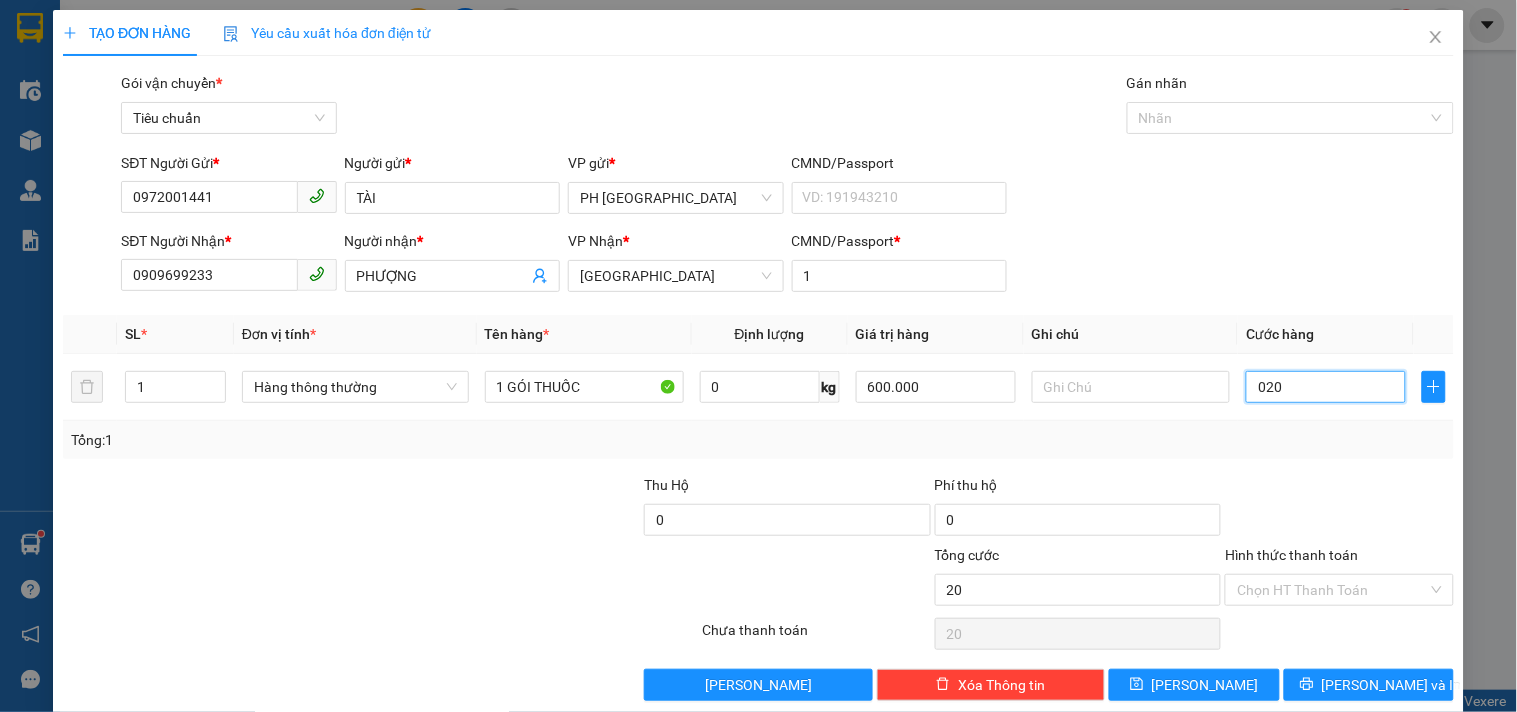 type on "020" 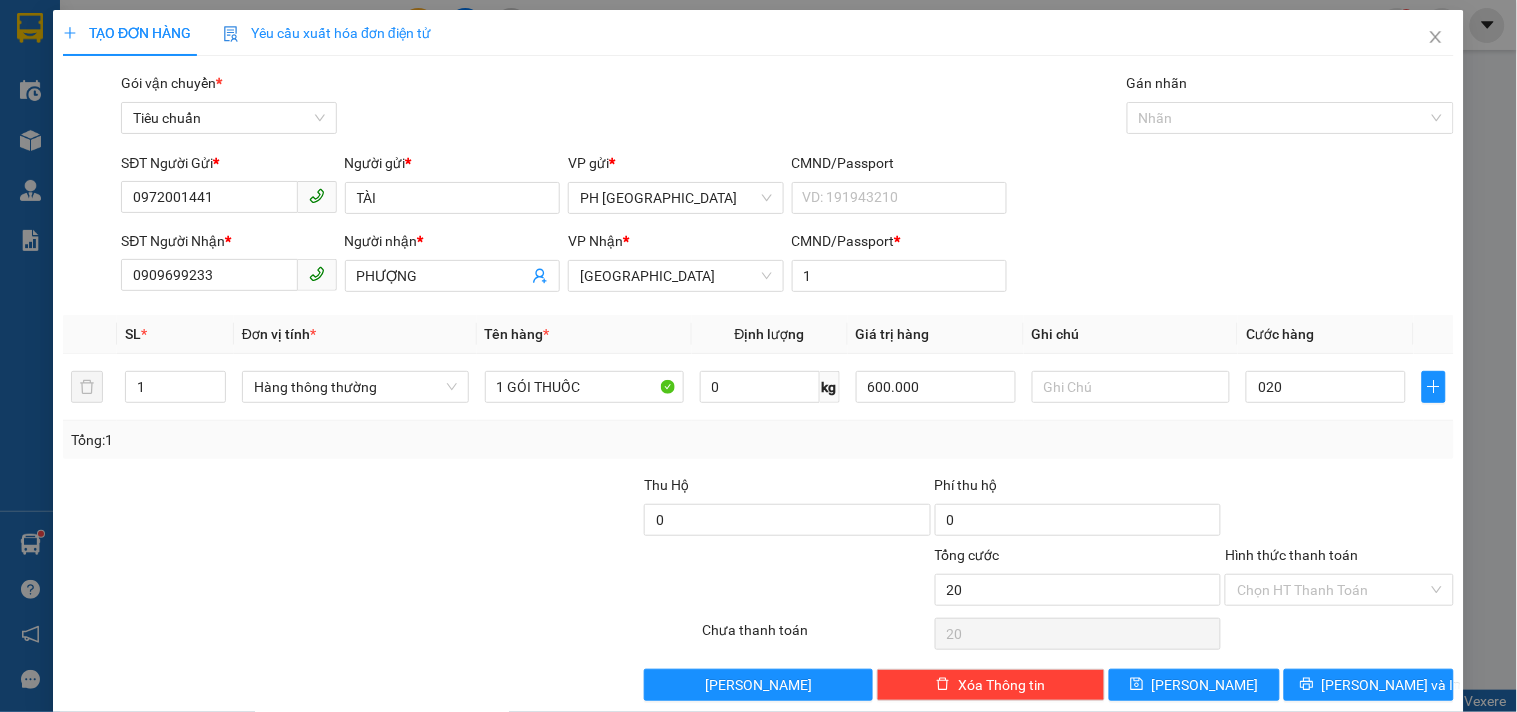 type on "20.000" 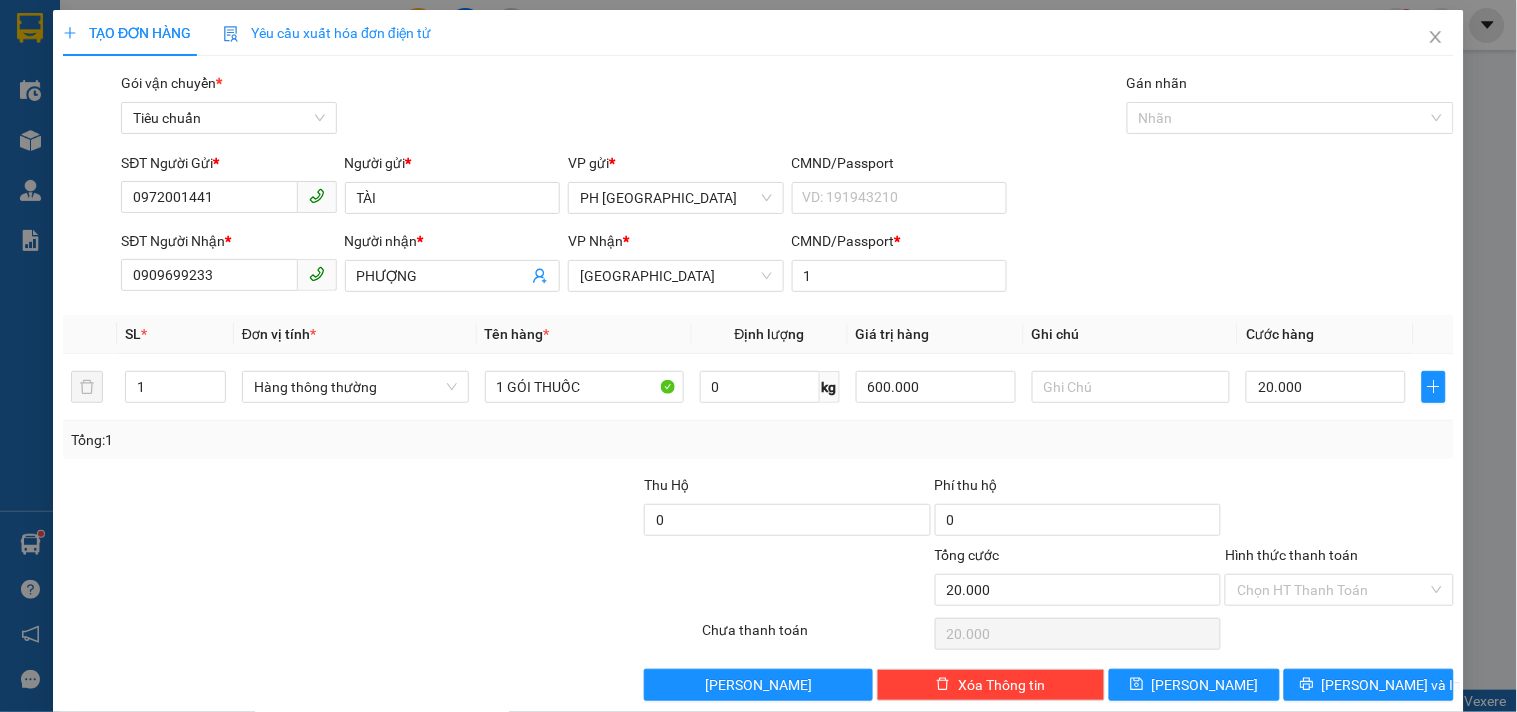click on "Tổng:  1" at bounding box center [758, 440] 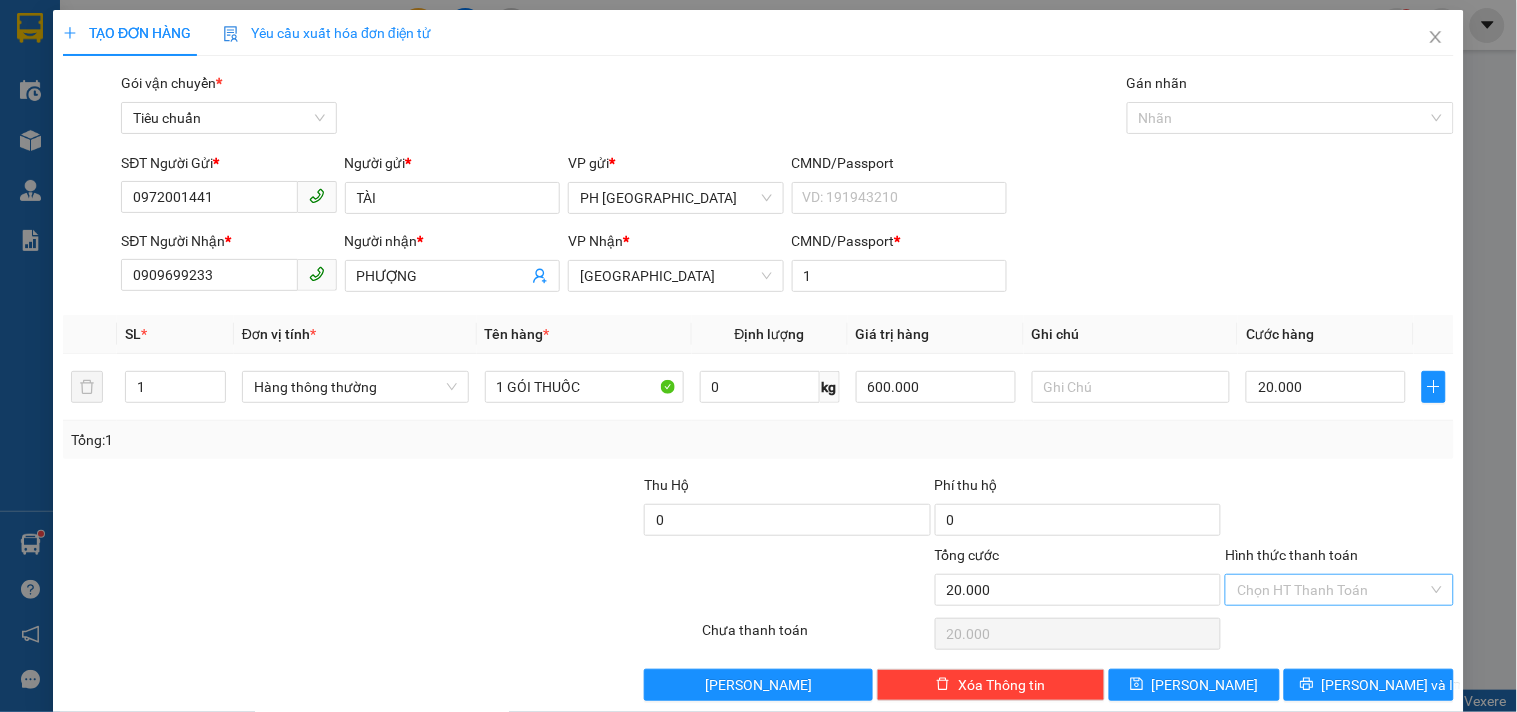 click on "Hình thức thanh toán" at bounding box center (1332, 590) 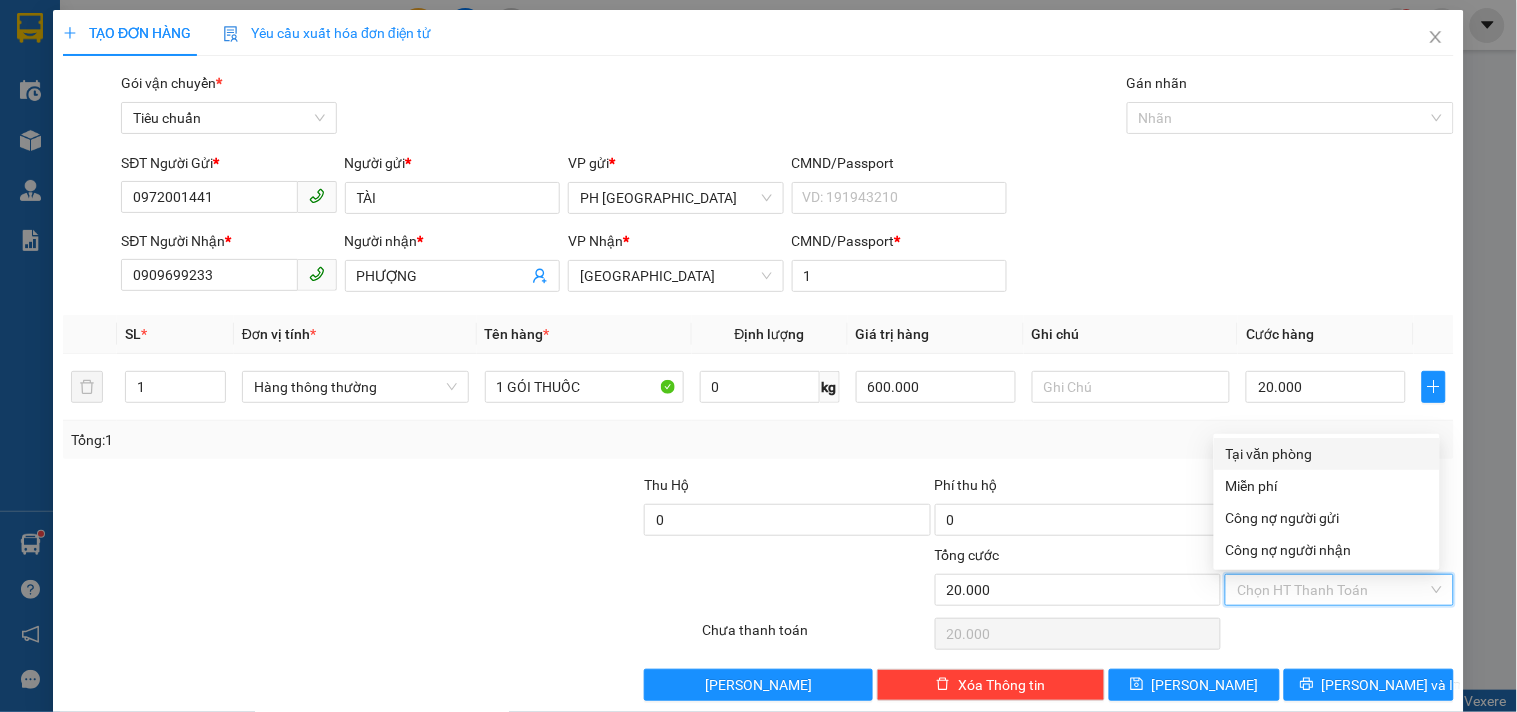 click on "Tại văn phòng" at bounding box center [1327, 454] 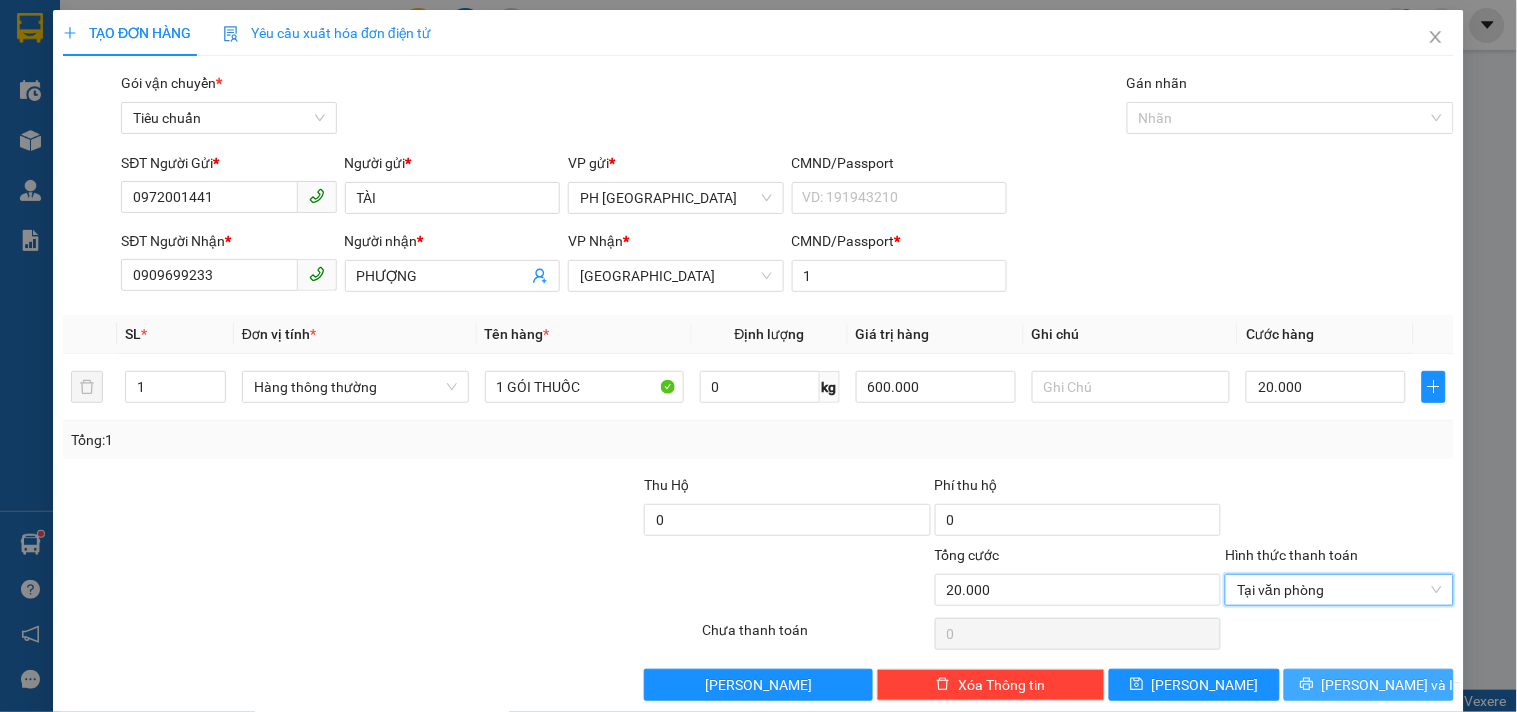 click 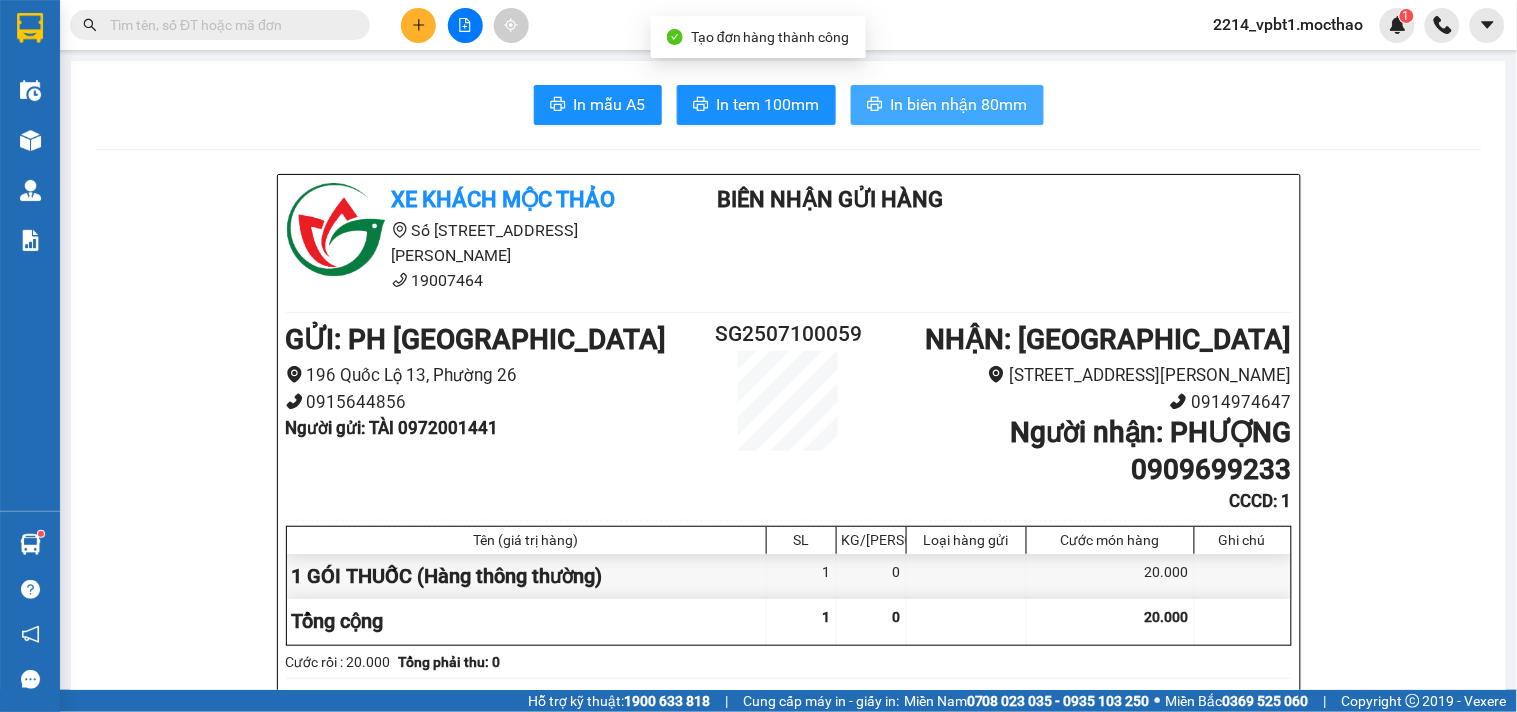 click on "In biên nhận 80mm" at bounding box center (959, 104) 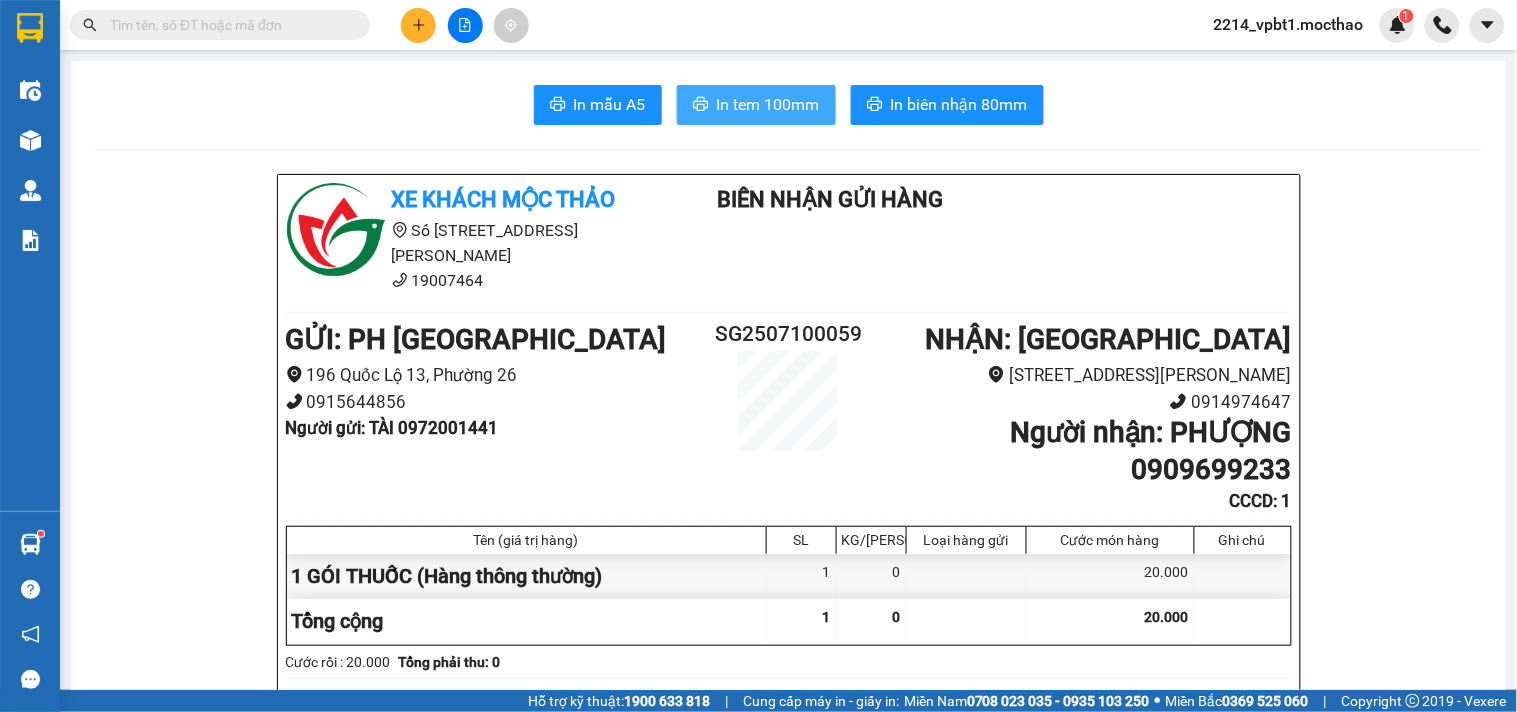 click on "In tem 100mm" at bounding box center [768, 104] 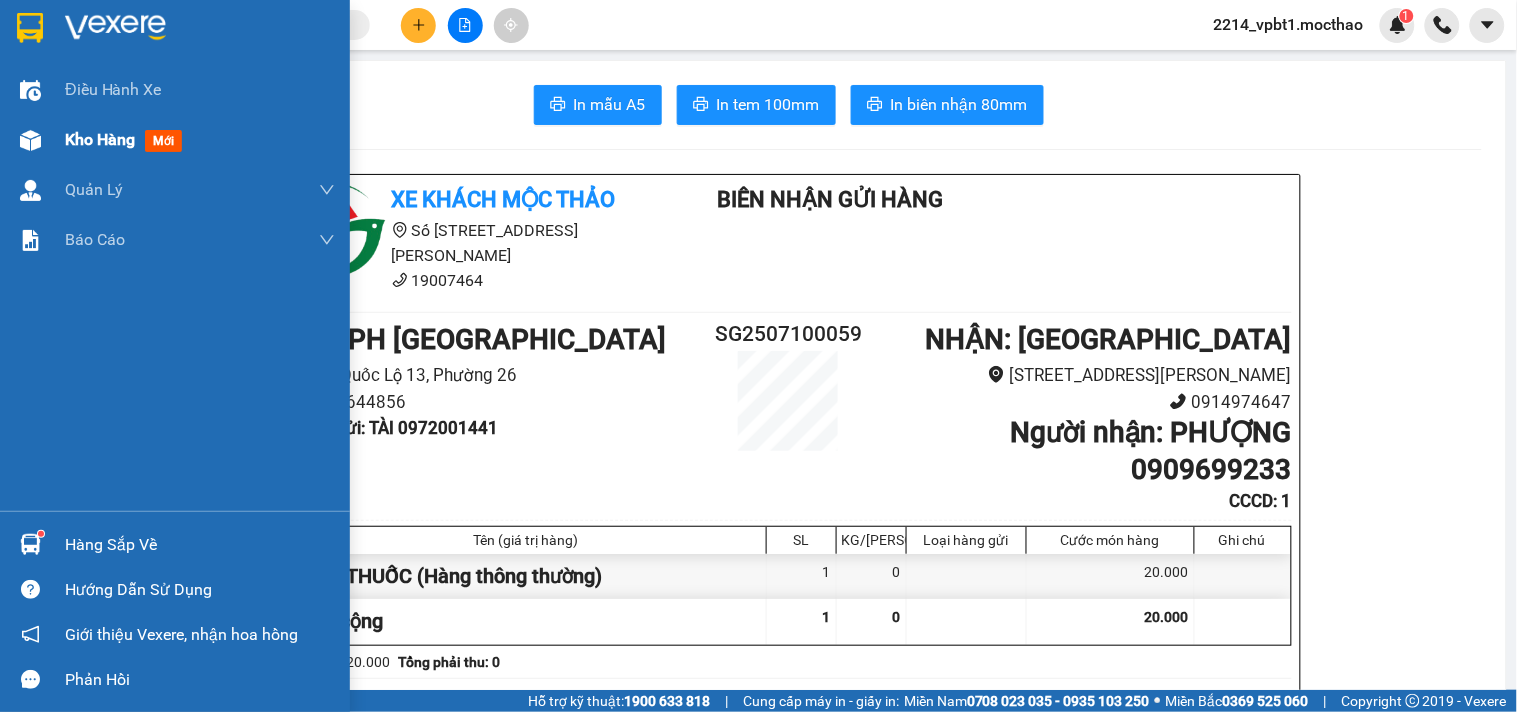 click on "Kho hàng" at bounding box center (100, 139) 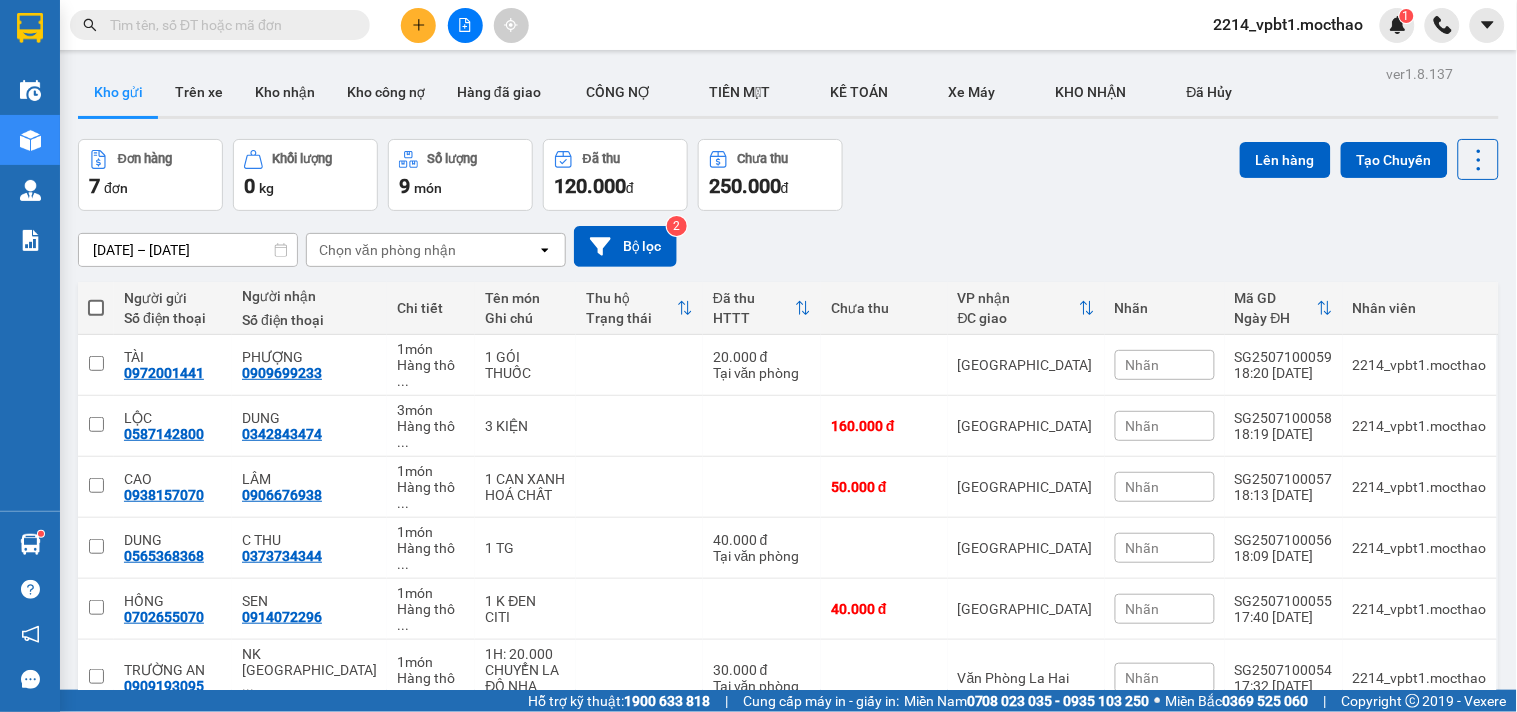 click at bounding box center [96, 308] 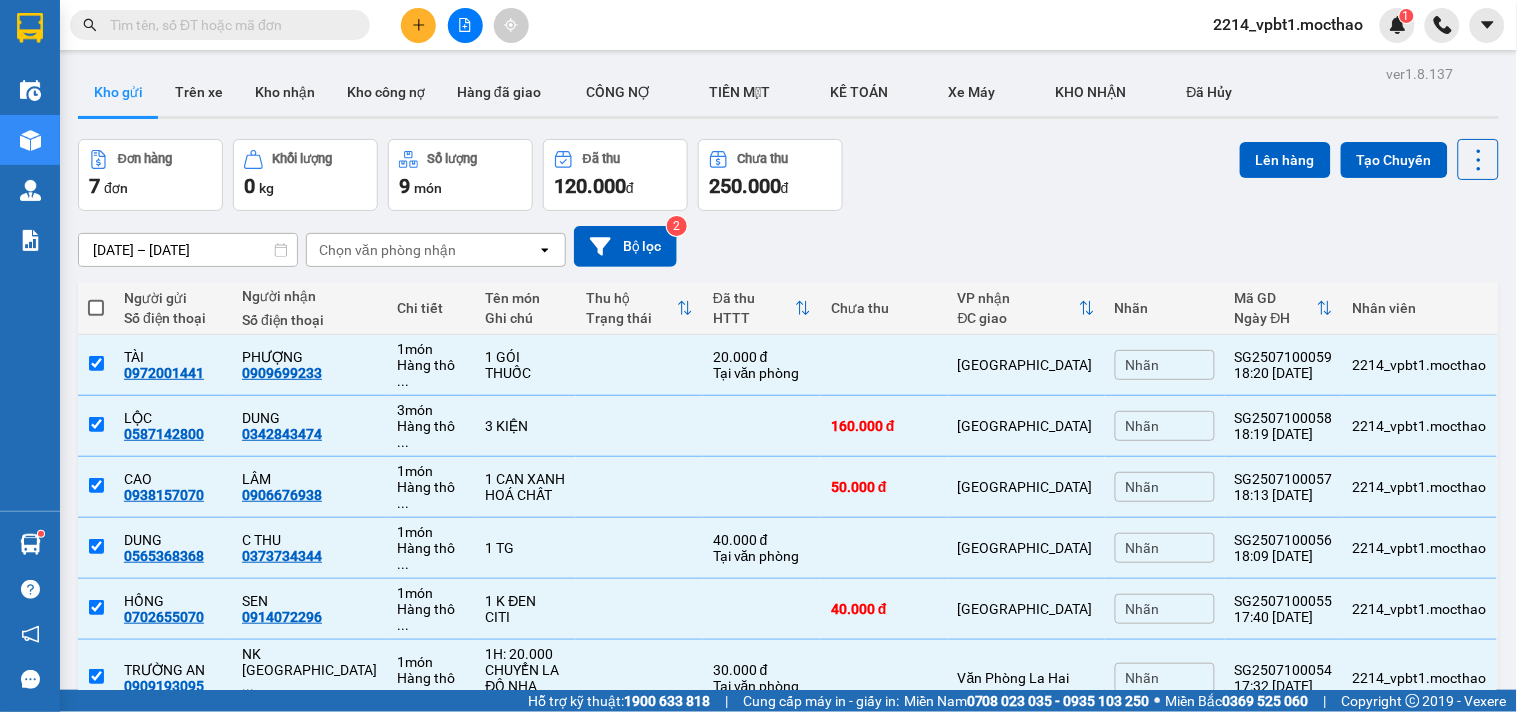 checkbox on "true" 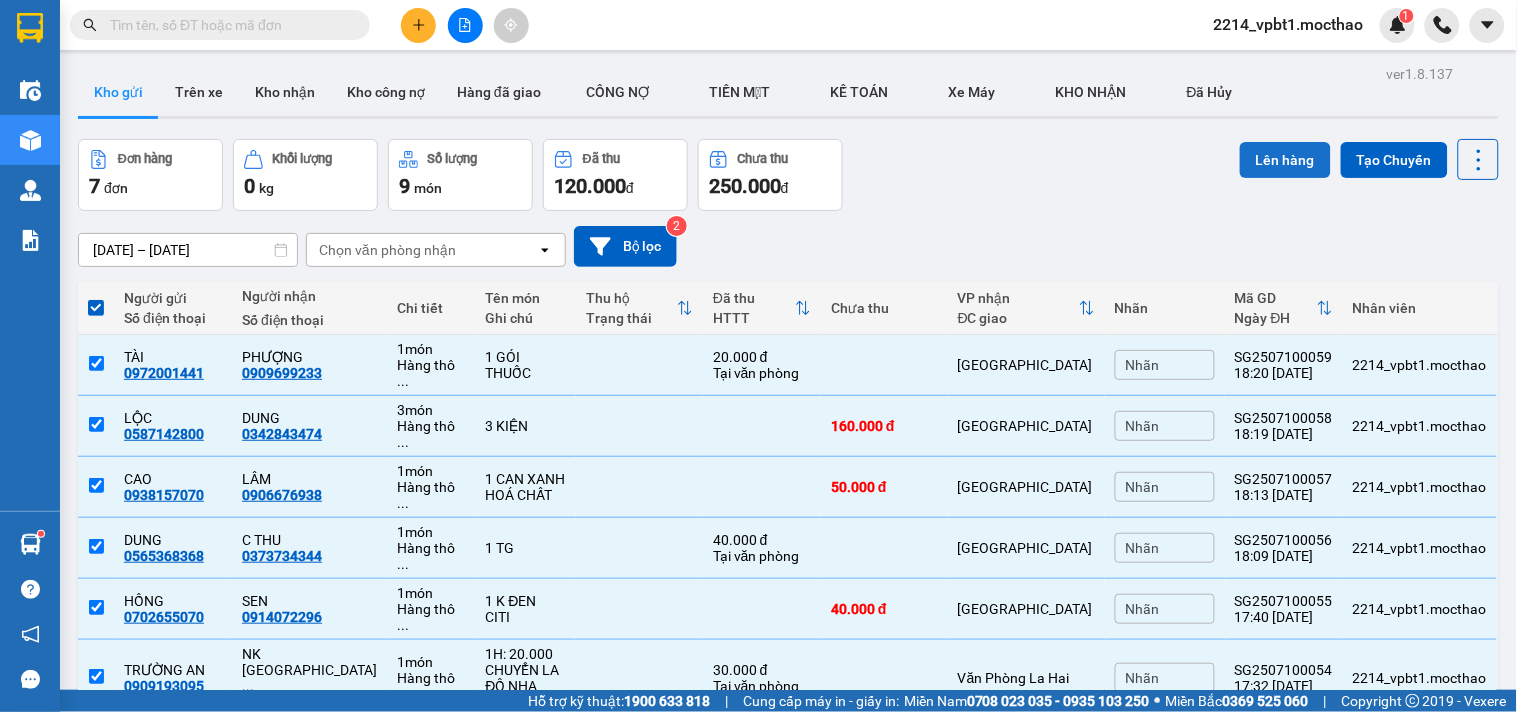 click on "Lên hàng" at bounding box center [1285, 160] 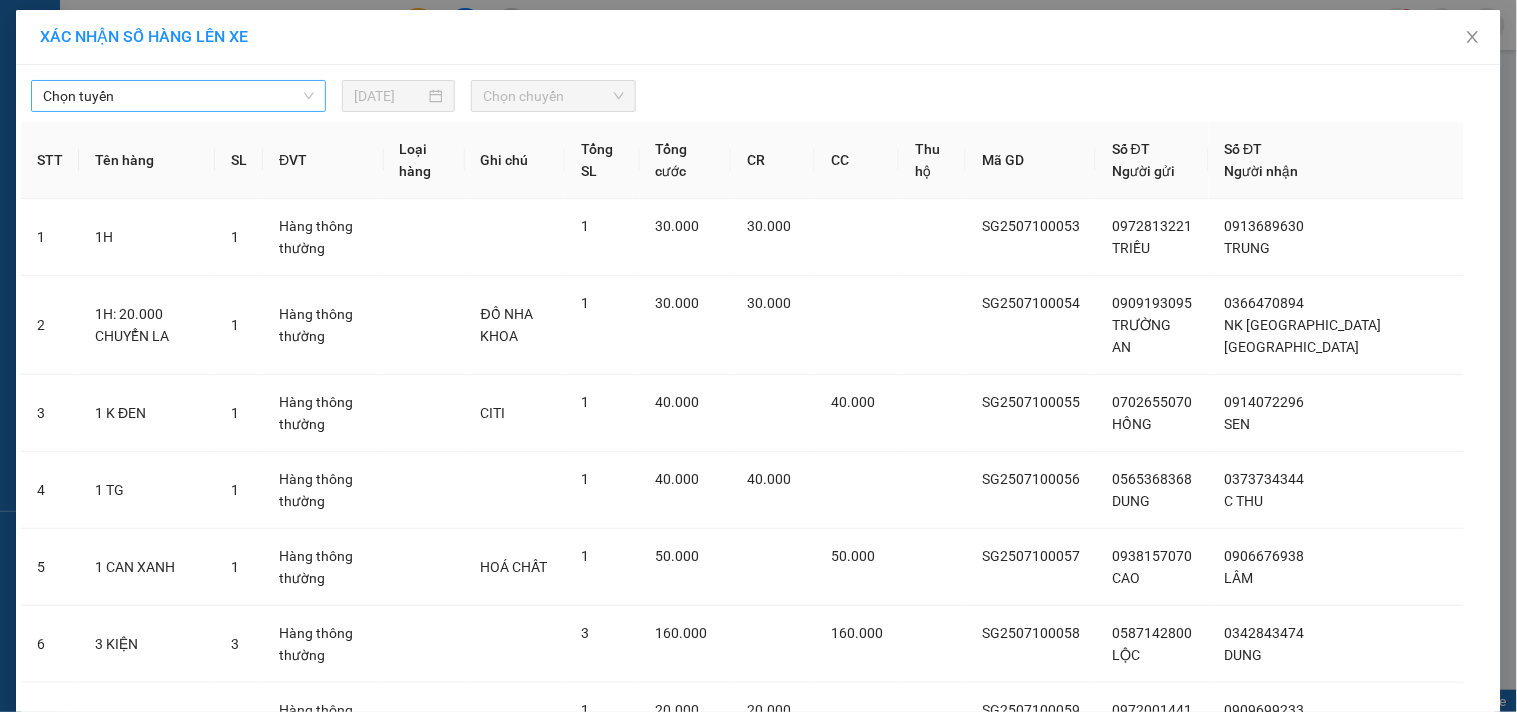 click on "Chọn tuyến" at bounding box center [178, 96] 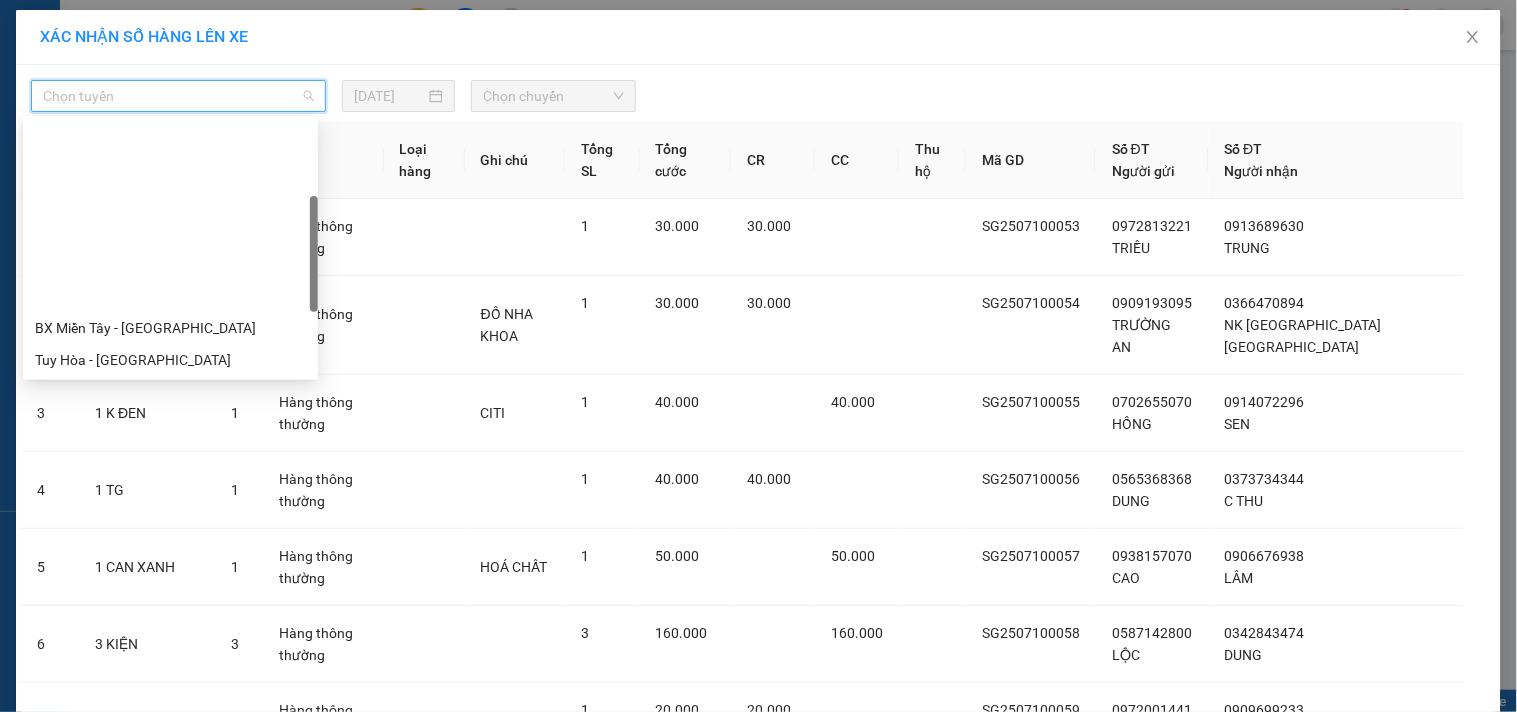 click on "BX Miền Đông Cũ - Tuy Hoà" at bounding box center [170, 520] 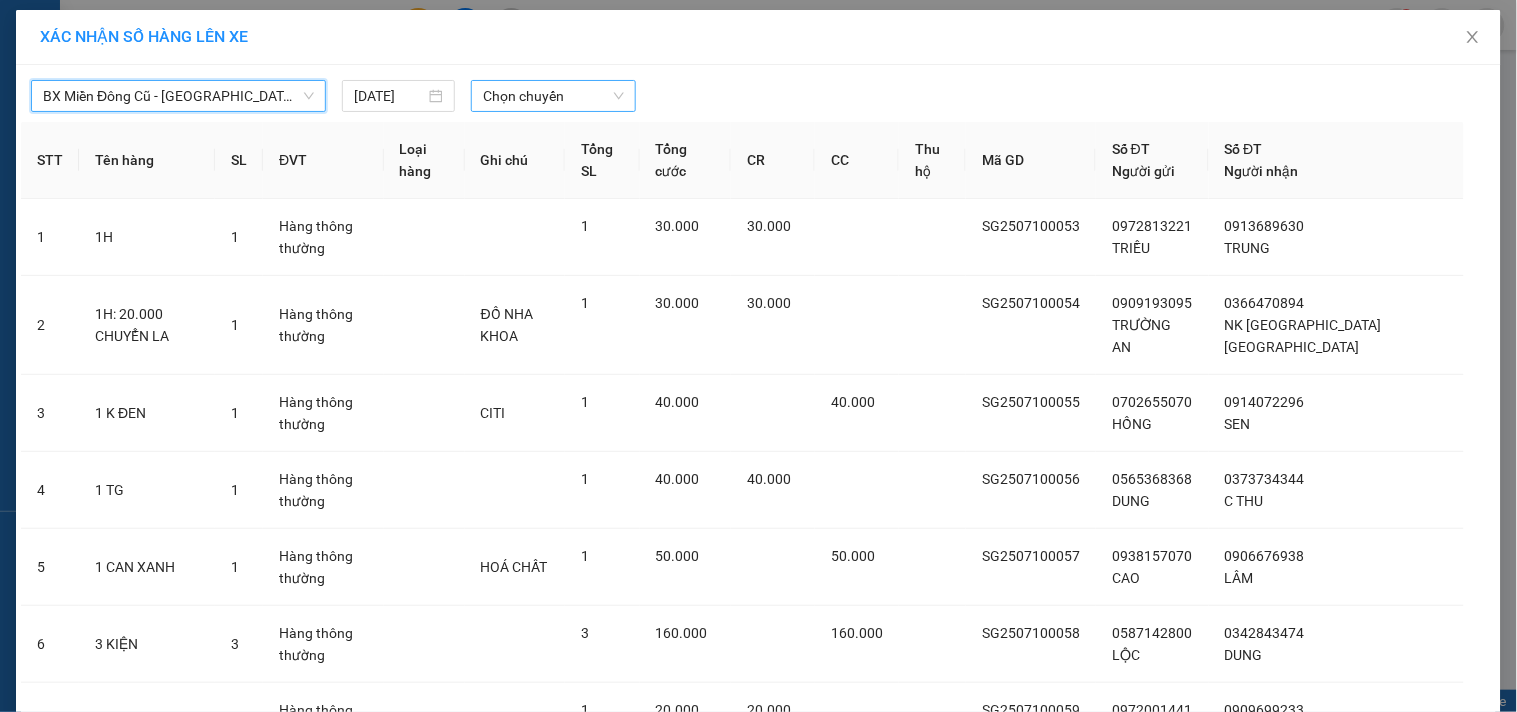 click on "Chọn chuyến" at bounding box center (553, 96) 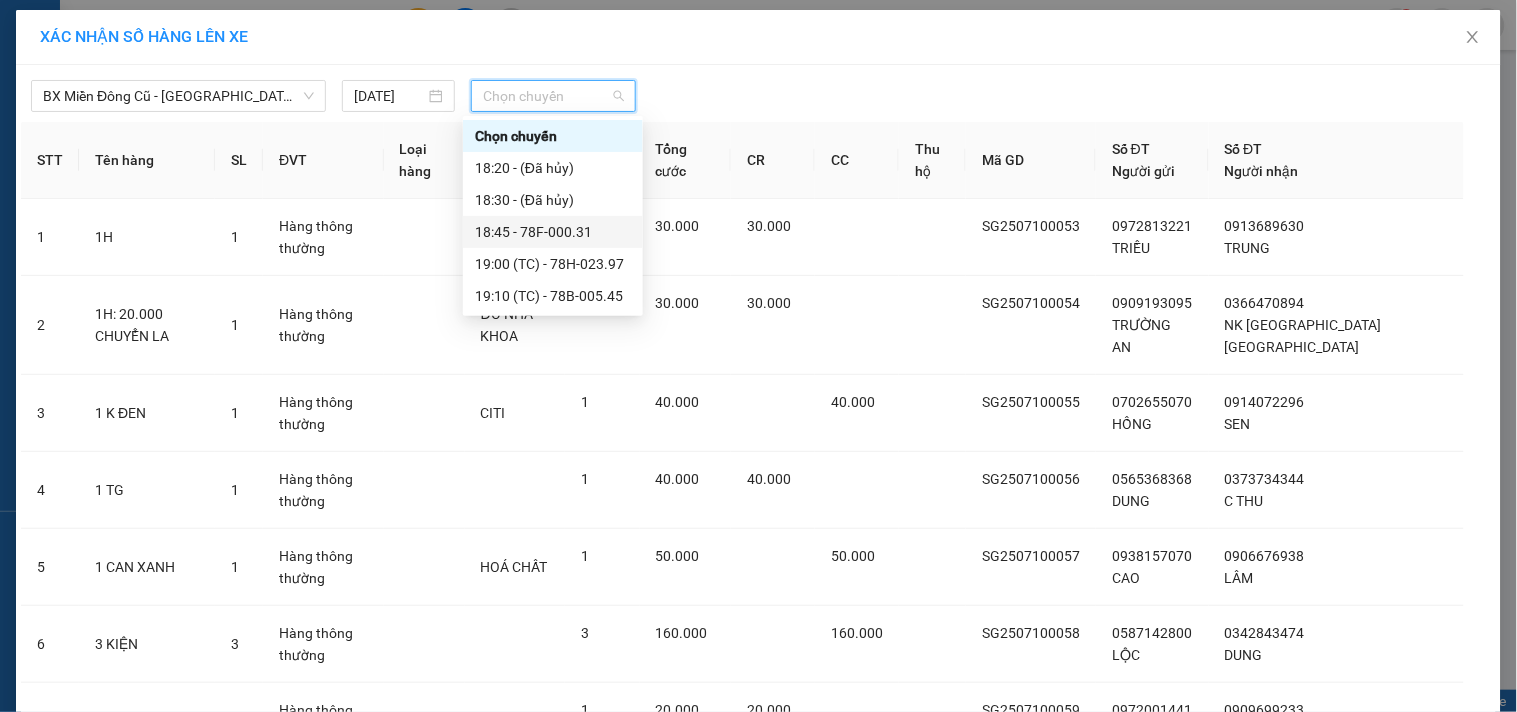 click on "18:45     - 78F-000.31" at bounding box center (553, 232) 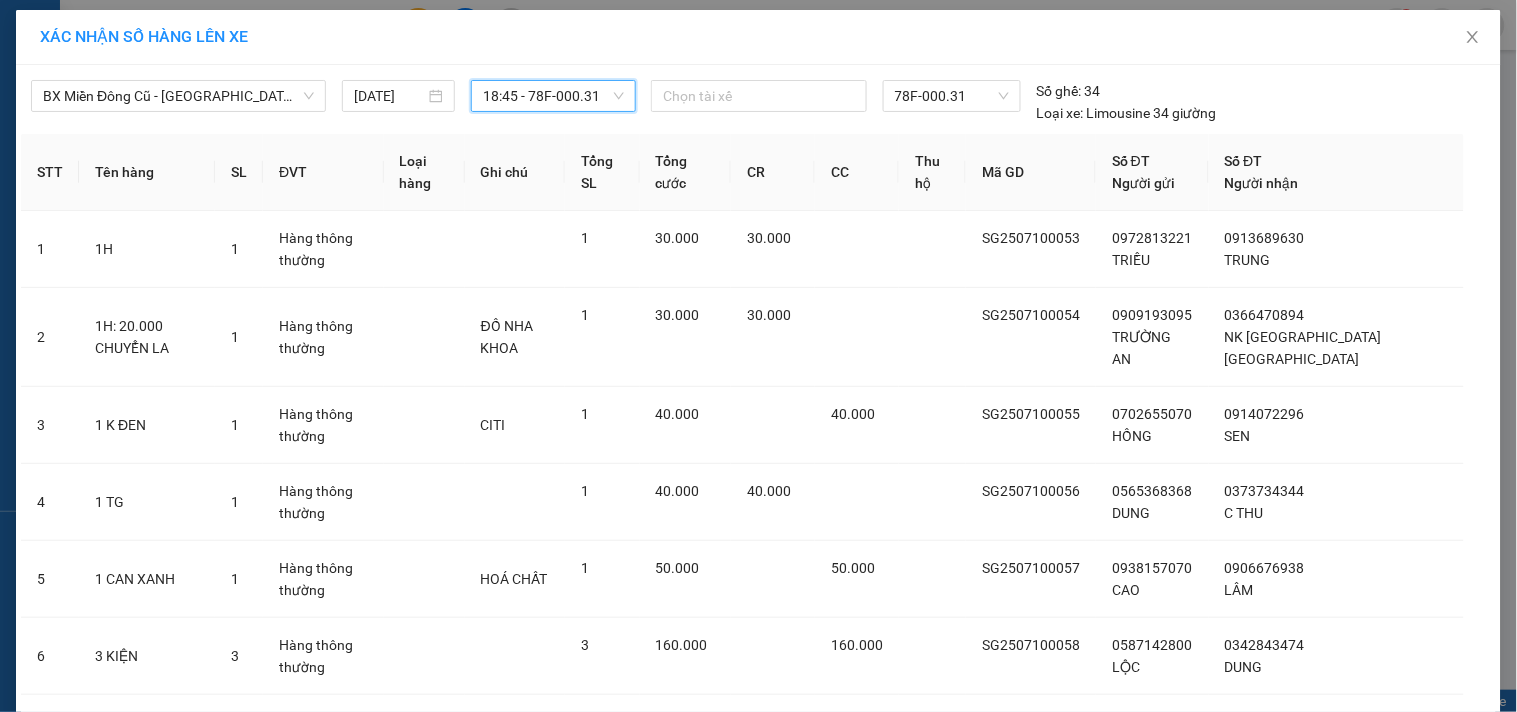 click on "Lên hàng" at bounding box center [832, 863] 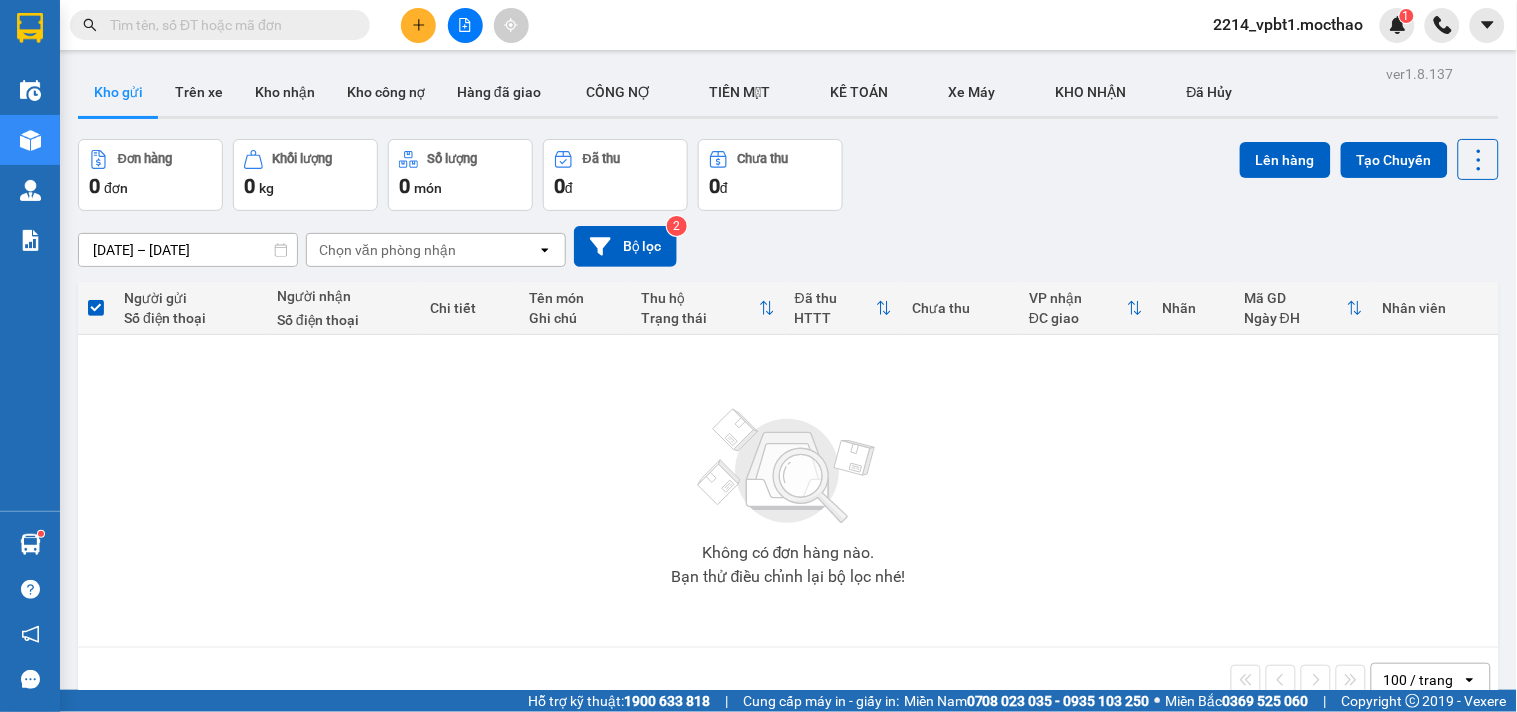 click 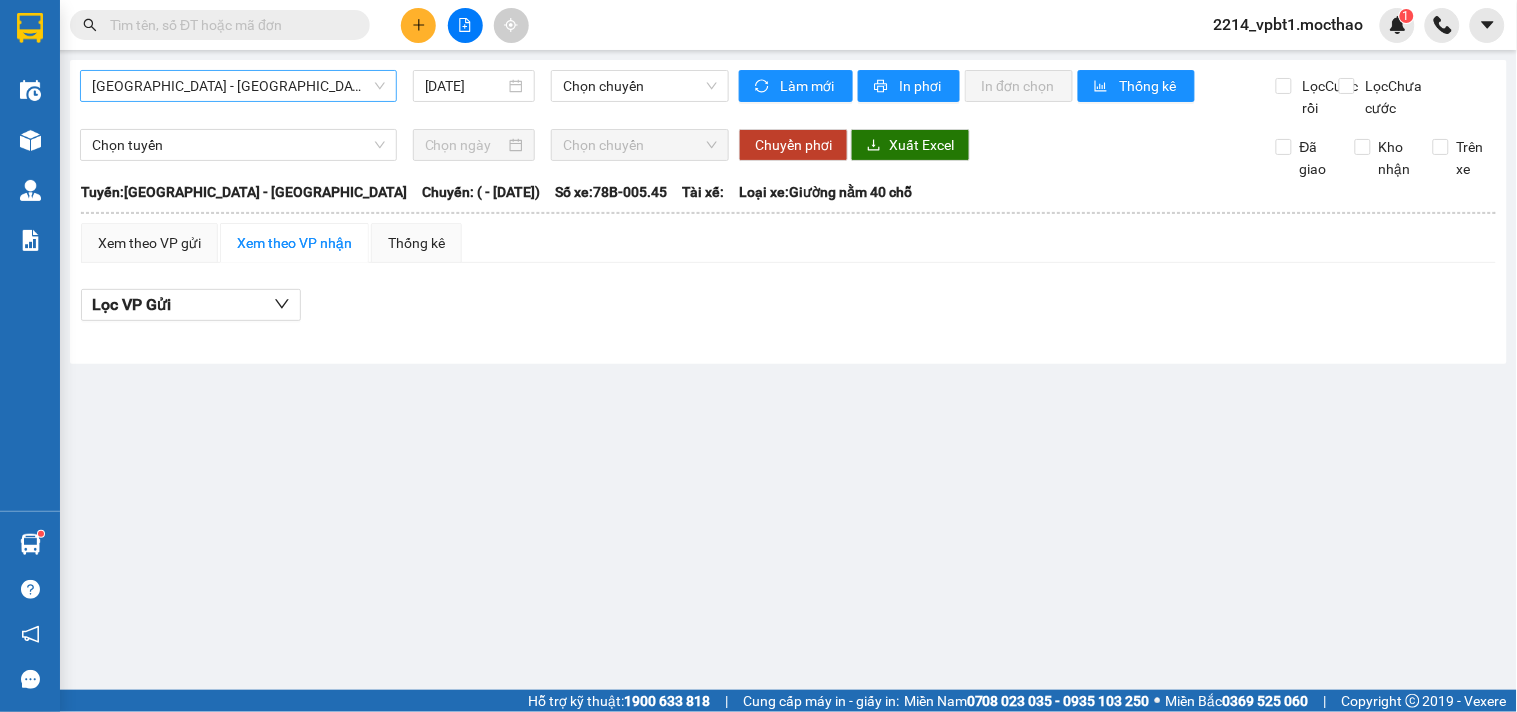 click on "Sài Gòn - Tuy Hòa" at bounding box center (238, 86) 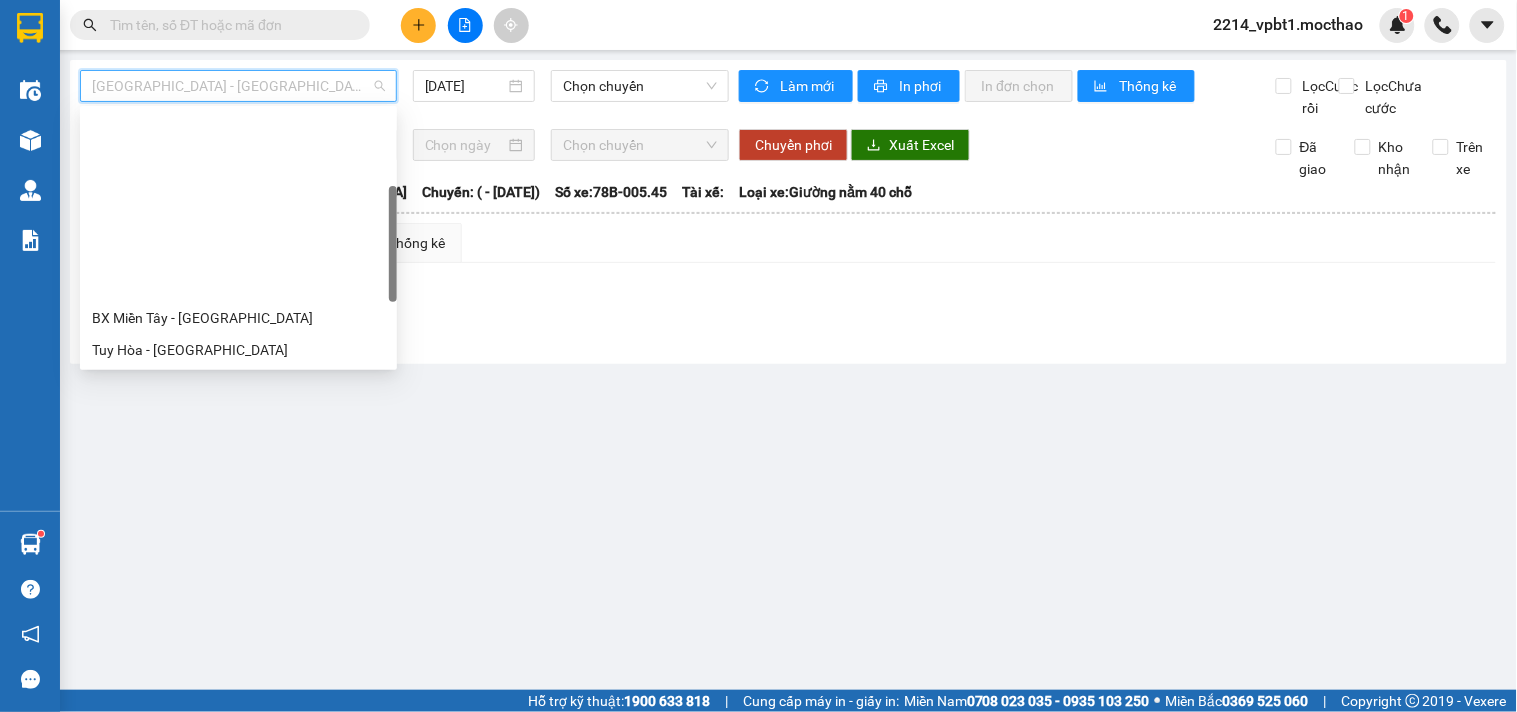 click on "BX Miền Đông Cũ - Tuy Hoà" at bounding box center (238, 510) 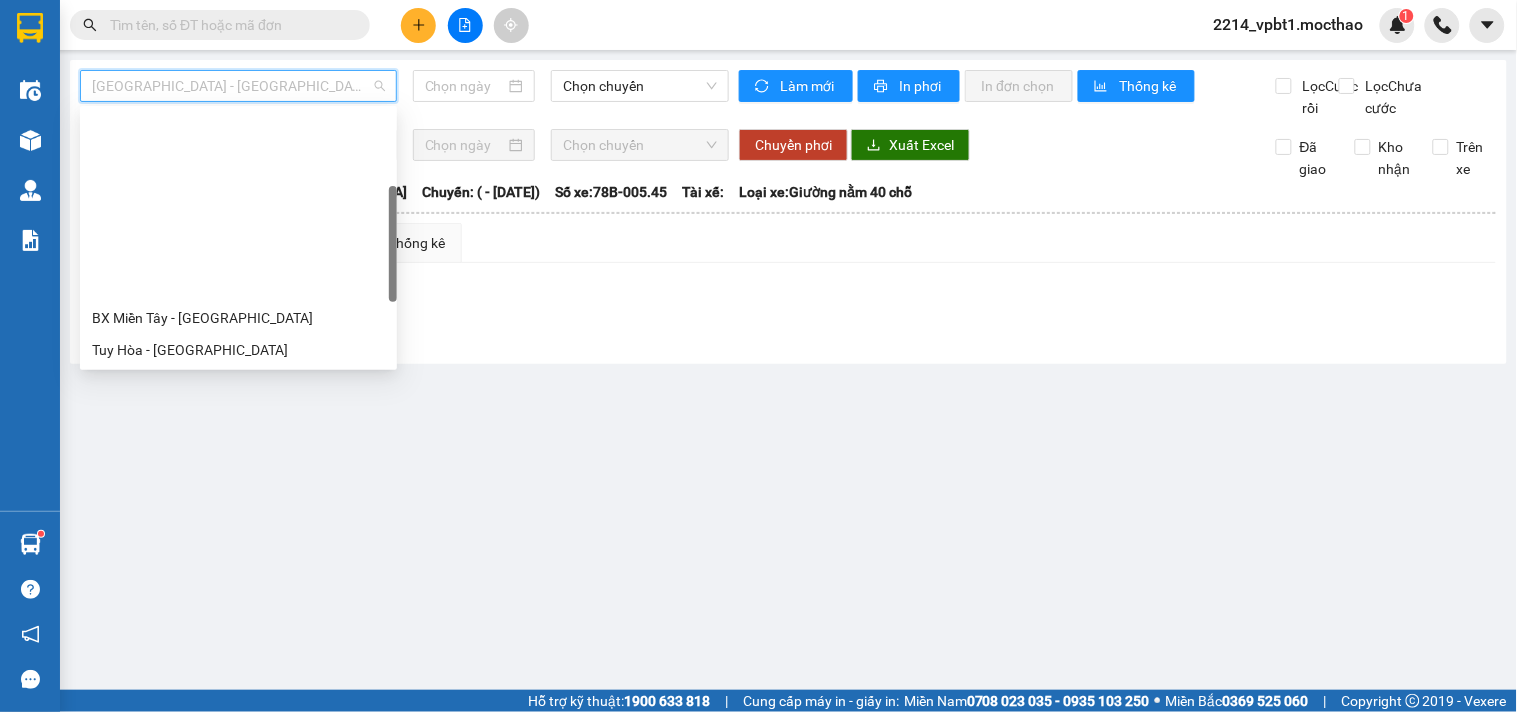 type on "10/07/2025" 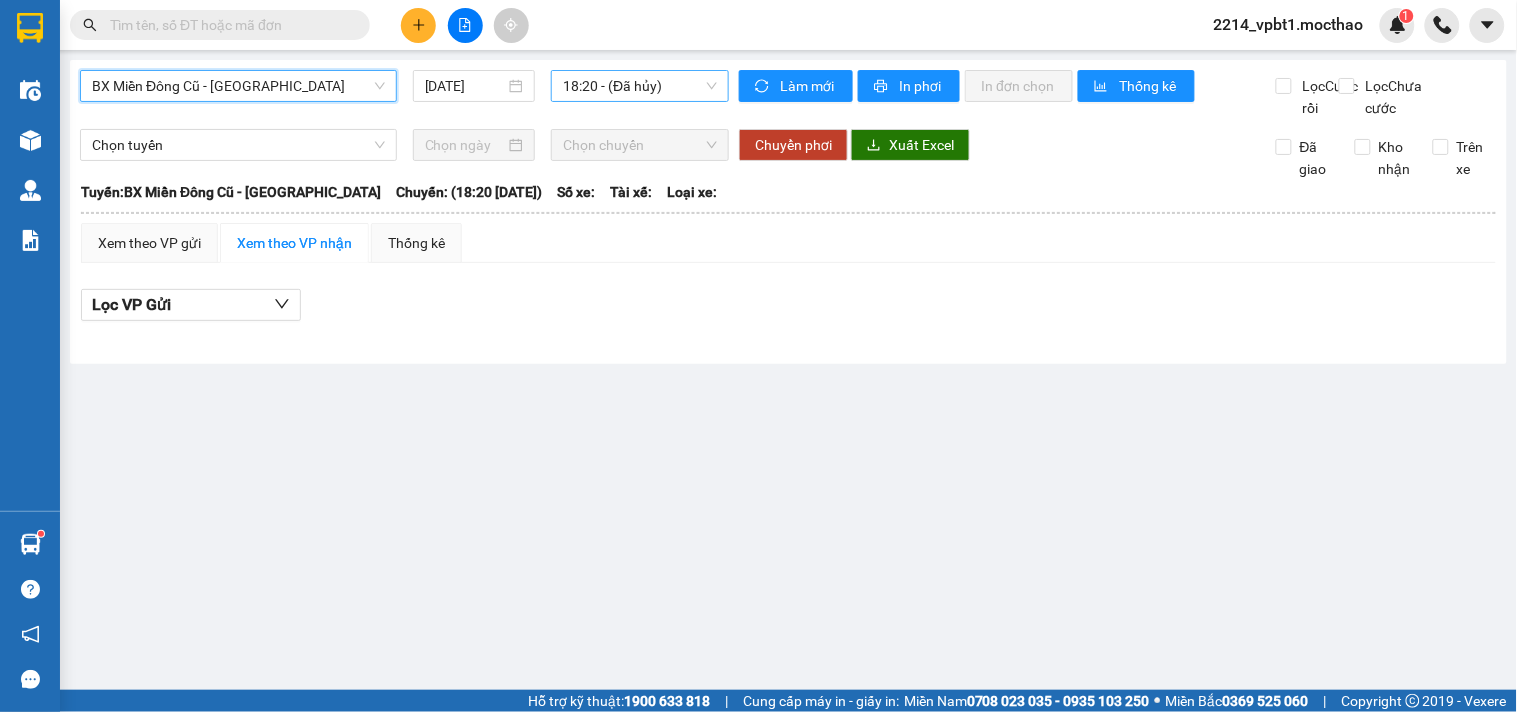 click on "18:20     - (Đã hủy)" at bounding box center (640, 86) 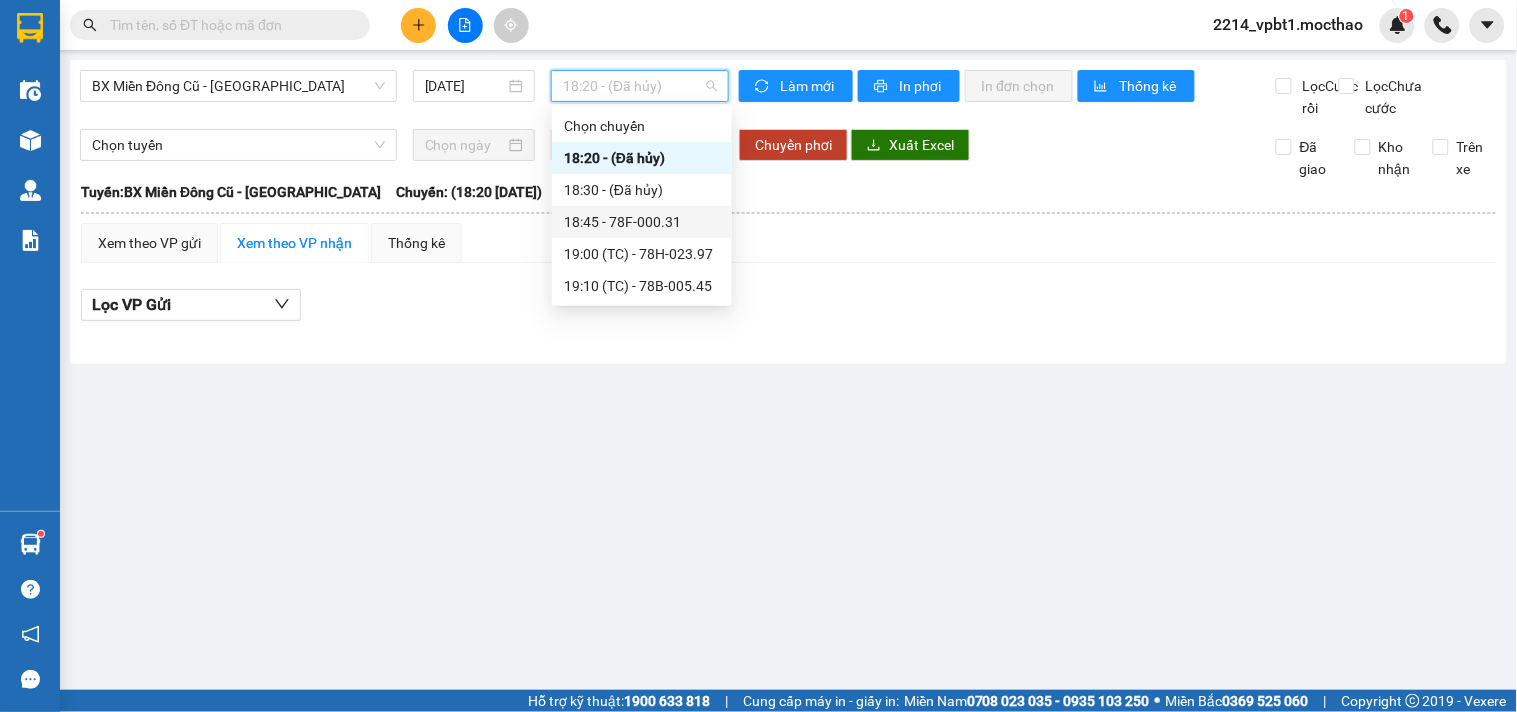 click on "18:45     - 78F-000.31" at bounding box center (642, 222) 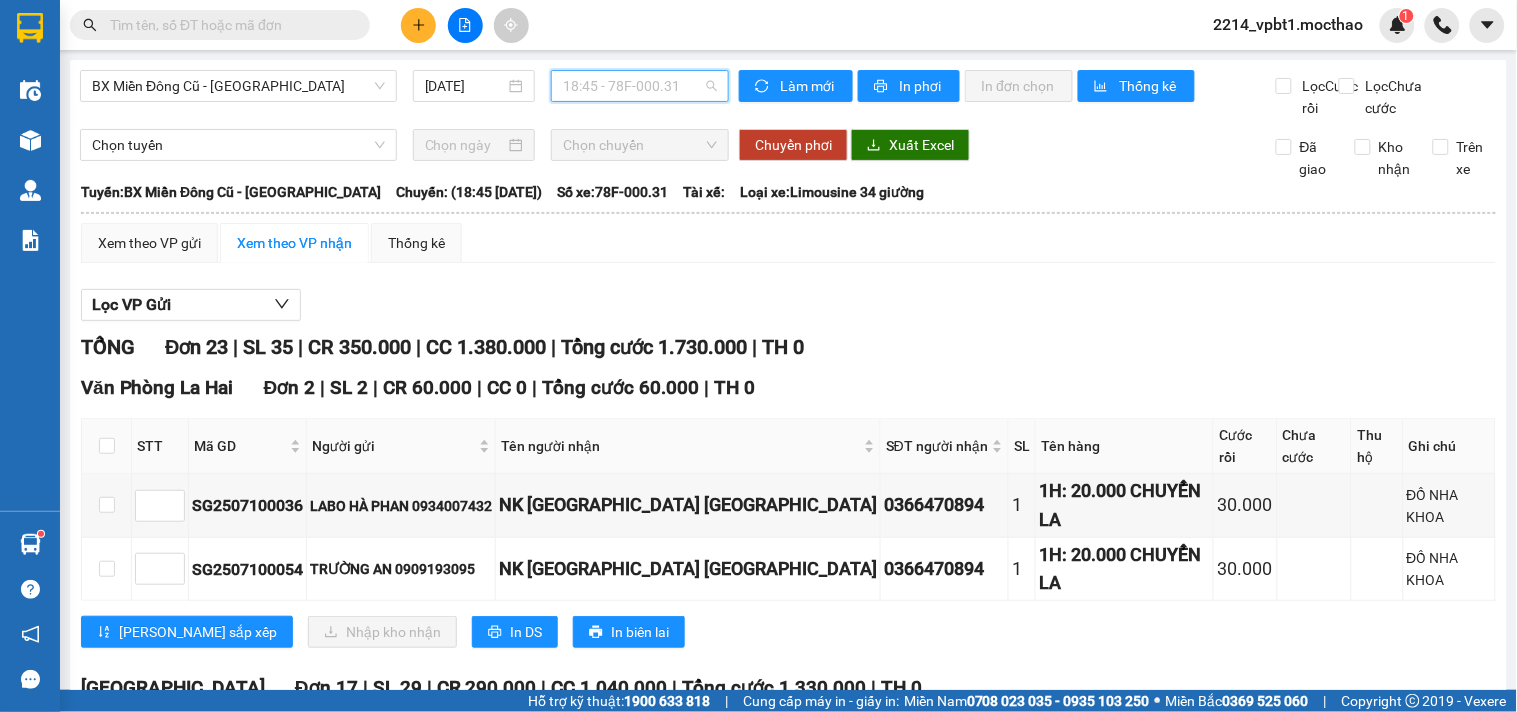 click on "18:45     - 78F-000.31" at bounding box center [640, 86] 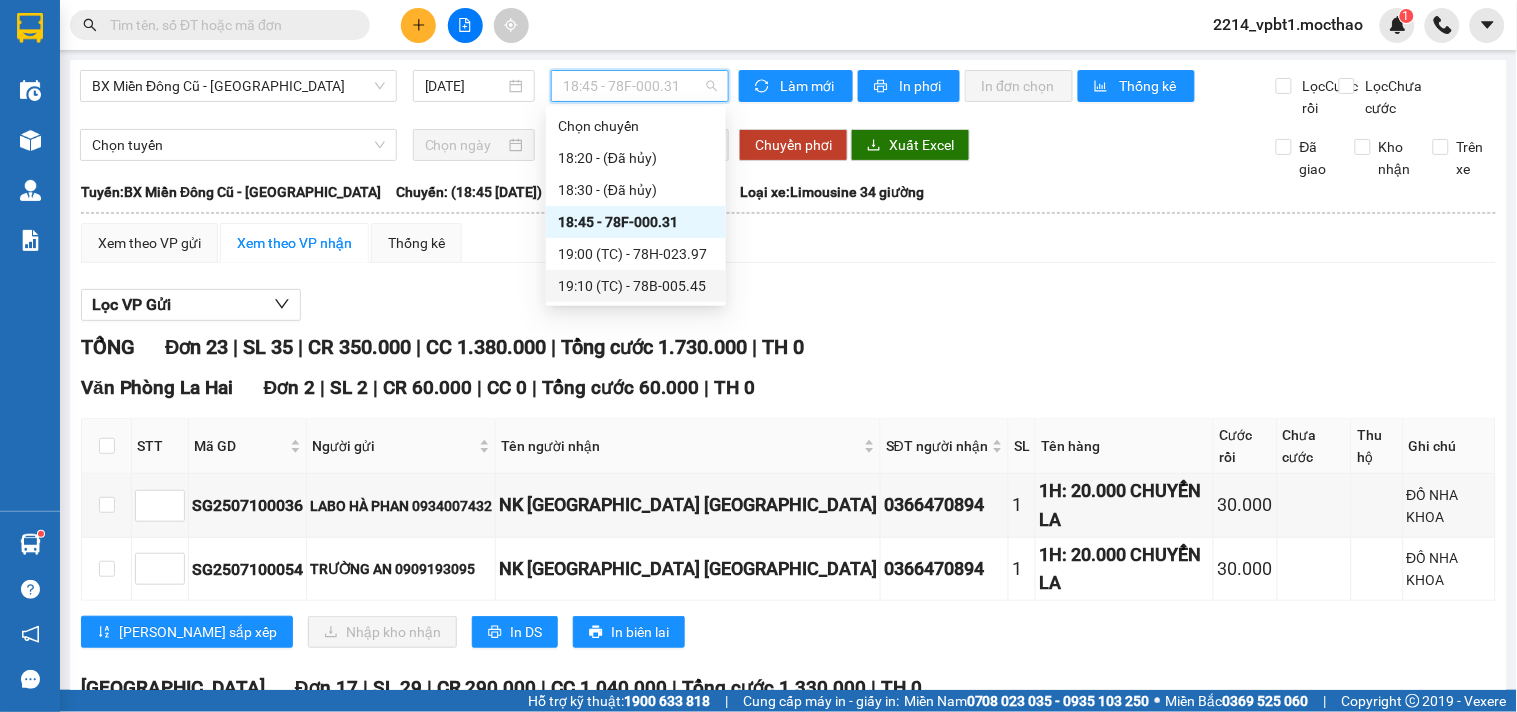 click on "19:10   (TC)   - 78B-005.45" at bounding box center (636, 286) 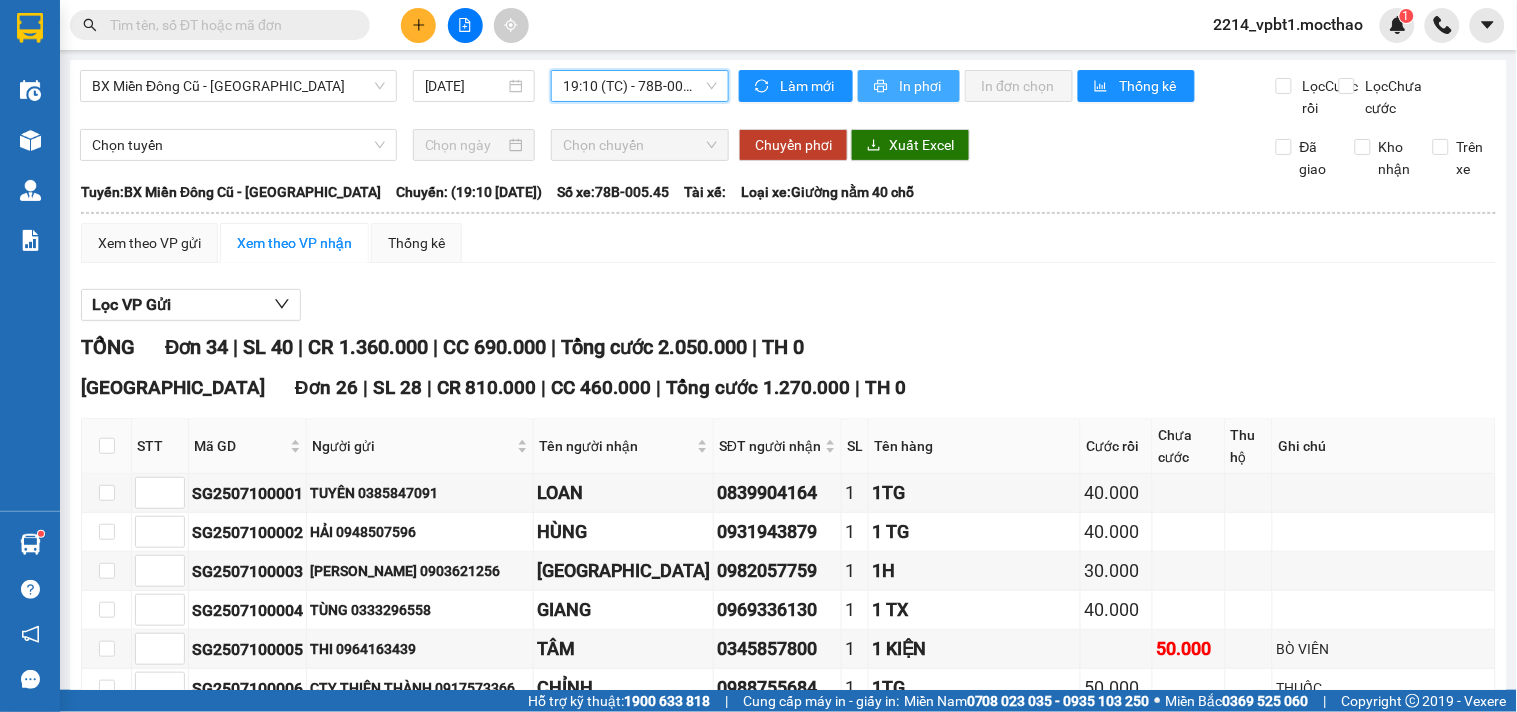 click on "In phơi" at bounding box center (921, 86) 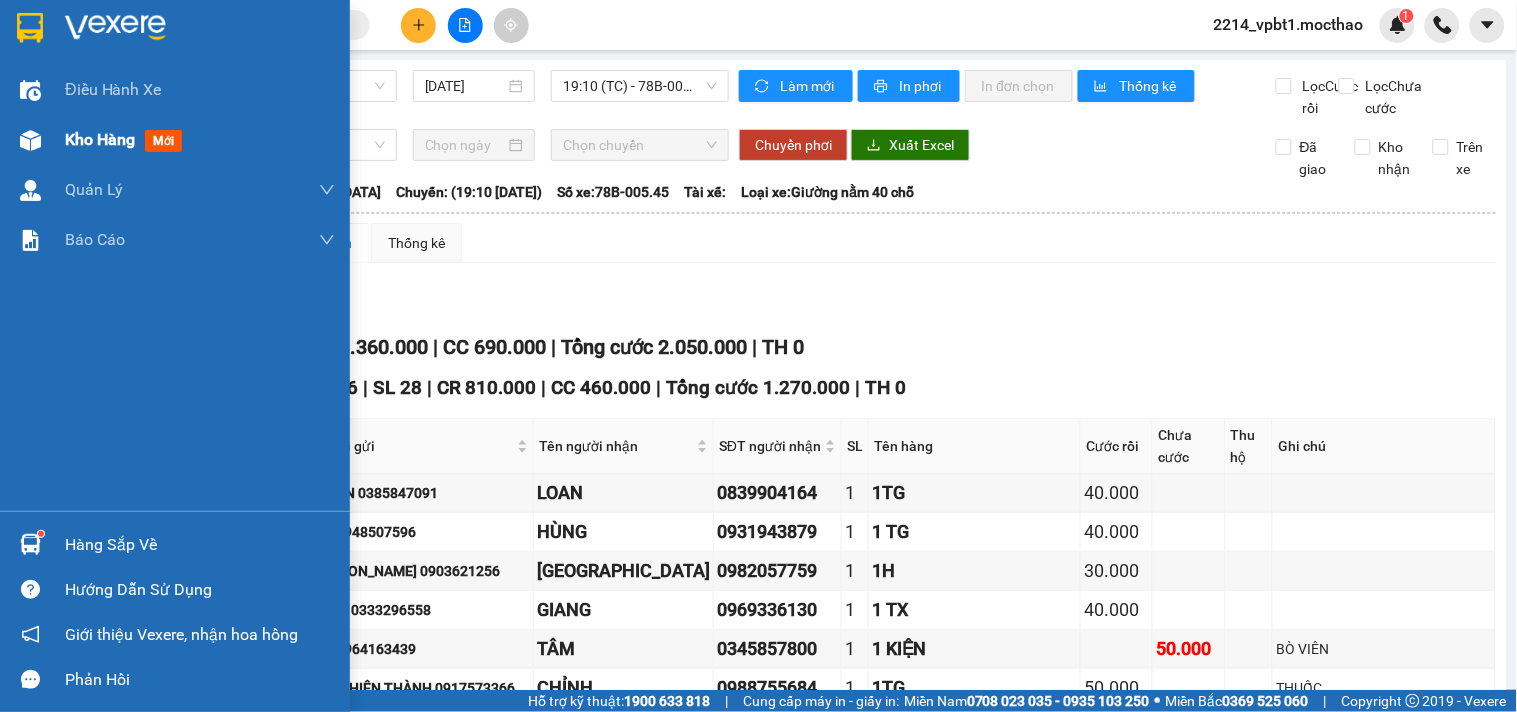 click on "Kho hàng" at bounding box center (100, 139) 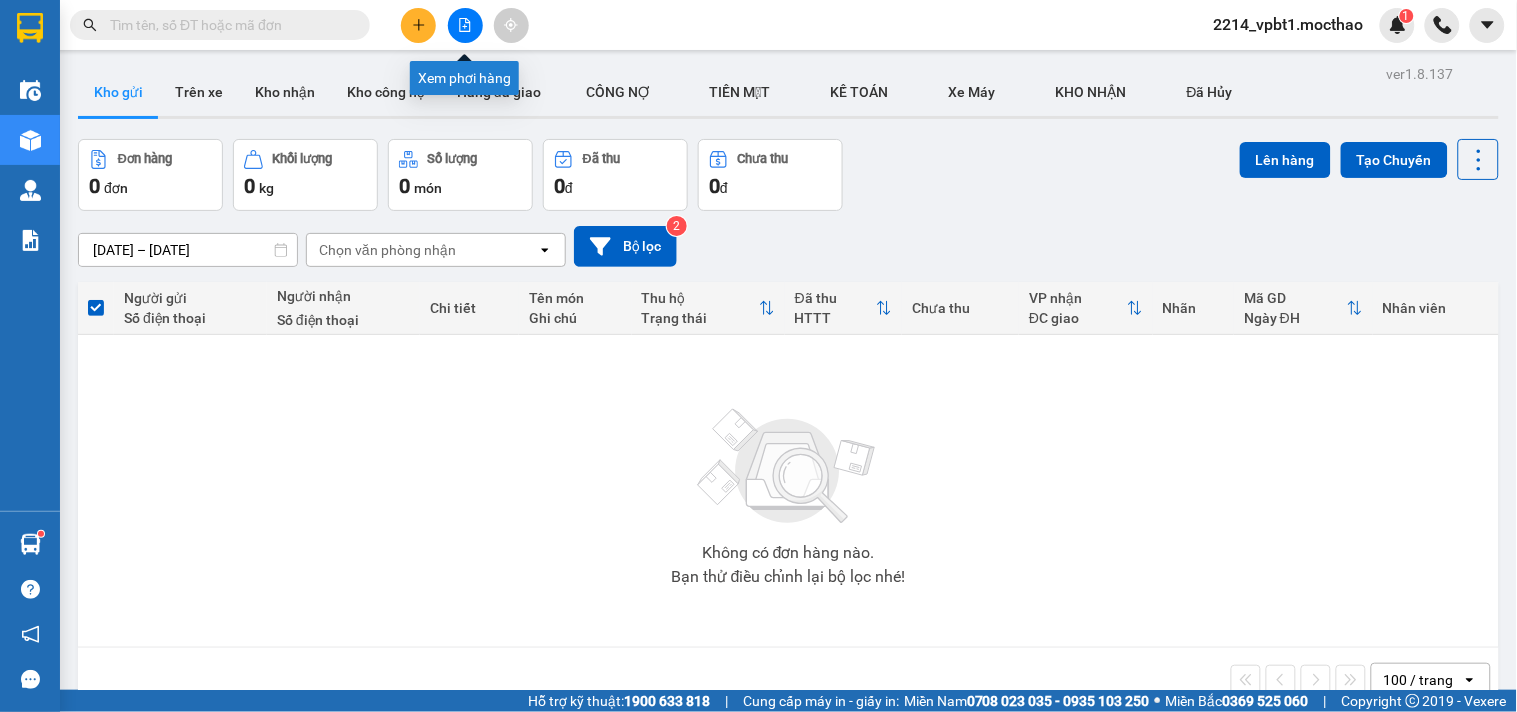 click at bounding box center (465, 25) 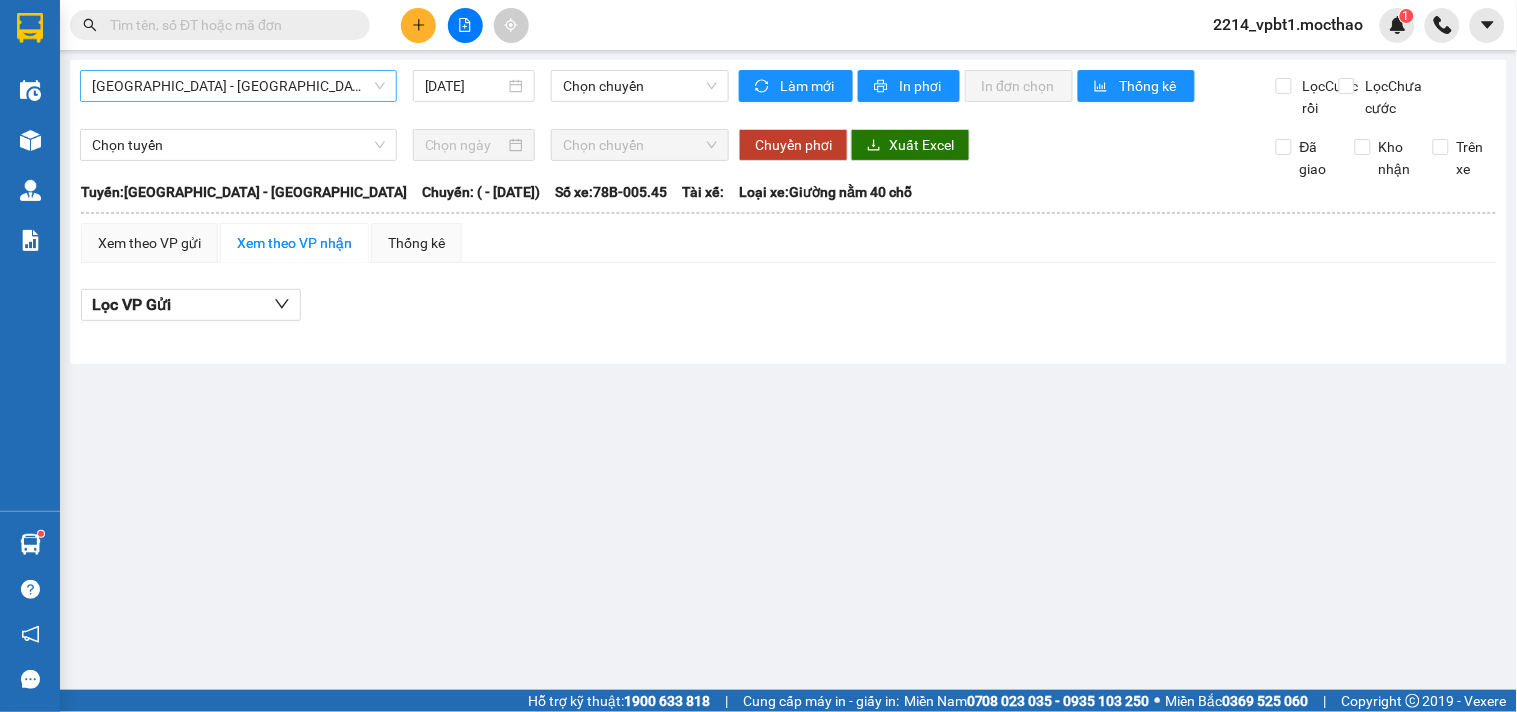 click on "Sài Gòn - Tuy Hòa" at bounding box center [238, 86] 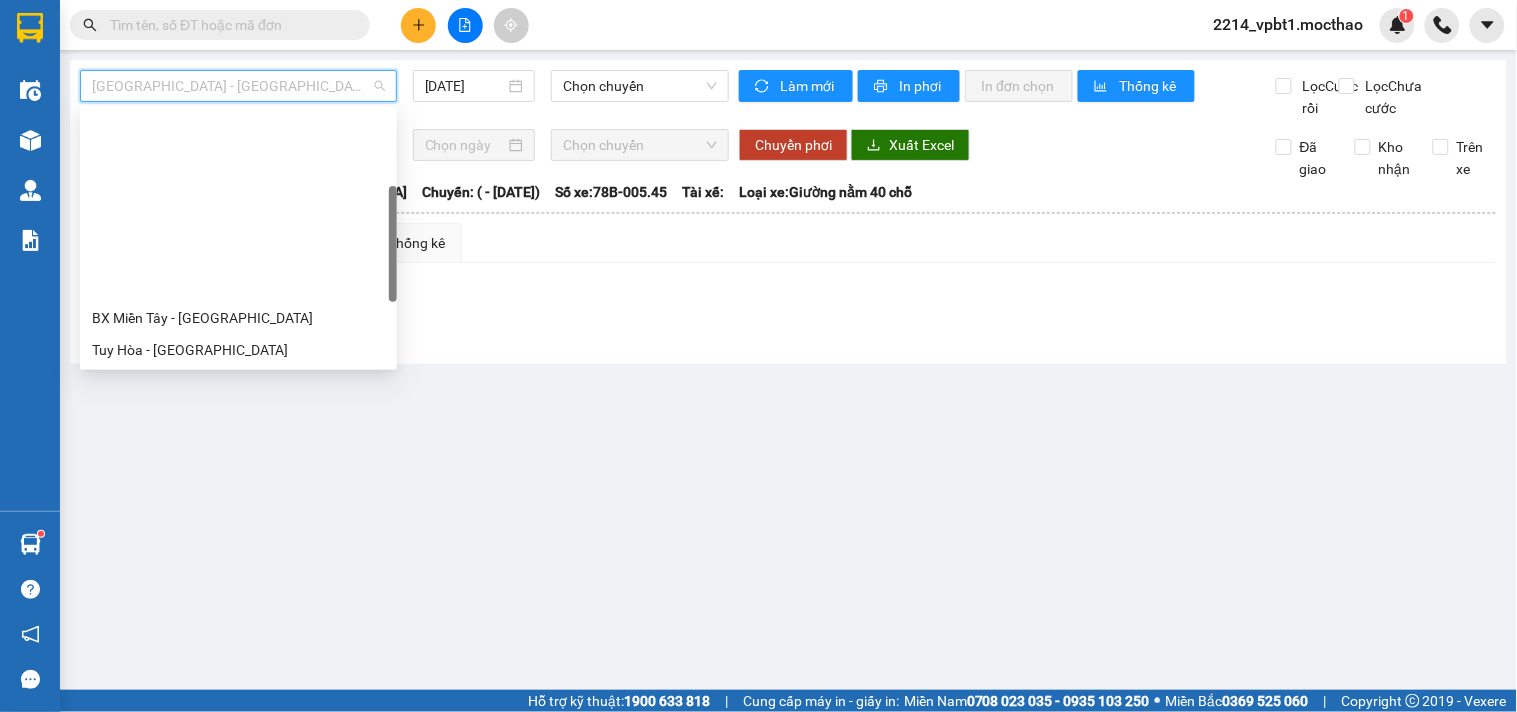 click on "BX Miền Đông Cũ - Tuy Hoà" at bounding box center [238, 510] 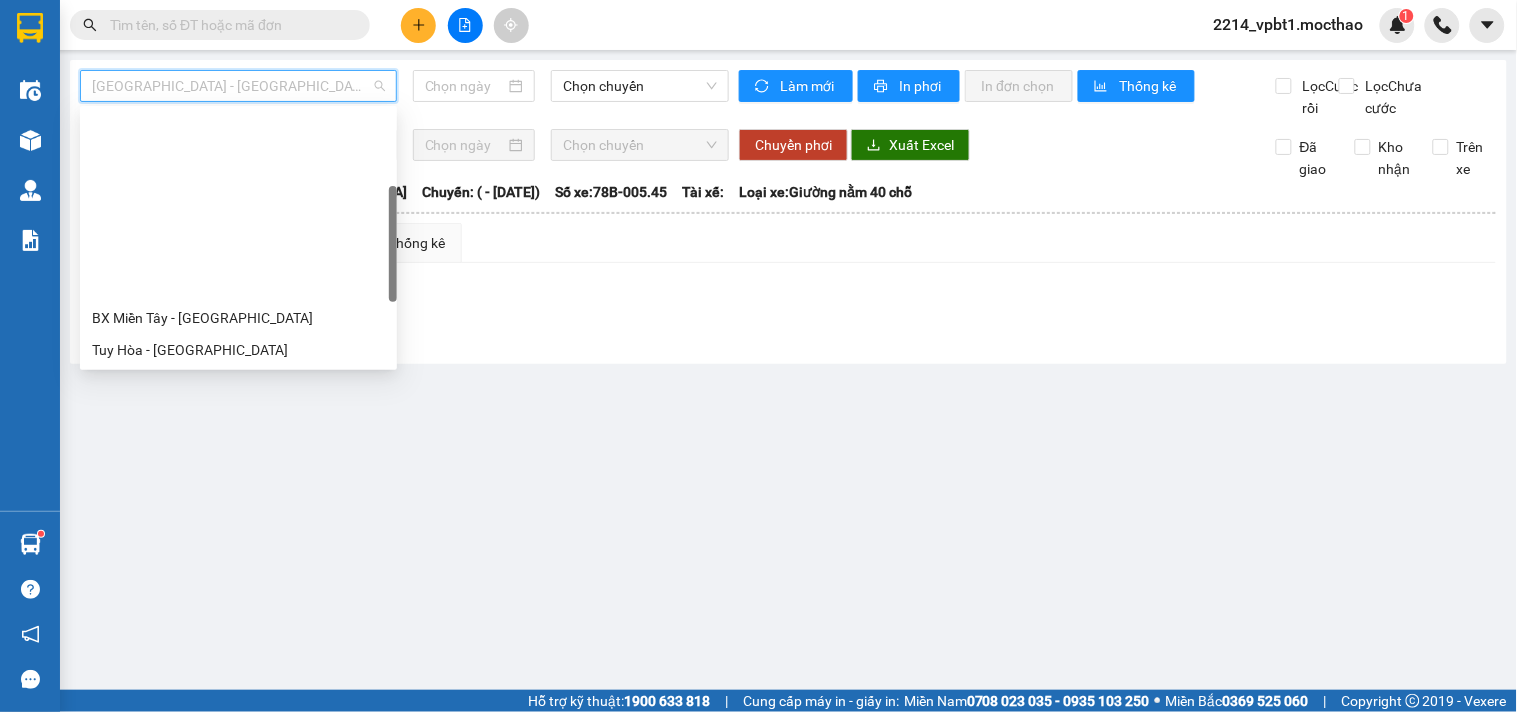 type on "10/07/2025" 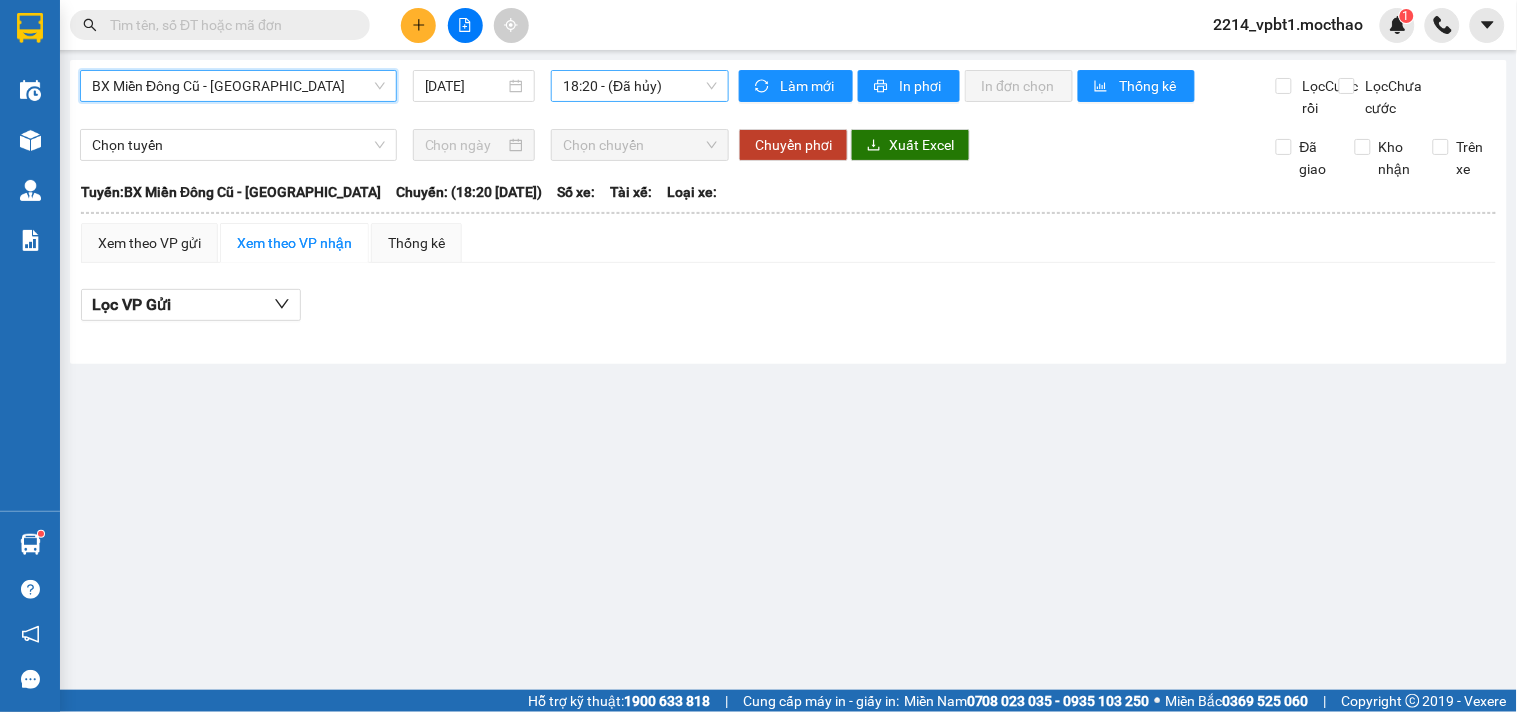 click on "18:20     - (Đã hủy)" at bounding box center (640, 86) 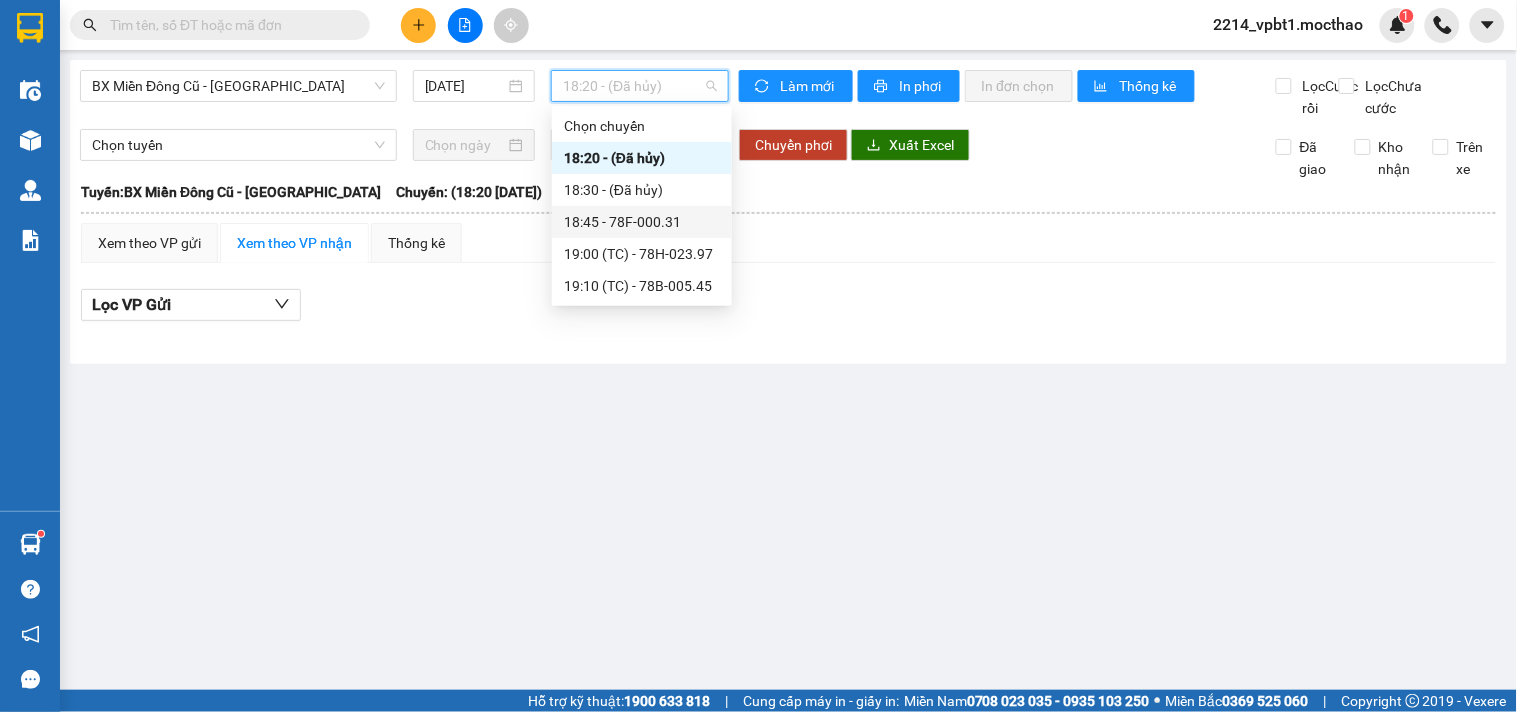 click on "18:45     - 78F-000.31" at bounding box center [642, 222] 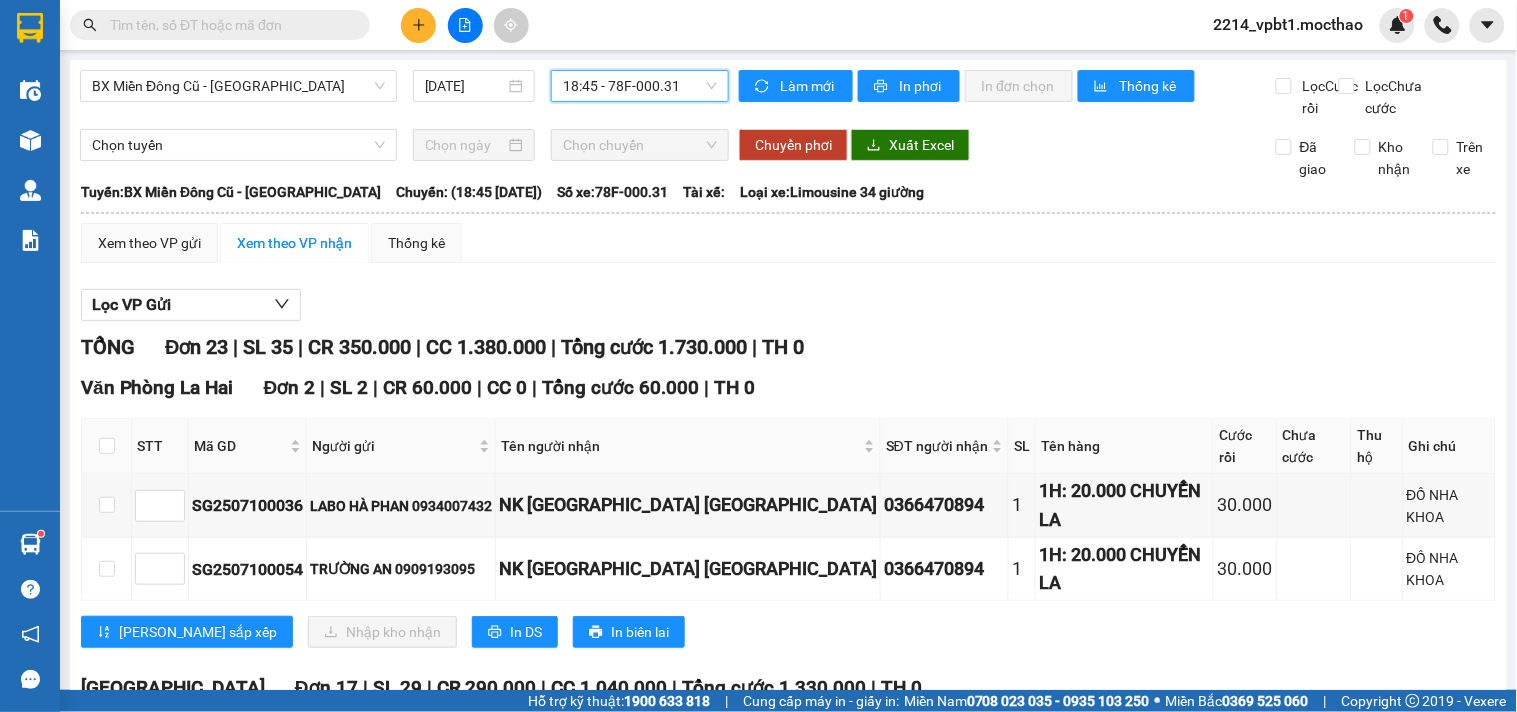 click on "In DS" at bounding box center (362, 1446) 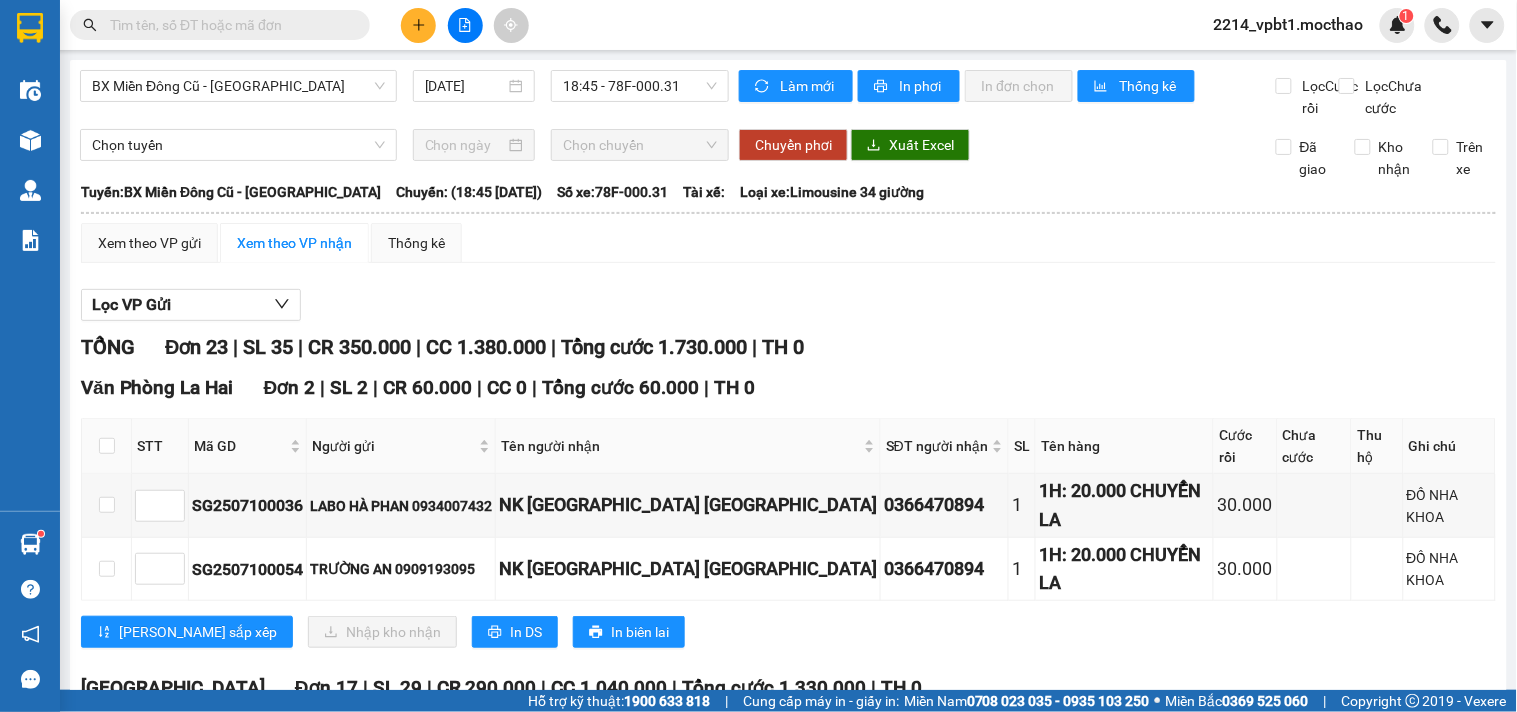 click on "In DS" at bounding box center (526, 1675) 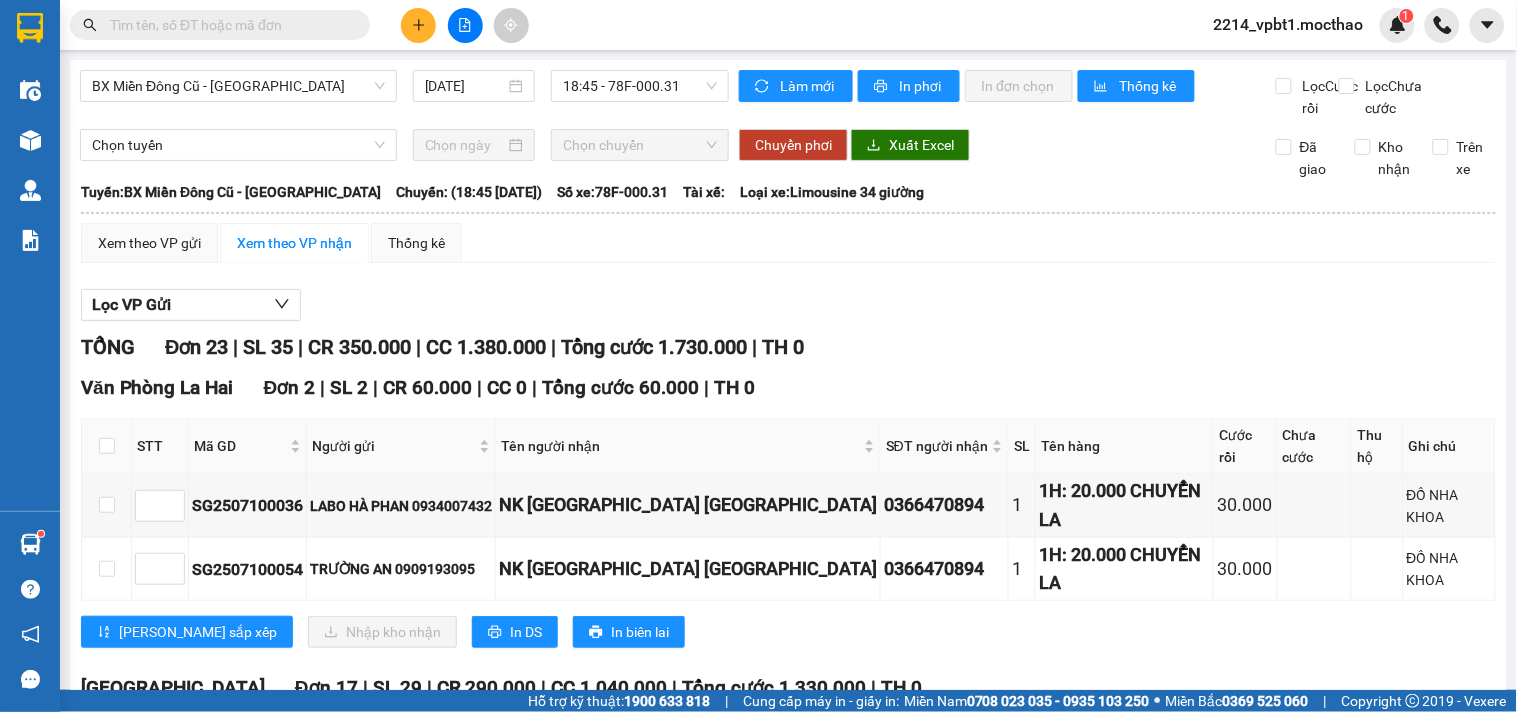 click 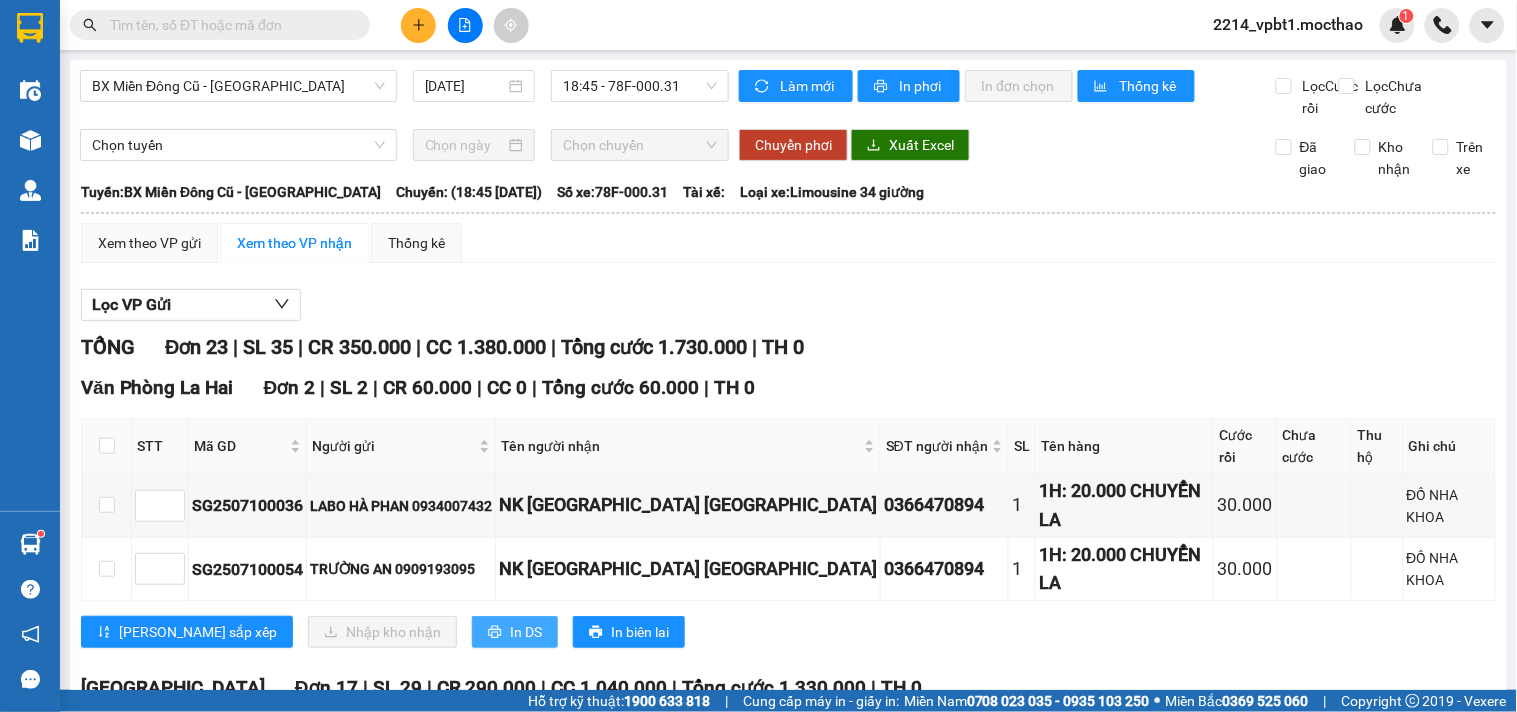 click on "In DS" at bounding box center [526, 632] 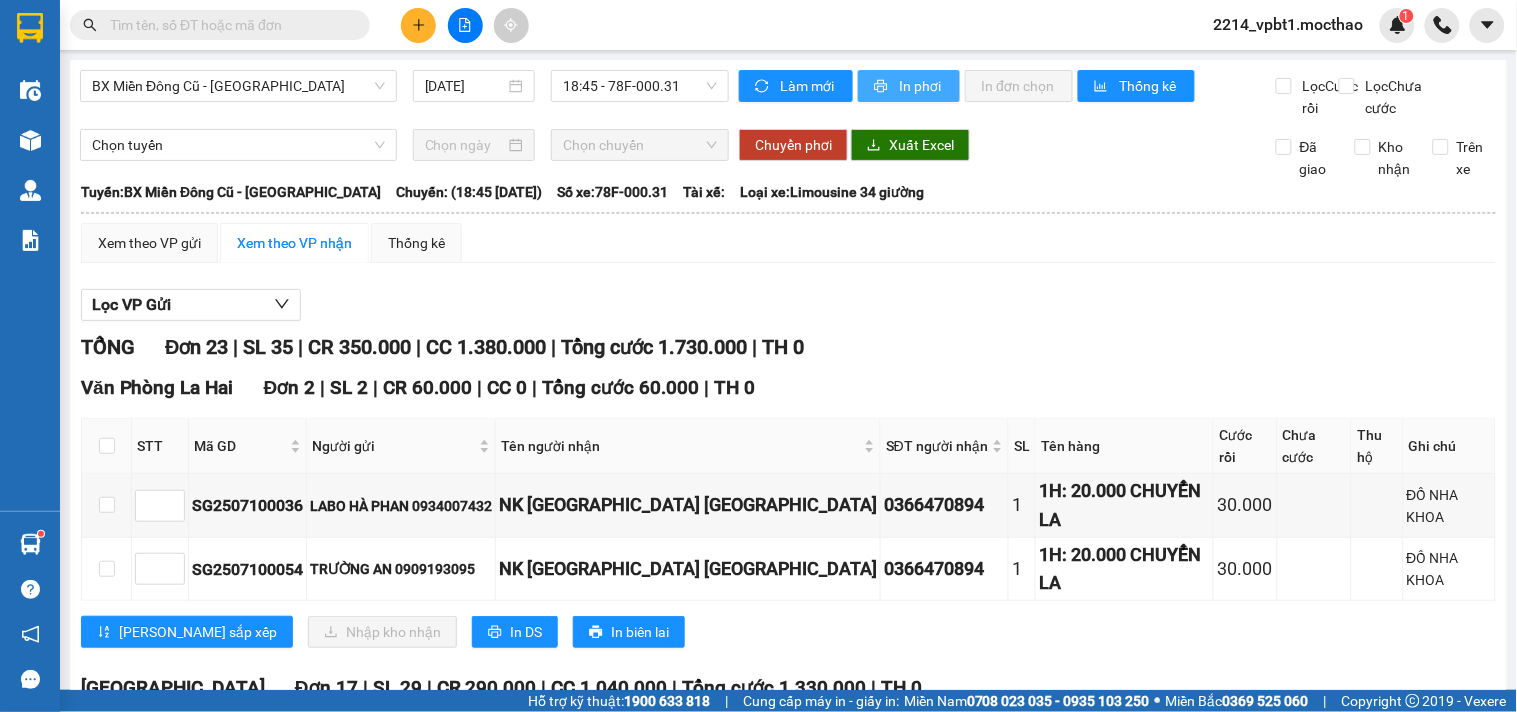 click on "In phơi" at bounding box center [921, 86] 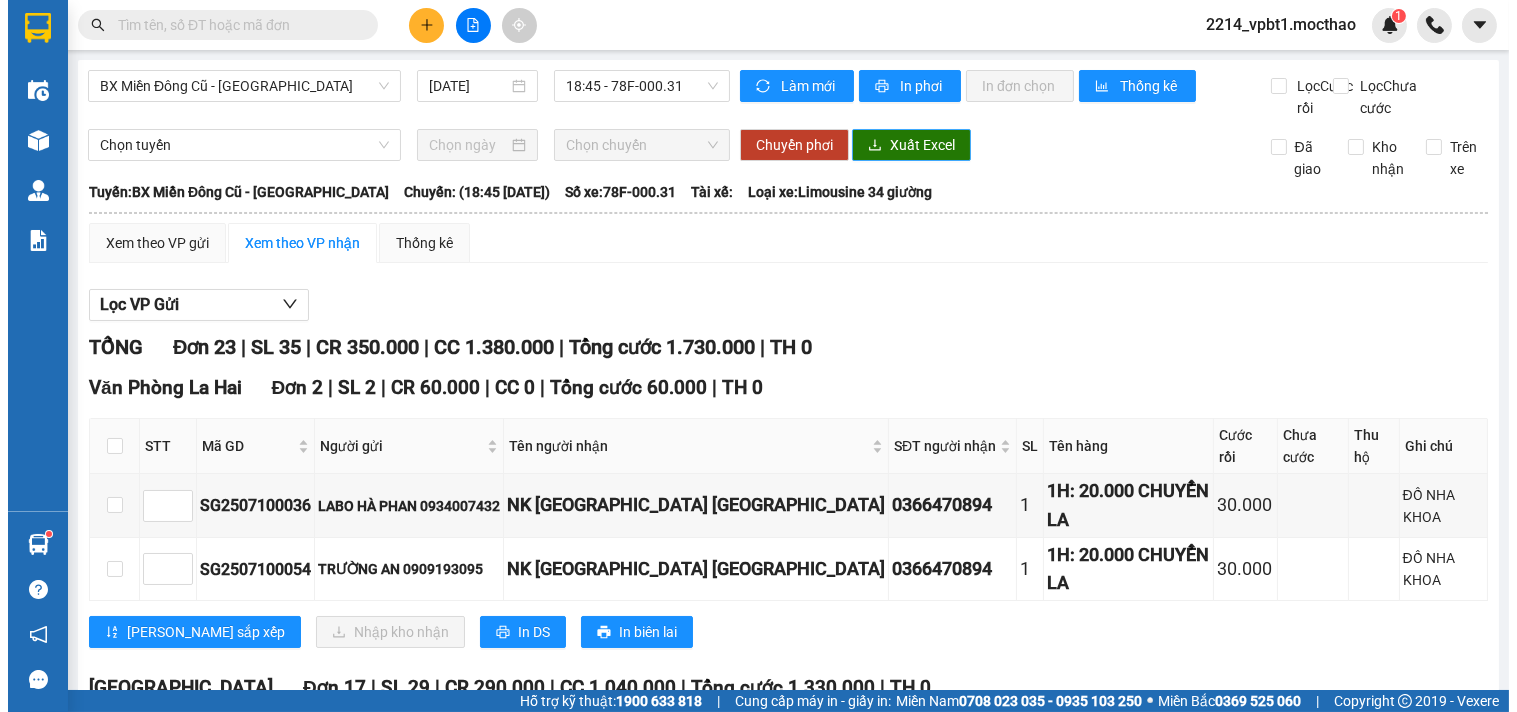 scroll, scrollTop: 0, scrollLeft: 0, axis: both 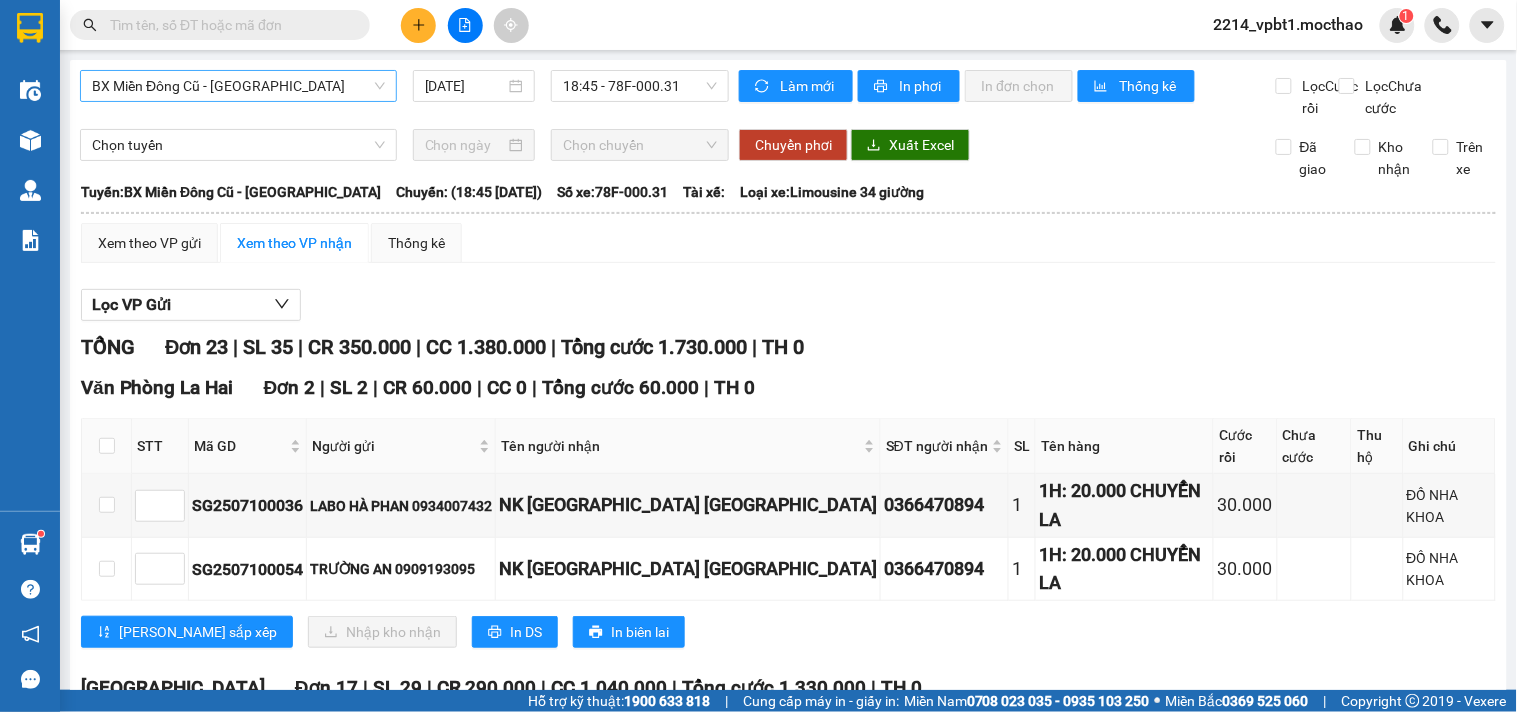click on "BX Miền Đông Cũ - Tuy Hoà" at bounding box center (238, 86) 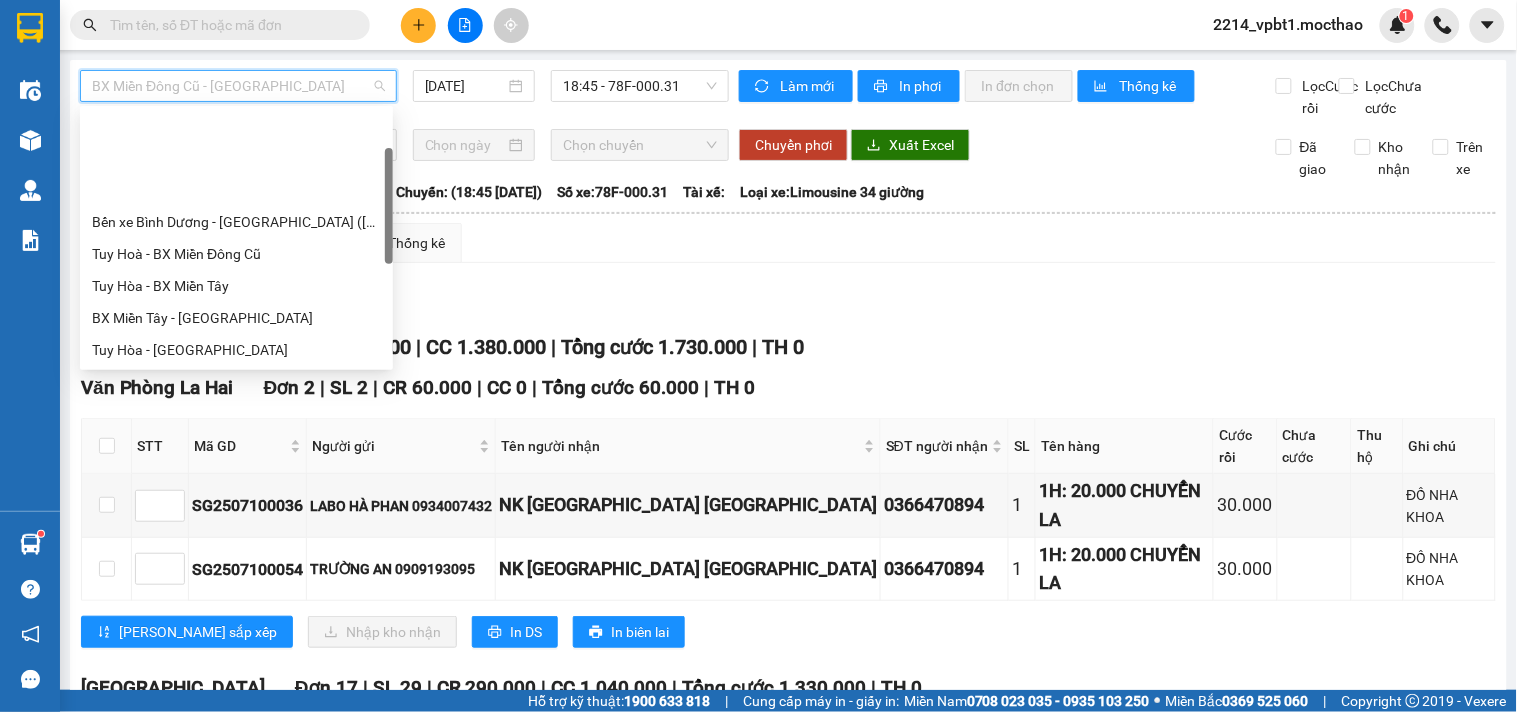 scroll, scrollTop: 111, scrollLeft: 0, axis: vertical 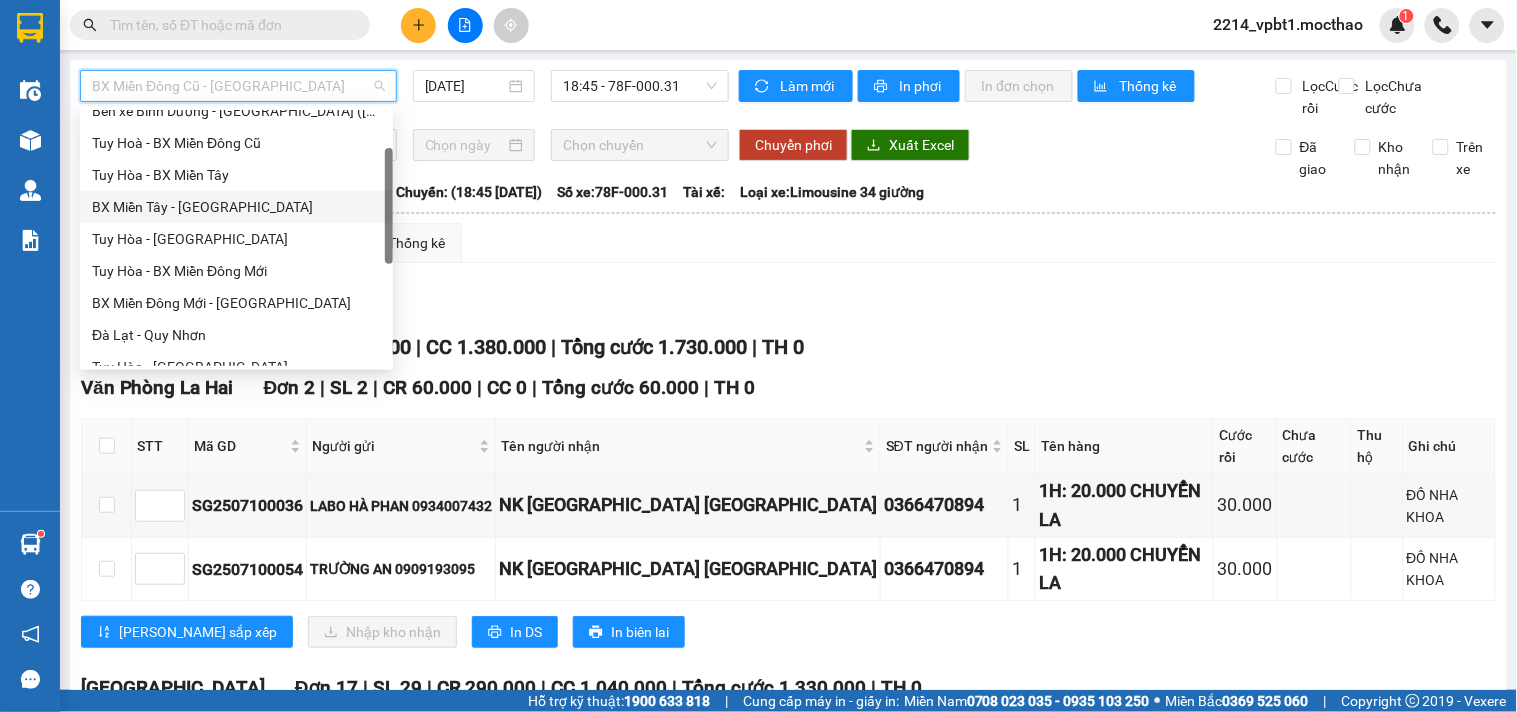 click on "BX Miền Tây - Tuy Hòa" at bounding box center (236, 207) 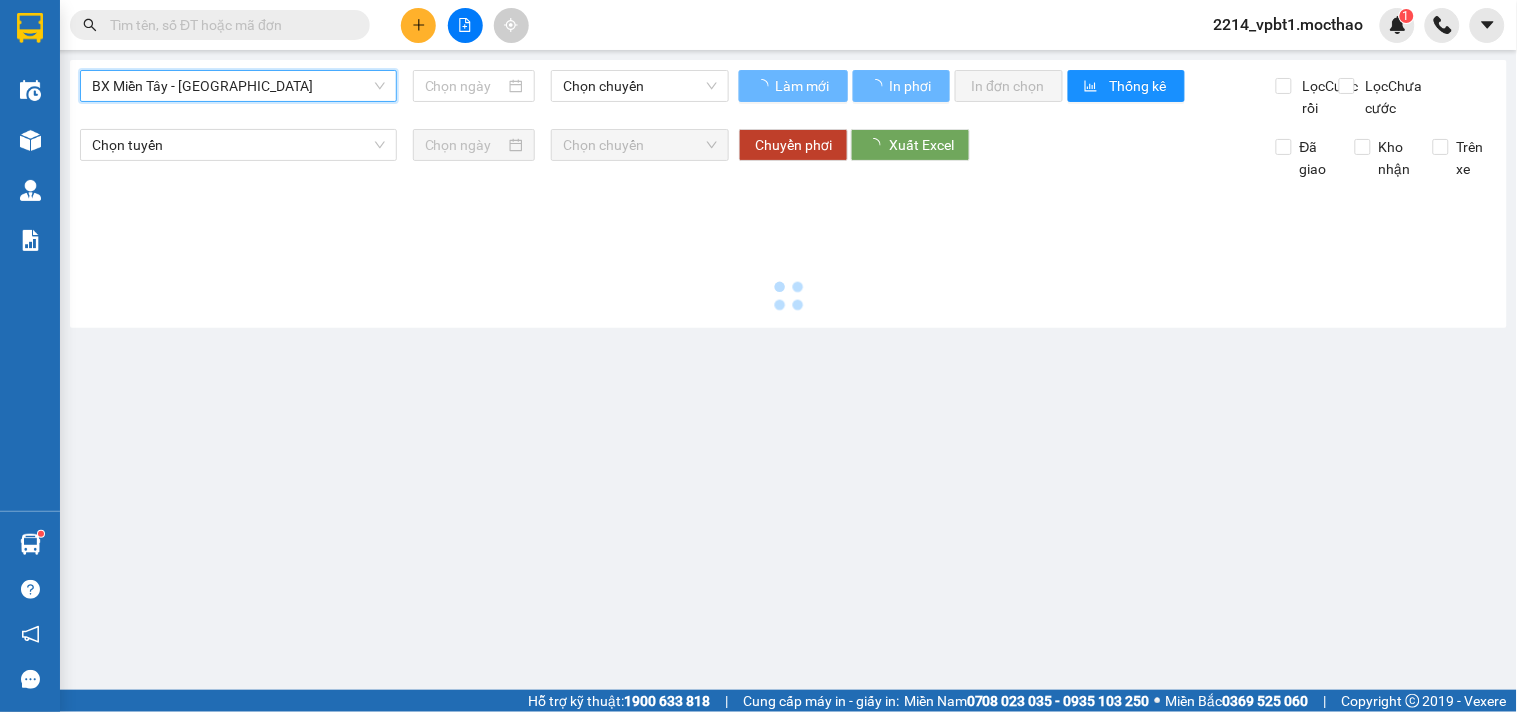 type on "10/07/2025" 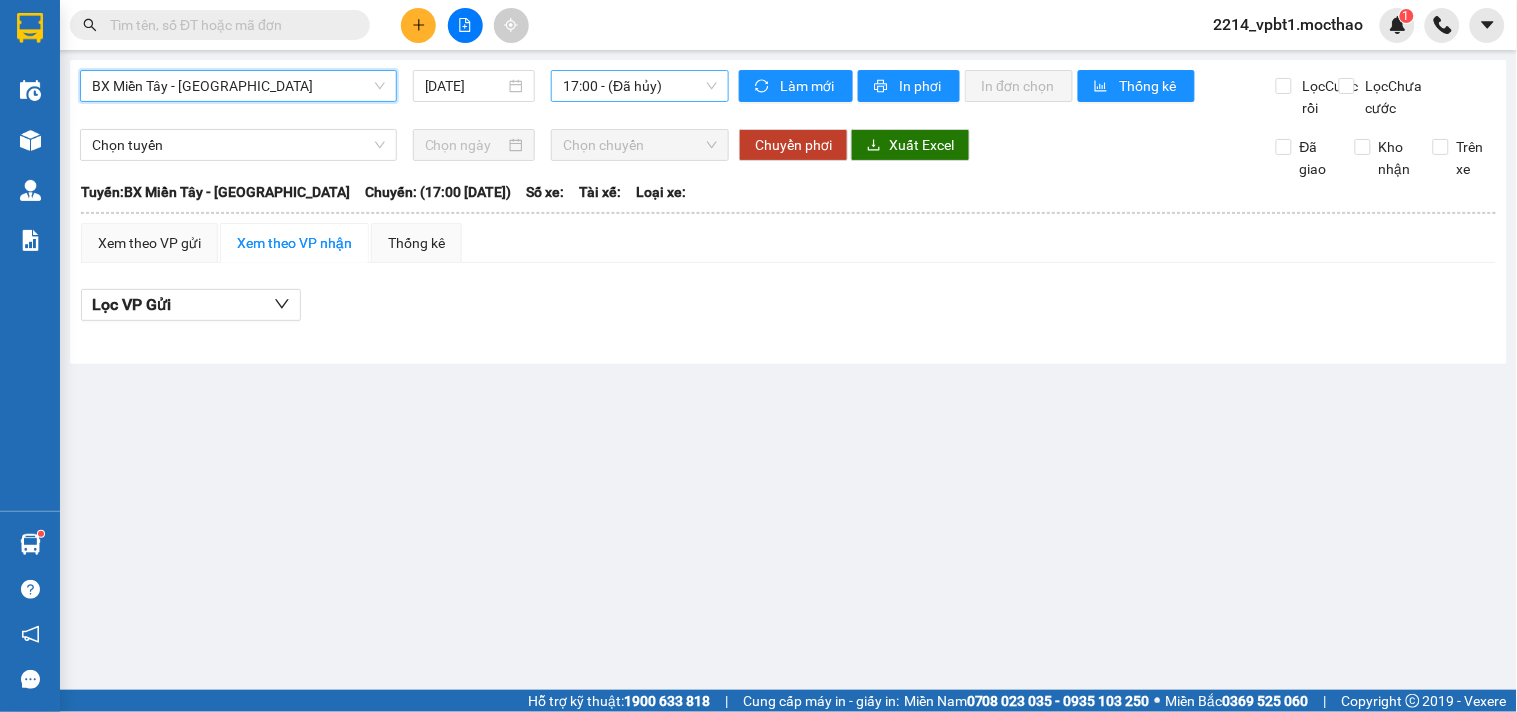 click on "17:00     - (Đã hủy)" at bounding box center [640, 86] 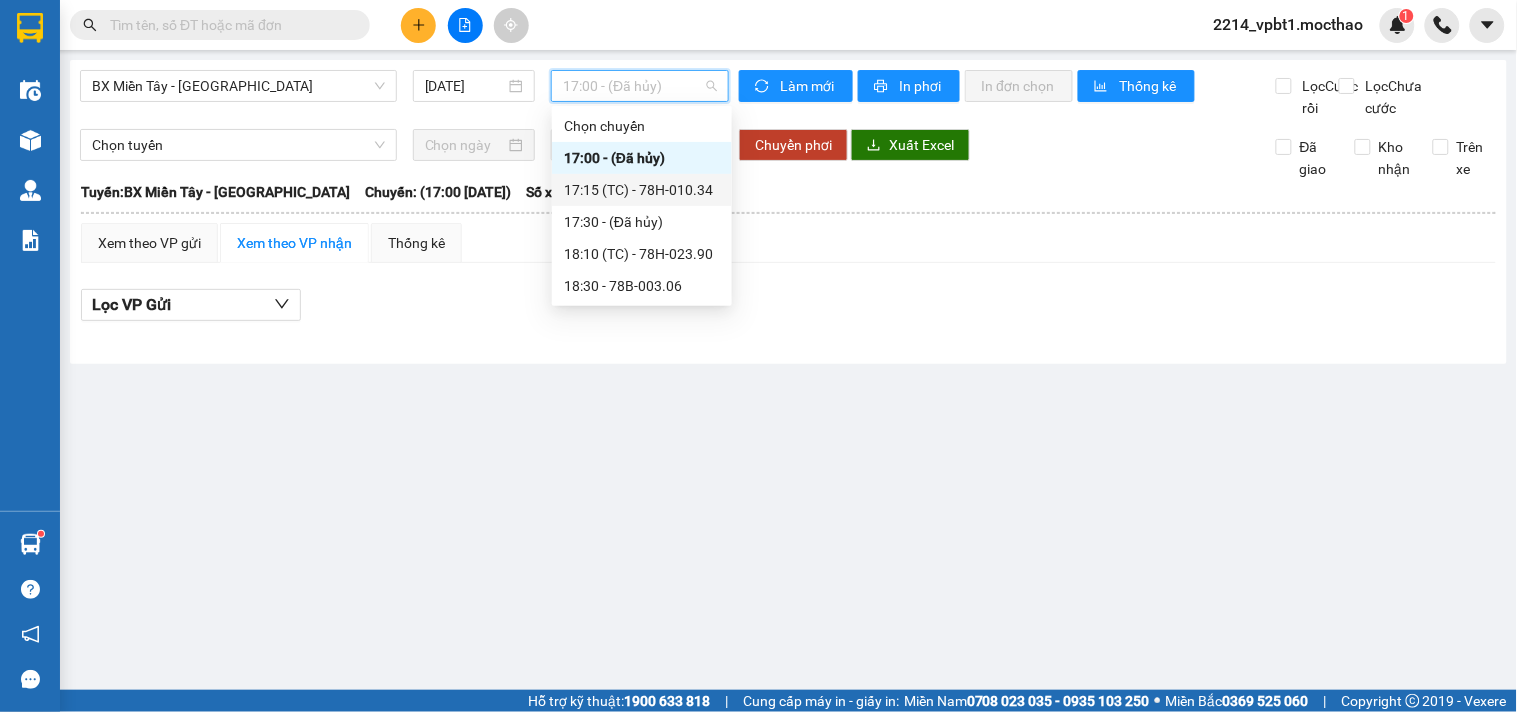 click on "17:15   (TC)   - 78H-010.34" at bounding box center (642, 190) 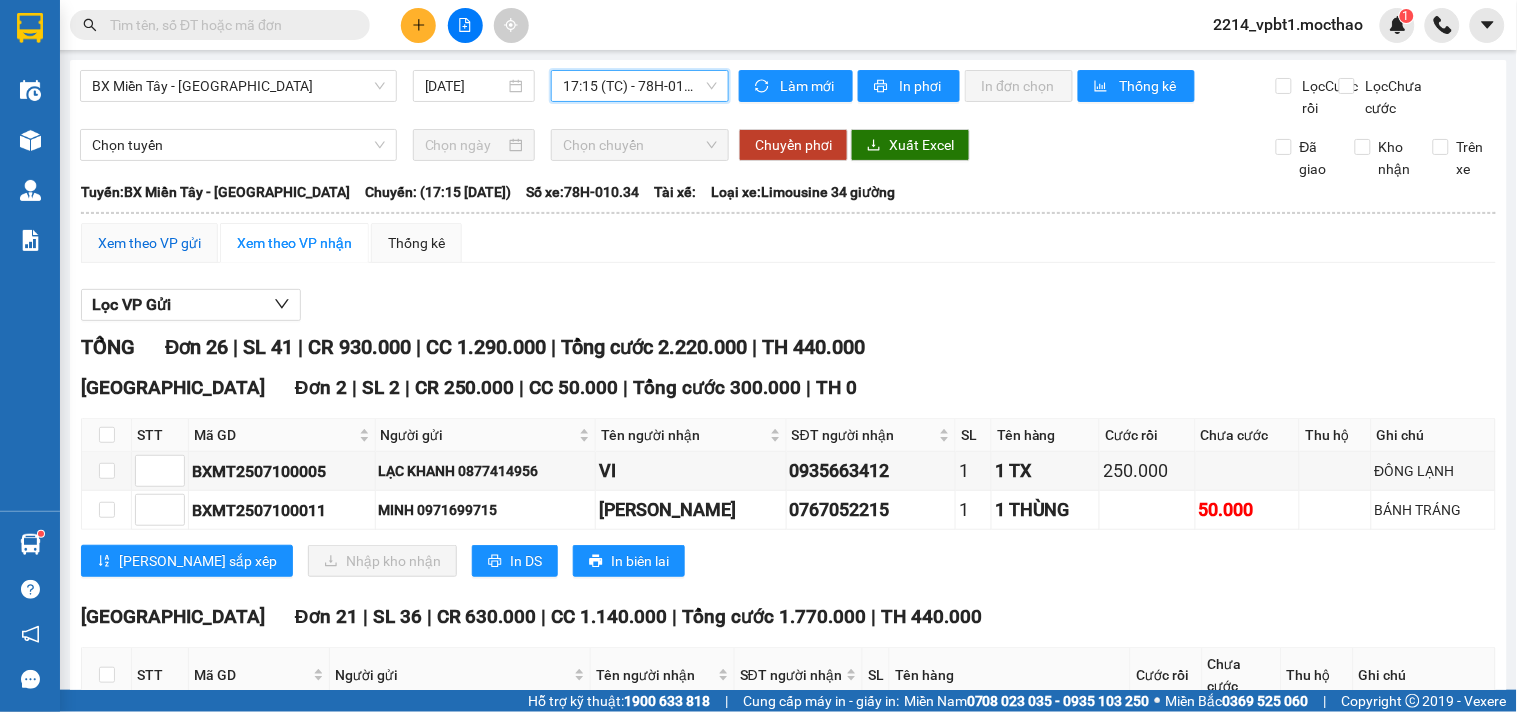 click on "Xem theo VP gửi" at bounding box center (149, 243) 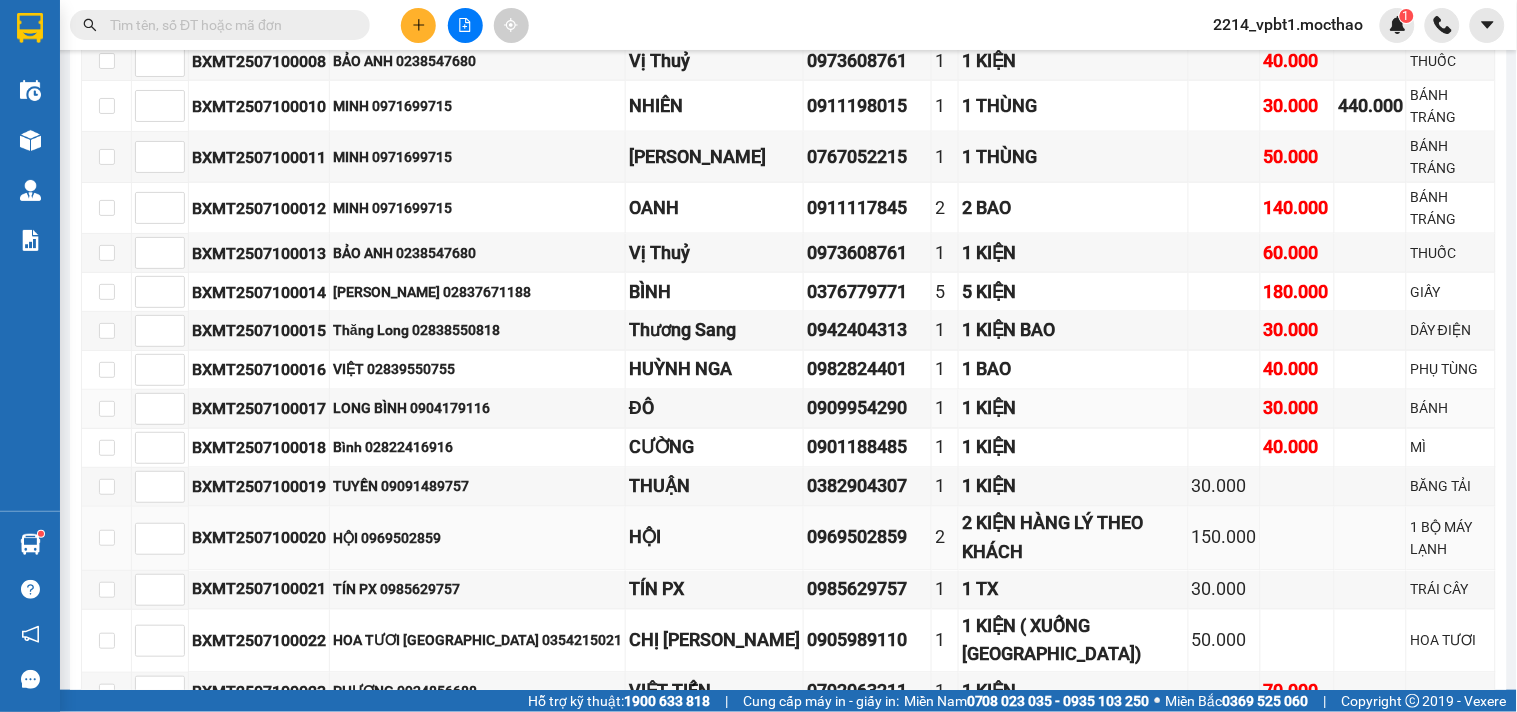 scroll, scrollTop: 1096, scrollLeft: 0, axis: vertical 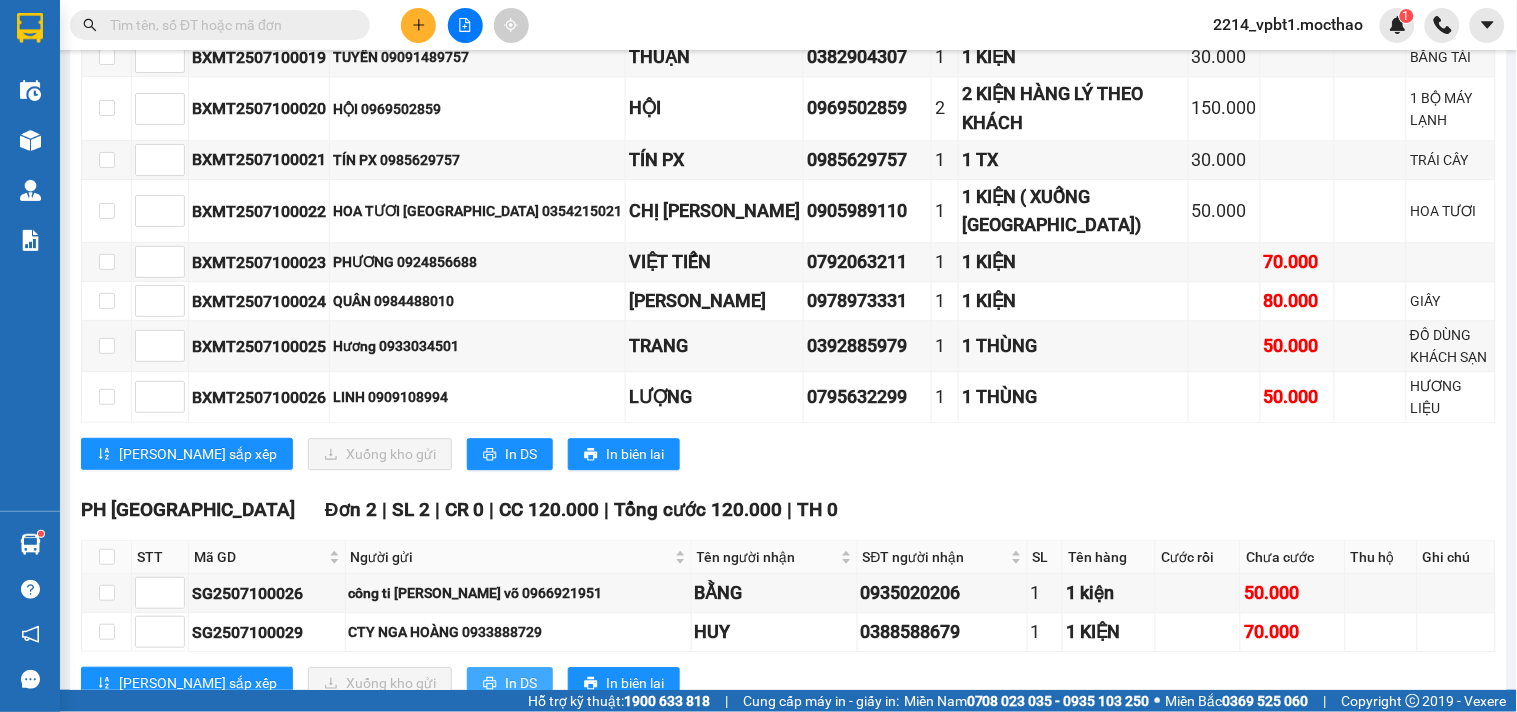 click on "In DS" at bounding box center [521, 683] 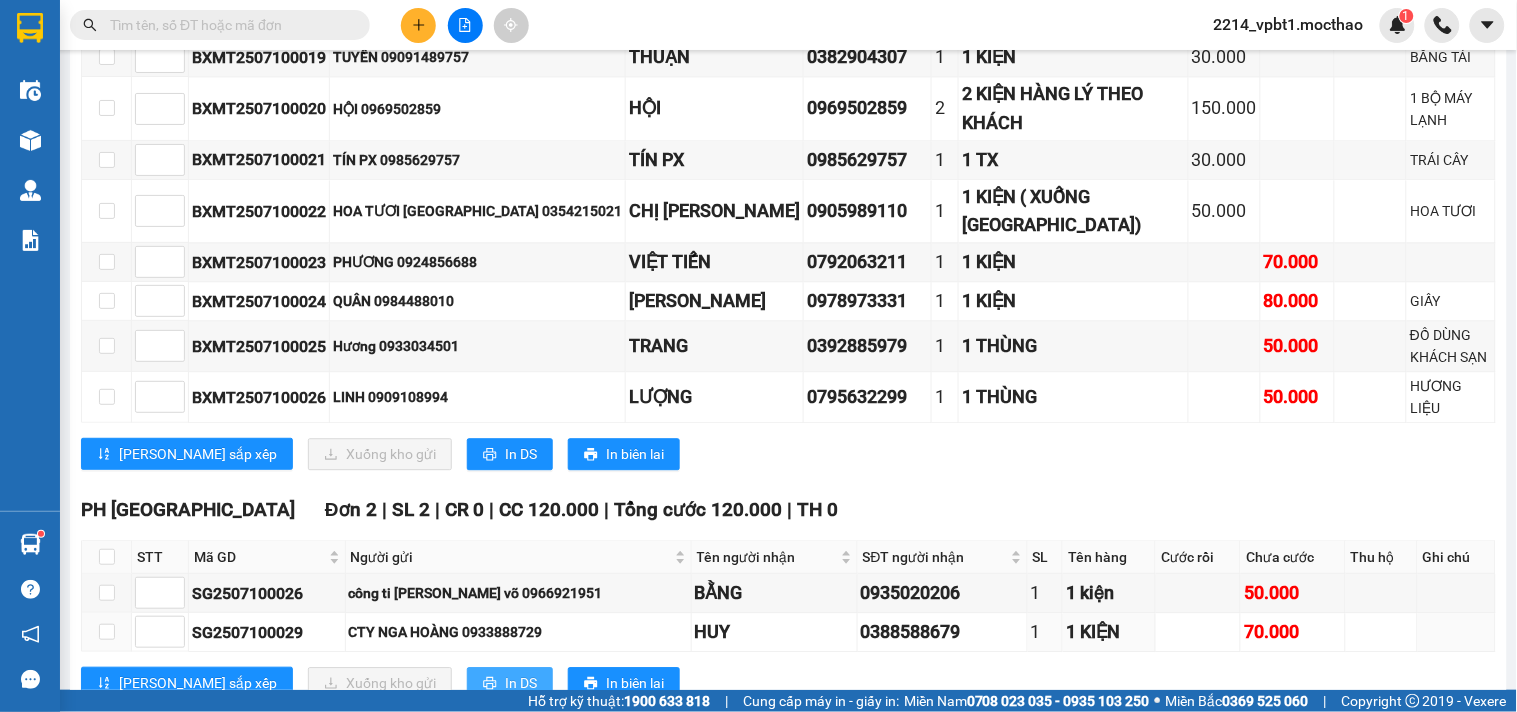 scroll, scrollTop: 0, scrollLeft: 0, axis: both 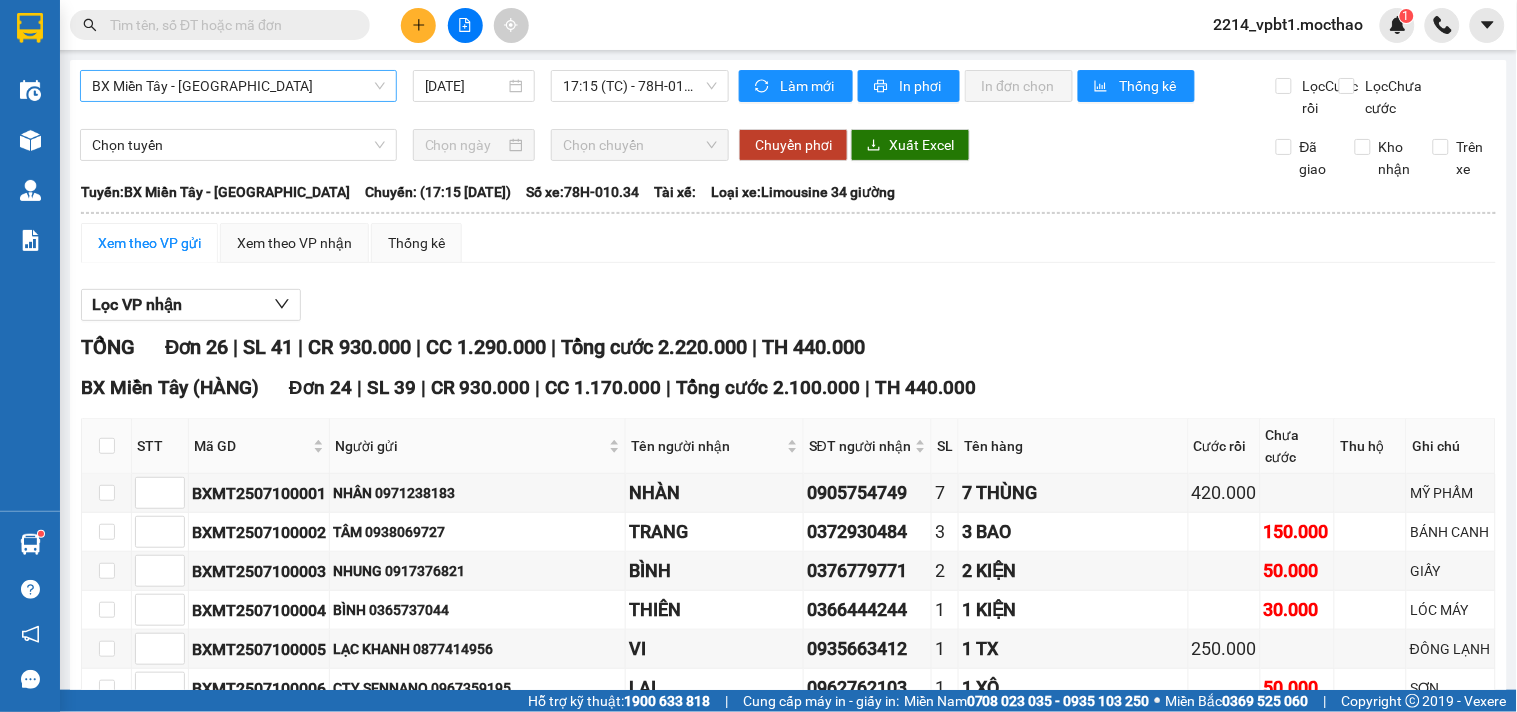 click on "BX Miền Tây - Tuy Hòa" at bounding box center [238, 86] 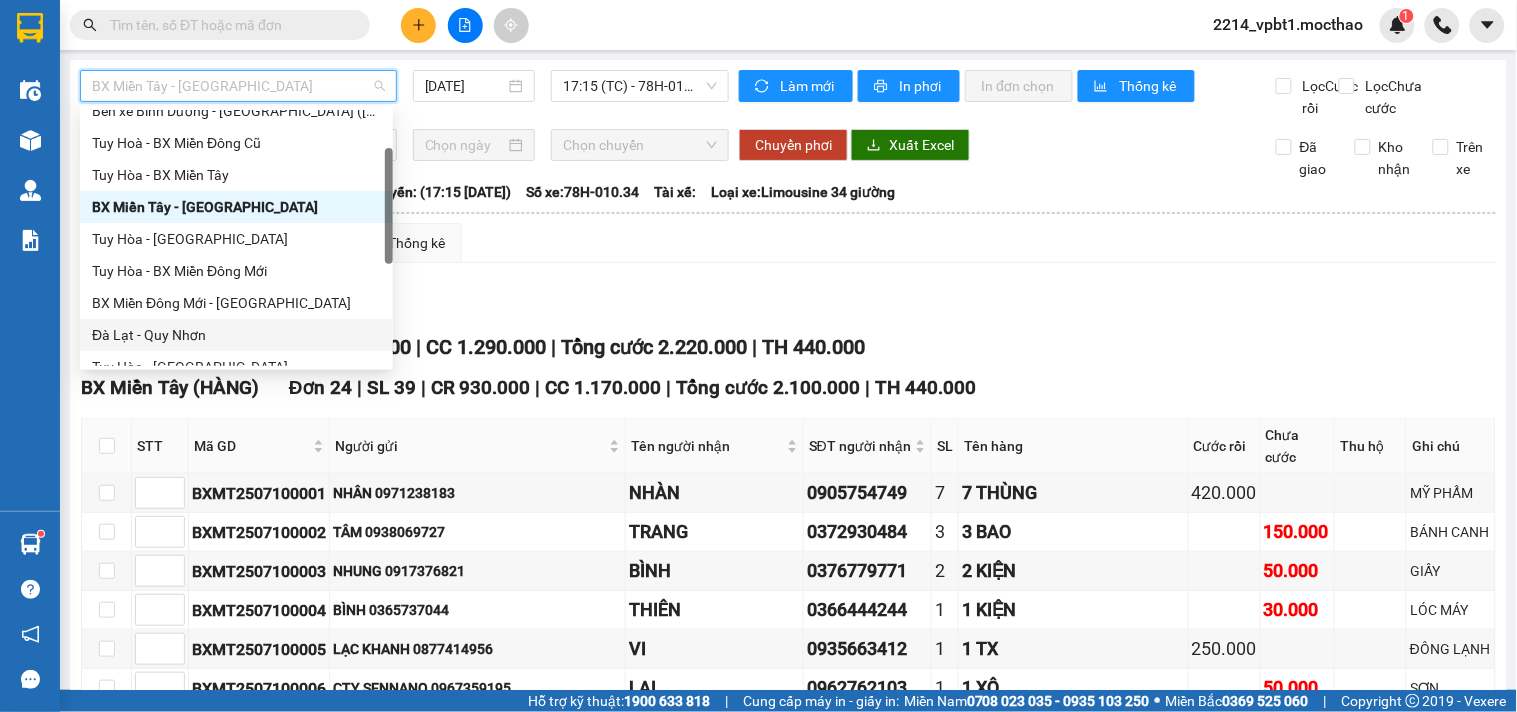 scroll, scrollTop: 333, scrollLeft: 0, axis: vertical 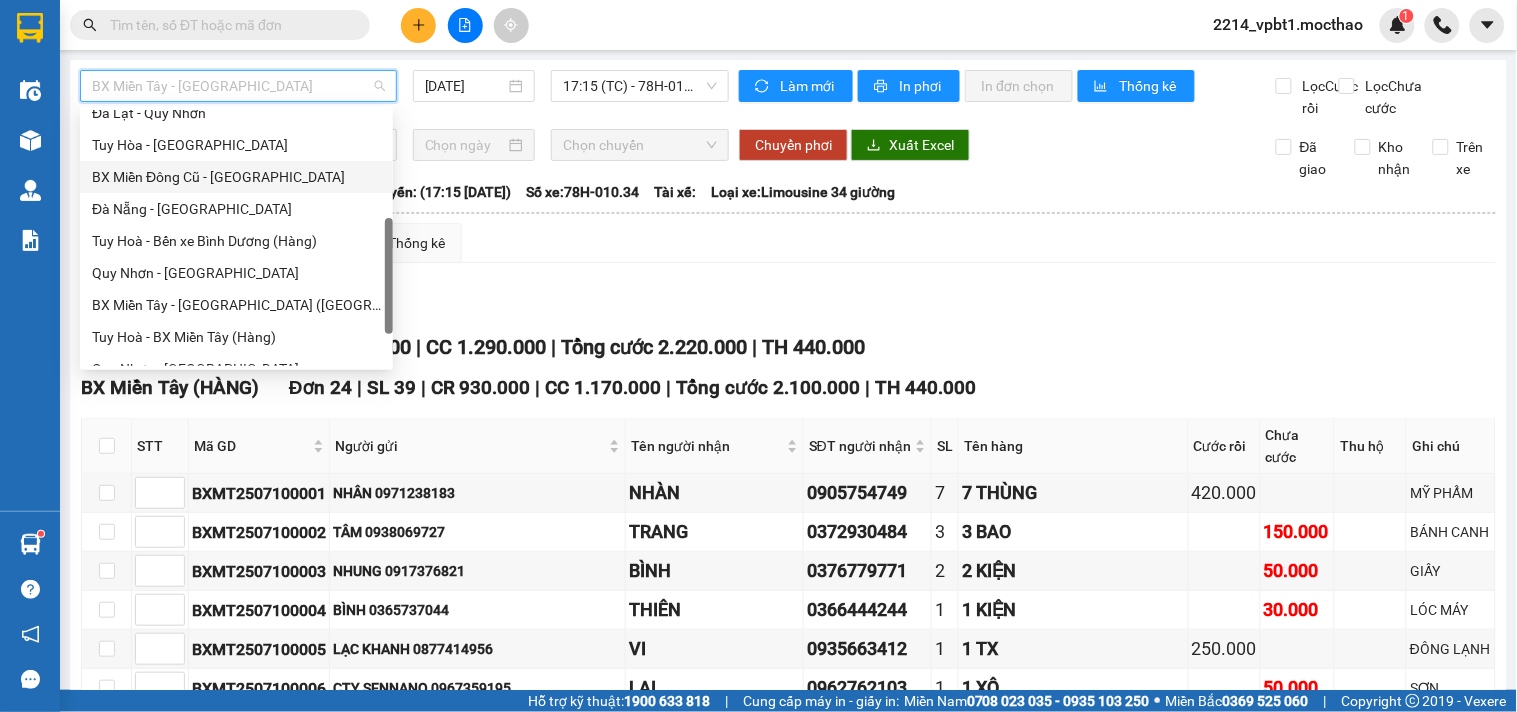 click on "BX Miền Đông Cũ - Tuy Hoà" at bounding box center (236, 177) 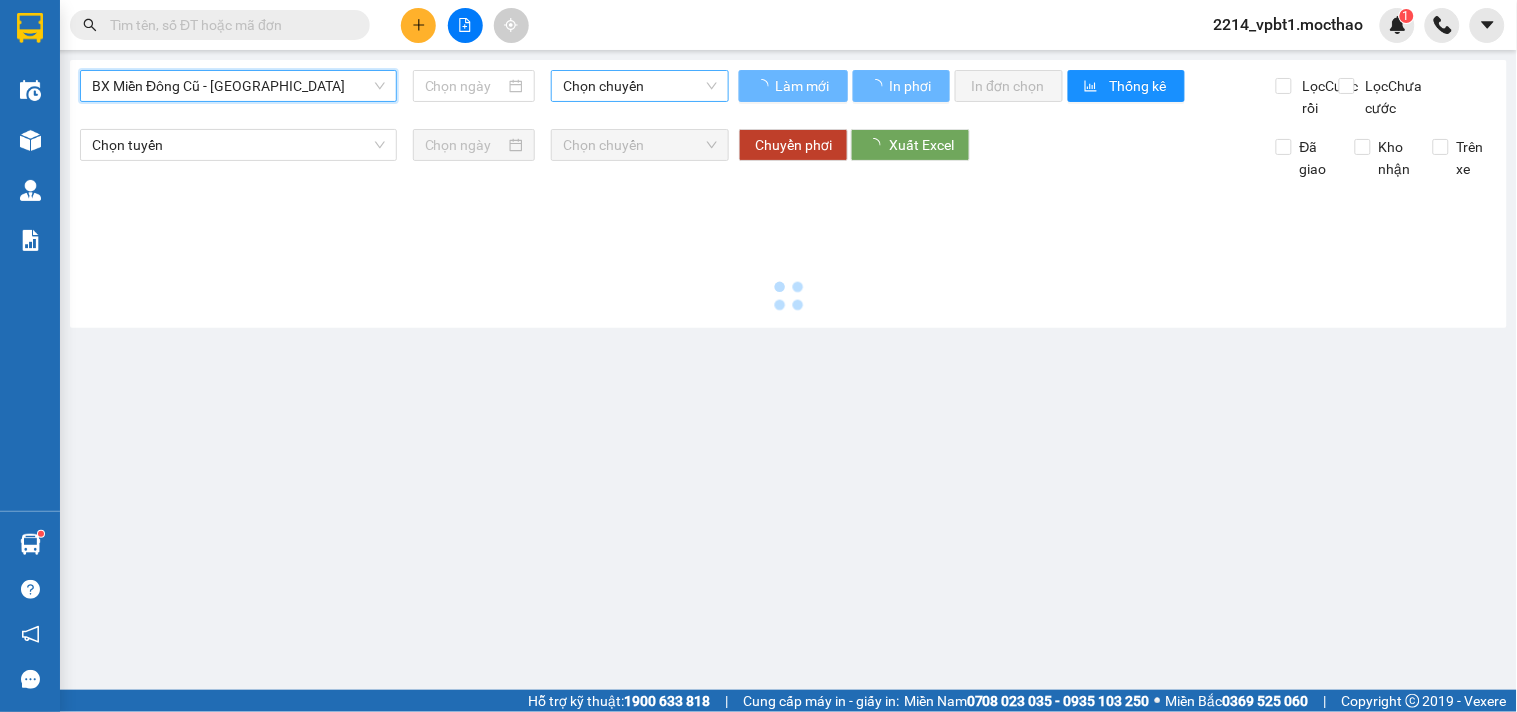 type on "10/07/2025" 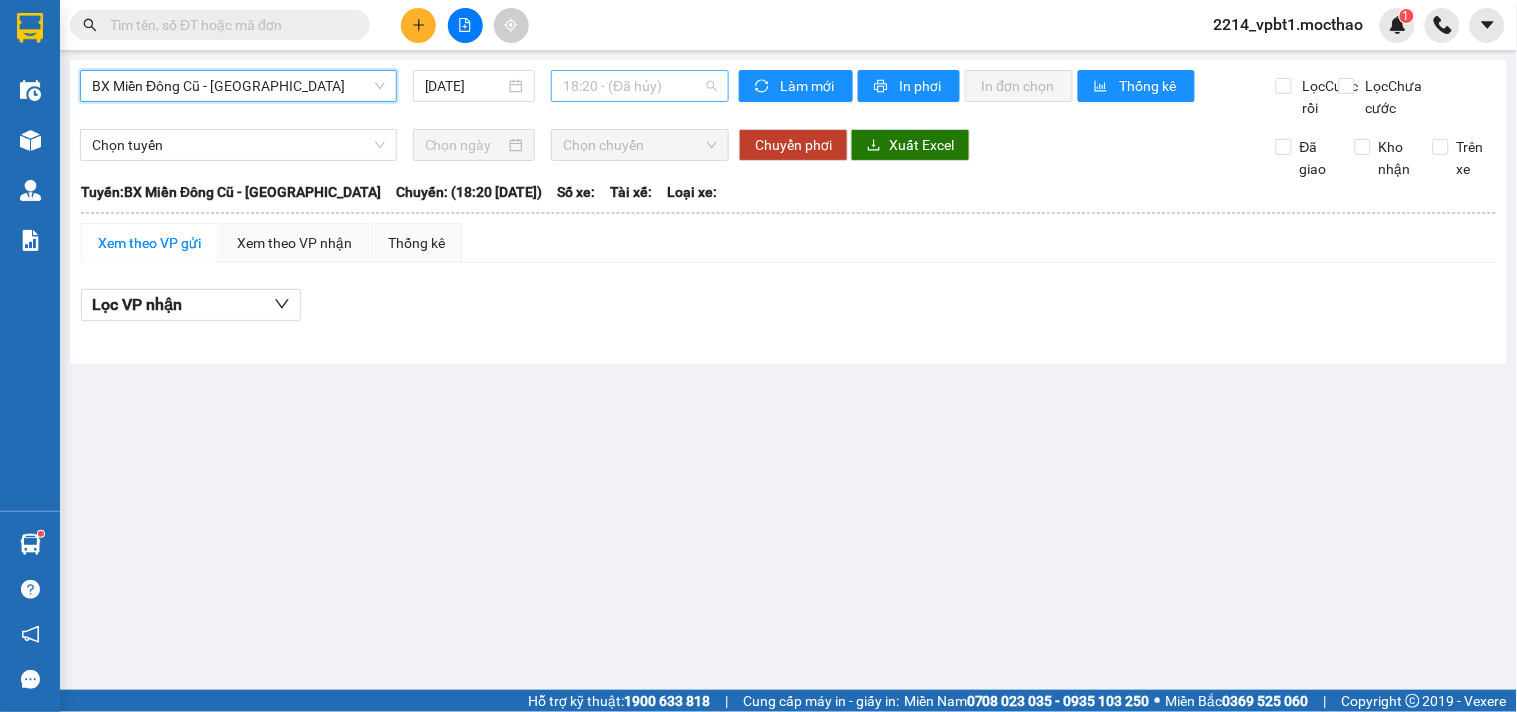 click on "18:20     - (Đã hủy)" at bounding box center [640, 86] 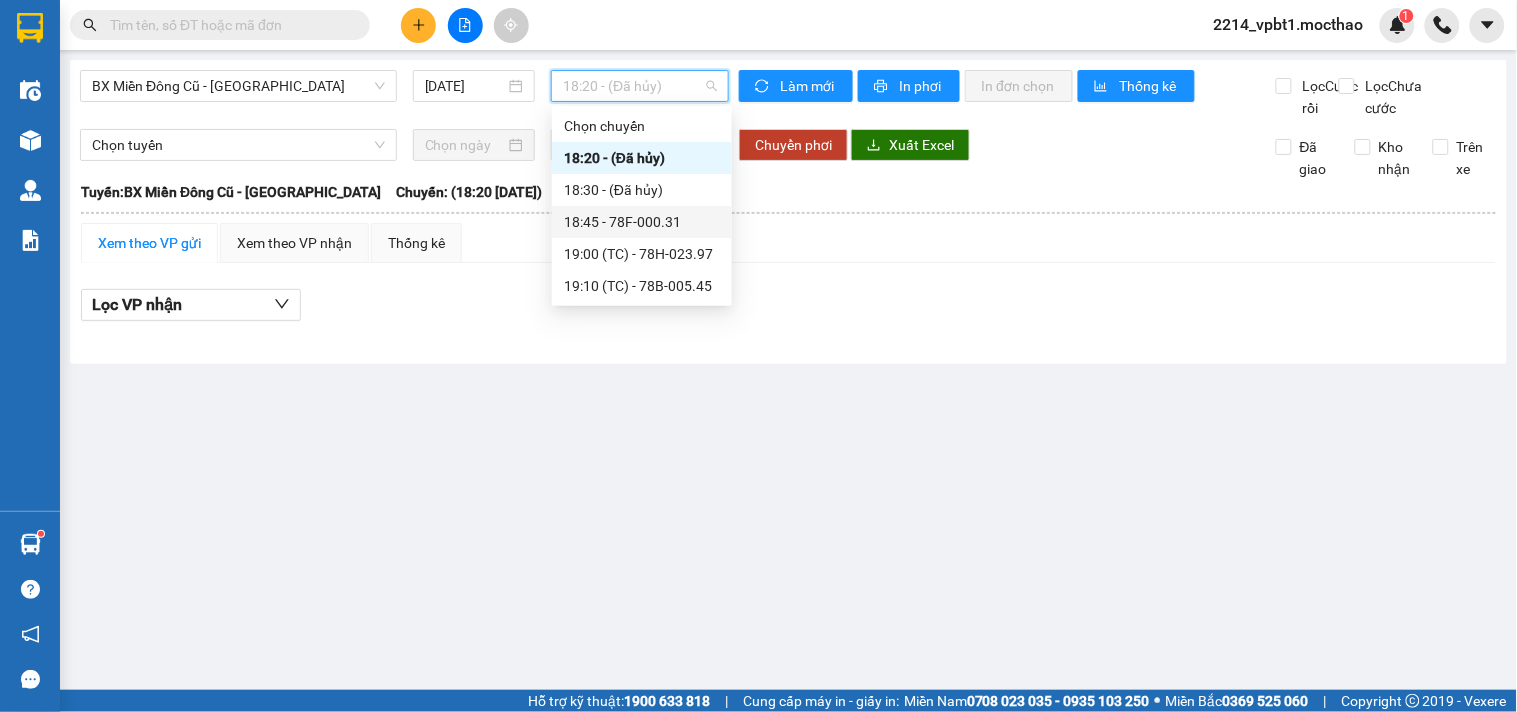 click on "18:45     - 78F-000.31" at bounding box center [642, 222] 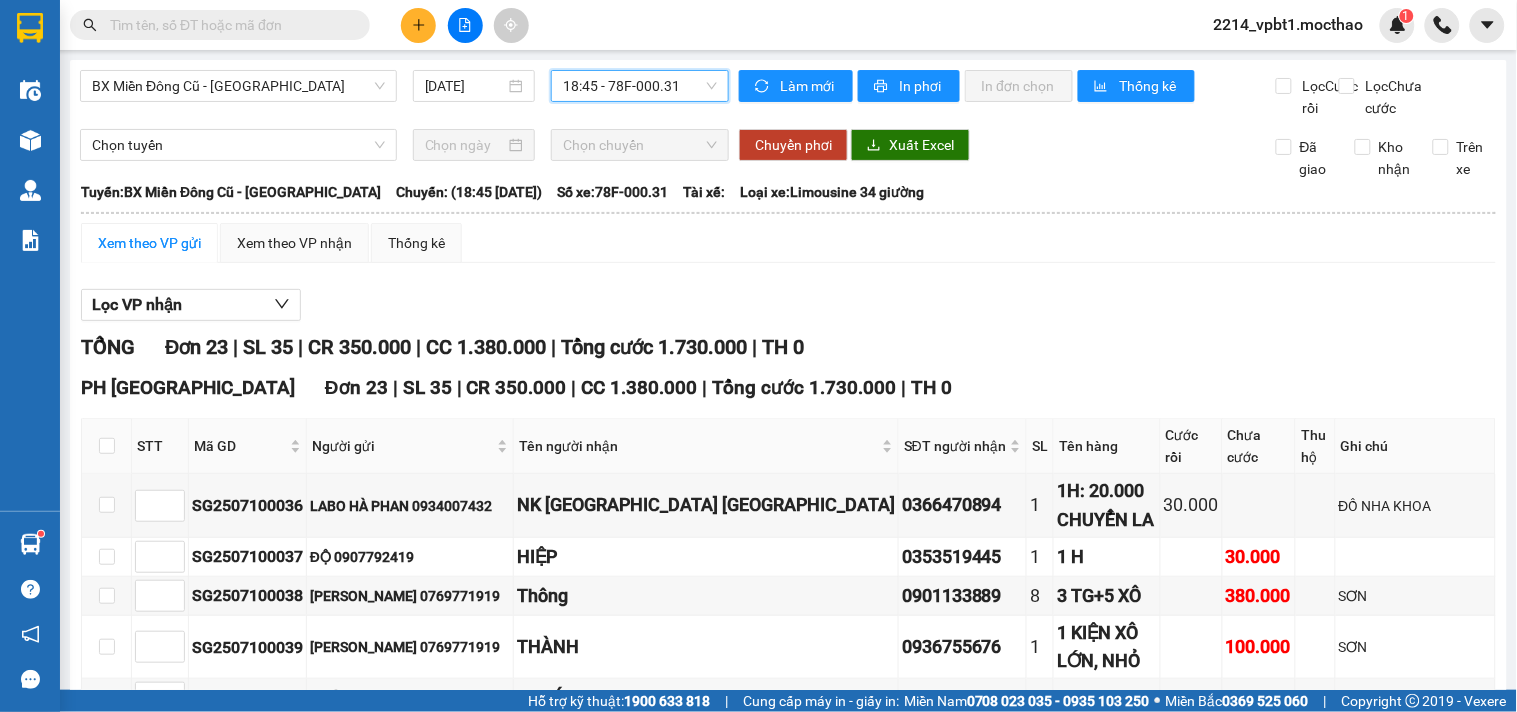 scroll, scrollTop: 111, scrollLeft: 0, axis: vertical 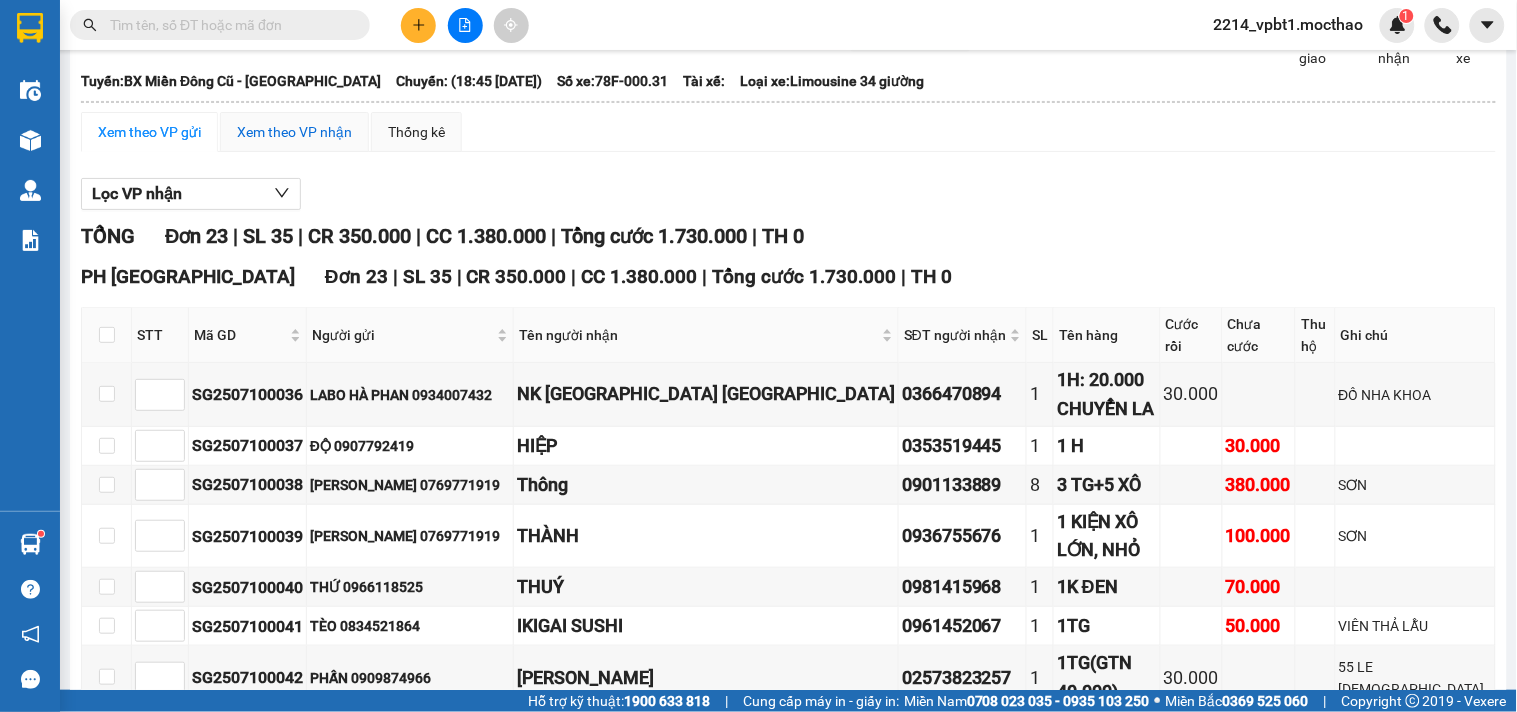 click on "Xem theo VP nhận" at bounding box center (294, 132) 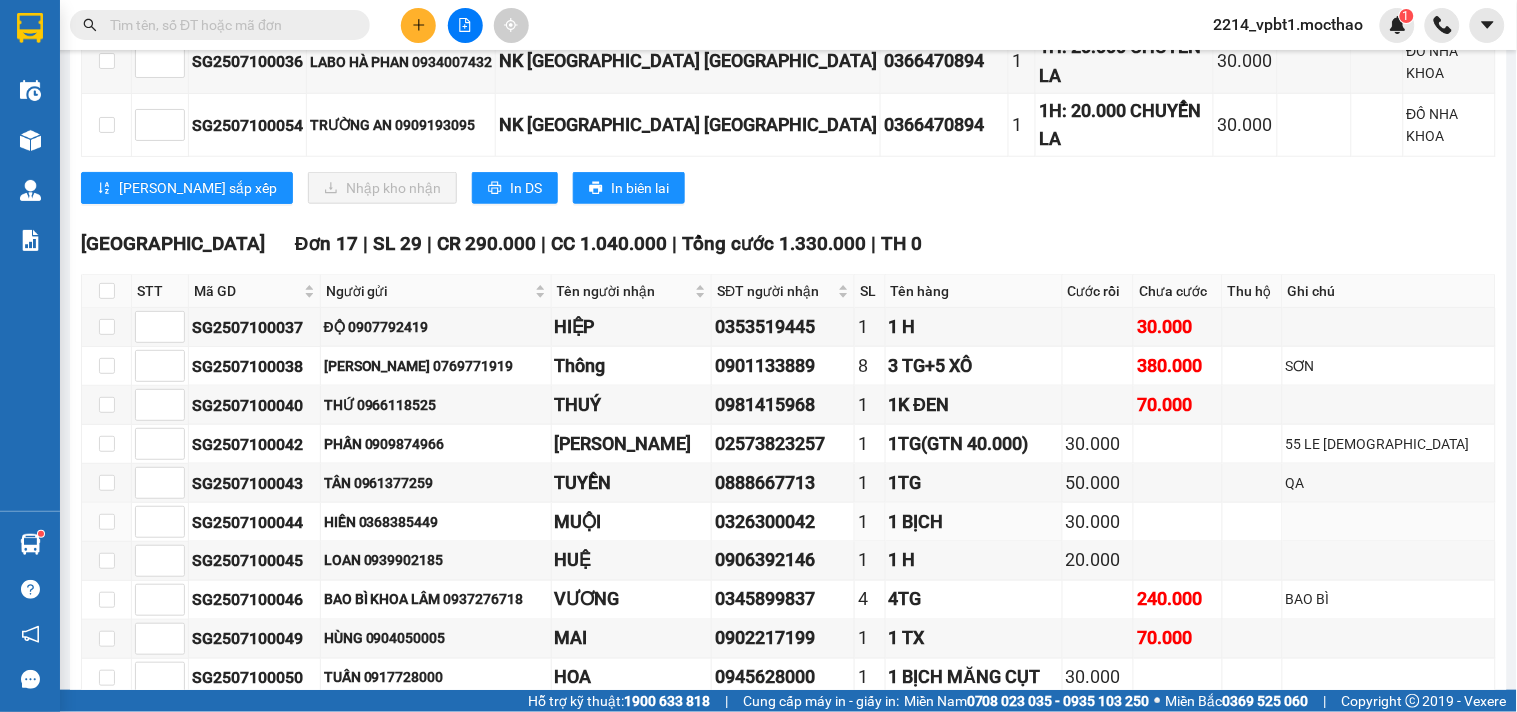scroll, scrollTop: 333, scrollLeft: 0, axis: vertical 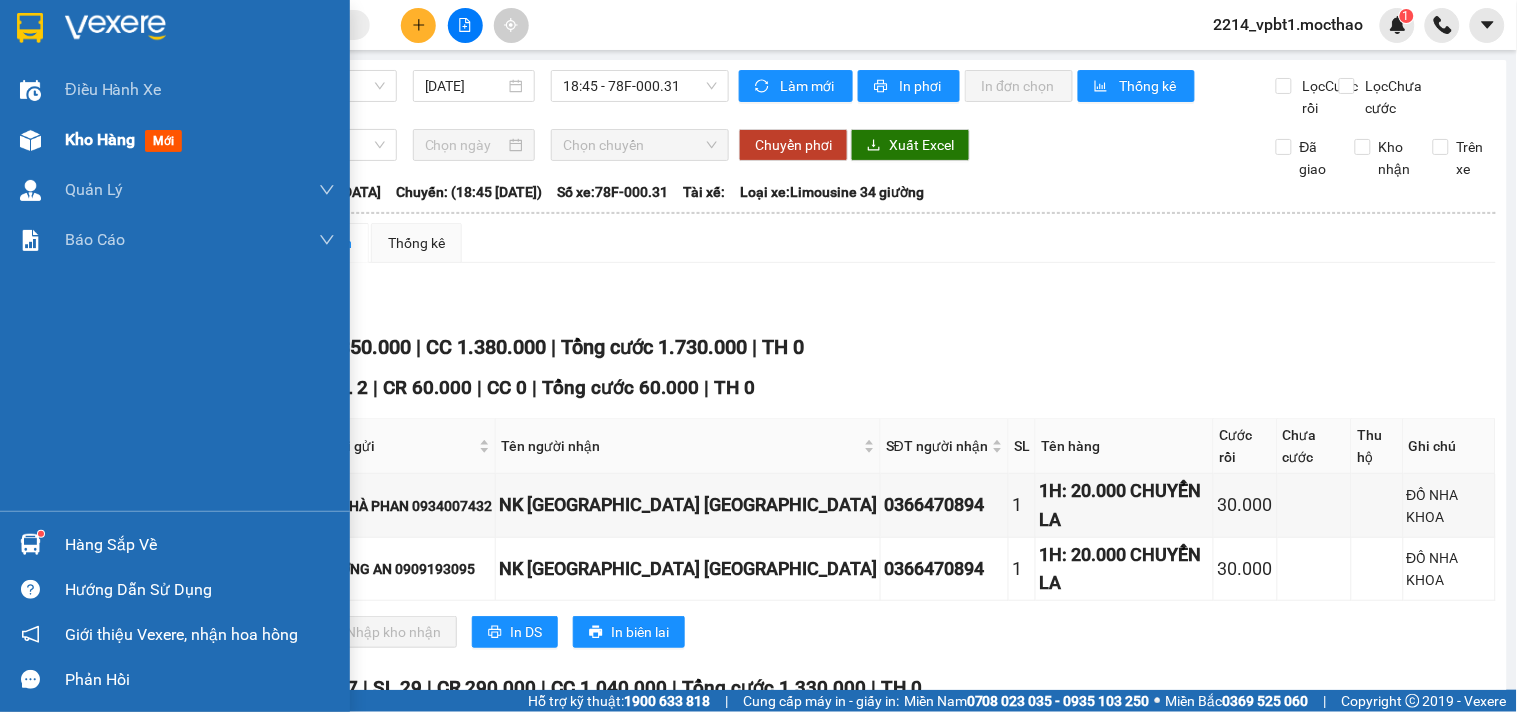 click on "Kho hàng" at bounding box center (100, 139) 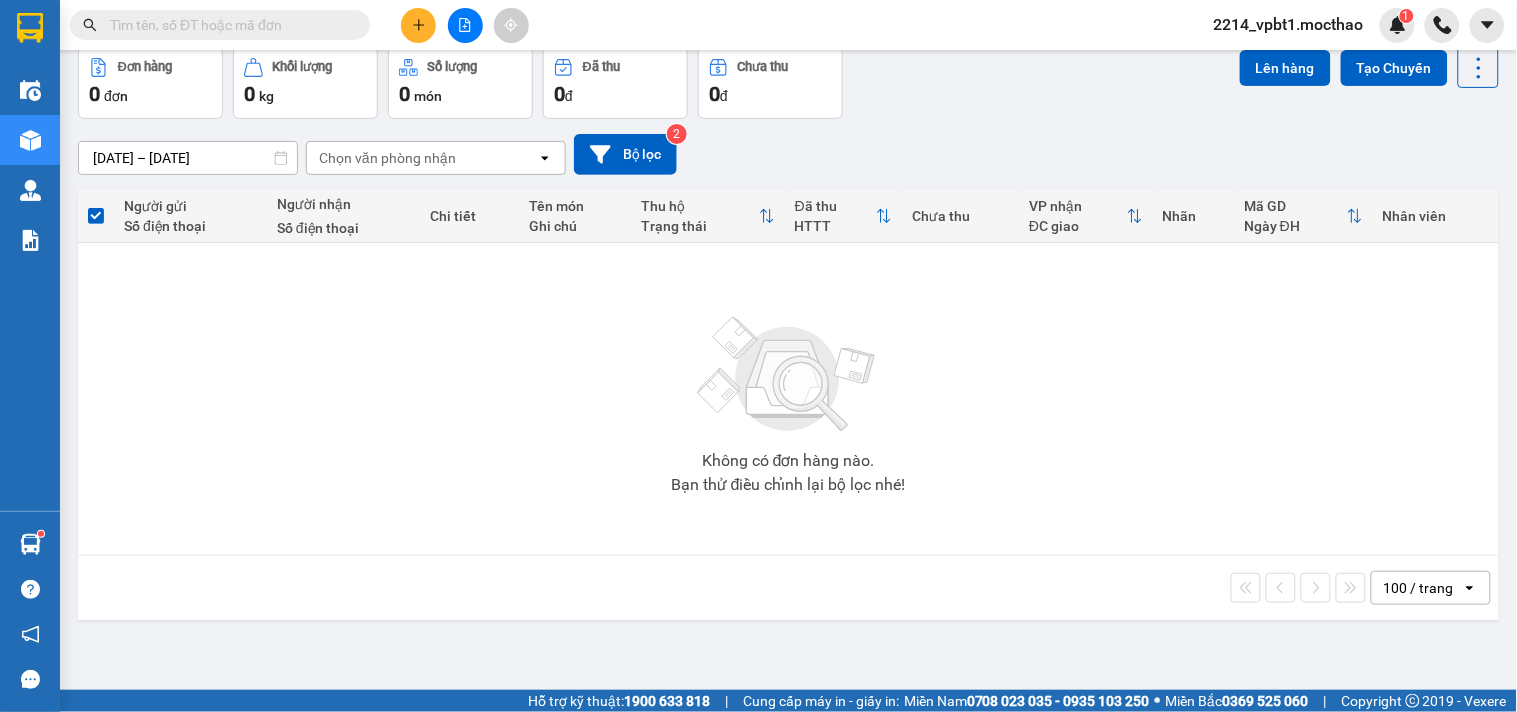 scroll, scrollTop: 0, scrollLeft: 0, axis: both 